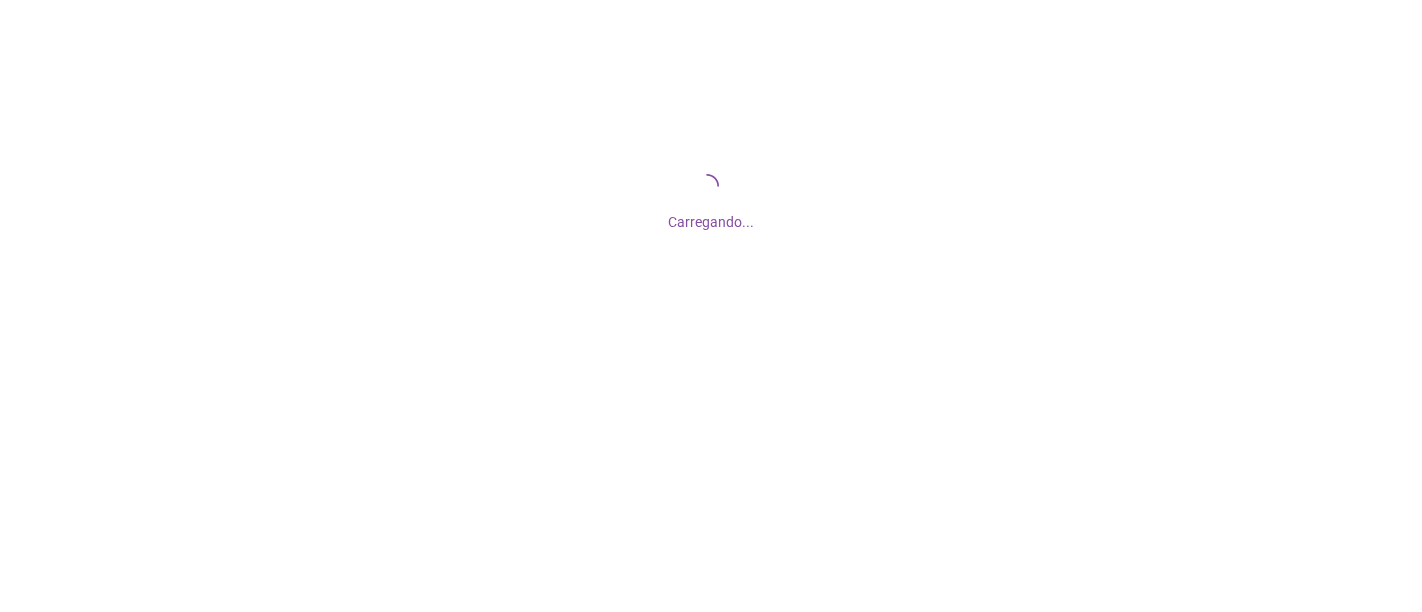 scroll, scrollTop: 0, scrollLeft: 0, axis: both 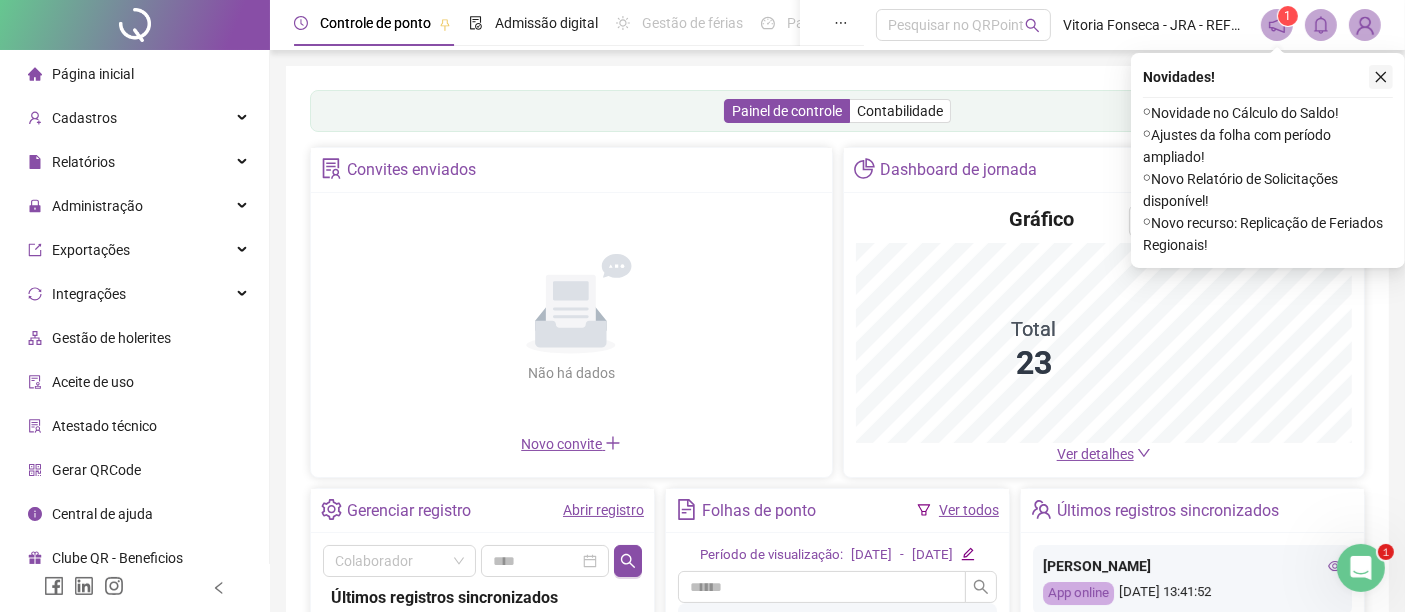 click 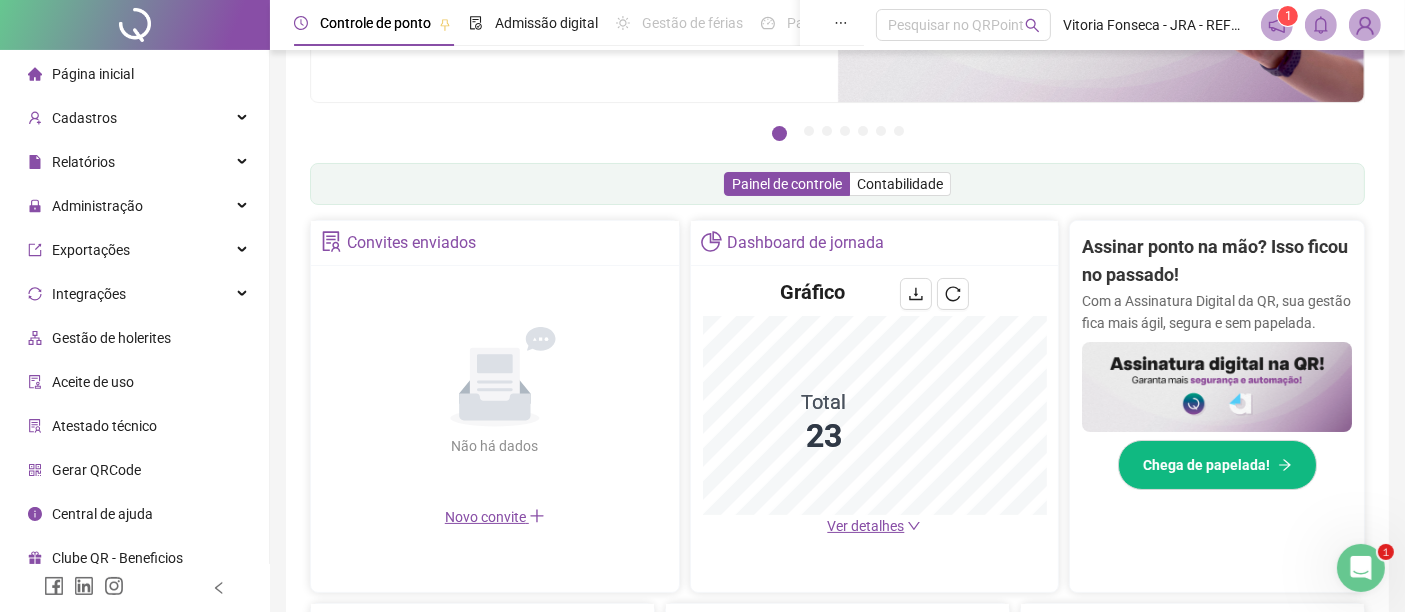 scroll, scrollTop: 0, scrollLeft: 0, axis: both 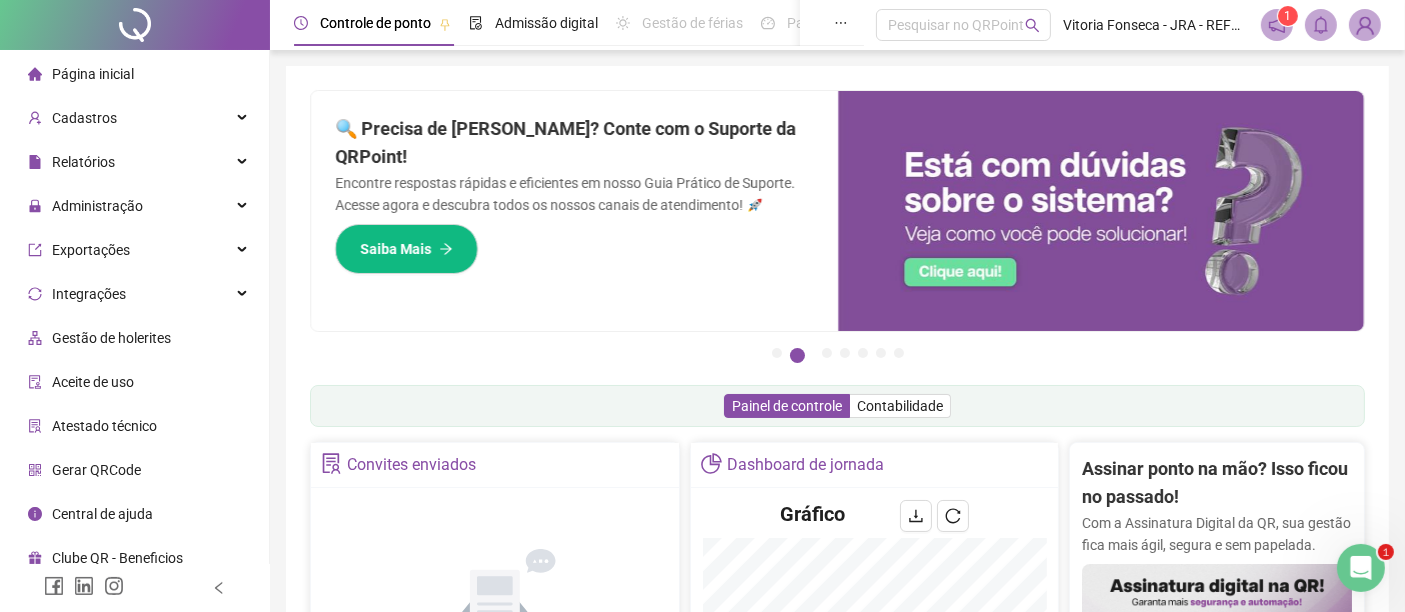 click 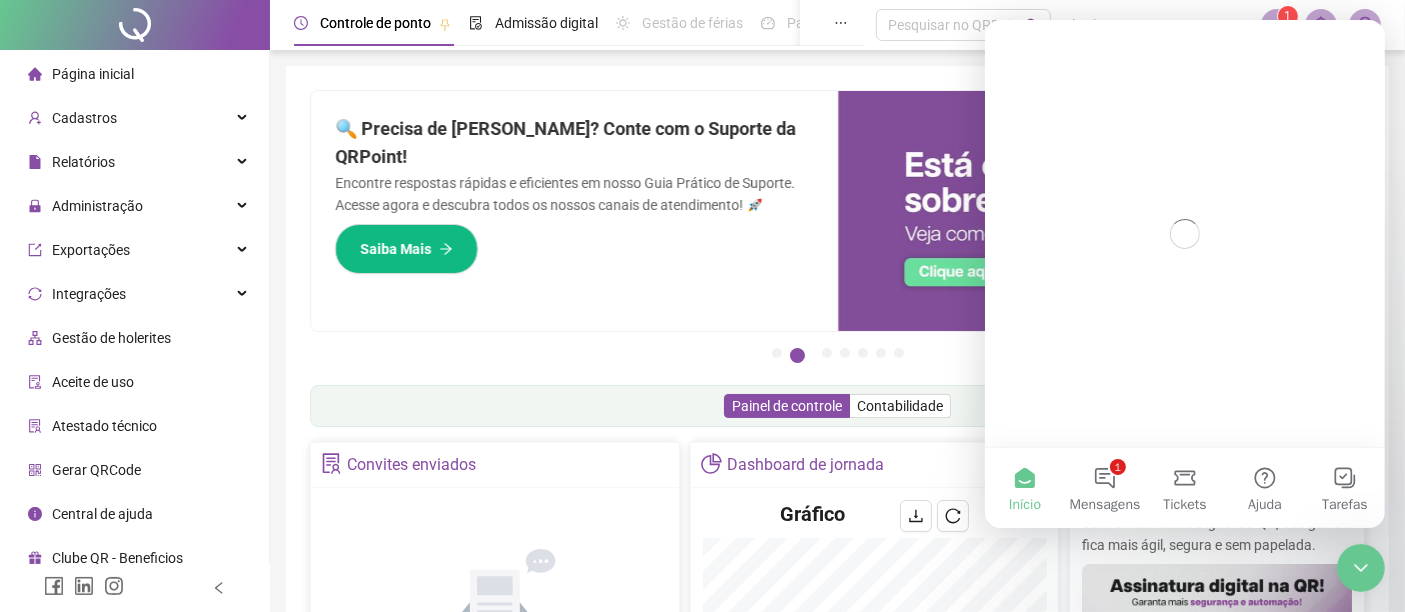 scroll, scrollTop: 0, scrollLeft: 0, axis: both 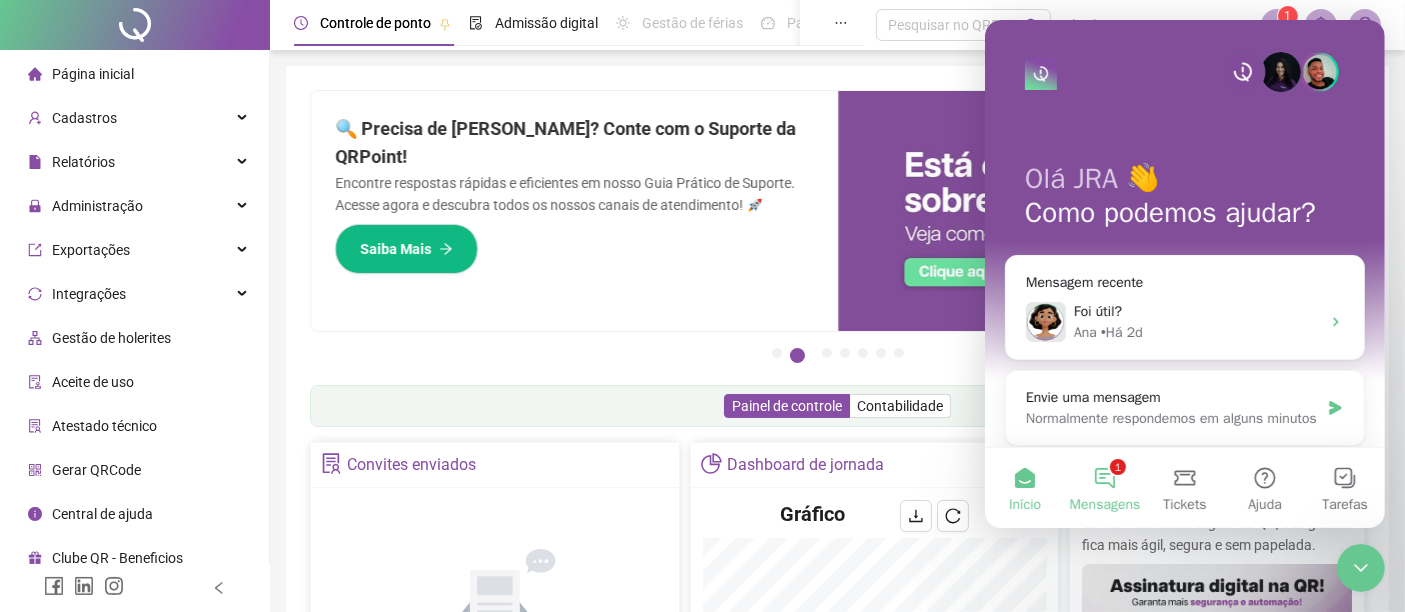 click on "1 Mensagens" at bounding box center (1104, 488) 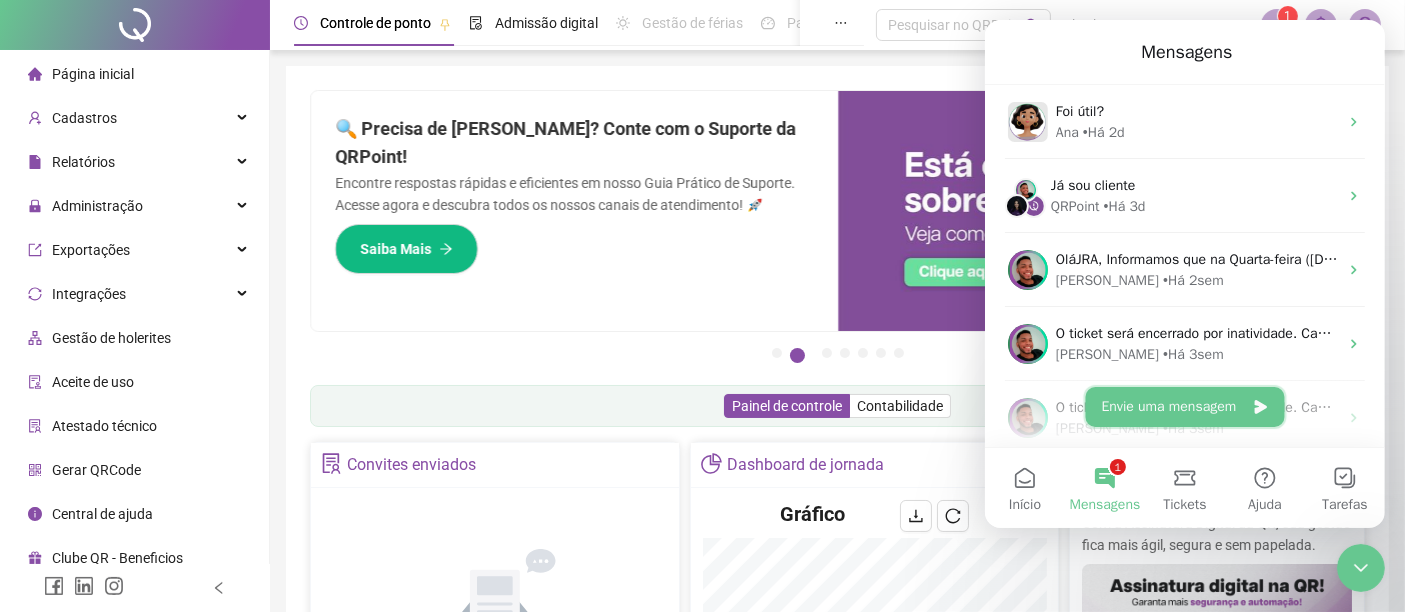 click on "Envie uma mensagem" at bounding box center (1184, 407) 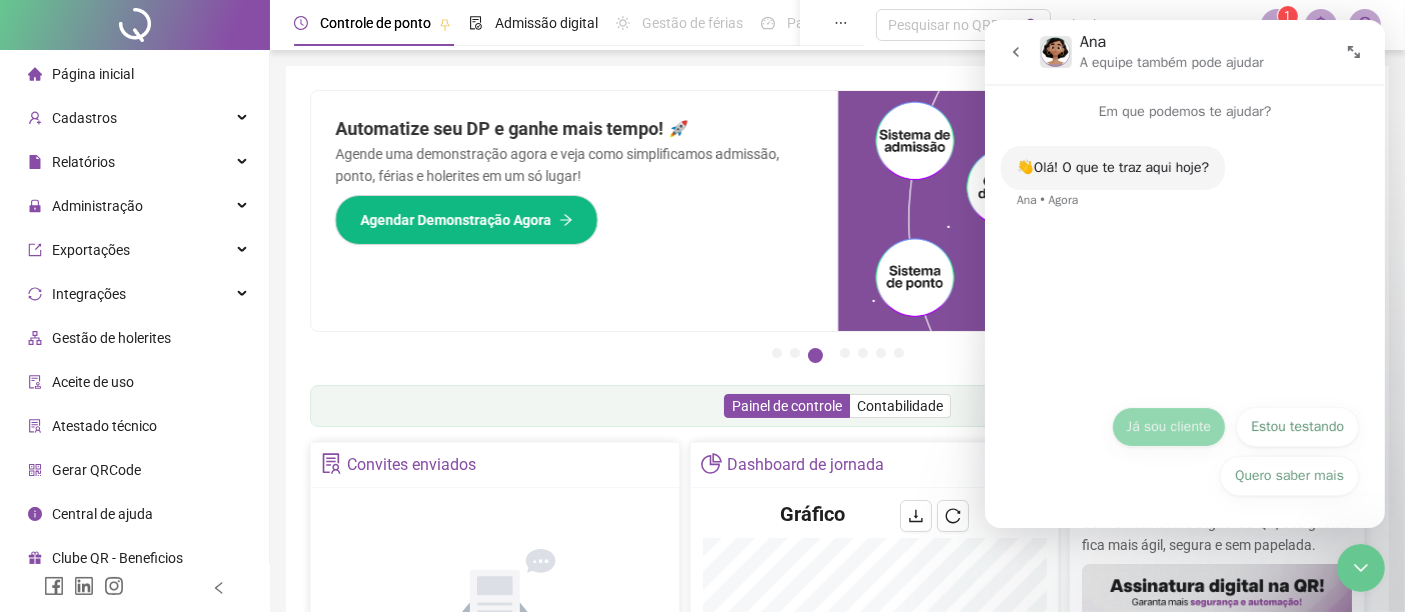 click on "Já sou cliente" at bounding box center [1168, 427] 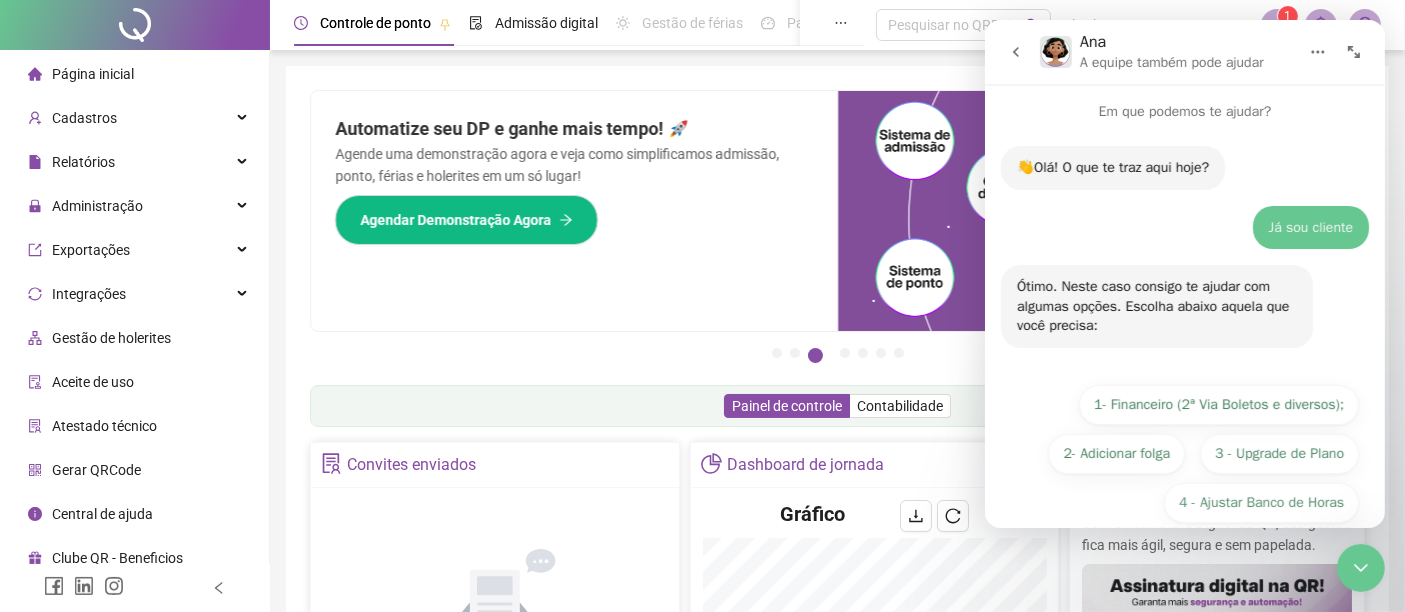 scroll, scrollTop: 74, scrollLeft: 0, axis: vertical 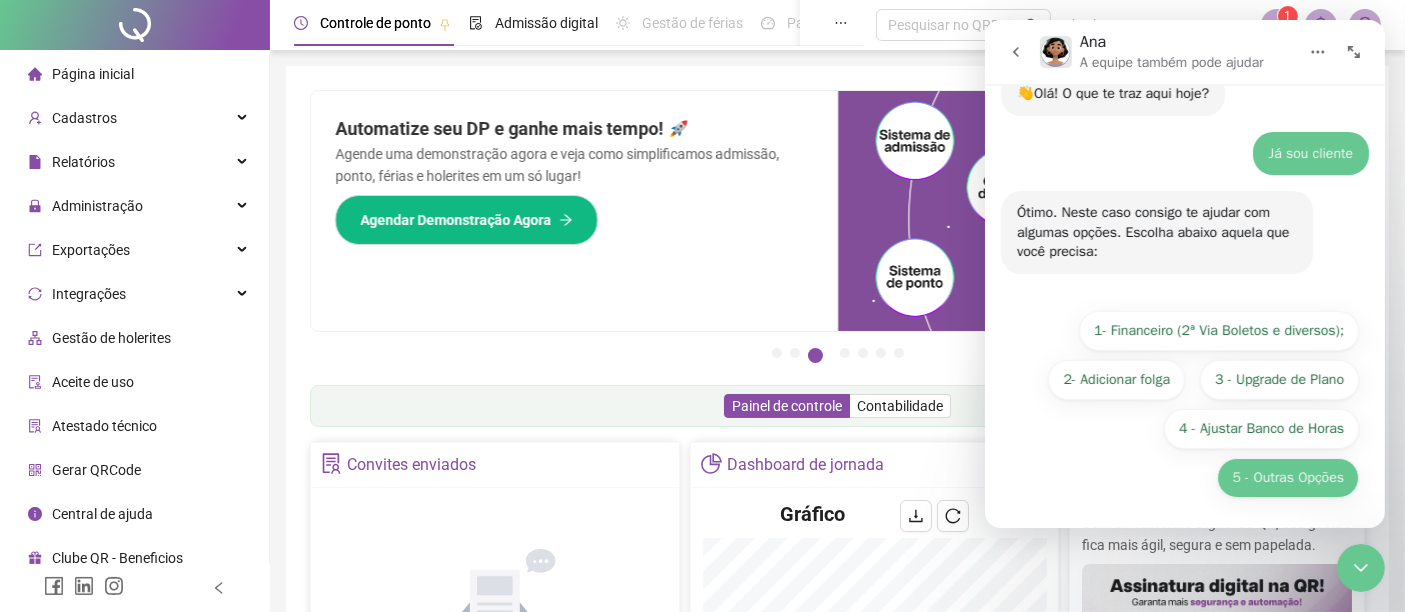 click on "5 - Outras Opções" at bounding box center [1287, 478] 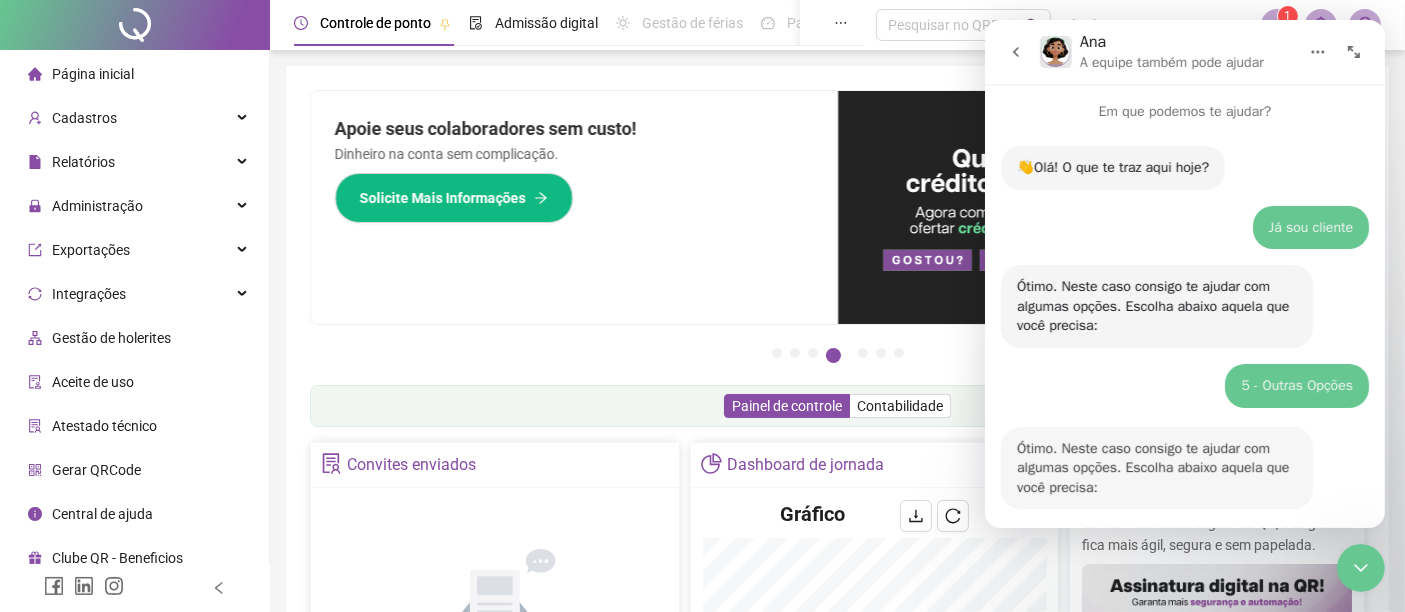 scroll, scrollTop: 348, scrollLeft: 0, axis: vertical 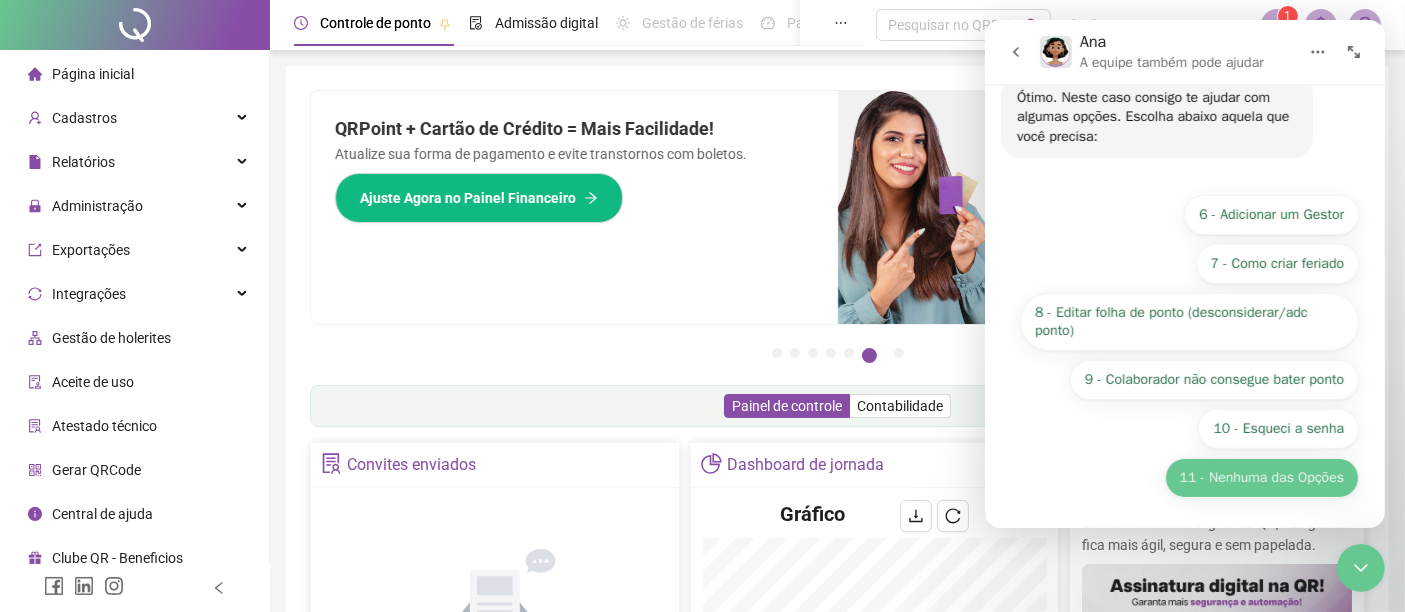 click on "11 - Nenhuma das Opções" at bounding box center [1261, 478] 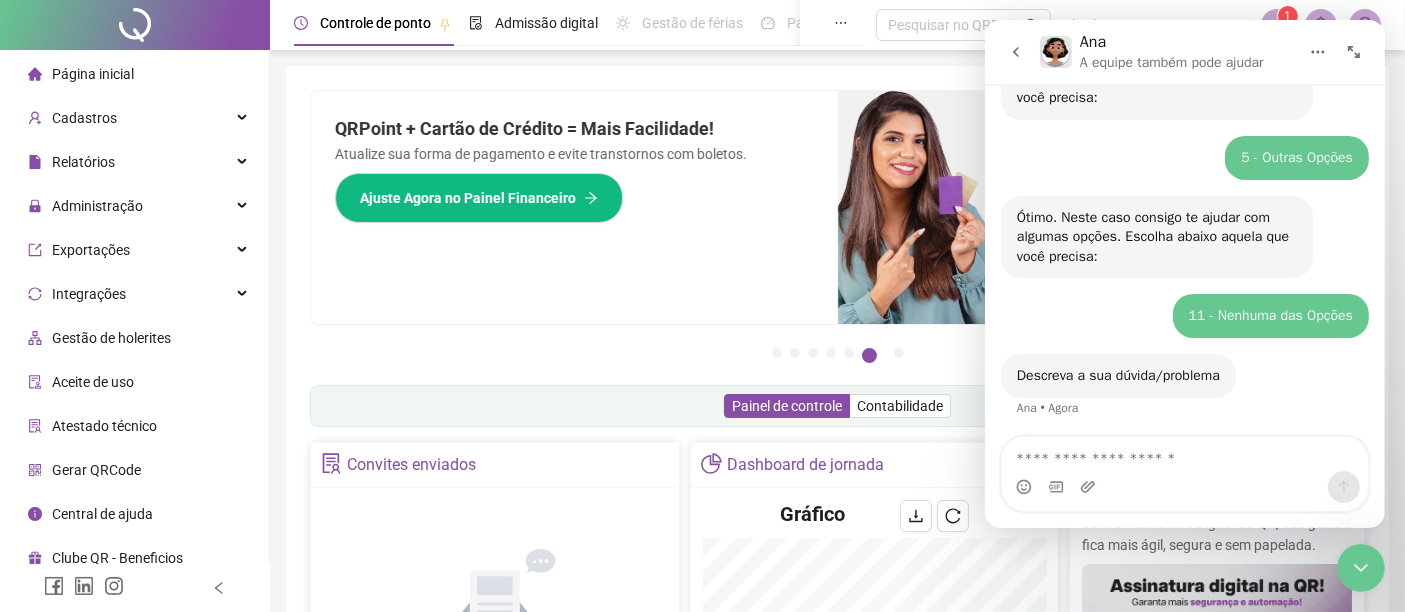 scroll, scrollTop: 318, scrollLeft: 0, axis: vertical 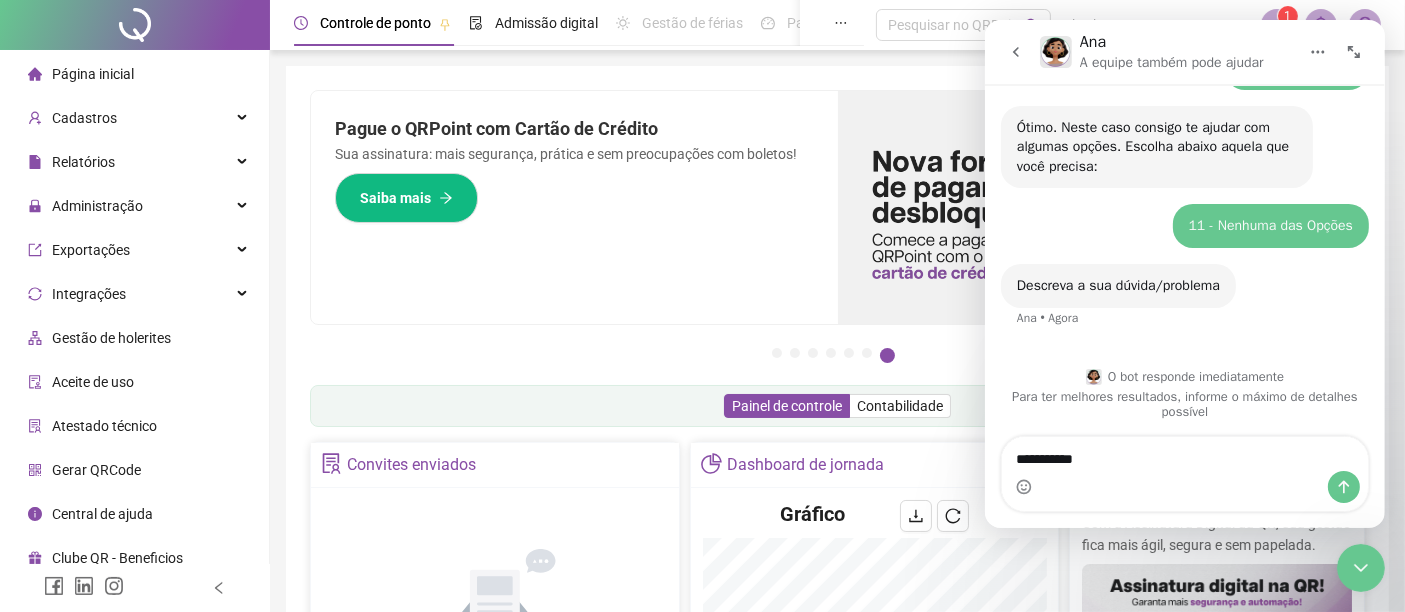 type on "**********" 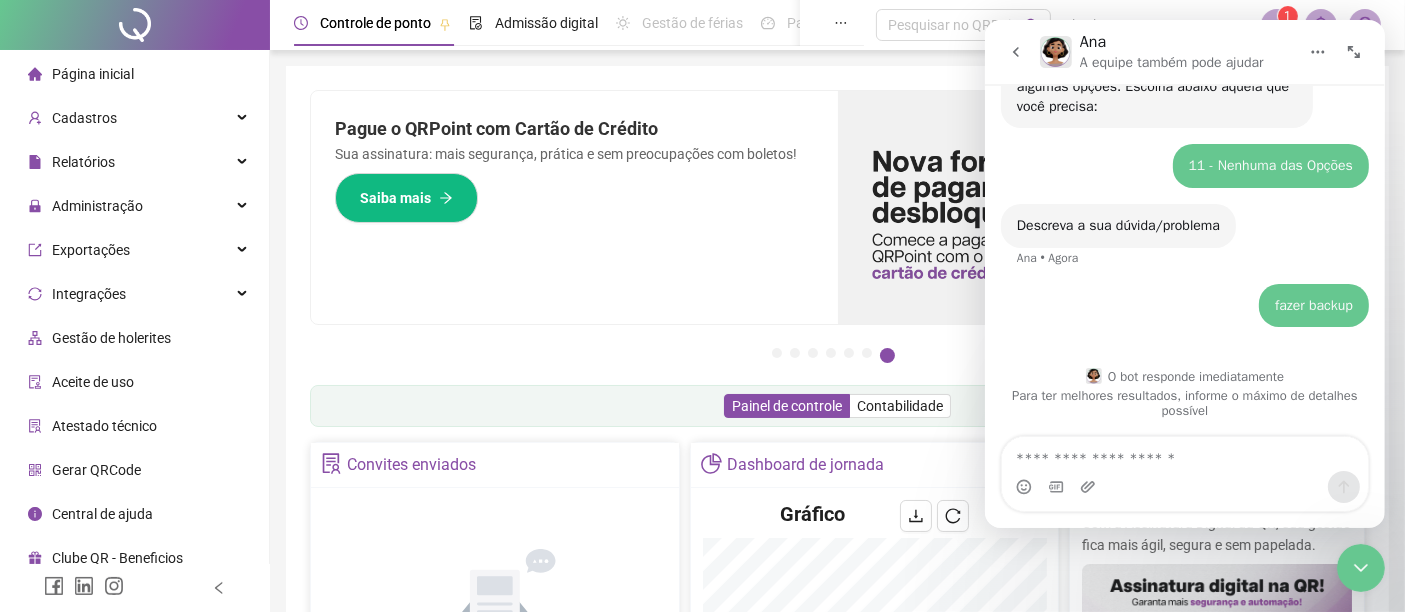 scroll, scrollTop: 353, scrollLeft: 0, axis: vertical 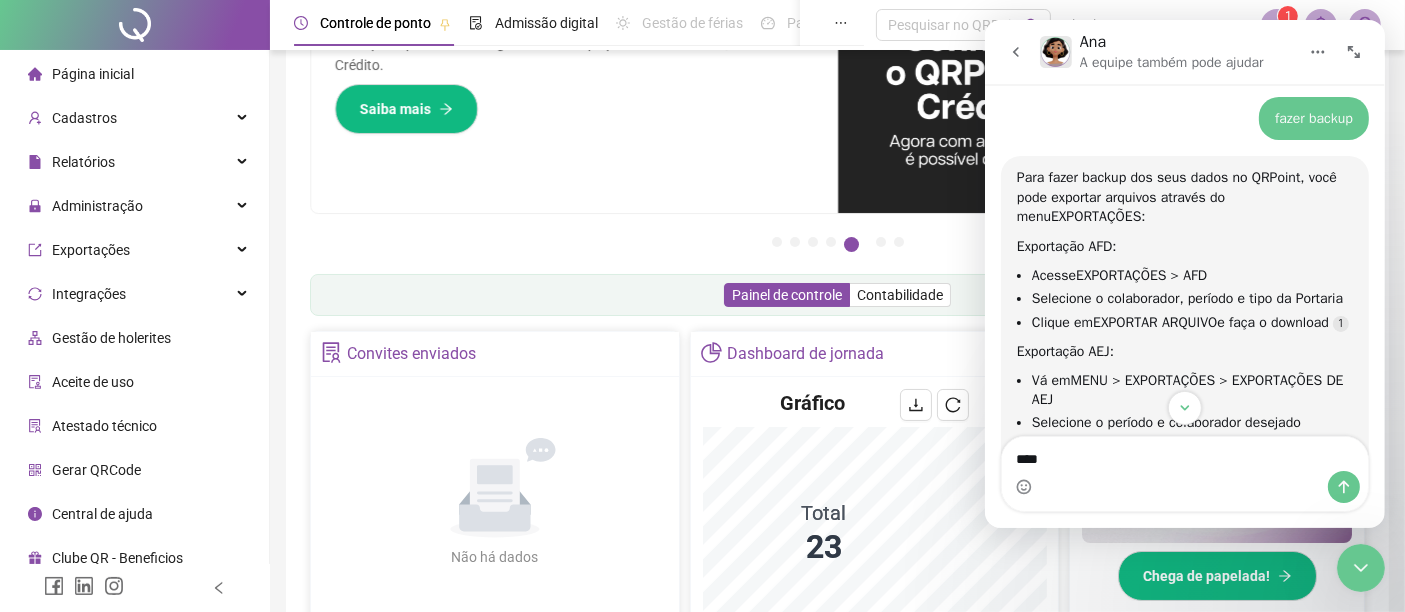 type on "***" 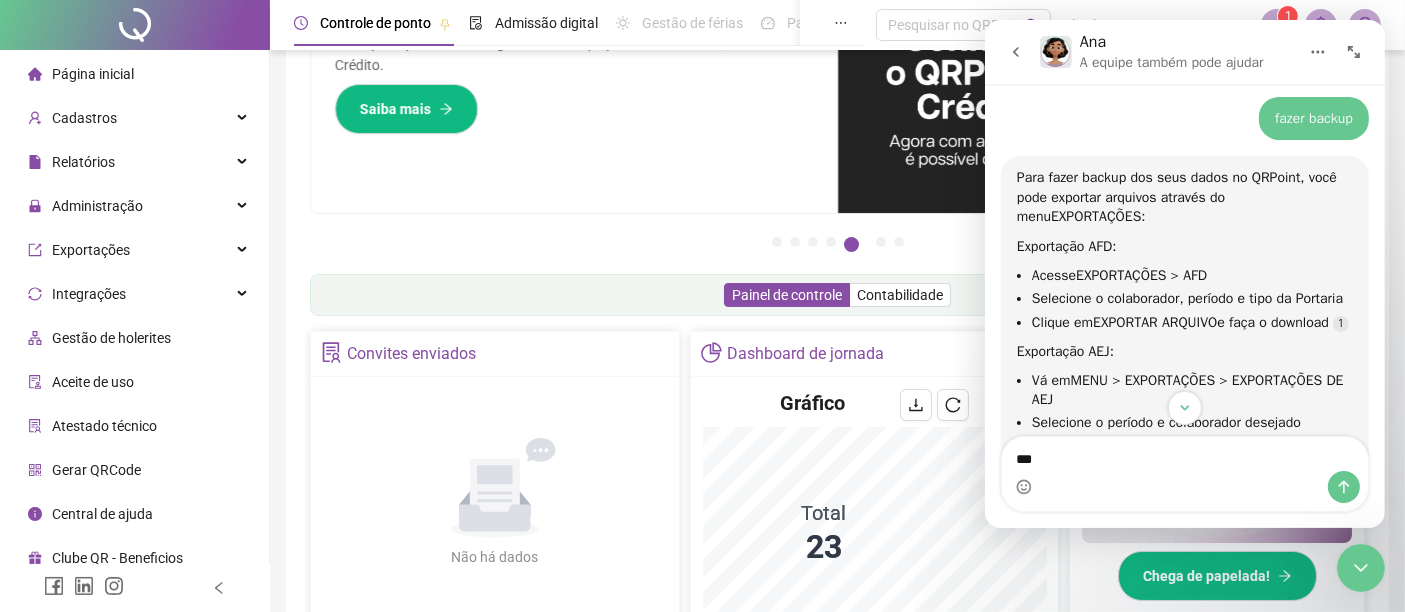 type 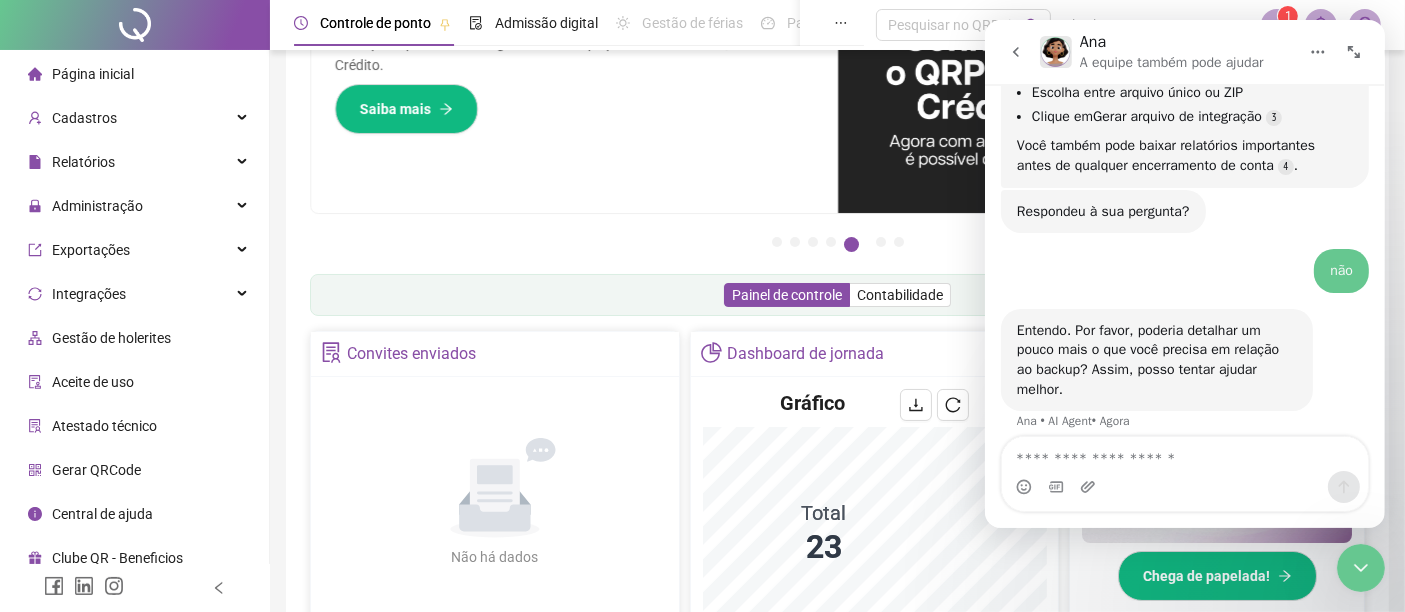 scroll, scrollTop: 1120, scrollLeft: 0, axis: vertical 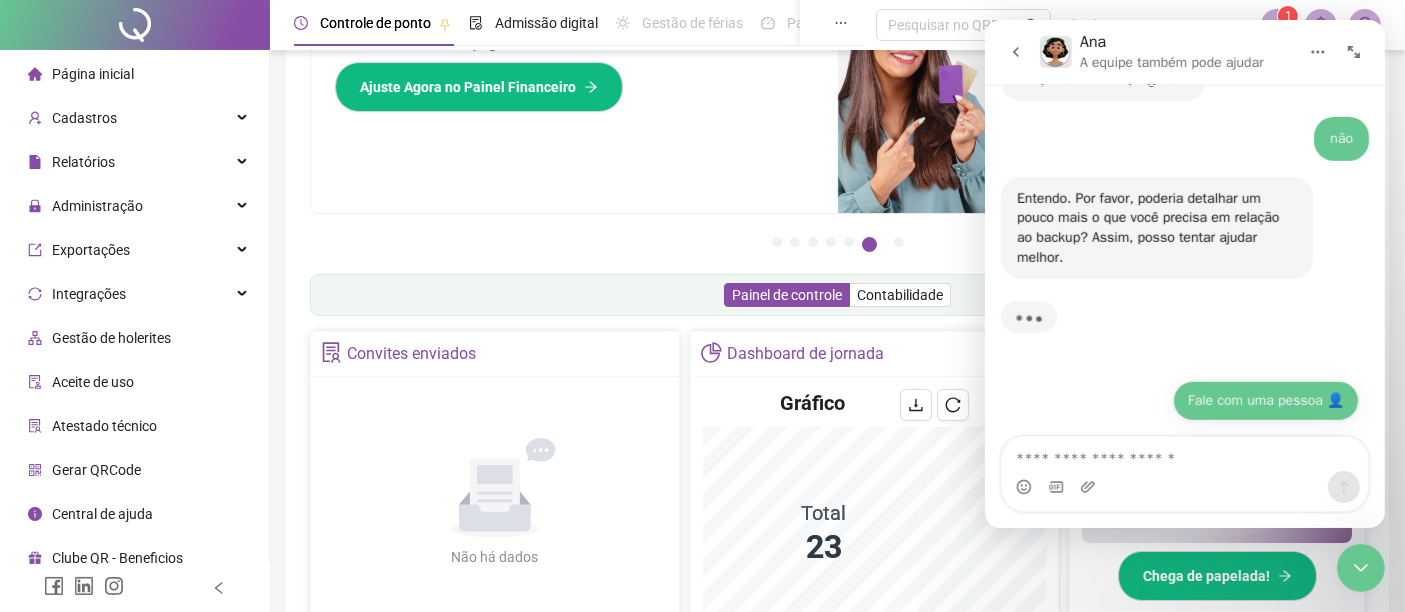 click on "Fale com uma pessoa 👤" at bounding box center [1265, 401] 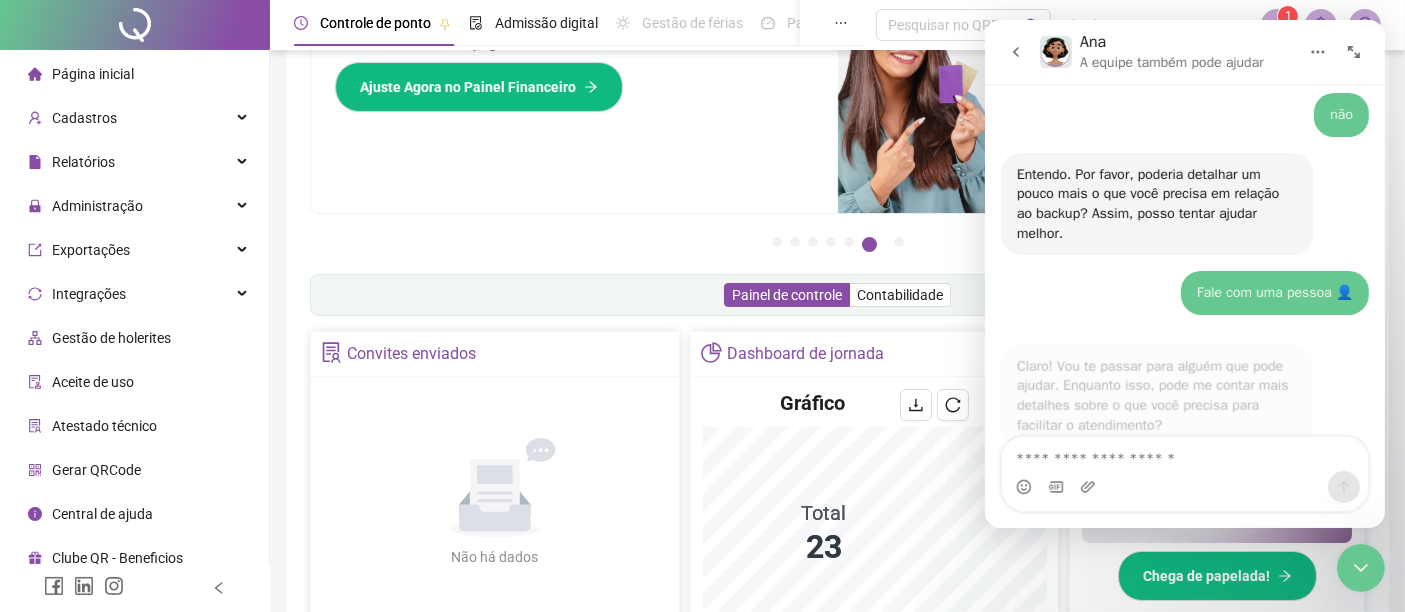 scroll, scrollTop: 1298, scrollLeft: 0, axis: vertical 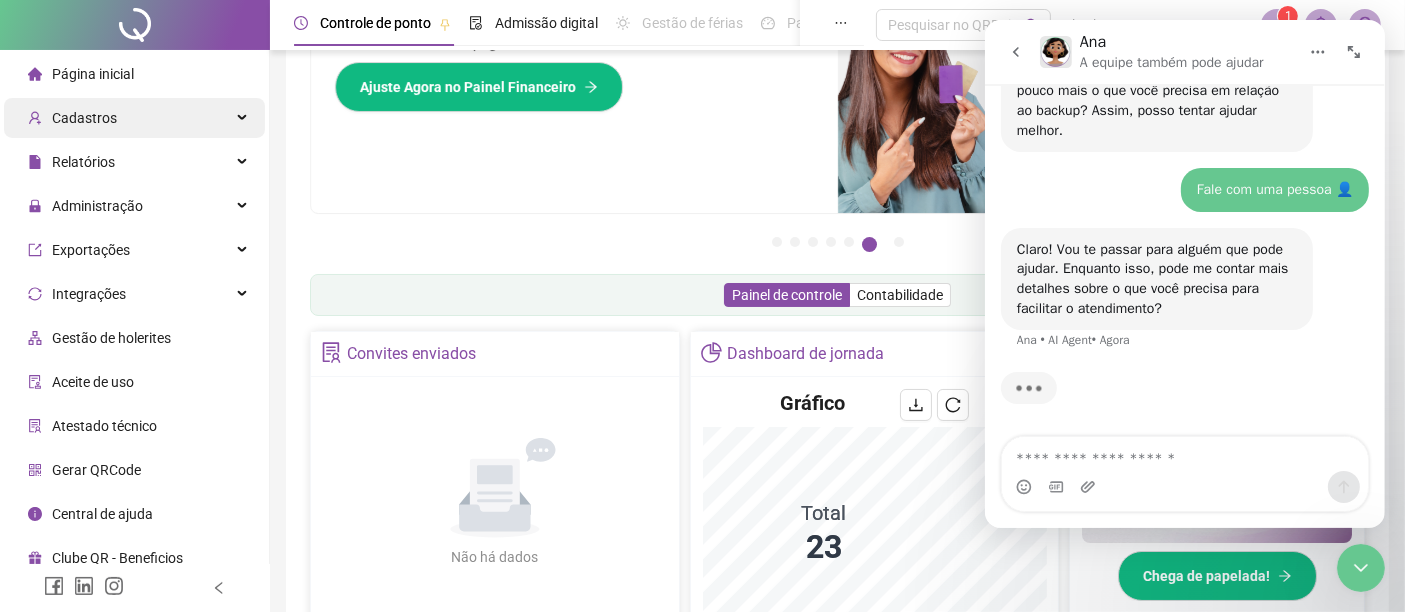 click on "Cadastros" at bounding box center [134, 118] 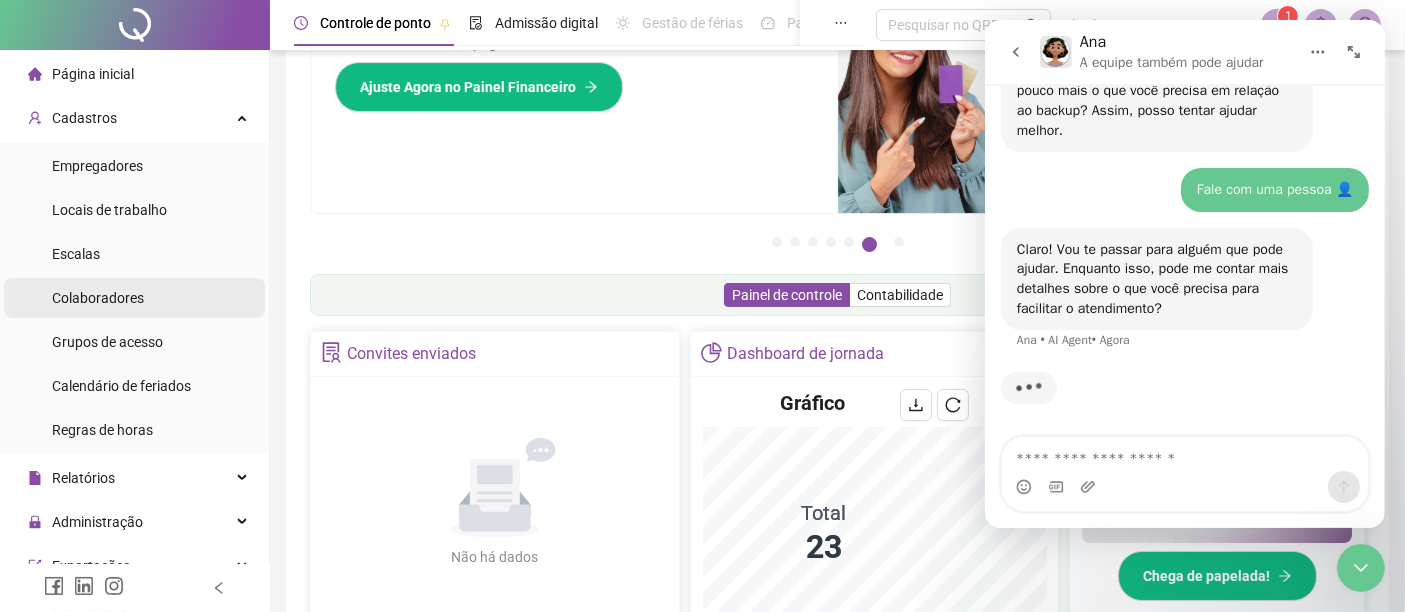 click on "Colaboradores" at bounding box center [134, 298] 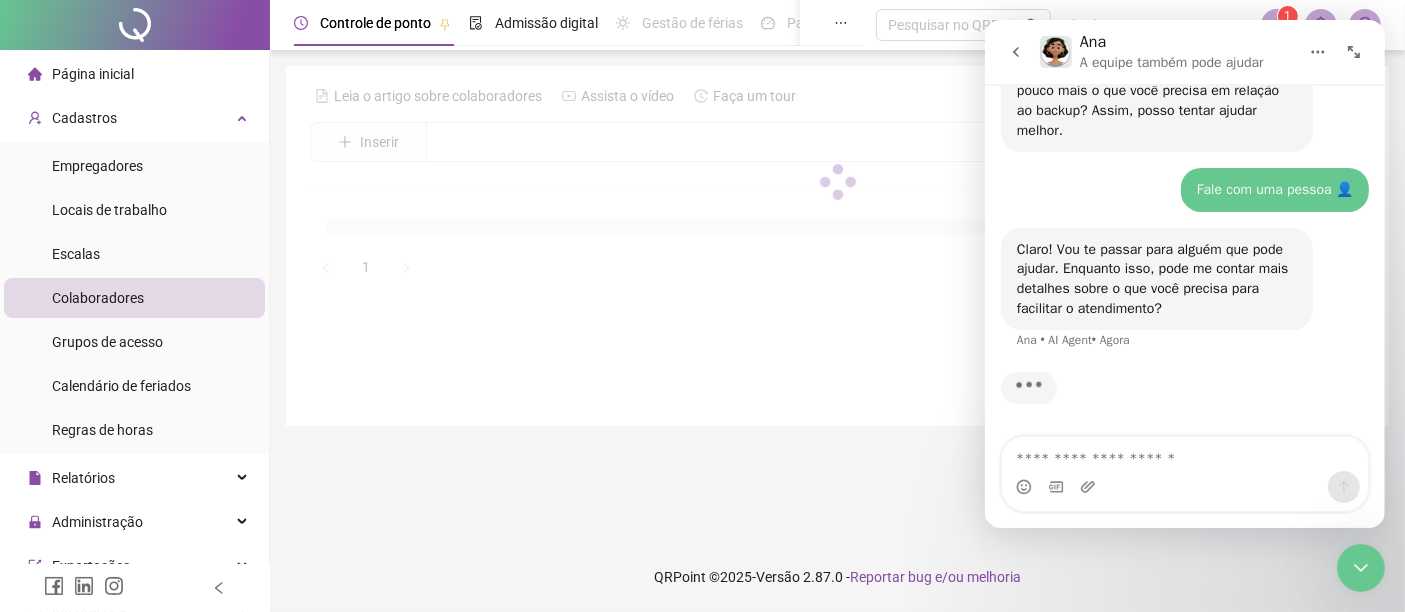 scroll, scrollTop: 0, scrollLeft: 0, axis: both 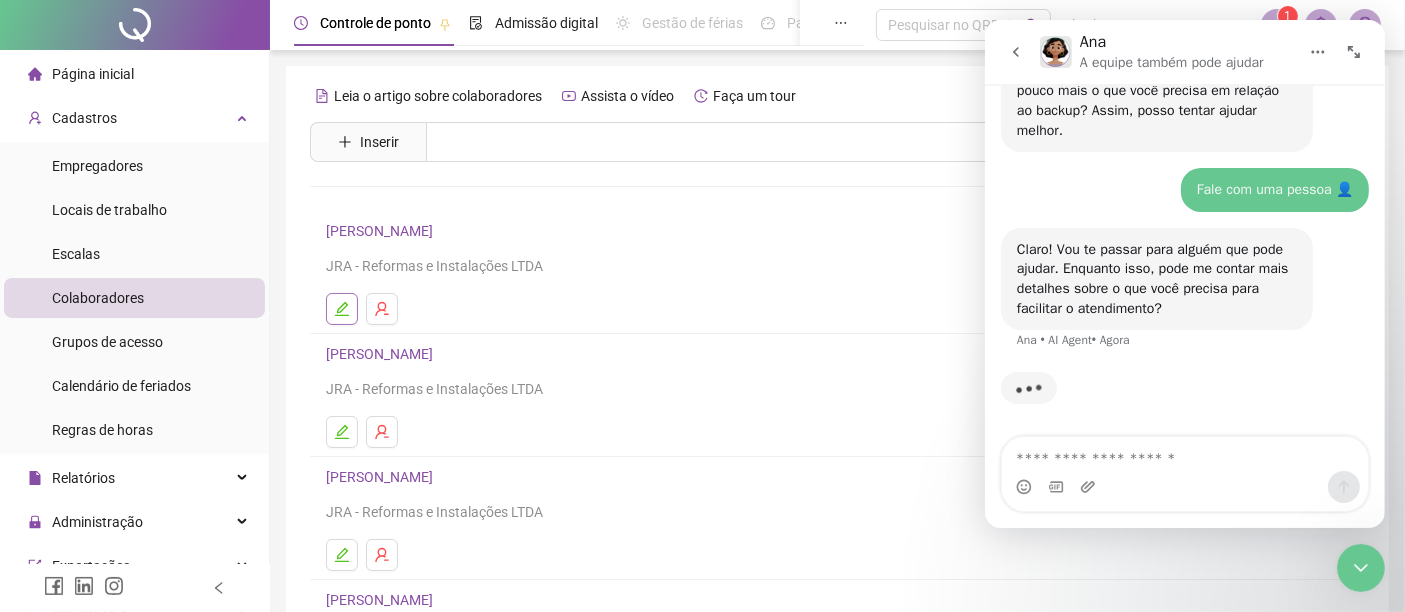 click at bounding box center (342, 309) 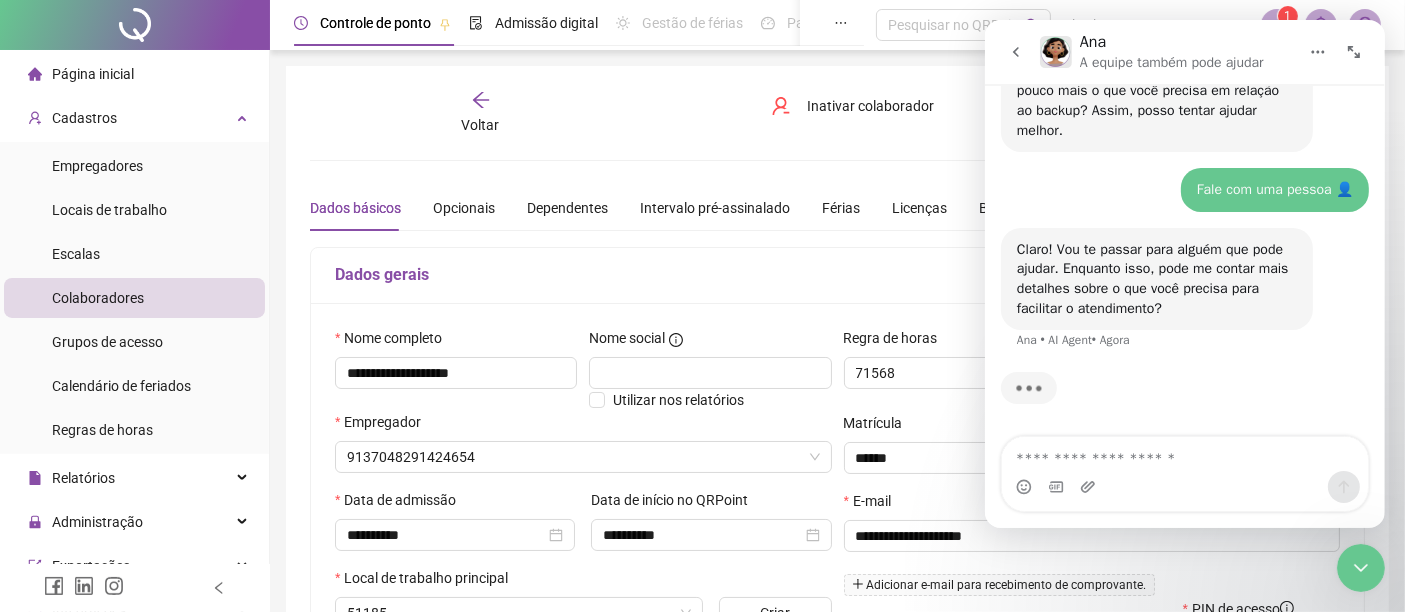 type on "*******" 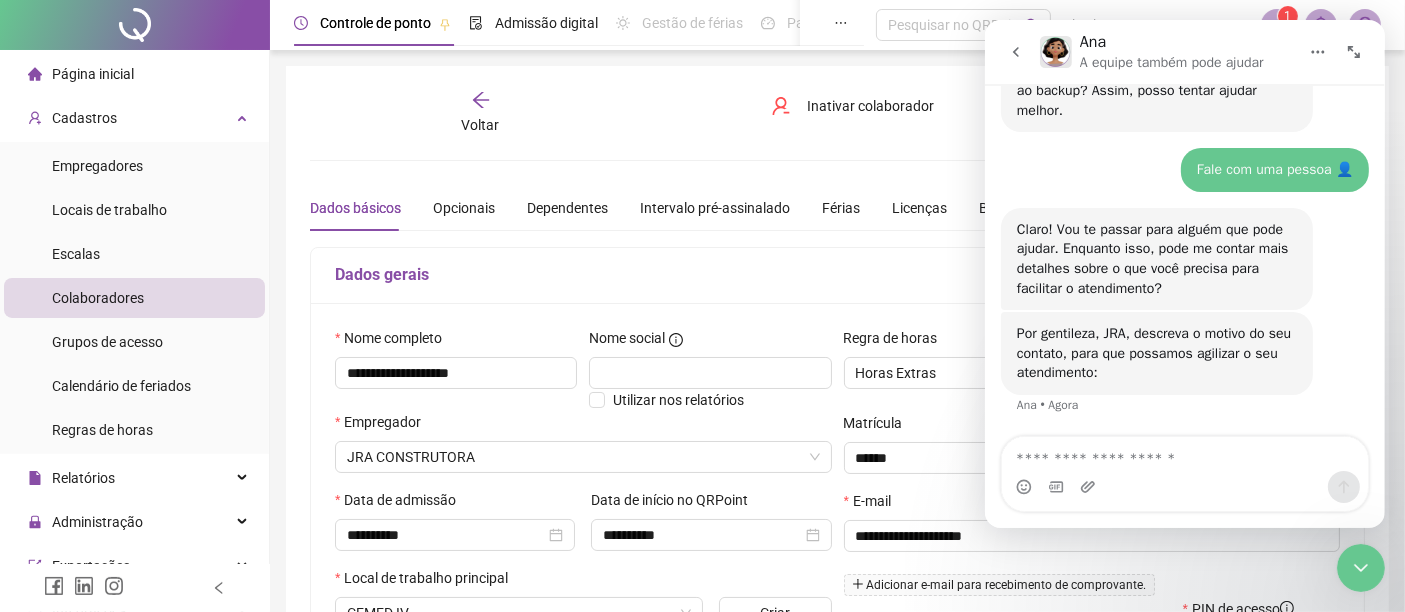 scroll, scrollTop: 1318, scrollLeft: 0, axis: vertical 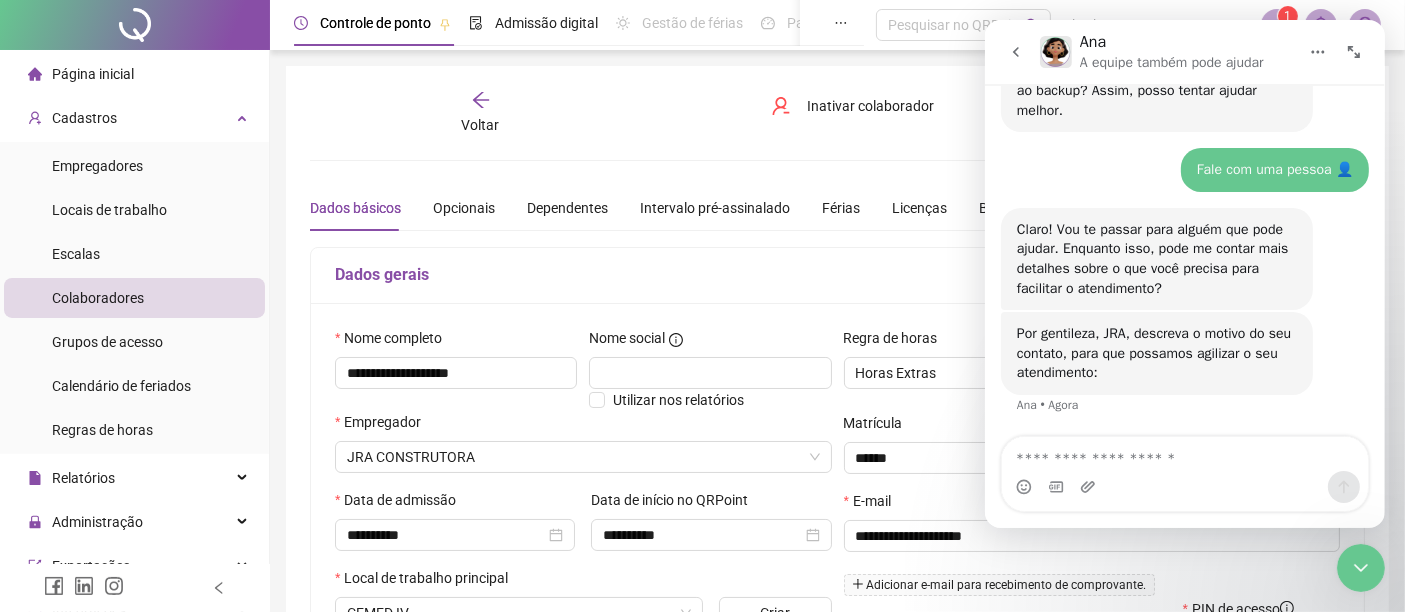 click at bounding box center [1360, 567] 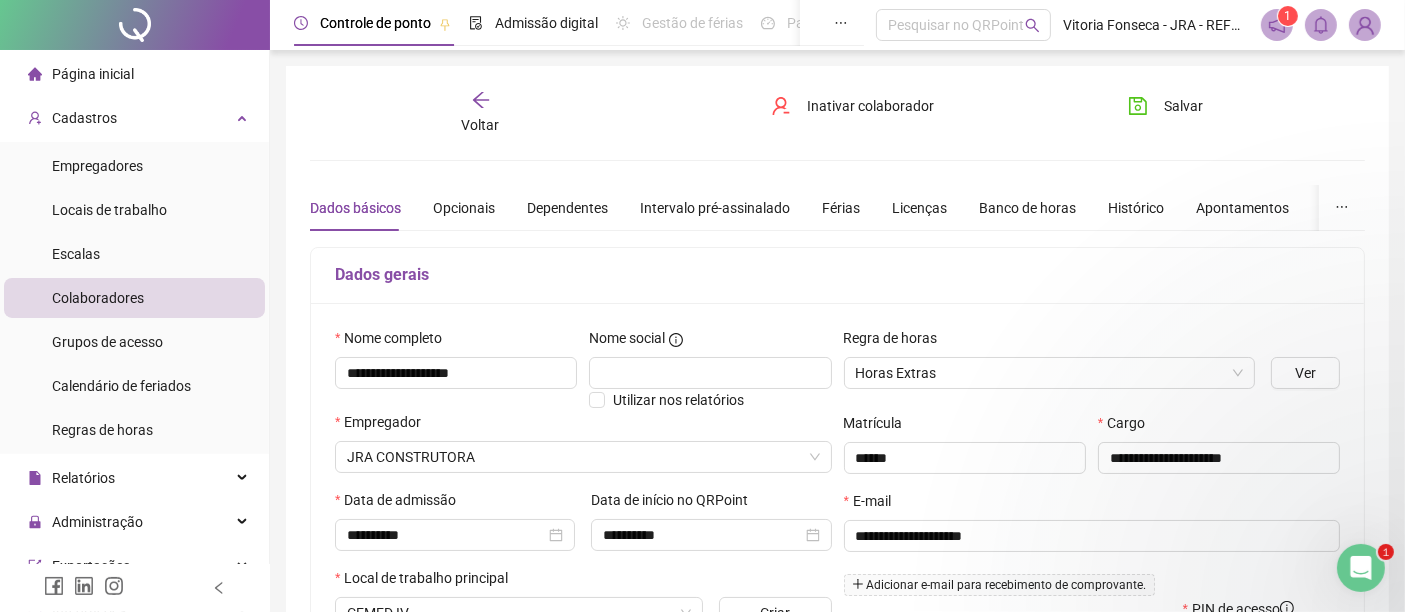 scroll, scrollTop: 0, scrollLeft: 0, axis: both 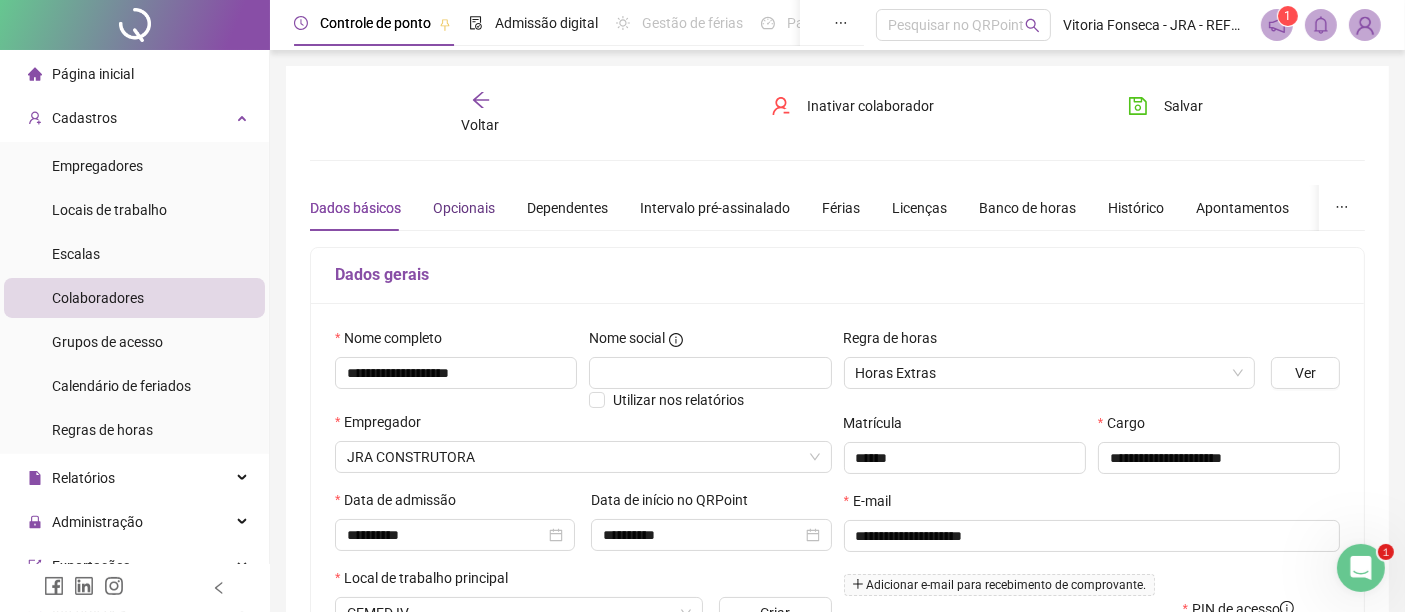 click on "Opcionais" at bounding box center (464, 208) 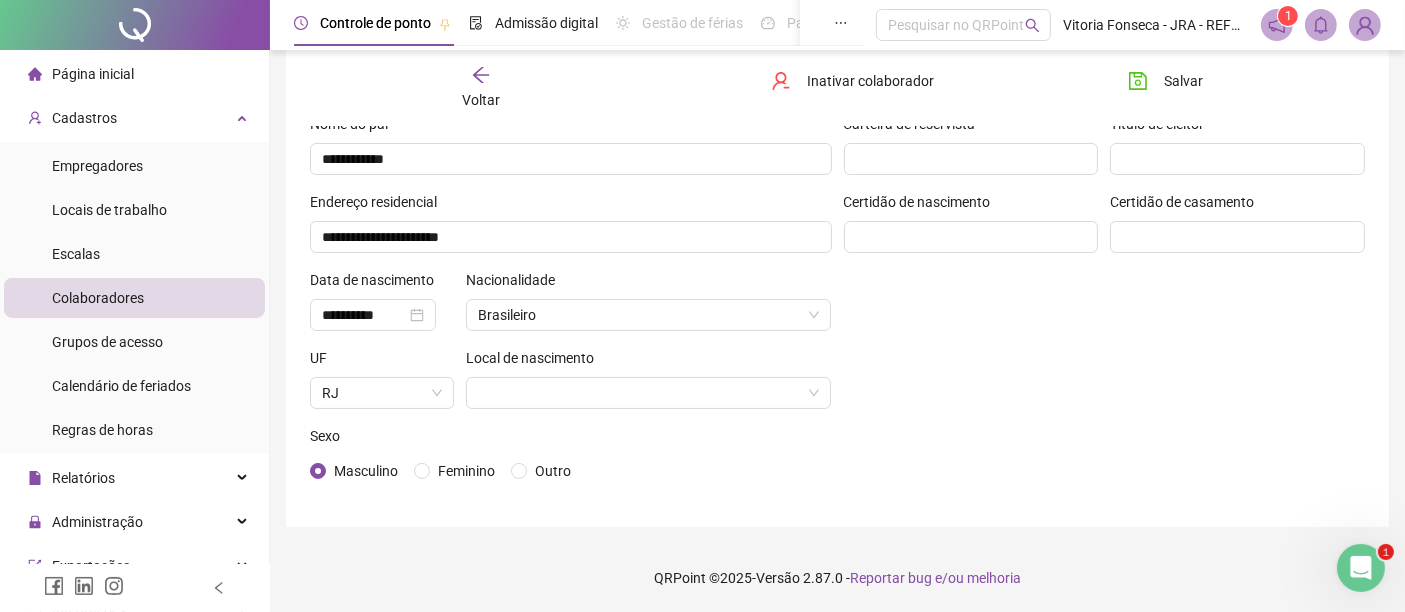 scroll, scrollTop: 0, scrollLeft: 0, axis: both 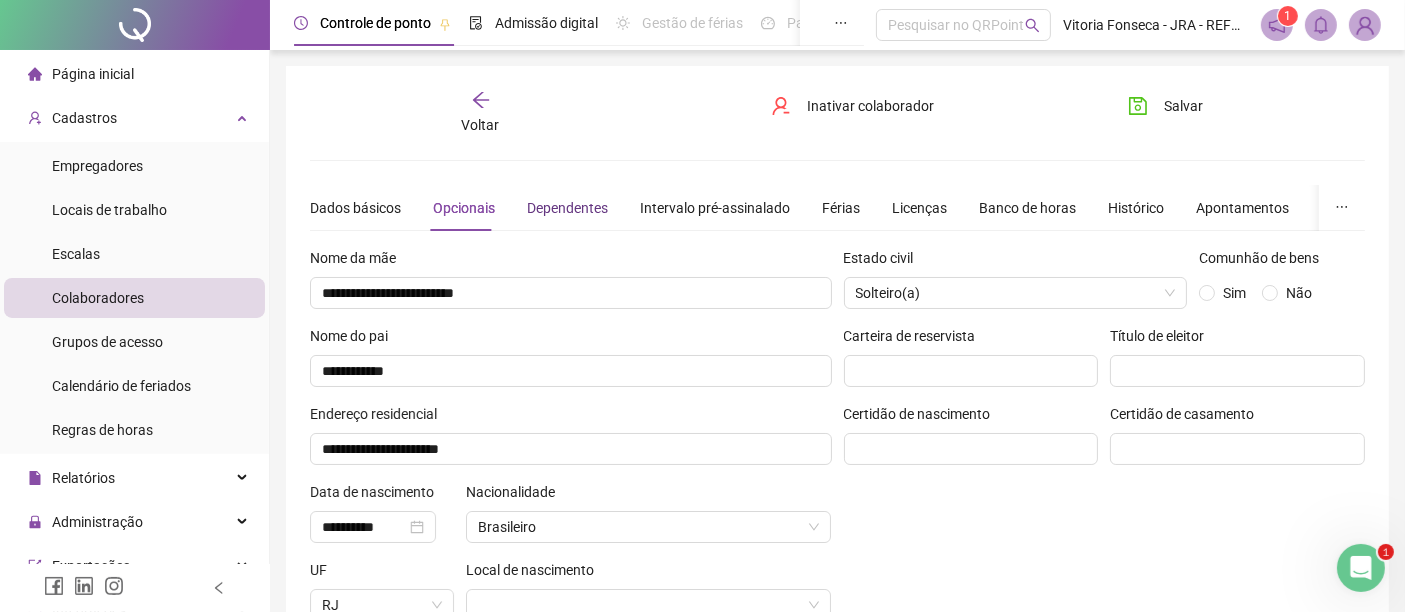 click on "Dependentes" at bounding box center (567, 208) 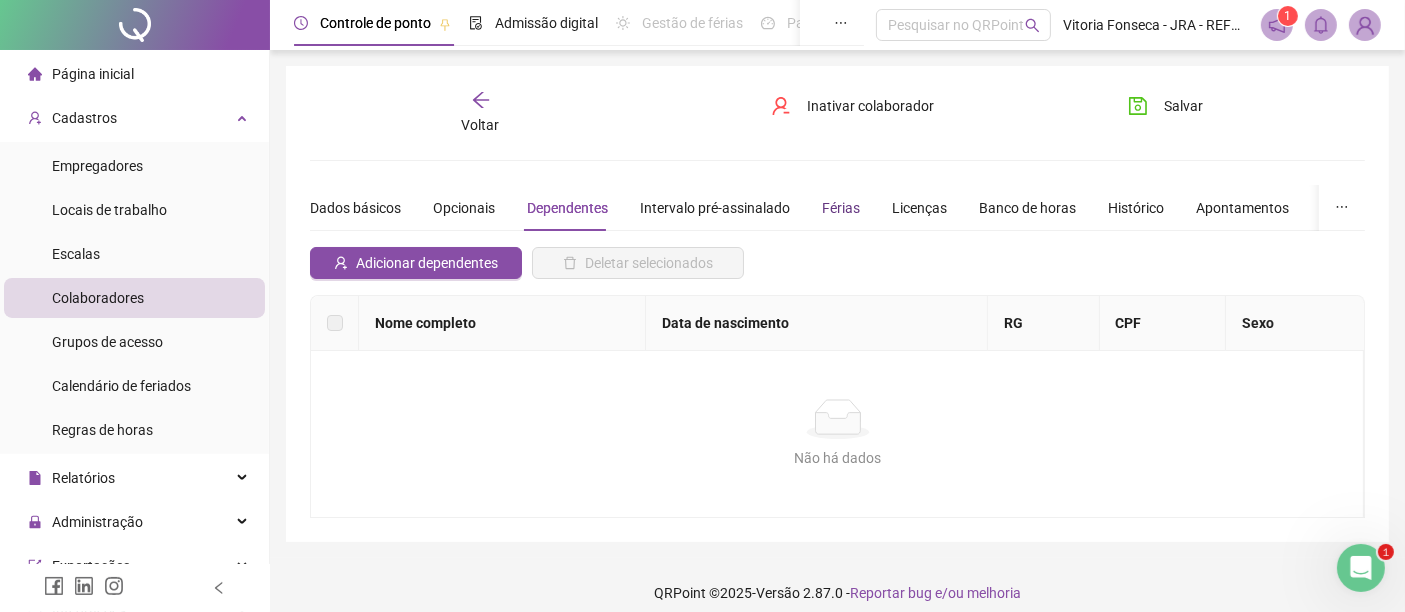 click on "Férias" at bounding box center [841, 208] 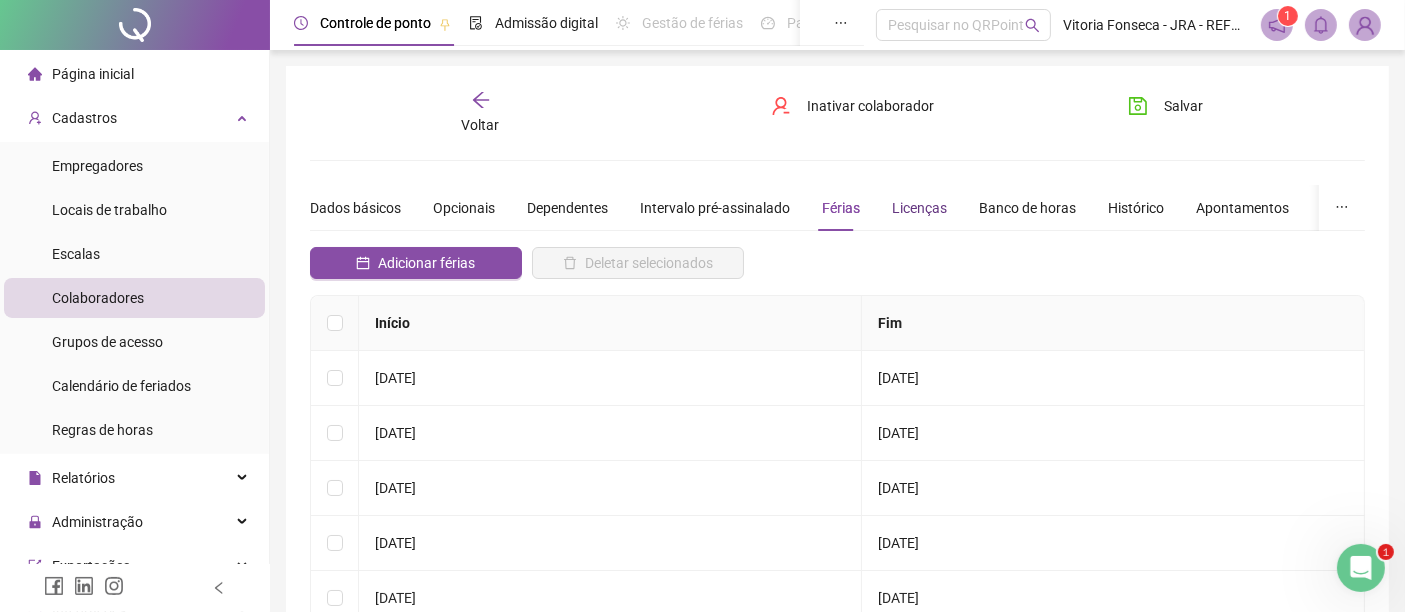 click on "Licenças" at bounding box center (919, 208) 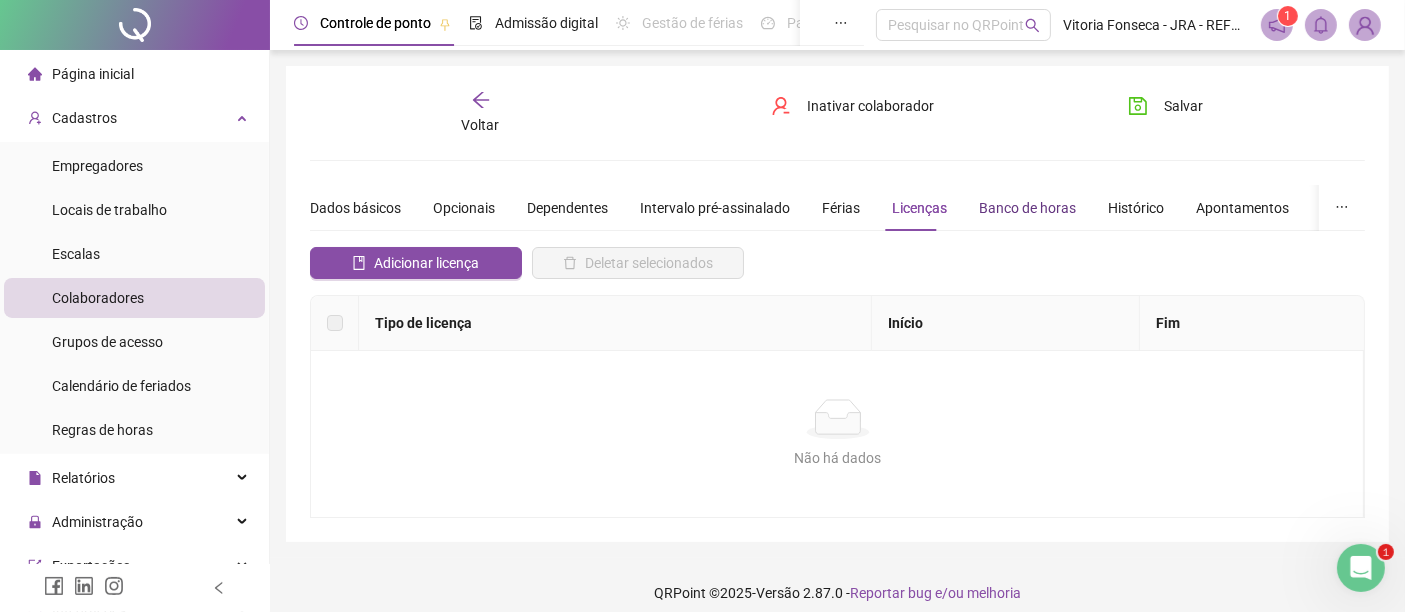 click on "Banco de horas" at bounding box center (1027, 208) 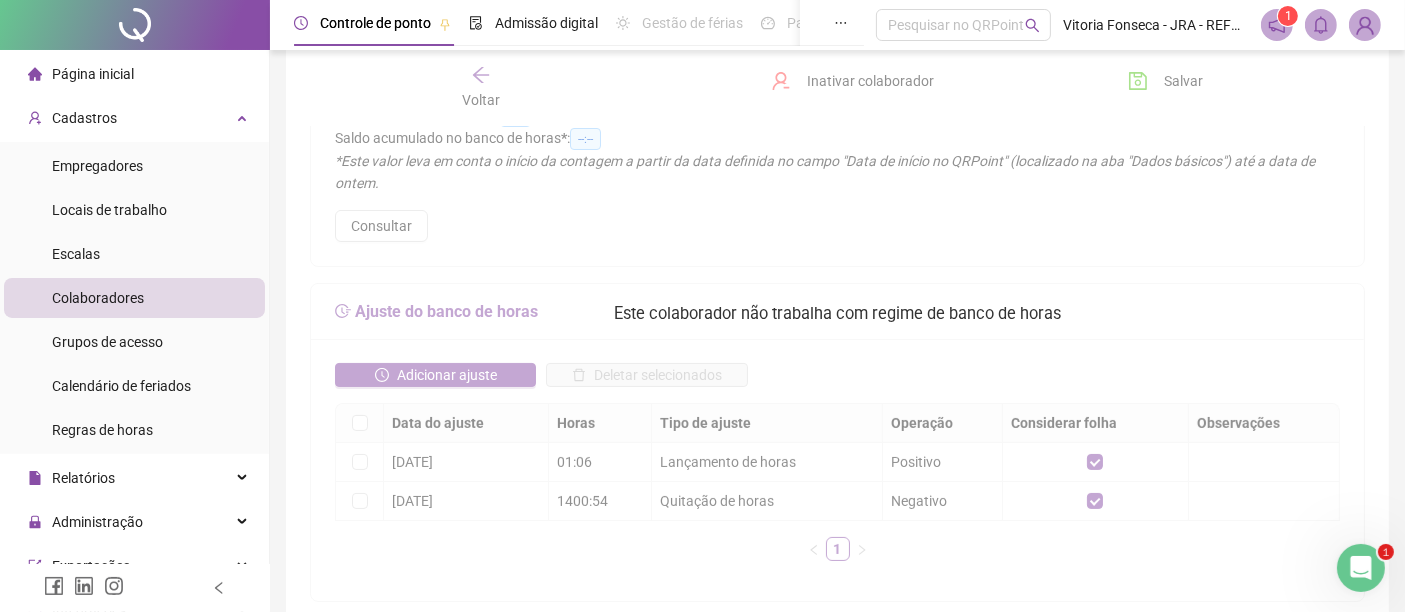 scroll, scrollTop: 0, scrollLeft: 0, axis: both 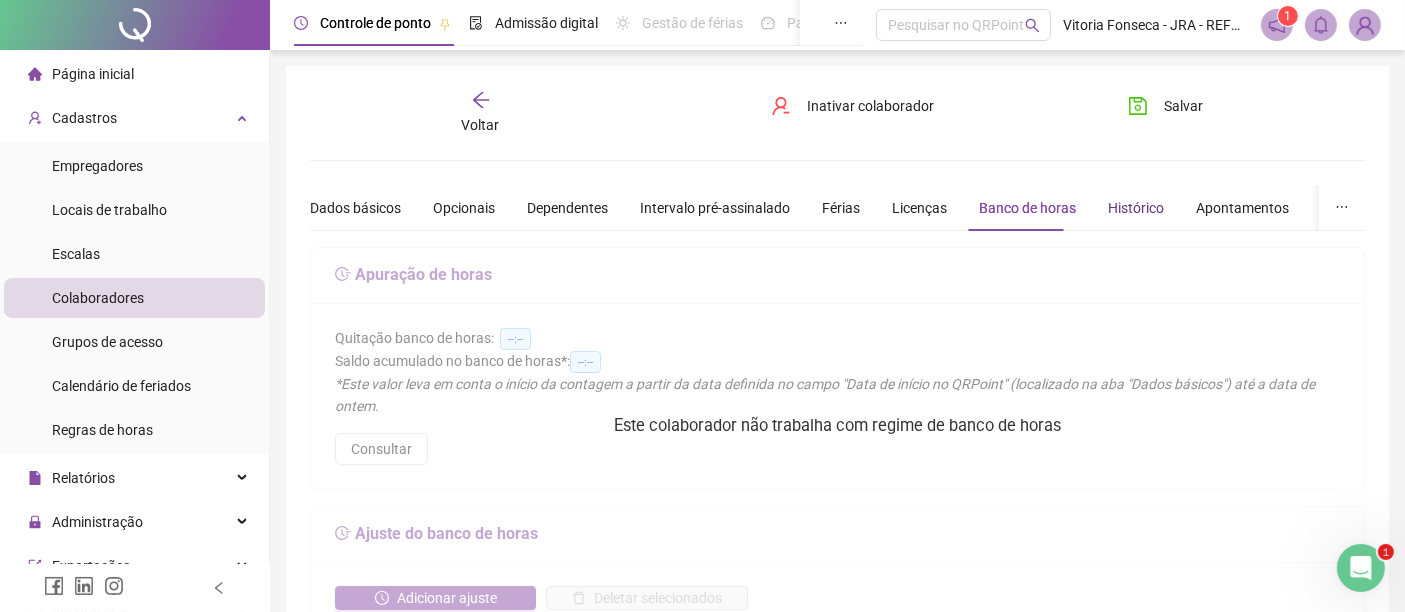 click on "Histórico" at bounding box center [1136, 208] 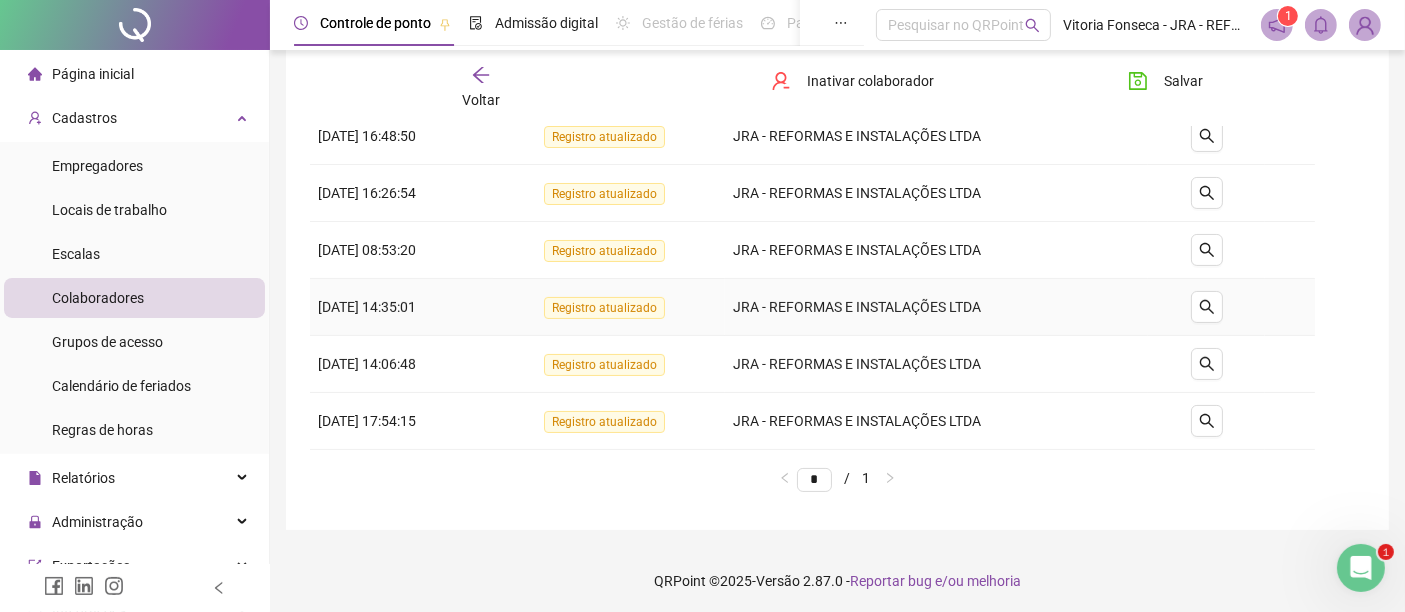 scroll, scrollTop: 0, scrollLeft: 0, axis: both 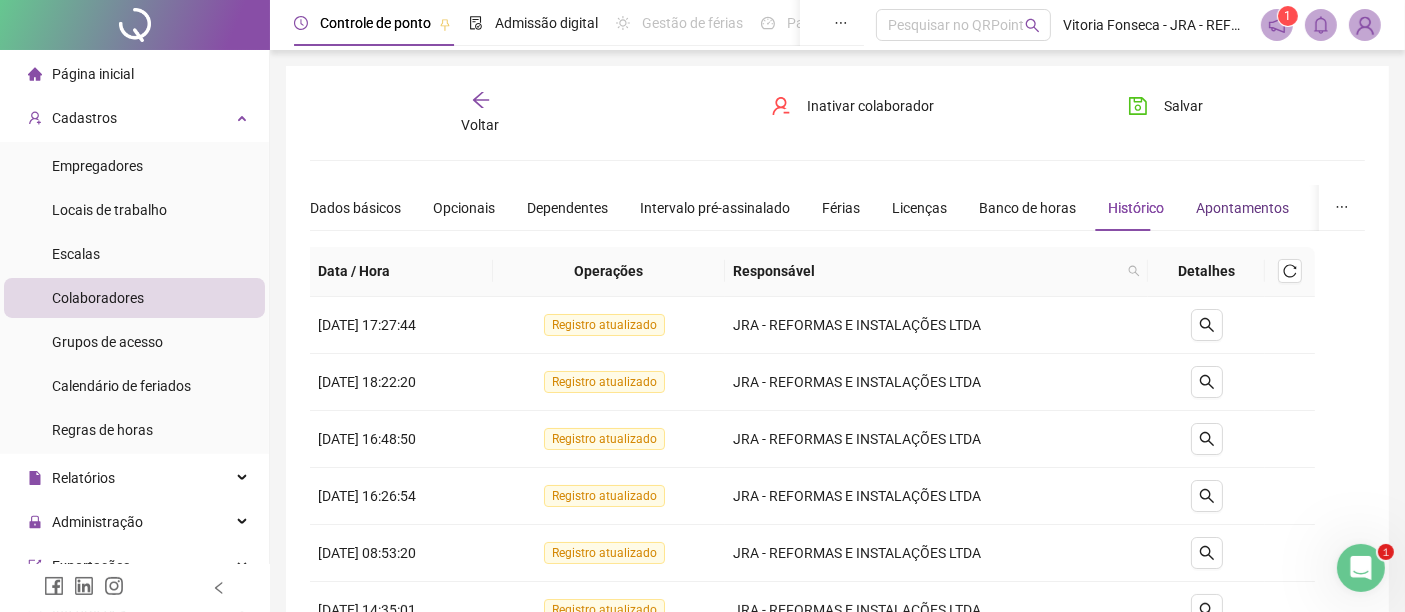 click on "Apontamentos" at bounding box center (1242, 208) 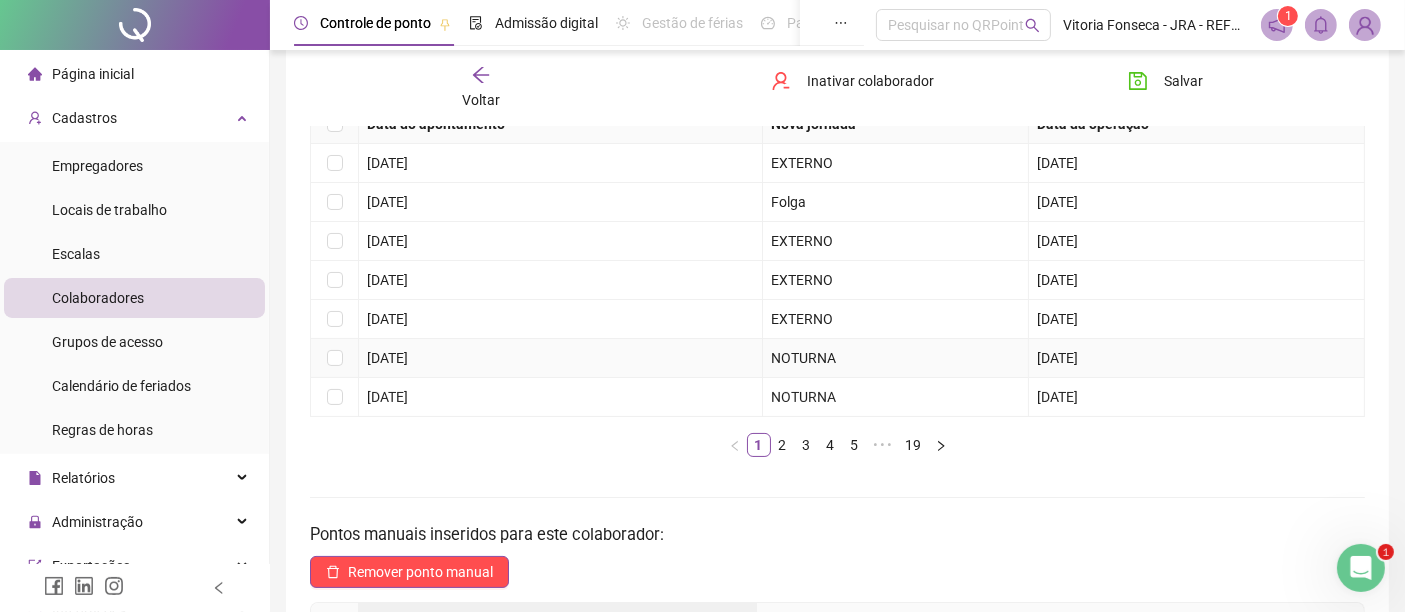 scroll, scrollTop: 0, scrollLeft: 0, axis: both 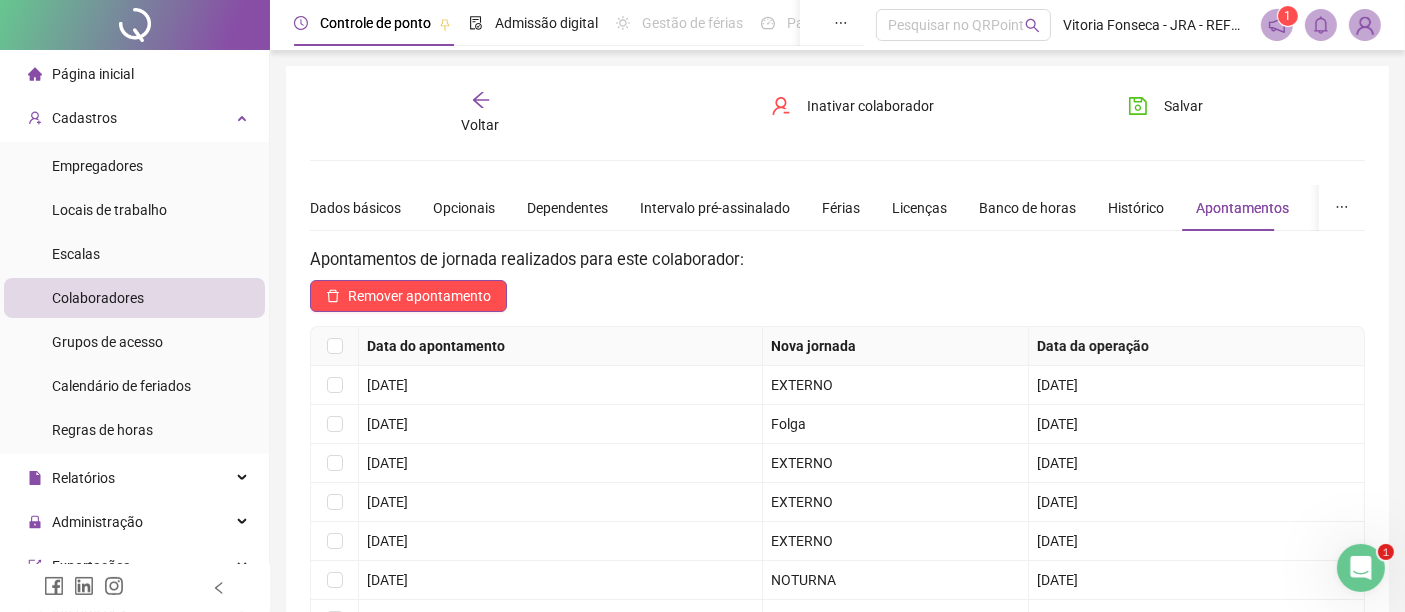 click on "Dados básicos Opcionais Dependentes Intervalo pré-assinalado Férias Licenças Banco de horas Histórico Apontamentos Integrações Preferências" at bounding box center (907, 208) 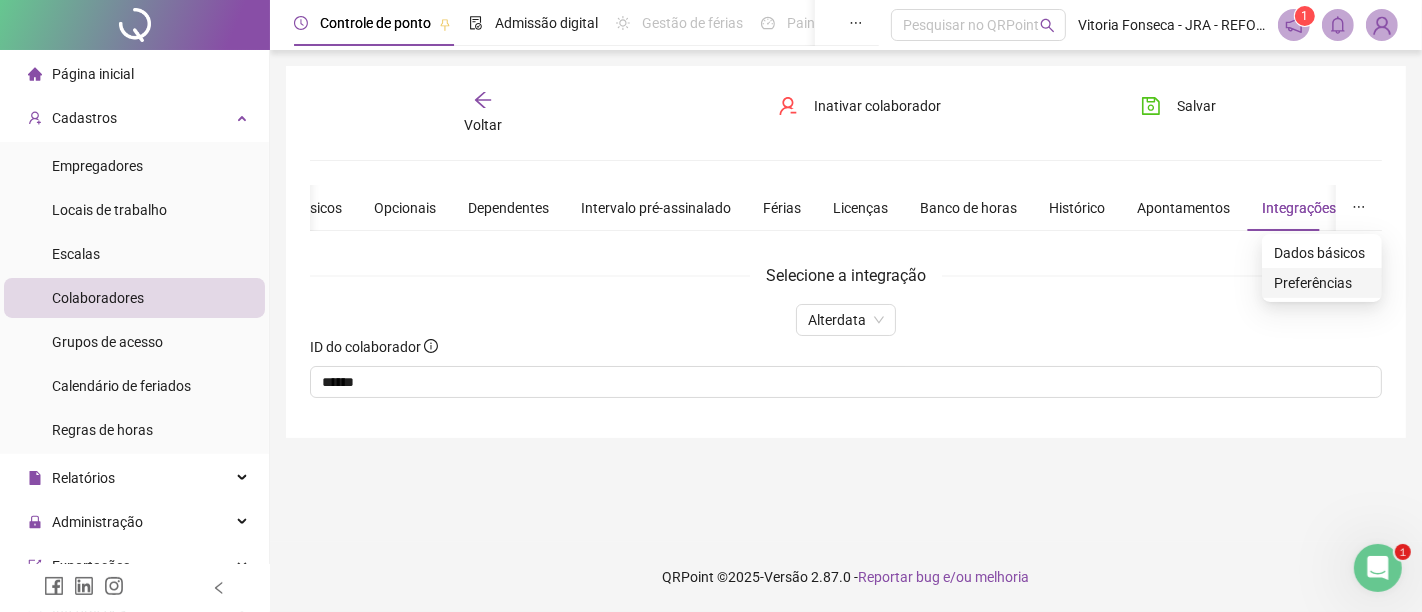 click on "Preferências" at bounding box center [1322, 283] 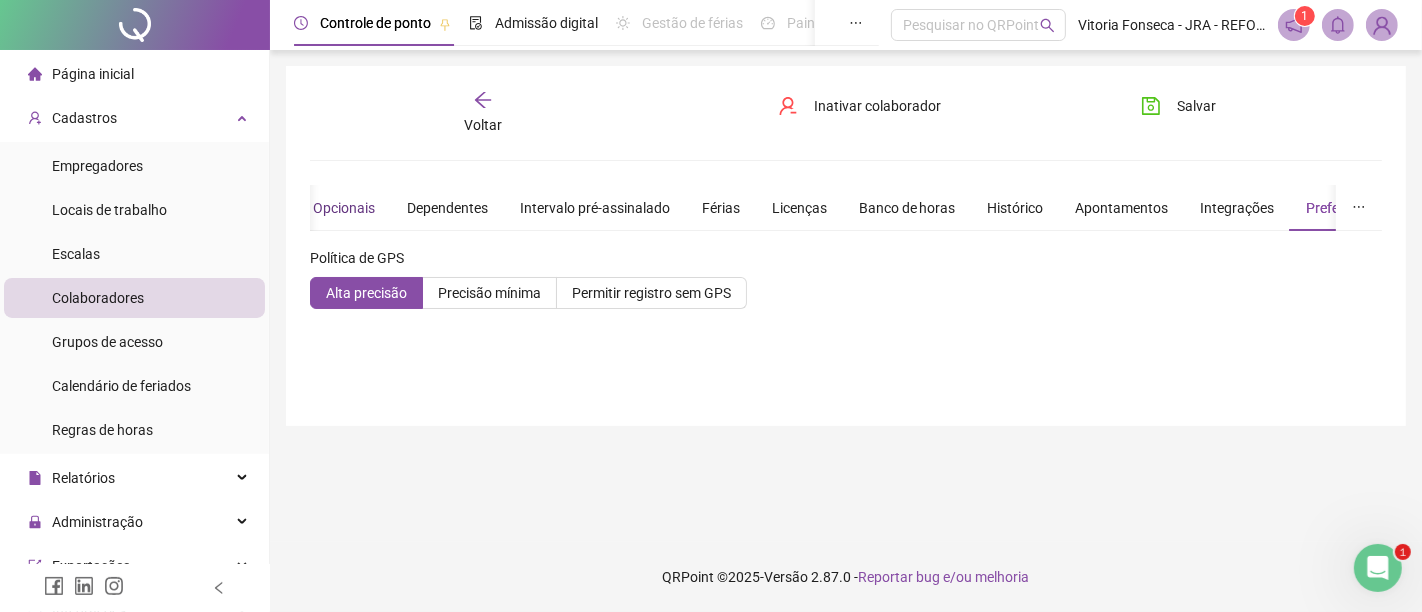 click on "Opcionais" at bounding box center [344, 208] 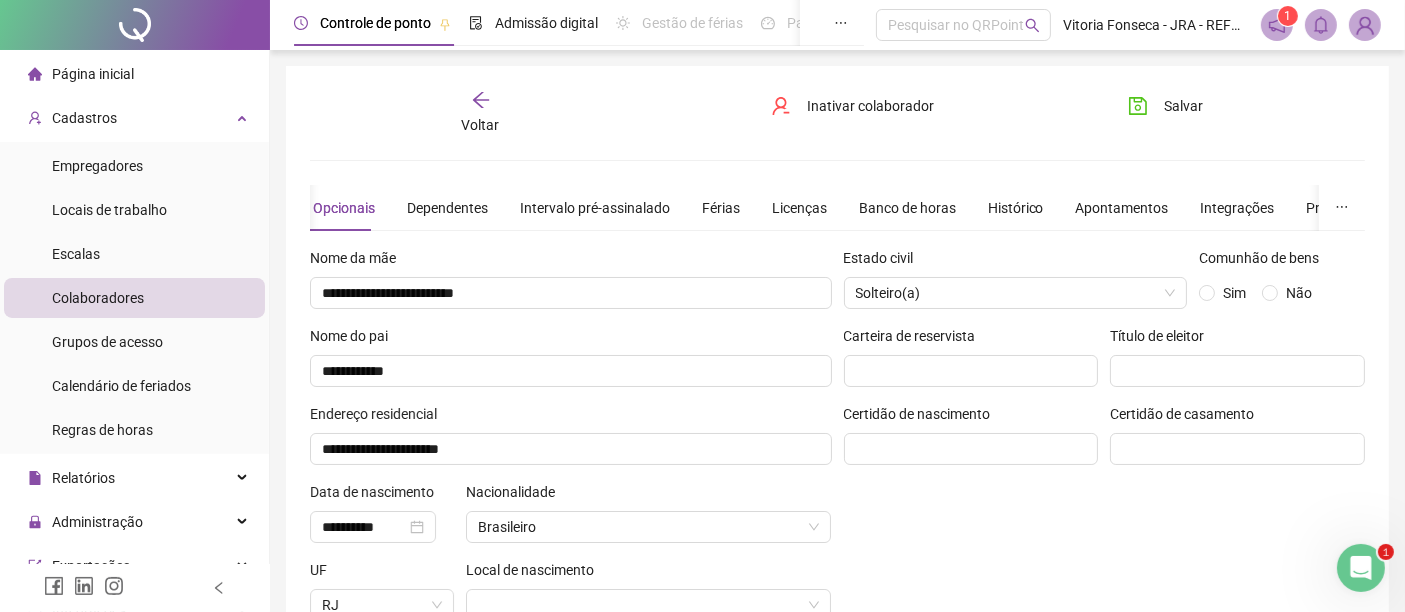 click on "Voltar" at bounding box center (481, 125) 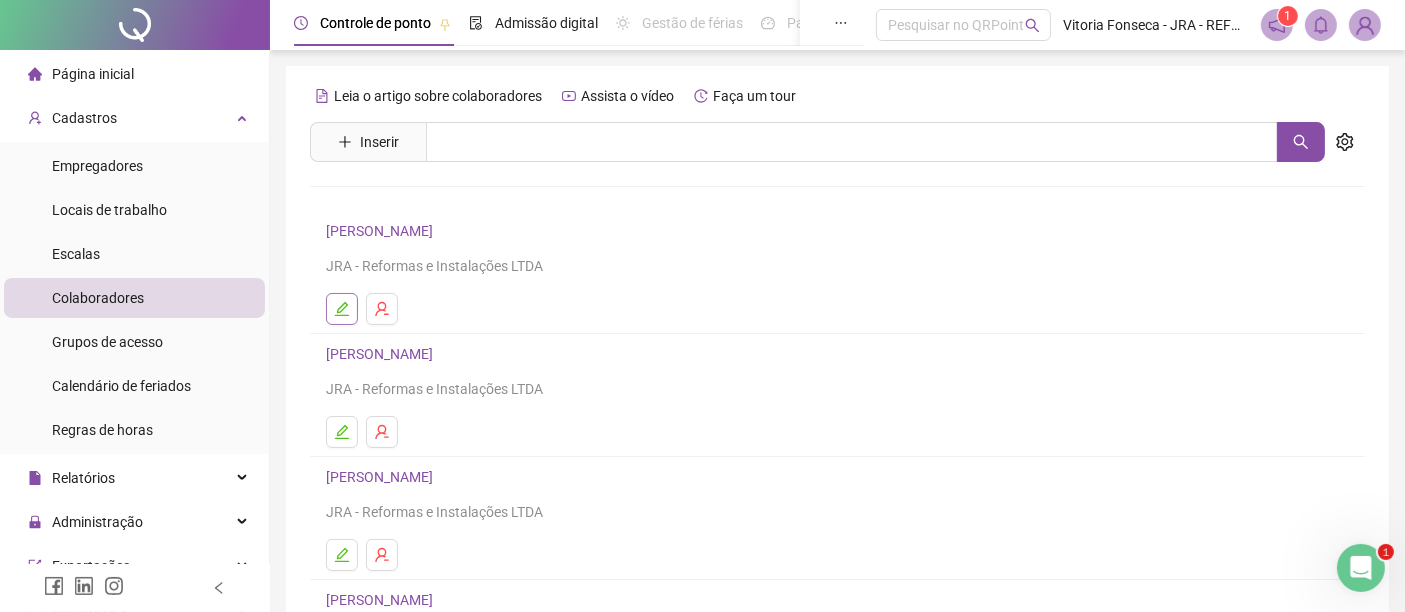 click 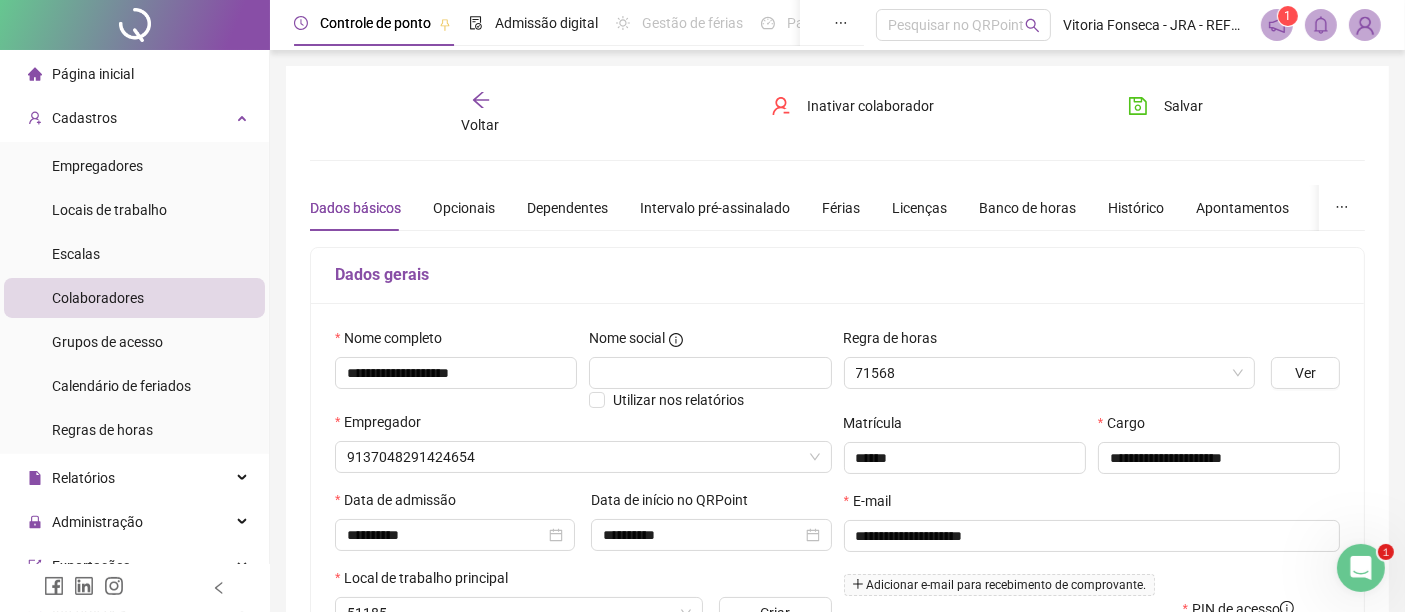 type on "*******" 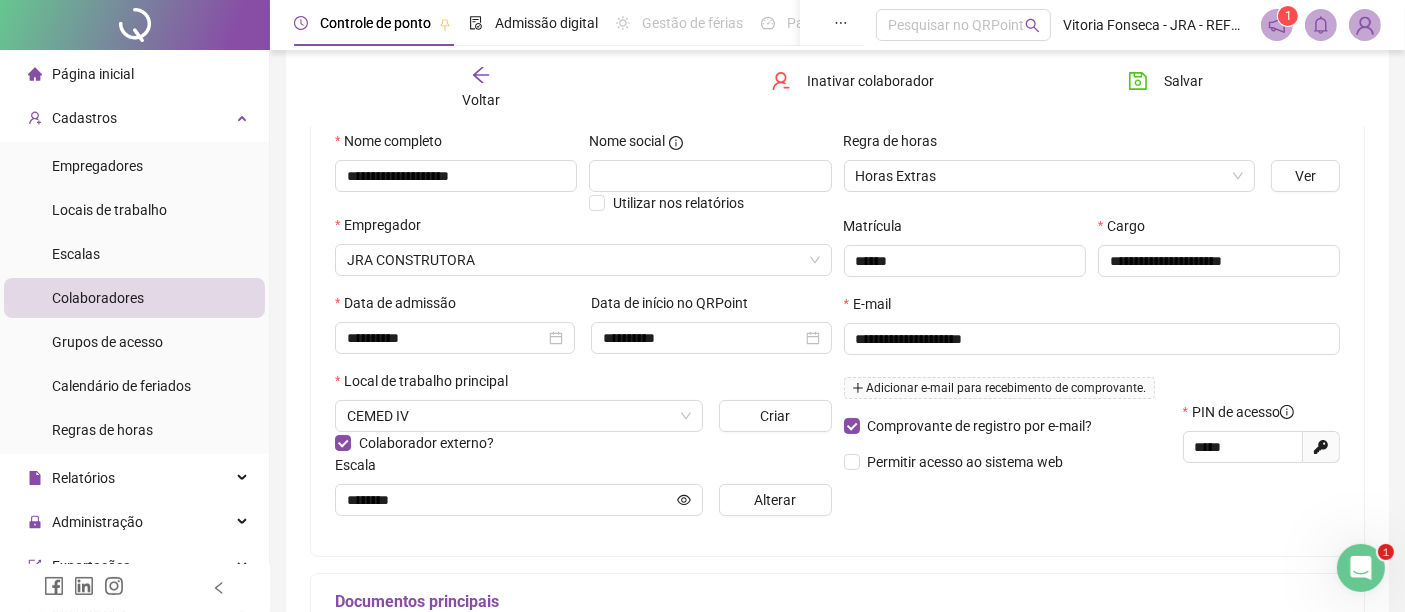 scroll, scrollTop: 85, scrollLeft: 0, axis: vertical 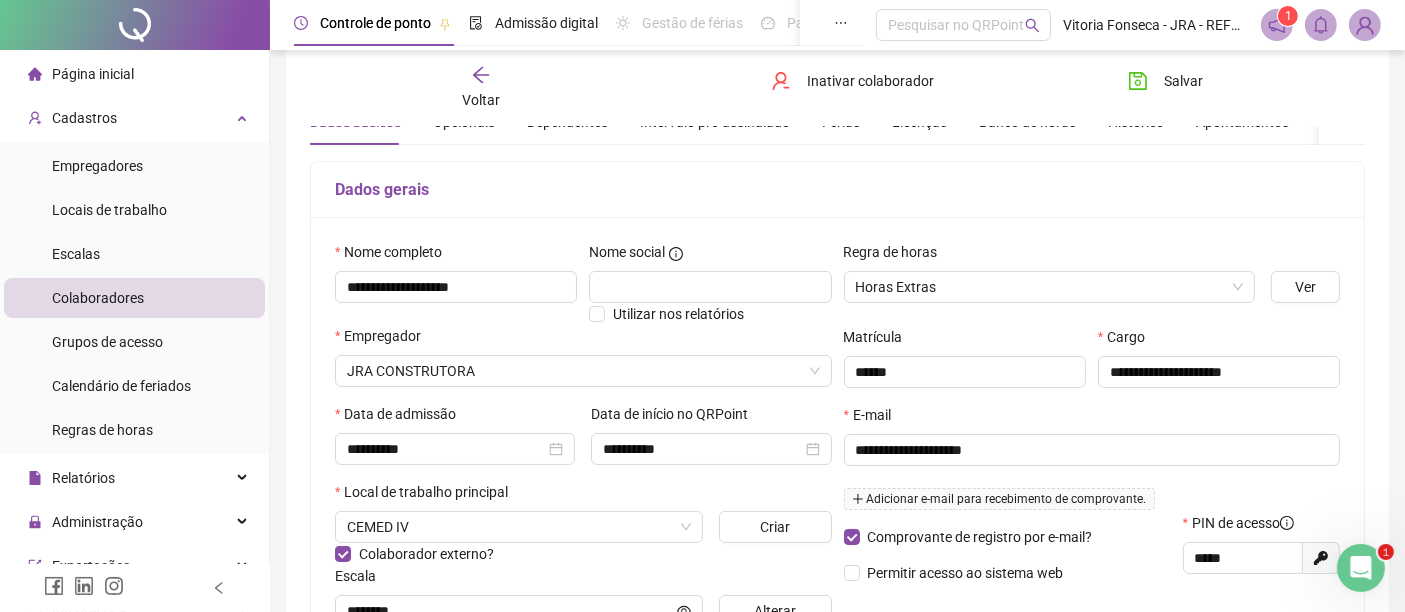 click on "Voltar" at bounding box center [481, 100] 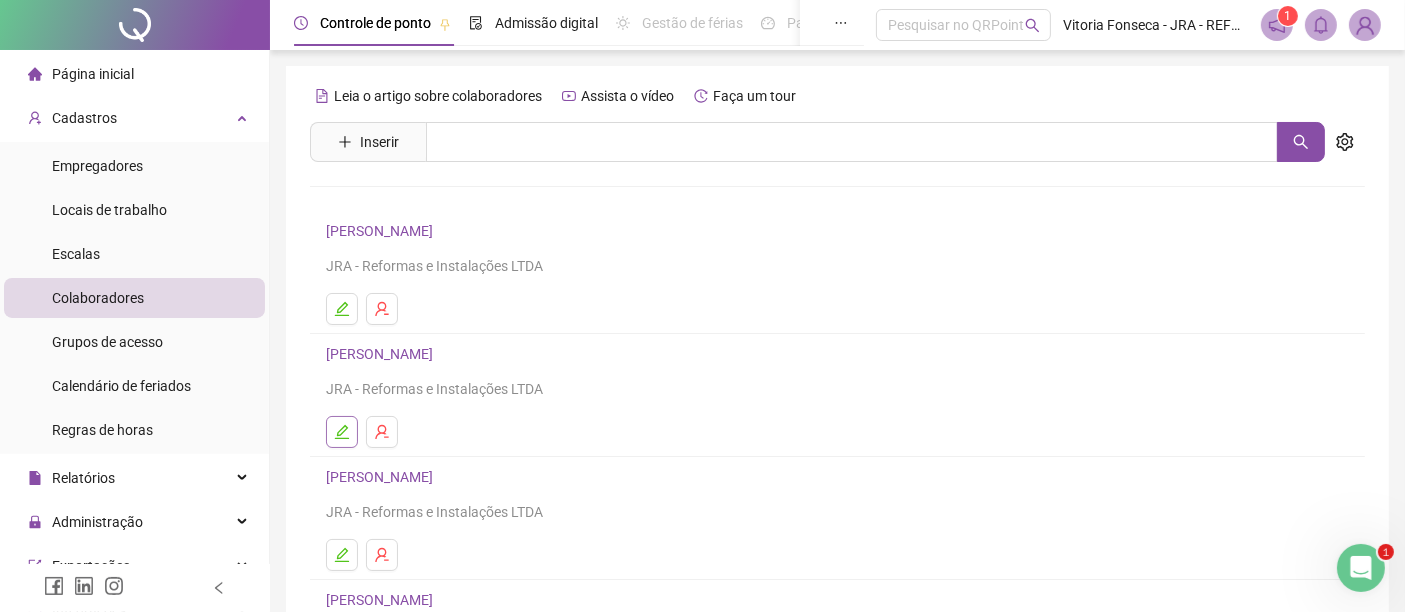click 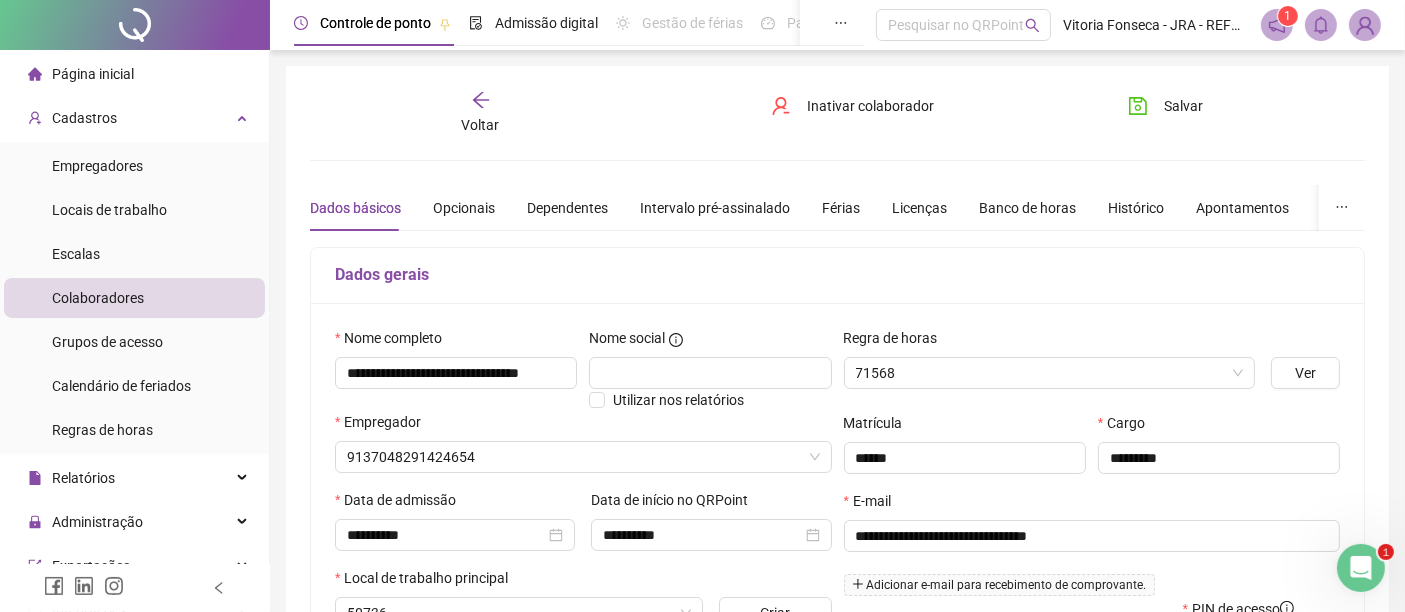 type on "**********" 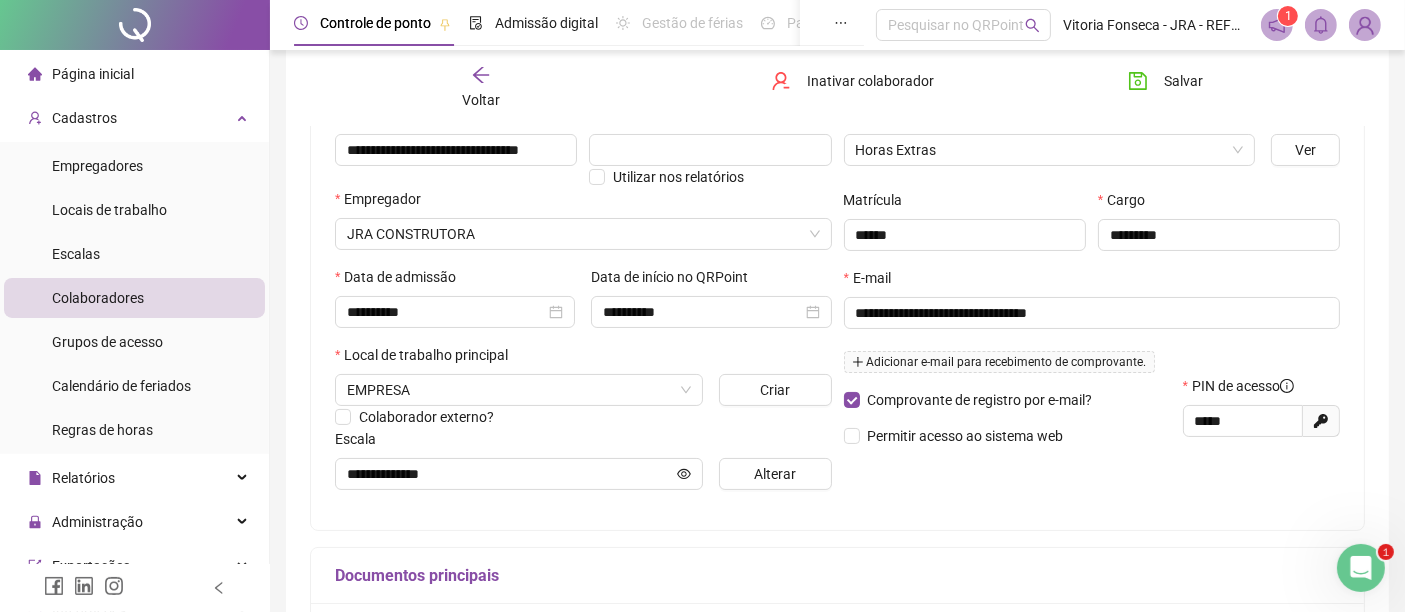 scroll, scrollTop: 0, scrollLeft: 0, axis: both 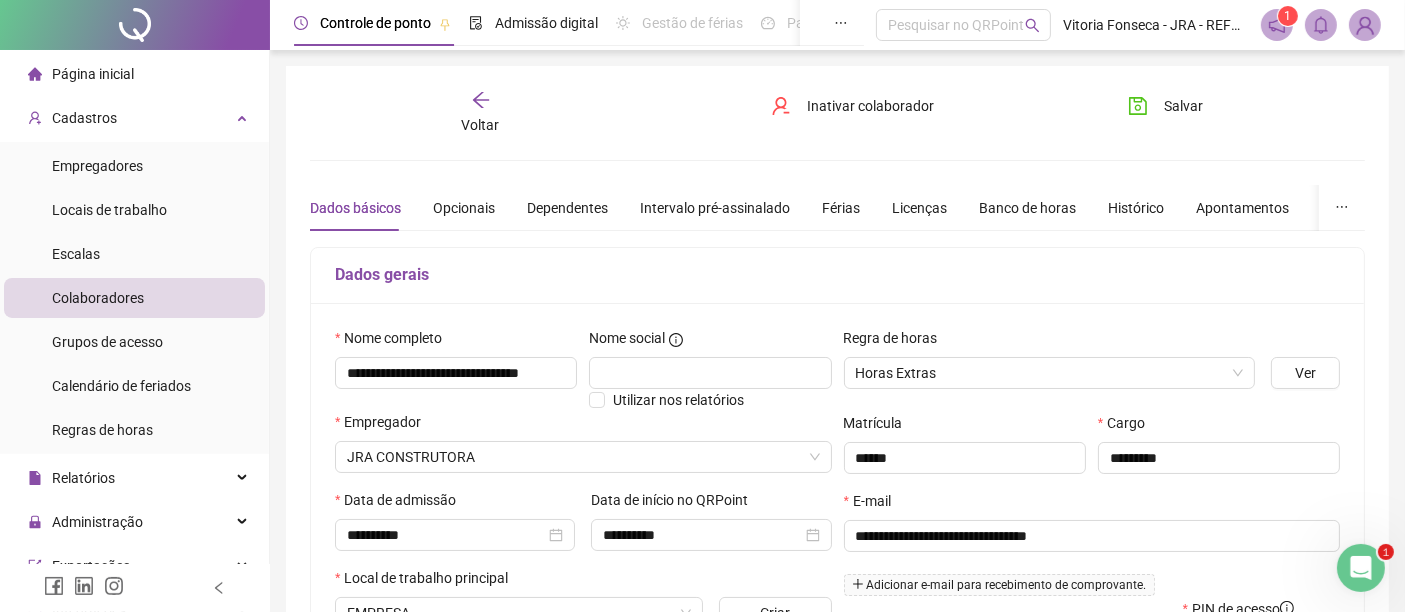 click on "Voltar" at bounding box center [480, 113] 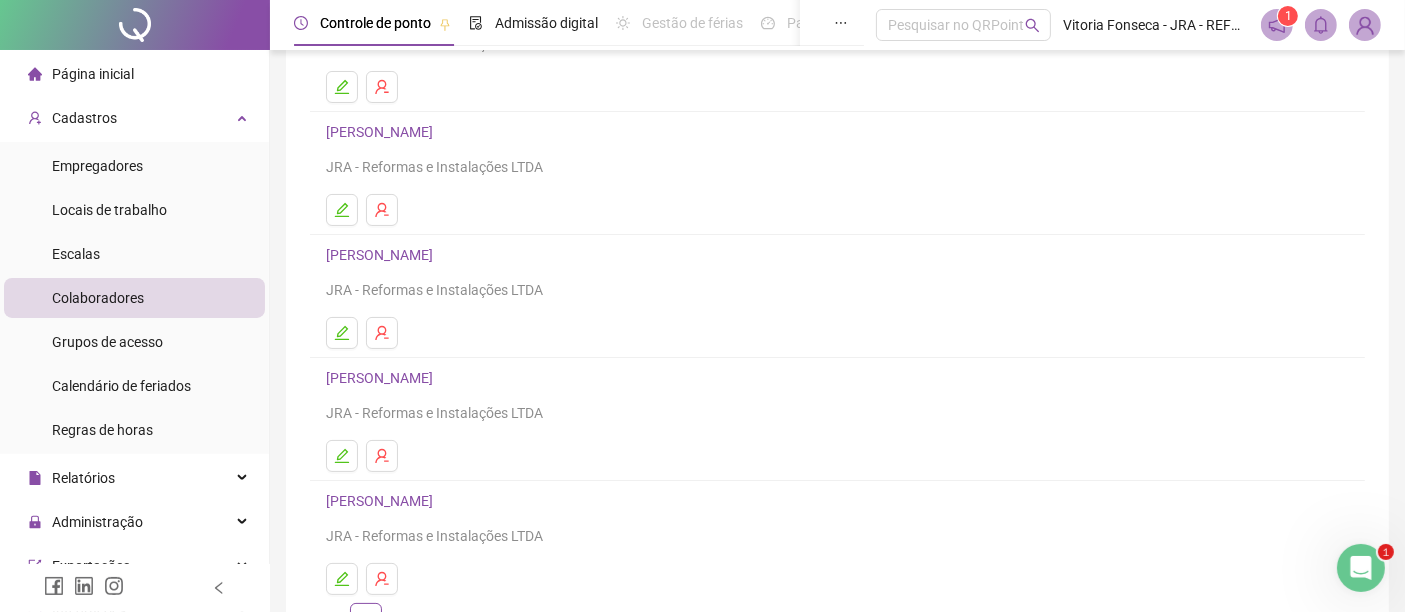scroll, scrollTop: 333, scrollLeft: 0, axis: vertical 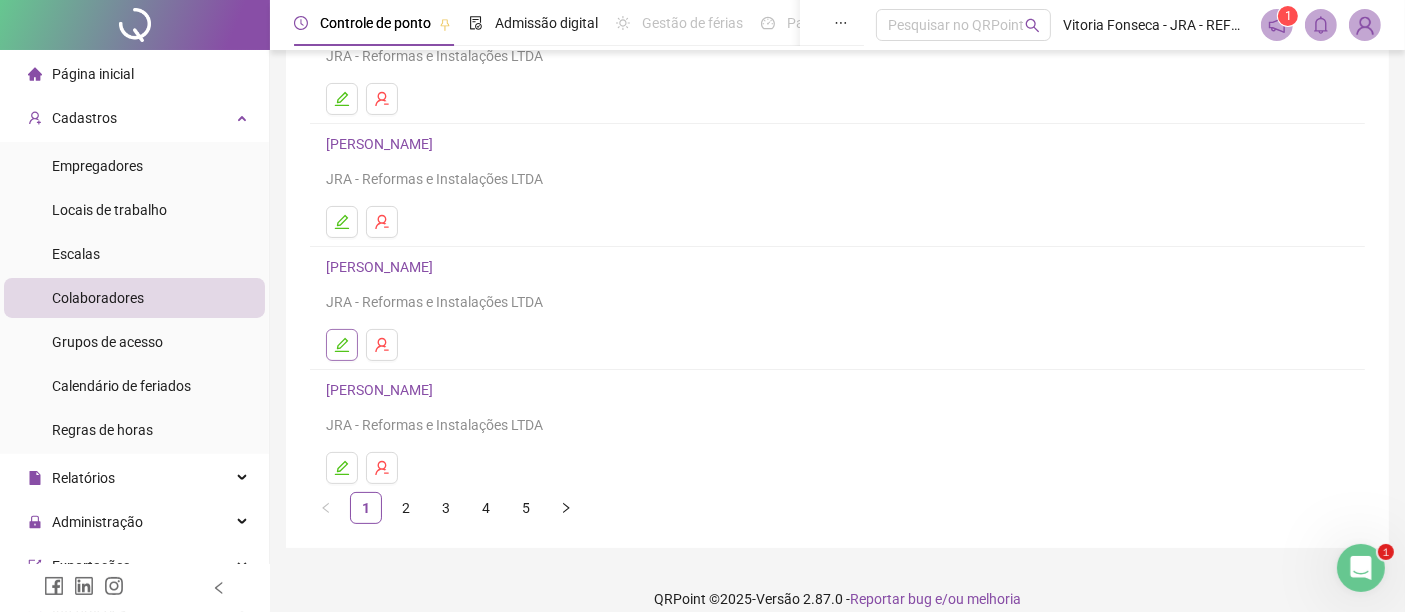 click 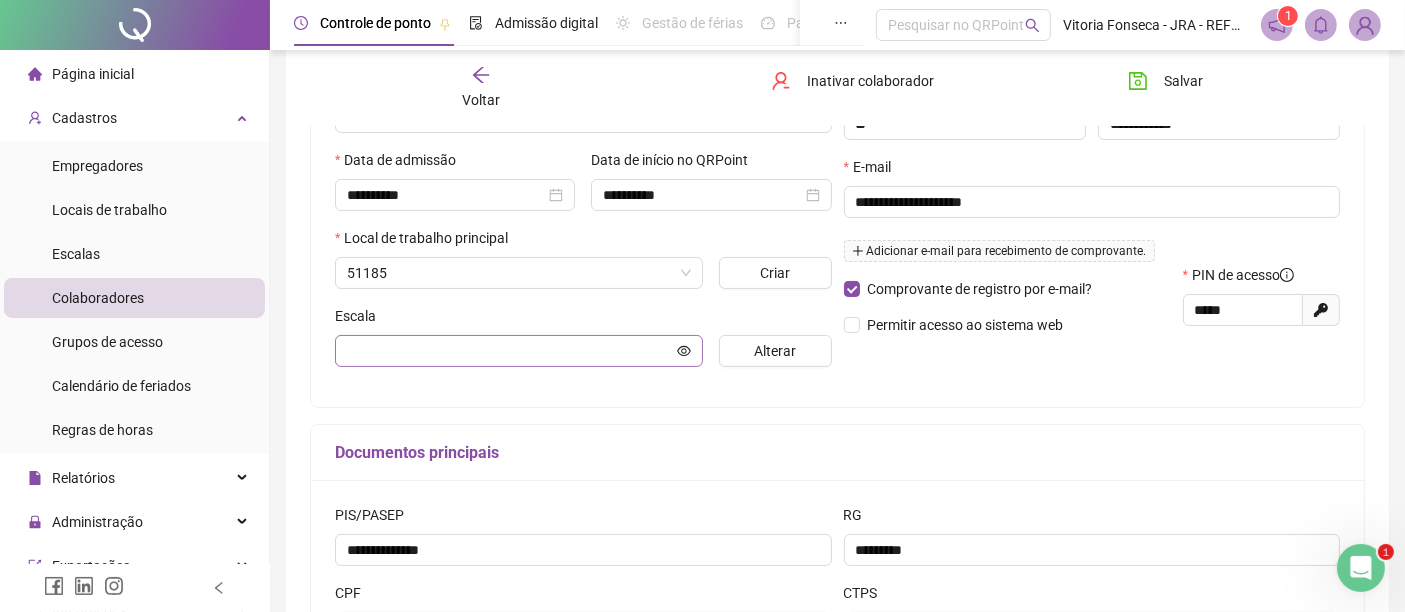 scroll, scrollTop: 342, scrollLeft: 0, axis: vertical 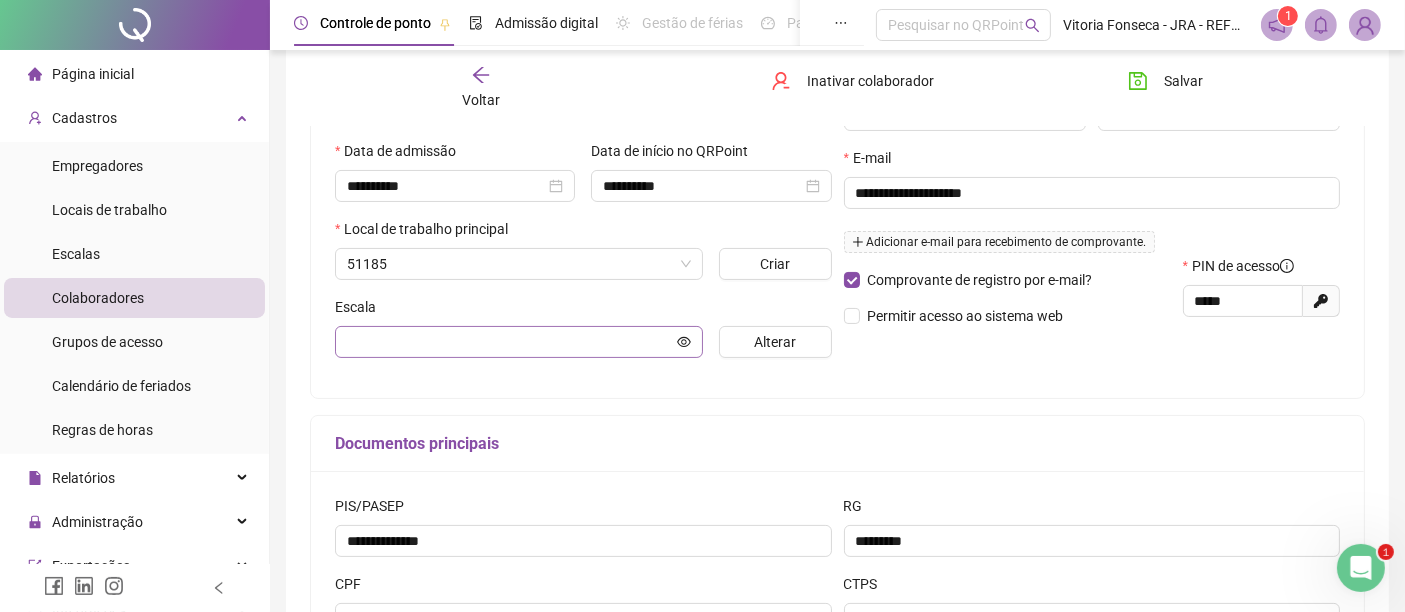 type on "*******" 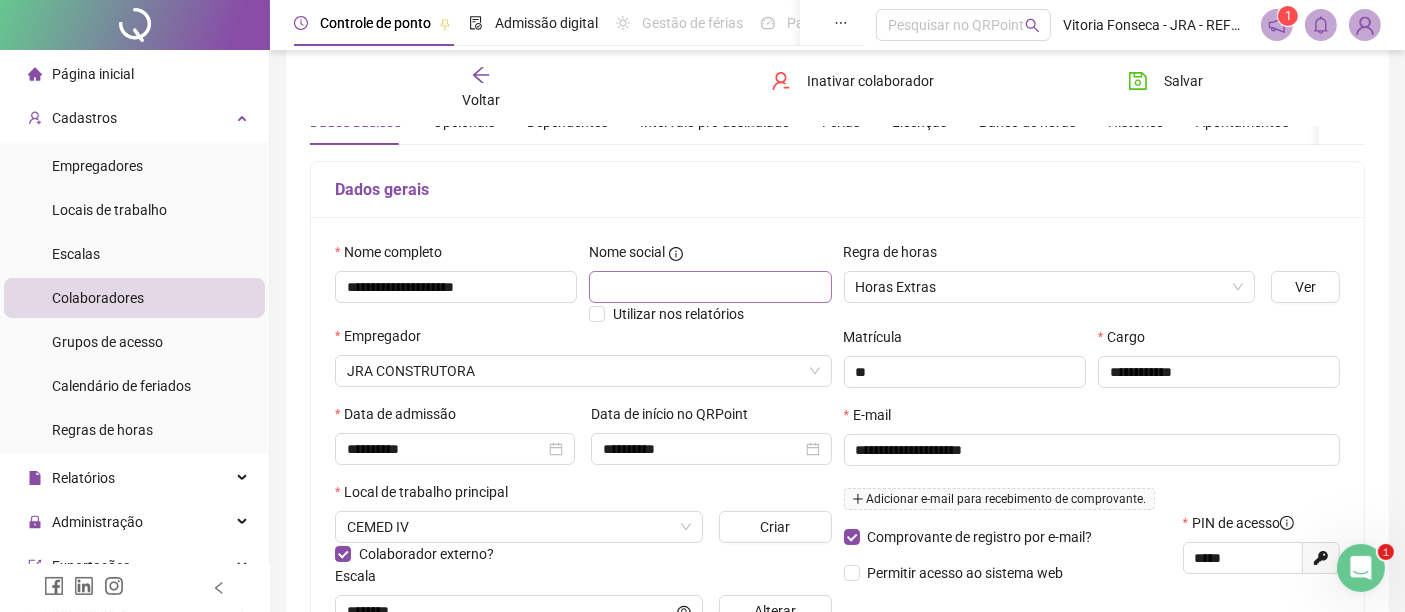 scroll, scrollTop: 0, scrollLeft: 0, axis: both 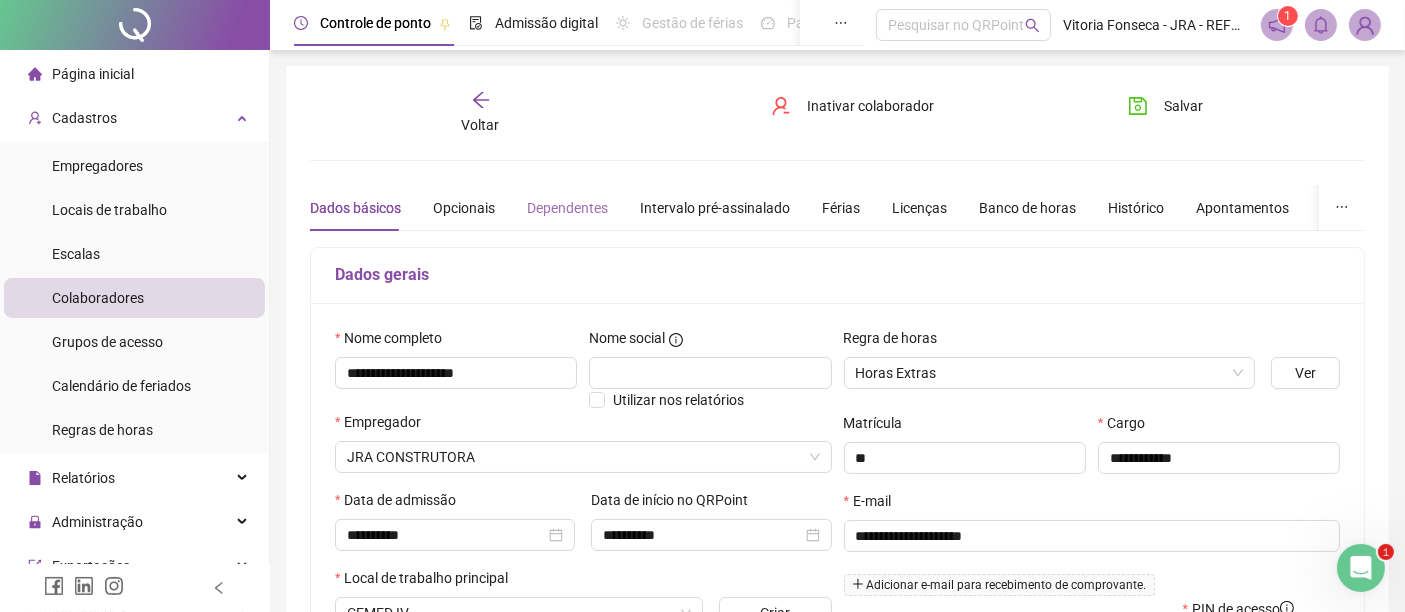 click on "Dependentes" at bounding box center (567, 208) 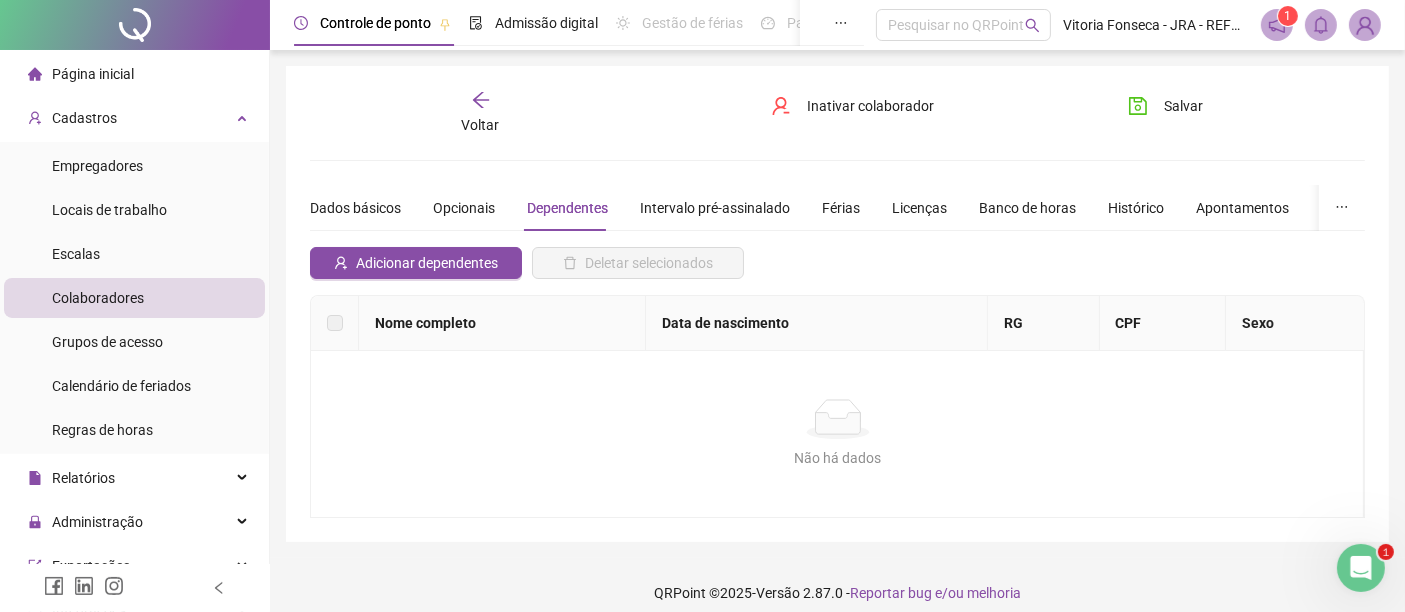 click at bounding box center [335, 323] 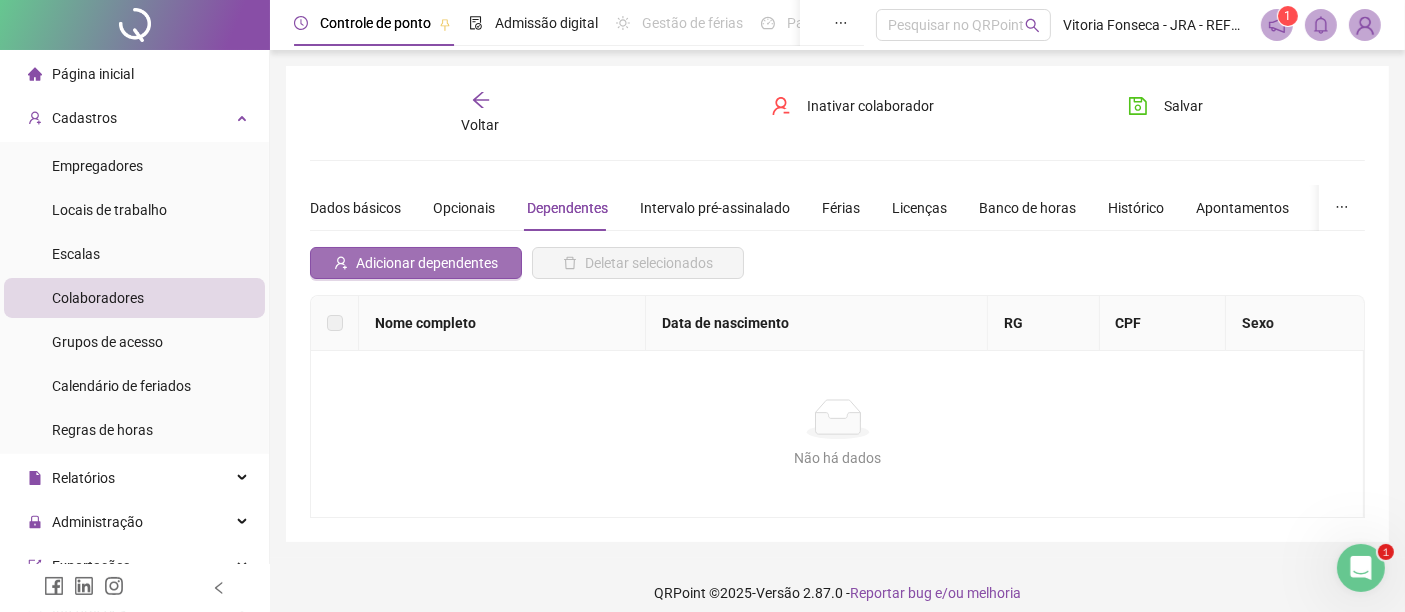 click on "Adicionar dependentes" at bounding box center (427, 263) 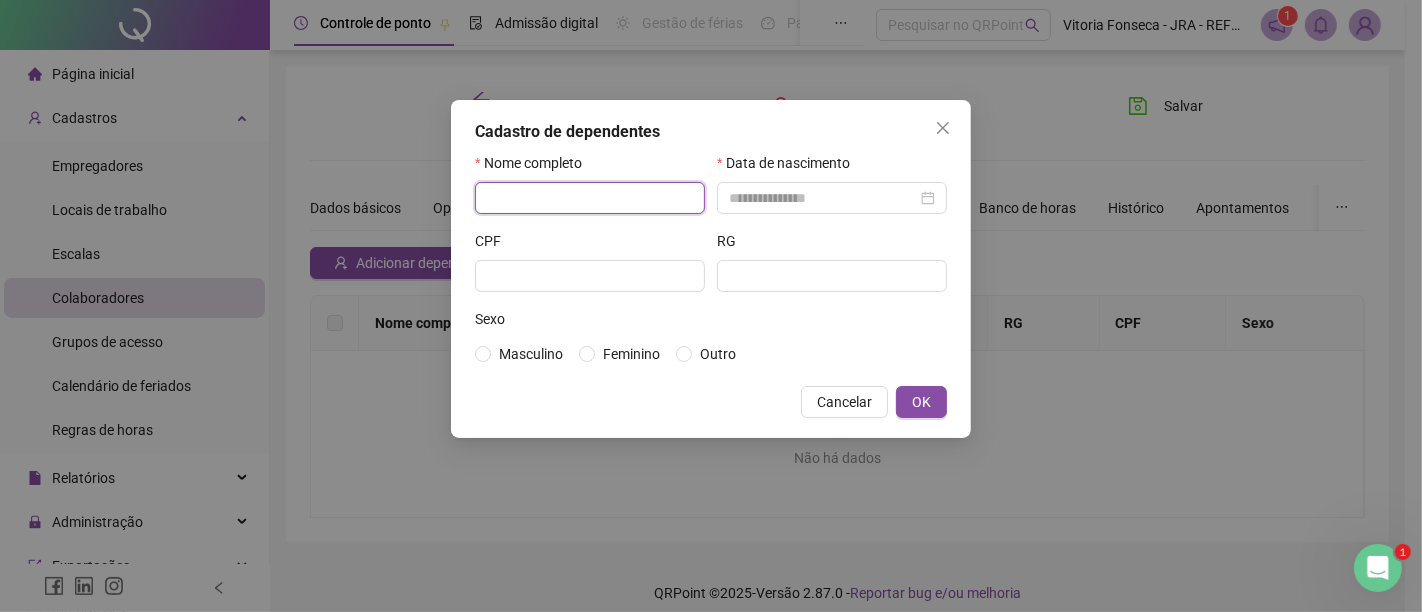 click at bounding box center (590, 198) 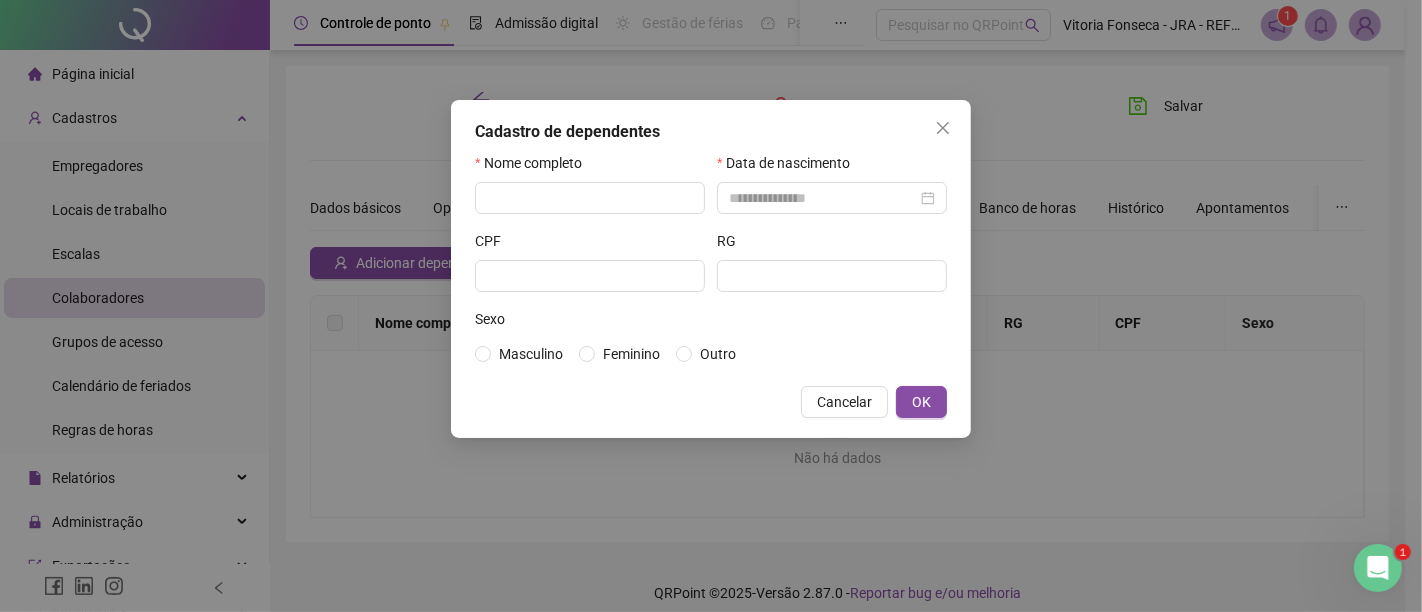 drag, startPoint x: 941, startPoint y: 118, endPoint x: 931, endPoint y: 132, distance: 17.20465 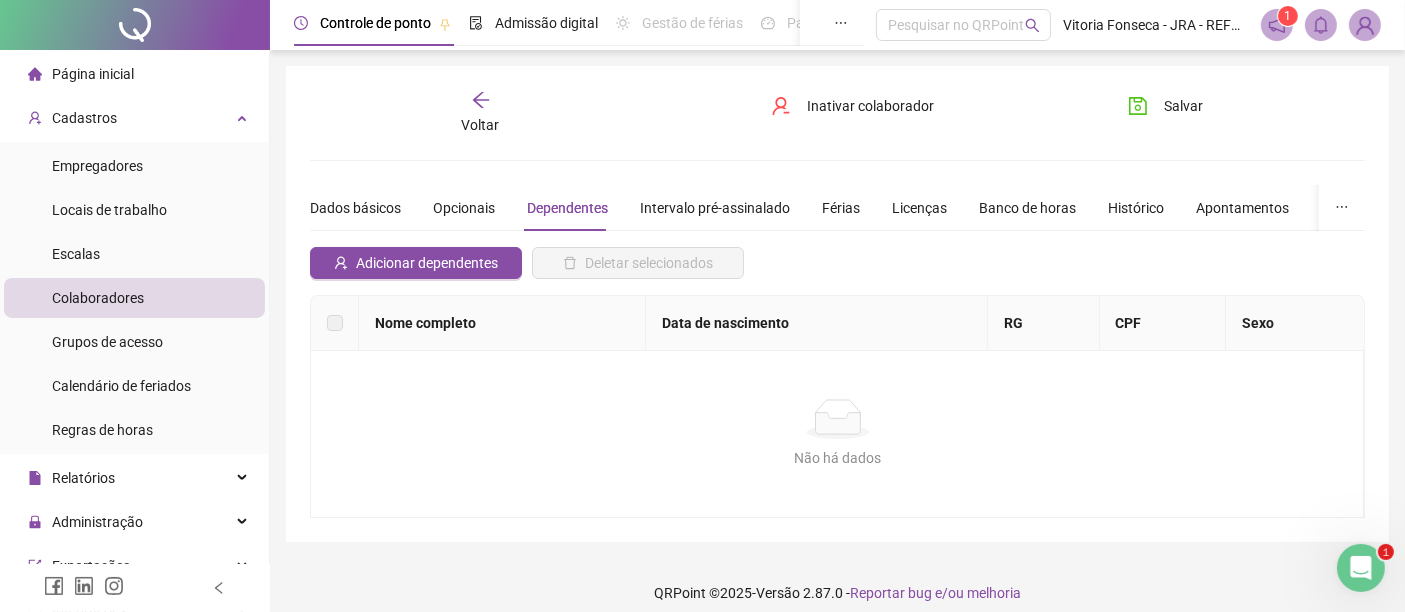 click on "Voltar" at bounding box center [481, 125] 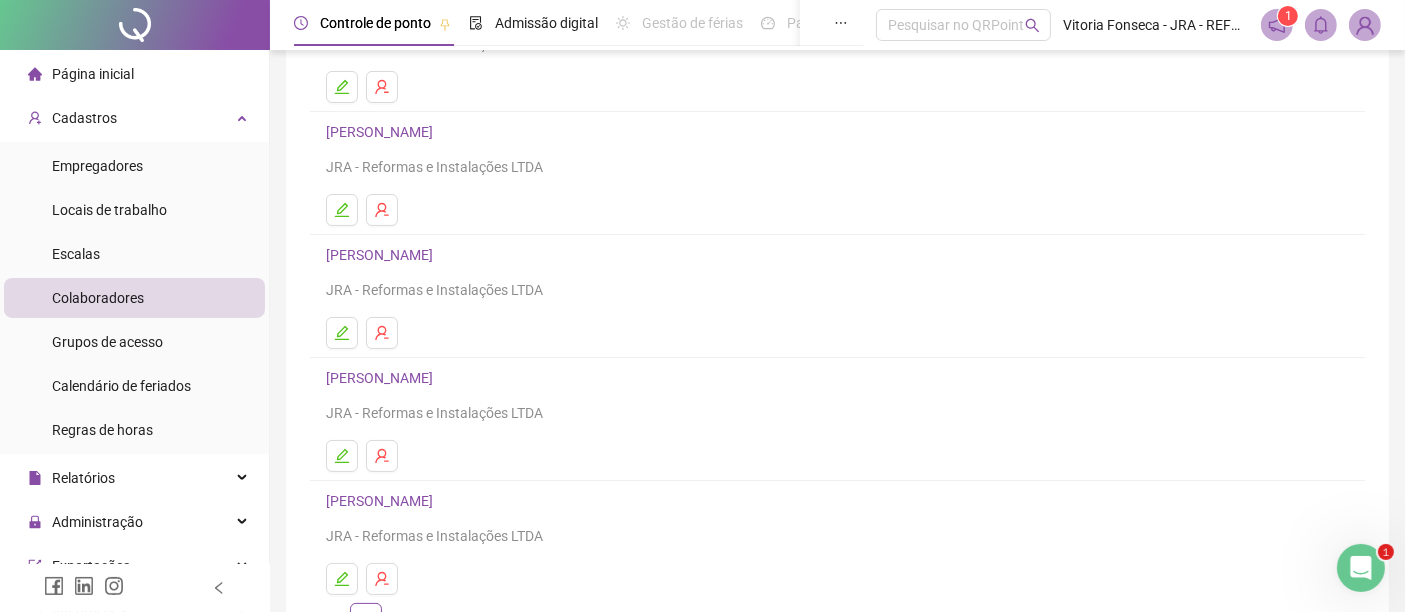 scroll, scrollTop: 333, scrollLeft: 0, axis: vertical 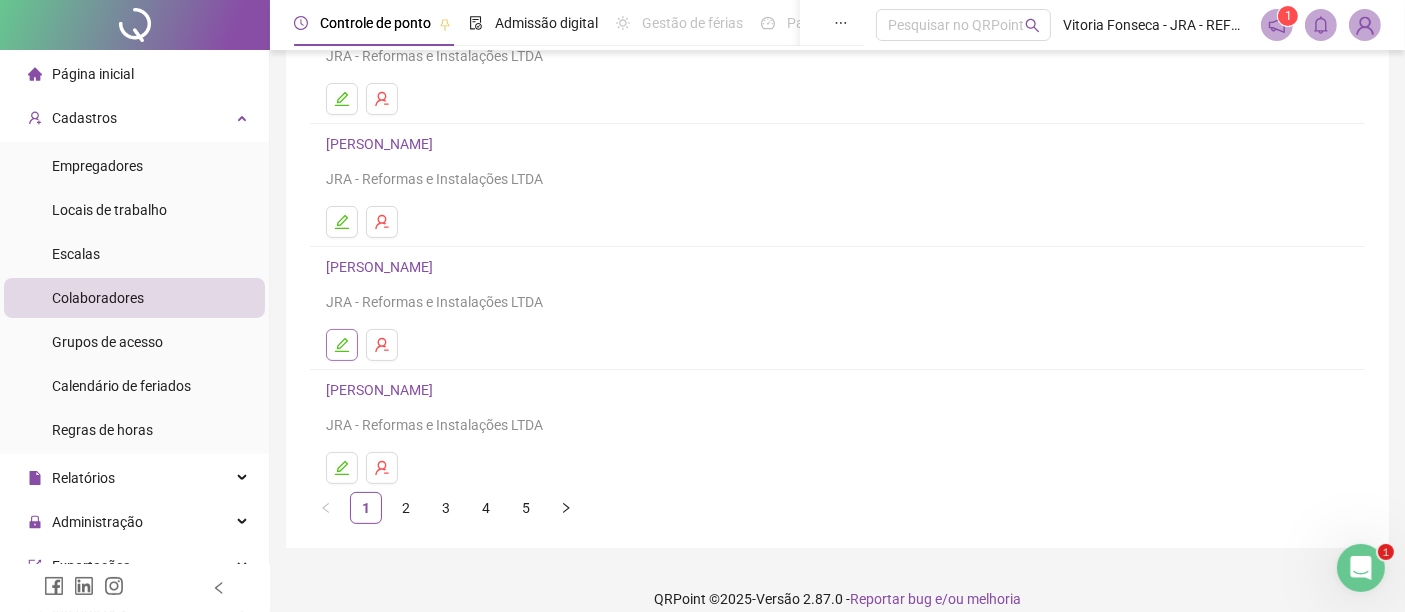 click 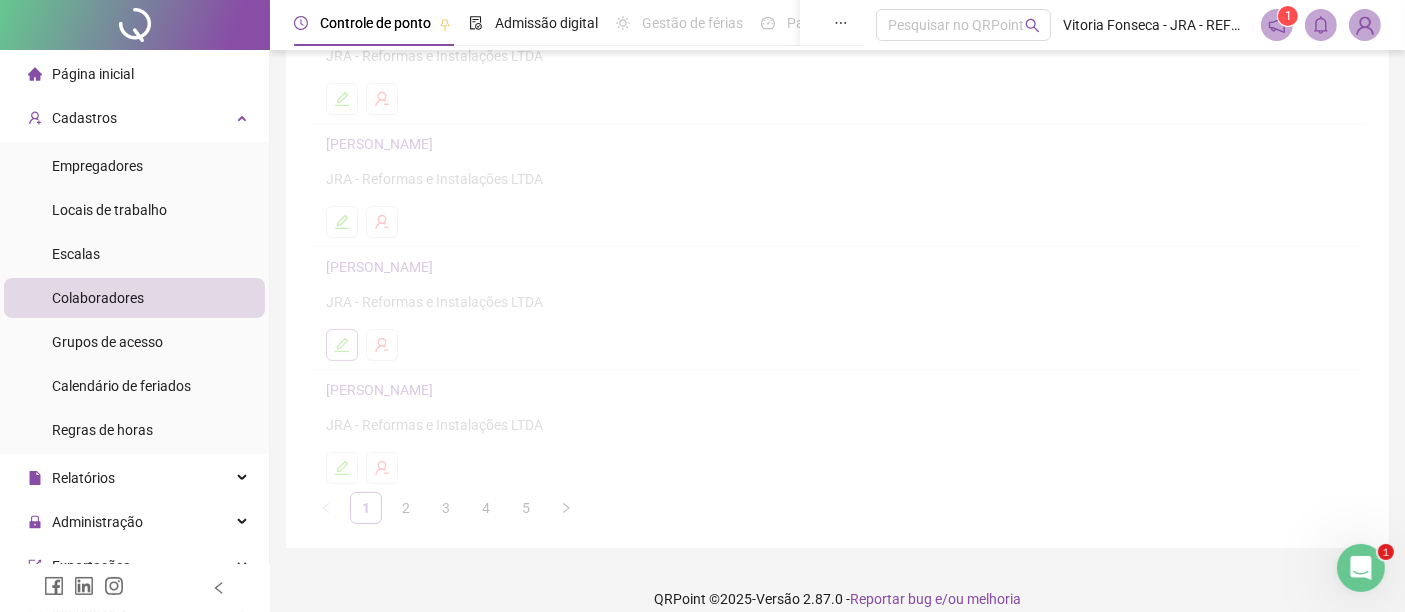 scroll, scrollTop: 342, scrollLeft: 0, axis: vertical 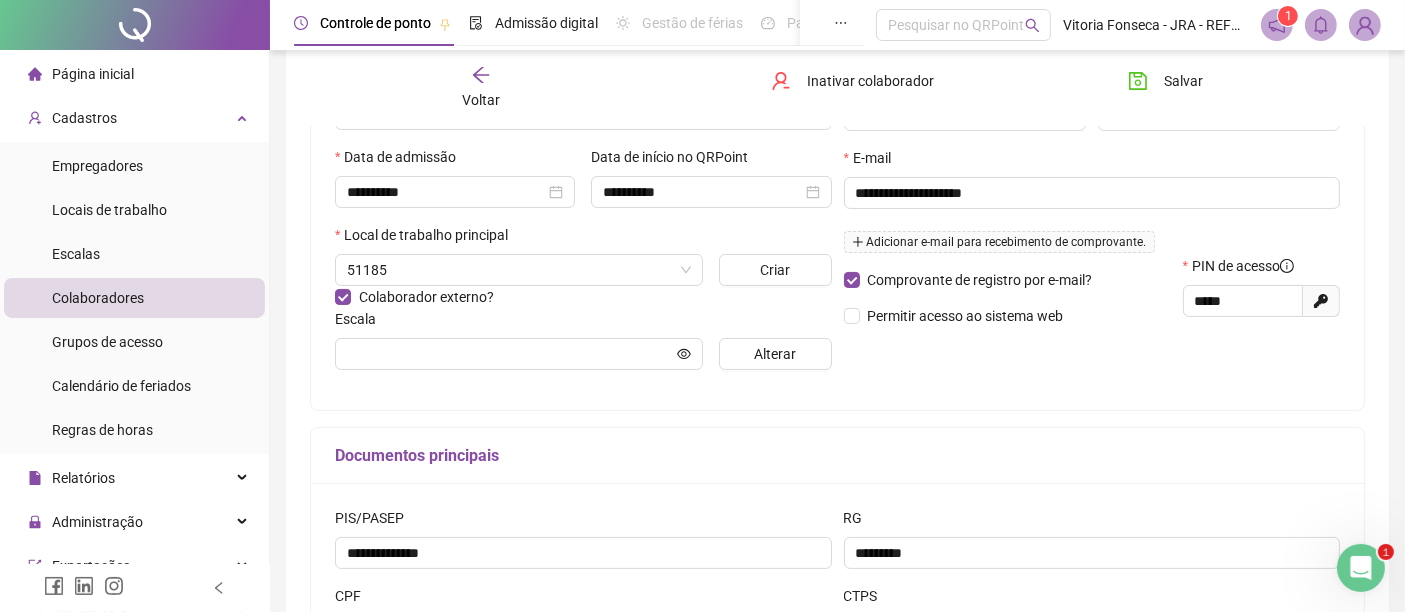 type on "*******" 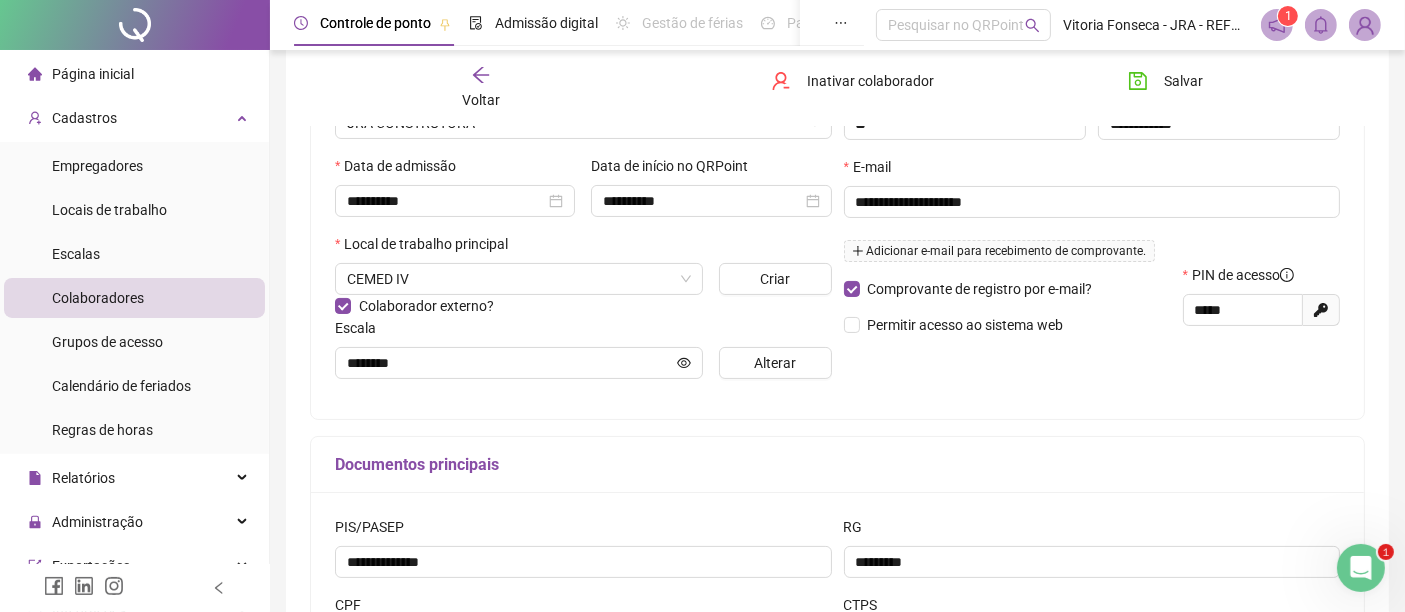scroll, scrollTop: 444, scrollLeft: 0, axis: vertical 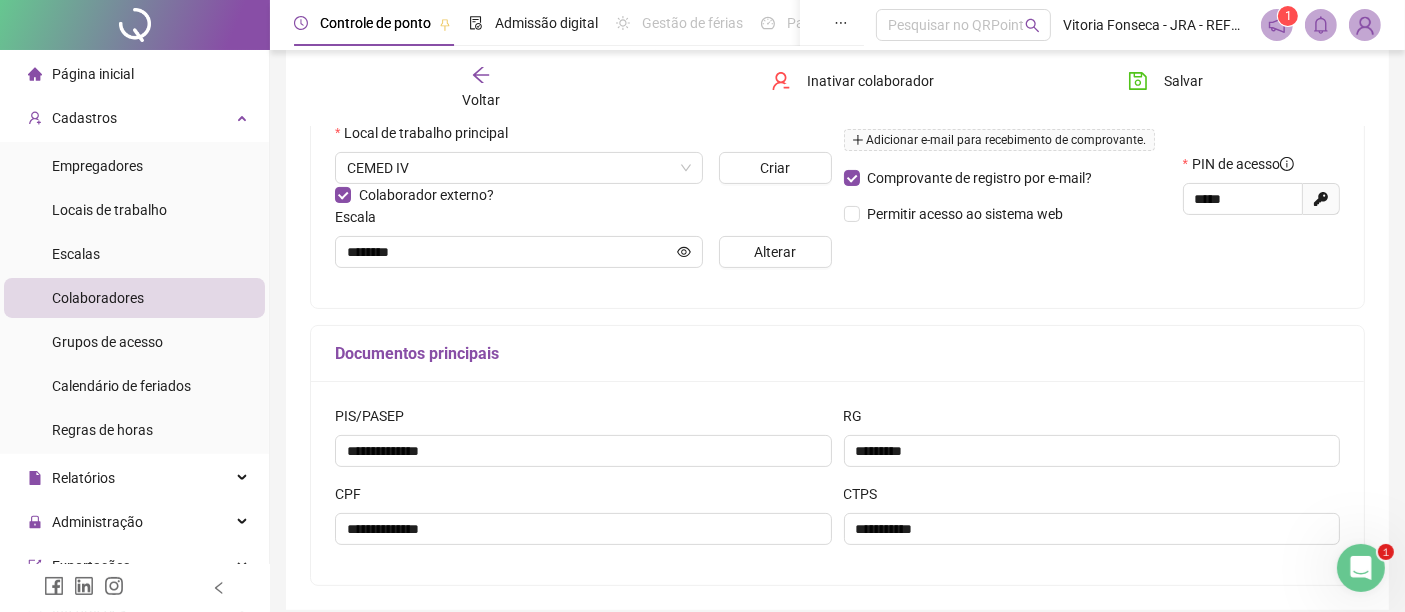 click 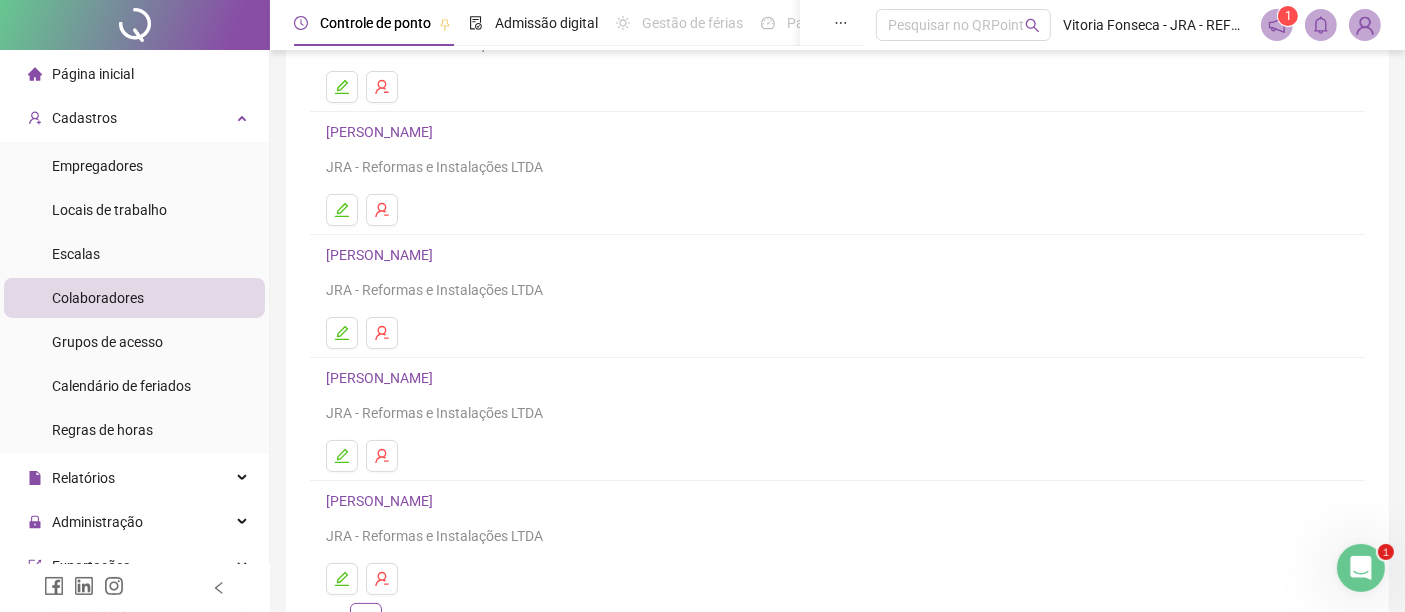 scroll, scrollTop: 354, scrollLeft: 0, axis: vertical 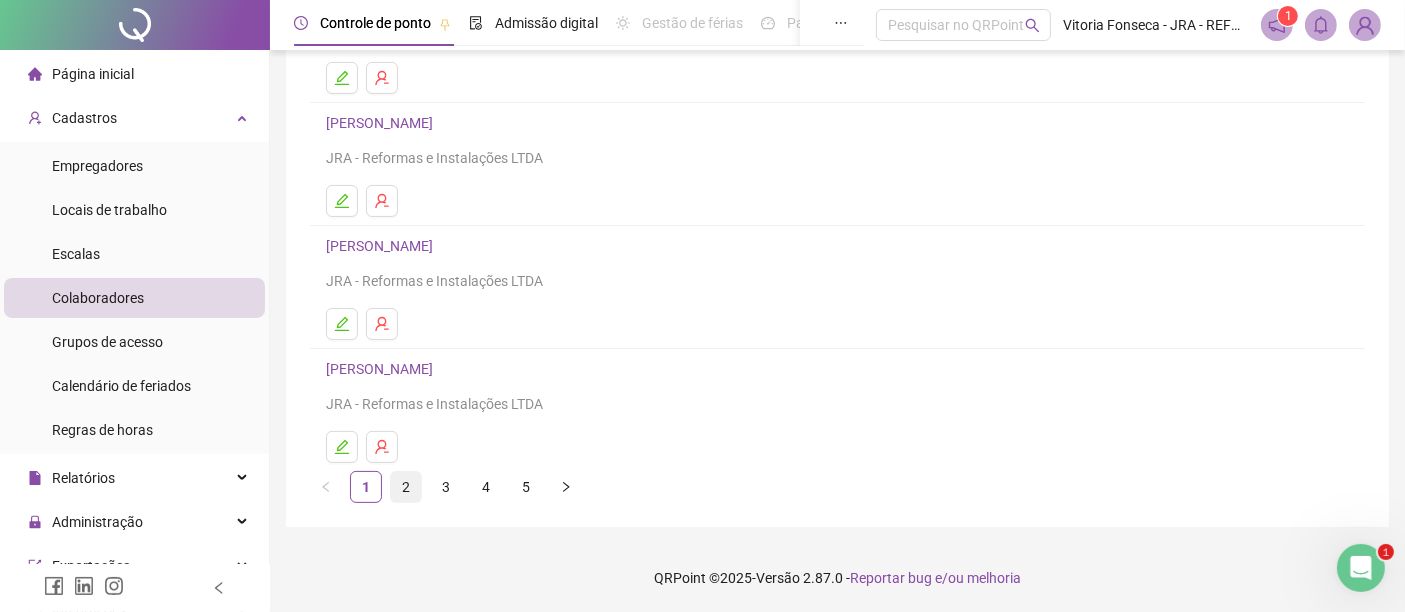 click on "2" at bounding box center [406, 487] 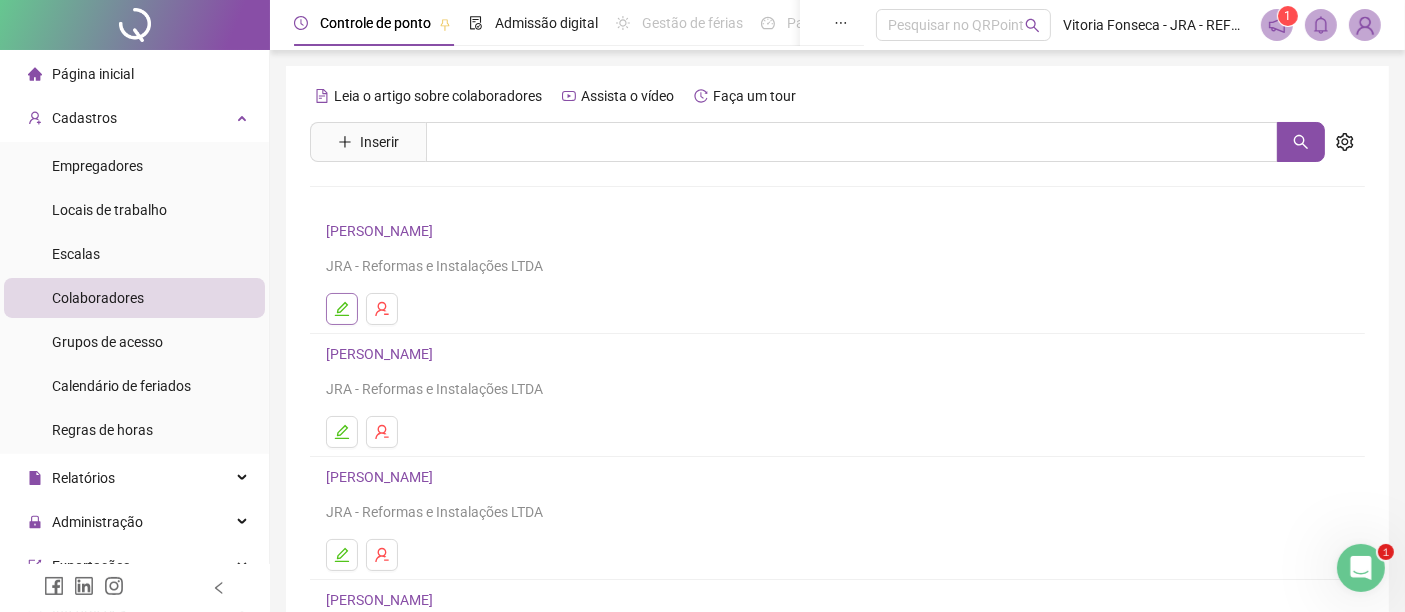 click at bounding box center [342, 309] 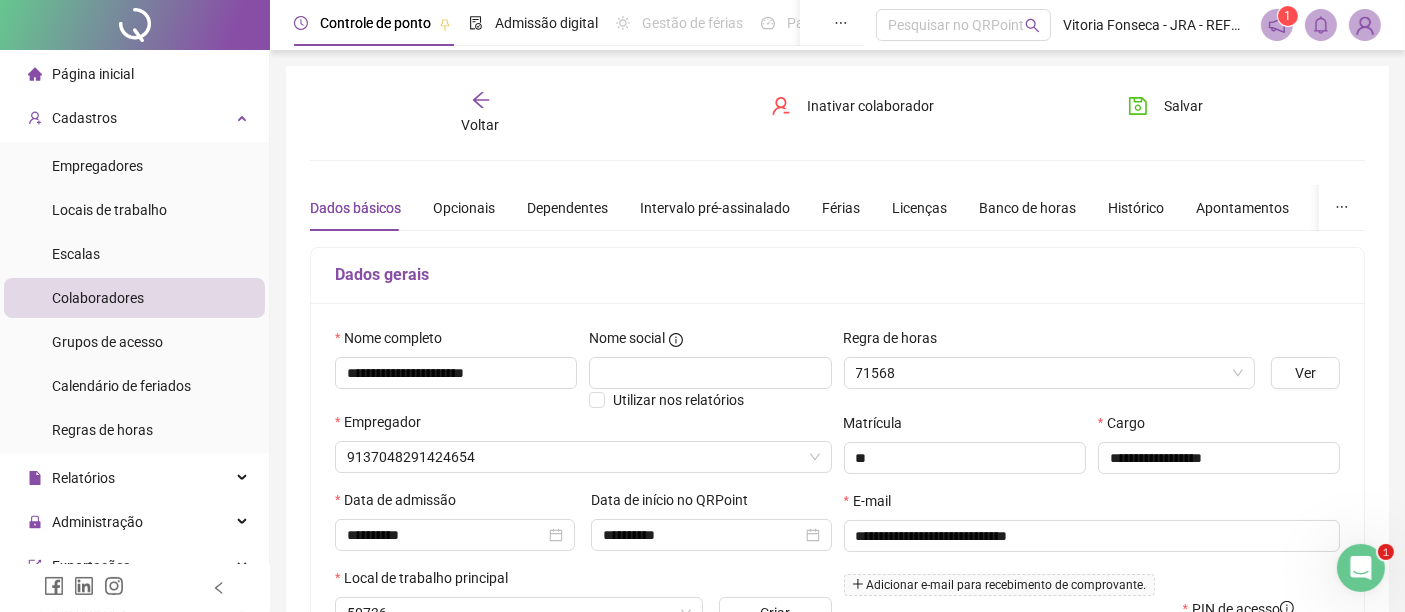type on "*******" 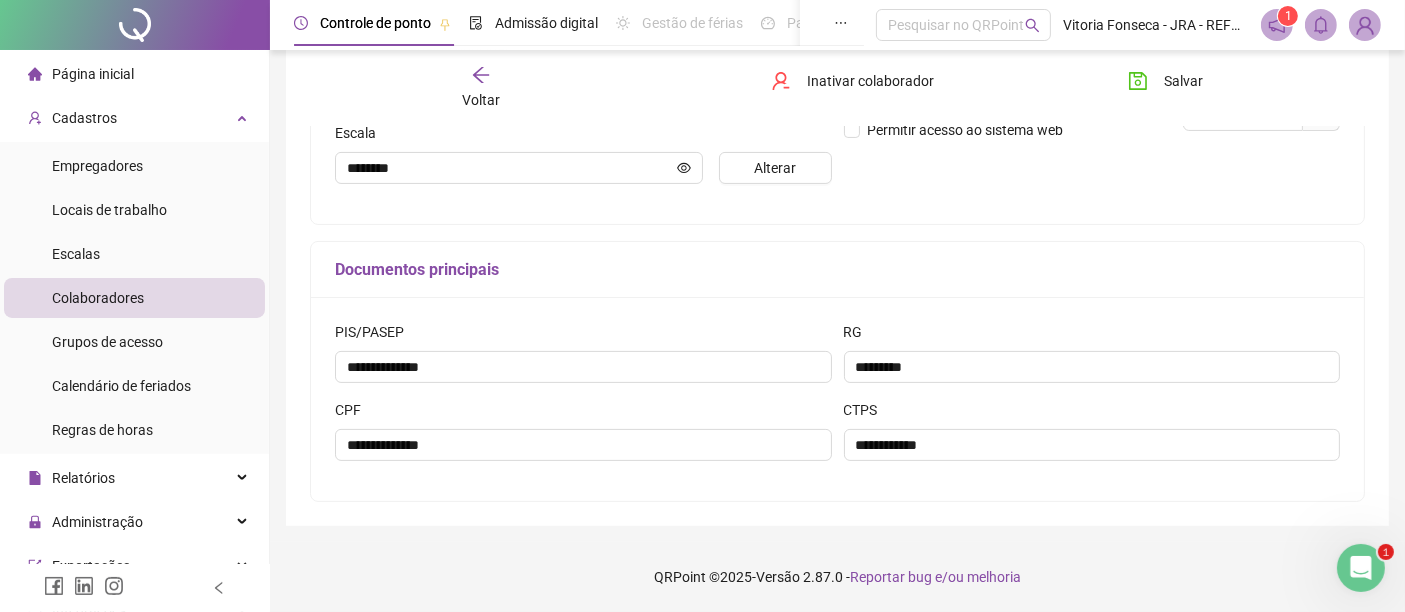scroll, scrollTop: 418, scrollLeft: 0, axis: vertical 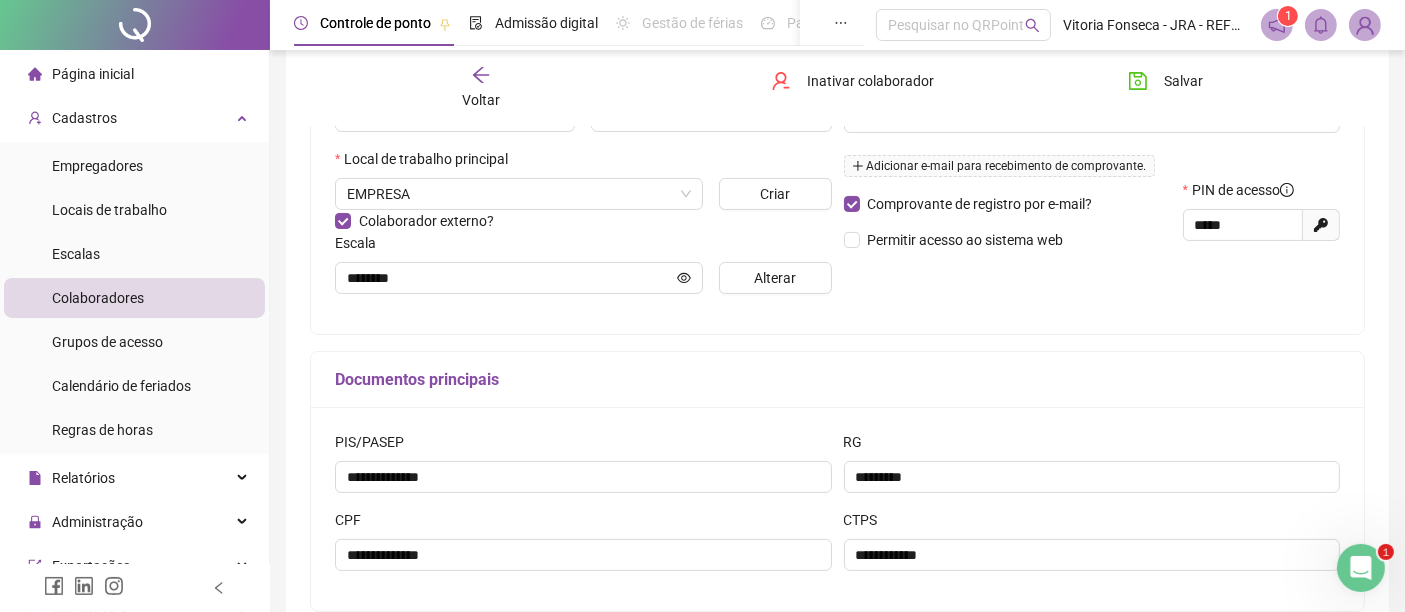click on "Voltar" at bounding box center (480, 88) 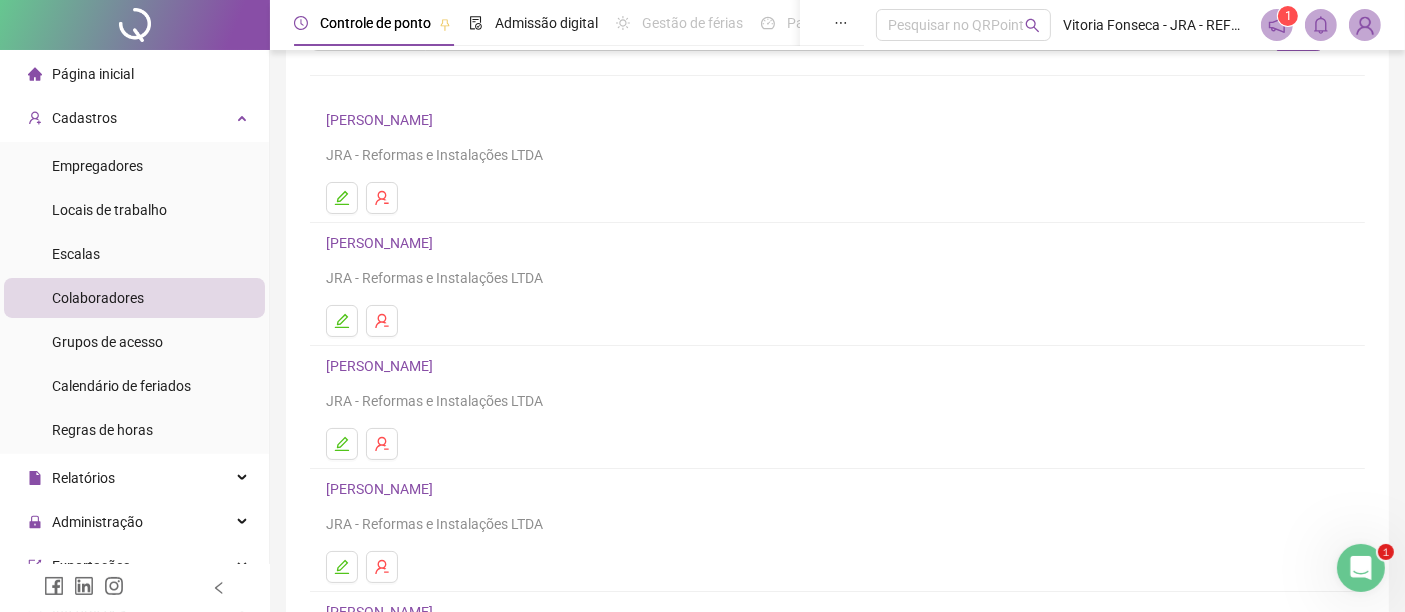 scroll, scrollTop: 0, scrollLeft: 0, axis: both 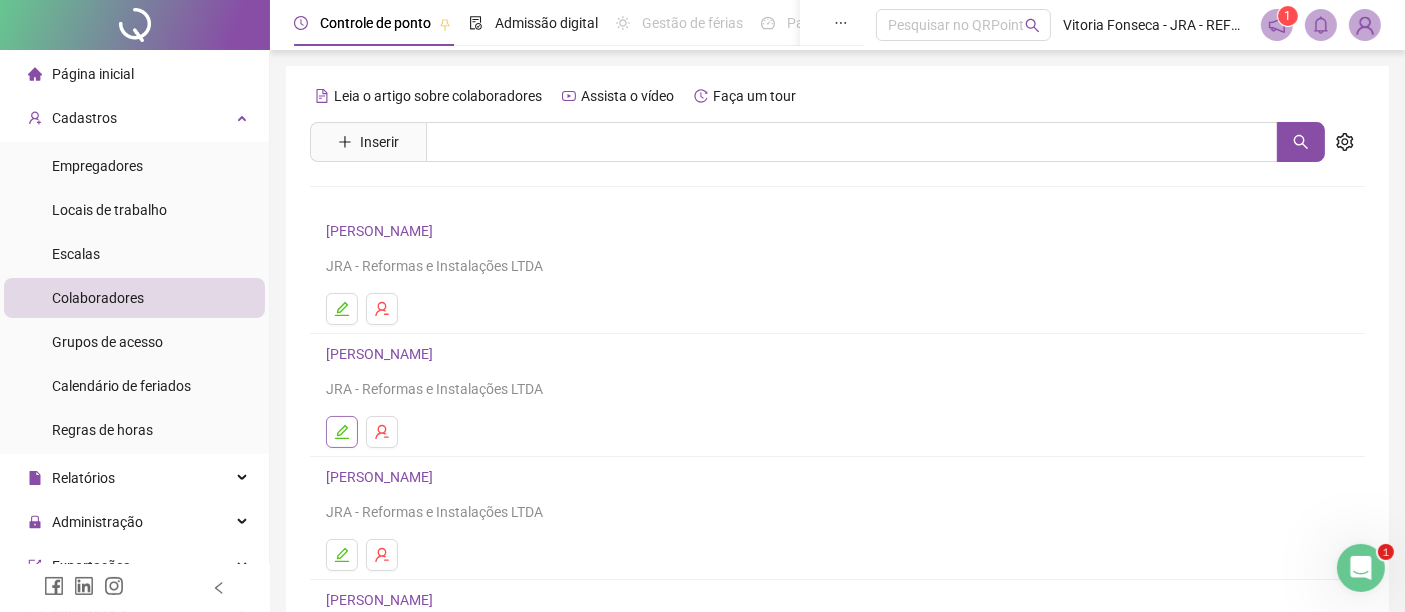 click 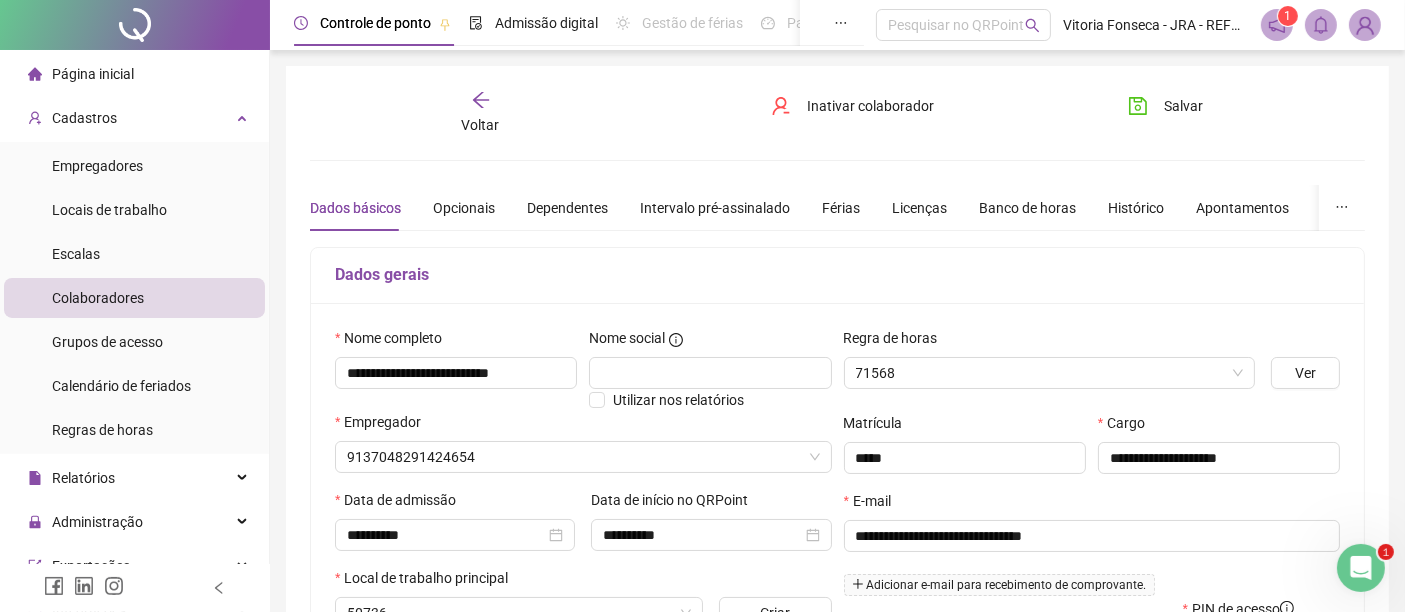 type on "*******" 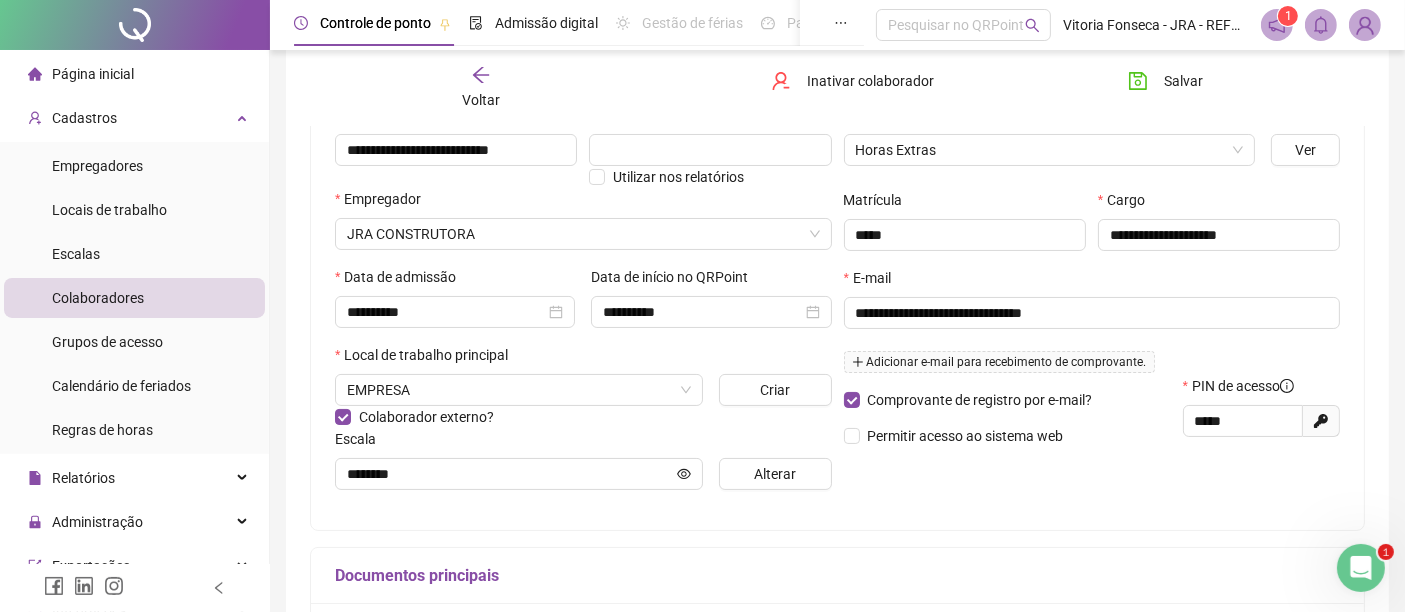 scroll, scrollTop: 0, scrollLeft: 0, axis: both 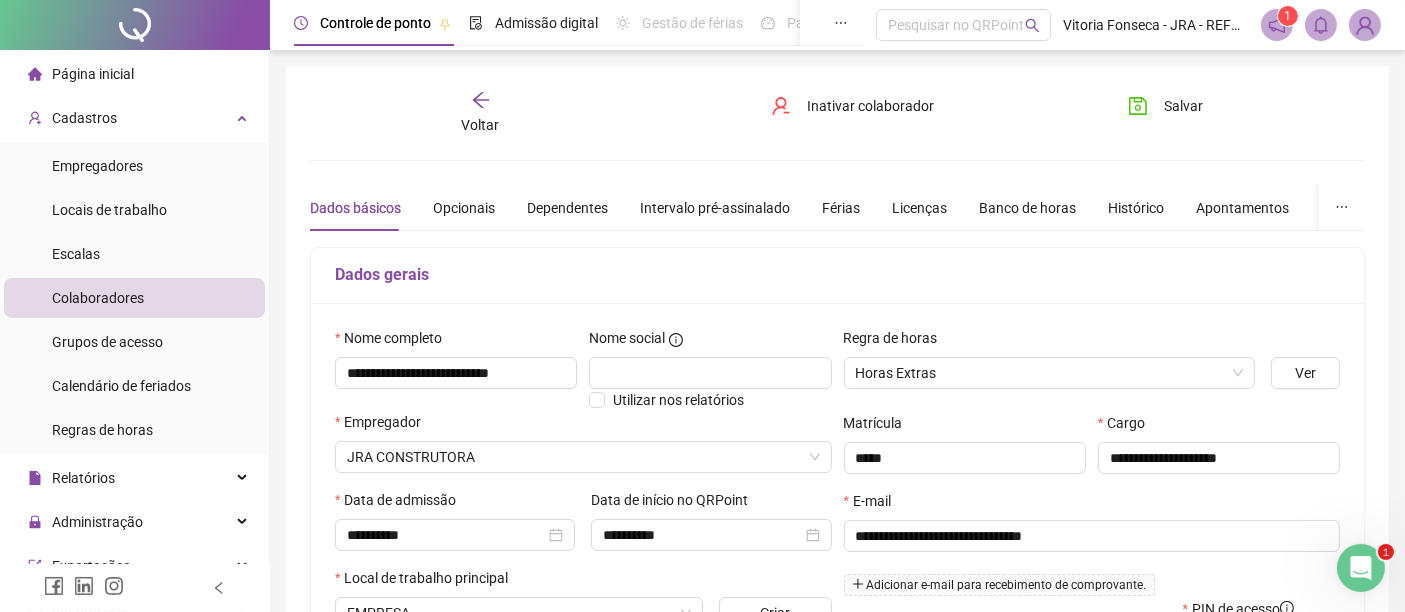 click on "Voltar" at bounding box center [481, 125] 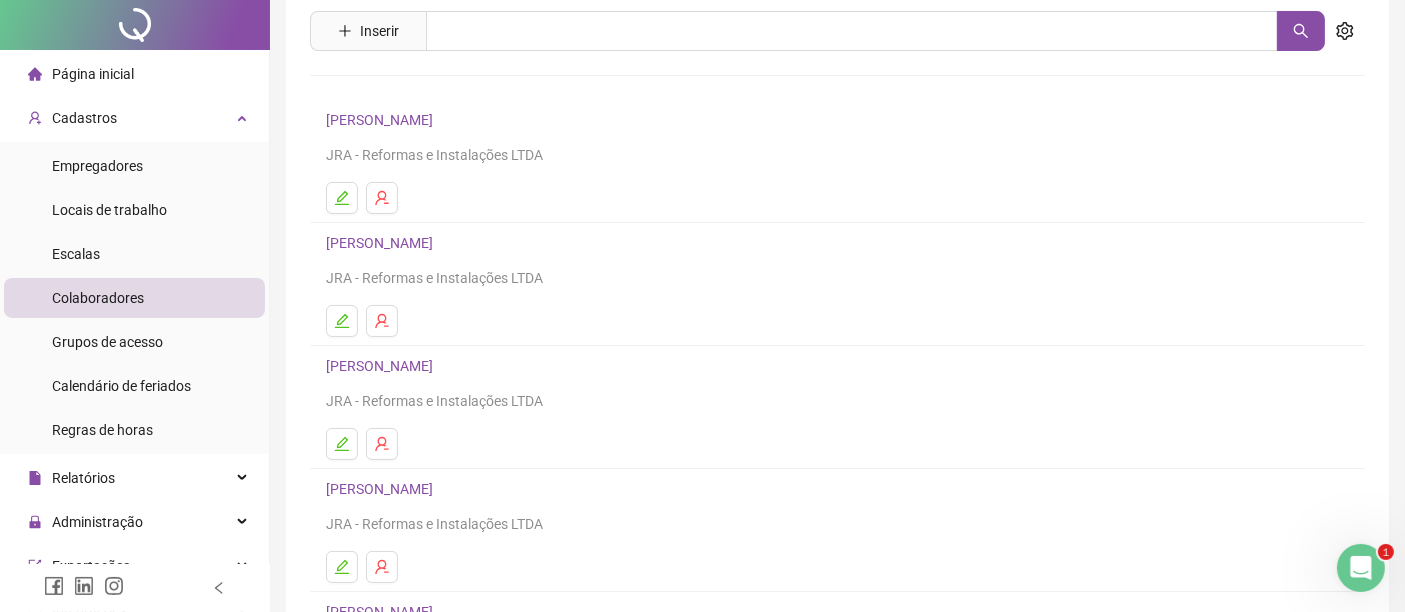 scroll, scrollTop: 222, scrollLeft: 0, axis: vertical 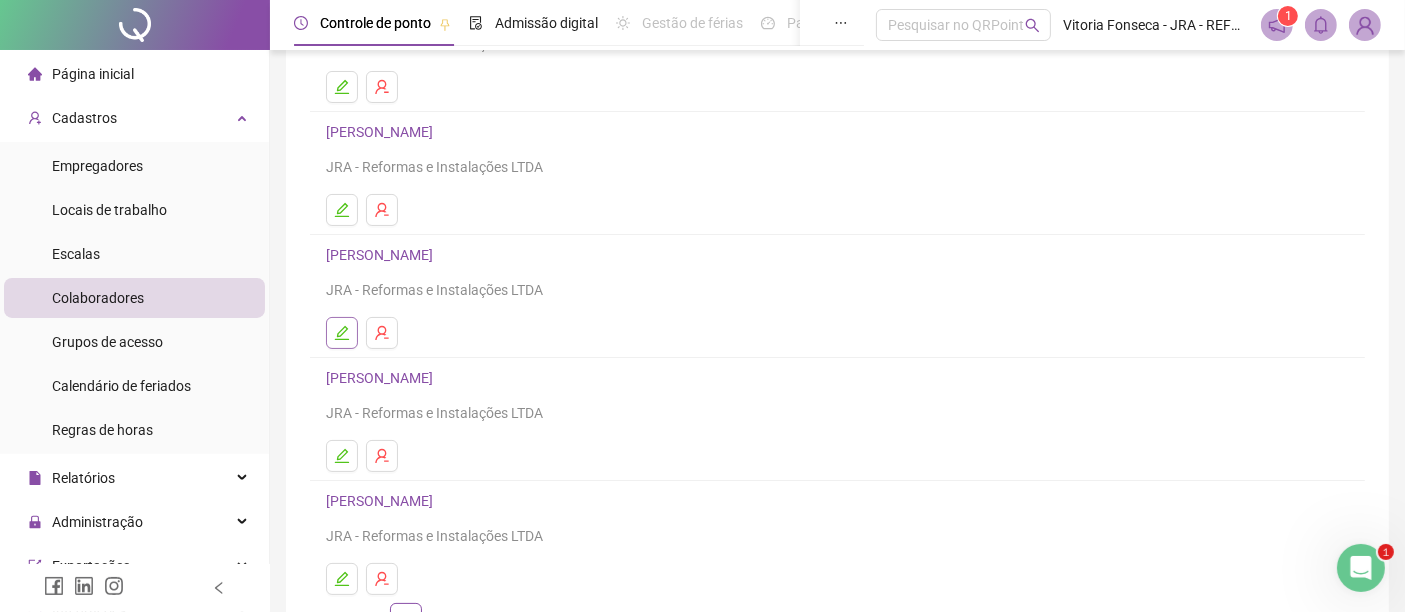 click 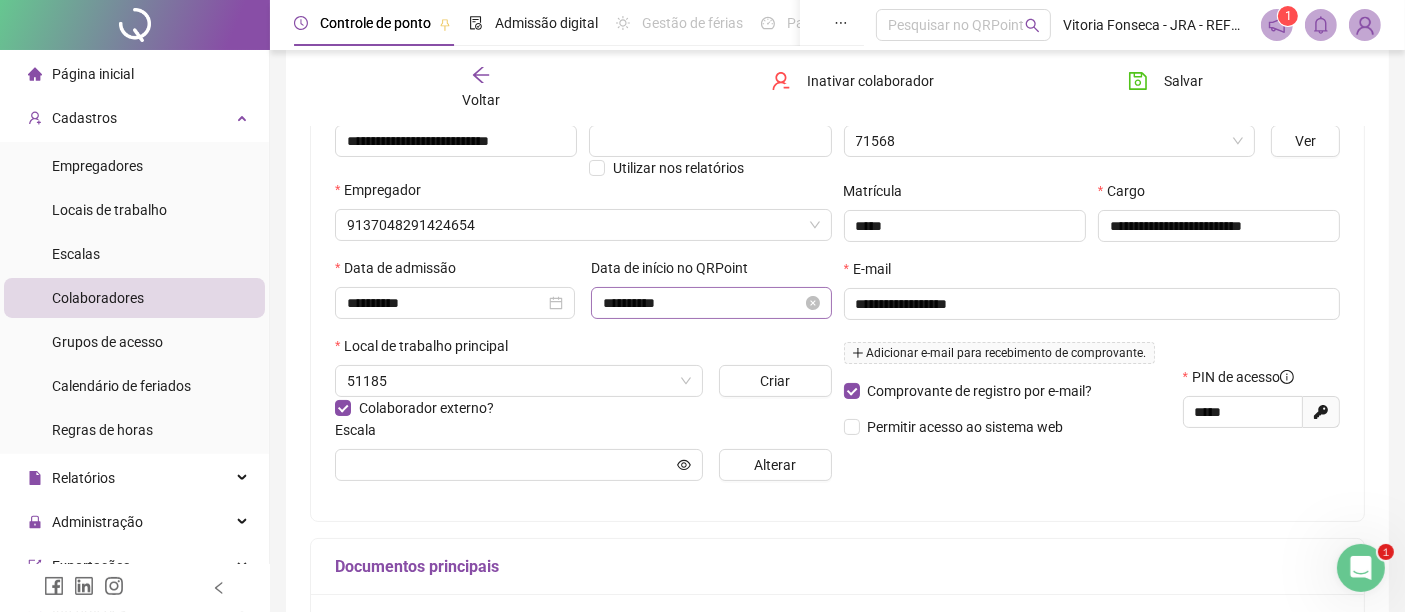 type on "*******" 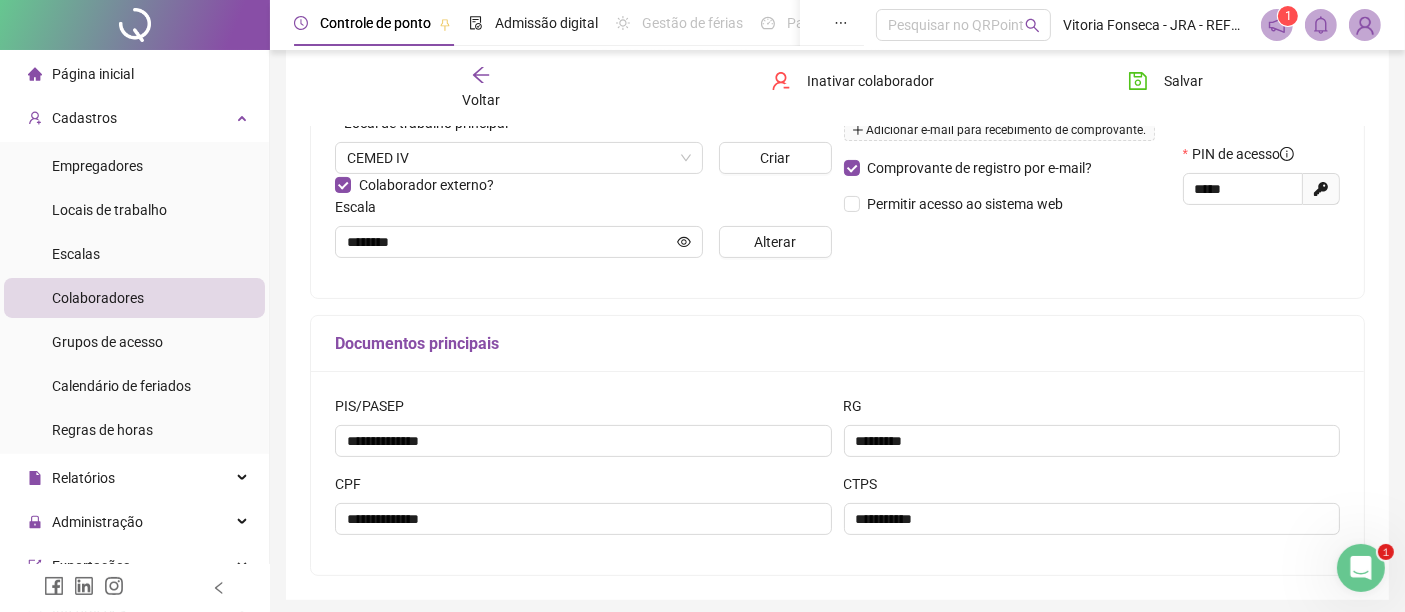 scroll, scrollTop: 529, scrollLeft: 0, axis: vertical 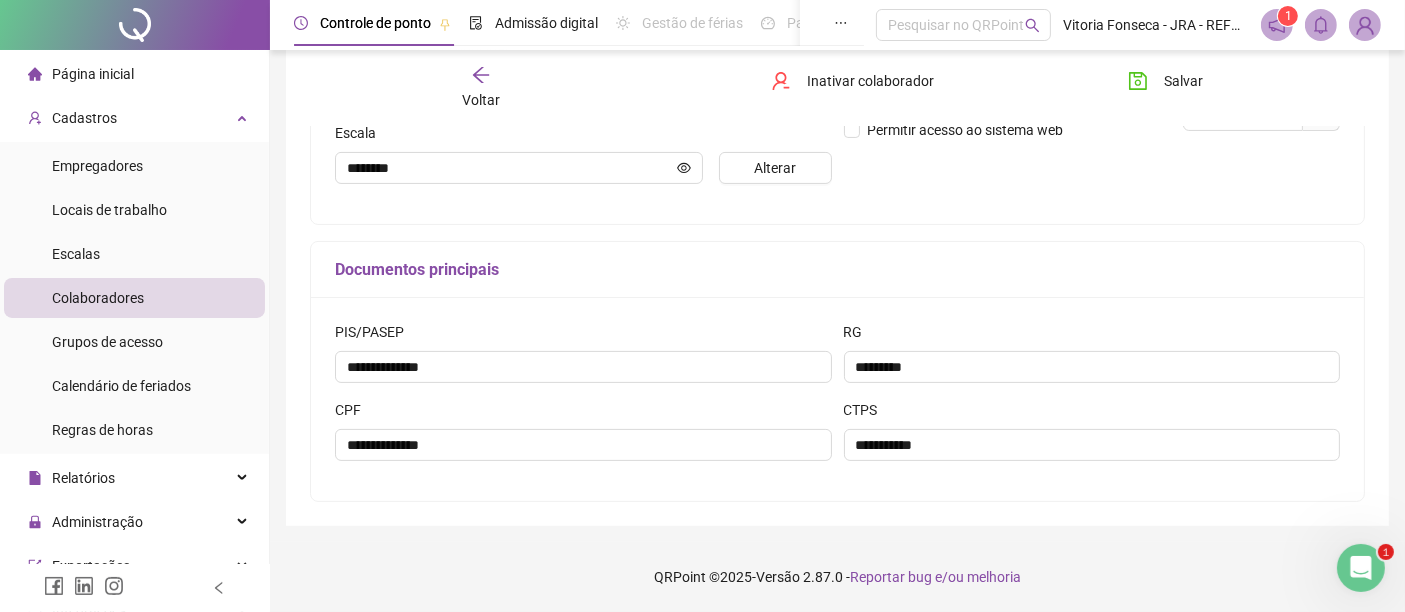 click on "Voltar" at bounding box center (481, 100) 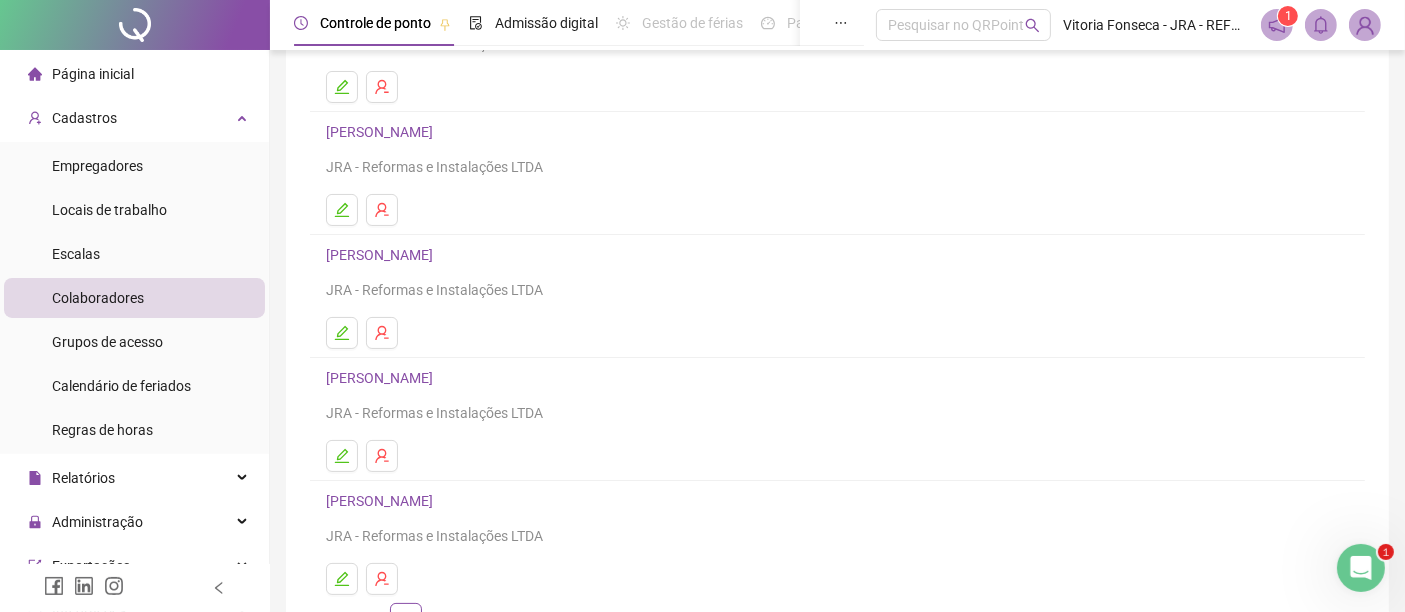 scroll, scrollTop: 333, scrollLeft: 0, axis: vertical 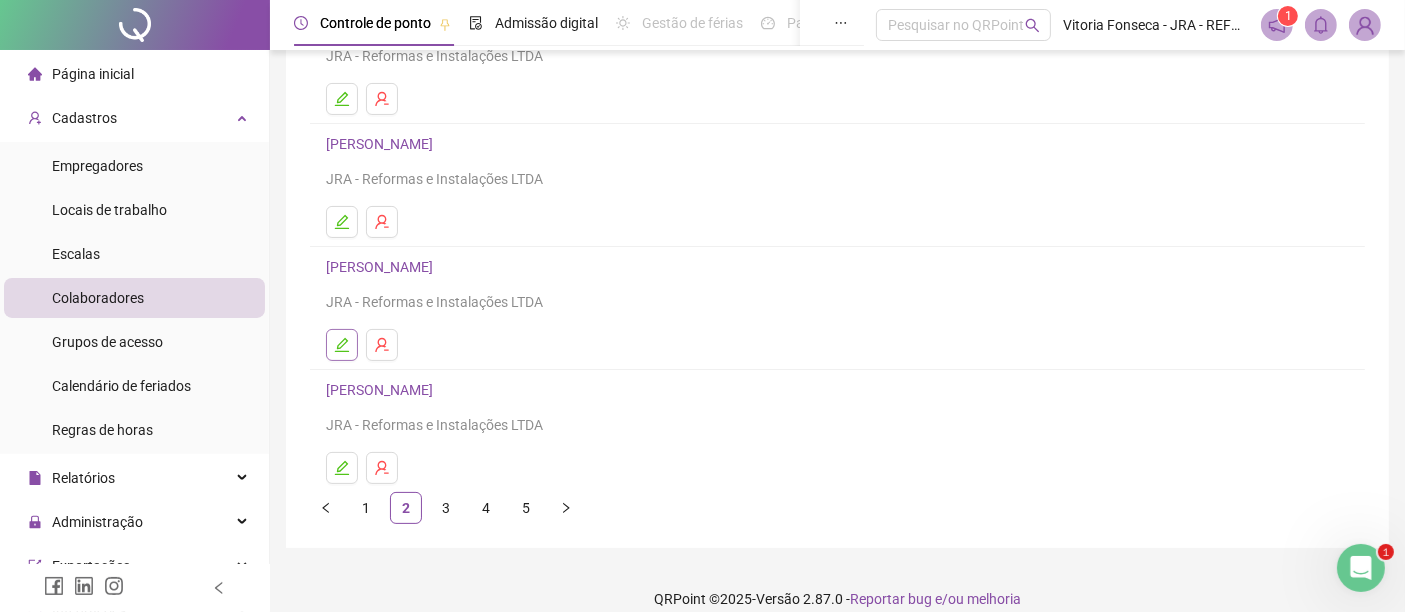 click 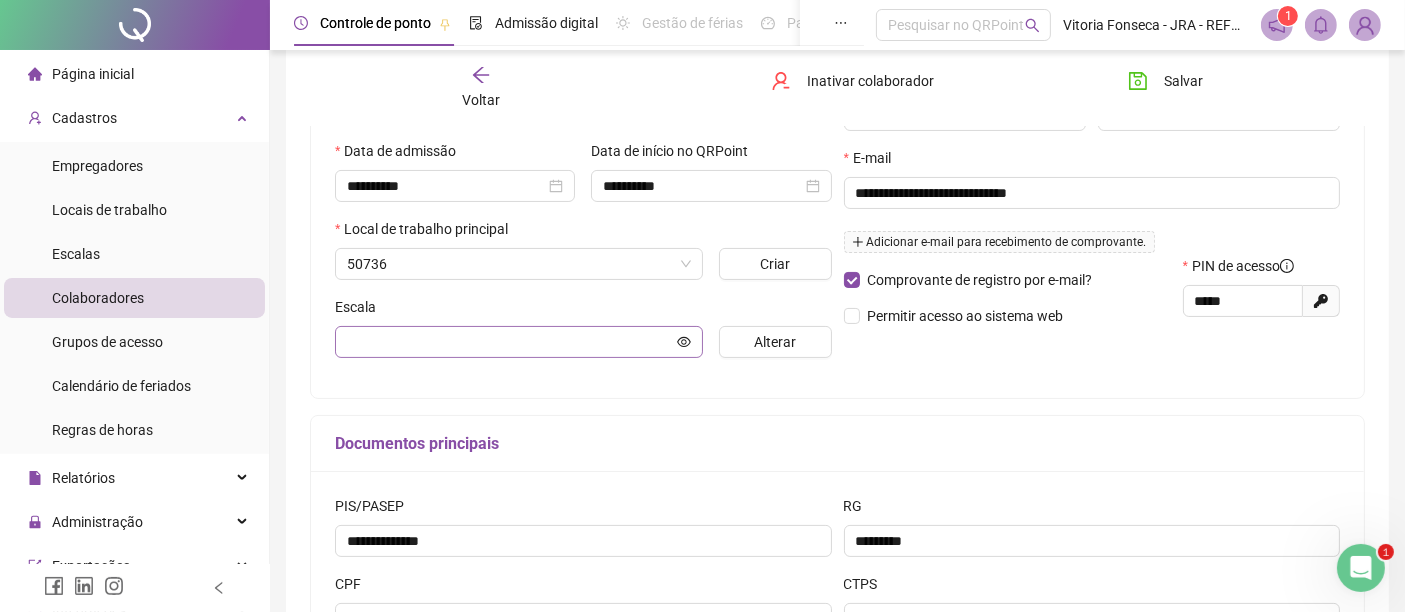 type on "**********" 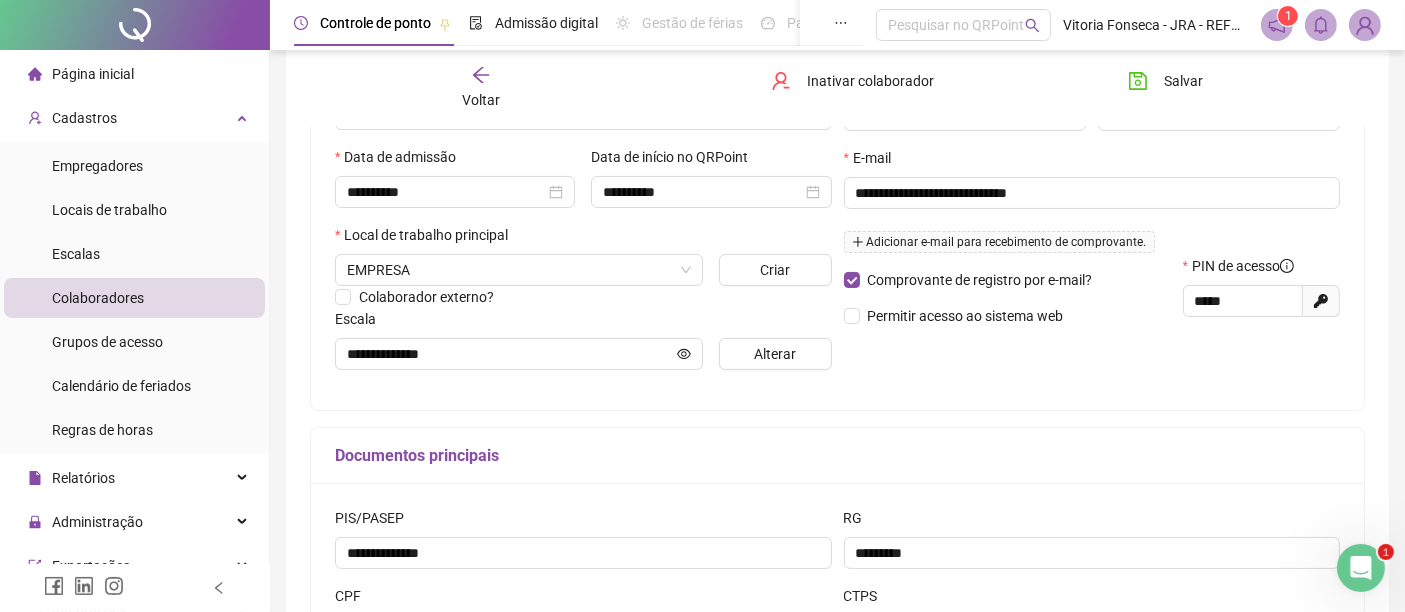 scroll, scrollTop: 529, scrollLeft: 0, axis: vertical 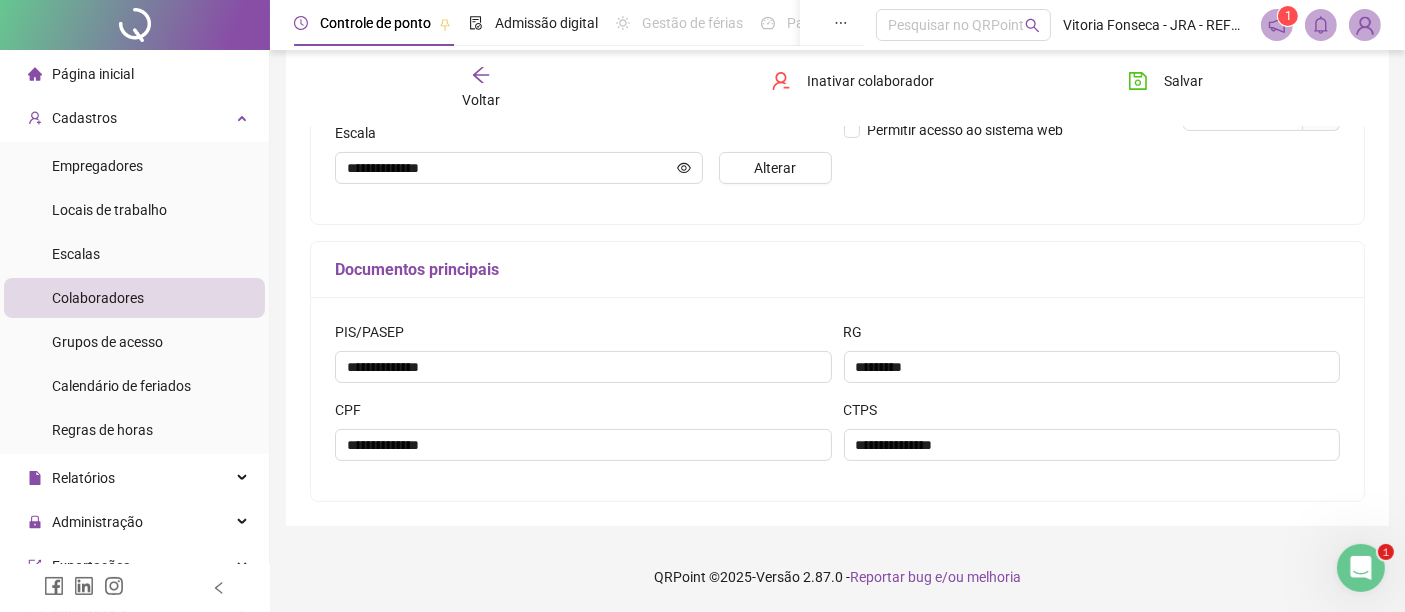 click on "Voltar" at bounding box center (481, 100) 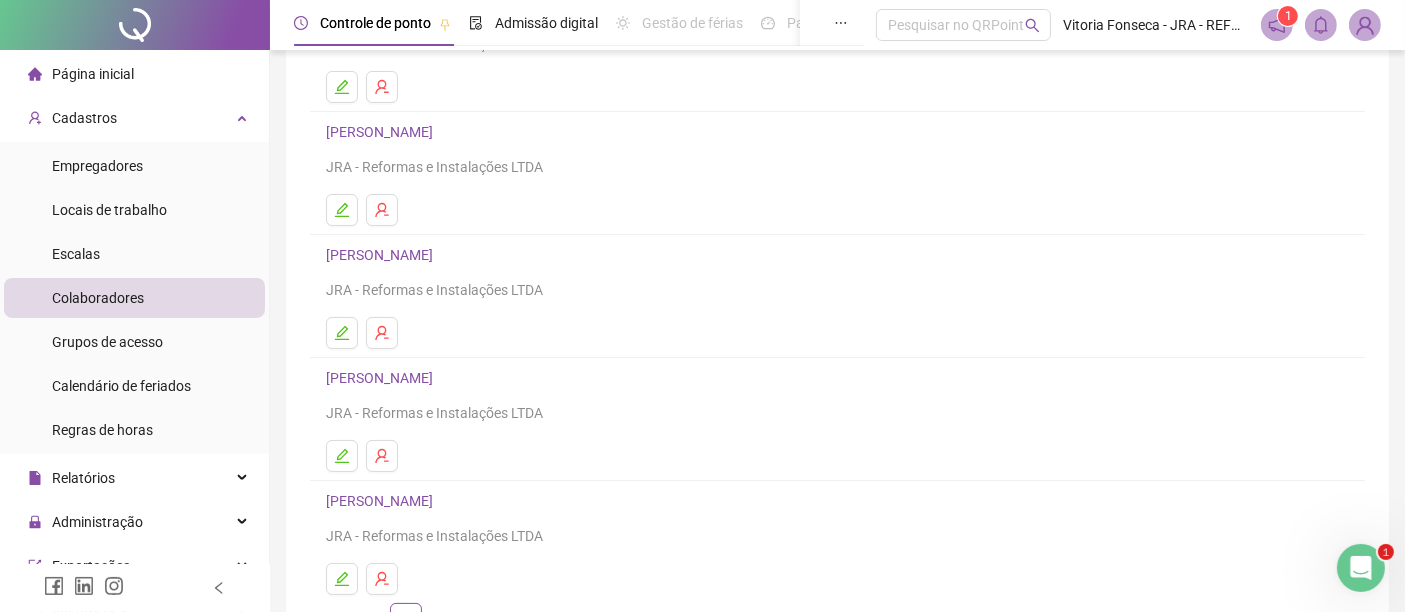 scroll, scrollTop: 333, scrollLeft: 0, axis: vertical 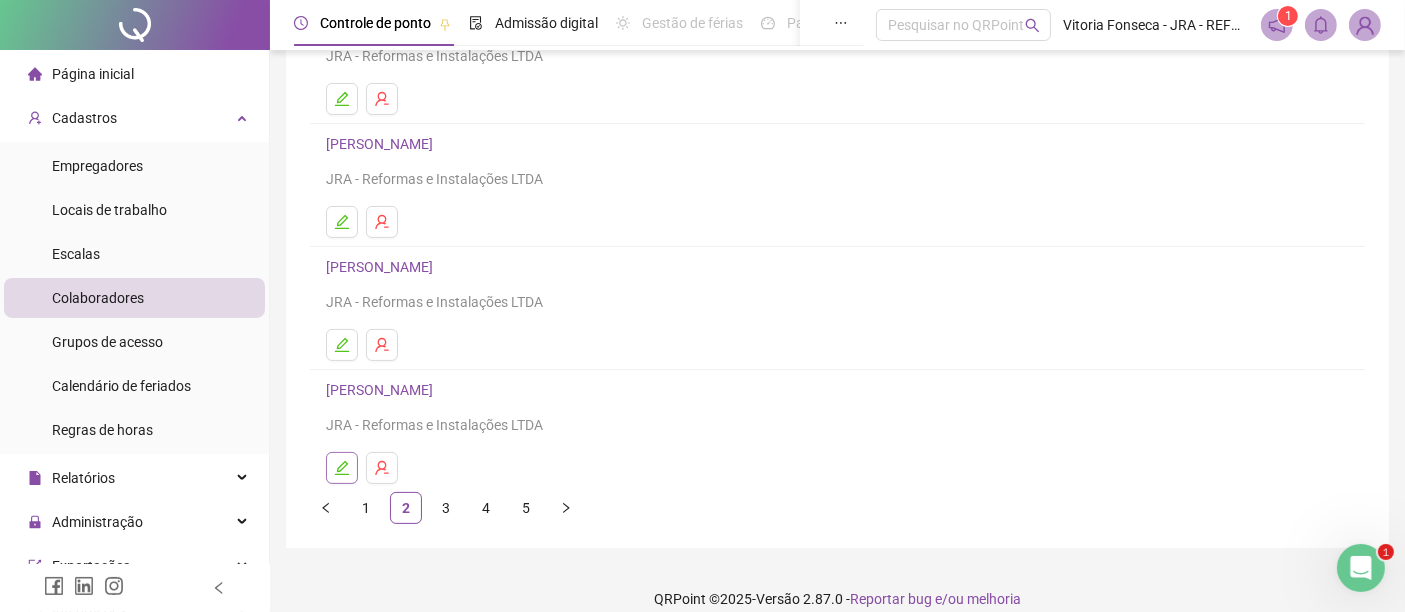 click 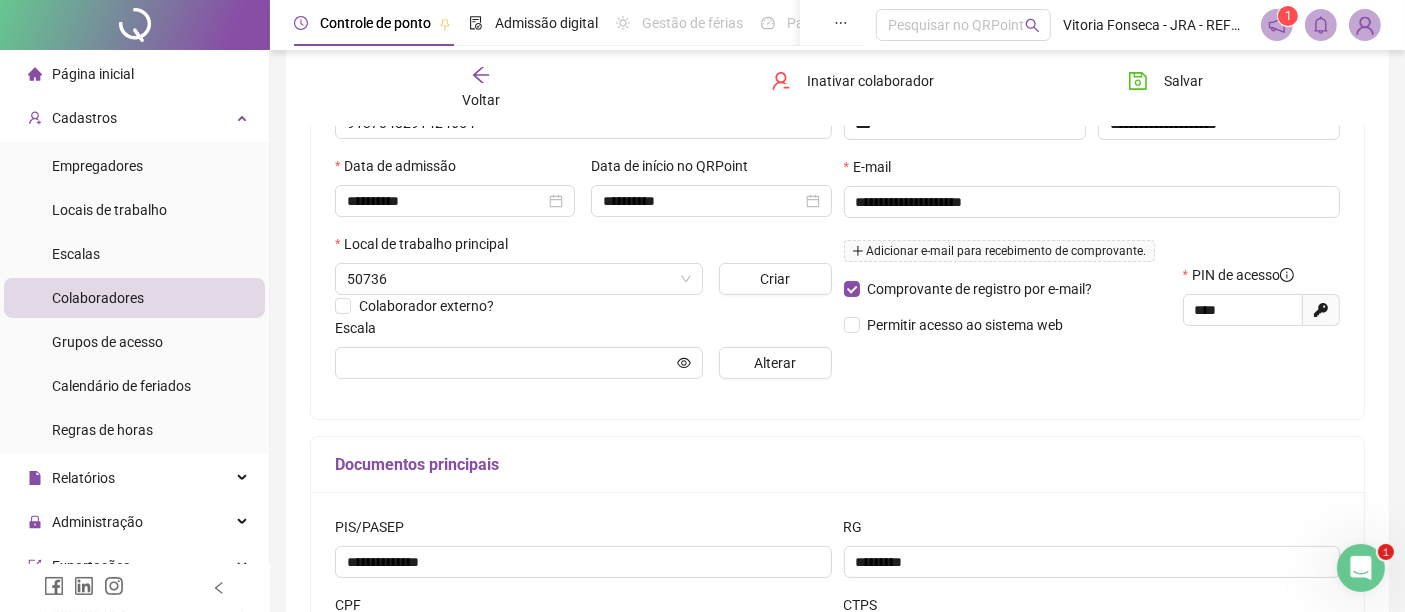 scroll, scrollTop: 342, scrollLeft: 0, axis: vertical 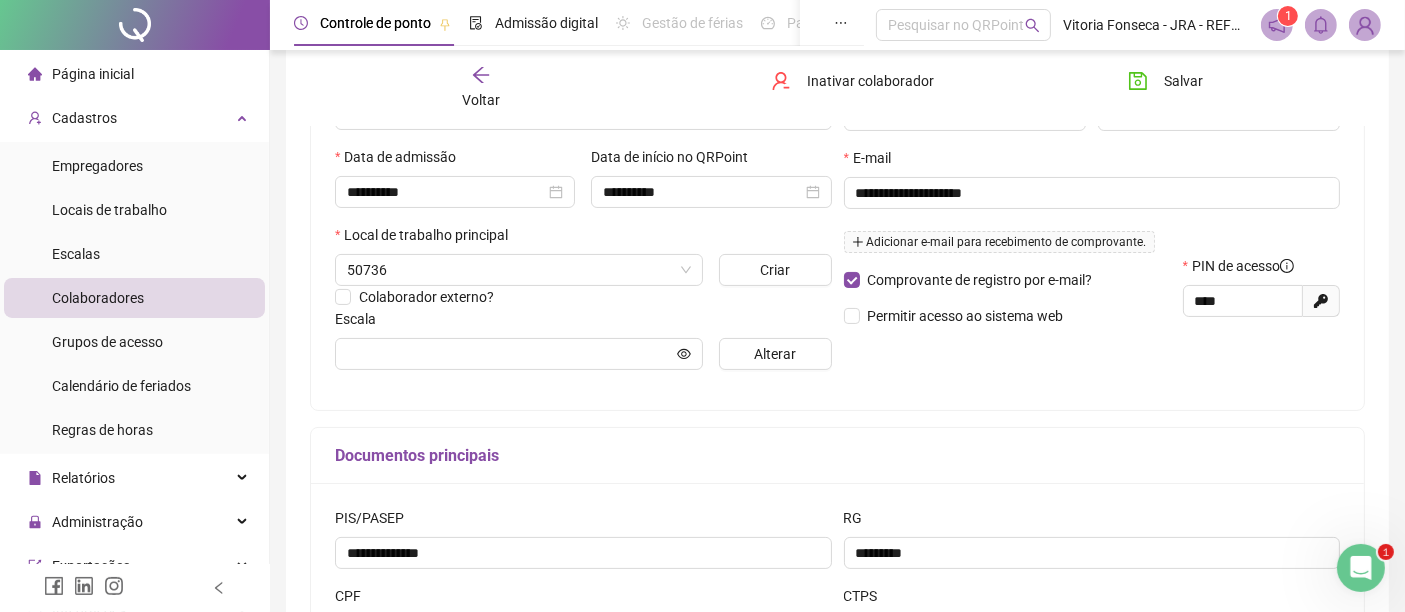 type on "**********" 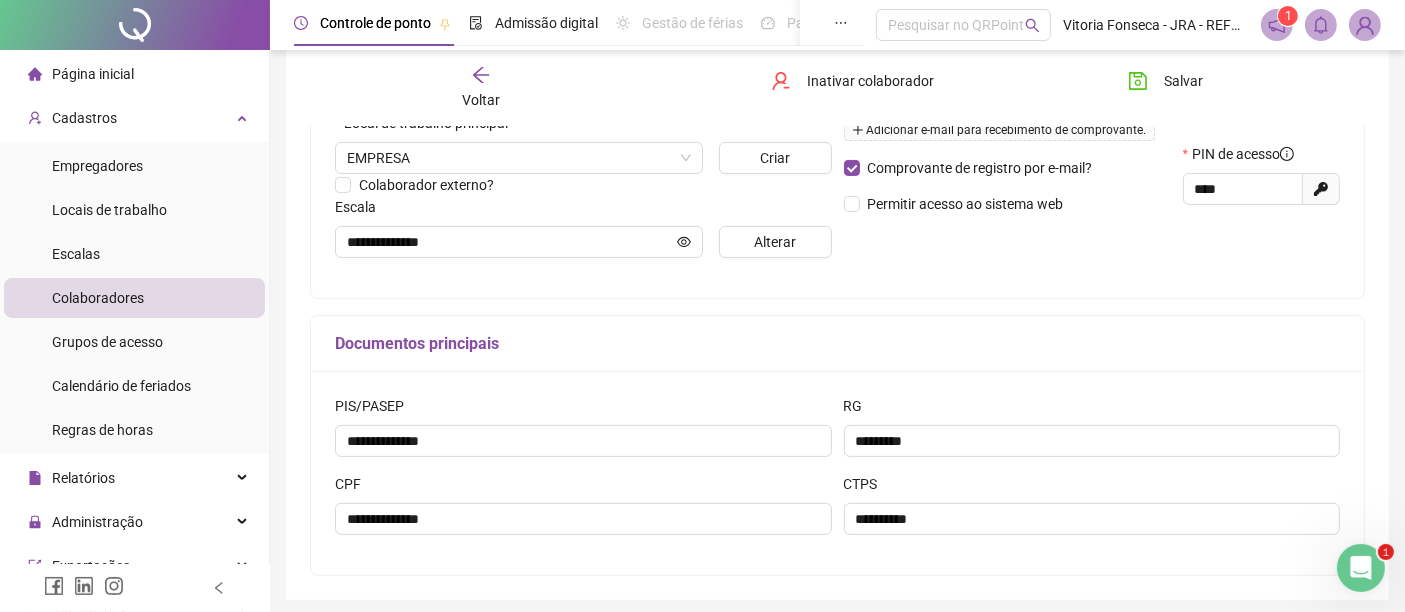 scroll, scrollTop: 529, scrollLeft: 0, axis: vertical 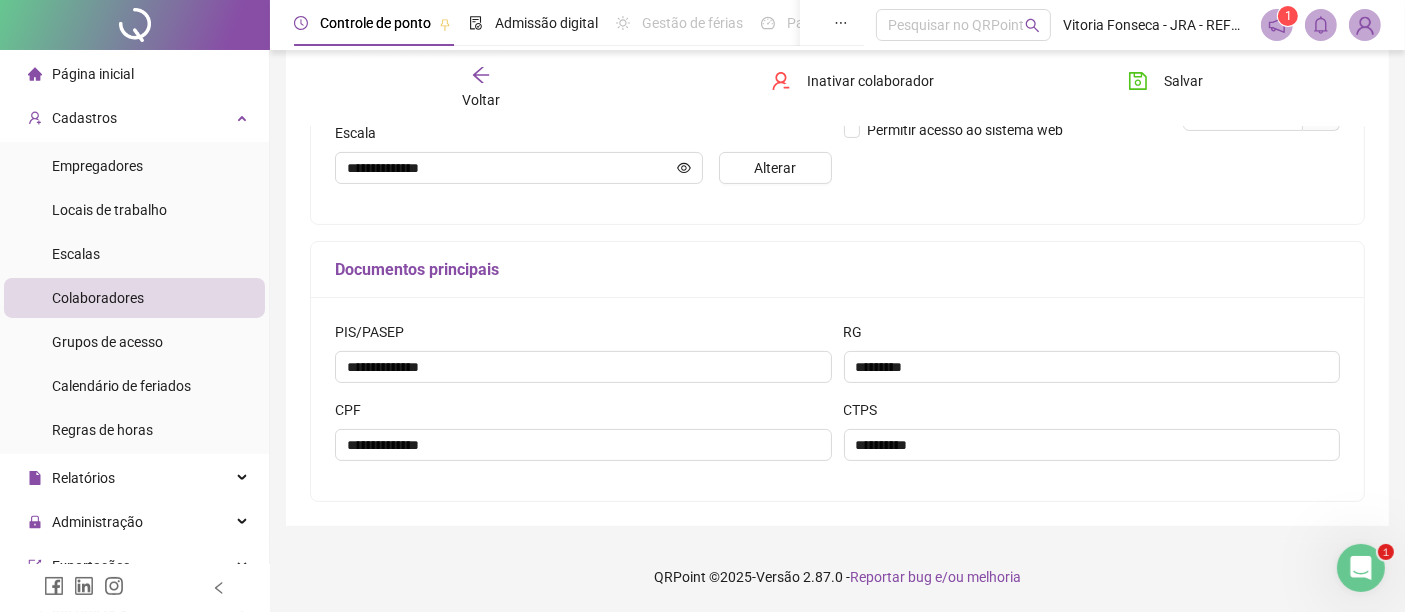 click on "Voltar" at bounding box center [481, 100] 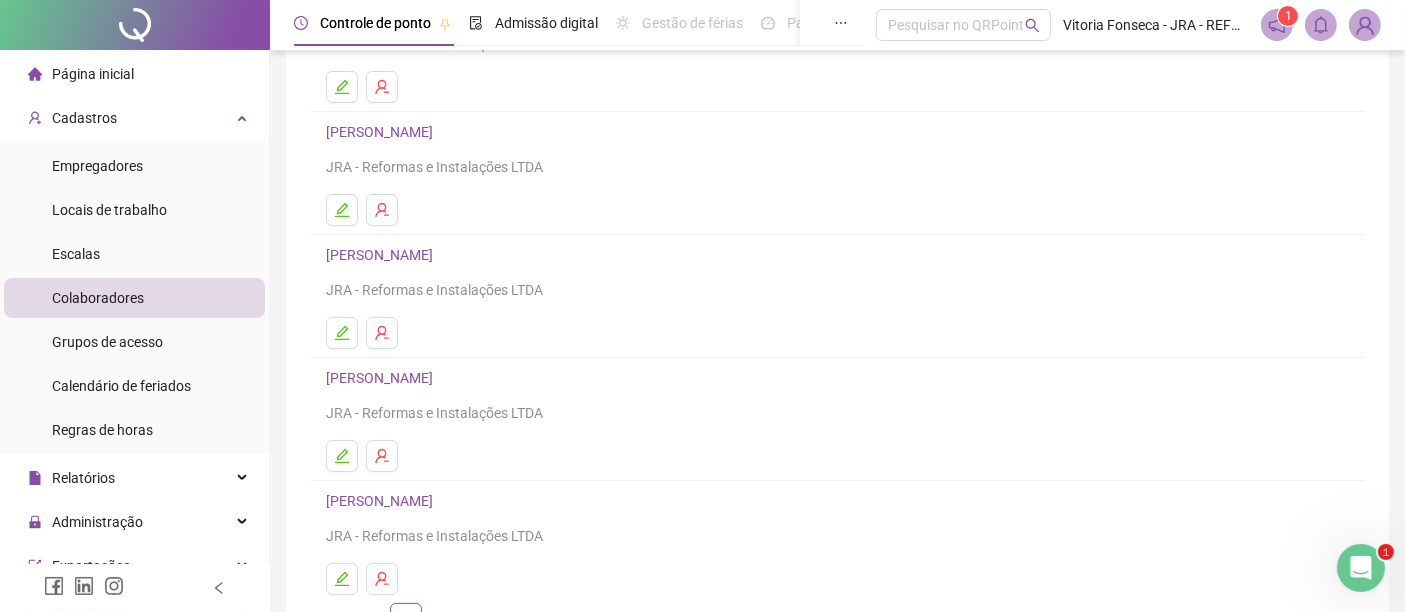 scroll, scrollTop: 333, scrollLeft: 0, axis: vertical 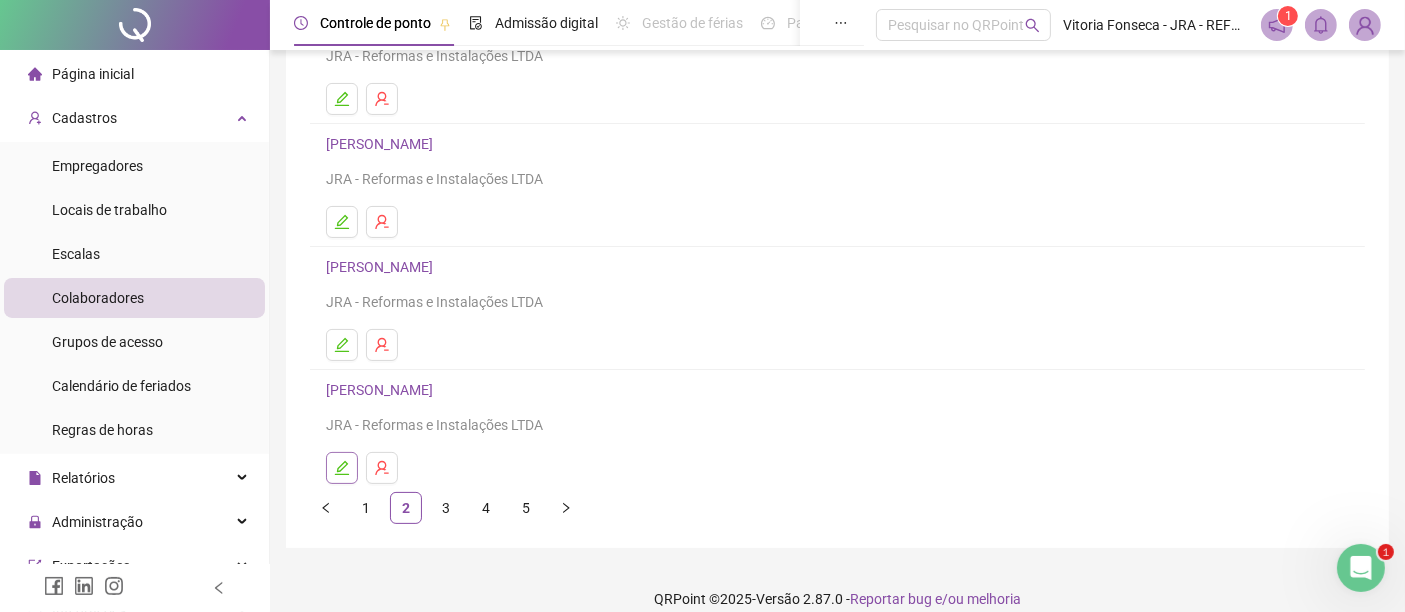 click 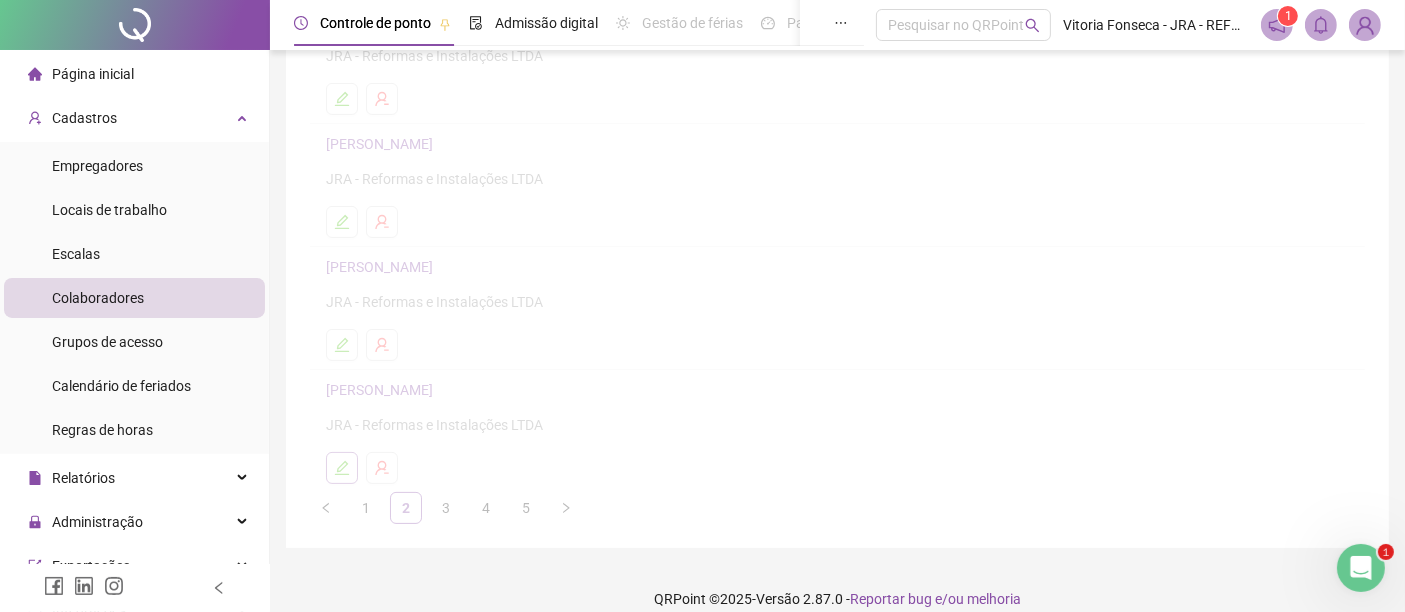 scroll, scrollTop: 342, scrollLeft: 0, axis: vertical 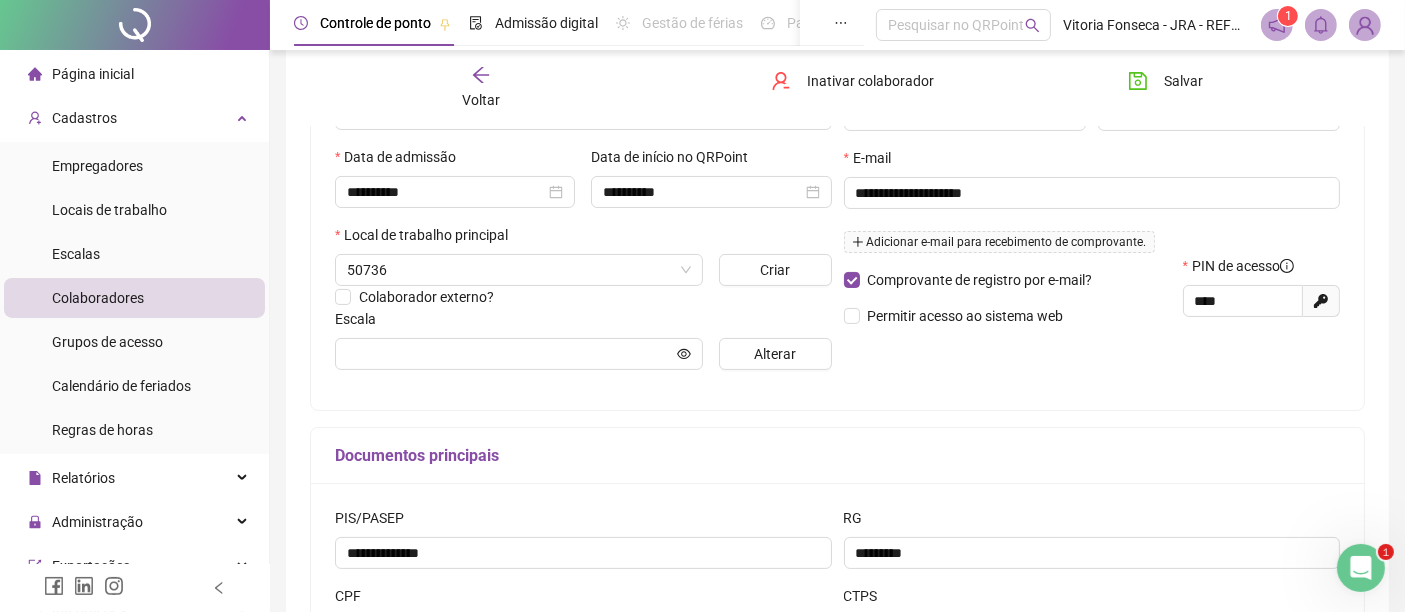 type on "**********" 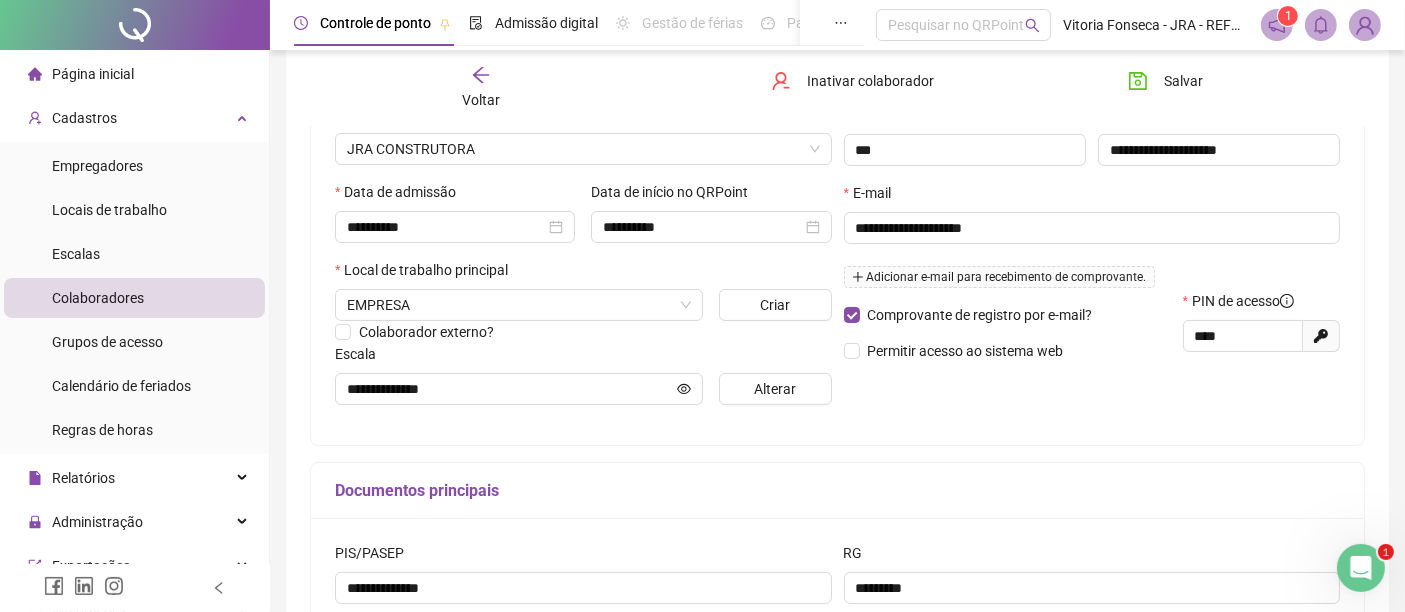 scroll, scrollTop: 196, scrollLeft: 0, axis: vertical 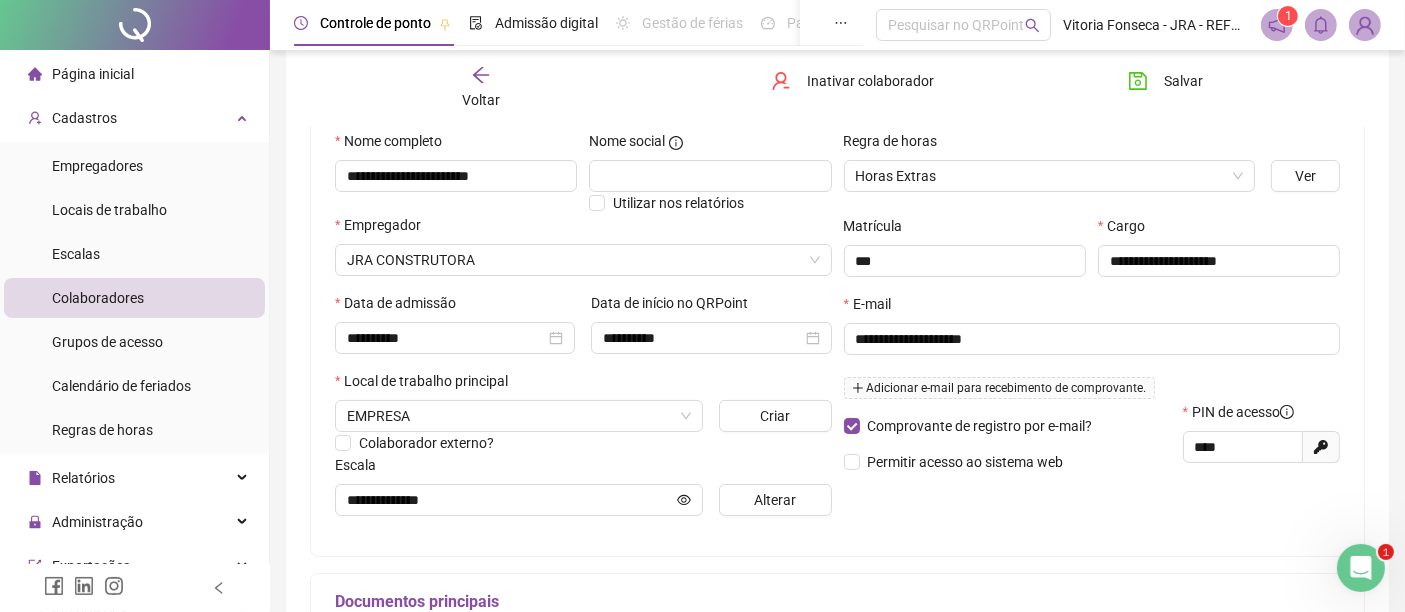 click on "Voltar" at bounding box center [480, 88] 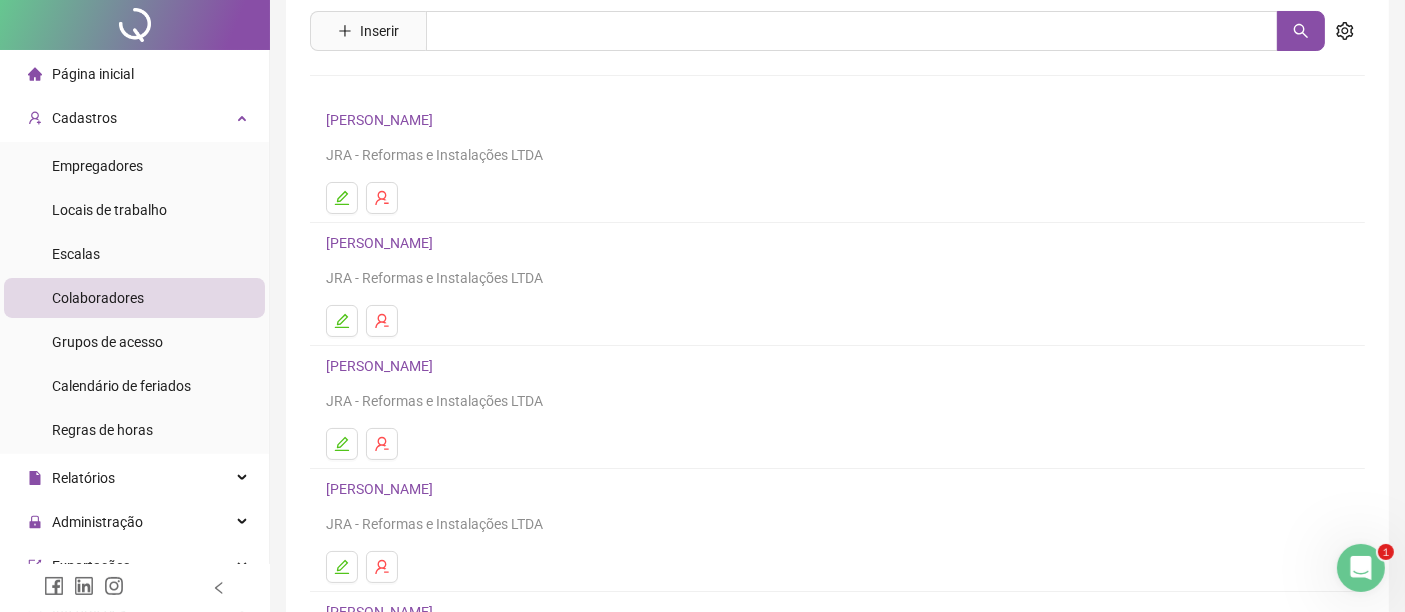 scroll, scrollTop: 354, scrollLeft: 0, axis: vertical 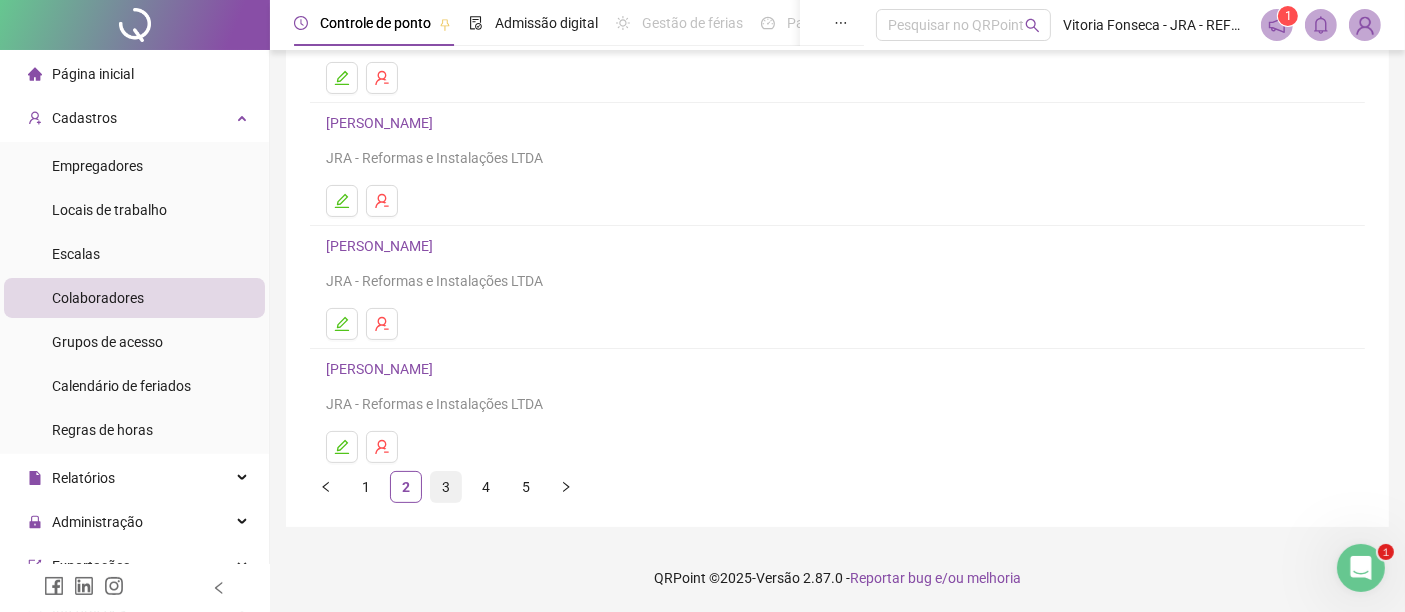 click on "3" at bounding box center (446, 487) 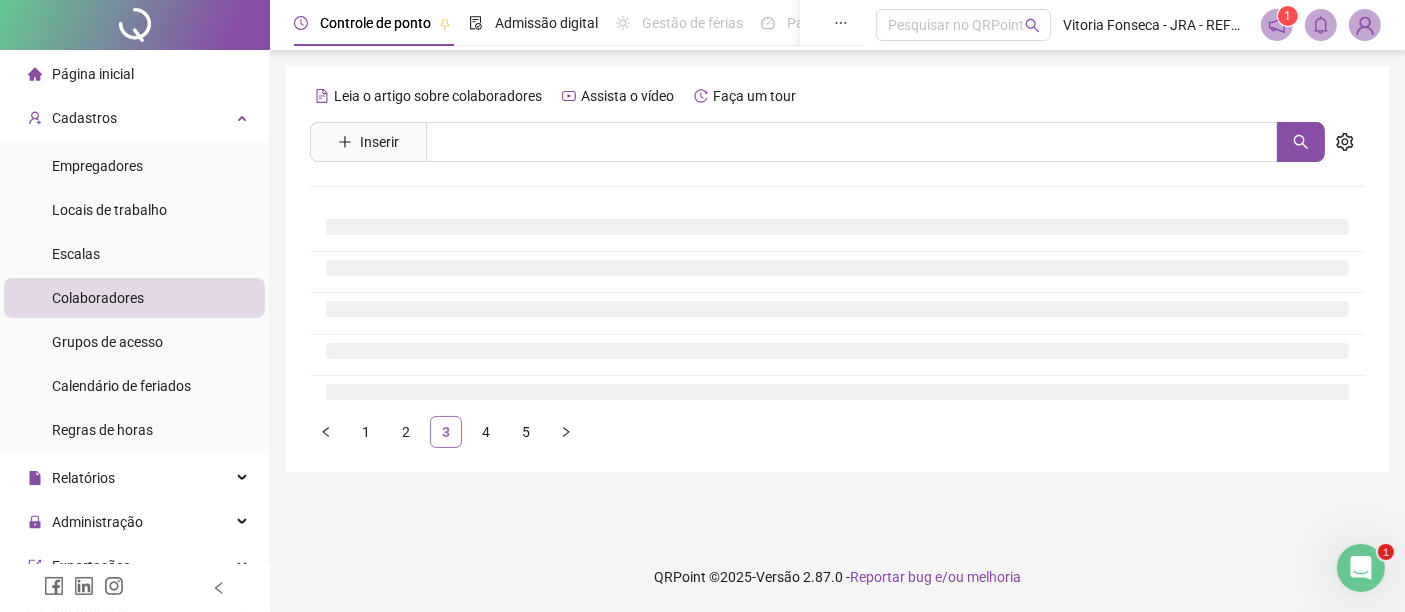 scroll, scrollTop: 0, scrollLeft: 0, axis: both 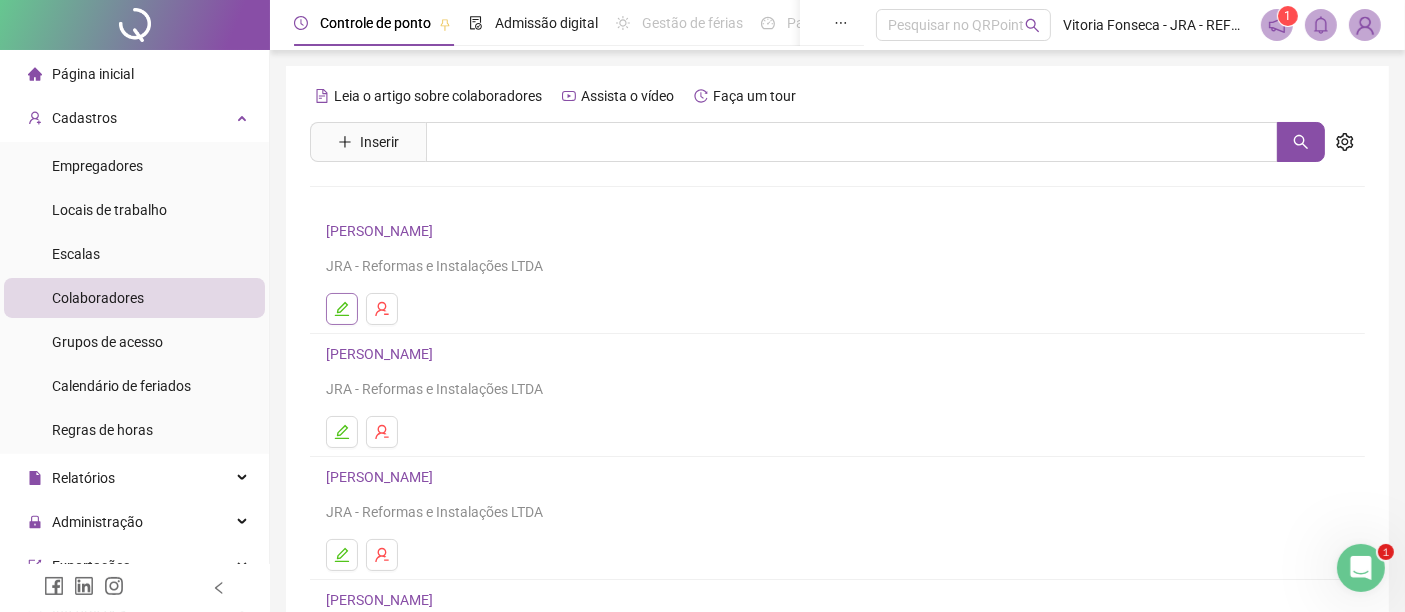 click 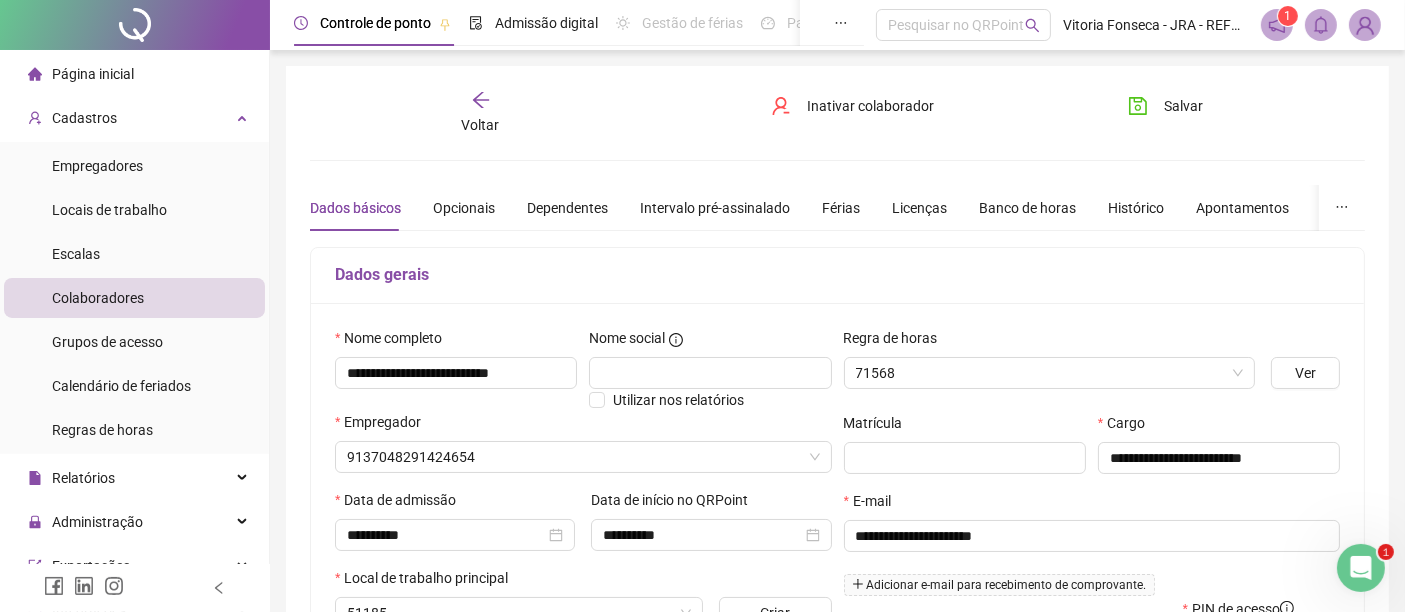 type on "*******" 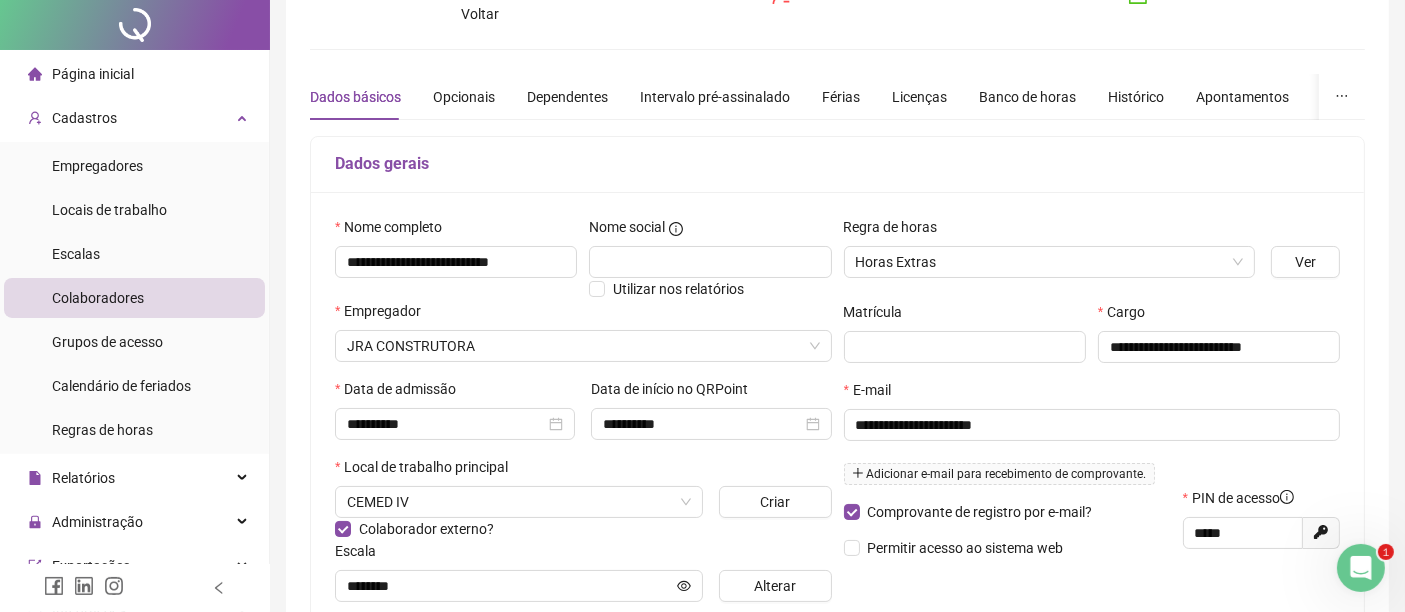 scroll, scrollTop: 0, scrollLeft: 0, axis: both 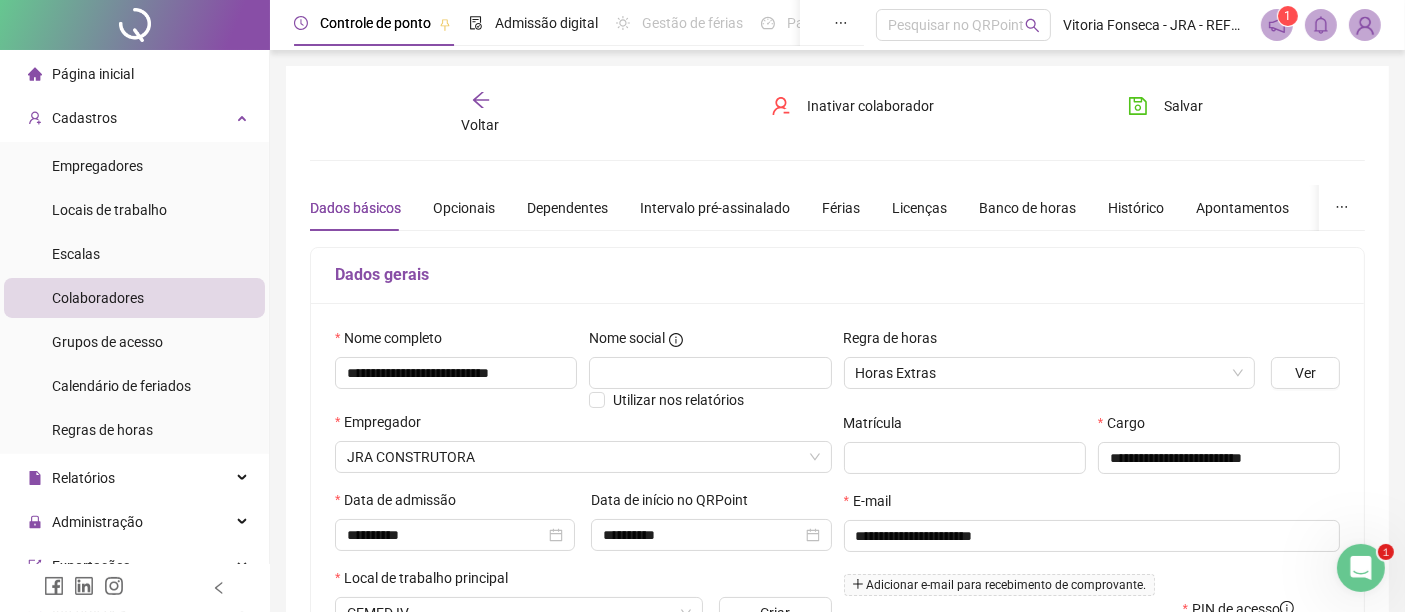 click on "Voltar" at bounding box center [481, 125] 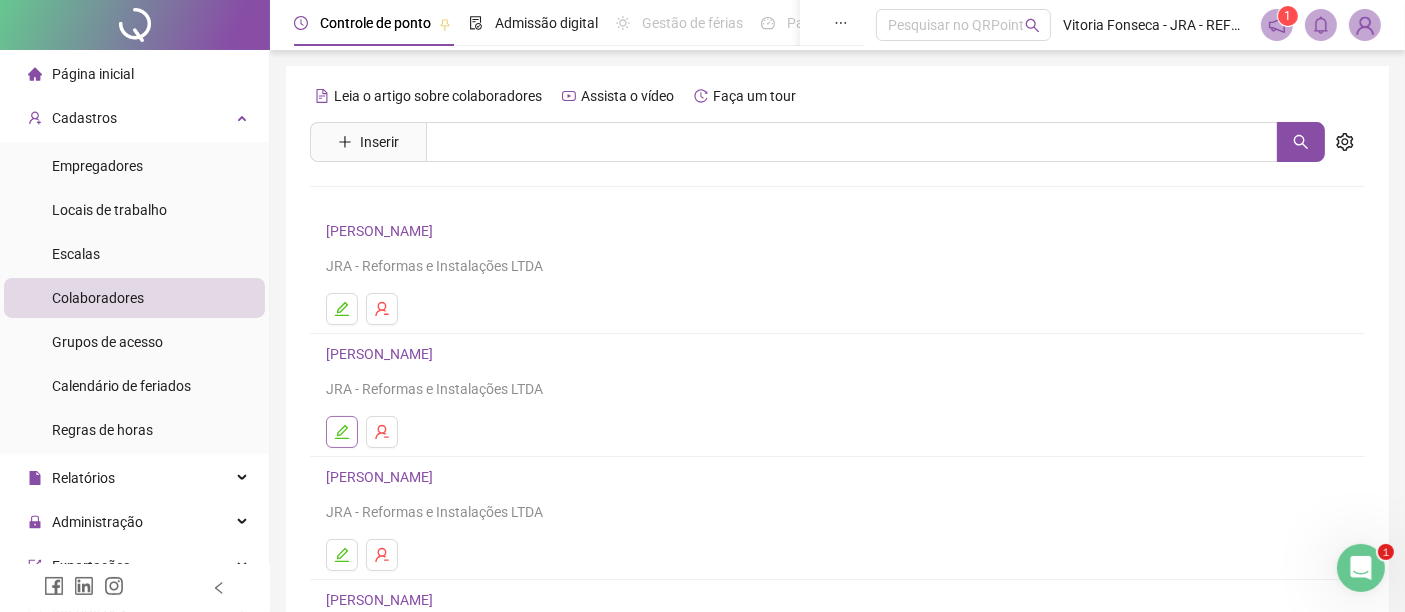 click 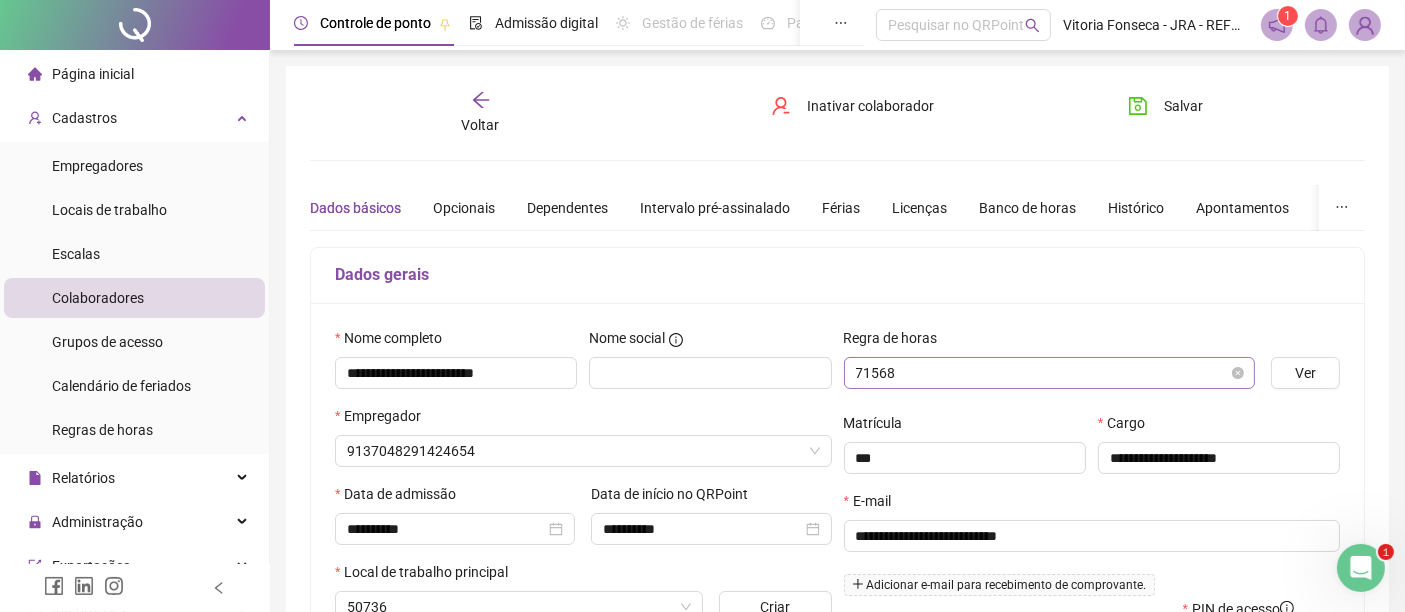 type on "*******" 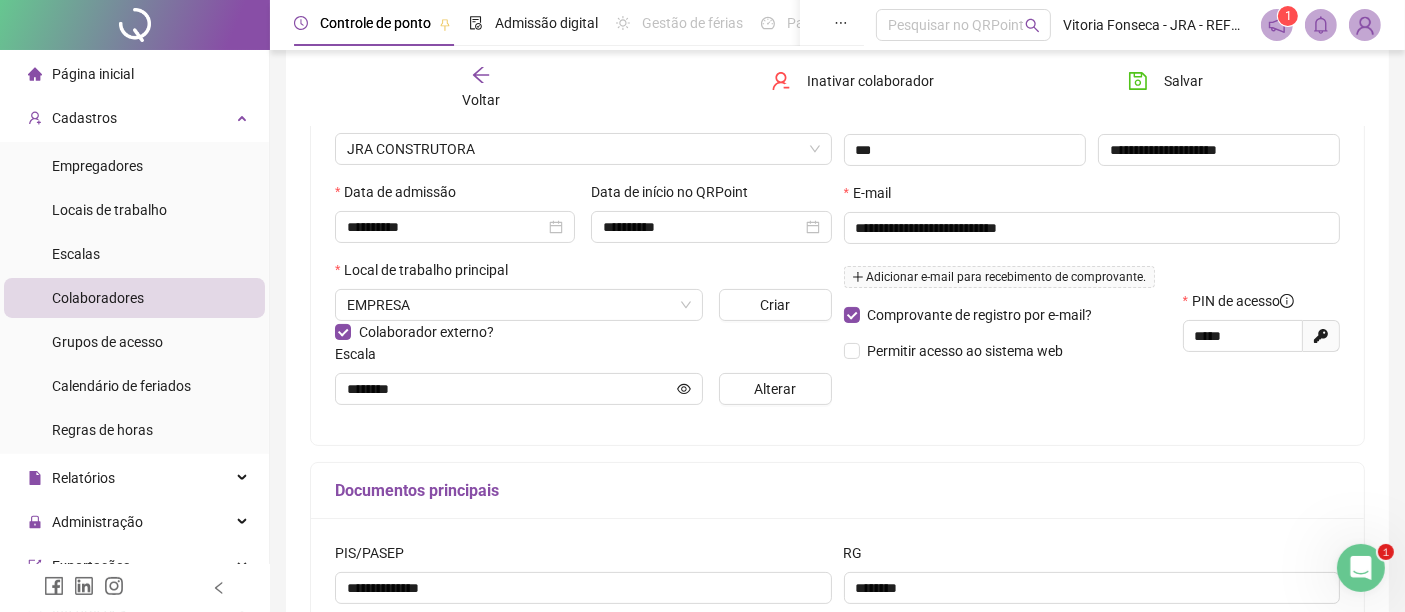 scroll, scrollTop: 196, scrollLeft: 0, axis: vertical 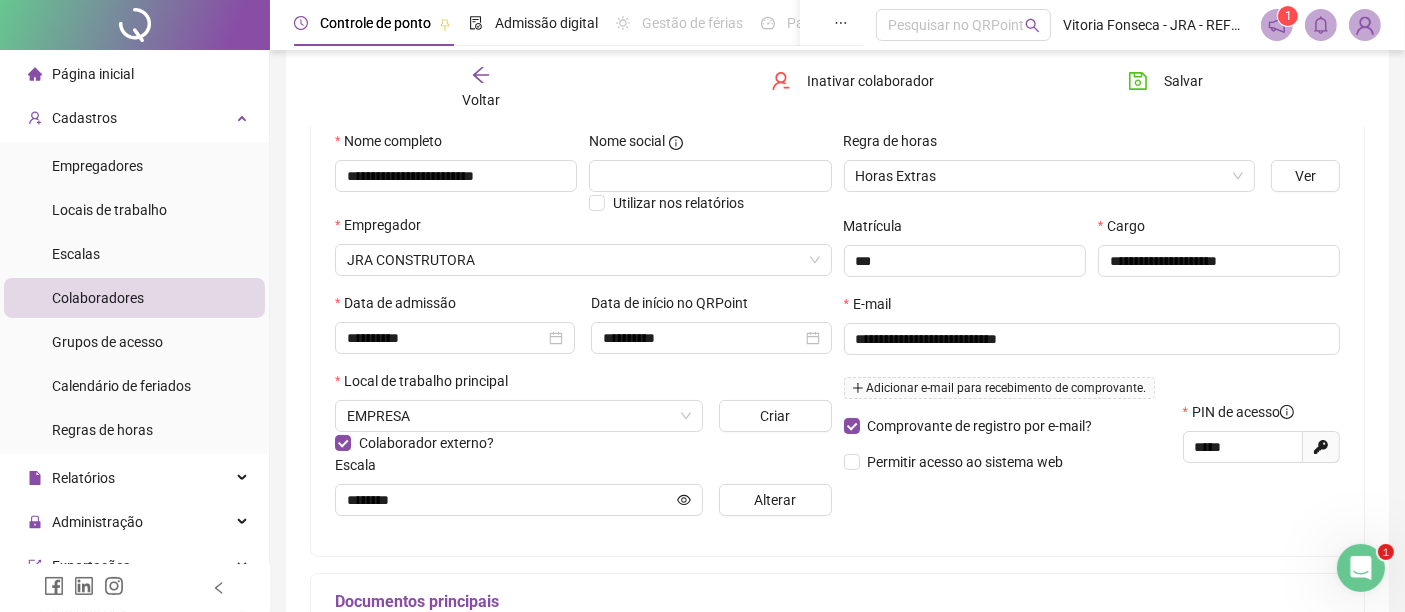click 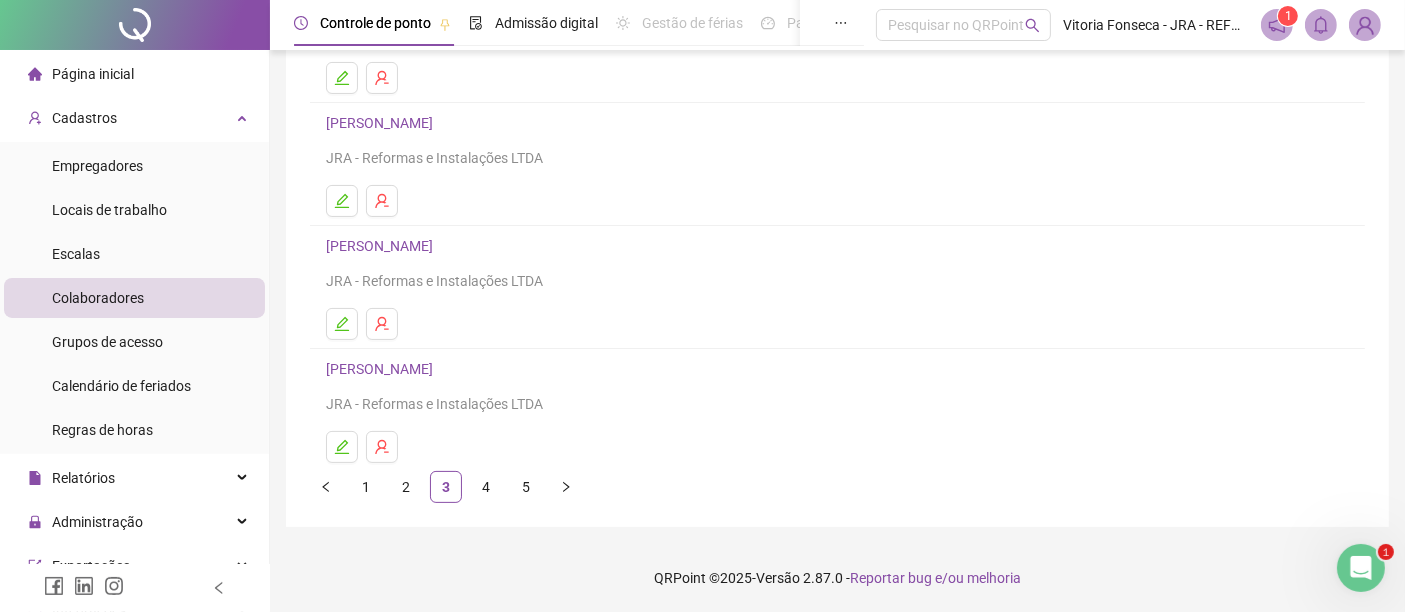 scroll, scrollTop: 242, scrollLeft: 0, axis: vertical 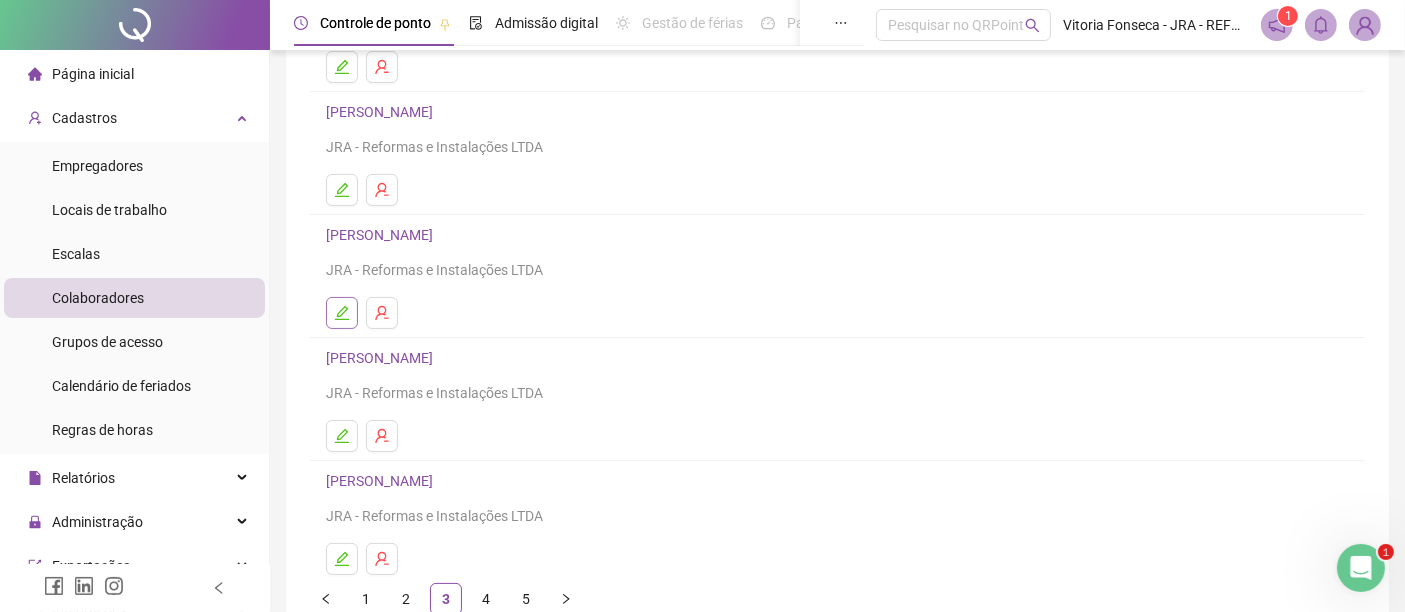 click 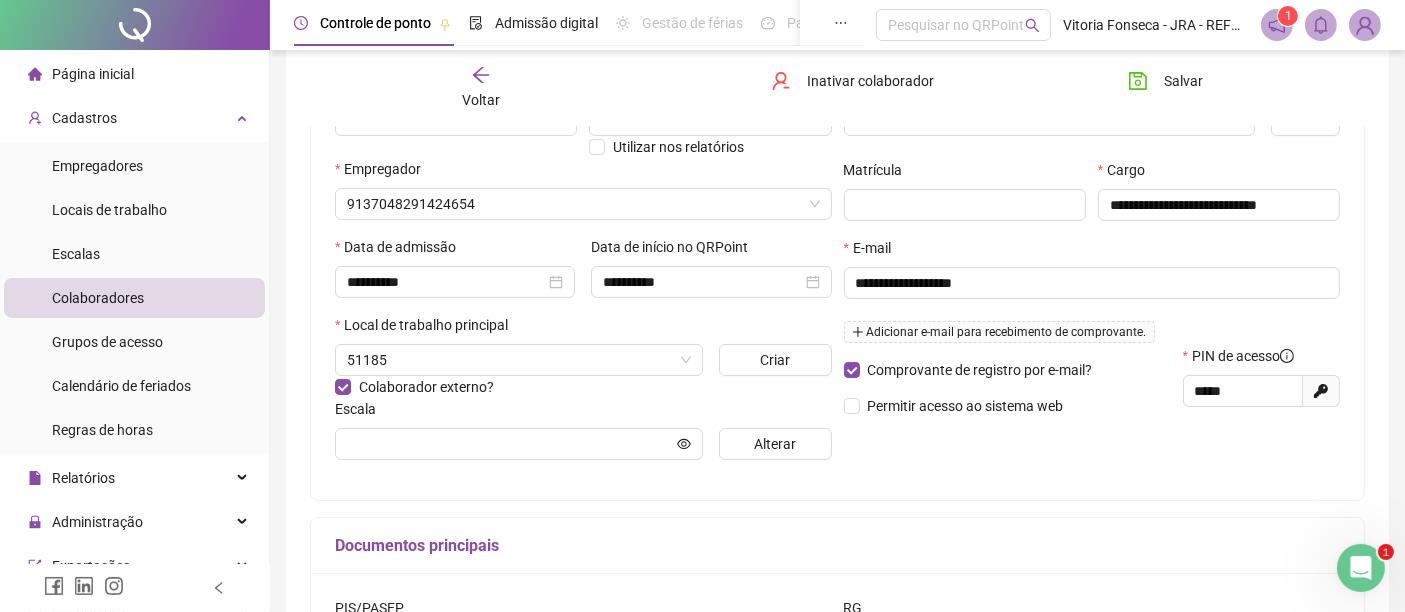 type on "*******" 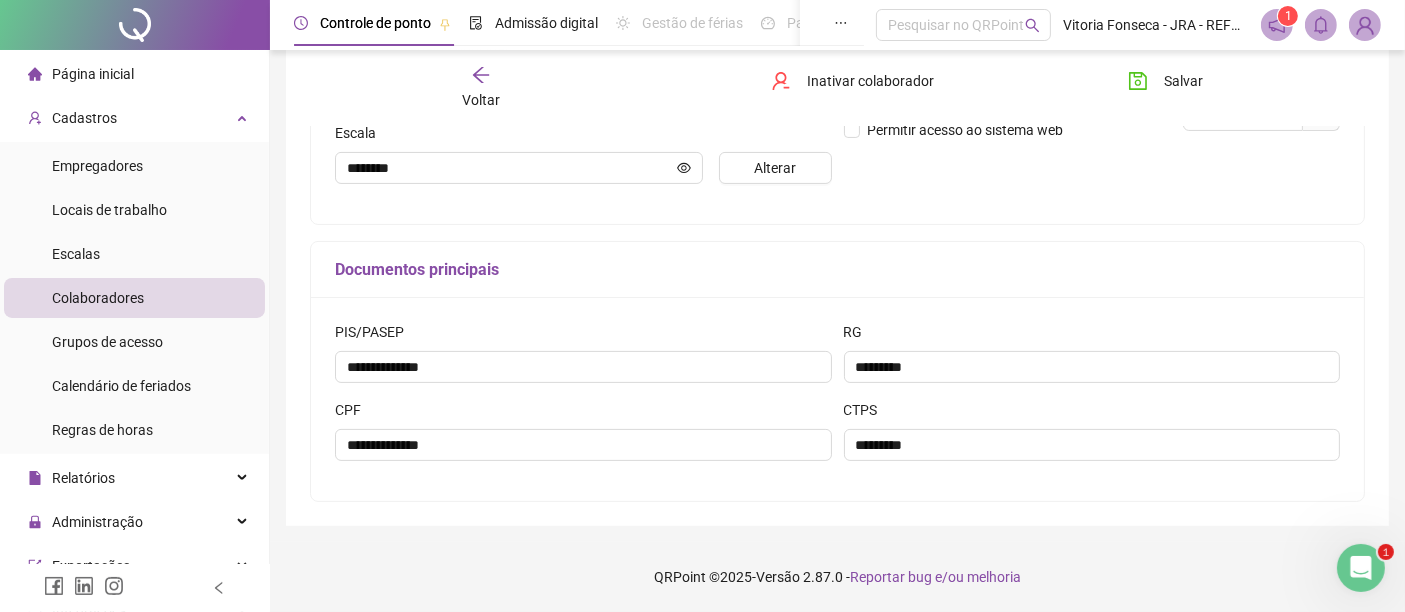 scroll, scrollTop: 85, scrollLeft: 0, axis: vertical 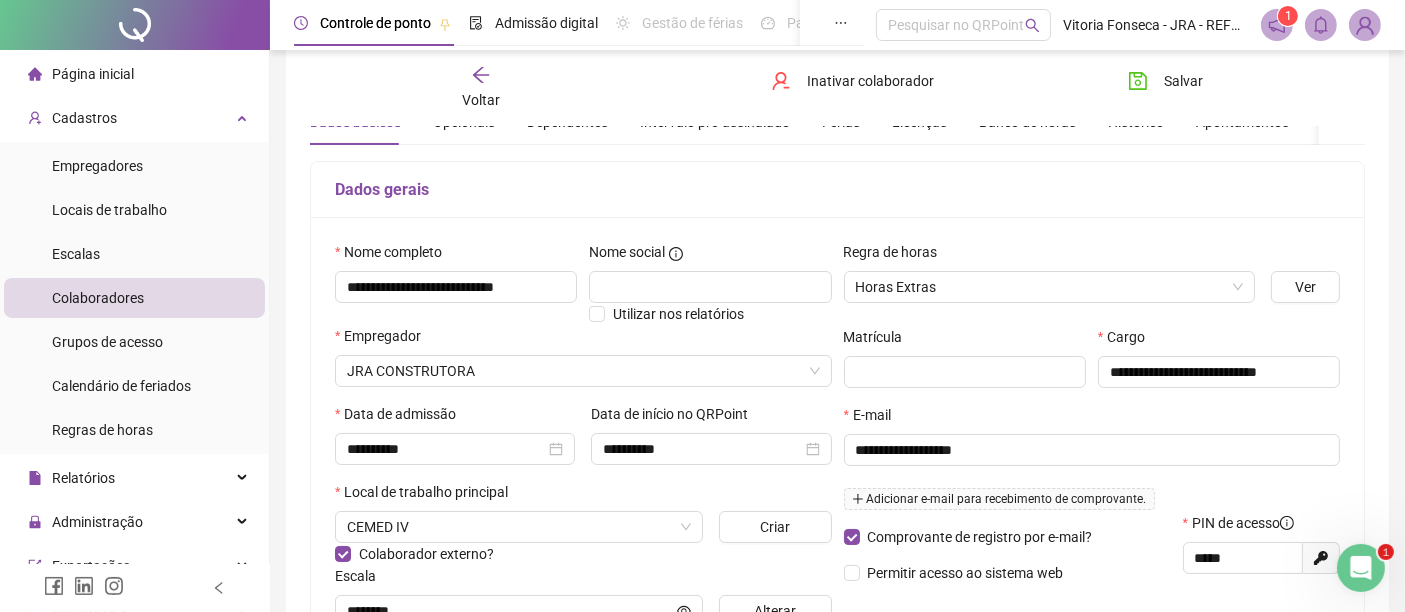 click on "Voltar" at bounding box center (480, 88) 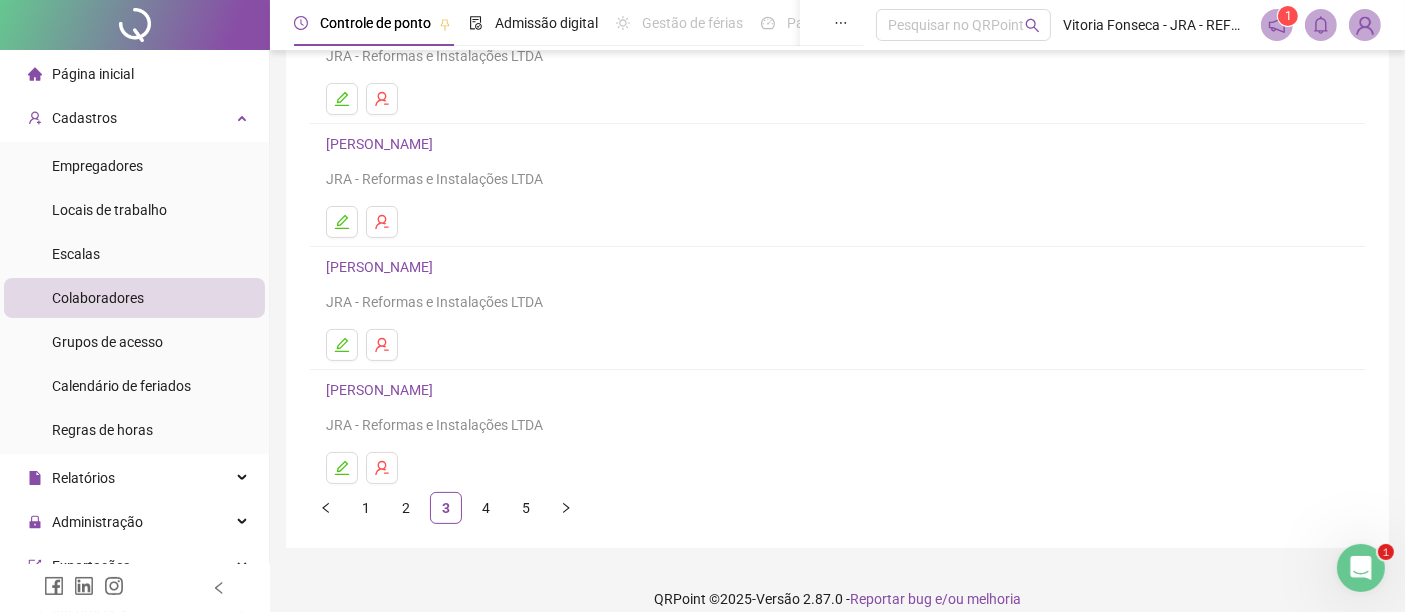 scroll, scrollTop: 354, scrollLeft: 0, axis: vertical 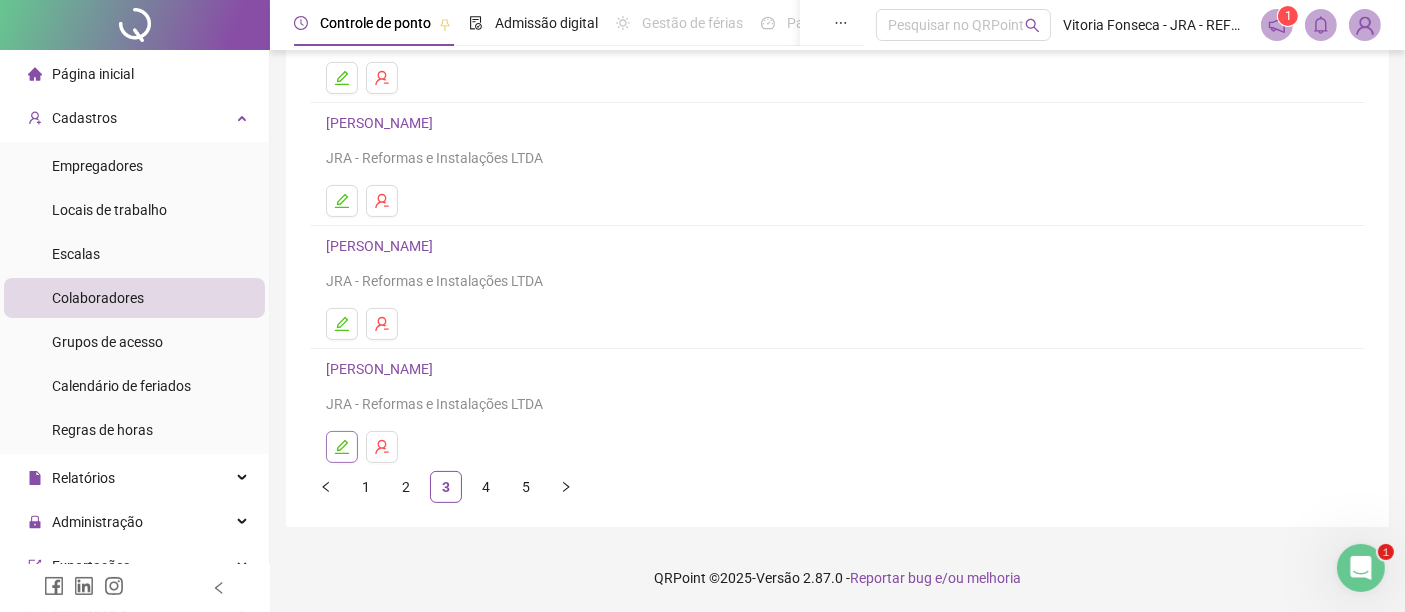 click 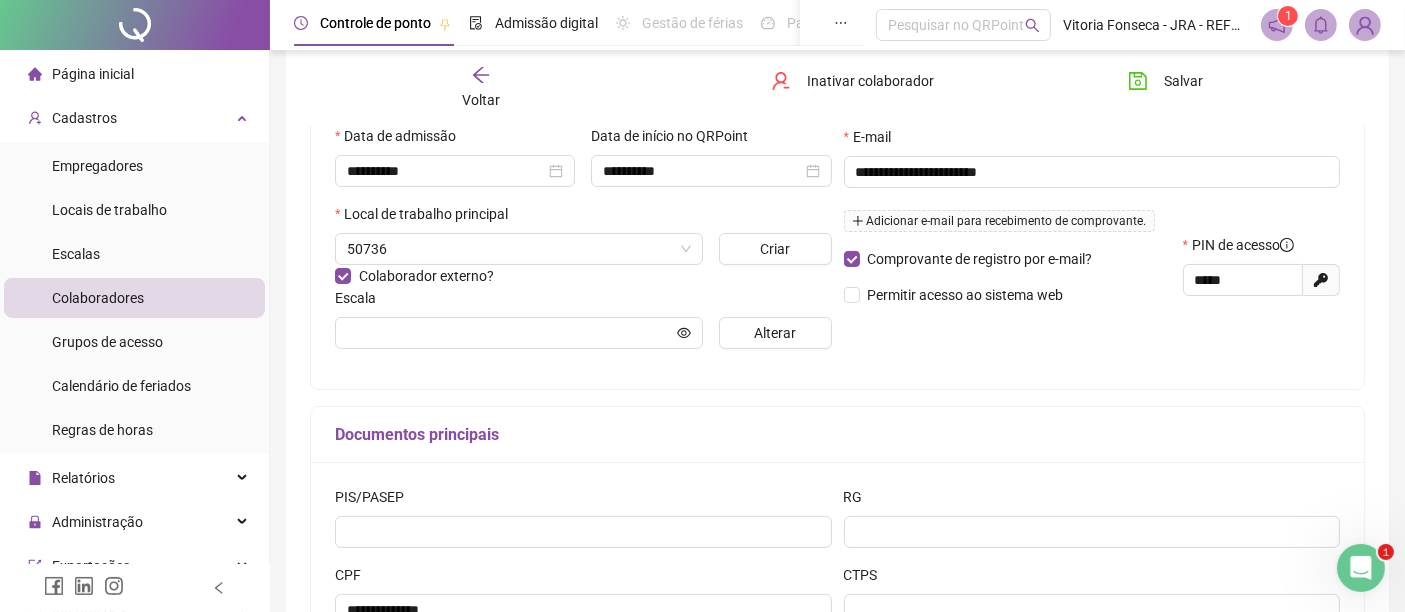 type on "*******" 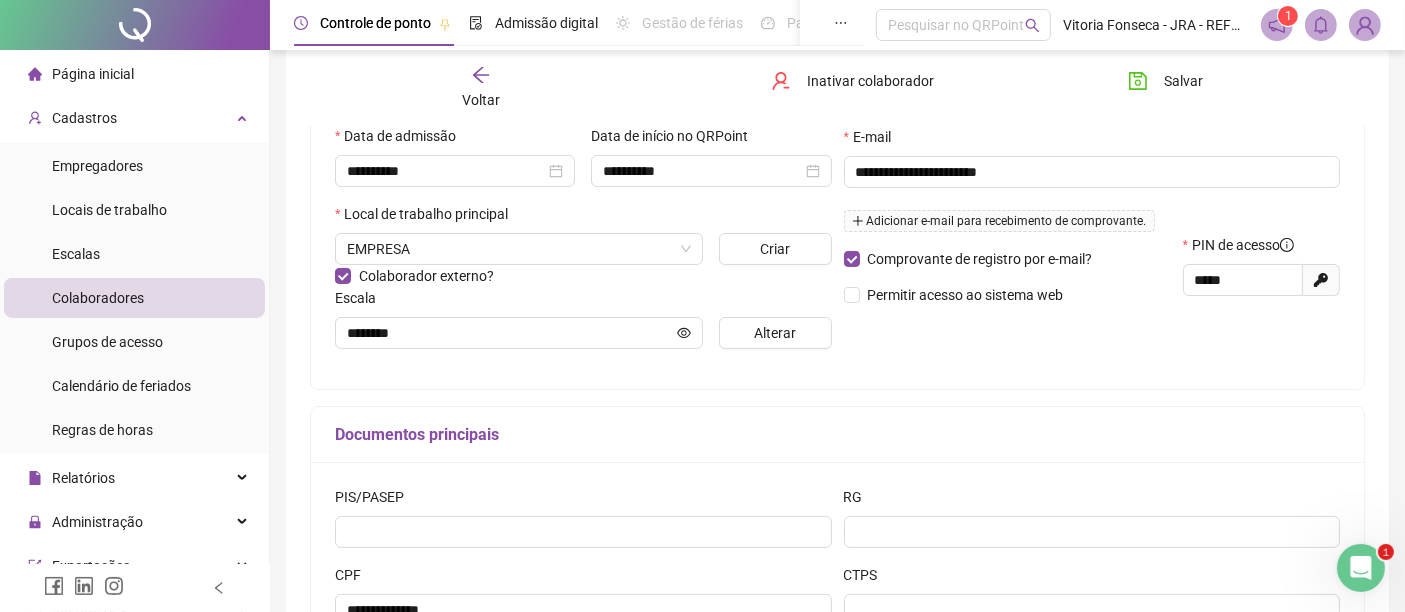 scroll, scrollTop: 529, scrollLeft: 0, axis: vertical 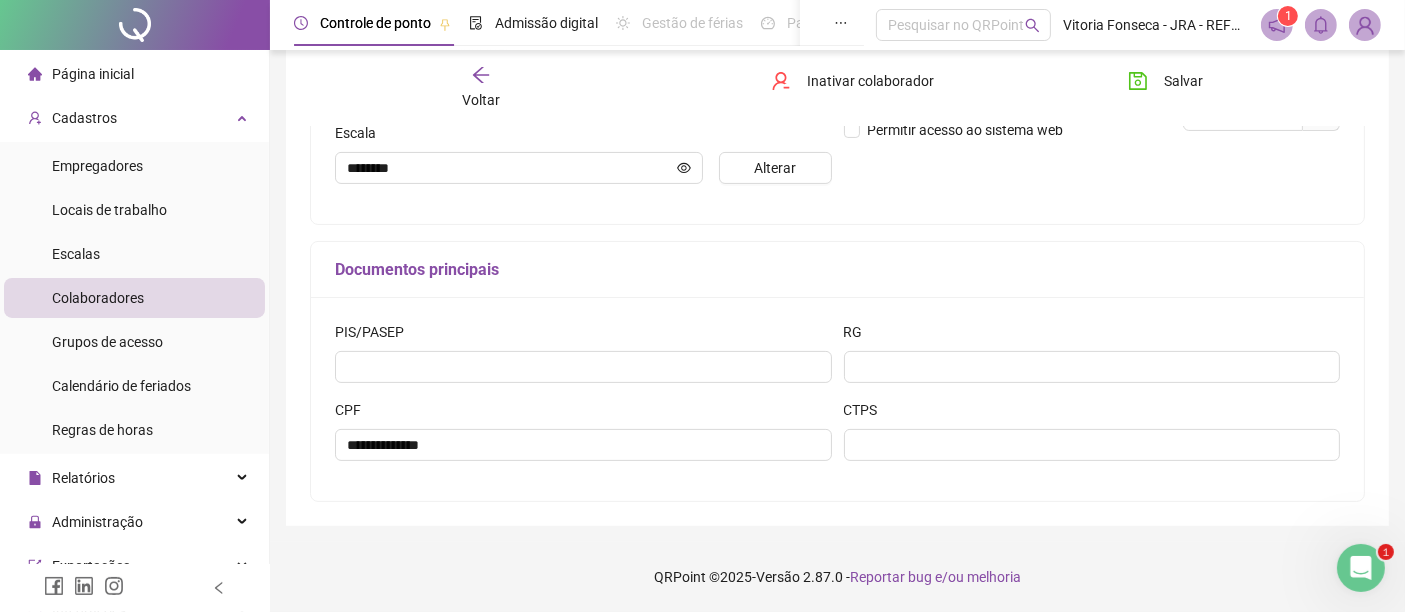 click 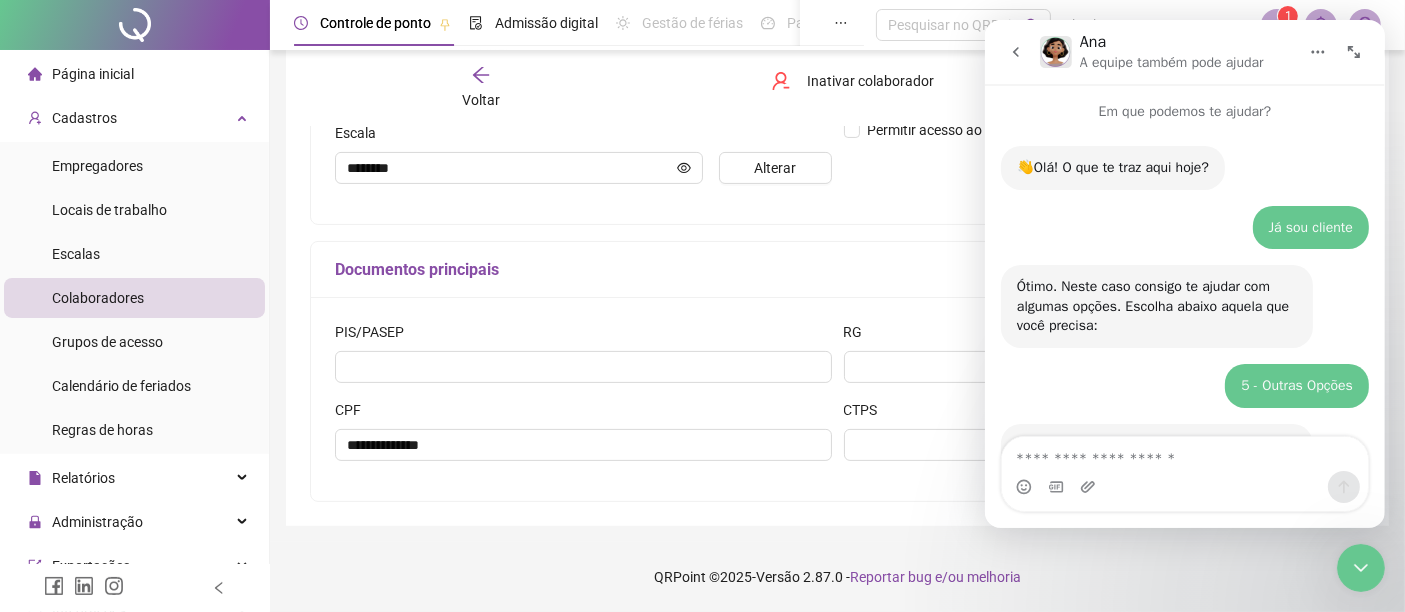scroll, scrollTop: 1318, scrollLeft: 0, axis: vertical 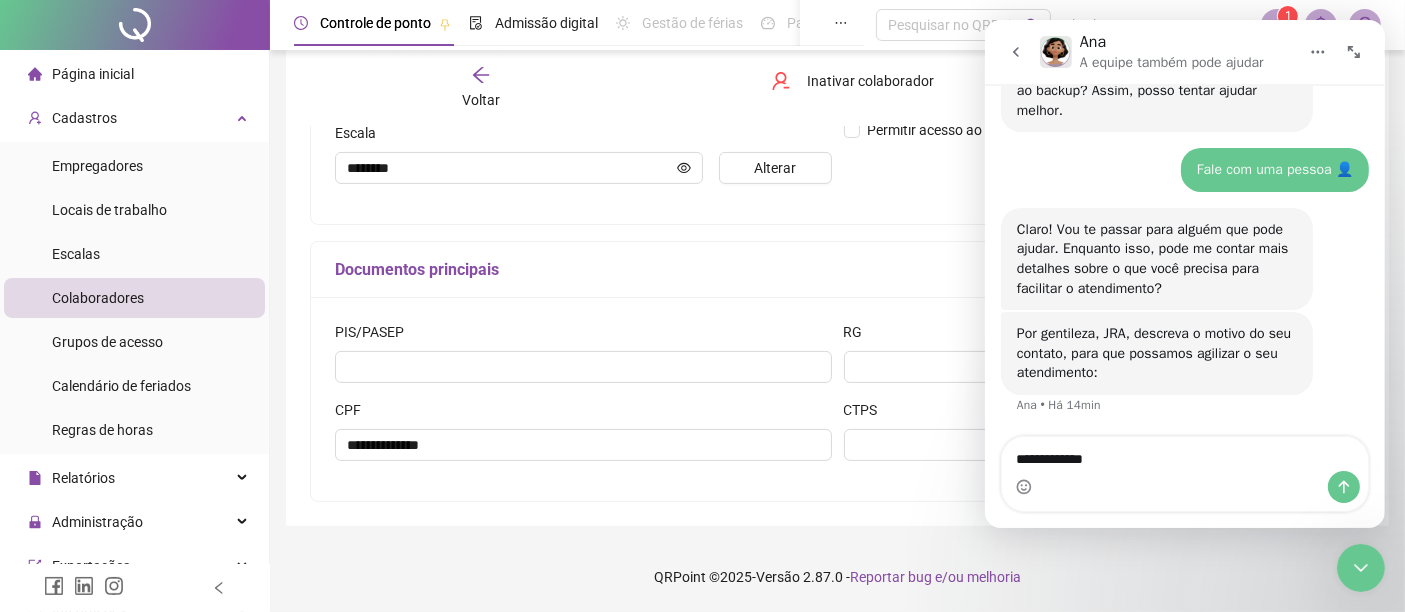 type on "**********" 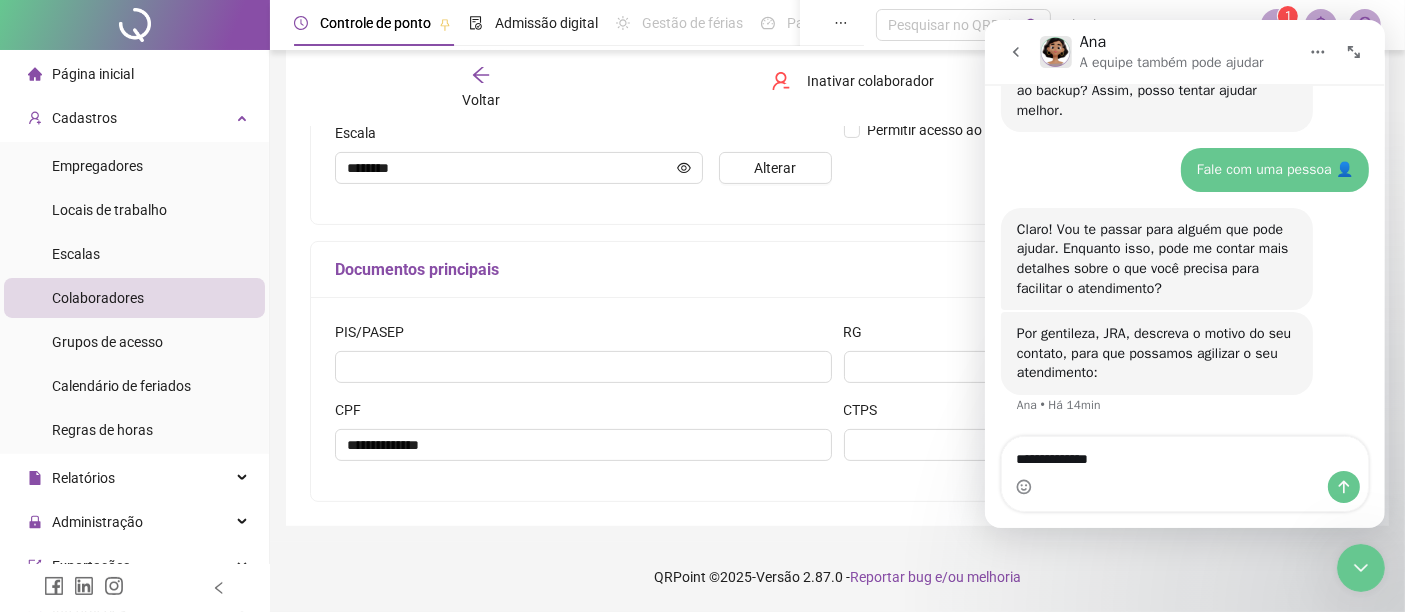 type 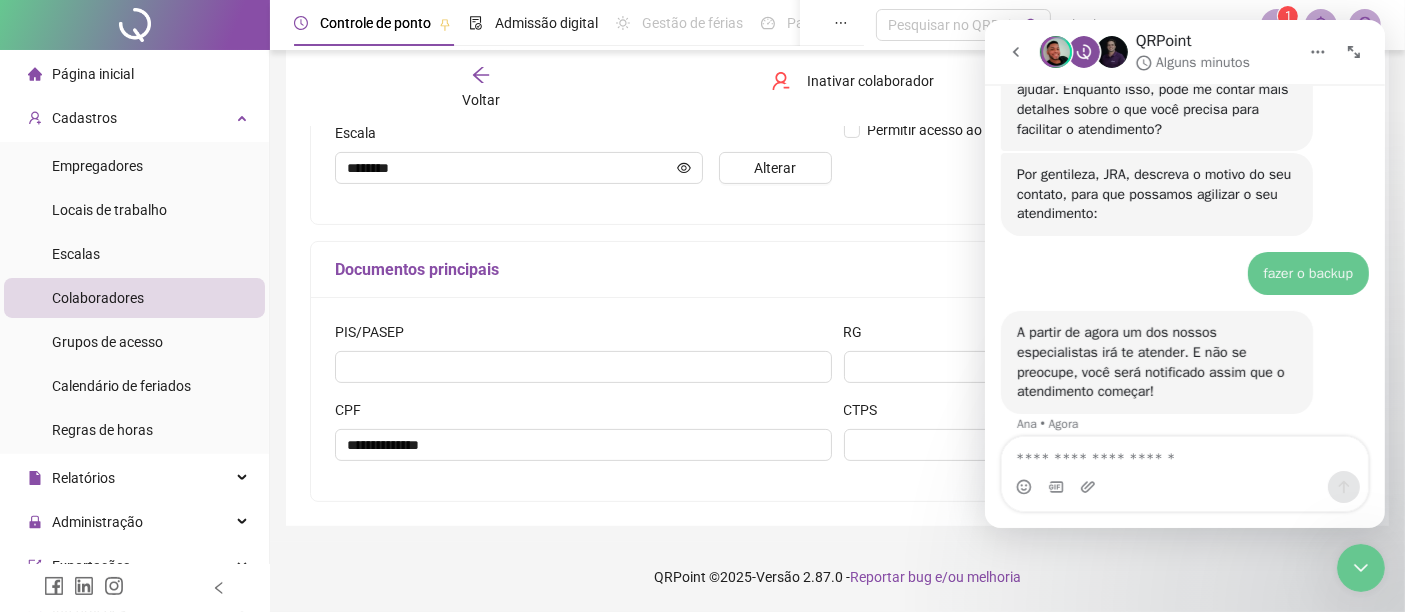 scroll, scrollTop: 1552, scrollLeft: 0, axis: vertical 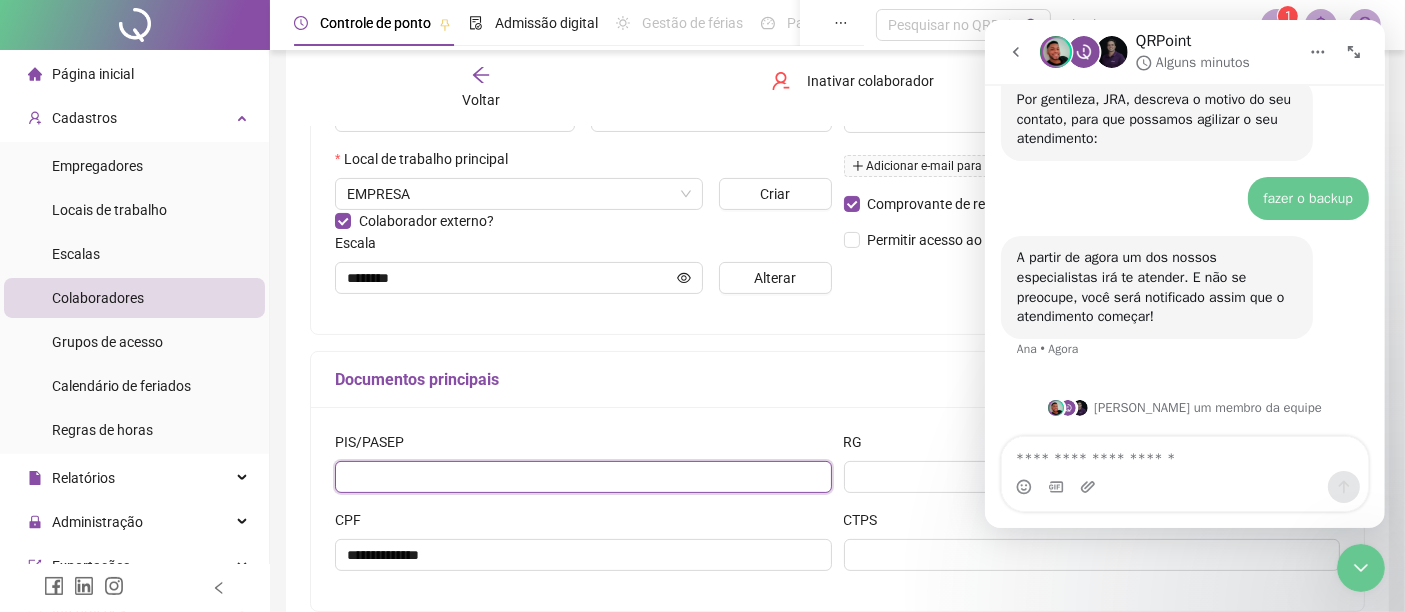 click at bounding box center (583, 477) 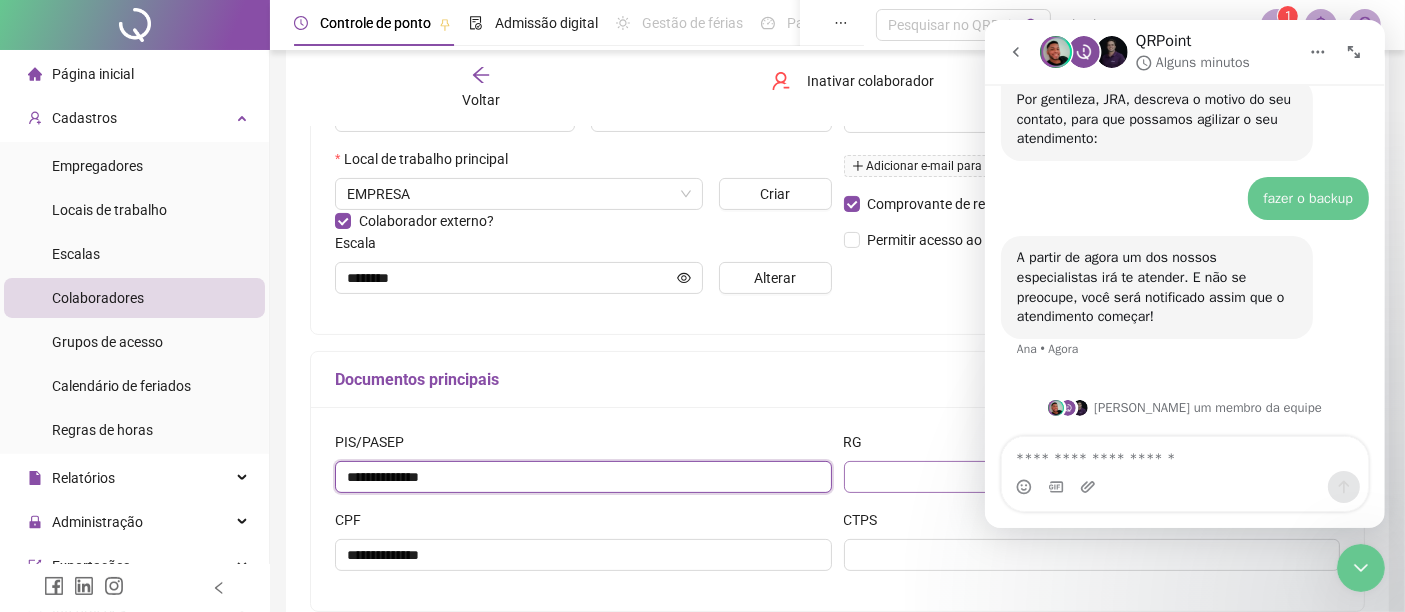 type on "**********" 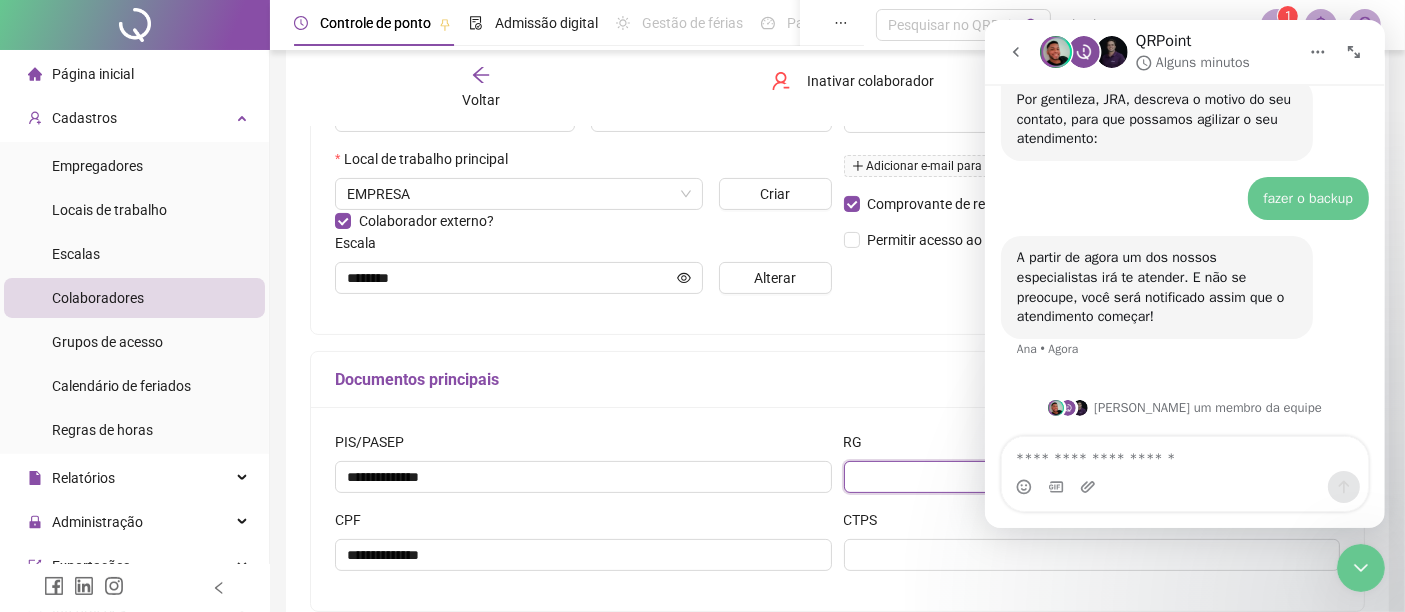 click at bounding box center (1092, 477) 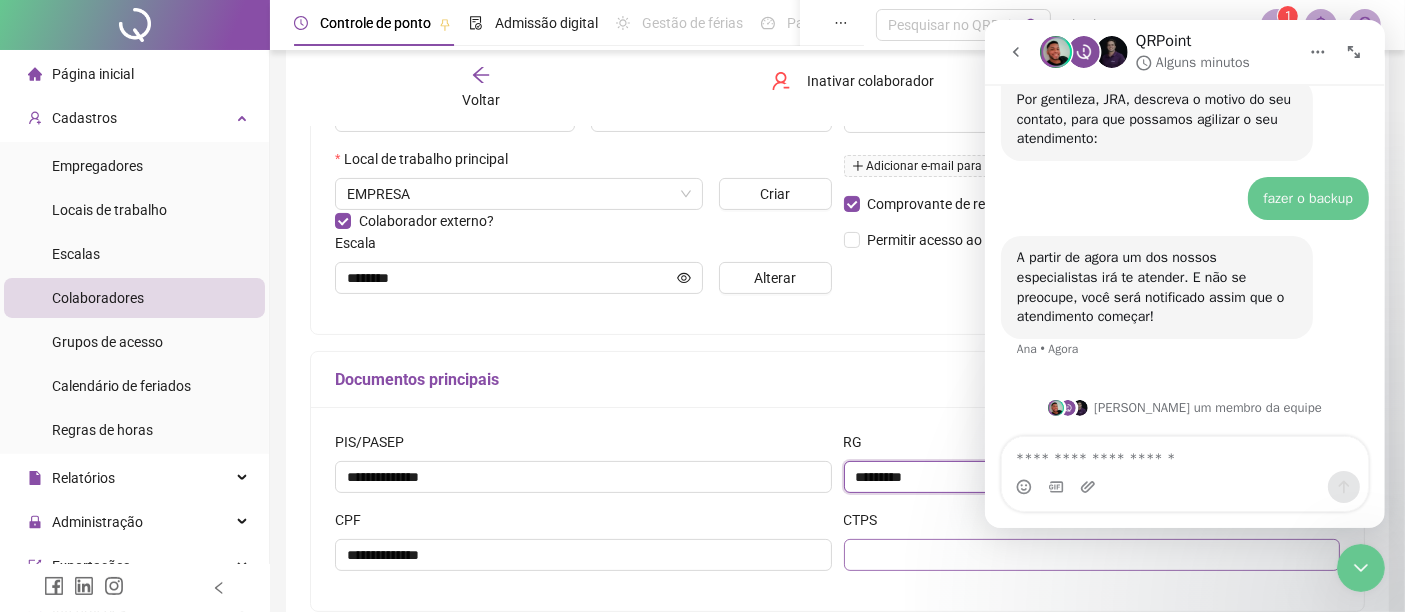 type on "*********" 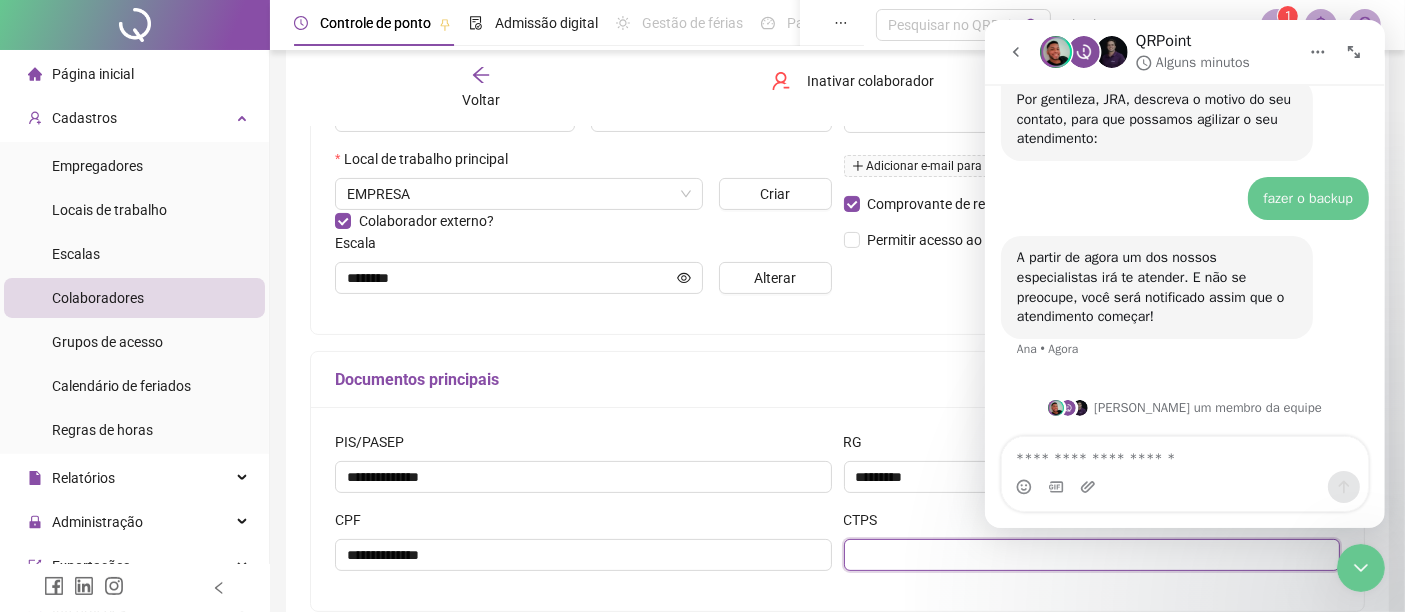 click at bounding box center [1092, 555] 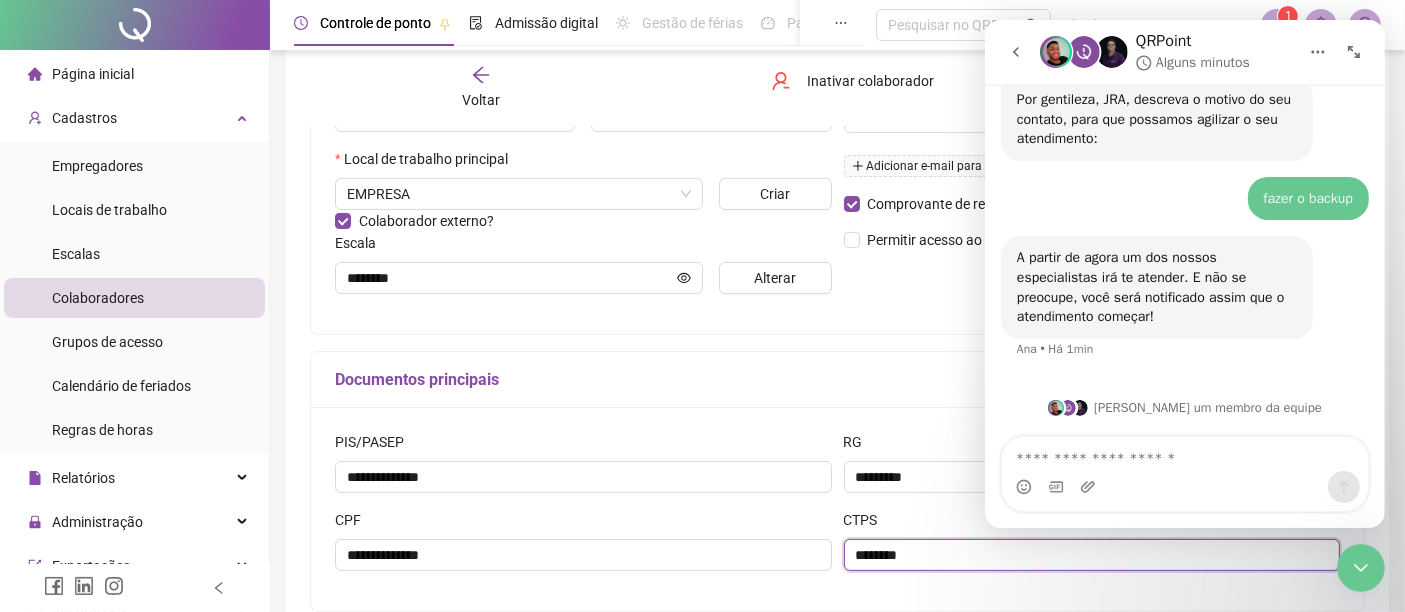 paste on "***" 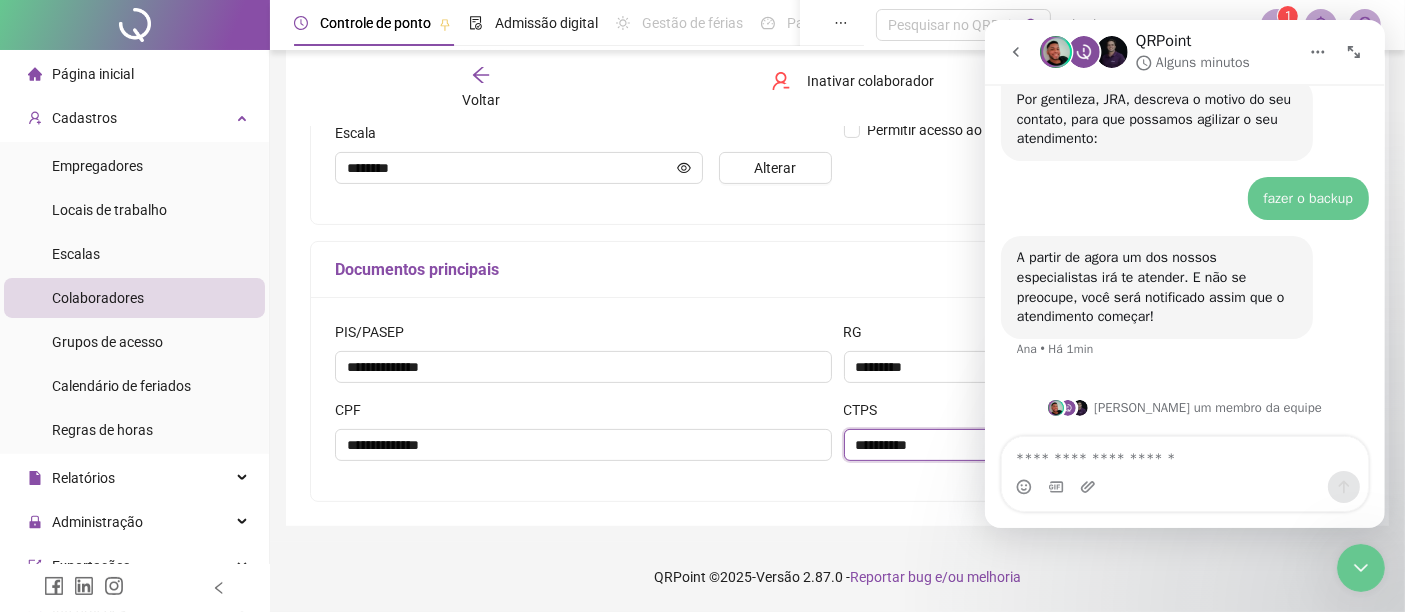 scroll, scrollTop: 196, scrollLeft: 0, axis: vertical 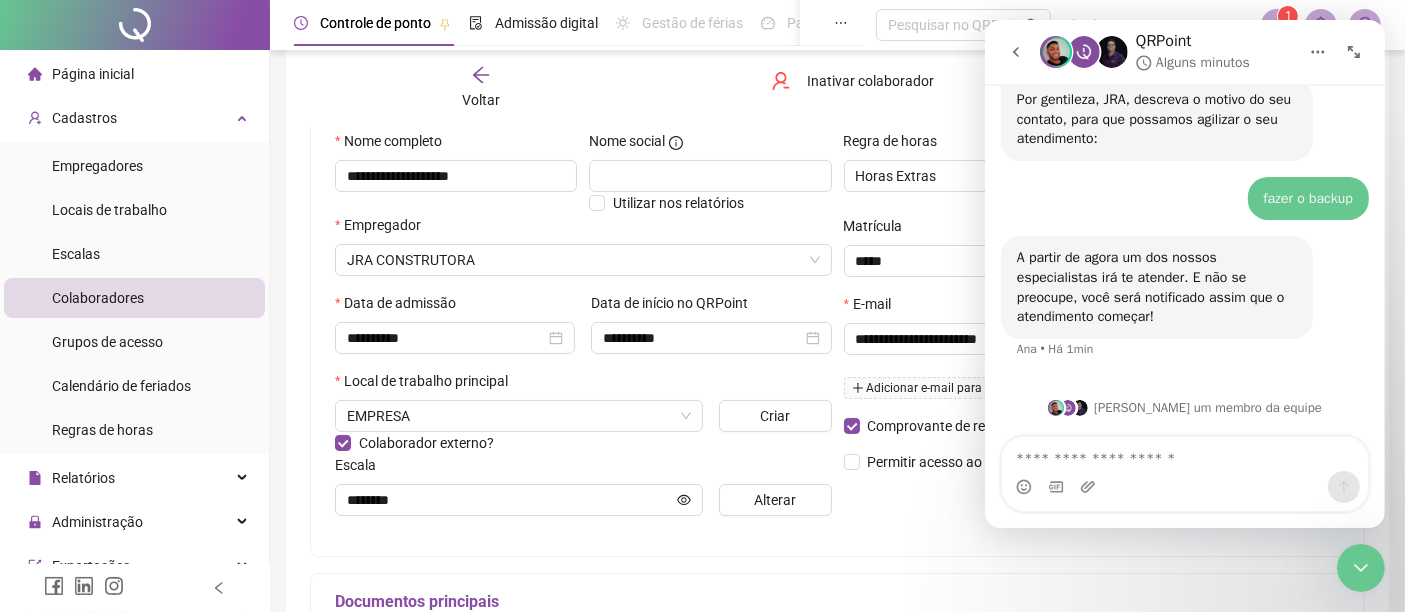 type on "**********" 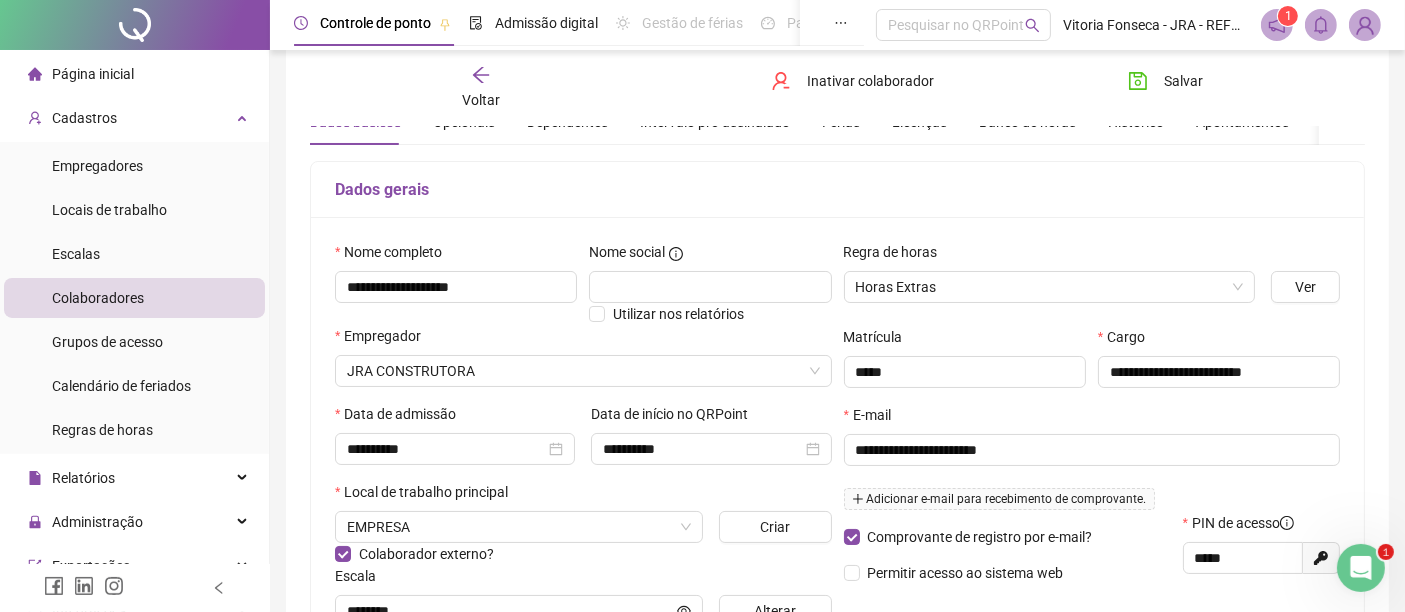 scroll, scrollTop: 0, scrollLeft: 0, axis: both 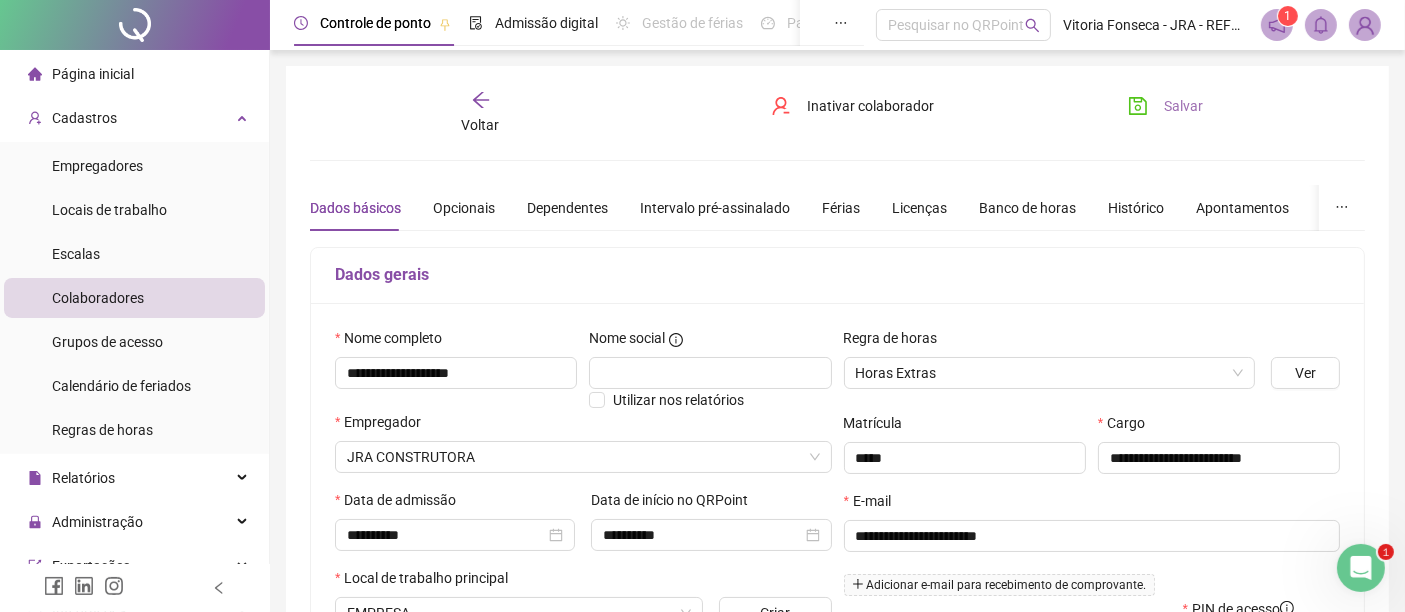 click on "Salvar" at bounding box center (1183, 106) 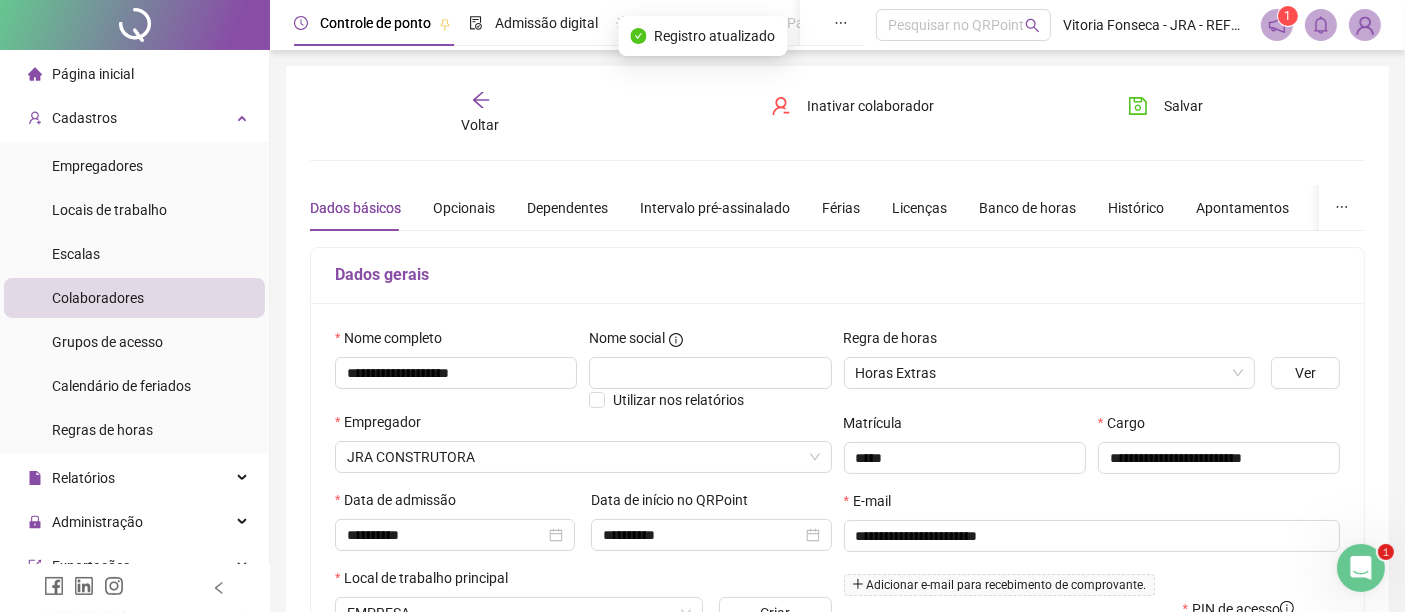 click on "Voltar" at bounding box center (480, 113) 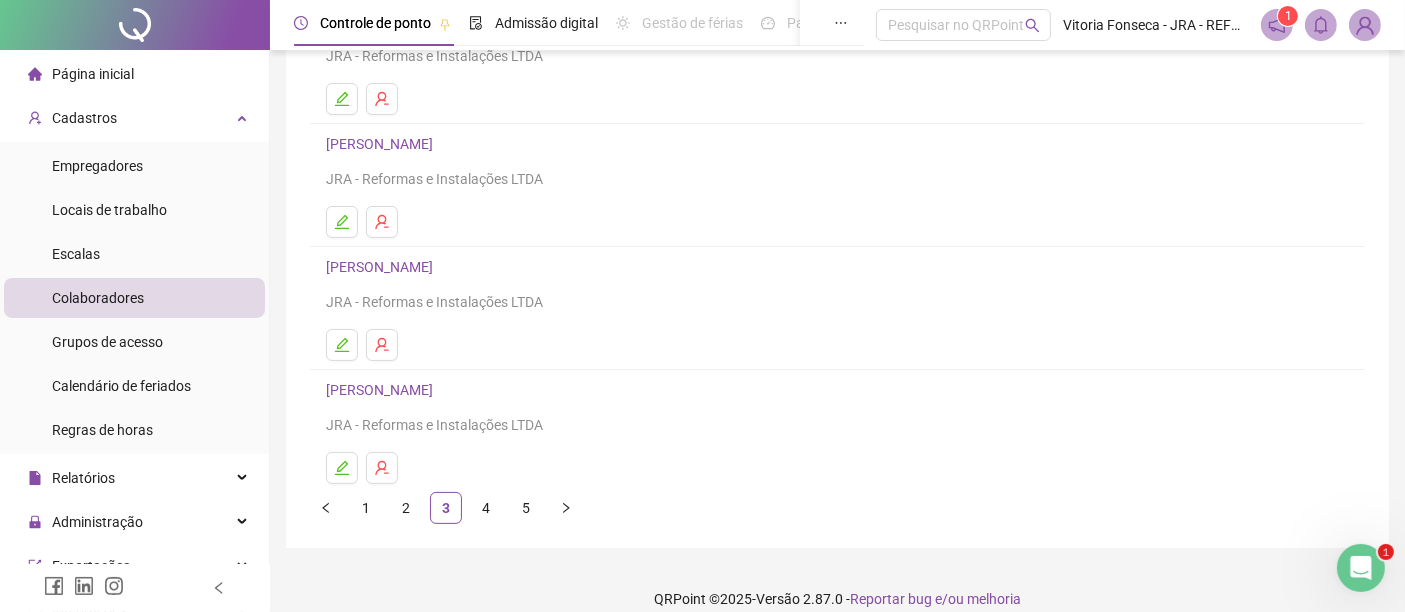 scroll, scrollTop: 111, scrollLeft: 0, axis: vertical 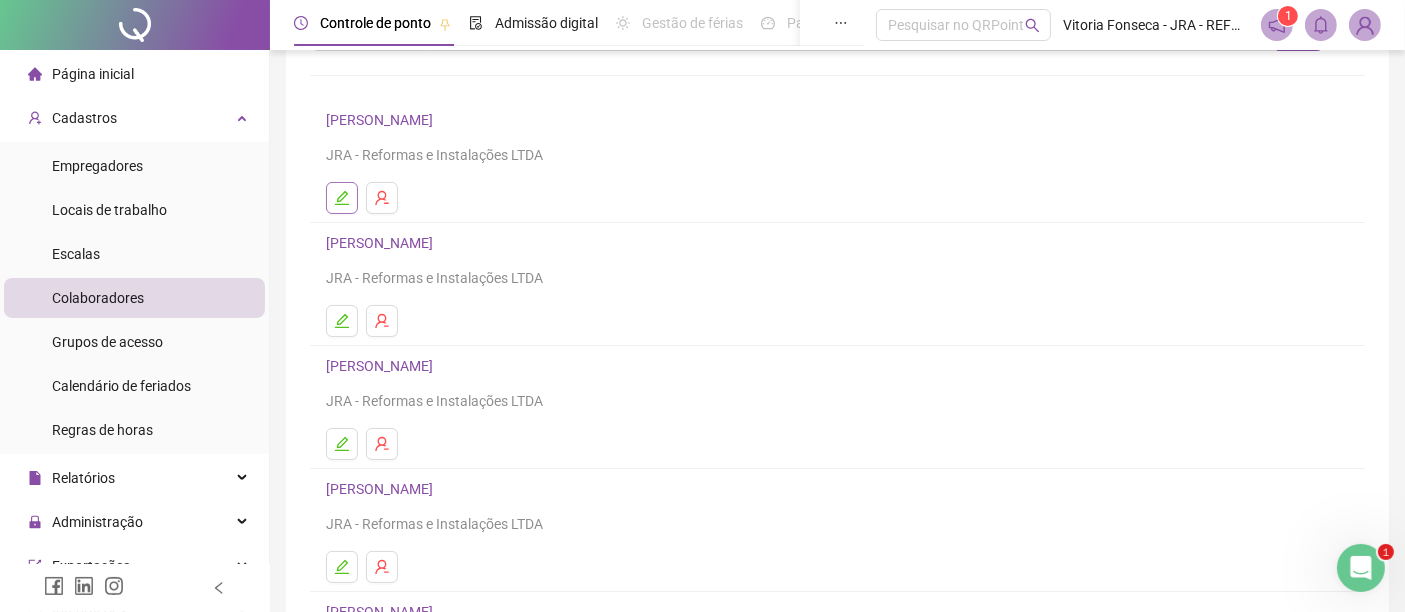 click at bounding box center (342, 198) 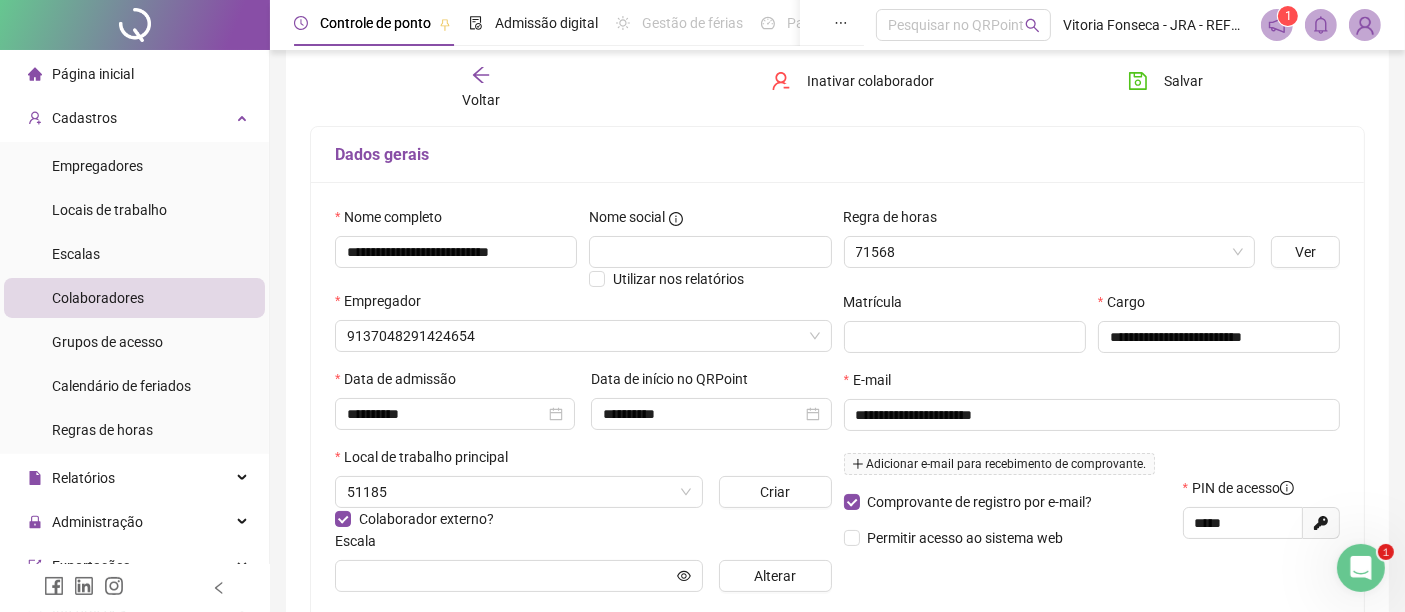 type on "*******" 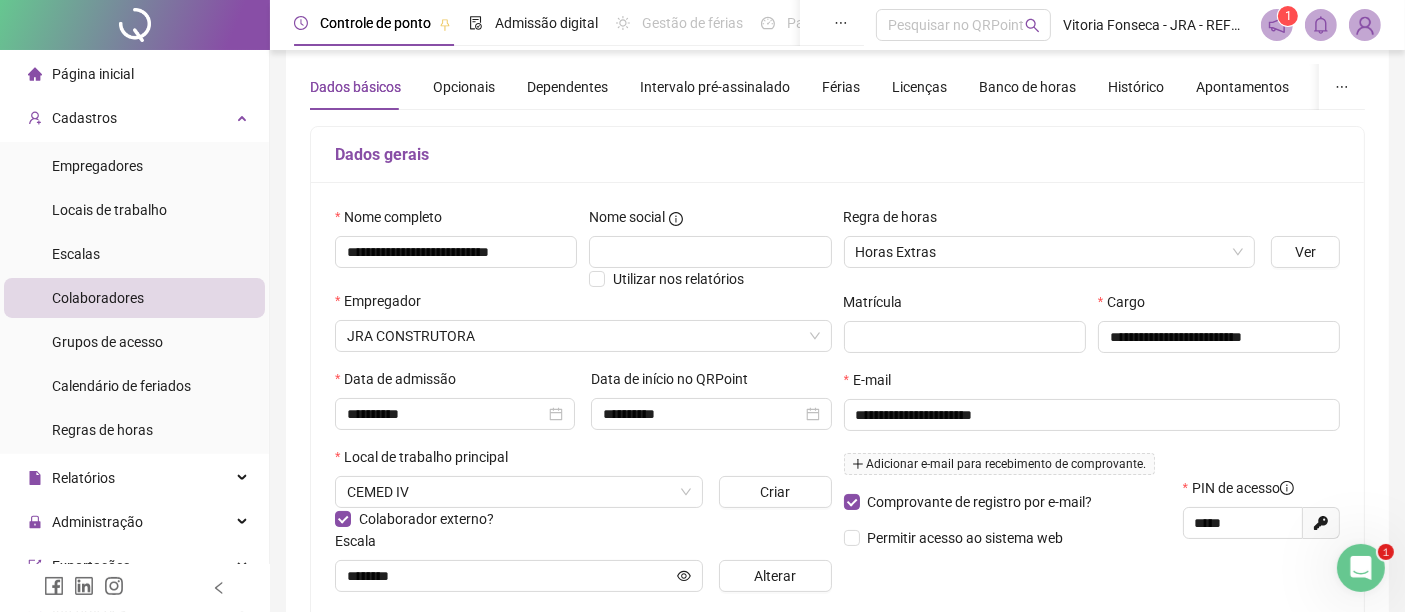 scroll, scrollTop: 9, scrollLeft: 0, axis: vertical 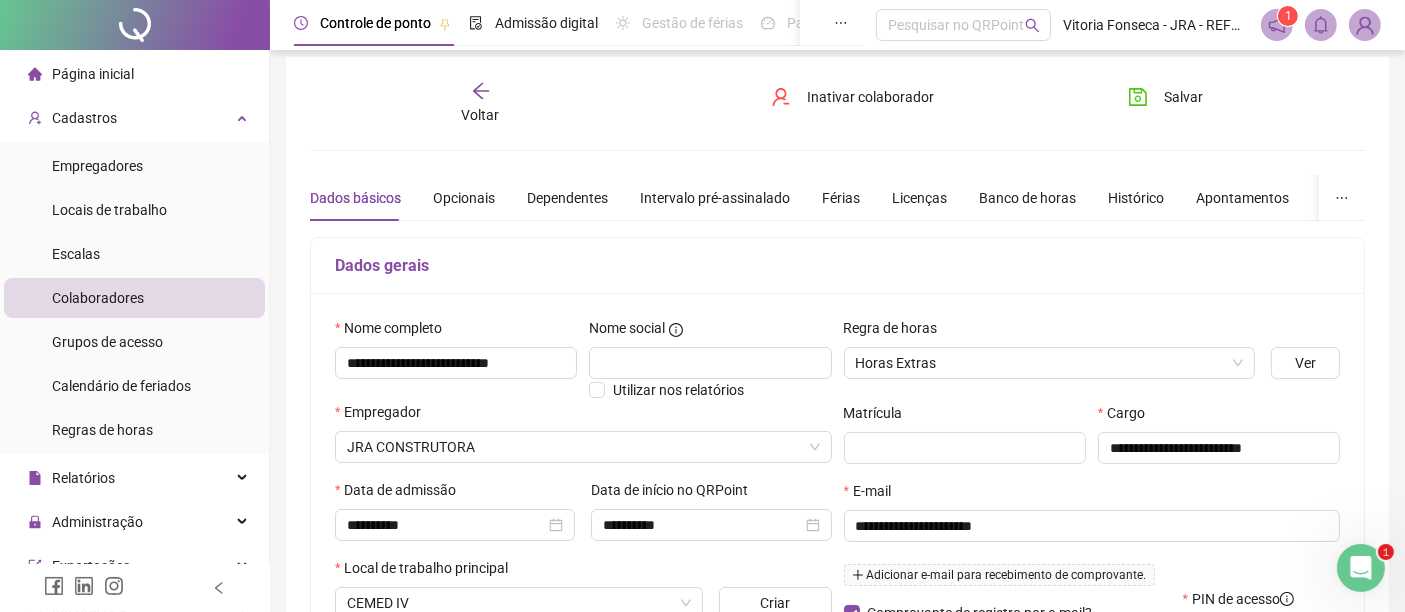 click on "Voltar" at bounding box center (480, 104) 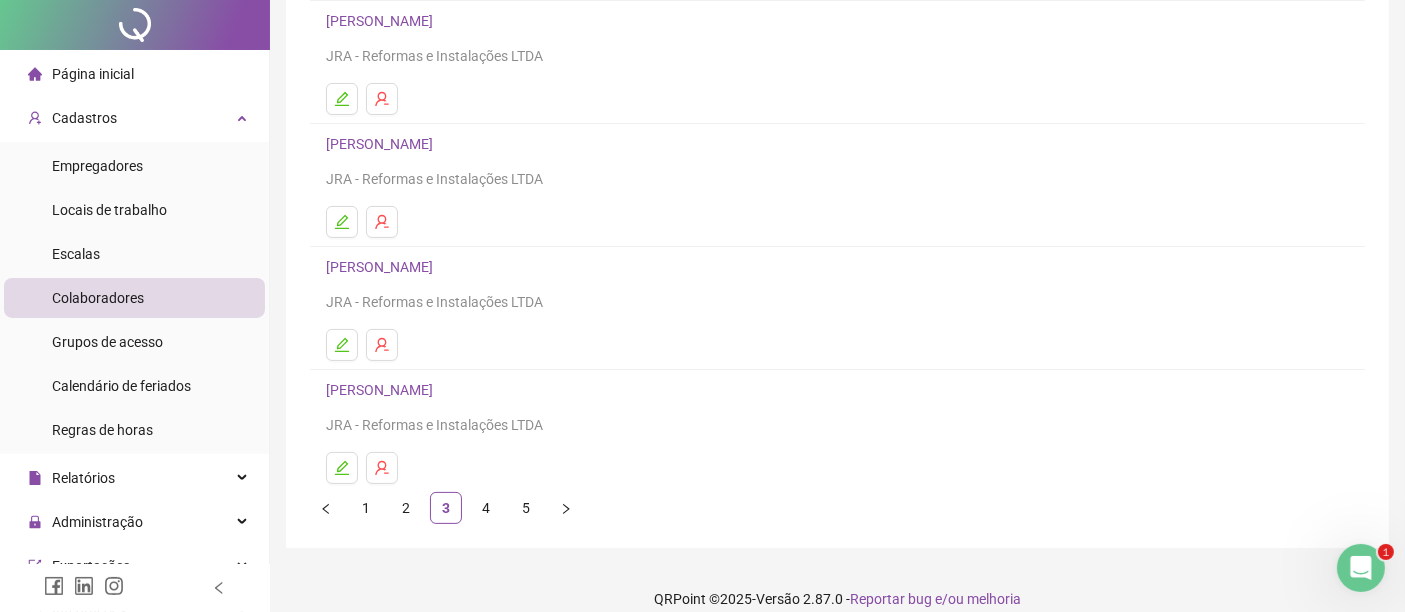 scroll, scrollTop: 354, scrollLeft: 0, axis: vertical 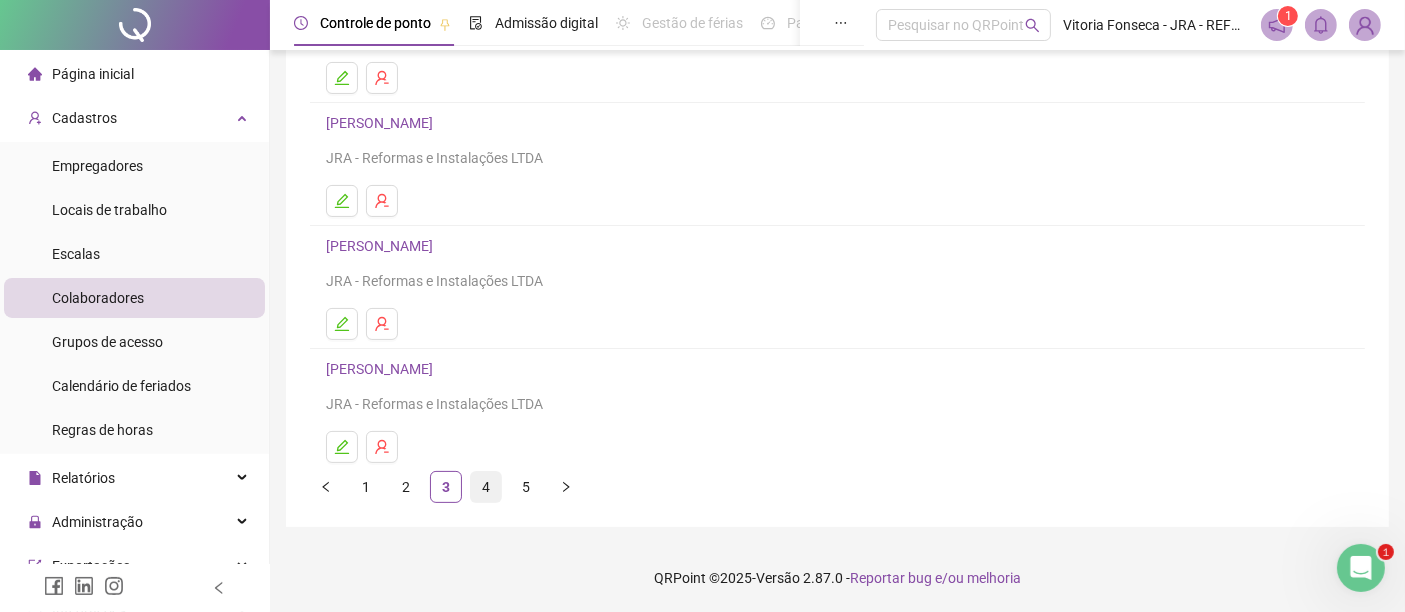 click on "4" at bounding box center (486, 487) 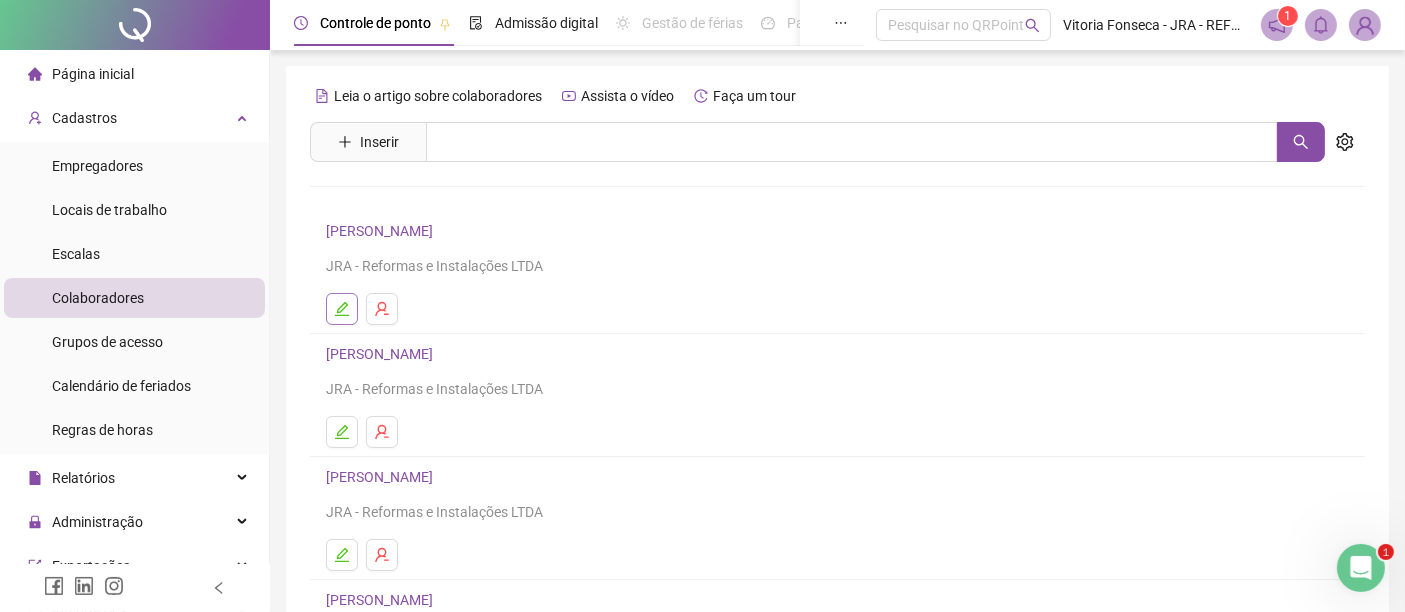 click 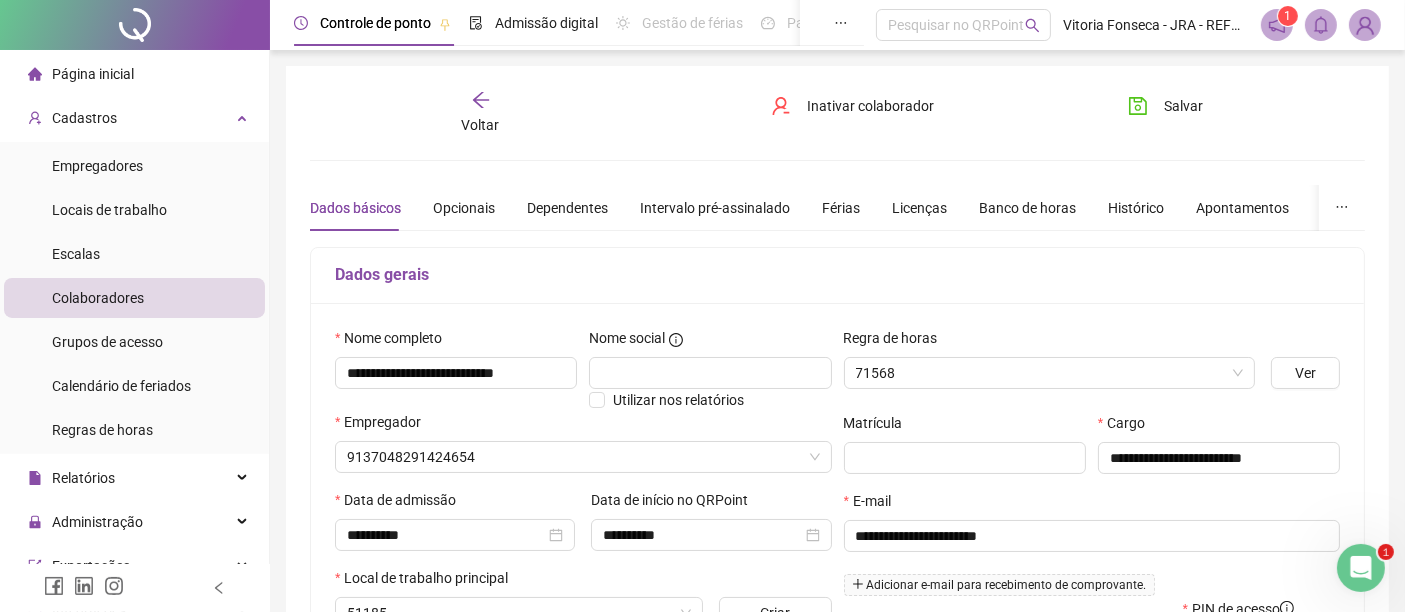 type on "*******" 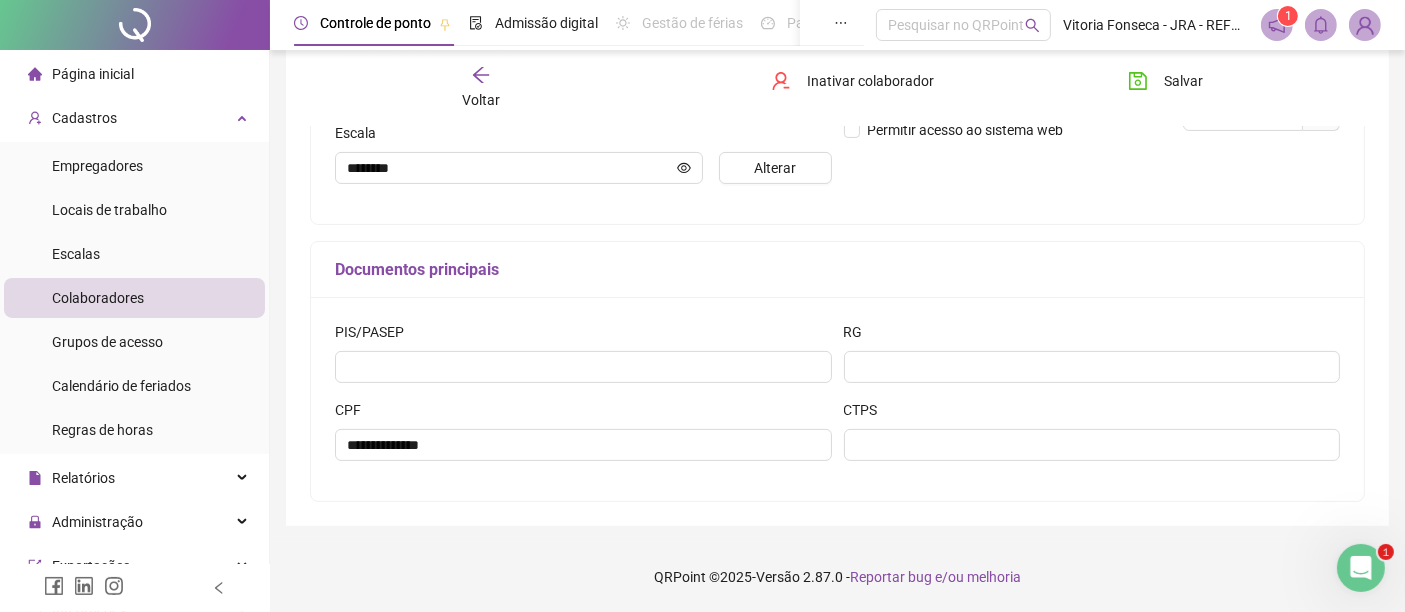 scroll, scrollTop: 418, scrollLeft: 0, axis: vertical 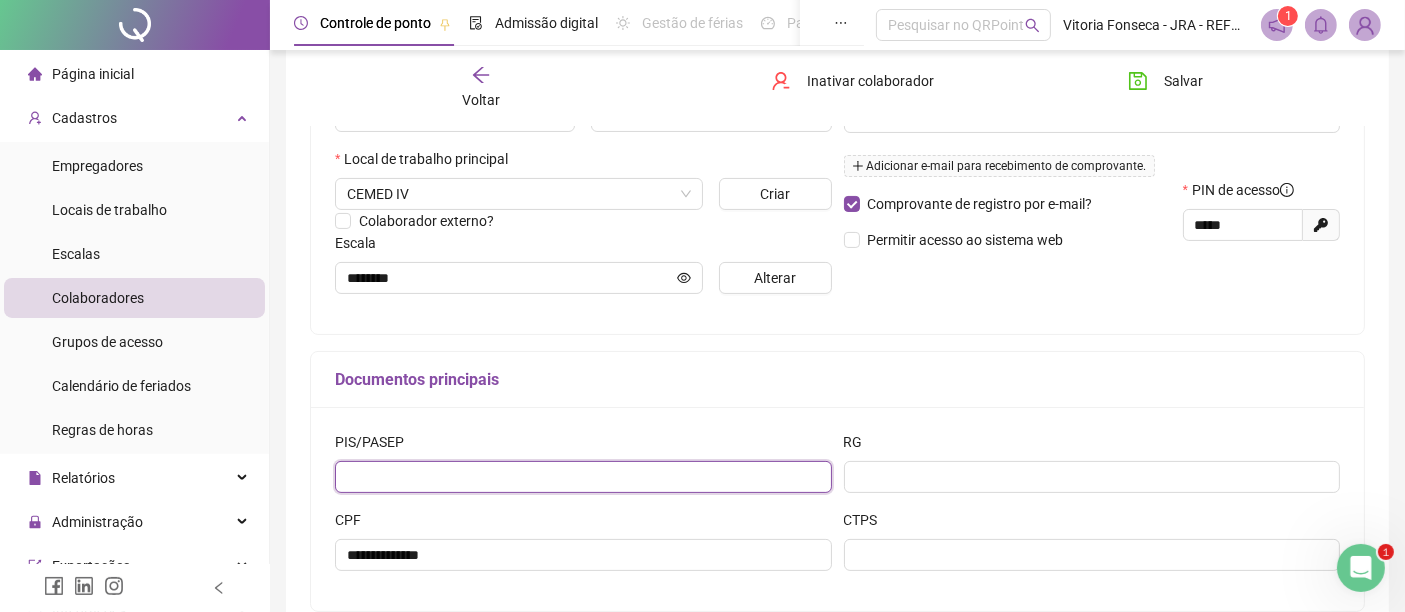 click at bounding box center [583, 477] 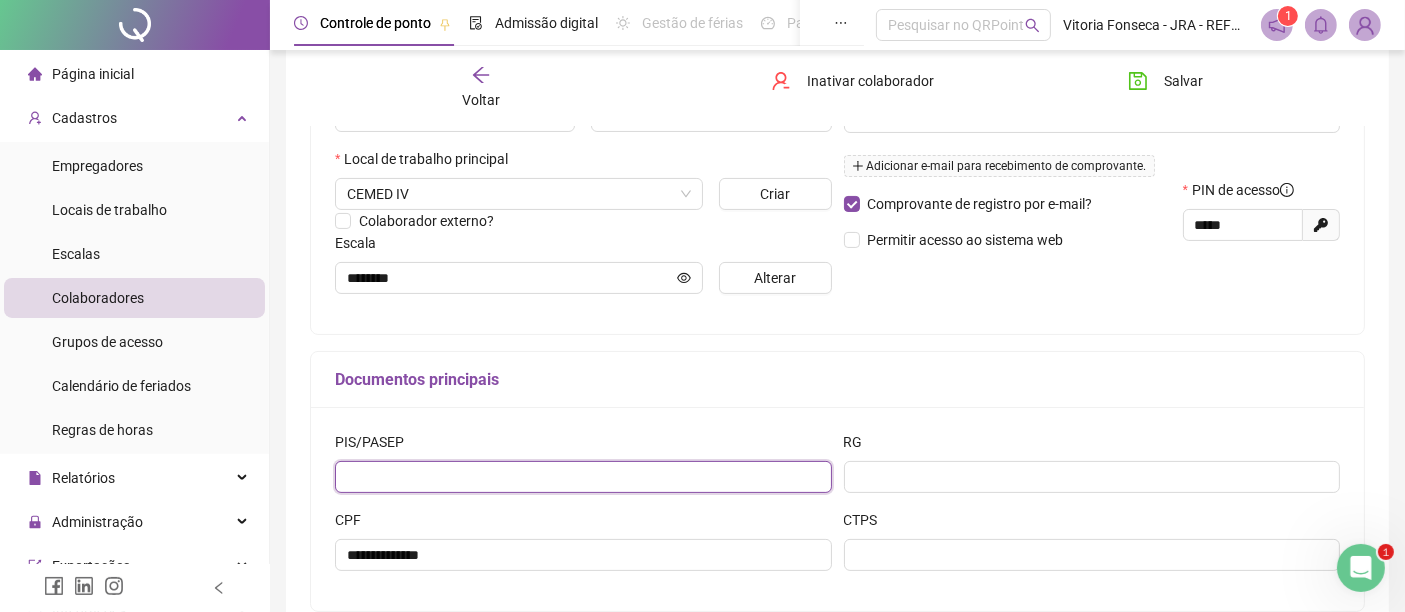 paste on "**********" 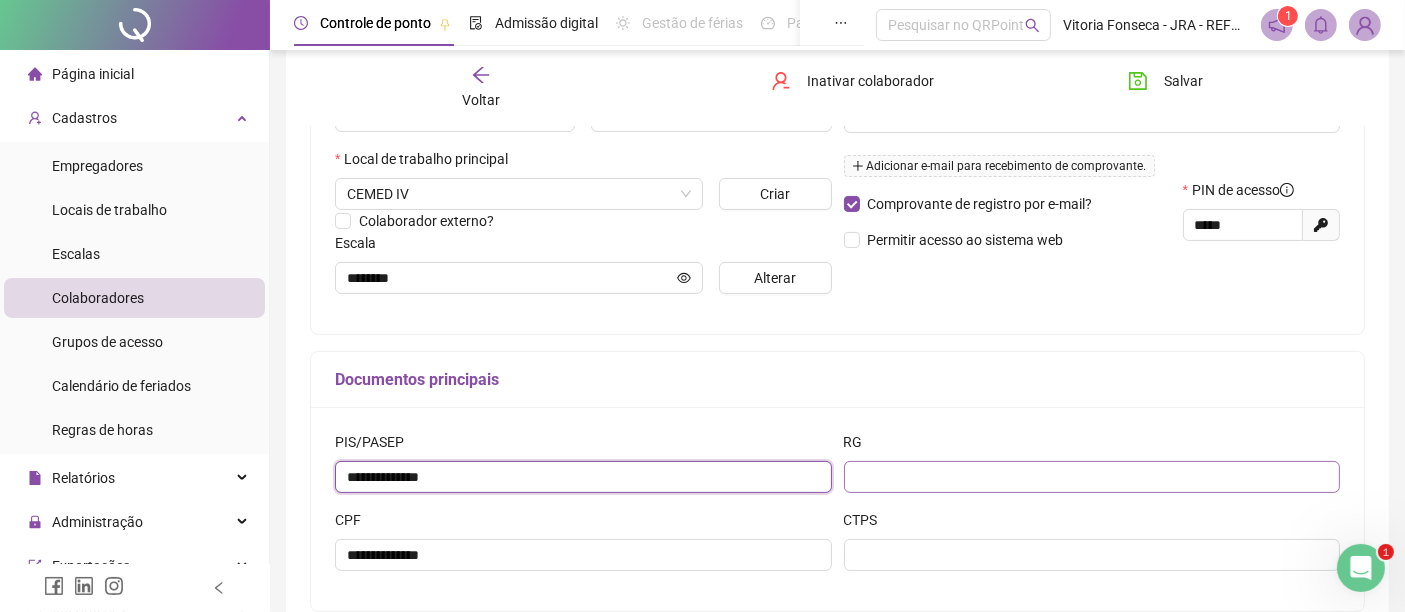 type on "**********" 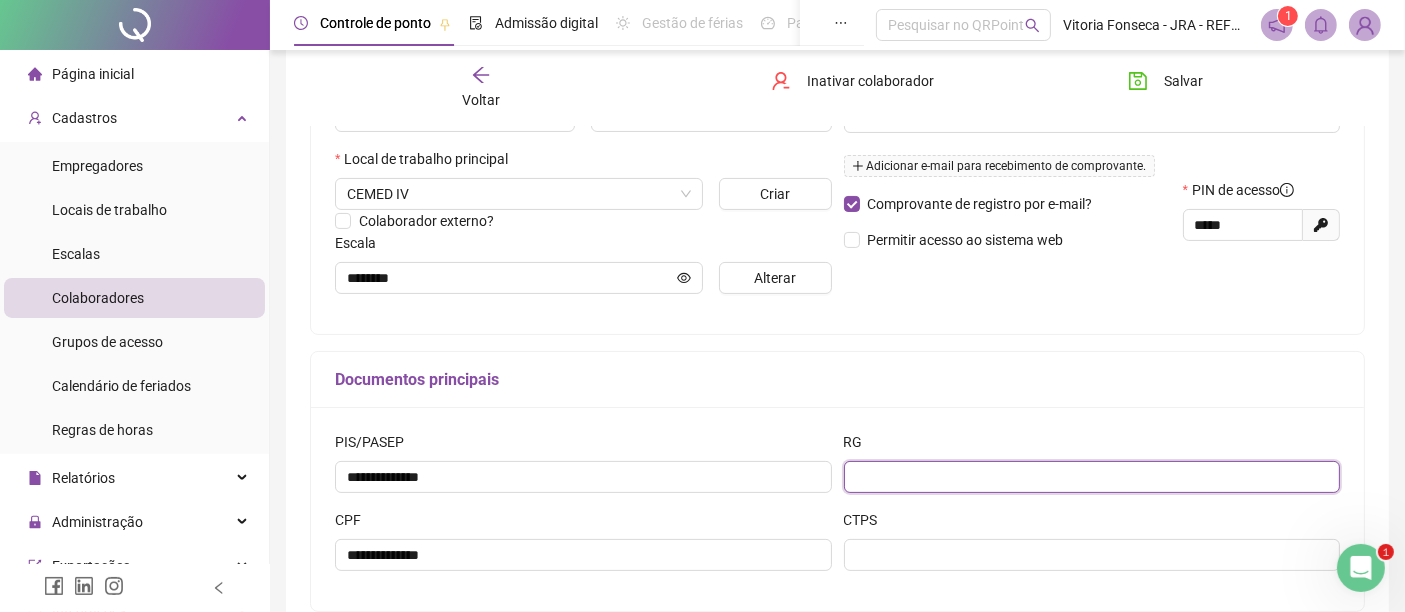 click at bounding box center [1092, 477] 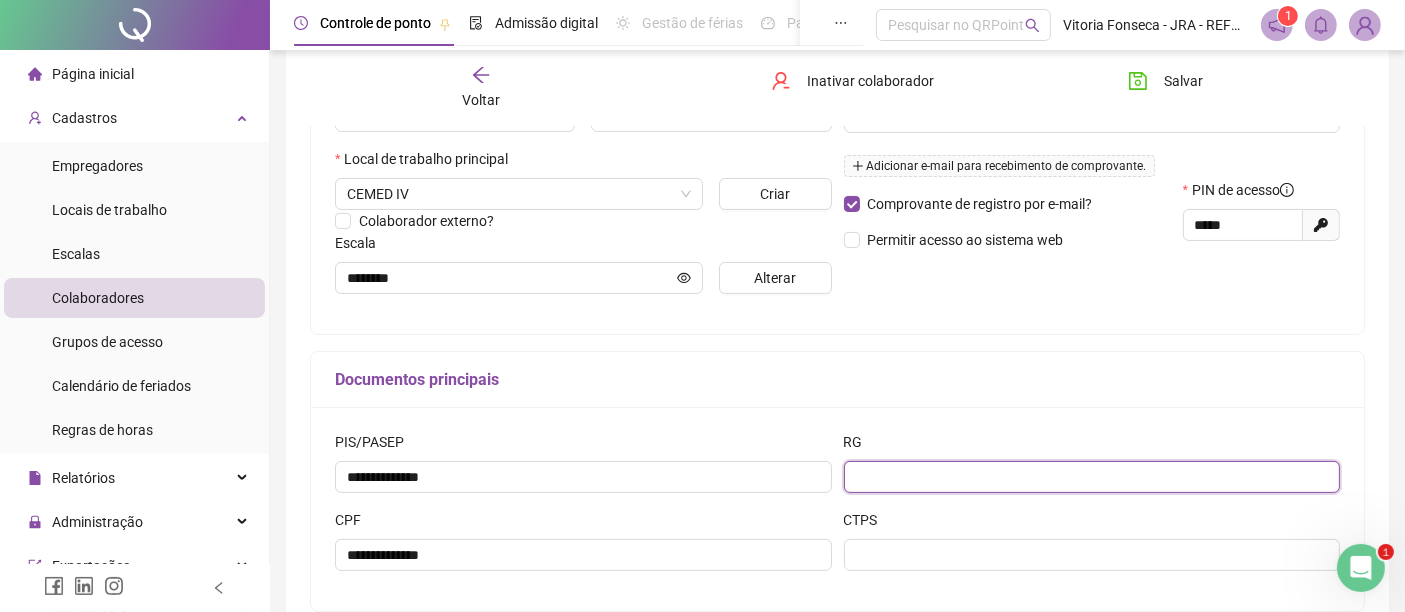 paste on "*********" 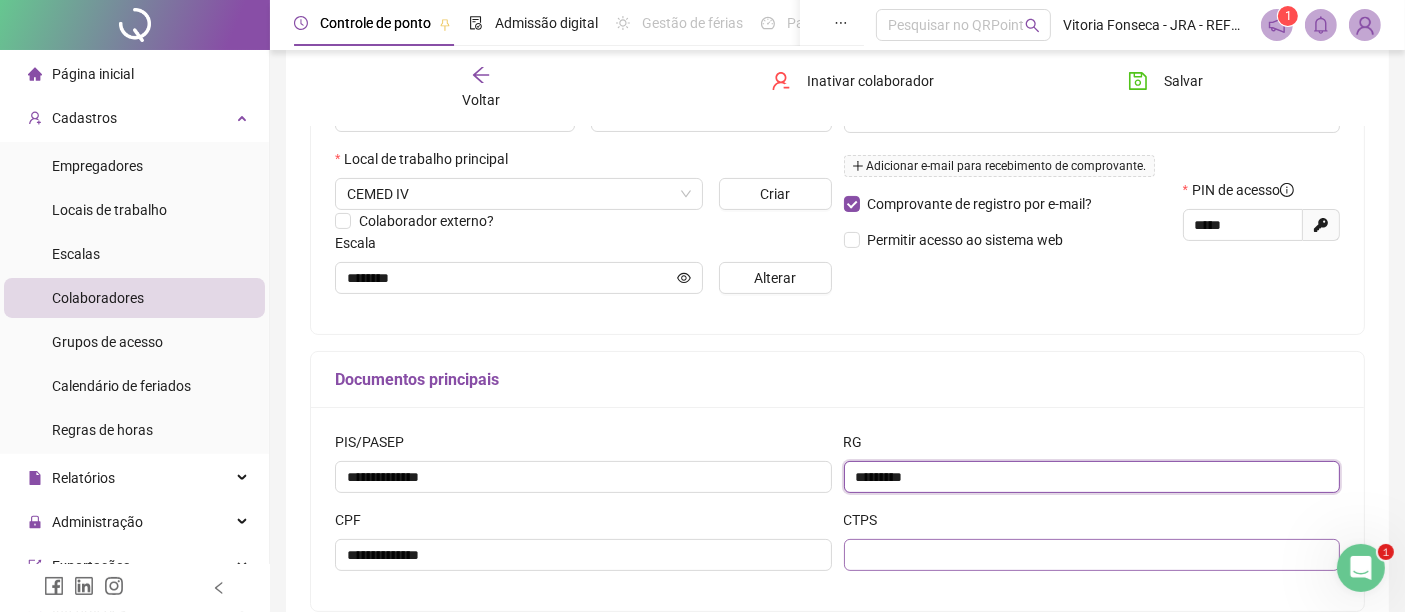 type on "*********" 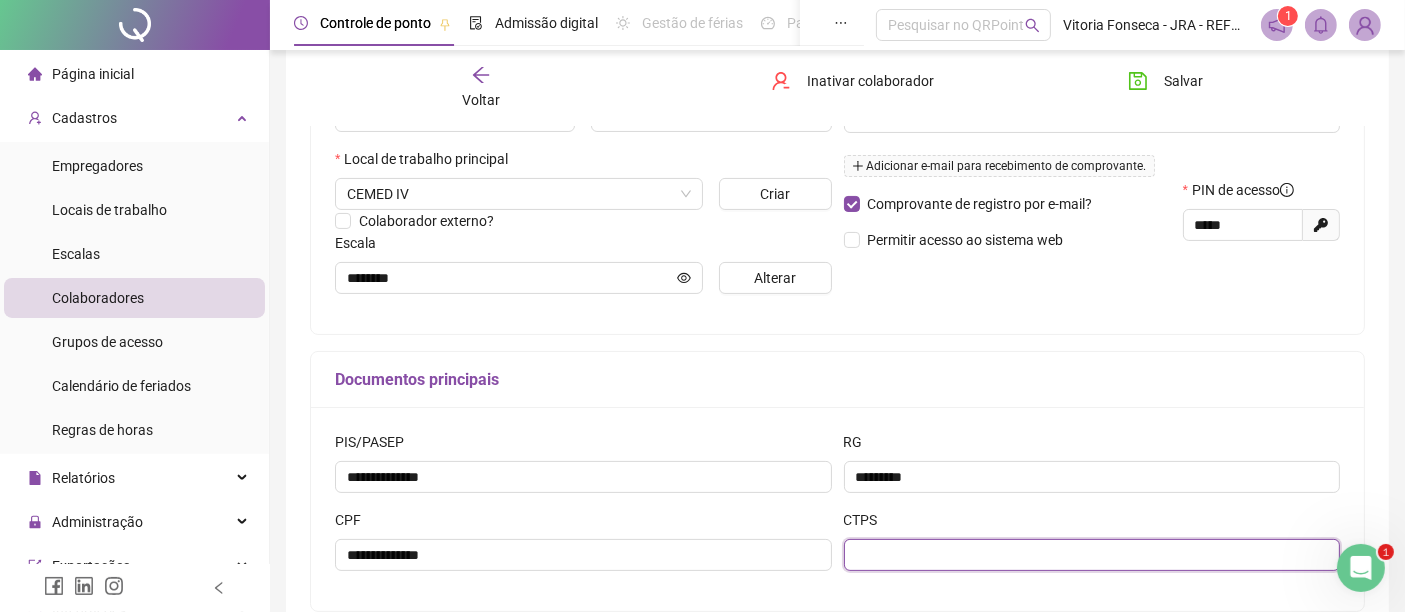 click at bounding box center [1092, 555] 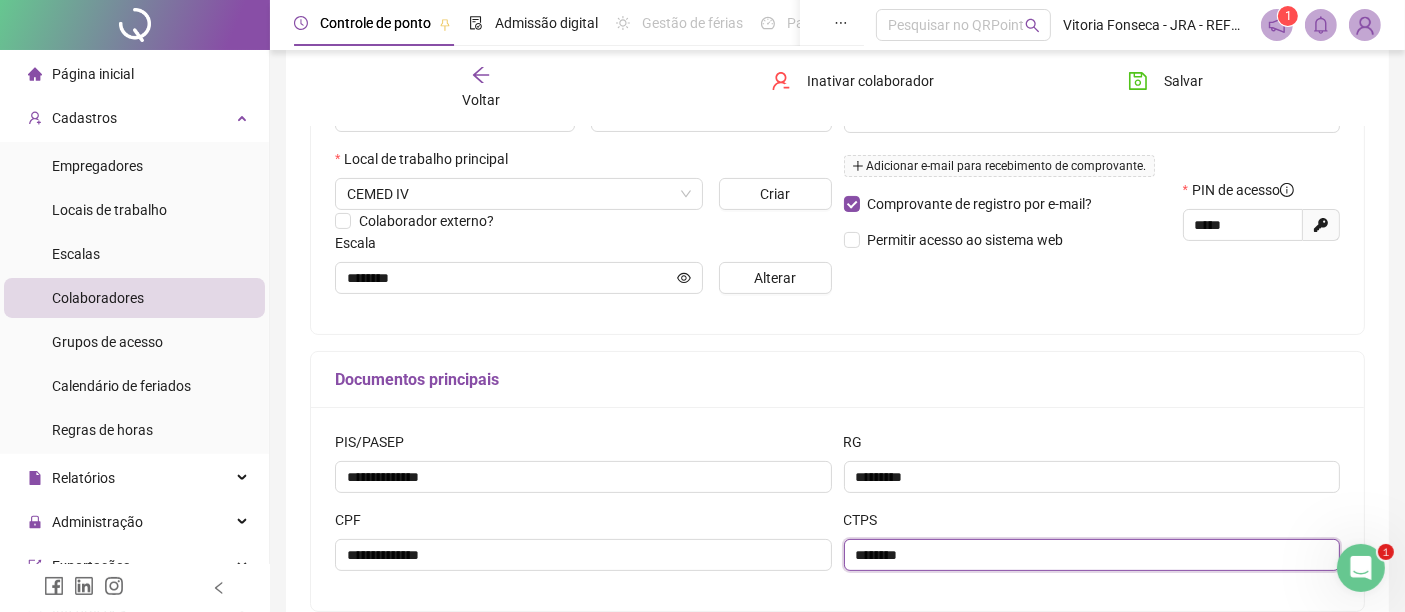 paste on "***" 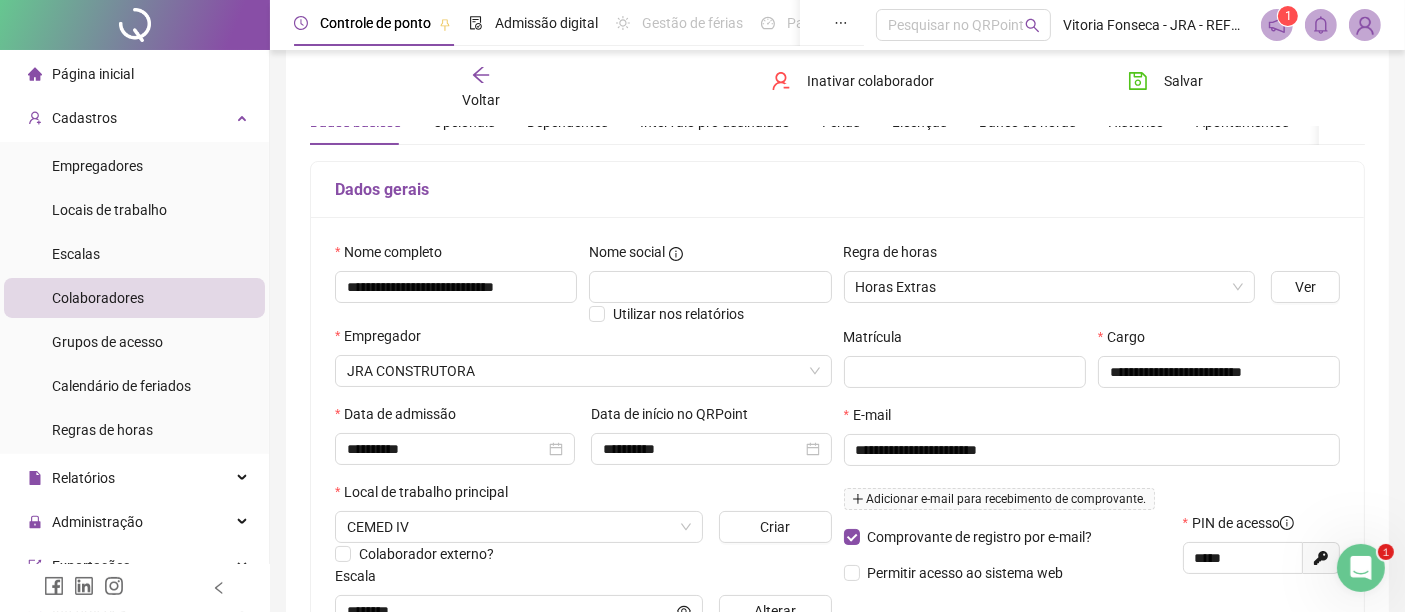 scroll, scrollTop: 0, scrollLeft: 0, axis: both 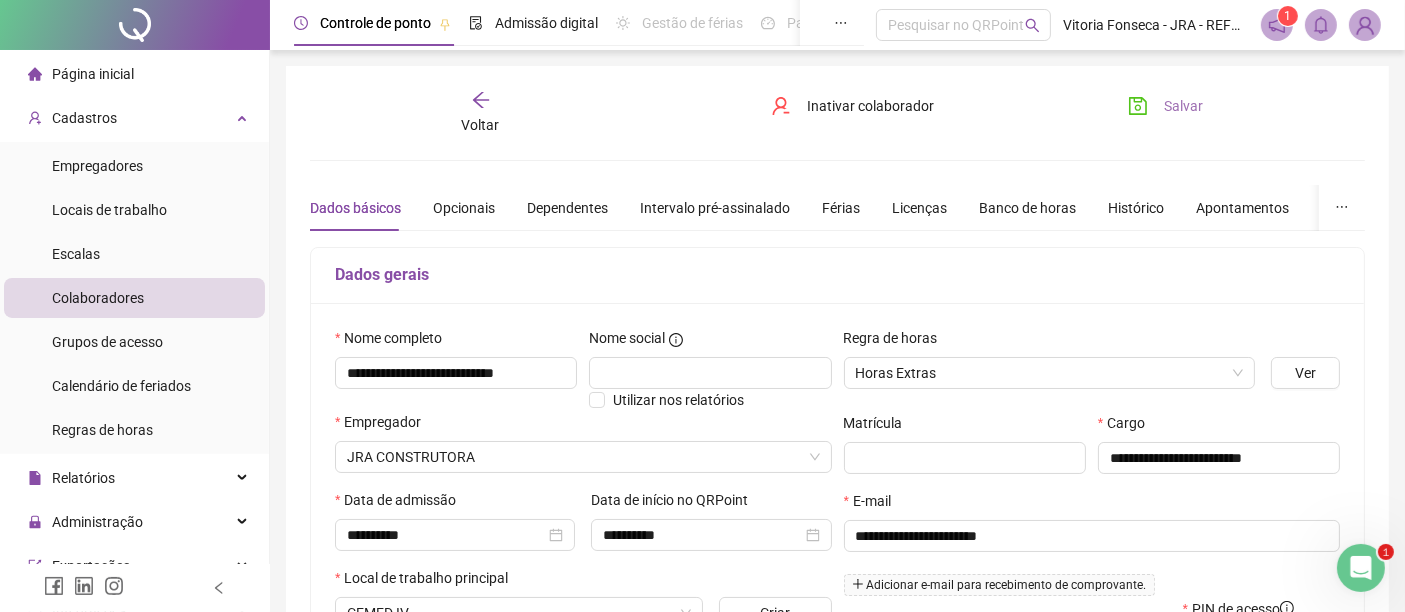 type on "**********" 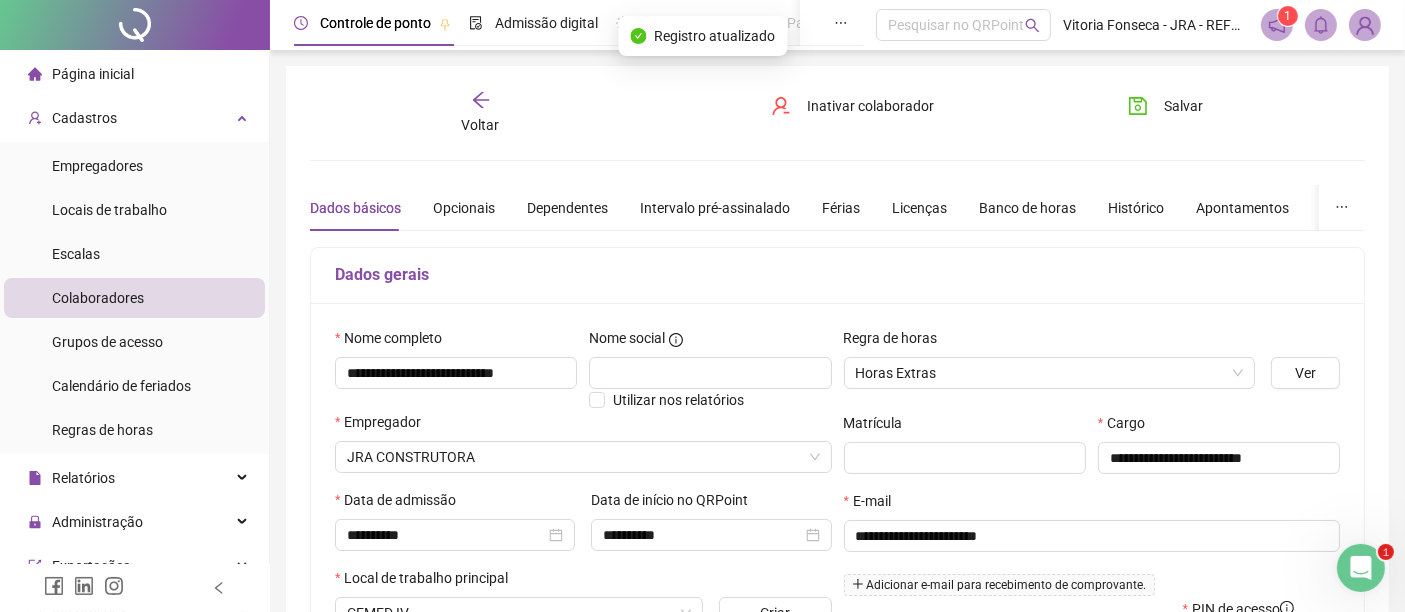 click on "Voltar" at bounding box center (481, 125) 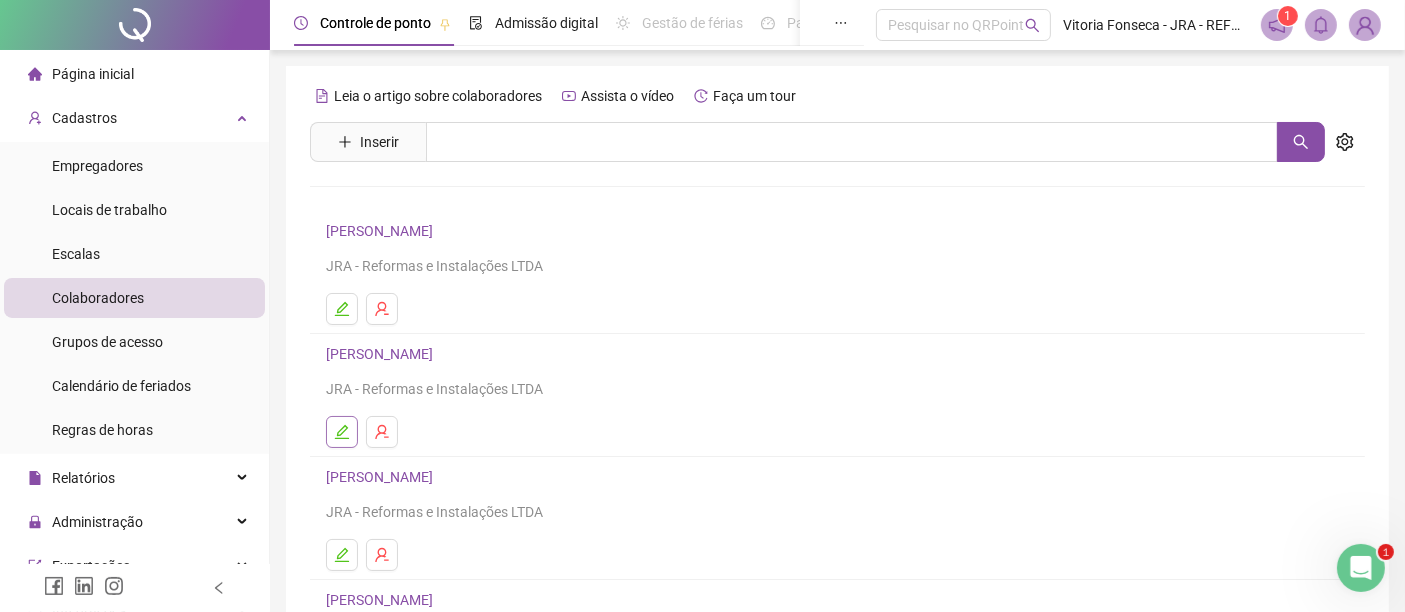 click at bounding box center (342, 432) 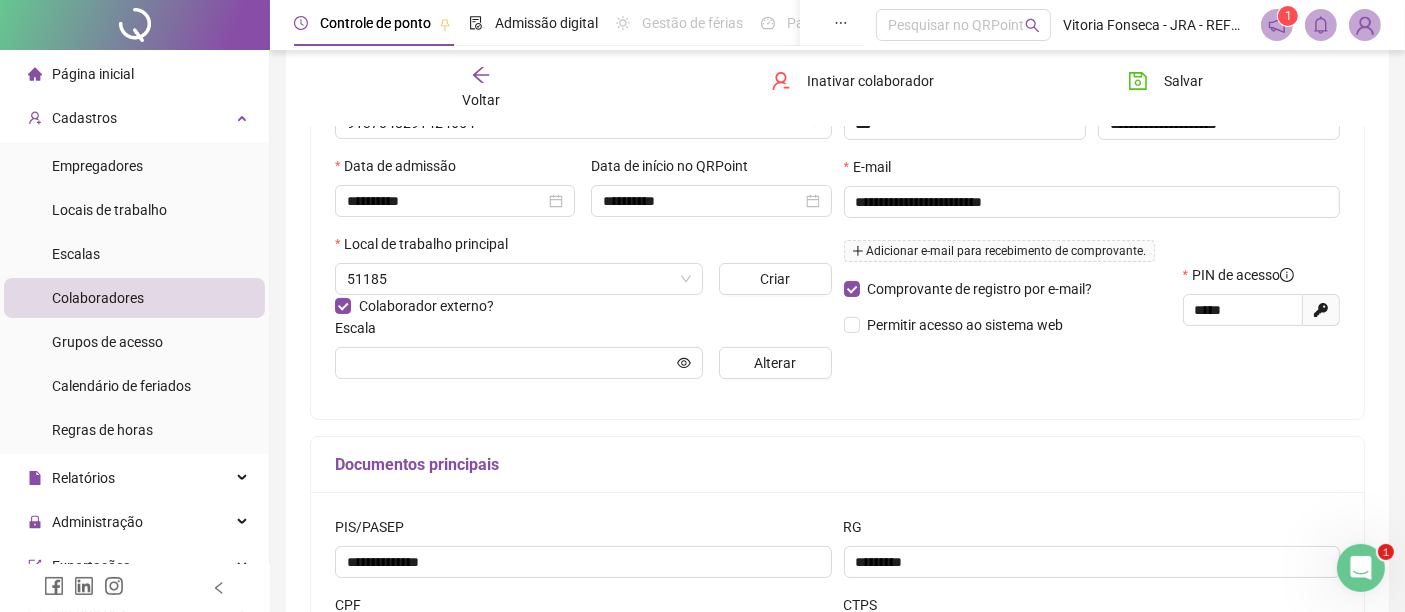type on "*******" 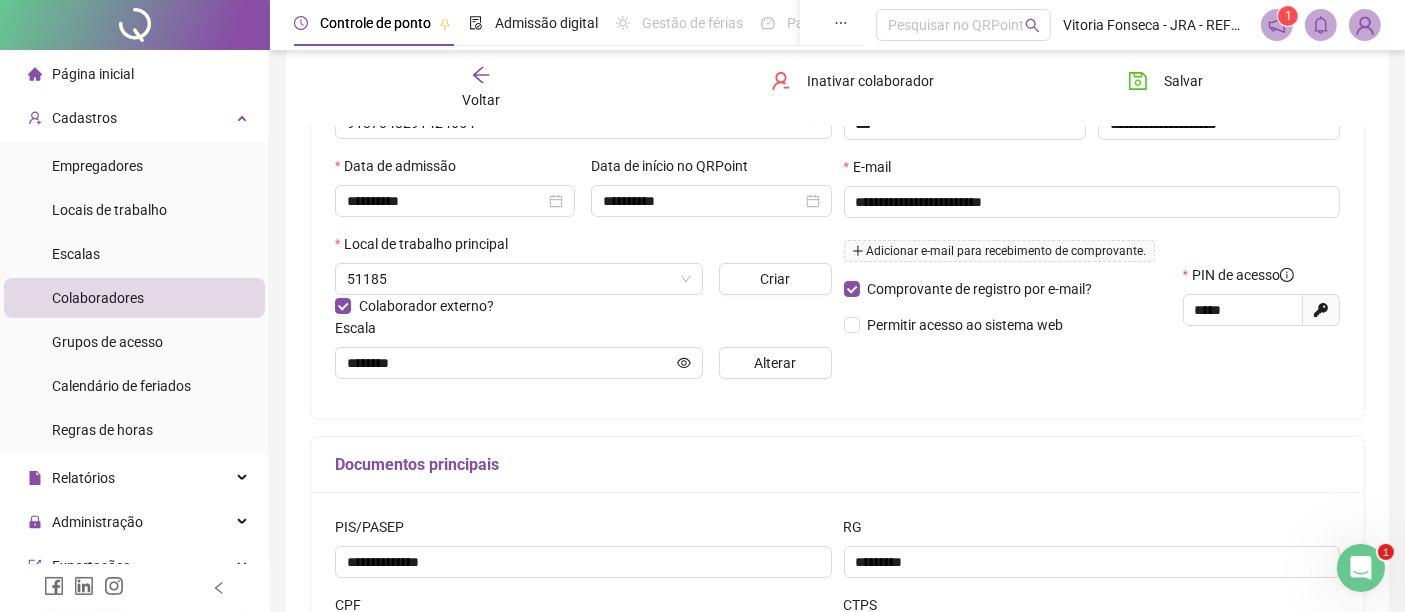 scroll, scrollTop: 444, scrollLeft: 0, axis: vertical 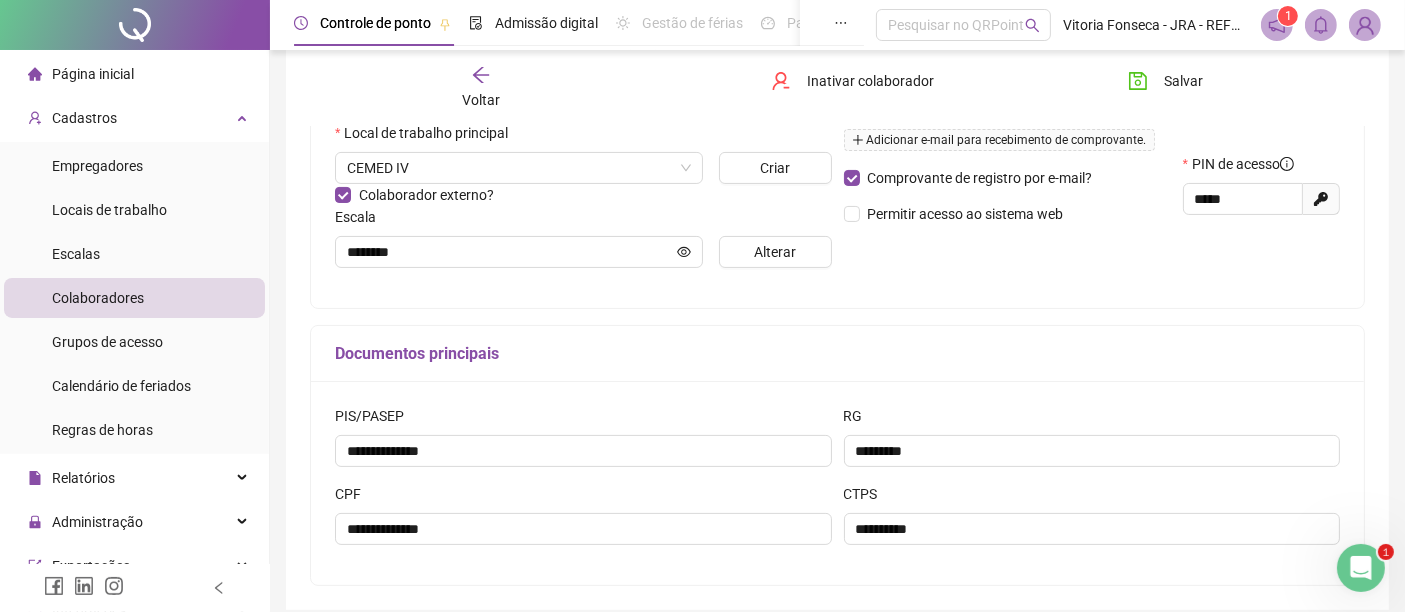 click on "Voltar" at bounding box center (480, 88) 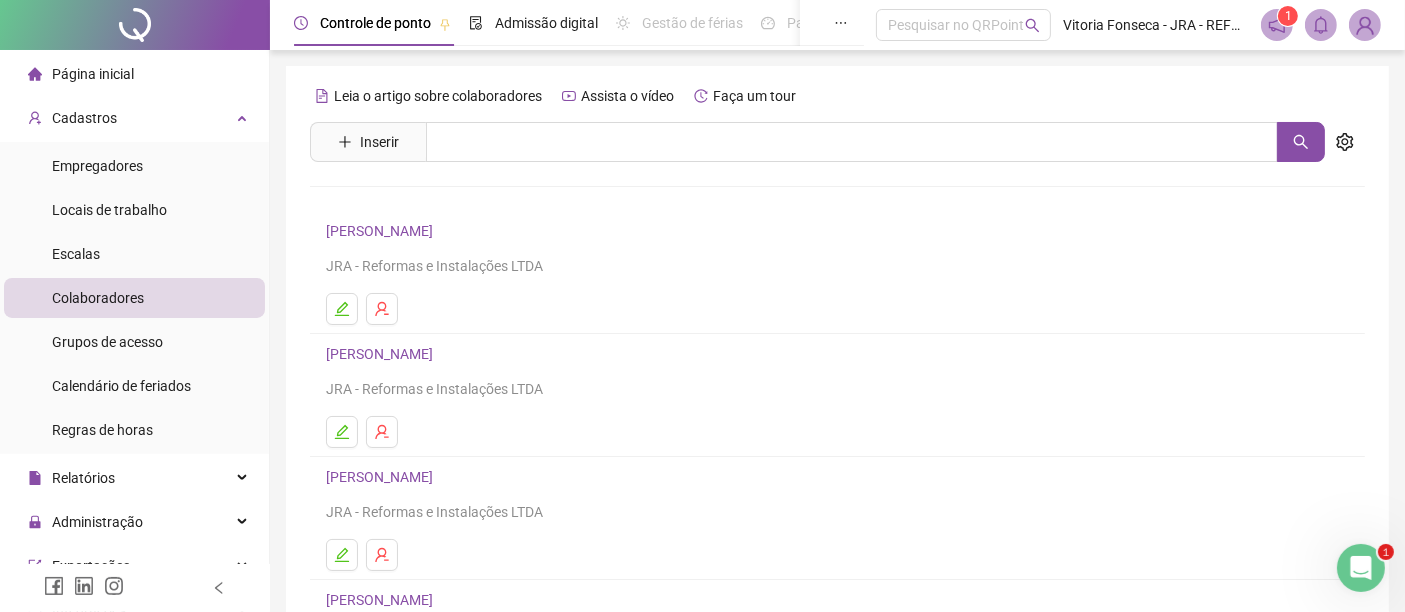 scroll, scrollTop: 111, scrollLeft: 0, axis: vertical 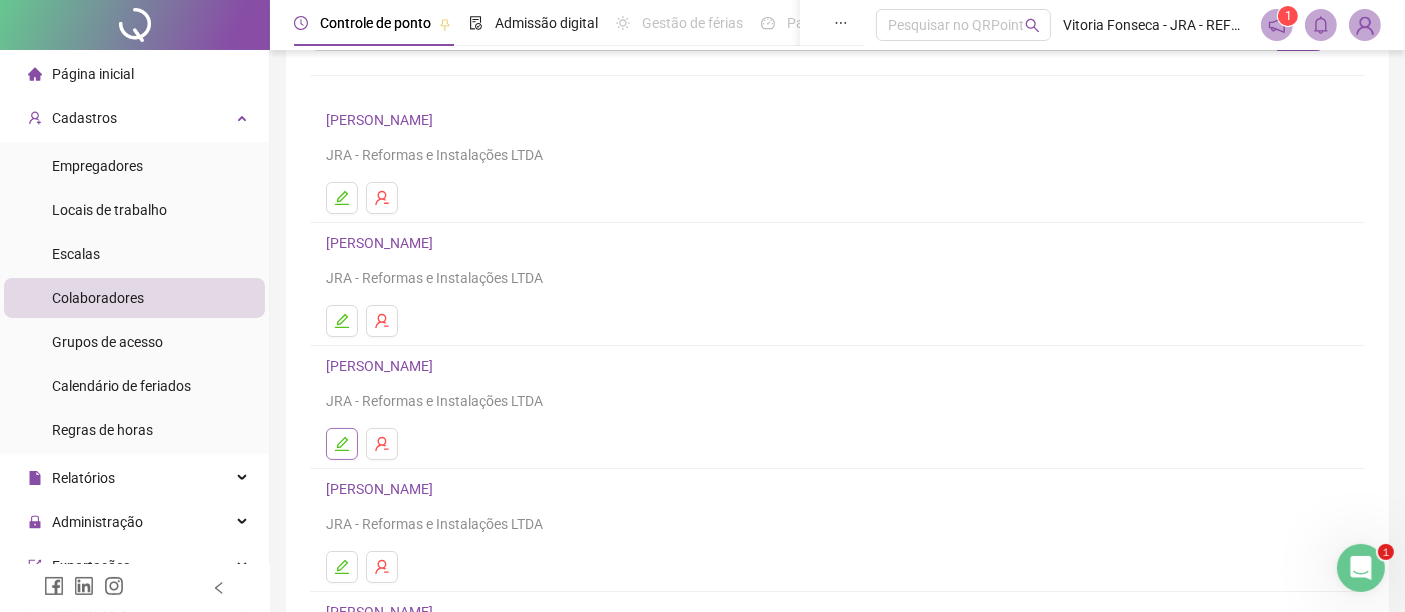 click at bounding box center [342, 444] 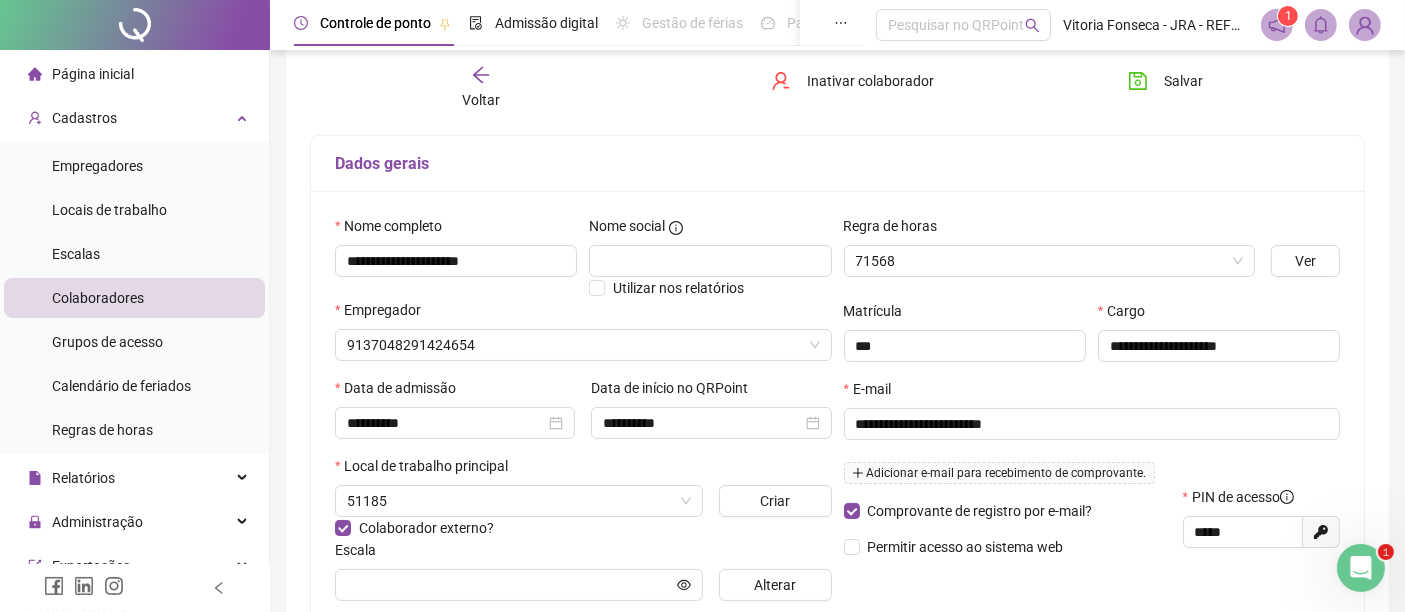 scroll, scrollTop: 120, scrollLeft: 0, axis: vertical 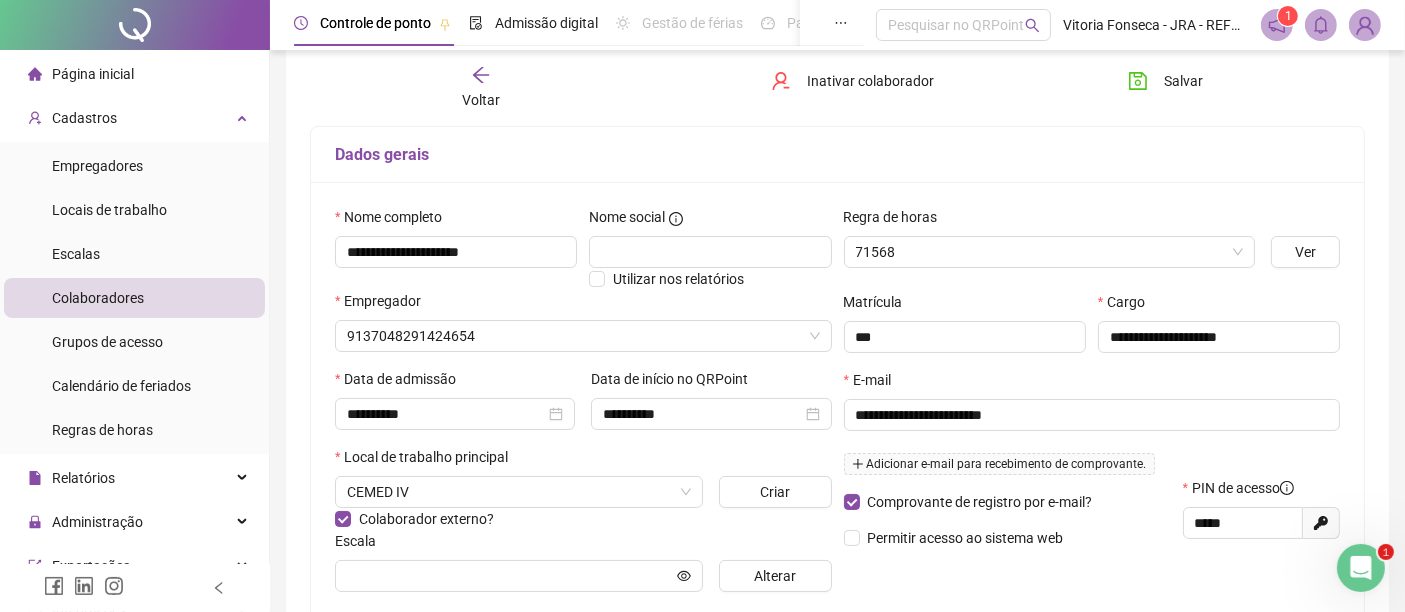 type on "*******" 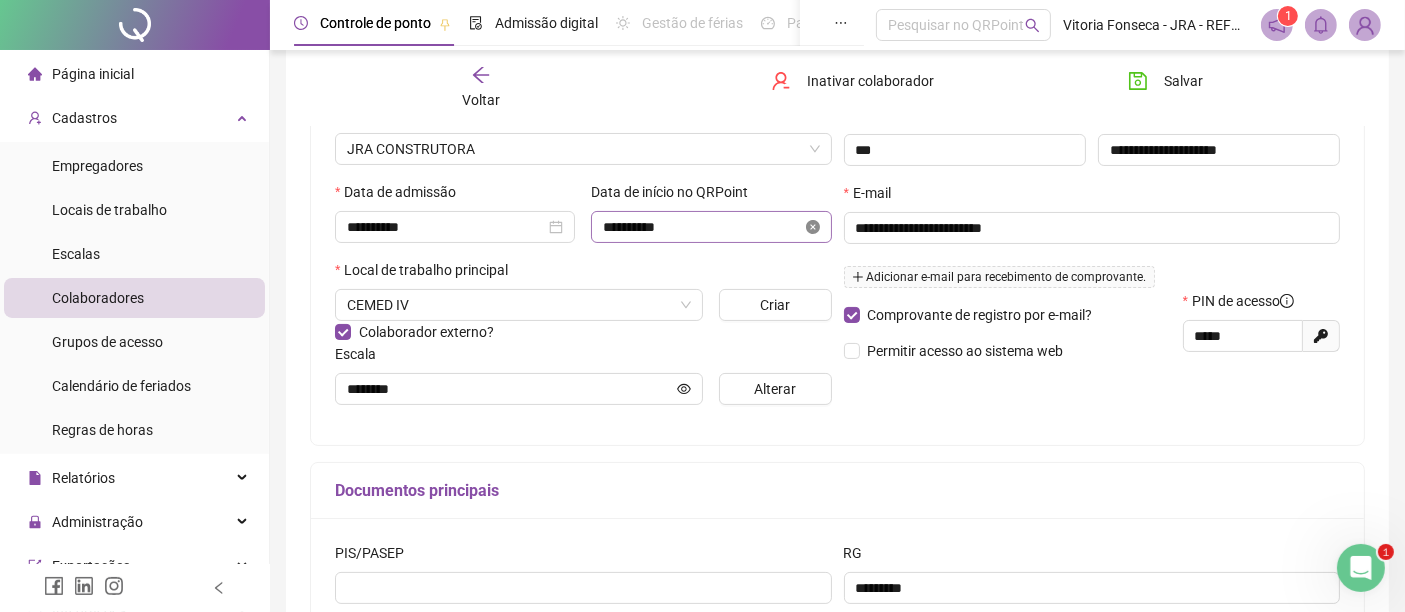 scroll, scrollTop: 418, scrollLeft: 0, axis: vertical 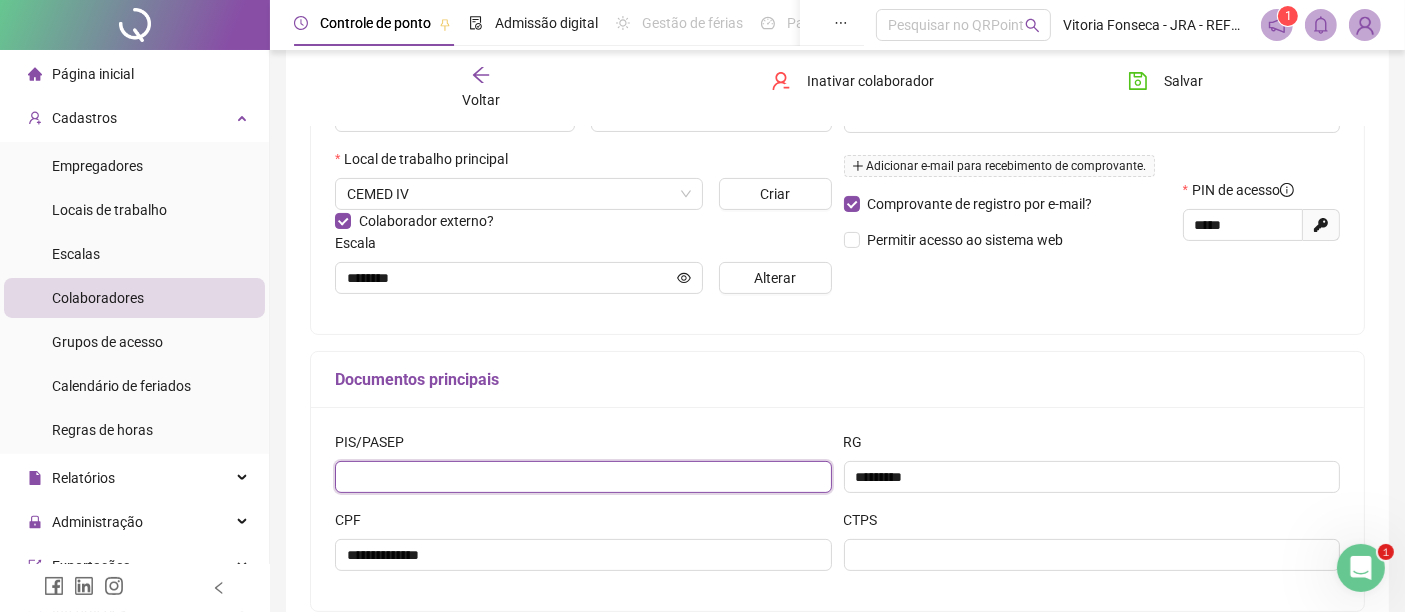 click at bounding box center (583, 477) 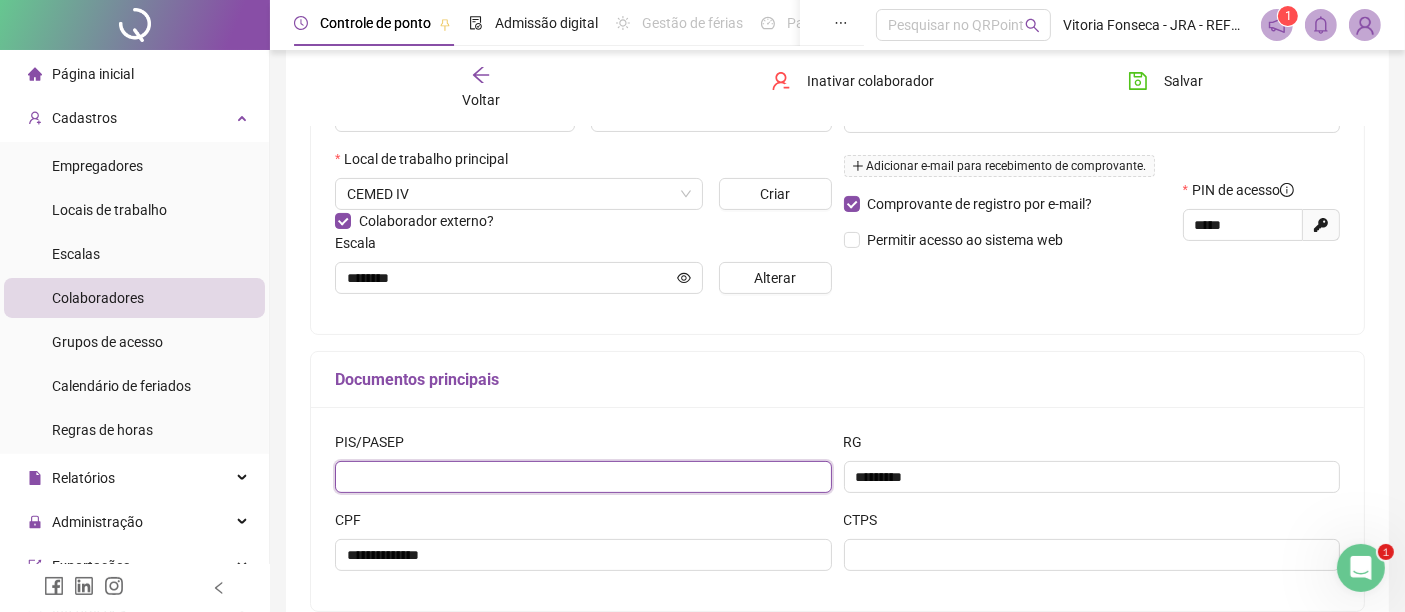 paste on "**********" 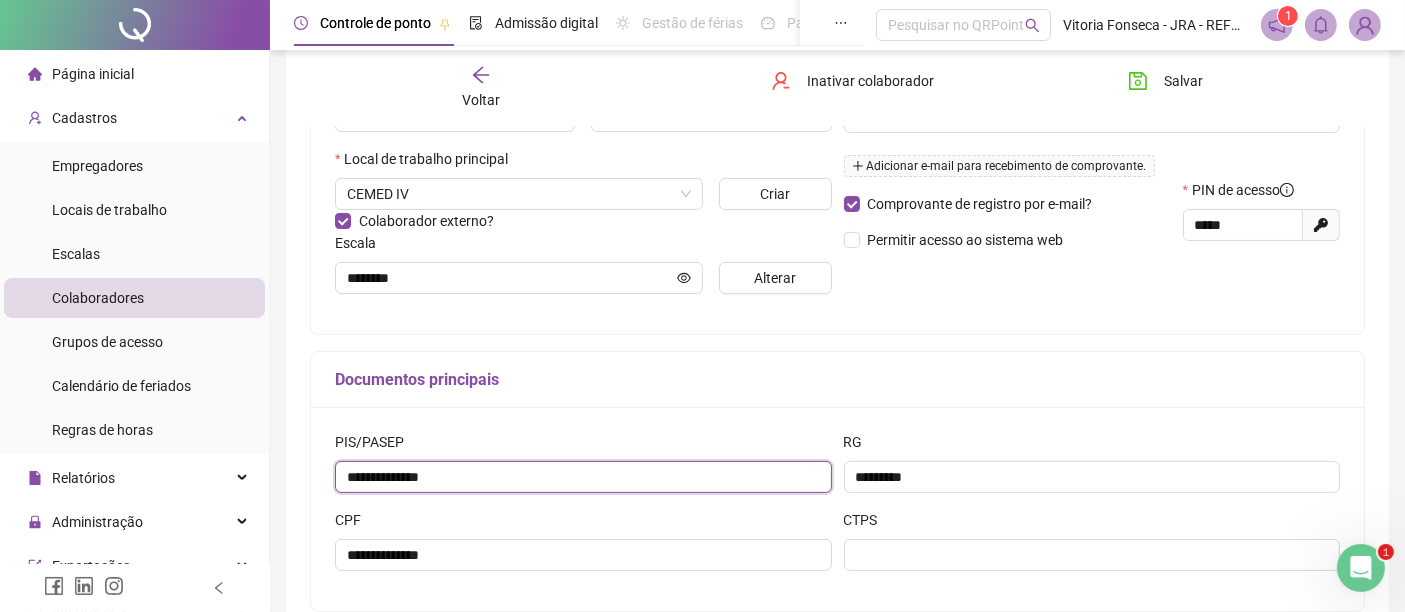 type on "**********" 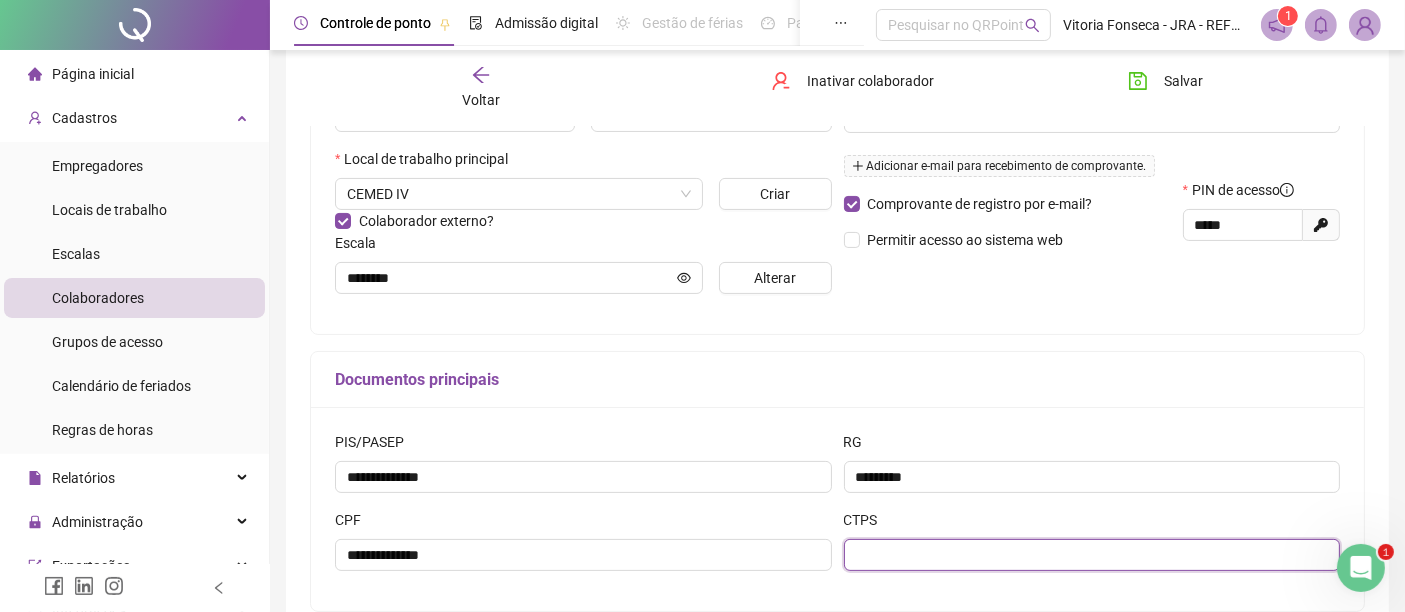 click at bounding box center (1092, 555) 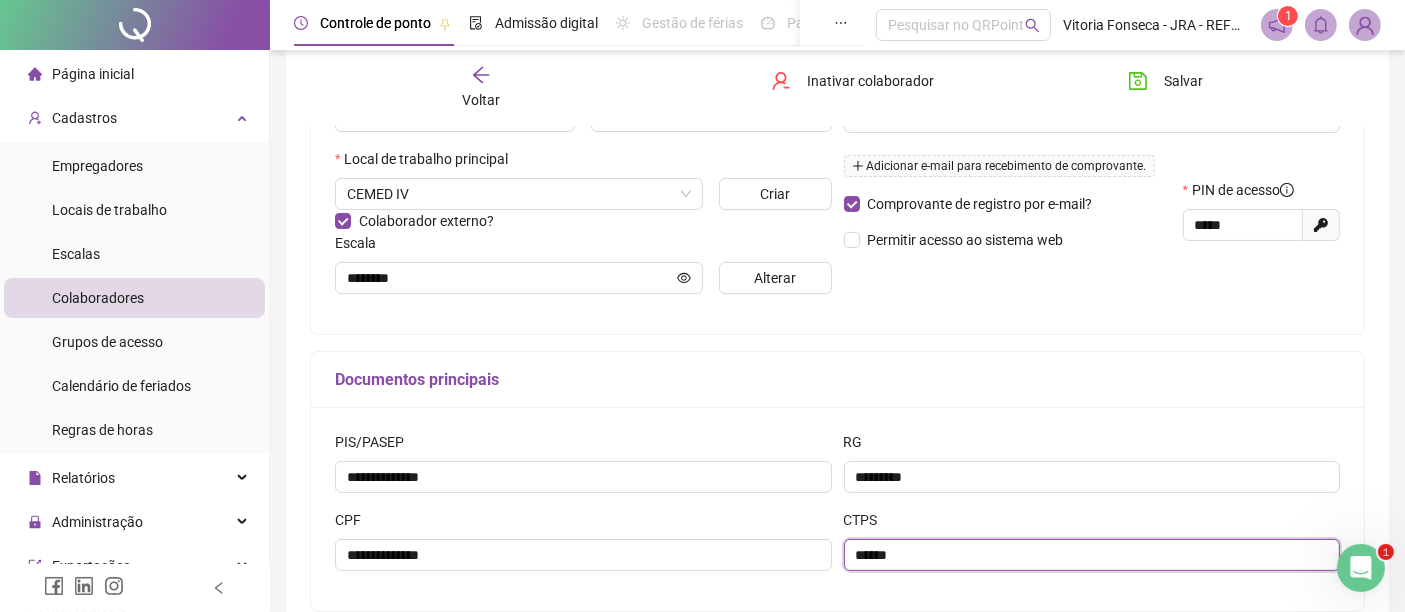 paste on "****" 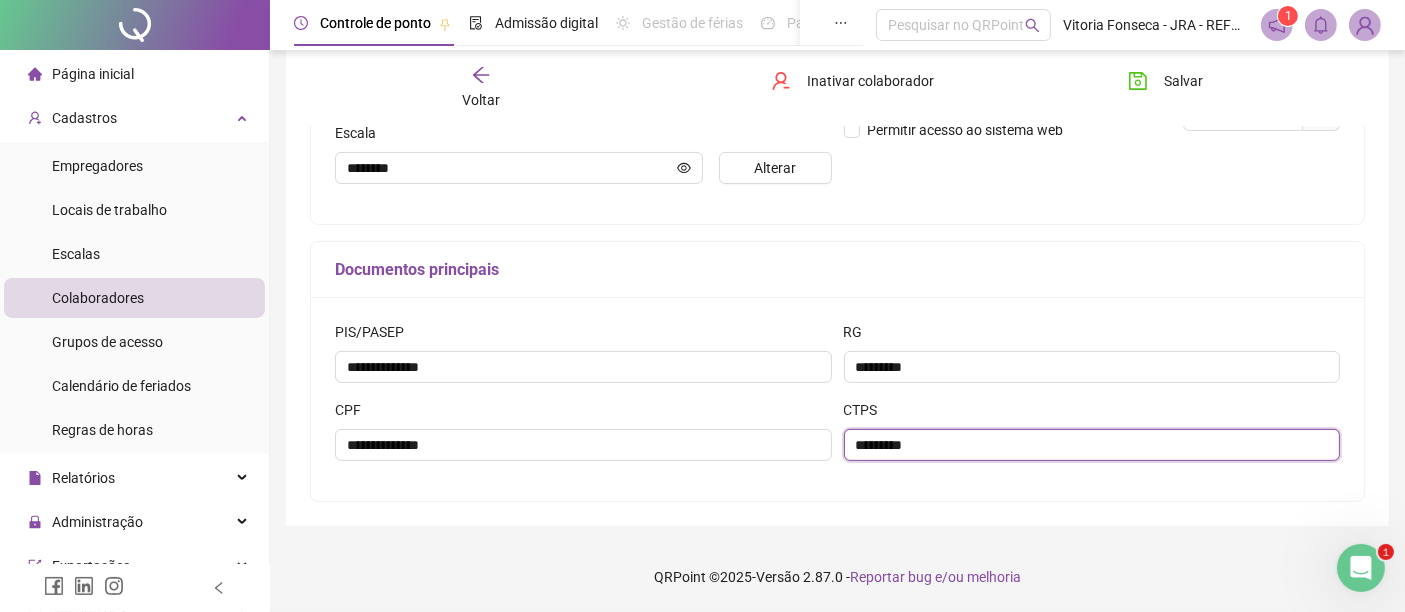 scroll, scrollTop: 0, scrollLeft: 0, axis: both 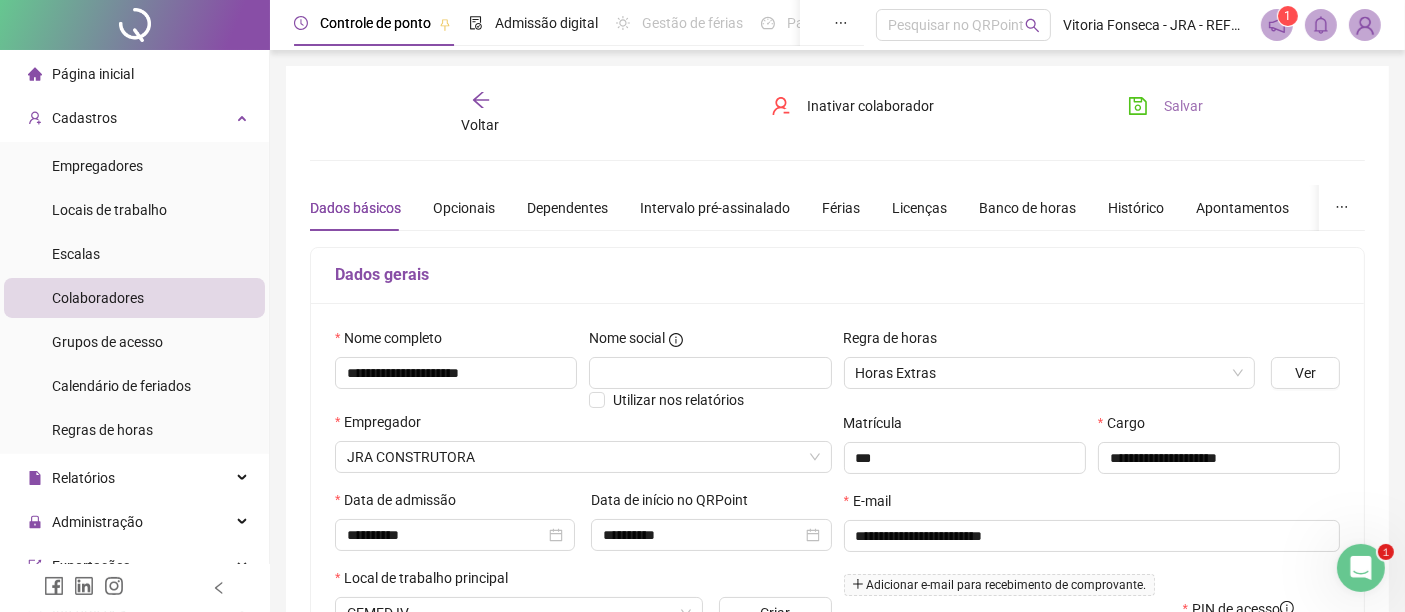 type on "*********" 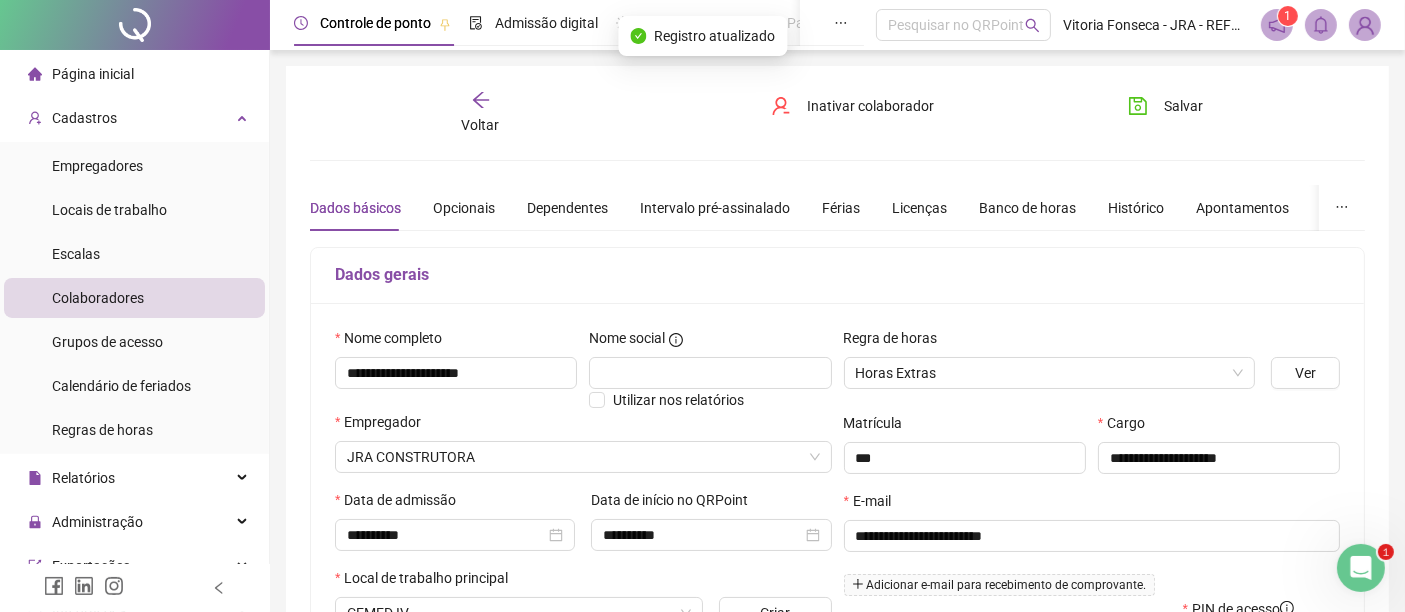 click on "Voltar" at bounding box center (481, 125) 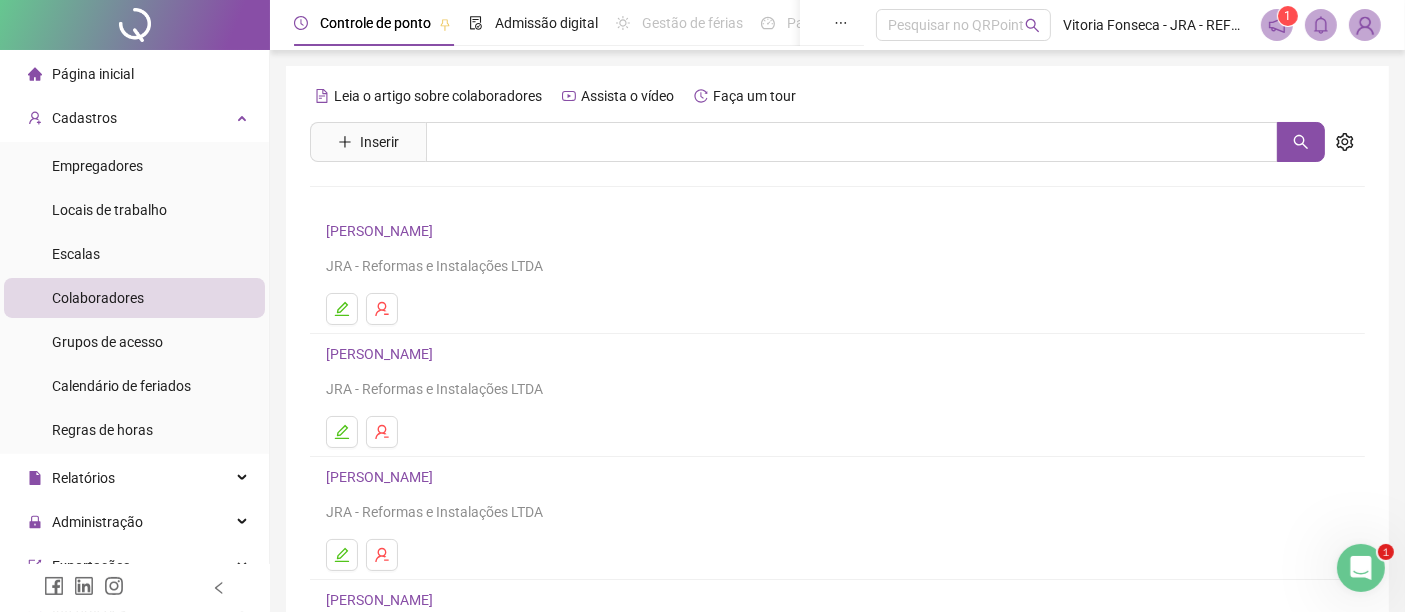 scroll, scrollTop: 111, scrollLeft: 0, axis: vertical 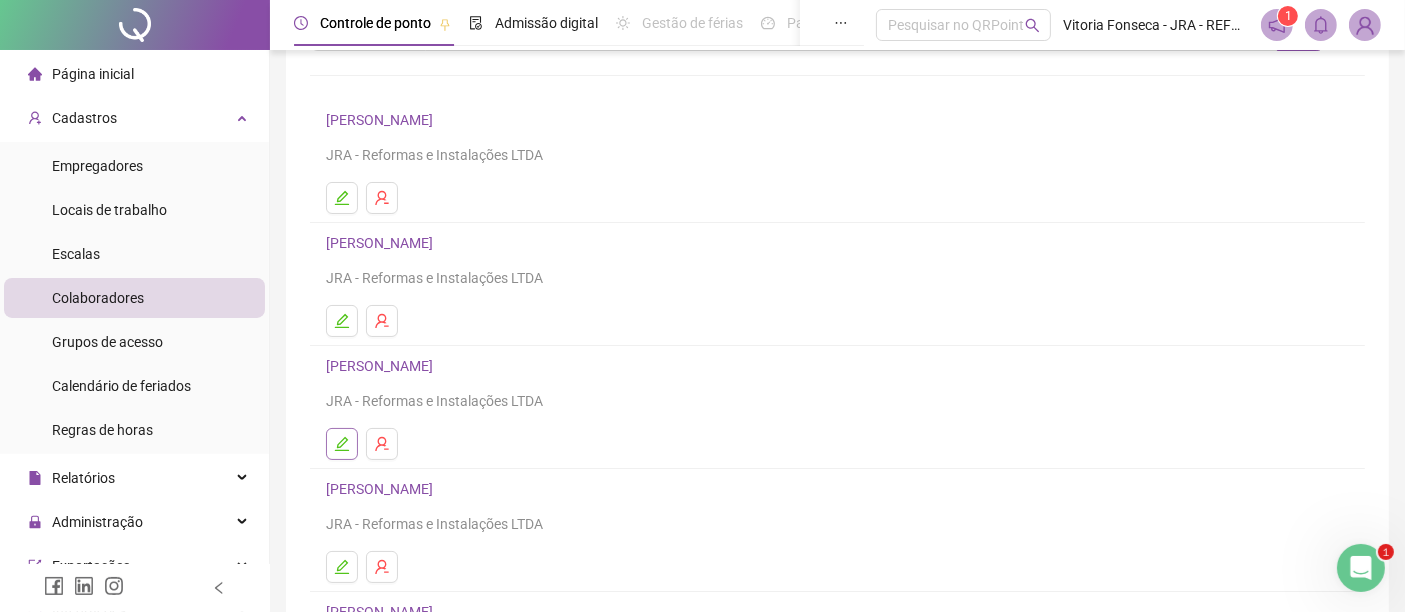 click 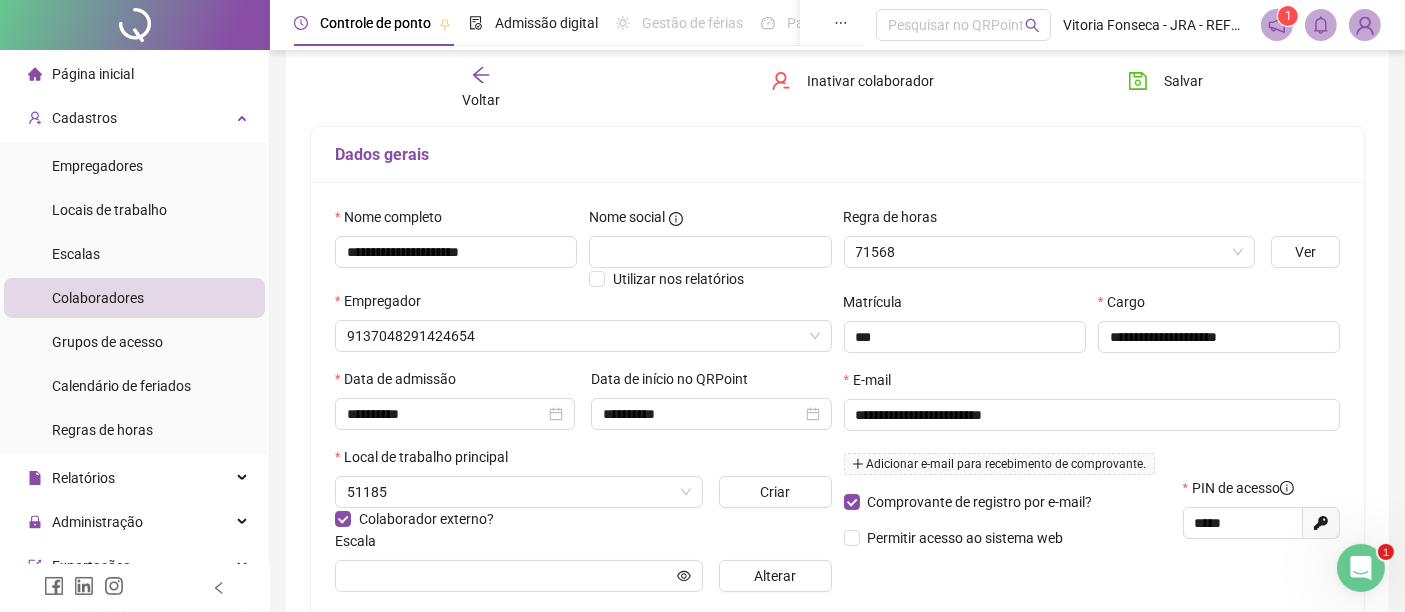type on "*******" 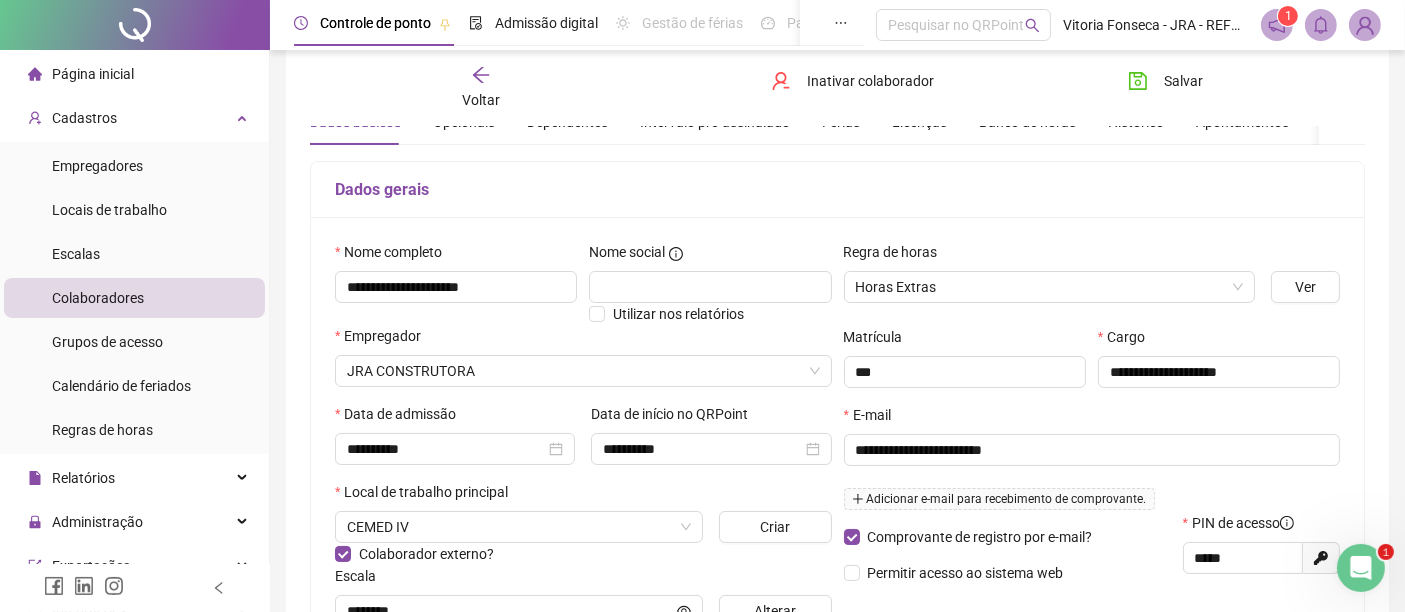 scroll, scrollTop: 0, scrollLeft: 0, axis: both 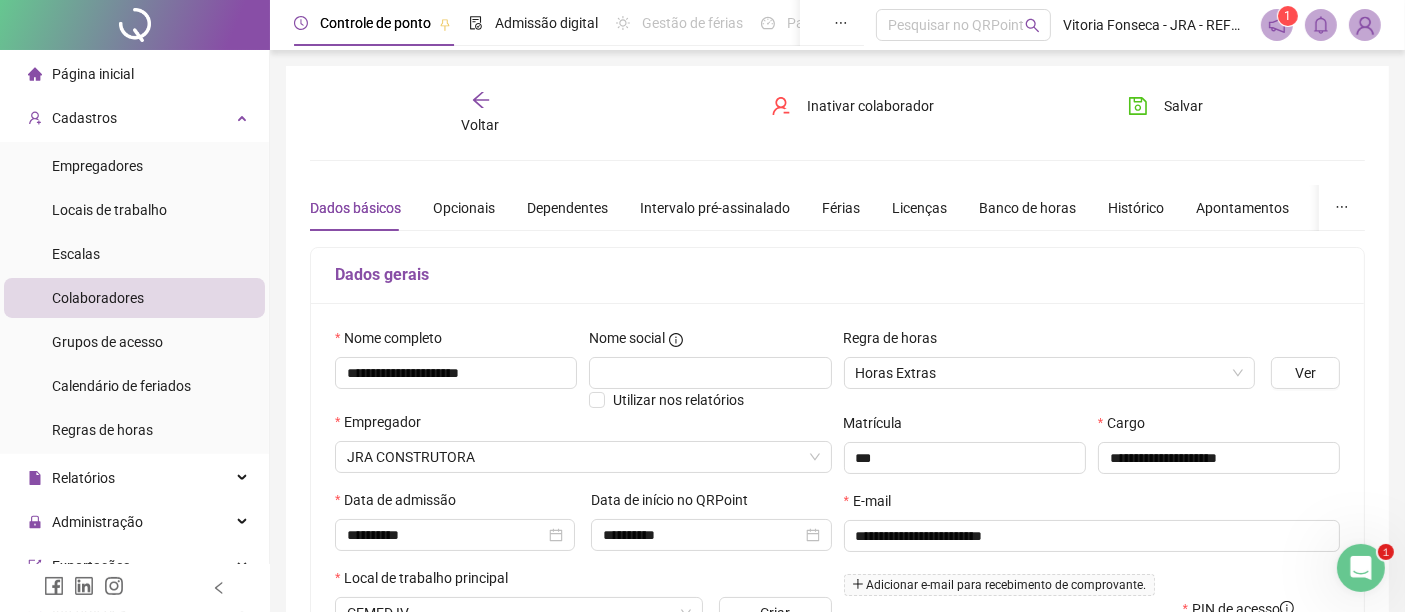 click on "Voltar" at bounding box center (481, 125) 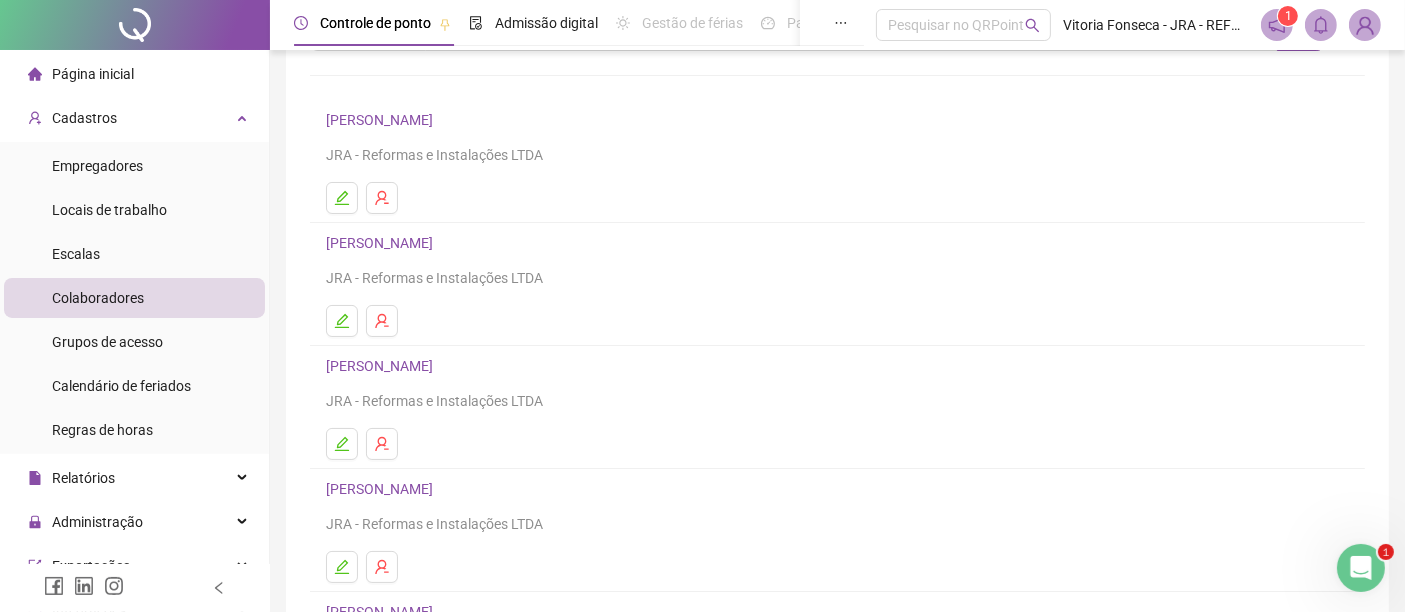 scroll, scrollTop: 222, scrollLeft: 0, axis: vertical 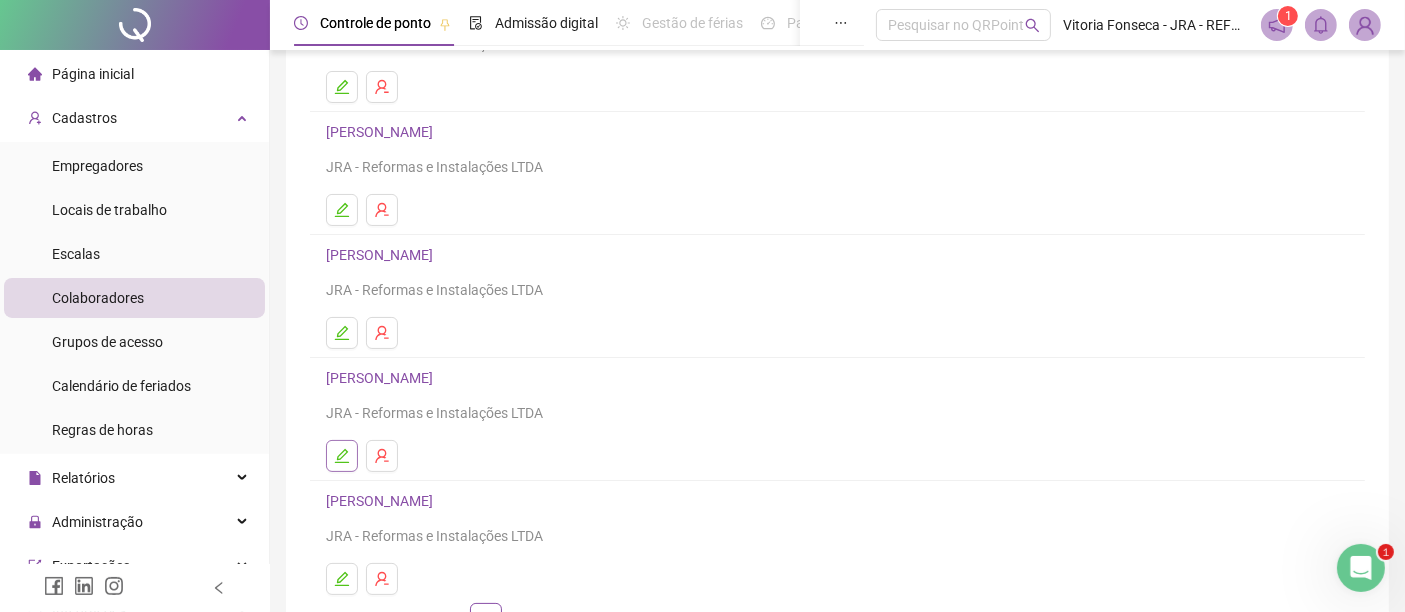 click 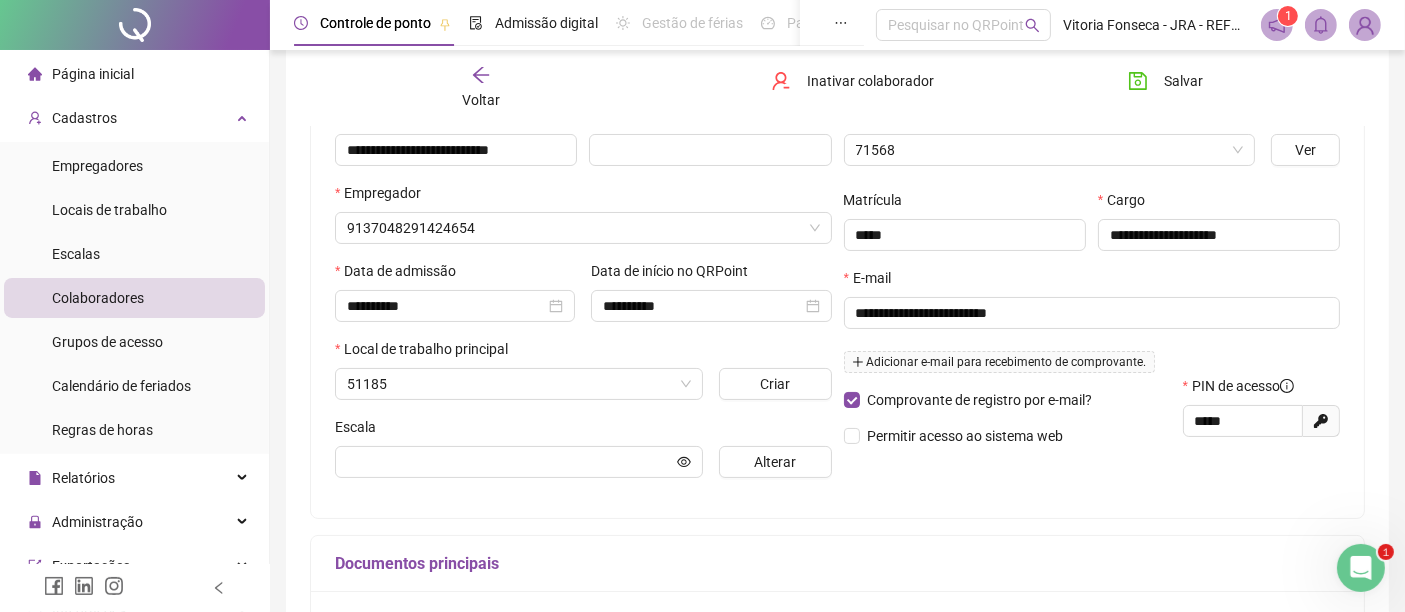 scroll, scrollTop: 231, scrollLeft: 0, axis: vertical 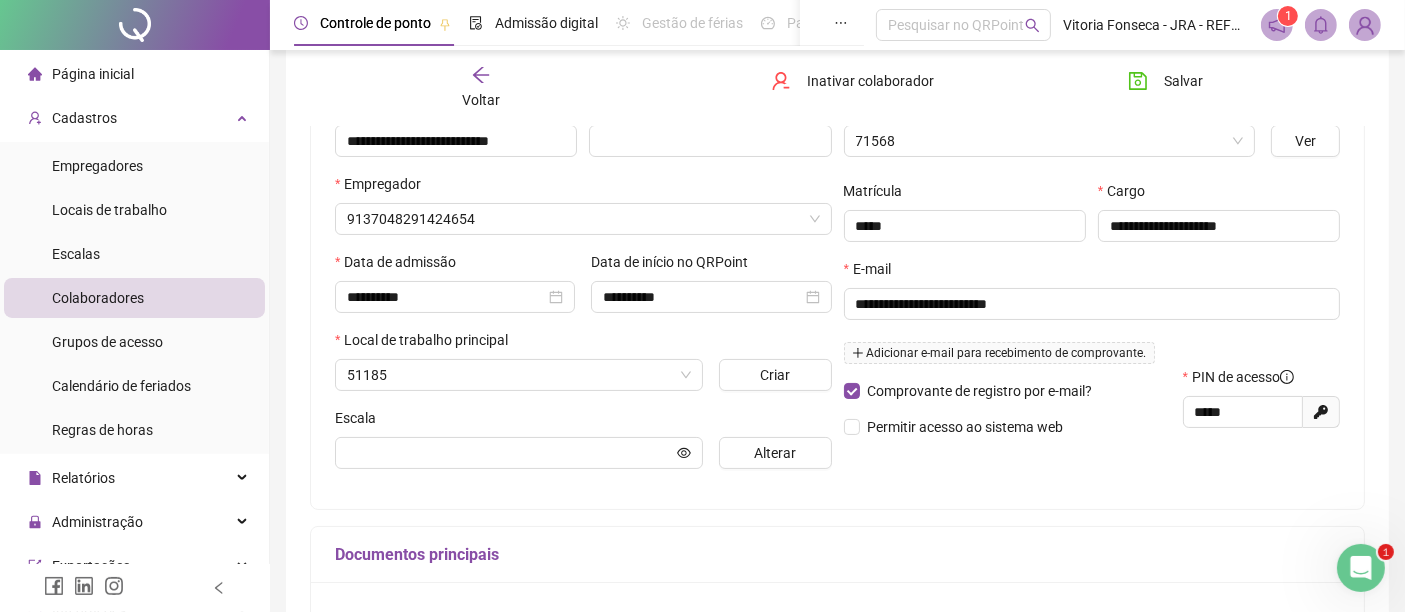type on "*******" 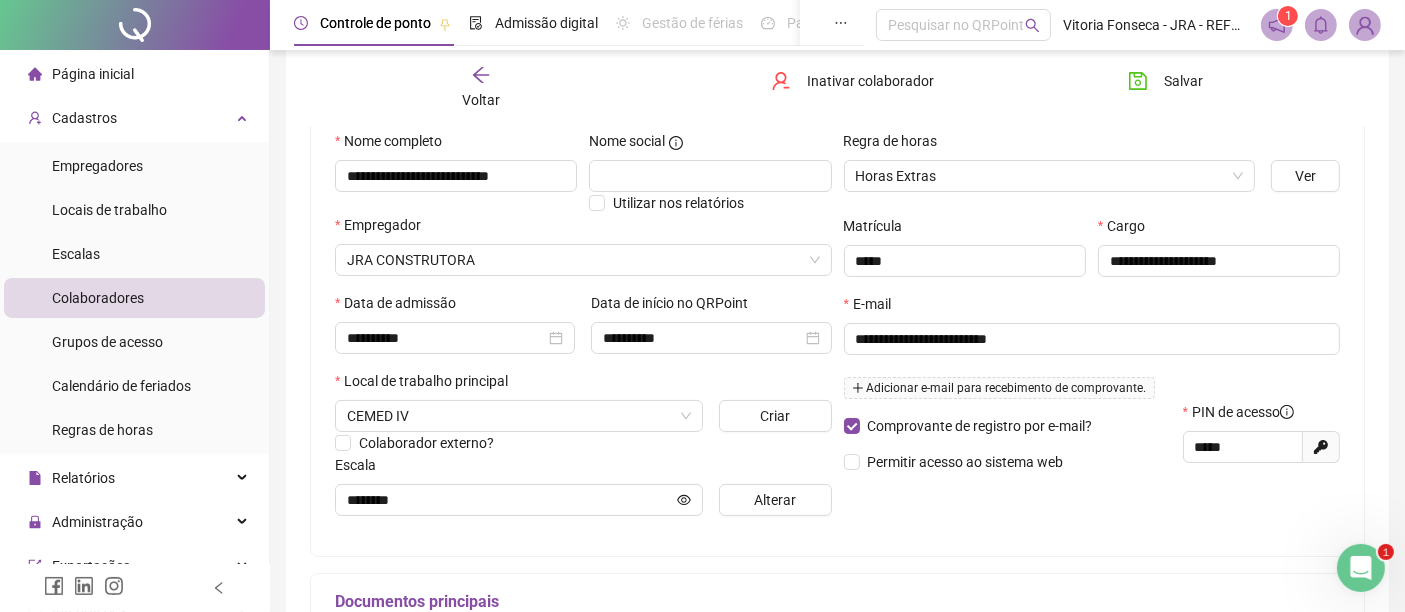 scroll, scrollTop: 0, scrollLeft: 0, axis: both 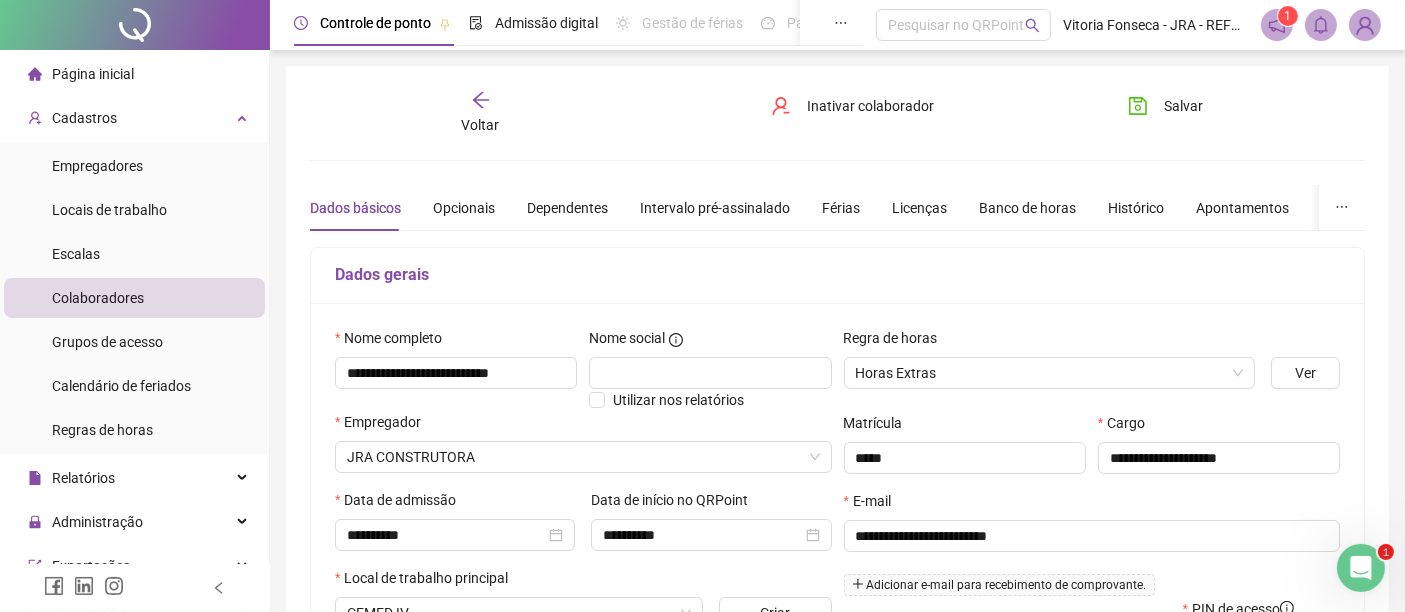 click on "Voltar" at bounding box center [481, 125] 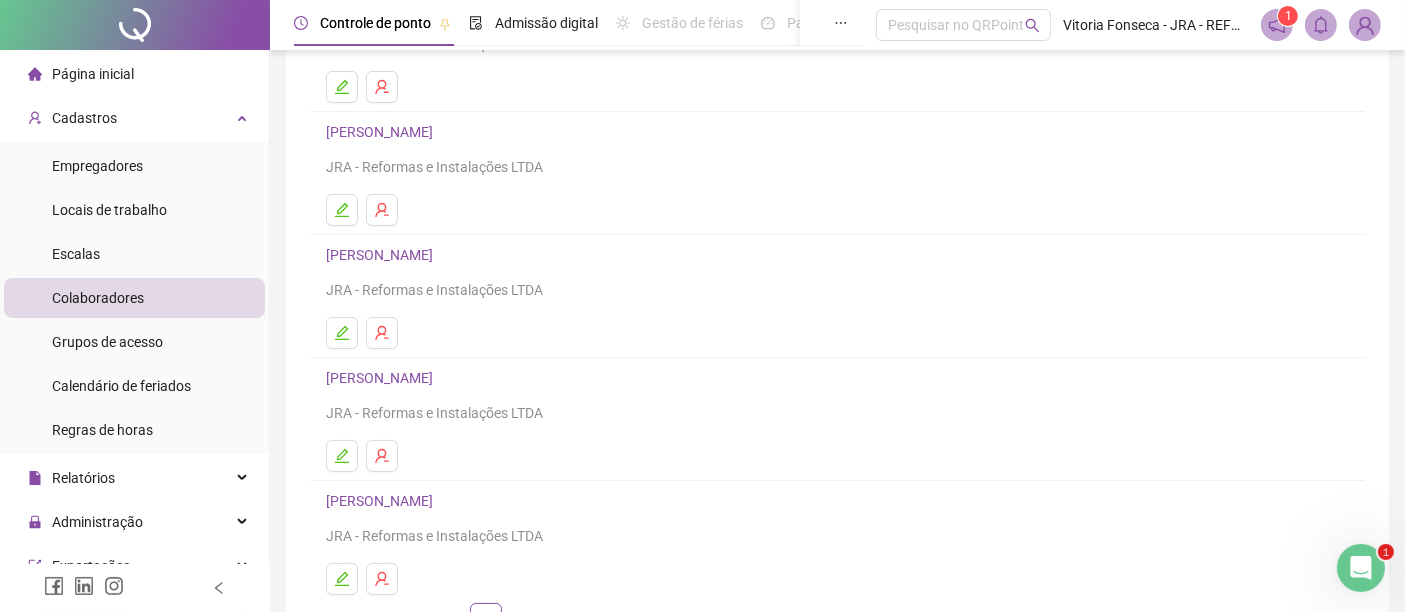 scroll, scrollTop: 333, scrollLeft: 0, axis: vertical 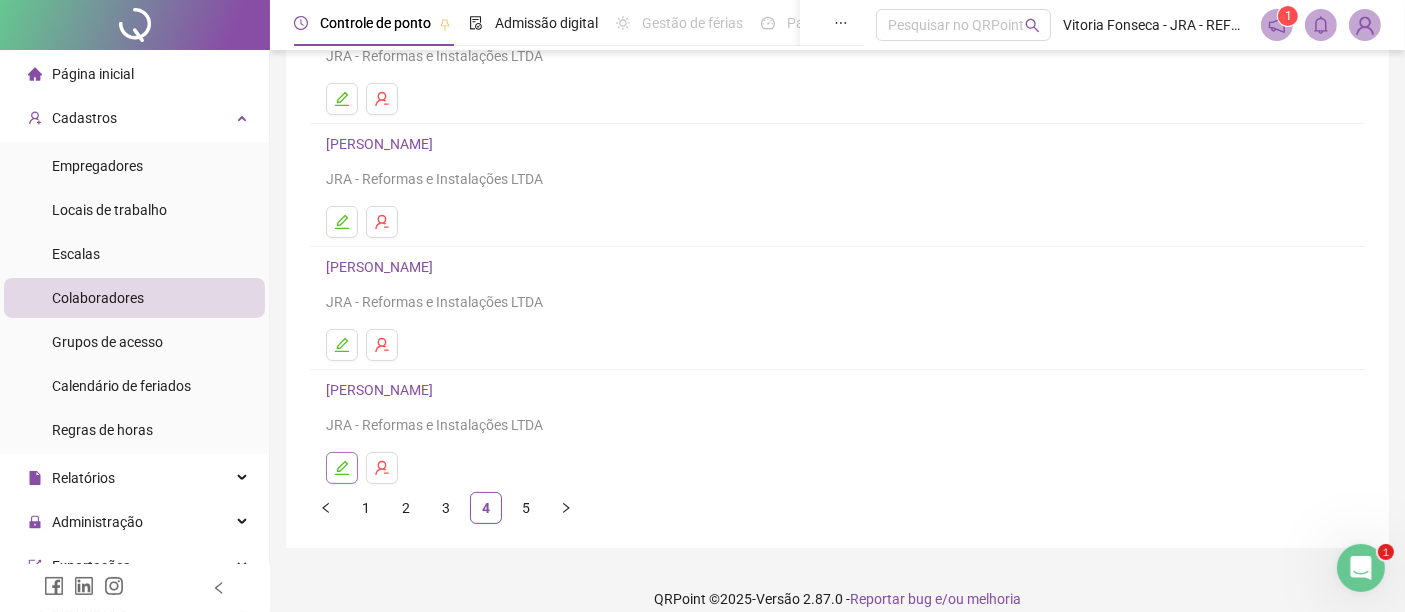 click 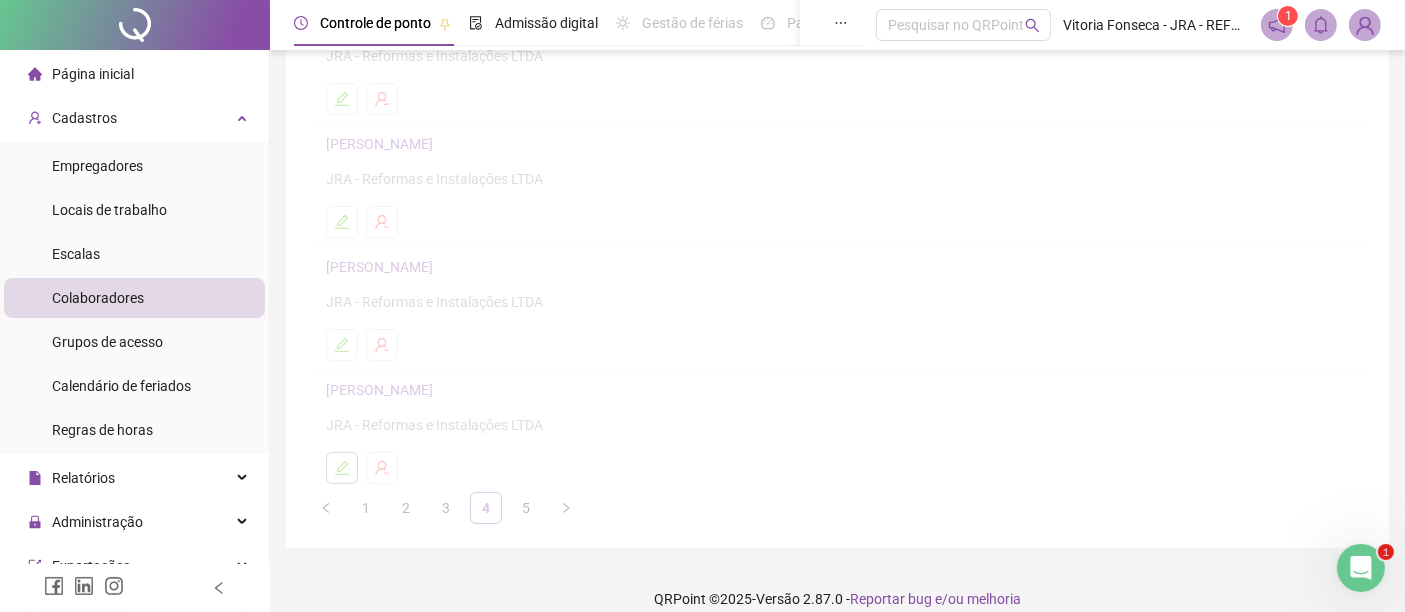 scroll, scrollTop: 342, scrollLeft: 0, axis: vertical 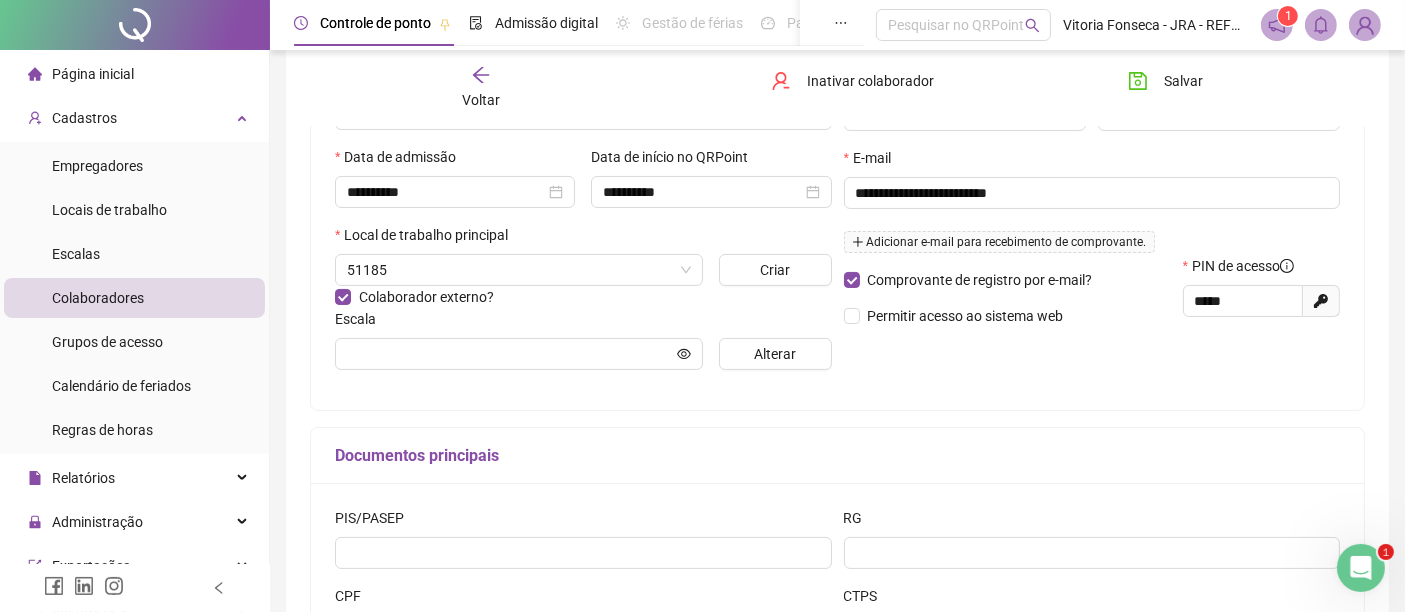 type on "*******" 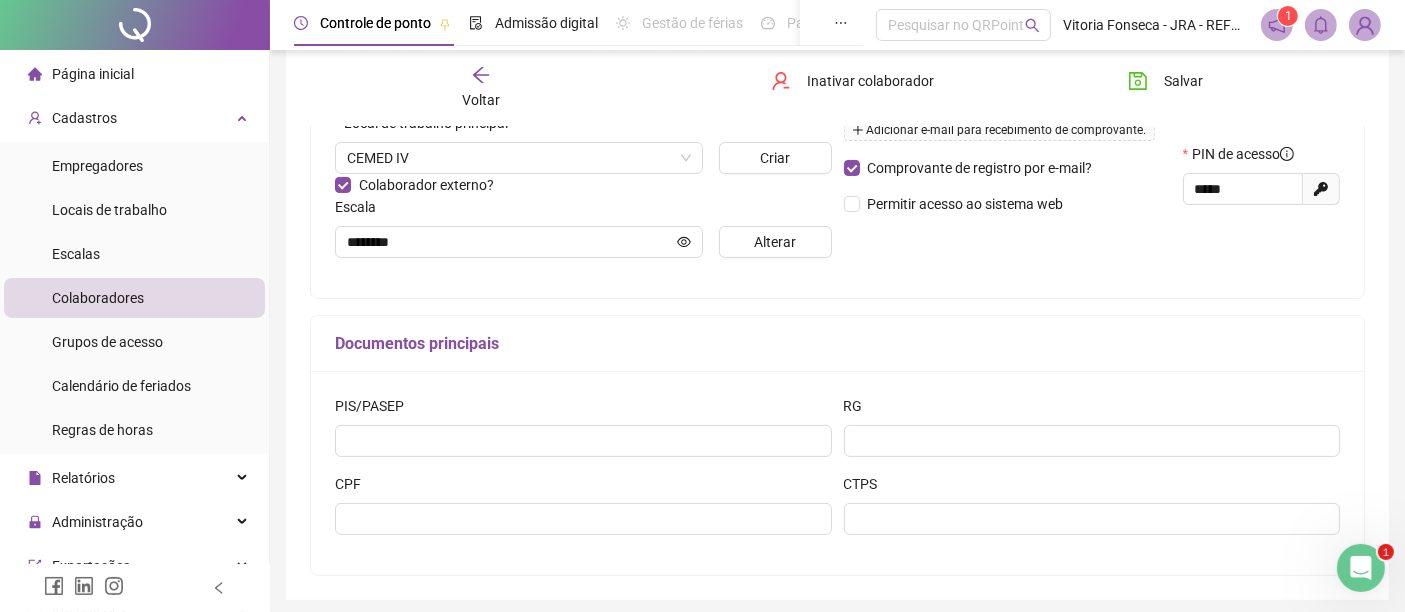 scroll, scrollTop: 529, scrollLeft: 0, axis: vertical 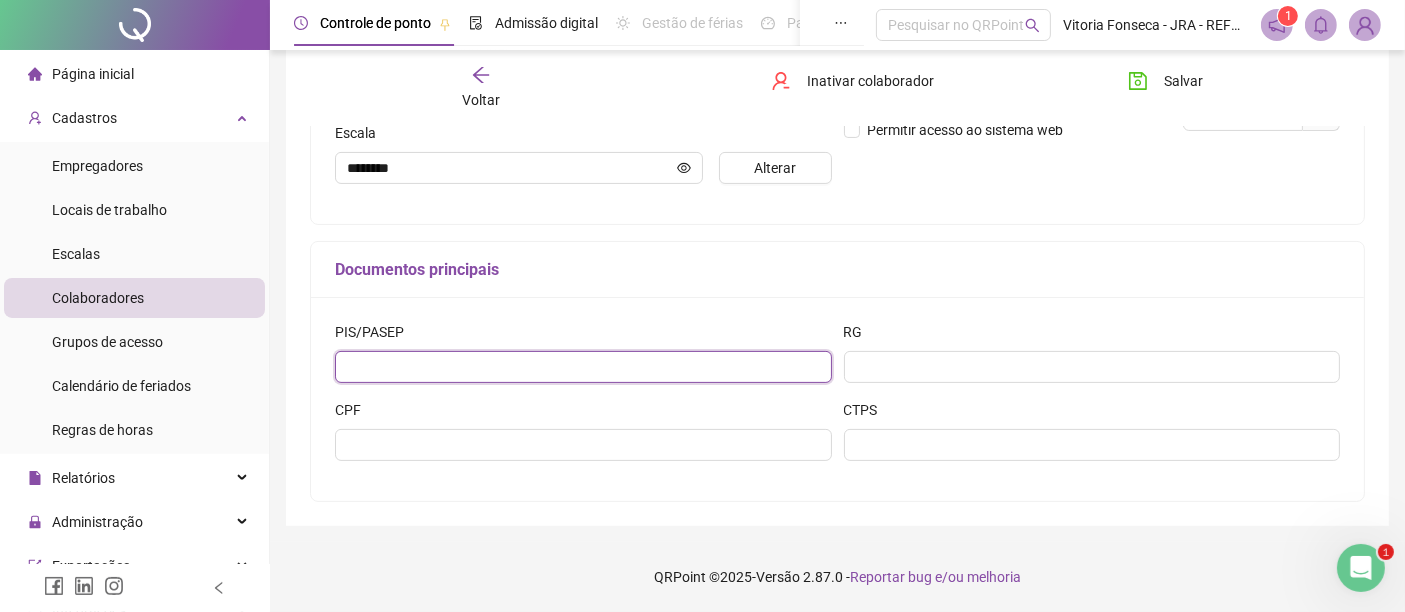 click at bounding box center (583, 367) 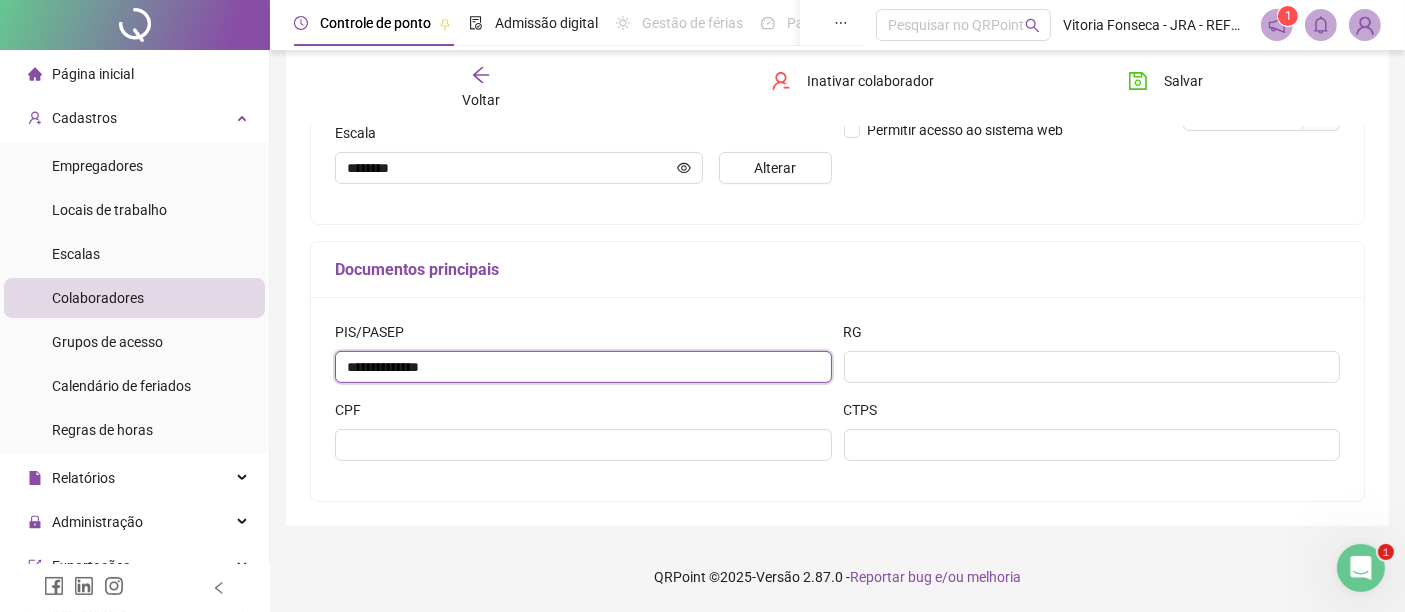 type on "**********" 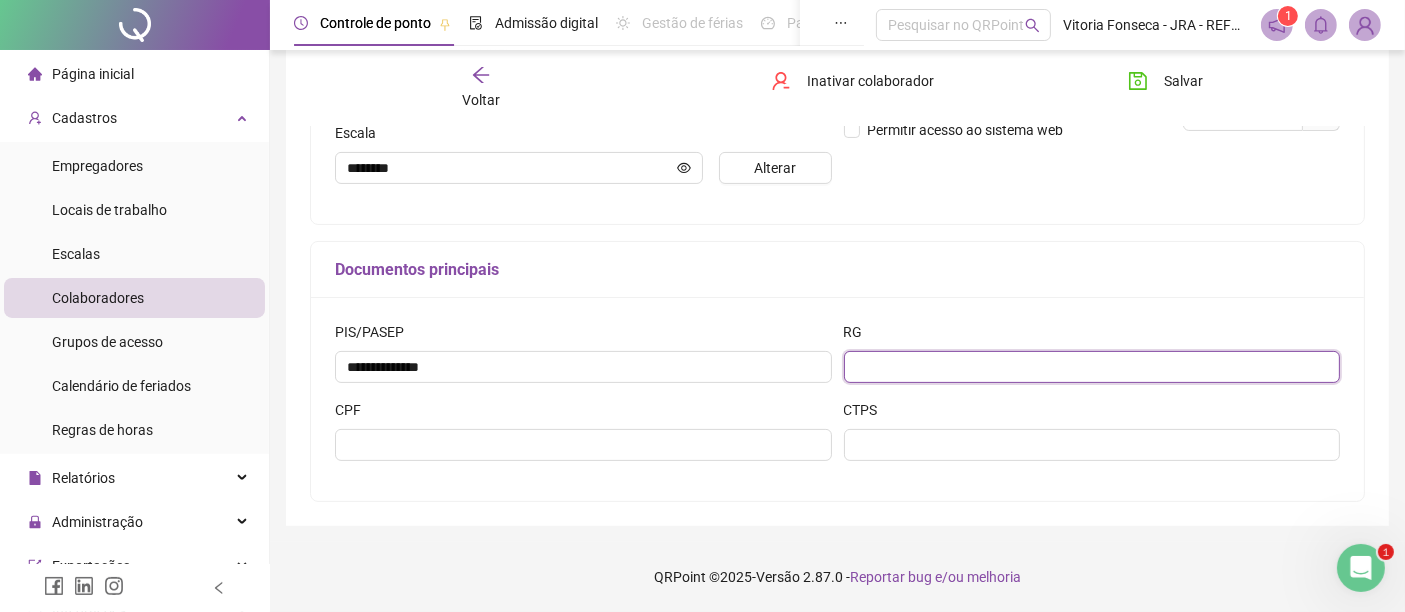 click at bounding box center [1092, 367] 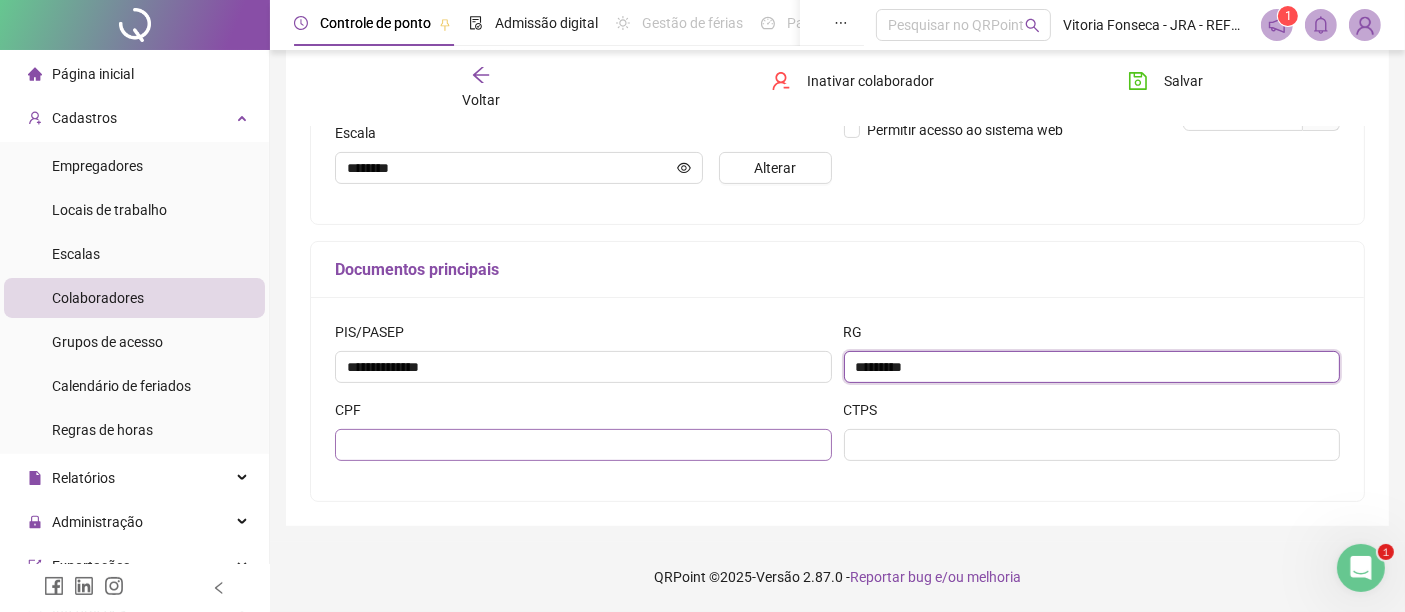 type on "*********" 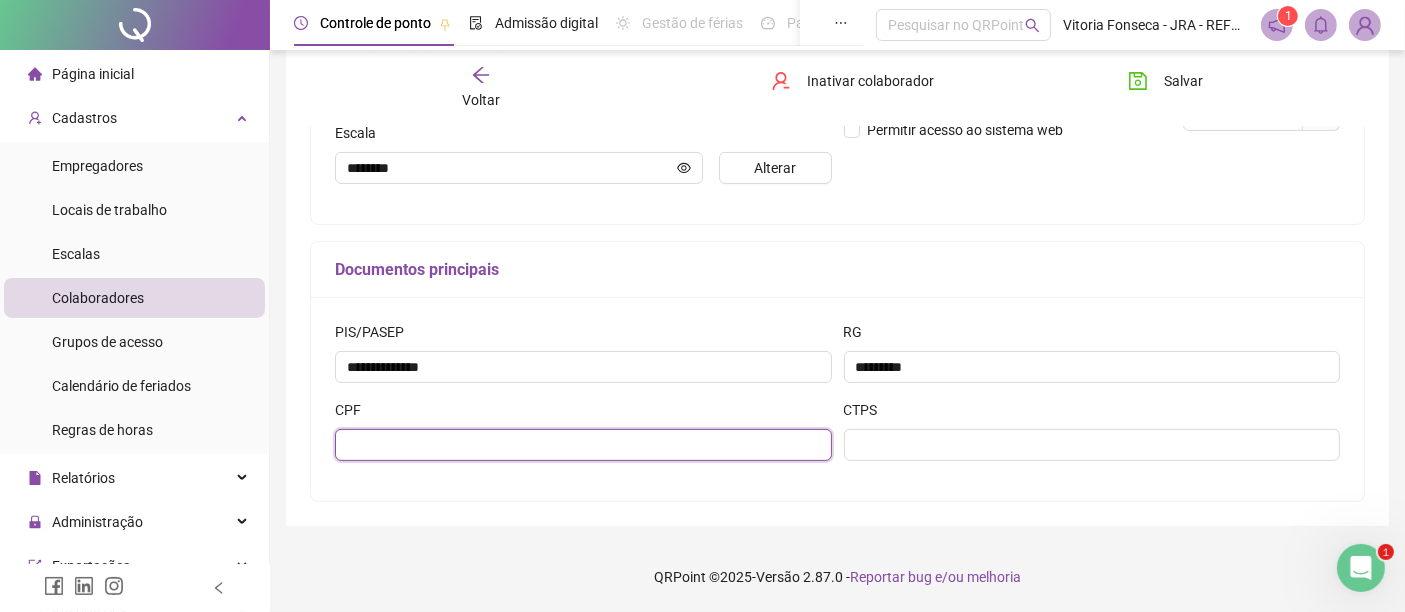 click at bounding box center [583, 445] 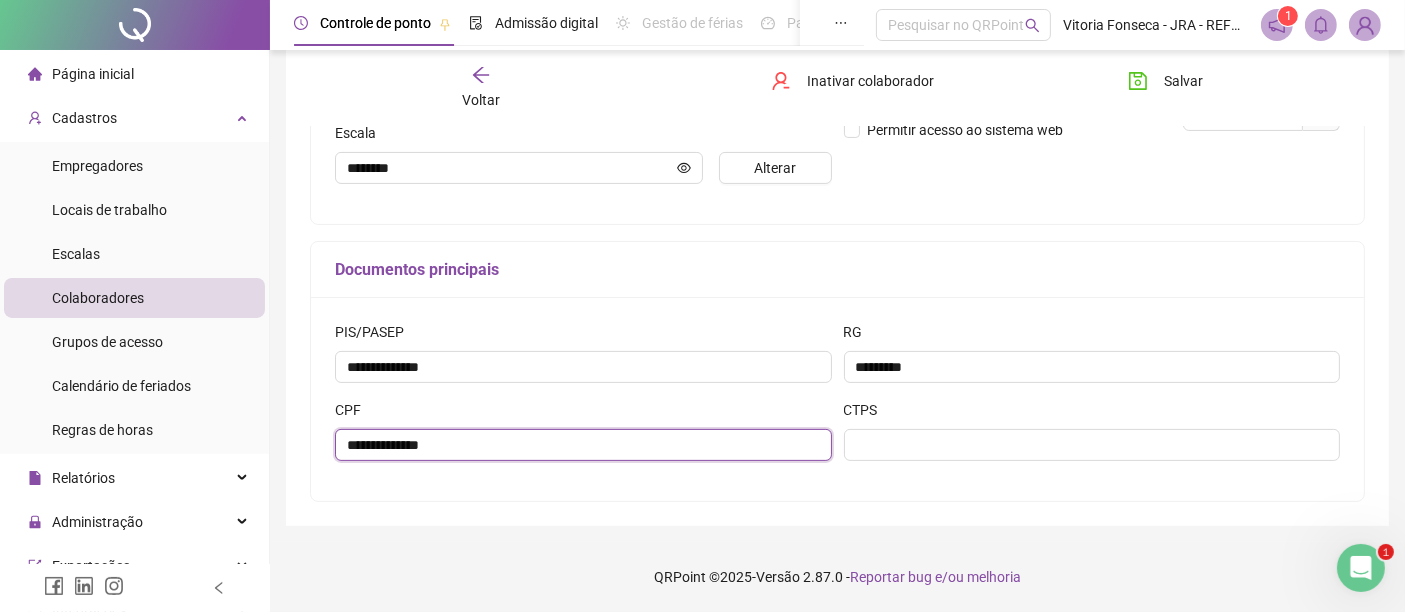type on "**********" 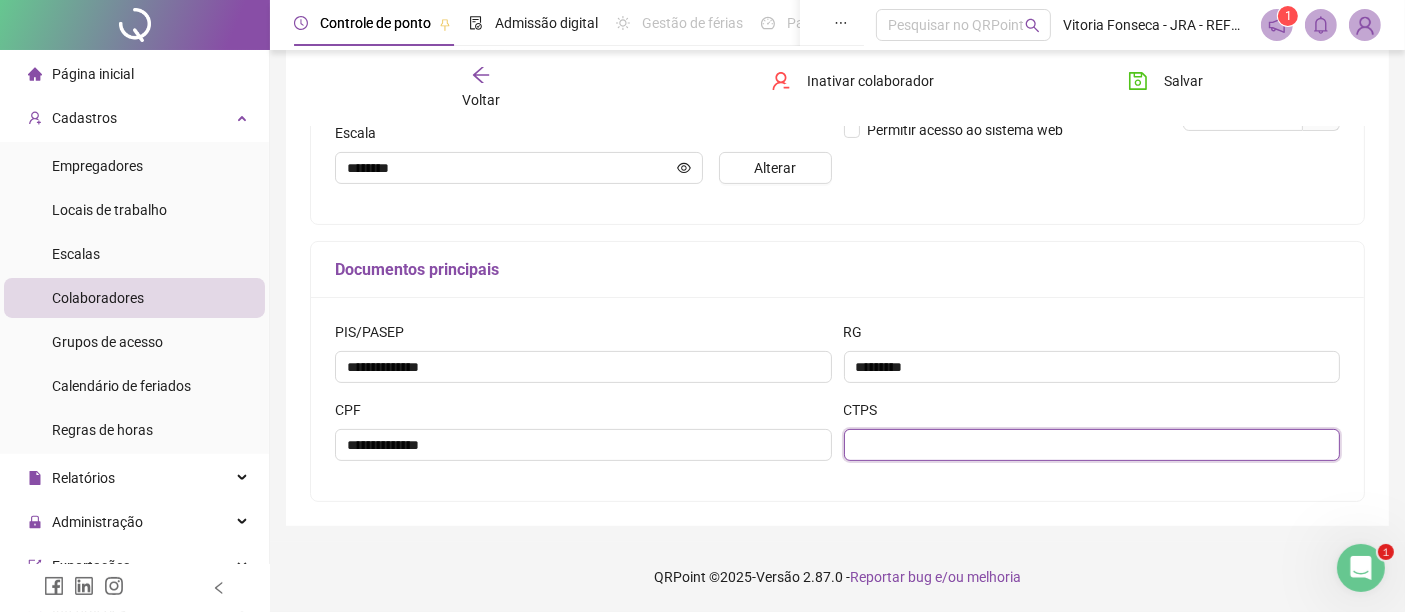 click at bounding box center [1092, 445] 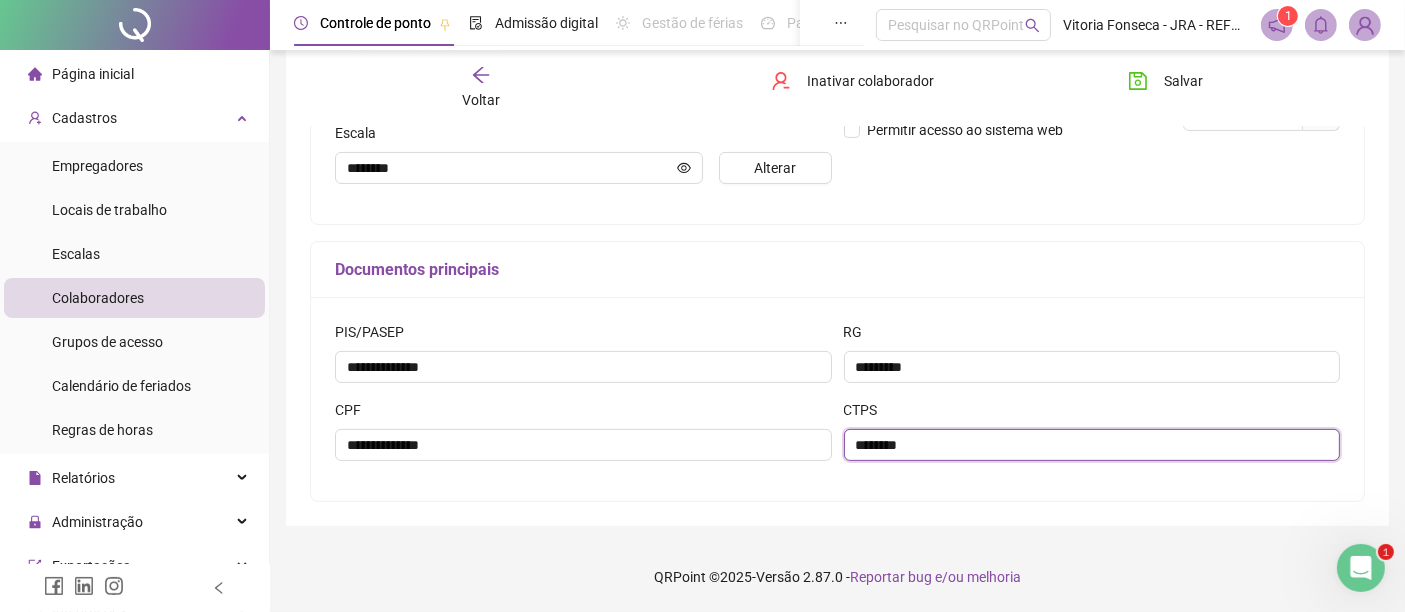 paste on "***" 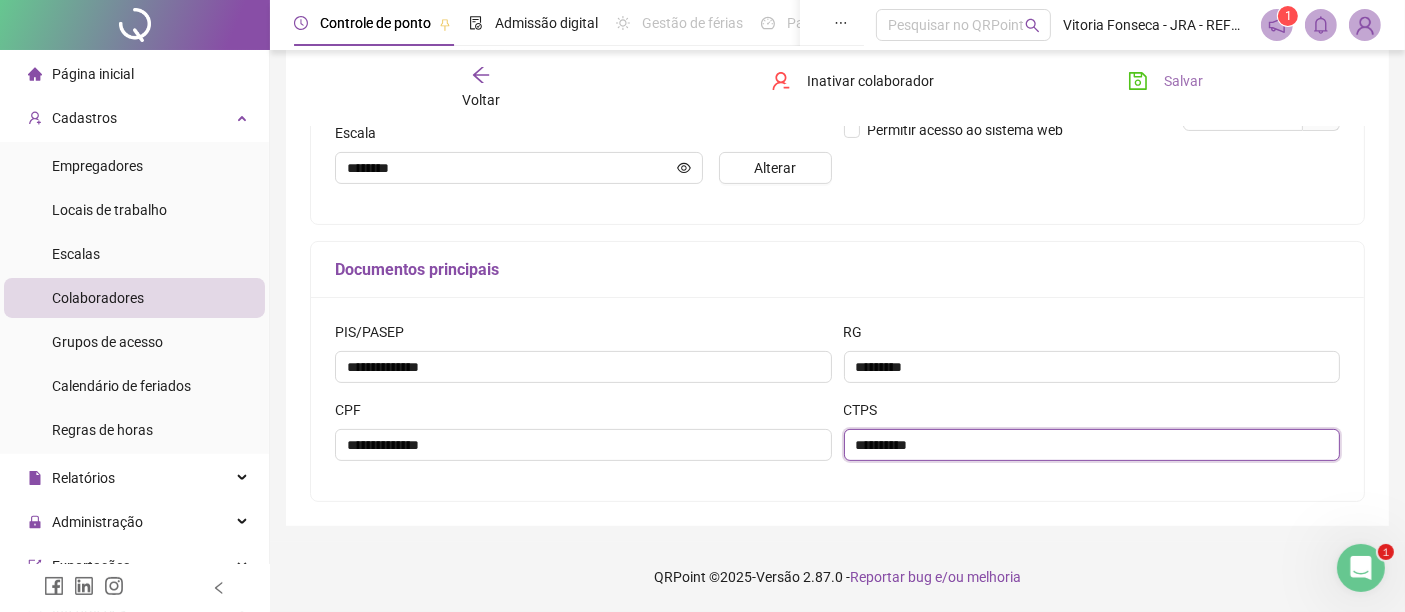 type on "**********" 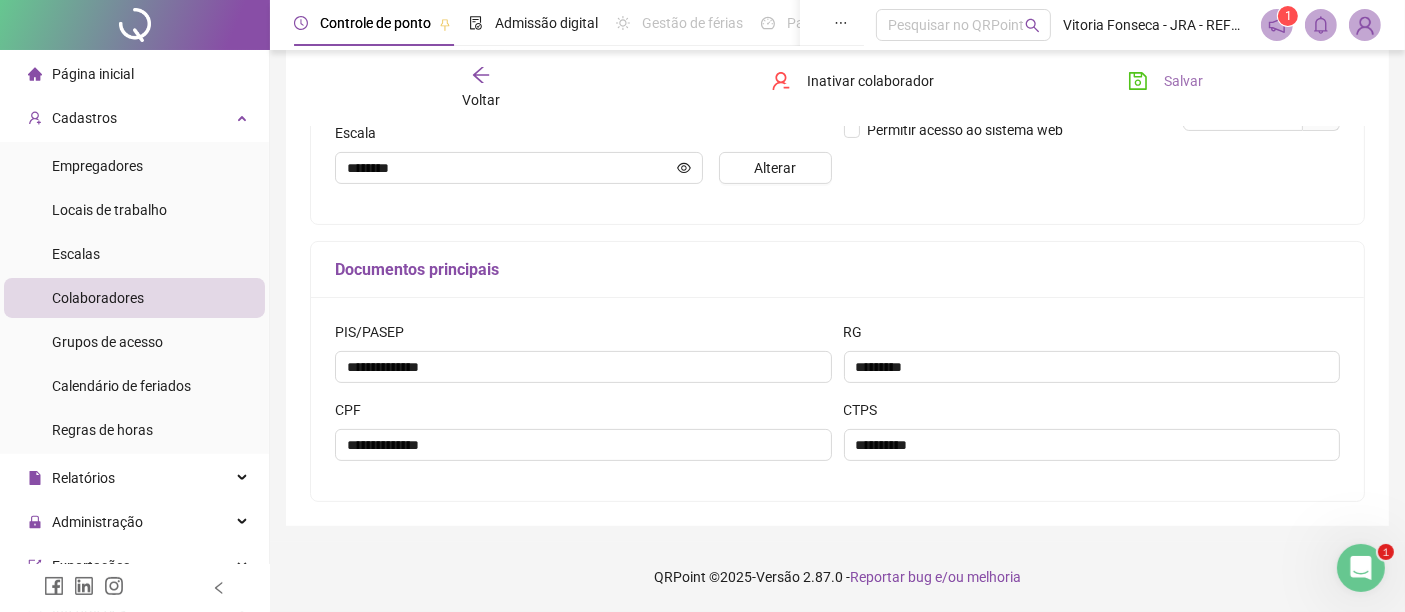 click on "Salvar" at bounding box center [1165, 81] 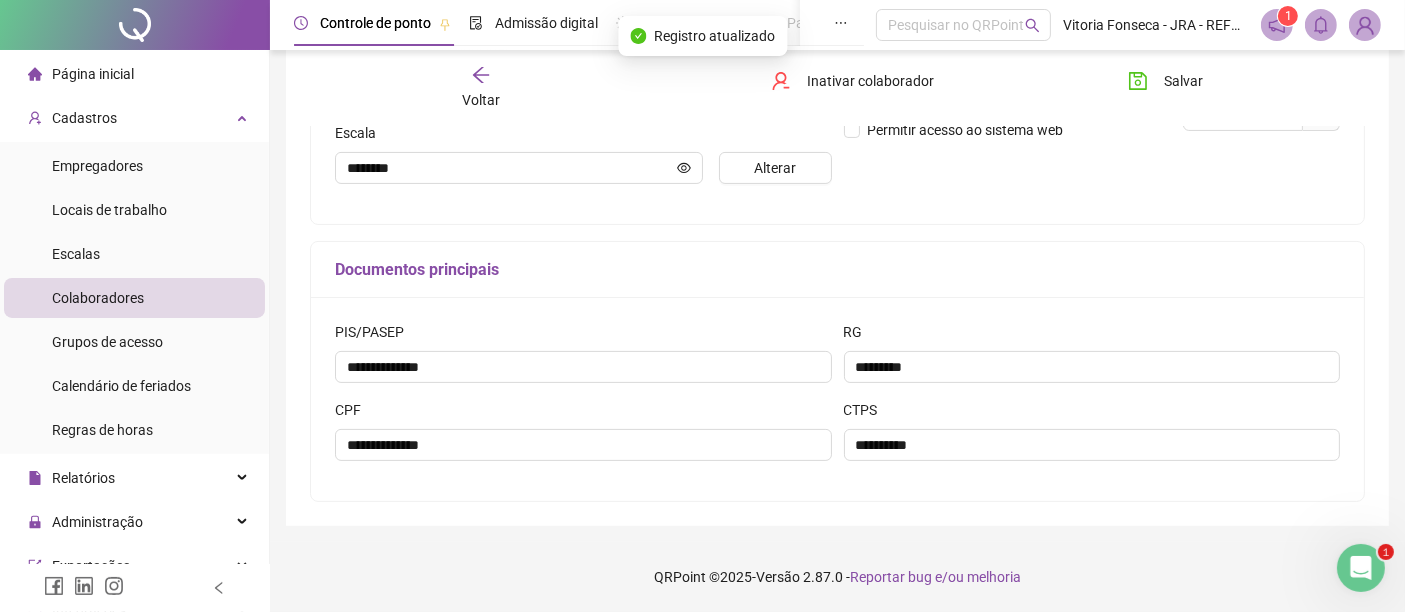 click on "Voltar" at bounding box center (480, 88) 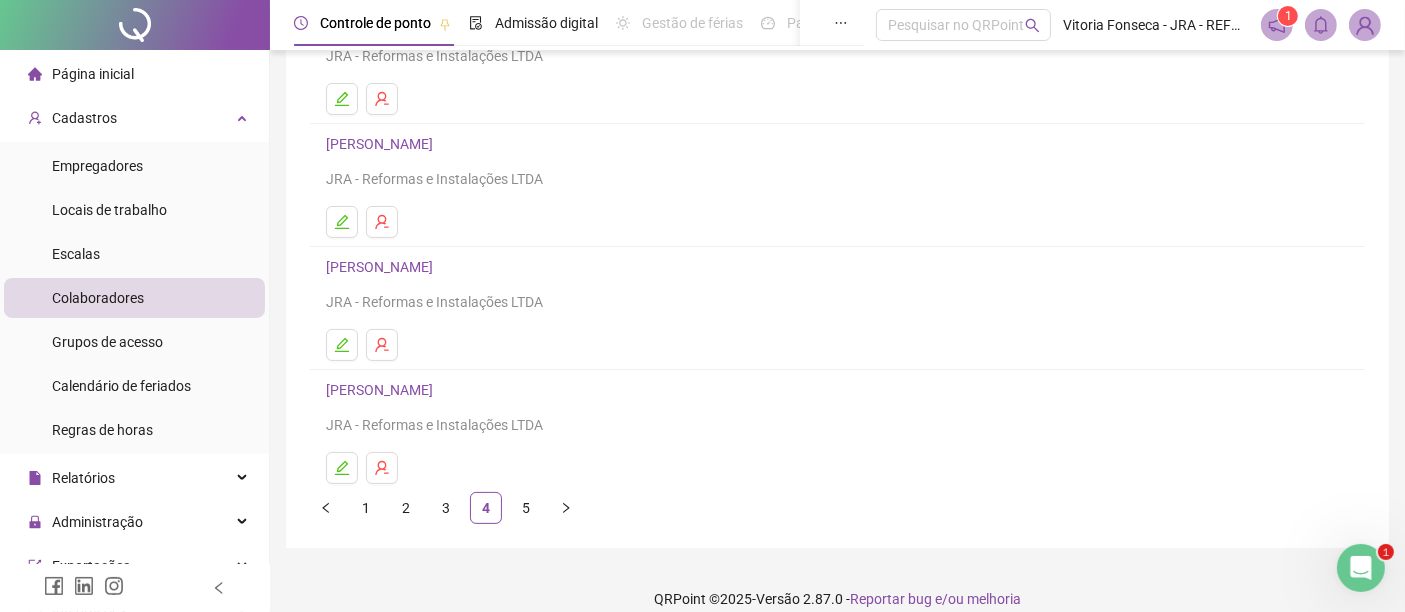 scroll, scrollTop: 354, scrollLeft: 0, axis: vertical 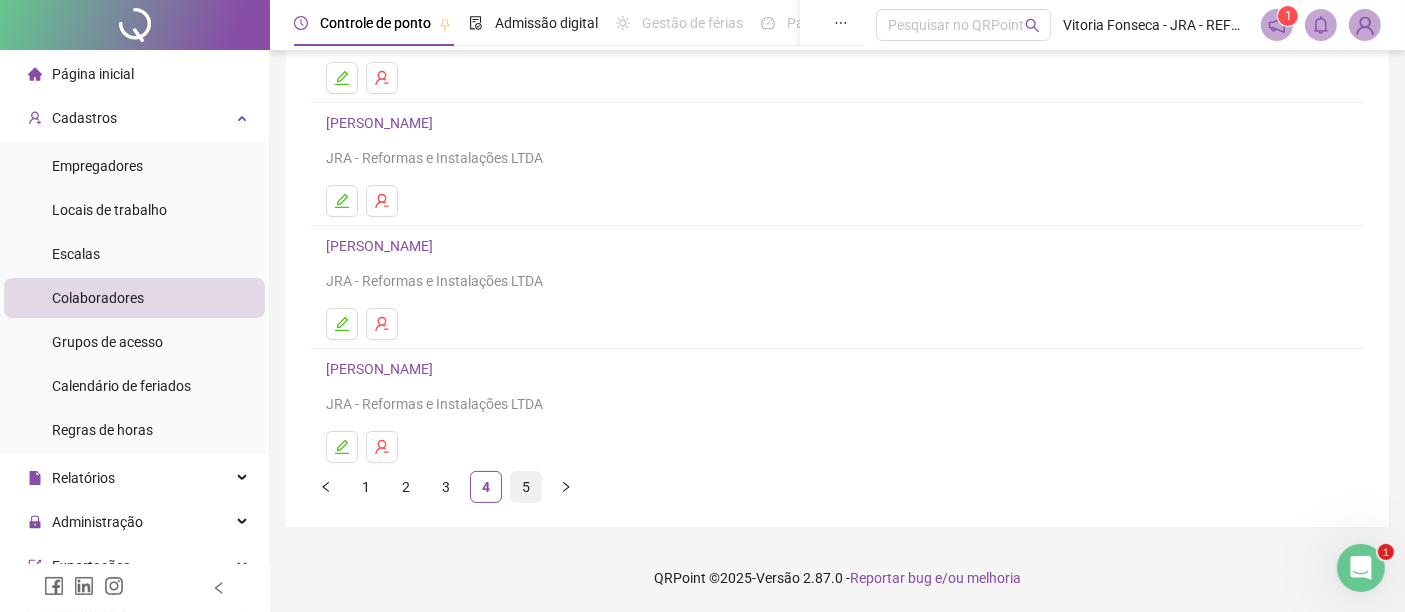 click on "5" at bounding box center [526, 487] 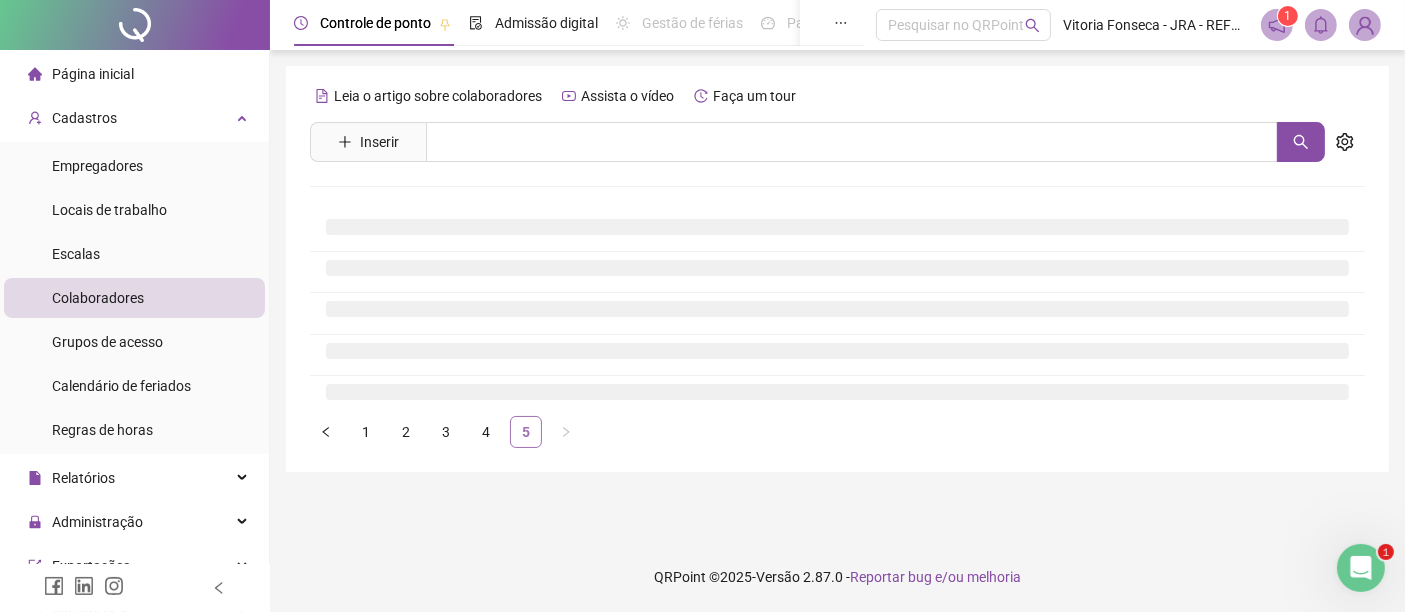 scroll, scrollTop: 0, scrollLeft: 0, axis: both 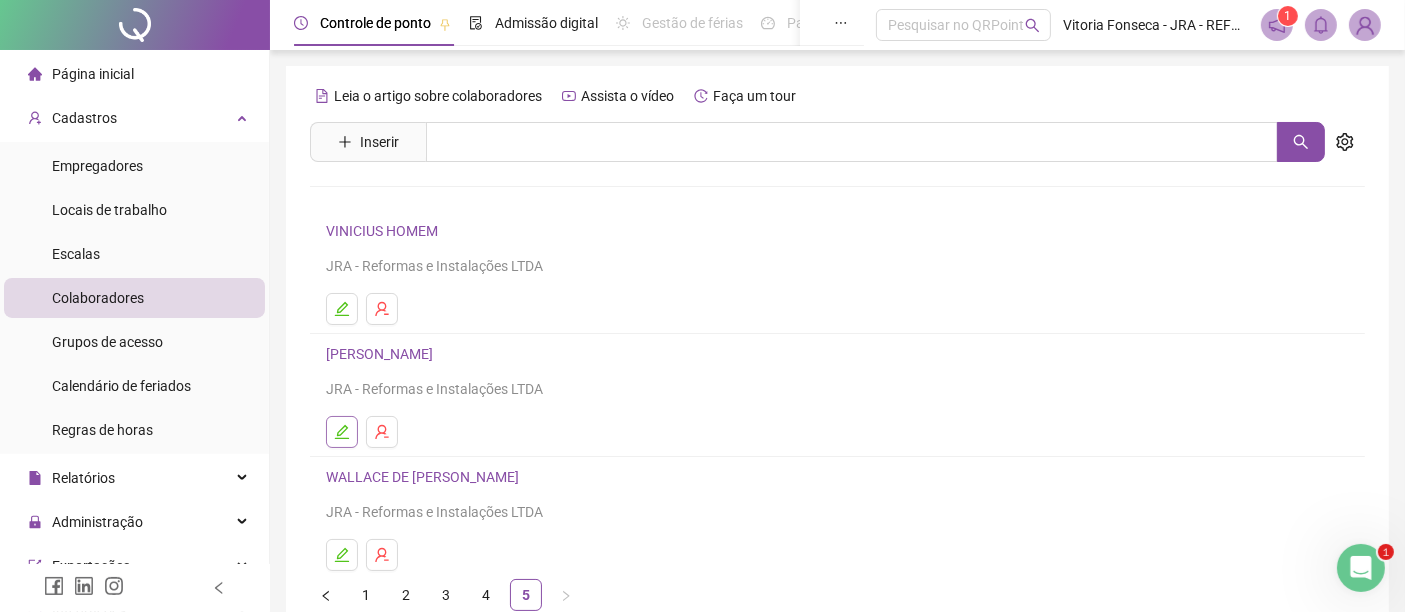 click 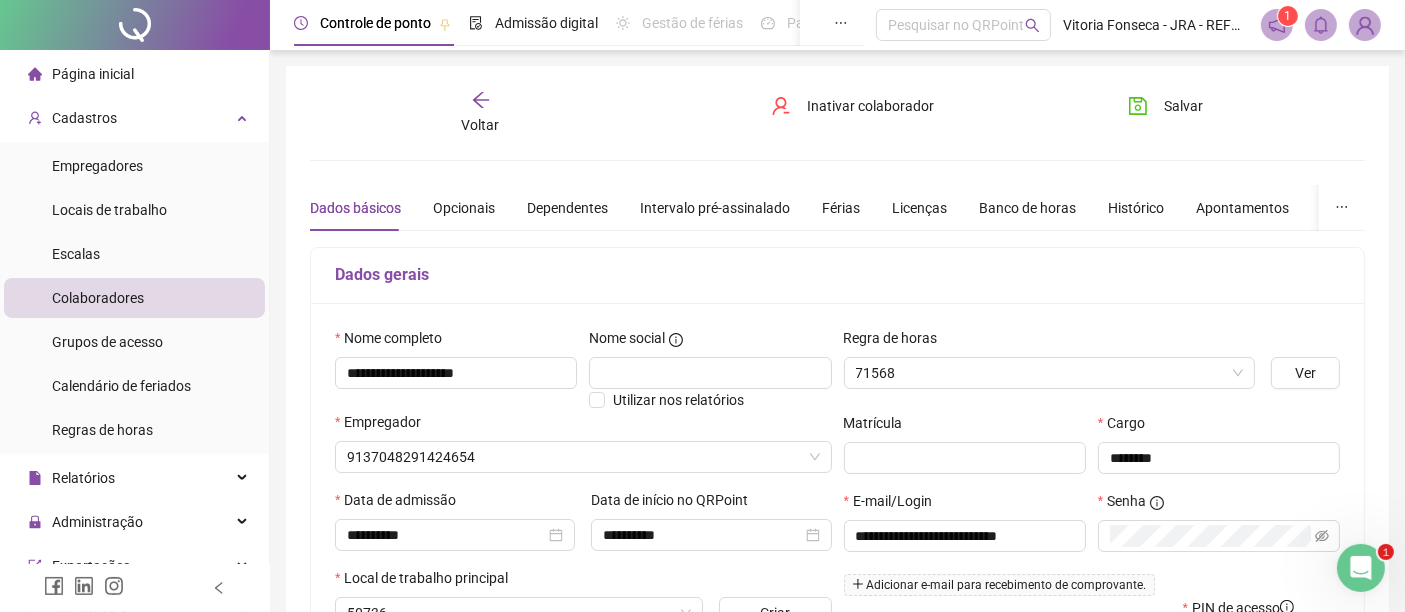 type on "**********" 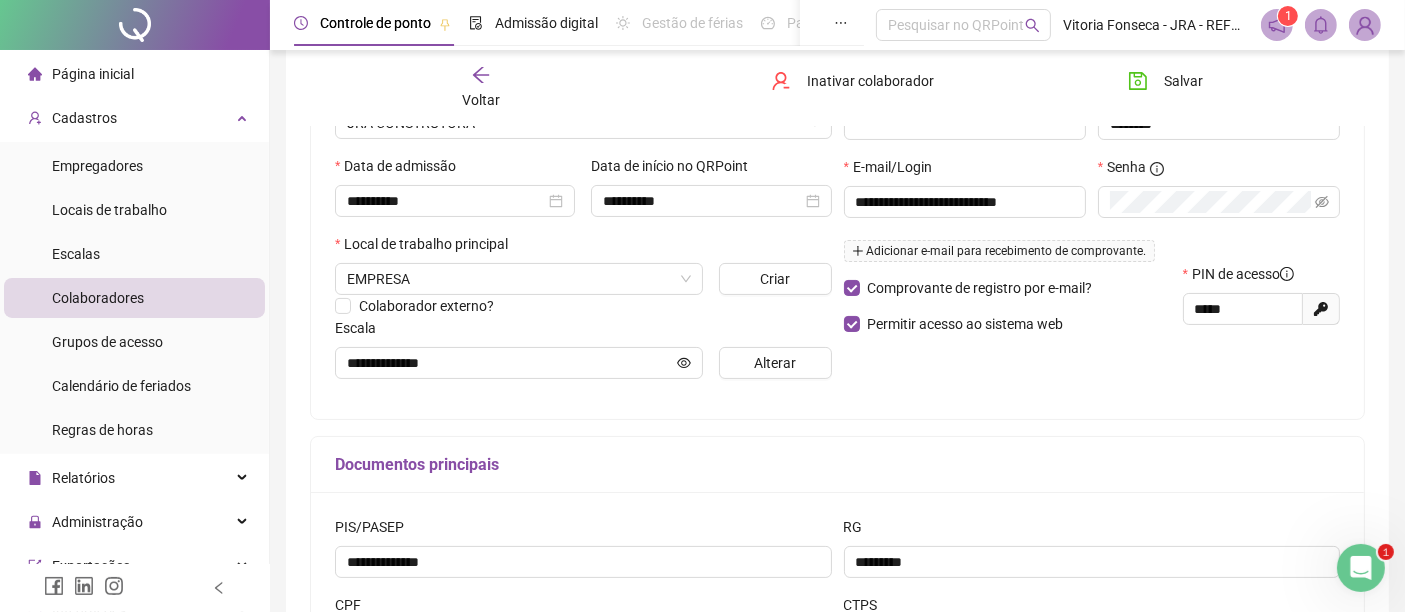 scroll, scrollTop: 529, scrollLeft: 0, axis: vertical 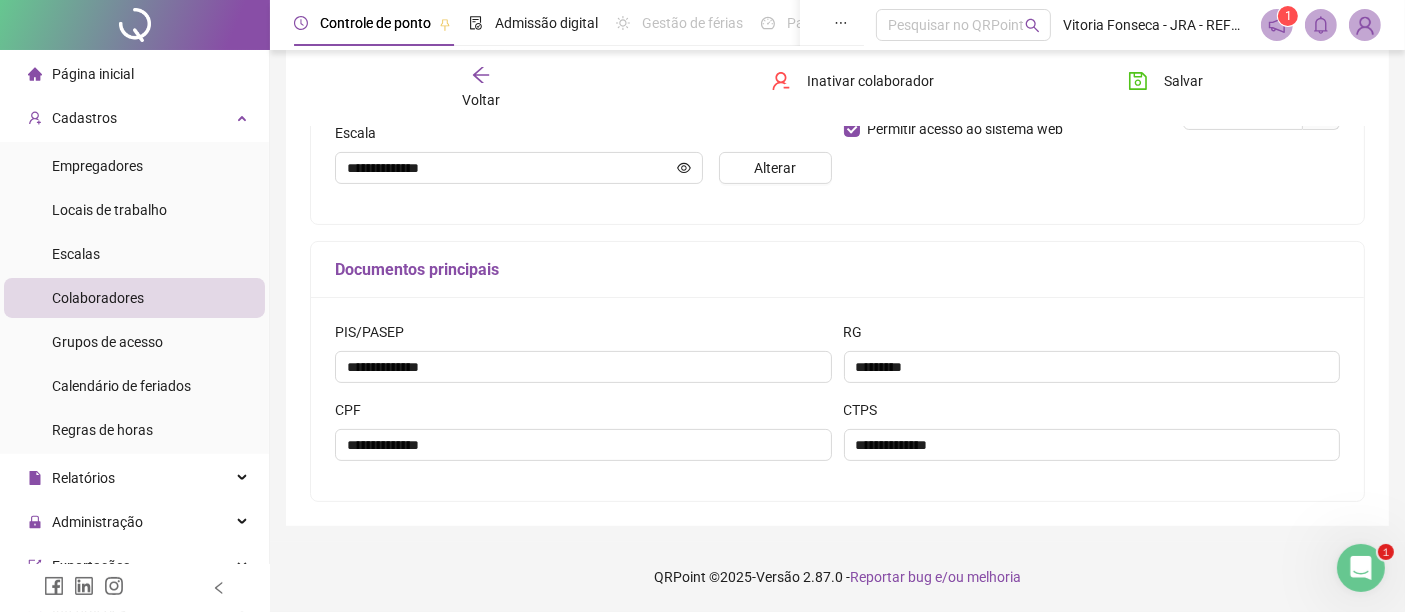 click on "Voltar" at bounding box center [481, 100] 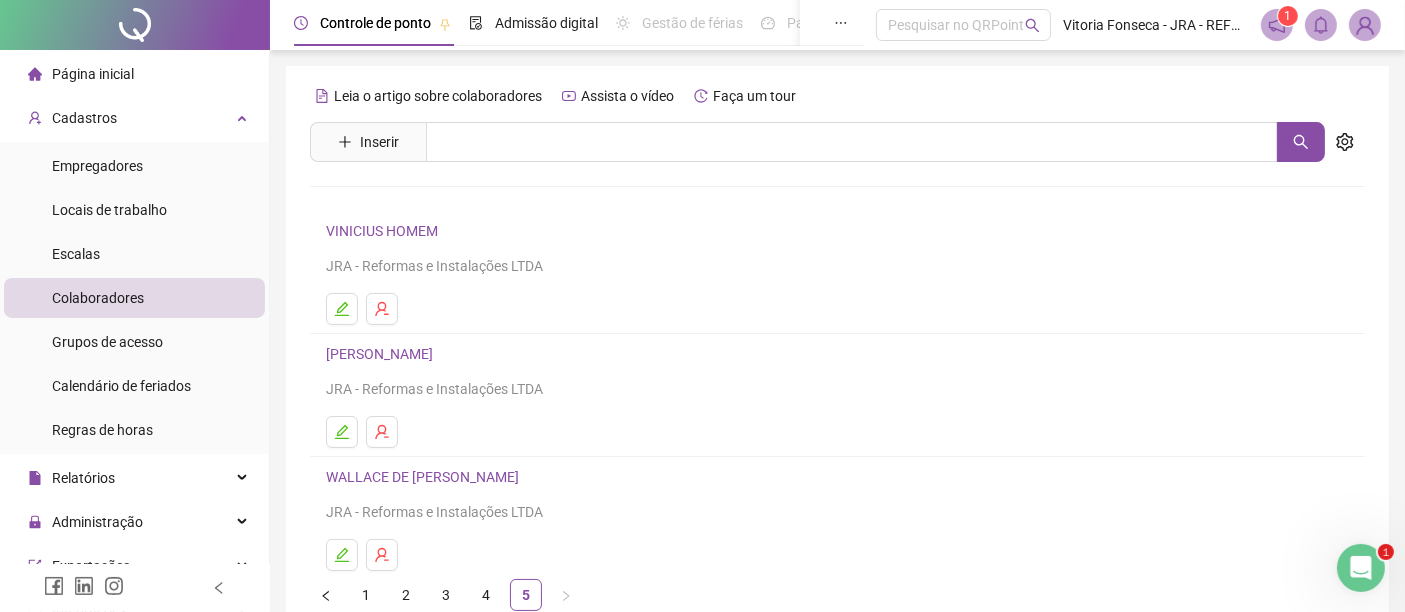 scroll, scrollTop: 108, scrollLeft: 0, axis: vertical 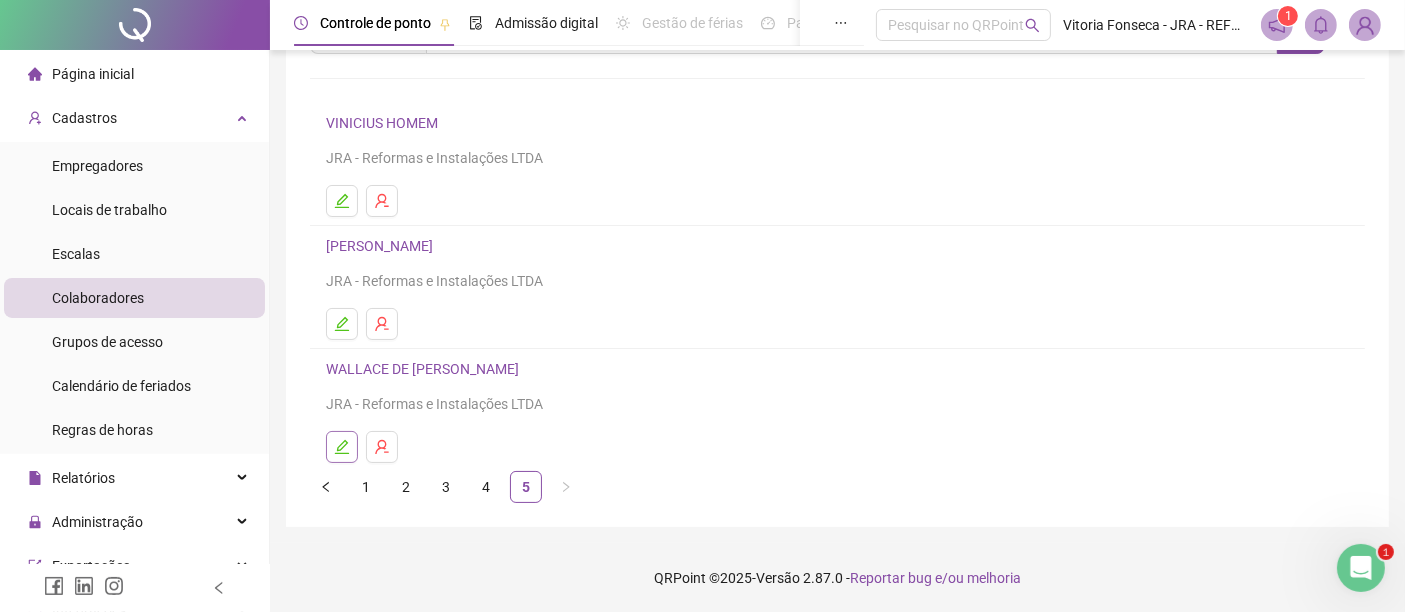 click 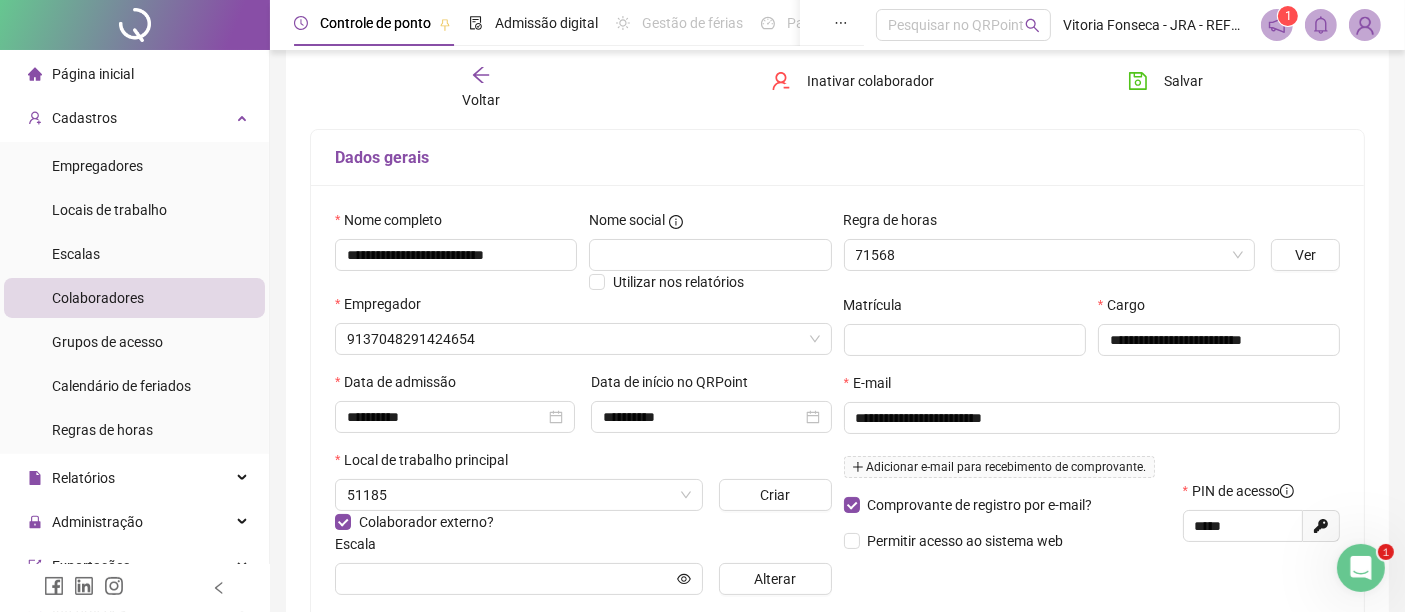 type on "*******" 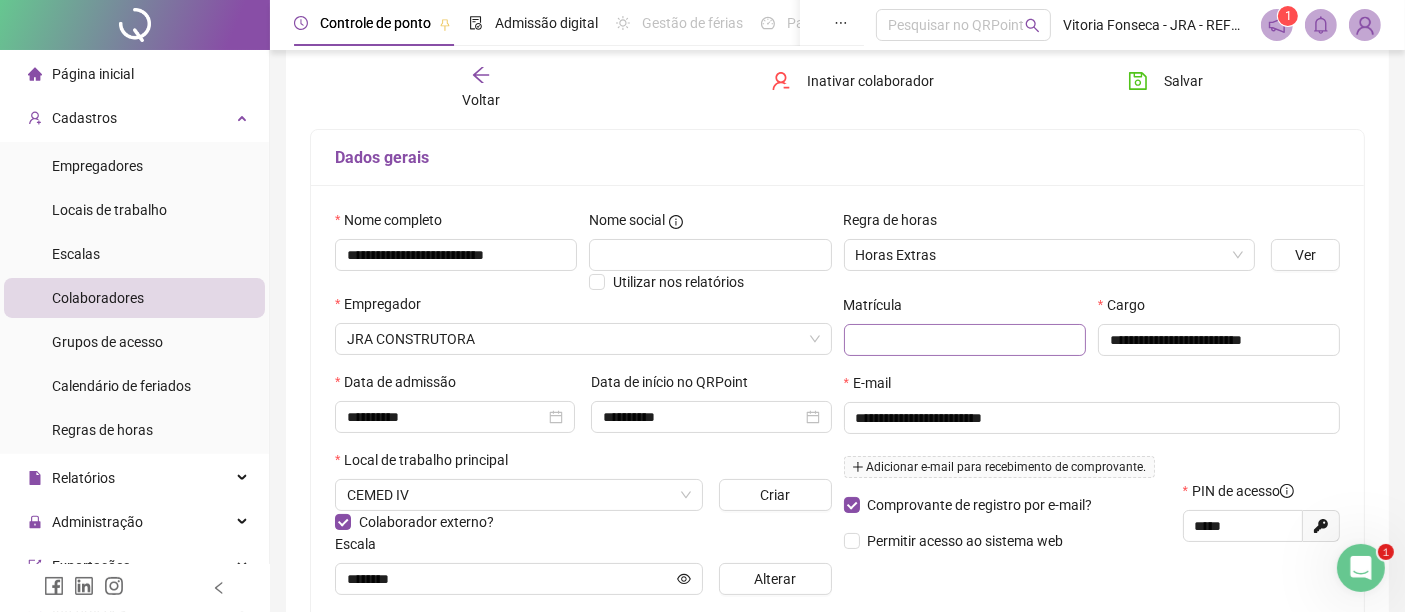 scroll, scrollTop: 529, scrollLeft: 0, axis: vertical 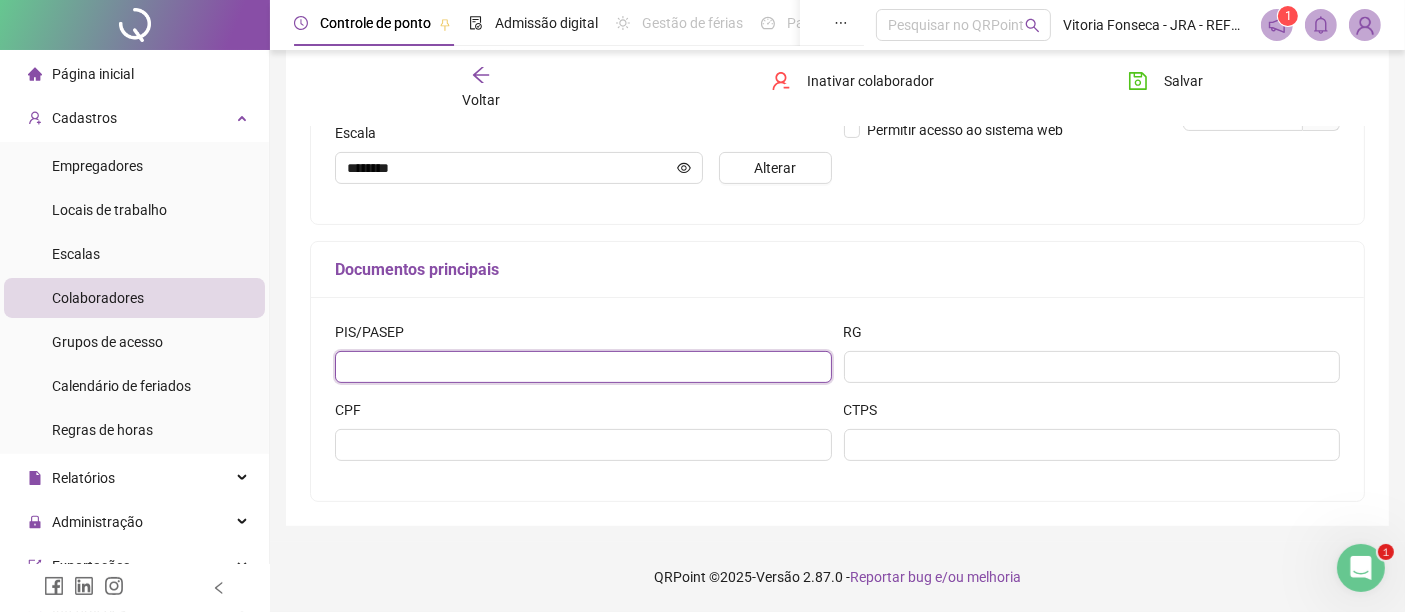 click at bounding box center (583, 367) 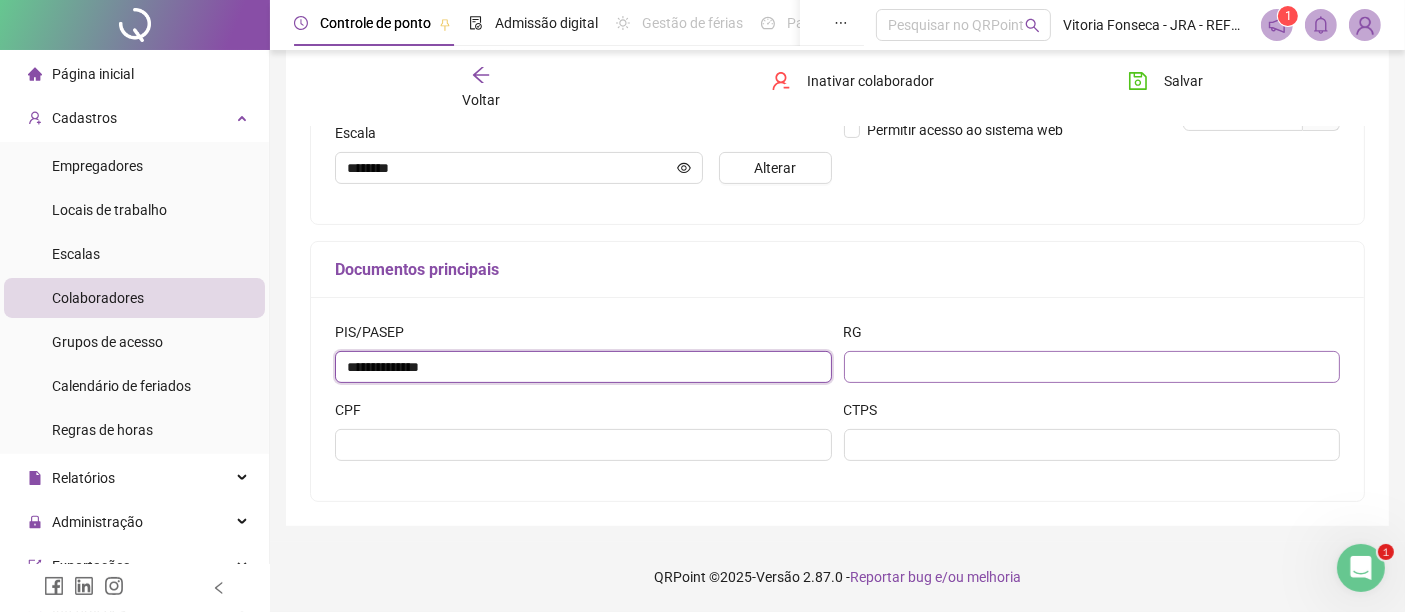 type on "**********" 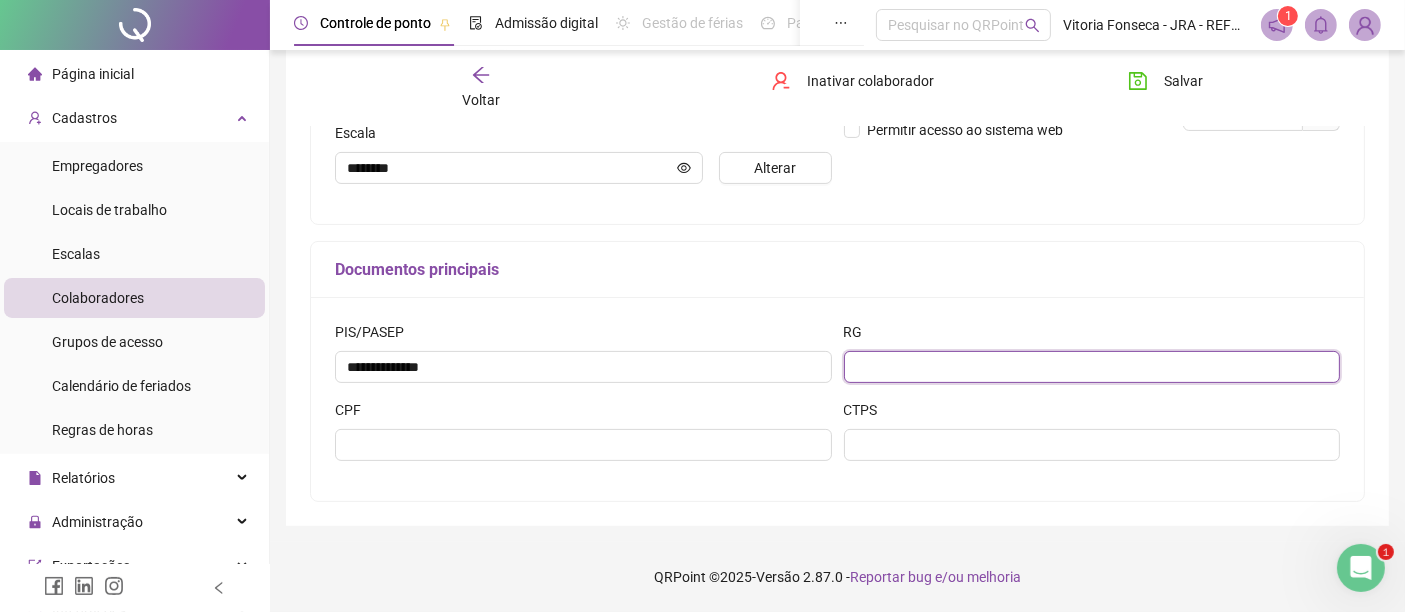 click at bounding box center [1092, 367] 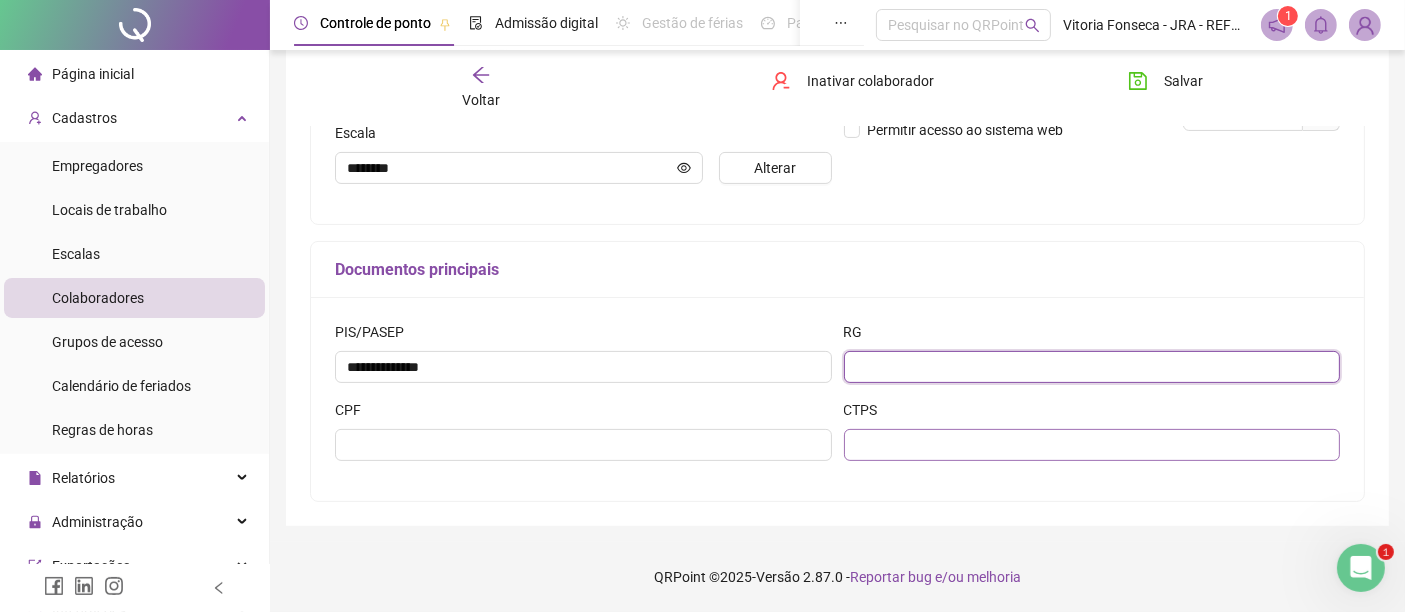 paste on "*********" 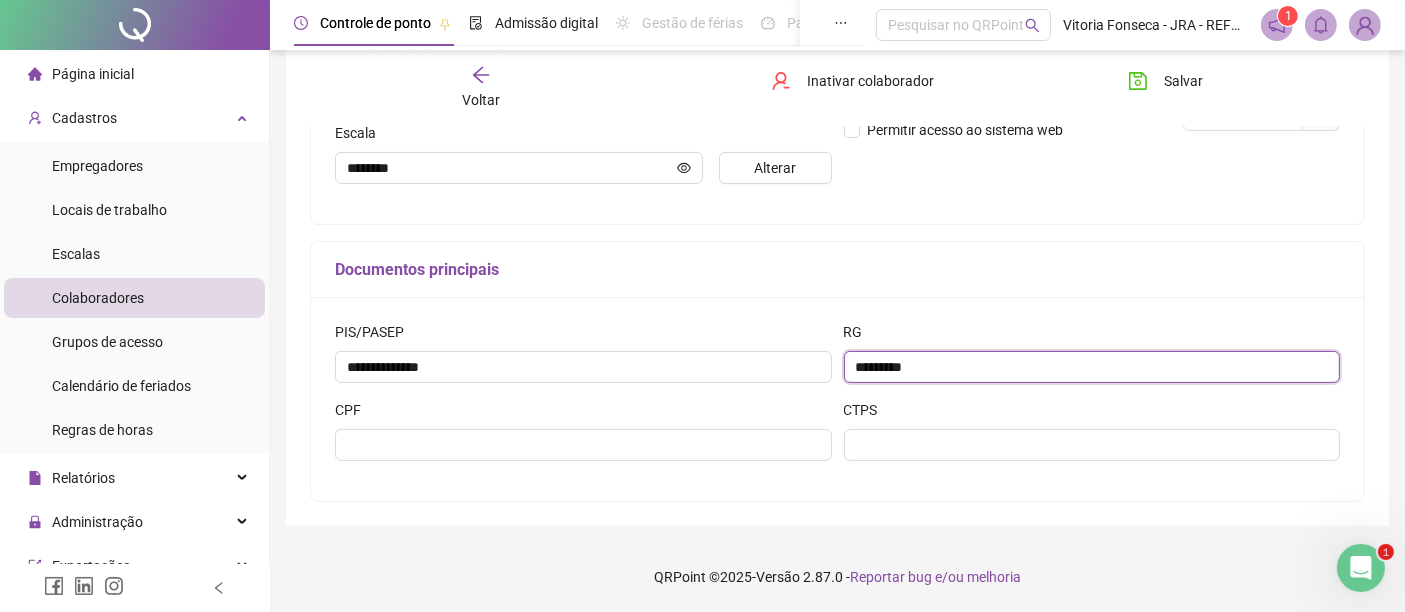 type on "*********" 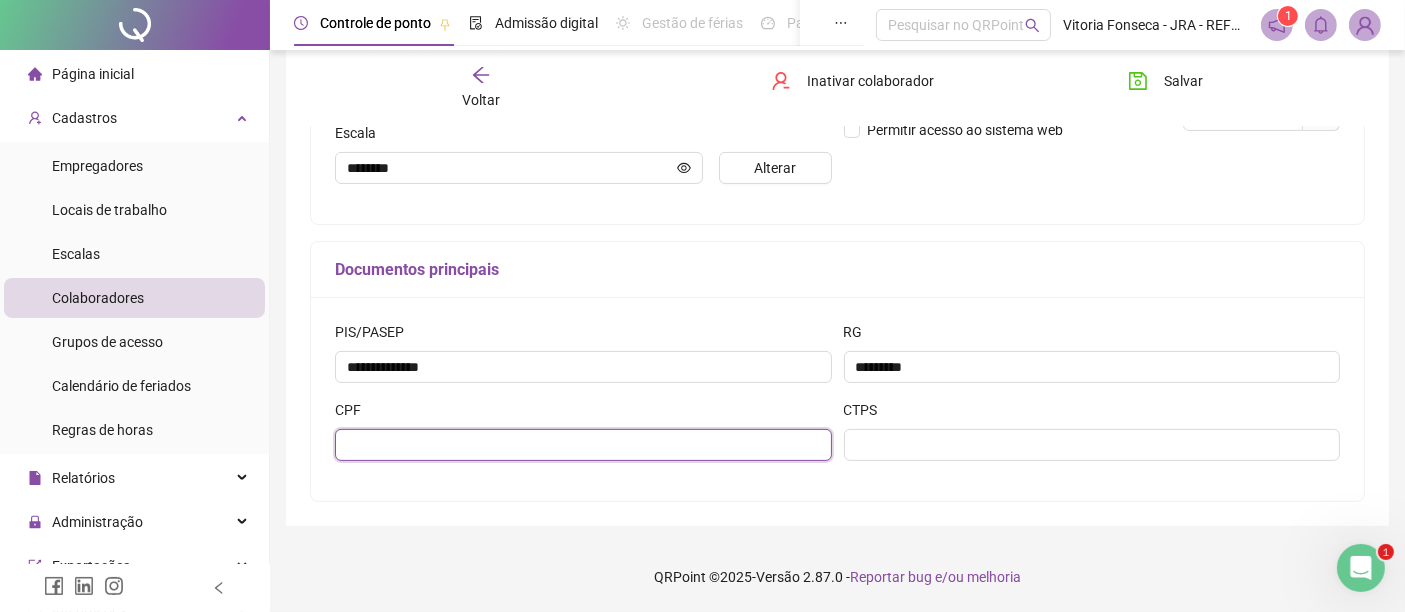 click at bounding box center (583, 445) 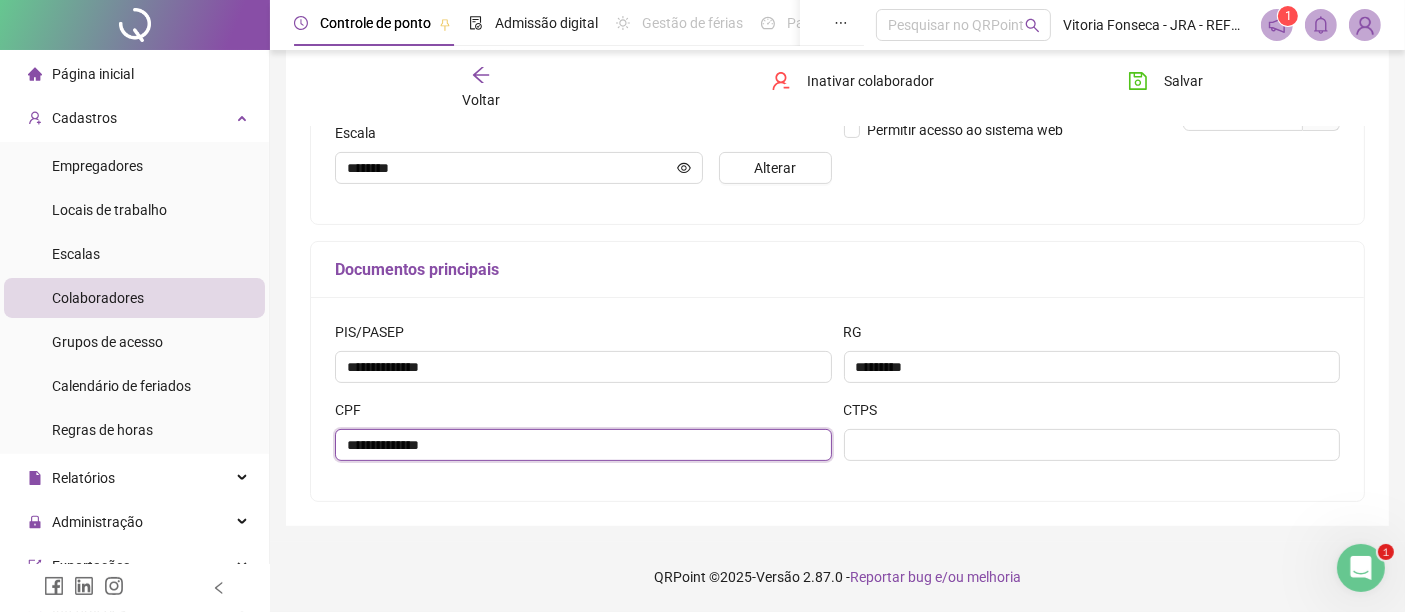 type on "**********" 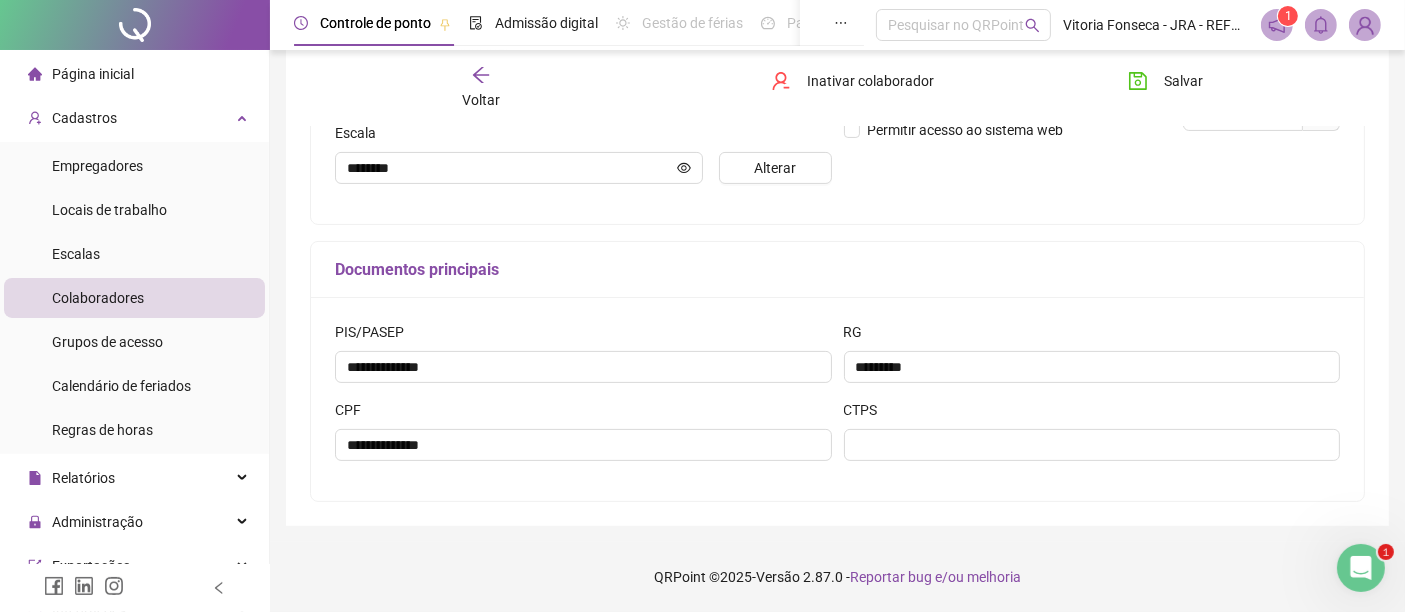 click on "CTPS" at bounding box center [1092, 414] 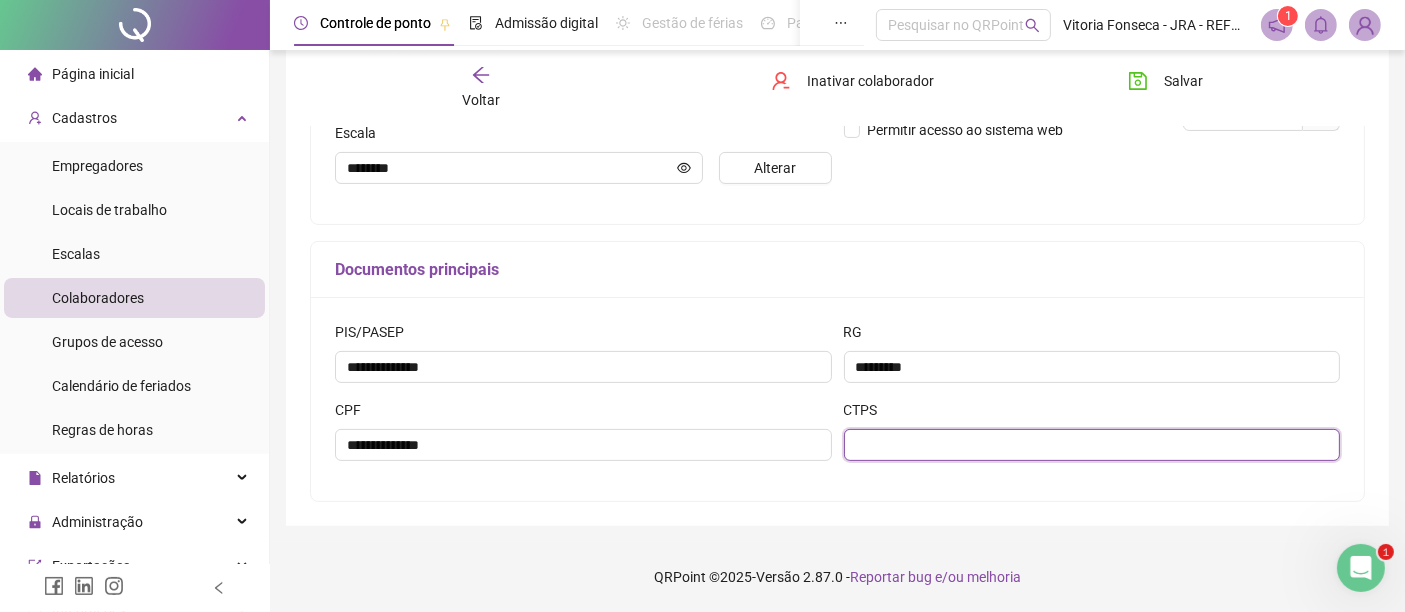click at bounding box center (1092, 445) 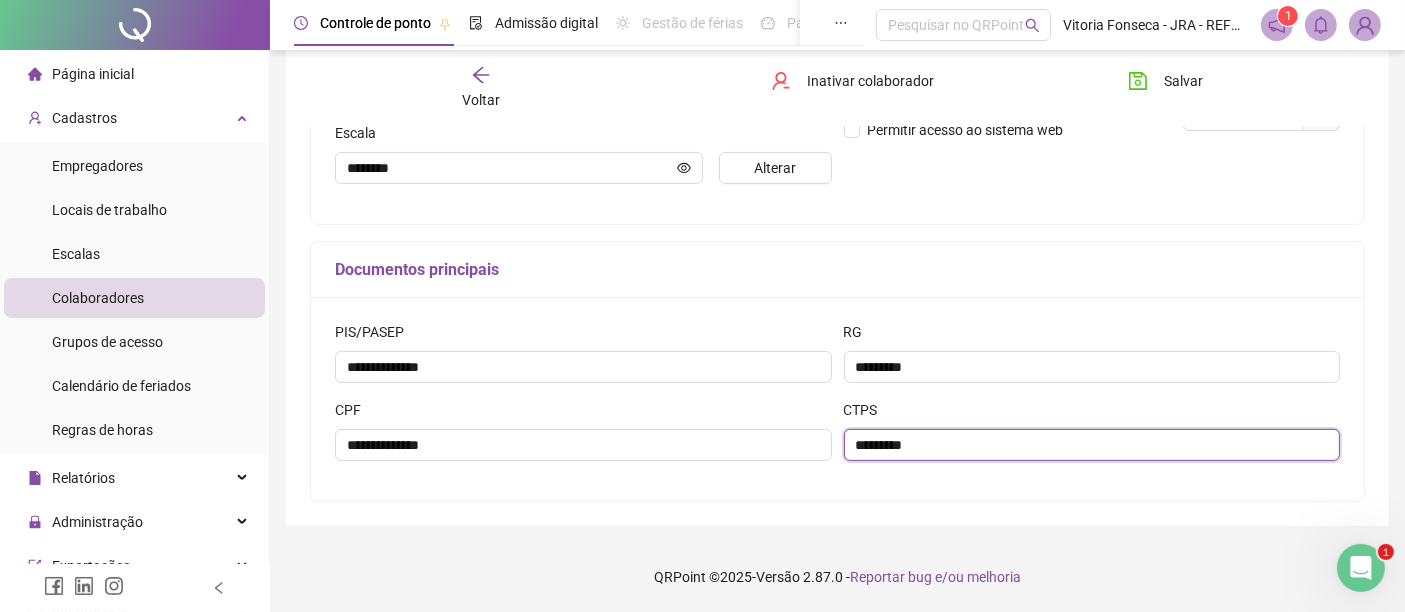 paste on "****" 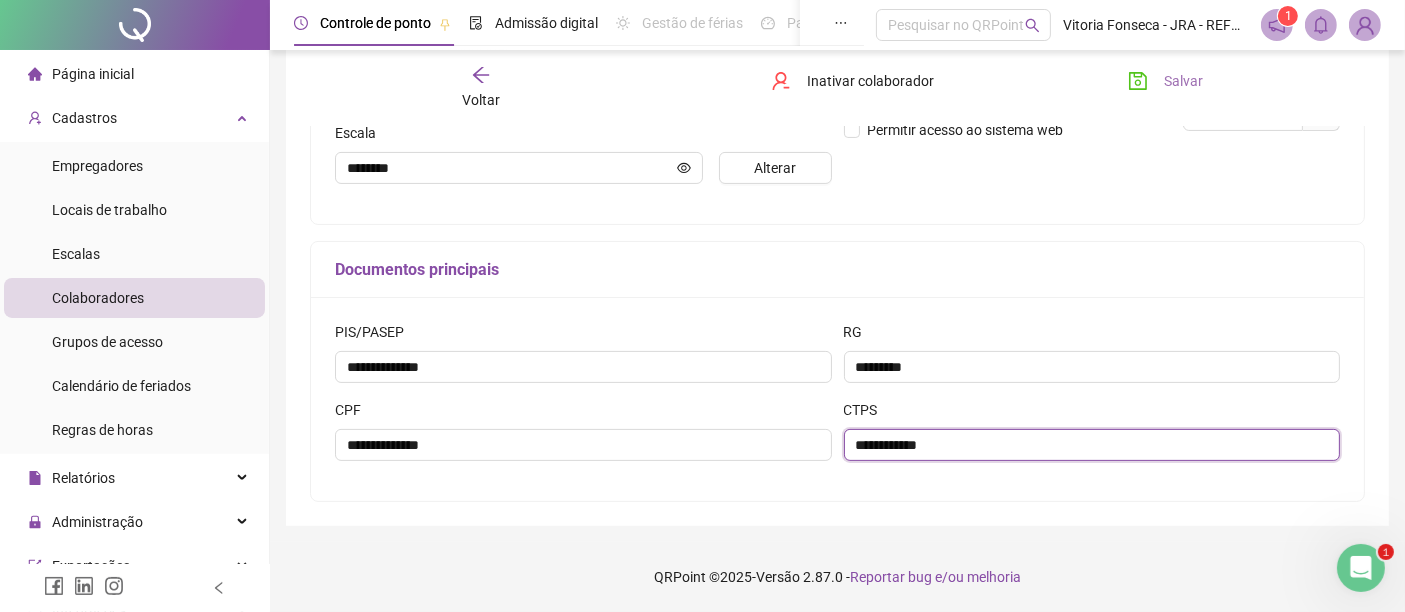 type on "**********" 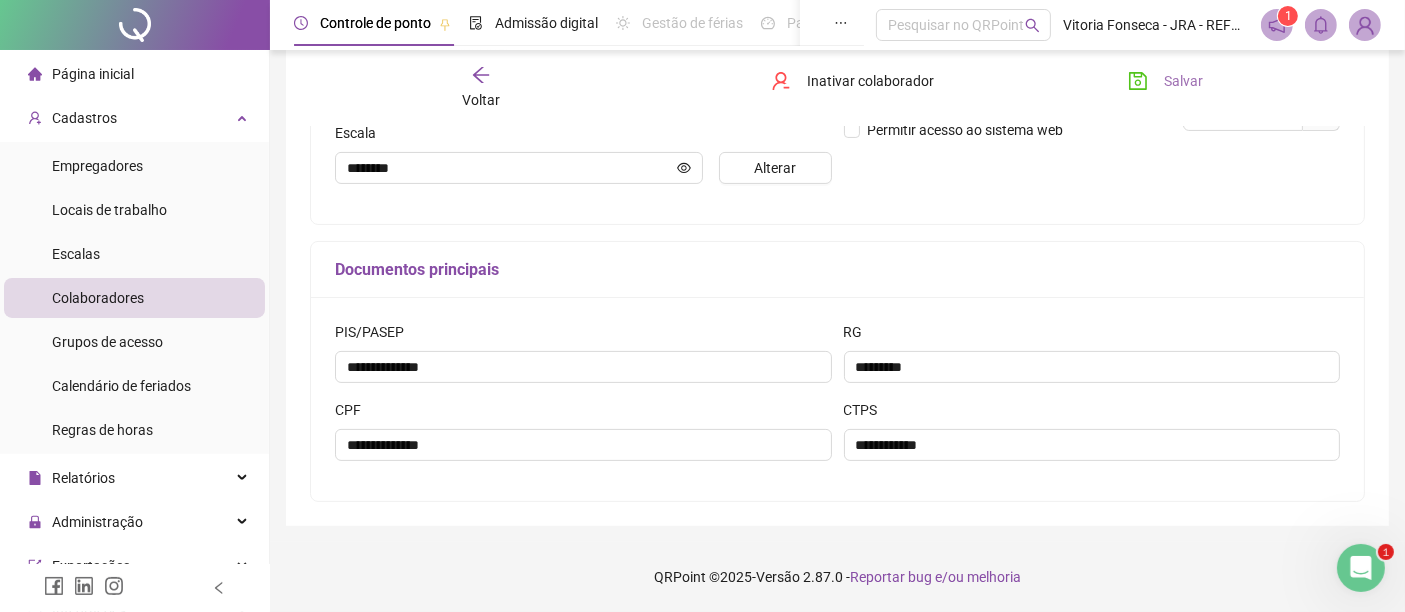 click on "Salvar" at bounding box center [1165, 81] 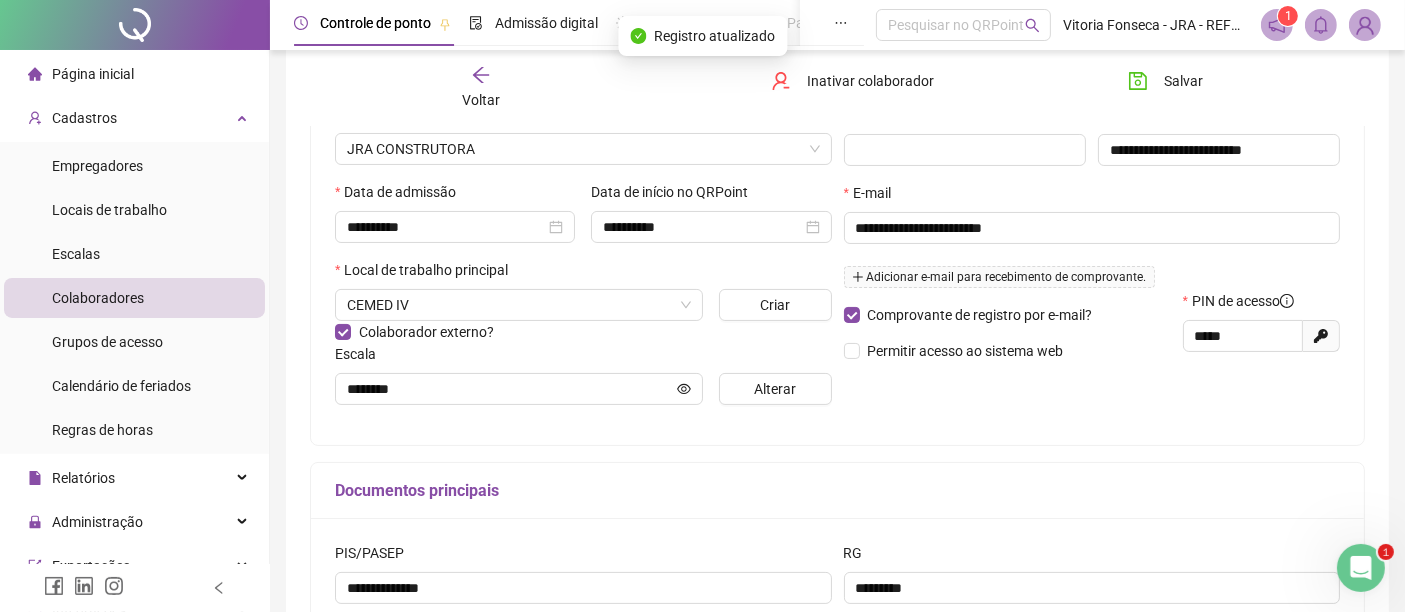 scroll, scrollTop: 0, scrollLeft: 0, axis: both 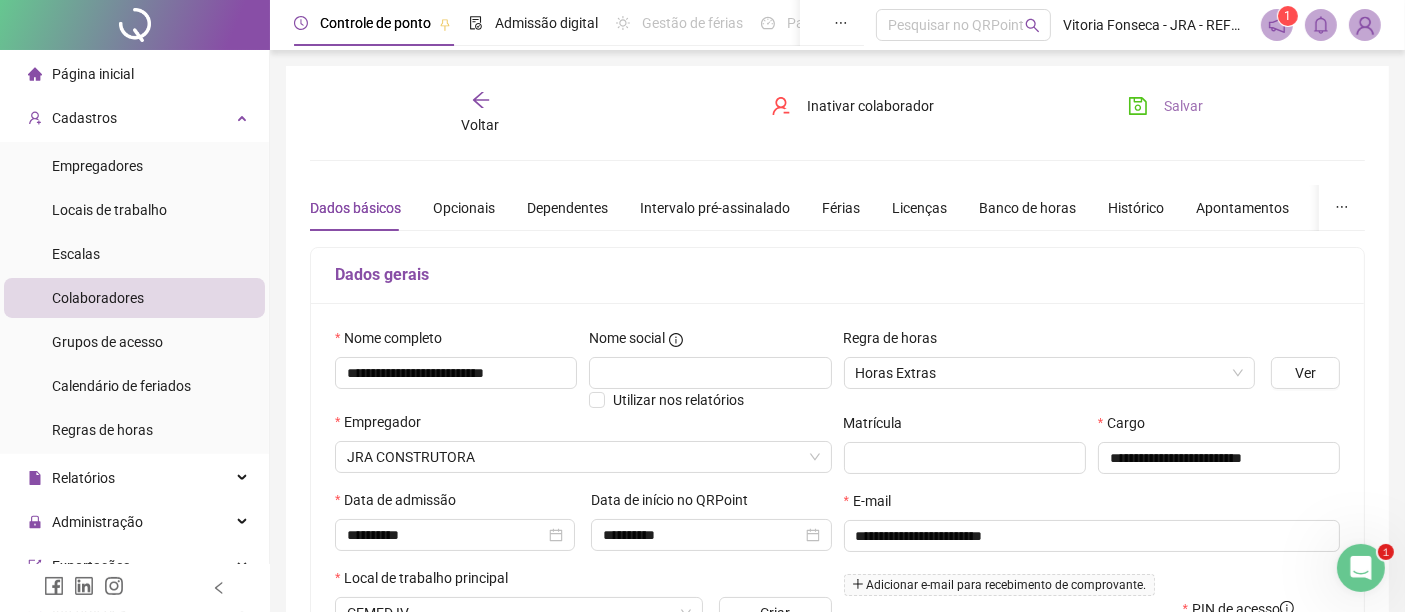 click on "Salvar" at bounding box center (1183, 106) 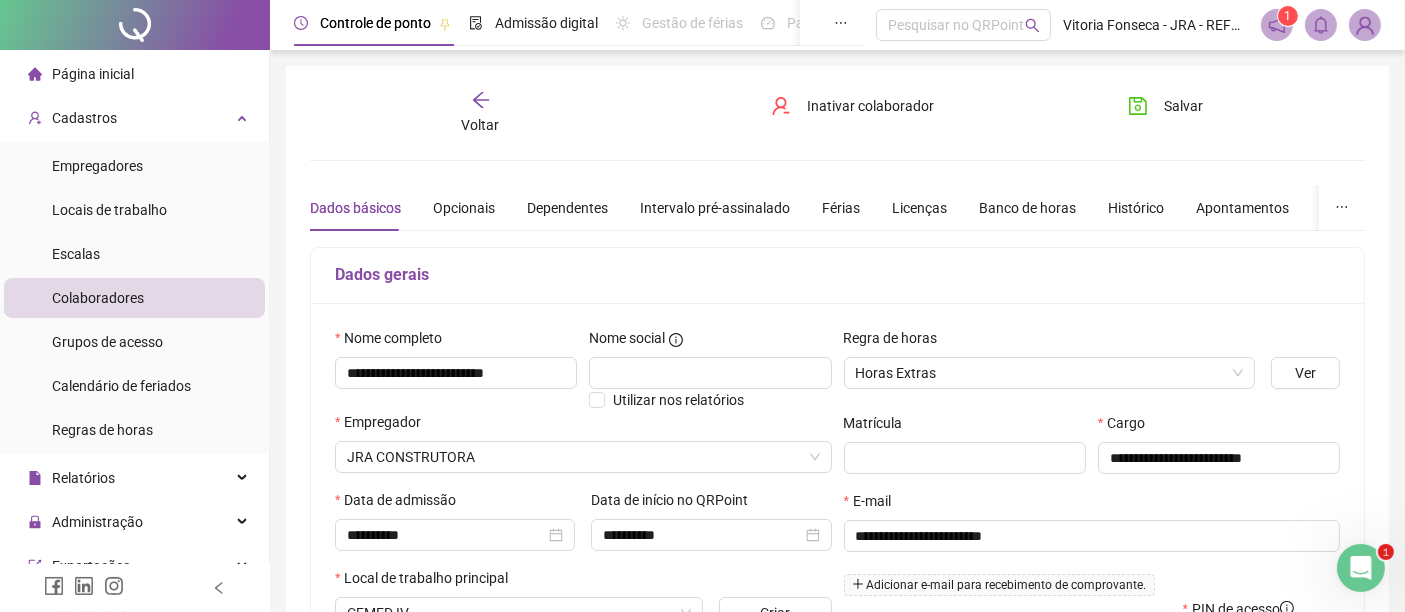 click 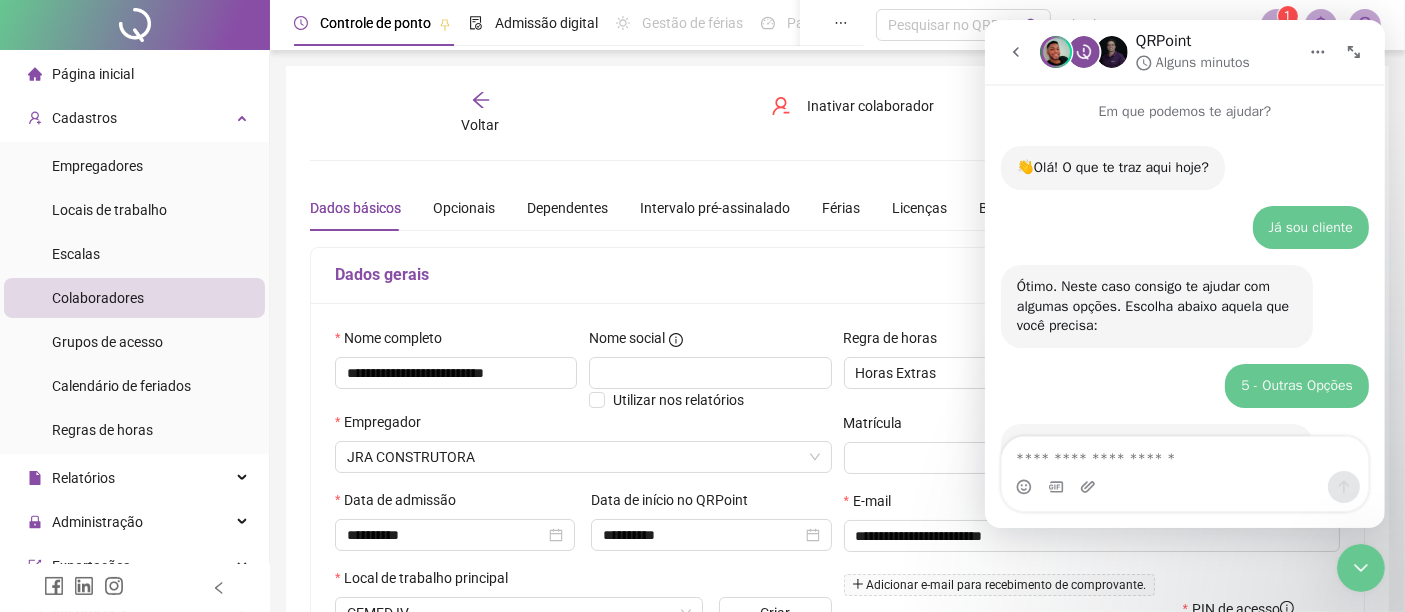 scroll, scrollTop: 1552, scrollLeft: 0, axis: vertical 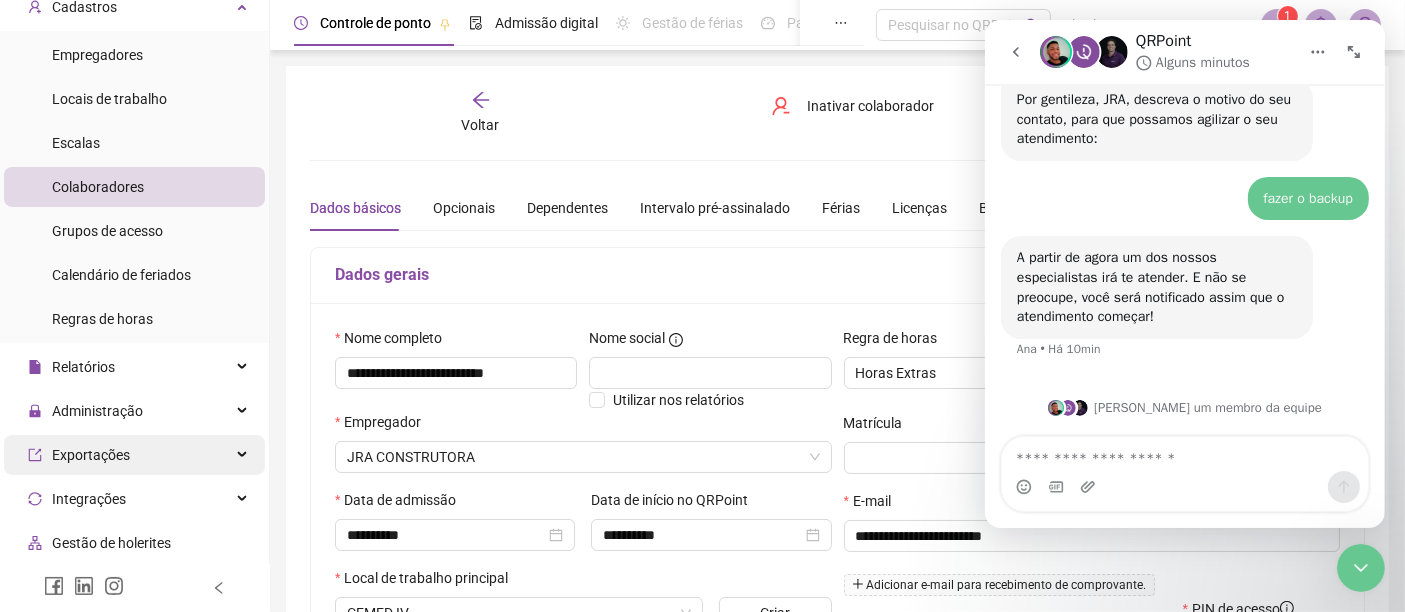 click on "Exportações" at bounding box center [134, 455] 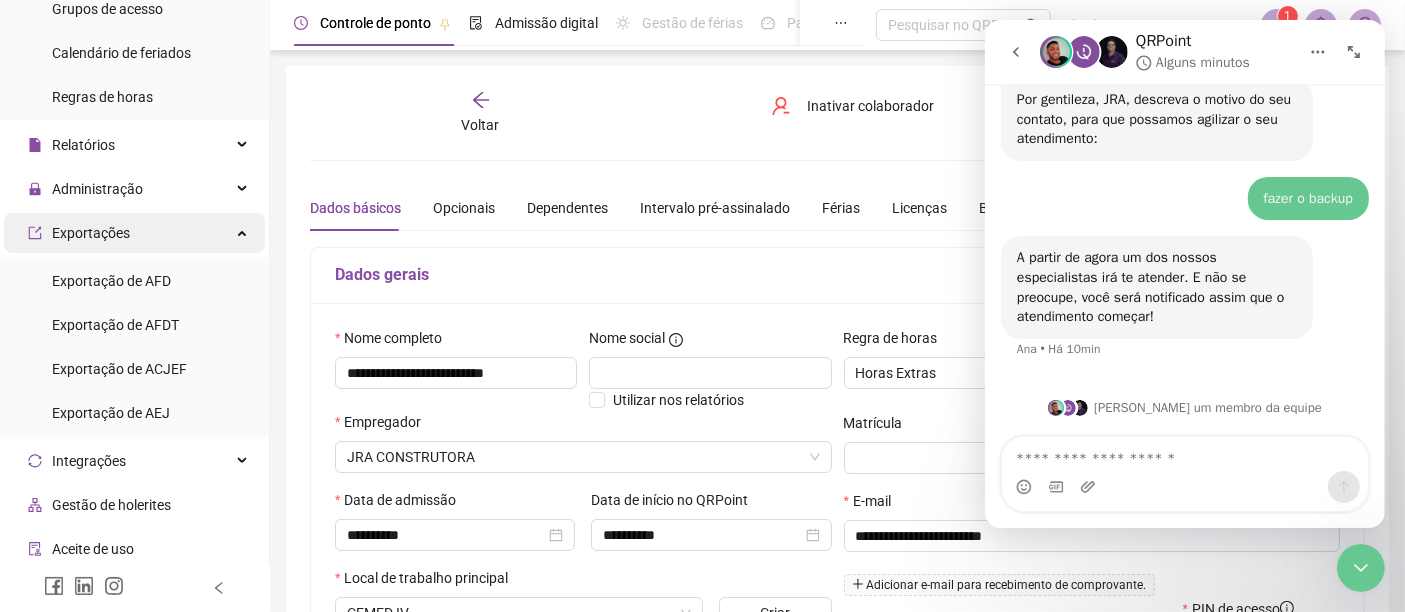 scroll, scrollTop: 444, scrollLeft: 0, axis: vertical 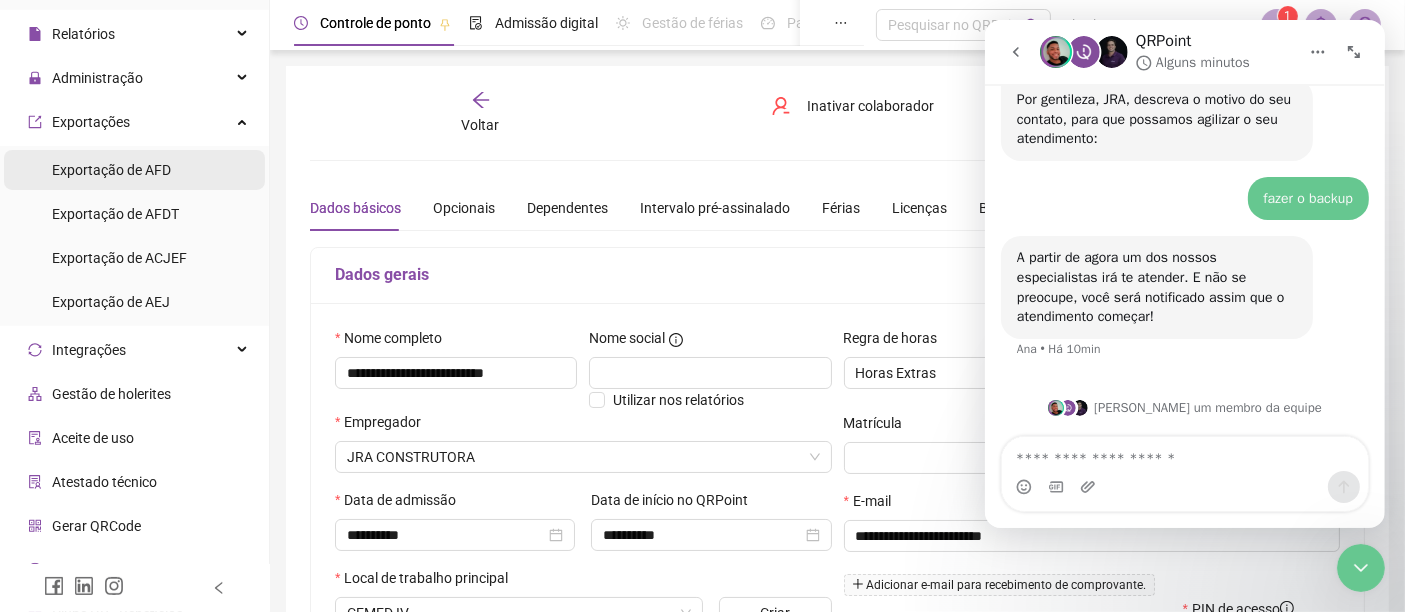 click on "Exportação de AFD" at bounding box center [111, 170] 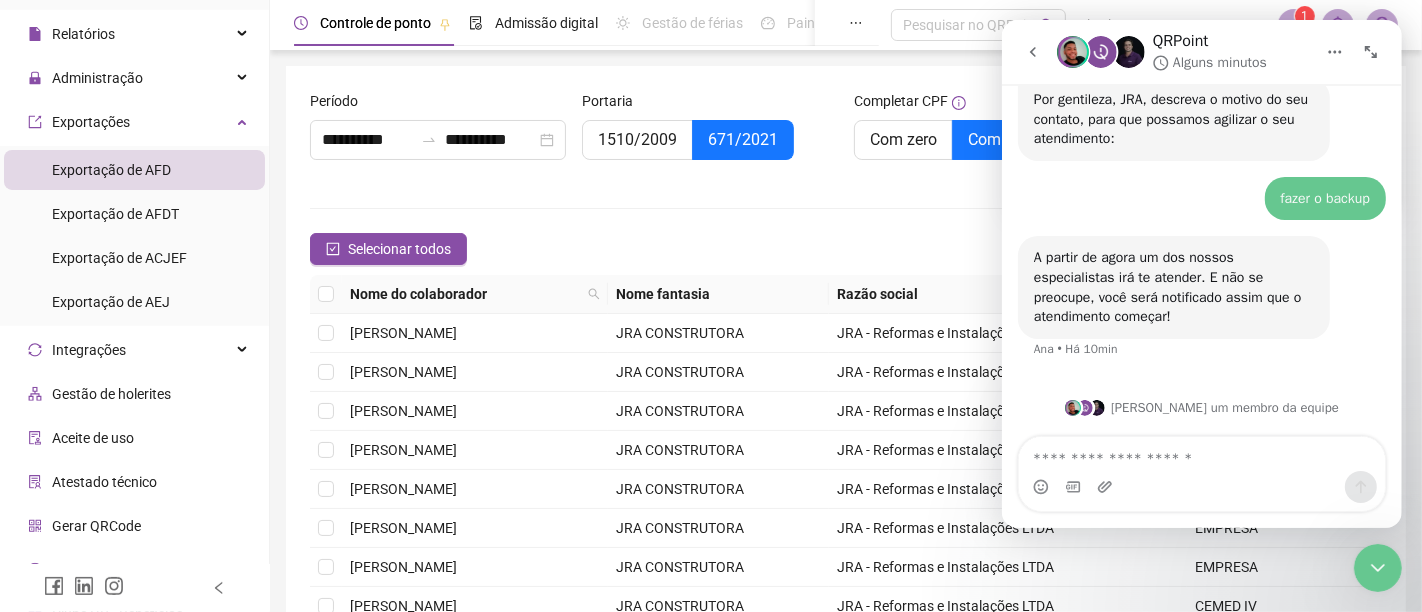 type on "**********" 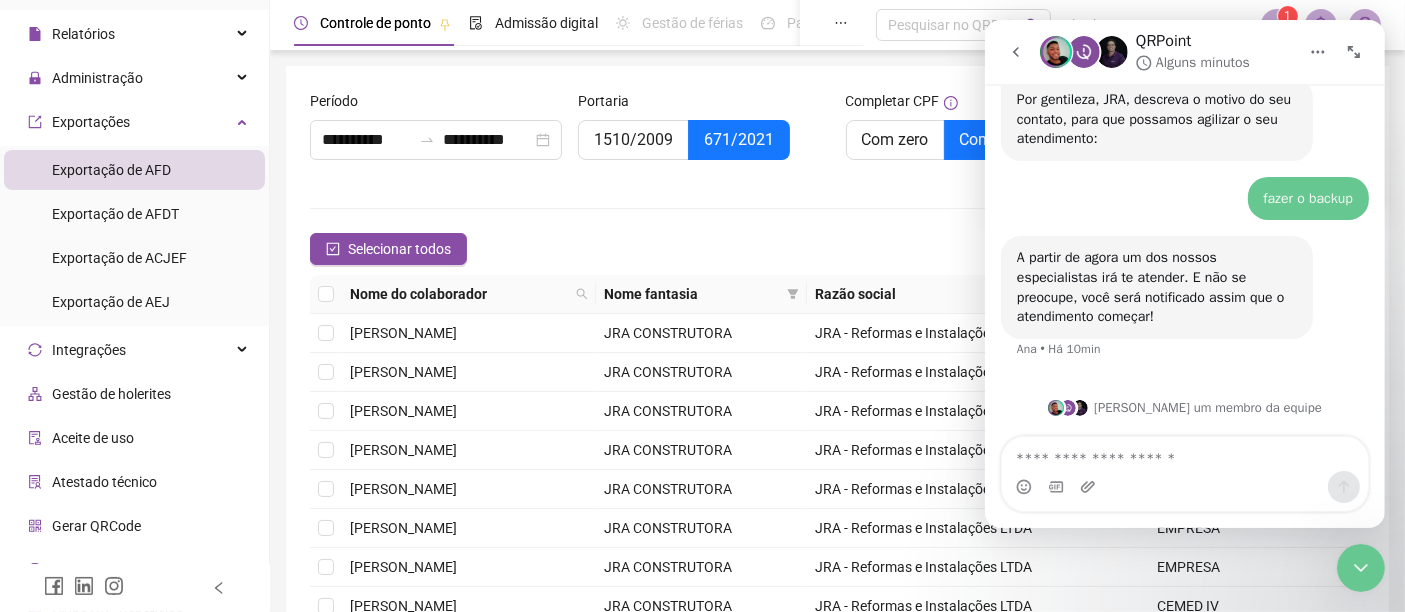 click 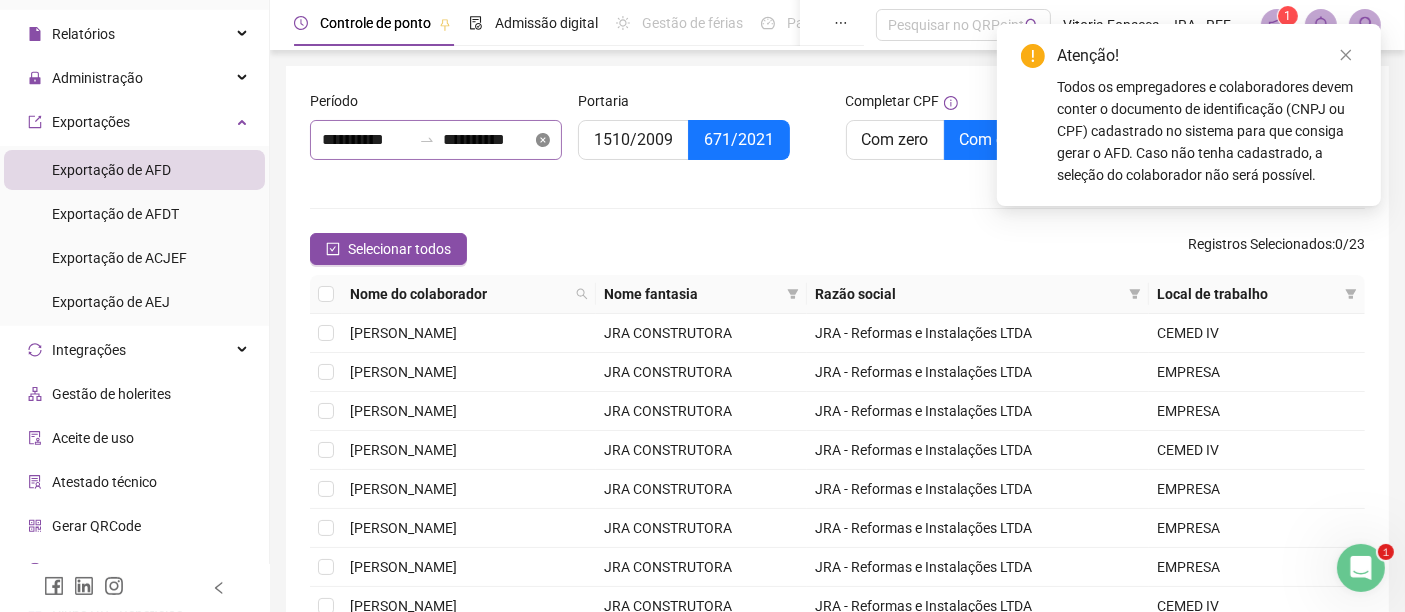click 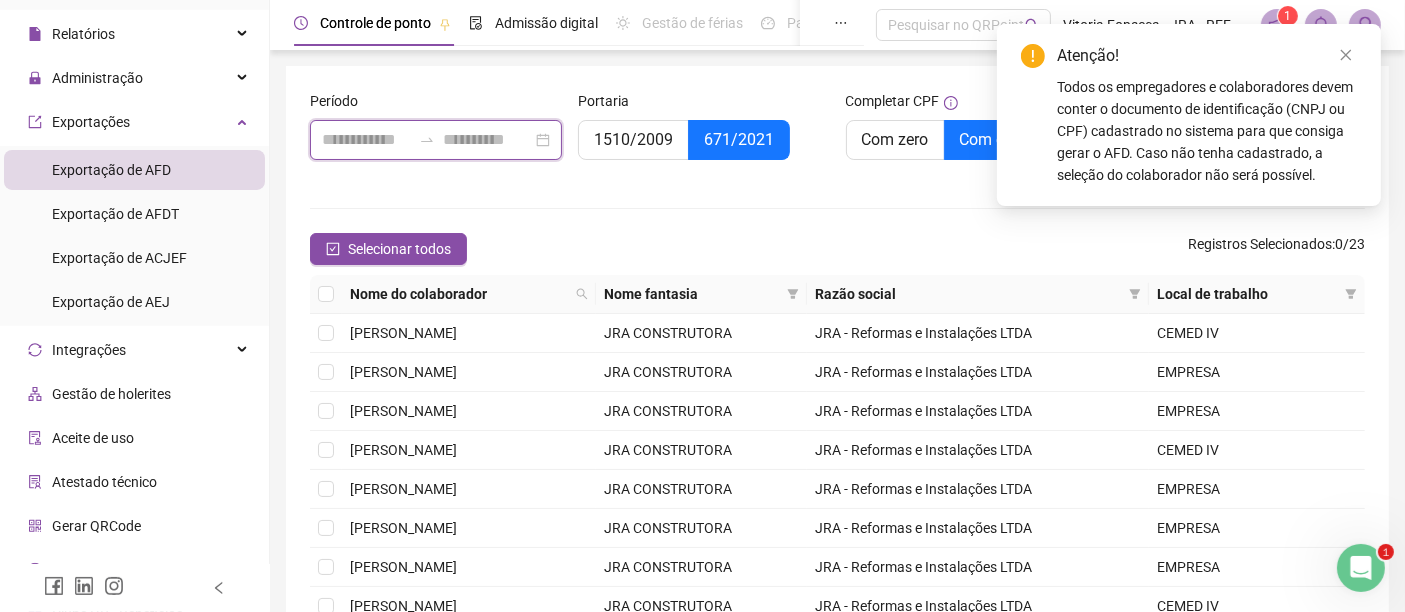 click at bounding box center (487, 140) 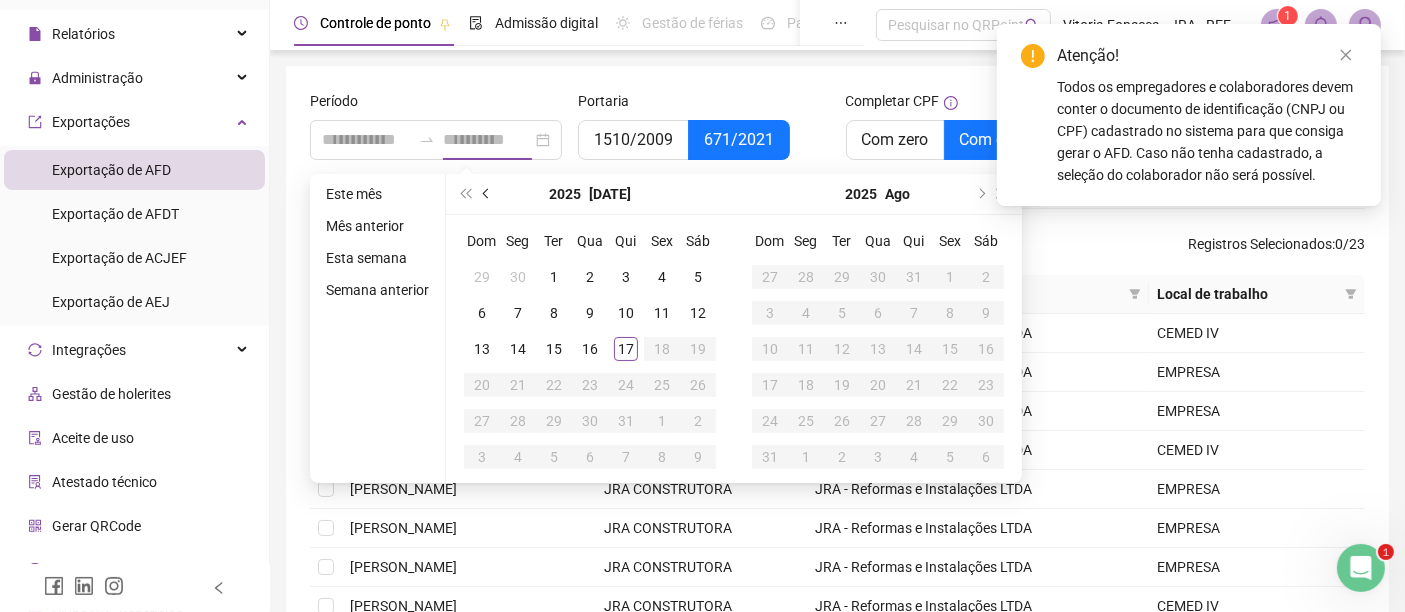 click at bounding box center [488, 194] 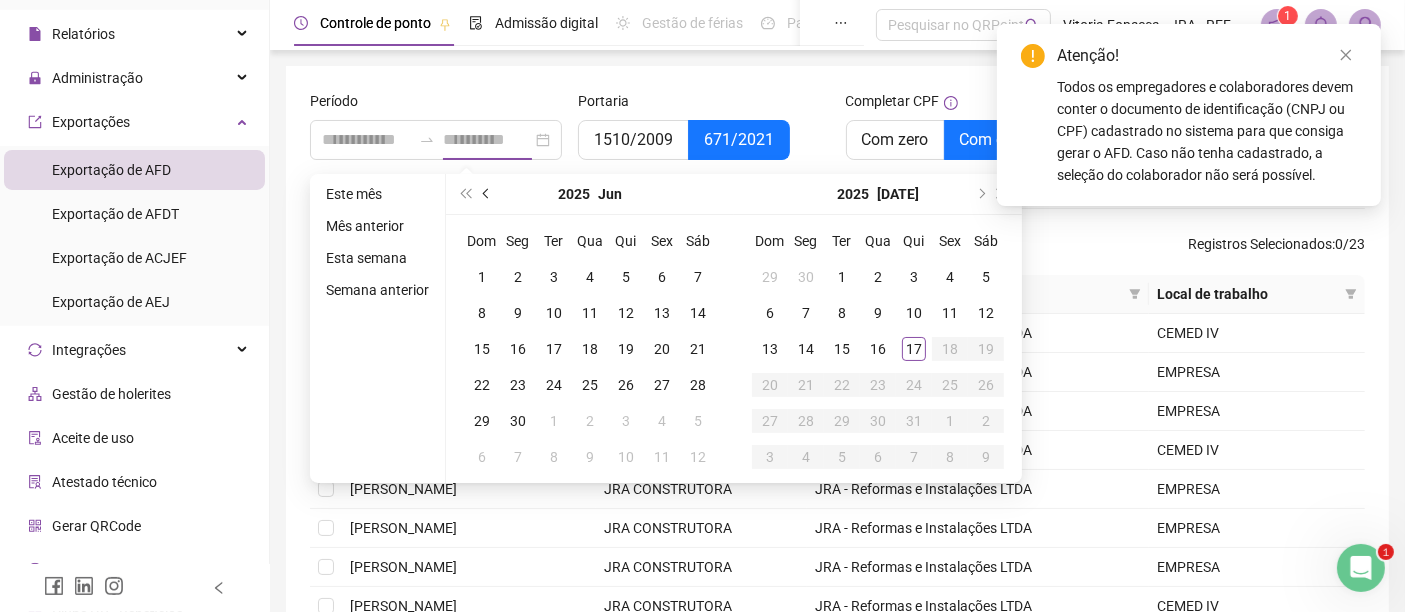 click at bounding box center [488, 194] 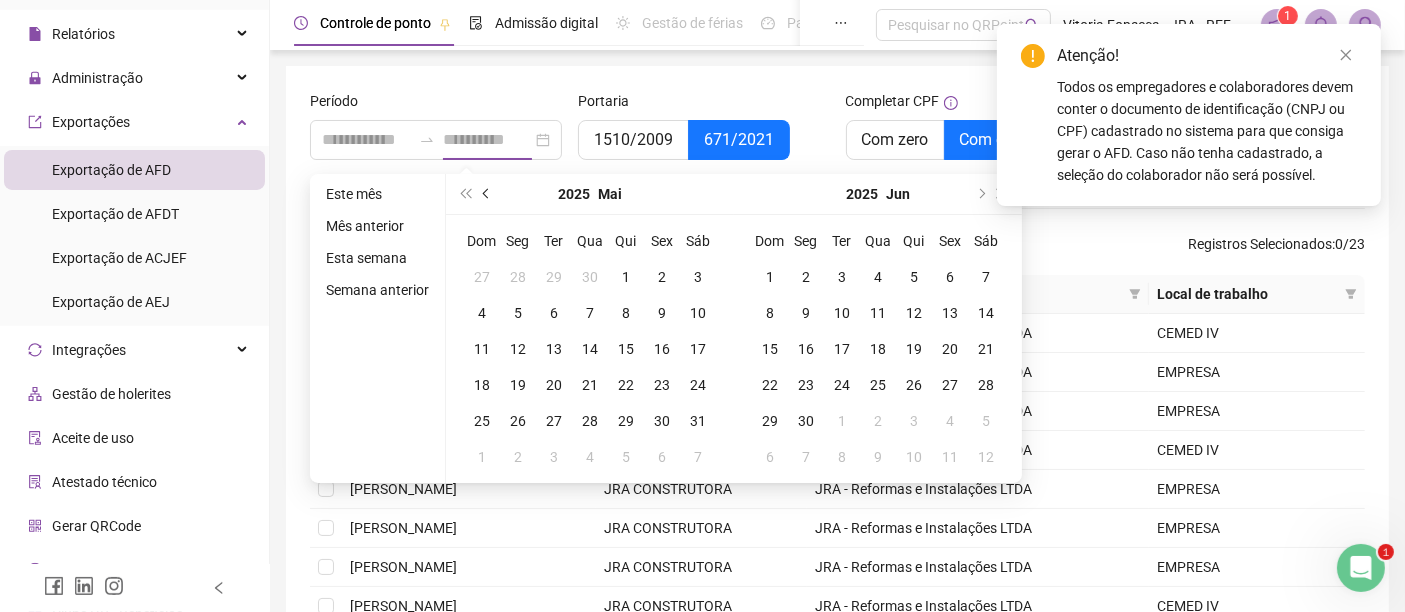 click at bounding box center [488, 194] 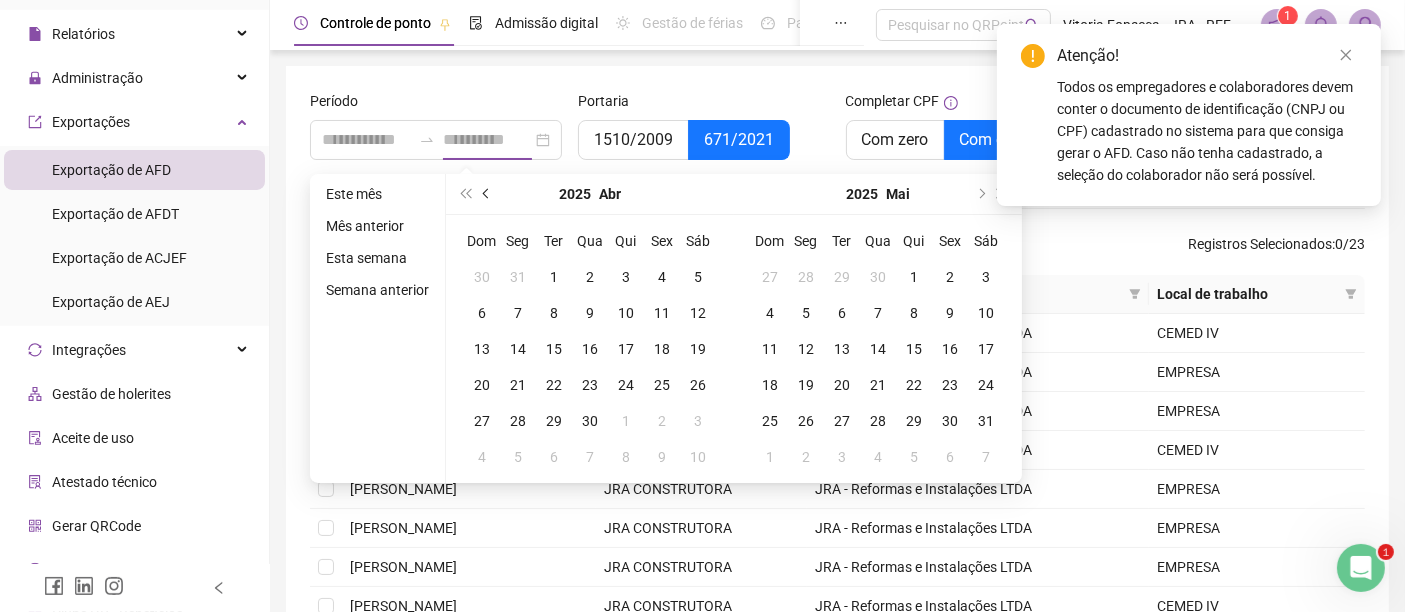 click at bounding box center (488, 194) 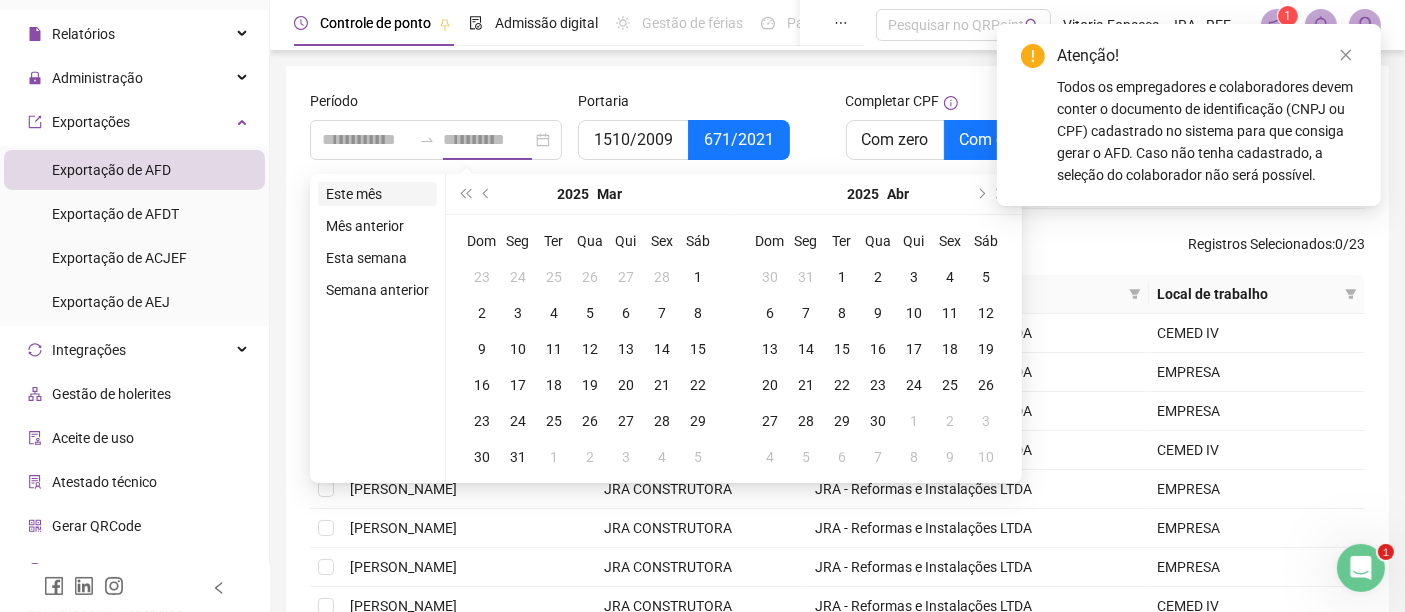 type on "**********" 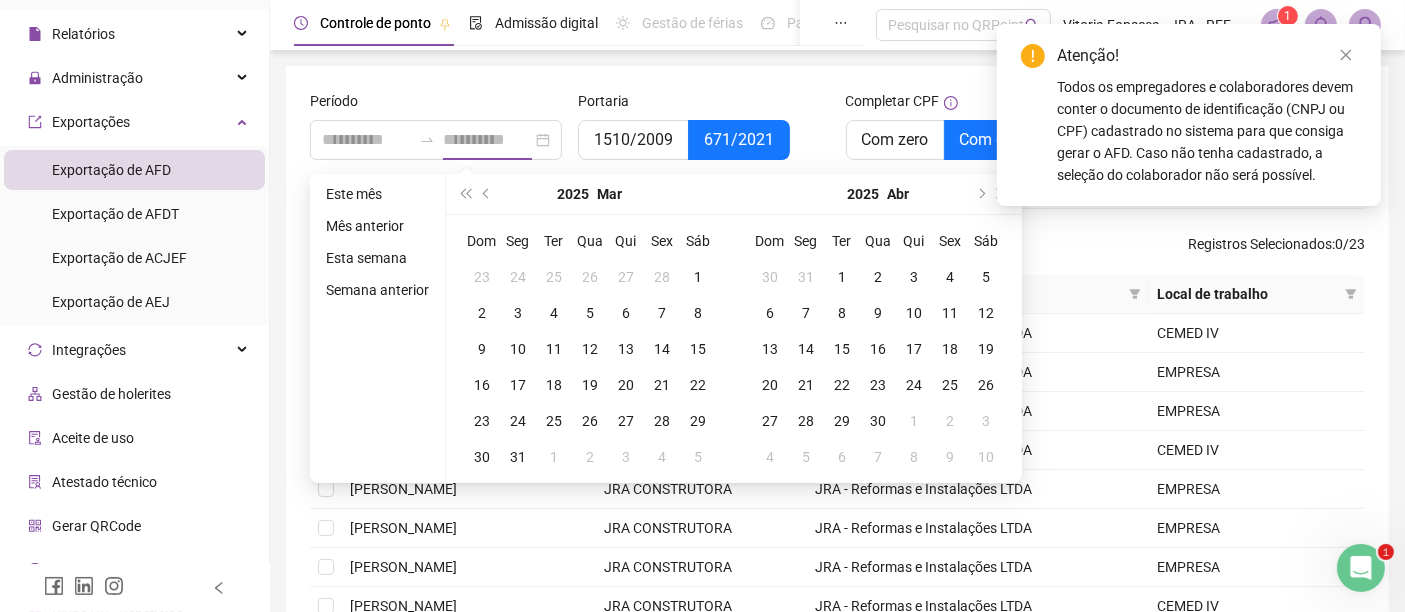 type 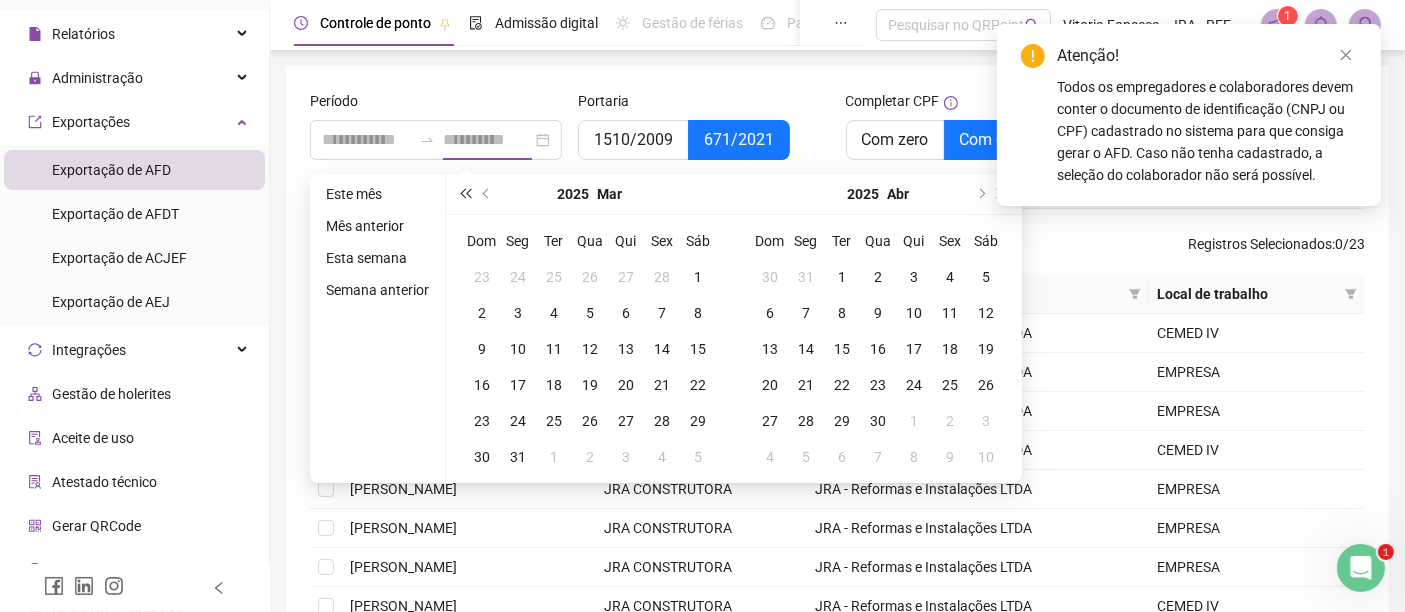 click at bounding box center [465, 194] 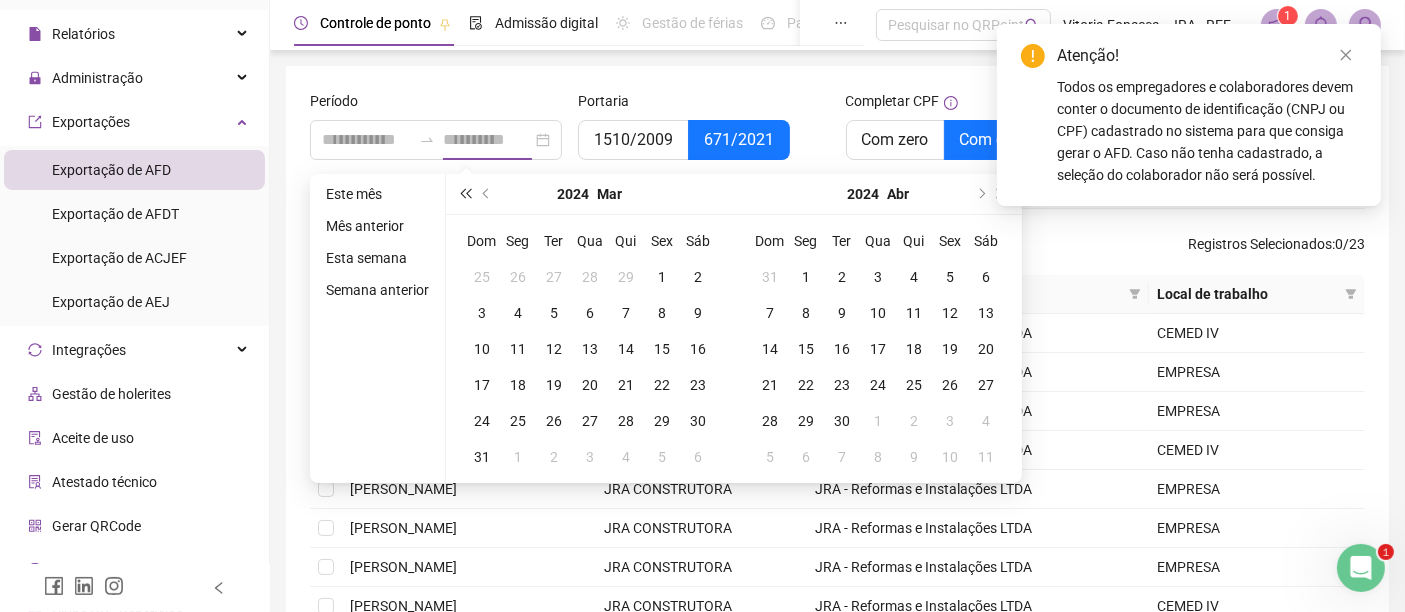 click at bounding box center [465, 194] 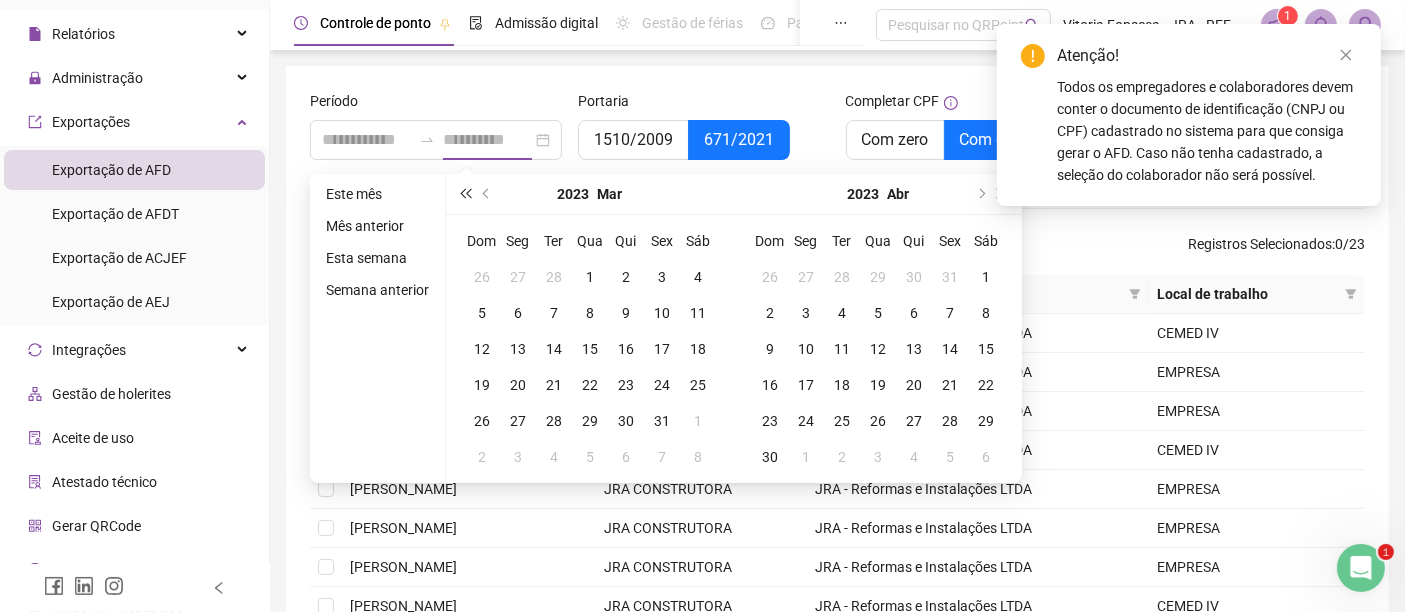 click at bounding box center (465, 194) 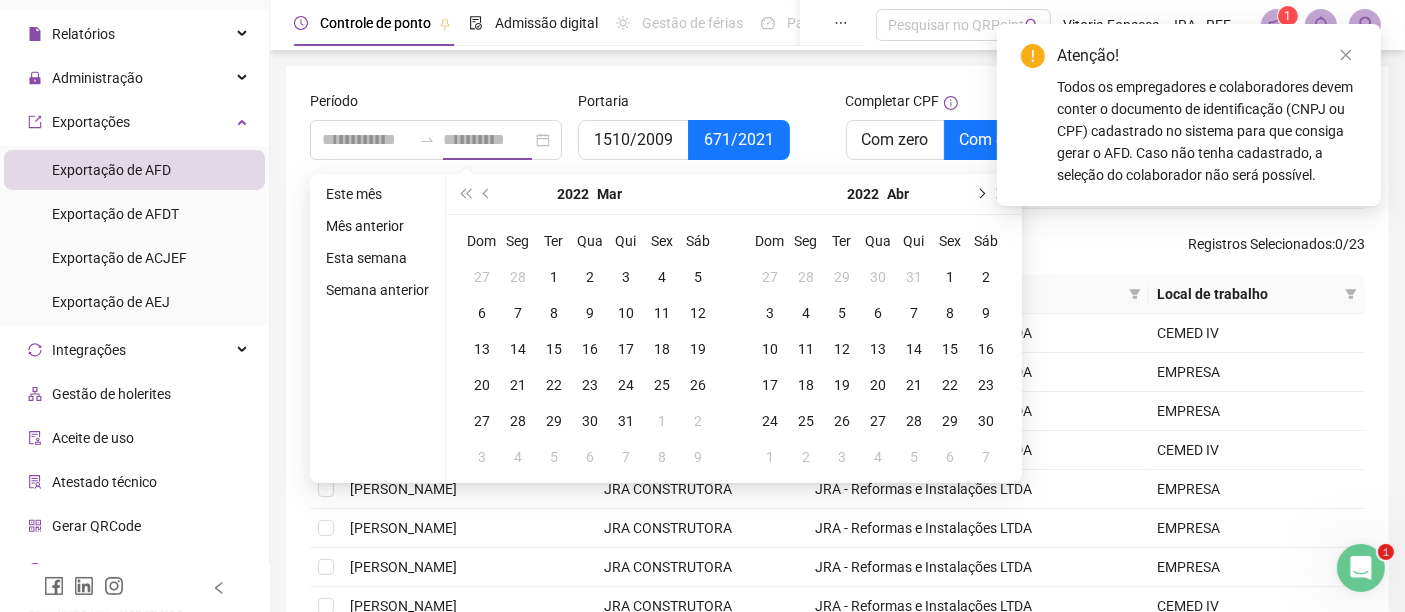 click at bounding box center (980, 194) 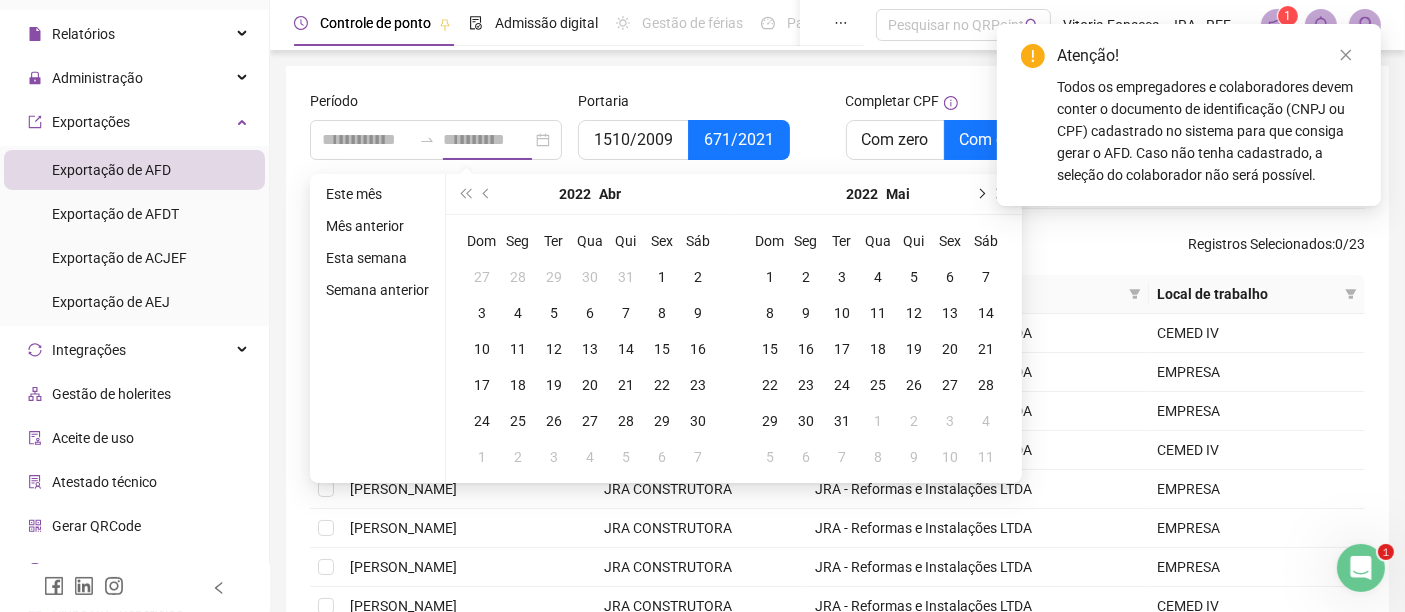 click at bounding box center (980, 194) 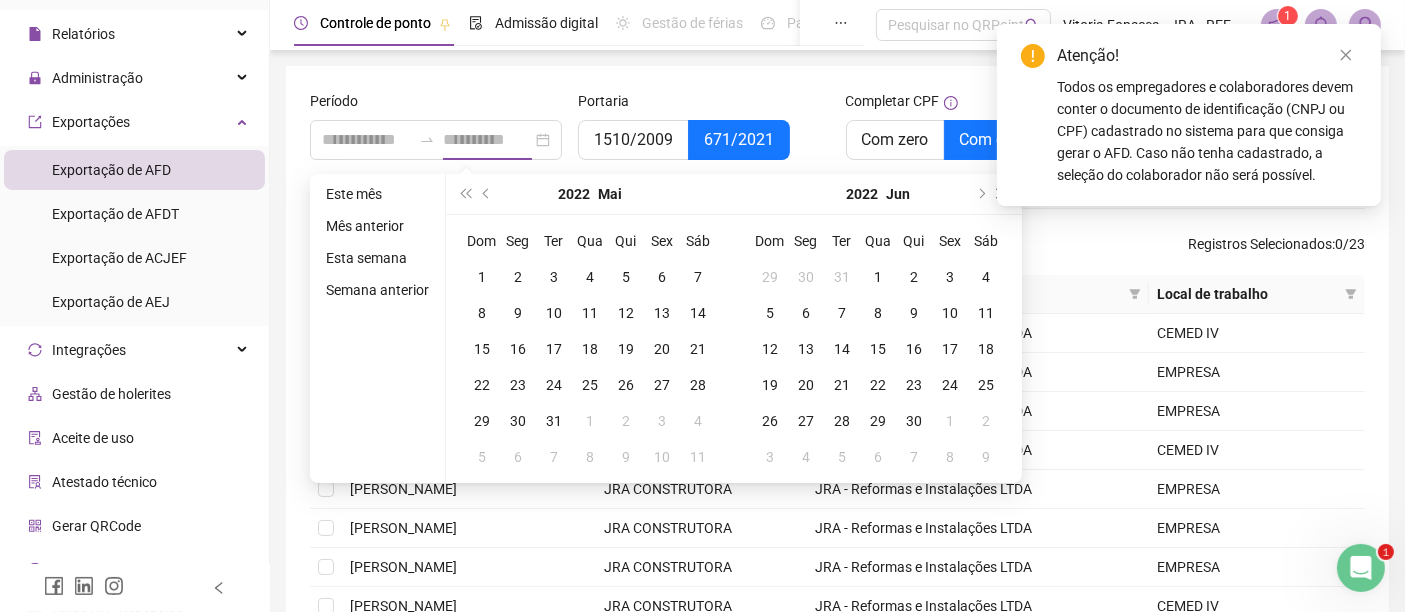 click at bounding box center [1003, 194] 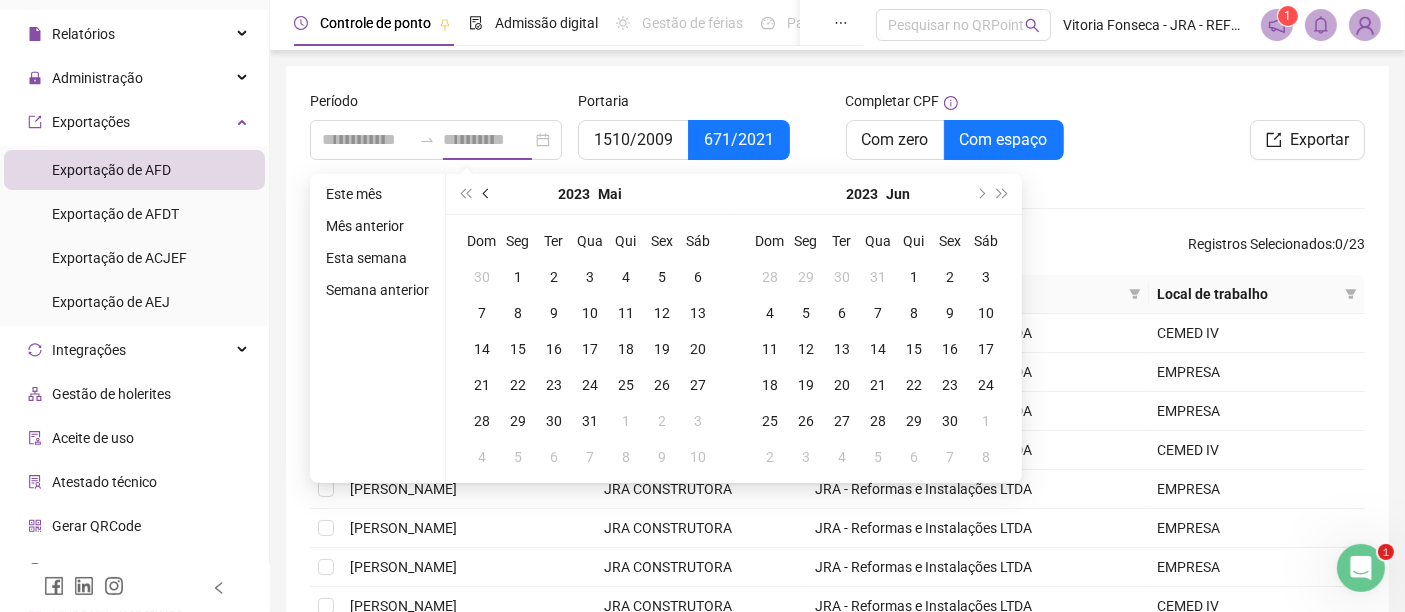 click at bounding box center [488, 194] 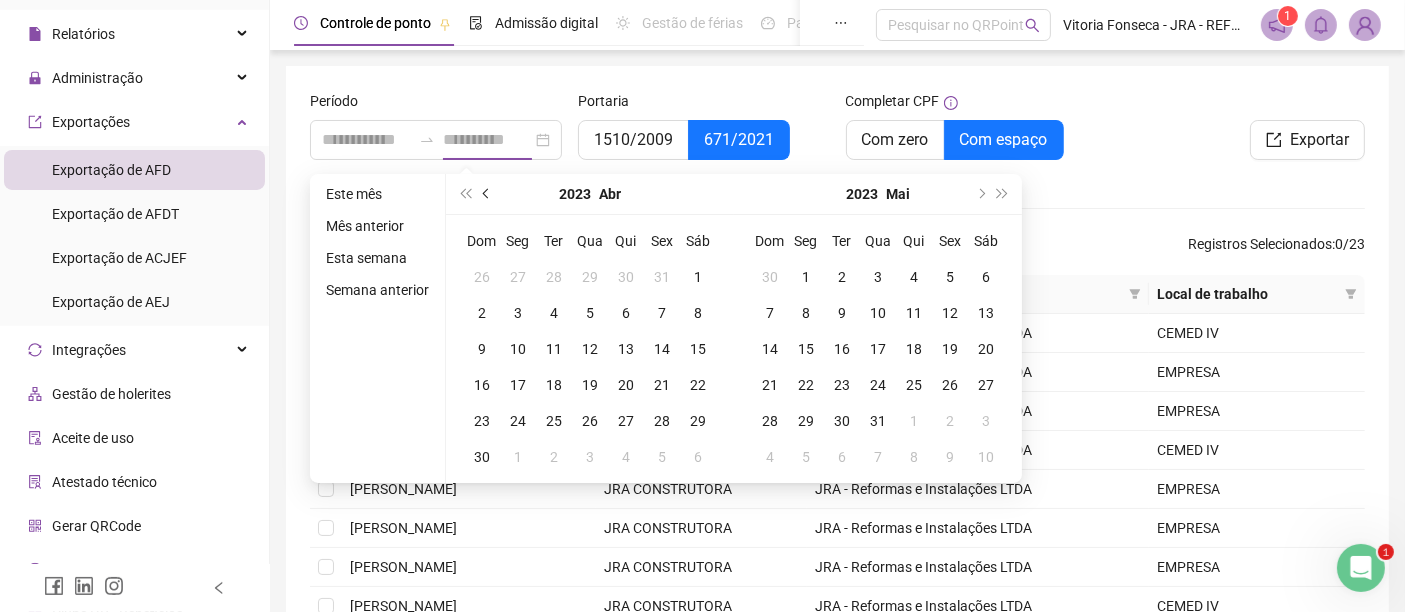 click at bounding box center (488, 194) 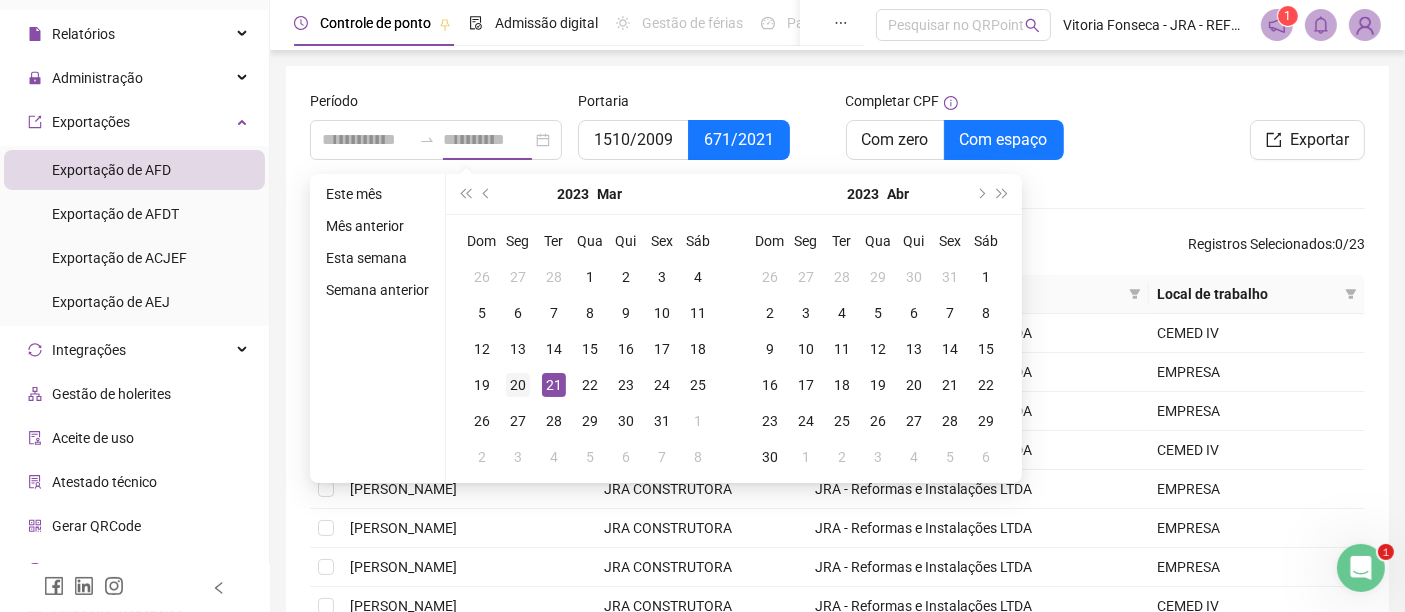 type on "**********" 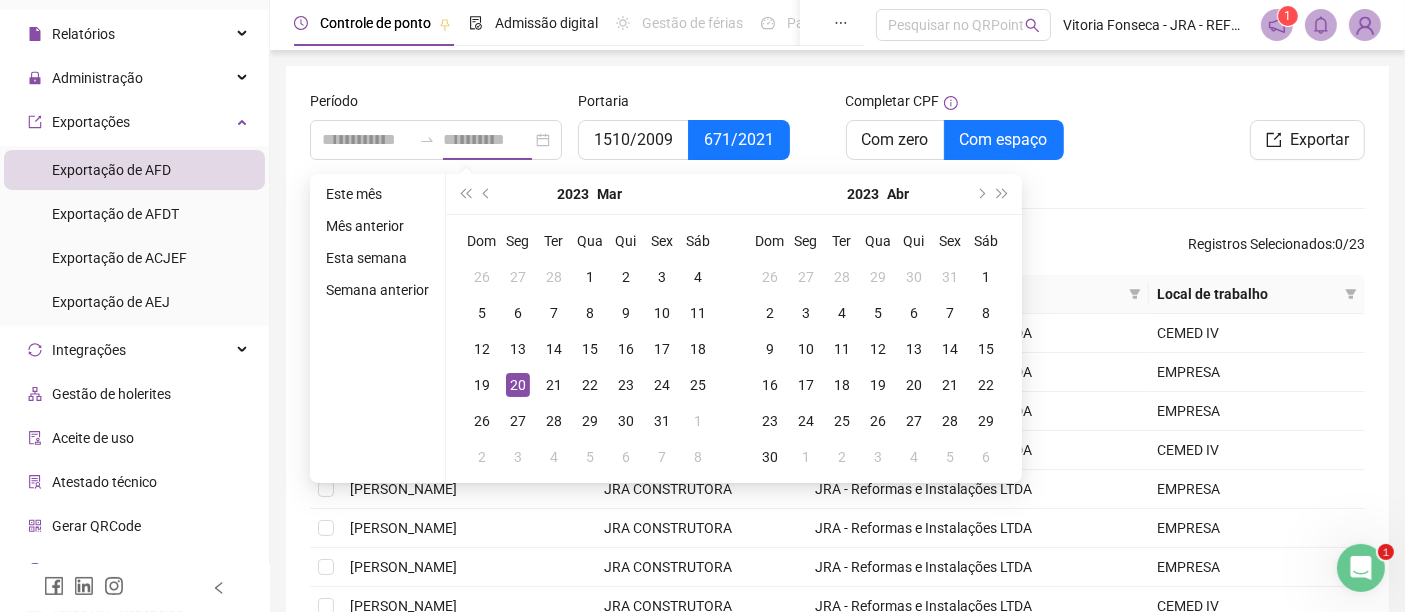click on "20" at bounding box center [518, 385] 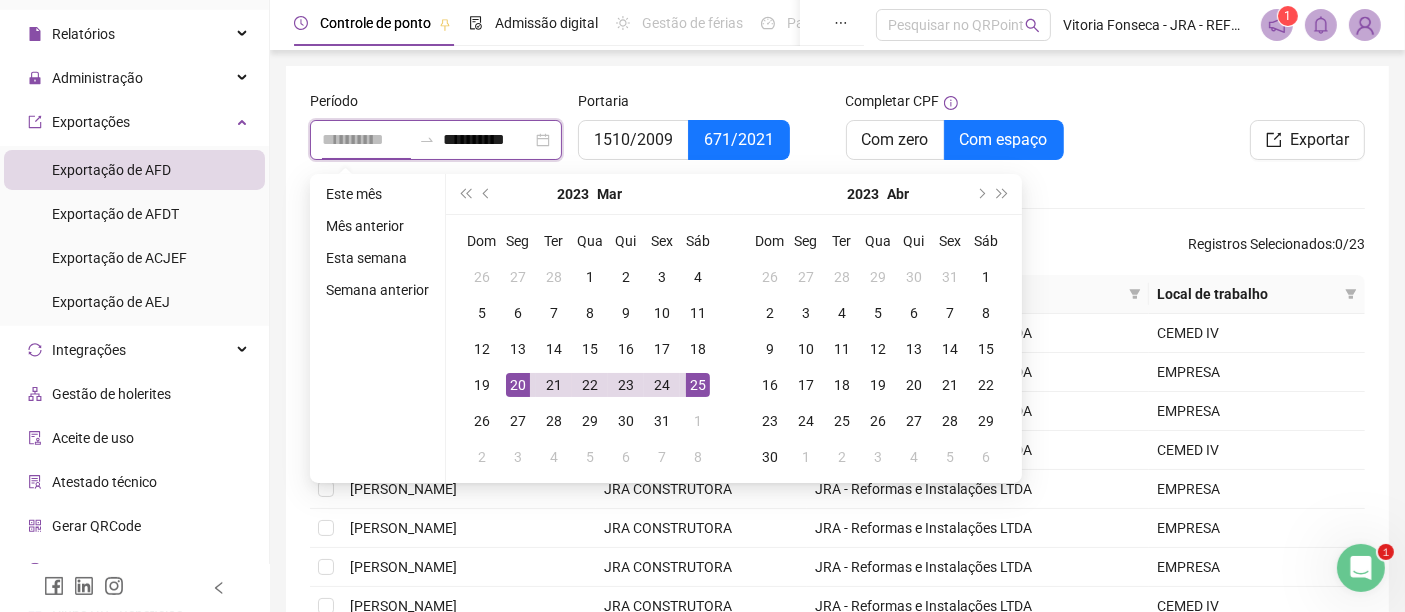 type on "**********" 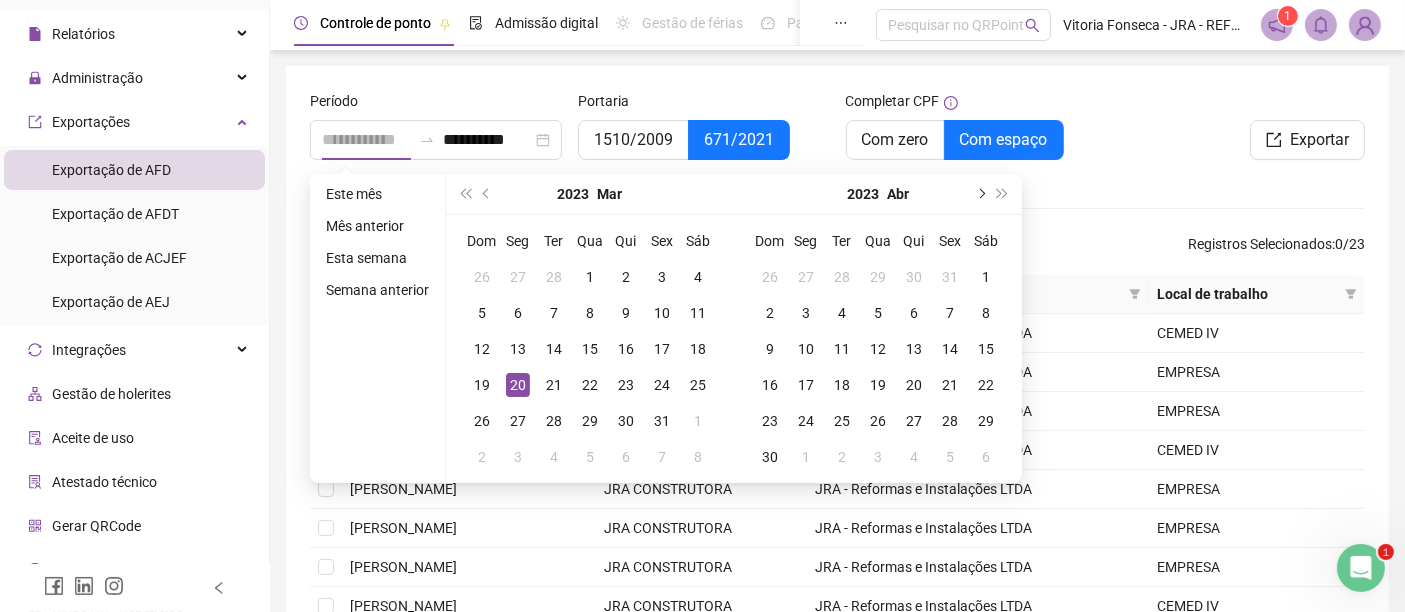 click at bounding box center (980, 194) 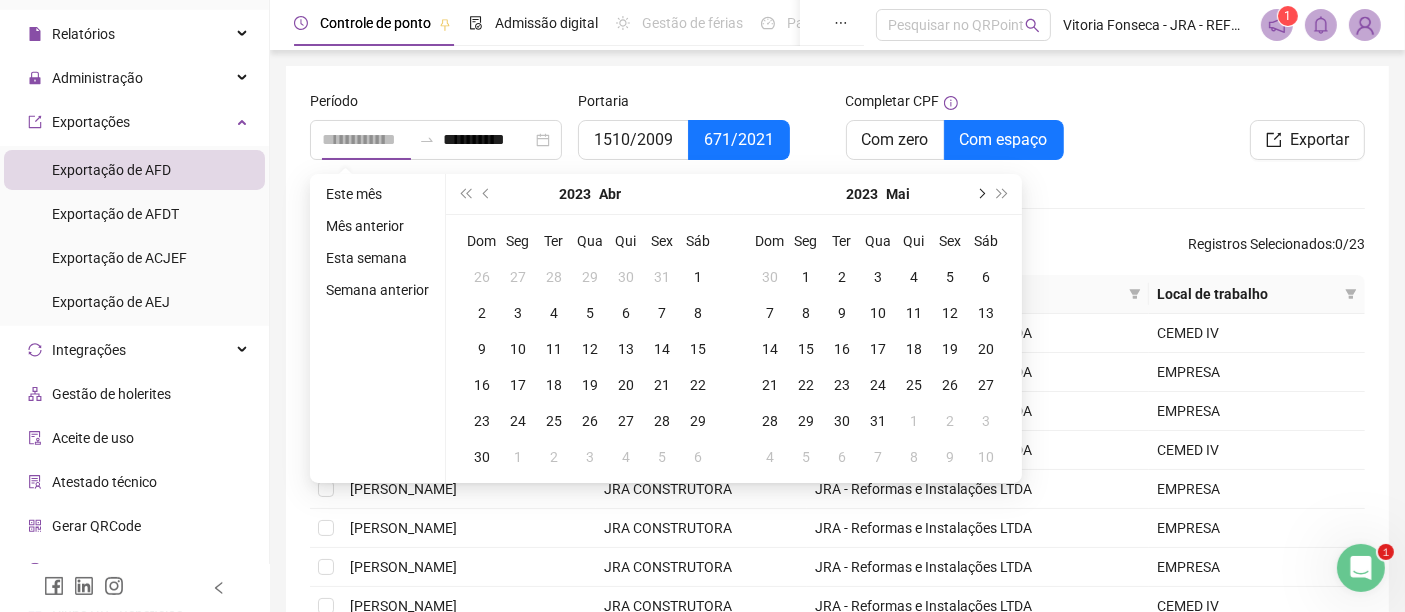 click at bounding box center (980, 194) 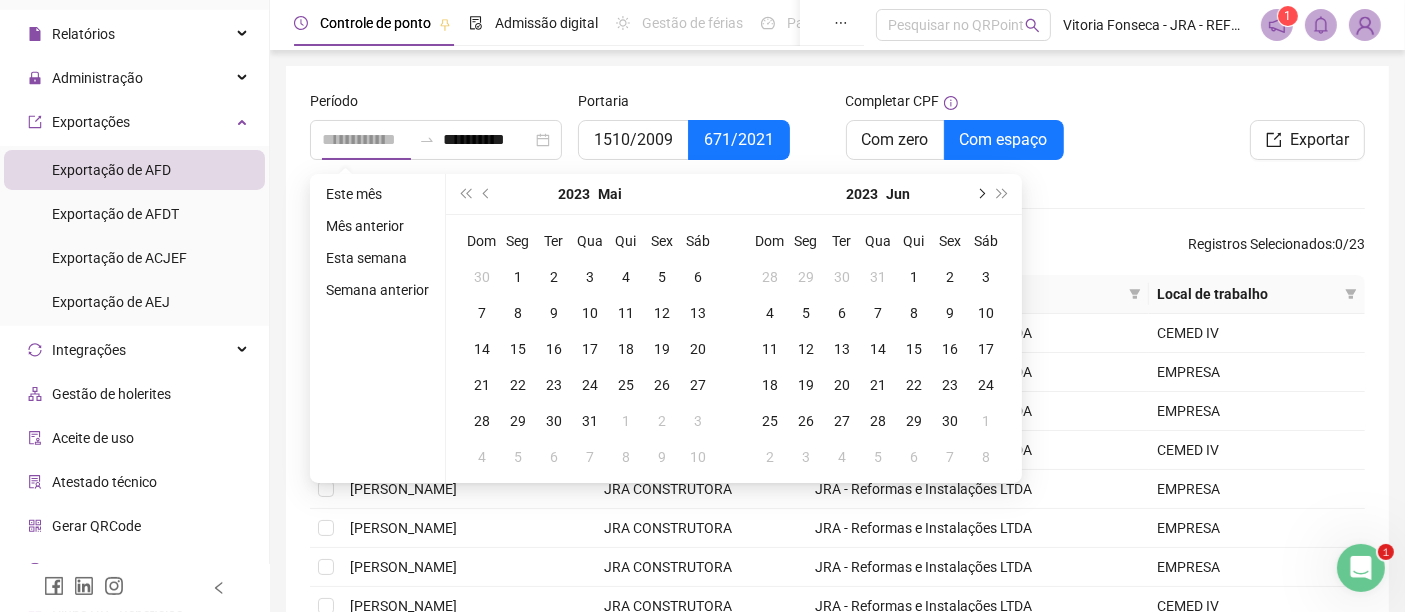 click at bounding box center (980, 194) 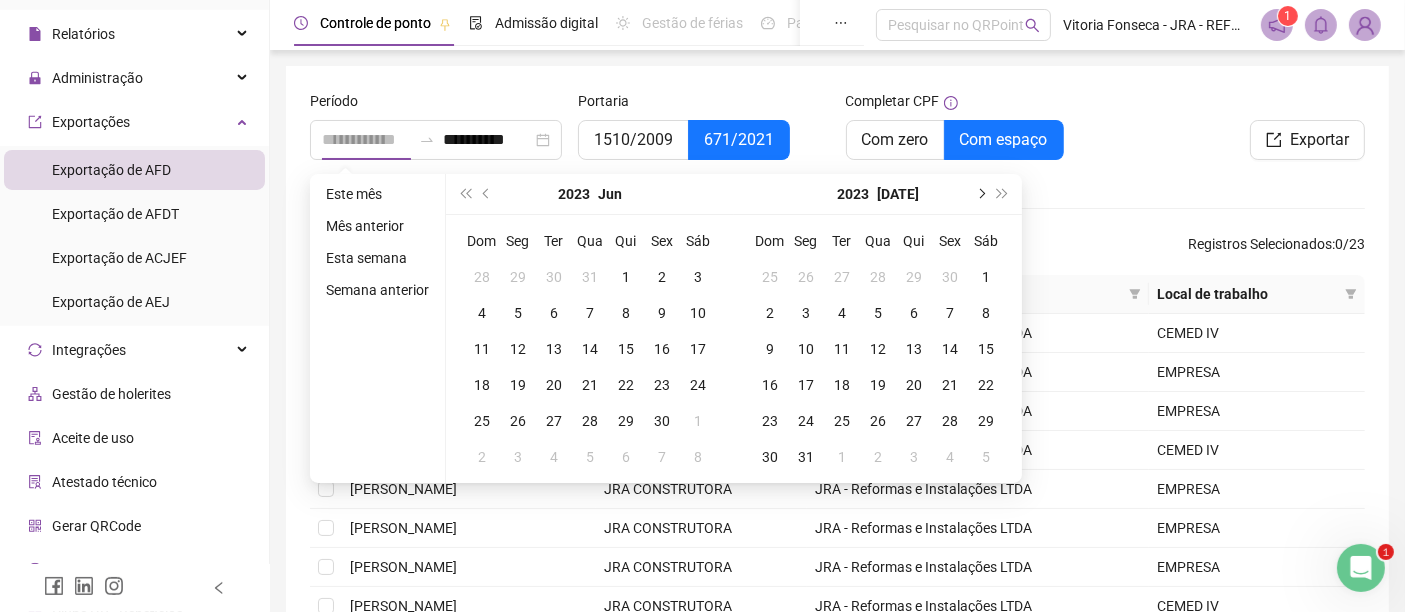 click at bounding box center [980, 194] 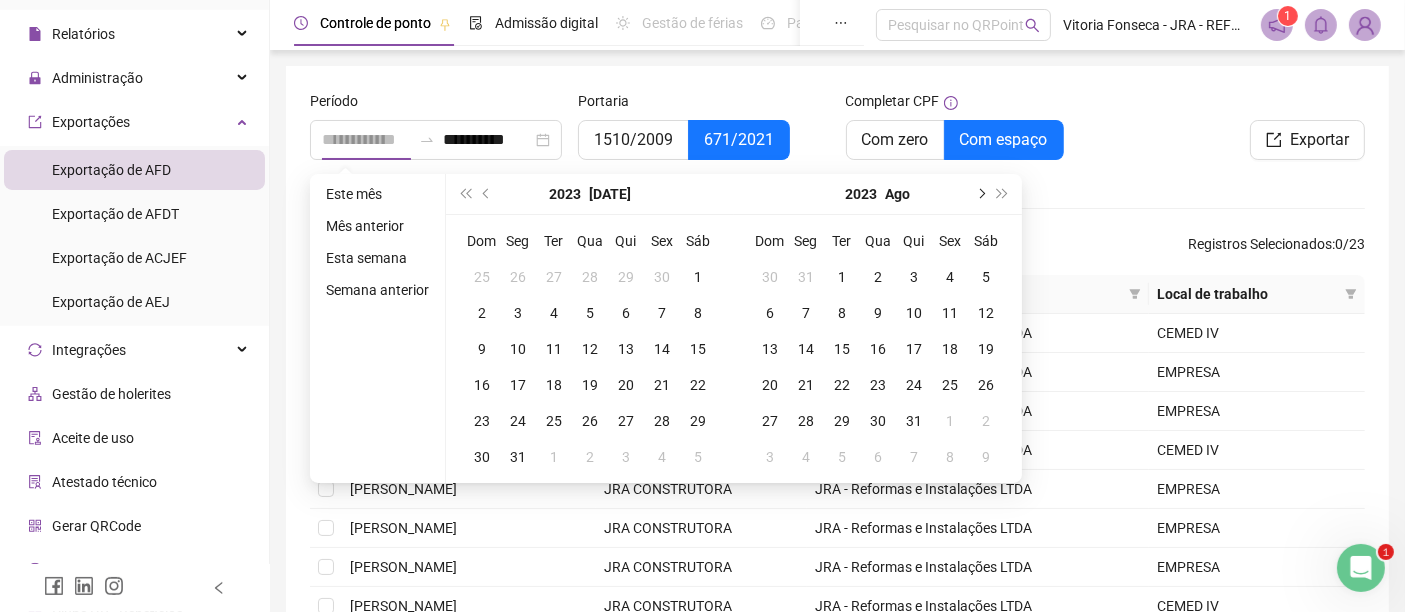 click at bounding box center (980, 194) 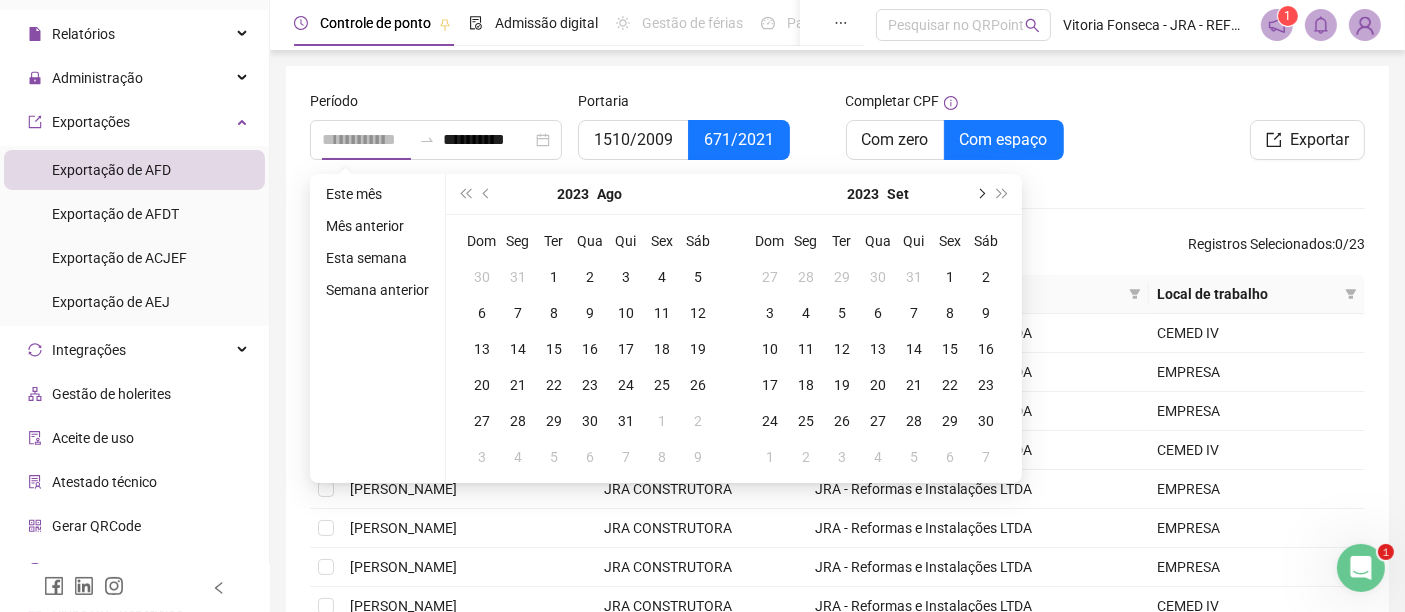 click at bounding box center [980, 194] 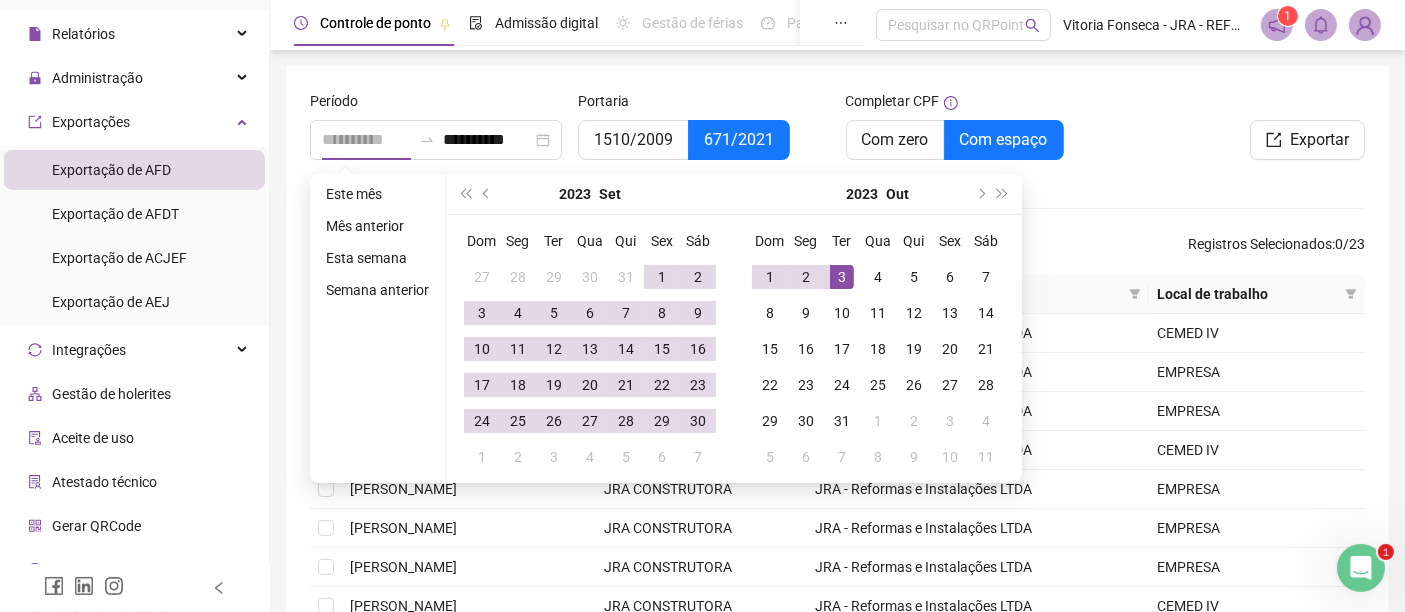 type on "**********" 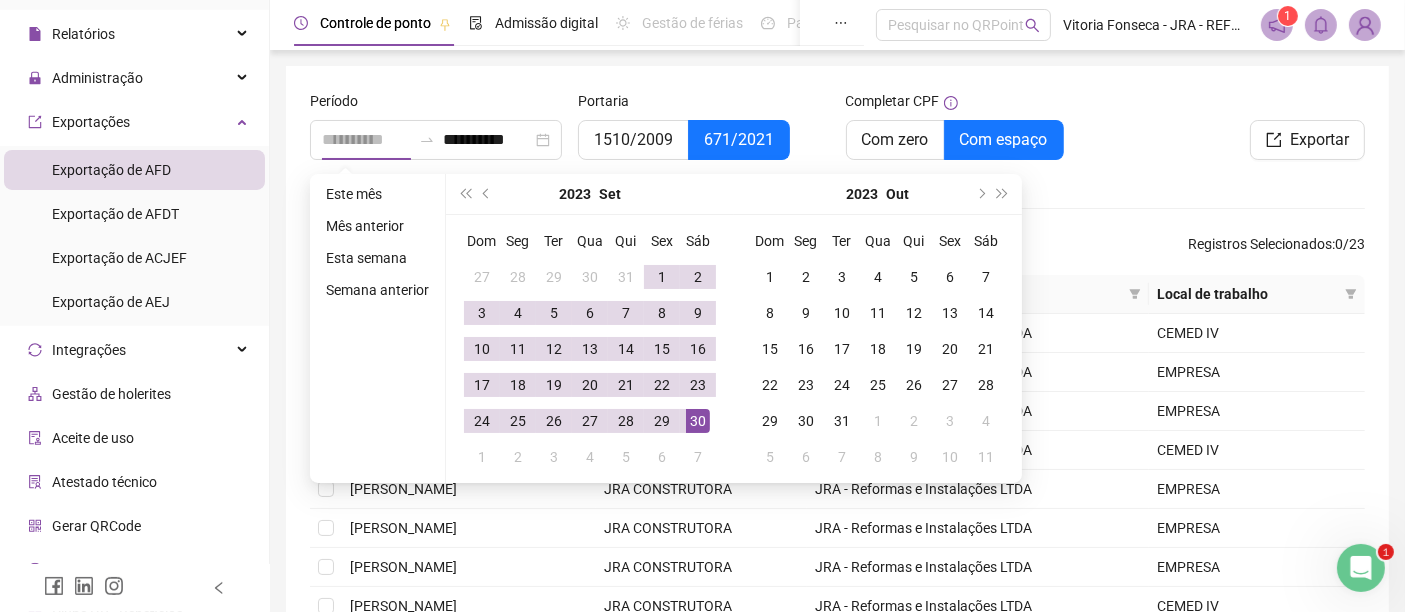 click on "30" at bounding box center [698, 421] 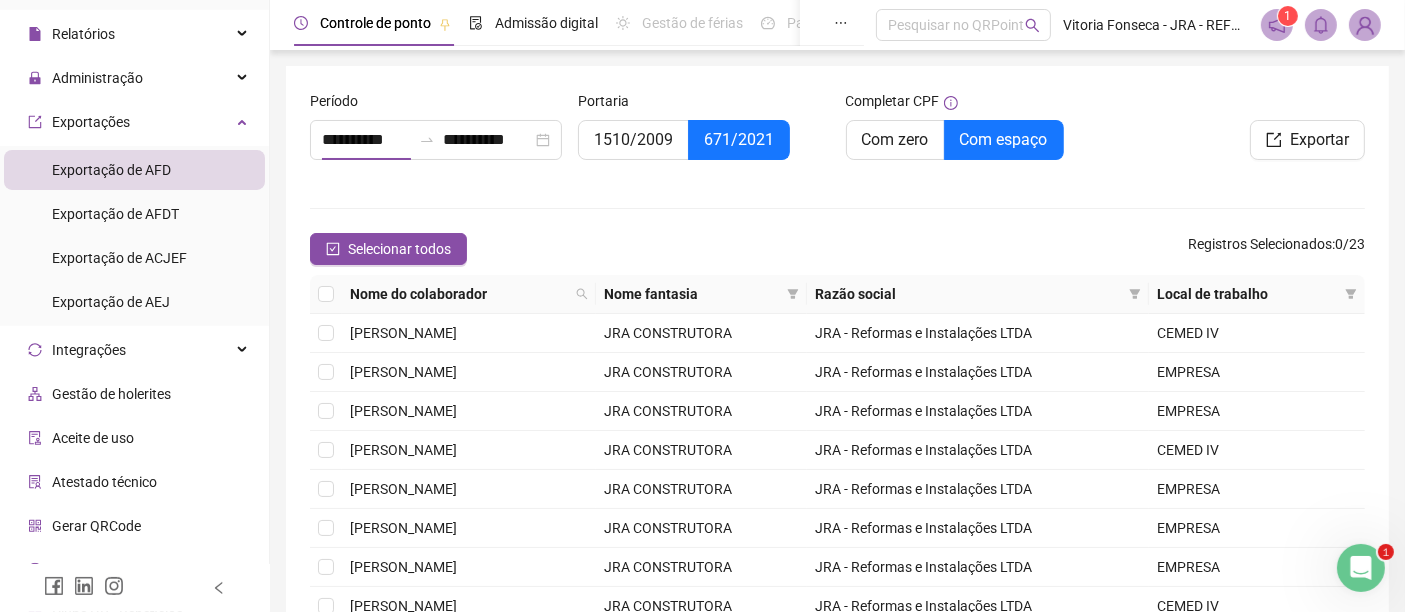 type on "**********" 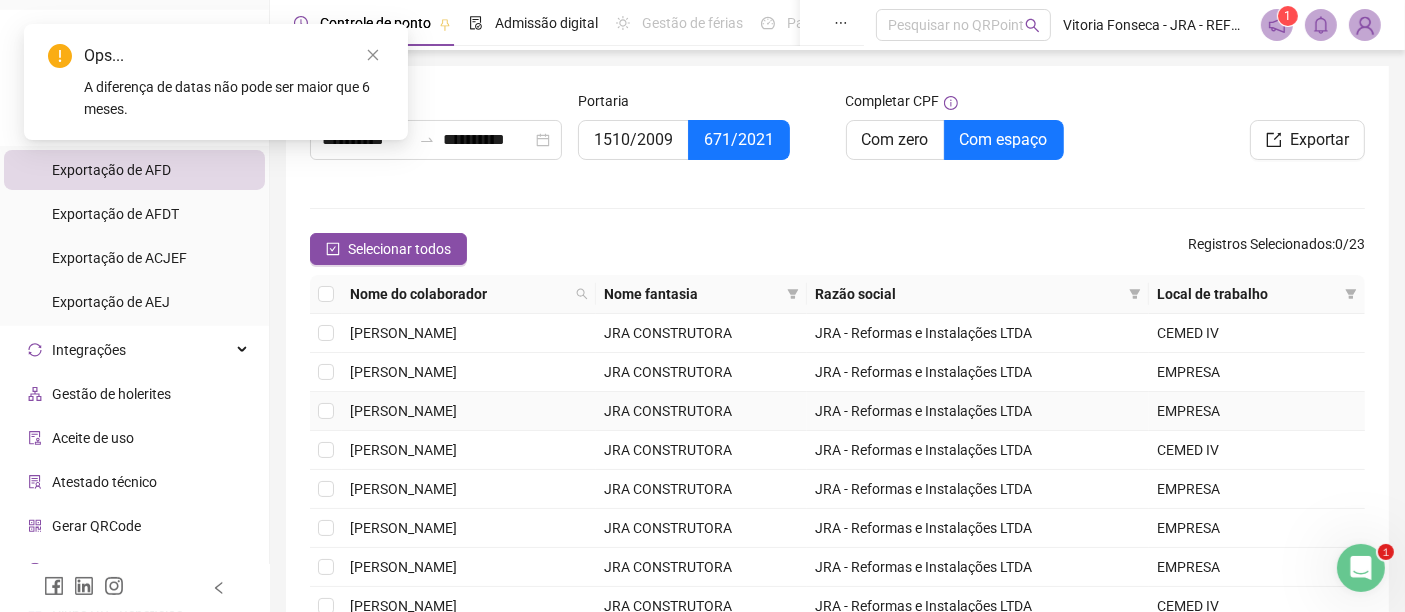 type 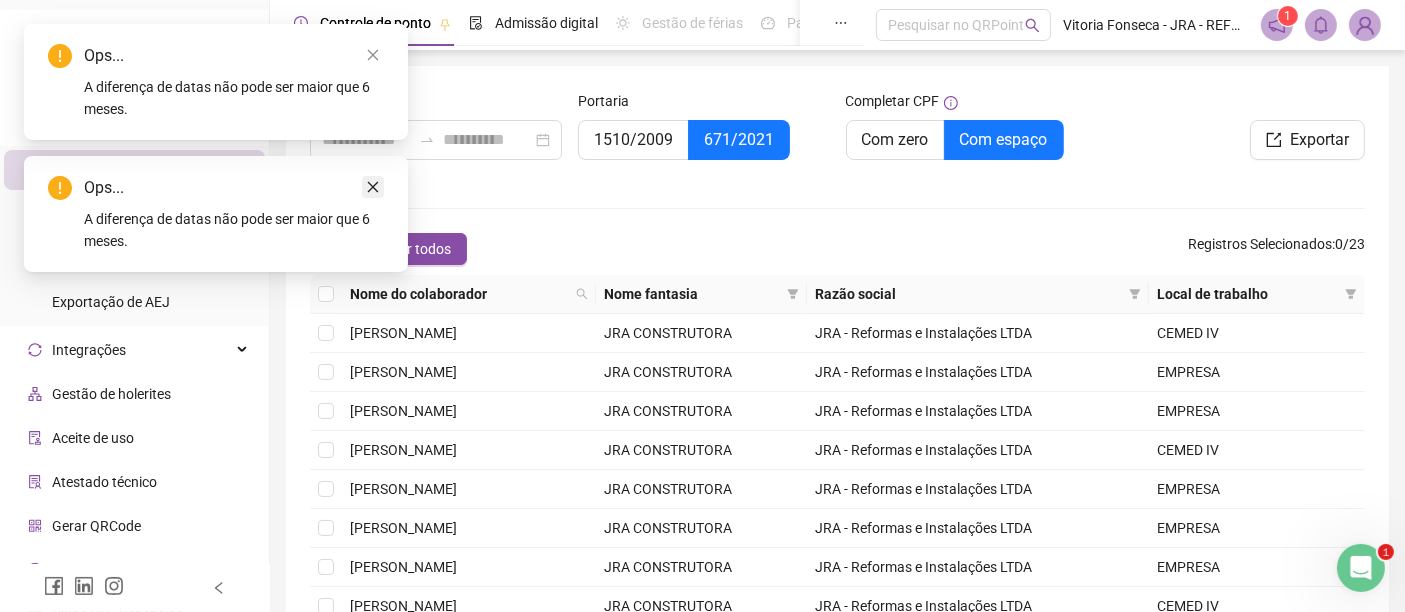 click 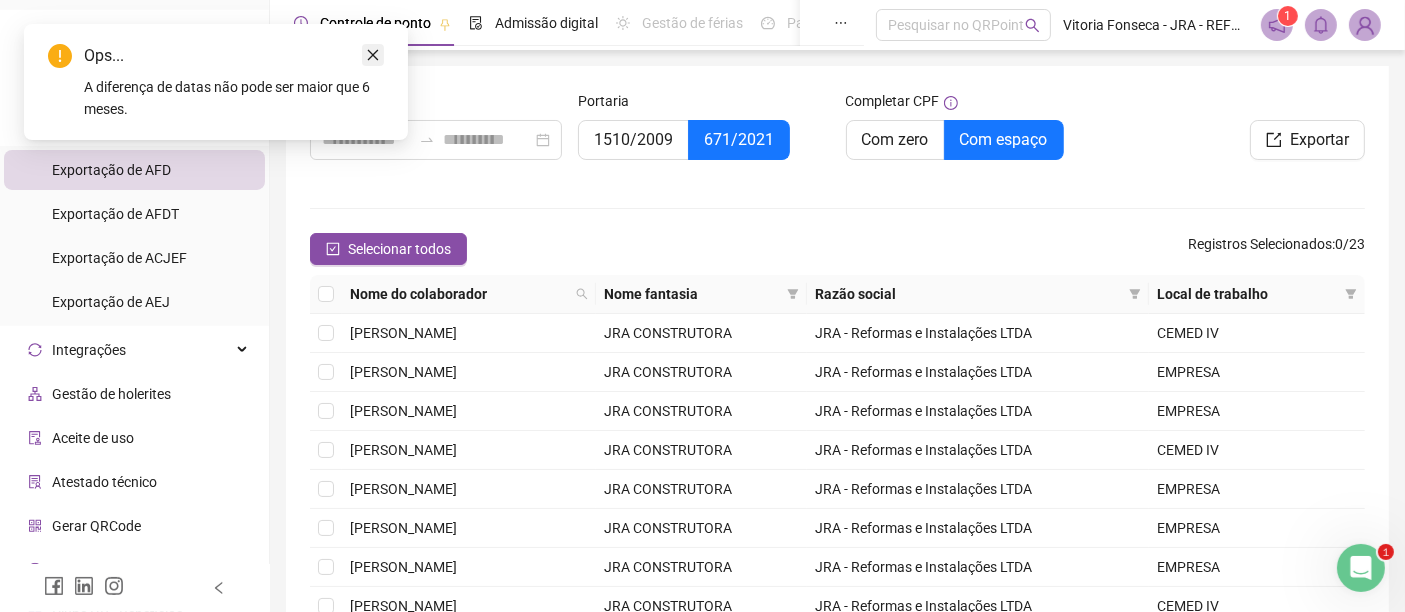 click 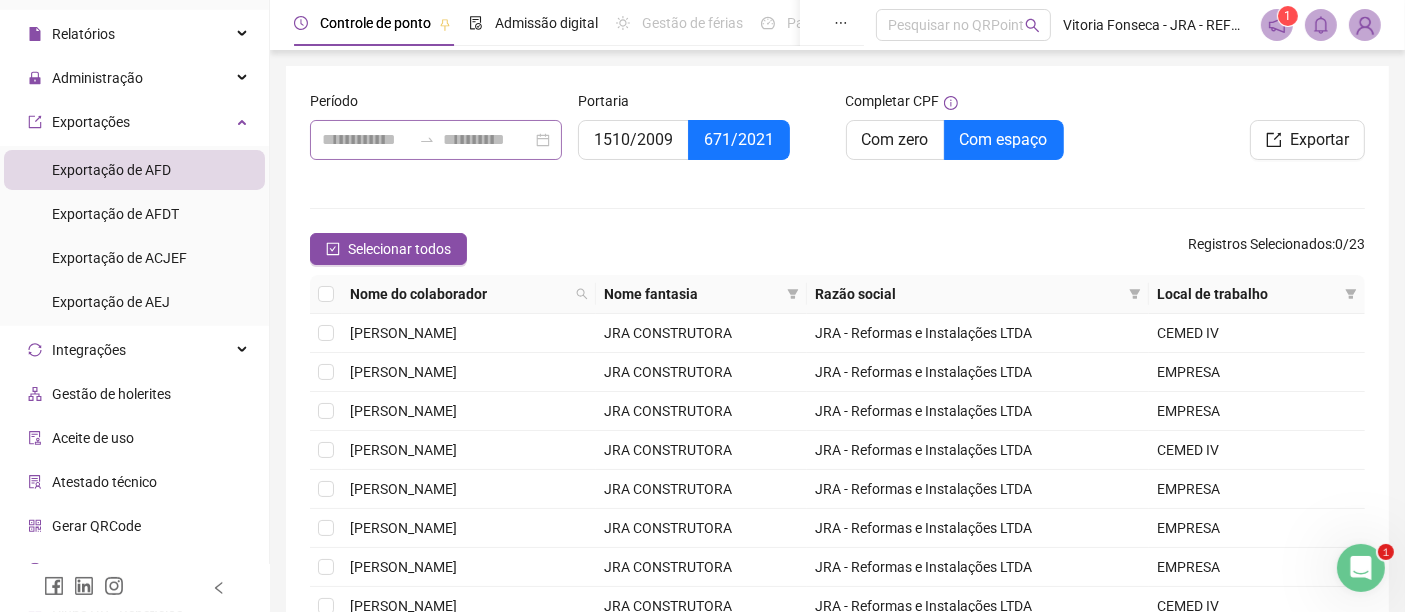 click at bounding box center (436, 140) 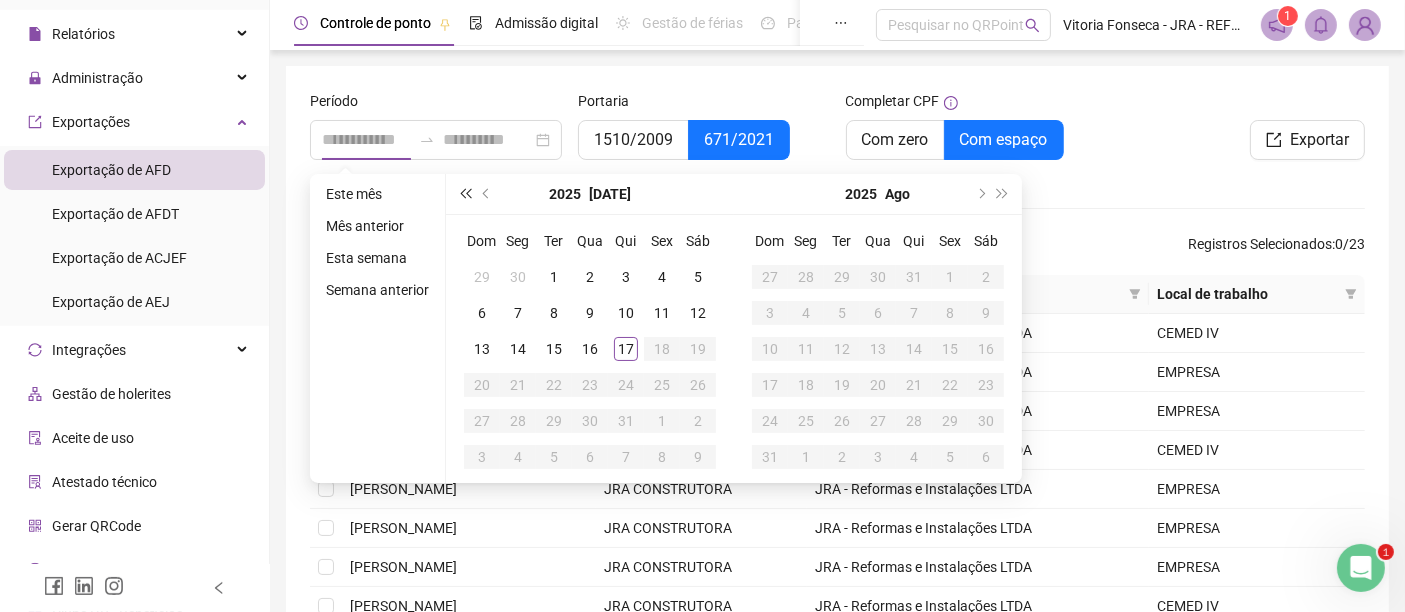 click at bounding box center (465, 194) 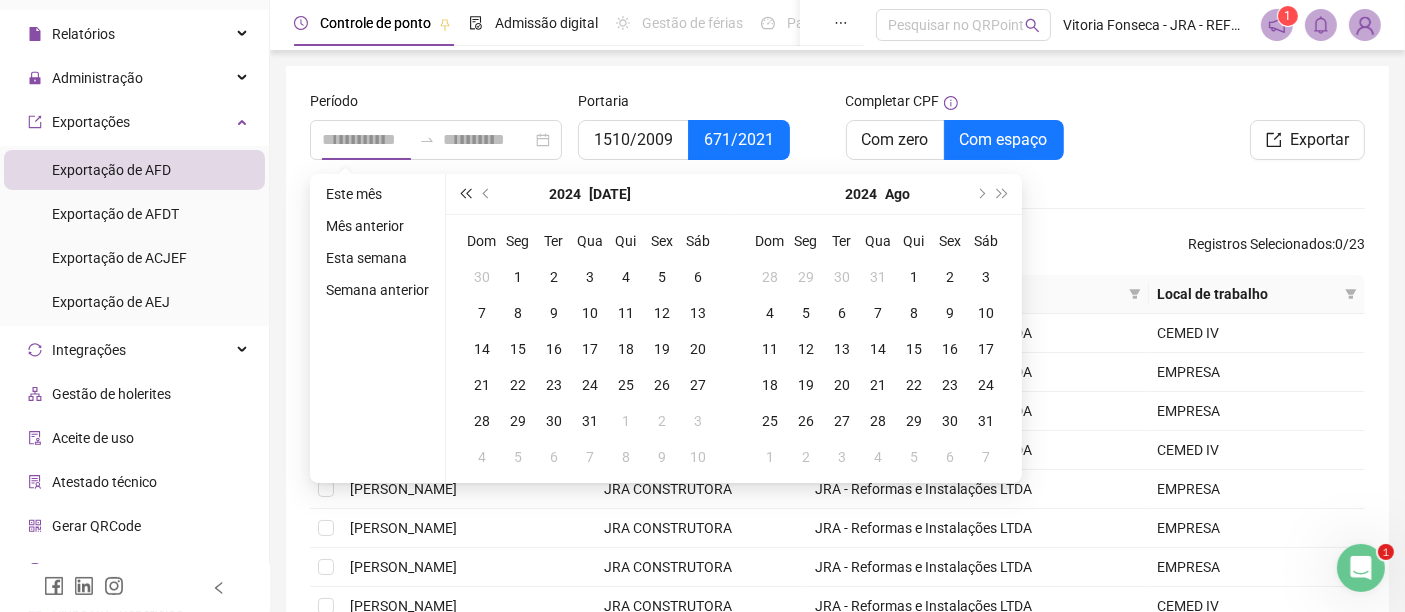 click at bounding box center [465, 194] 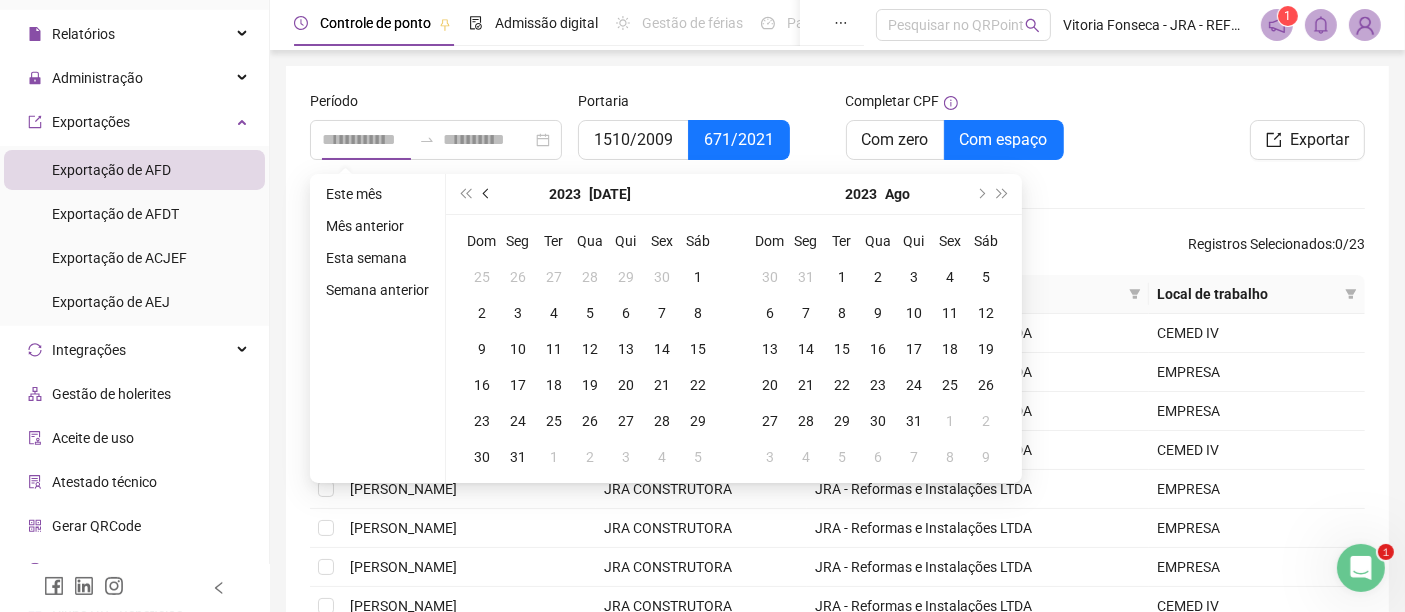 click at bounding box center (488, 194) 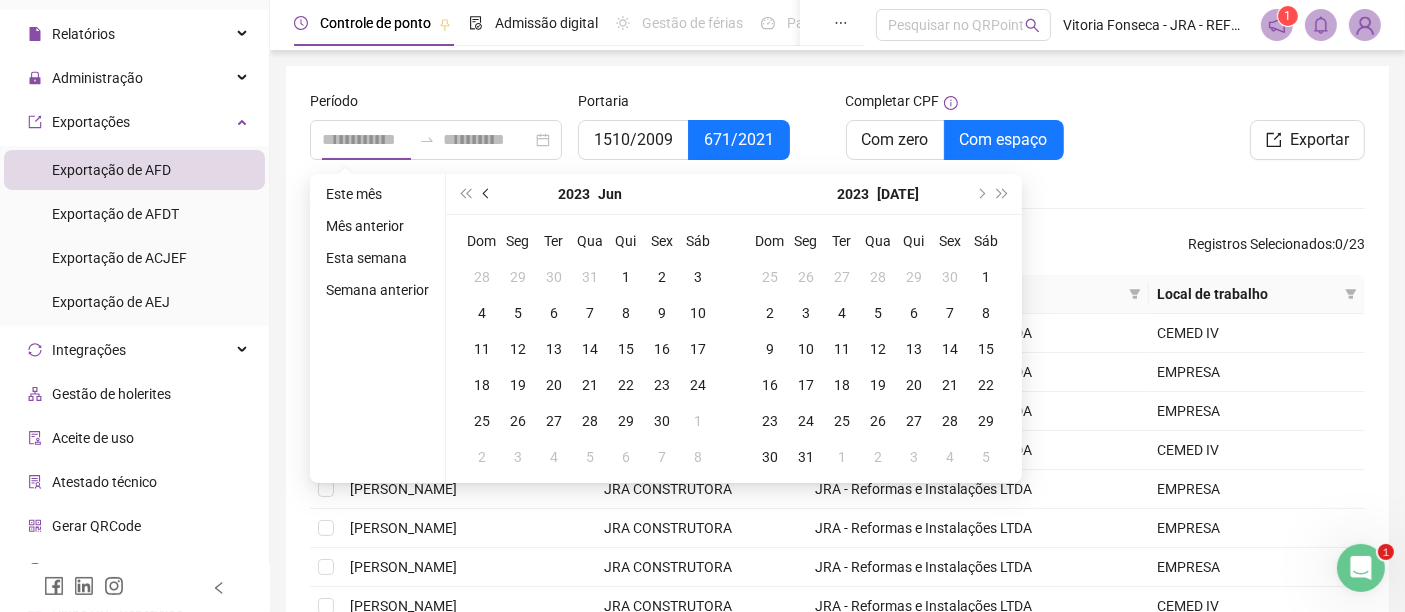 click at bounding box center (488, 194) 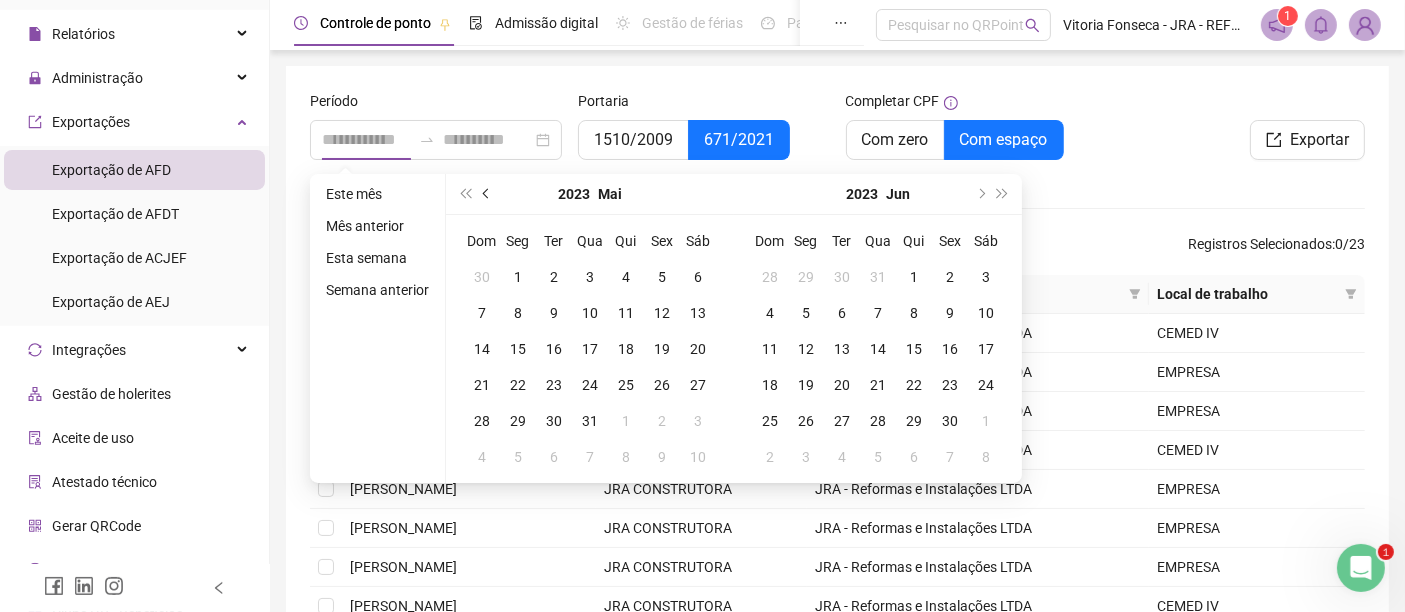 click at bounding box center [488, 194] 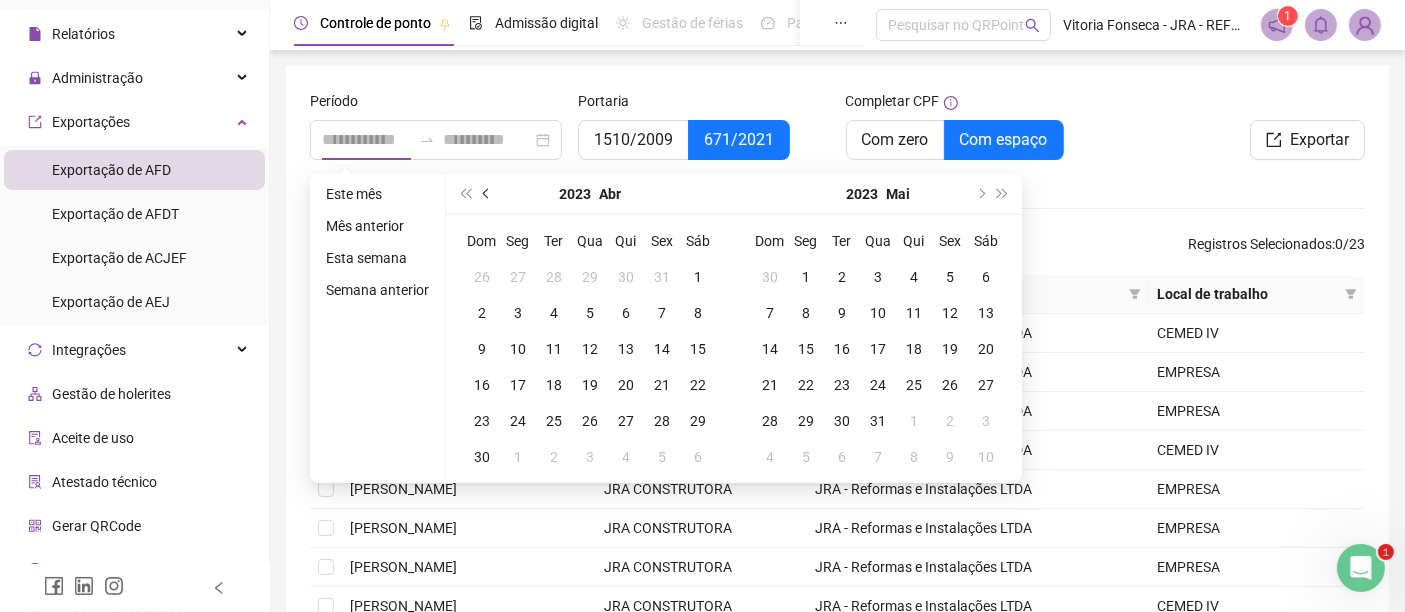 click at bounding box center [488, 194] 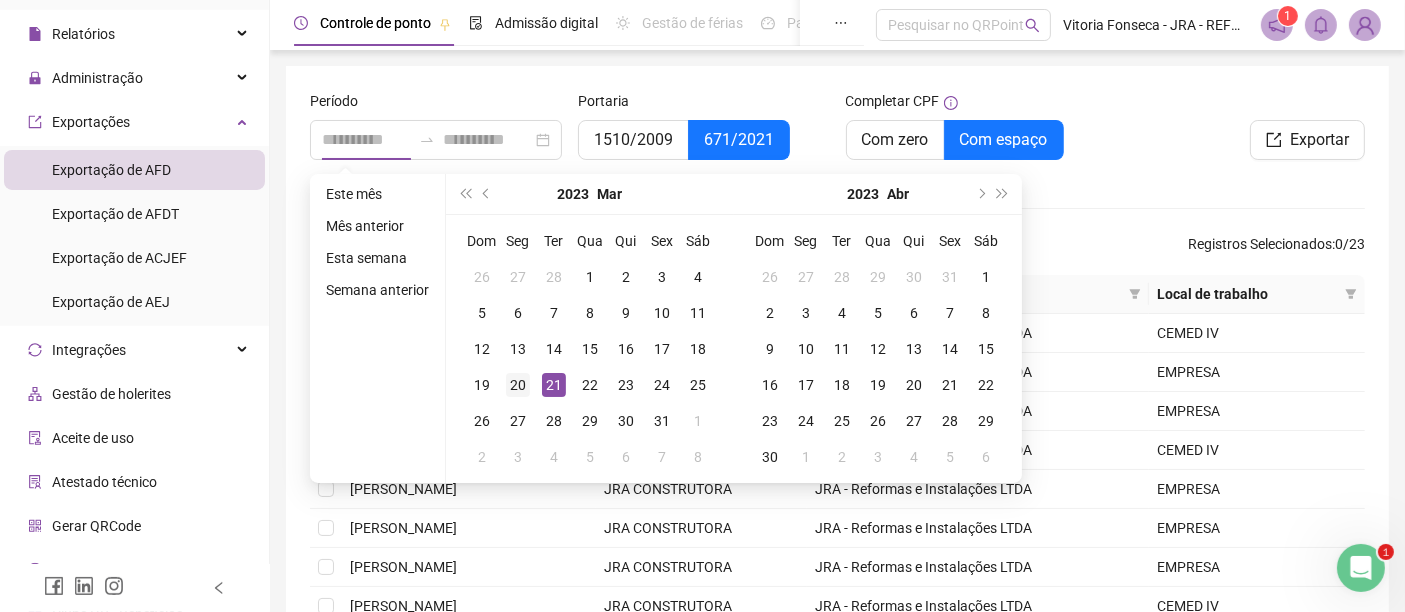 type on "**********" 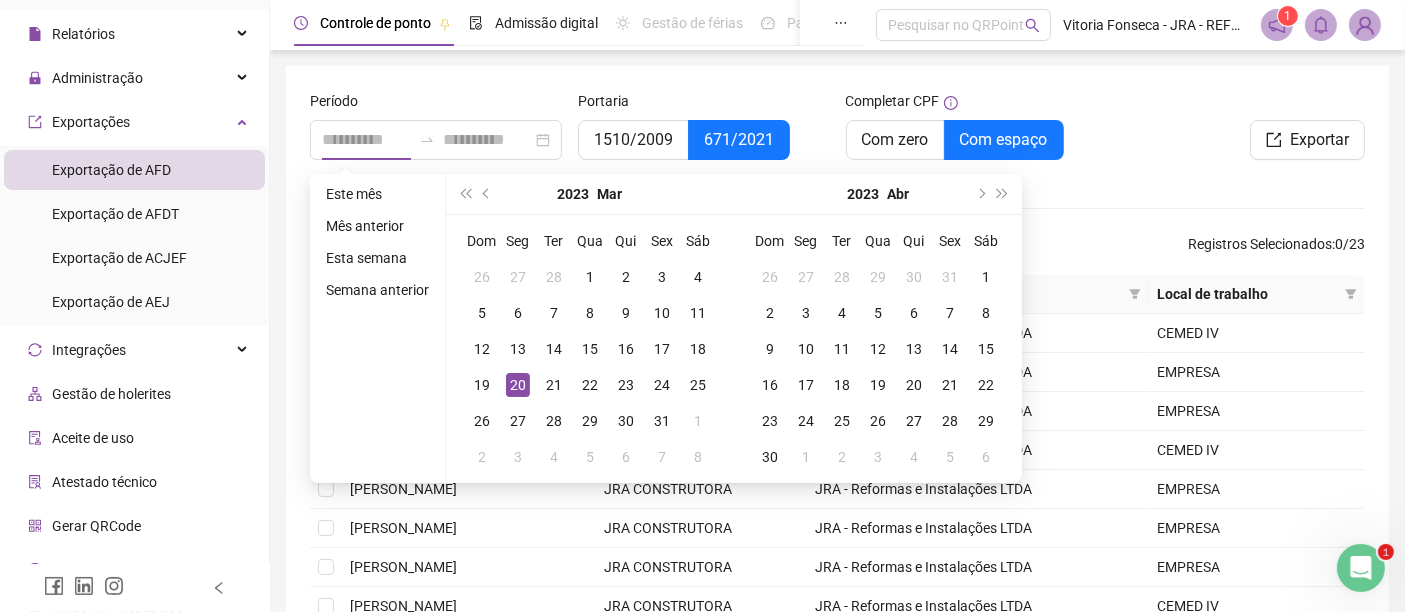 click on "20" at bounding box center [518, 385] 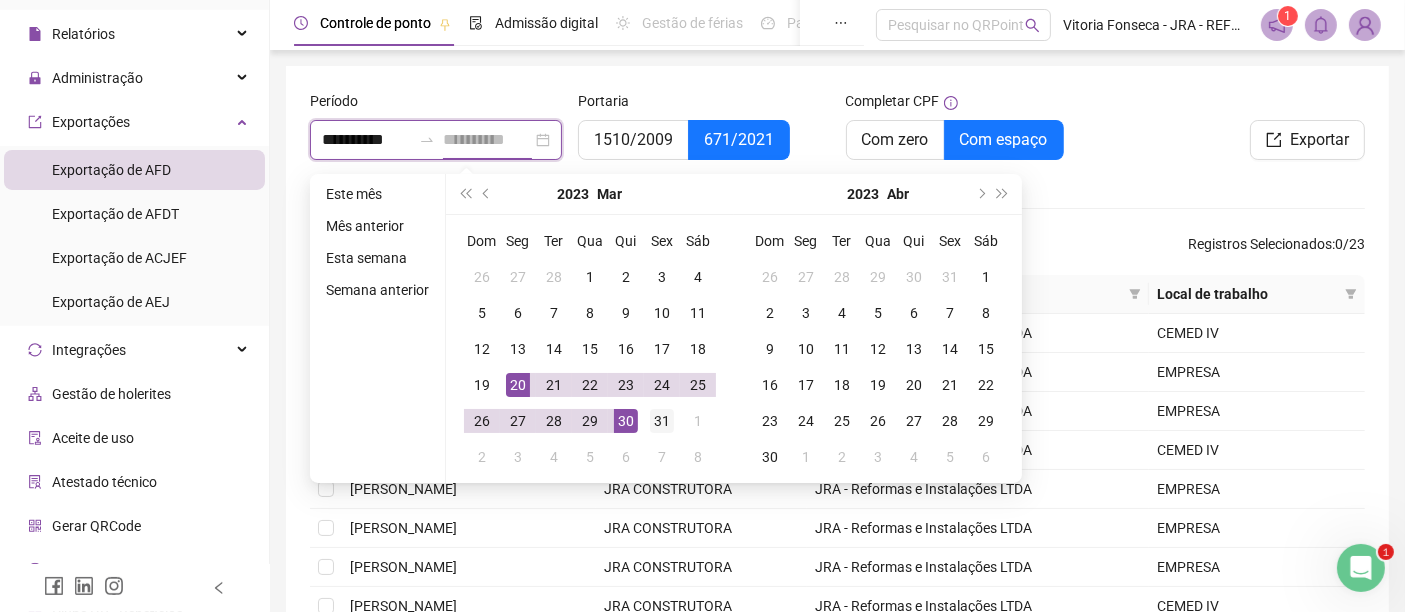 type on "**********" 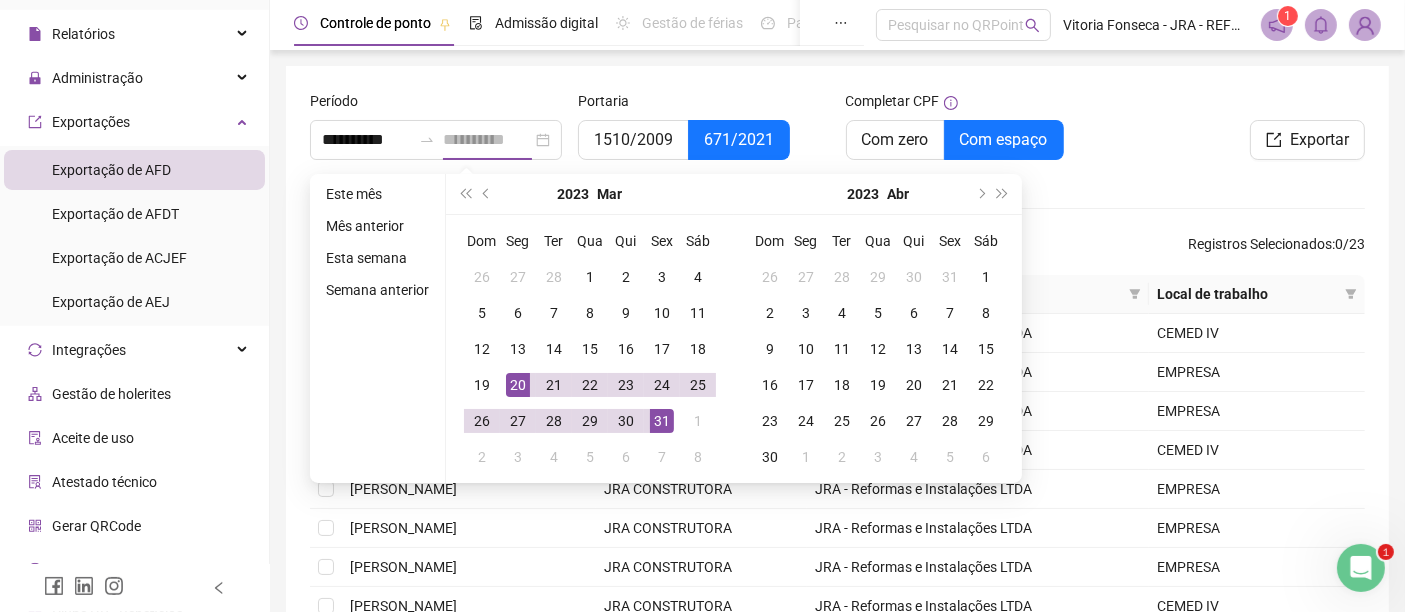 click on "31" at bounding box center [662, 421] 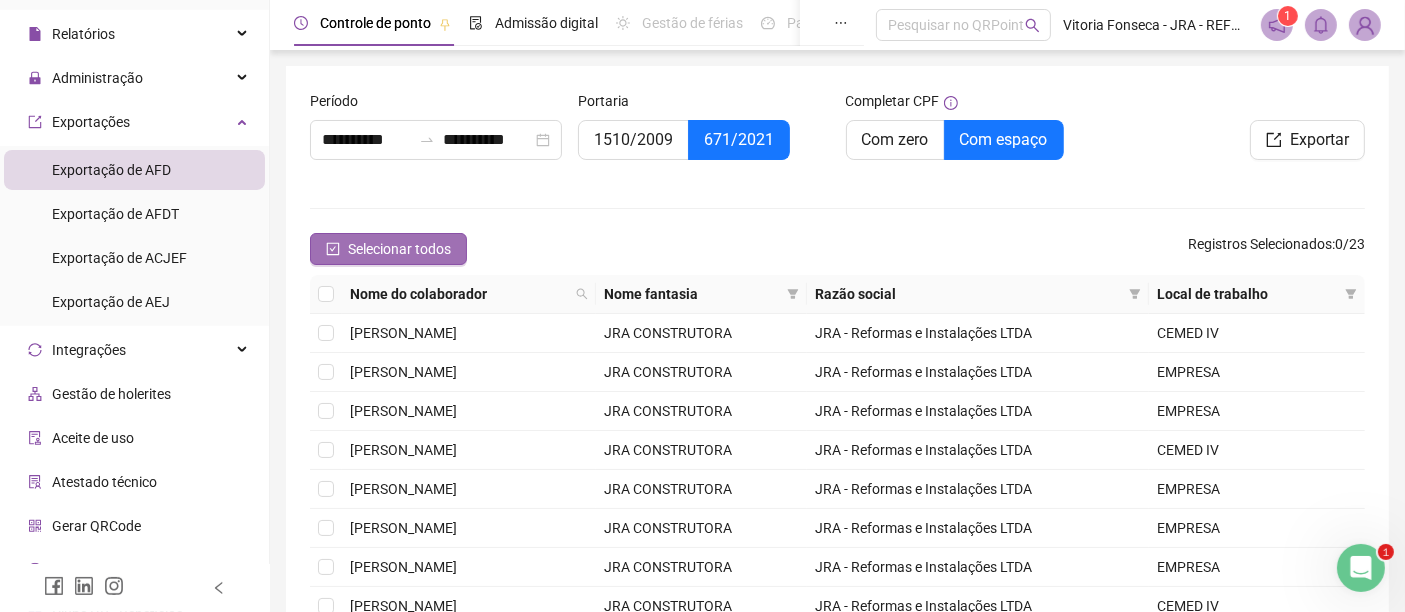click 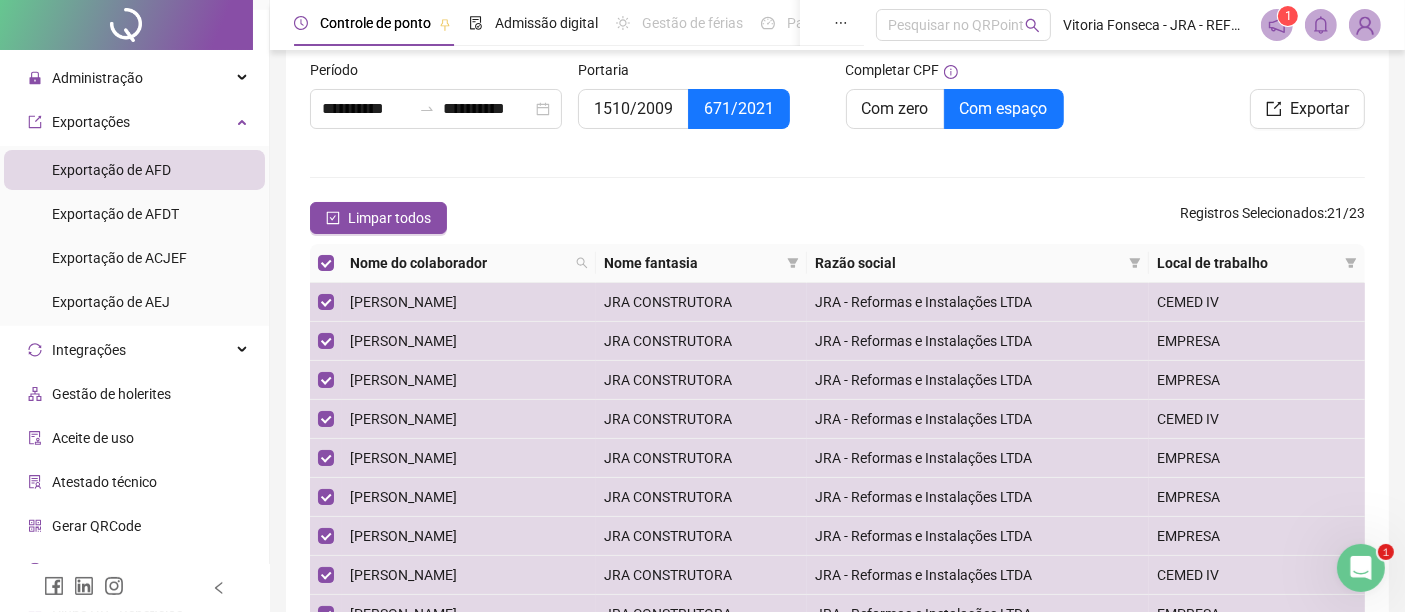 scroll, scrollTop: 142, scrollLeft: 0, axis: vertical 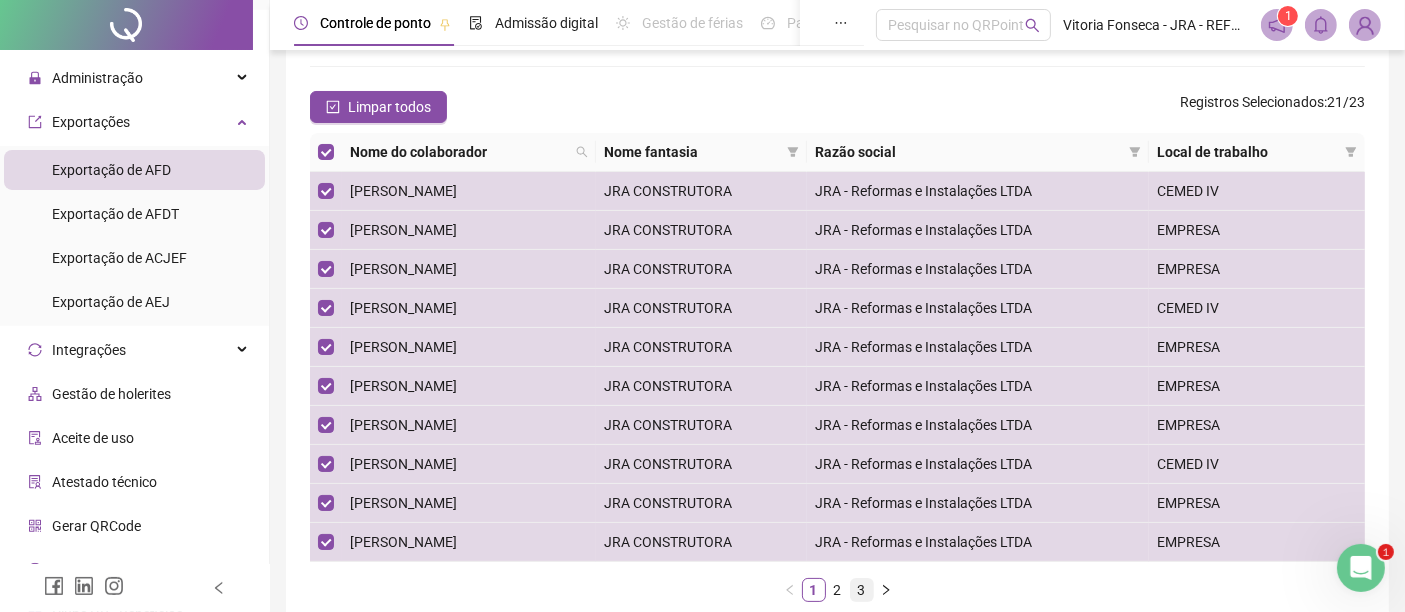 click on "3" at bounding box center (862, 590) 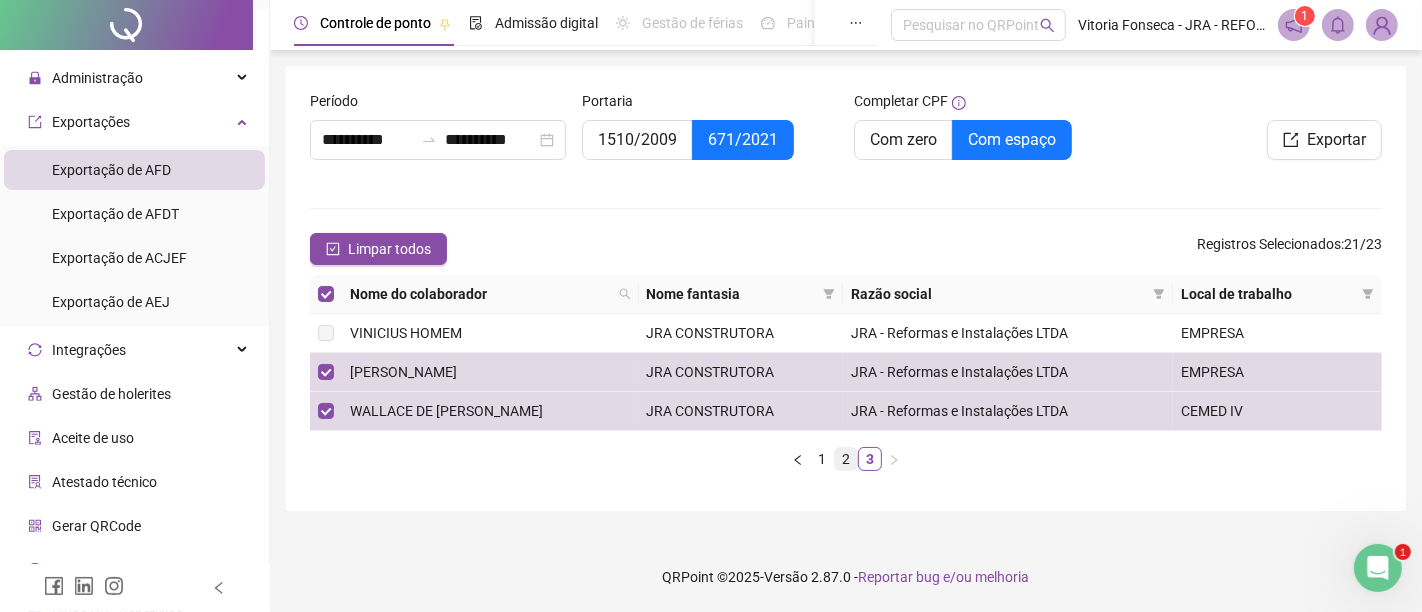 click on "2" at bounding box center [846, 459] 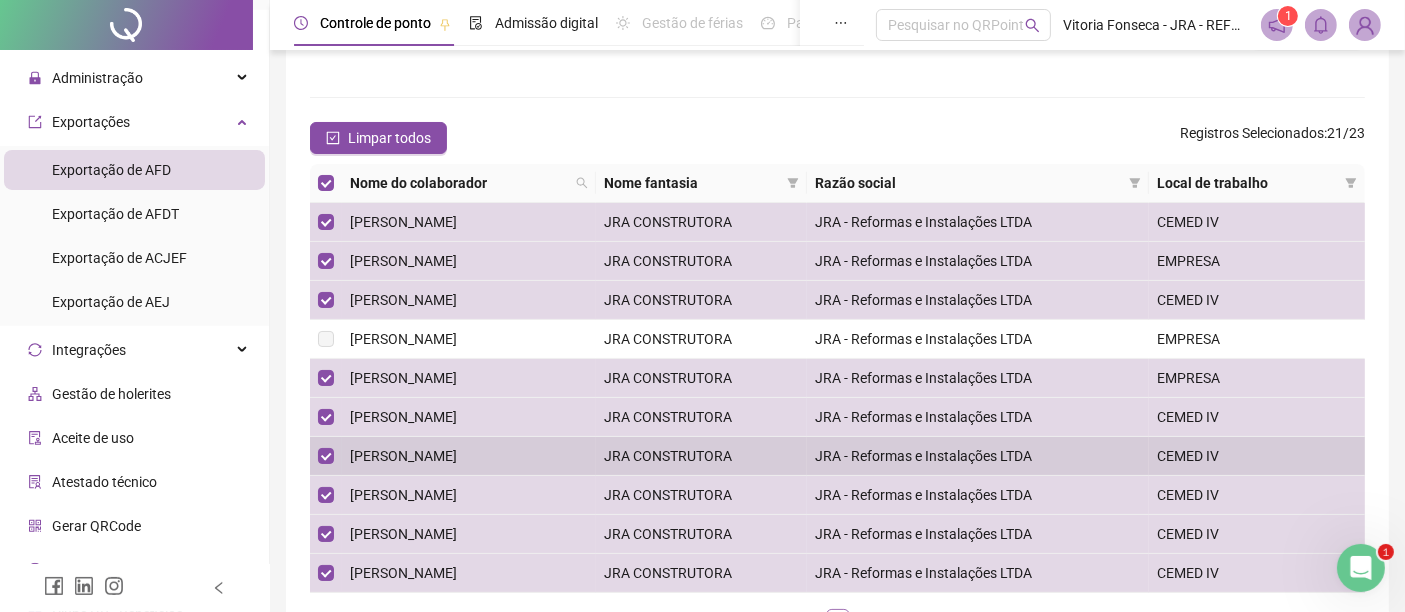 scroll, scrollTop: 222, scrollLeft: 0, axis: vertical 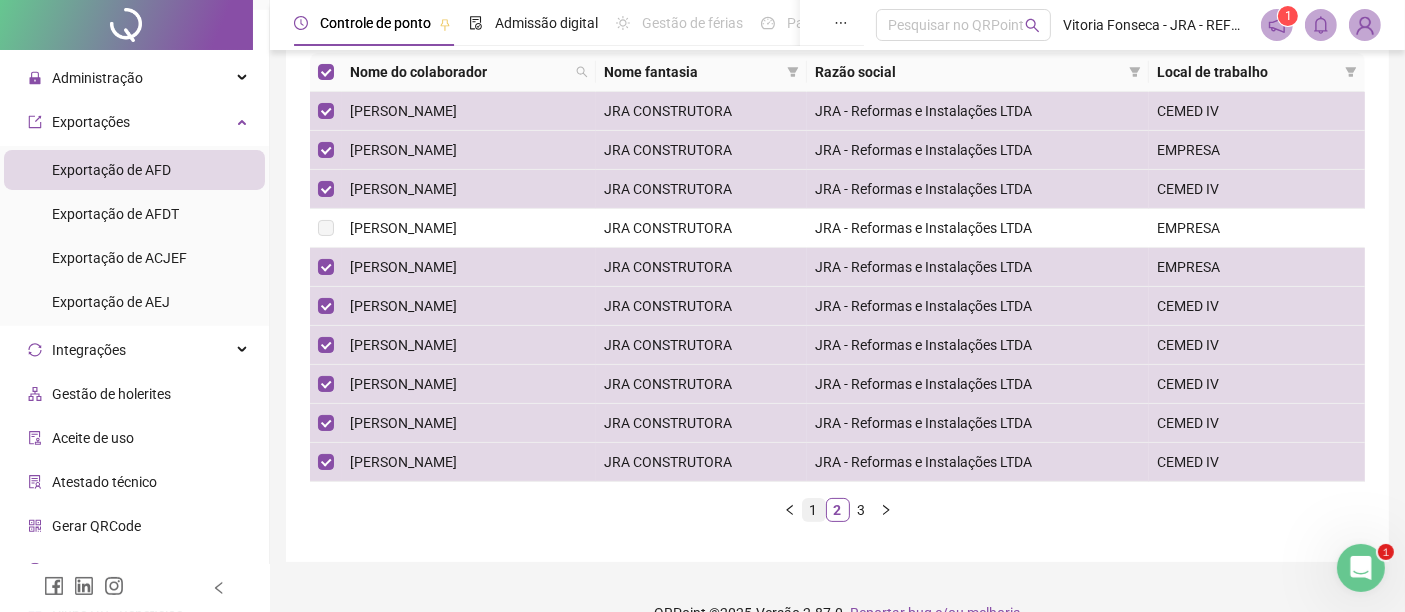 click on "1" at bounding box center [814, 510] 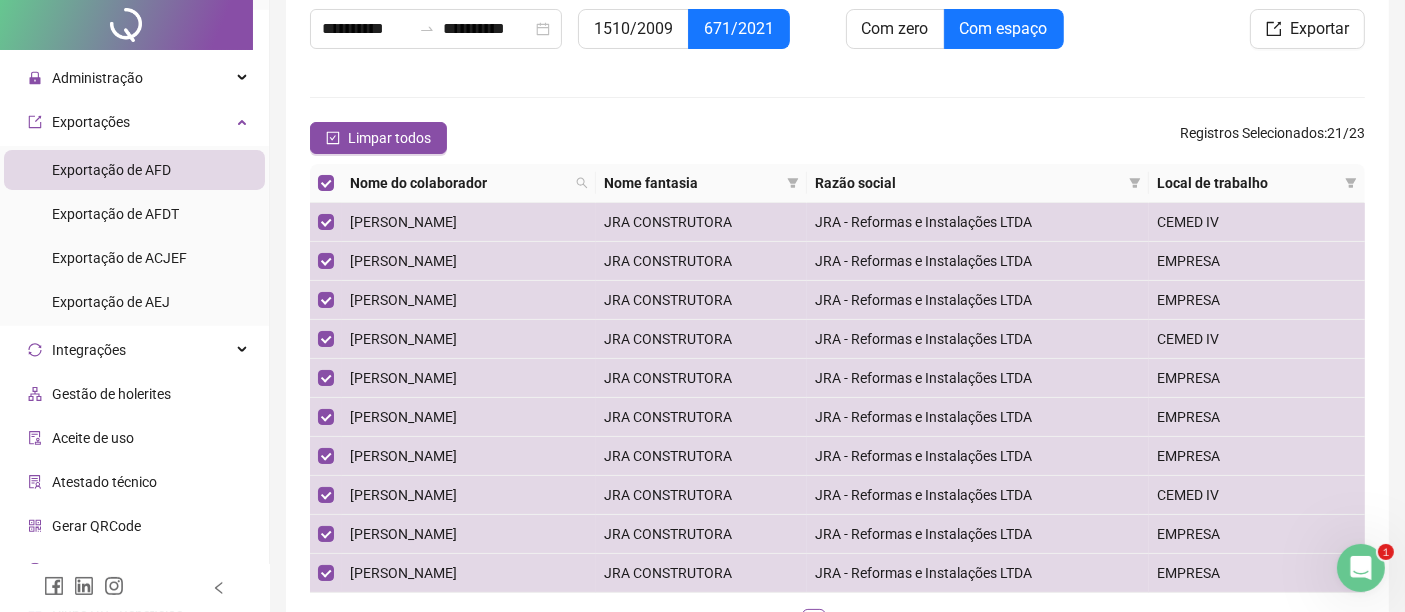 scroll, scrollTop: 0, scrollLeft: 0, axis: both 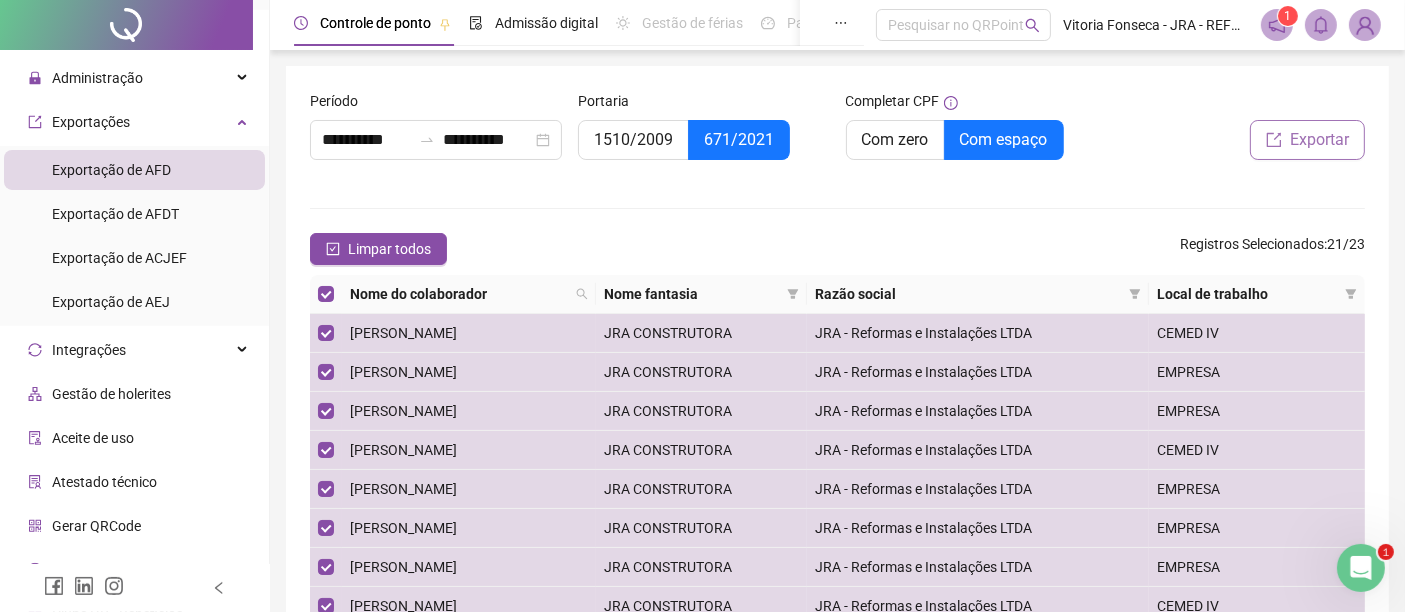 click on "Exportar" at bounding box center [1319, 140] 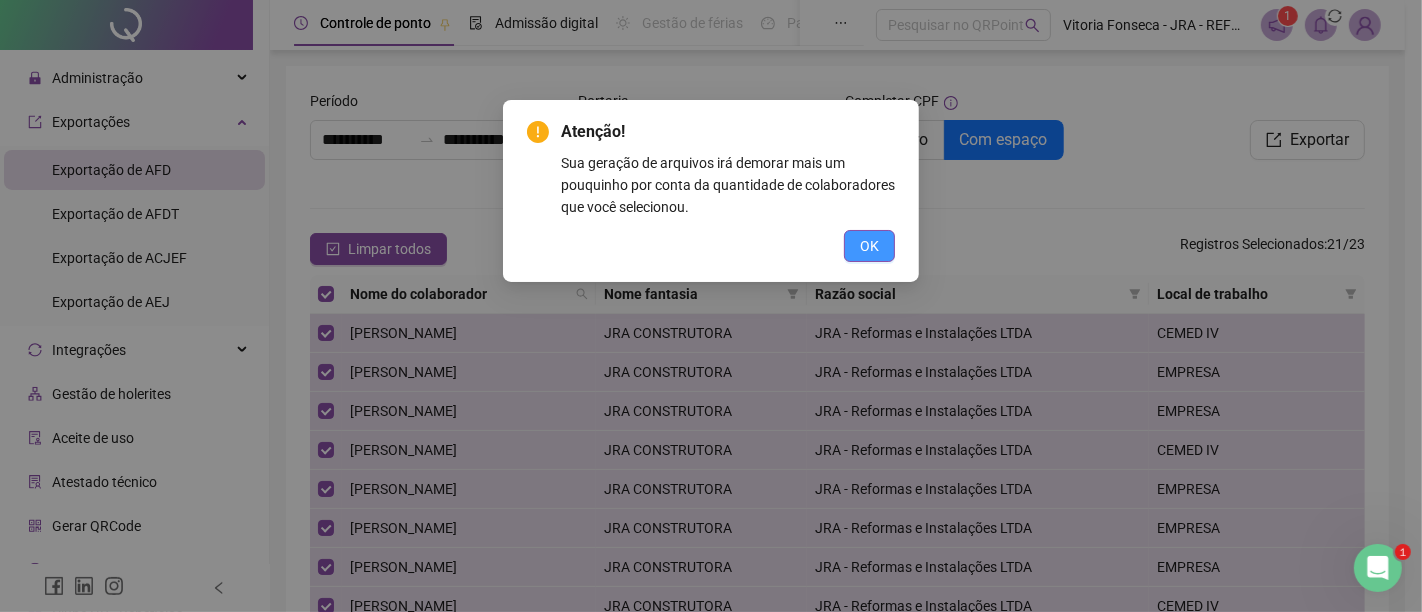click on "OK" at bounding box center (869, 246) 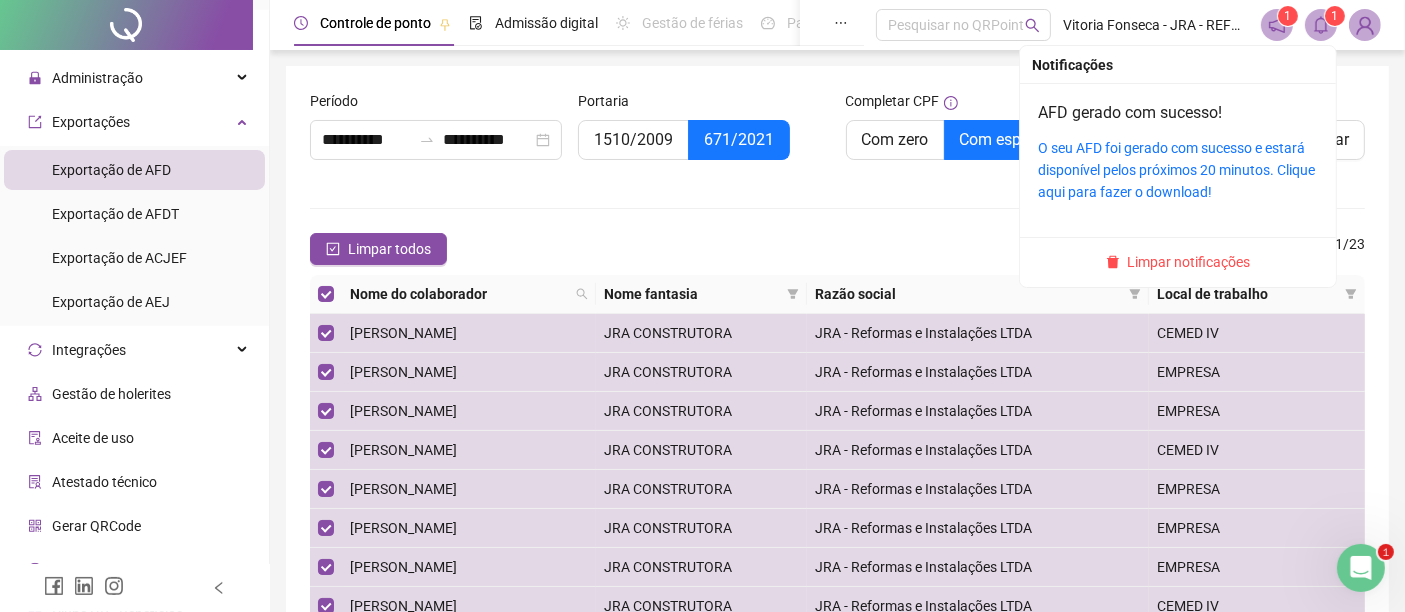 click 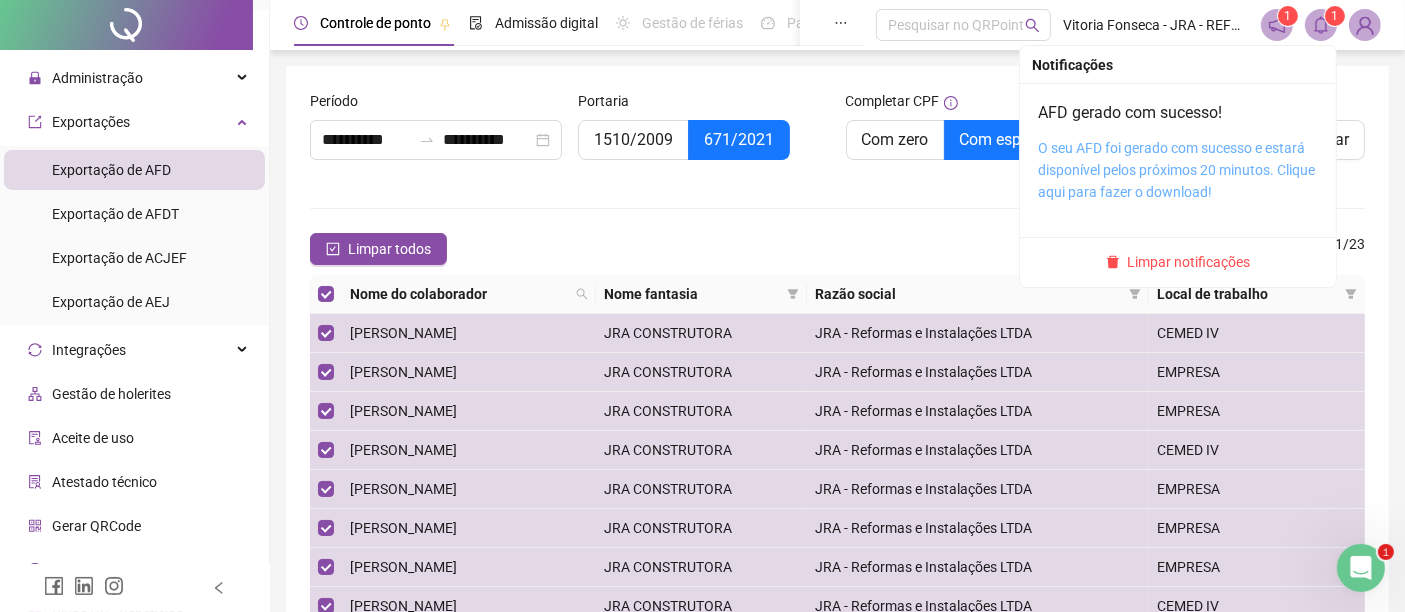 click on "O seu AFD foi gerado com sucesso e estará disponível pelos próximos 20 minutos.
Clique aqui para fazer o download!" at bounding box center [1176, 170] 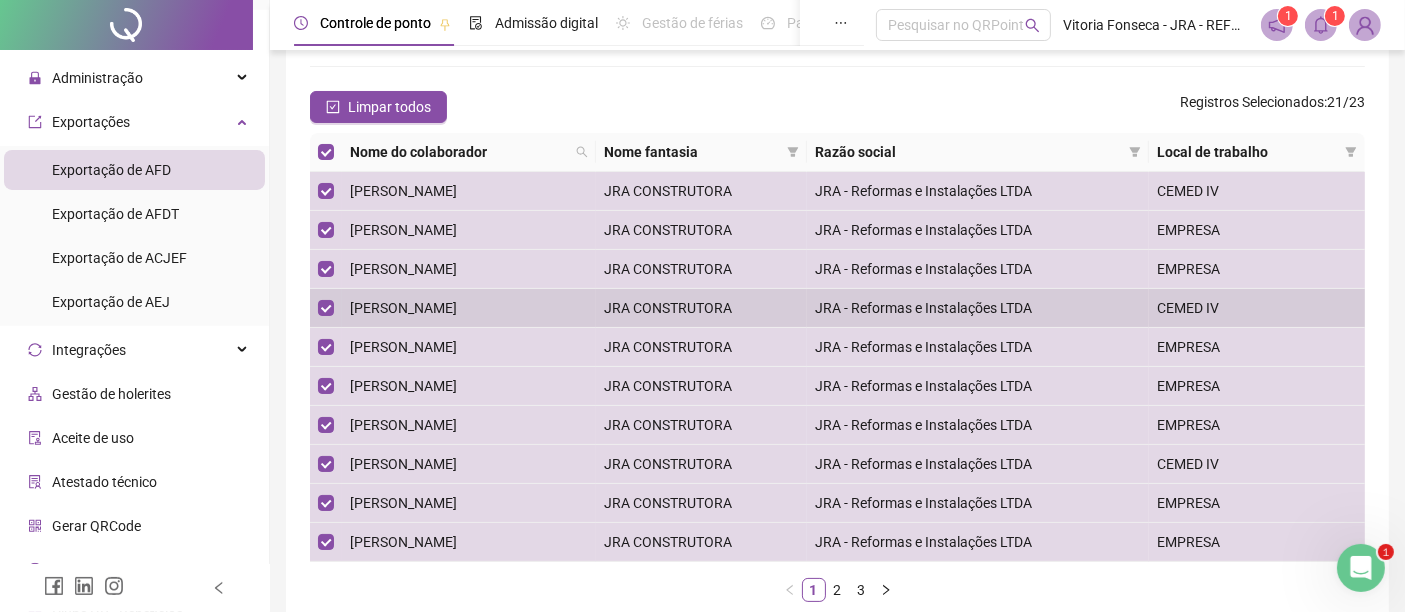 scroll, scrollTop: 0, scrollLeft: 0, axis: both 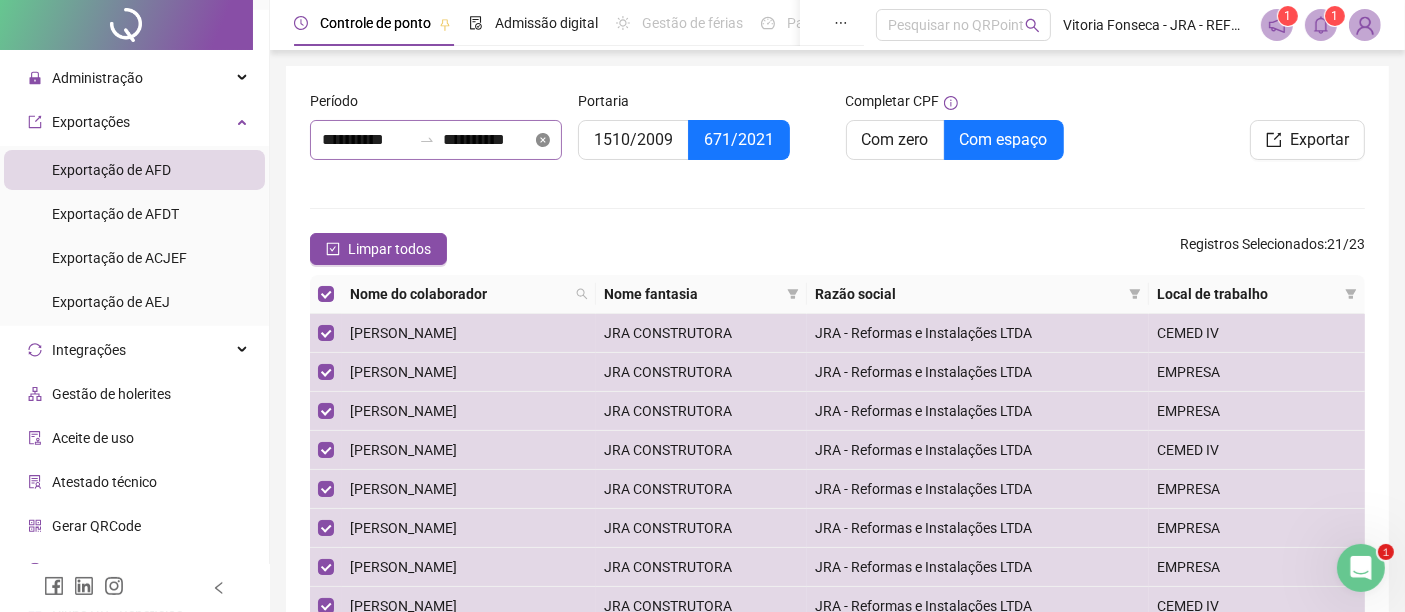 click 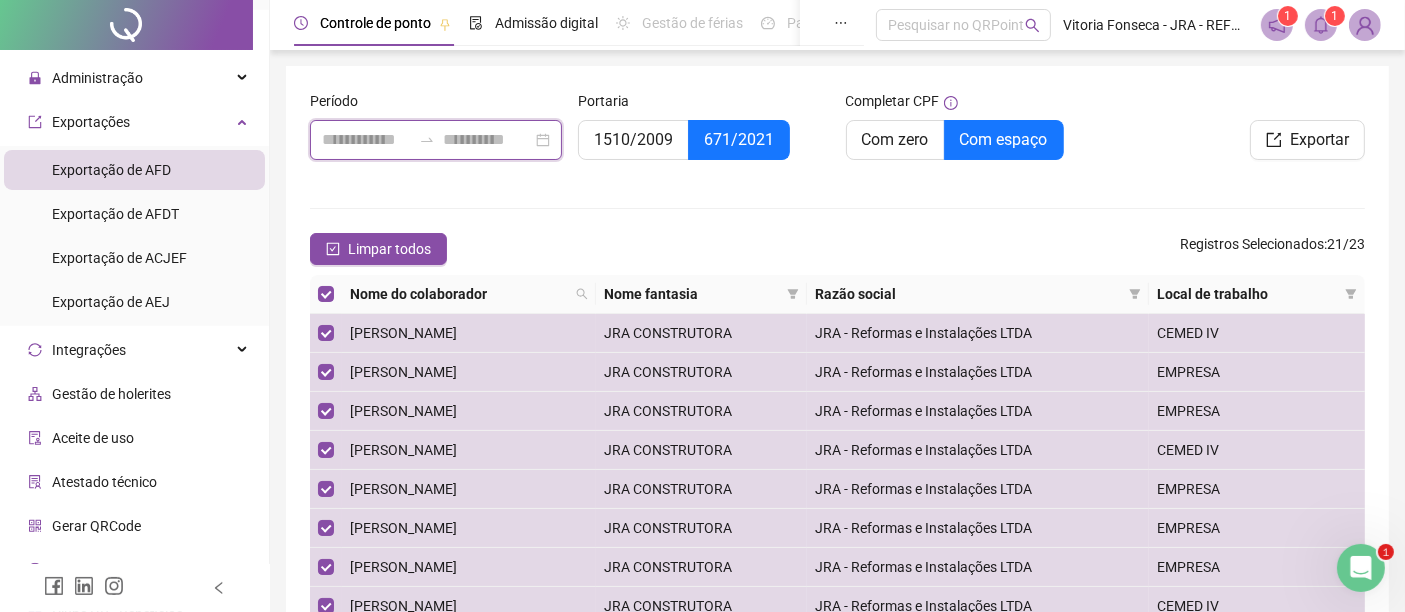 click at bounding box center [487, 140] 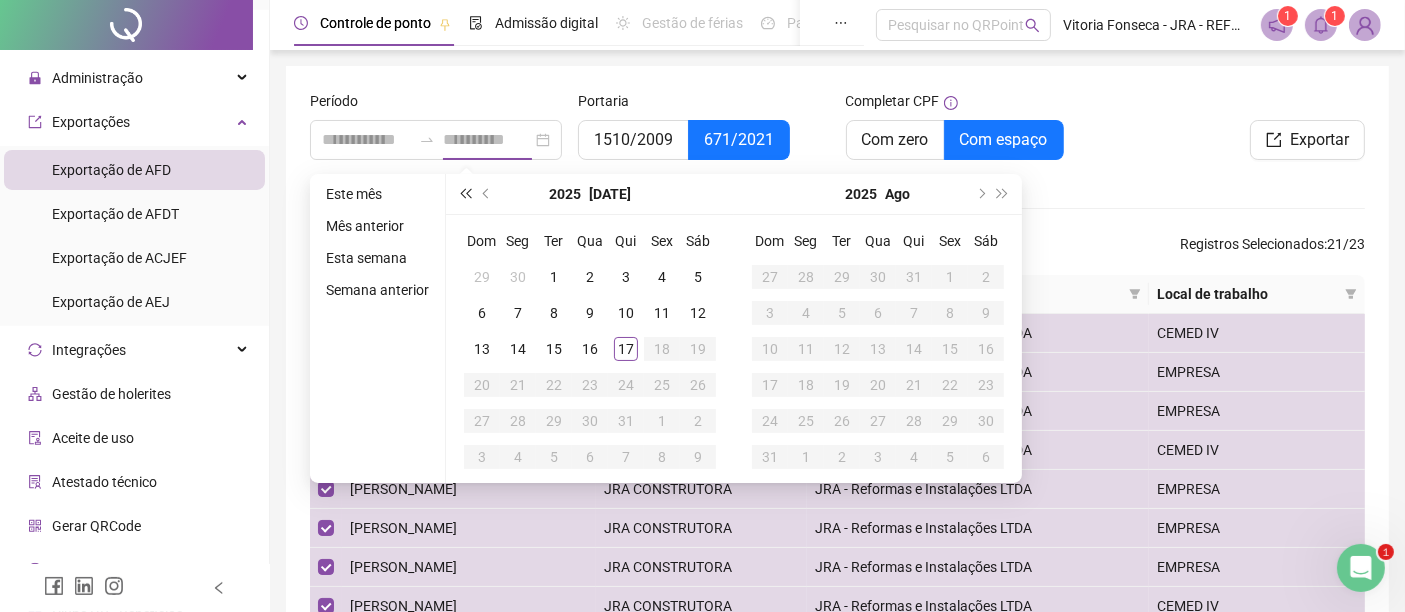 click at bounding box center [465, 194] 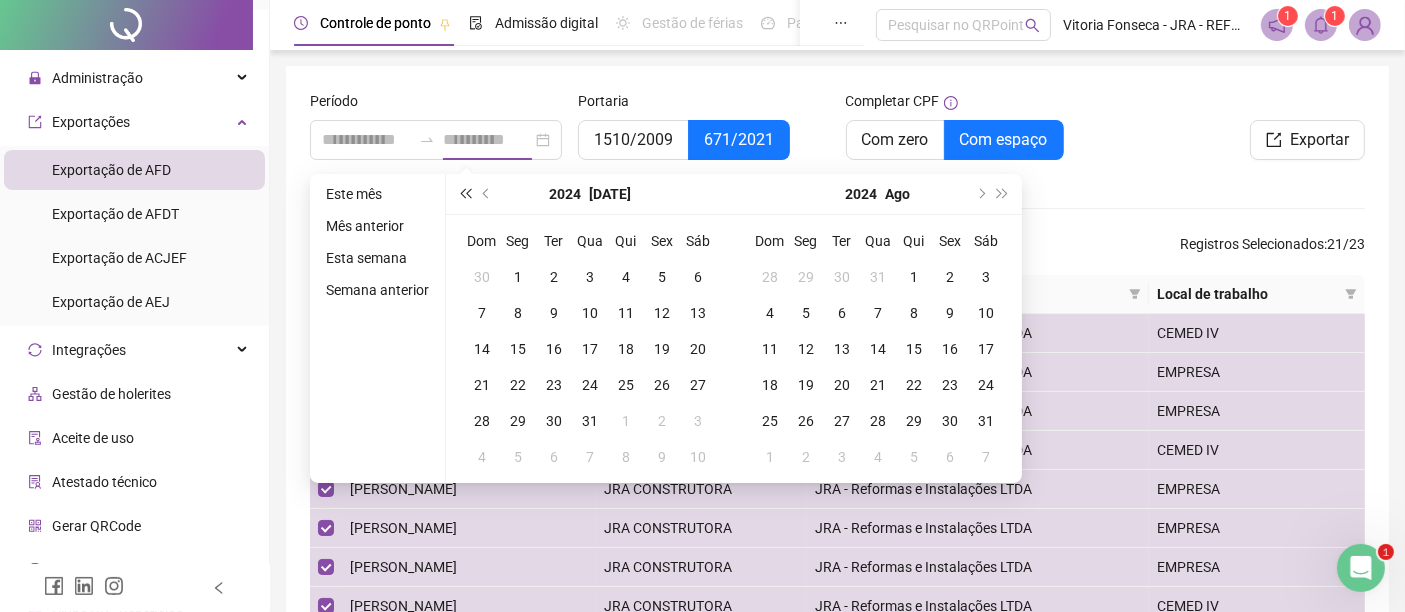 click at bounding box center [465, 194] 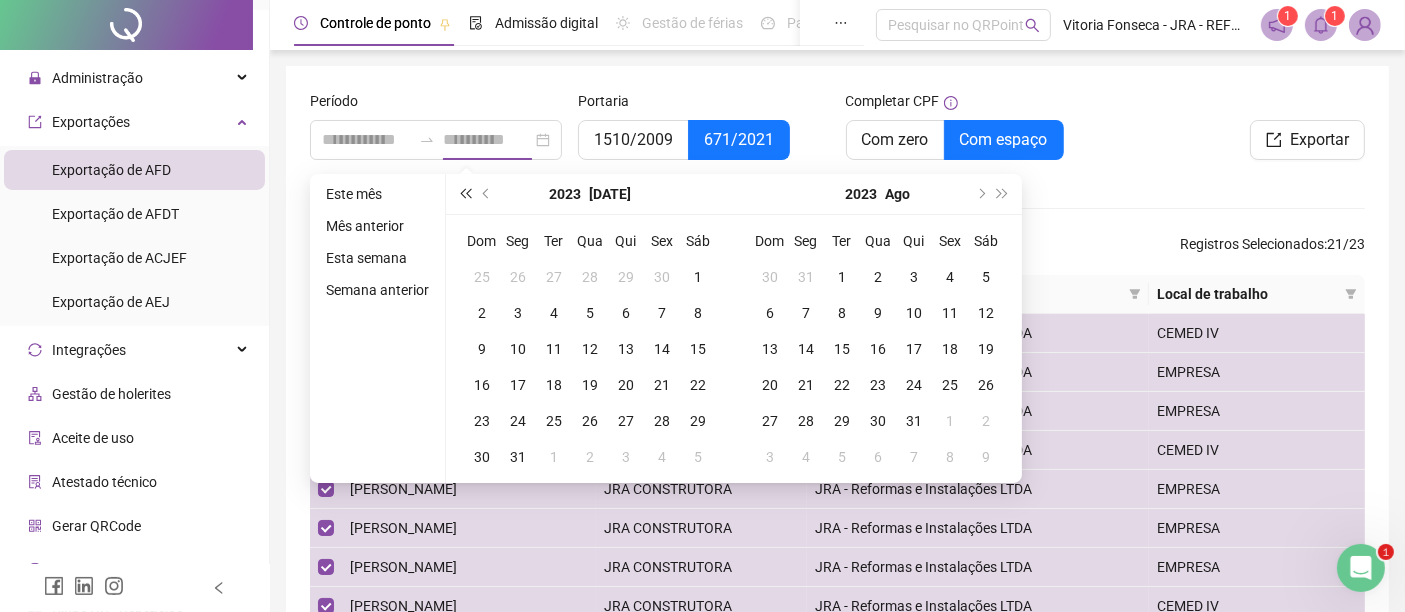 click at bounding box center (465, 194) 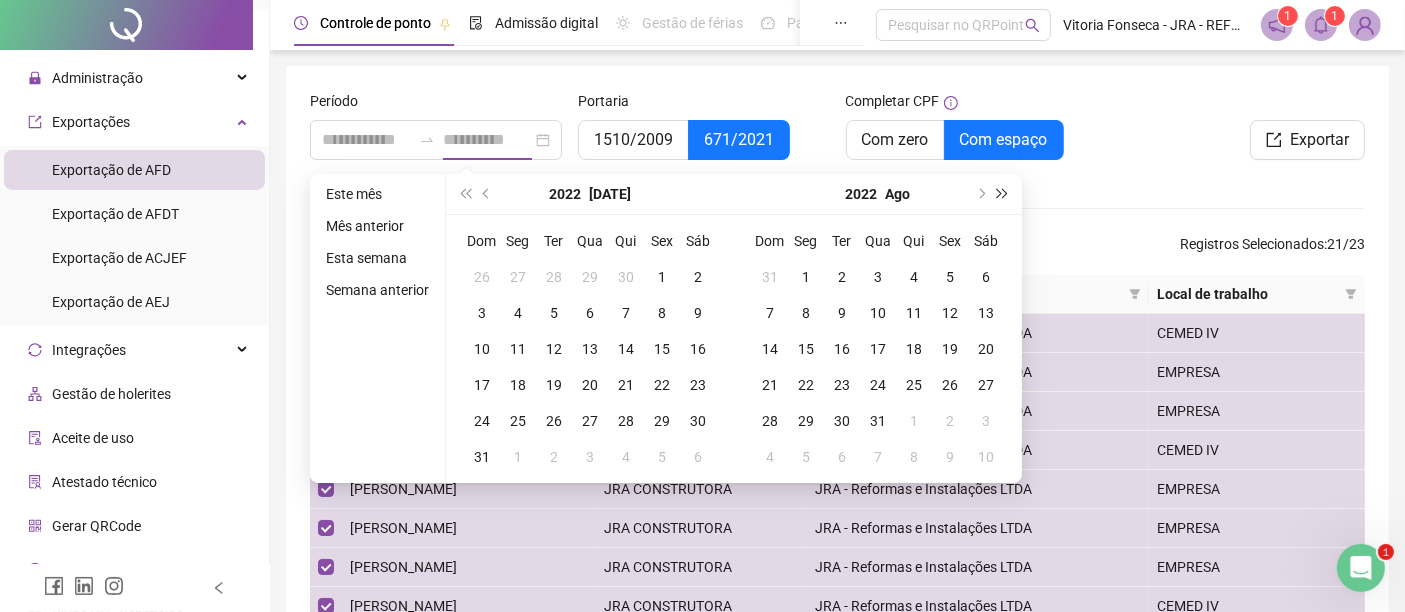 click at bounding box center (1003, 194) 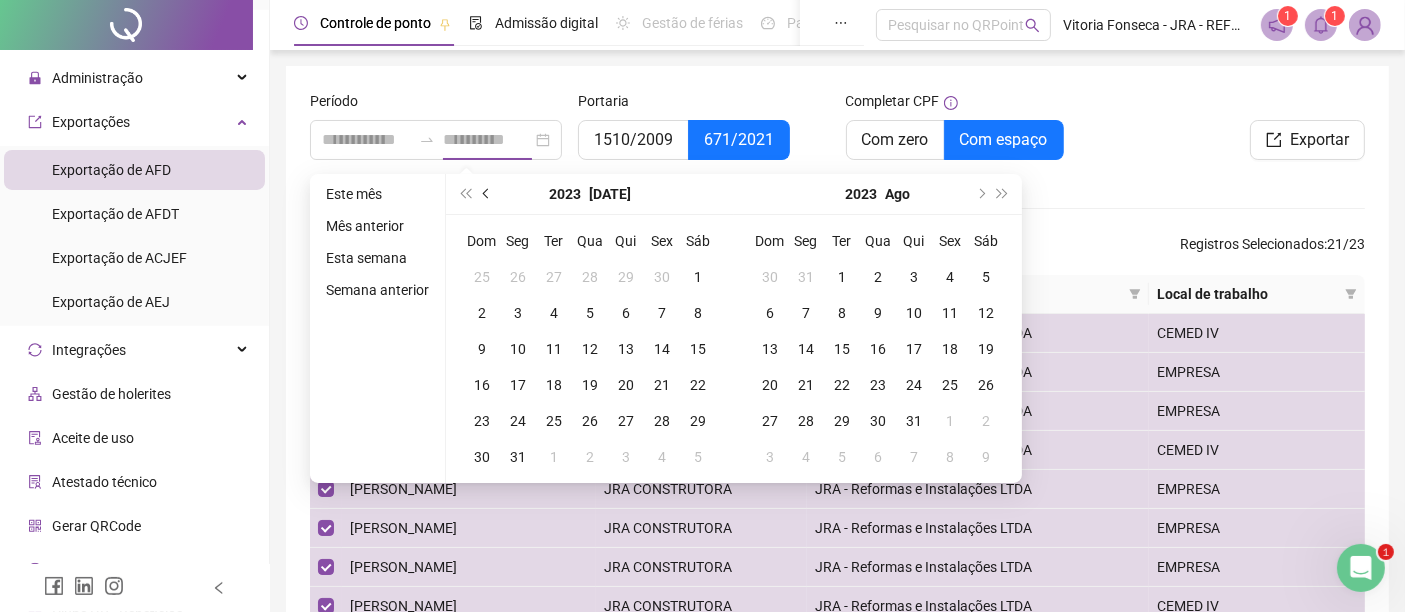 click at bounding box center [488, 194] 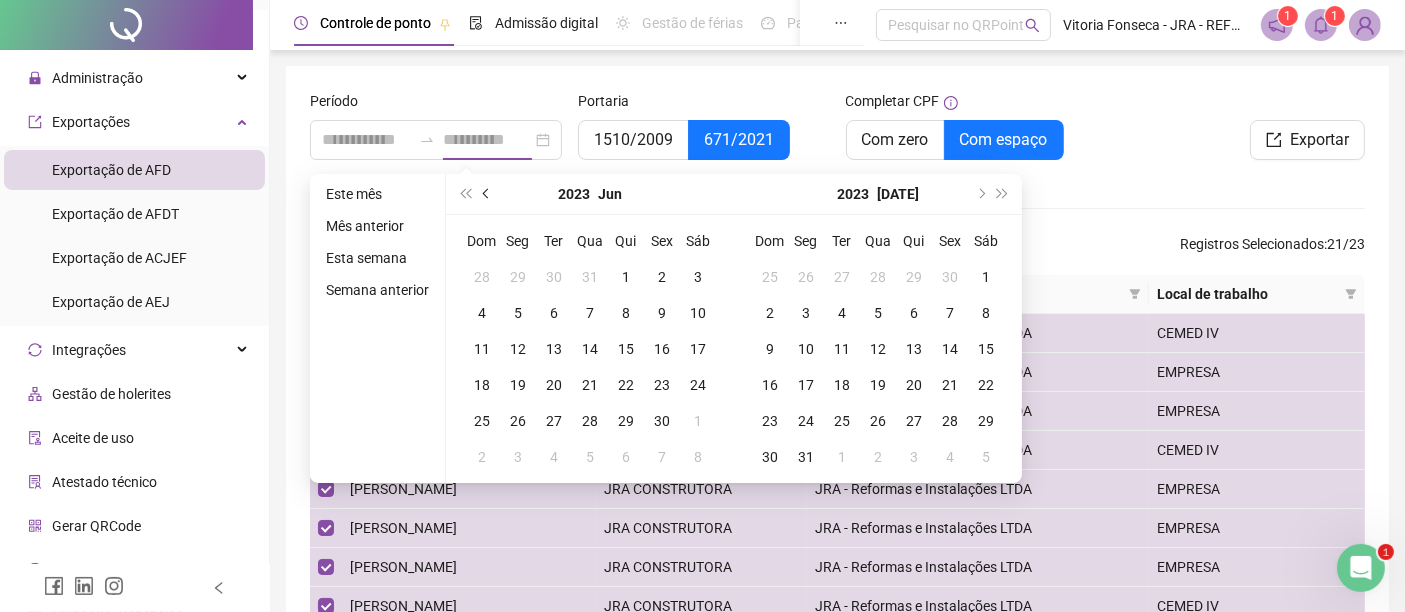 click at bounding box center [488, 194] 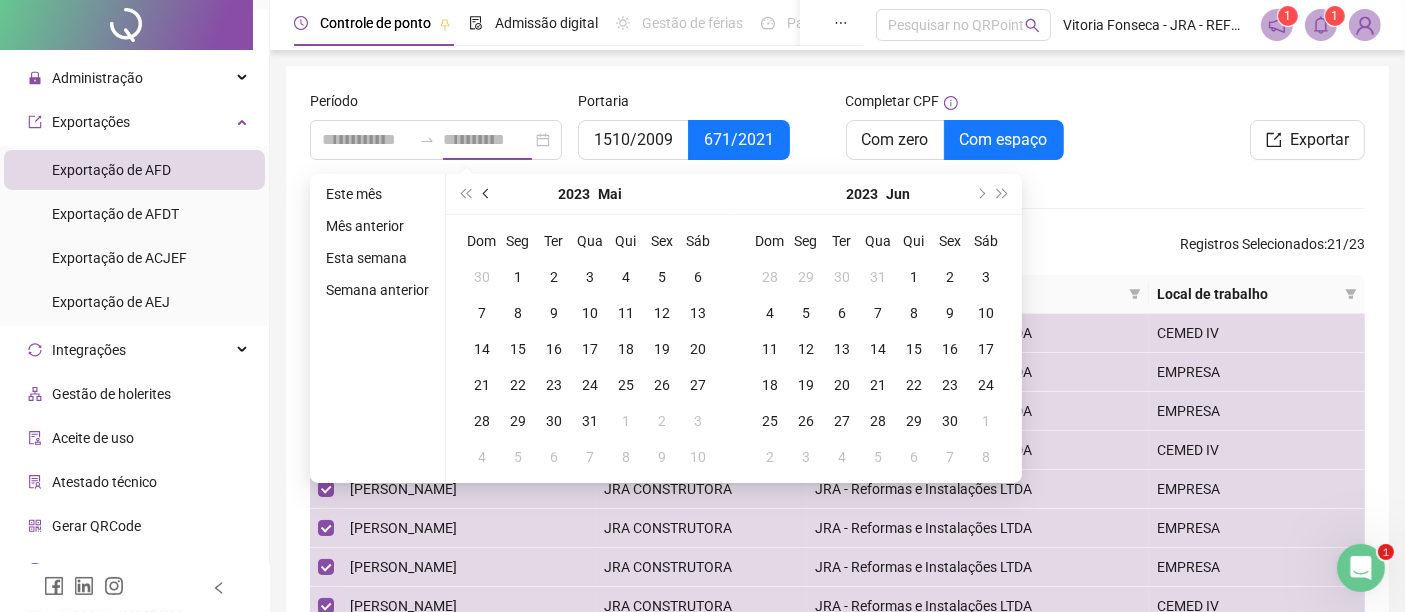 click at bounding box center [488, 194] 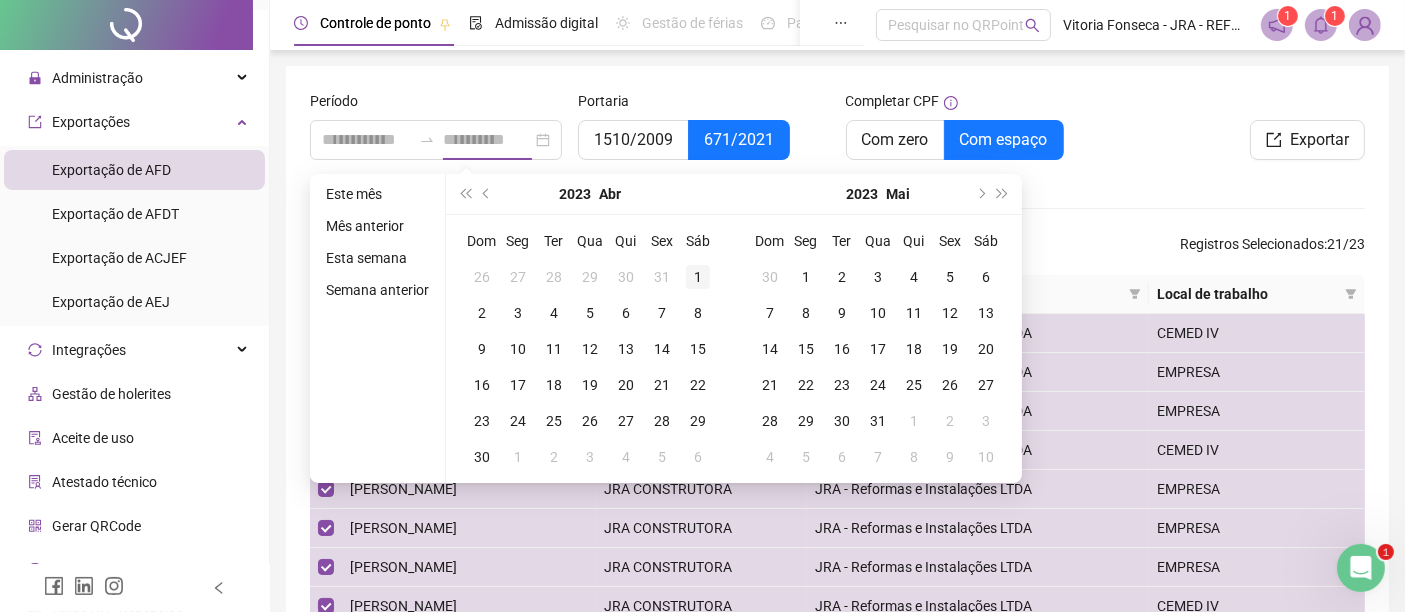 type on "**********" 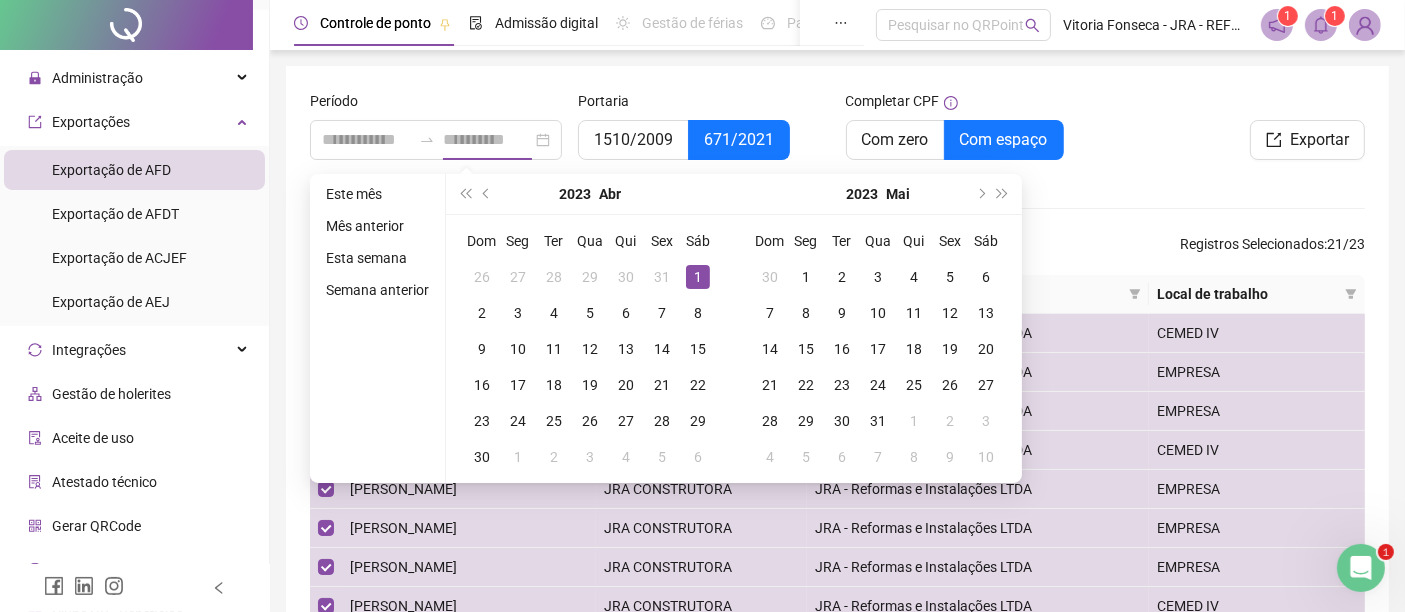 click on "1" at bounding box center (698, 277) 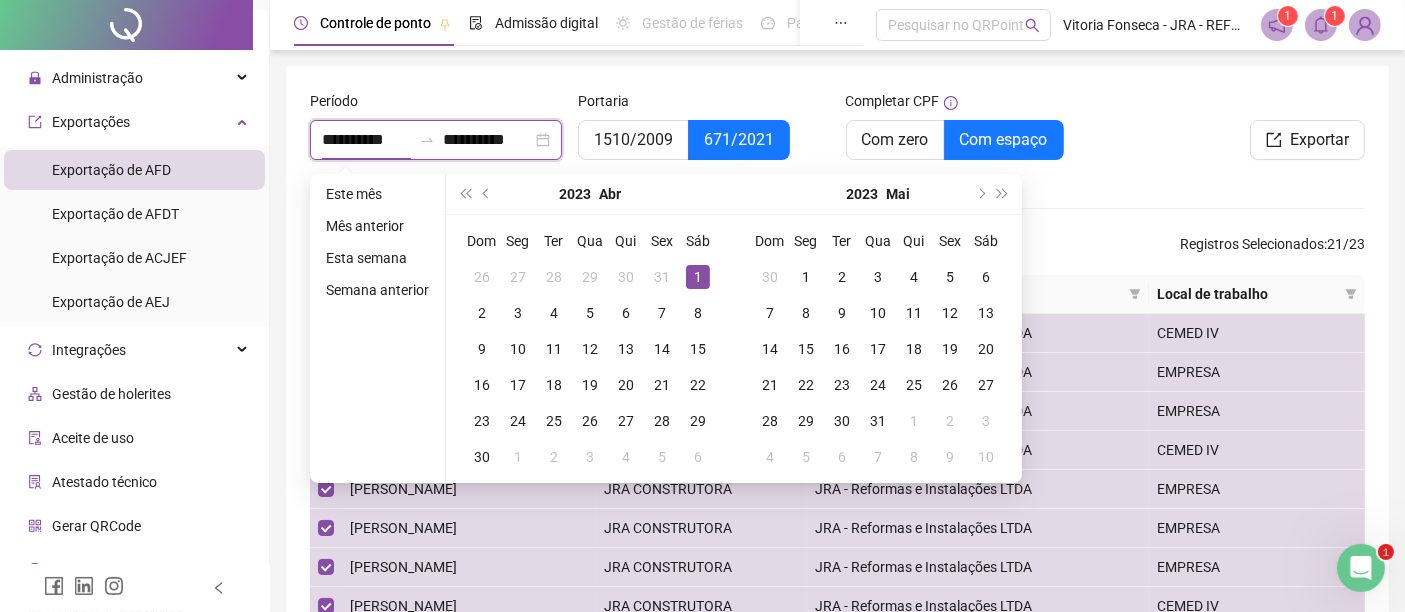 type on "**********" 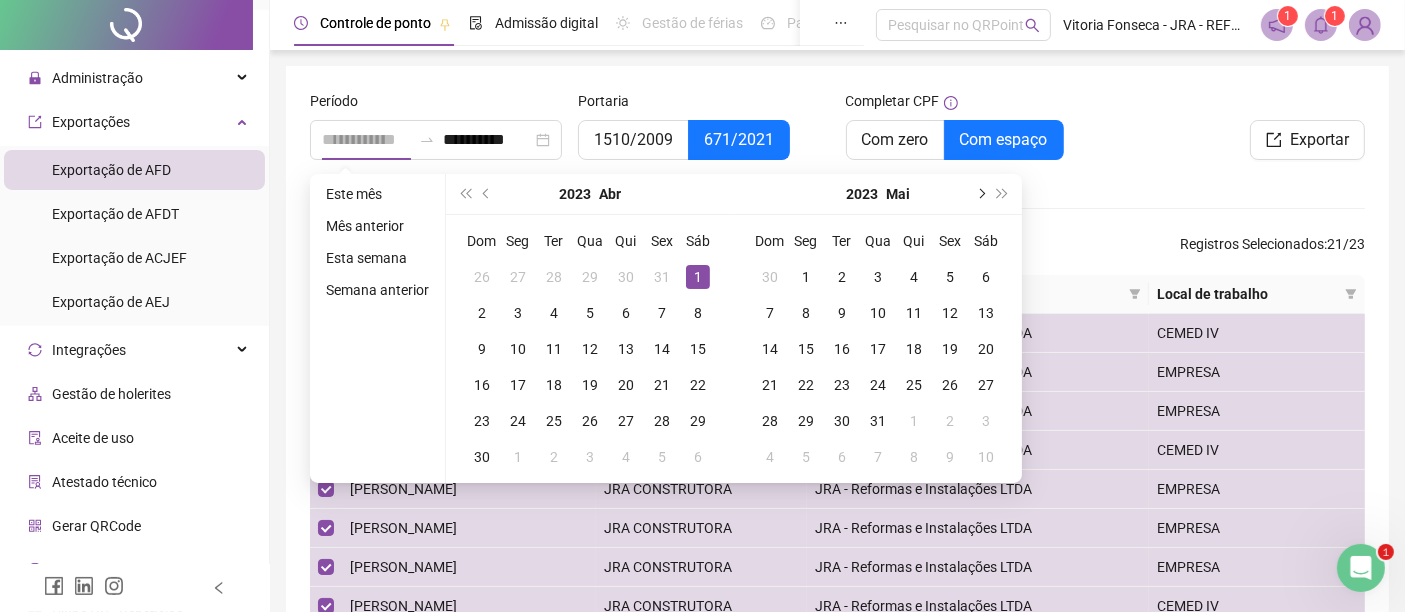 click at bounding box center (980, 194) 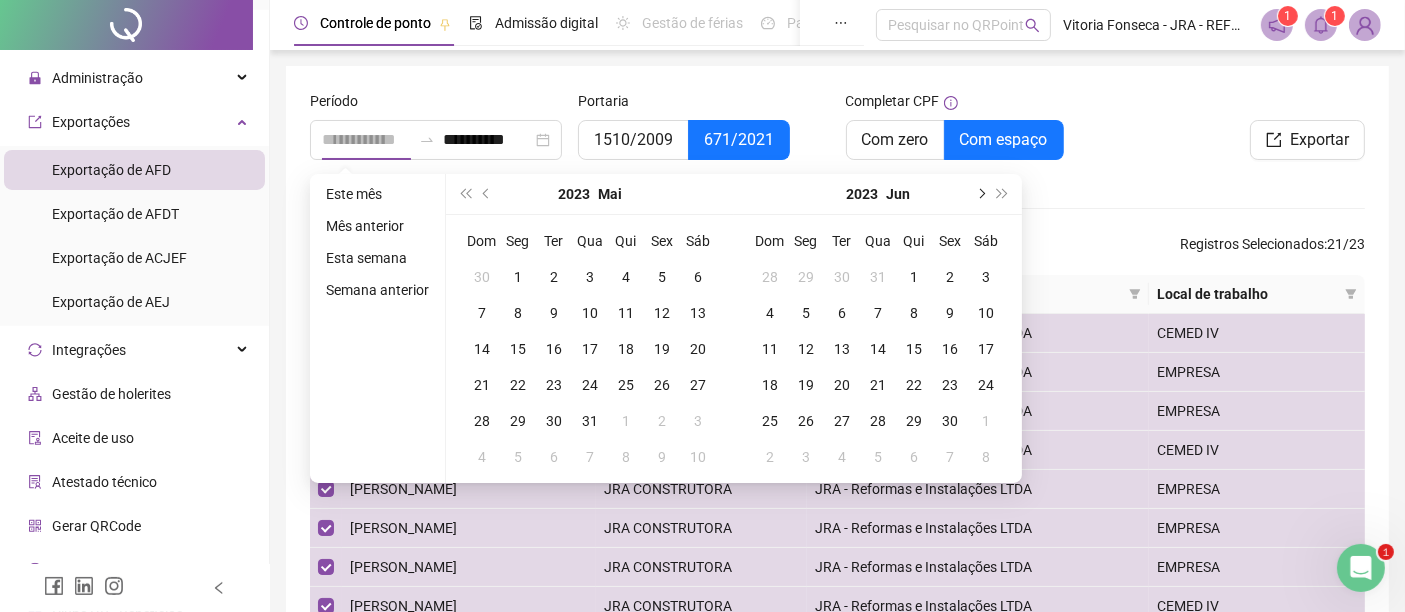 click at bounding box center [980, 194] 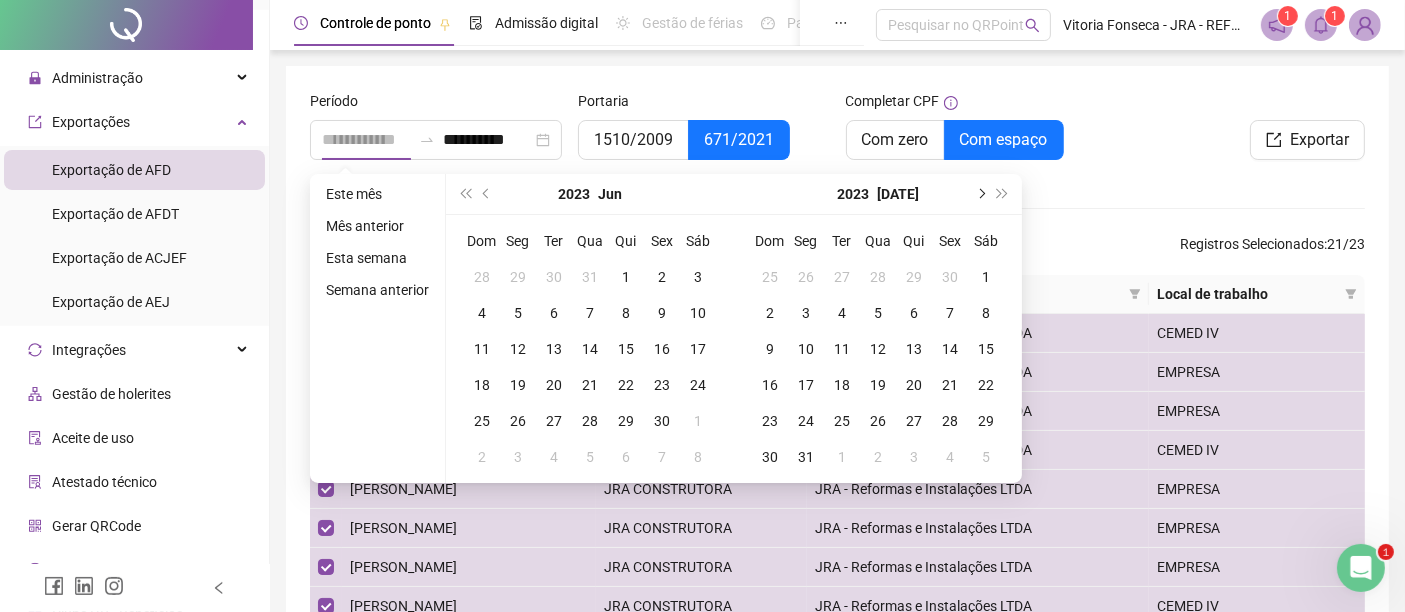 click at bounding box center (980, 194) 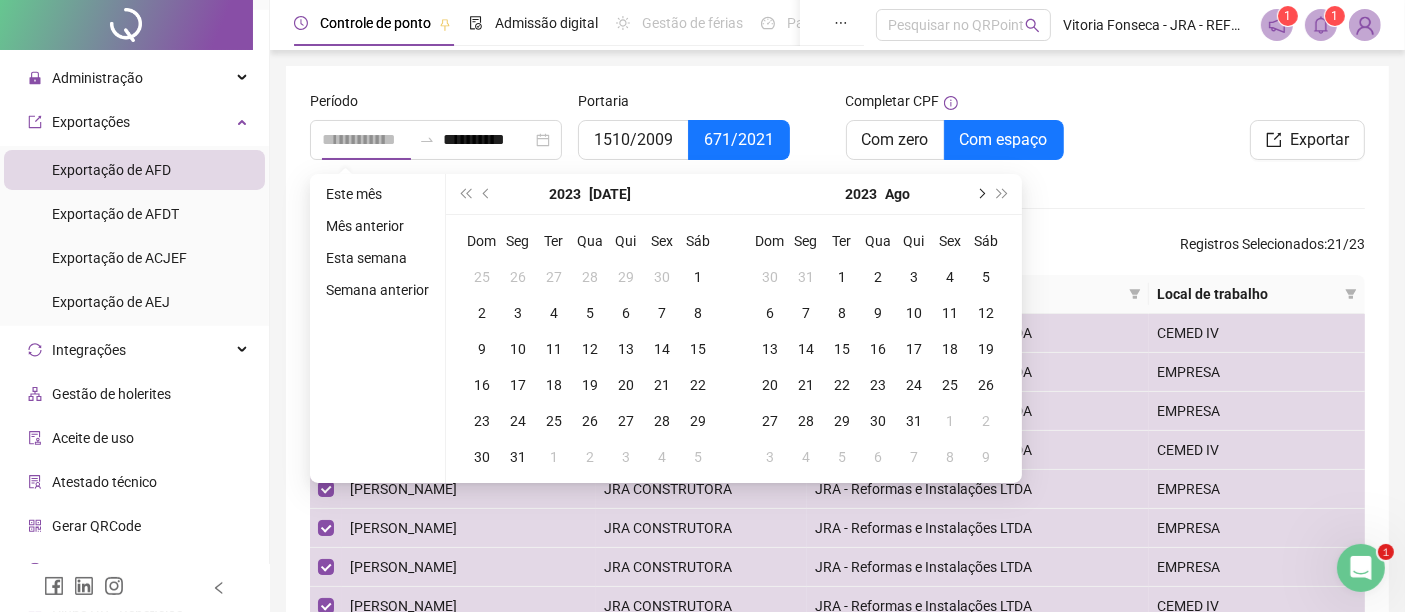 click at bounding box center (980, 194) 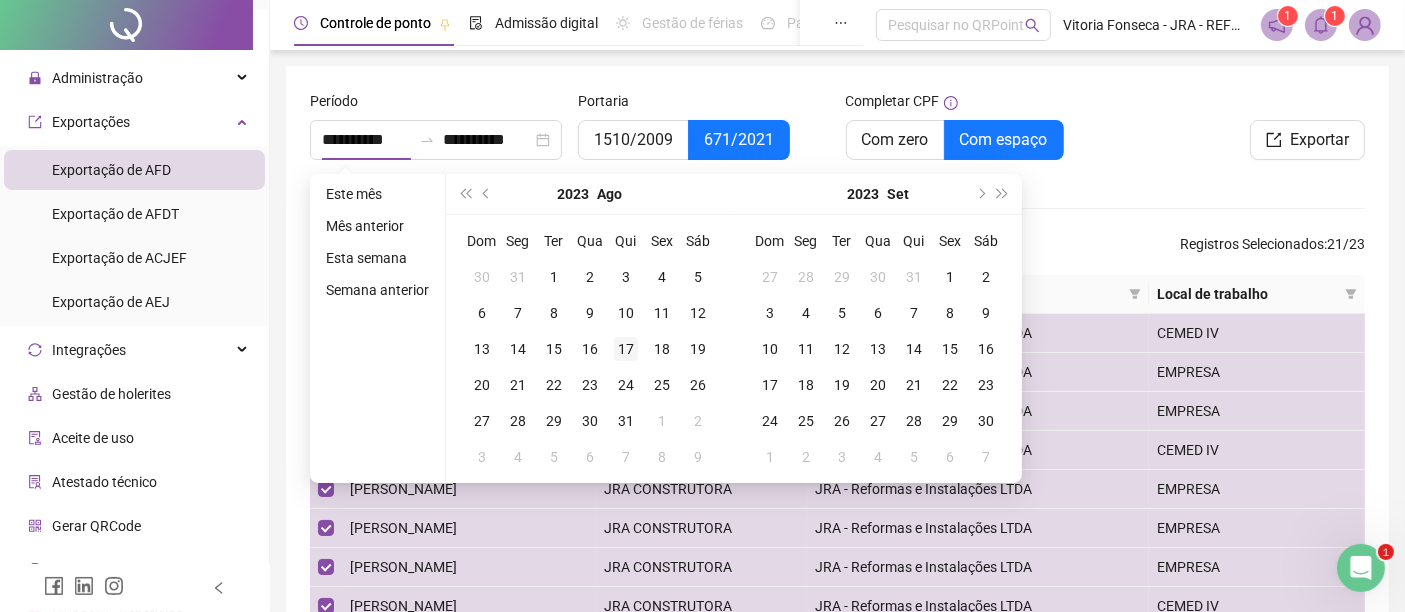type on "**********" 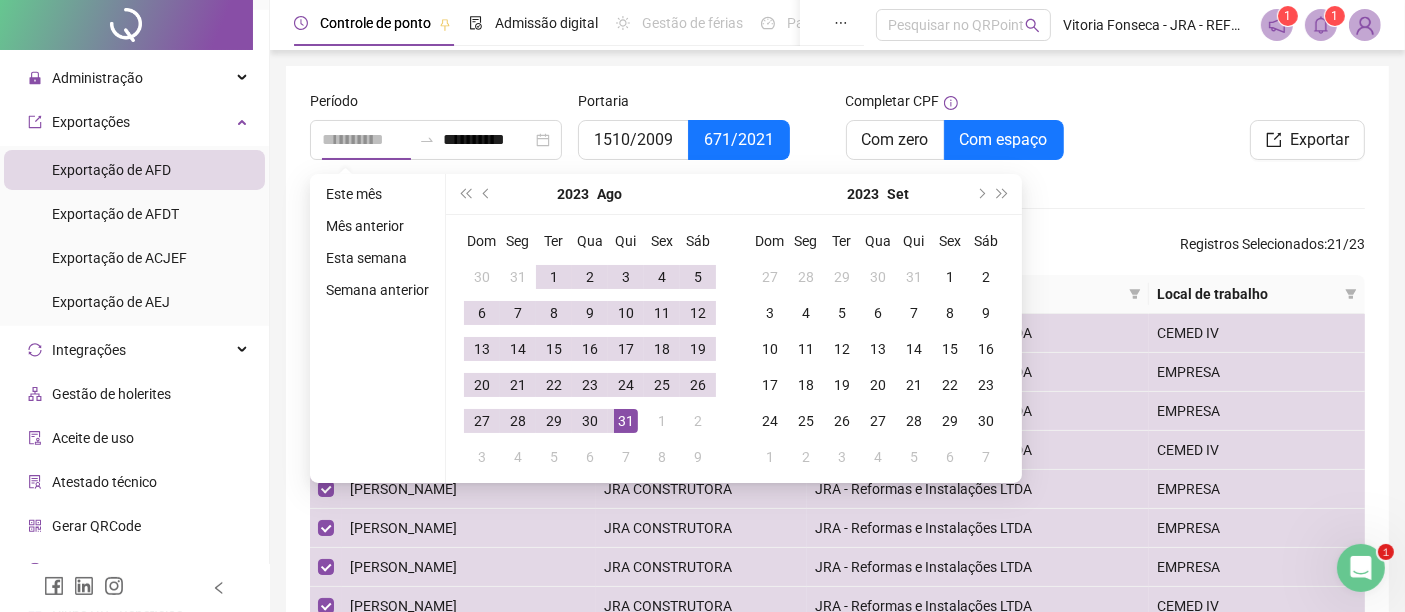 click on "31" at bounding box center [626, 421] 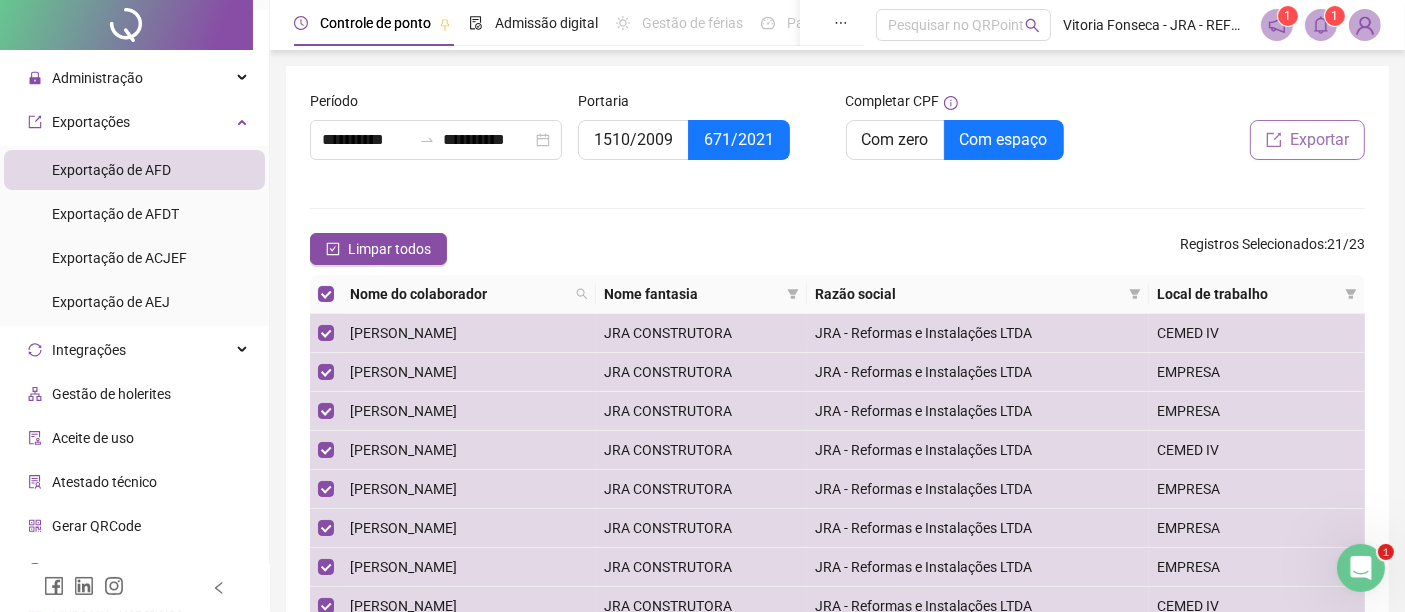 click on "Exportar" at bounding box center (1319, 140) 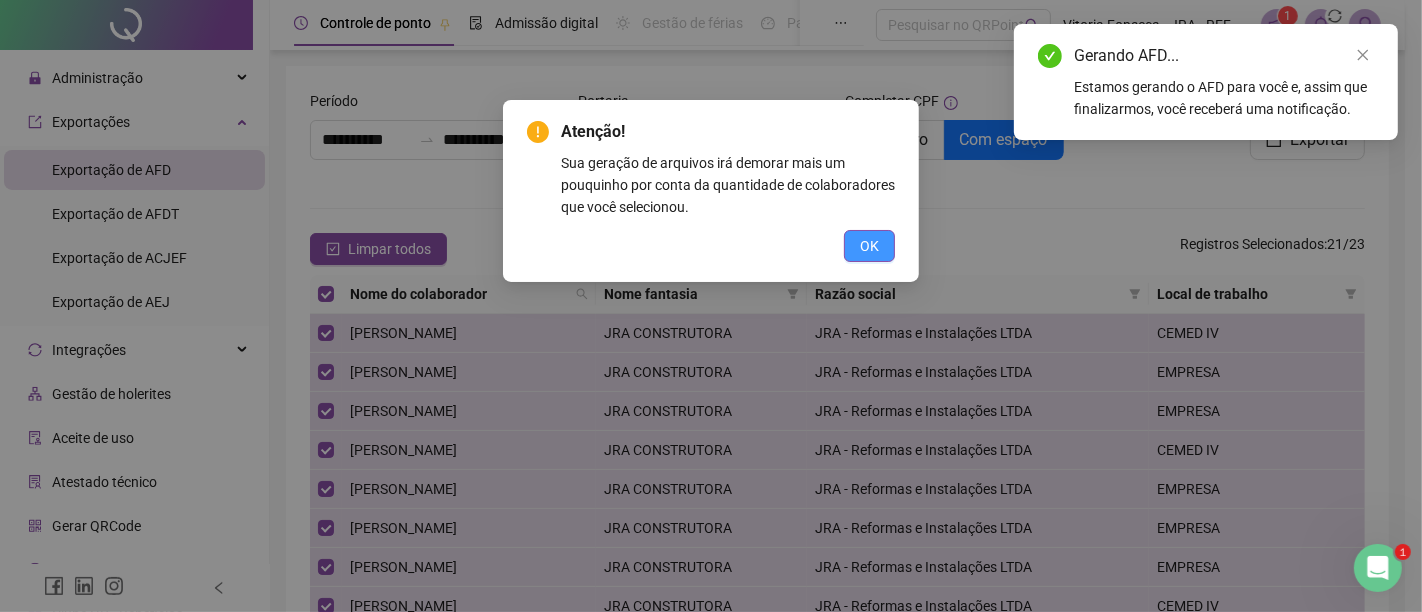 click on "OK" at bounding box center [869, 246] 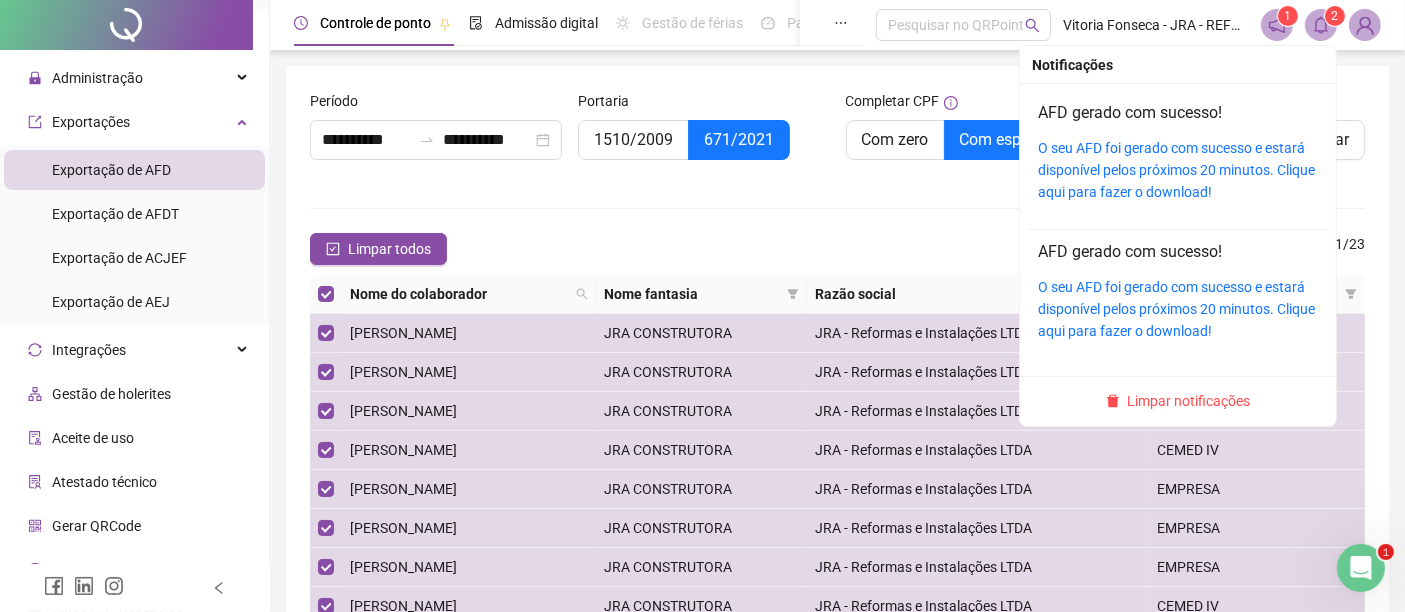 click 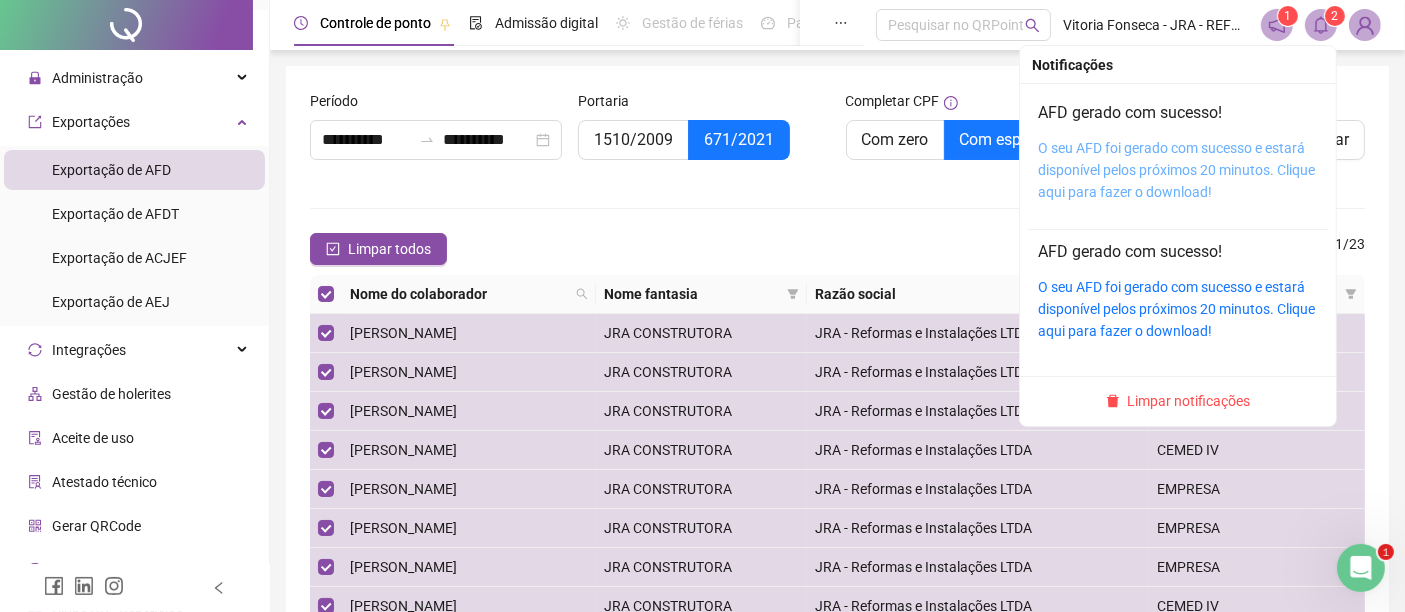 click on "O seu AFD foi gerado com sucesso e estará disponível pelos próximos 20 minutos.
Clique aqui para fazer o download!" at bounding box center [1176, 170] 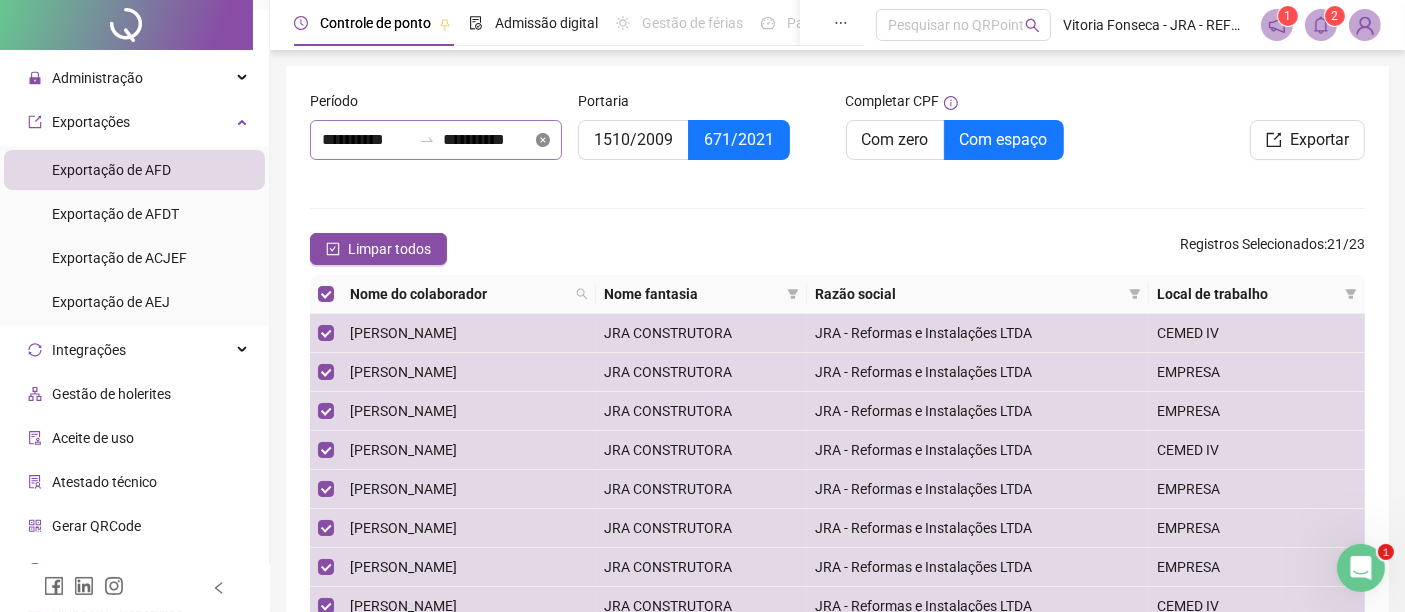 click 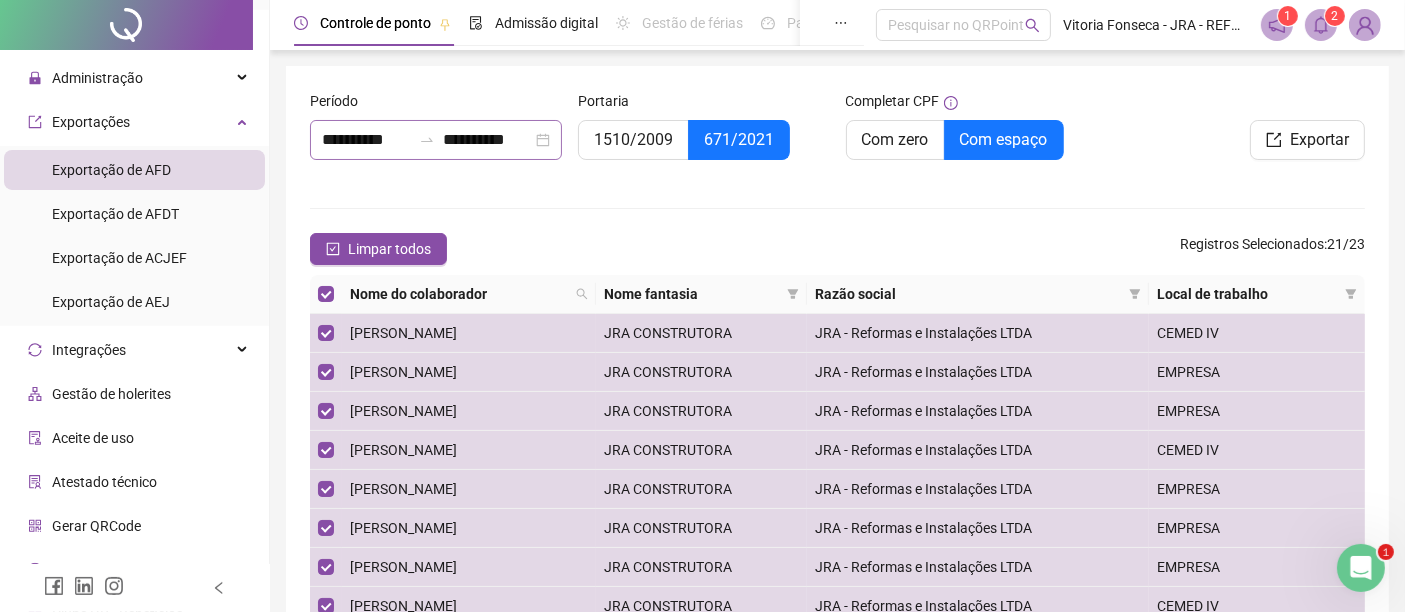 type 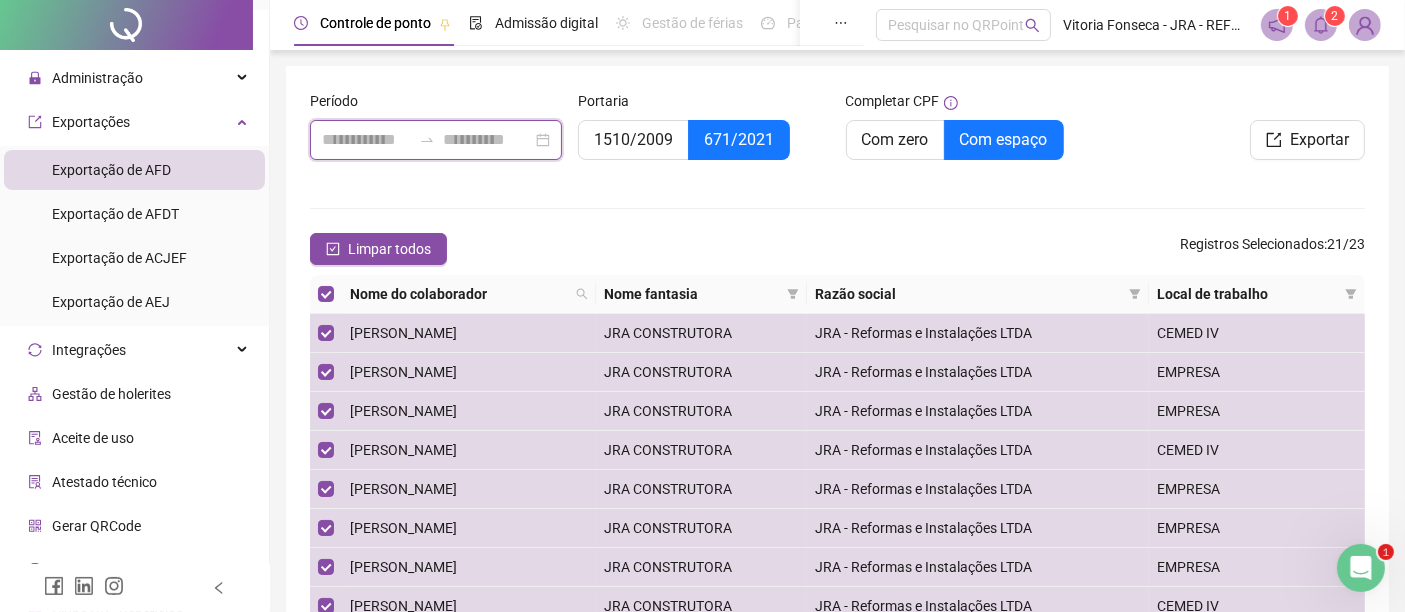 click at bounding box center (487, 140) 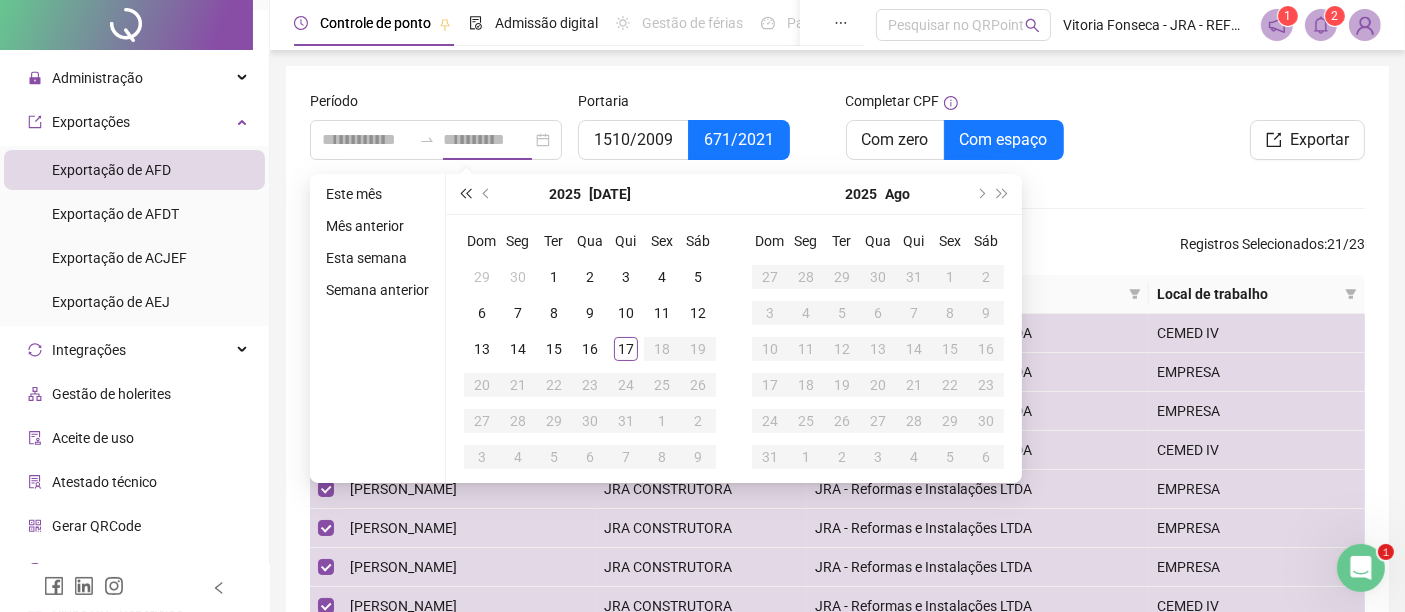 click at bounding box center (465, 194) 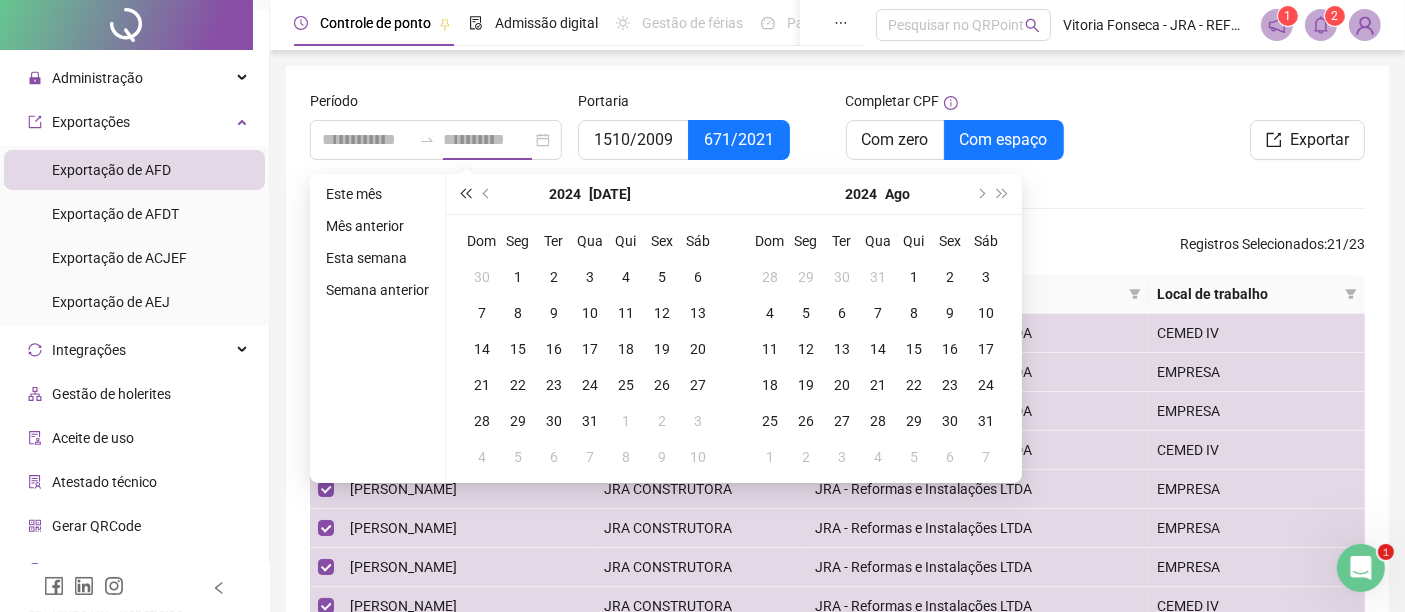click at bounding box center [465, 194] 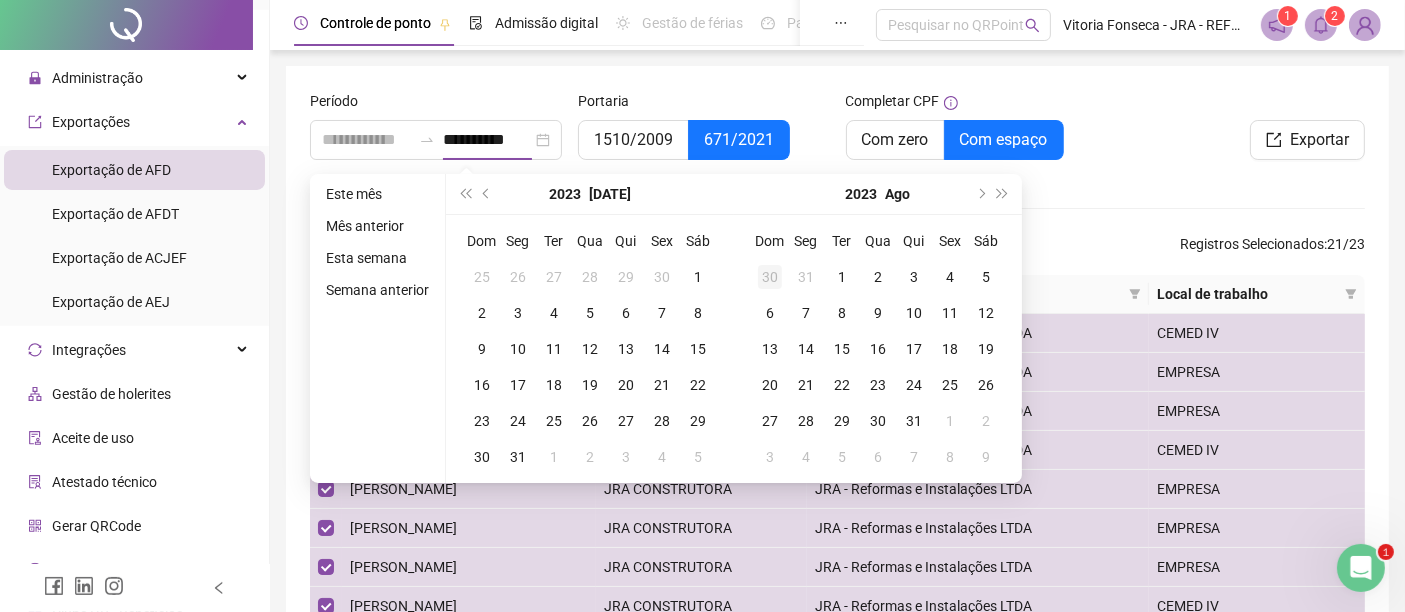 type on "**********" 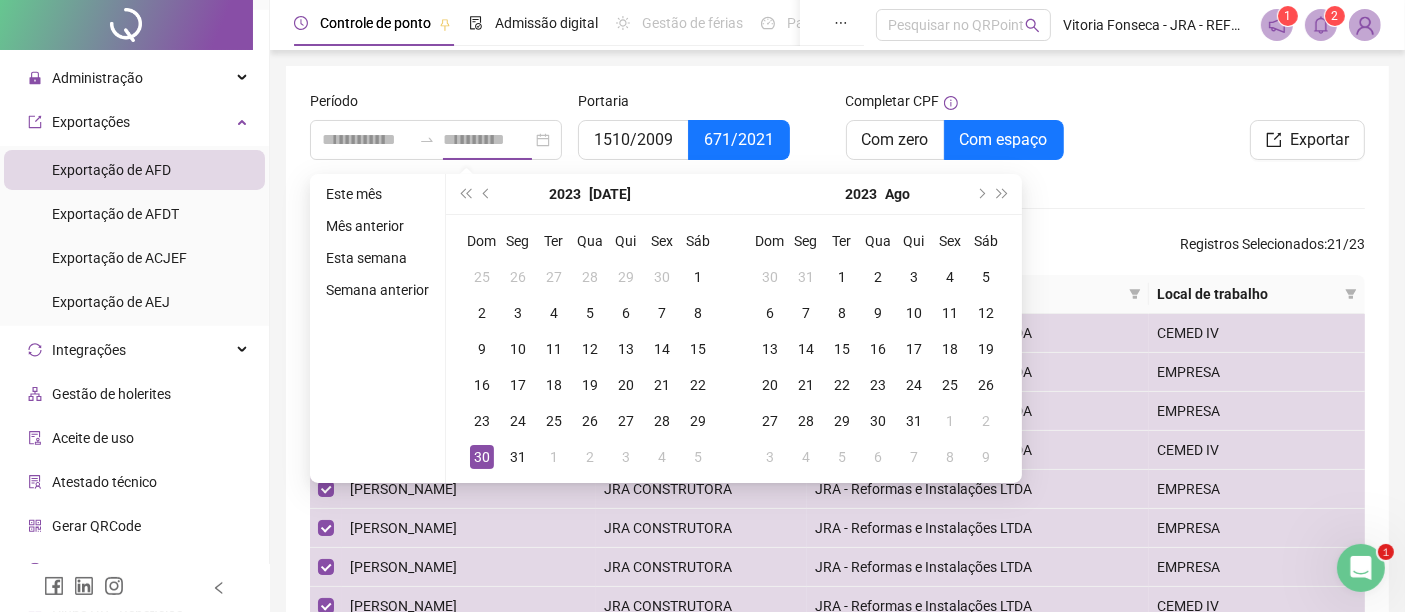 type on "**********" 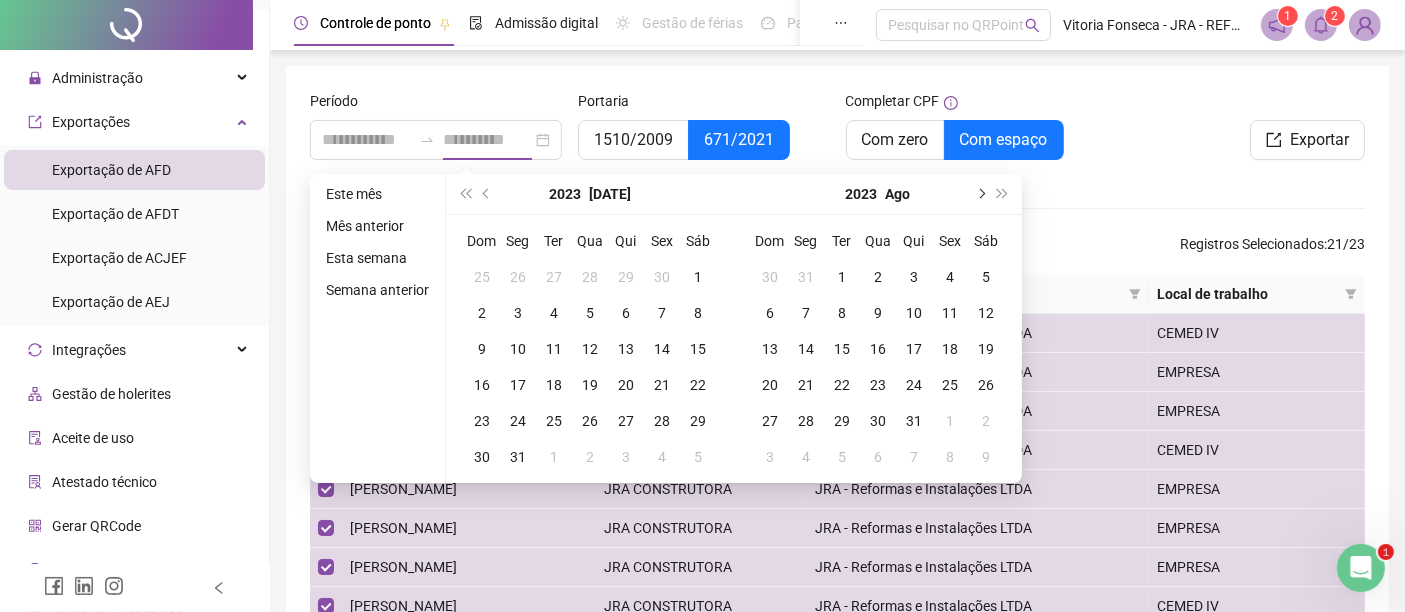 click at bounding box center [980, 194] 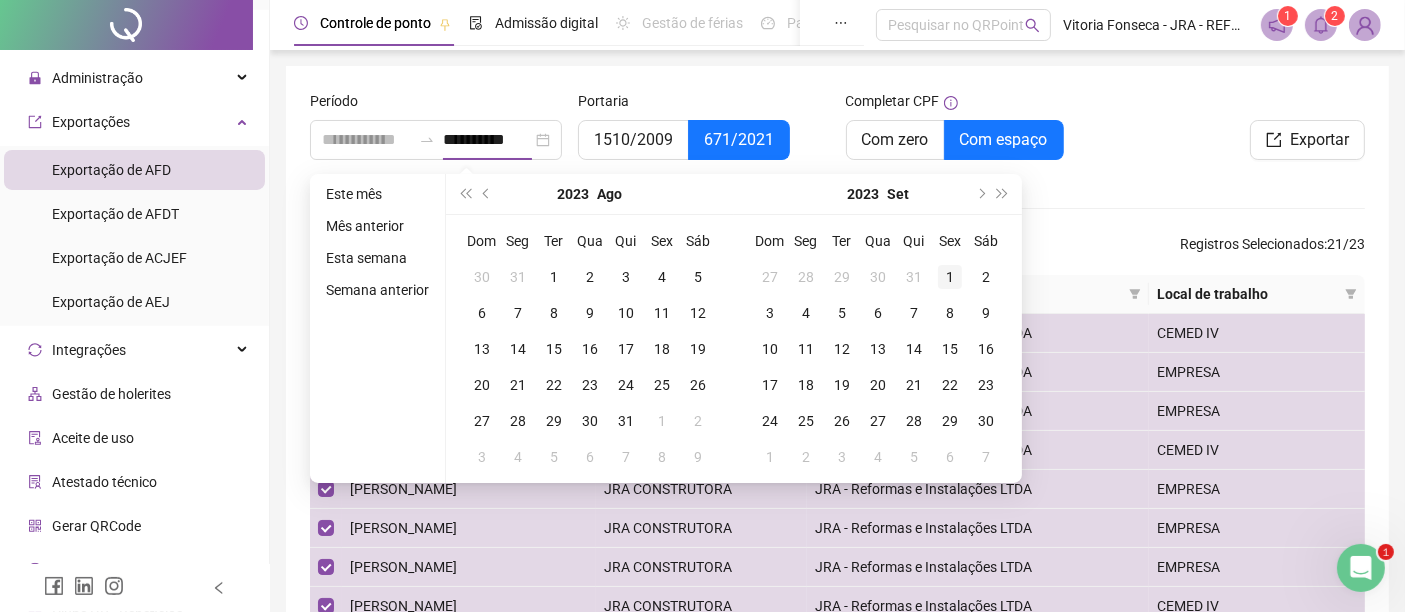type on "**********" 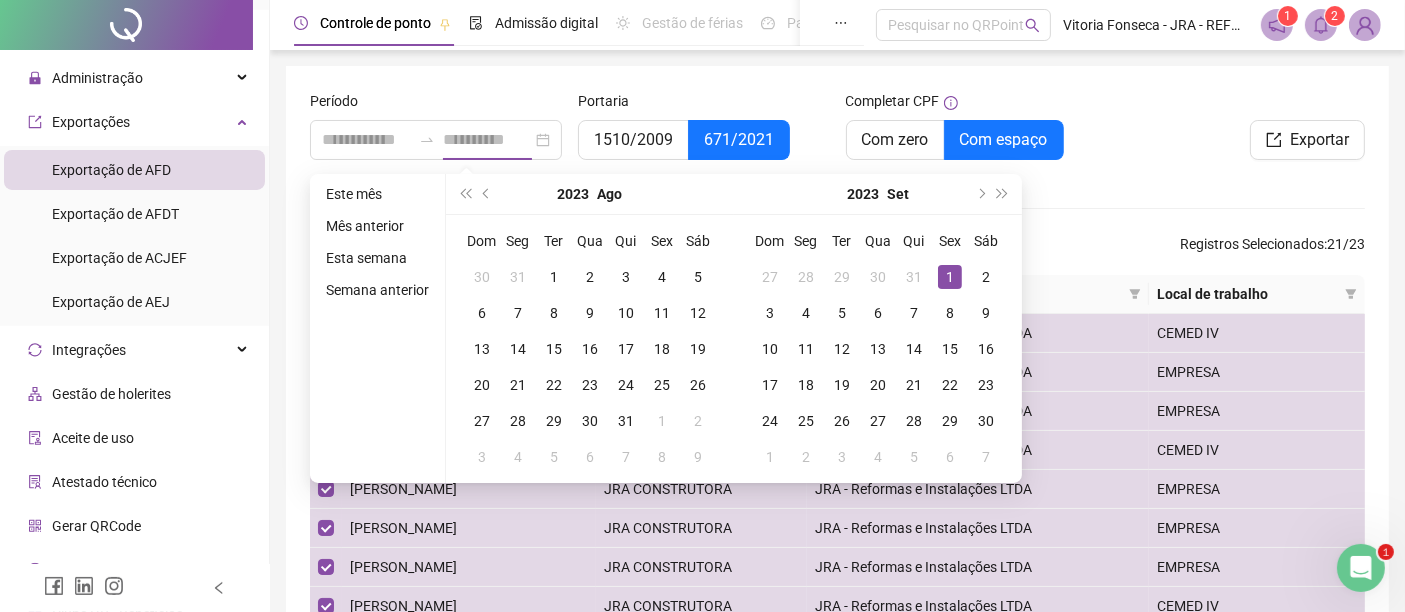 click on "1" at bounding box center (950, 277) 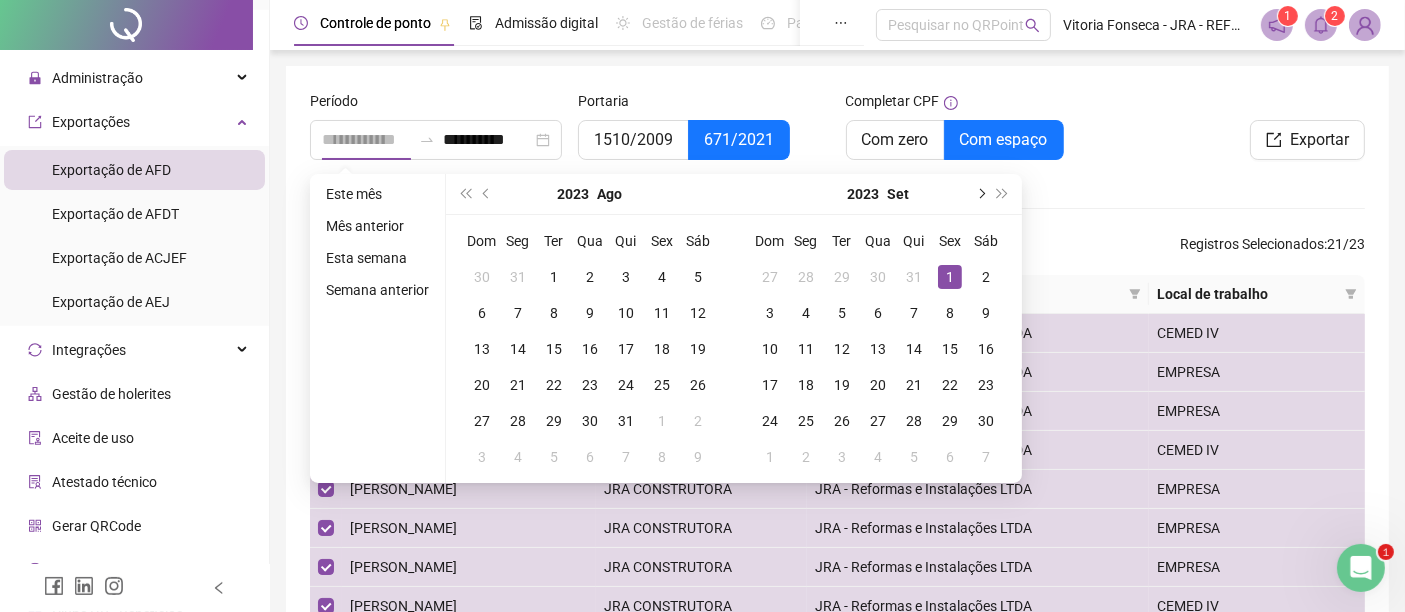 click at bounding box center (980, 194) 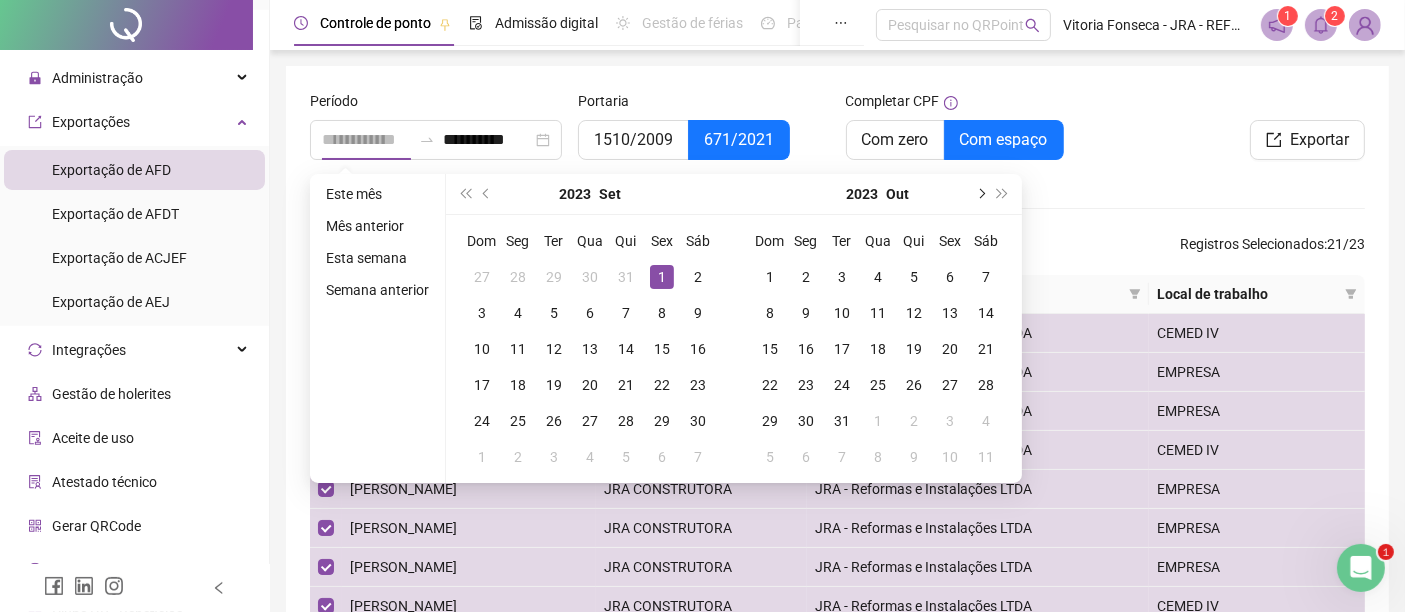 click at bounding box center [980, 194] 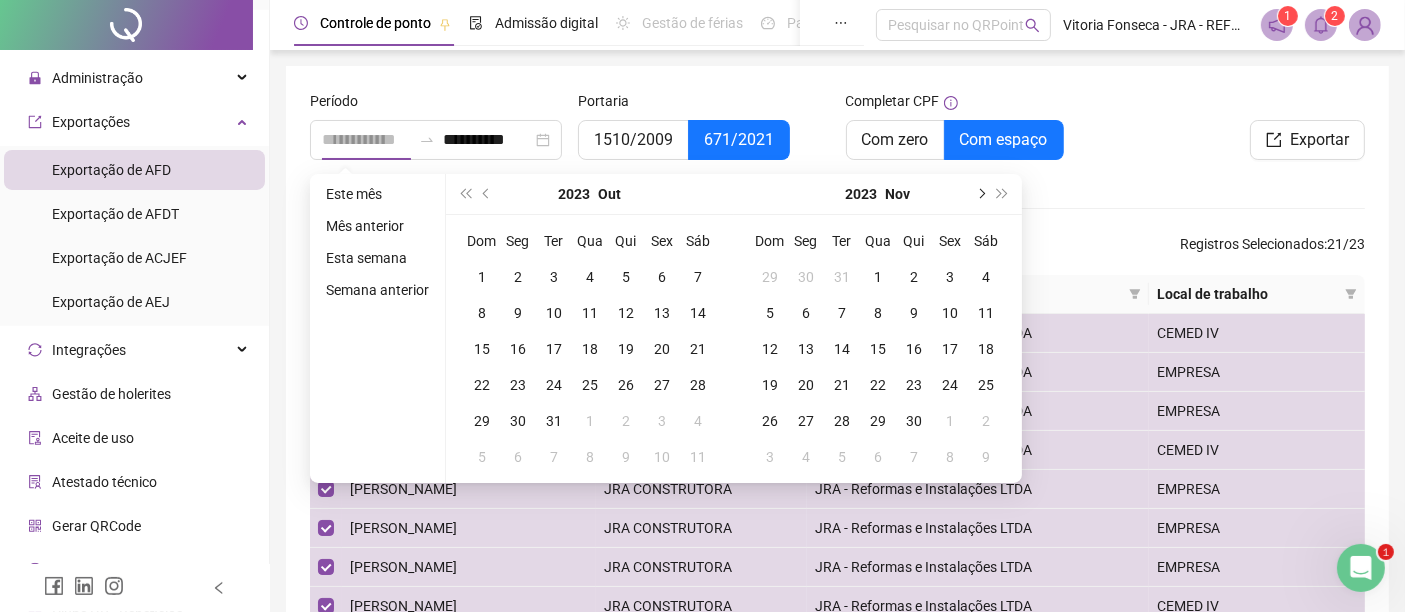 click at bounding box center (980, 194) 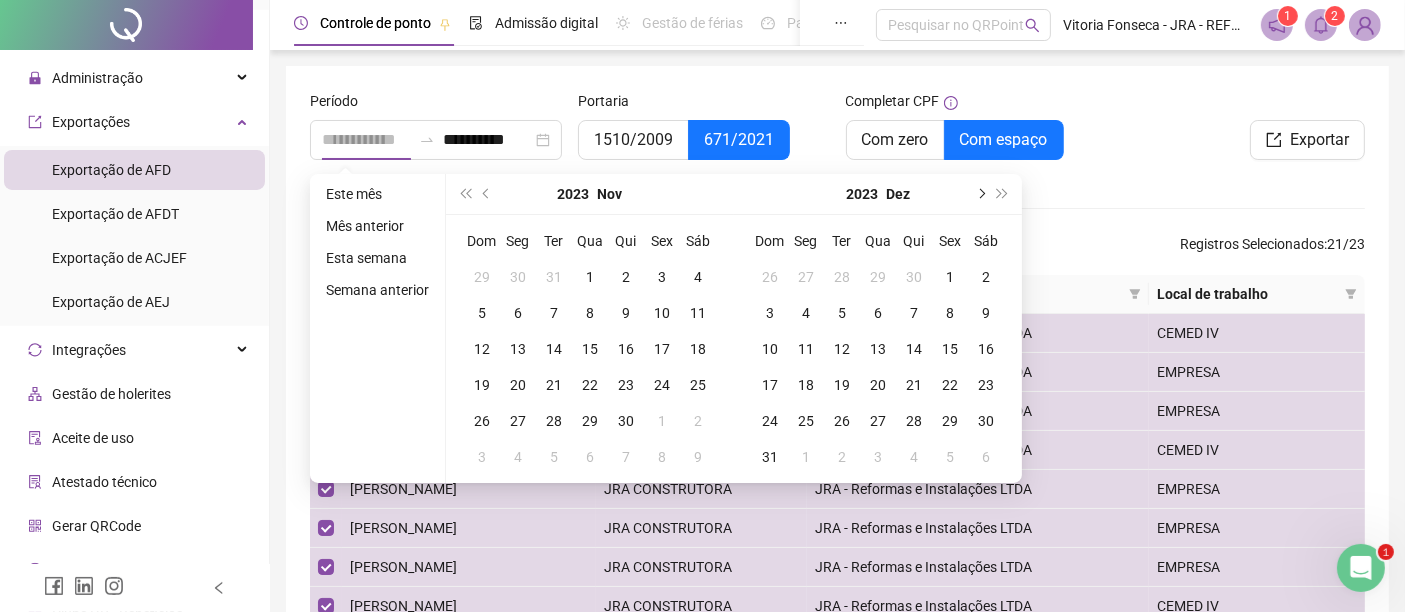 click at bounding box center (980, 194) 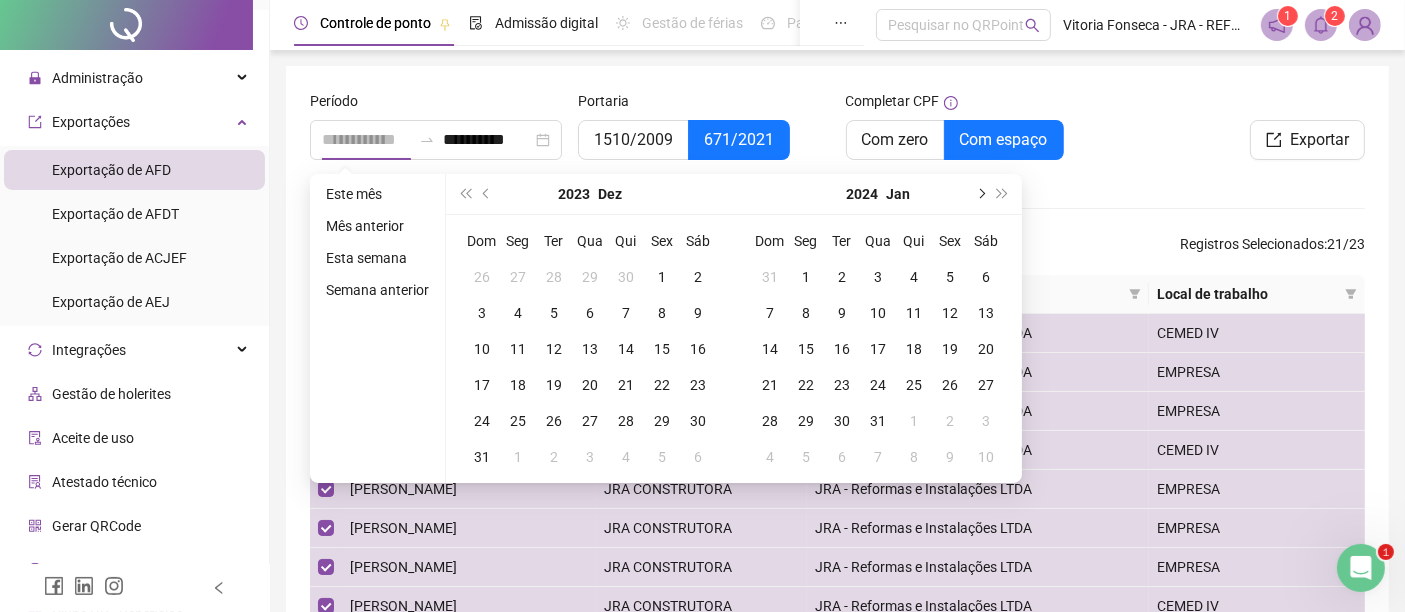 click at bounding box center [980, 194] 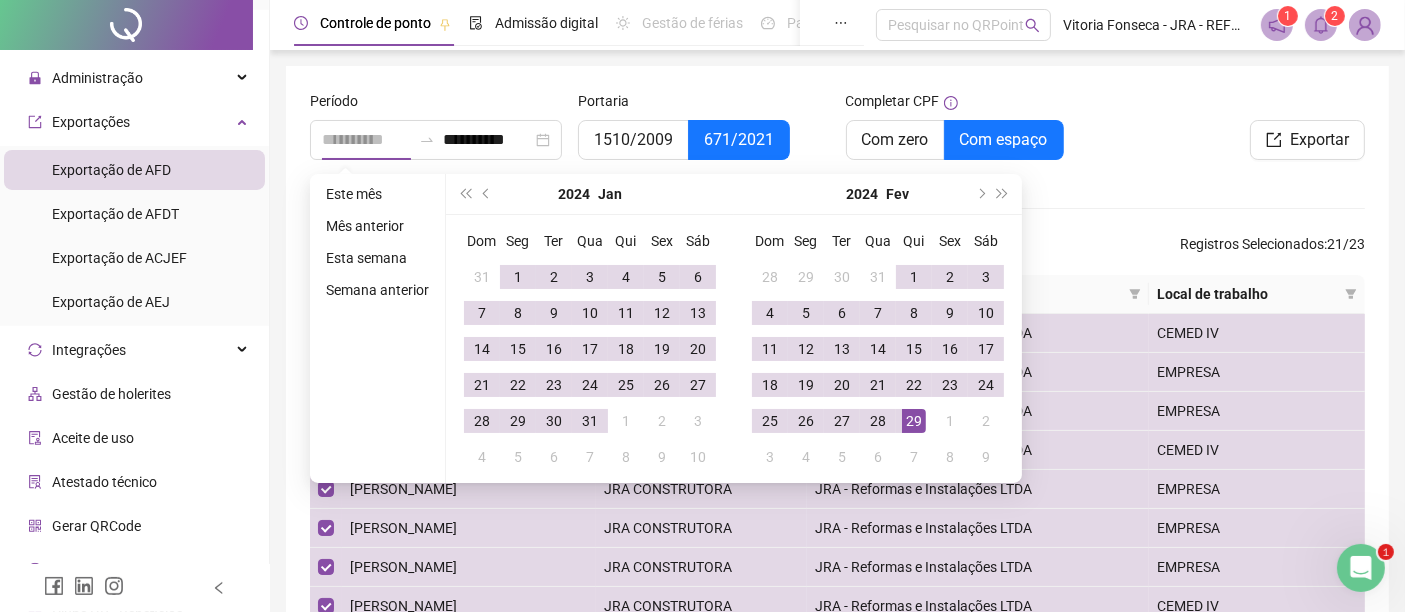 click on "29" at bounding box center (914, 421) 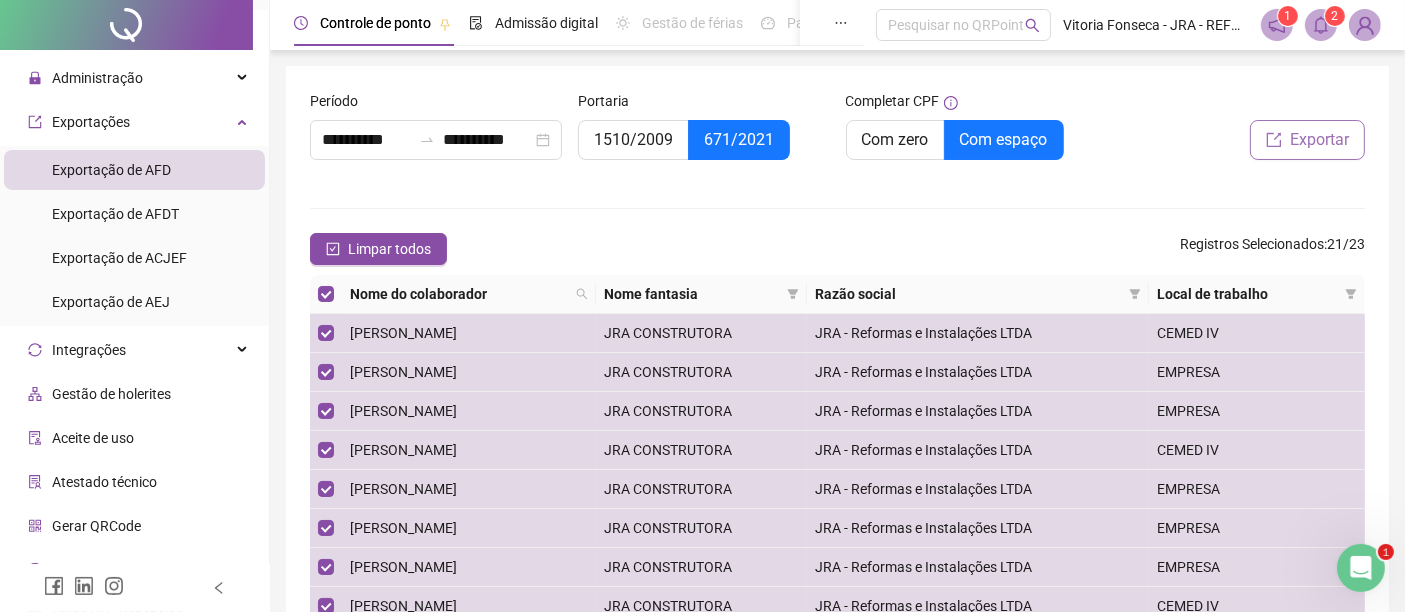 click on "Exportar" at bounding box center [1319, 140] 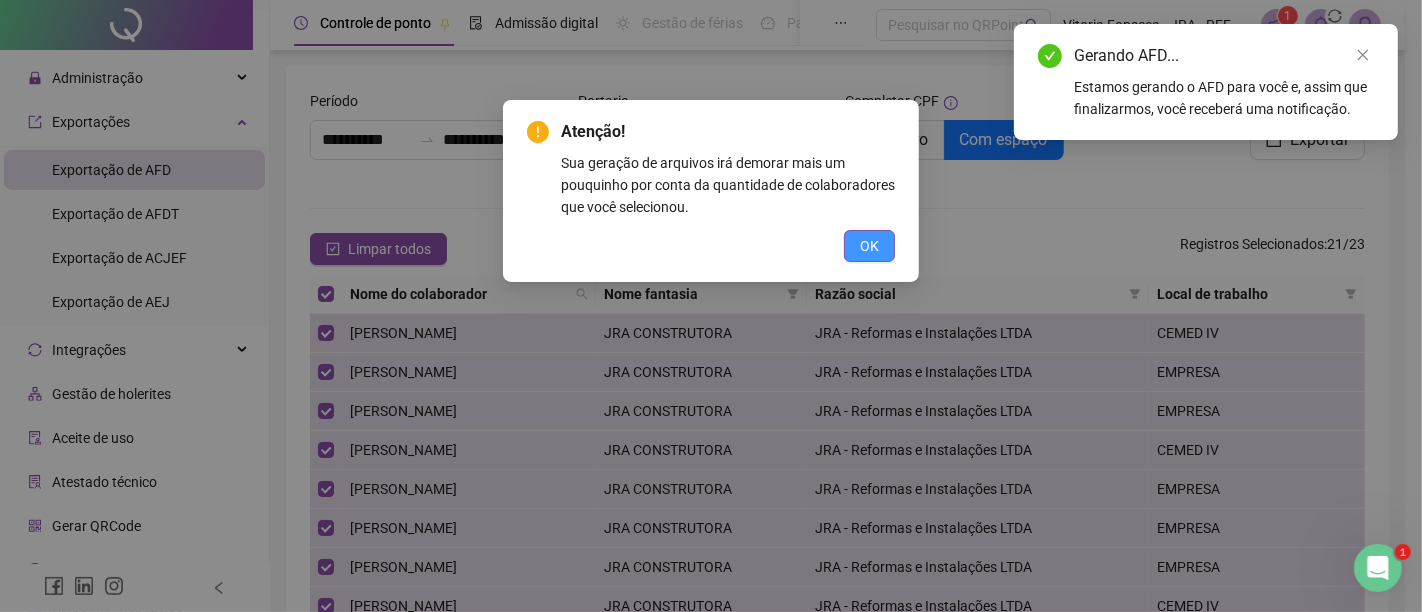 click on "OK" at bounding box center [869, 246] 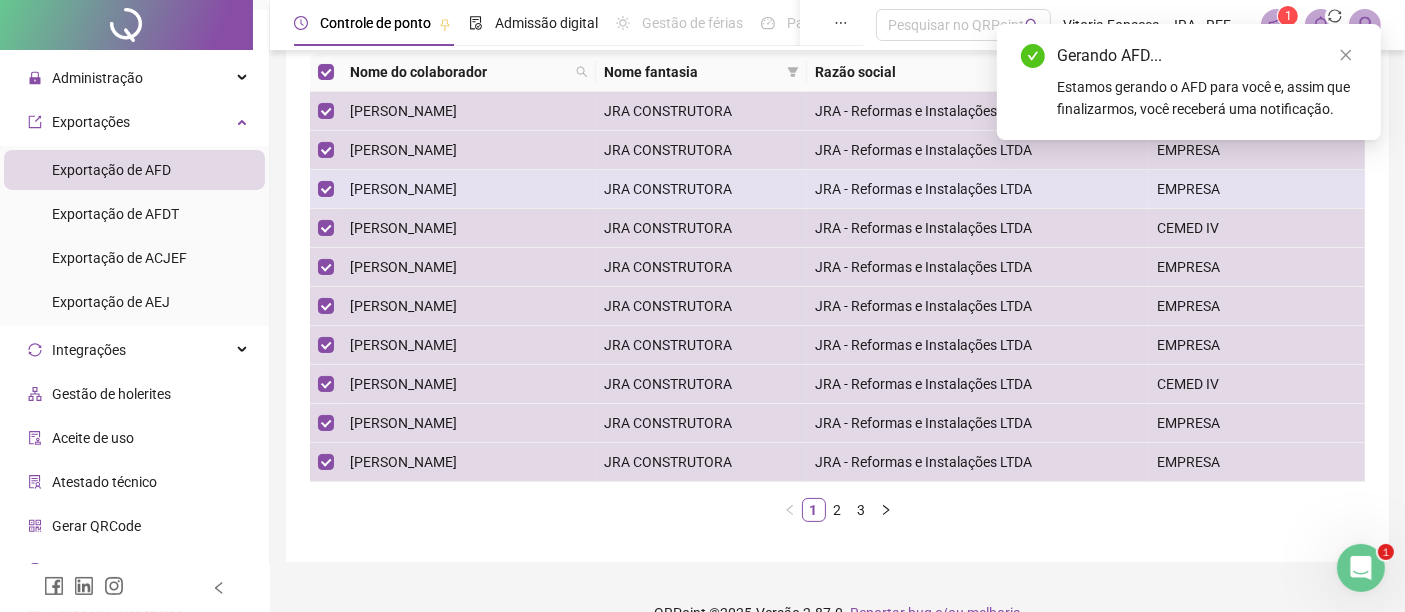 scroll, scrollTop: 254, scrollLeft: 0, axis: vertical 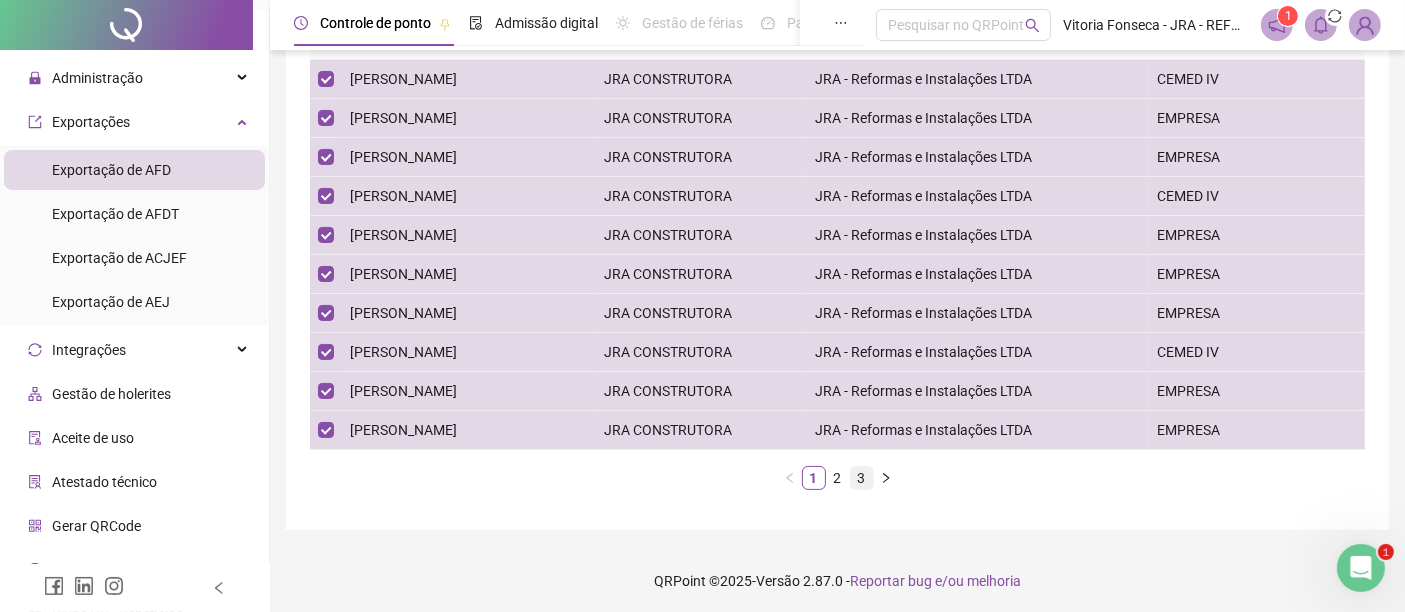 click on "3" at bounding box center (862, 478) 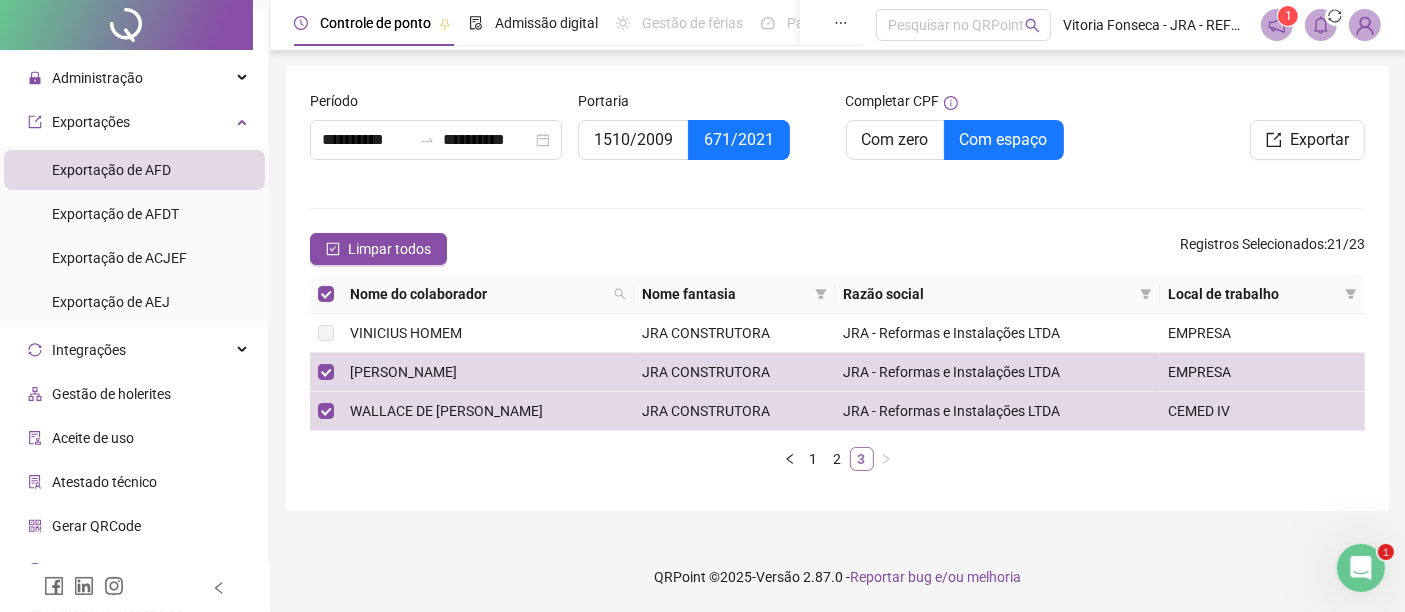 scroll, scrollTop: 0, scrollLeft: 0, axis: both 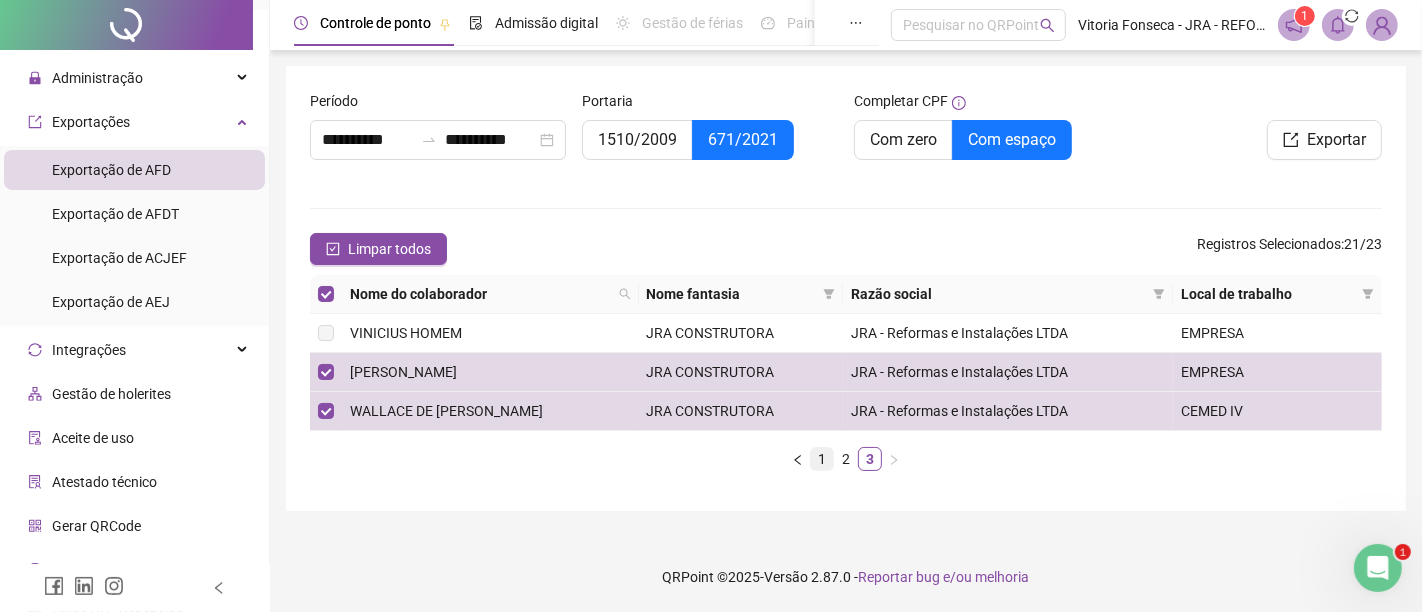 click on "1" at bounding box center (822, 459) 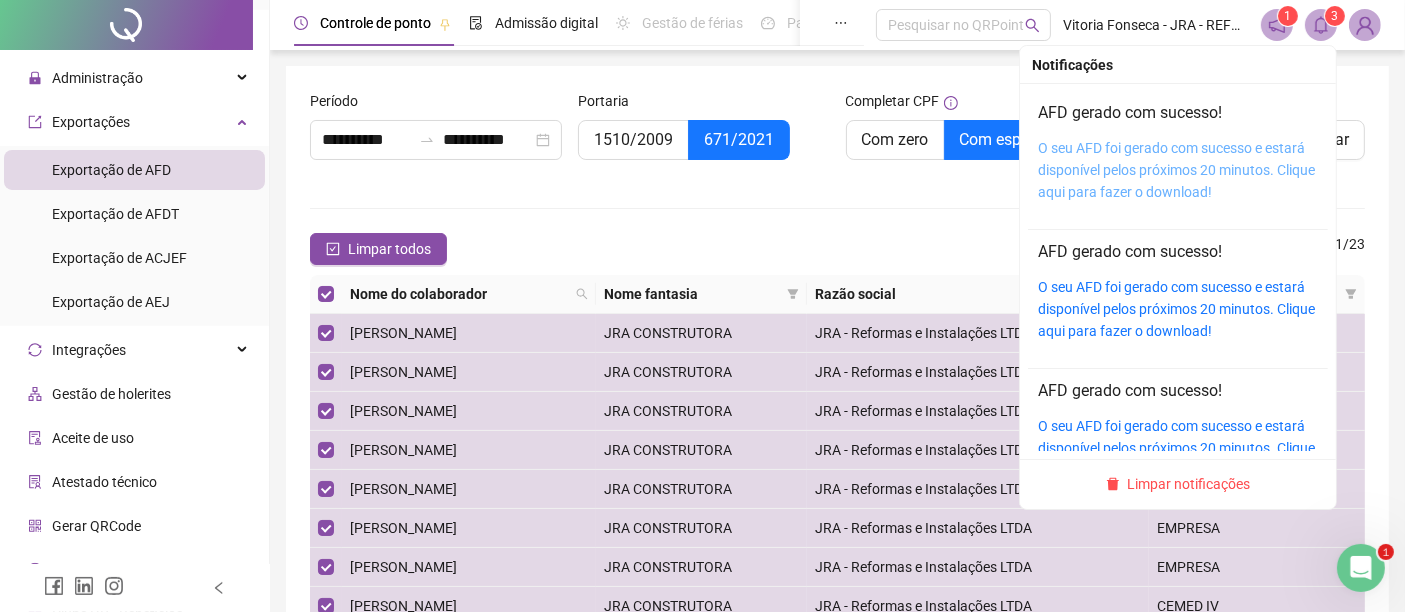 click on "O seu AFD foi gerado com sucesso e estará disponível pelos próximos 20 minutos.
Clique aqui para fazer o download!" at bounding box center (1176, 170) 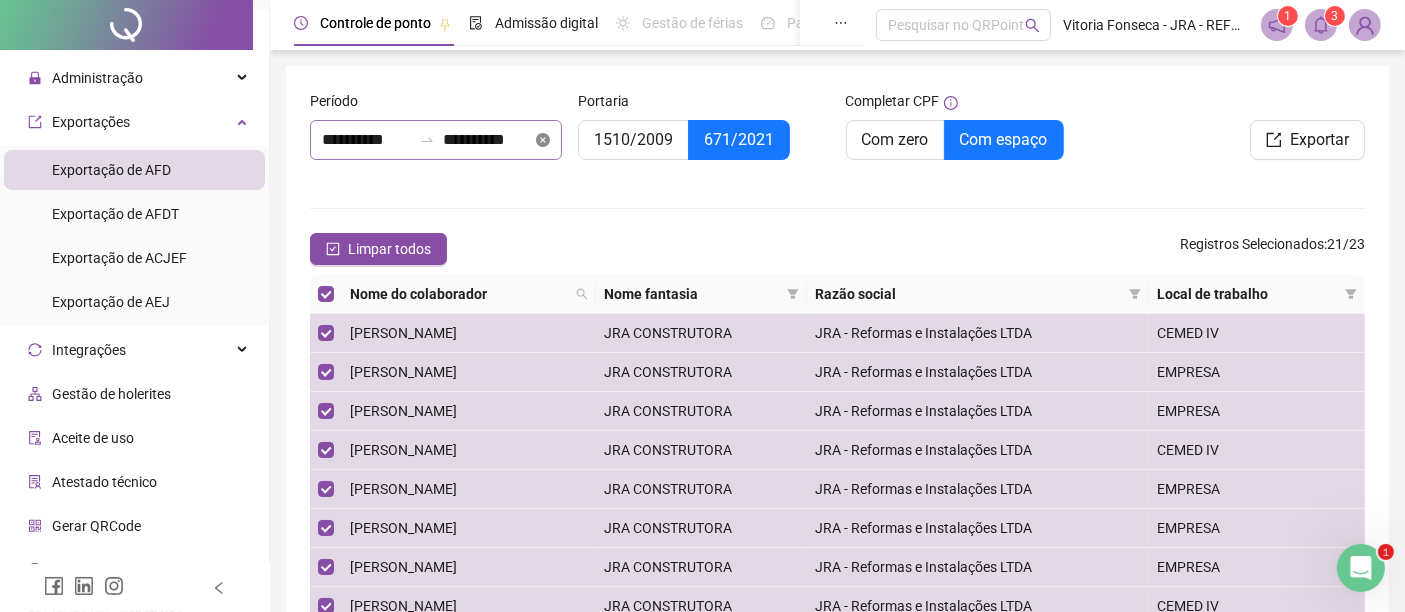 click 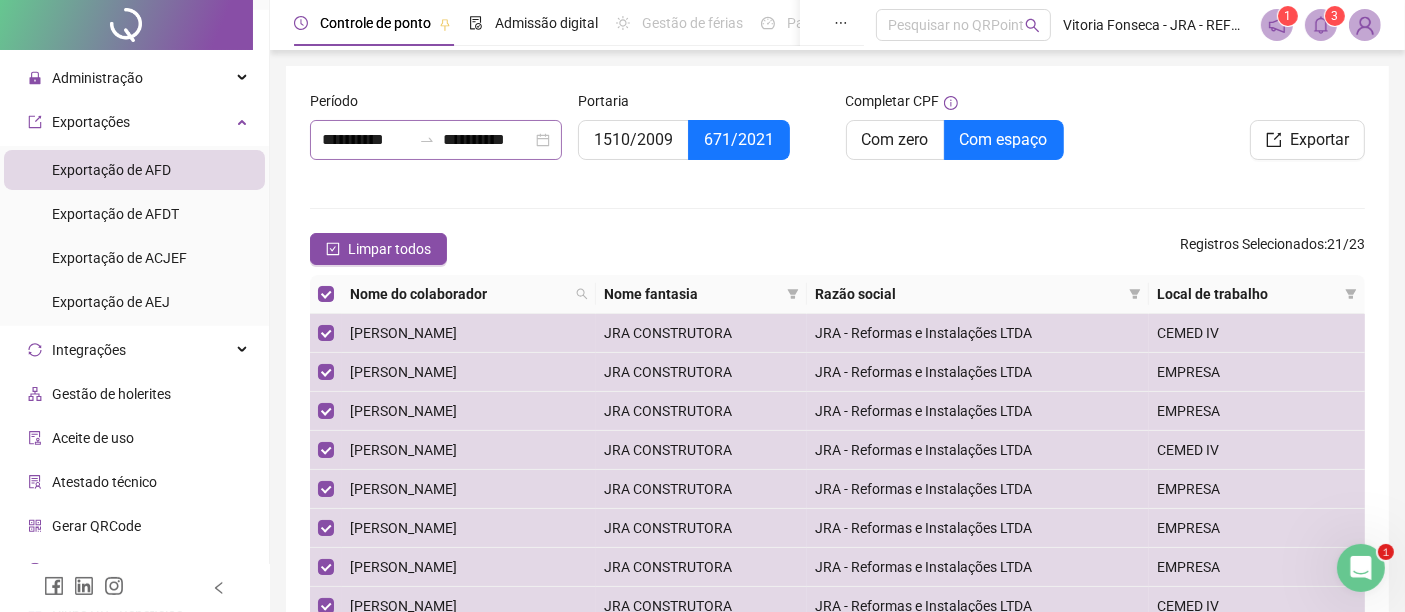 type 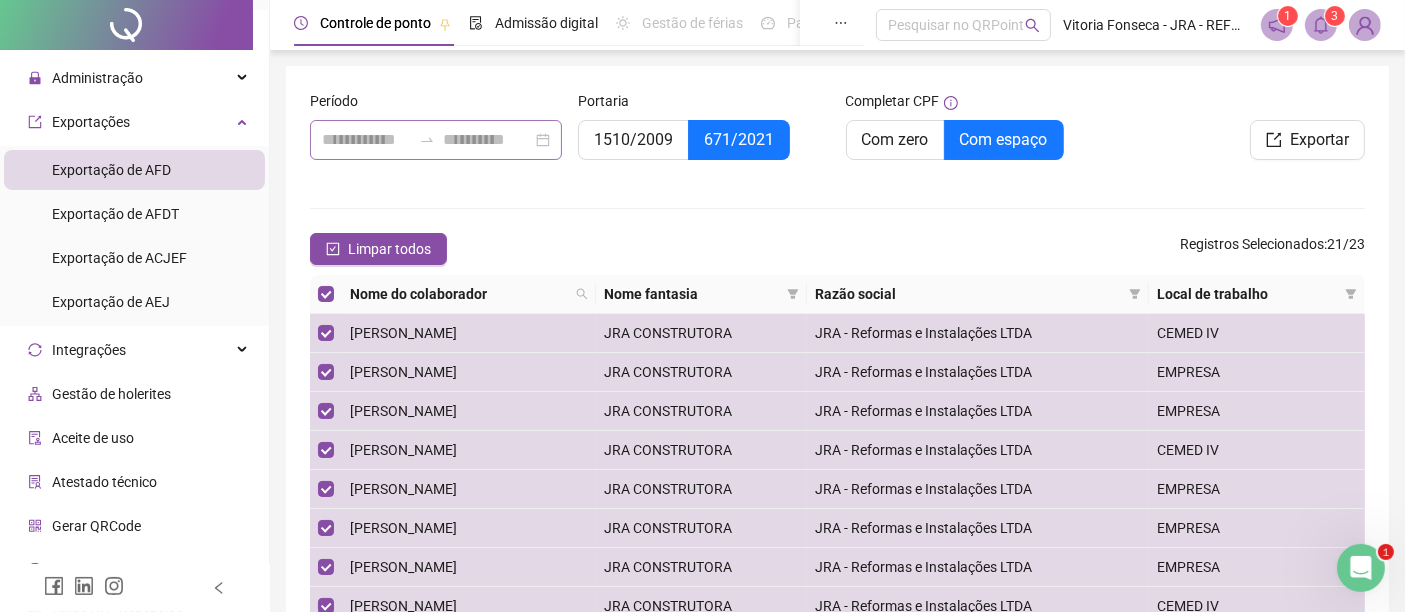click at bounding box center (436, 140) 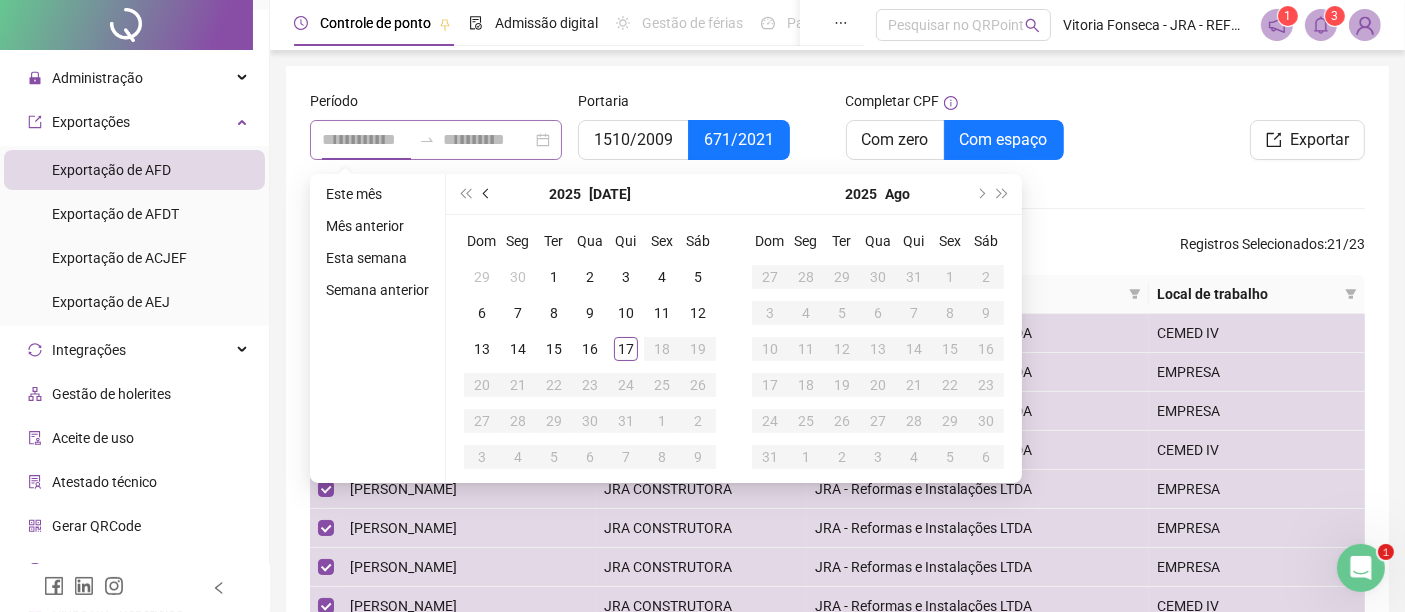 click at bounding box center [487, 194] 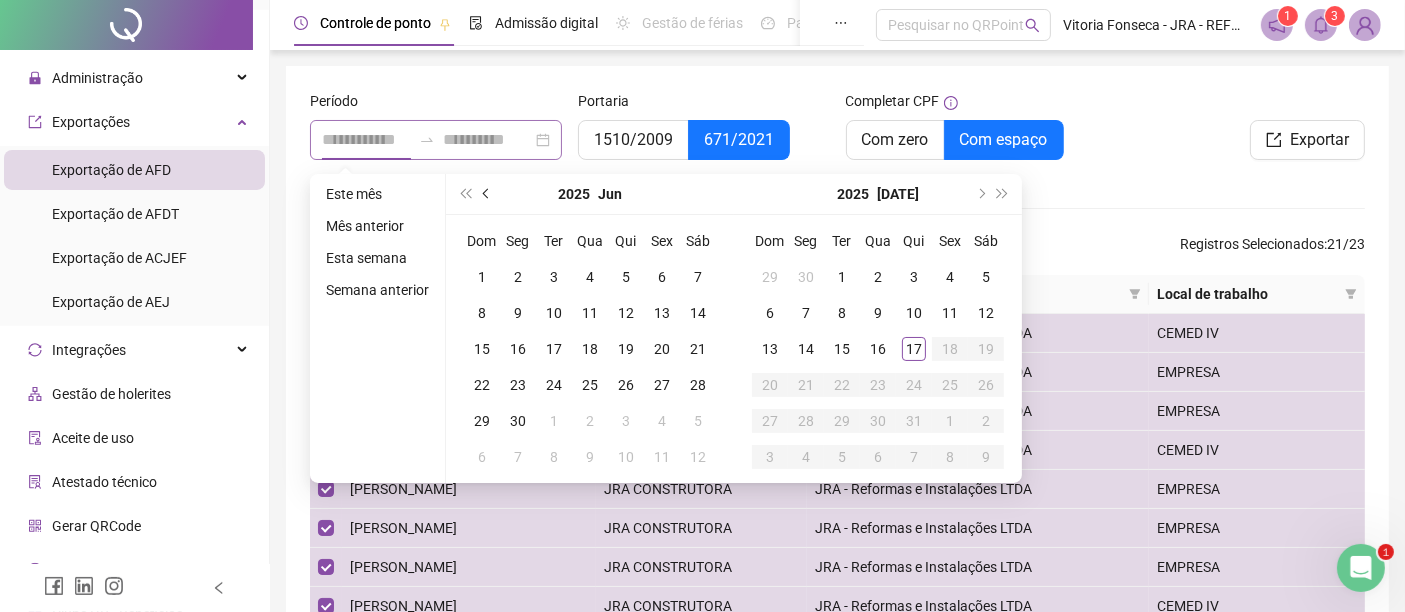 click at bounding box center [487, 194] 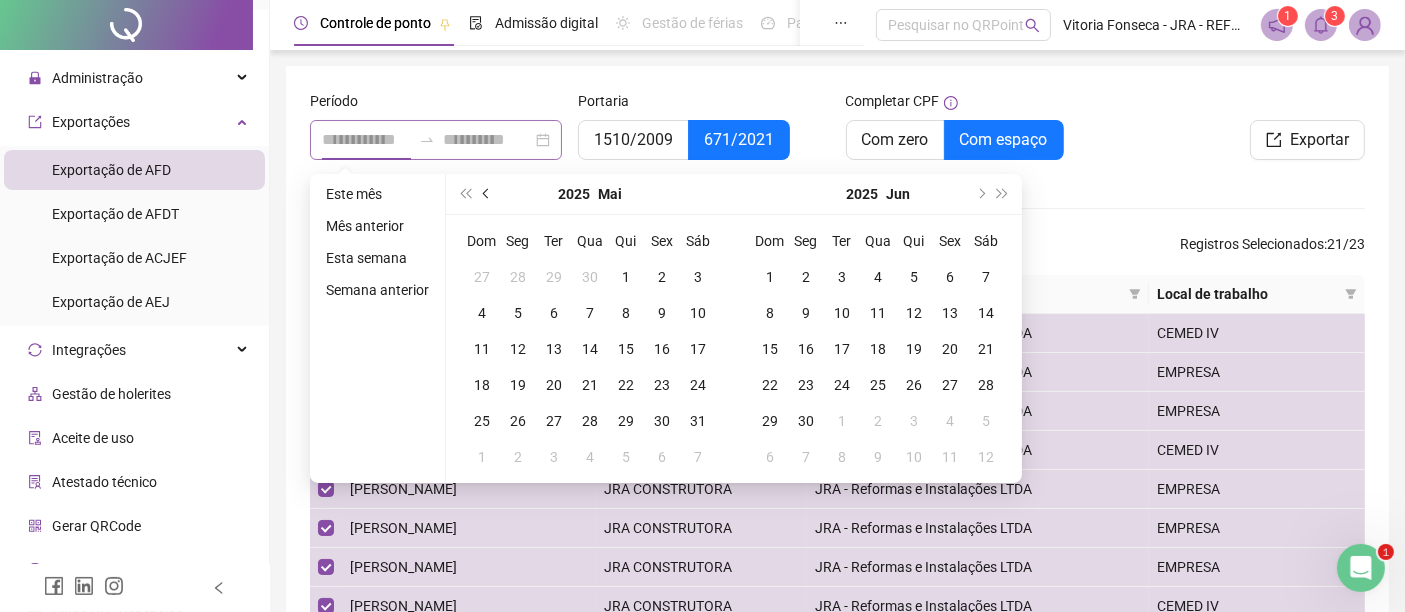 click at bounding box center [487, 194] 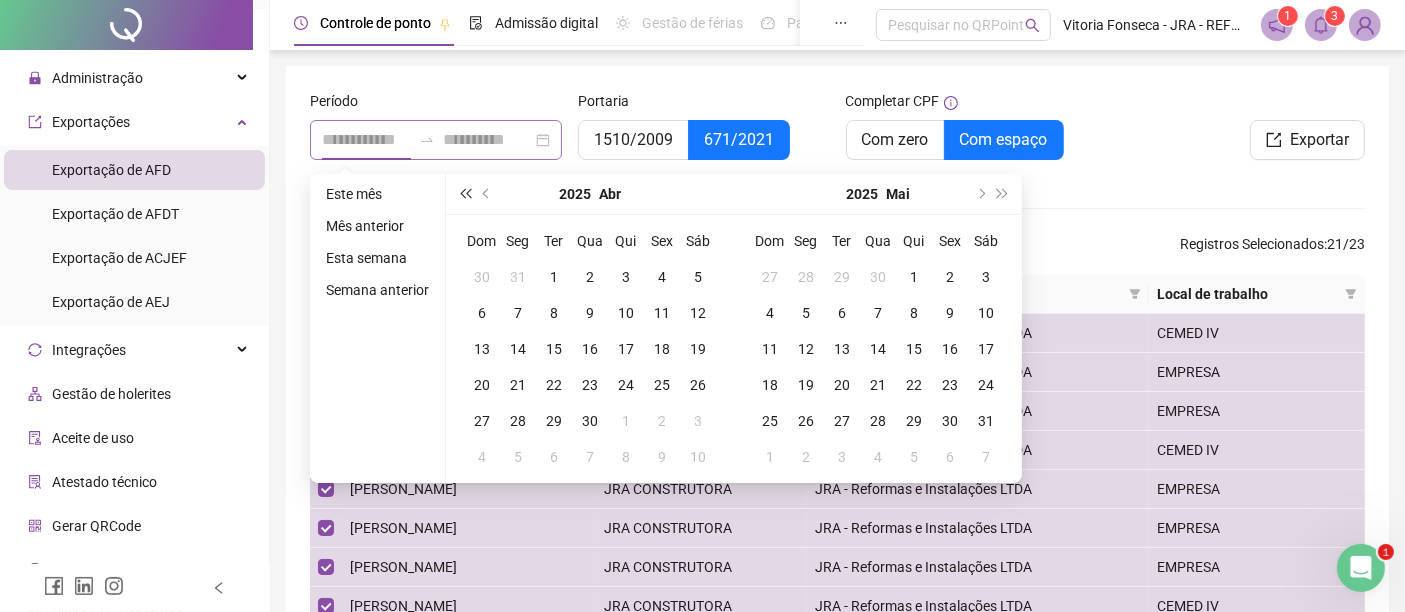 click at bounding box center [465, 194] 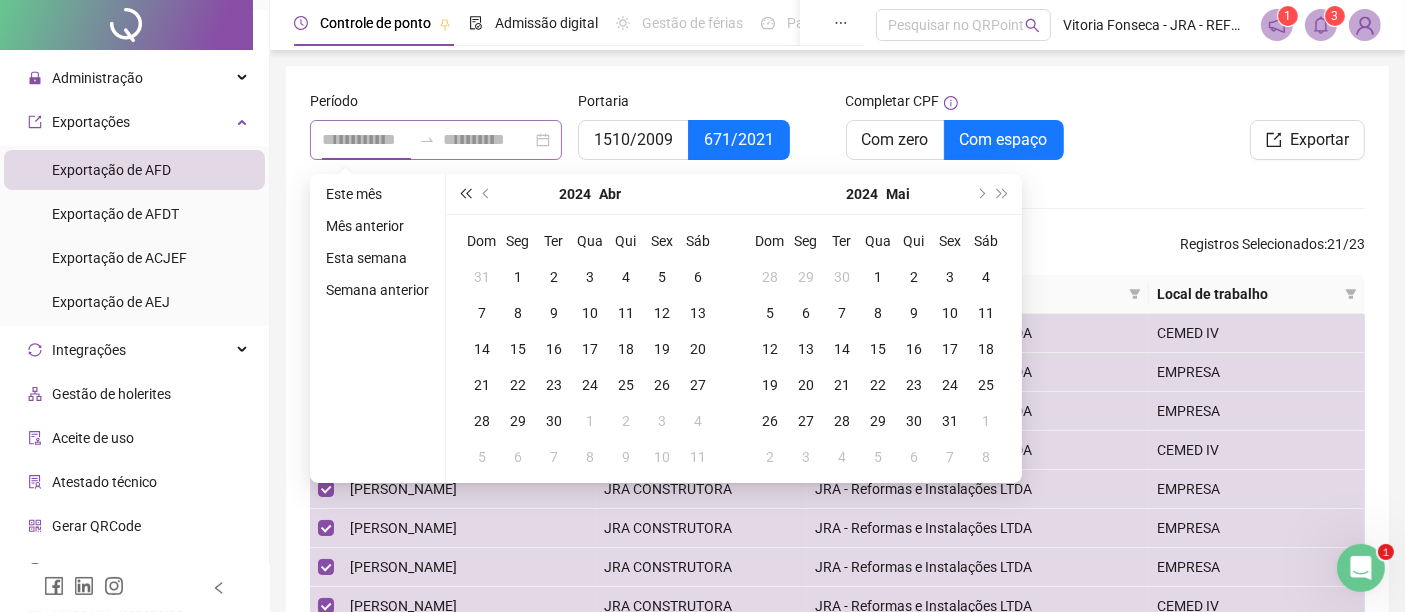 click at bounding box center [465, 194] 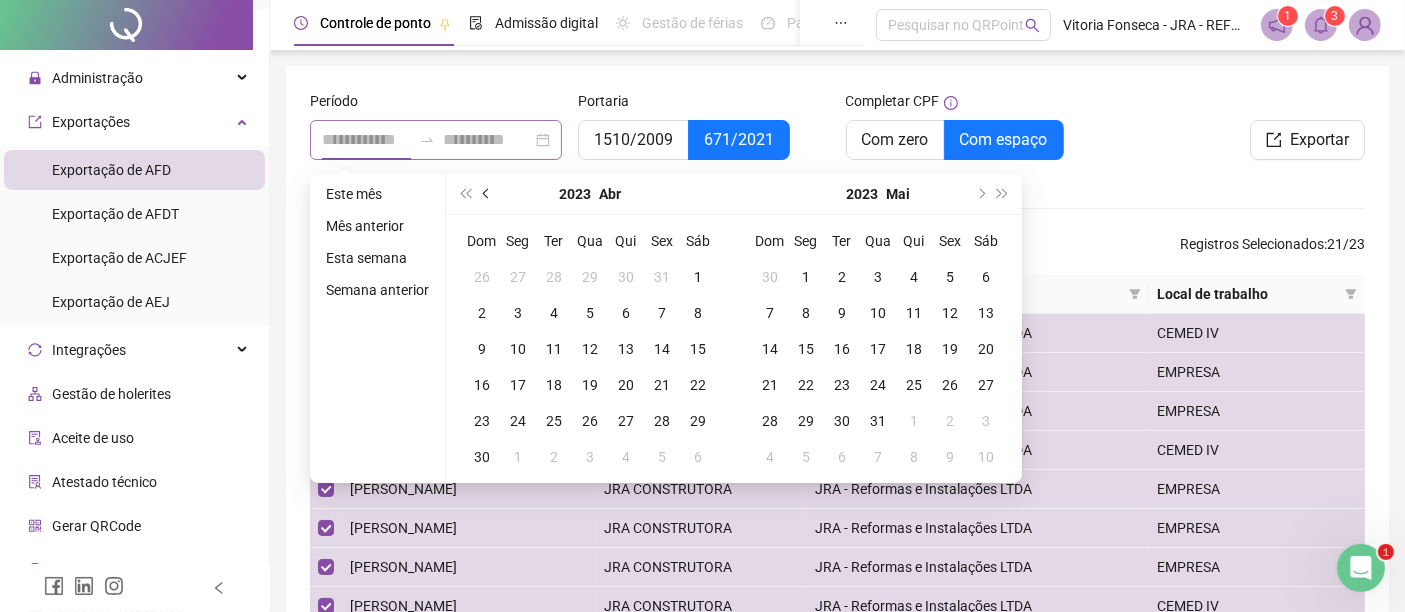 click at bounding box center [487, 194] 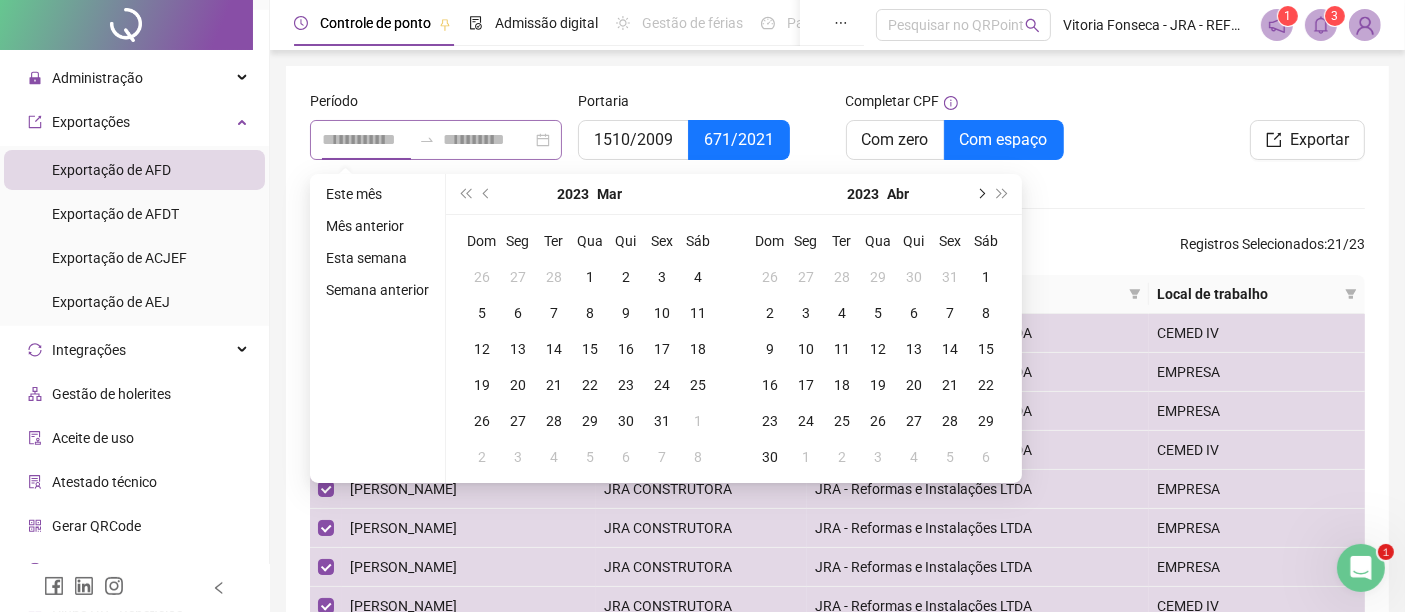 click at bounding box center [980, 194] 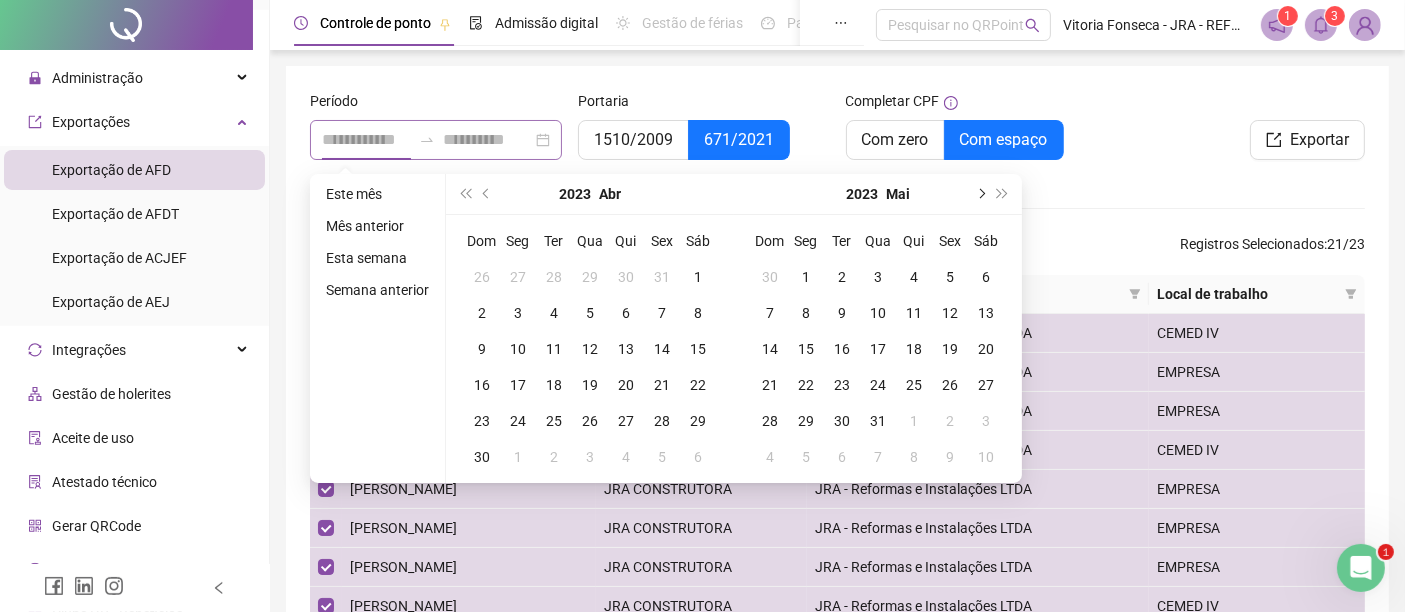 click at bounding box center (980, 194) 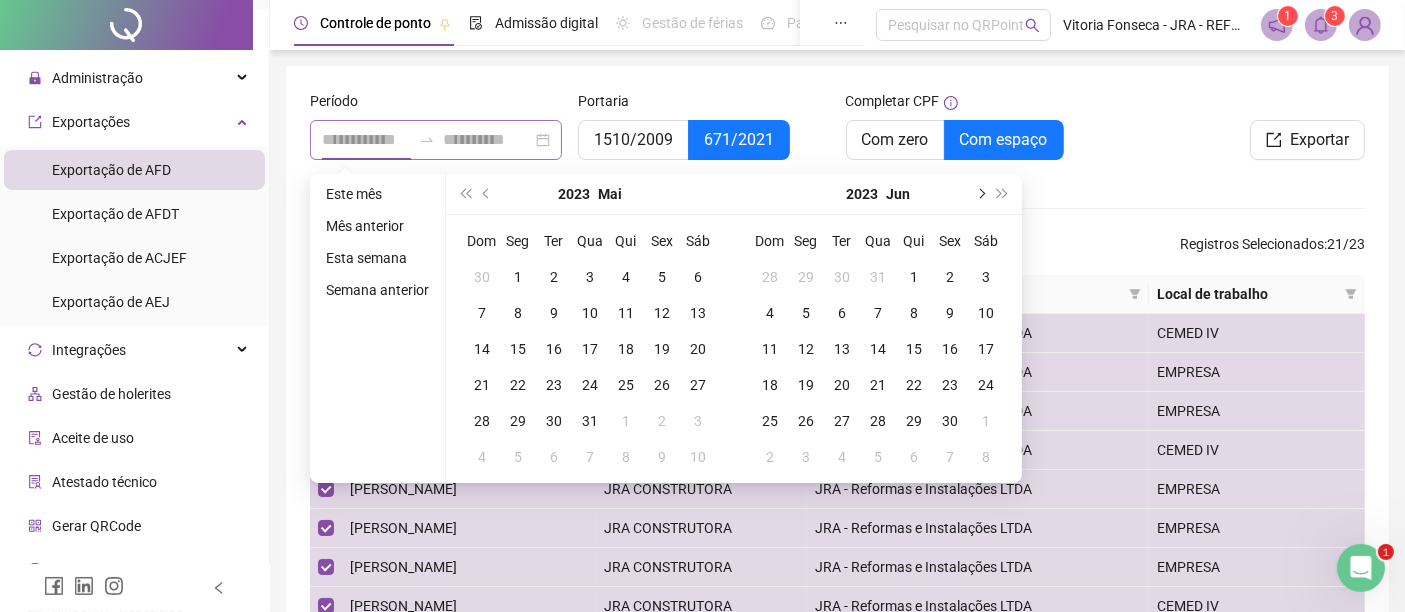 click at bounding box center [980, 194] 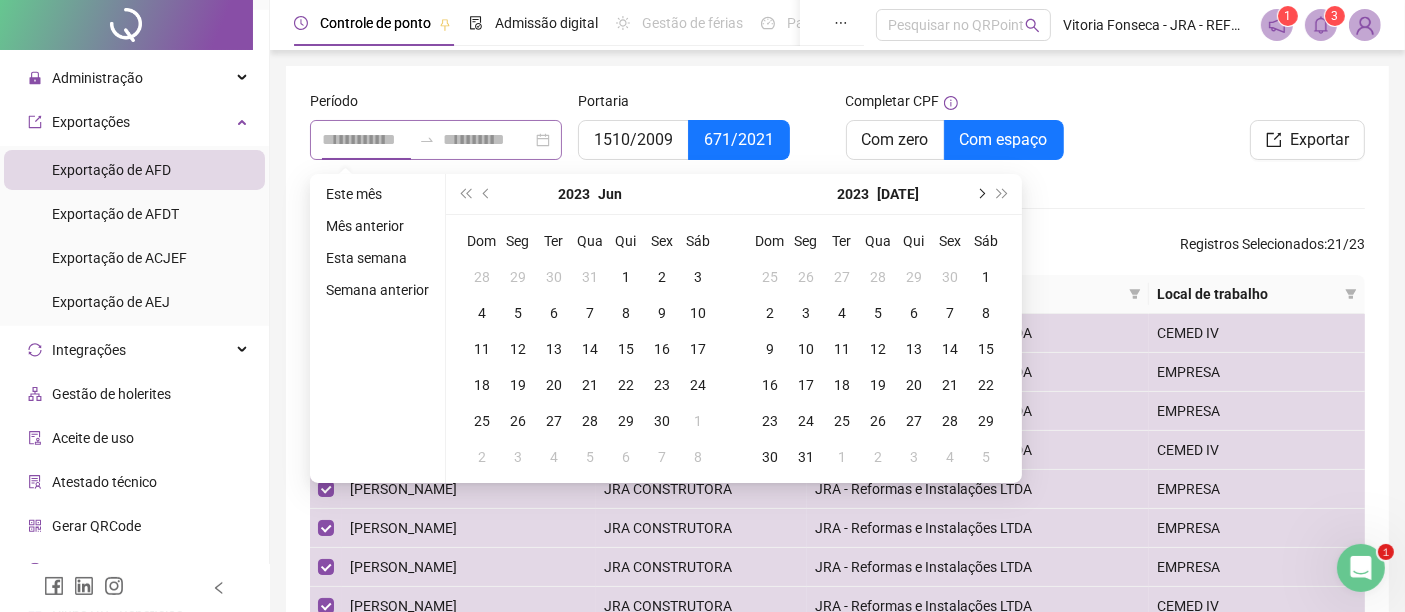 click at bounding box center [980, 194] 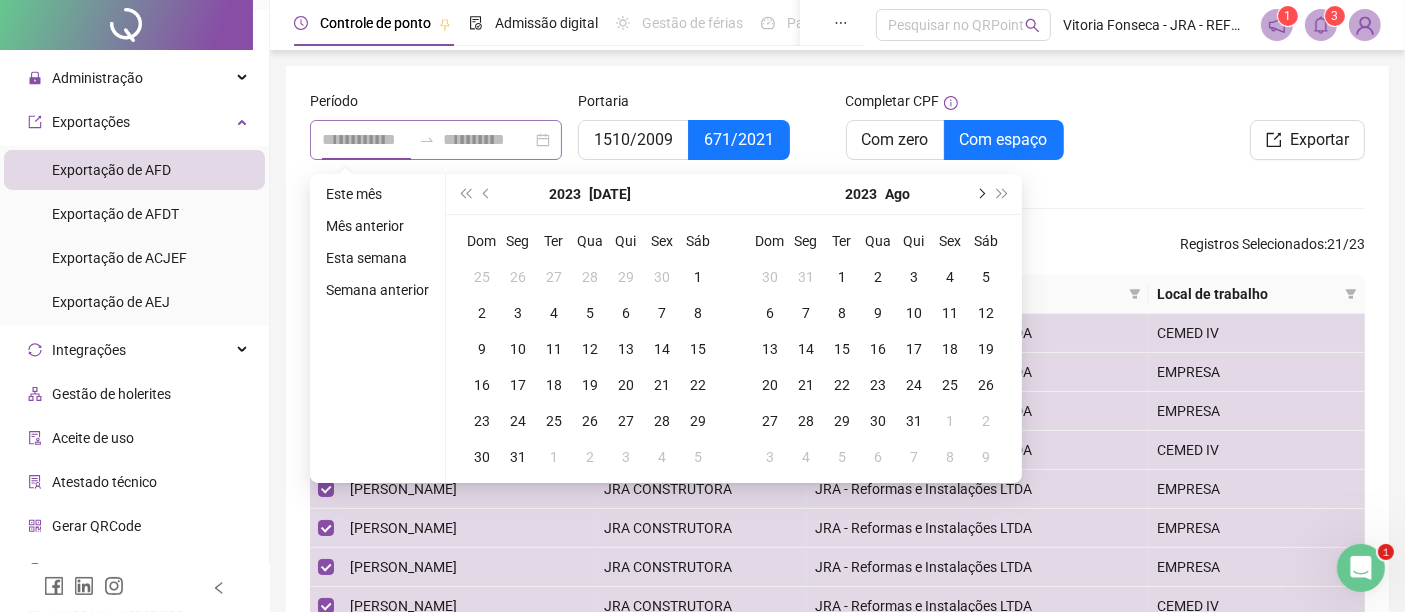 click at bounding box center [980, 194] 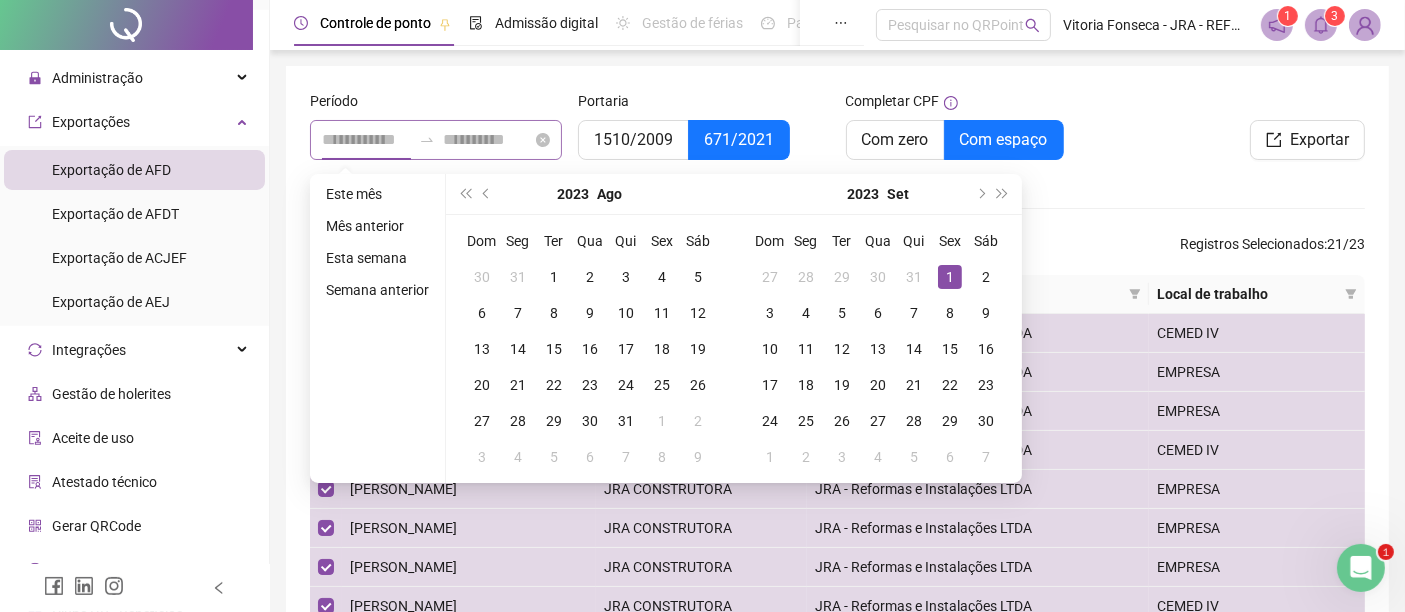 type on "**********" 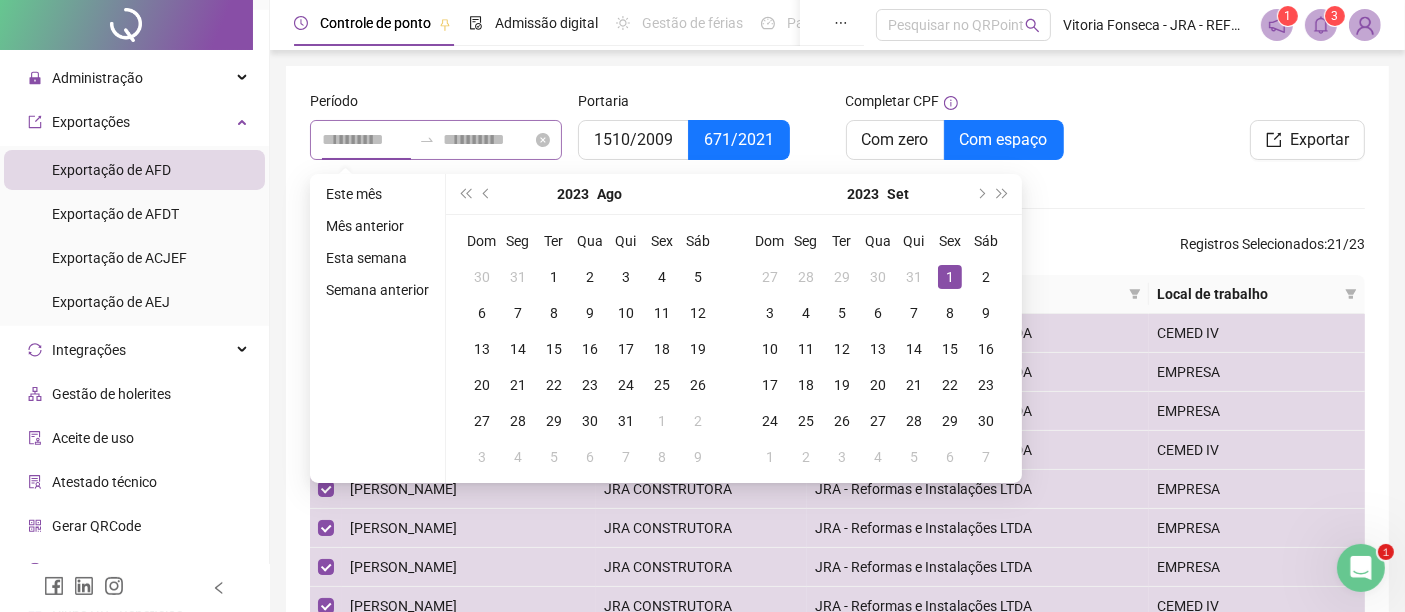 click on "1" at bounding box center [950, 277] 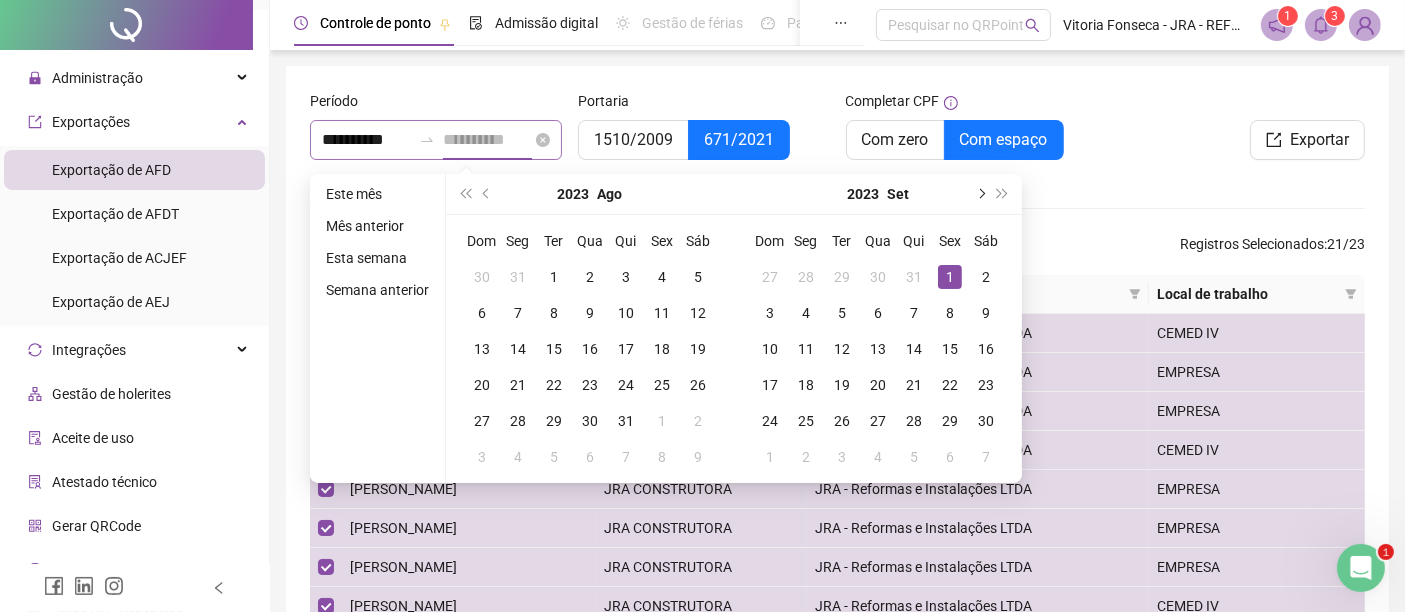 click at bounding box center [980, 194] 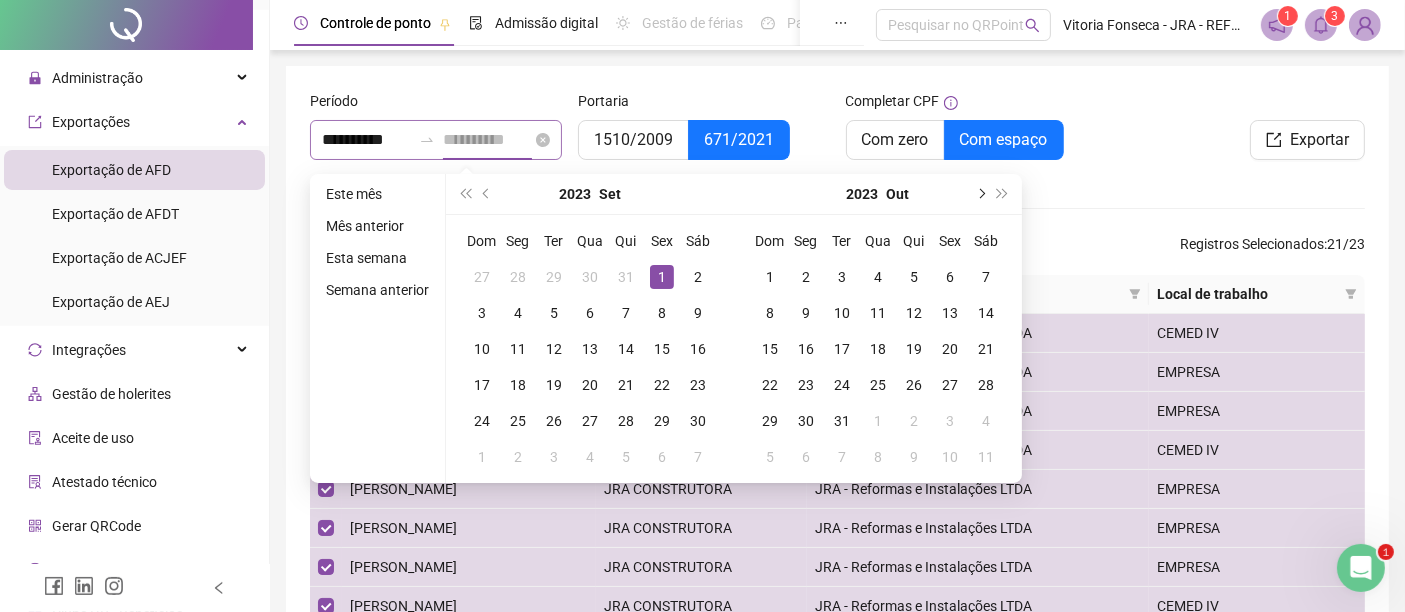 click at bounding box center (980, 194) 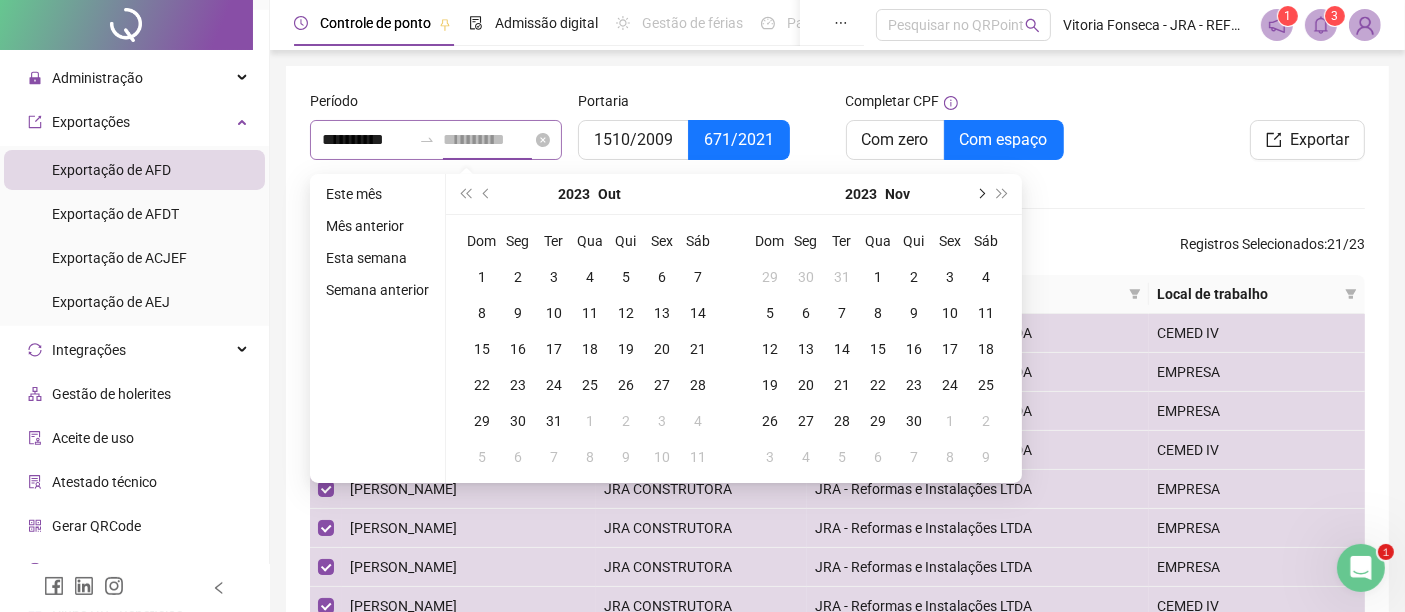 click at bounding box center (980, 194) 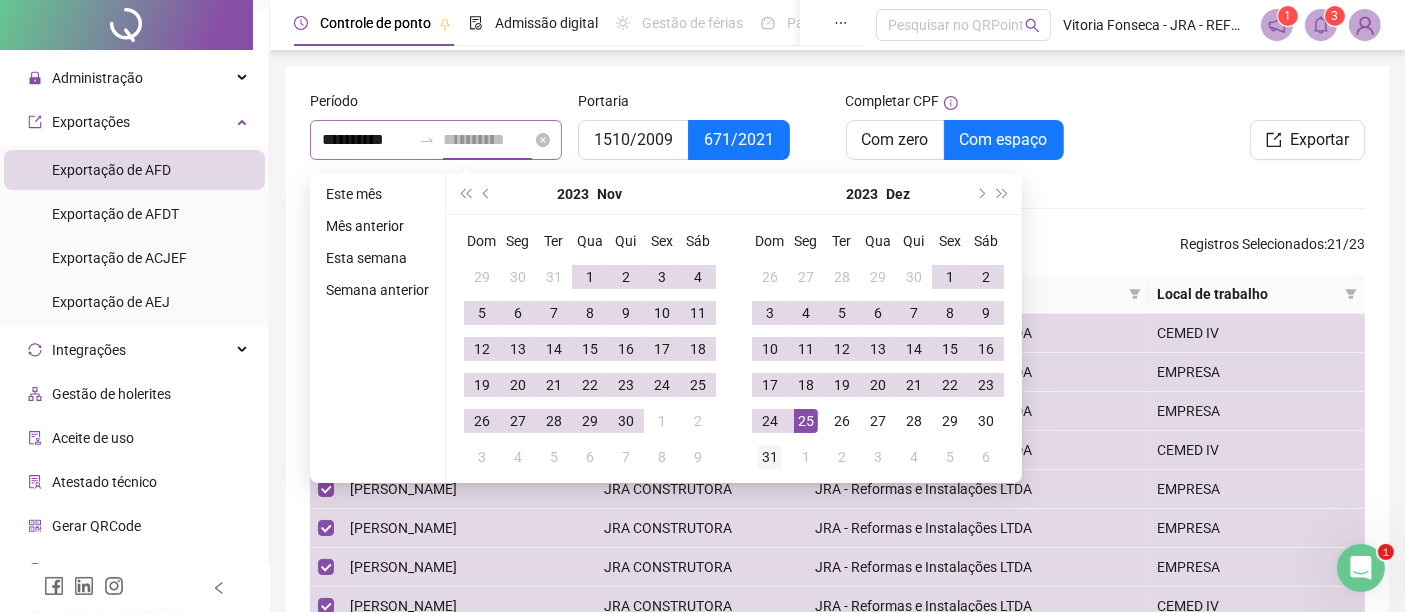 type on "**********" 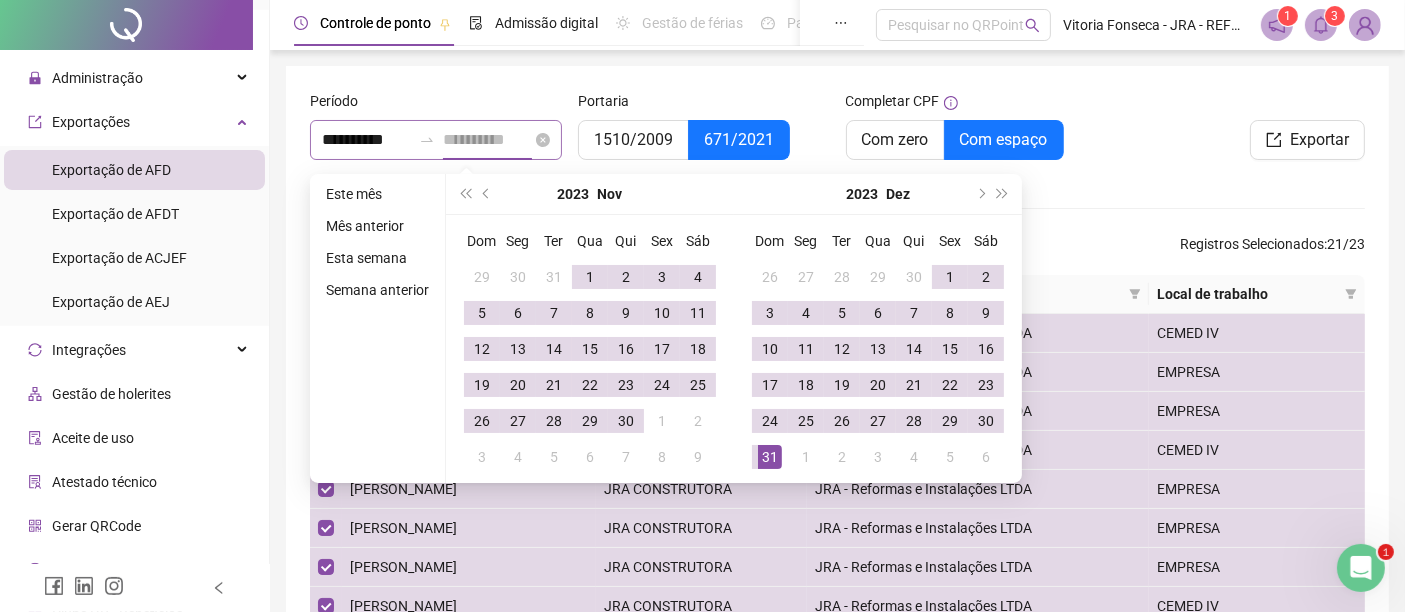 click on "31" at bounding box center [770, 457] 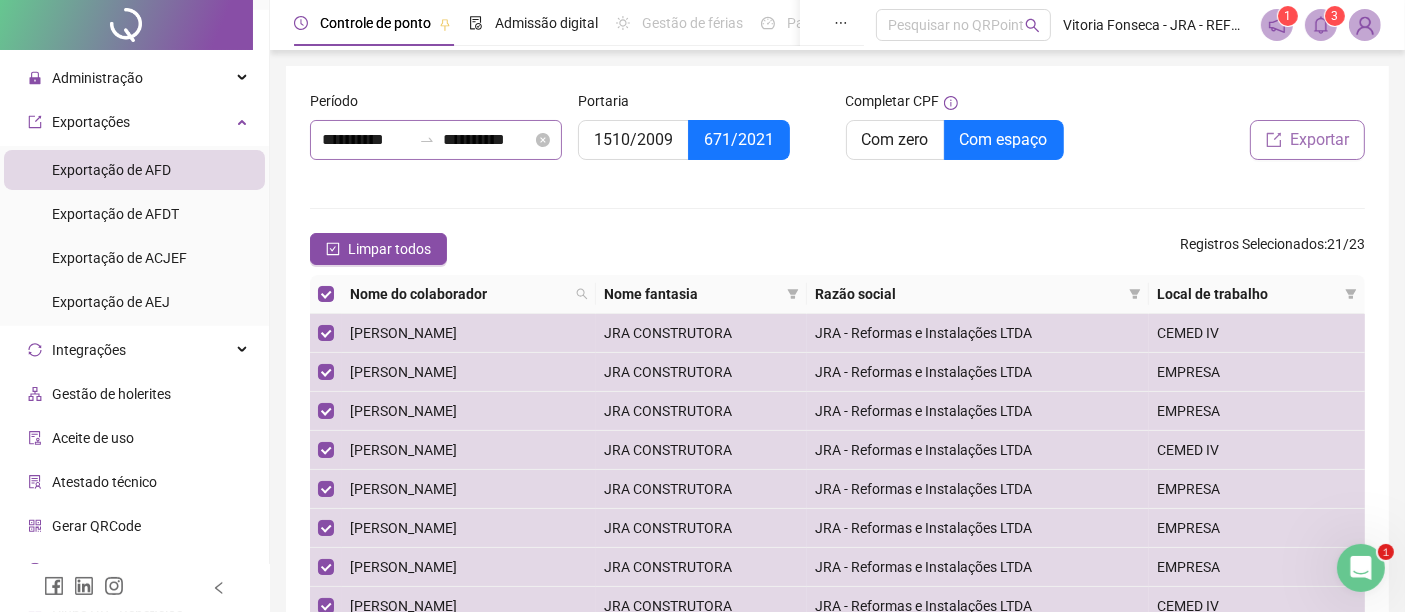 click on "Exportar" at bounding box center (1319, 140) 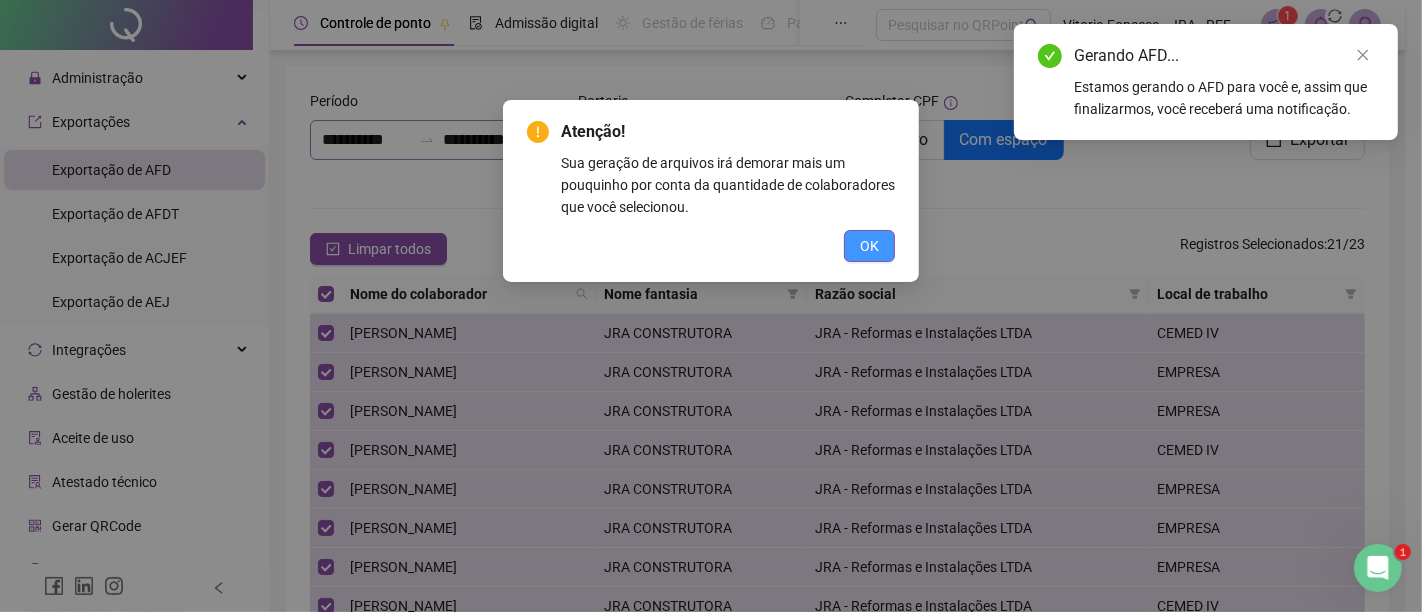click on "OK" at bounding box center (869, 246) 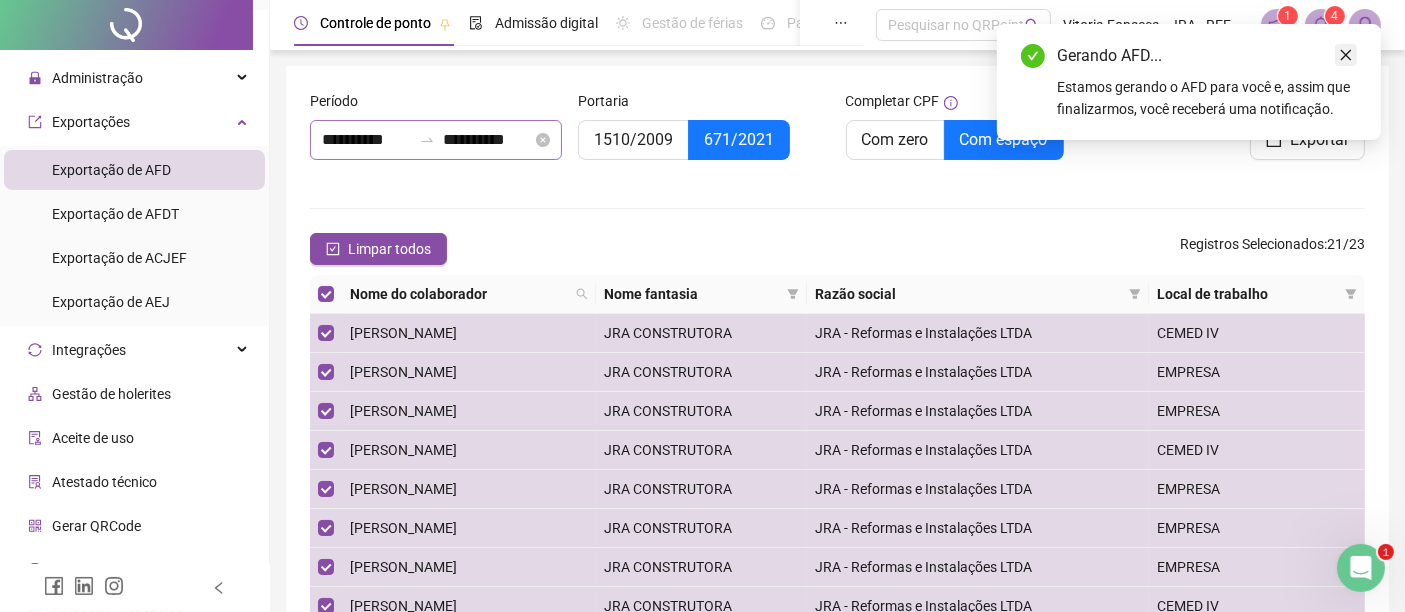 click 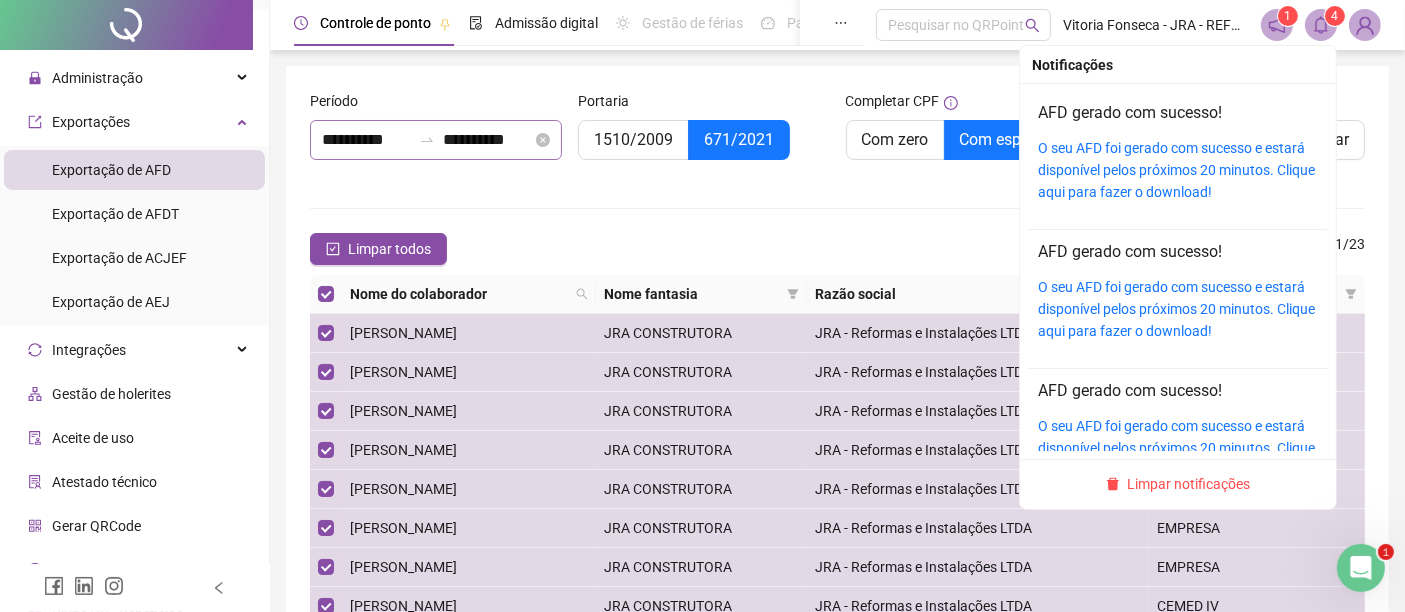 click 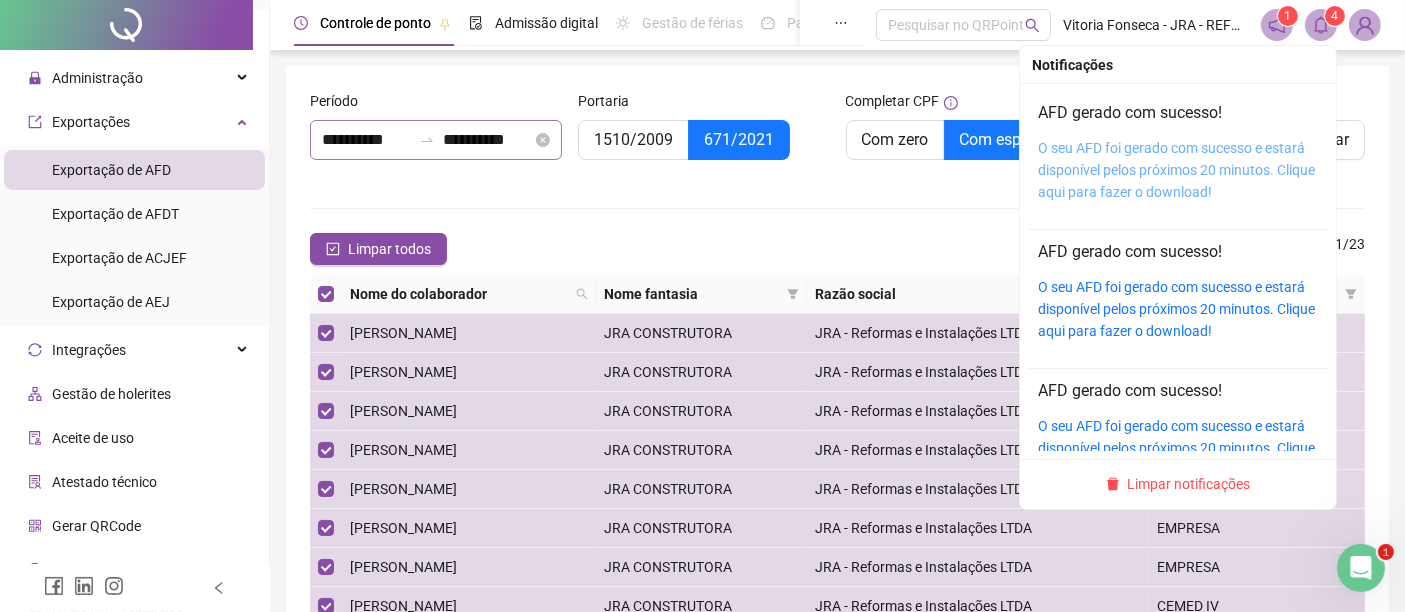 click on "O seu AFD foi gerado com sucesso e estará disponível pelos próximos 20 minutos.
Clique aqui para fazer o download!" at bounding box center [1176, 170] 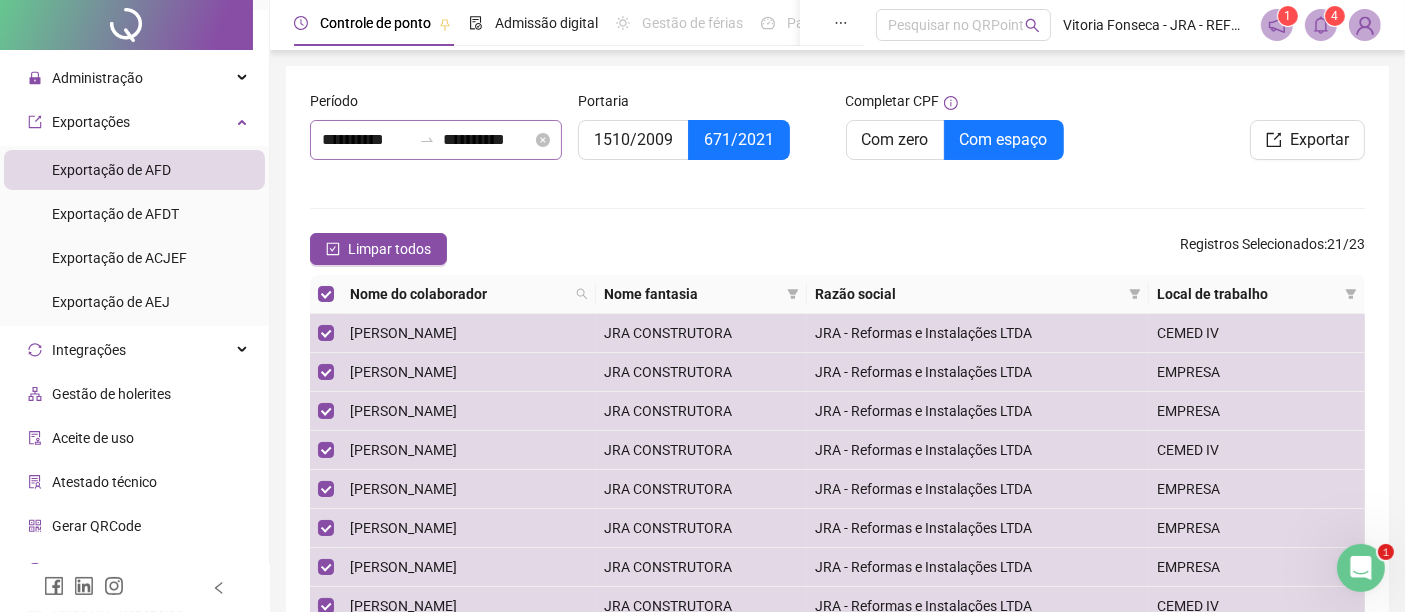 click on "**********" at bounding box center (436, 140) 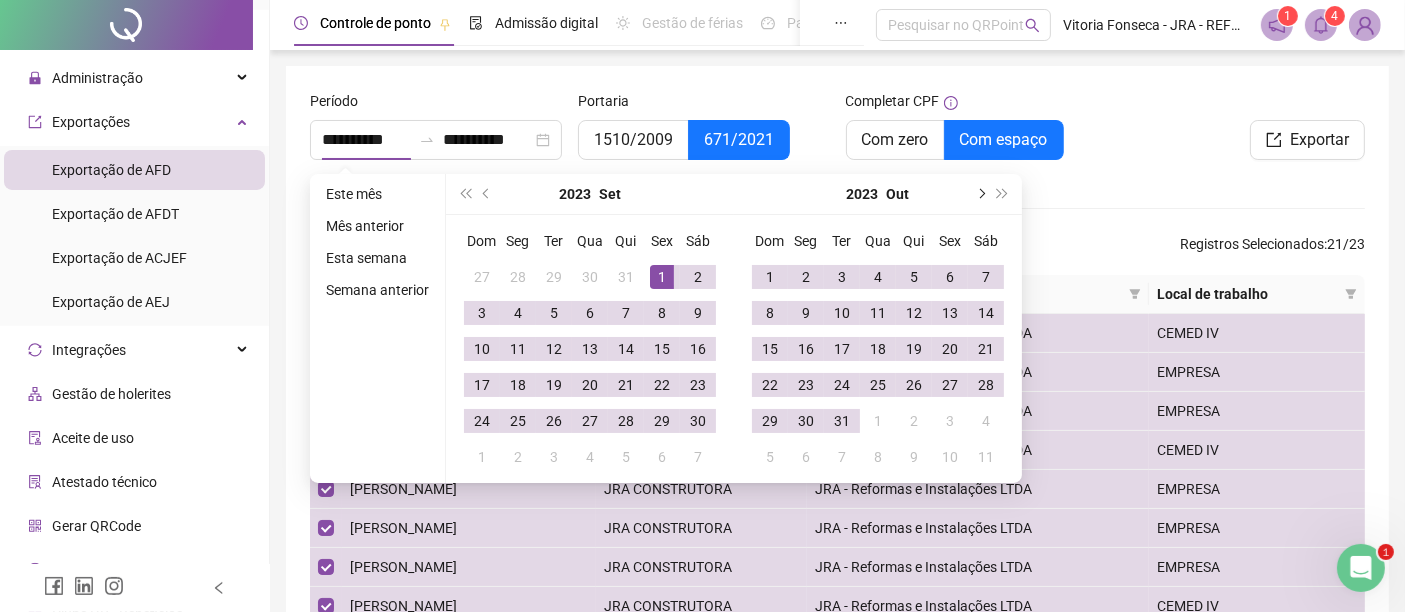 click at bounding box center (980, 194) 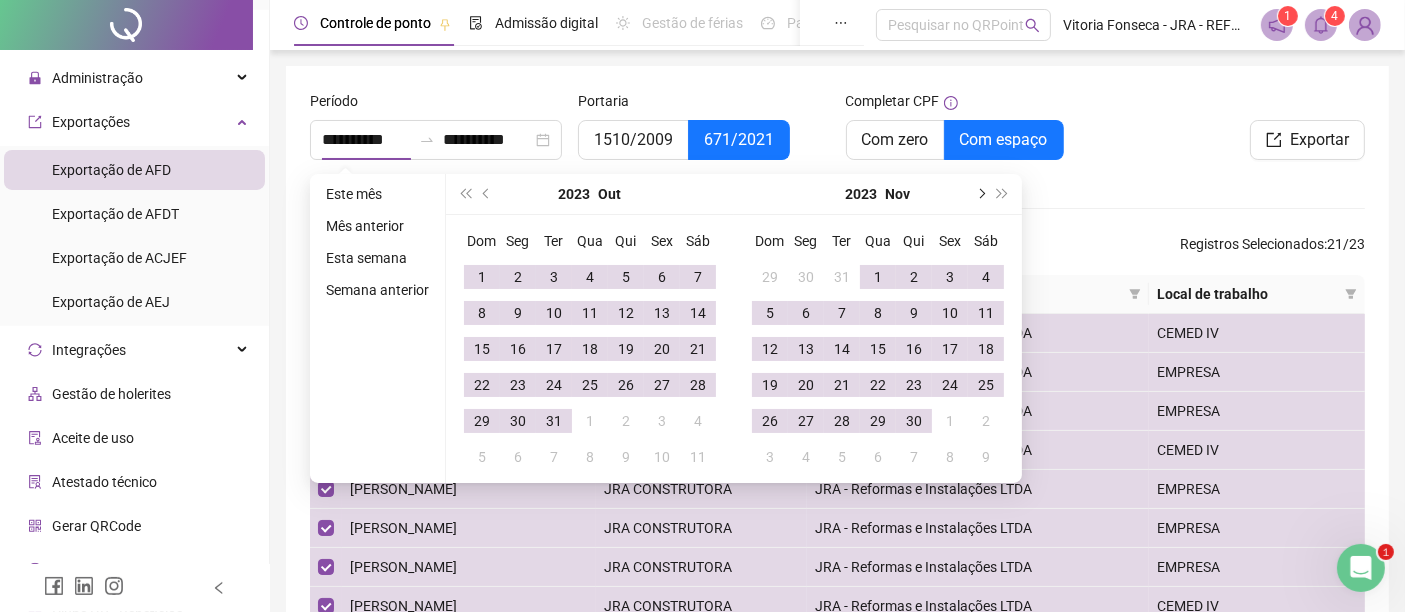 click at bounding box center (980, 194) 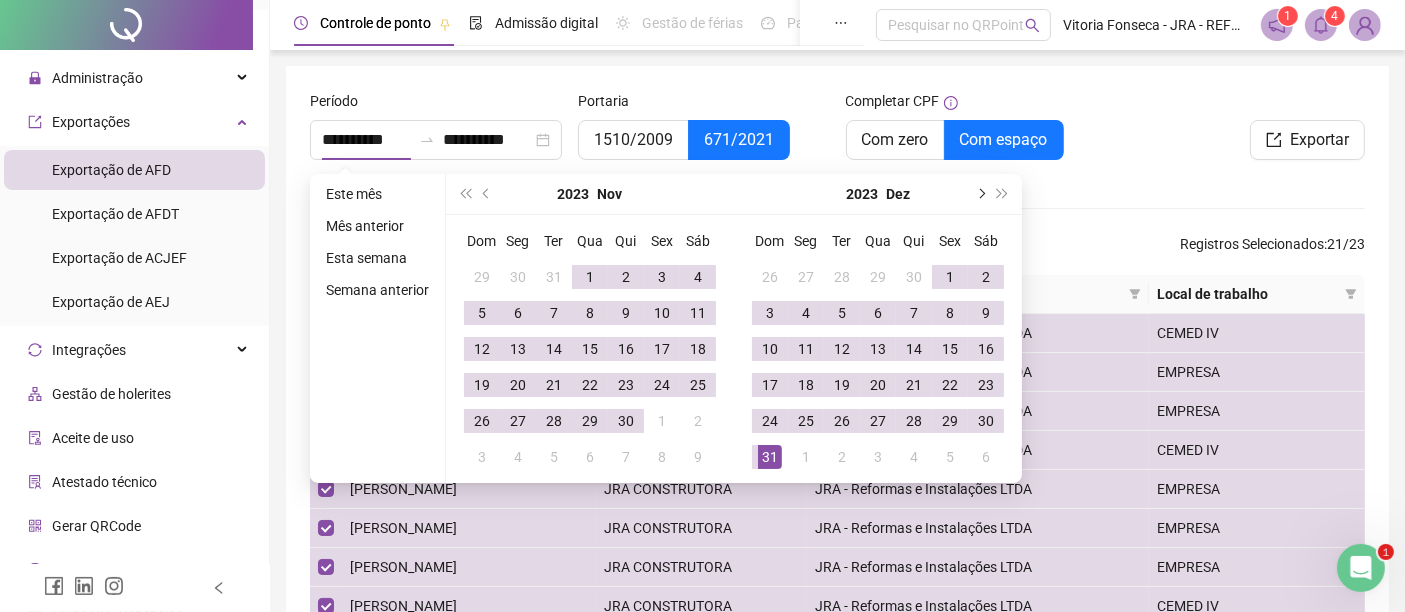 click at bounding box center (980, 194) 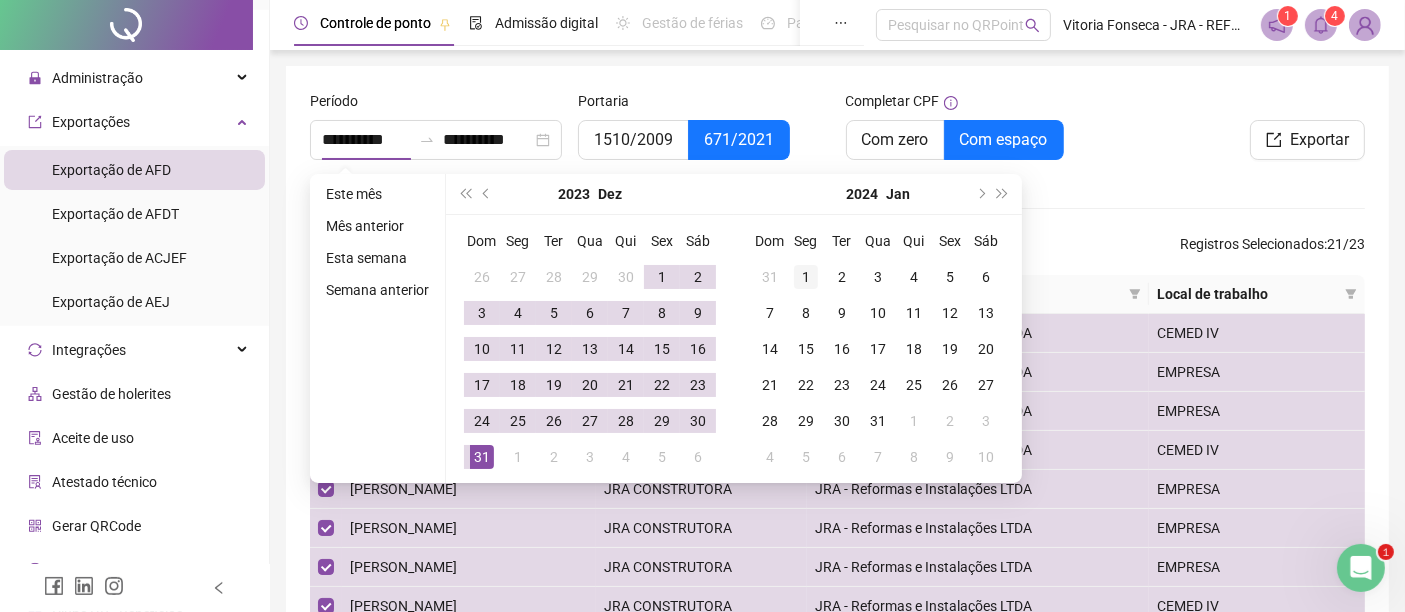 type on "**********" 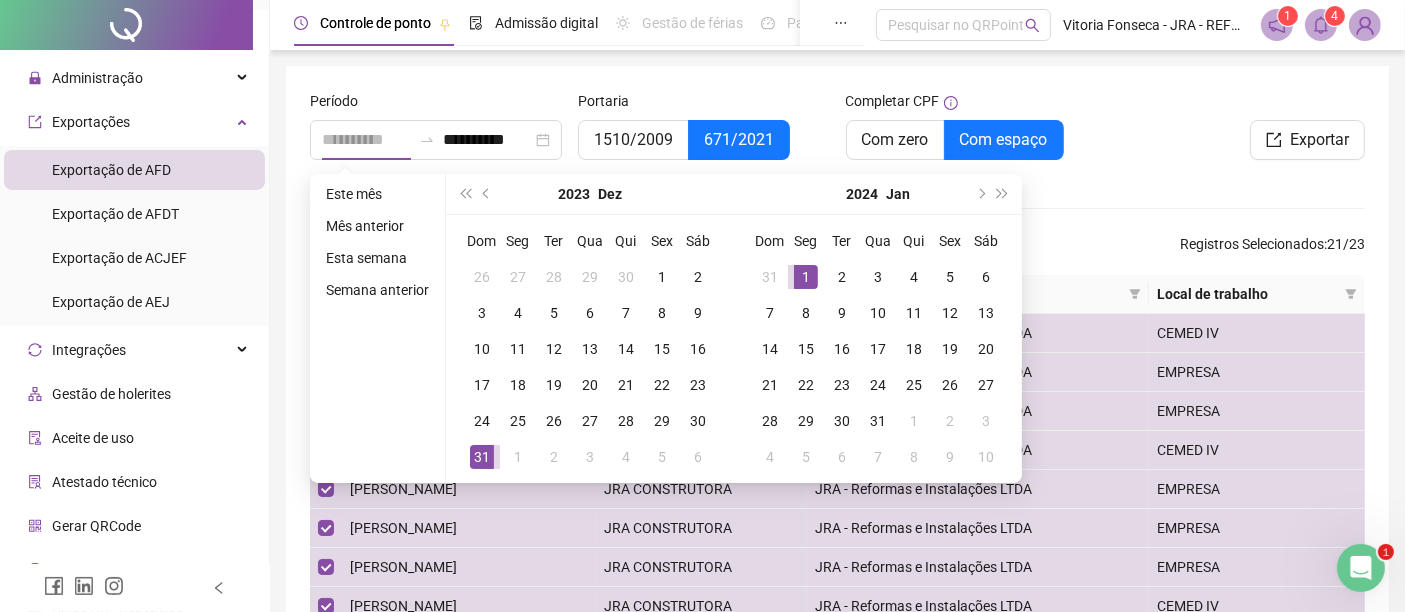 click on "1" at bounding box center [806, 277] 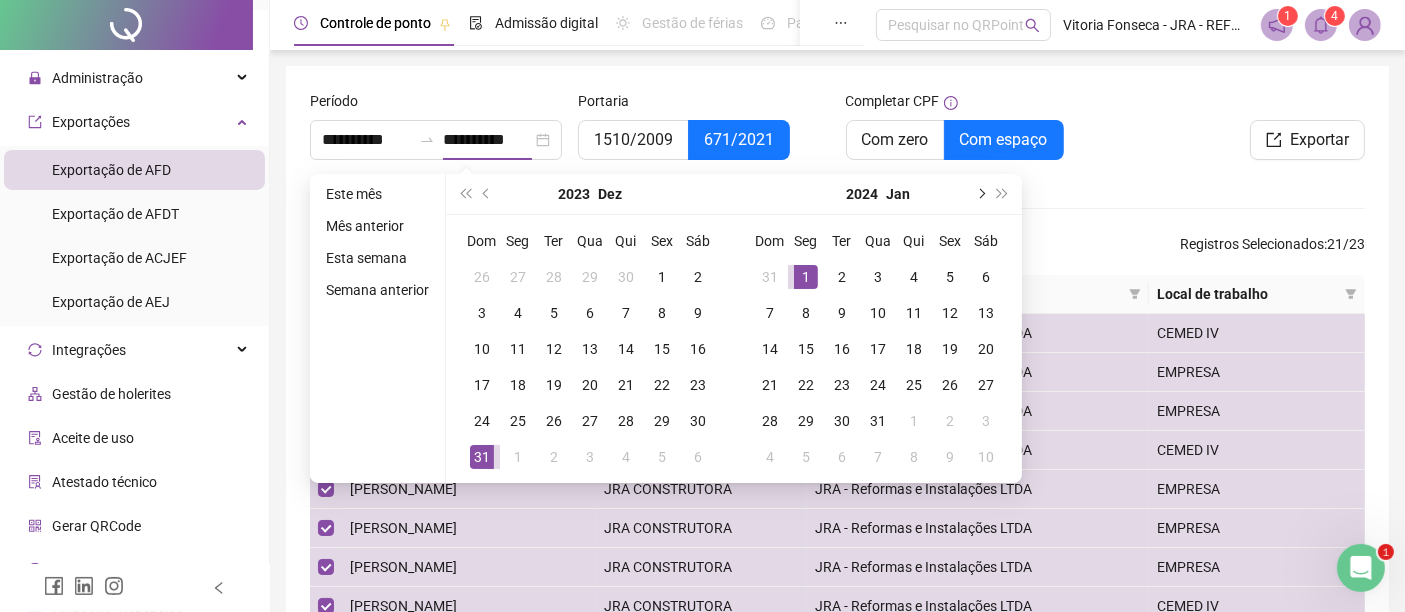 click at bounding box center (980, 194) 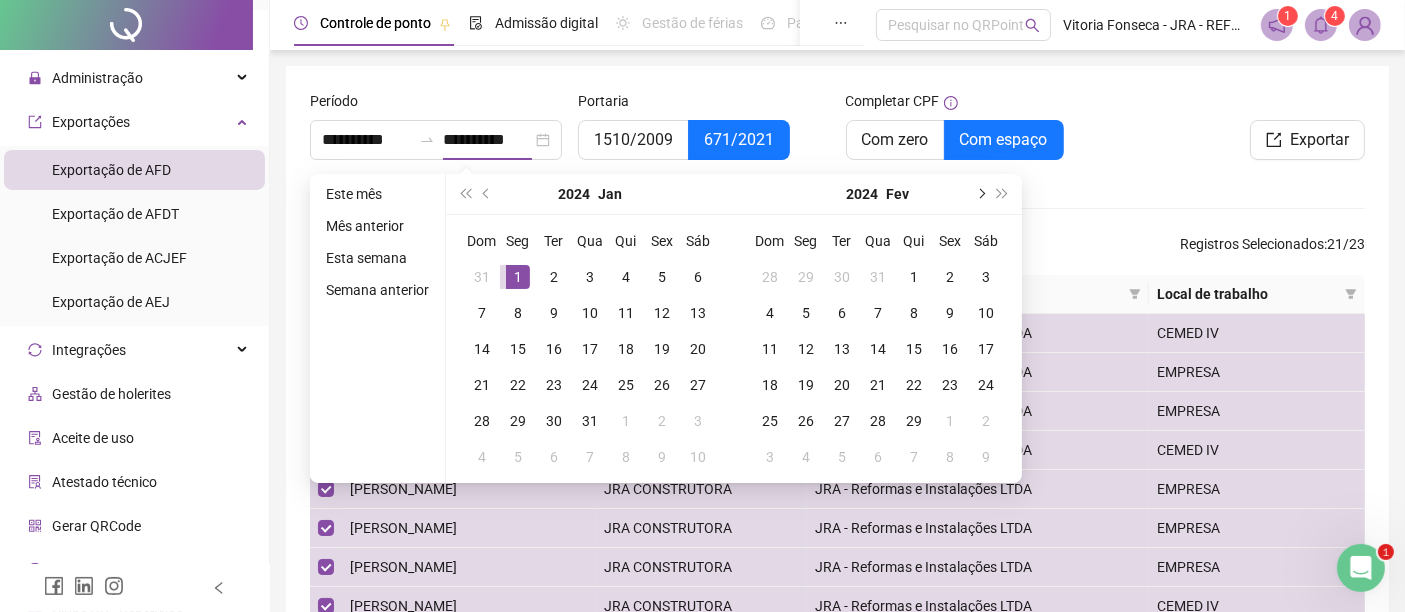 click at bounding box center [980, 194] 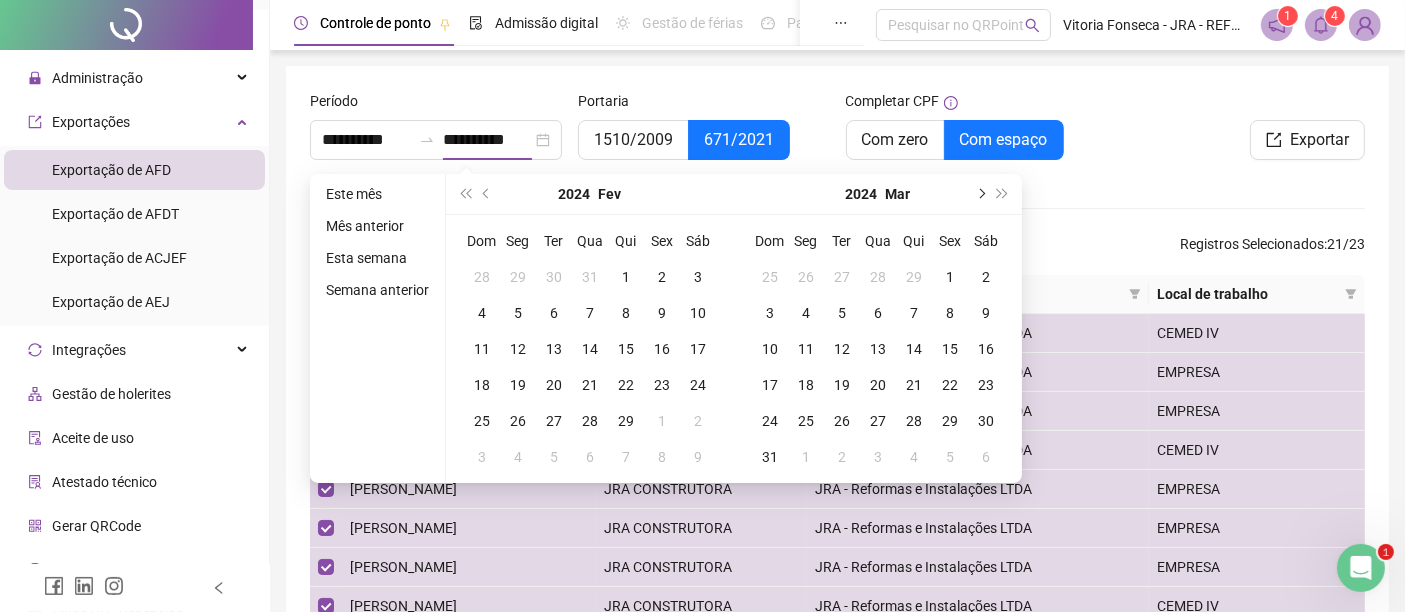 click at bounding box center [980, 194] 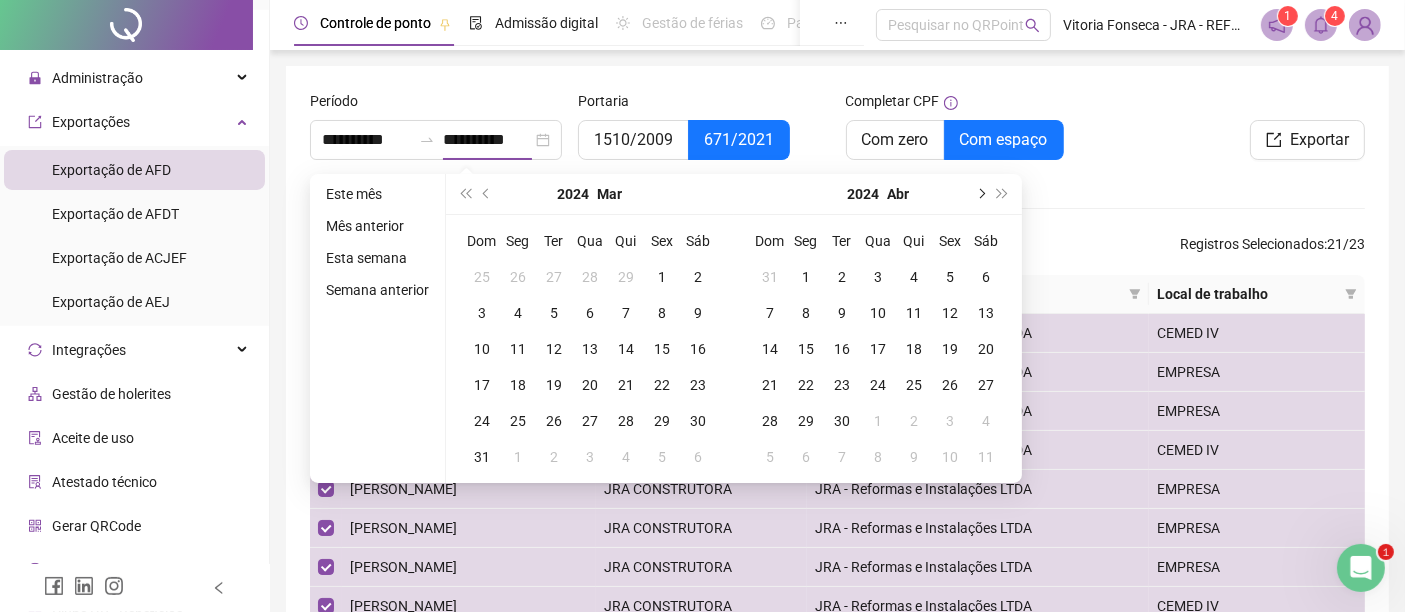 click at bounding box center (980, 194) 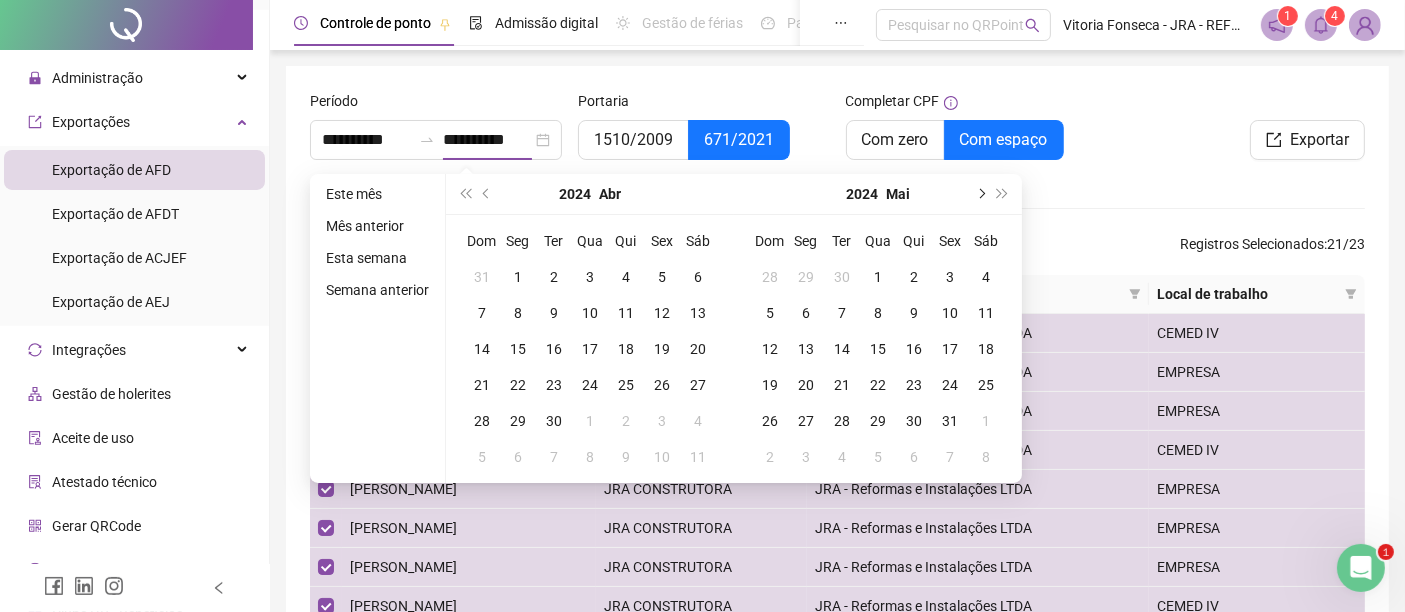 click at bounding box center (980, 194) 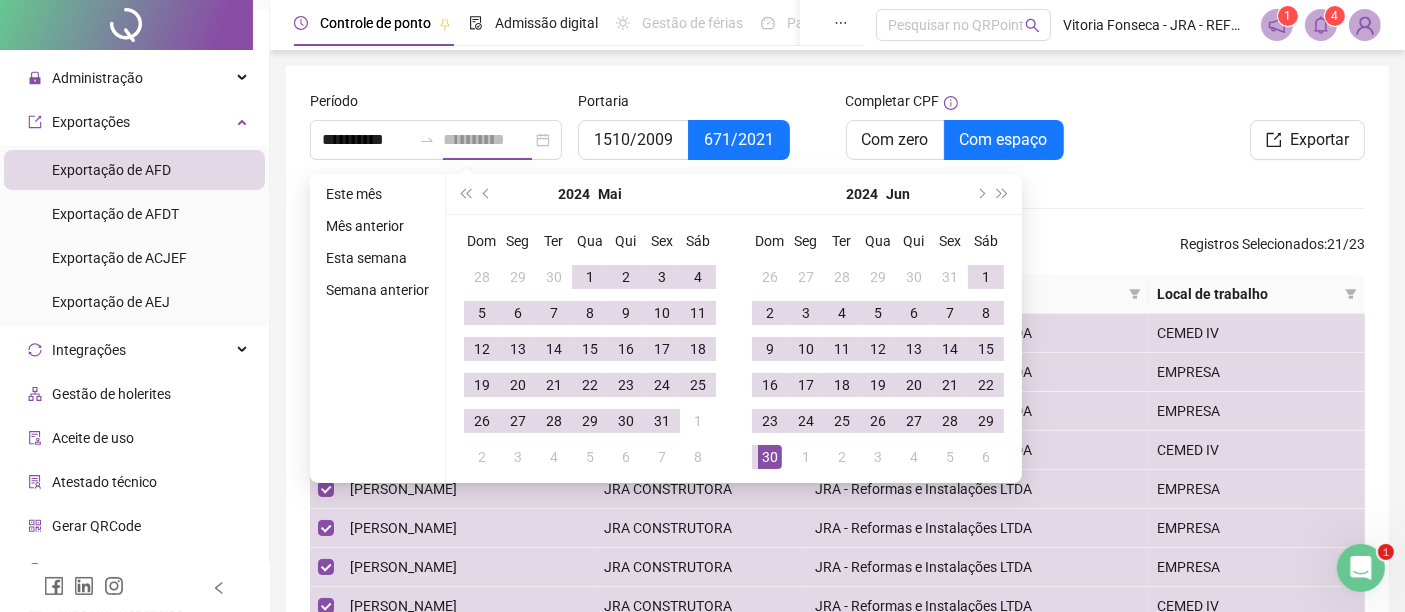 click on "30" at bounding box center [770, 457] 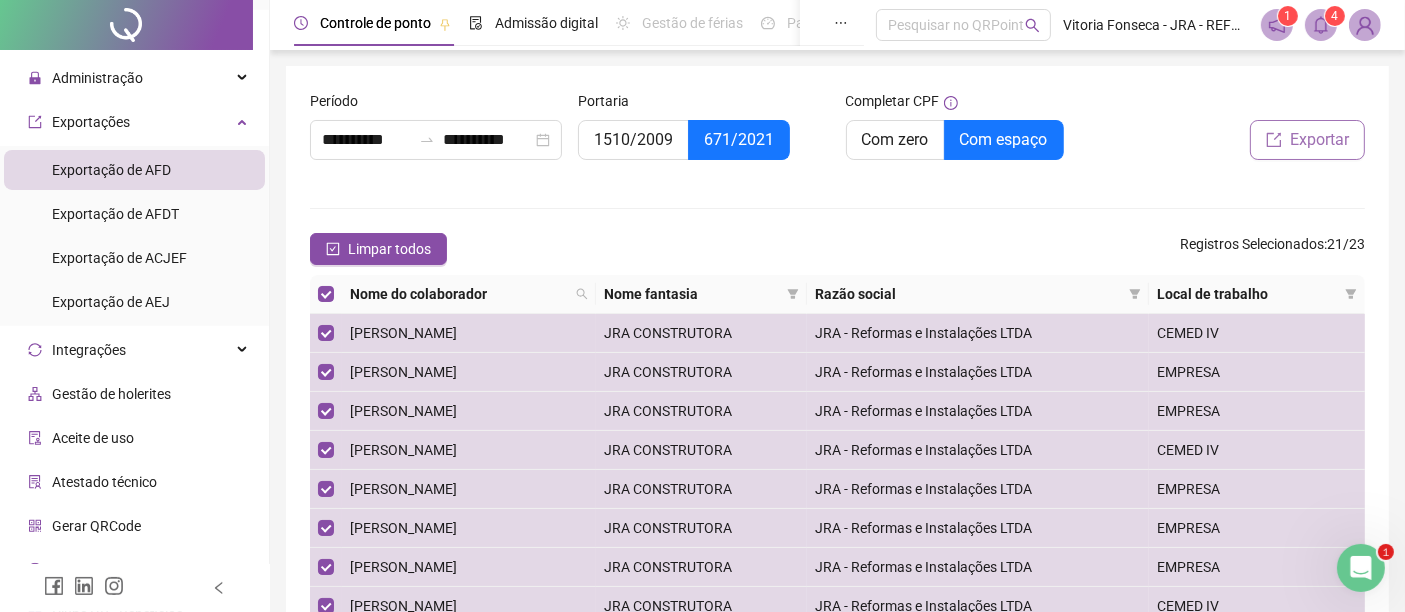 click 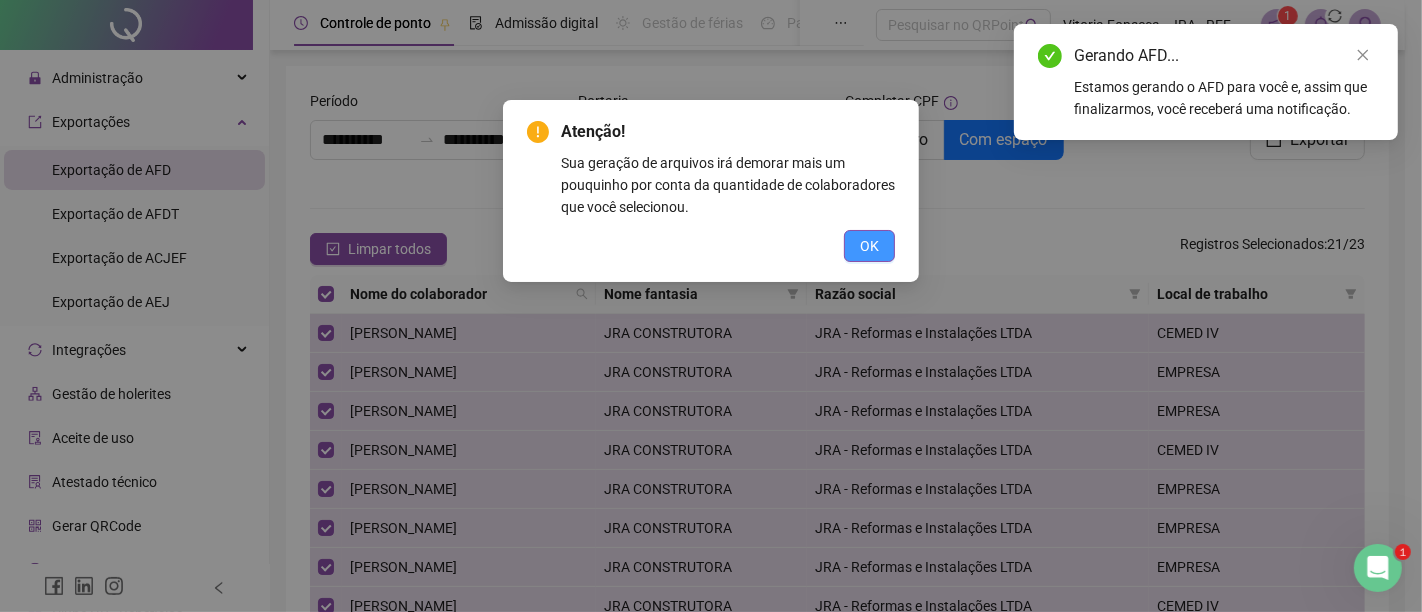 click on "OK" at bounding box center [869, 246] 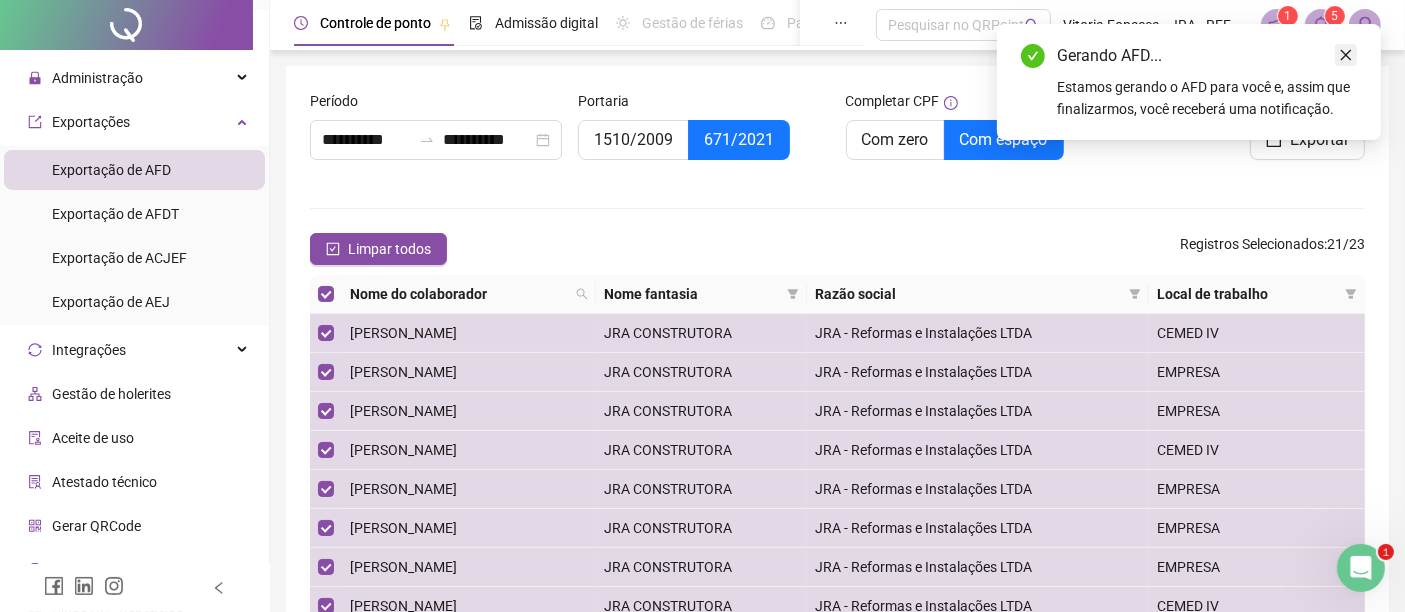 click 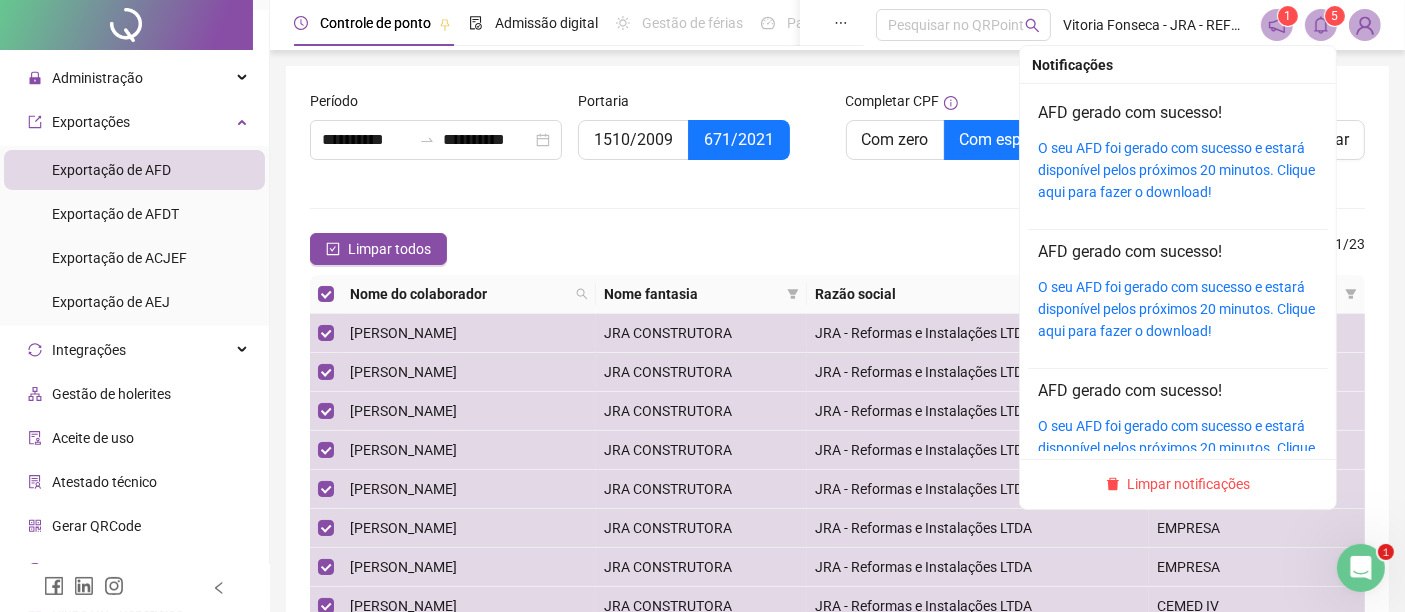 click 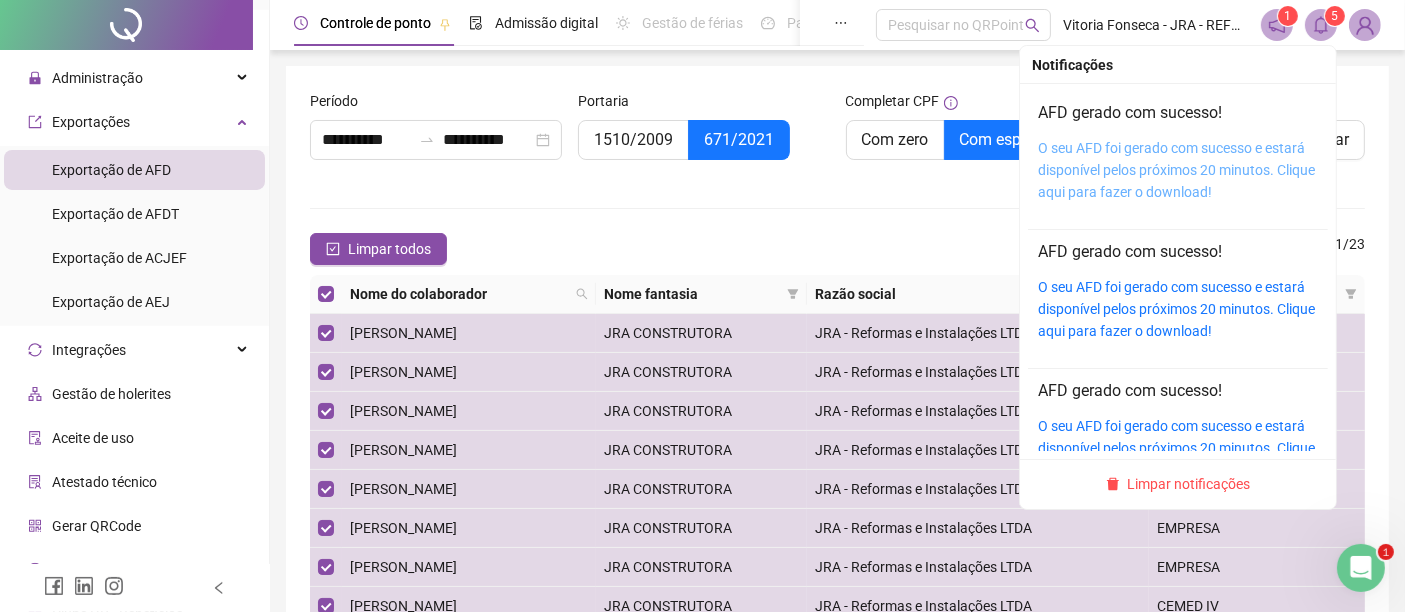 click on "O seu AFD foi gerado com sucesso e estará disponível pelos próximos 20 minutos.
Clique aqui para fazer o download!" at bounding box center [1176, 170] 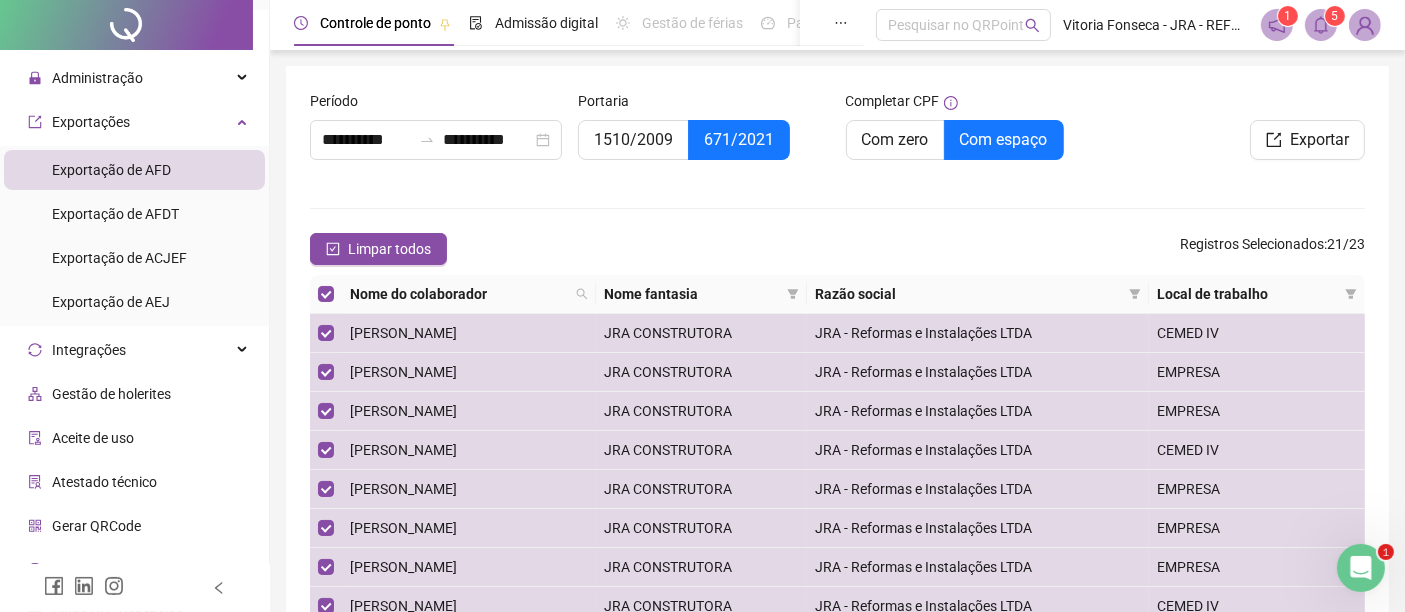 click 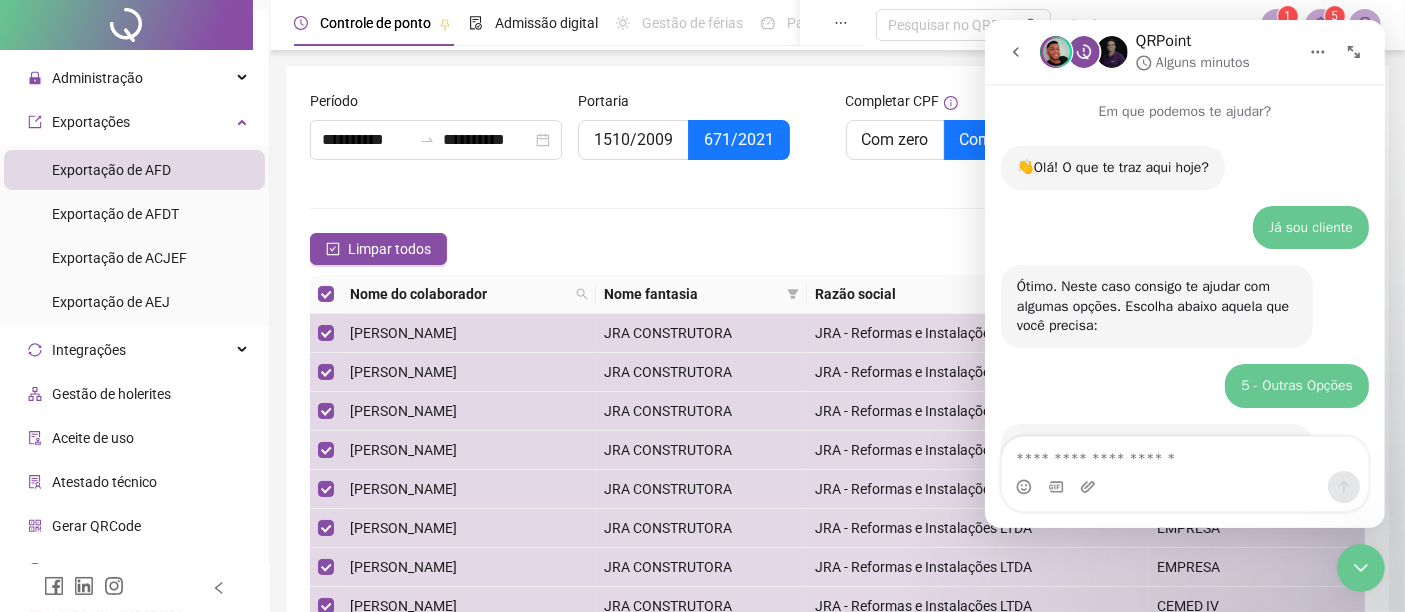 scroll, scrollTop: 1552, scrollLeft: 0, axis: vertical 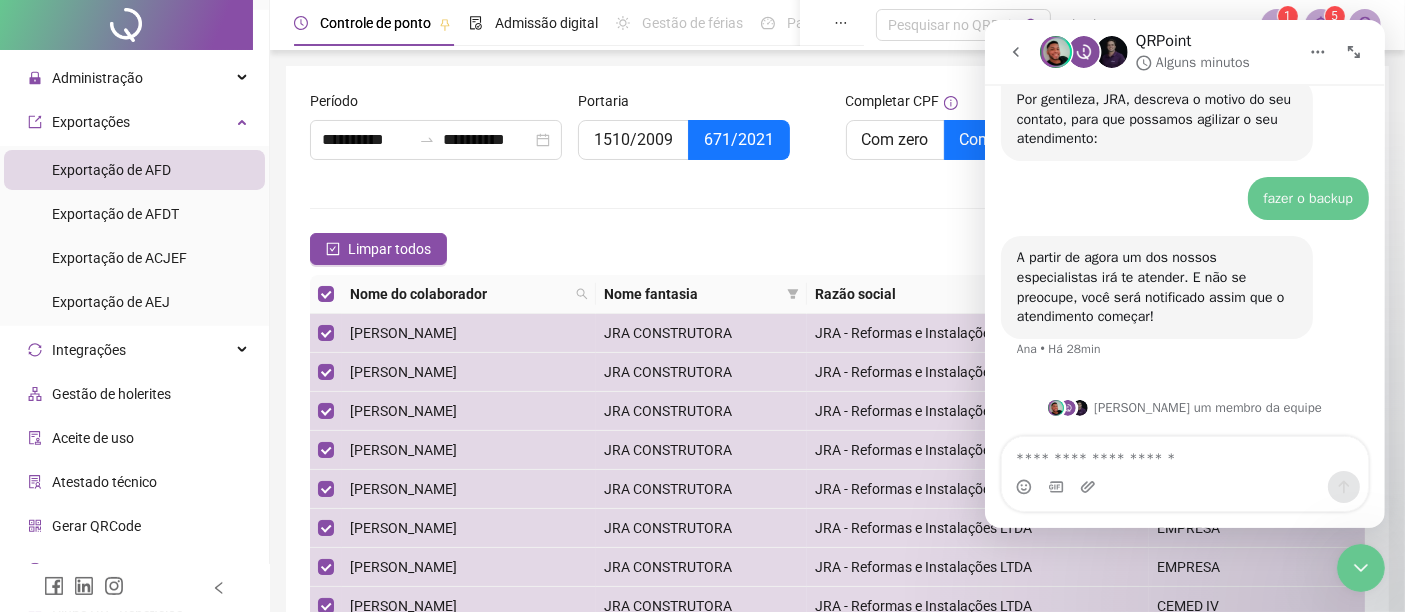 click 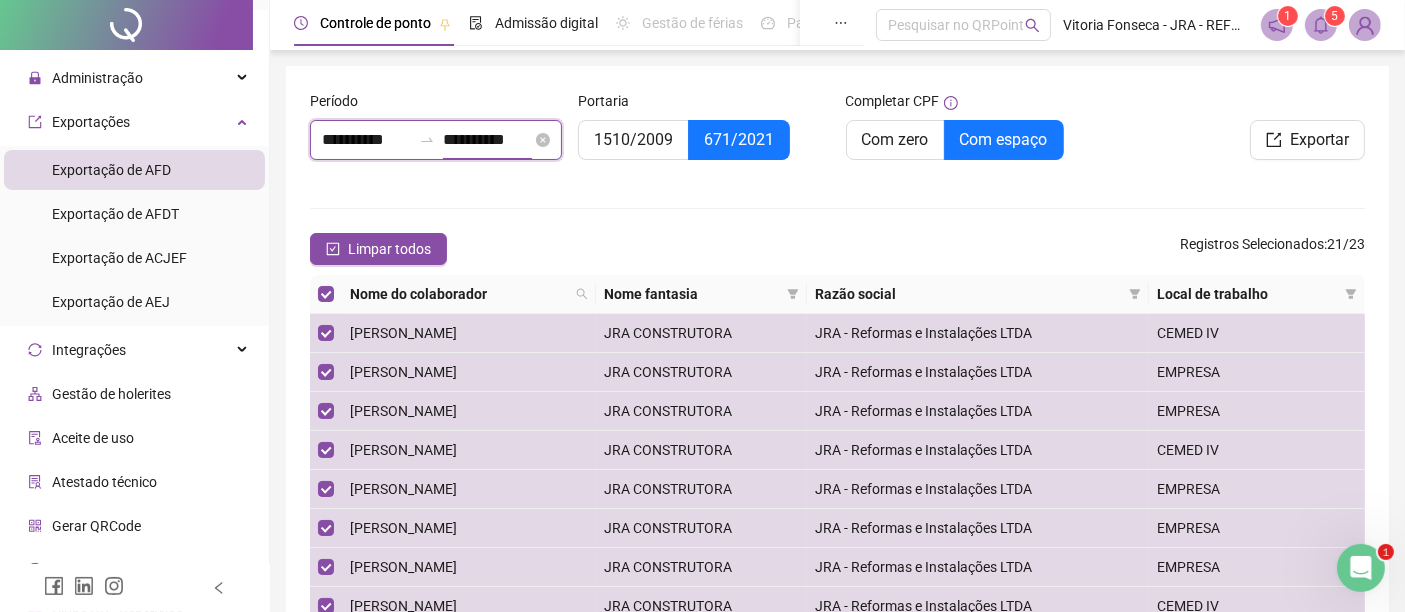 click on "**********" at bounding box center (487, 140) 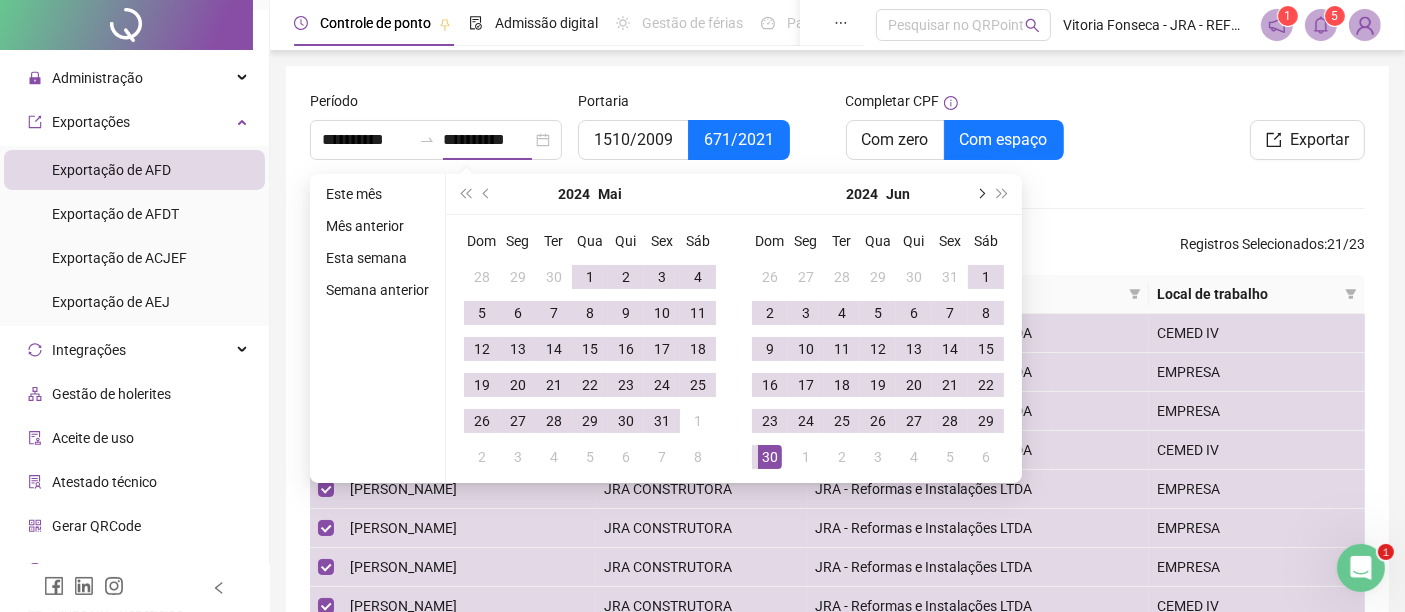 click at bounding box center [980, 194] 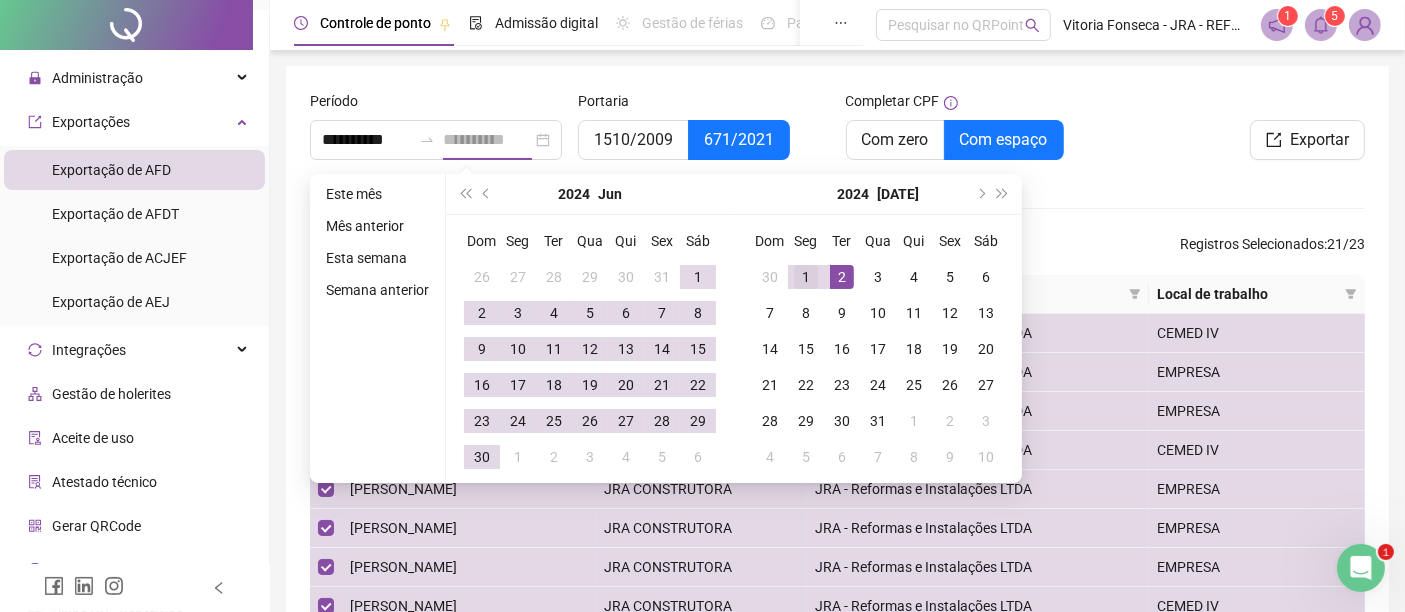 type on "**********" 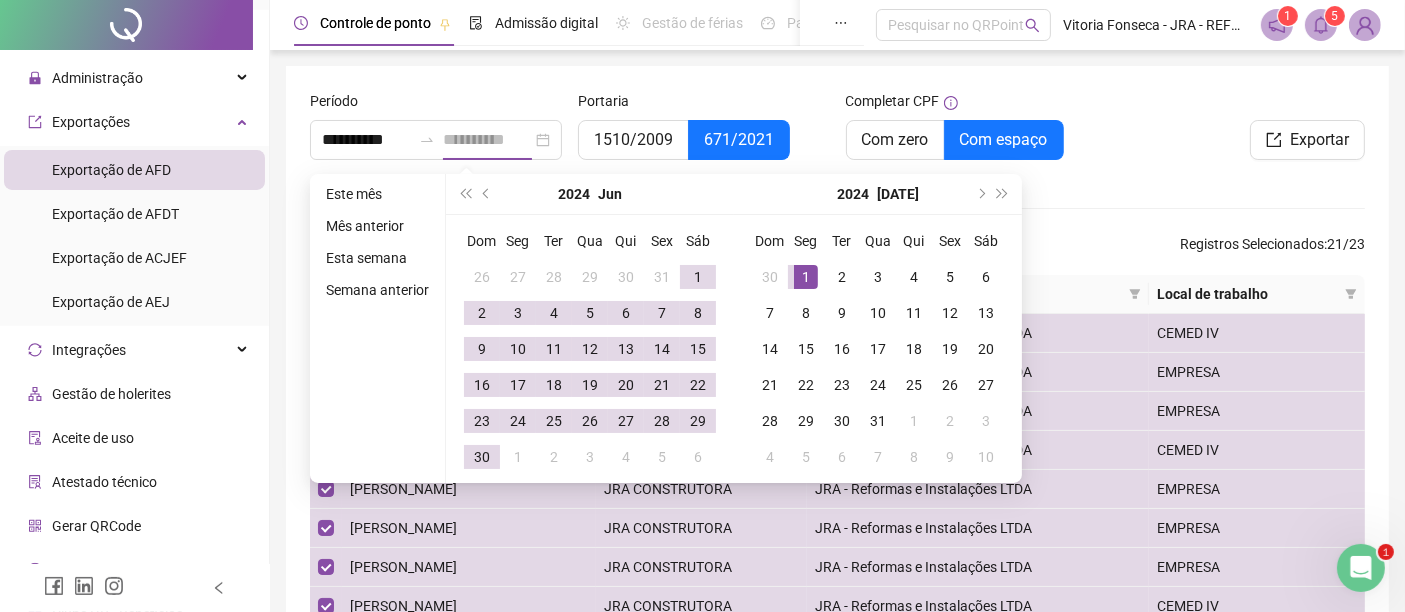 click on "1" at bounding box center [806, 277] 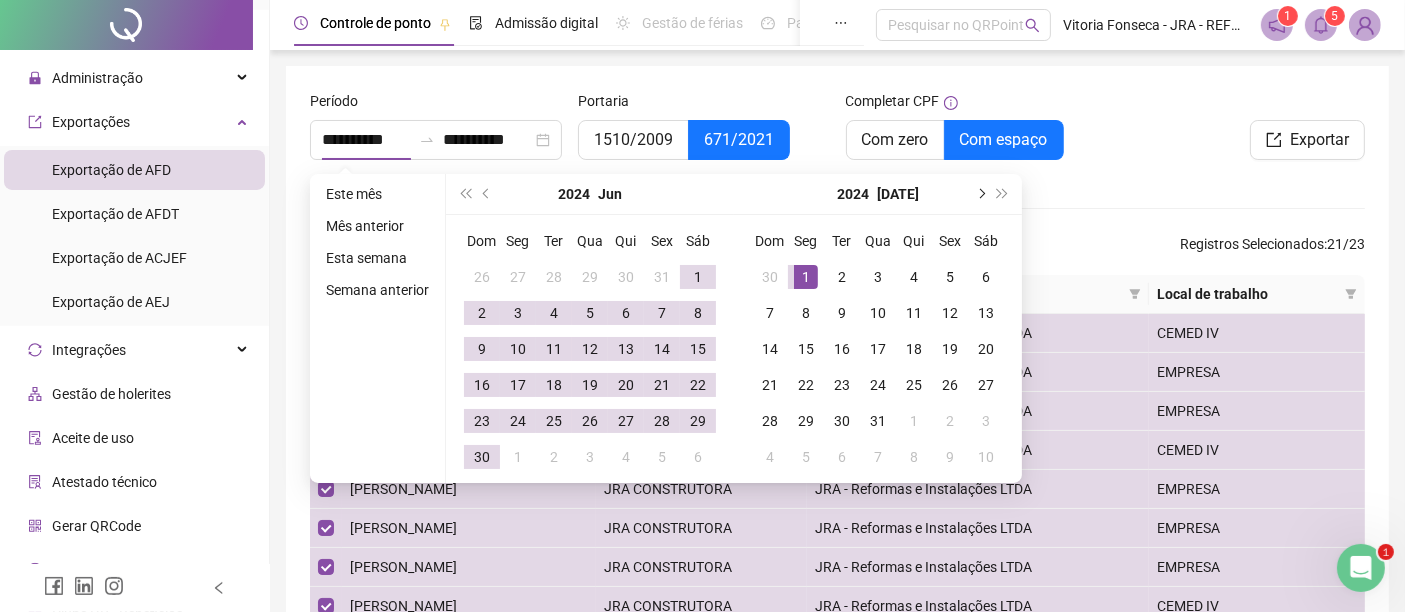 click at bounding box center (980, 194) 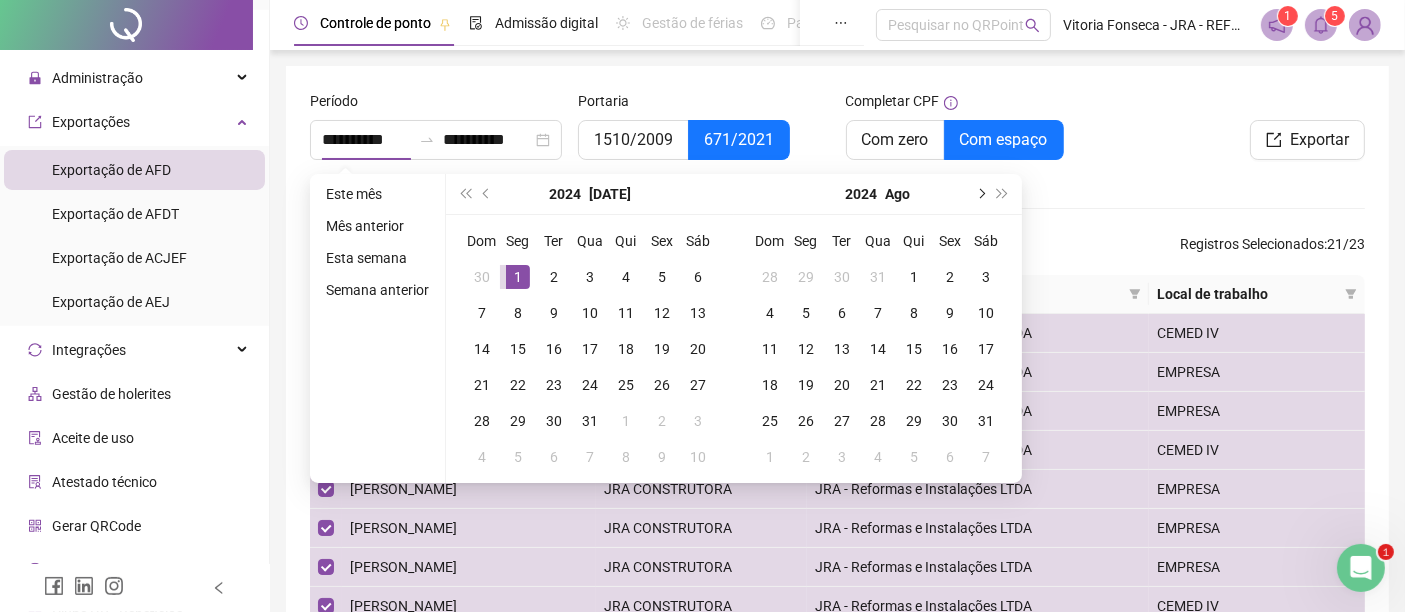 click at bounding box center [980, 194] 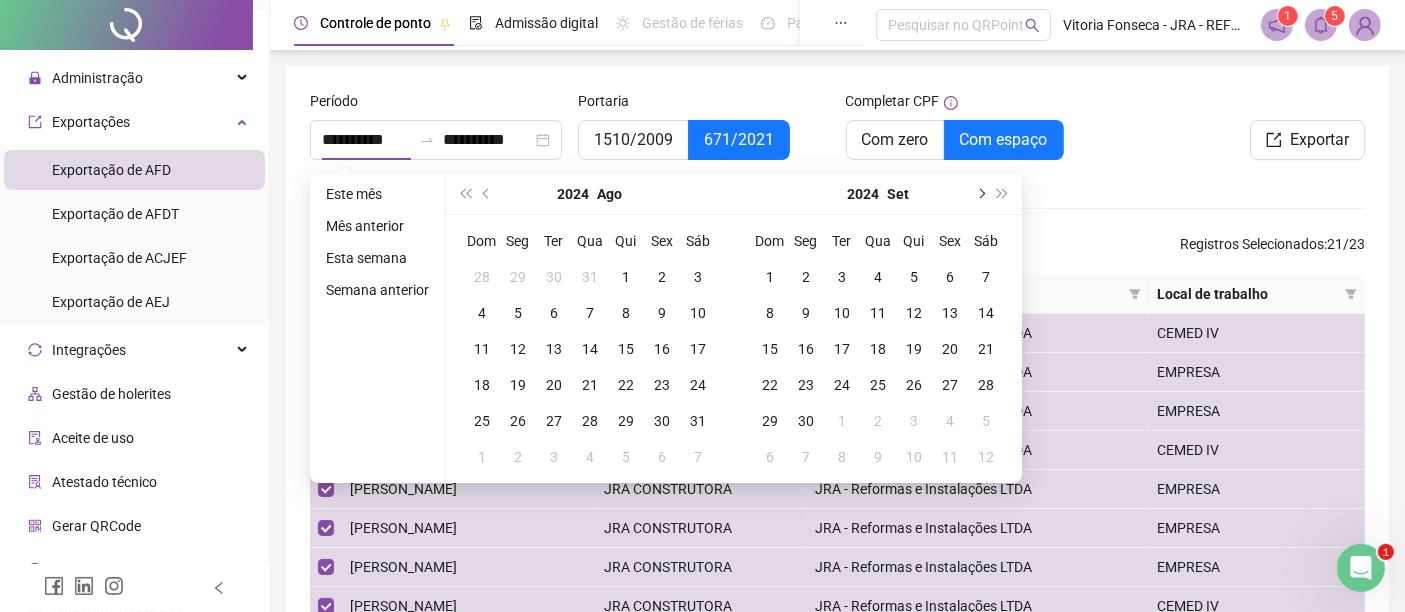 click at bounding box center (980, 194) 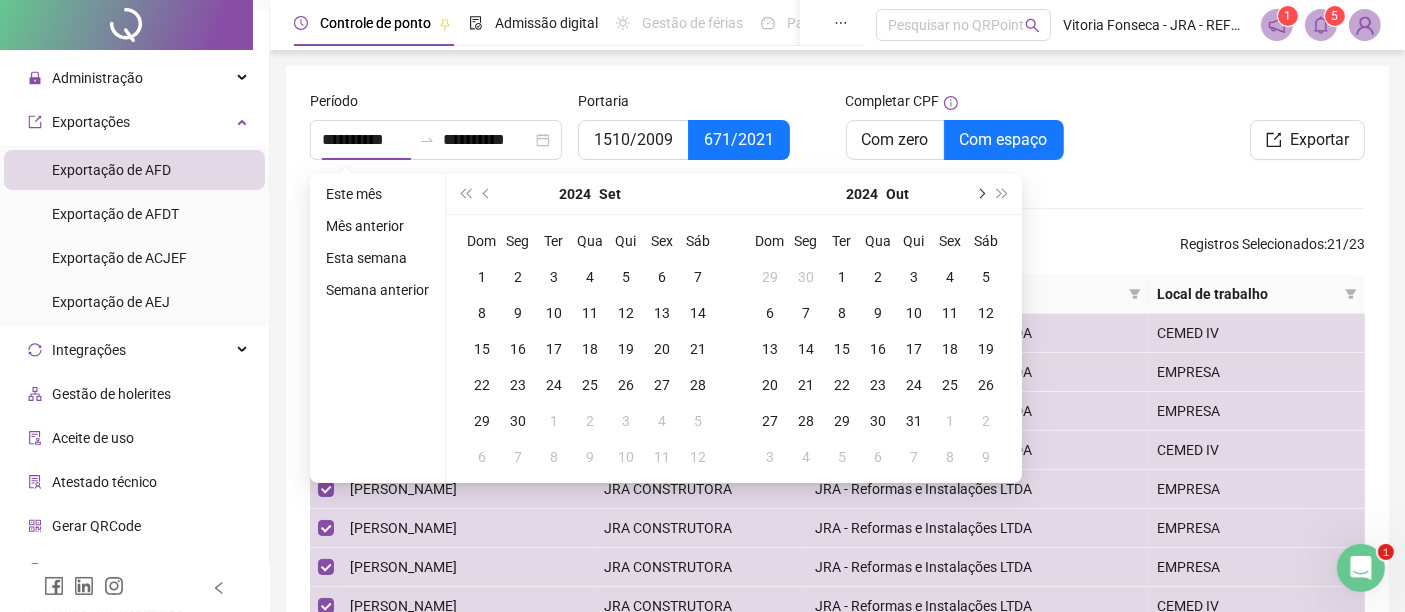 click at bounding box center (980, 194) 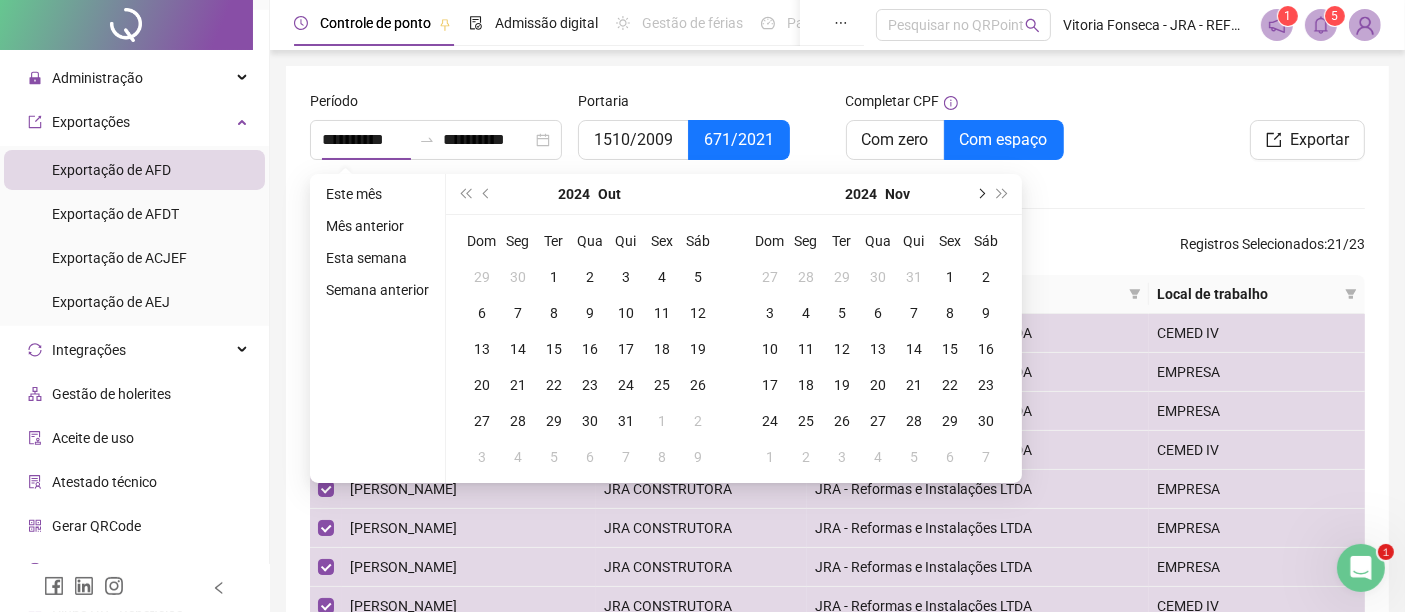 click at bounding box center [980, 194] 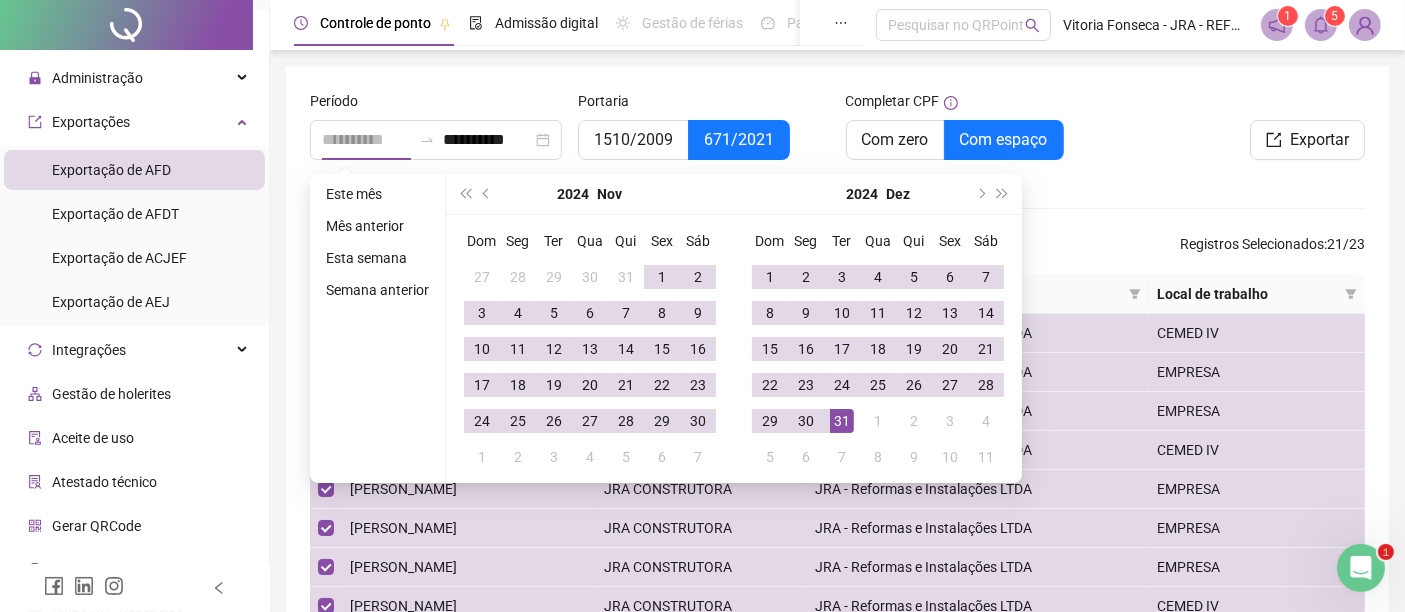 click on "31" at bounding box center (842, 421) 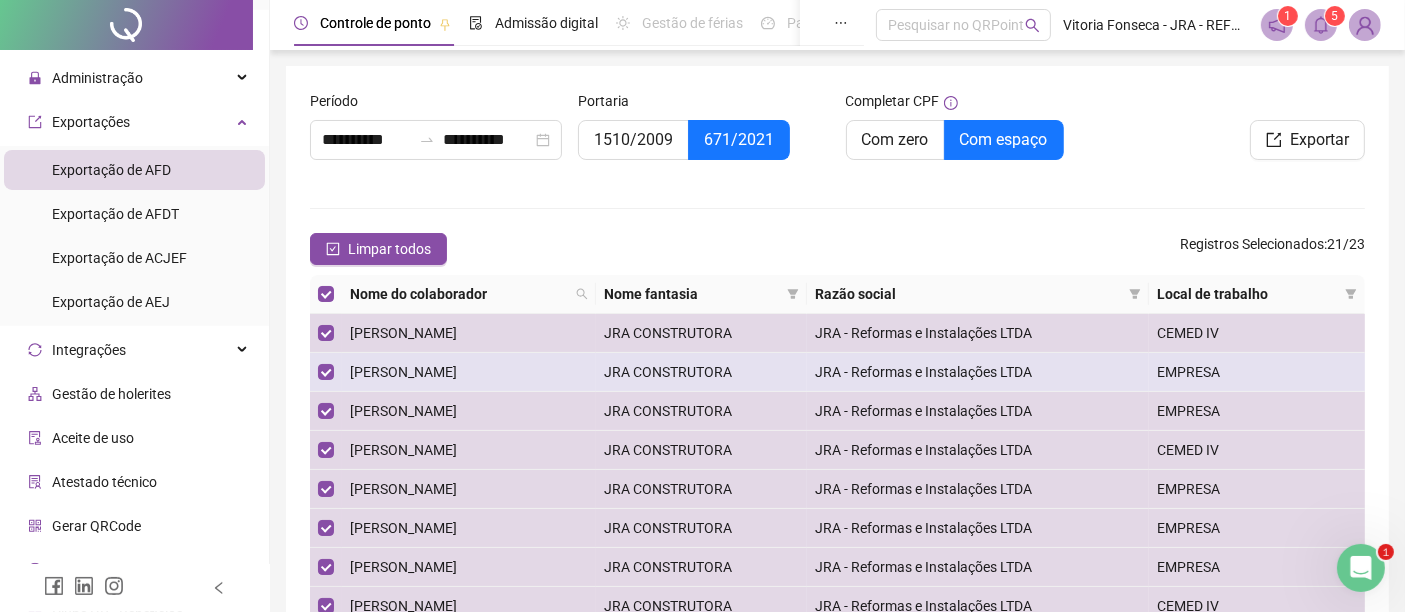 scroll, scrollTop: 222, scrollLeft: 0, axis: vertical 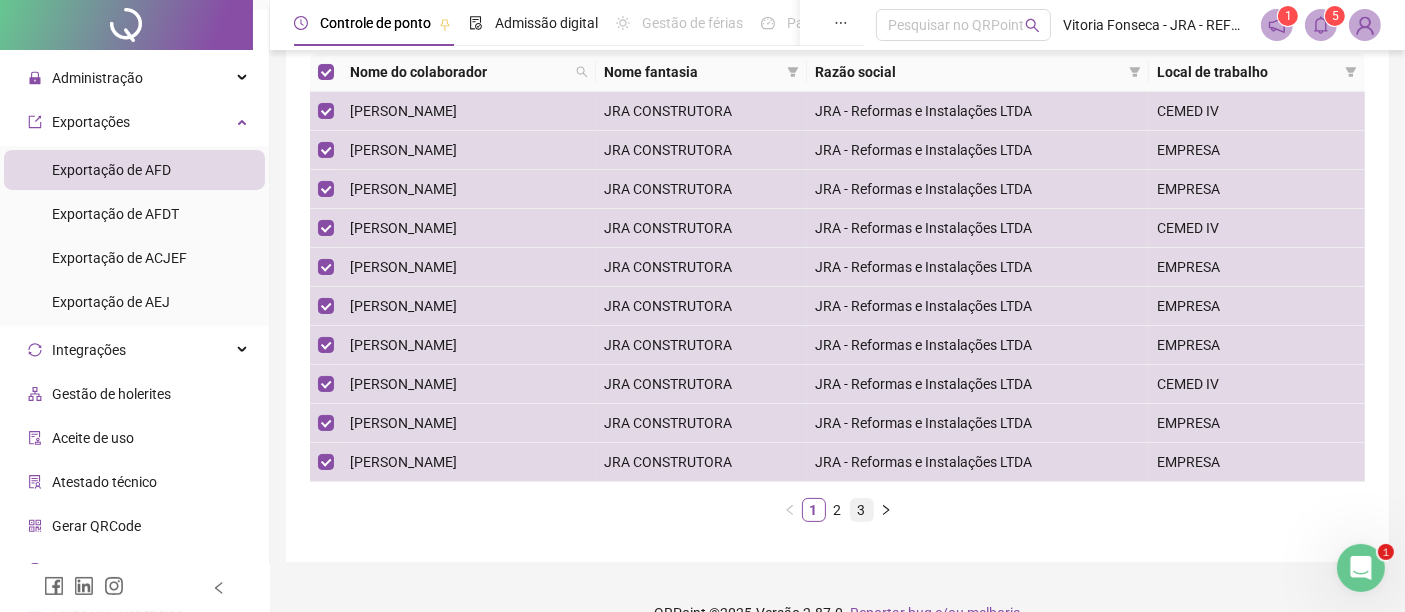 click on "3" at bounding box center (862, 510) 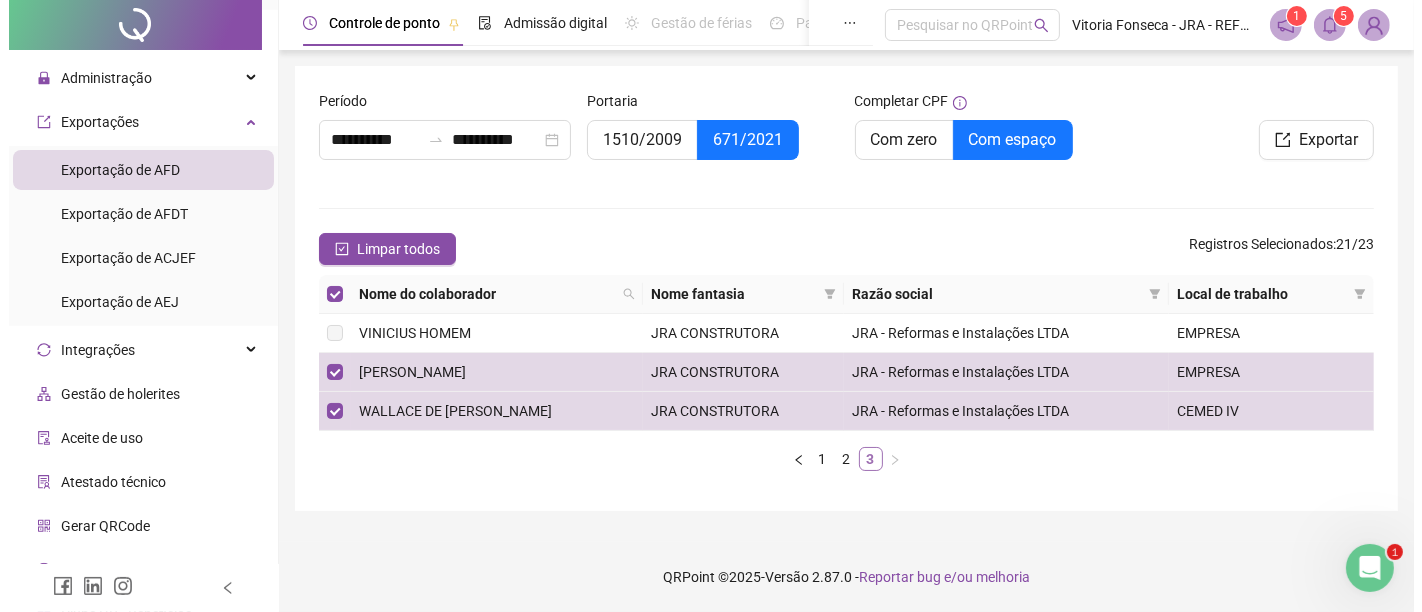 scroll, scrollTop: 0, scrollLeft: 0, axis: both 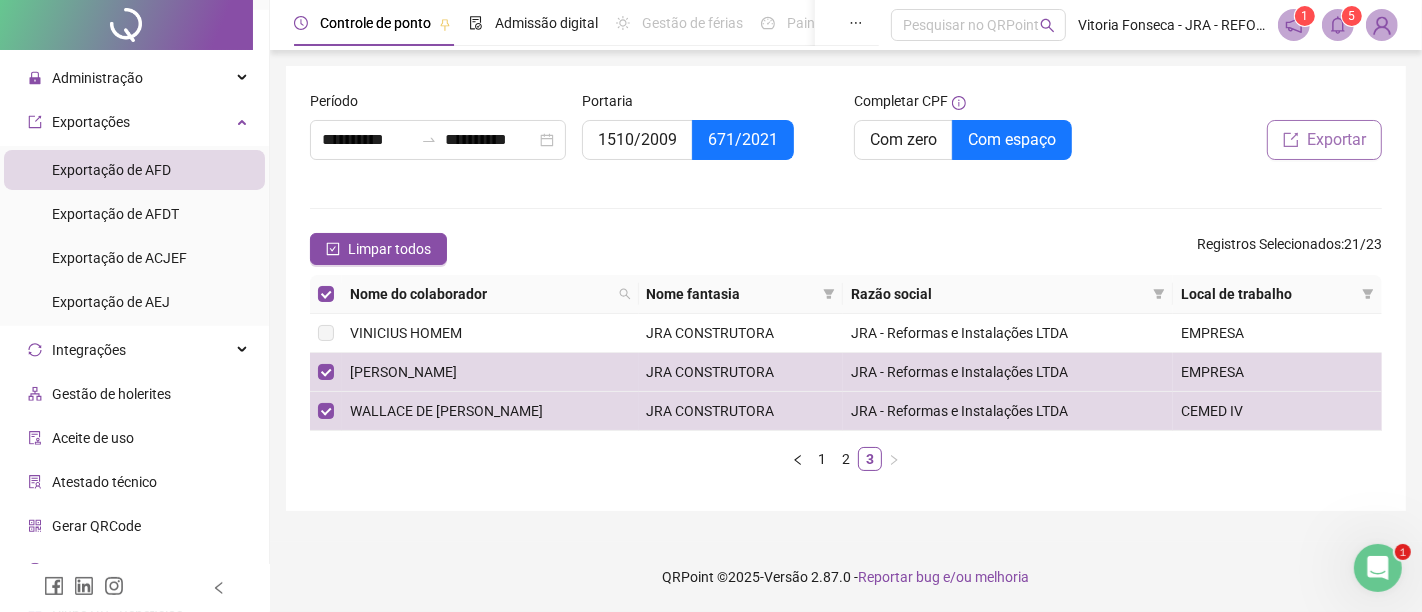 click on "Exportar" at bounding box center [1336, 140] 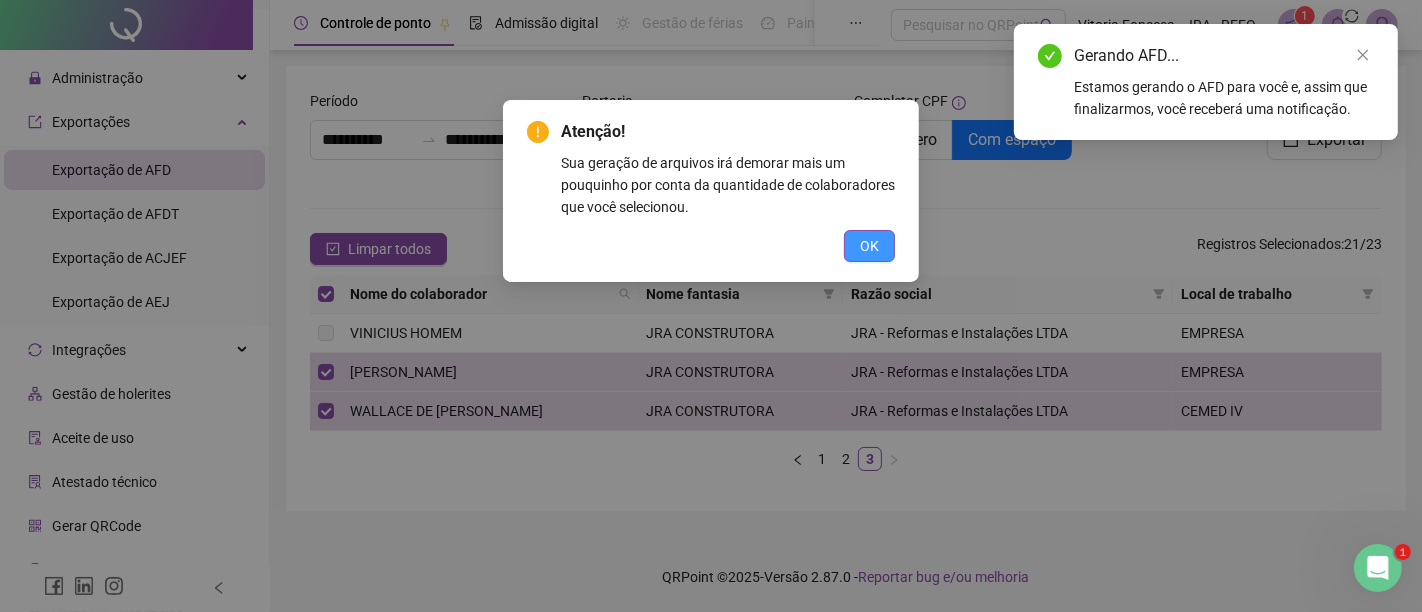 click on "OK" at bounding box center (869, 246) 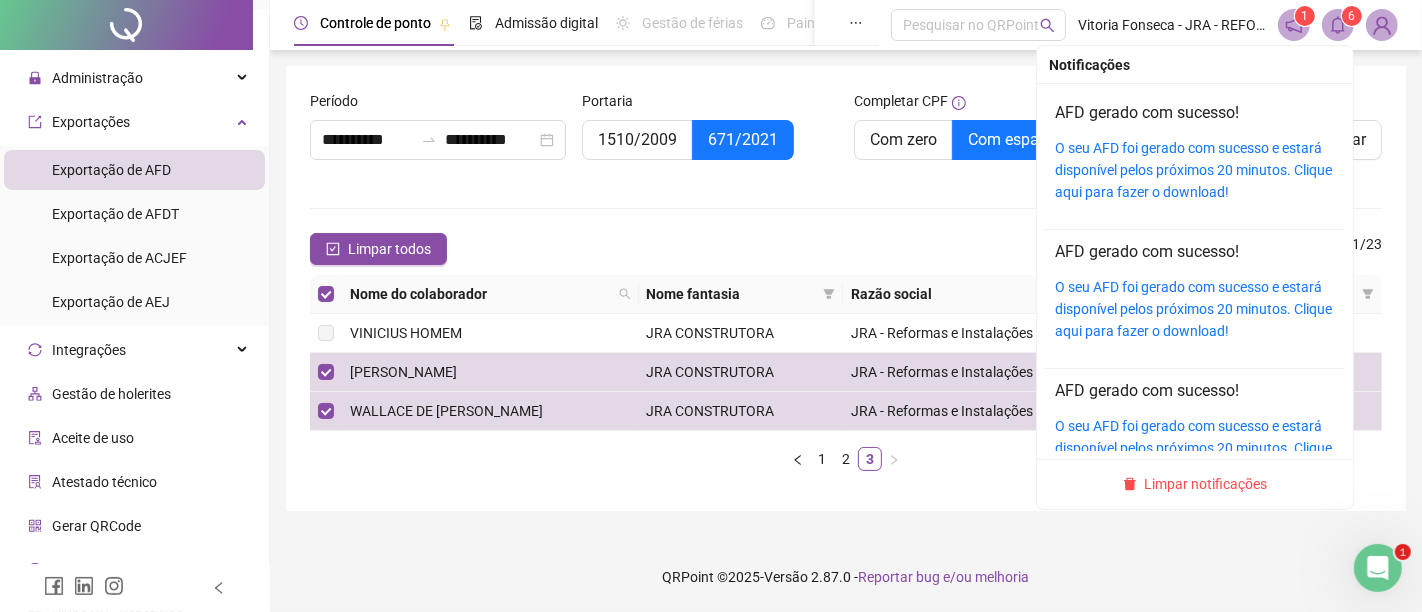click 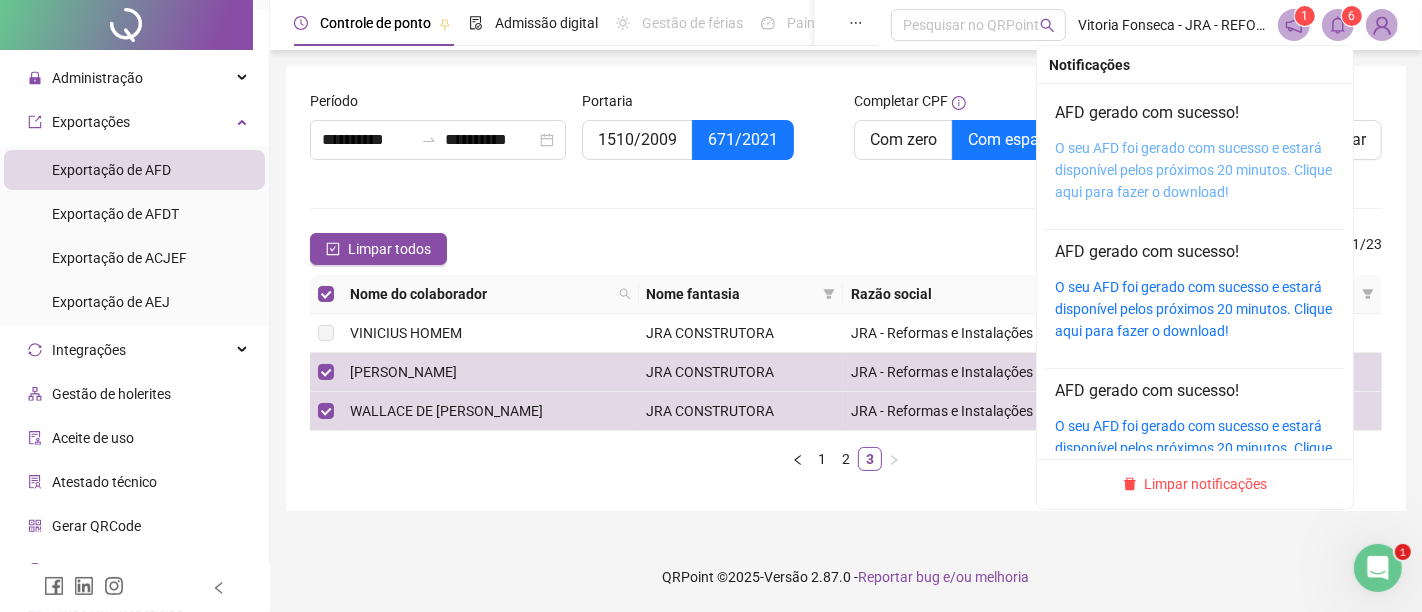 click on "O seu AFD foi gerado com sucesso e estará disponível pelos próximos 20 minutos.
Clique aqui para fazer o download!" at bounding box center (1193, 170) 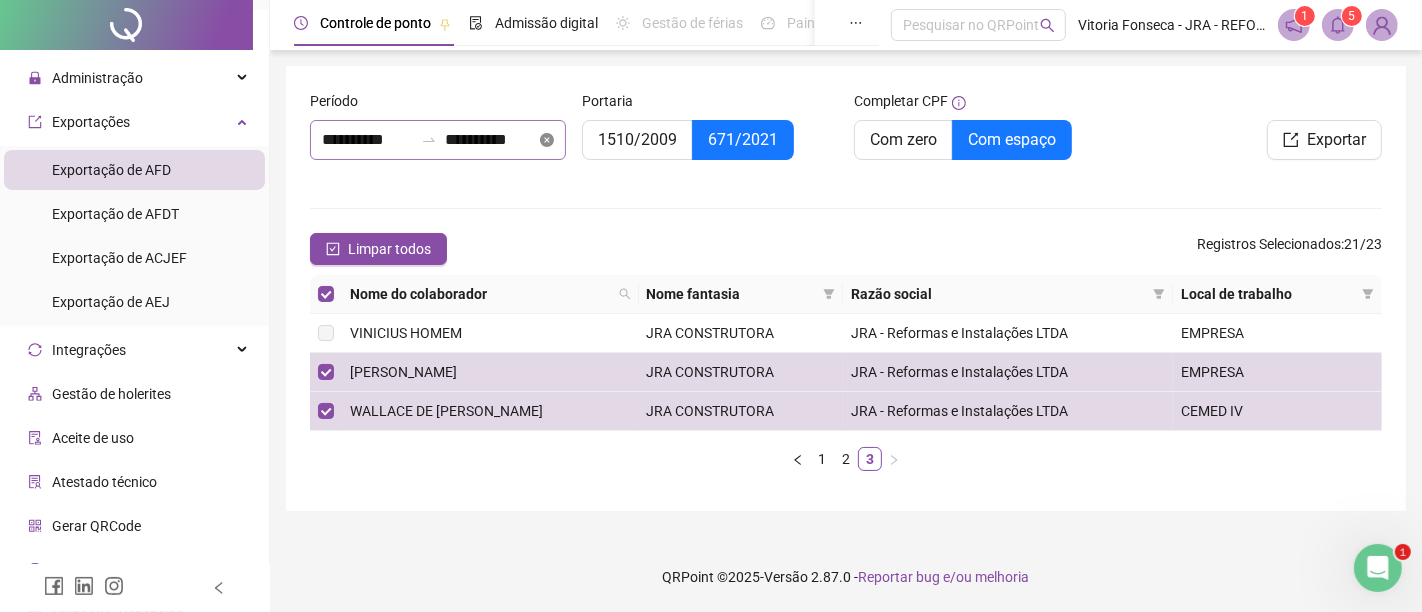 click 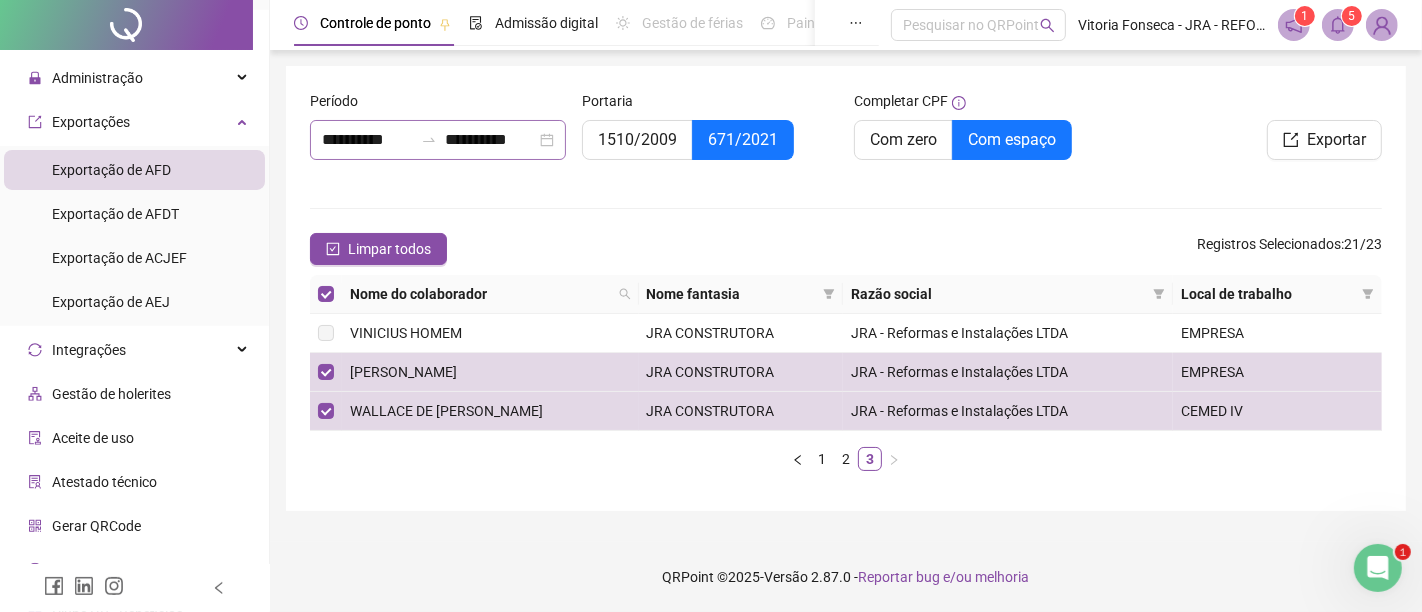type 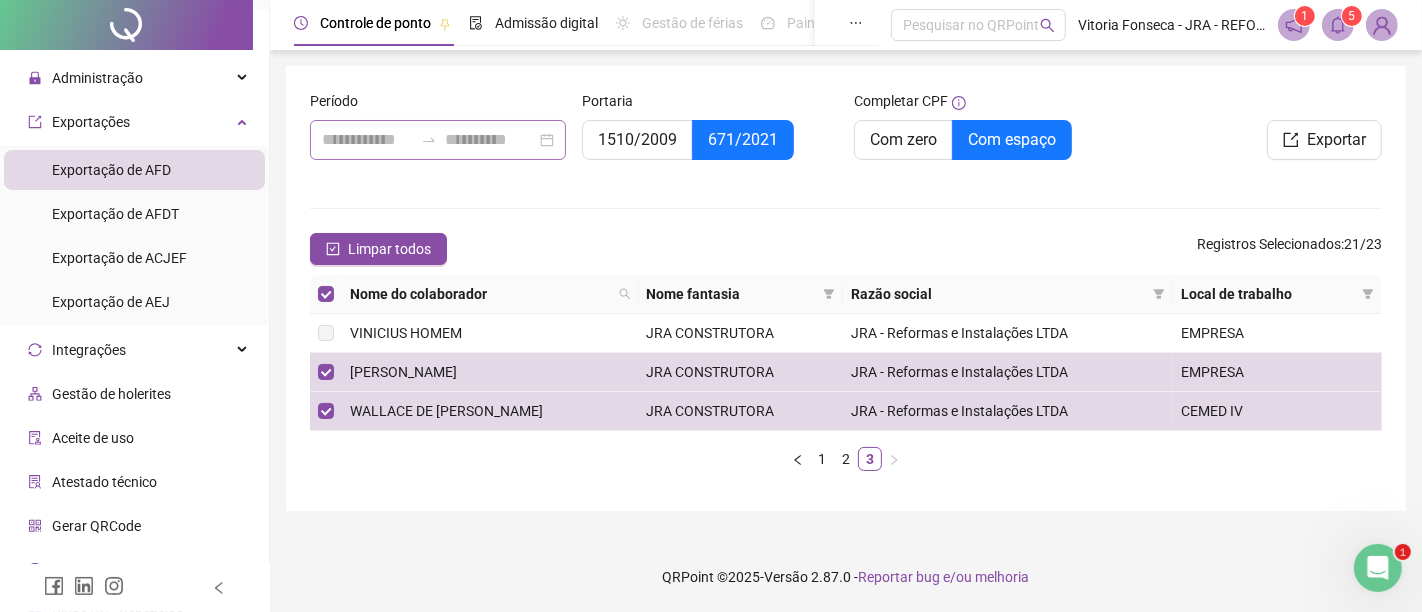 click at bounding box center [438, 140] 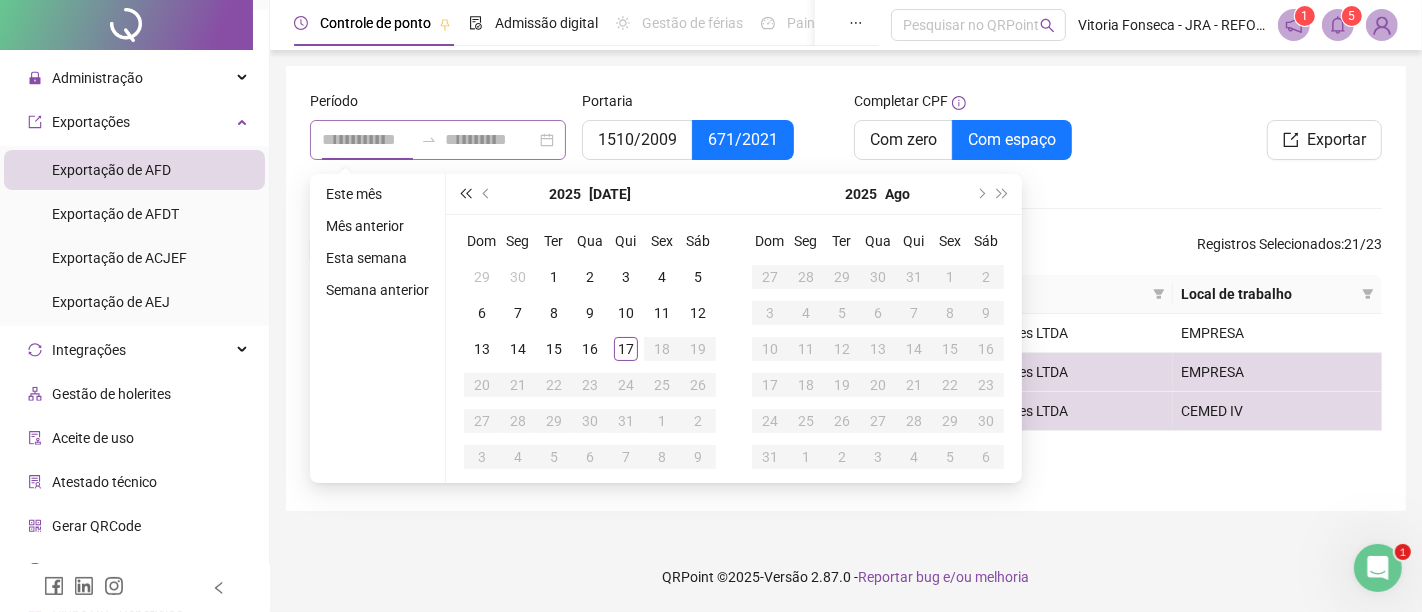 click at bounding box center (465, 194) 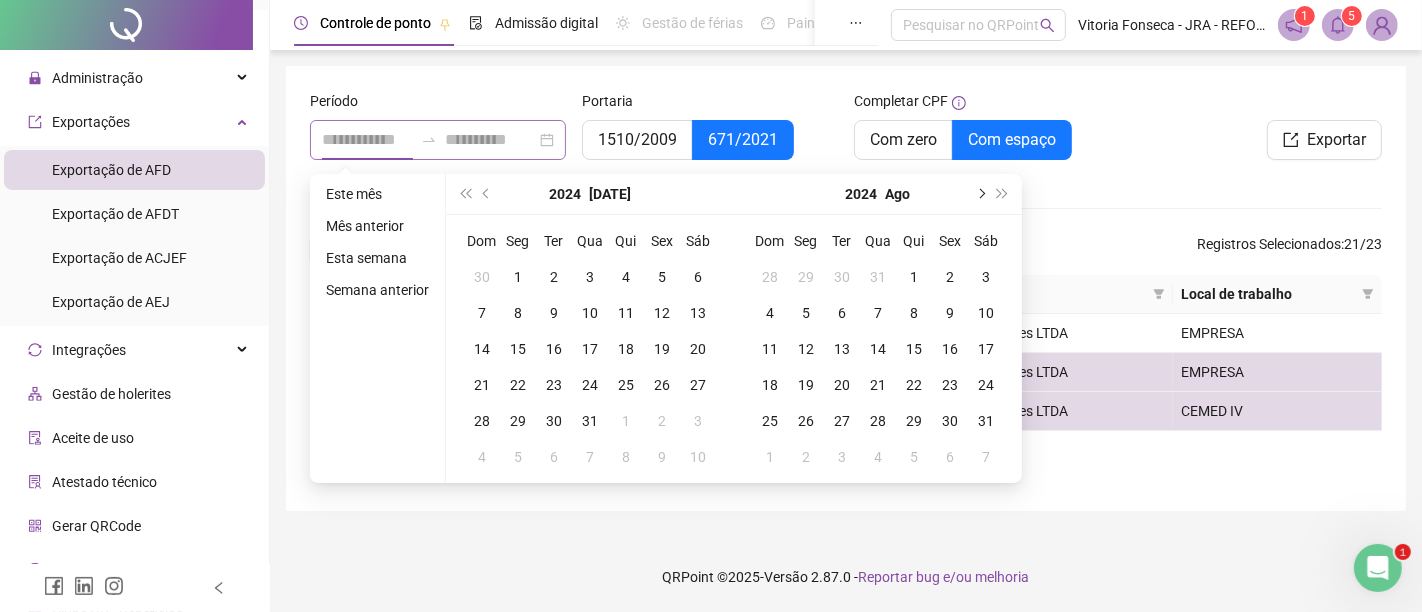 click at bounding box center (980, 194) 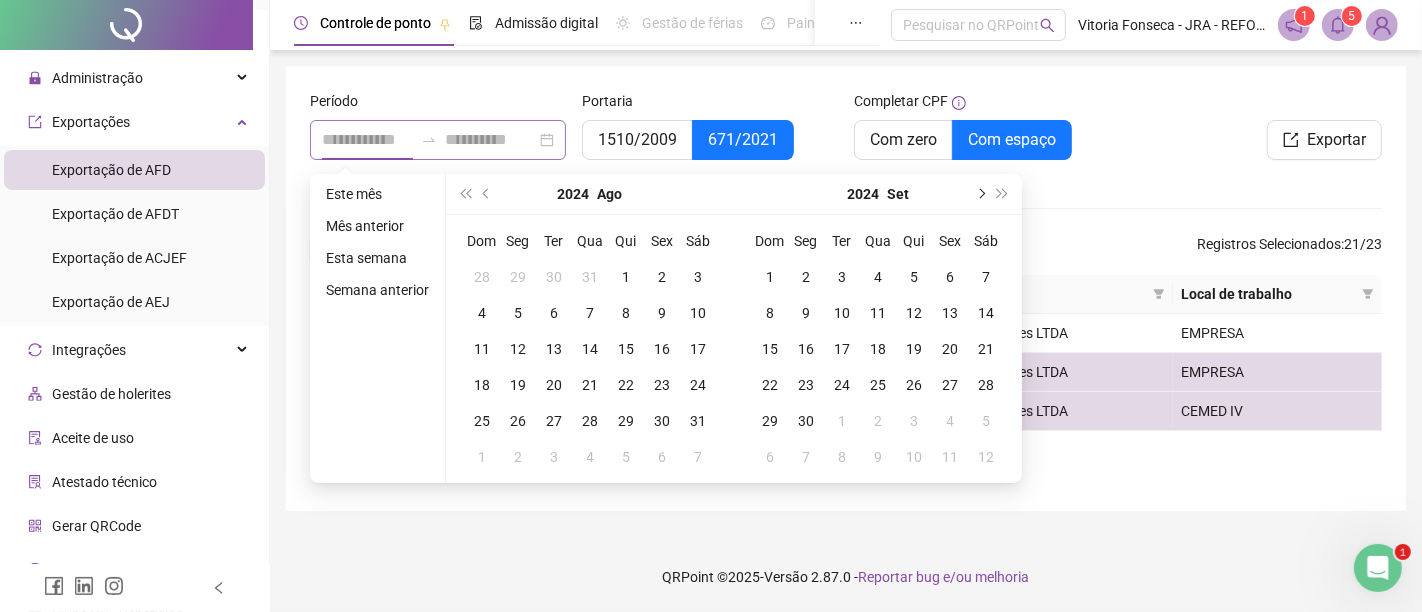 click at bounding box center (980, 194) 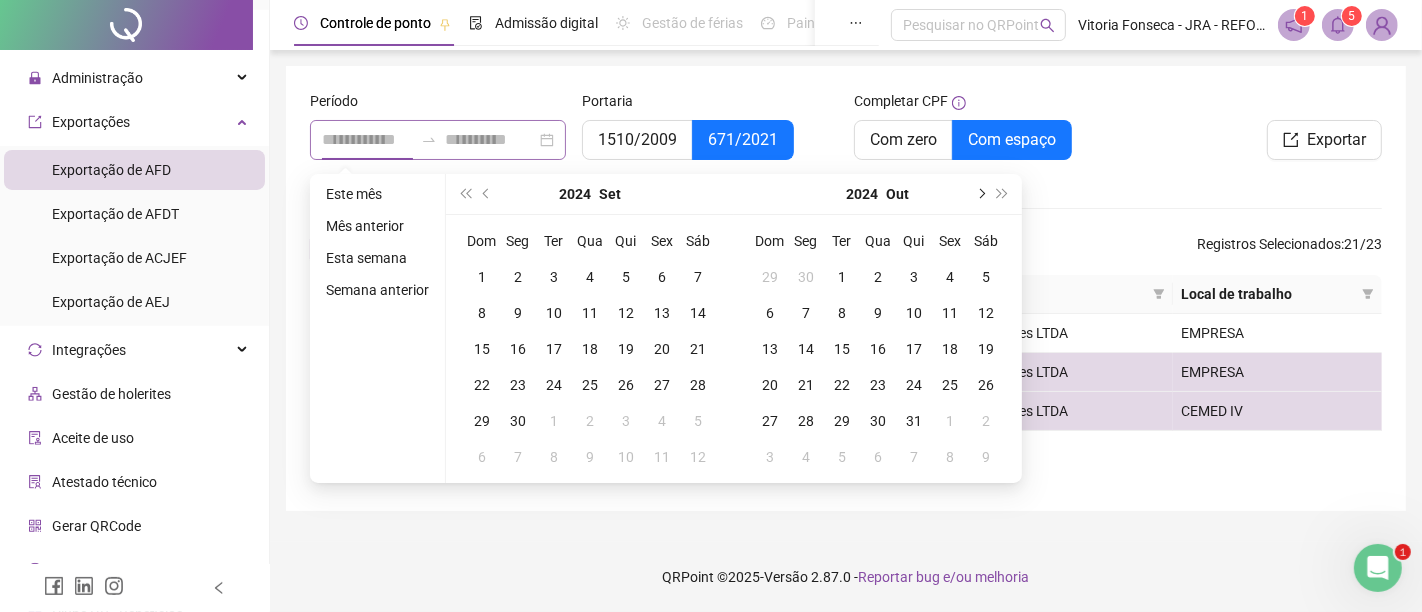 click at bounding box center [980, 194] 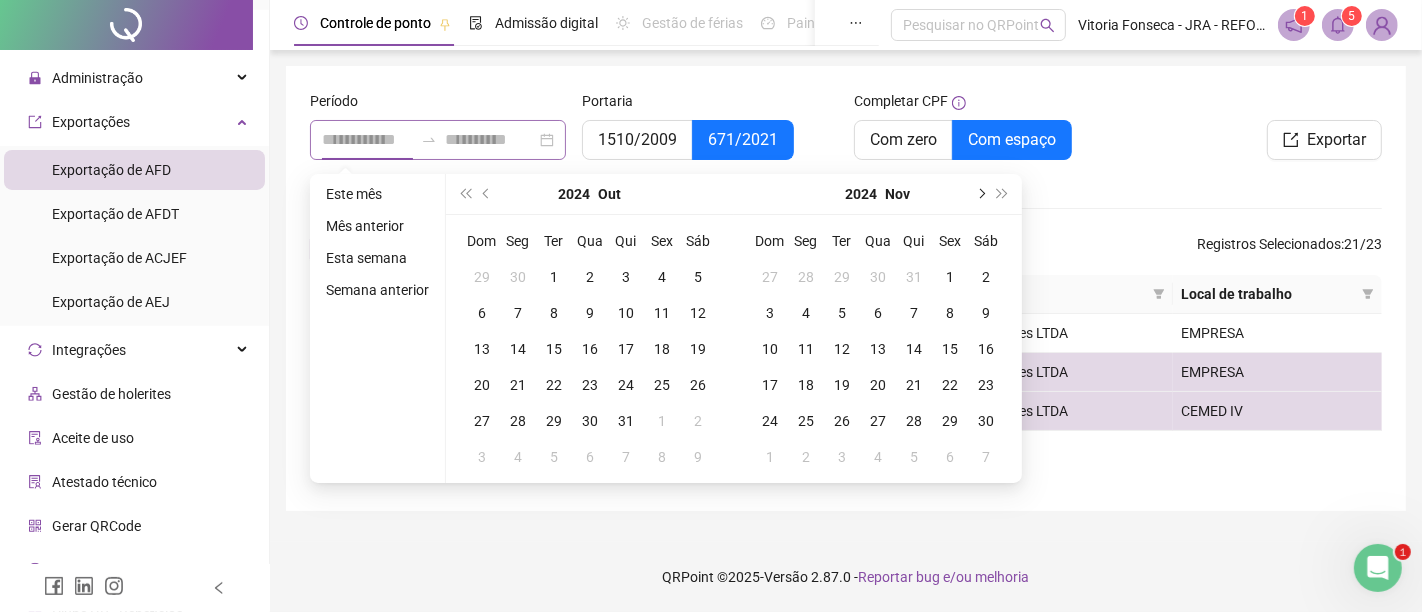 click at bounding box center (980, 194) 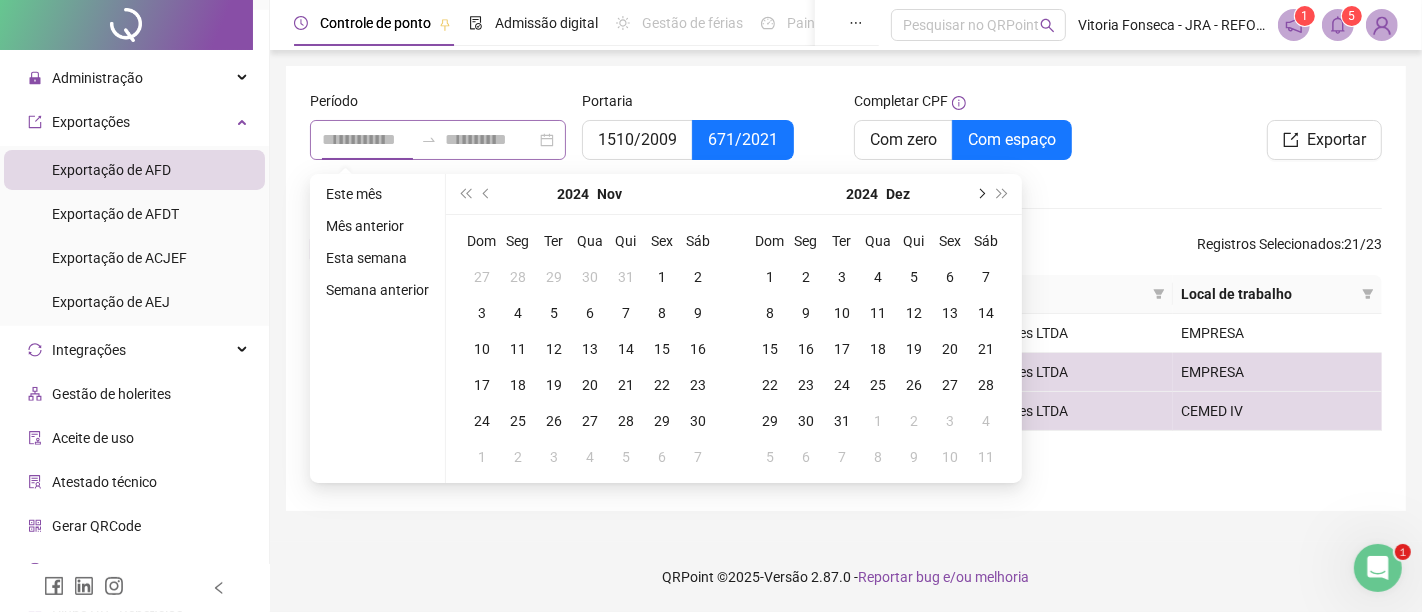 click at bounding box center (980, 194) 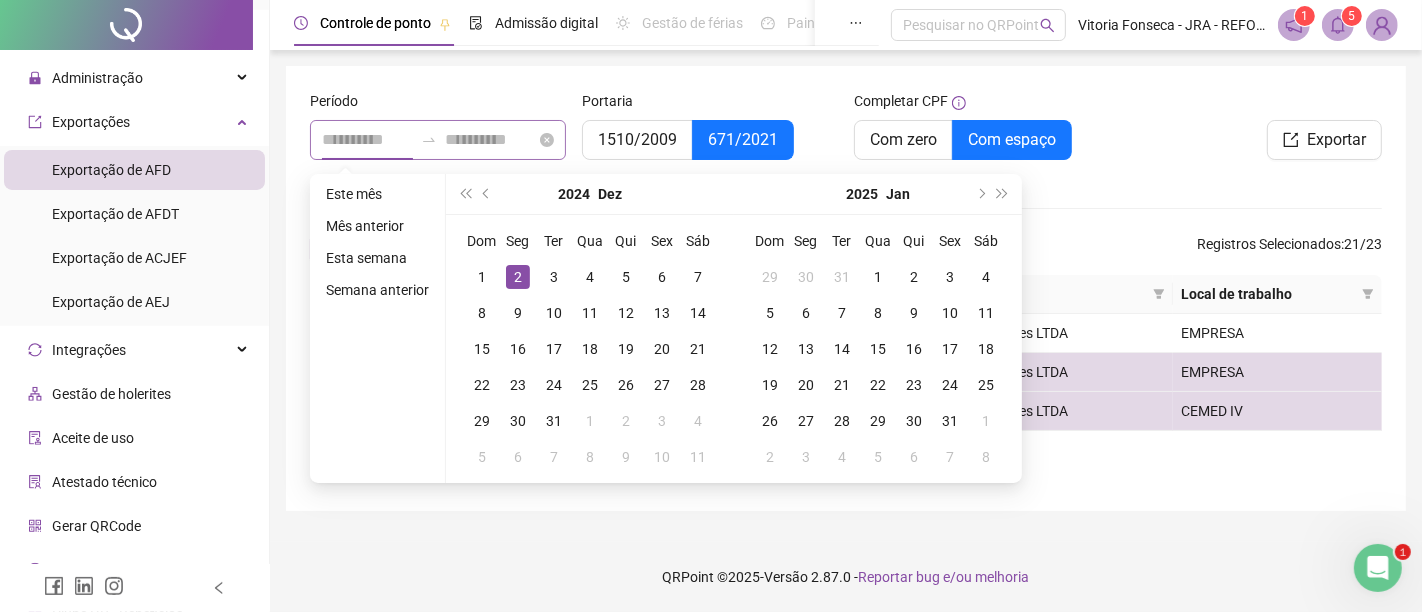 type on "**********" 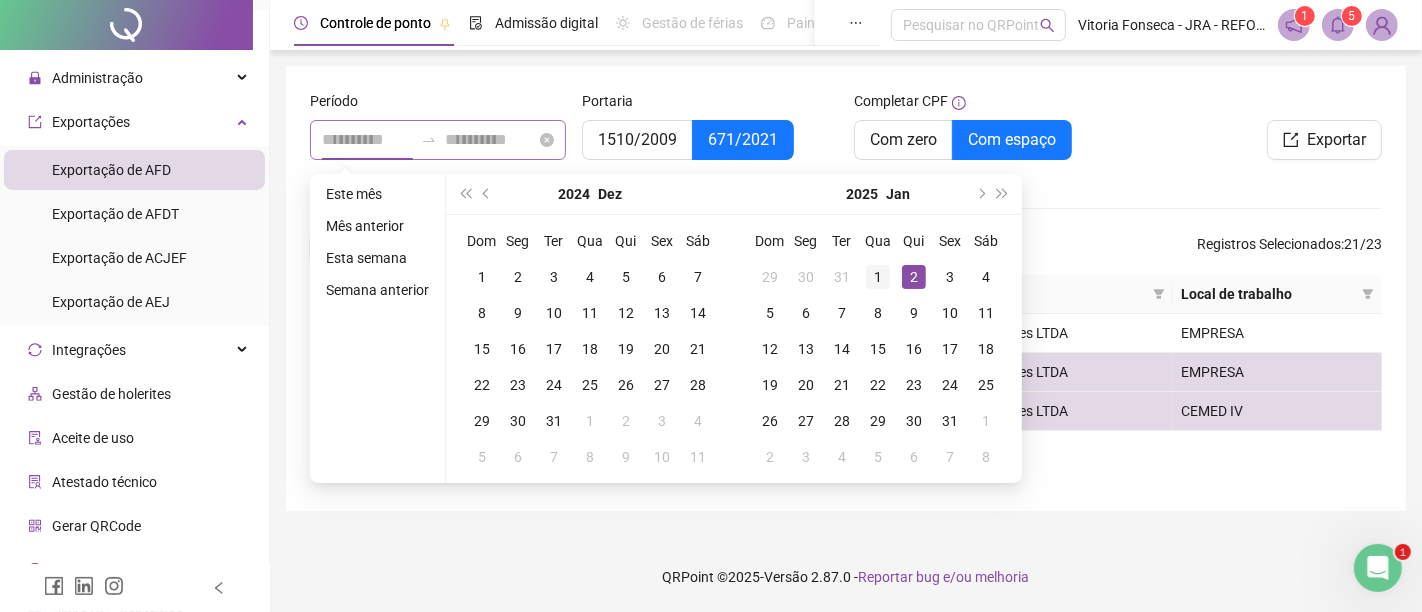 type on "**********" 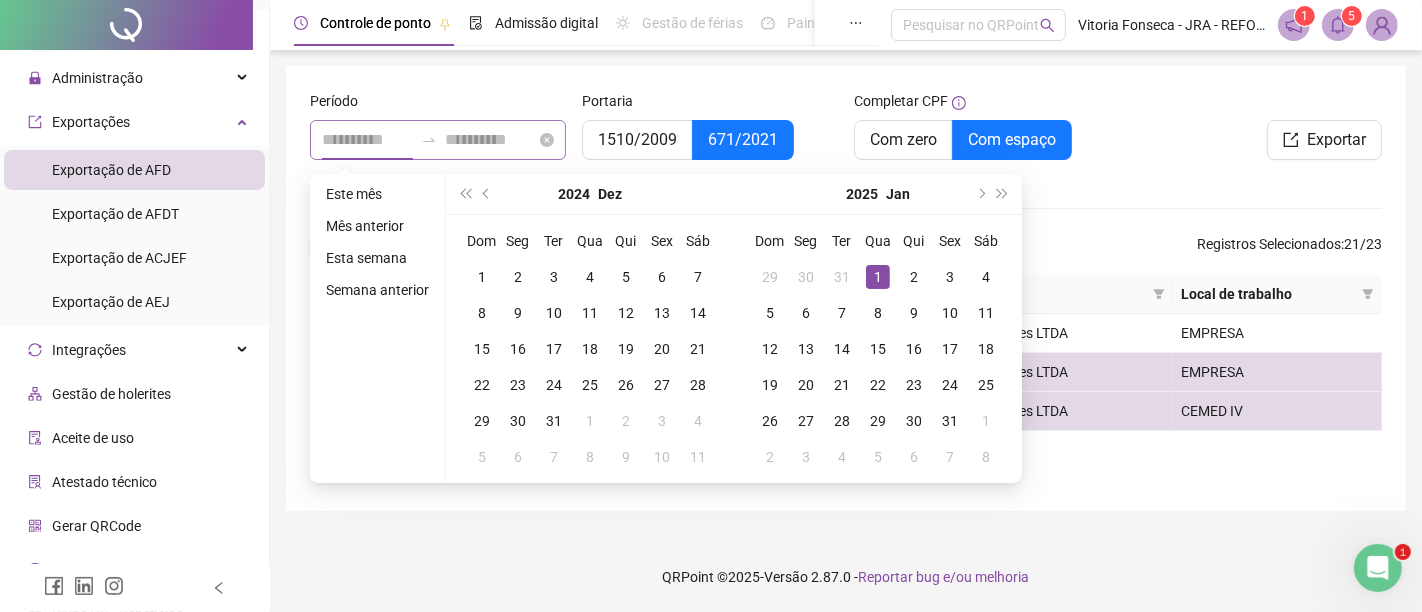 click on "1" at bounding box center [878, 277] 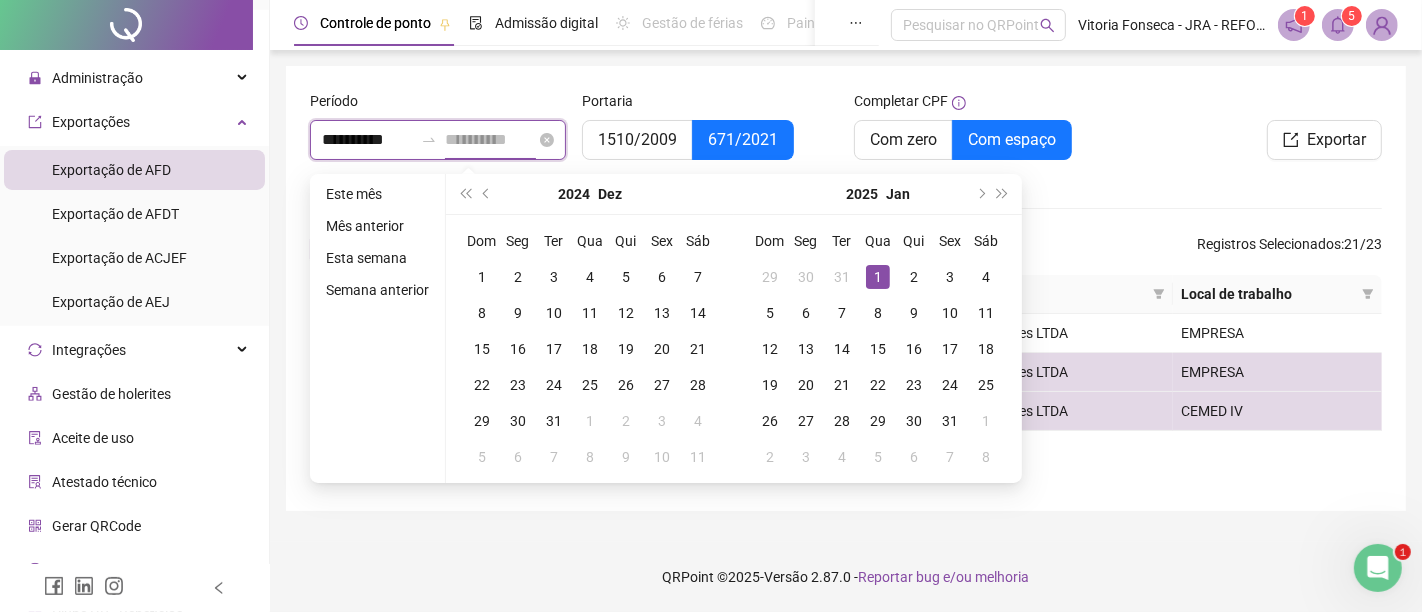 type on "**********" 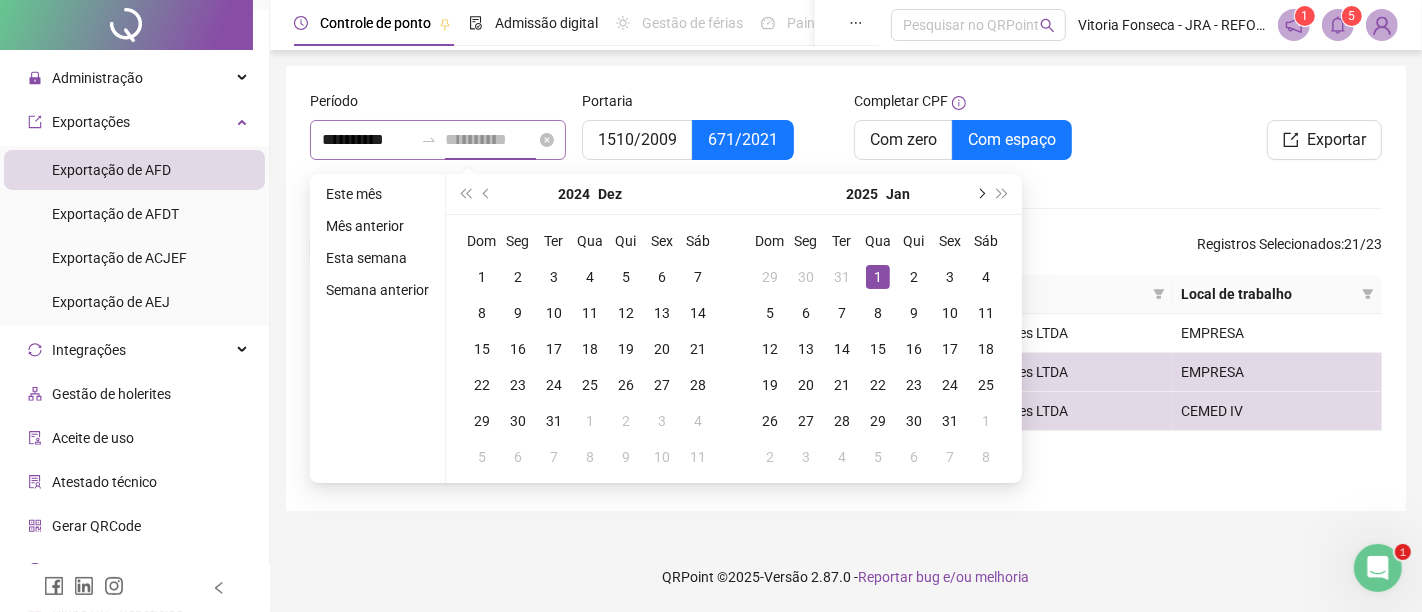 click at bounding box center (980, 194) 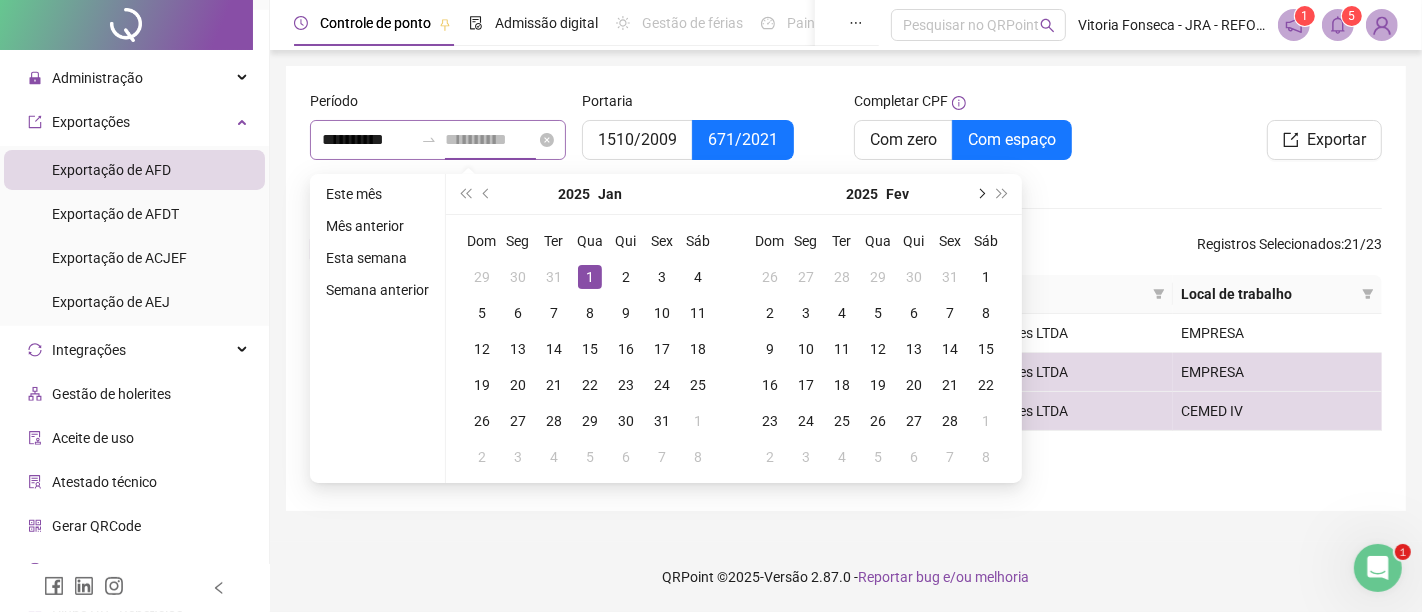 click at bounding box center [980, 194] 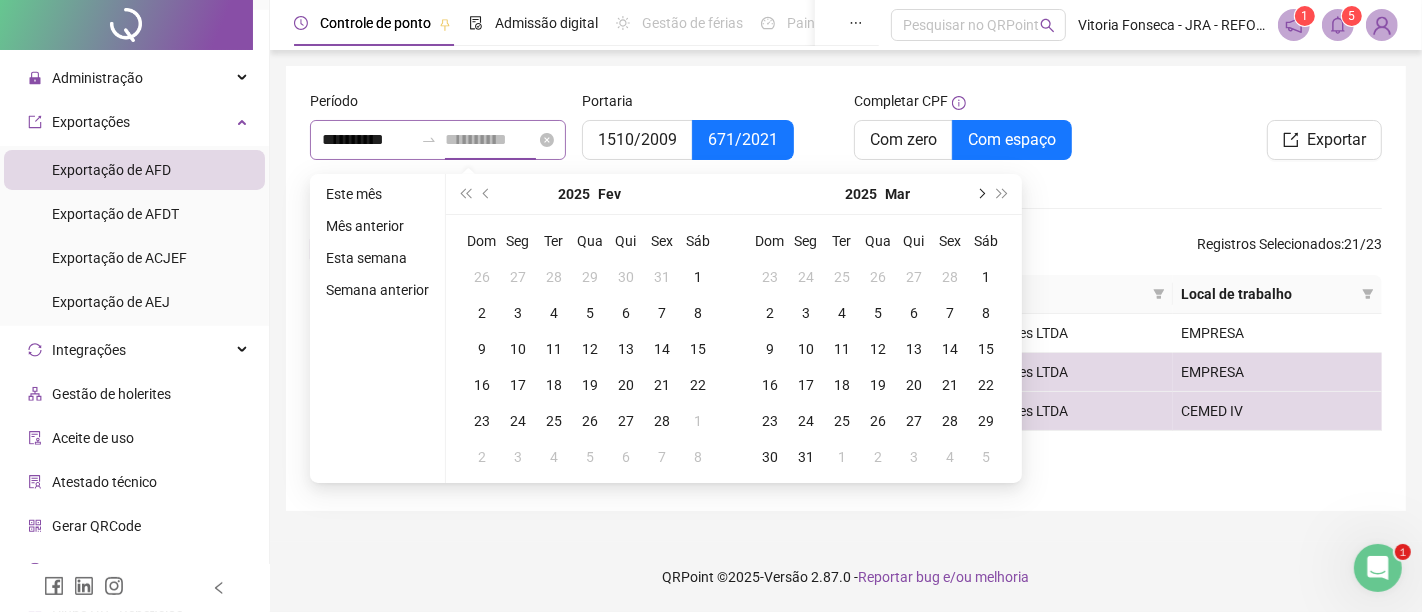 click at bounding box center (980, 194) 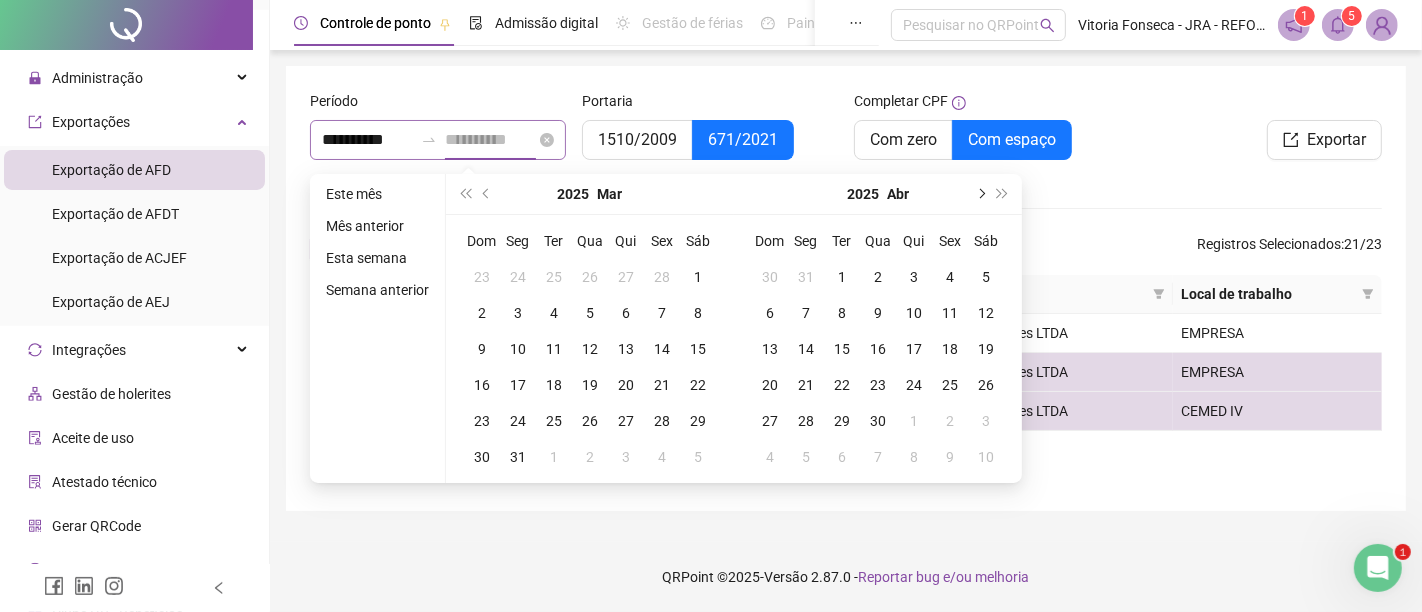 click at bounding box center [980, 194] 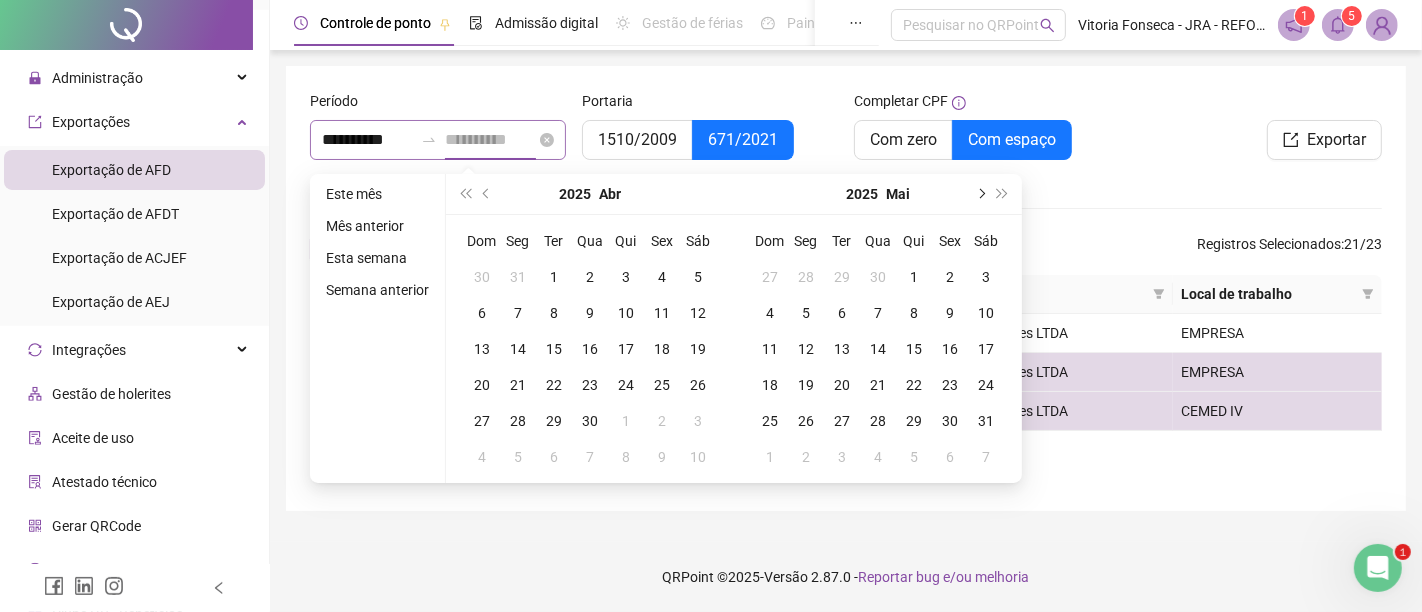 click at bounding box center [980, 194] 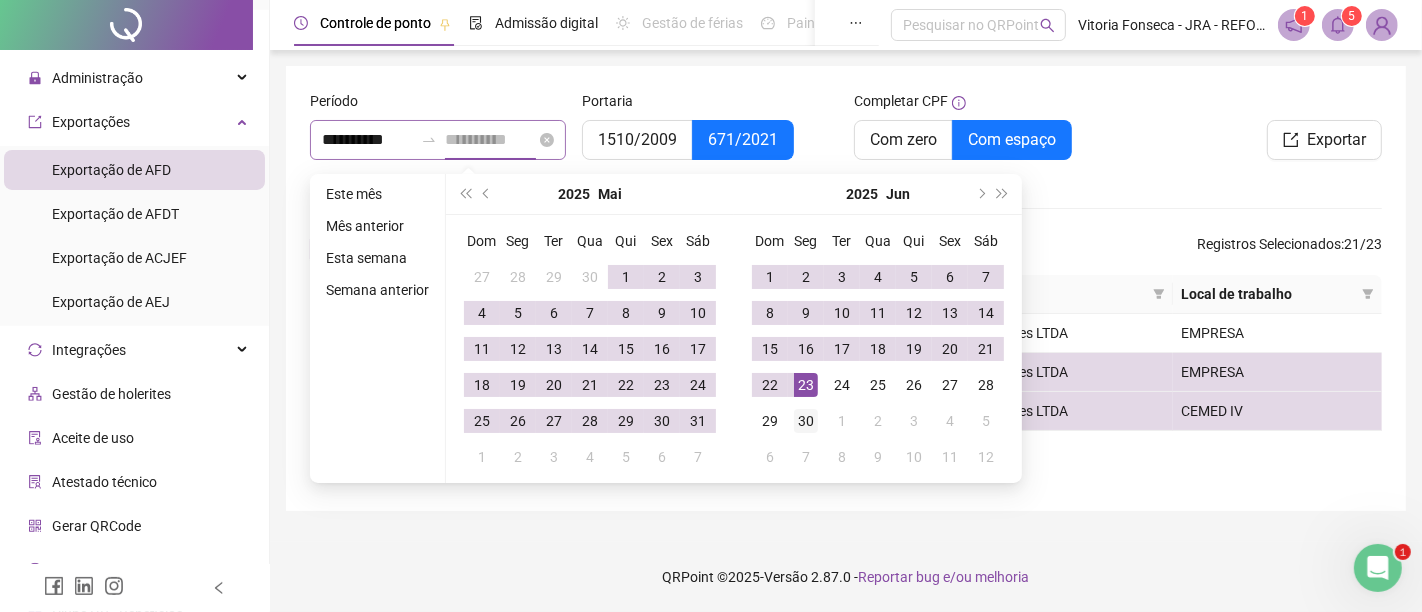 type on "**********" 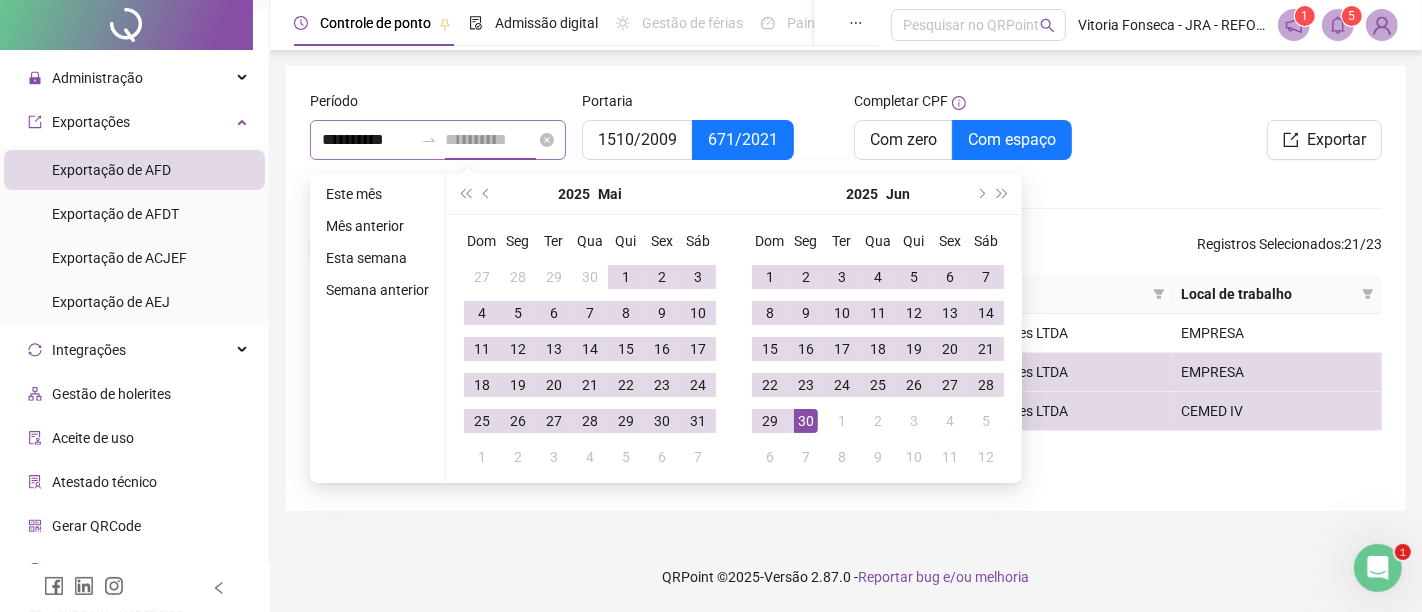 click on "30" at bounding box center (806, 421) 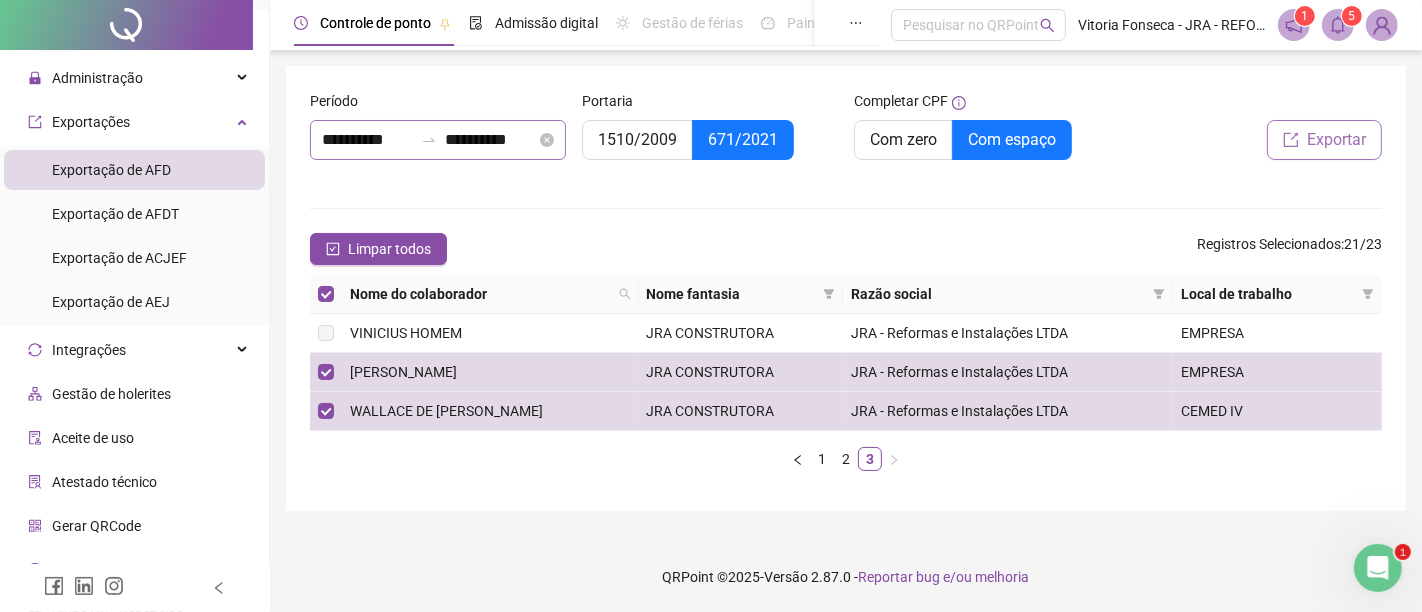 click on "Exportar" at bounding box center [1336, 140] 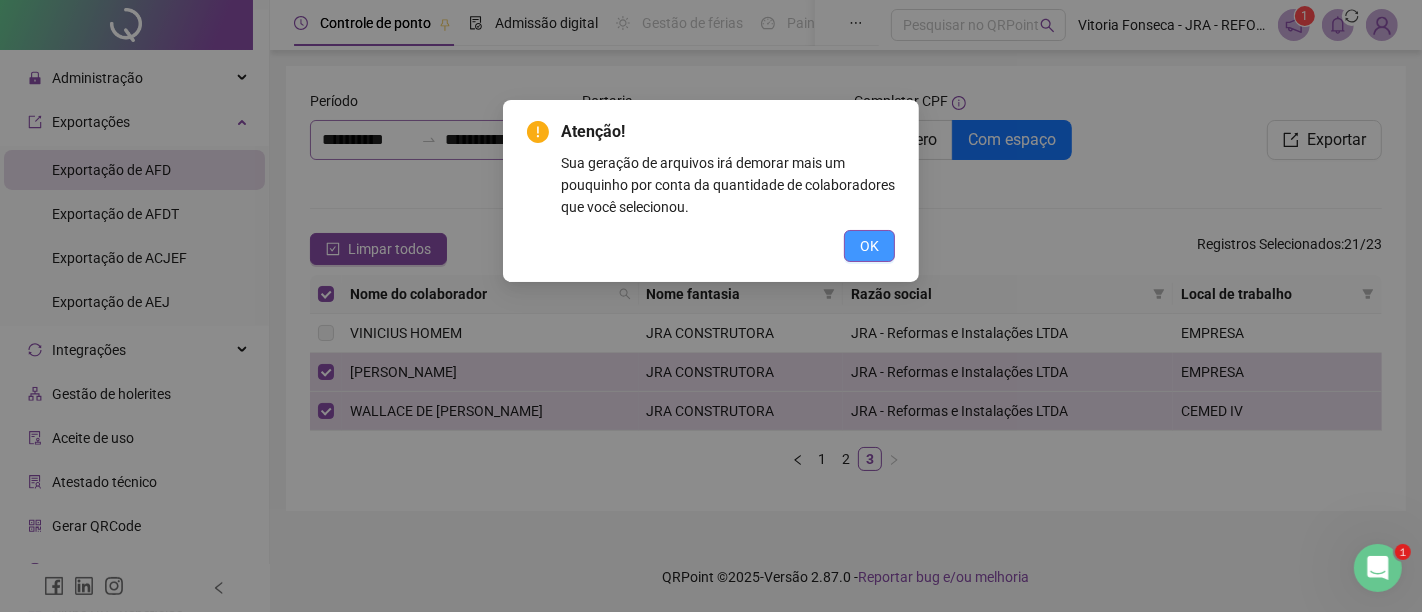 click on "OK" at bounding box center (869, 246) 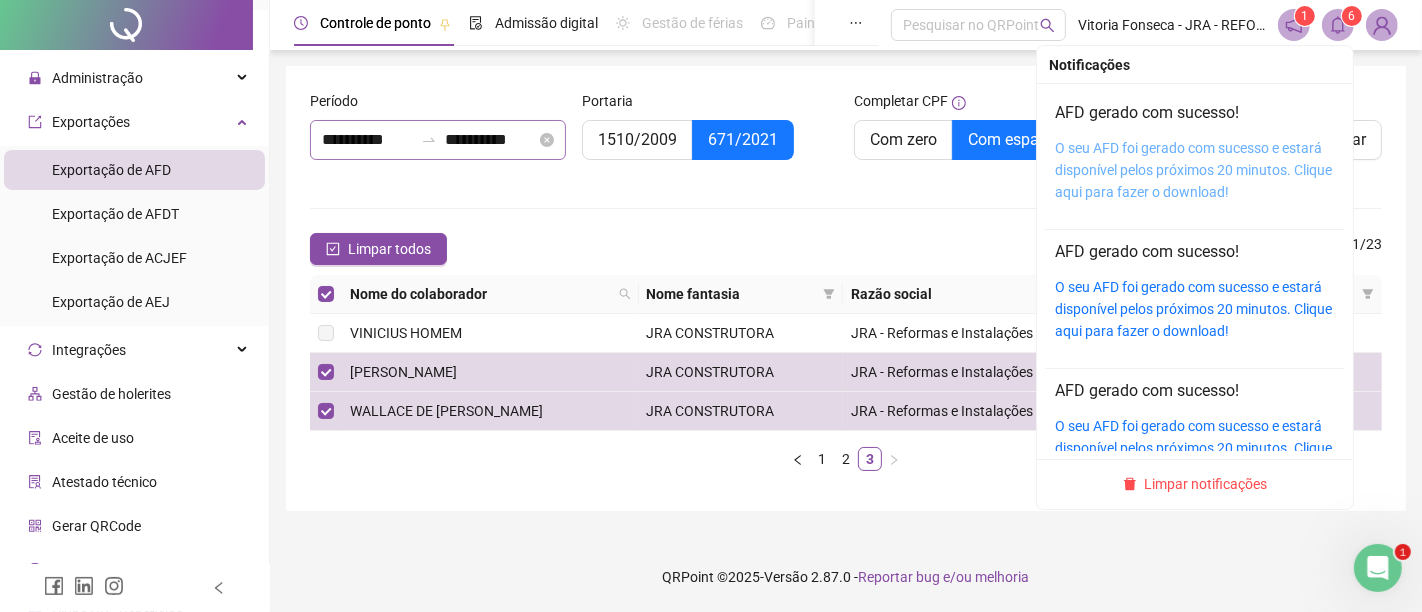 click on "O seu AFD foi gerado com sucesso e estará disponível pelos próximos 20 minutos.
Clique aqui para fazer o download!" at bounding box center [1193, 170] 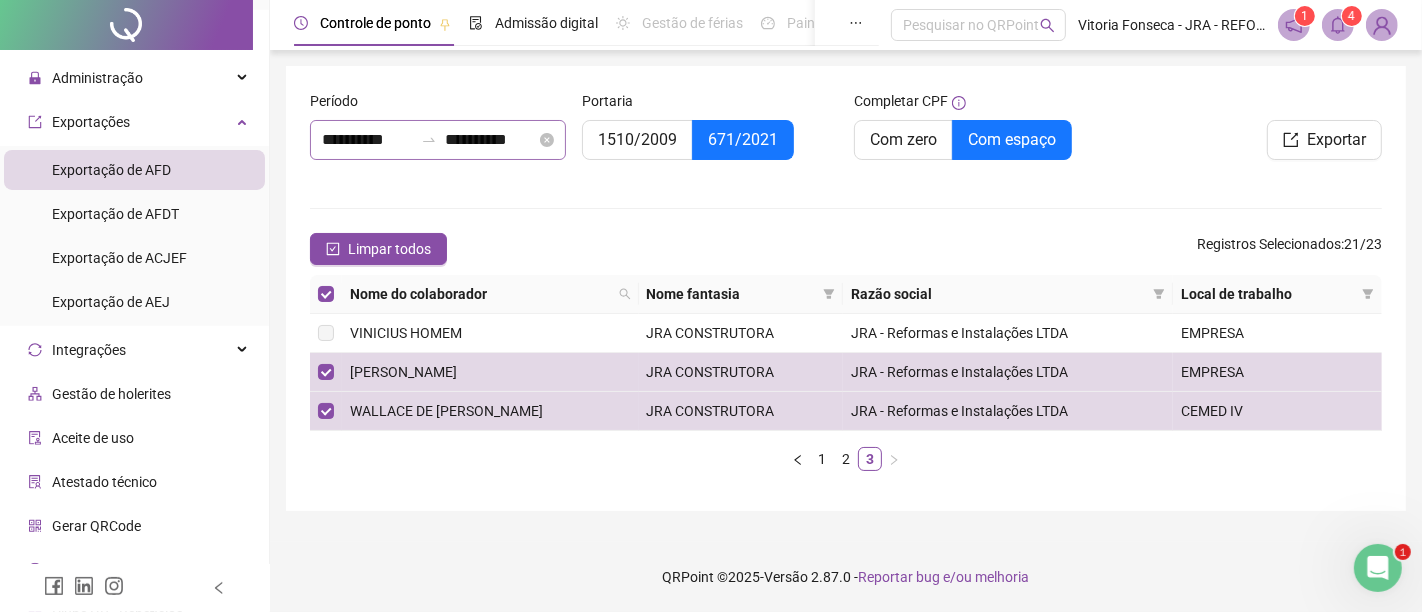 click at bounding box center [1377, 567] 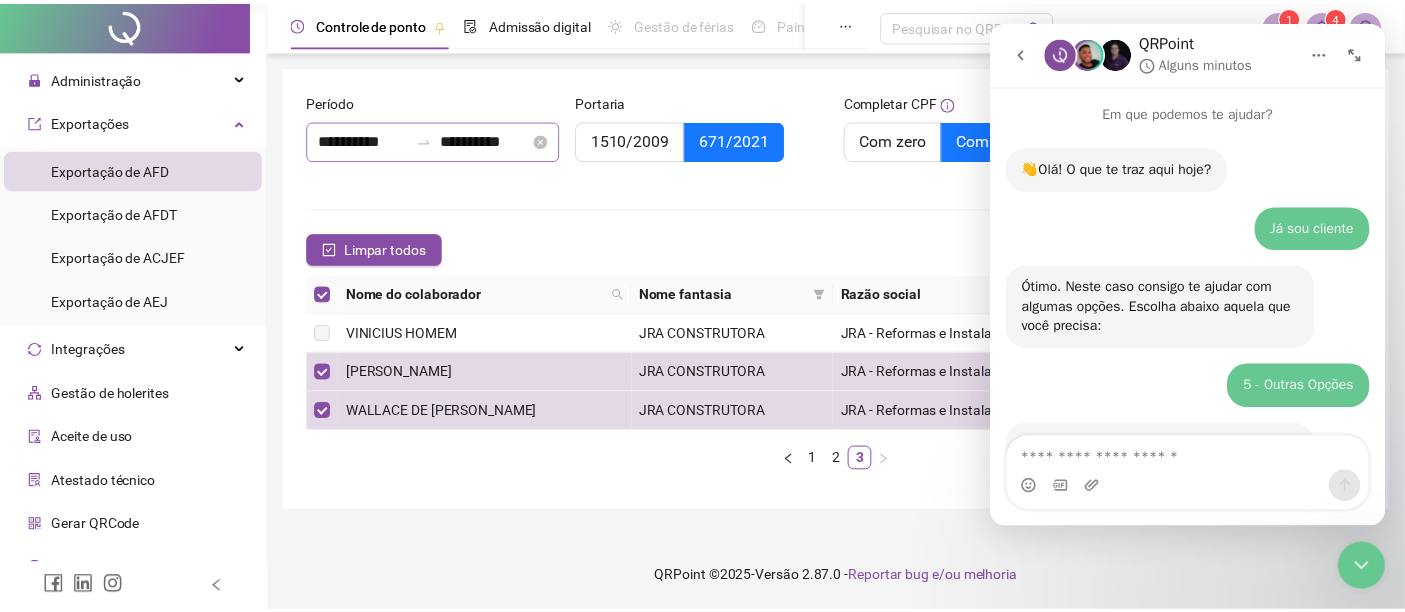 scroll, scrollTop: 1552, scrollLeft: 0, axis: vertical 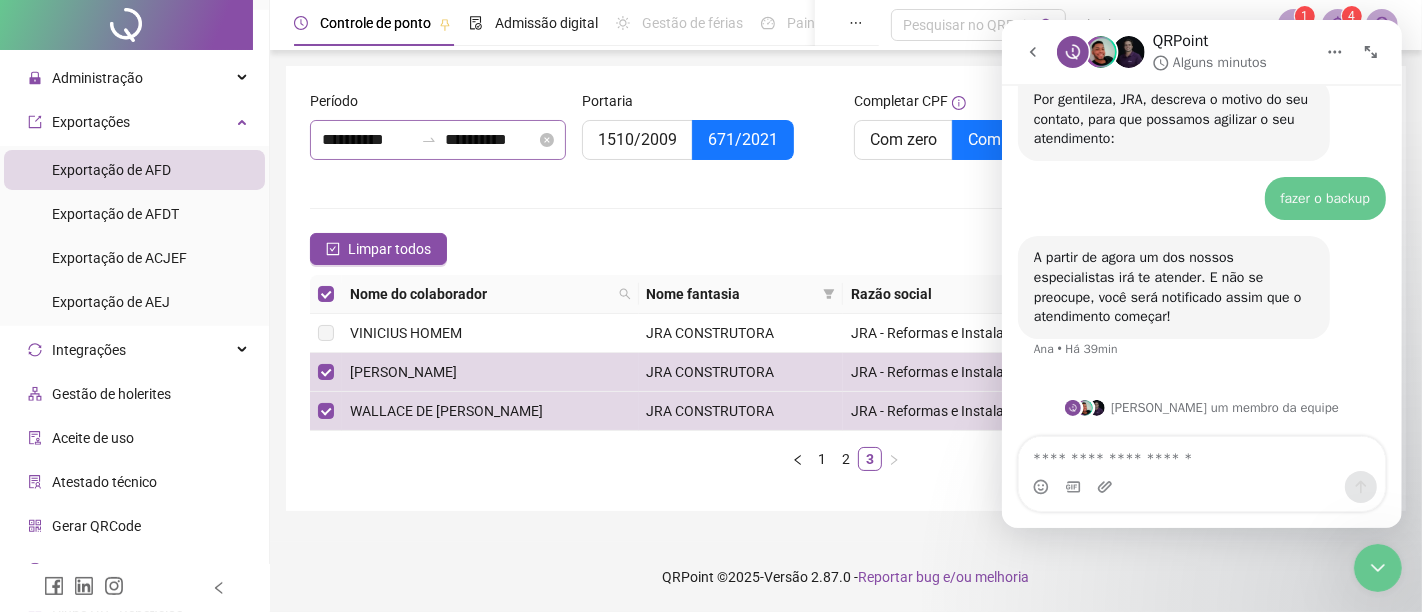 click at bounding box center [1377, 567] 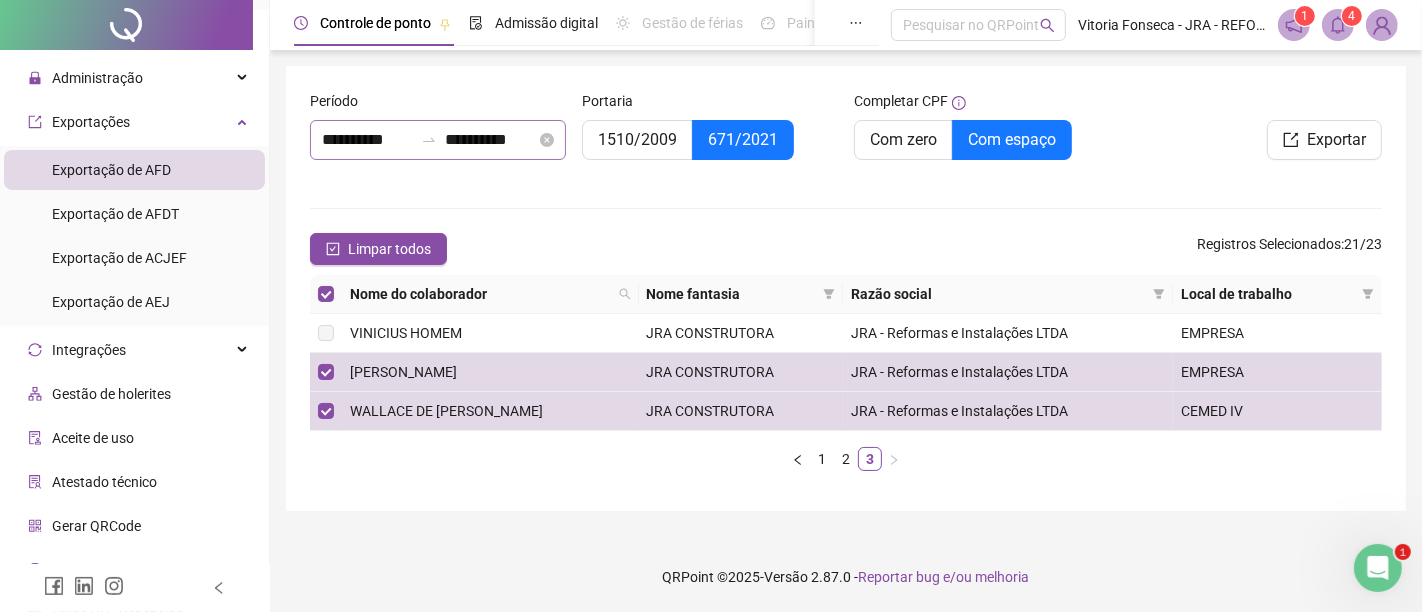click on "**********" at bounding box center (846, 288) 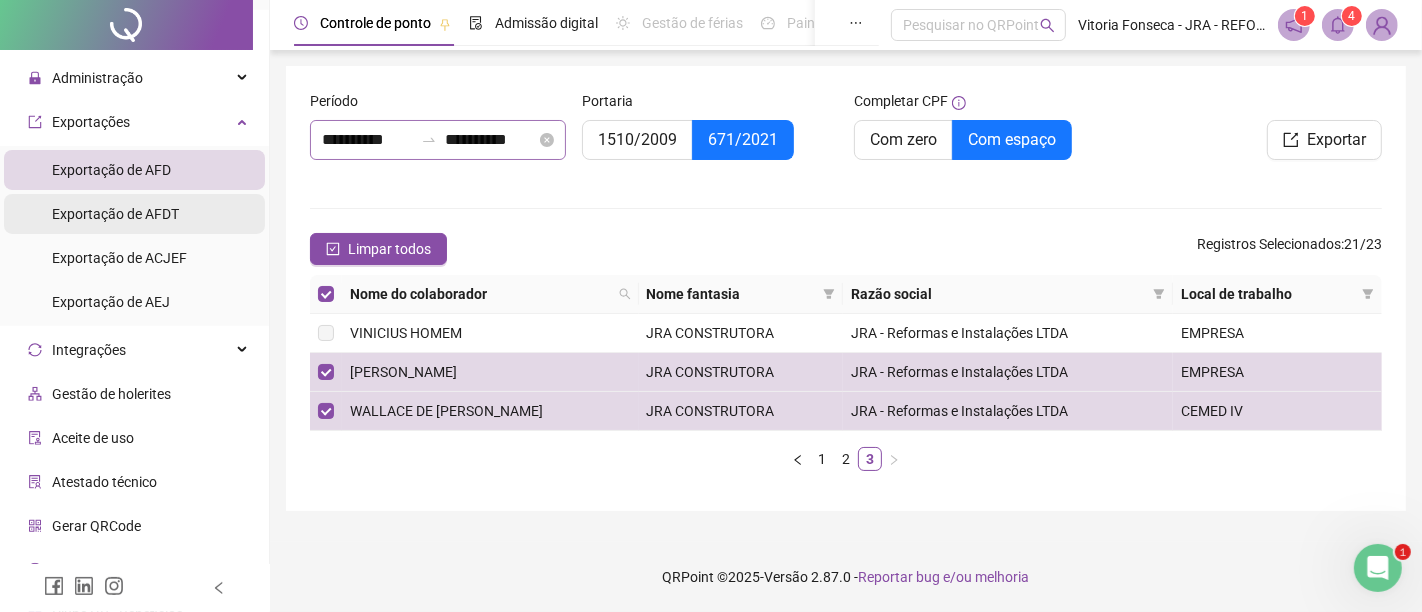 click on "Exportação de AFDT" at bounding box center [115, 214] 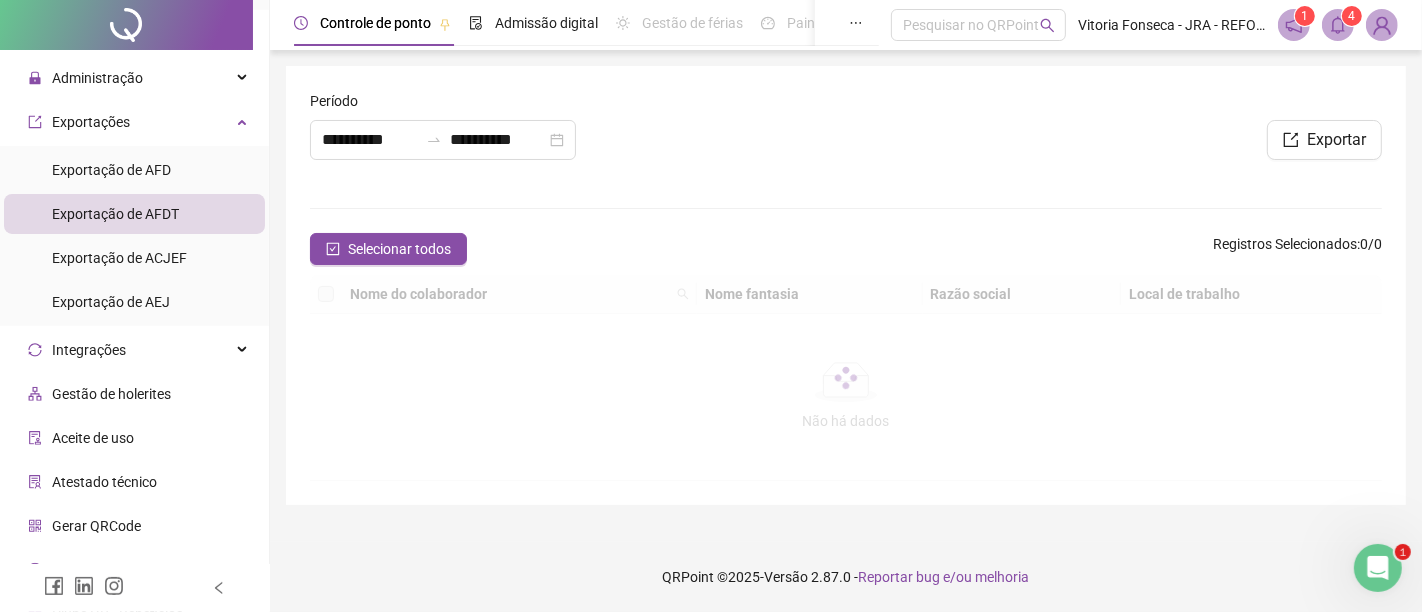 type on "**********" 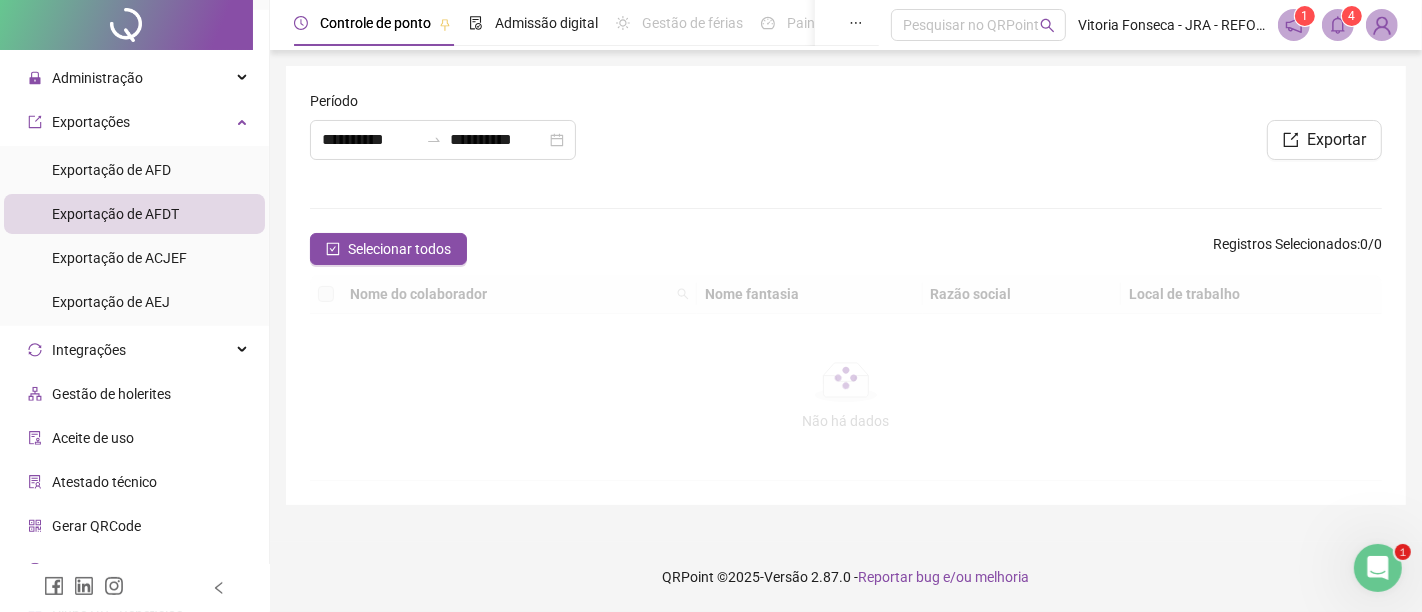 type on "**********" 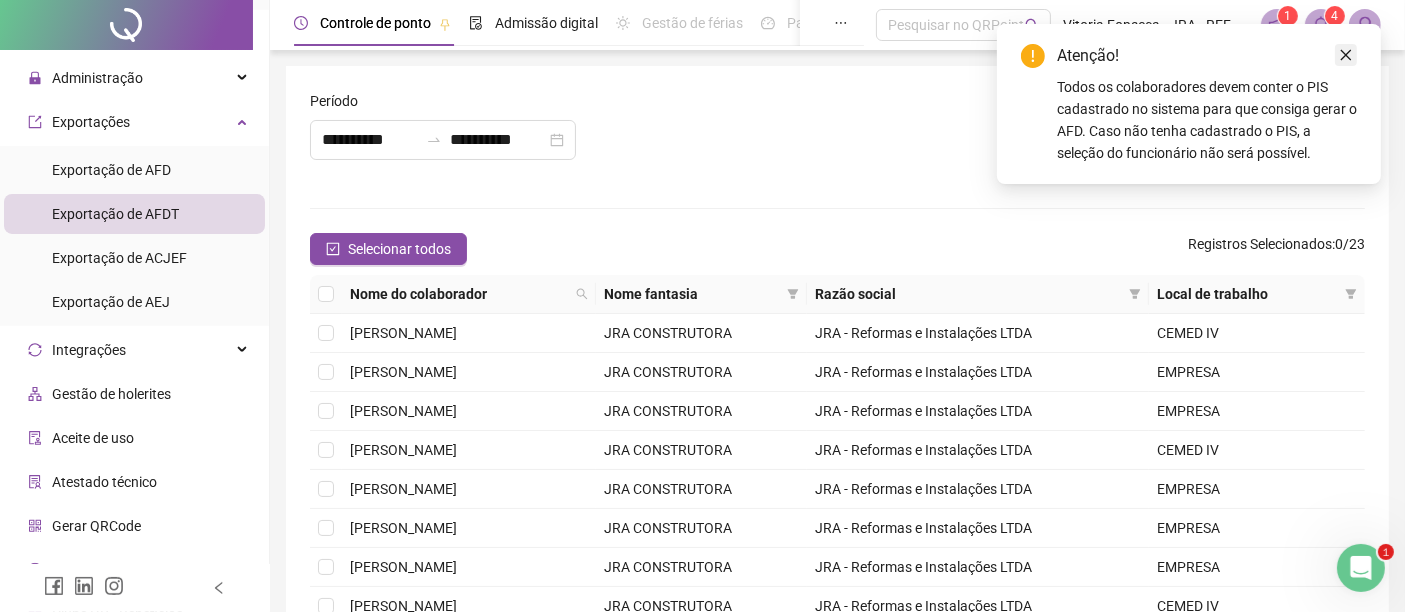 click 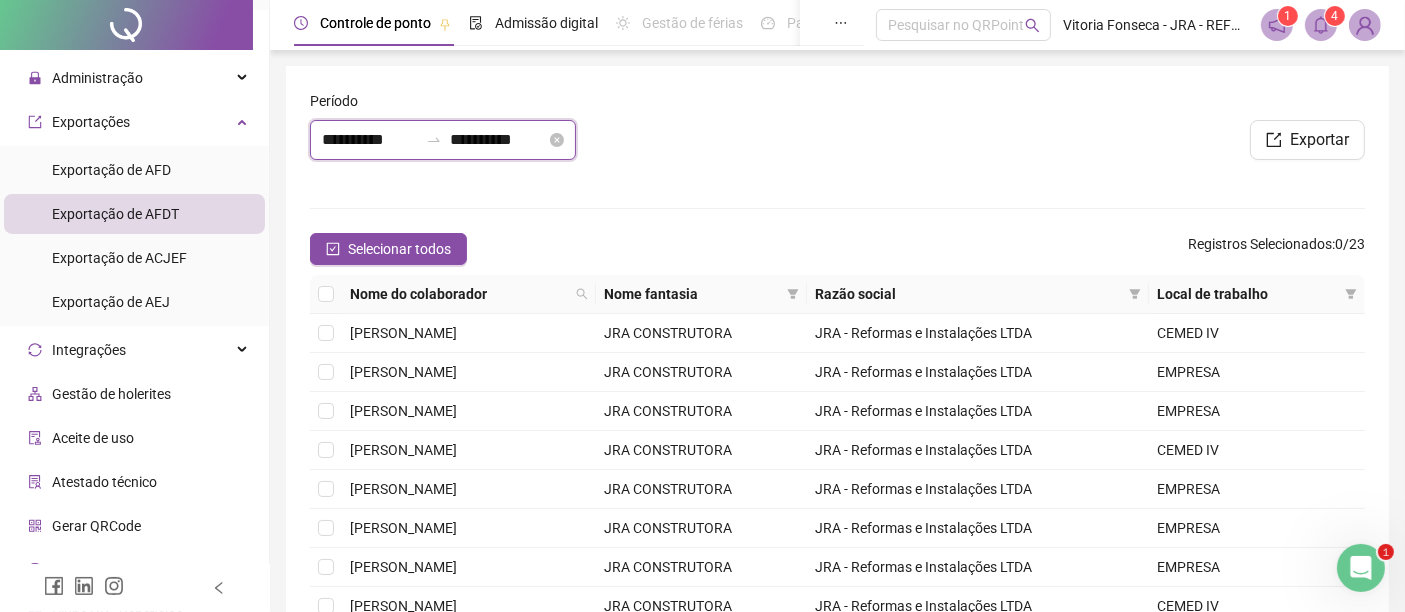 click on "**********" at bounding box center [498, 140] 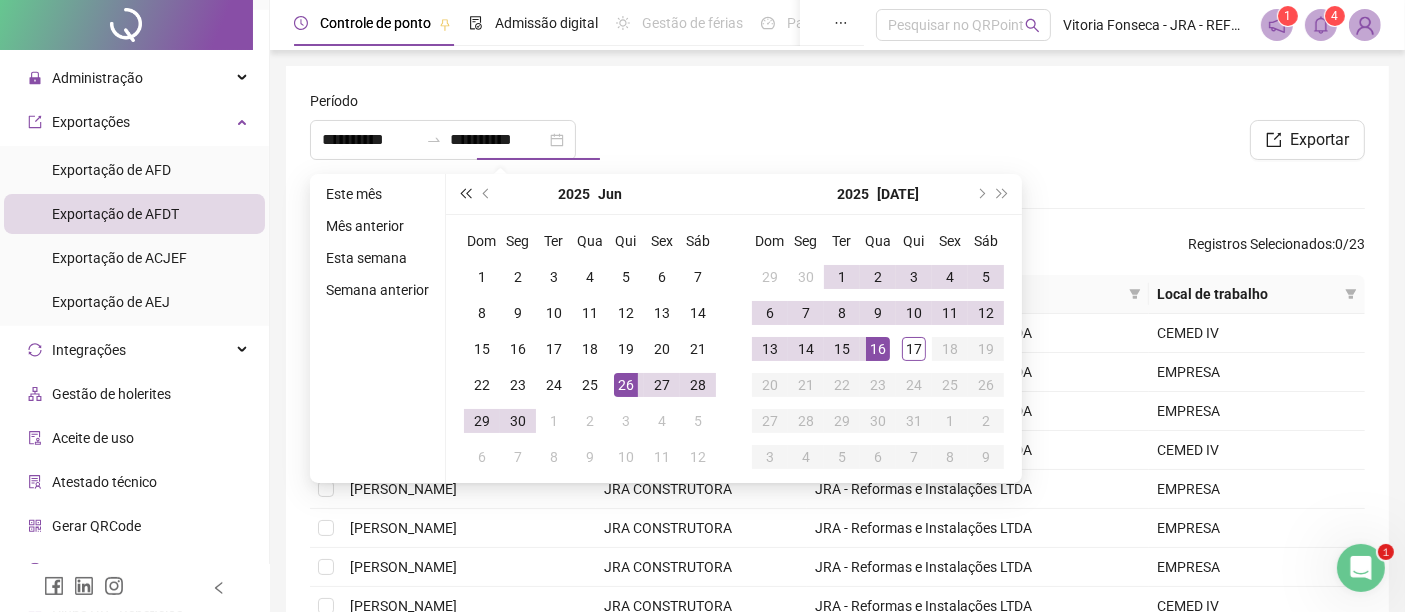 click at bounding box center (465, 194) 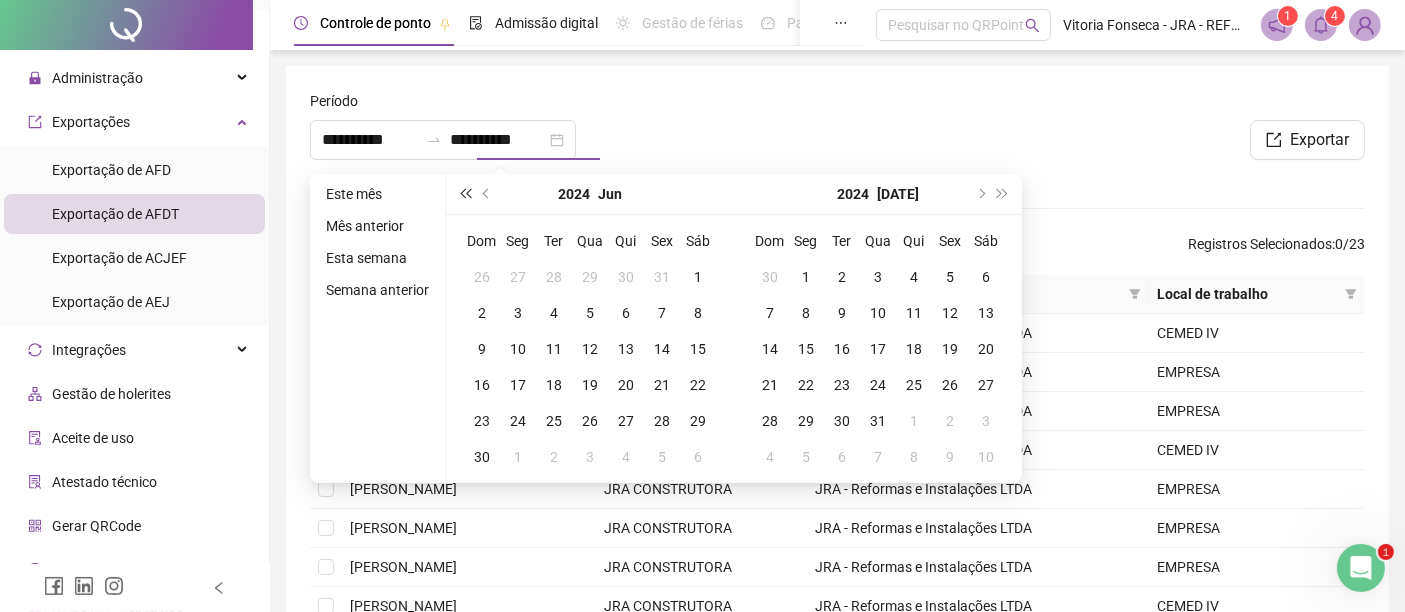 click at bounding box center [465, 194] 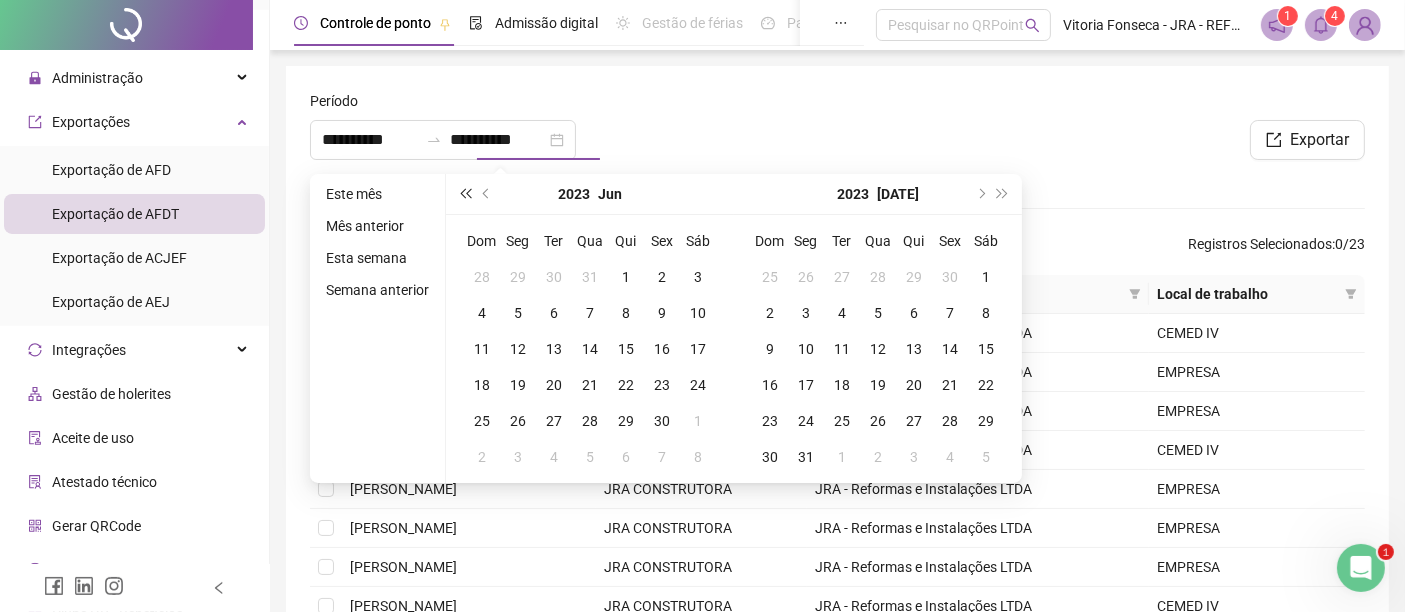 click at bounding box center (465, 194) 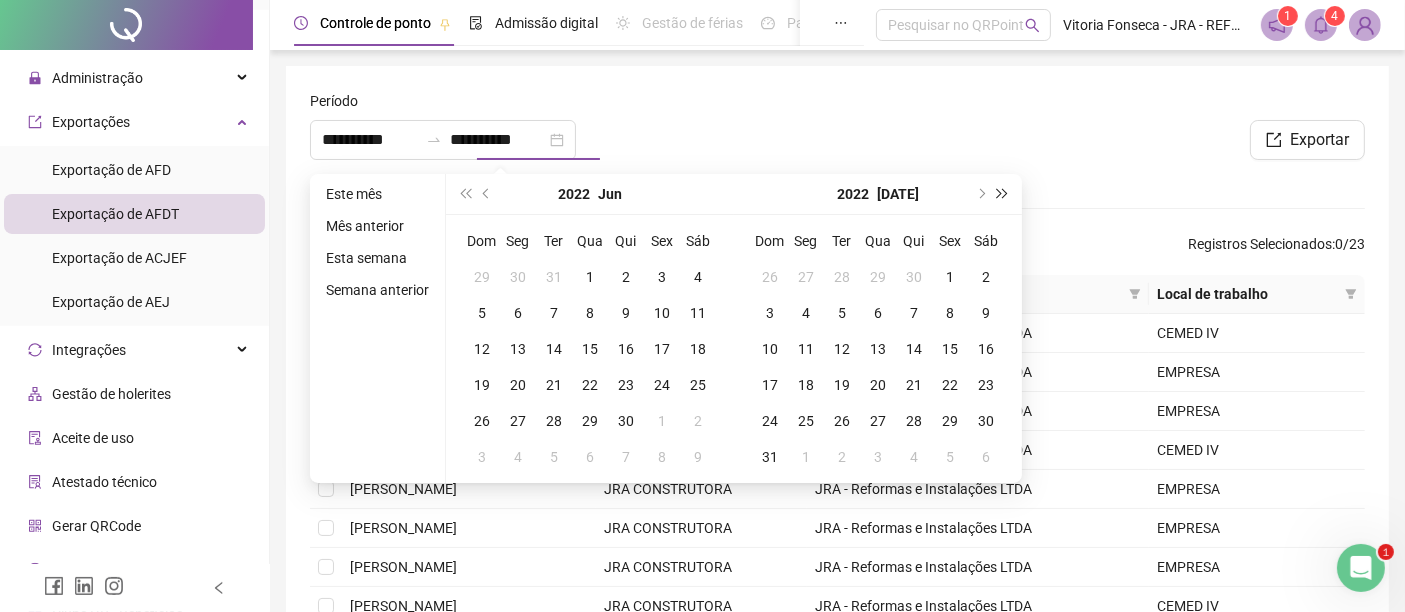 click at bounding box center (1003, 194) 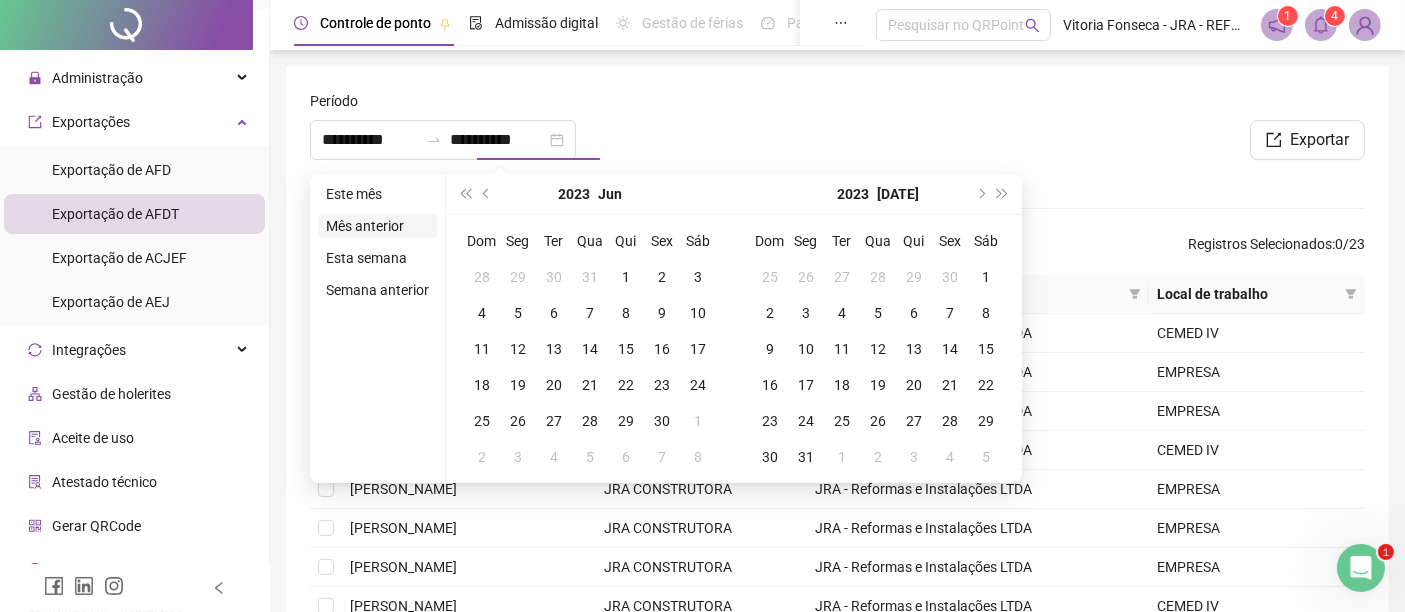 type on "**********" 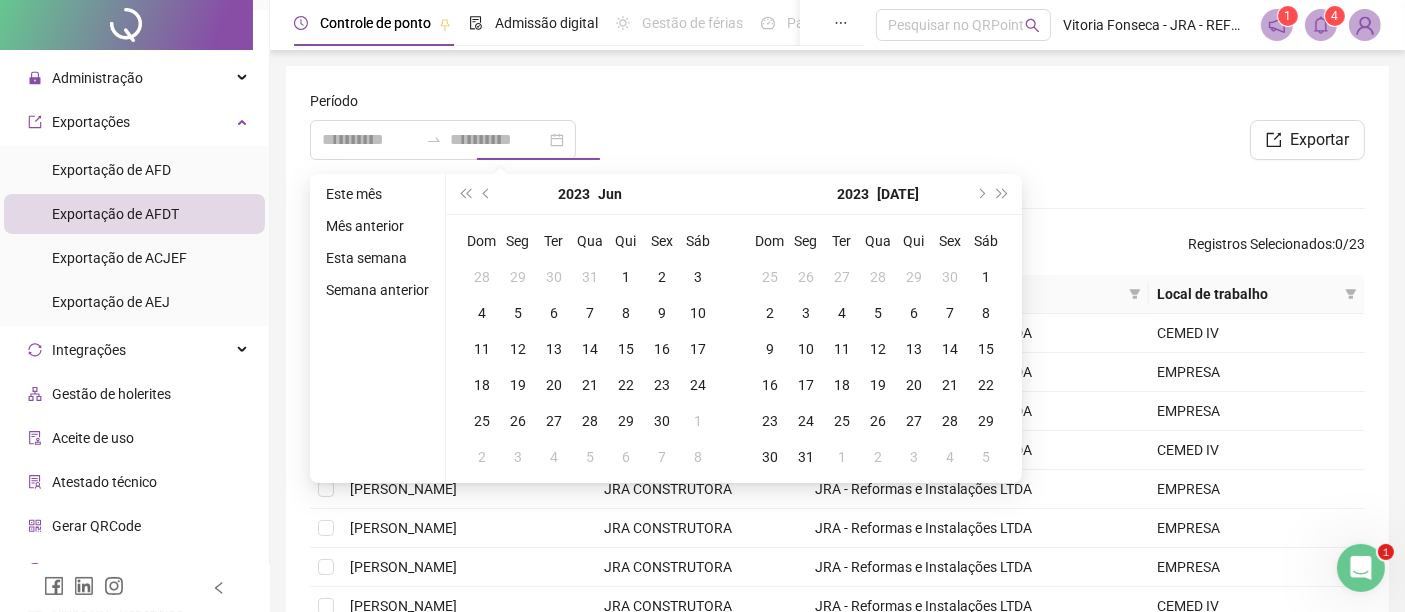 type on "**********" 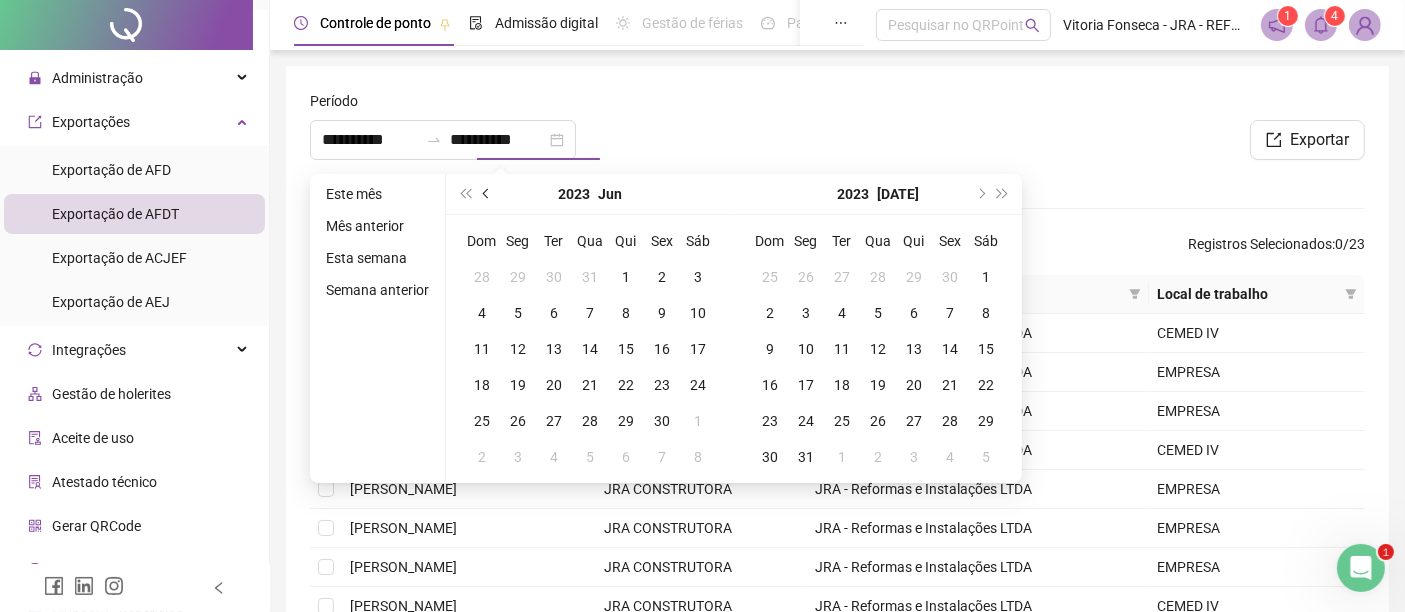 click at bounding box center [488, 194] 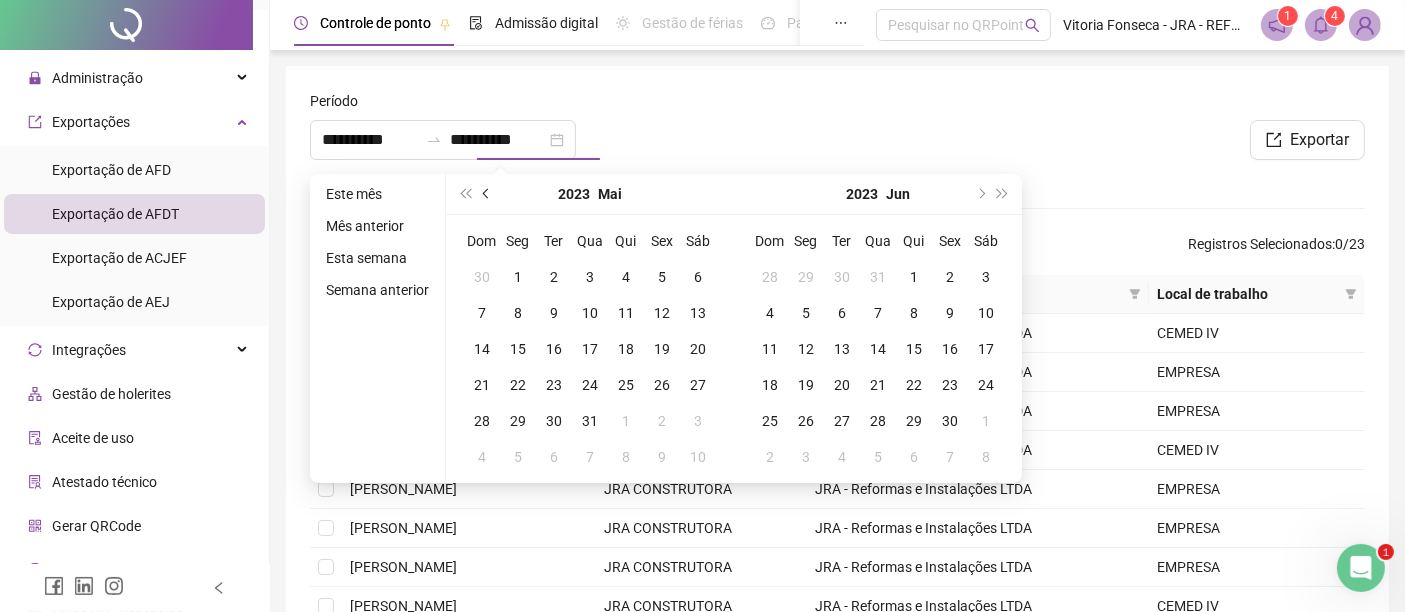 click at bounding box center (488, 194) 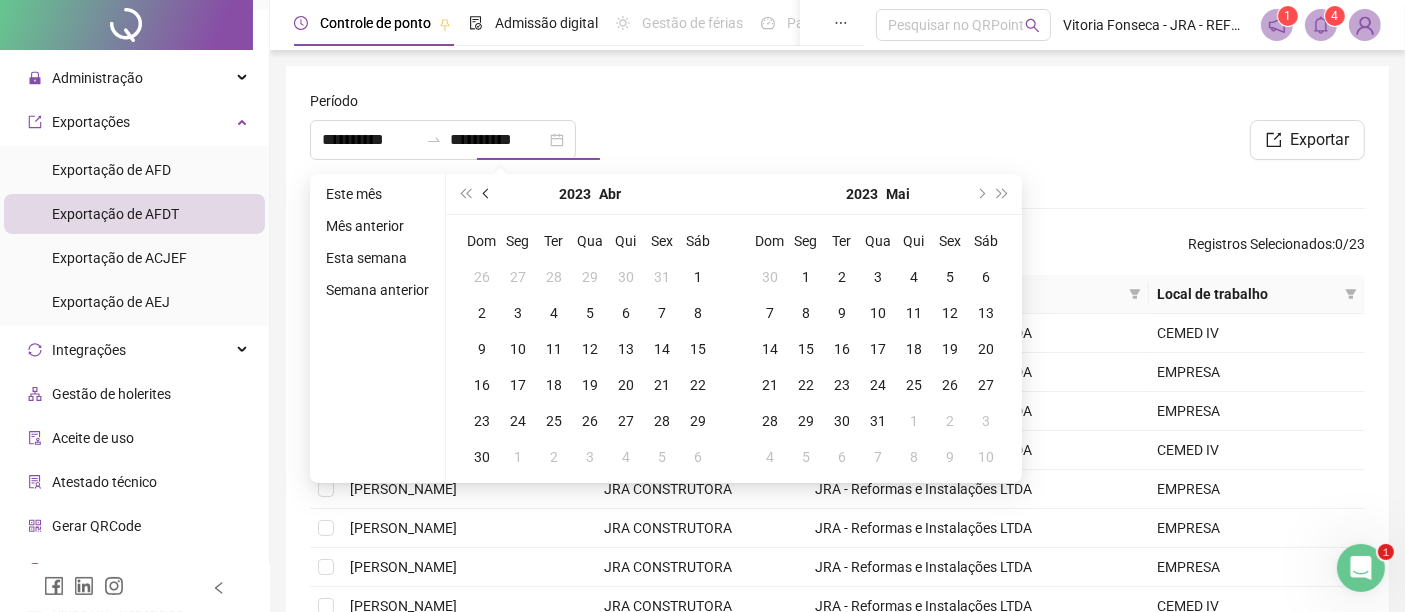 click at bounding box center (488, 194) 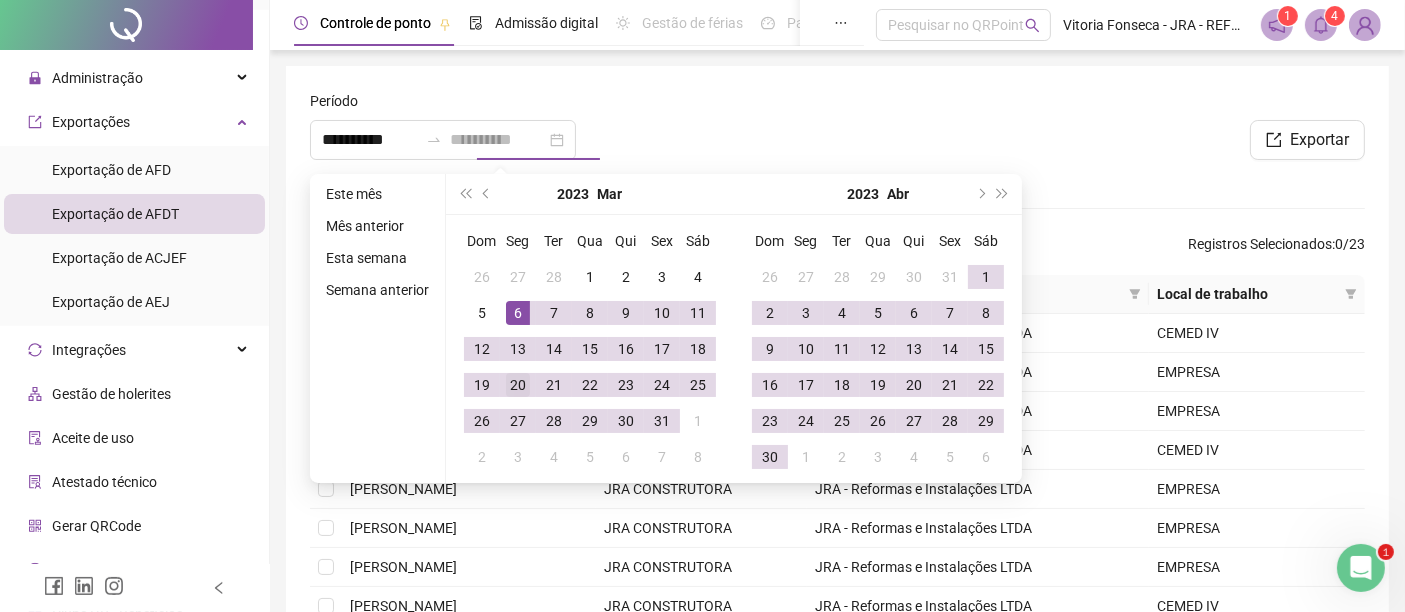 type on "**********" 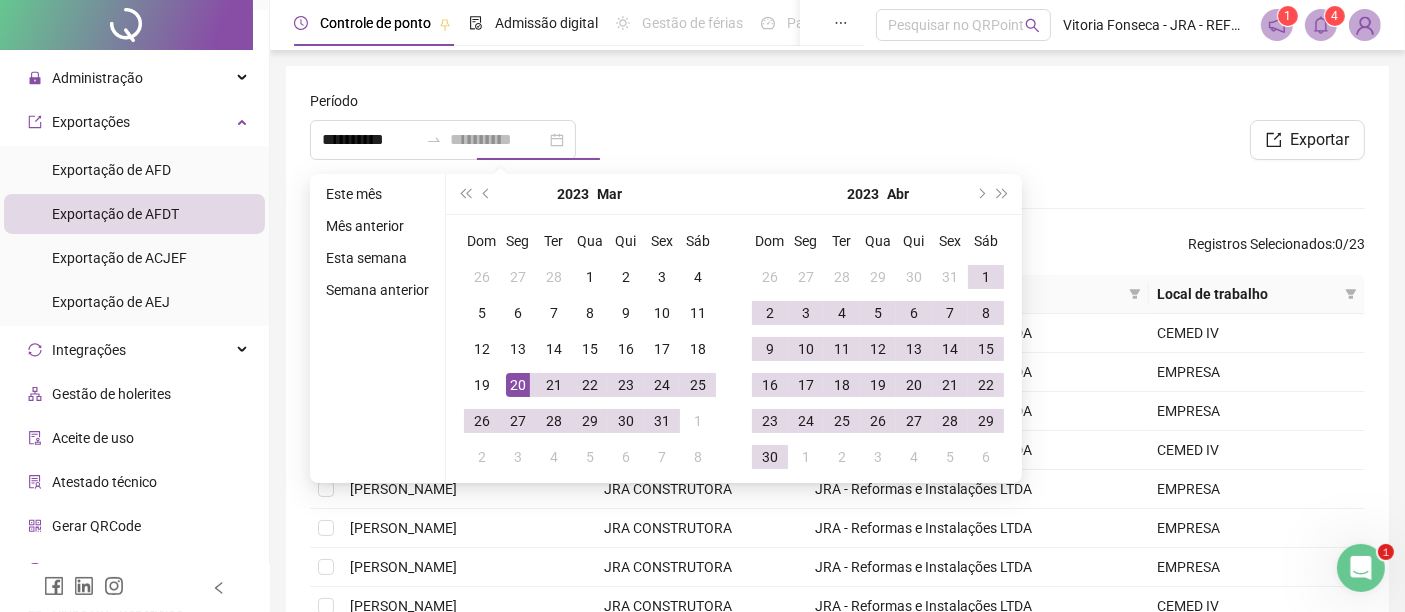 click on "20" at bounding box center (518, 385) 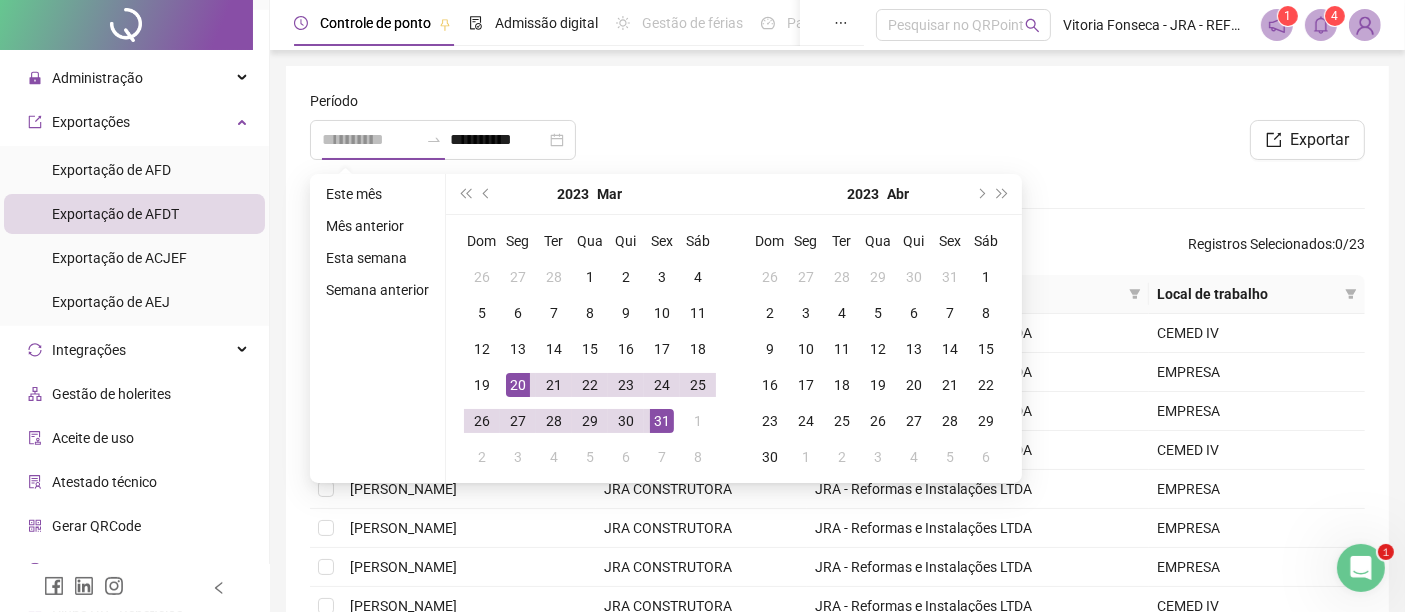 click on "31" at bounding box center [662, 421] 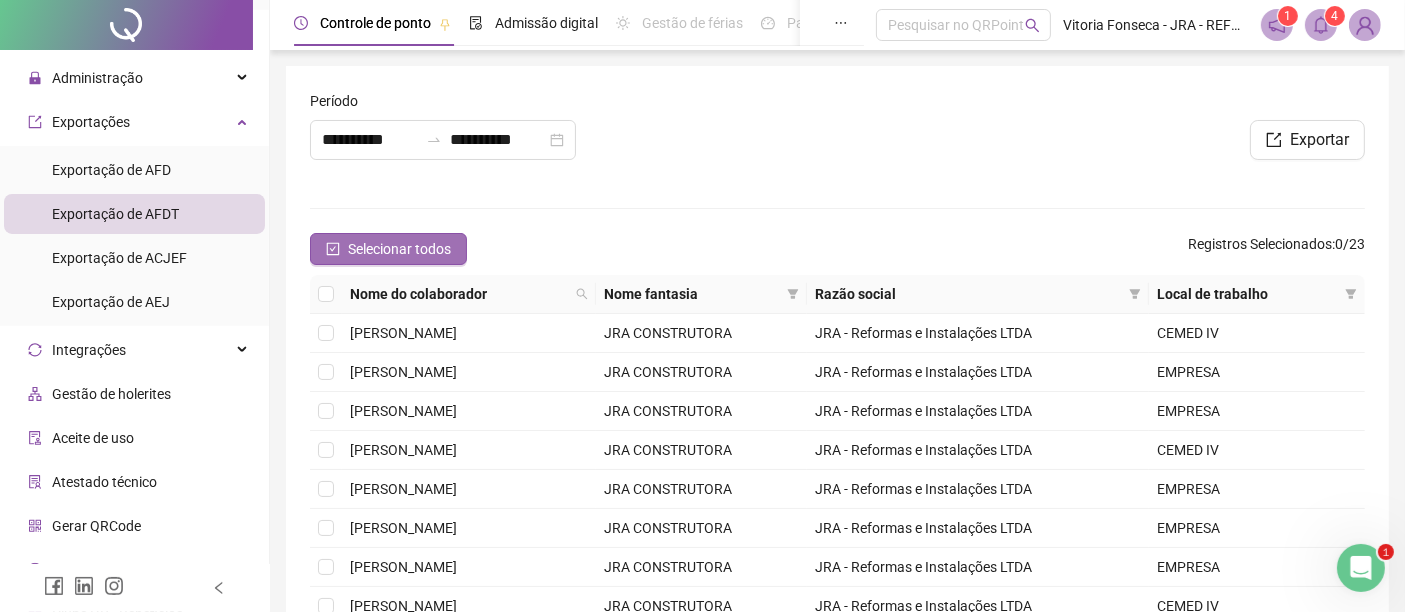 click 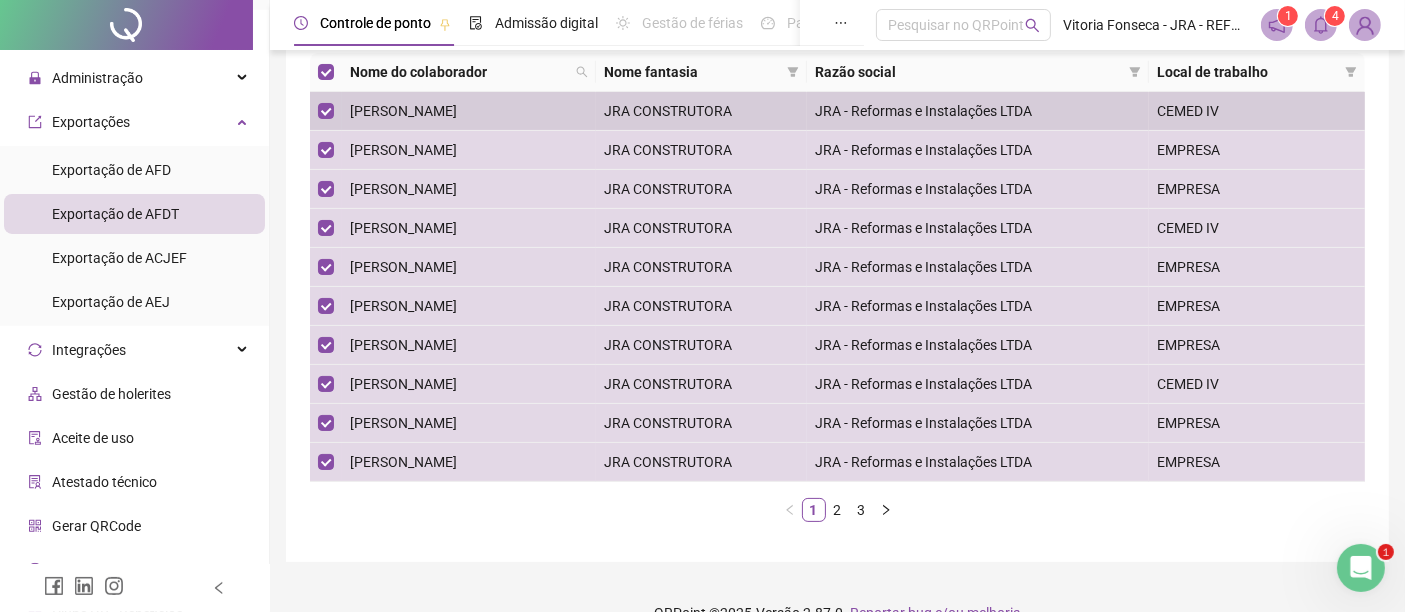 scroll, scrollTop: 254, scrollLeft: 0, axis: vertical 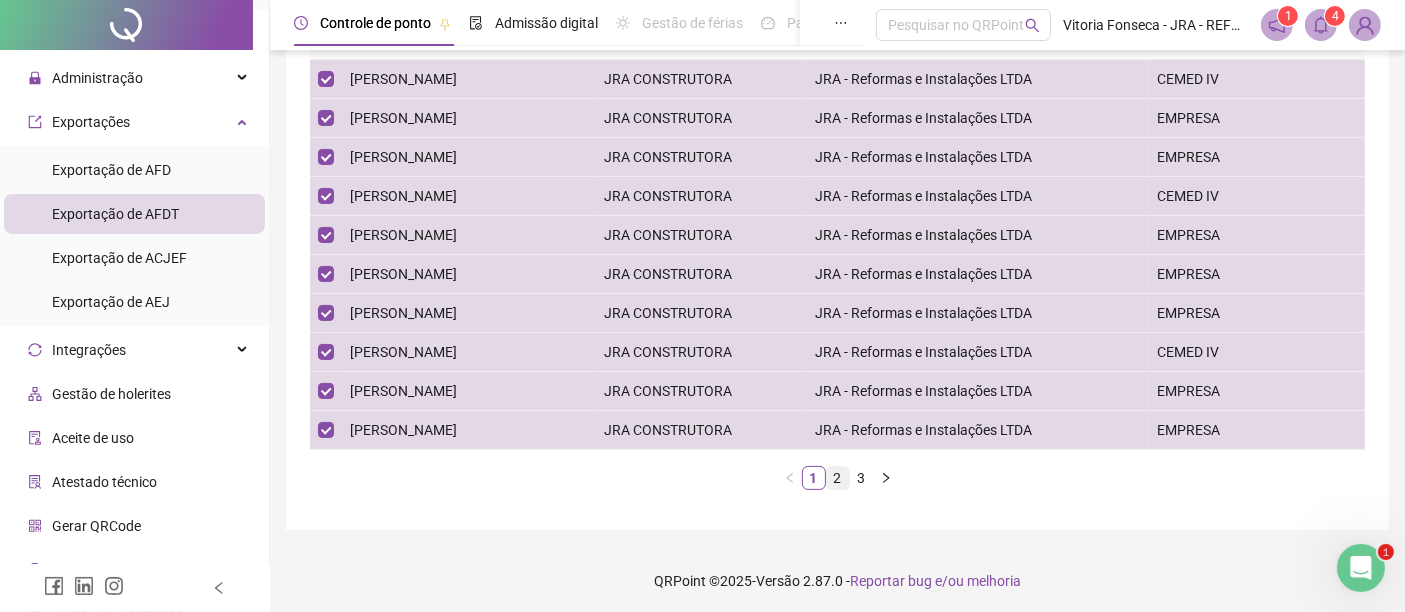 click on "2" at bounding box center [838, 478] 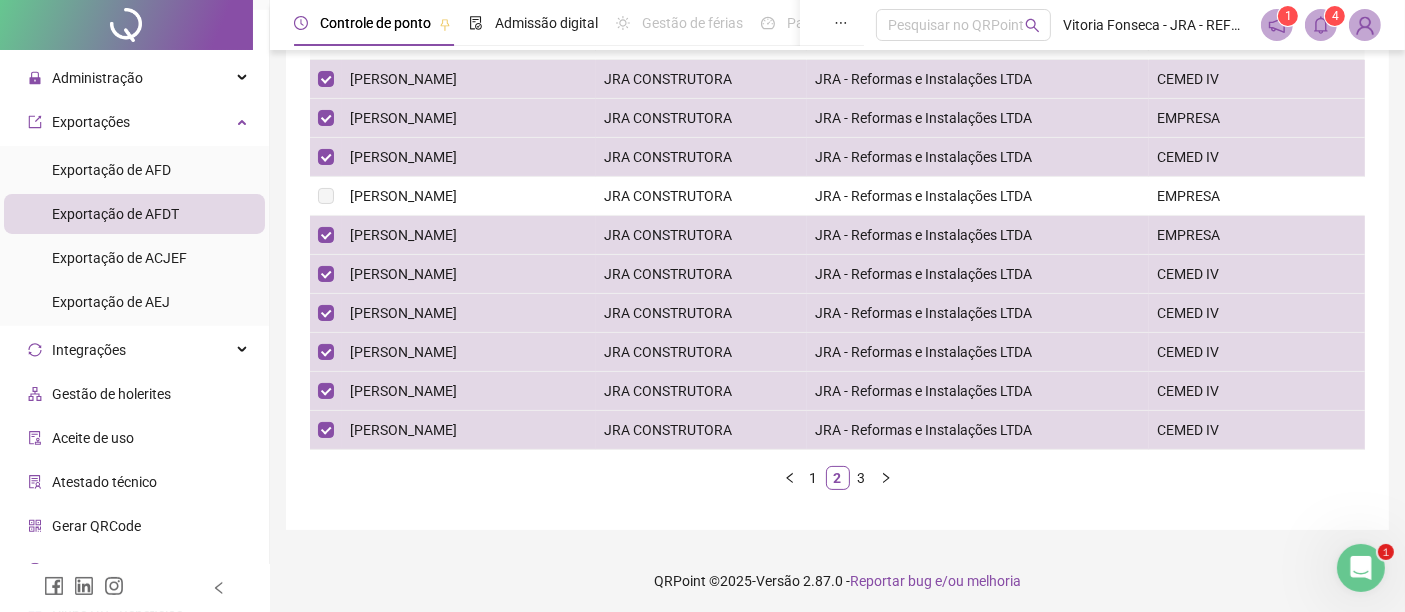 click on "3" at bounding box center (862, 478) 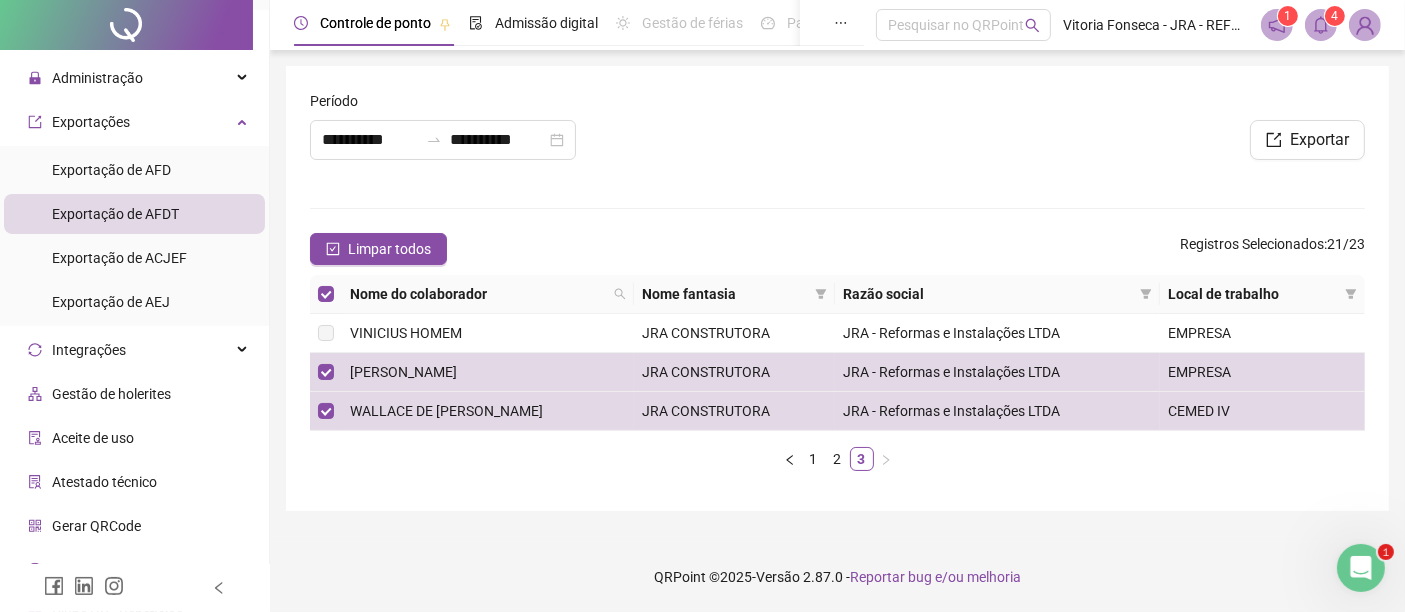 scroll, scrollTop: 0, scrollLeft: 0, axis: both 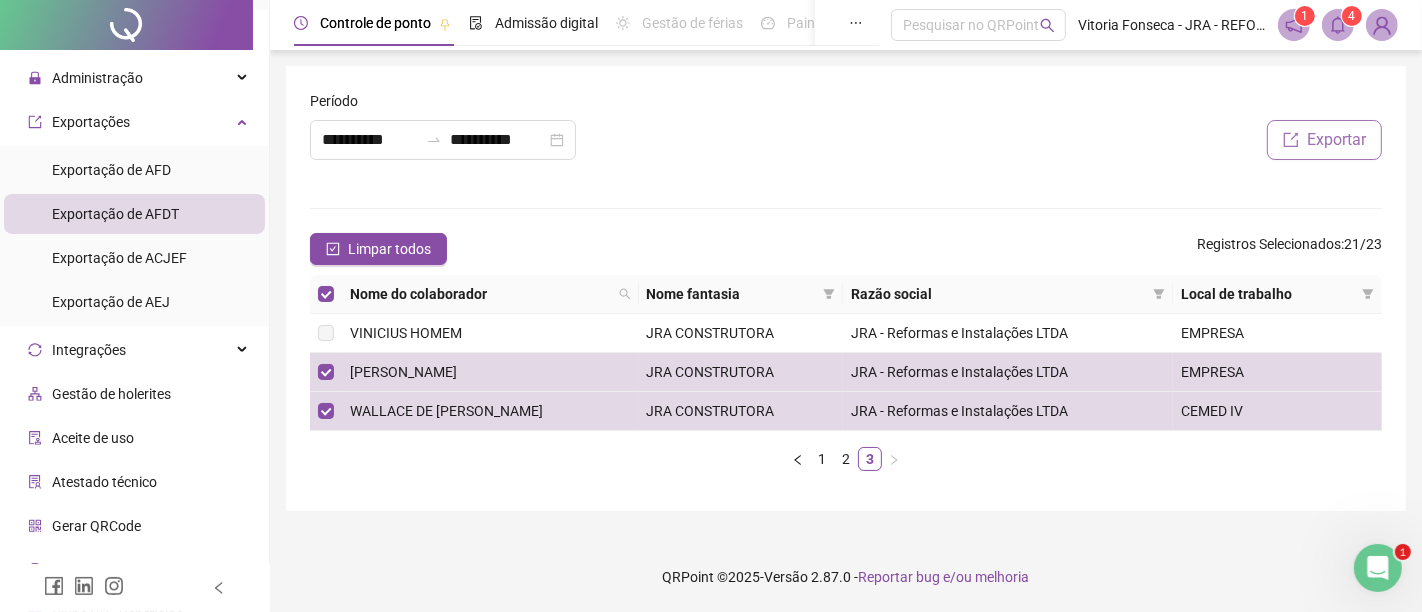 click on "Exportar" at bounding box center (1336, 140) 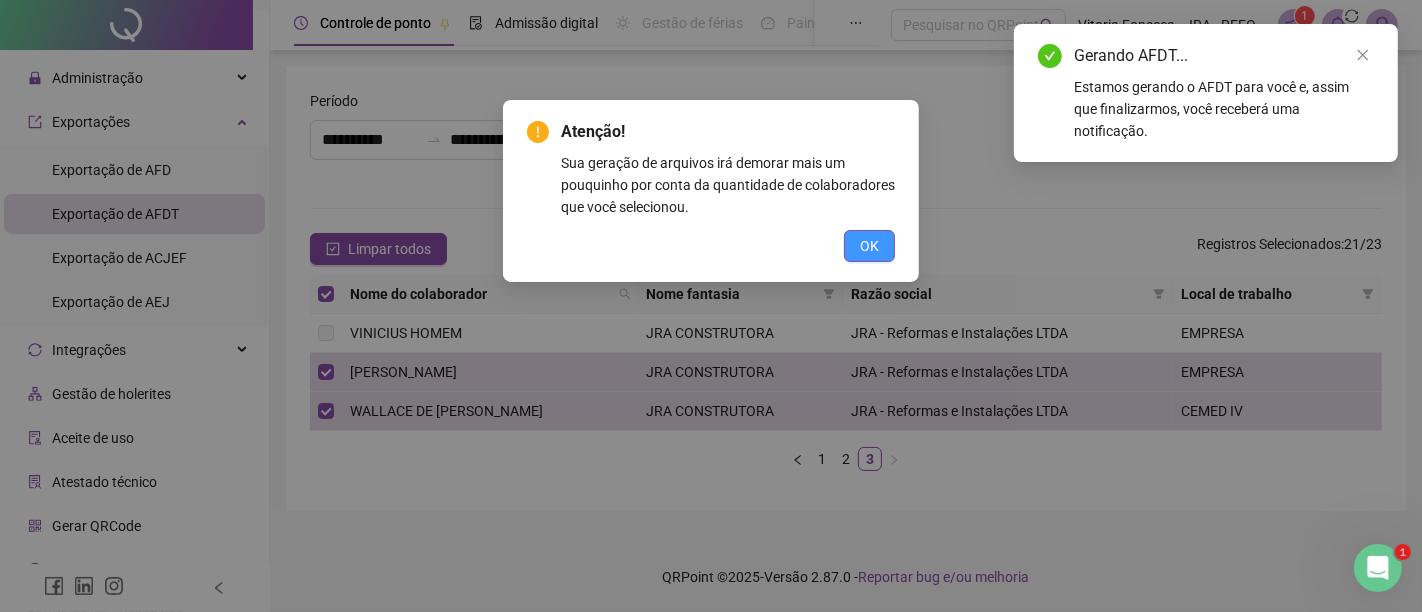 click on "OK" at bounding box center [869, 246] 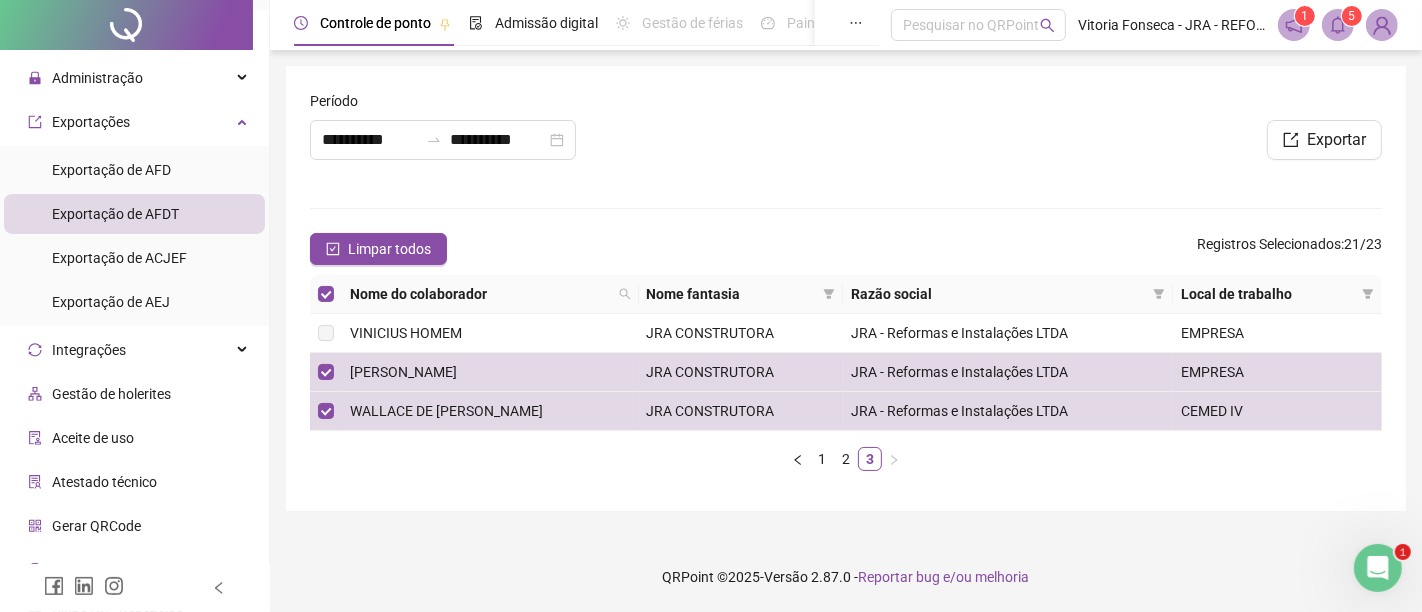 click 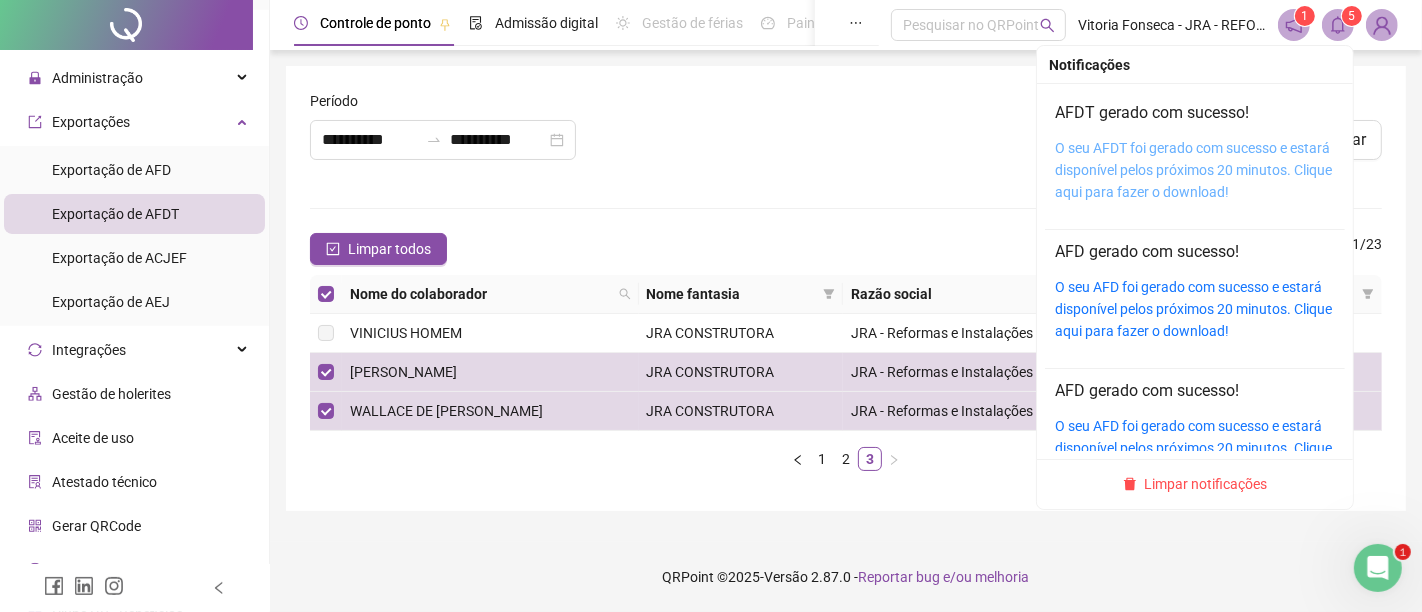 click on "O seu AFDT foi gerado com sucesso e estará disponível pelos próximos 20 minutos.
Clique aqui para fazer o download!" at bounding box center [1193, 170] 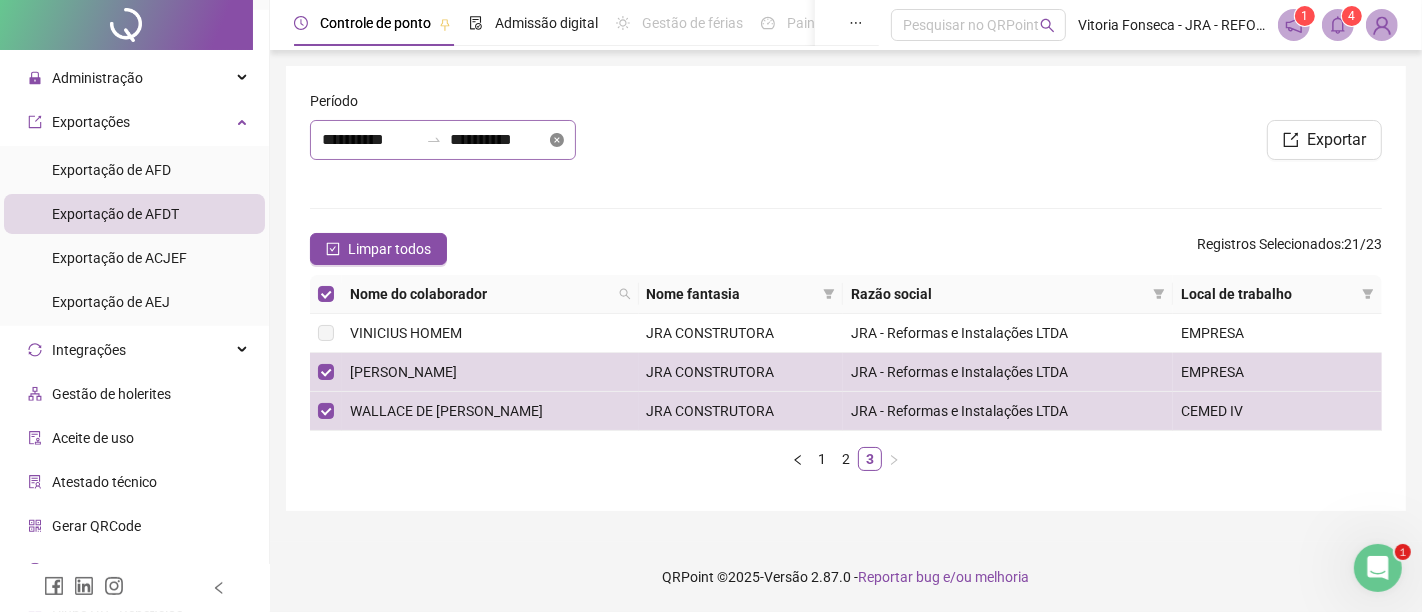 click 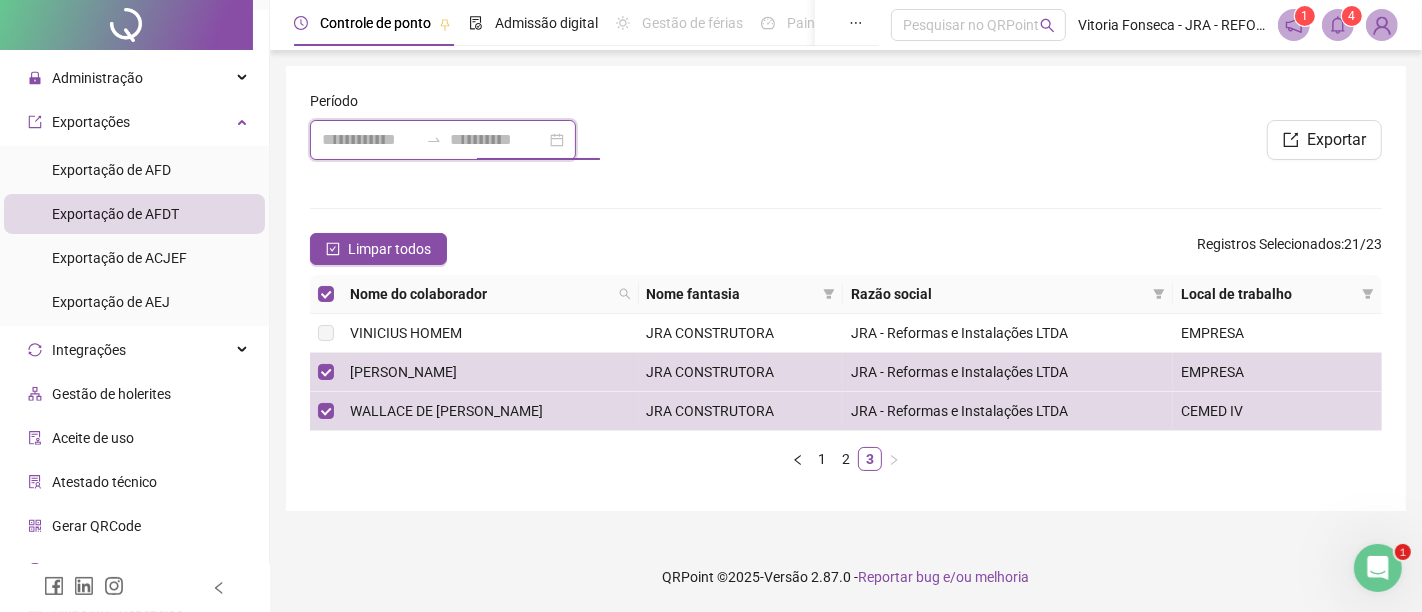 click at bounding box center (498, 140) 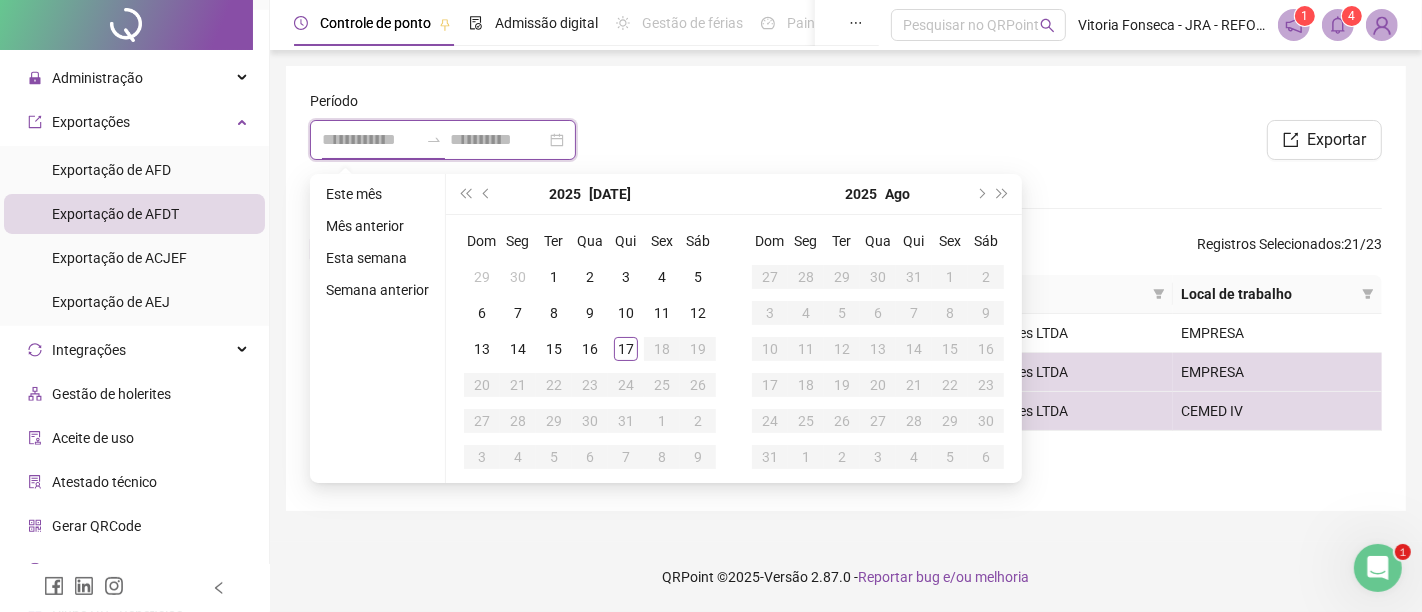 click at bounding box center (370, 140) 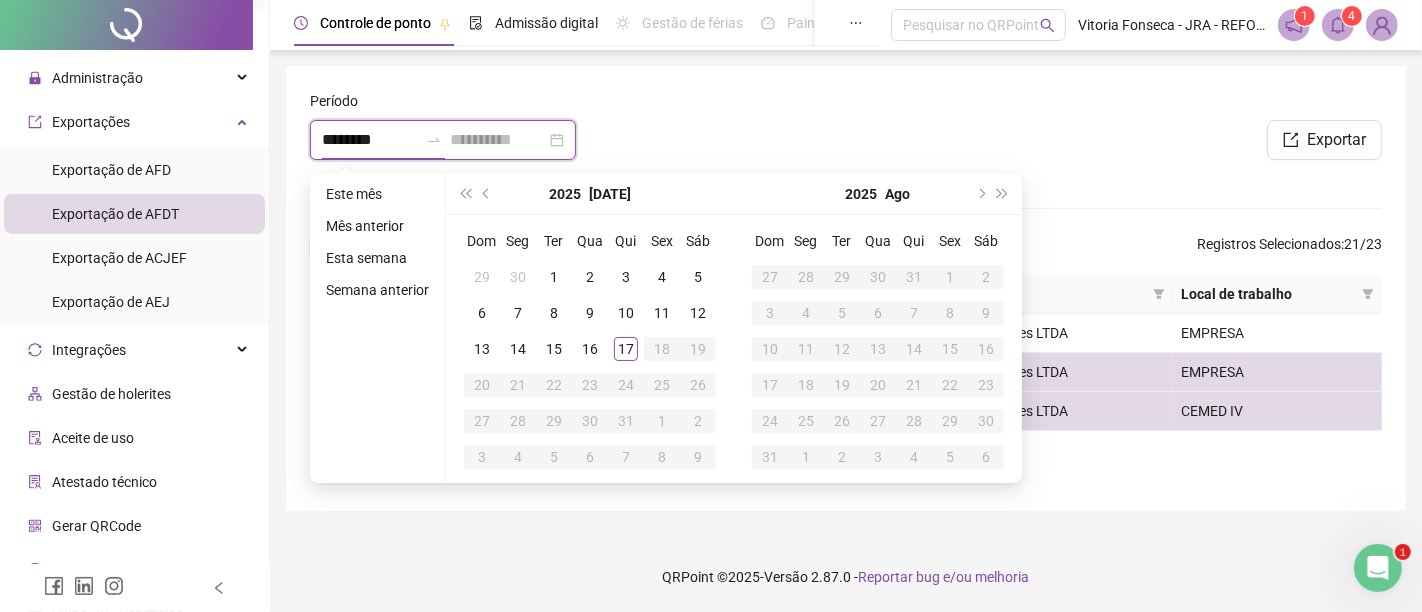 type on "********" 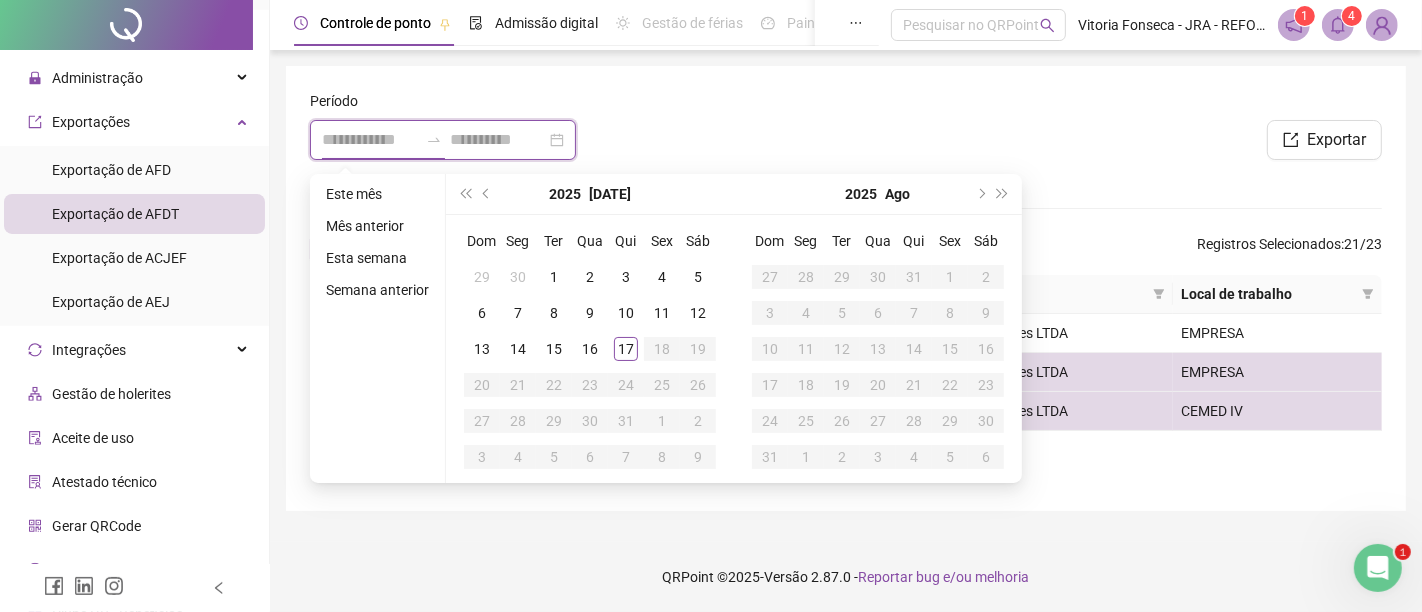 click at bounding box center [498, 140] 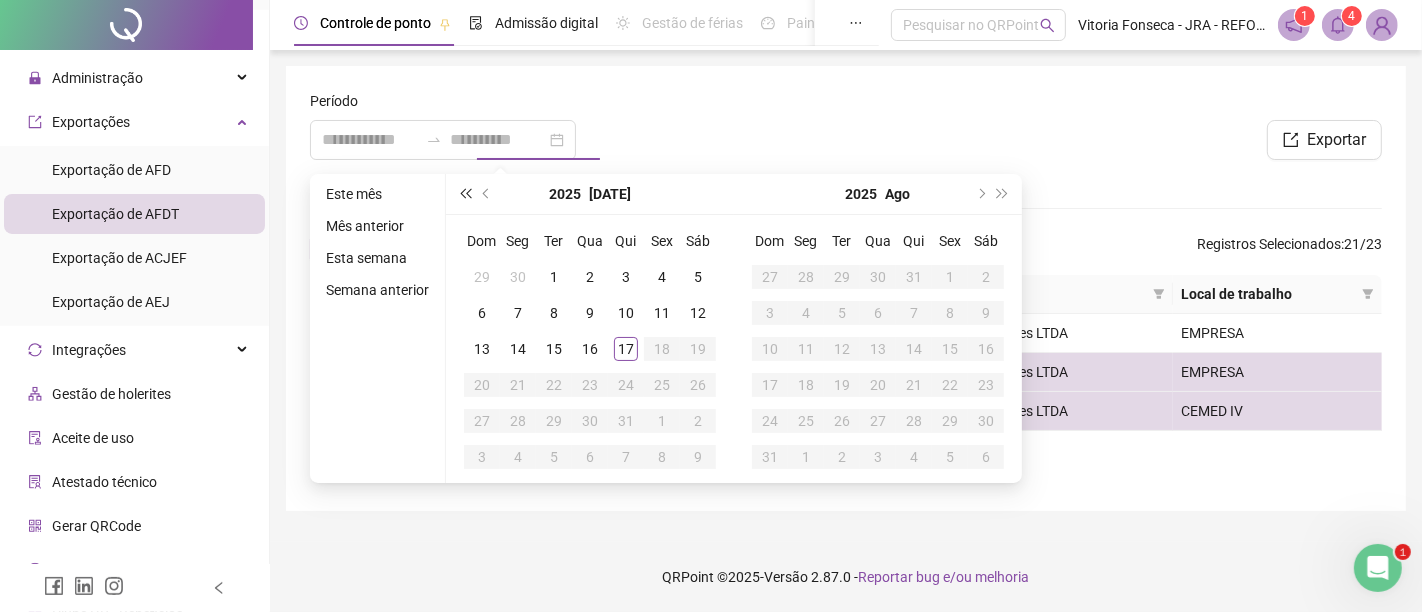 click at bounding box center [465, 194] 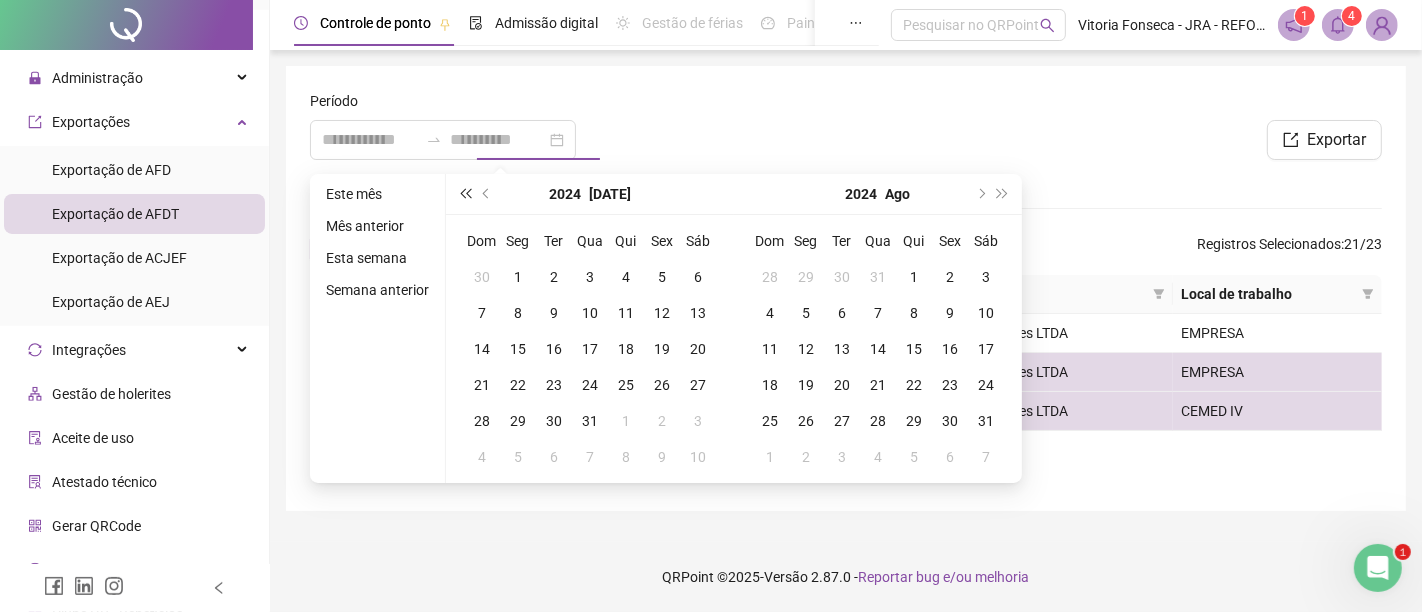 click at bounding box center (465, 194) 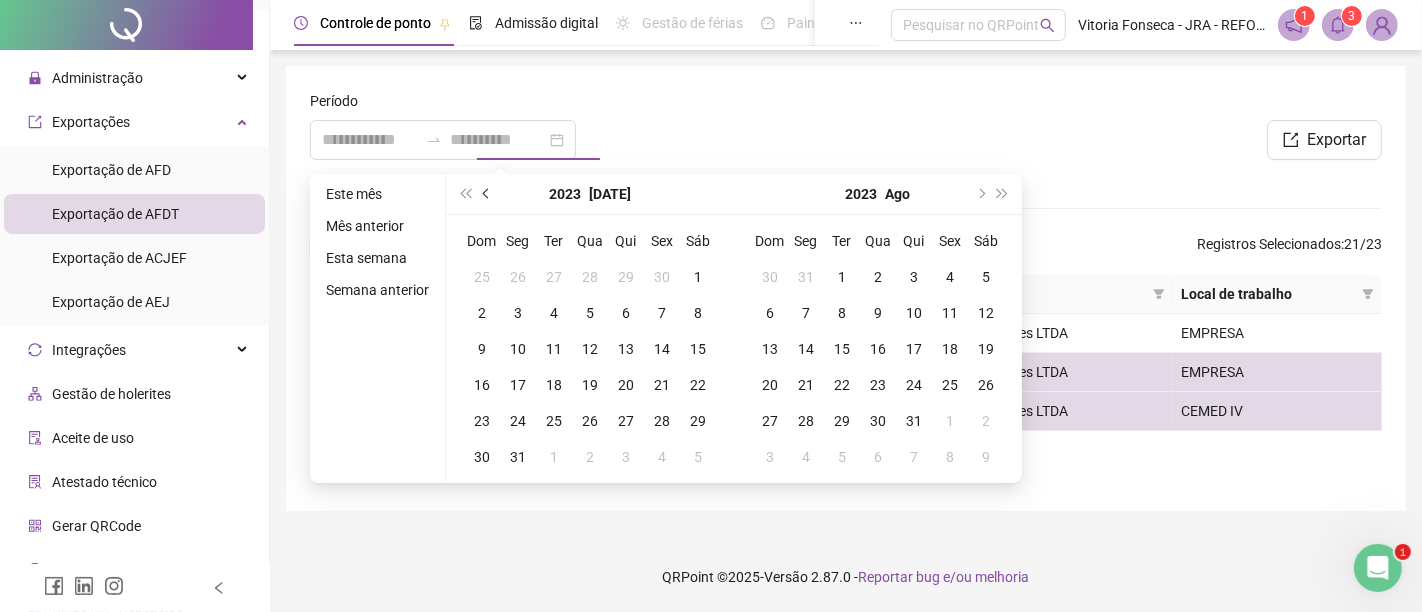 click at bounding box center [487, 194] 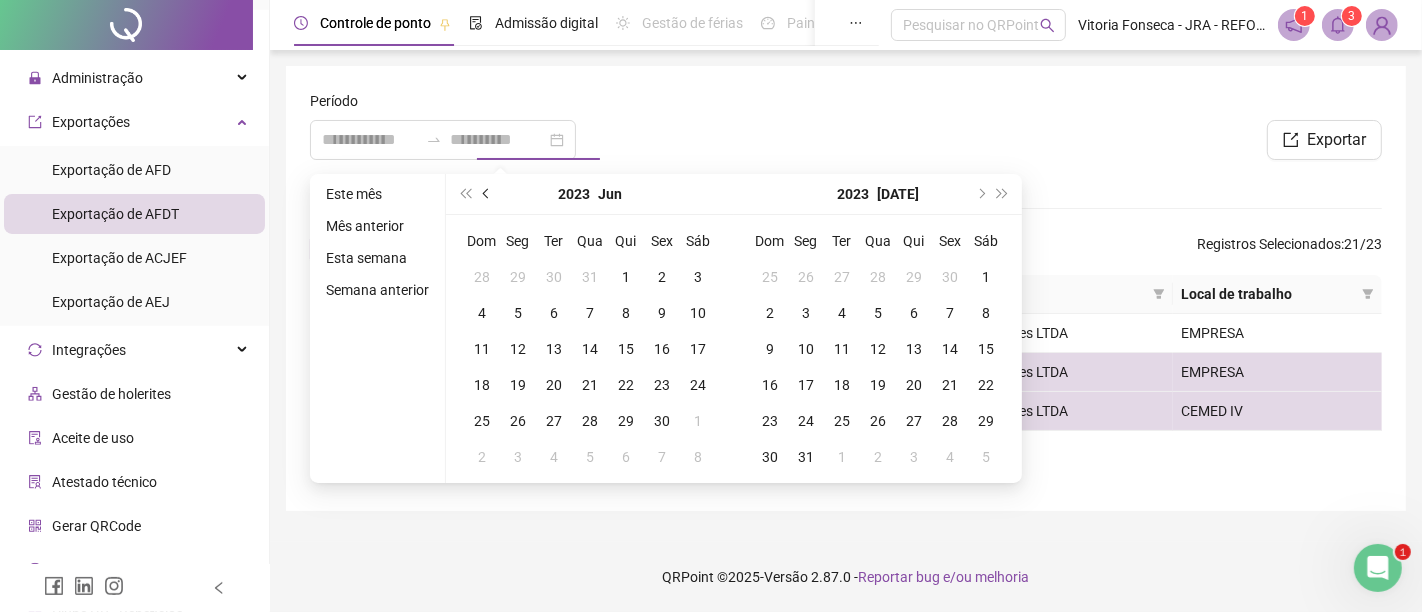 click at bounding box center [487, 194] 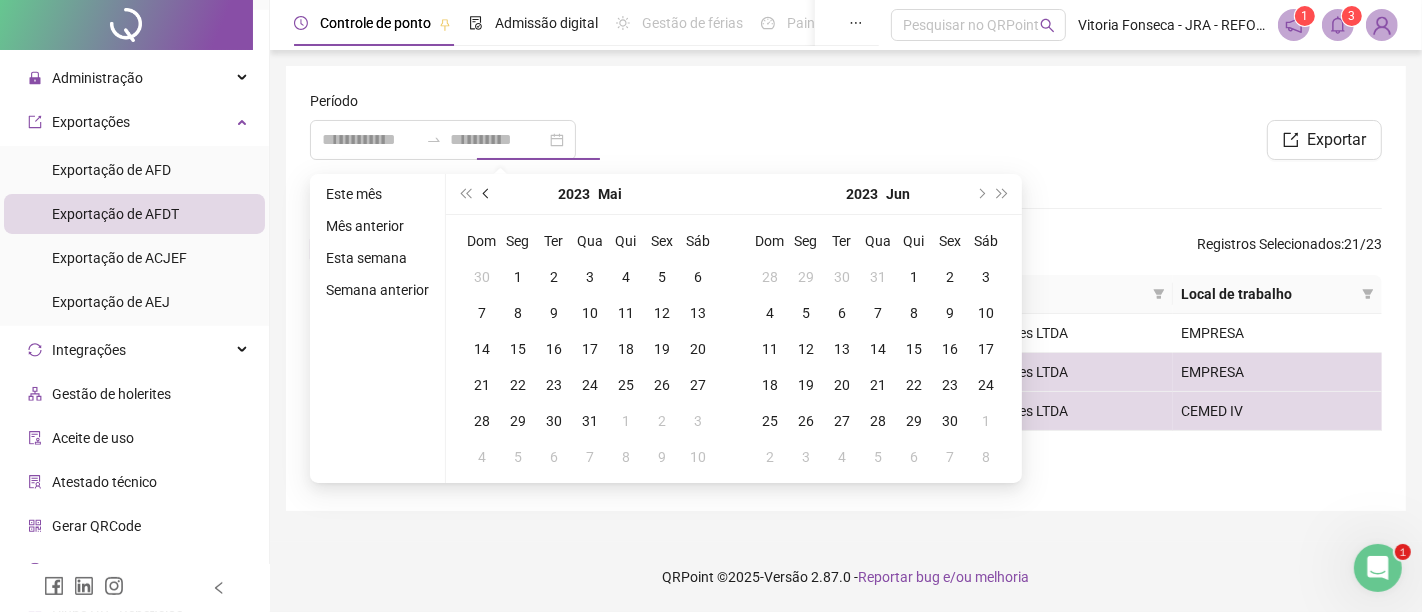 click at bounding box center (487, 194) 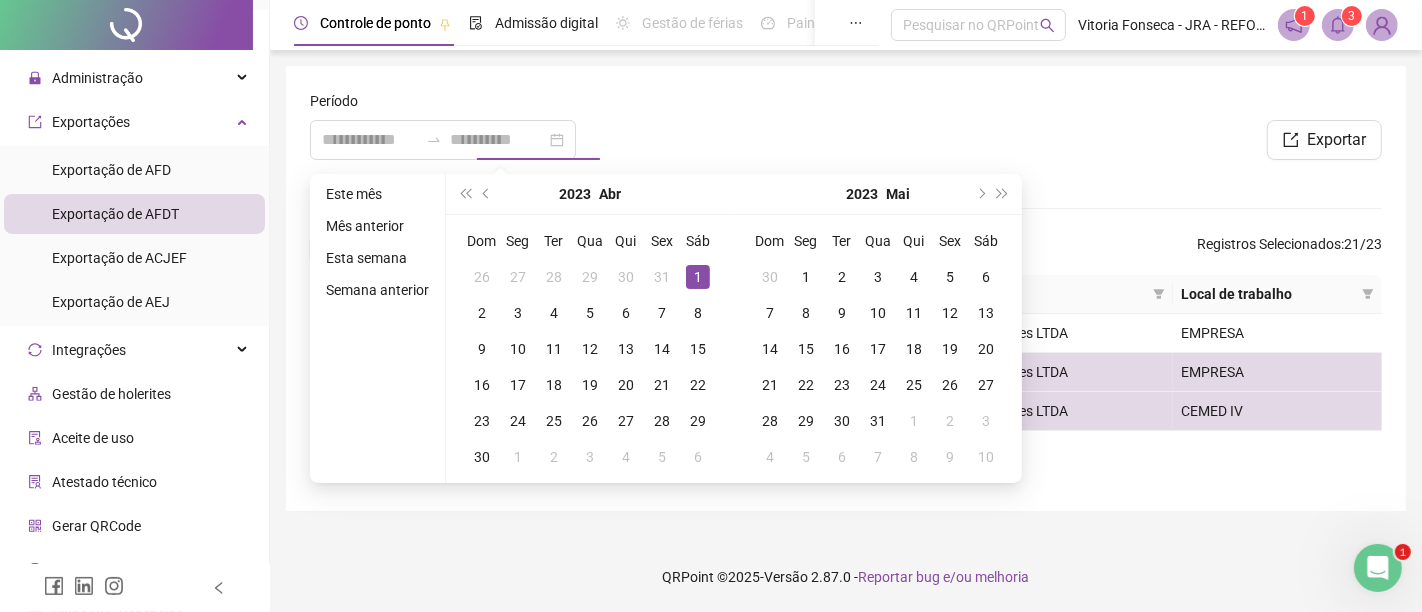 type on "**********" 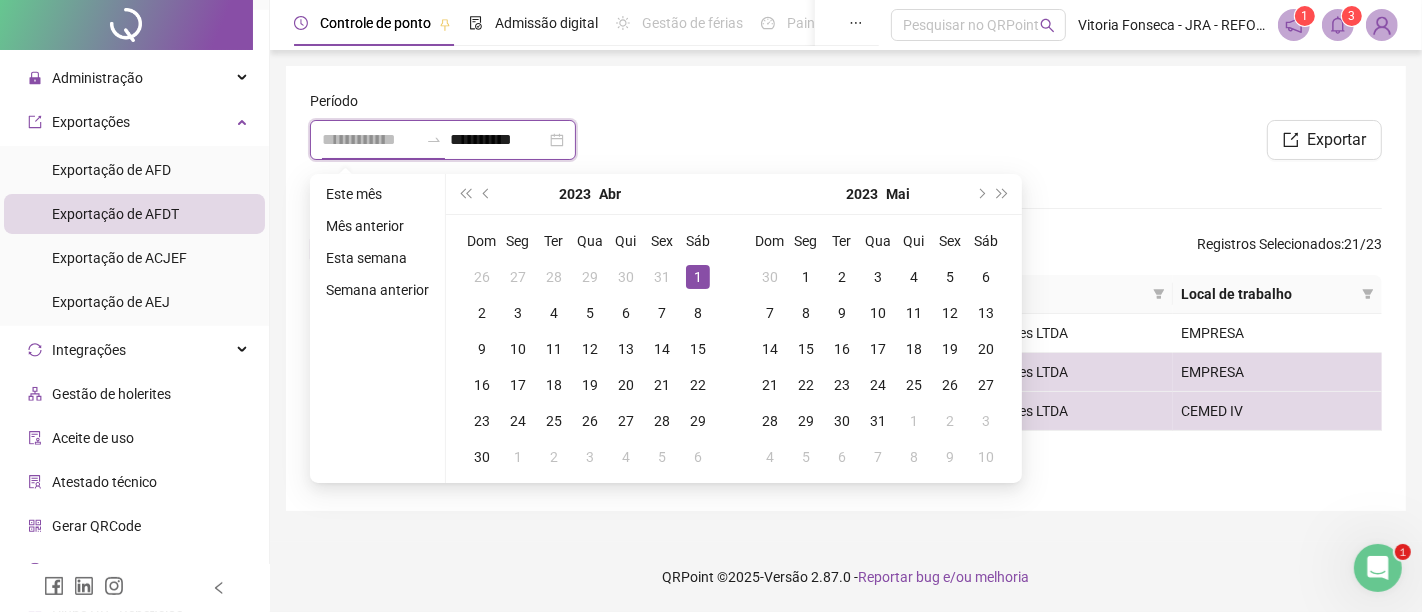 type on "**********" 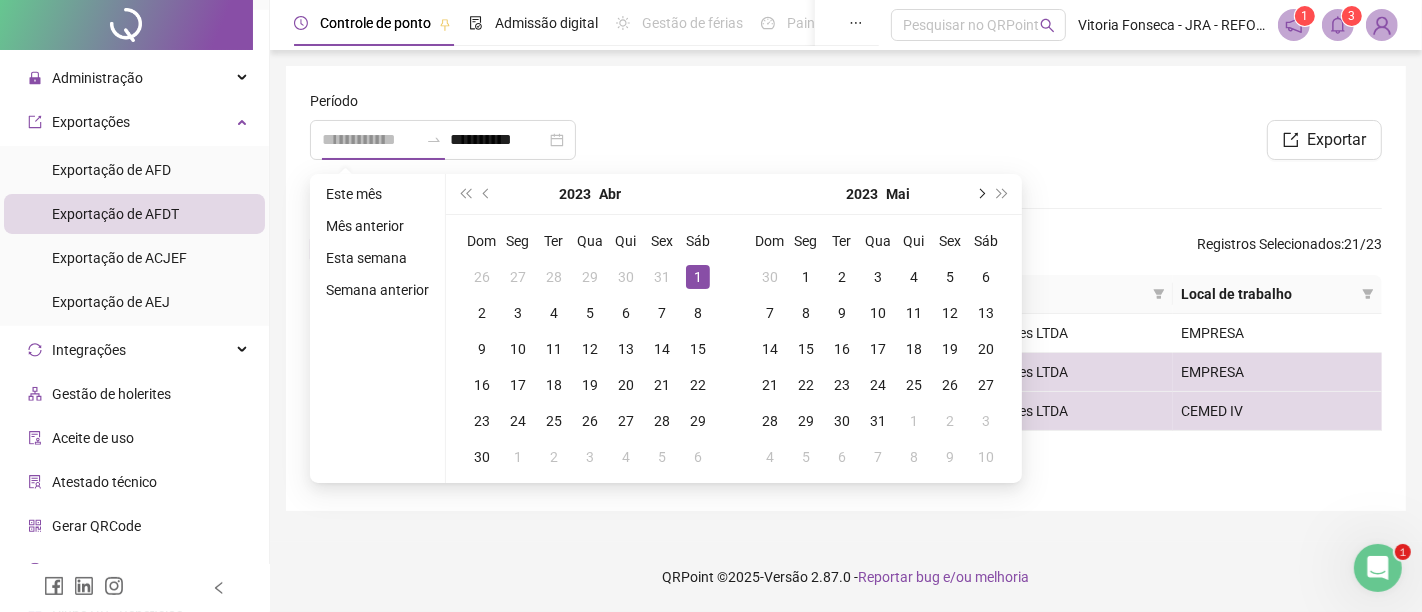click at bounding box center (980, 194) 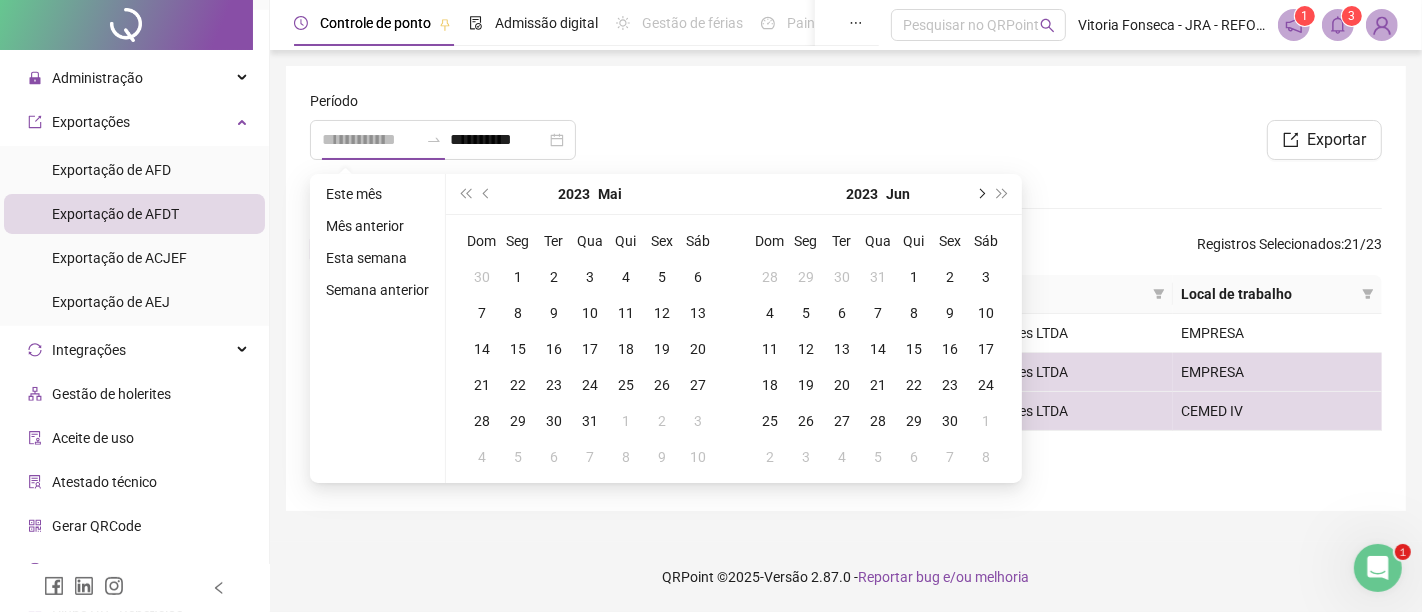 click at bounding box center [980, 194] 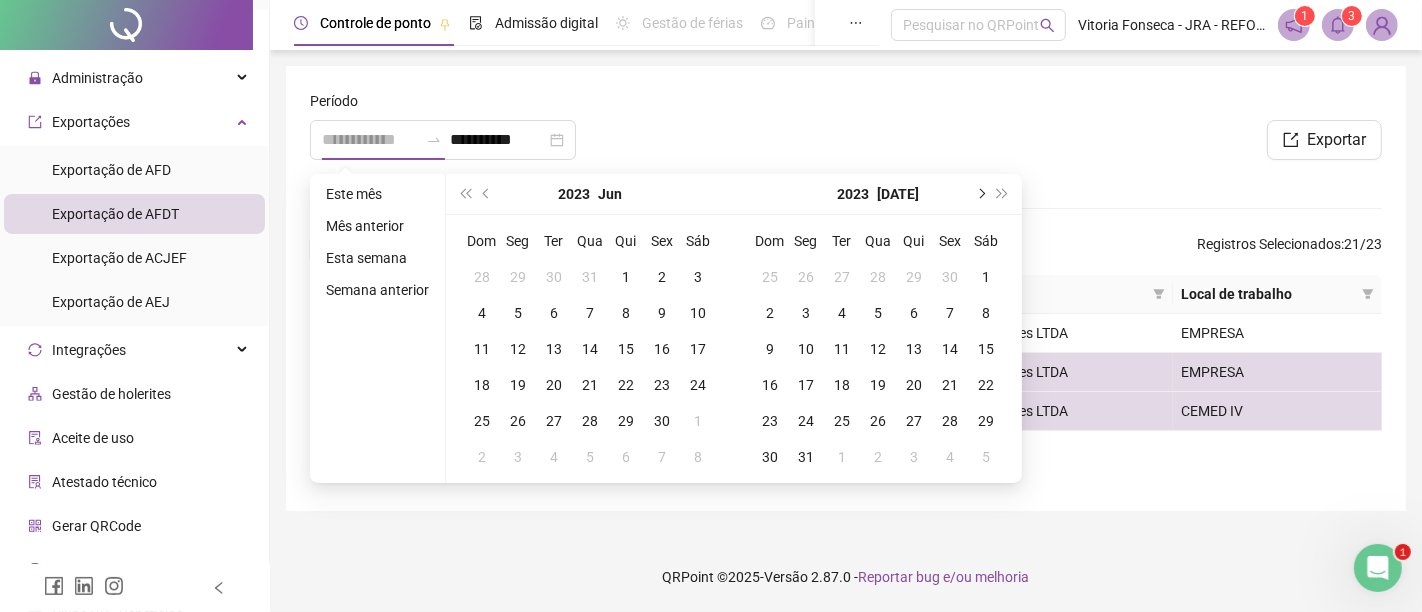 click at bounding box center (980, 194) 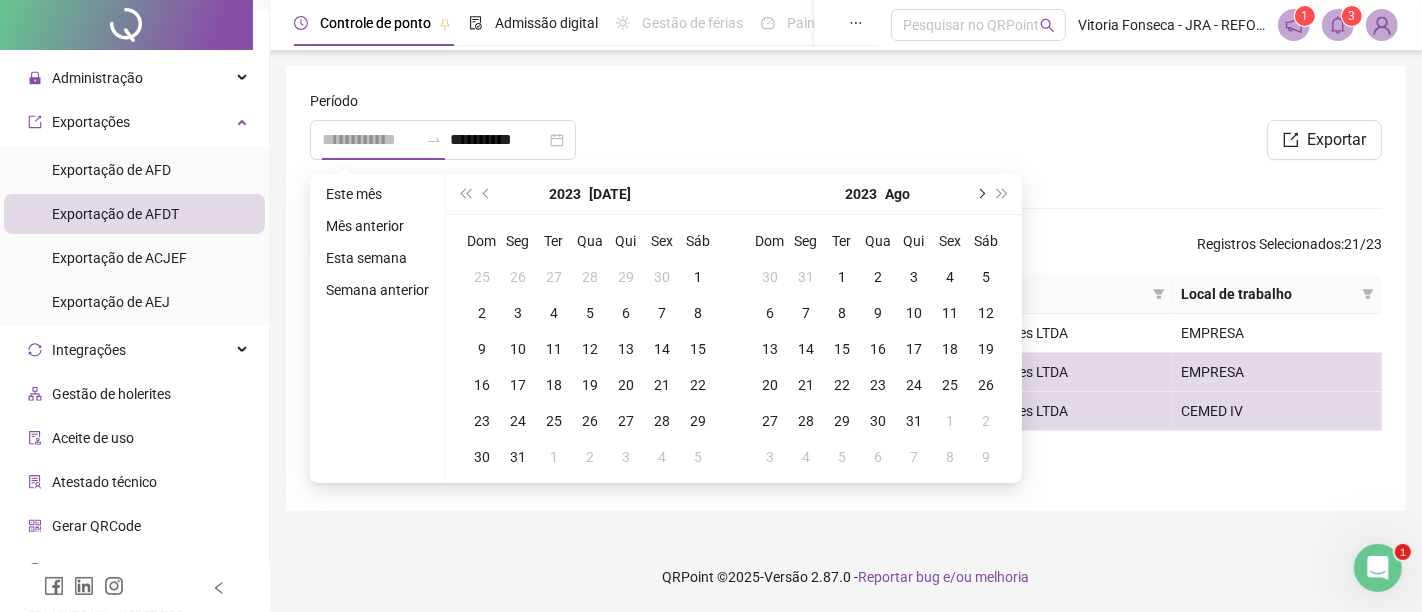 click at bounding box center [980, 194] 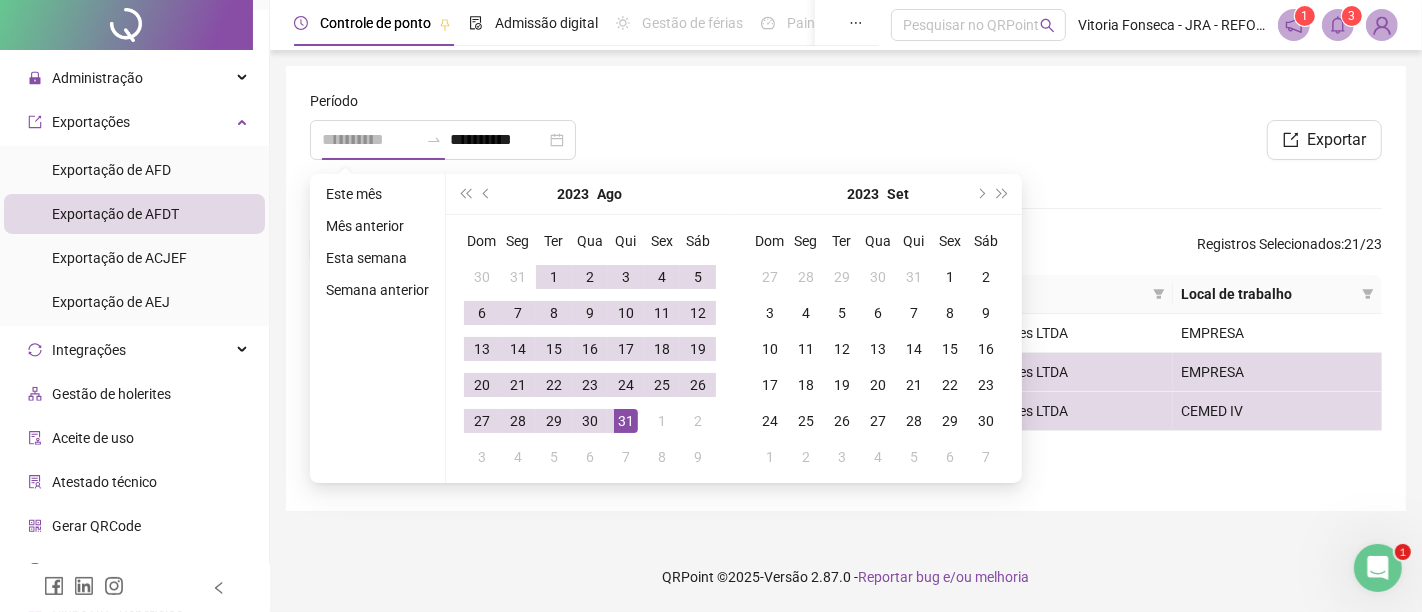 click on "31" at bounding box center [626, 421] 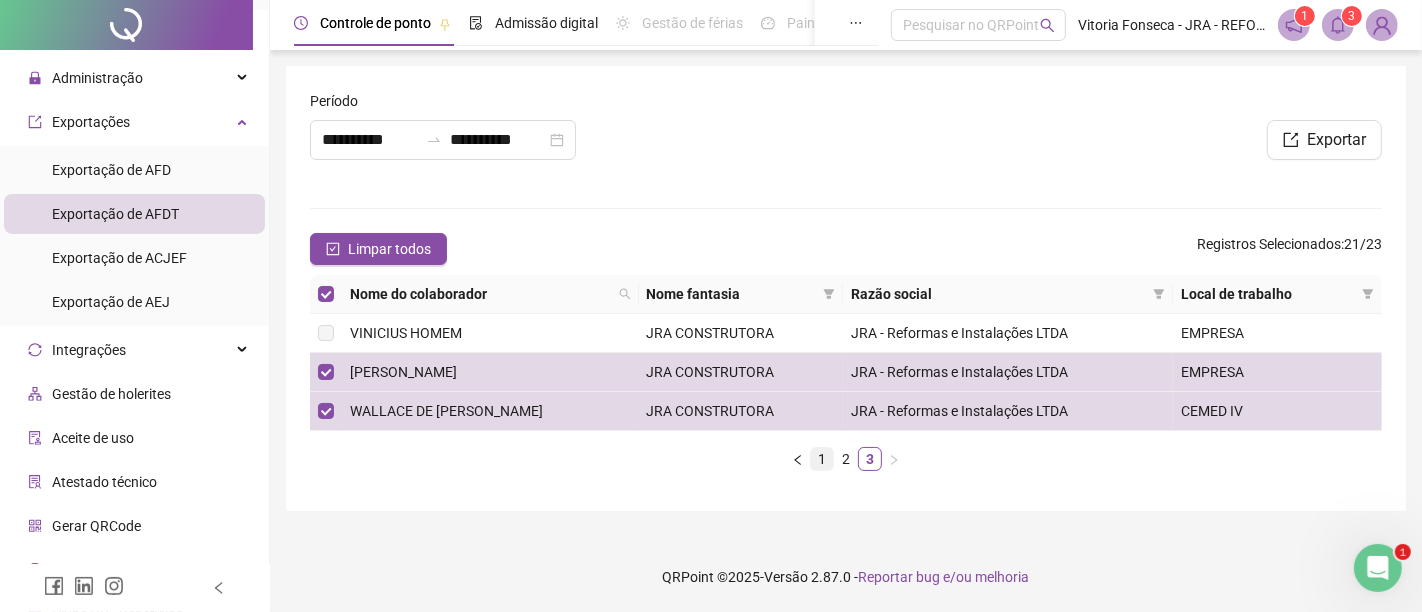 click on "1" at bounding box center (822, 459) 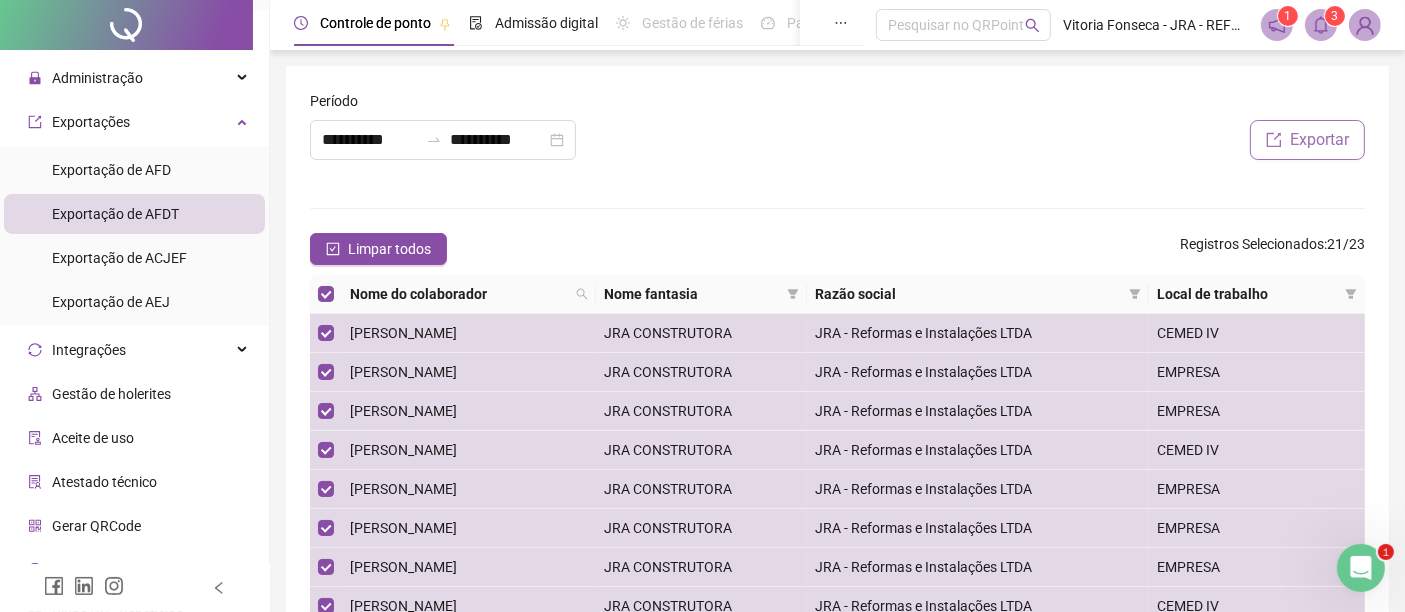 click on "Exportar" at bounding box center [1307, 140] 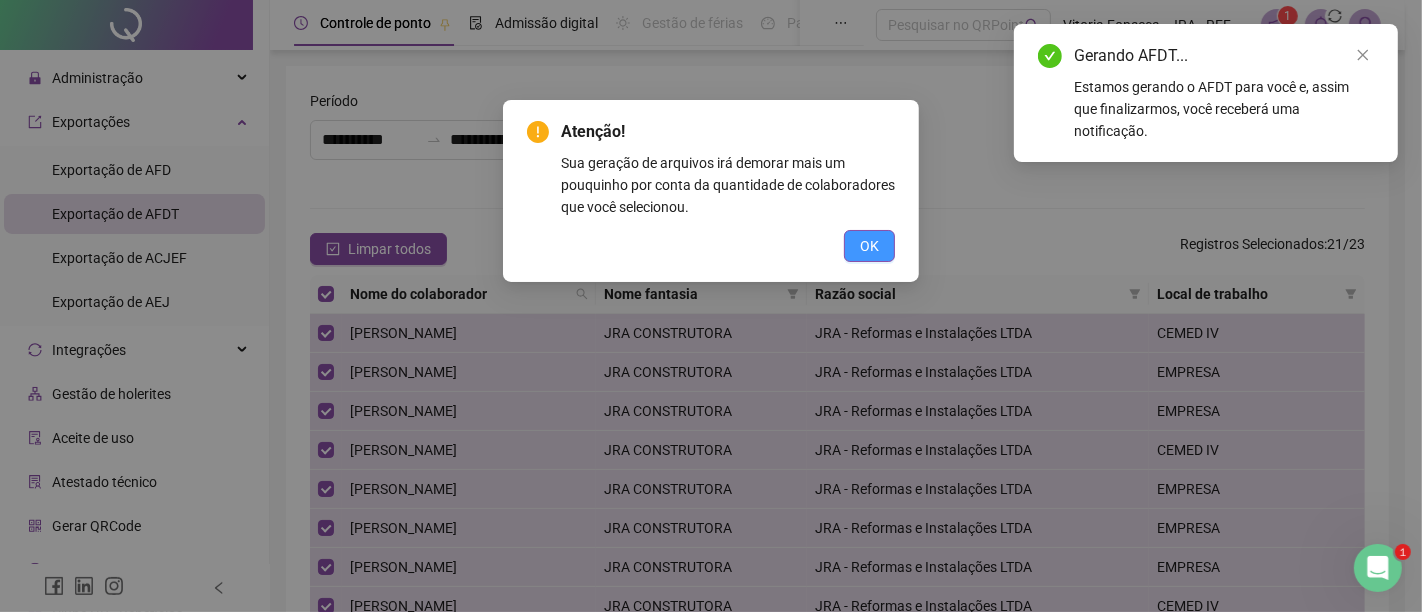 click on "OK" at bounding box center (869, 246) 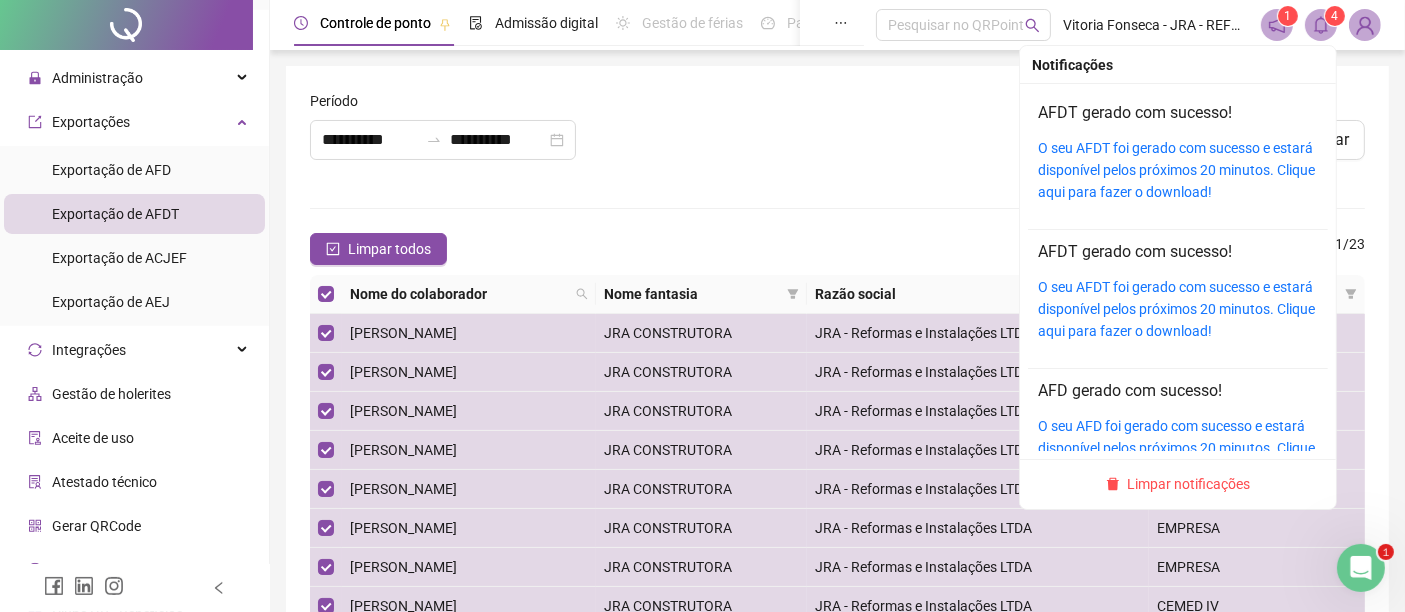 click at bounding box center (1321, 25) 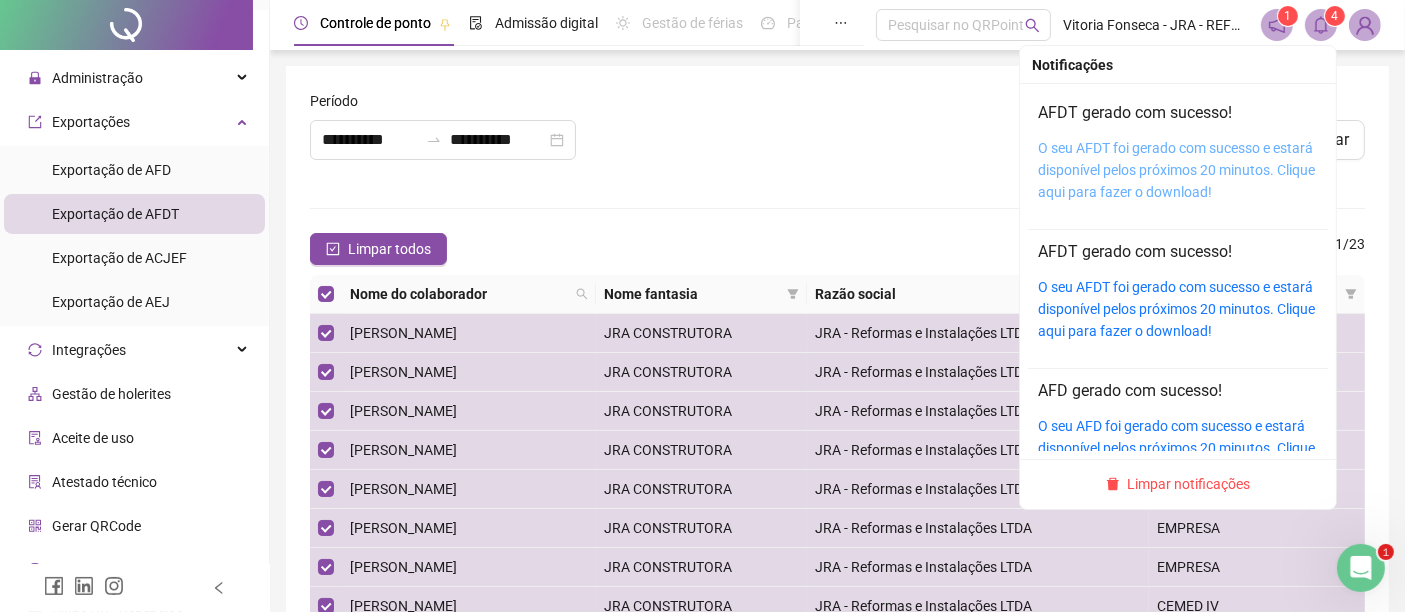 click on "O seu AFDT foi gerado com sucesso e estará disponível pelos próximos 20 minutos.
Clique aqui para fazer o download!" at bounding box center (1176, 170) 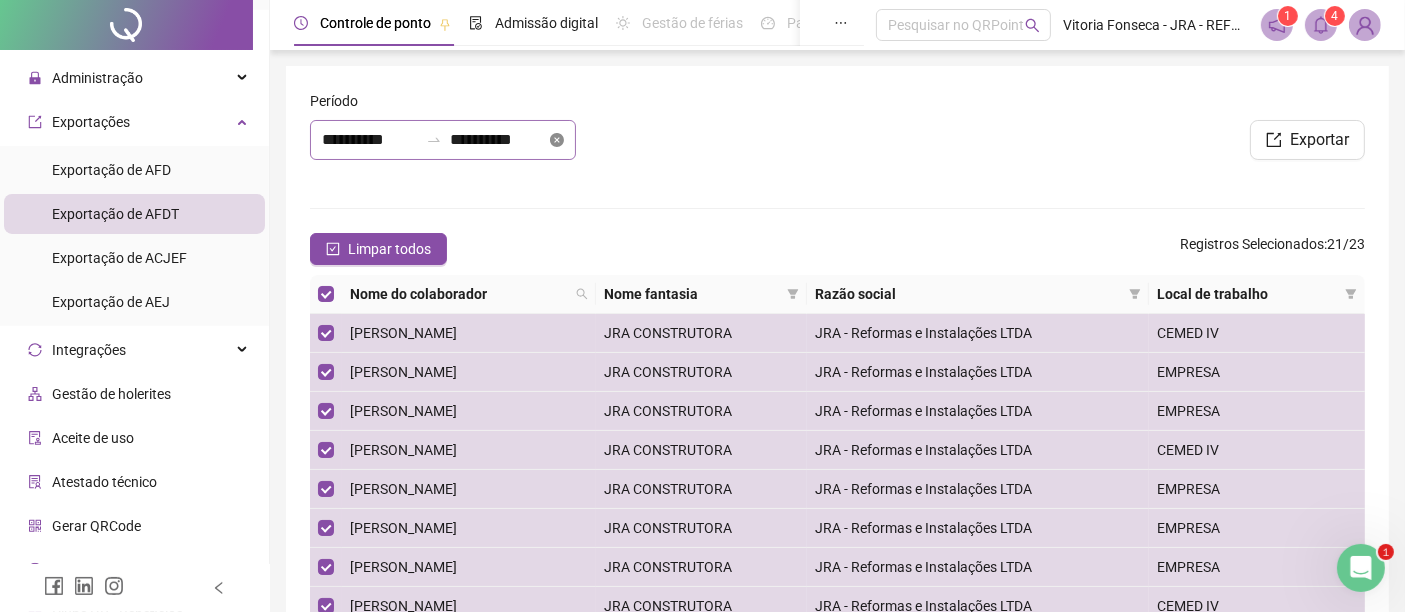 click 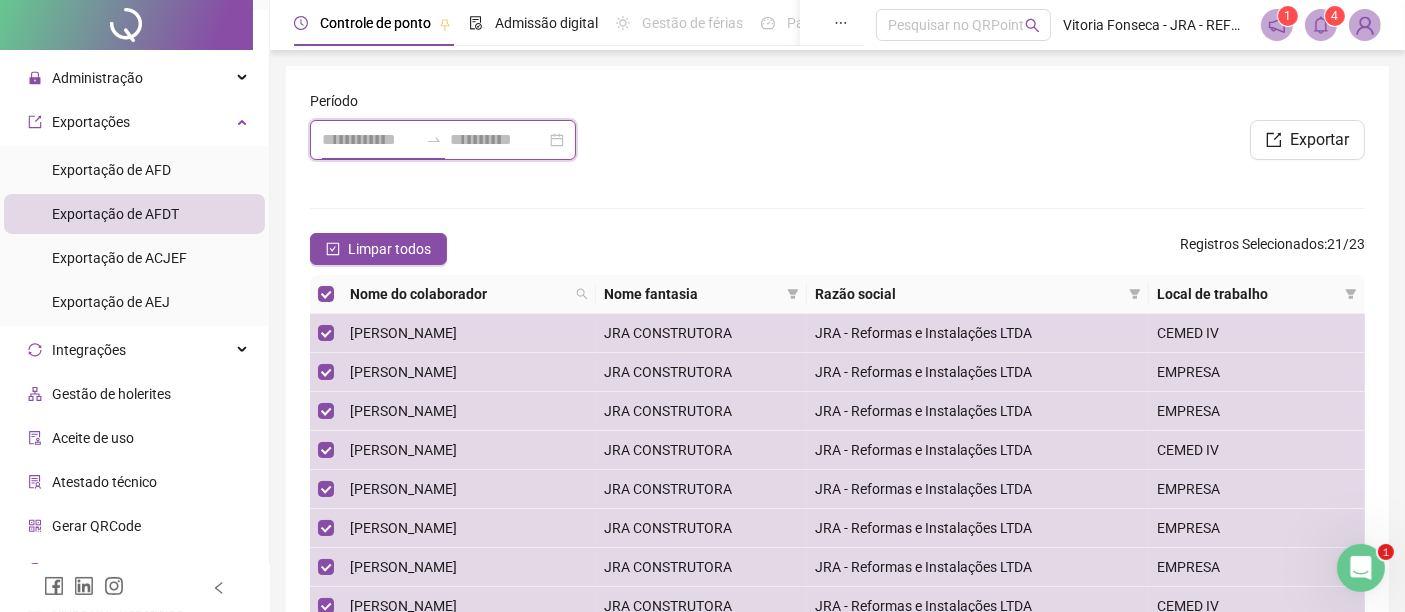 click at bounding box center [370, 140] 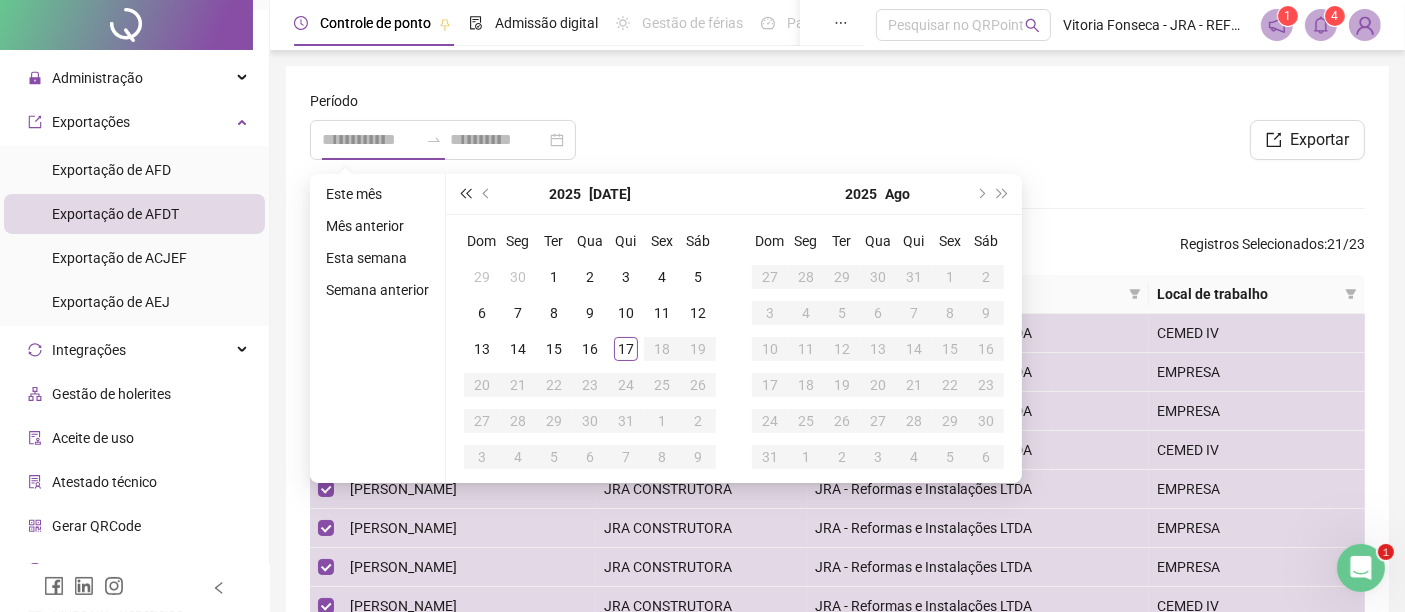 click at bounding box center (465, 194) 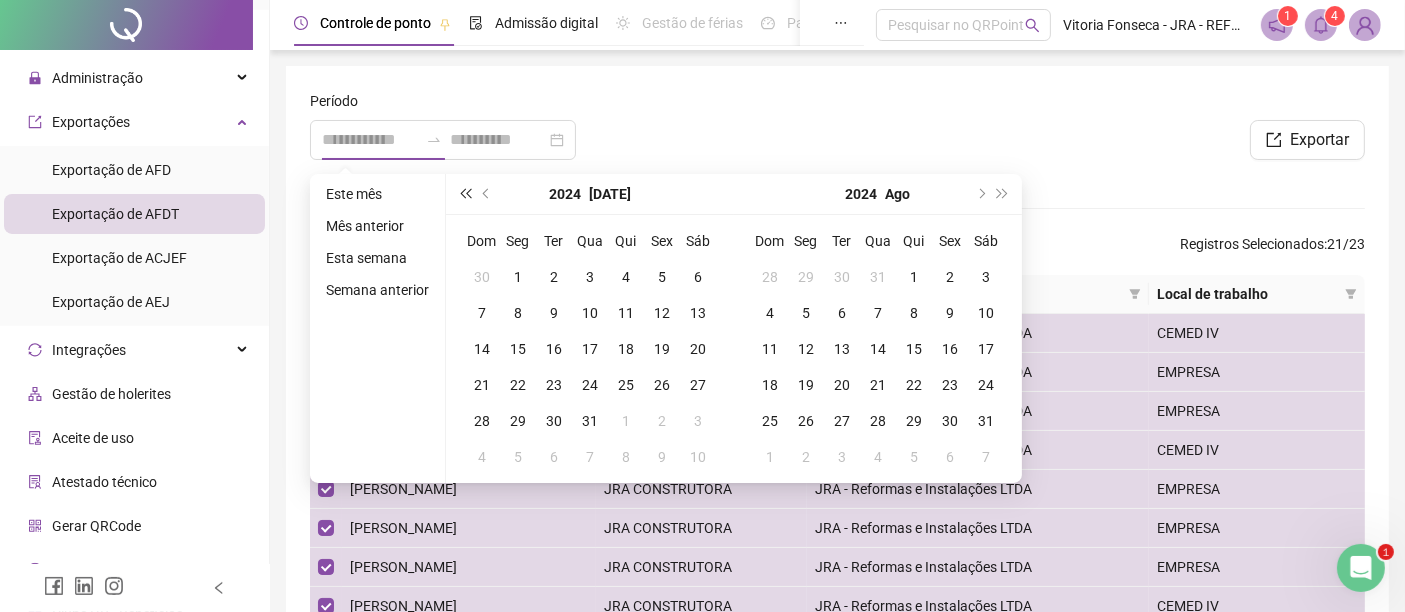 click at bounding box center (465, 194) 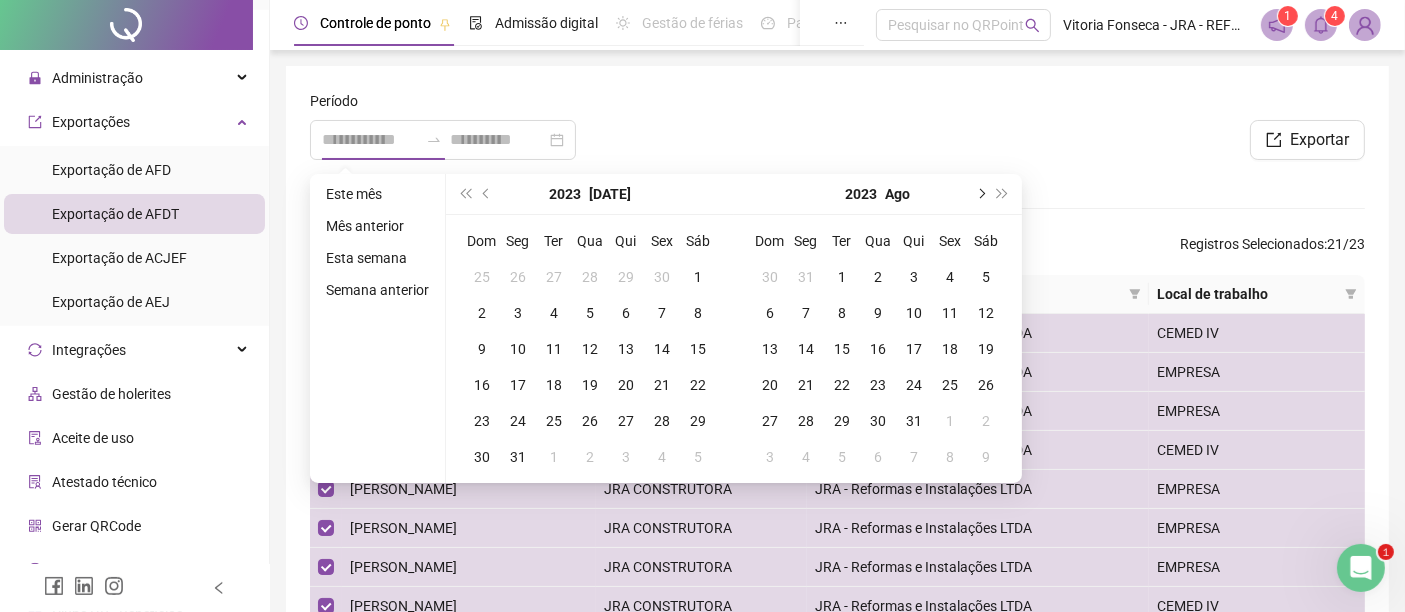 click at bounding box center [980, 194] 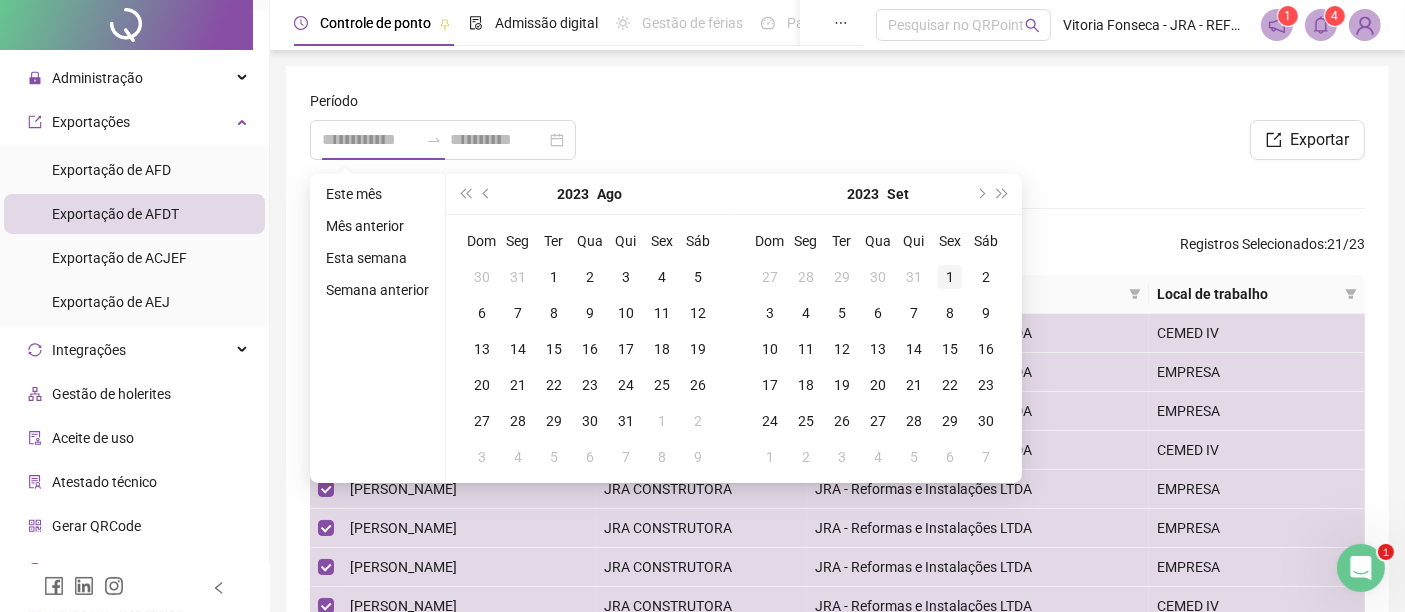 type on "**********" 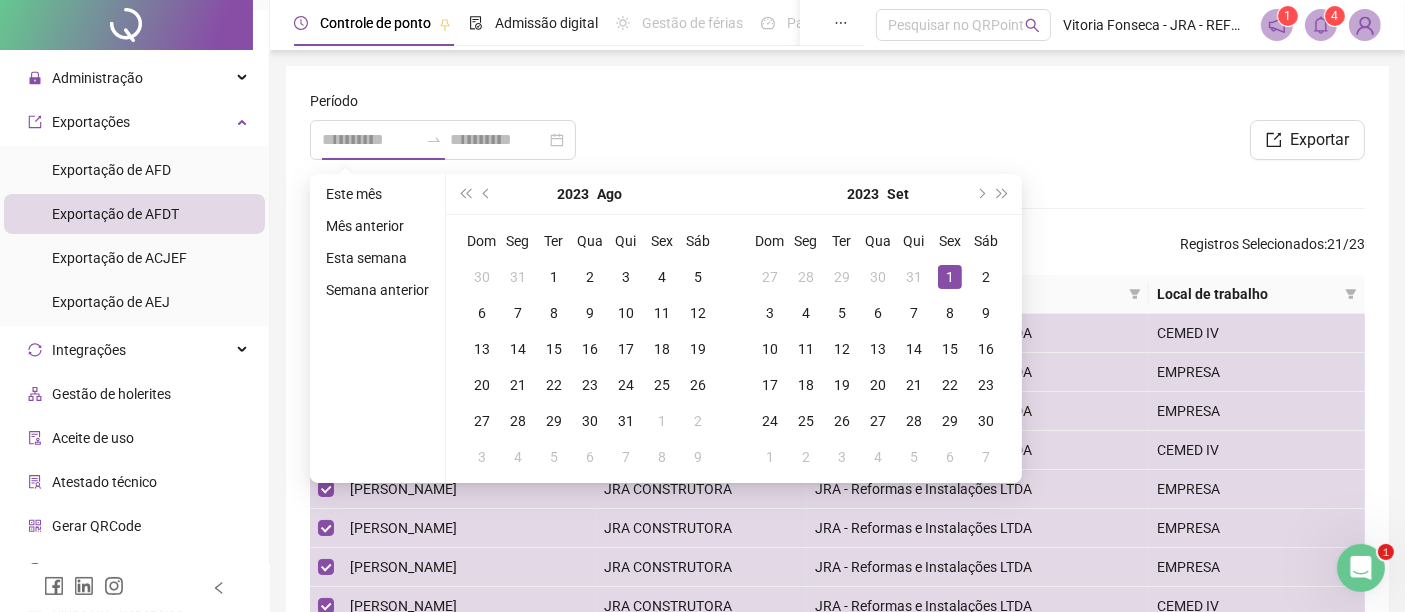 click on "1" at bounding box center (950, 277) 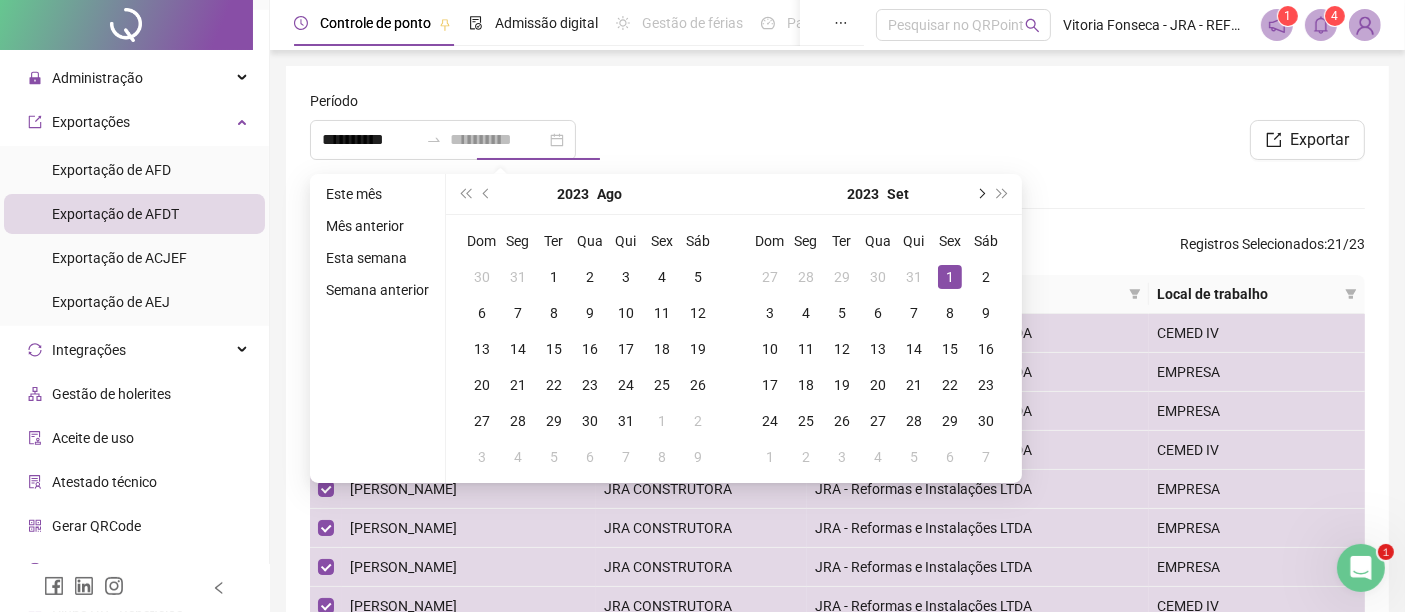 click at bounding box center [980, 194] 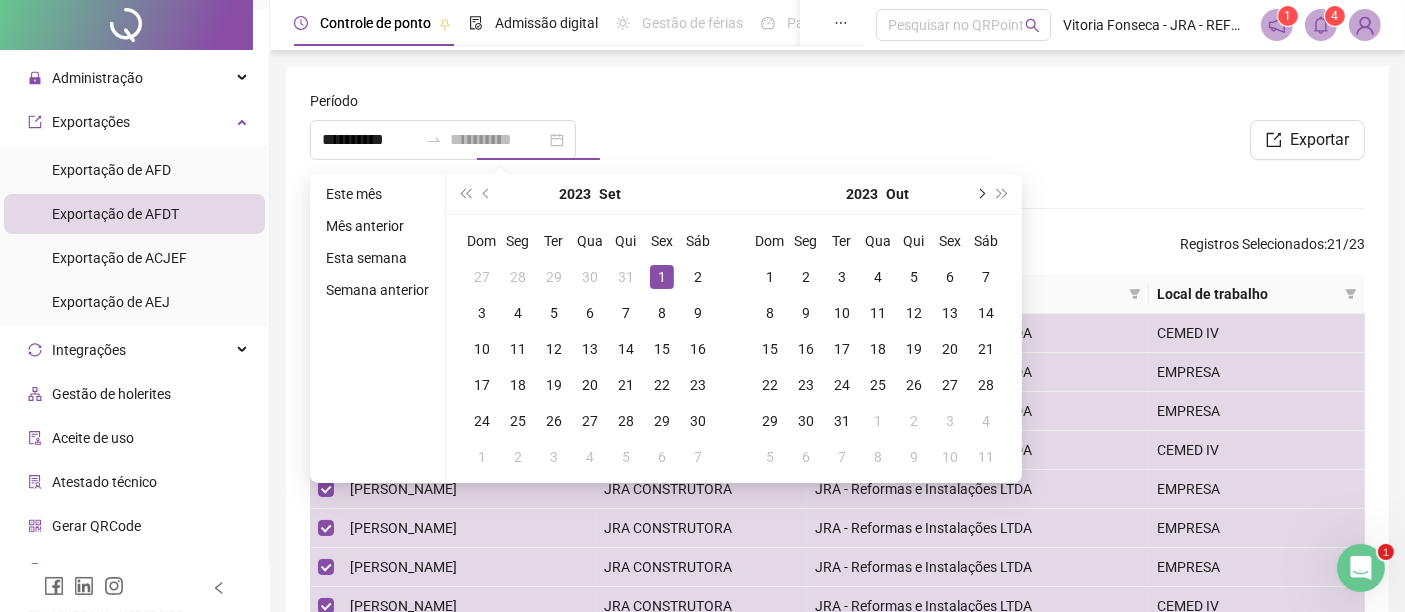 click at bounding box center [980, 194] 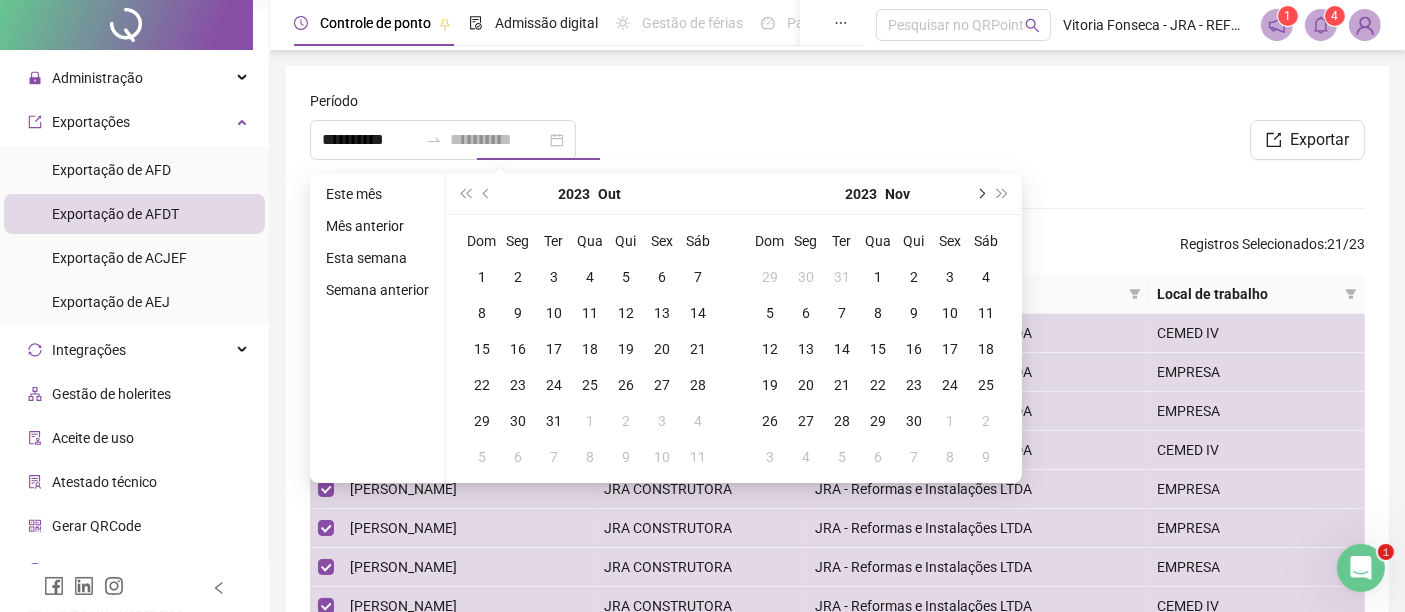 click at bounding box center [980, 194] 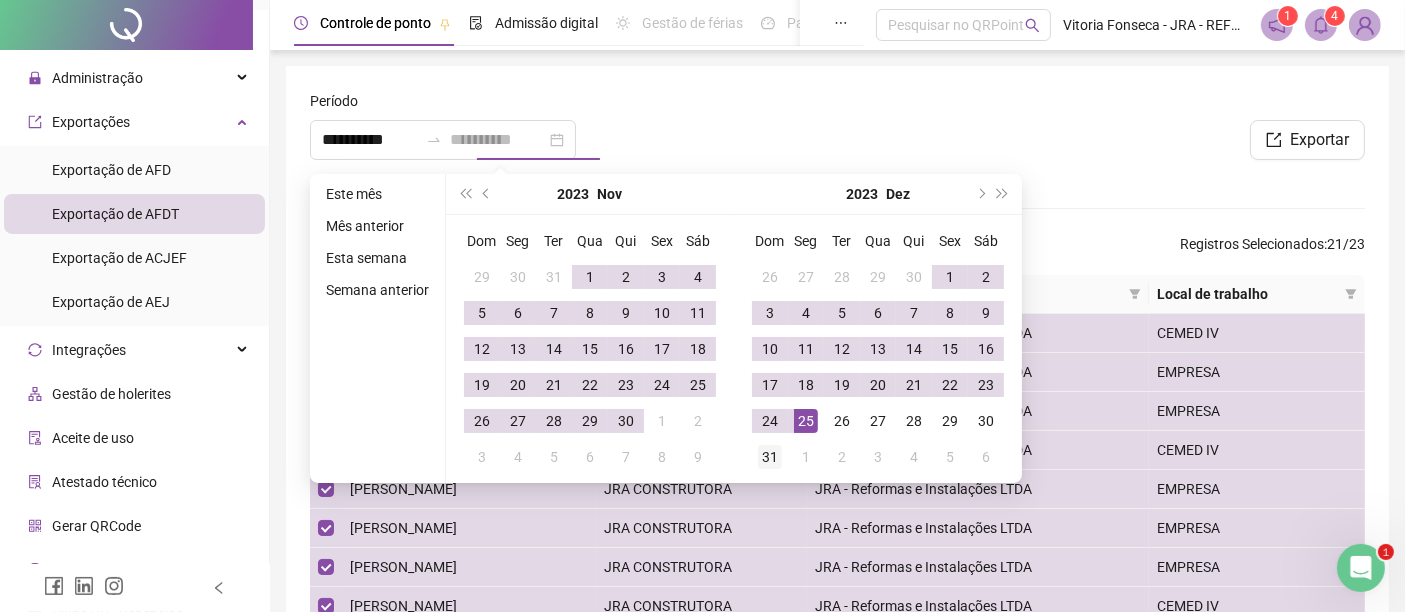 type on "**********" 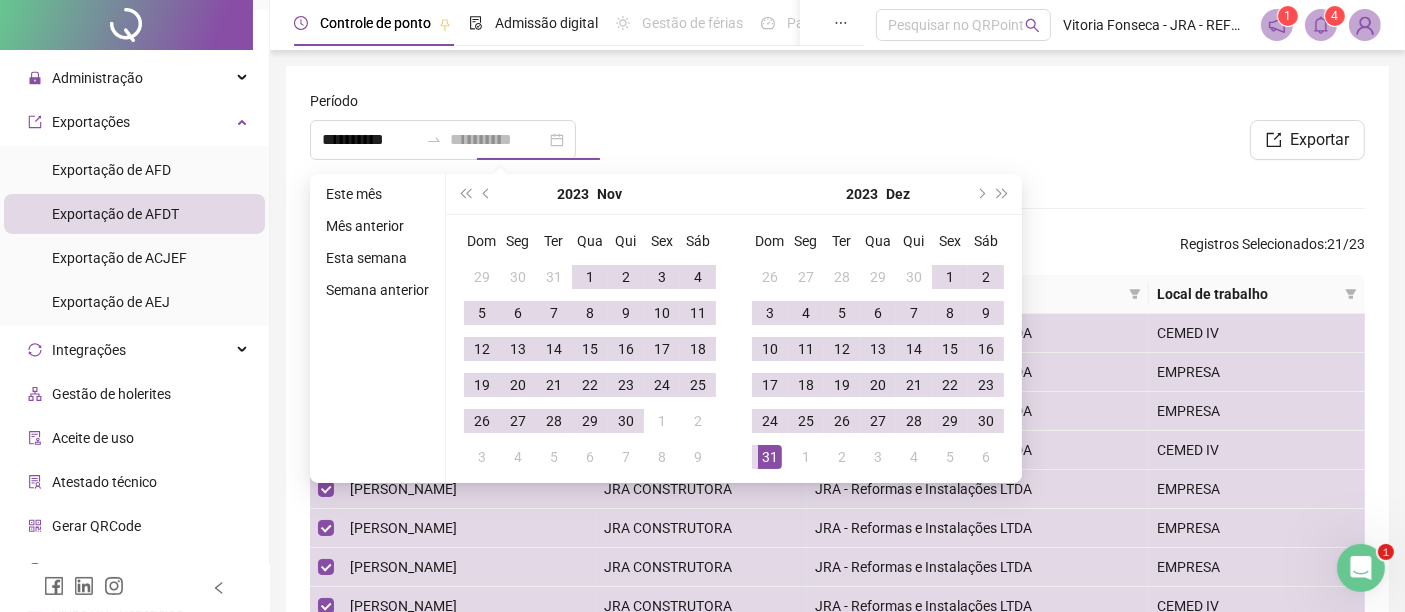 click on "31" at bounding box center [770, 457] 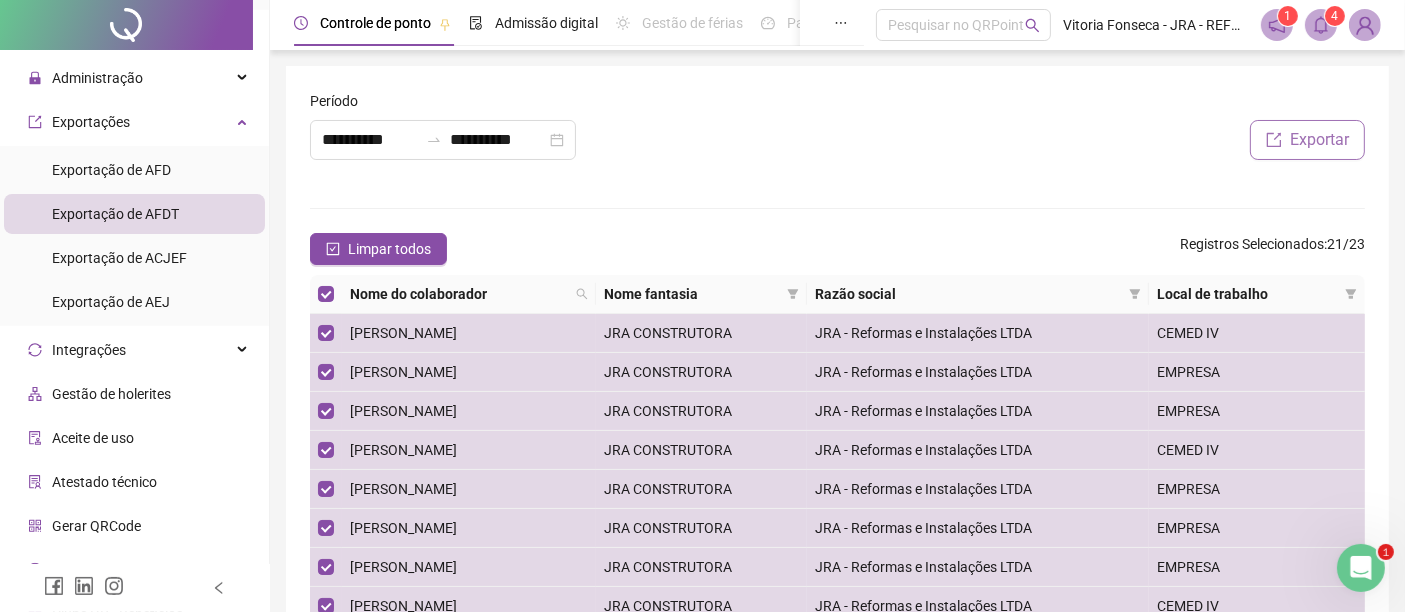 click on "Exportar" at bounding box center [1307, 140] 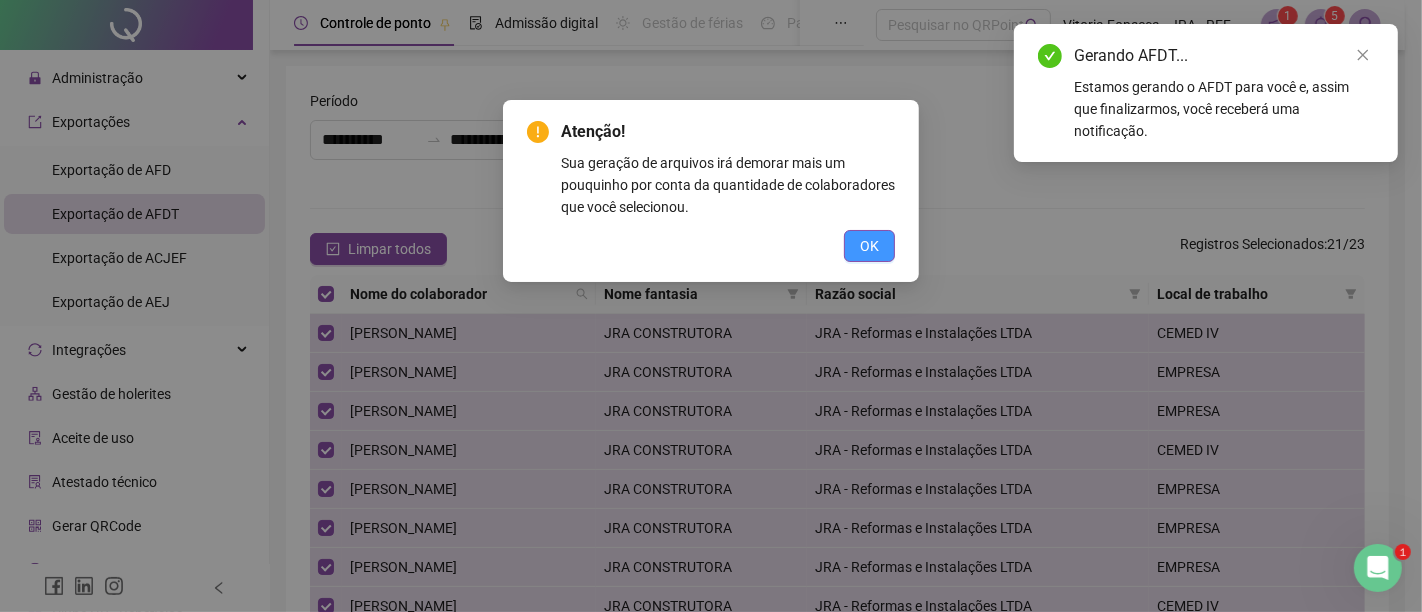 click on "OK" at bounding box center (869, 246) 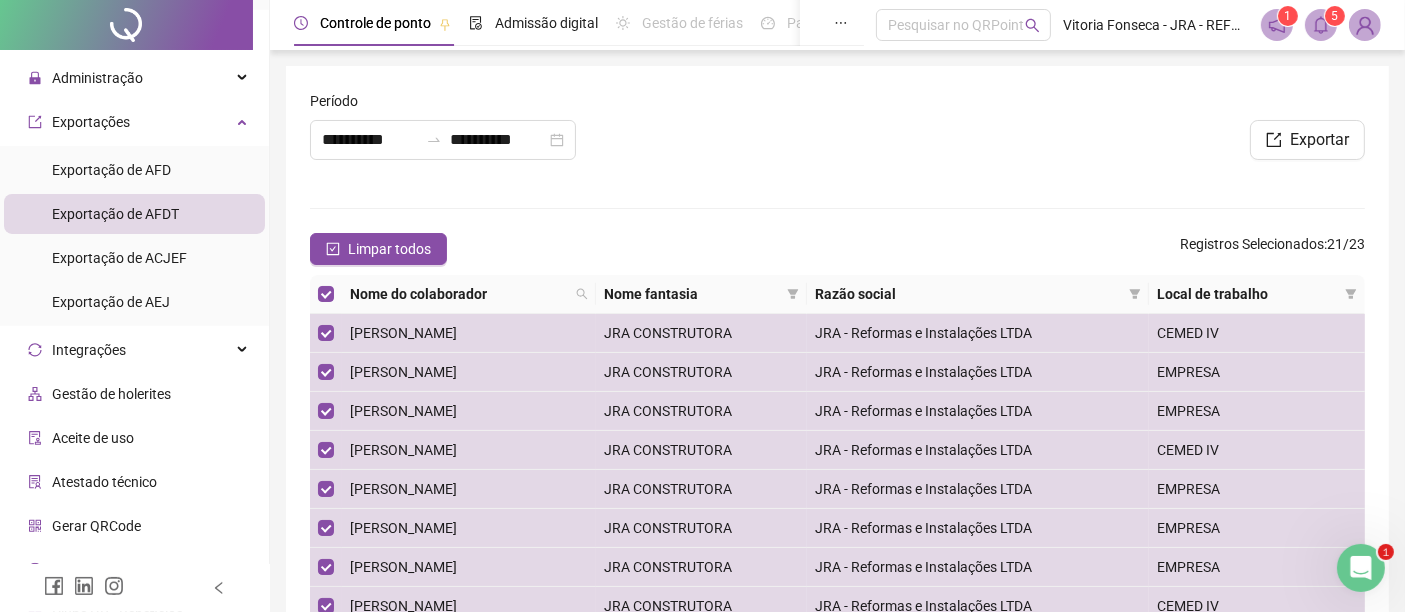 click 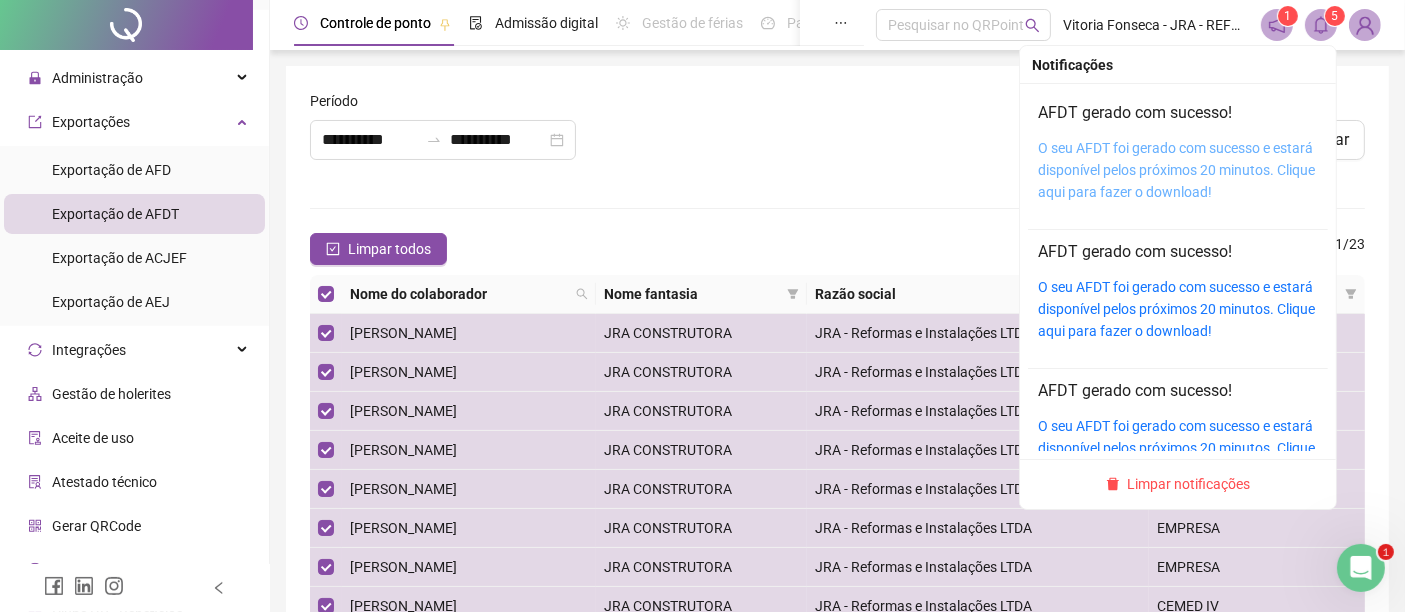 click on "O seu AFDT foi gerado com sucesso e estará disponível pelos próximos 20 minutos.
Clique aqui para fazer o download!" at bounding box center [1176, 170] 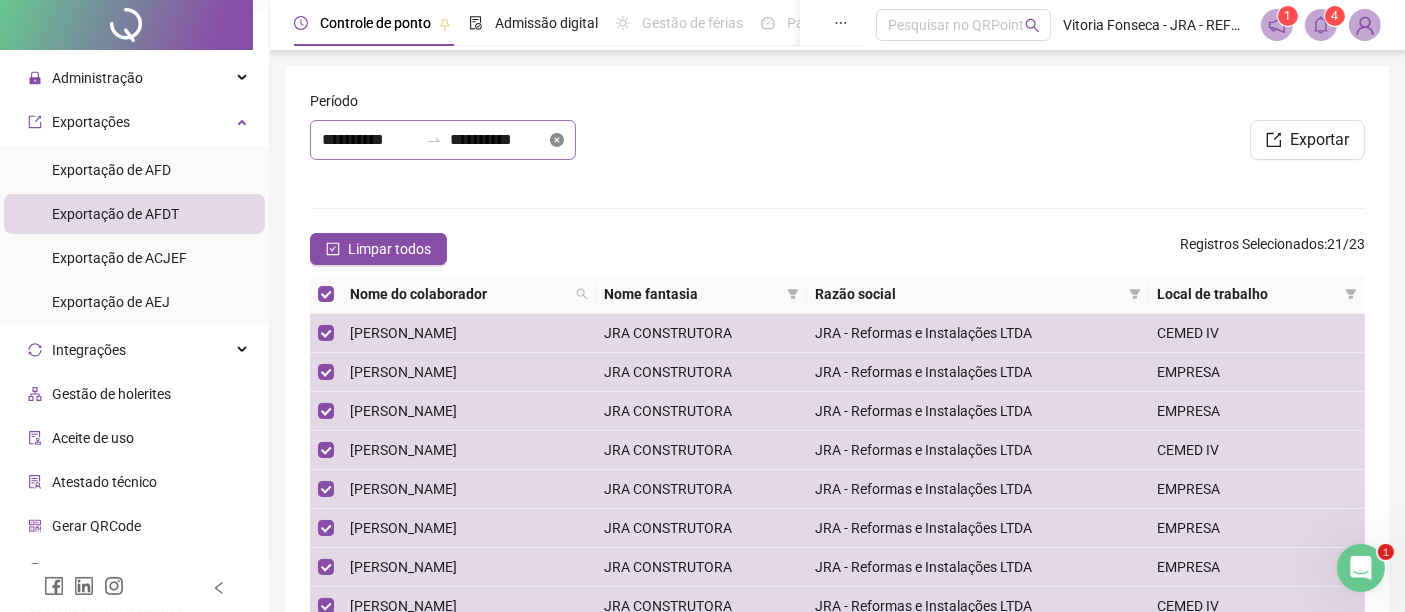 click 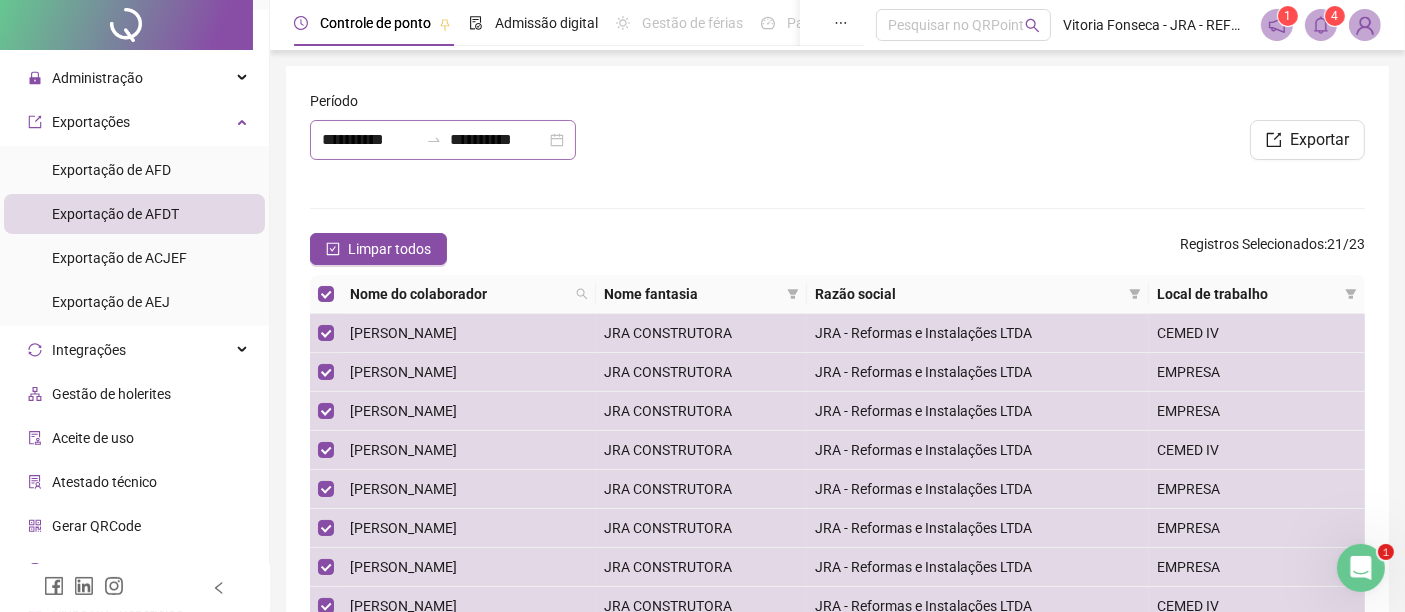 type 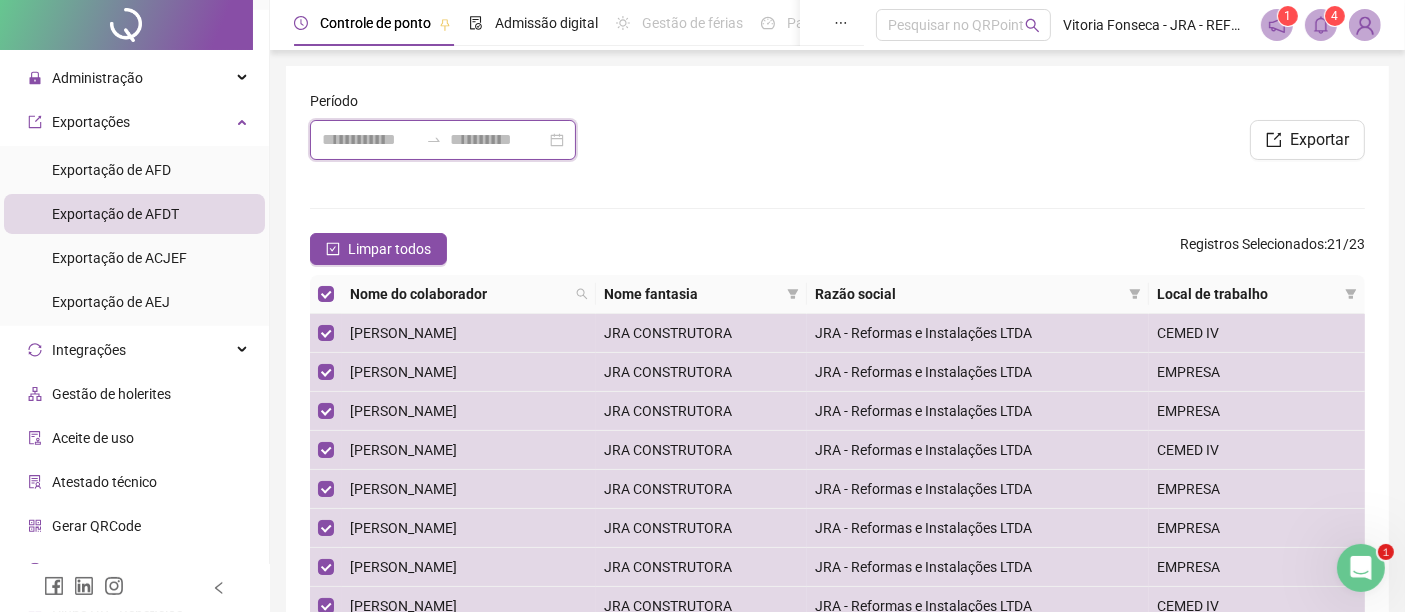 click at bounding box center [370, 140] 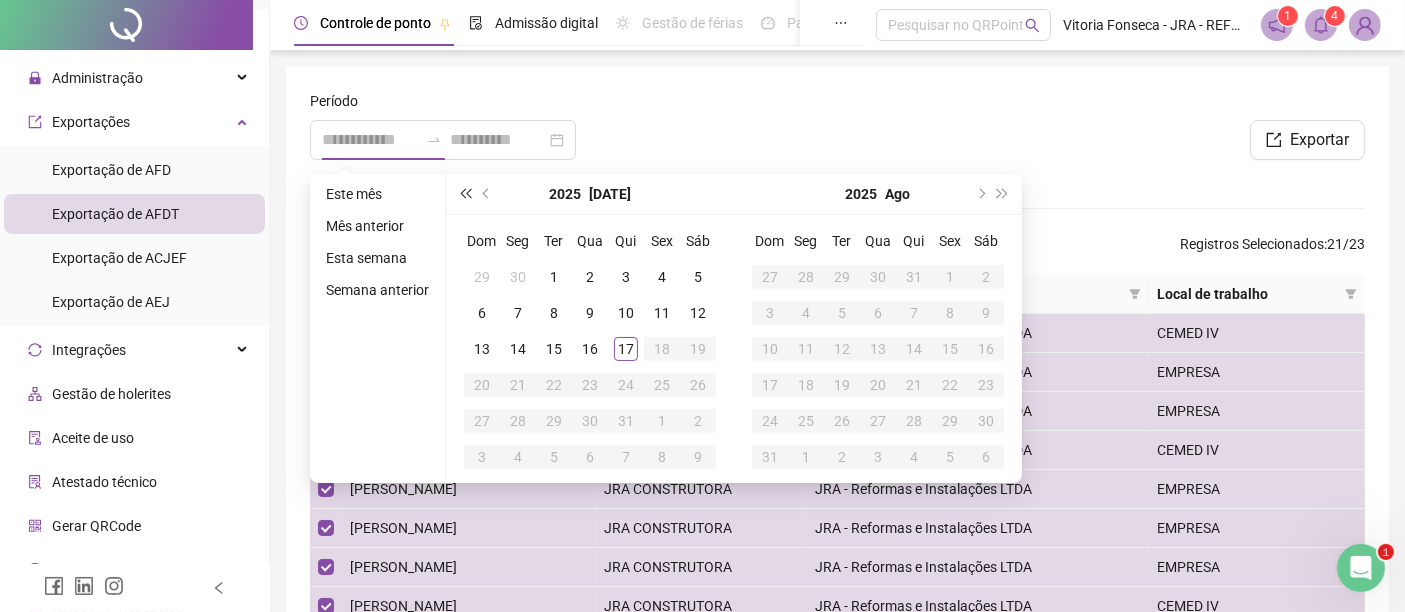 click at bounding box center (465, 194) 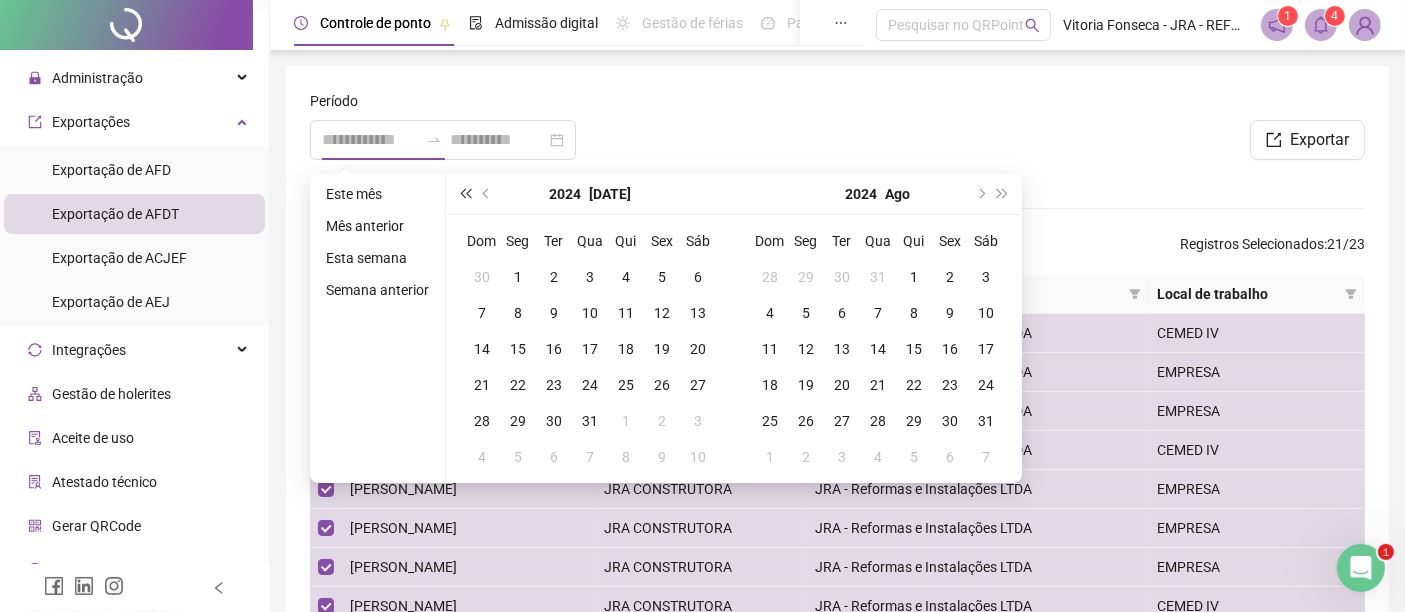 click at bounding box center [465, 194] 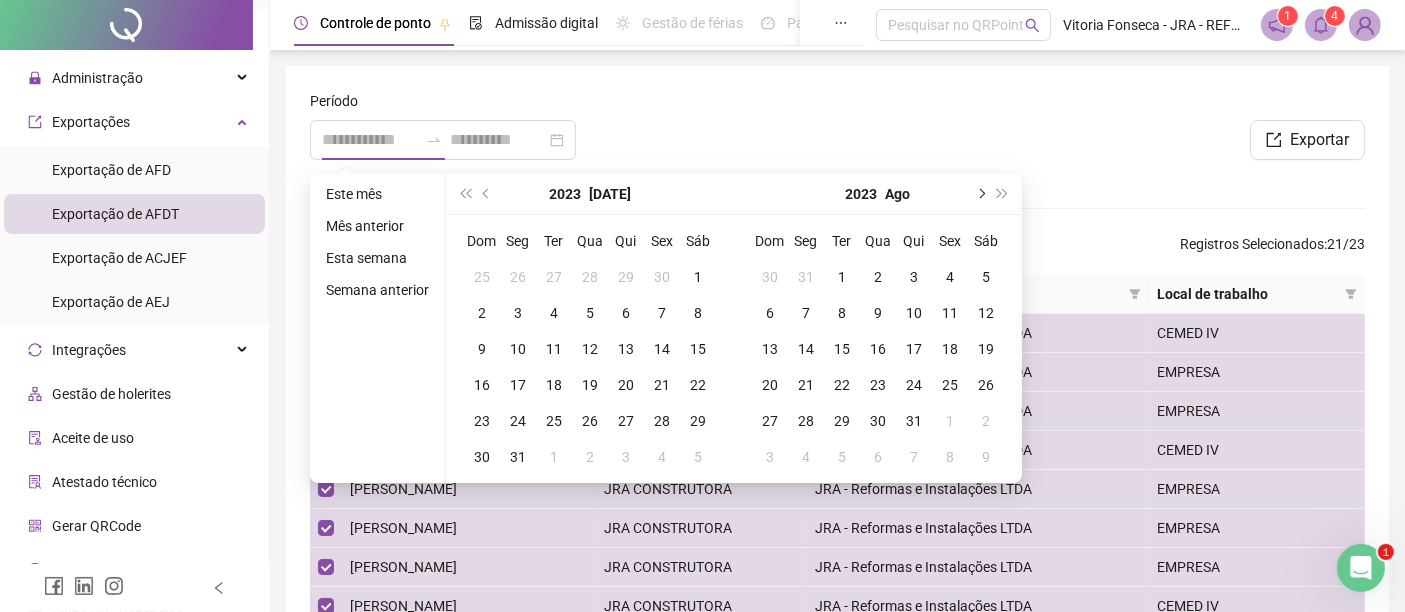 click at bounding box center (980, 194) 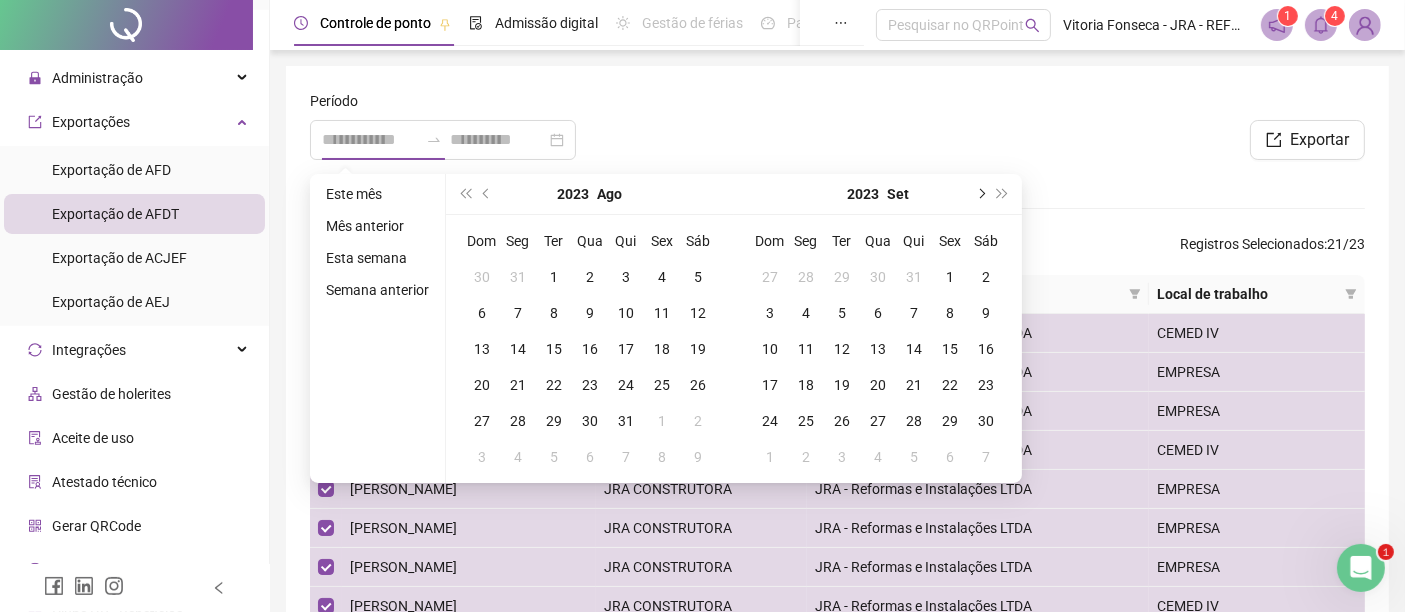 click at bounding box center [980, 194] 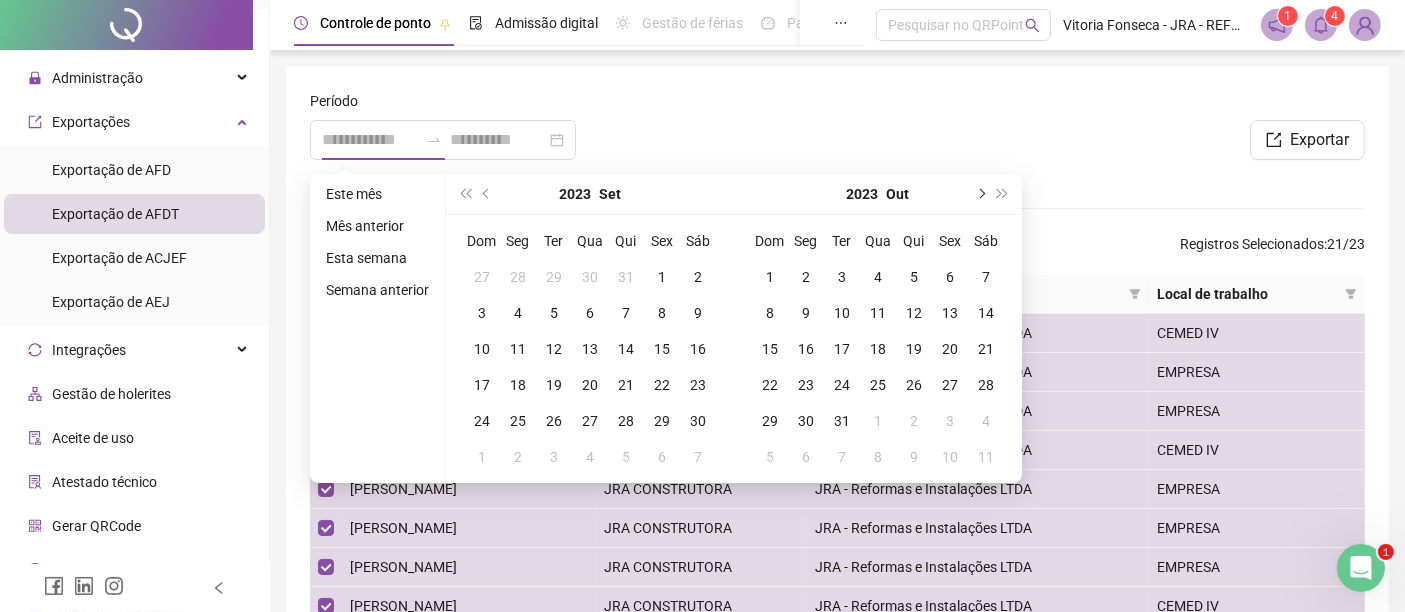 click at bounding box center (980, 194) 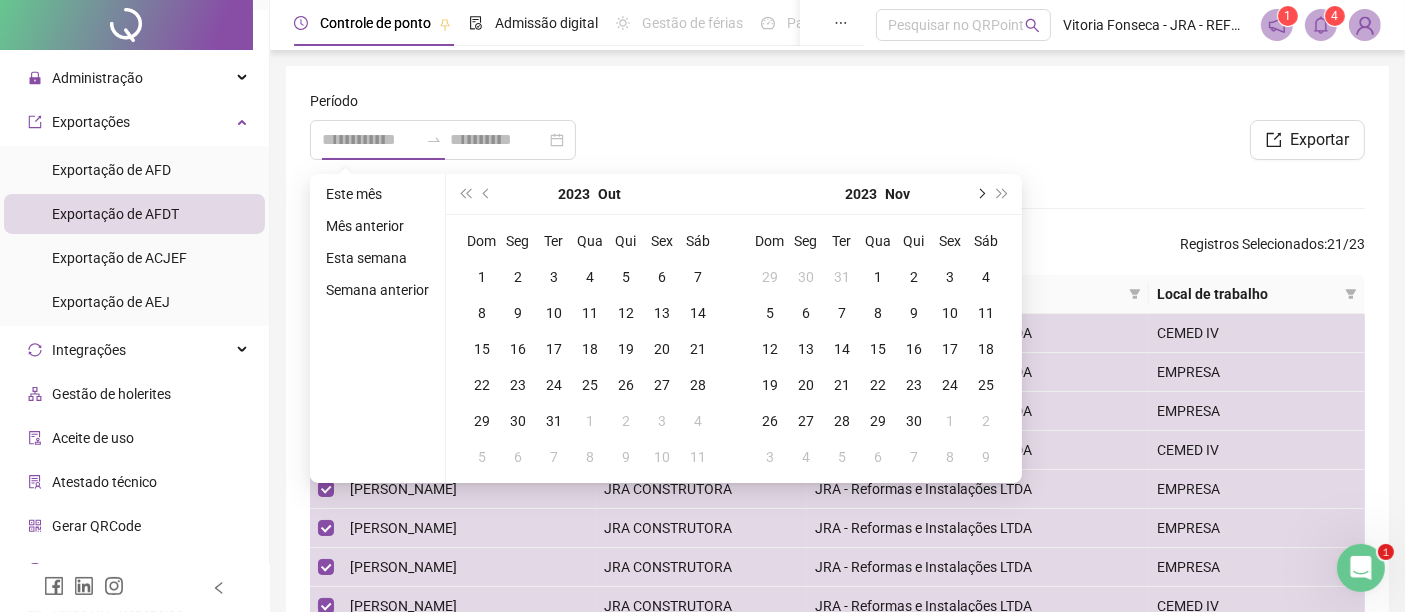 click at bounding box center [980, 194] 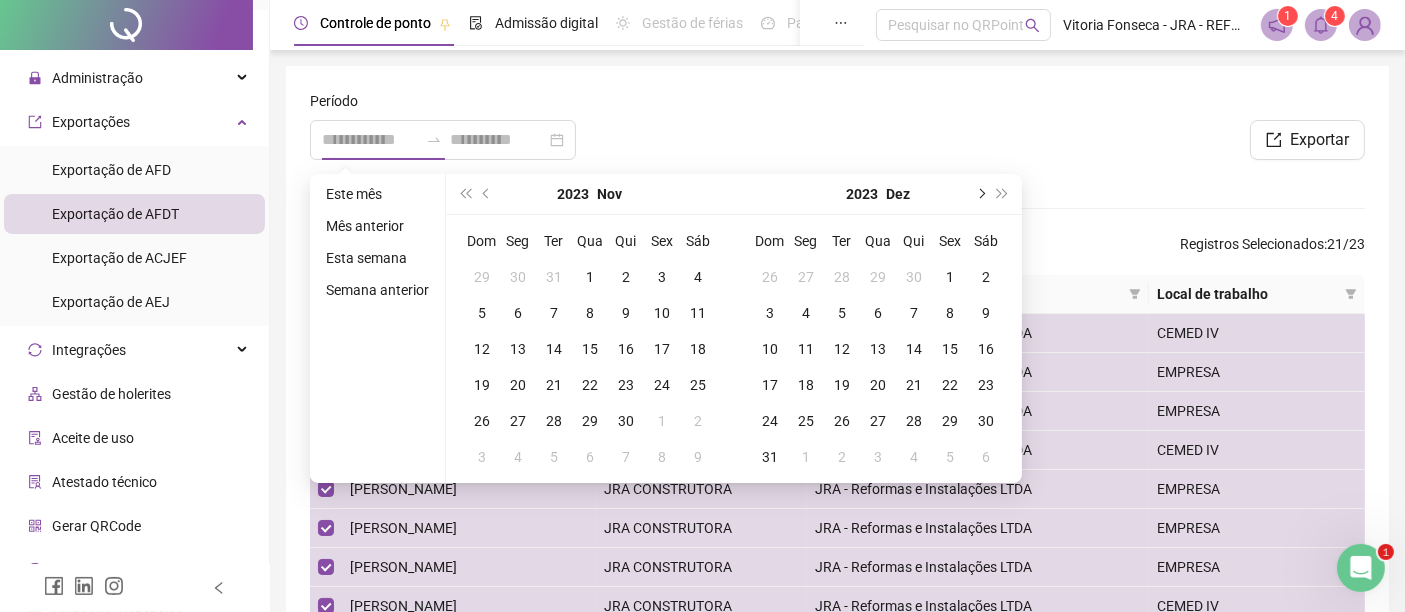 click at bounding box center [980, 194] 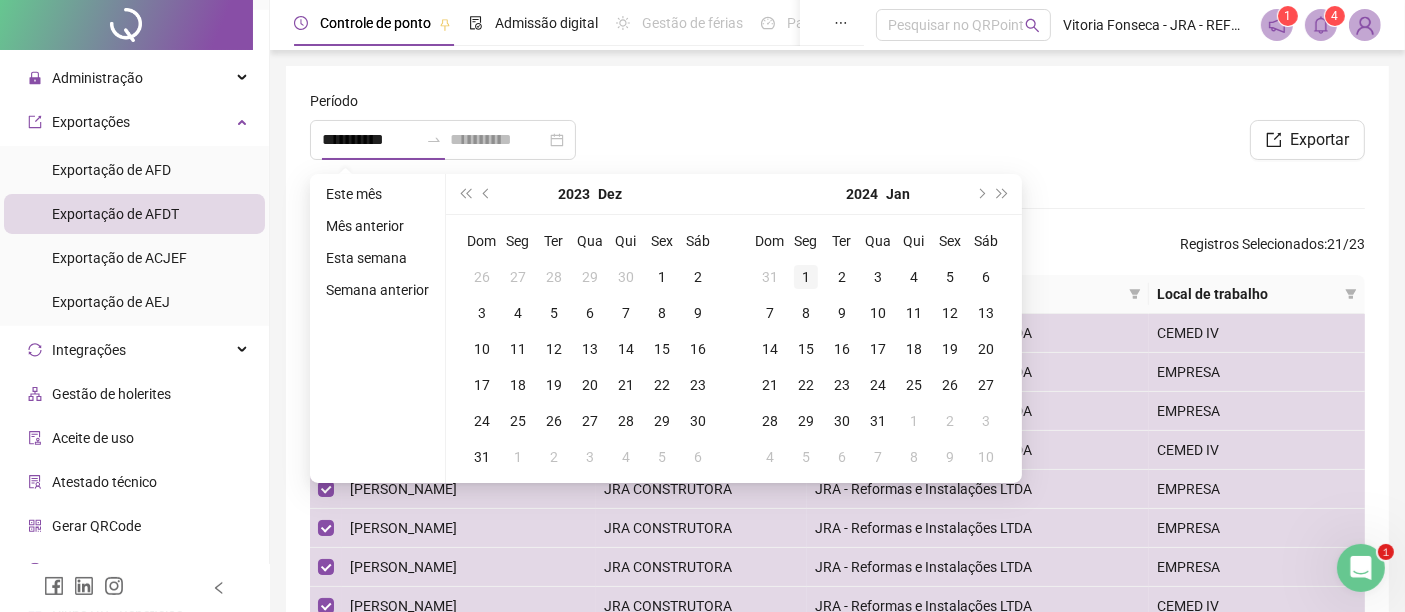 type on "**********" 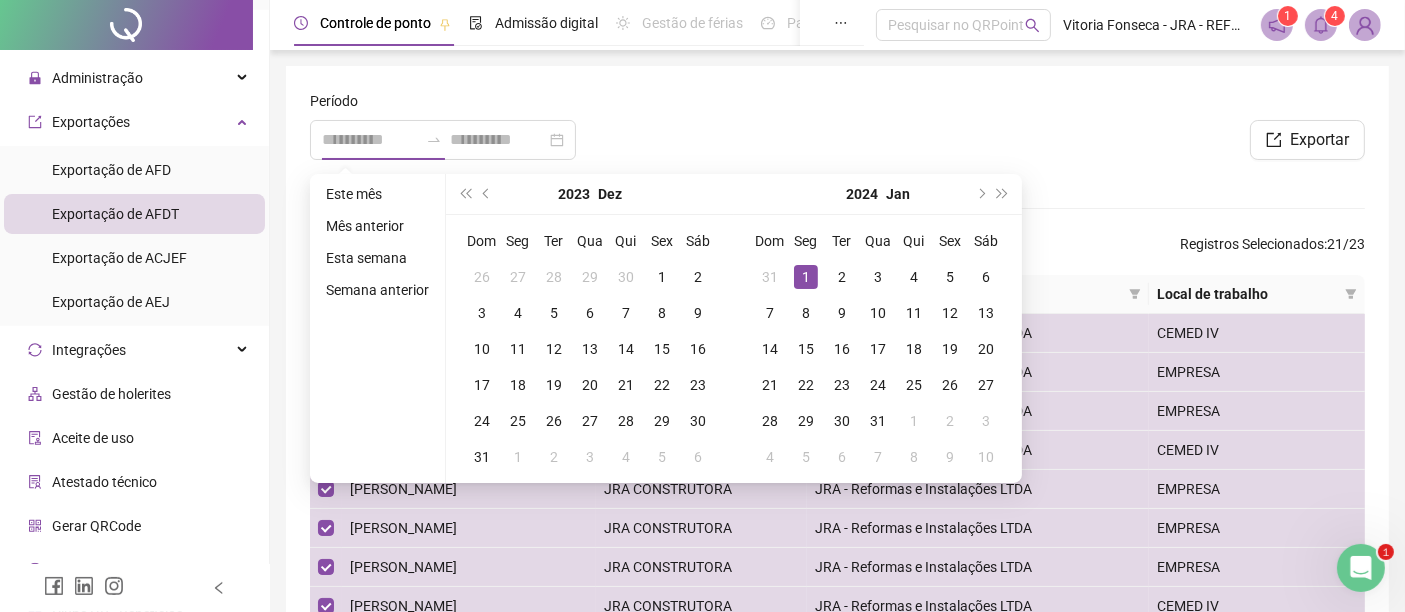 click on "1" at bounding box center (806, 277) 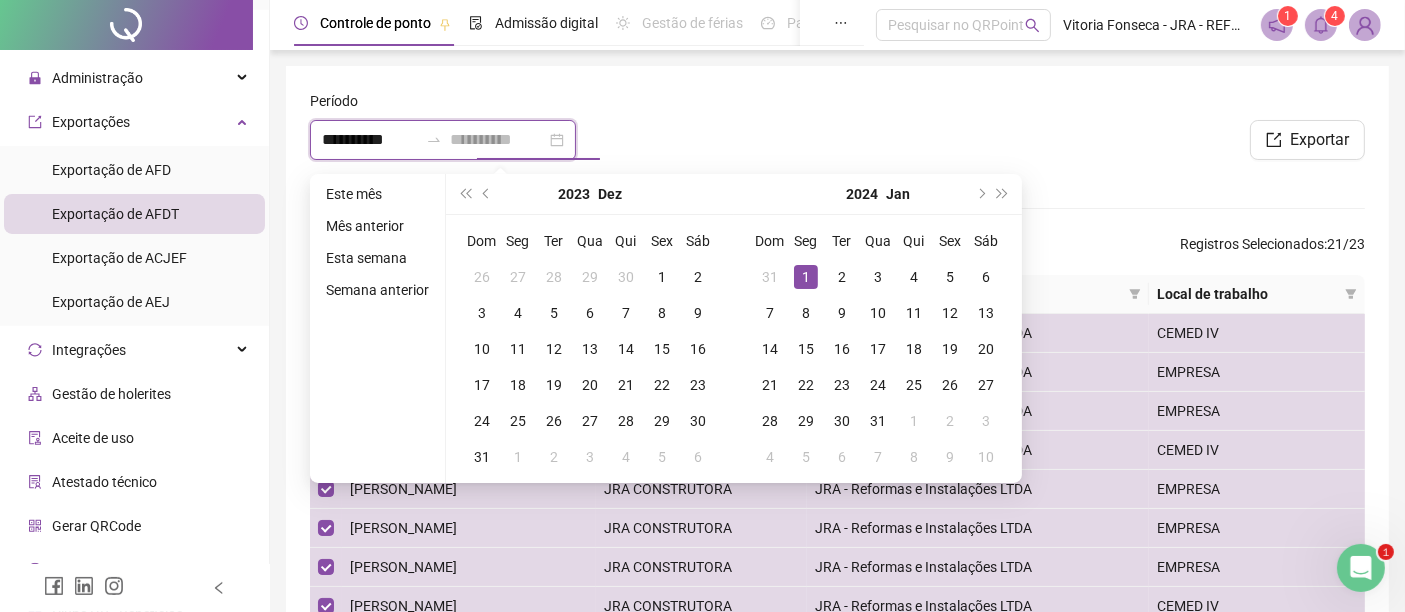type on "**********" 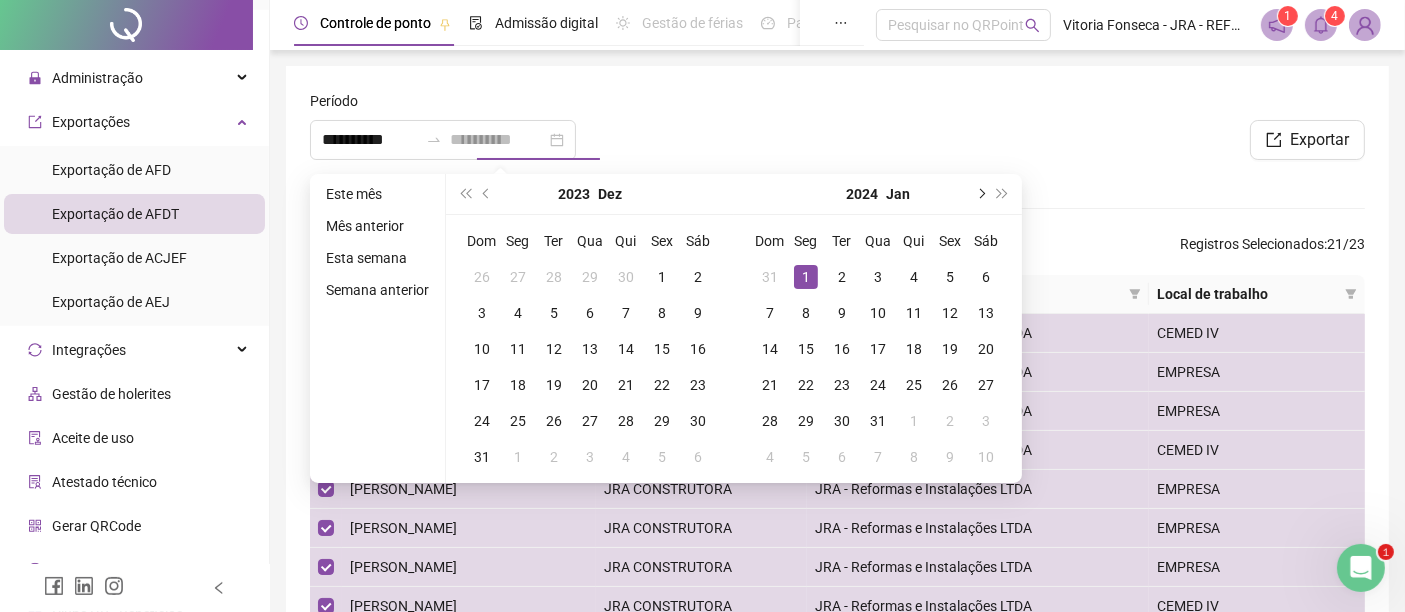 click at bounding box center (980, 194) 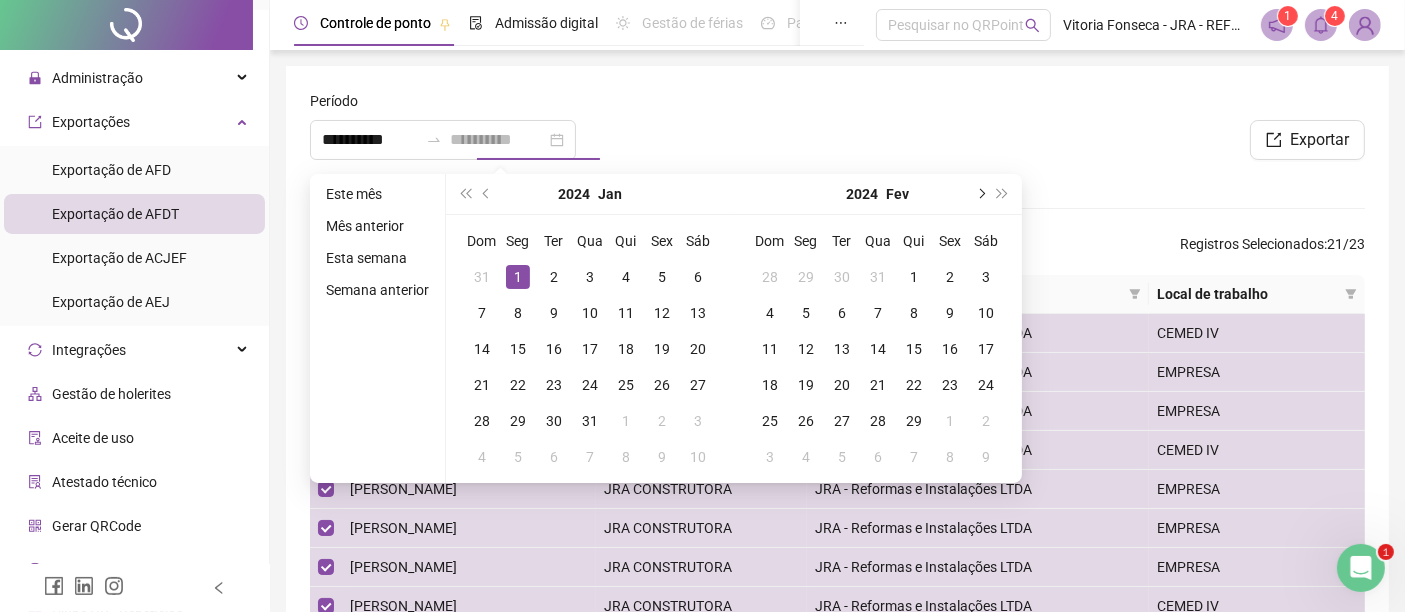 click at bounding box center [980, 194] 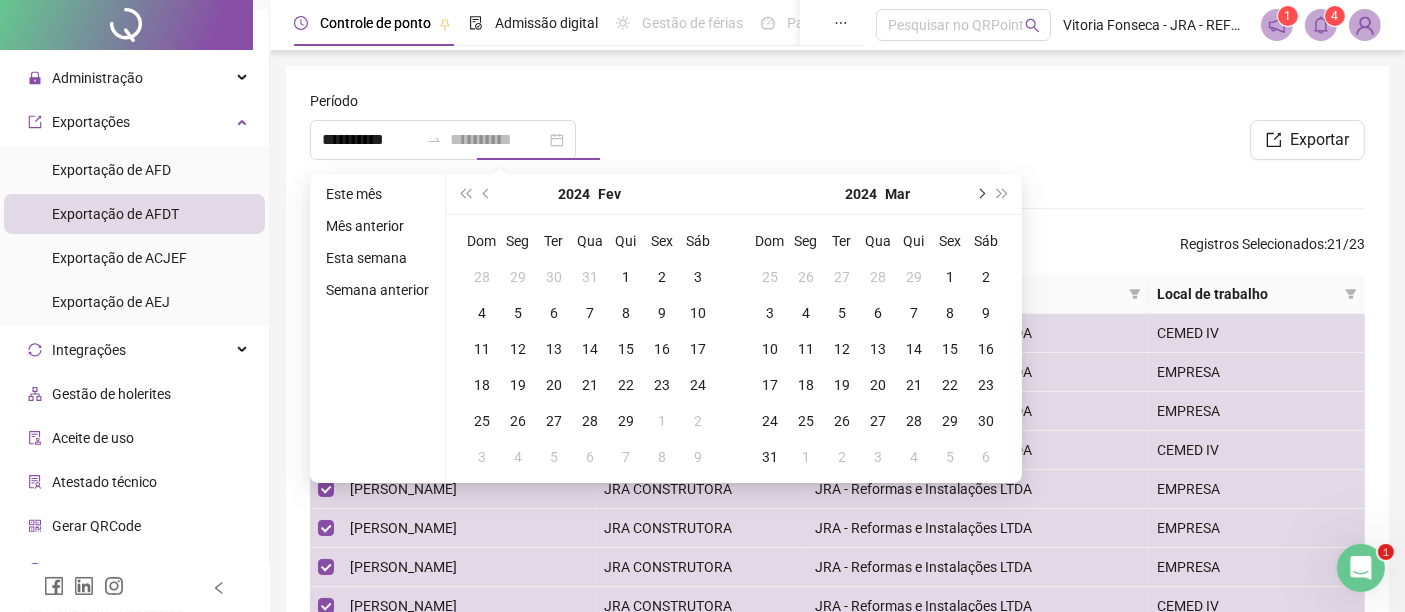 click at bounding box center (980, 194) 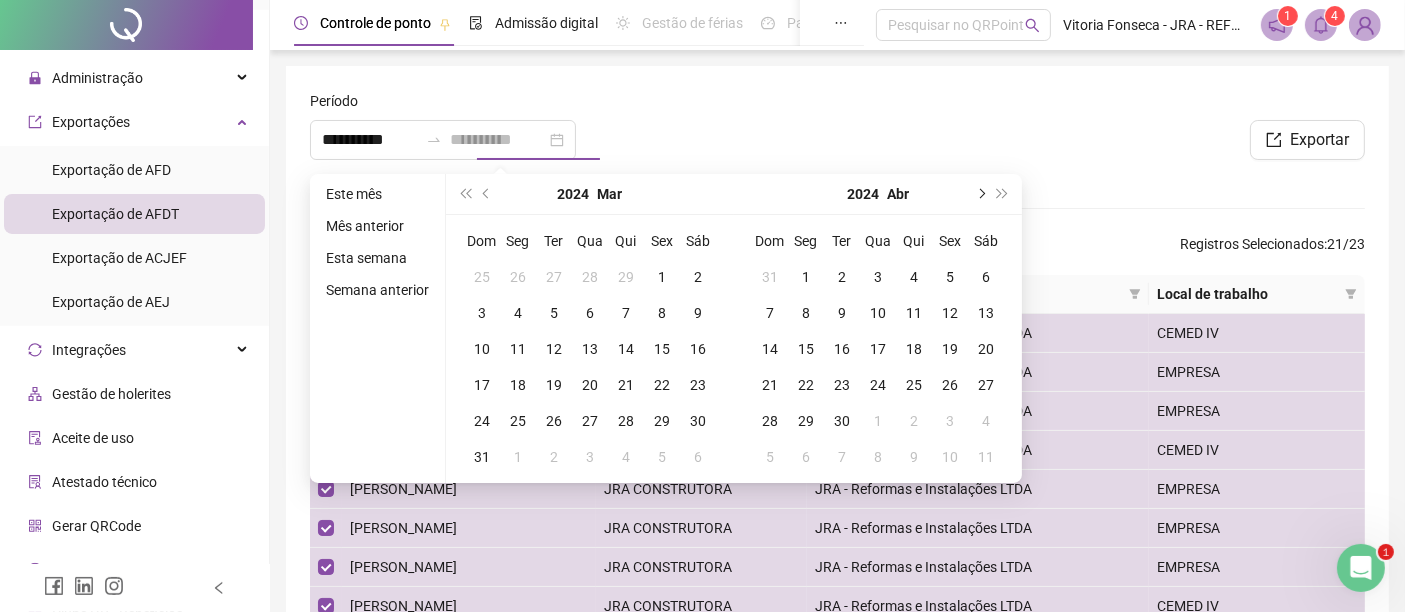 click at bounding box center [980, 194] 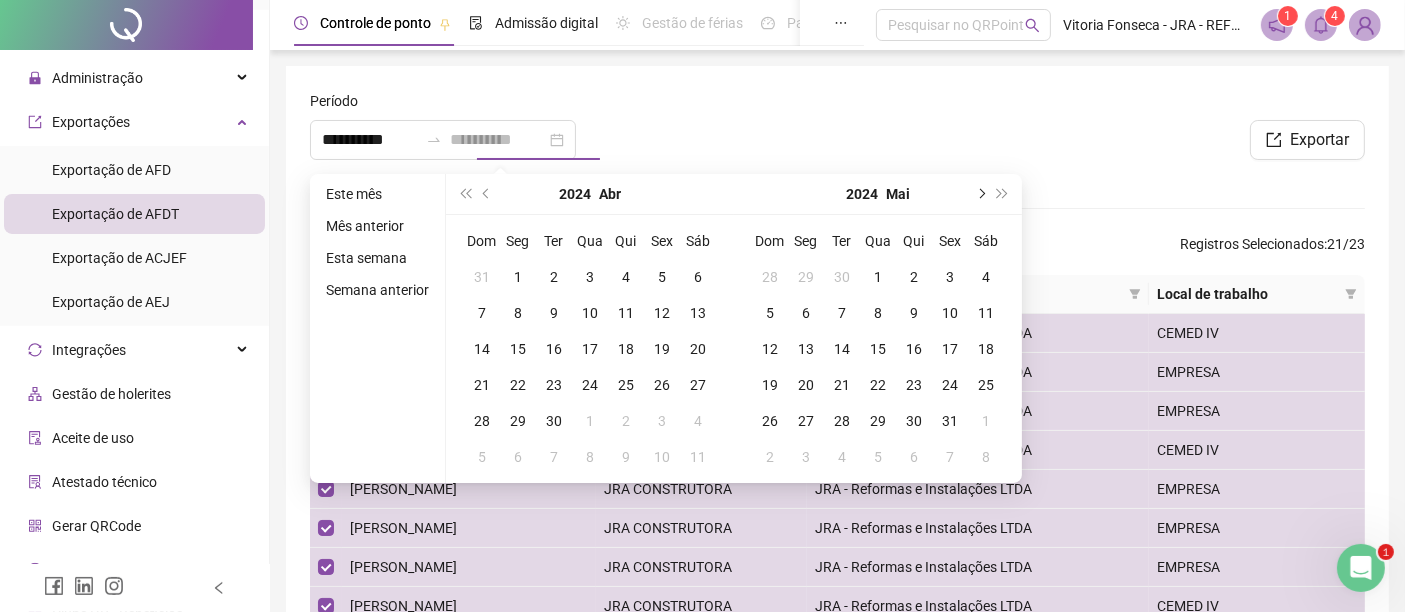 click at bounding box center [980, 194] 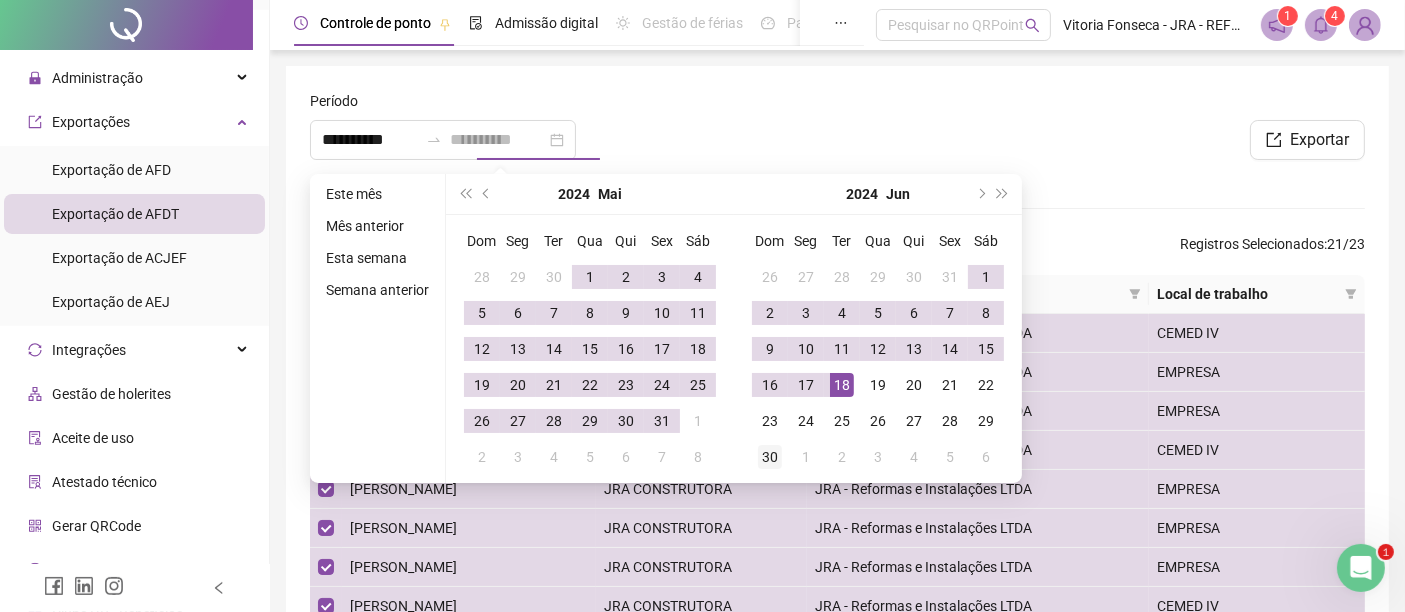 type on "**********" 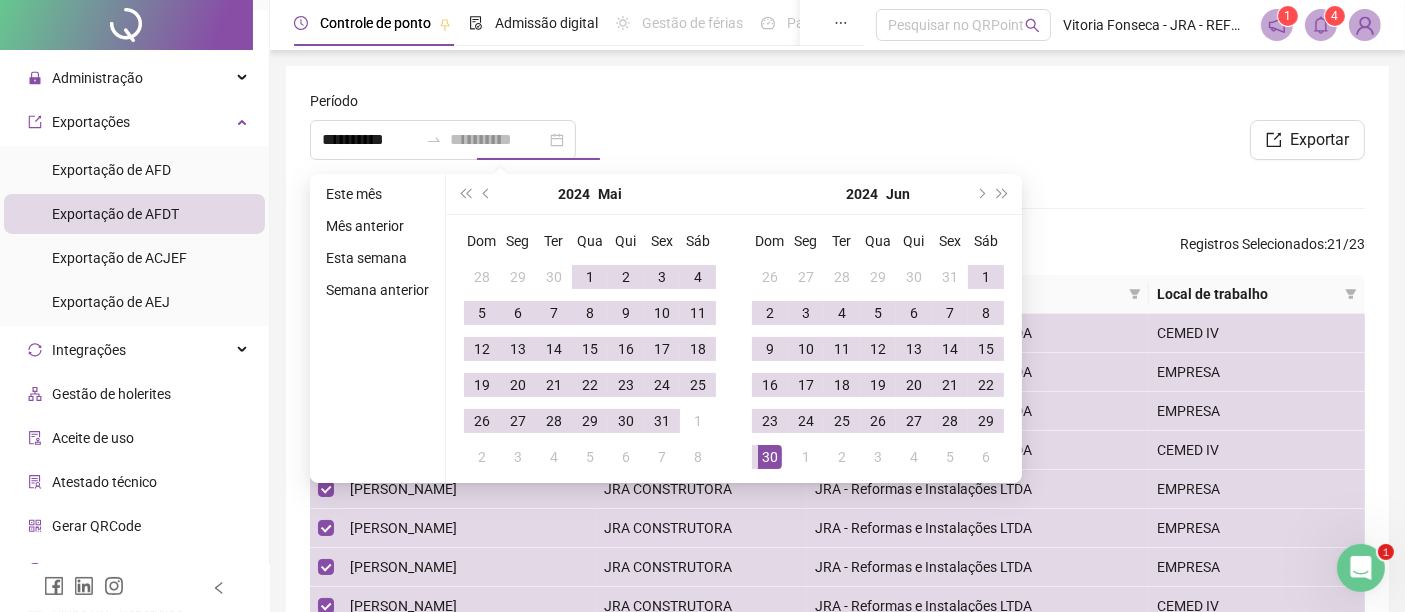 click on "30" at bounding box center (770, 457) 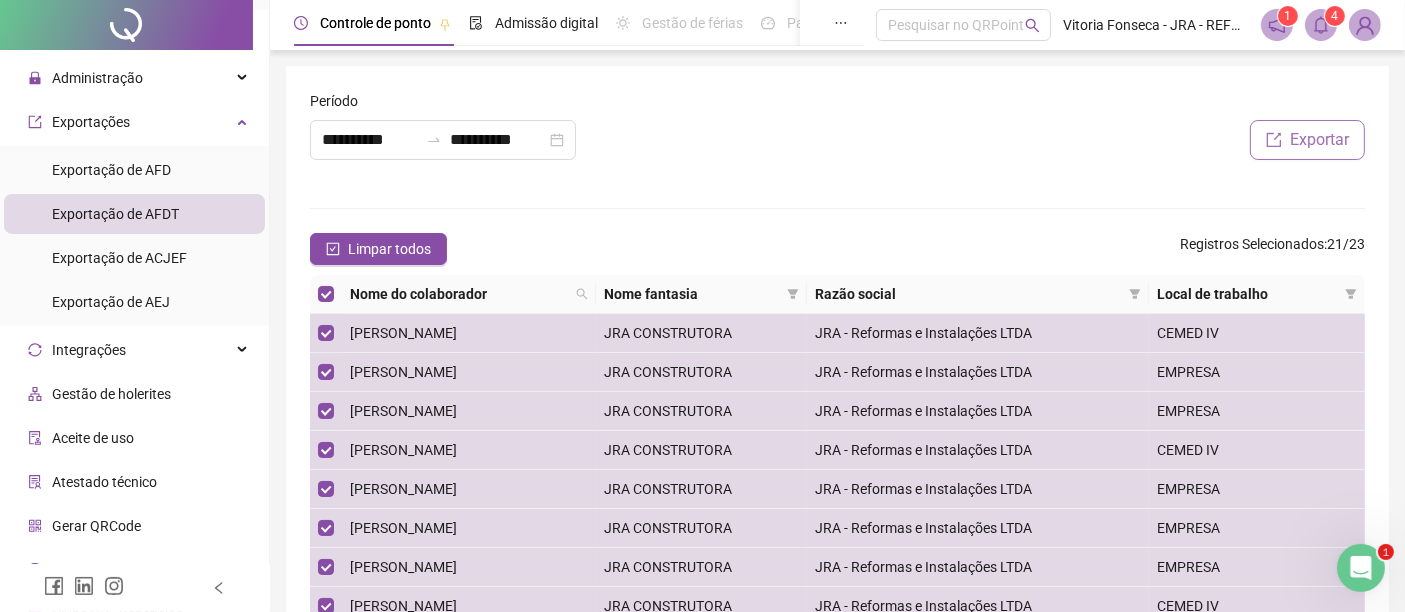 click on "Exportar" at bounding box center (1319, 140) 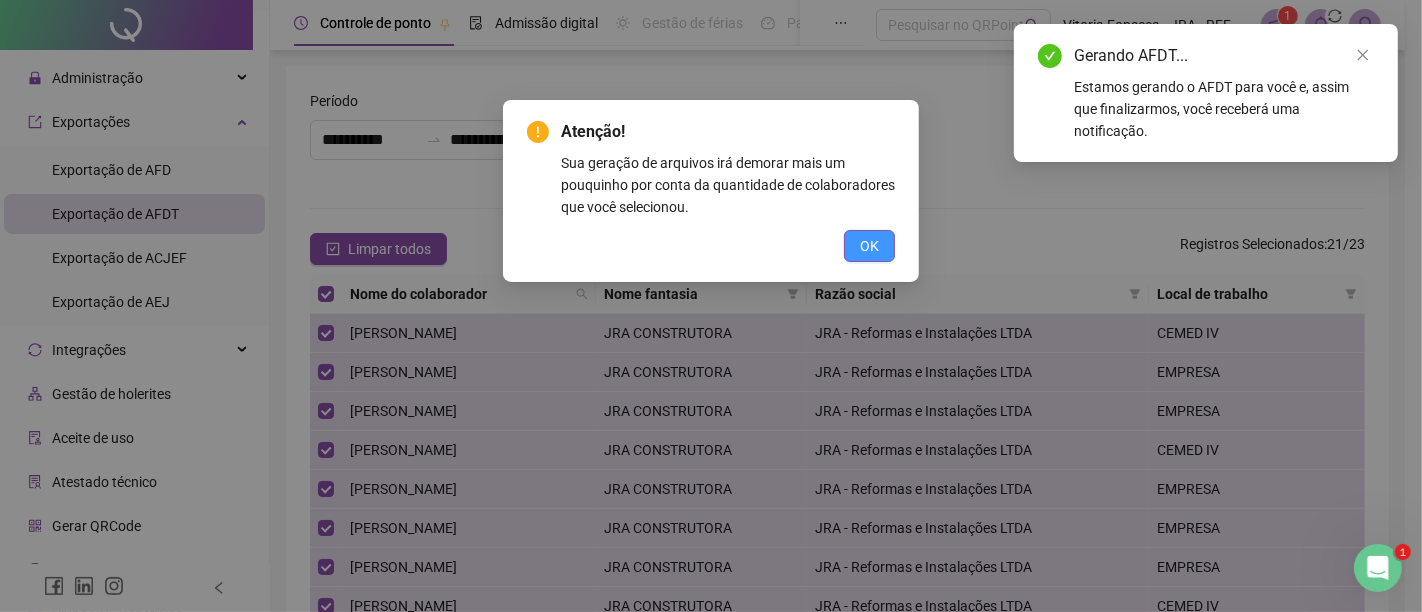 click on "OK" at bounding box center (869, 246) 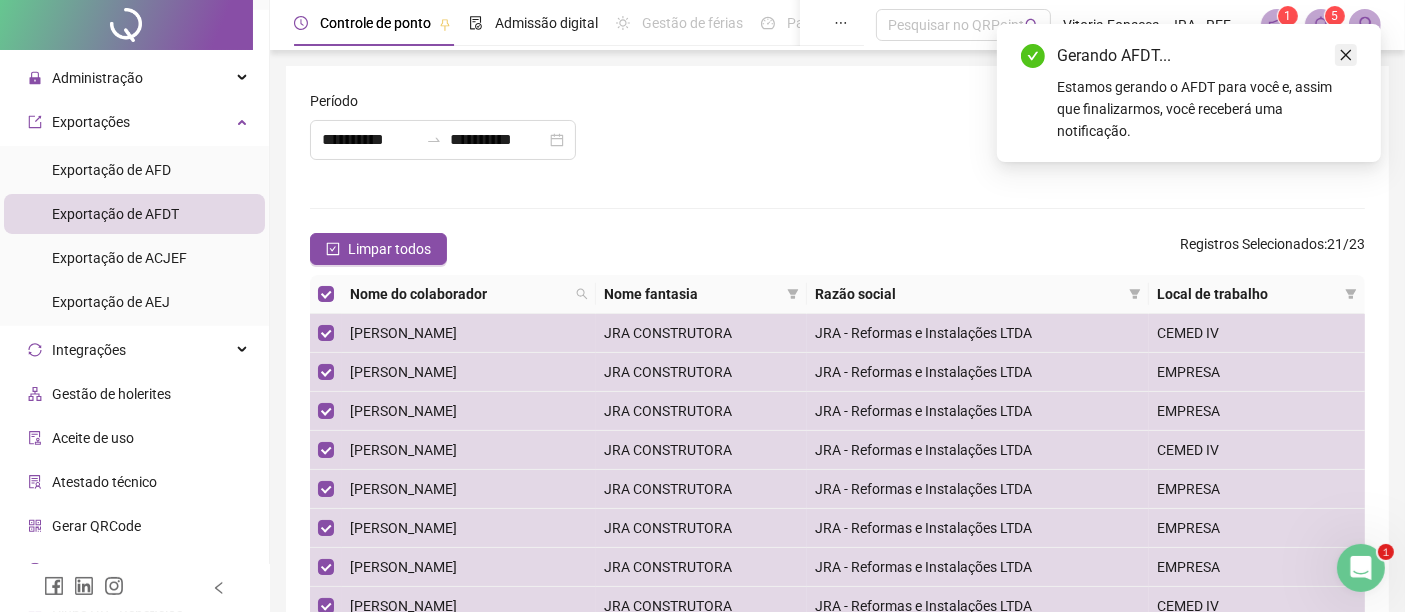 click 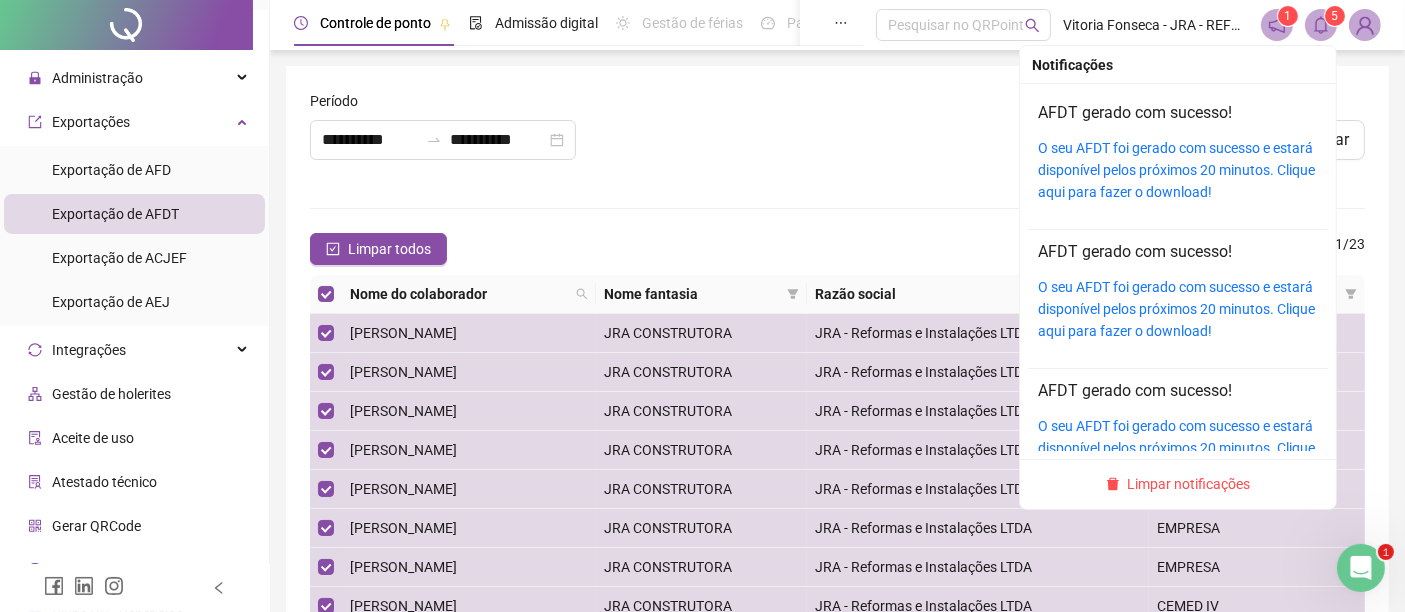 click 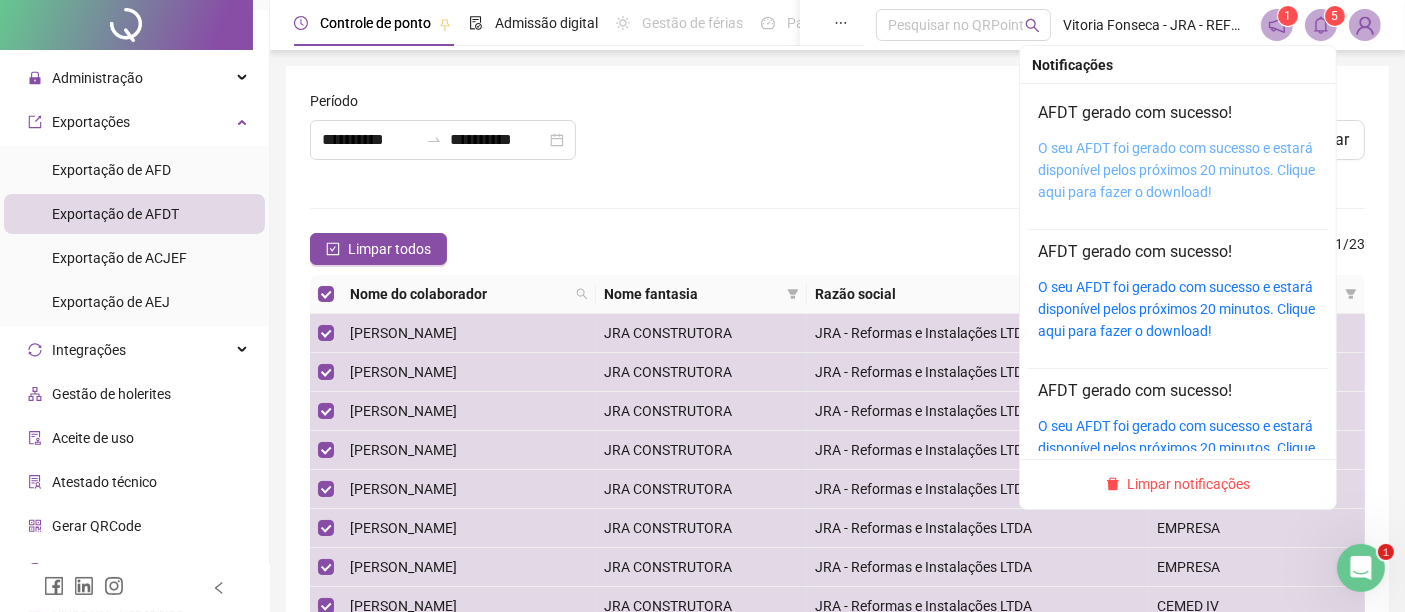 click on "O seu AFDT foi gerado com sucesso e estará disponível pelos próximos 20 minutos.
Clique aqui para fazer o download!" at bounding box center [1176, 170] 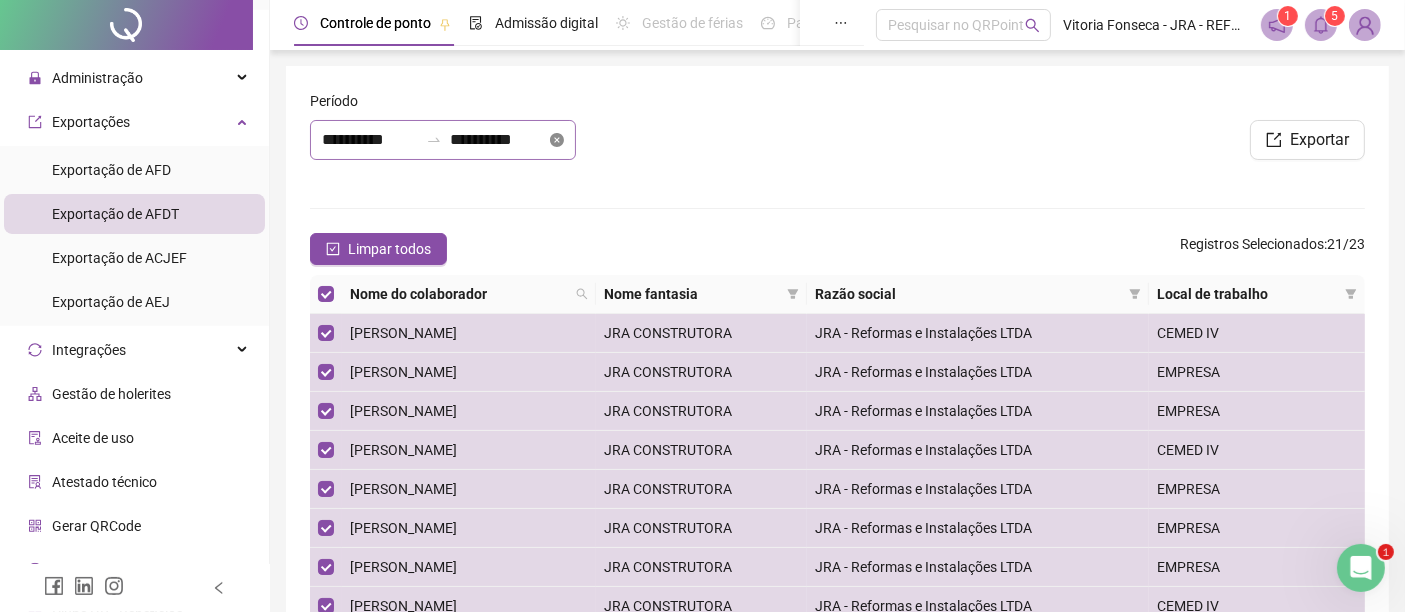 click 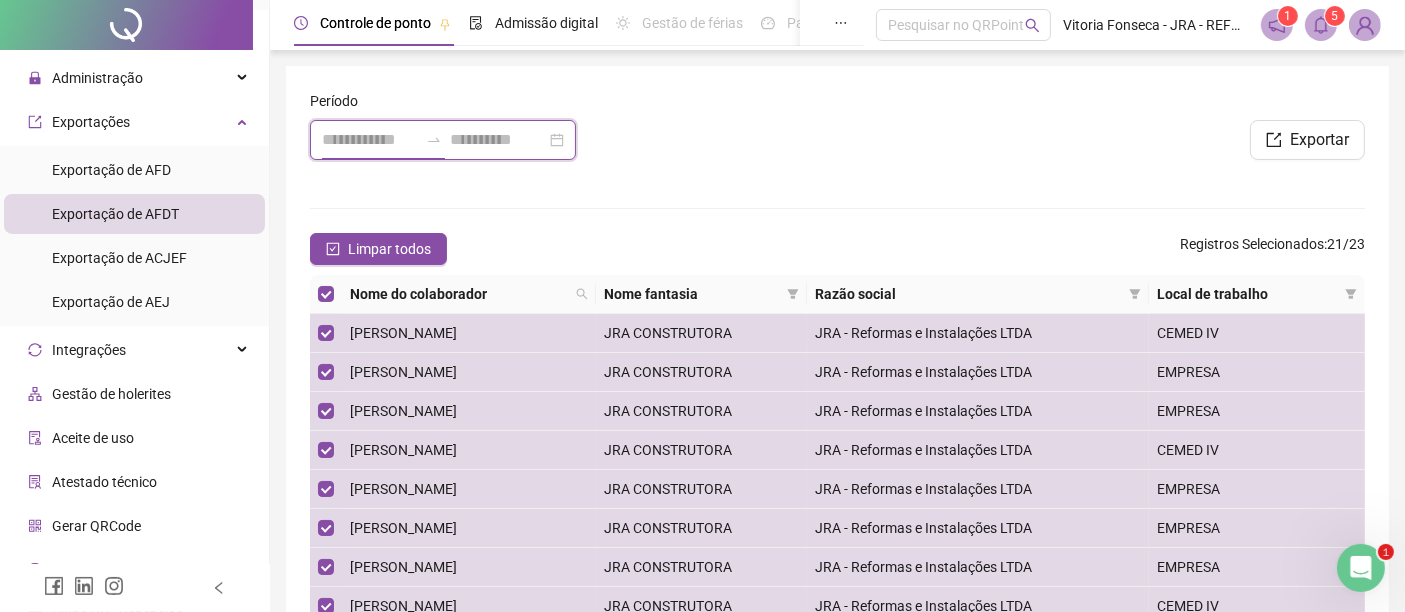 click at bounding box center (370, 140) 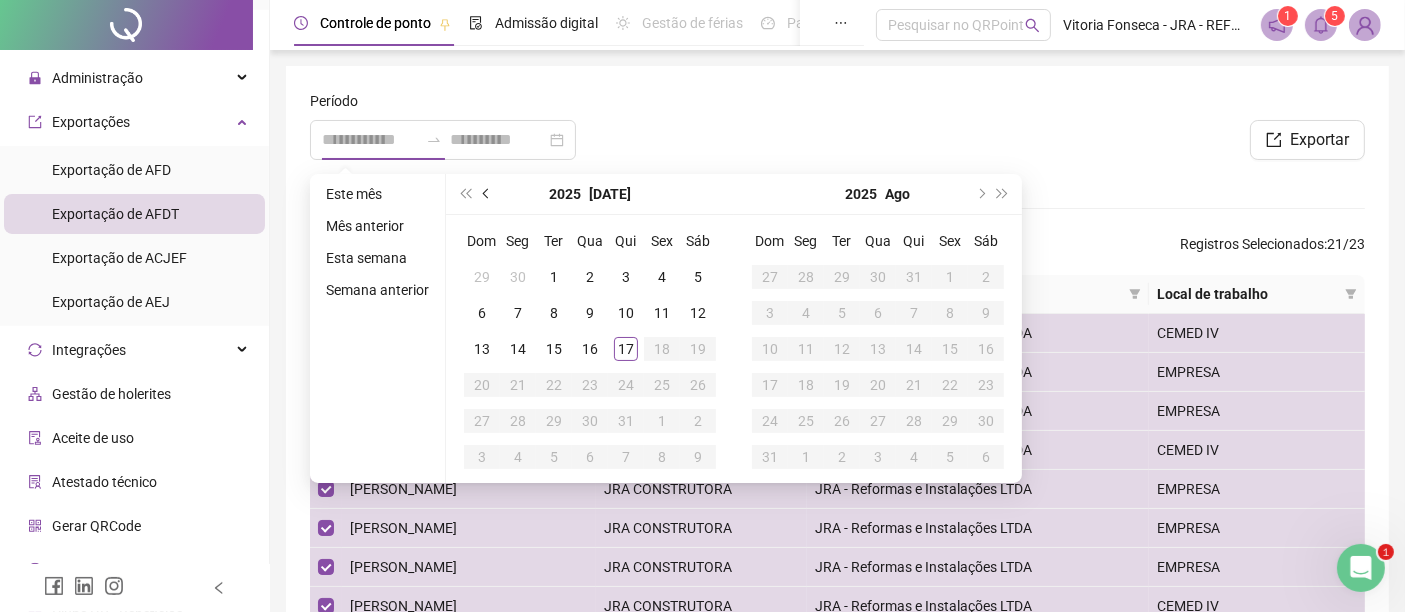 click at bounding box center (488, 194) 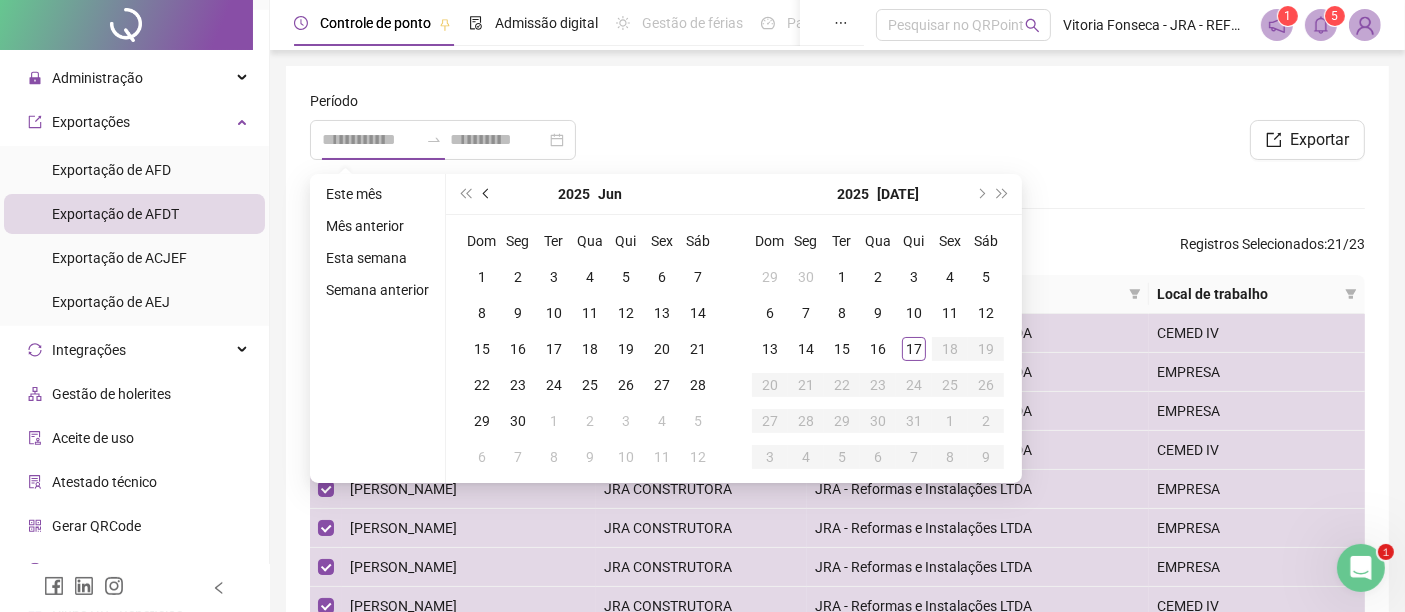 click at bounding box center (488, 194) 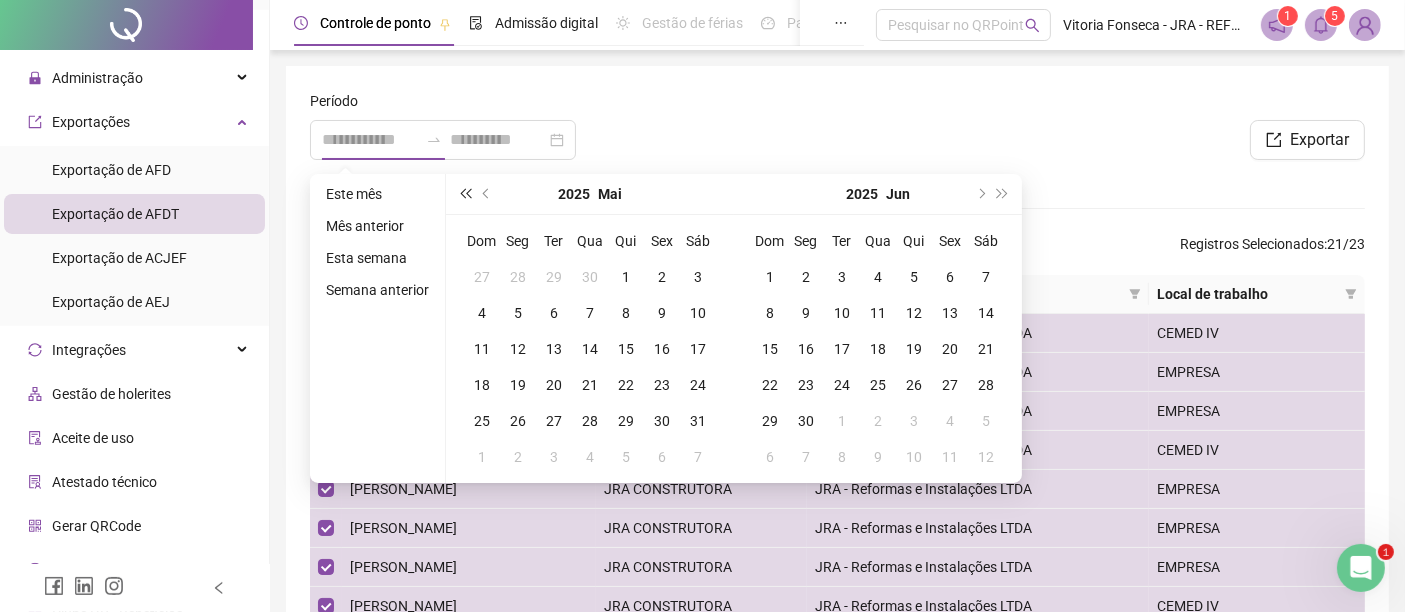 click at bounding box center (465, 194) 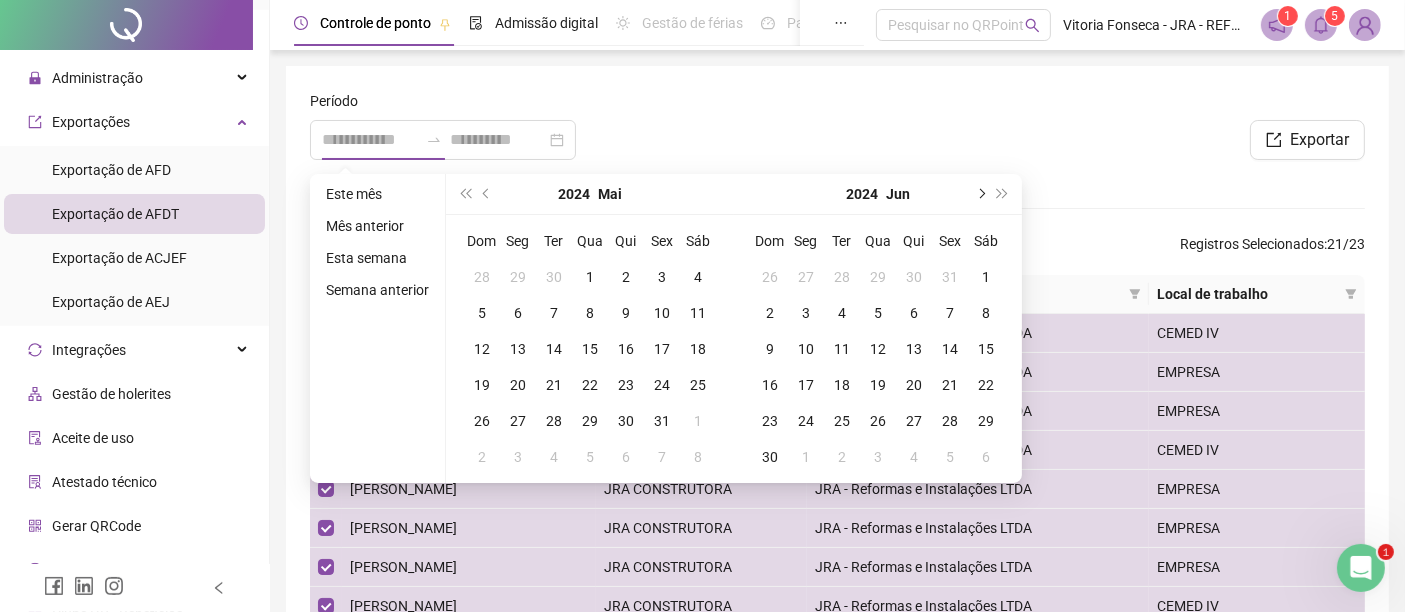 click at bounding box center (980, 194) 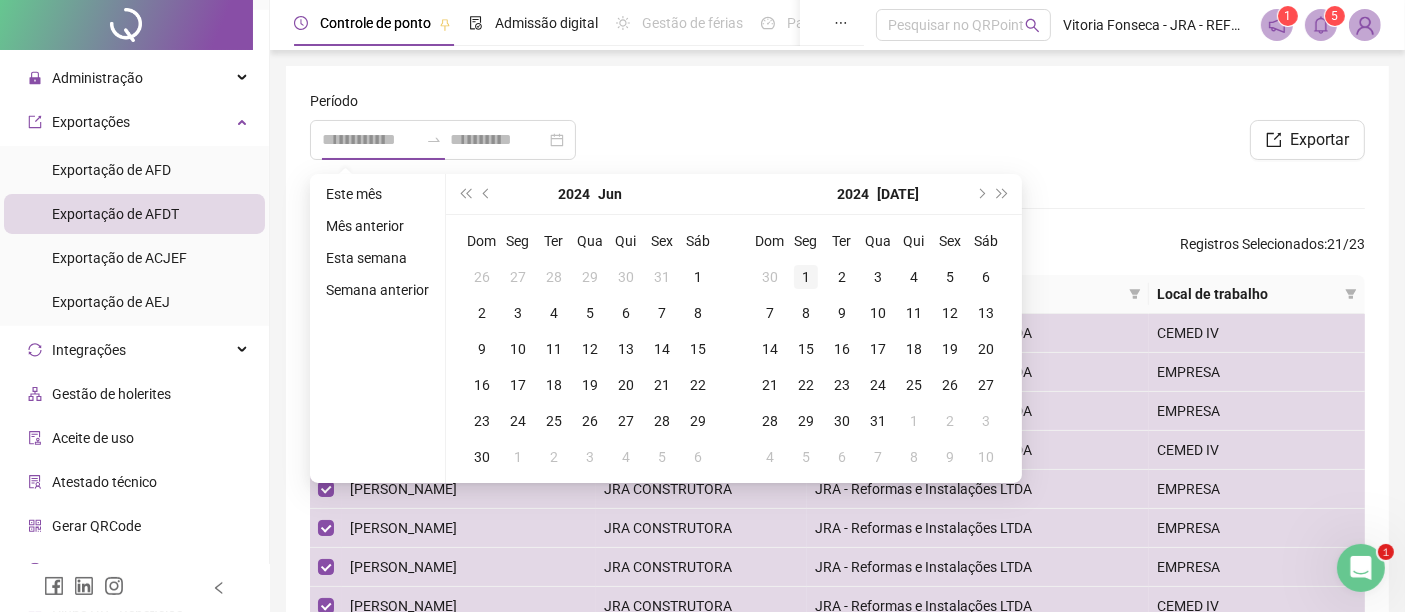 type on "**********" 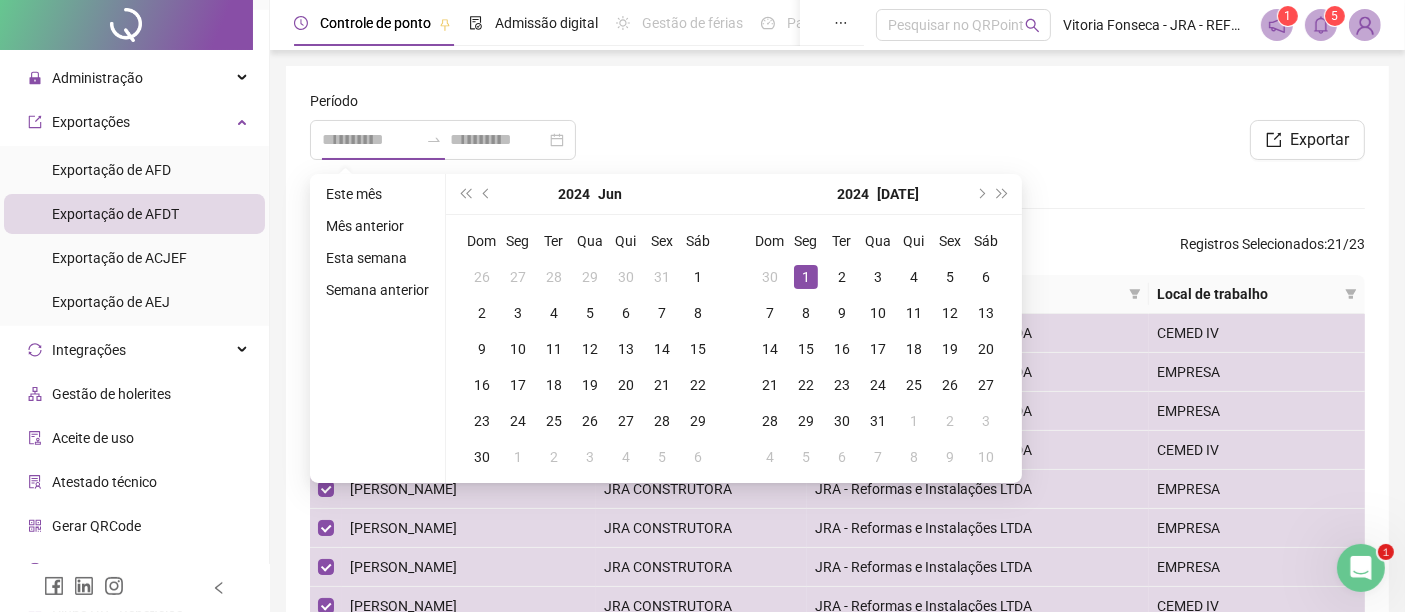click on "1" at bounding box center (806, 277) 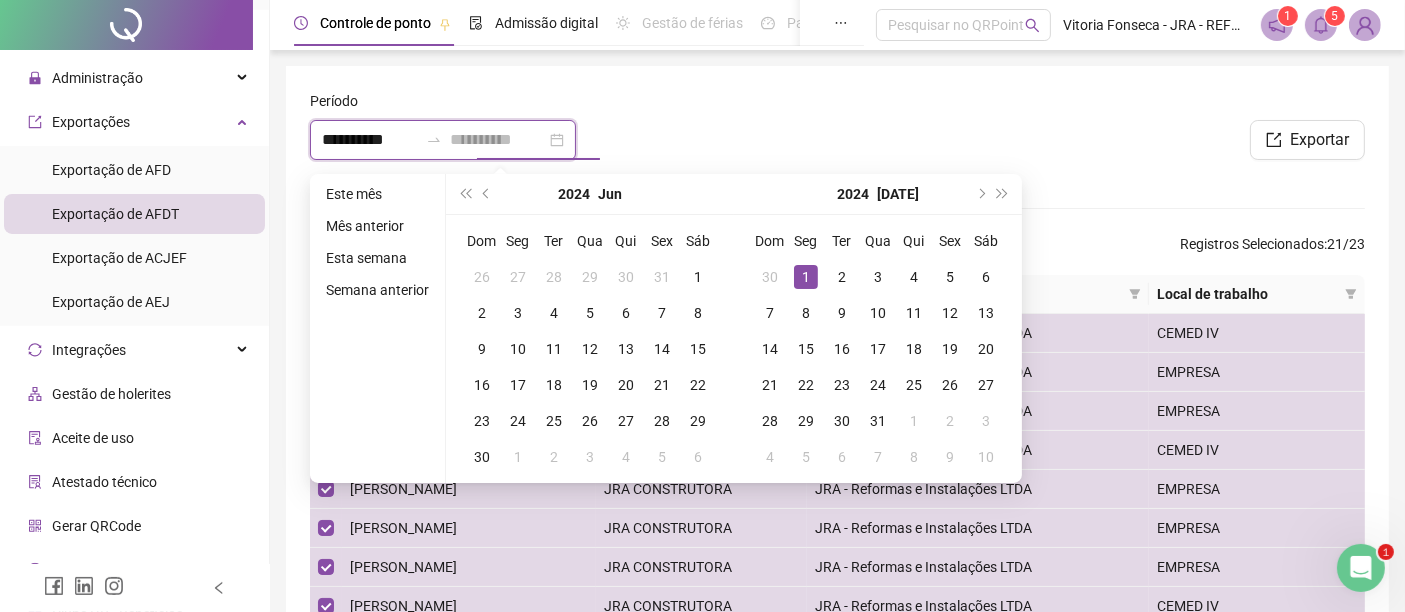 type on "**********" 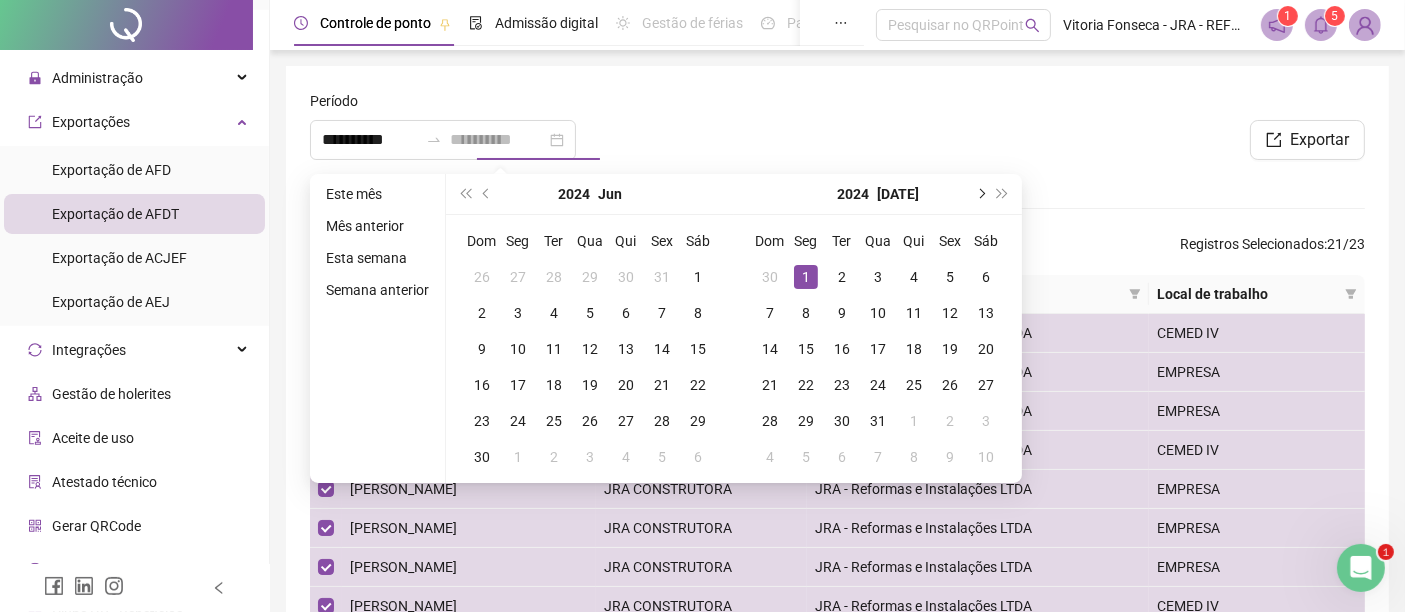 click at bounding box center (980, 194) 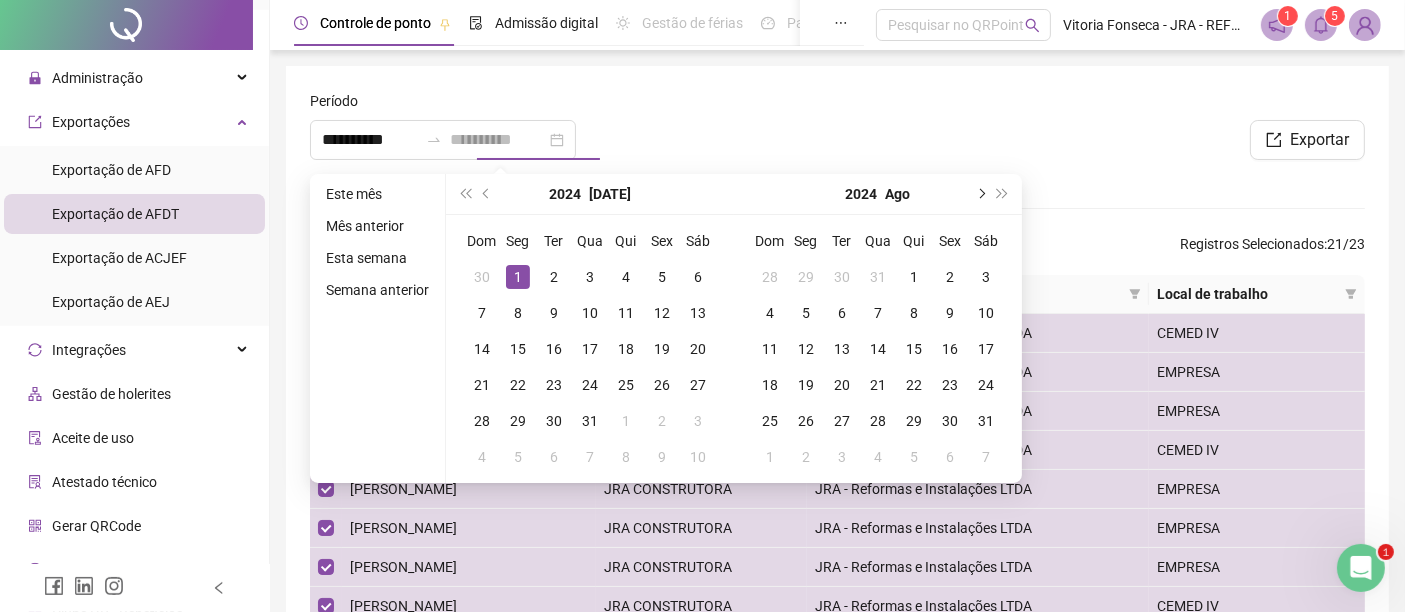 click at bounding box center [980, 194] 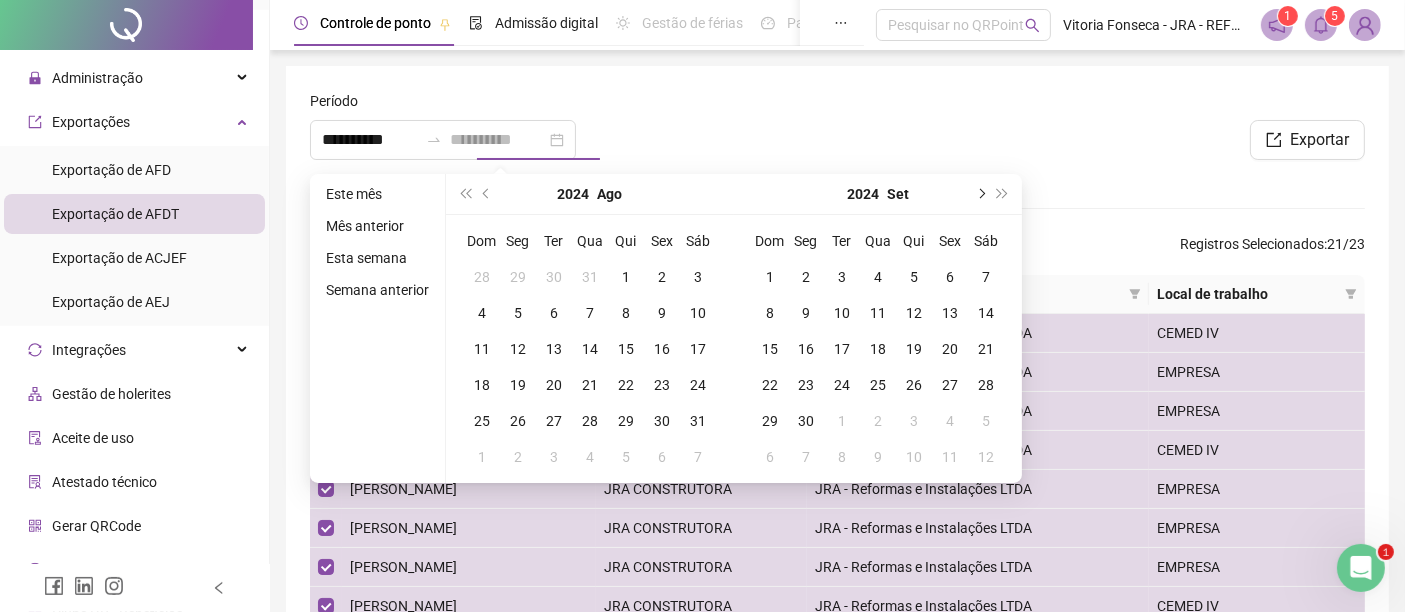 click at bounding box center (980, 194) 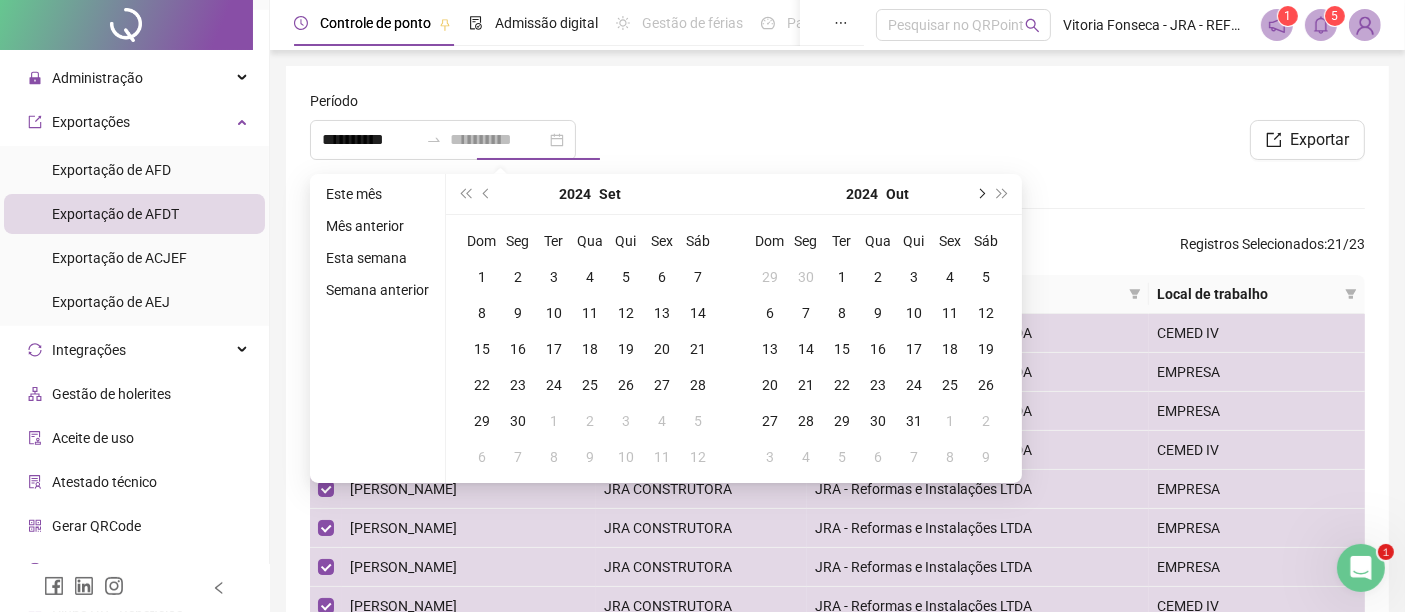 click at bounding box center [980, 194] 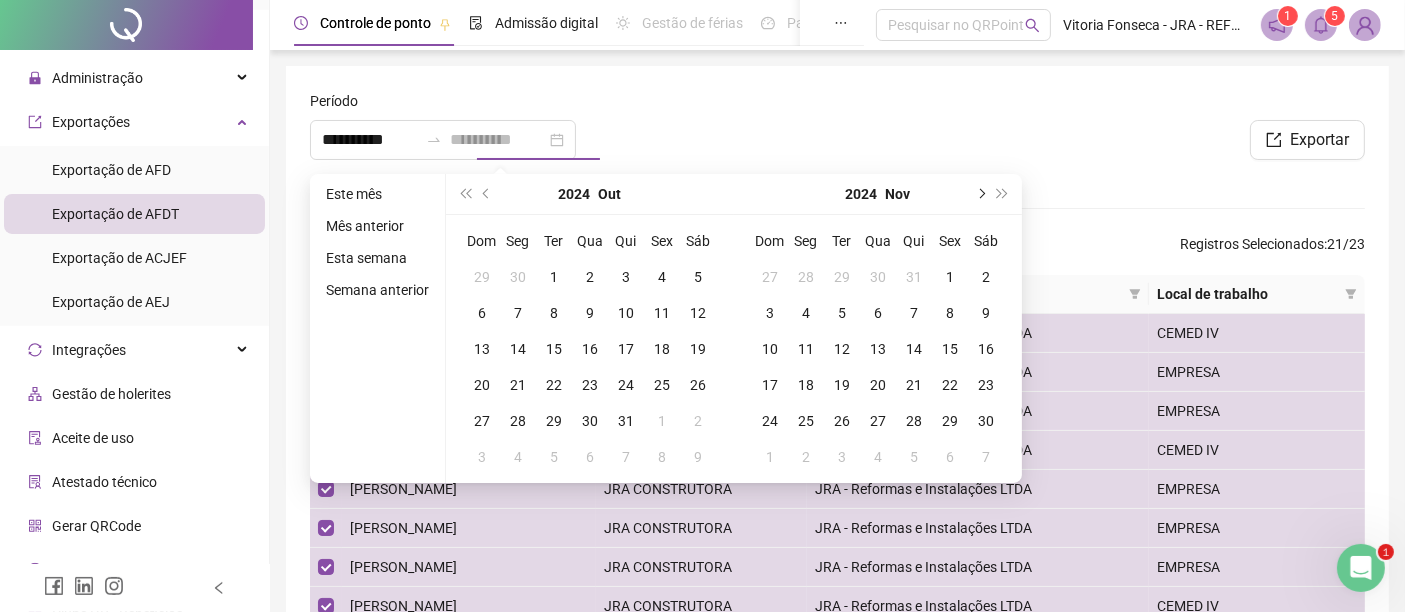 click at bounding box center [980, 194] 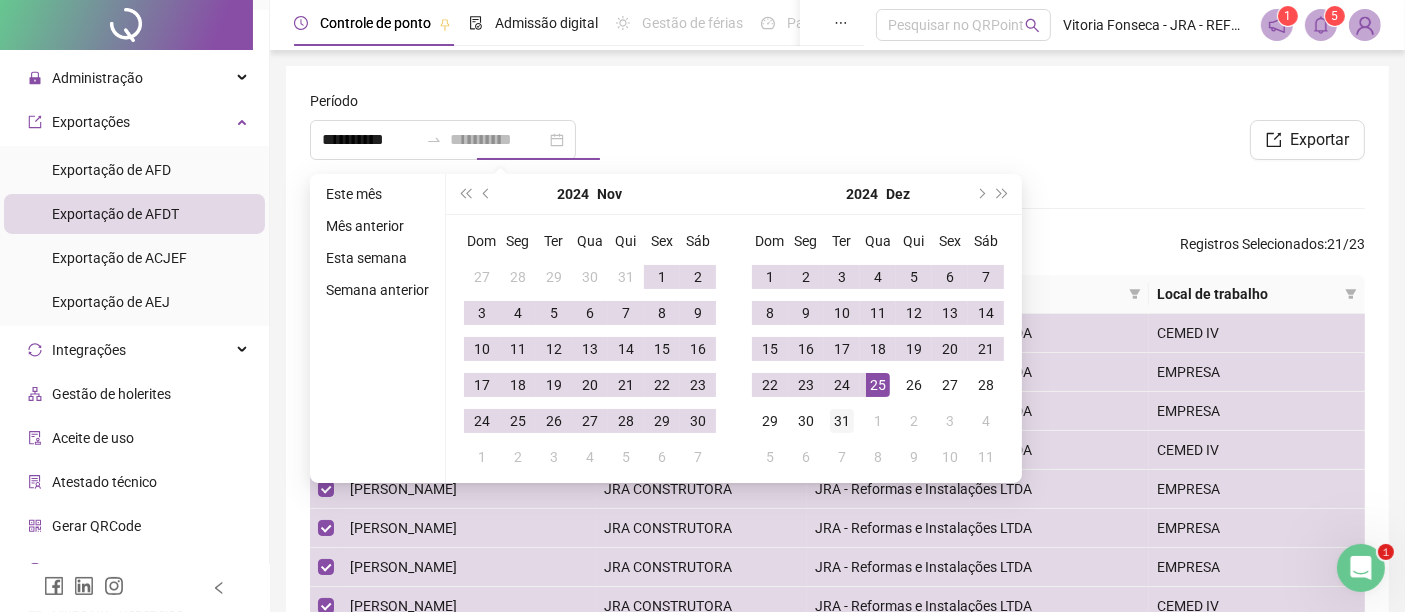 type on "**********" 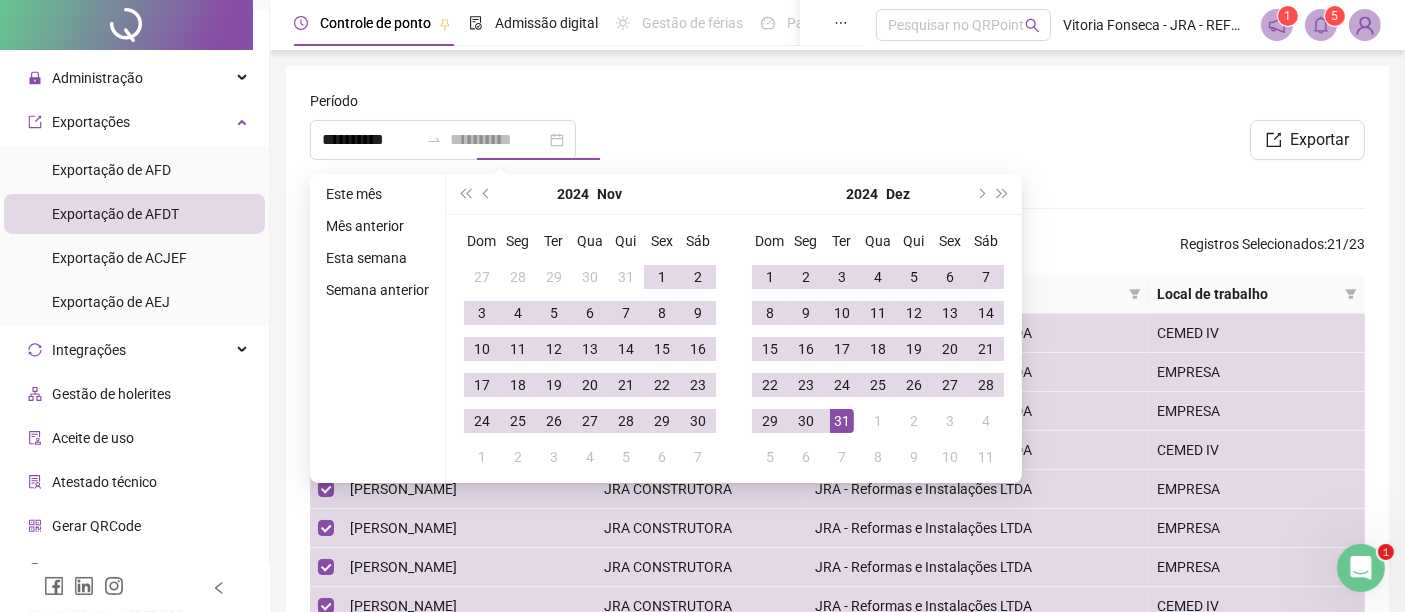 click on "31" at bounding box center (842, 421) 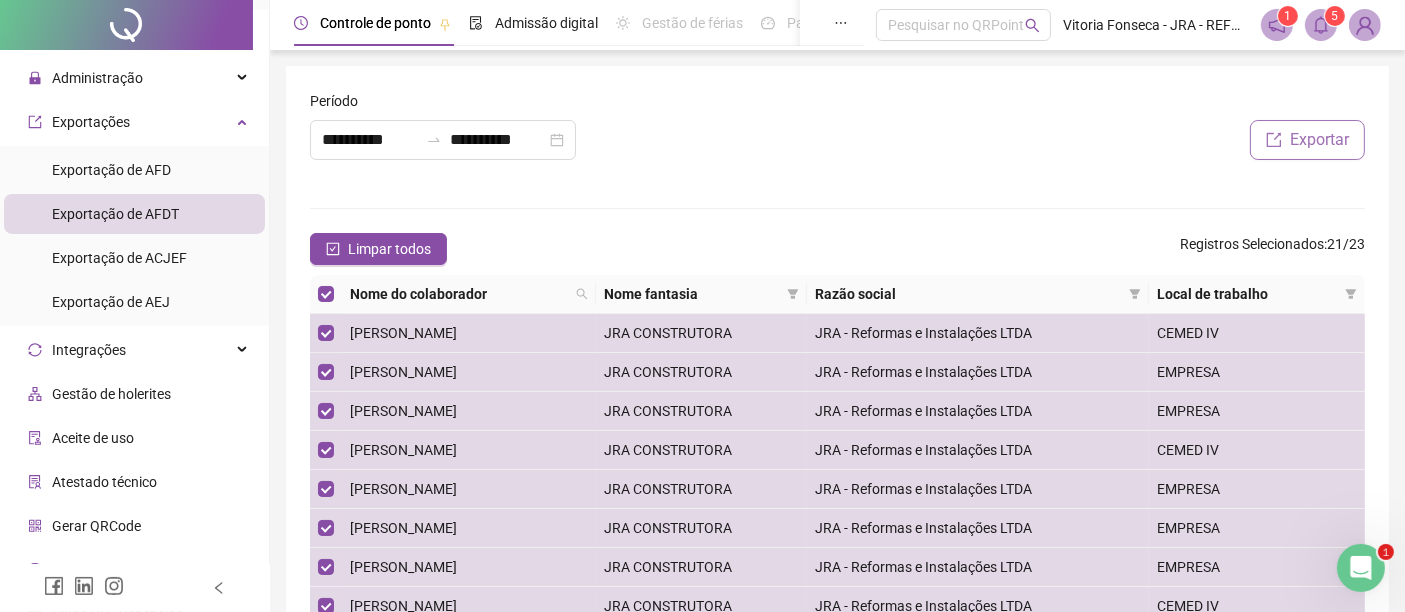 click on "Exportar" at bounding box center (1307, 140) 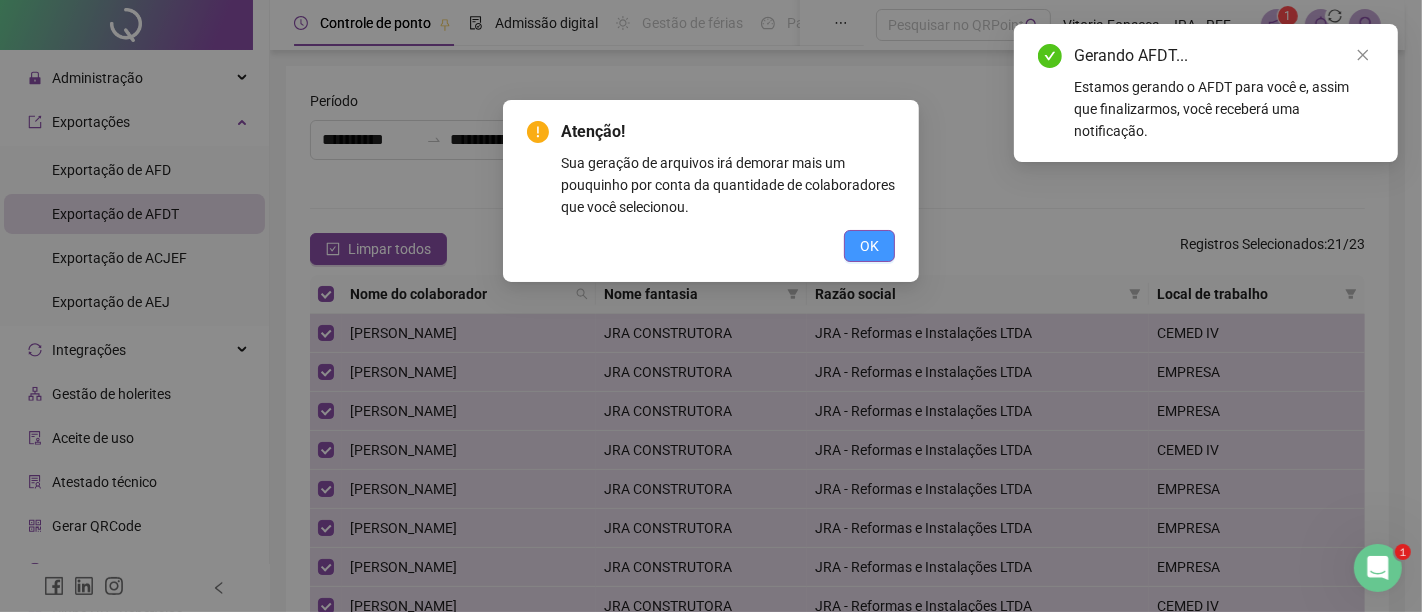 click on "OK" at bounding box center (869, 246) 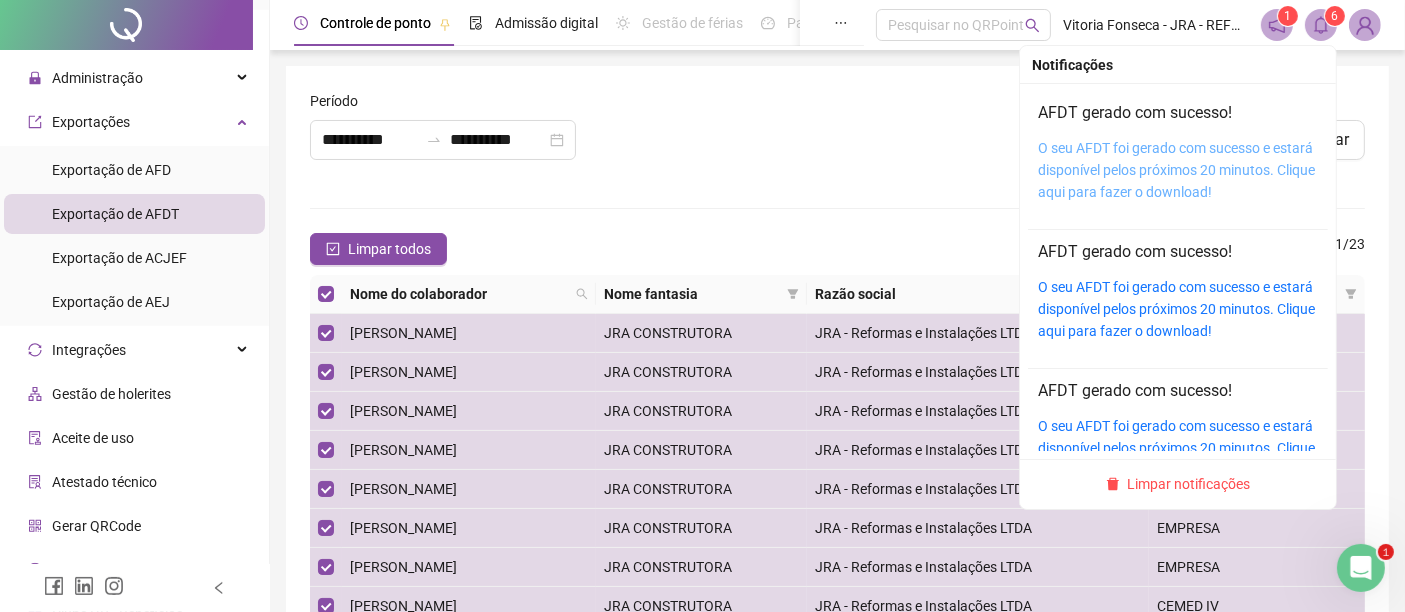 click on "O seu AFDT foi gerado com sucesso e estará disponível pelos próximos 20 minutos.
Clique aqui para fazer o download!" at bounding box center [1176, 170] 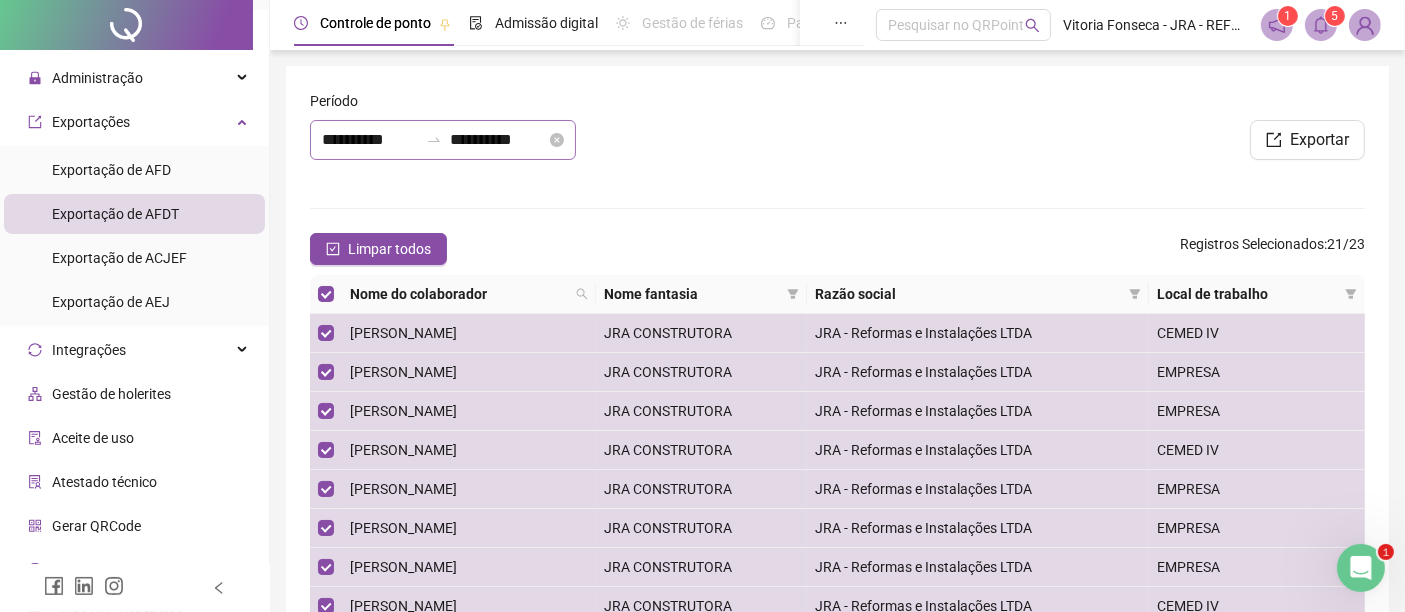 click on "**********" at bounding box center (443, 140) 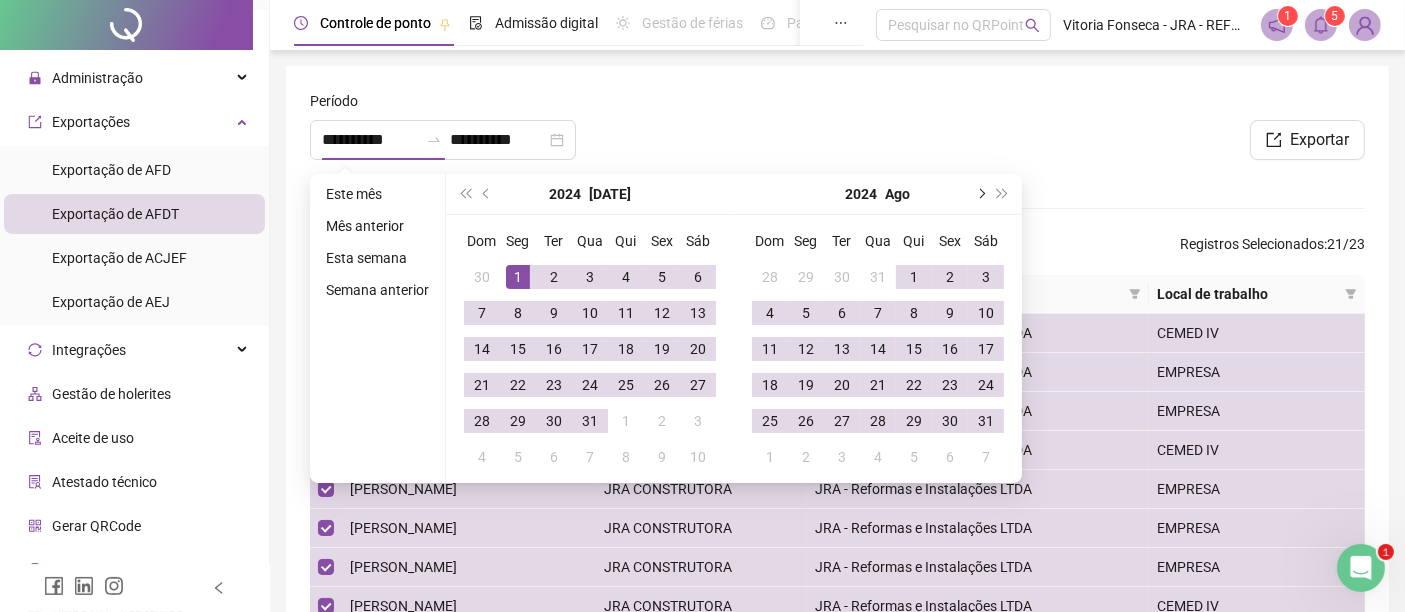 click at bounding box center [980, 194] 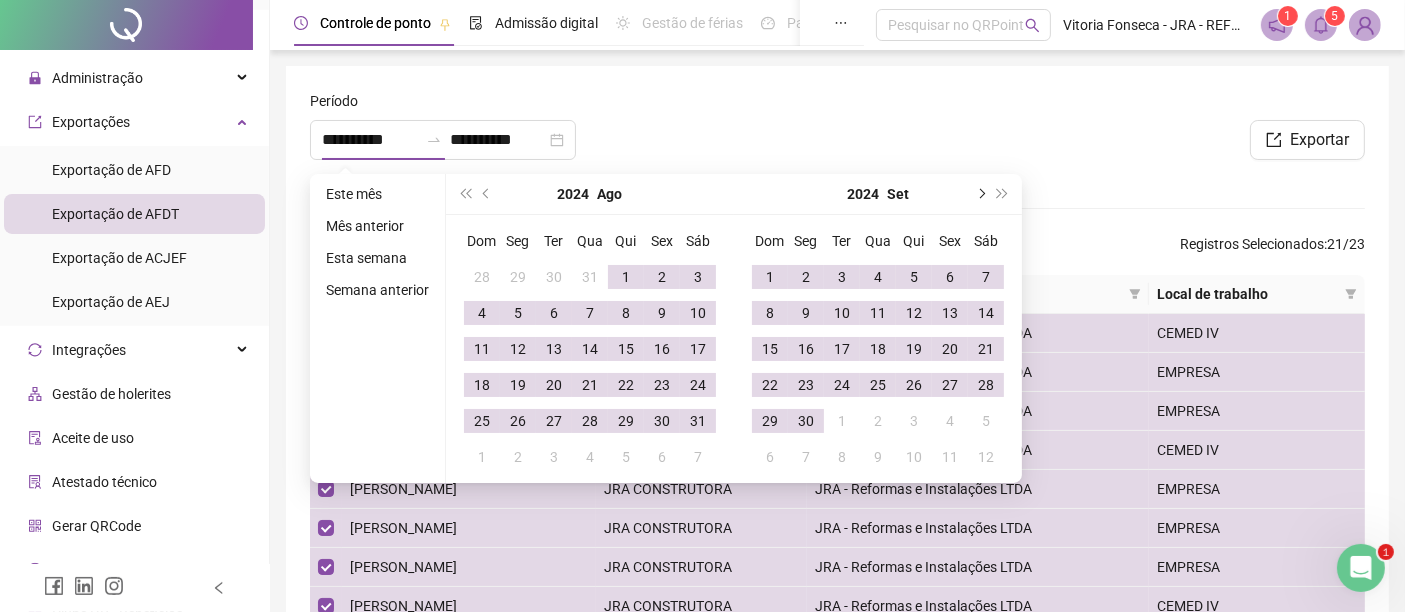 click at bounding box center [980, 194] 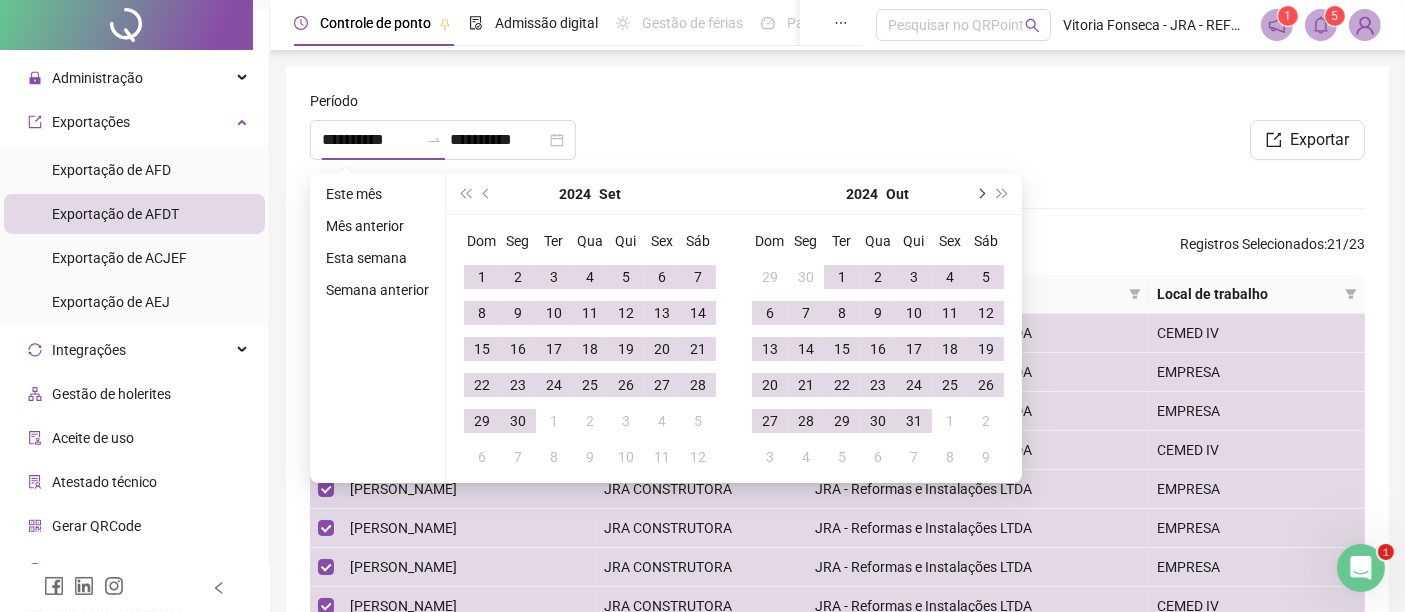 click at bounding box center (980, 194) 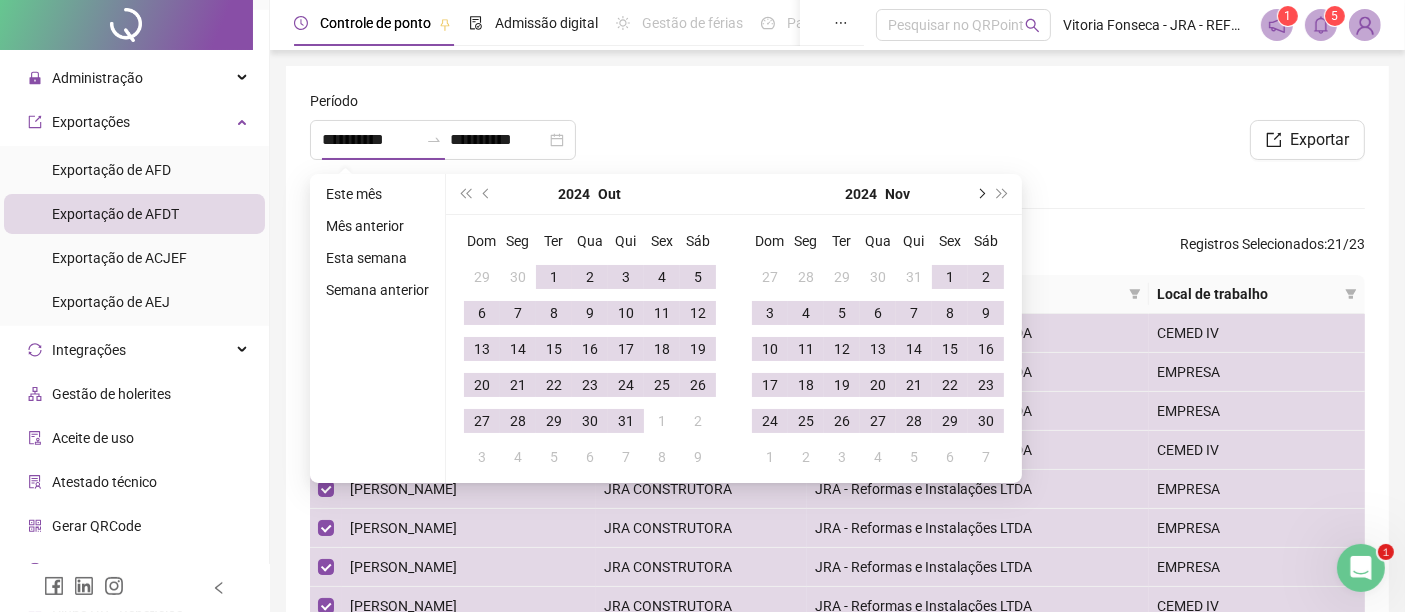 click at bounding box center (980, 194) 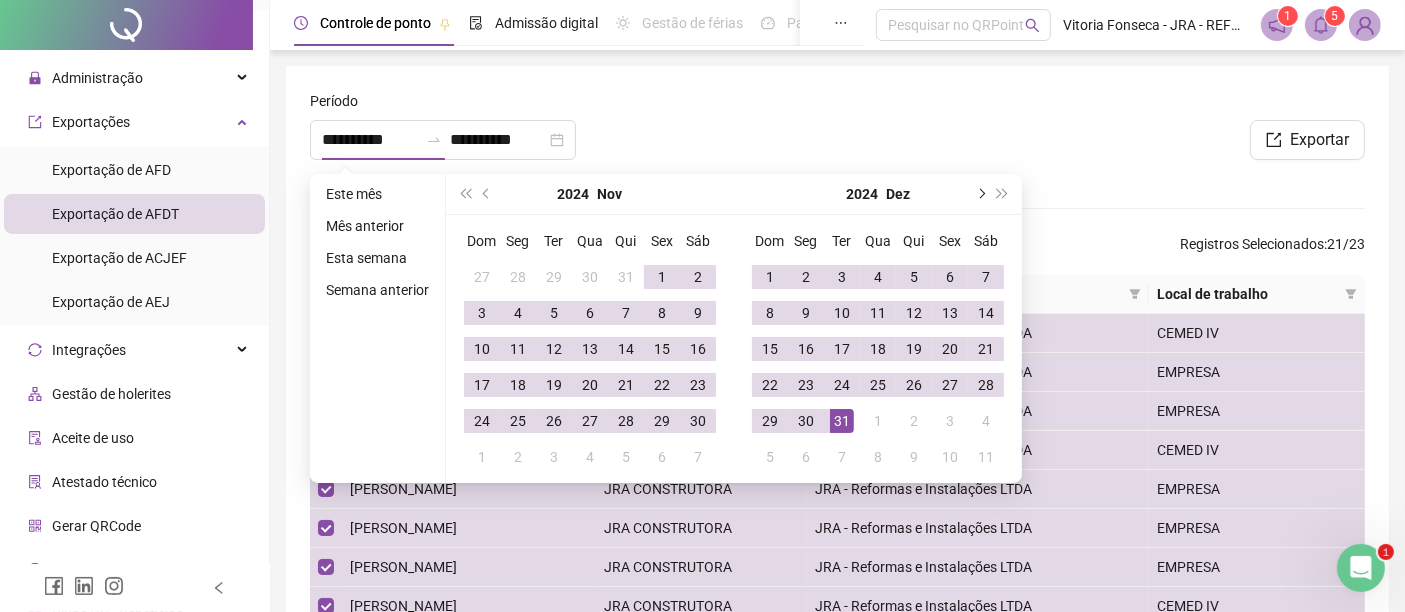 click at bounding box center [980, 194] 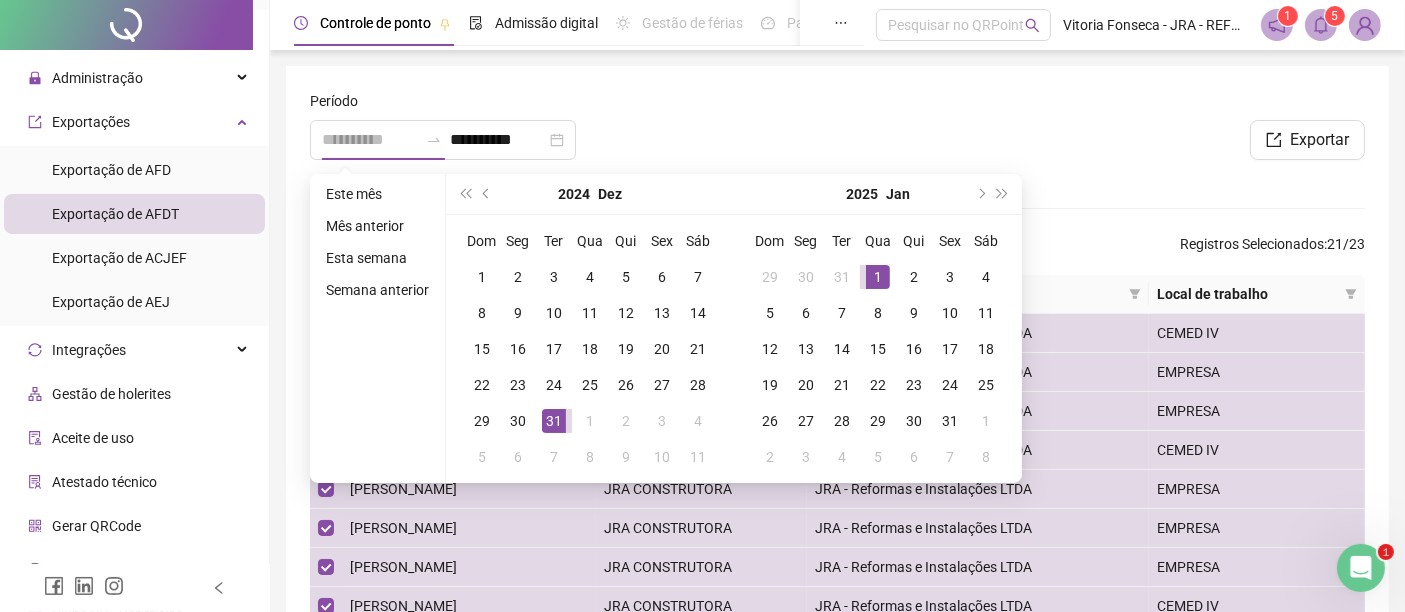 type on "**********" 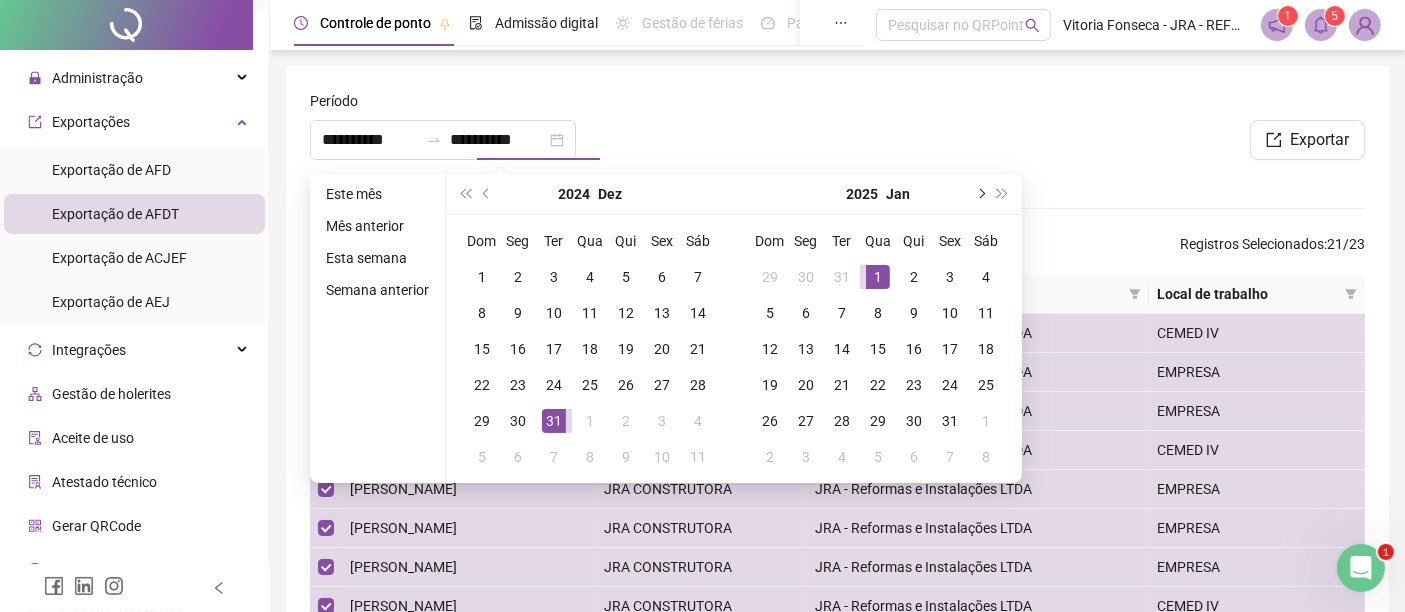 click at bounding box center (980, 194) 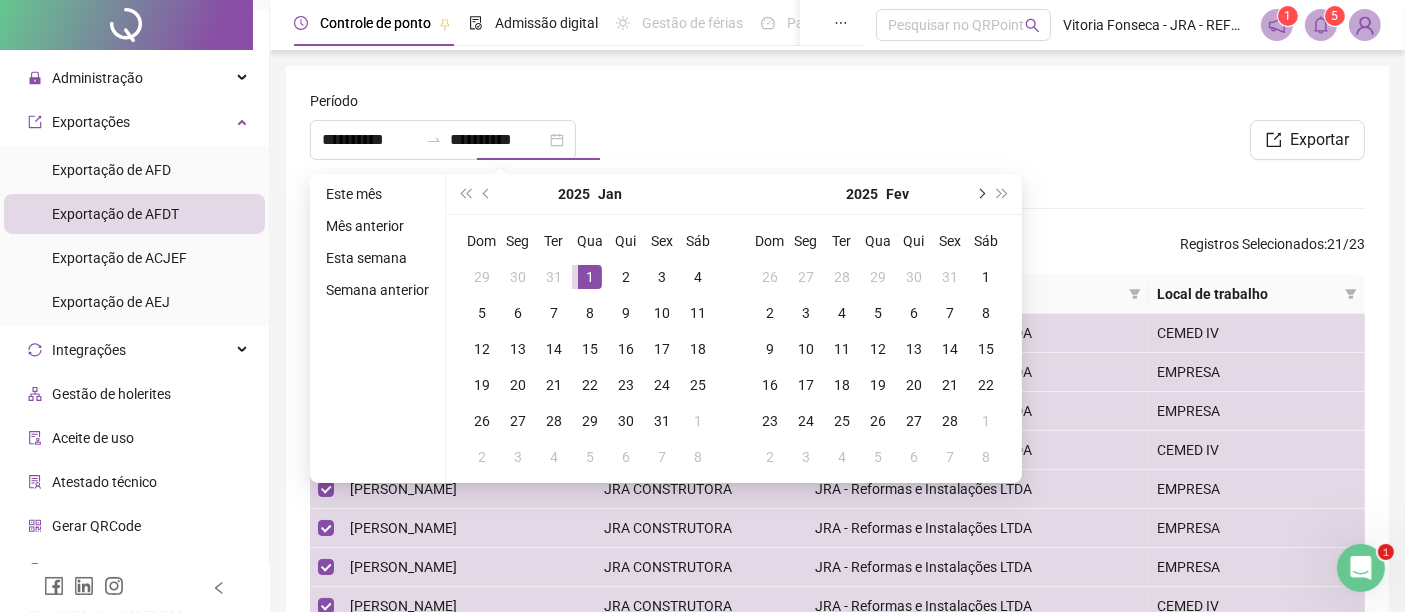 click at bounding box center [980, 194] 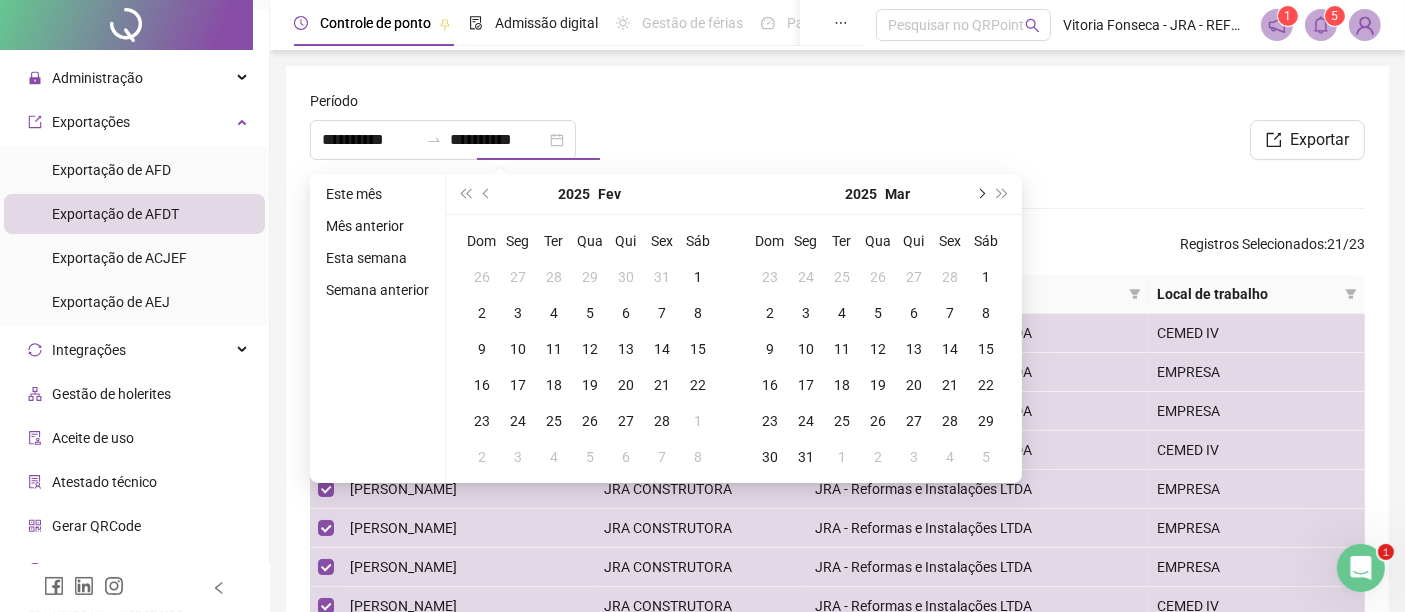 click at bounding box center [980, 194] 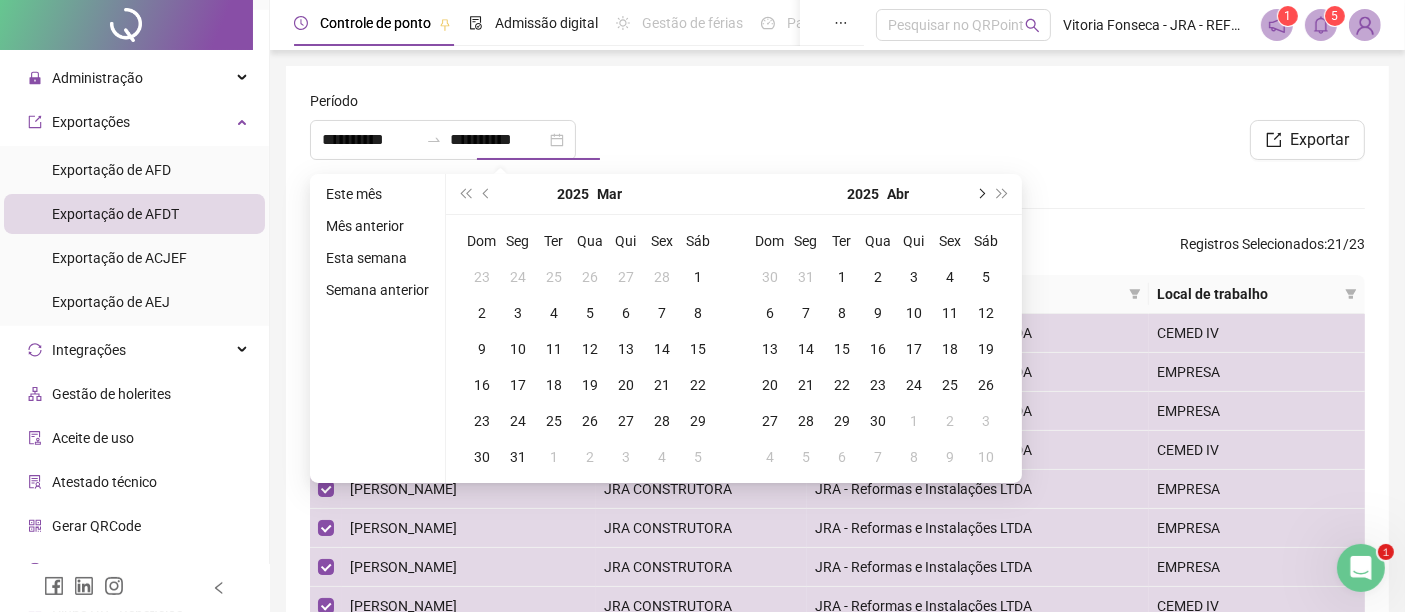 click at bounding box center [980, 194] 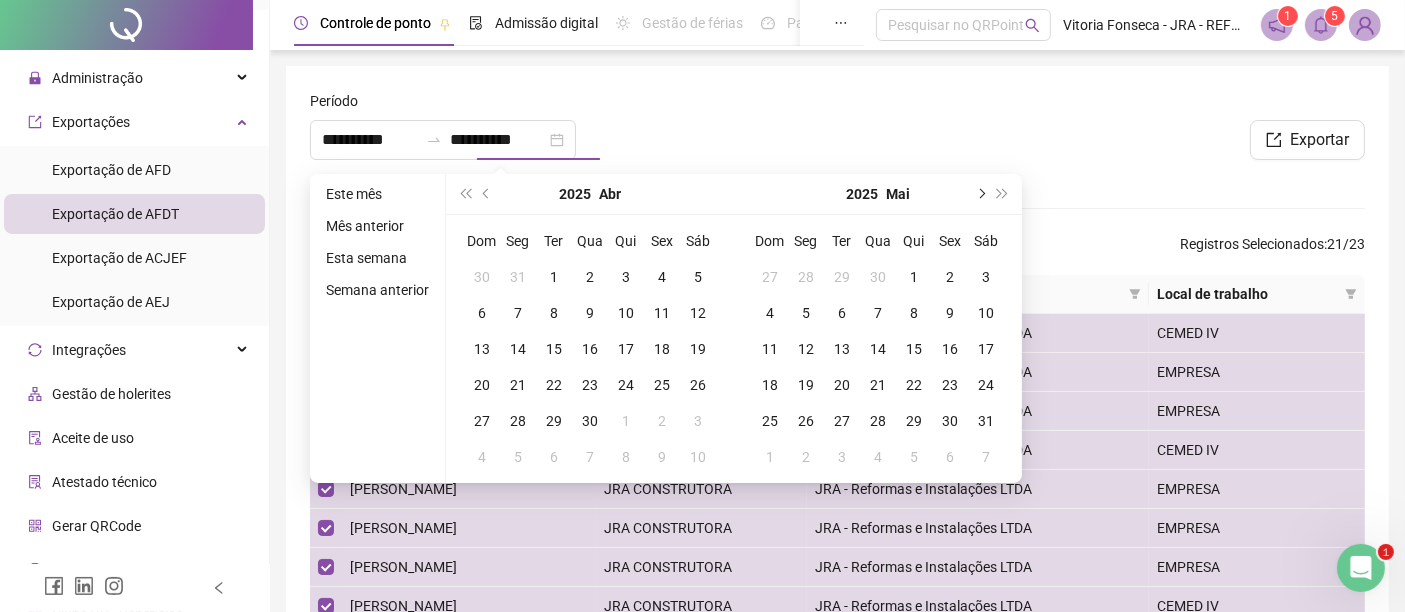 click at bounding box center (980, 194) 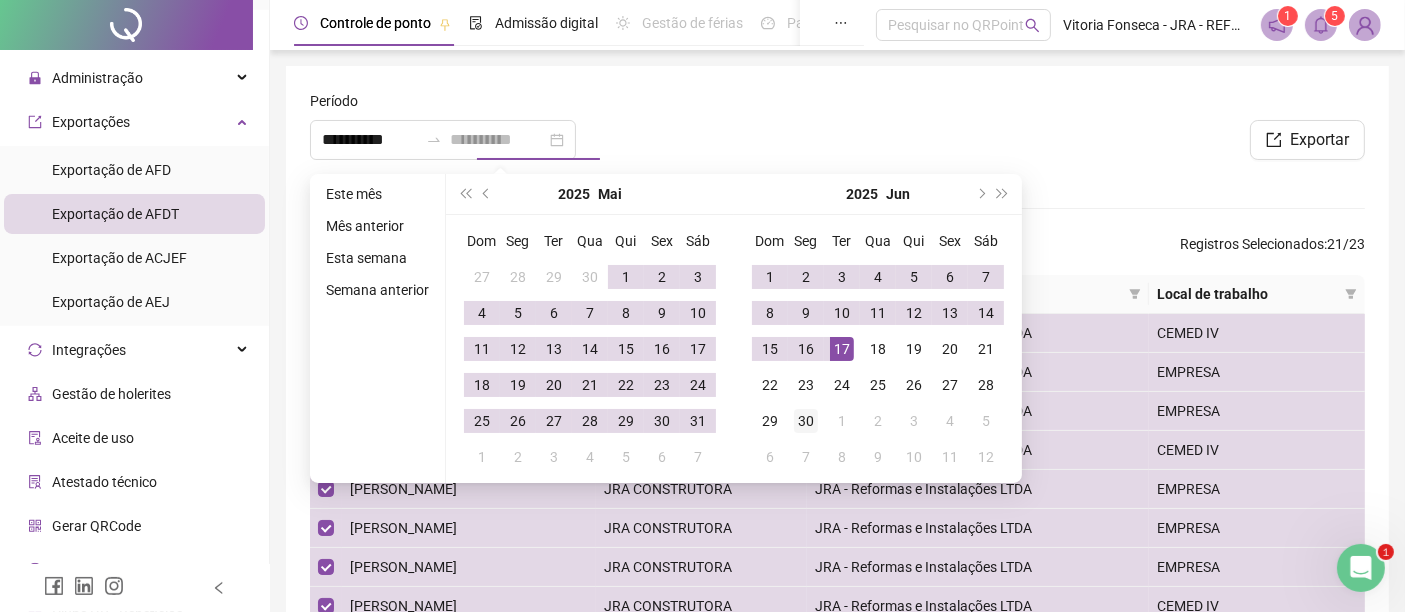 type on "**********" 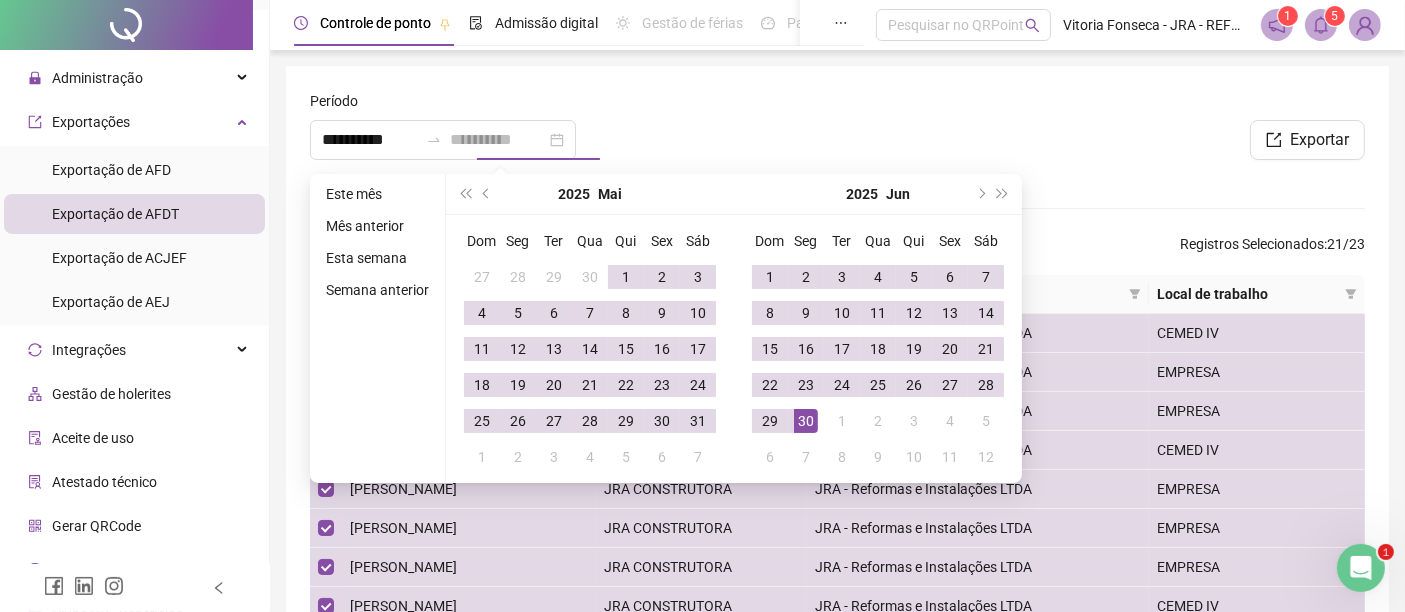 click on "30" at bounding box center [806, 421] 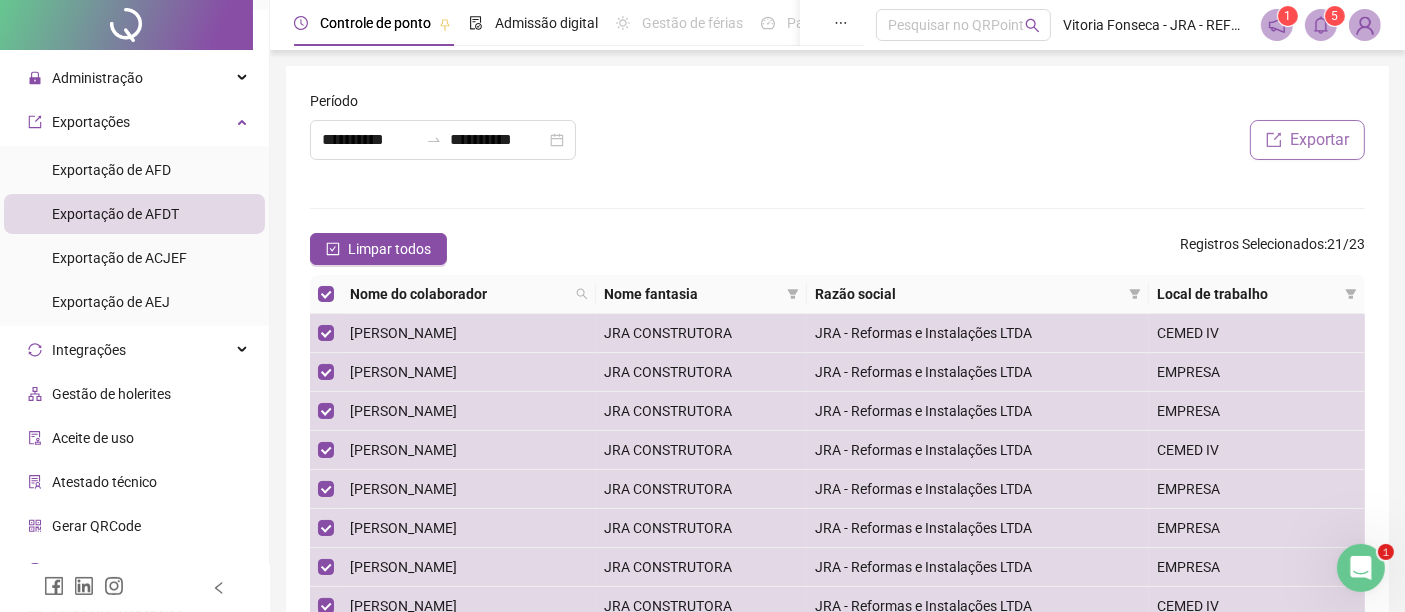 click on "Exportar" at bounding box center (1319, 140) 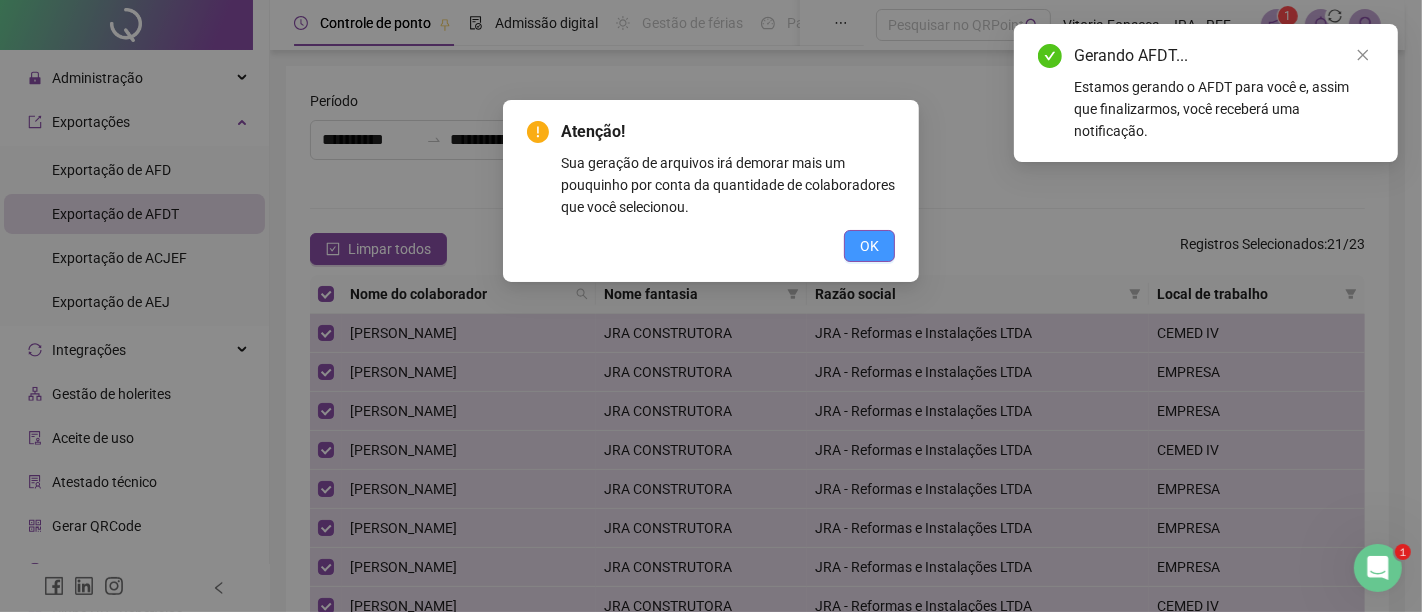 click on "OK" at bounding box center (869, 246) 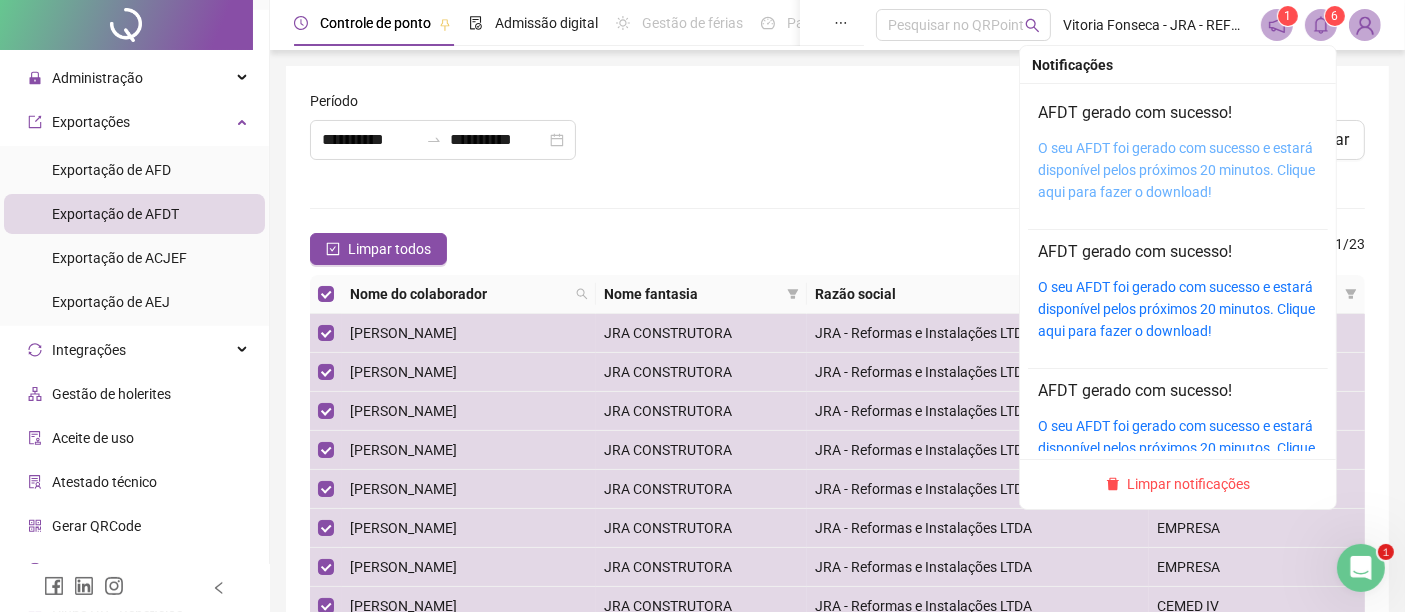 click on "O seu AFDT foi gerado com sucesso e estará disponível pelos próximos 20 minutos.
Clique aqui para fazer o download!" at bounding box center (1176, 170) 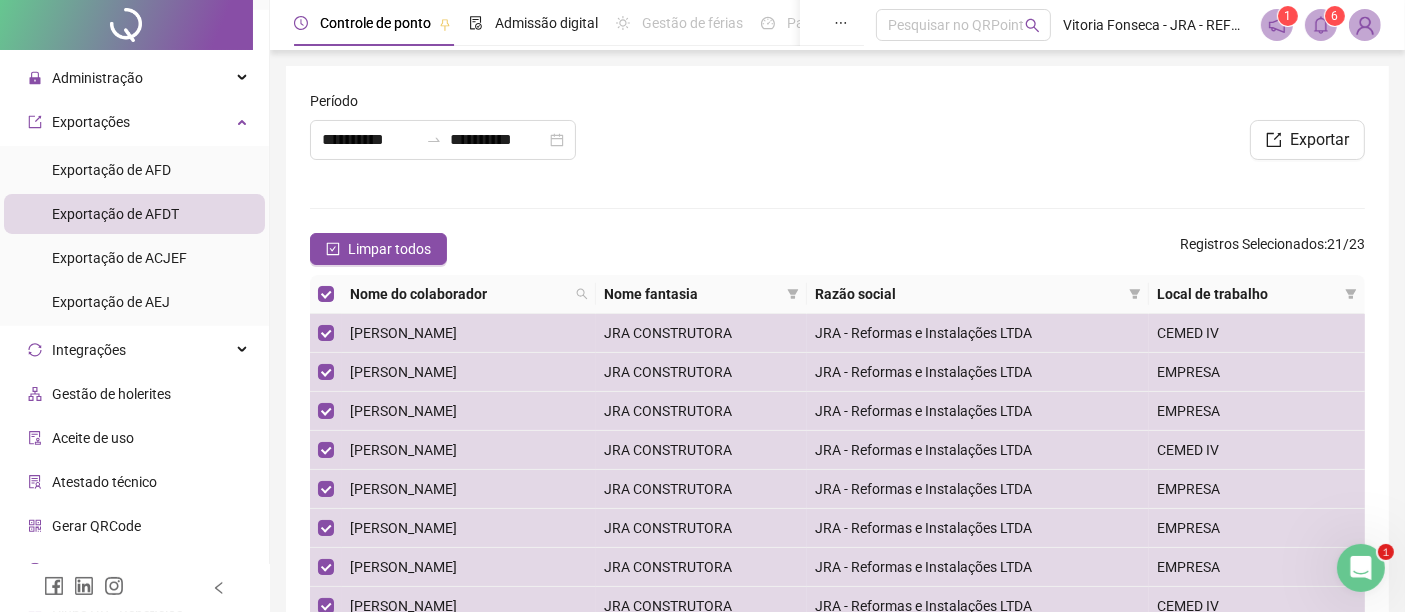 click on "**********" at bounding box center (570, 137) 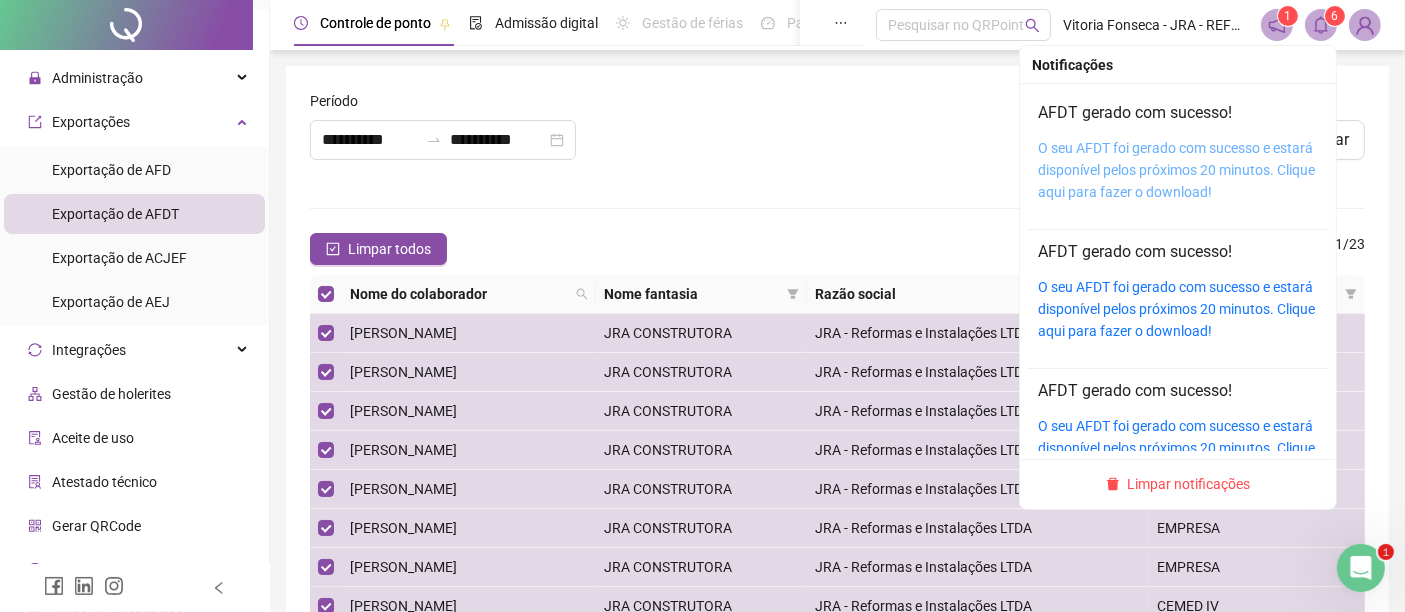 click on "O seu AFDT foi gerado com sucesso e estará disponível pelos próximos 20 minutos.
Clique aqui para fazer o download!" at bounding box center [1176, 170] 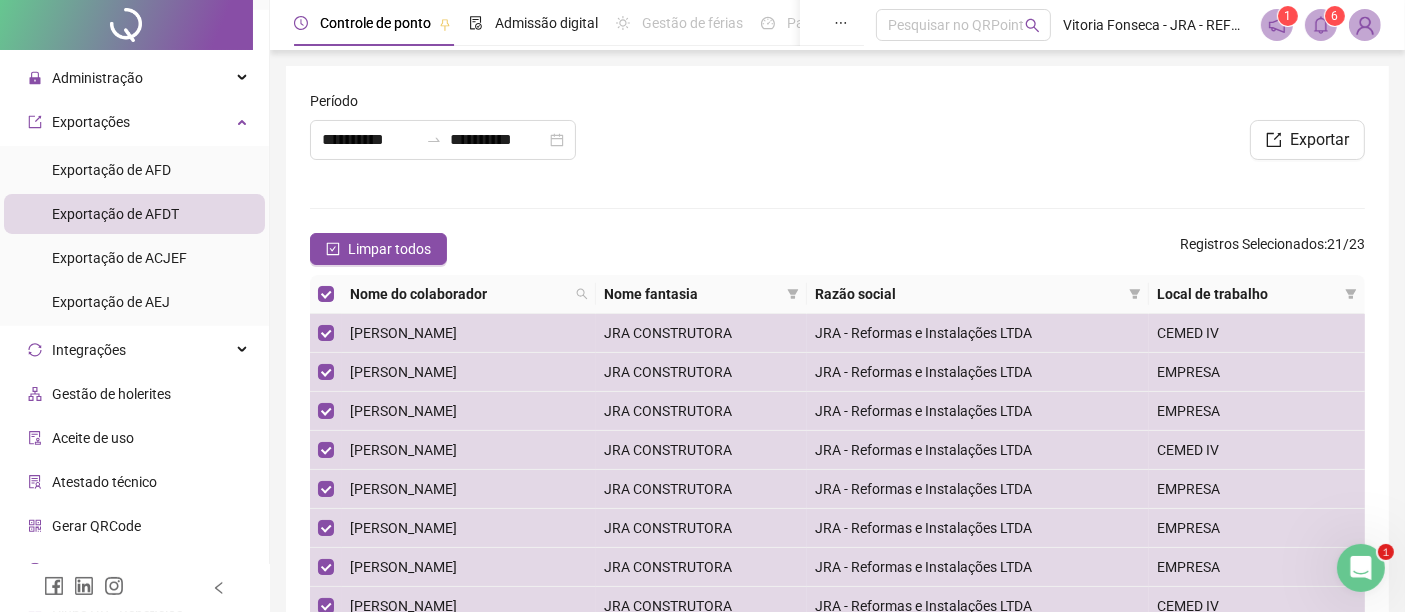 click on "**********" at bounding box center (570, 137) 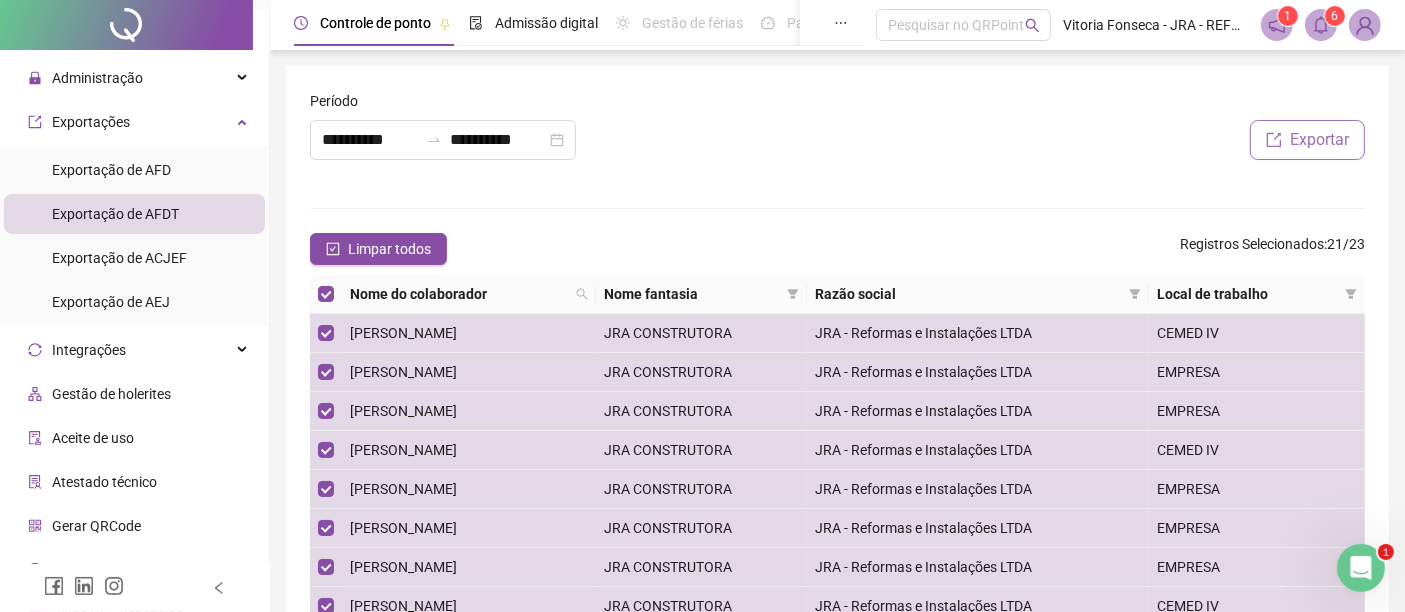 click on "Exportar" at bounding box center (1319, 140) 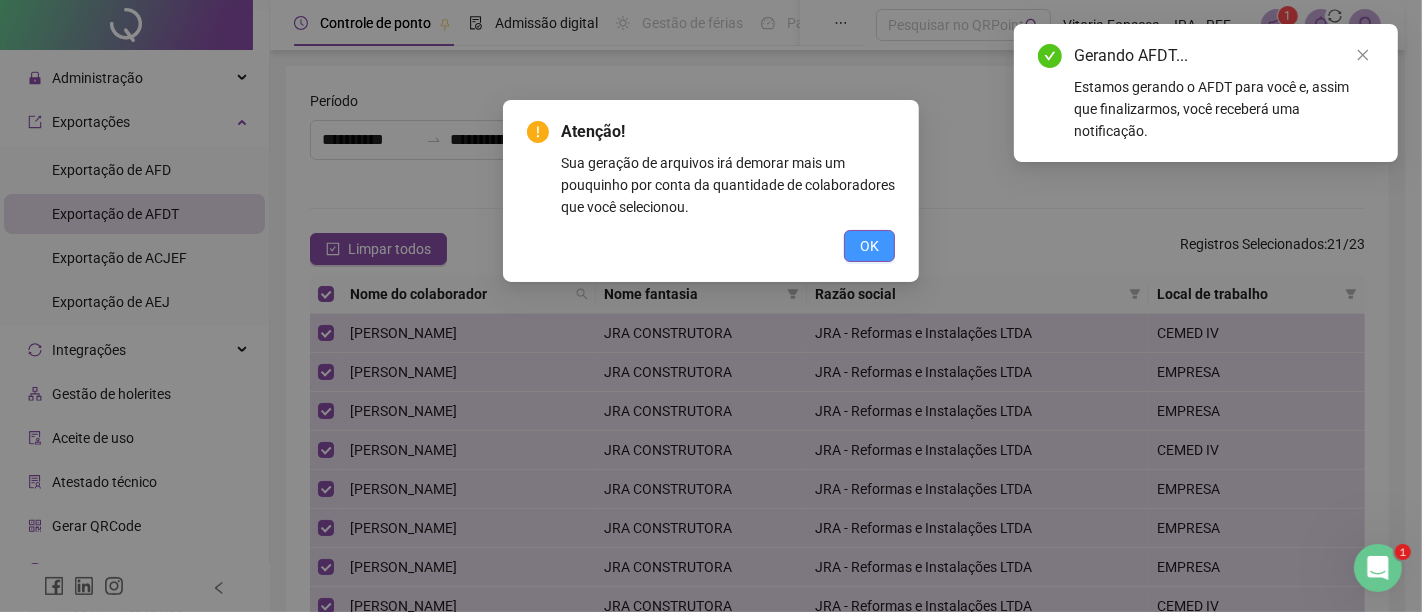 click on "OK" at bounding box center [869, 246] 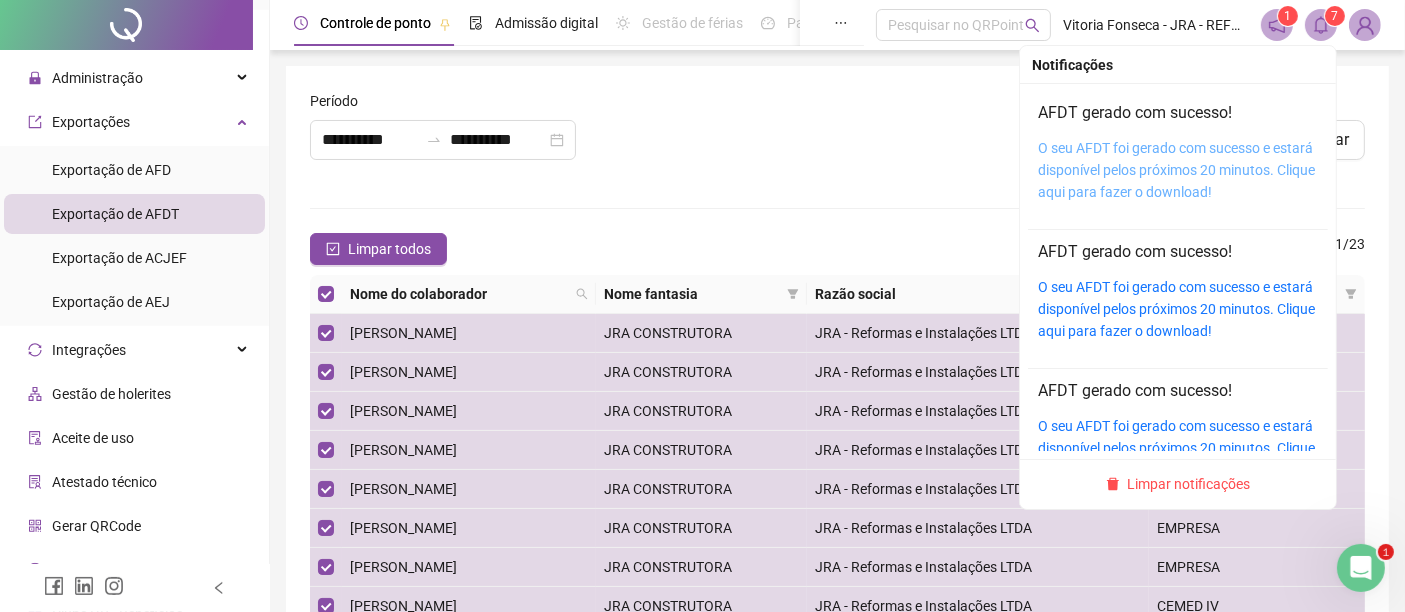 click on "O seu AFDT foi gerado com sucesso e estará disponível pelos próximos 20 minutos.
Clique aqui para fazer o download!" at bounding box center [1176, 170] 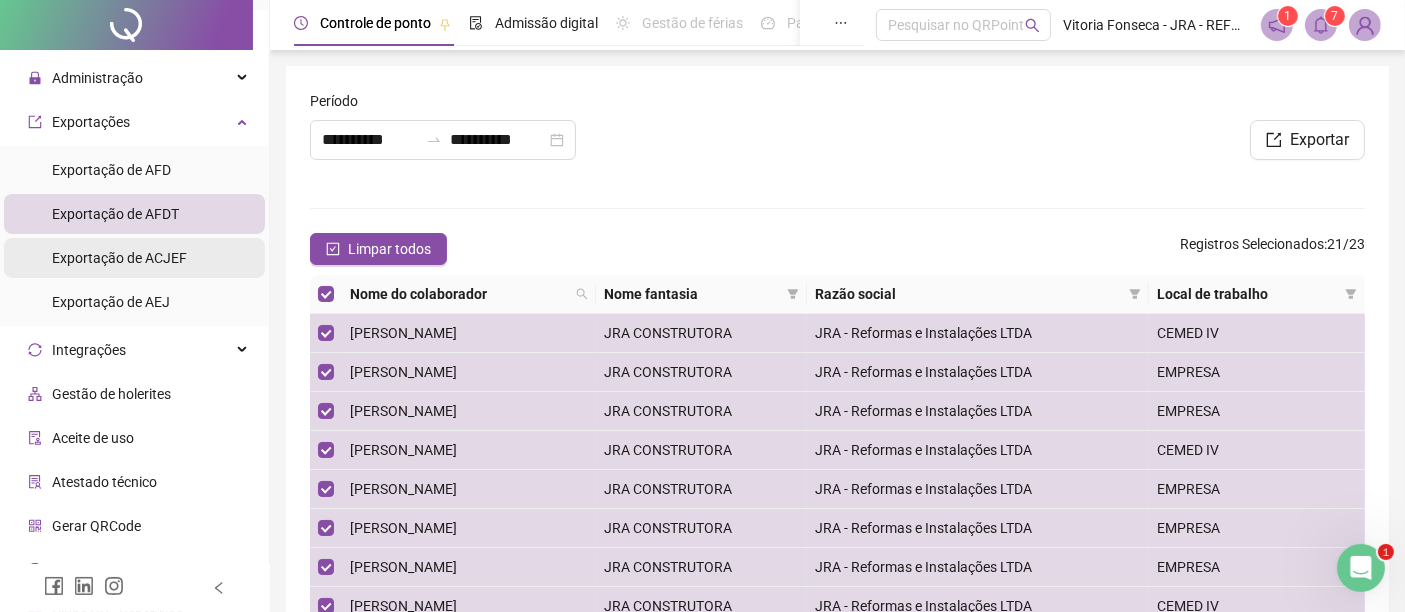 click on "Exportação de ACJEF" at bounding box center (134, 258) 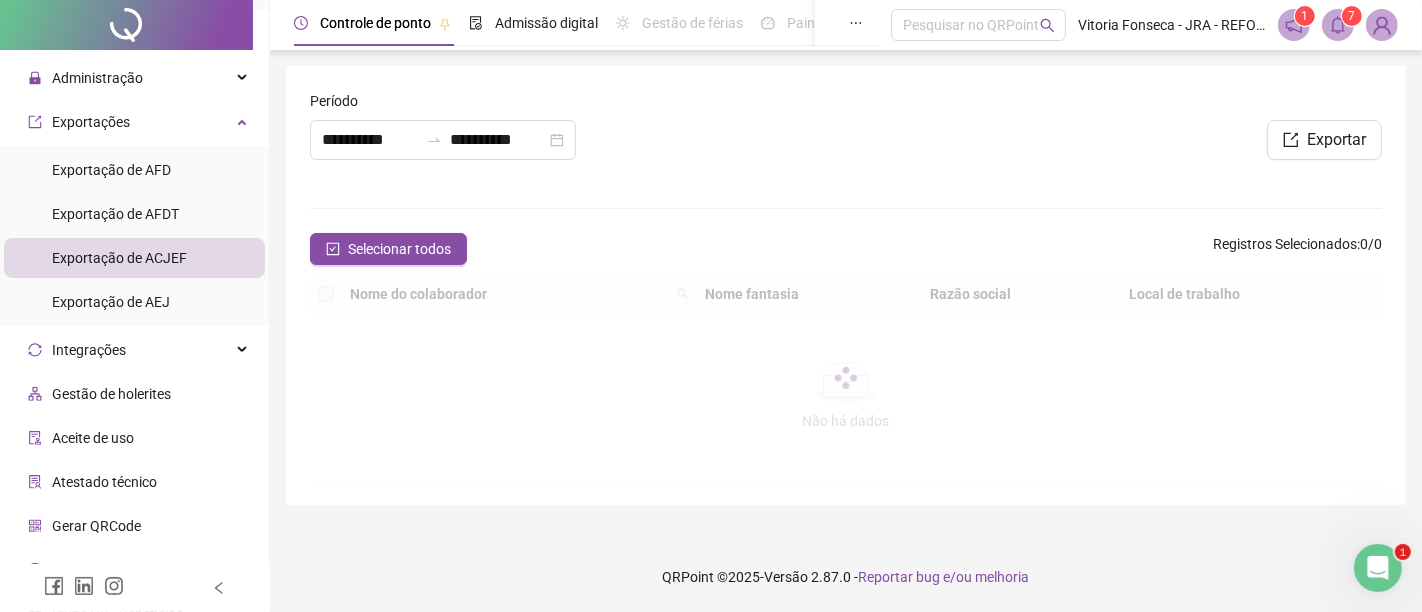 type on "**********" 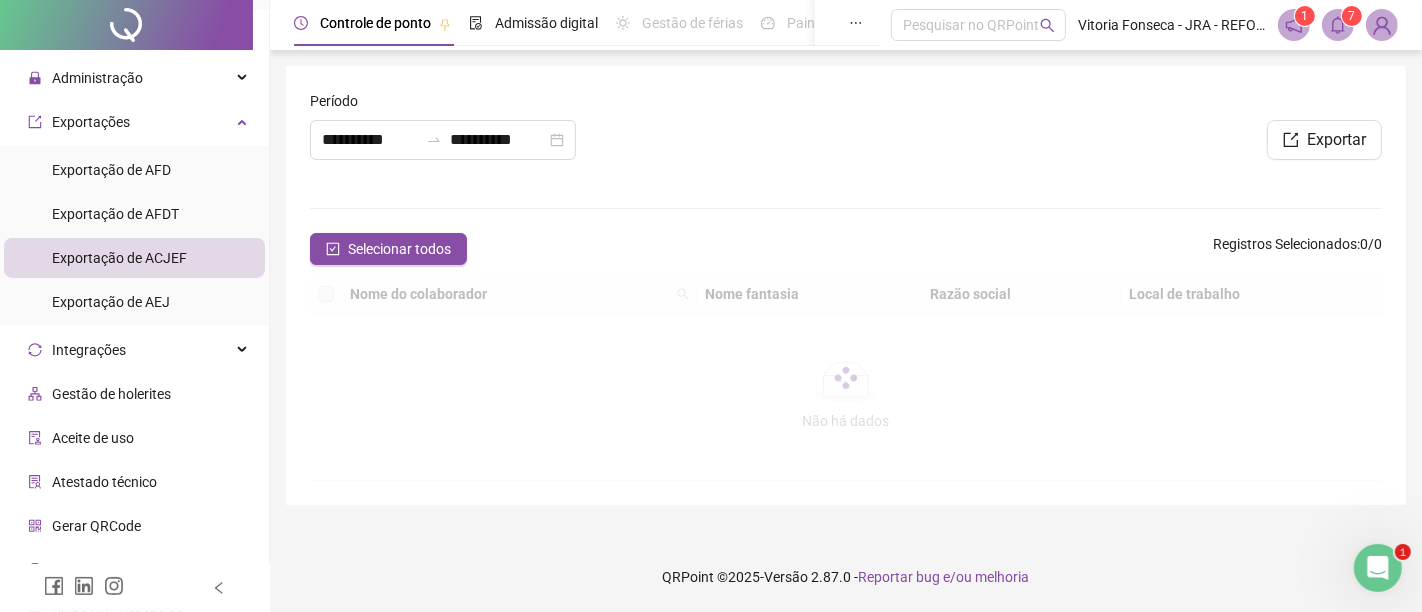type on "**********" 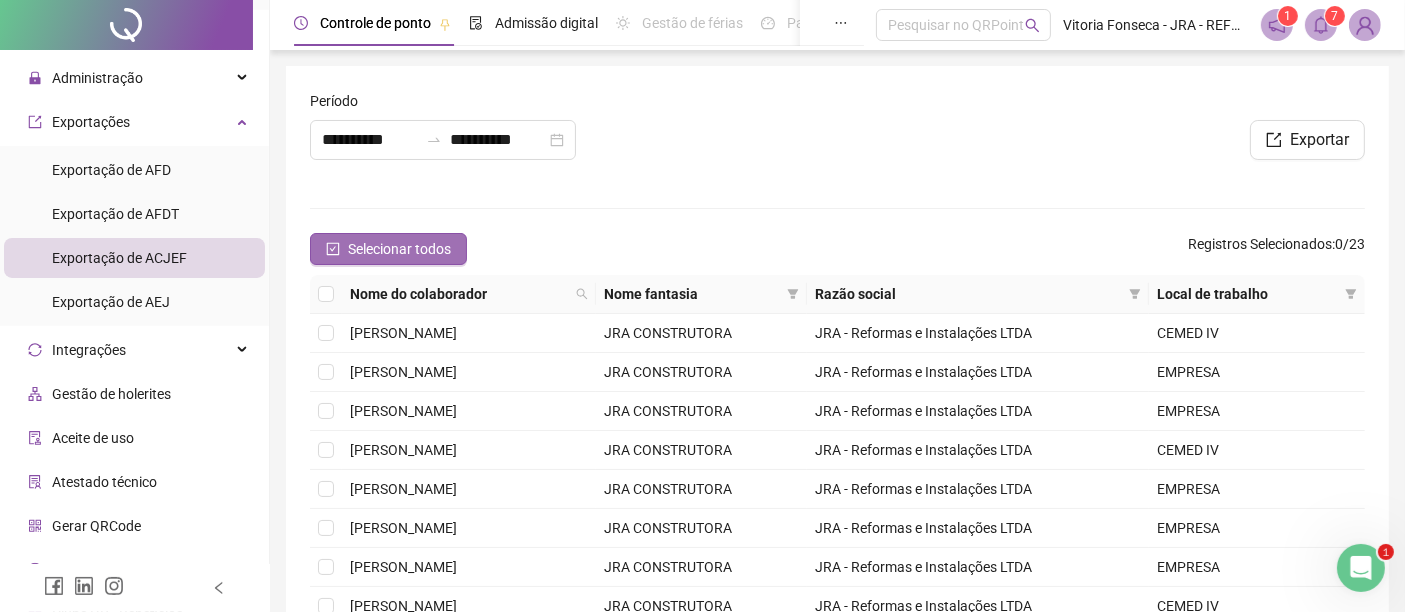 click on "Selecionar todos" at bounding box center [399, 249] 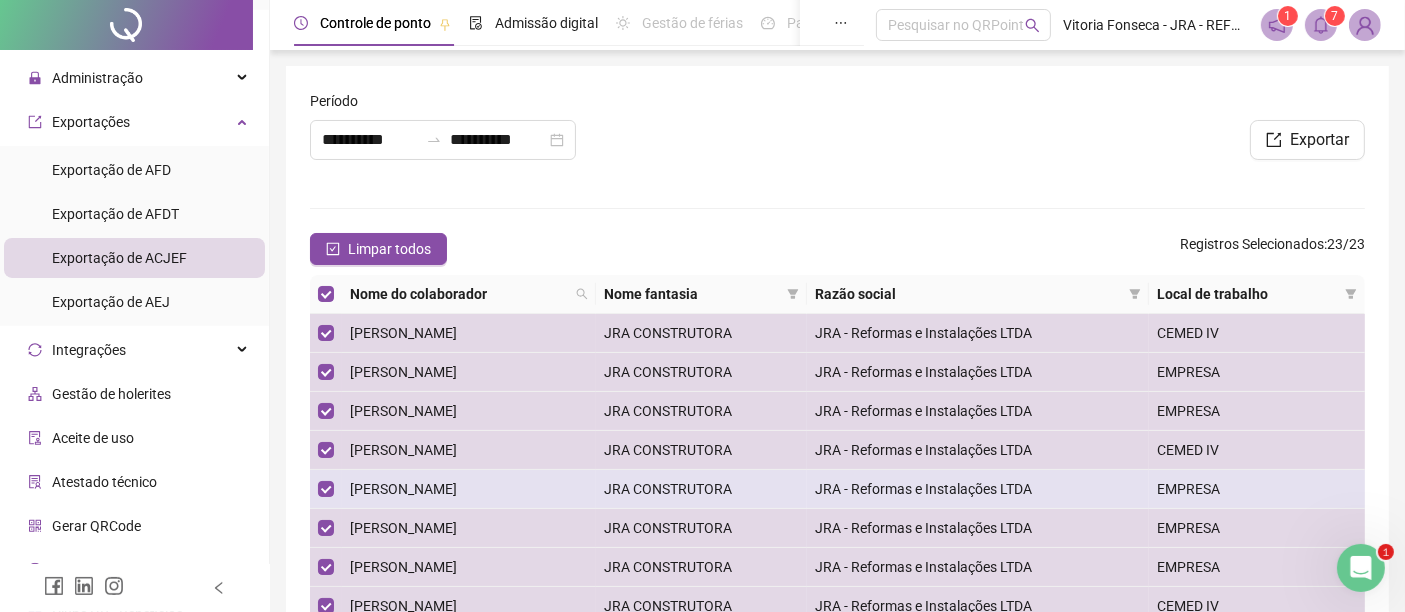 scroll, scrollTop: 254, scrollLeft: 0, axis: vertical 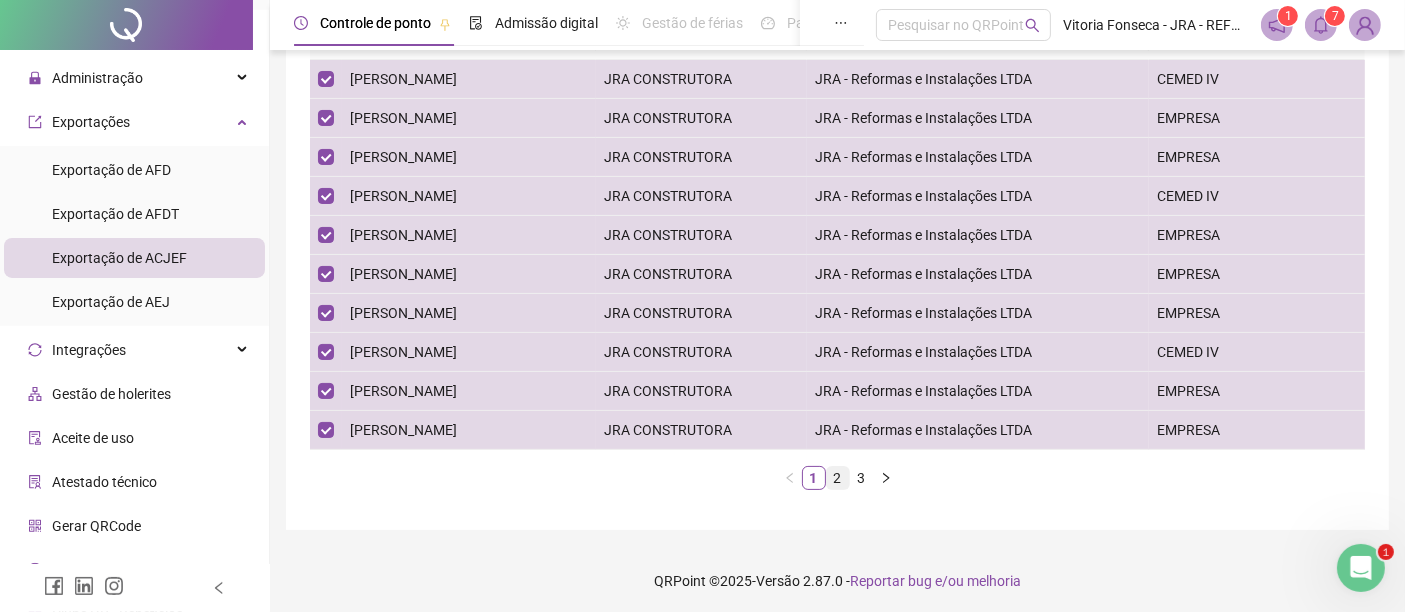 click on "2" at bounding box center (838, 478) 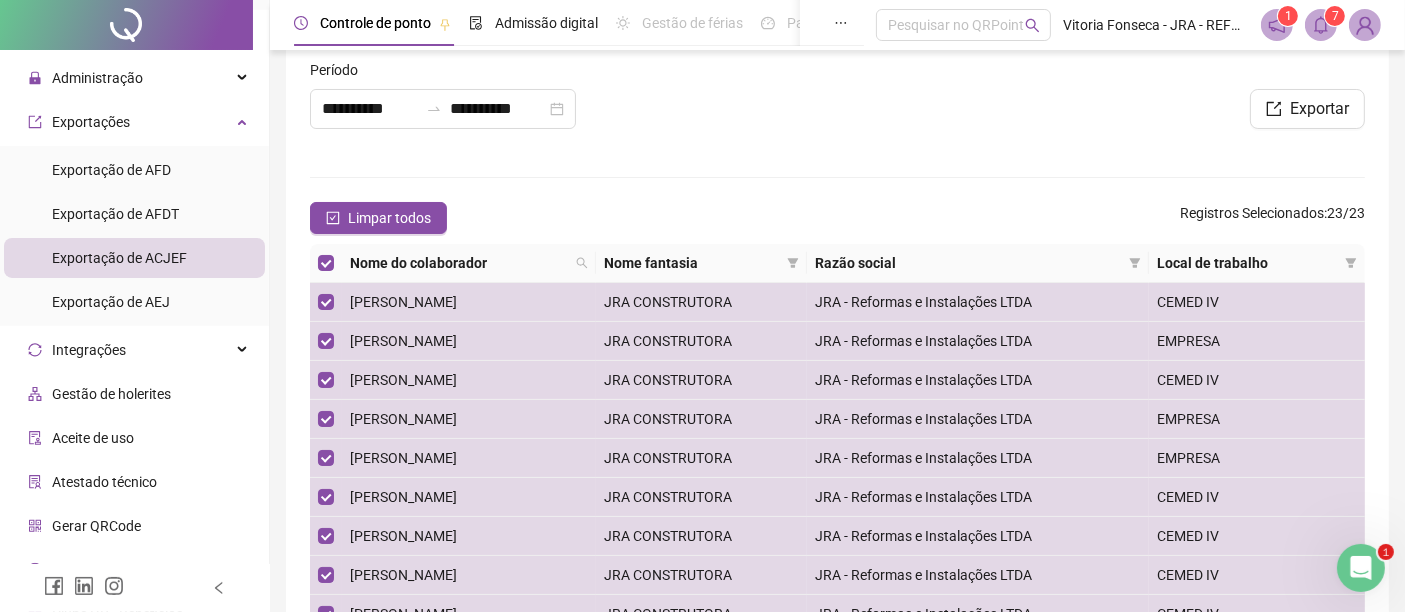 scroll, scrollTop: 254, scrollLeft: 0, axis: vertical 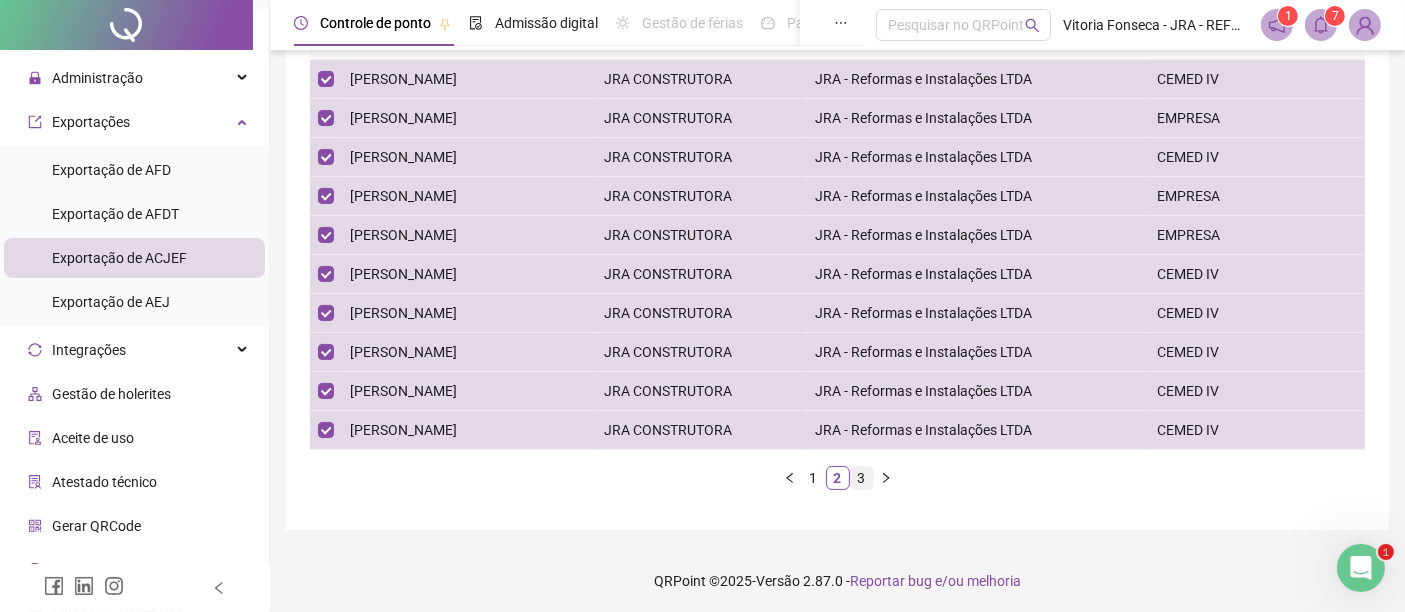 click on "3" at bounding box center (862, 478) 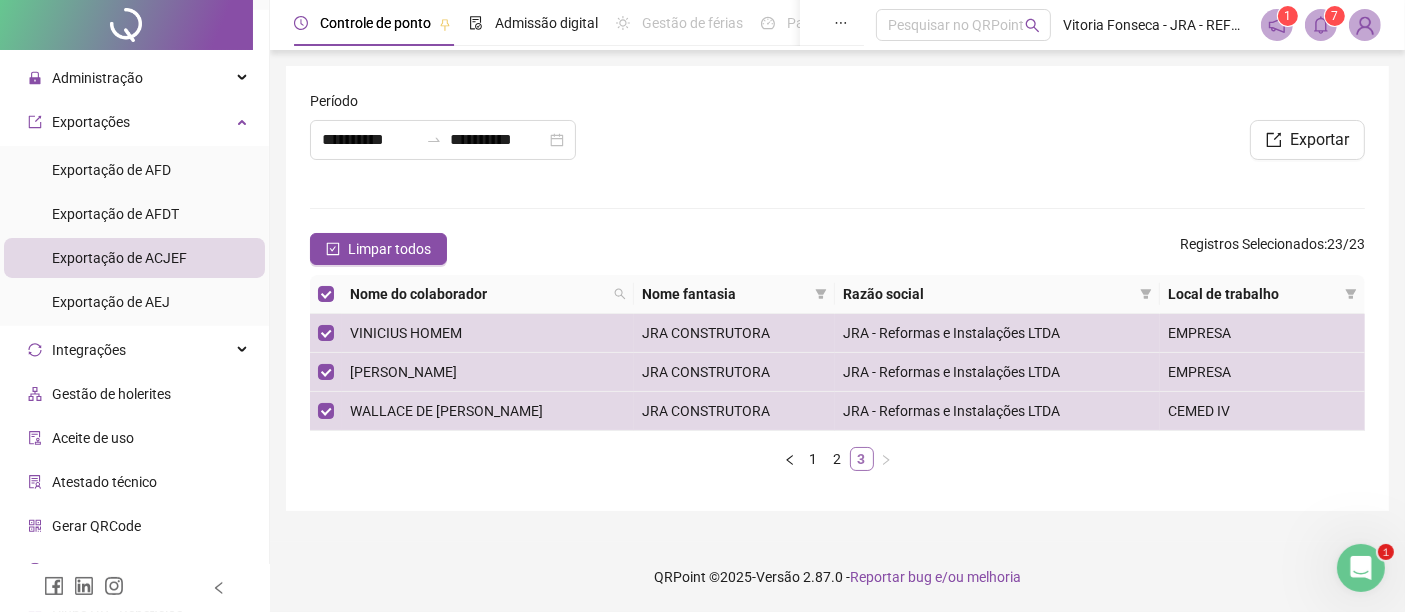 scroll, scrollTop: 0, scrollLeft: 0, axis: both 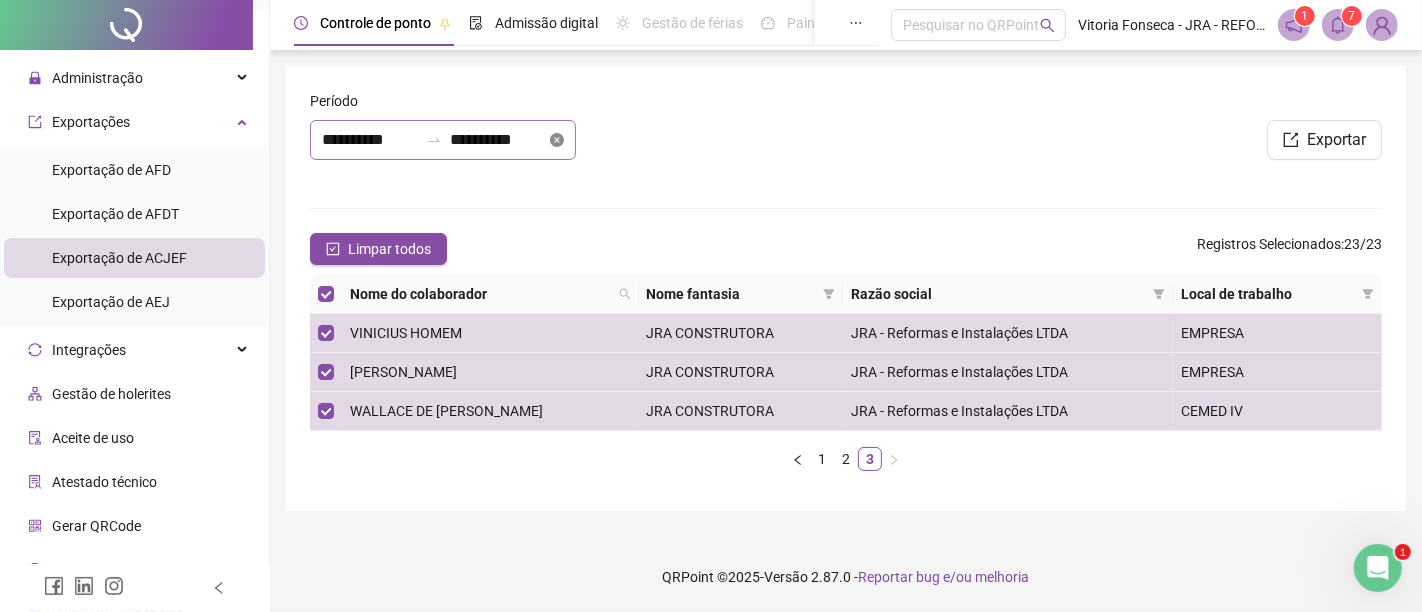 click 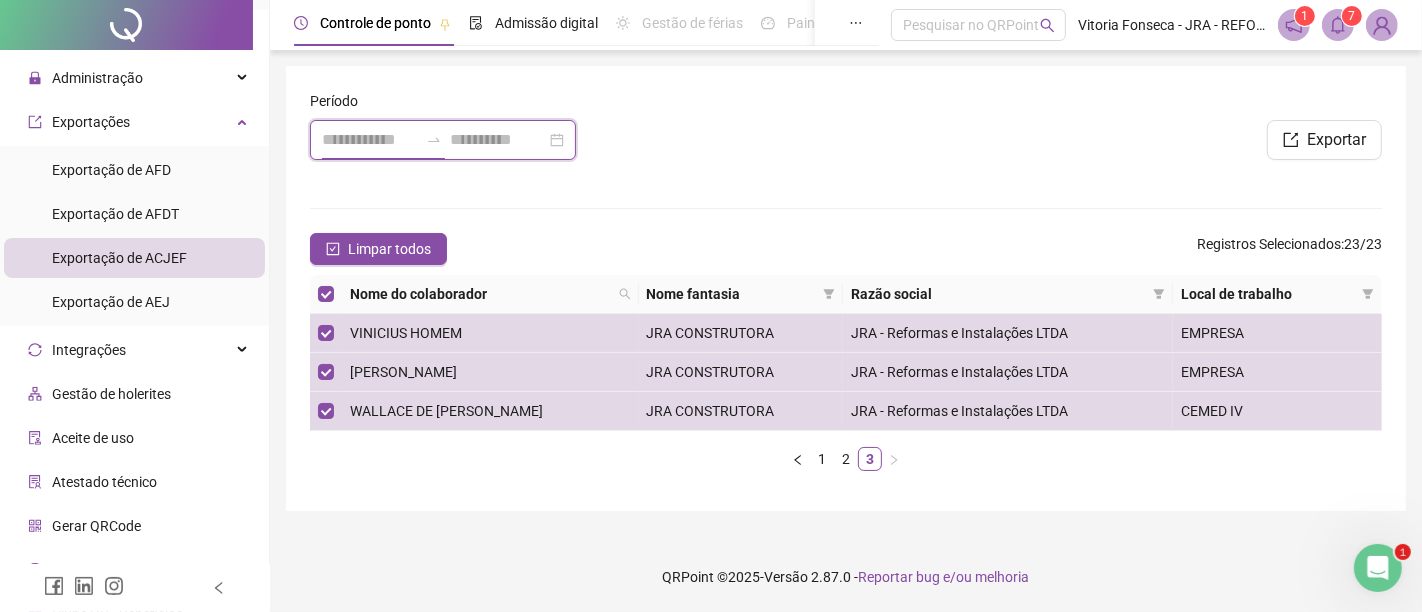 click at bounding box center (370, 140) 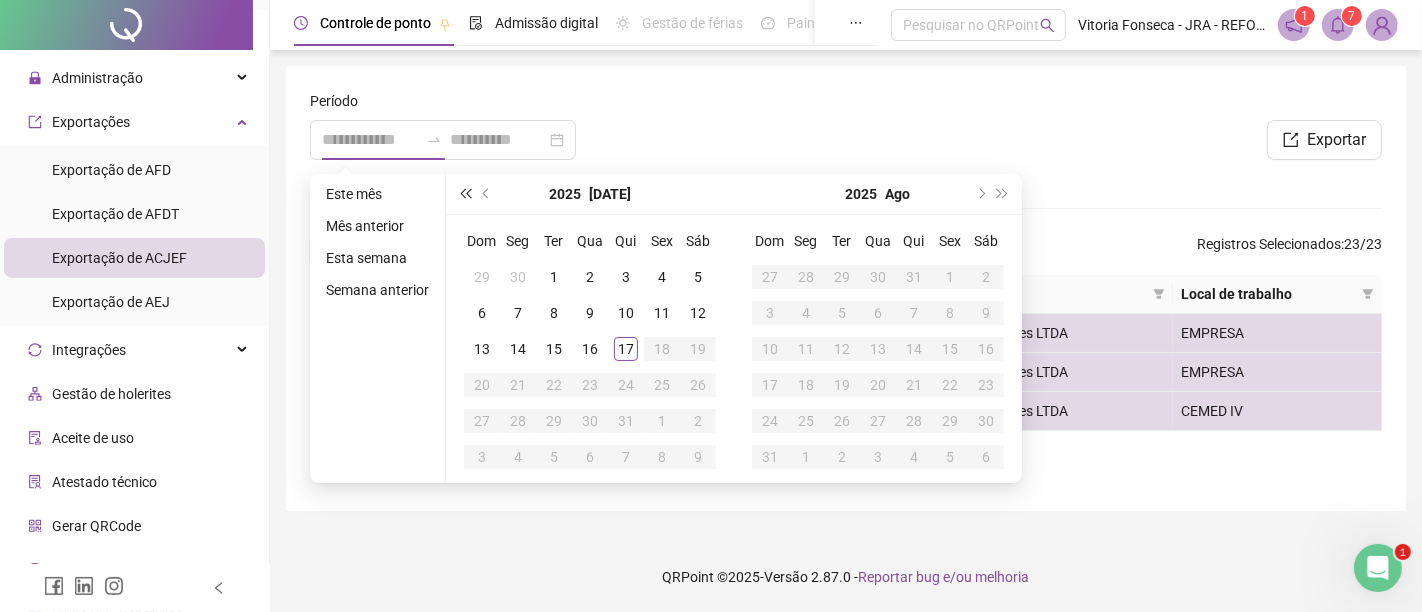 click at bounding box center (465, 194) 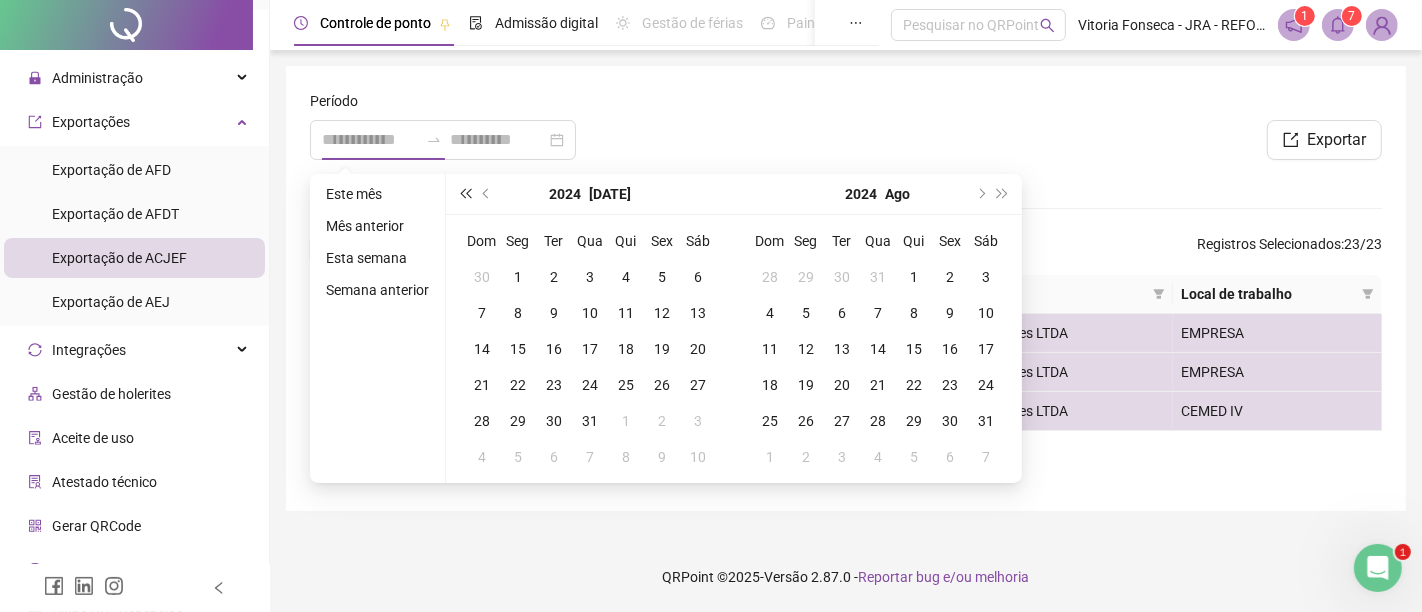 click at bounding box center [465, 194] 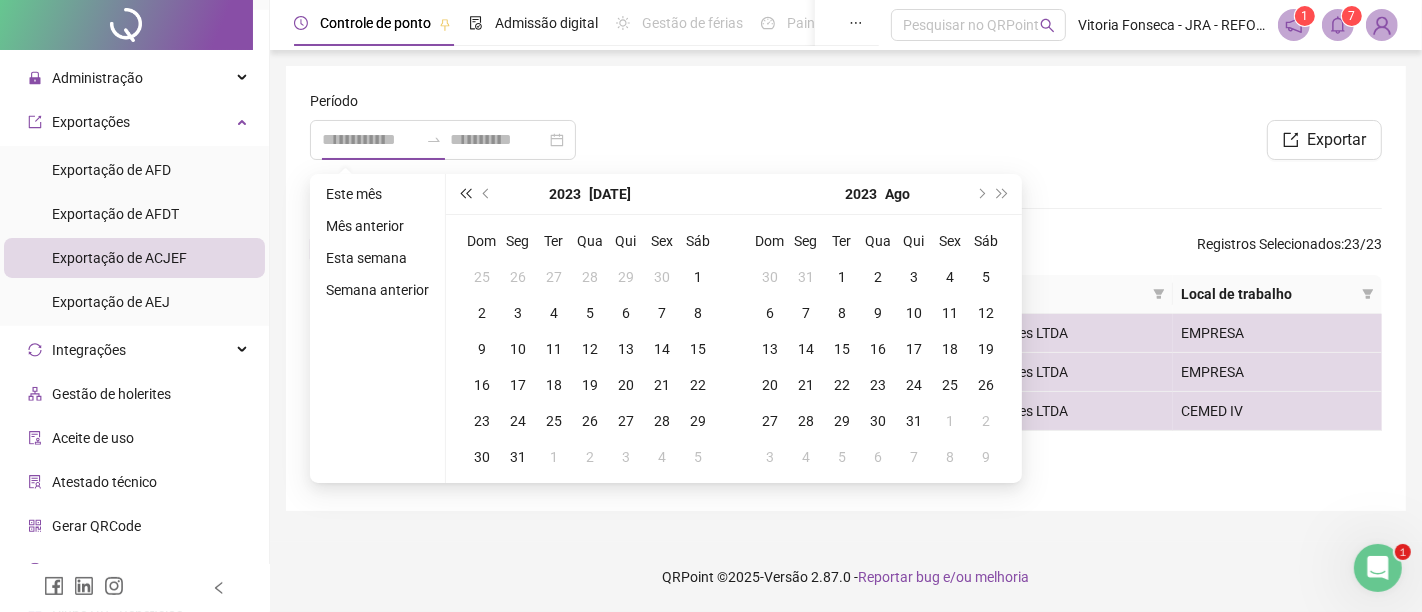 click at bounding box center (465, 194) 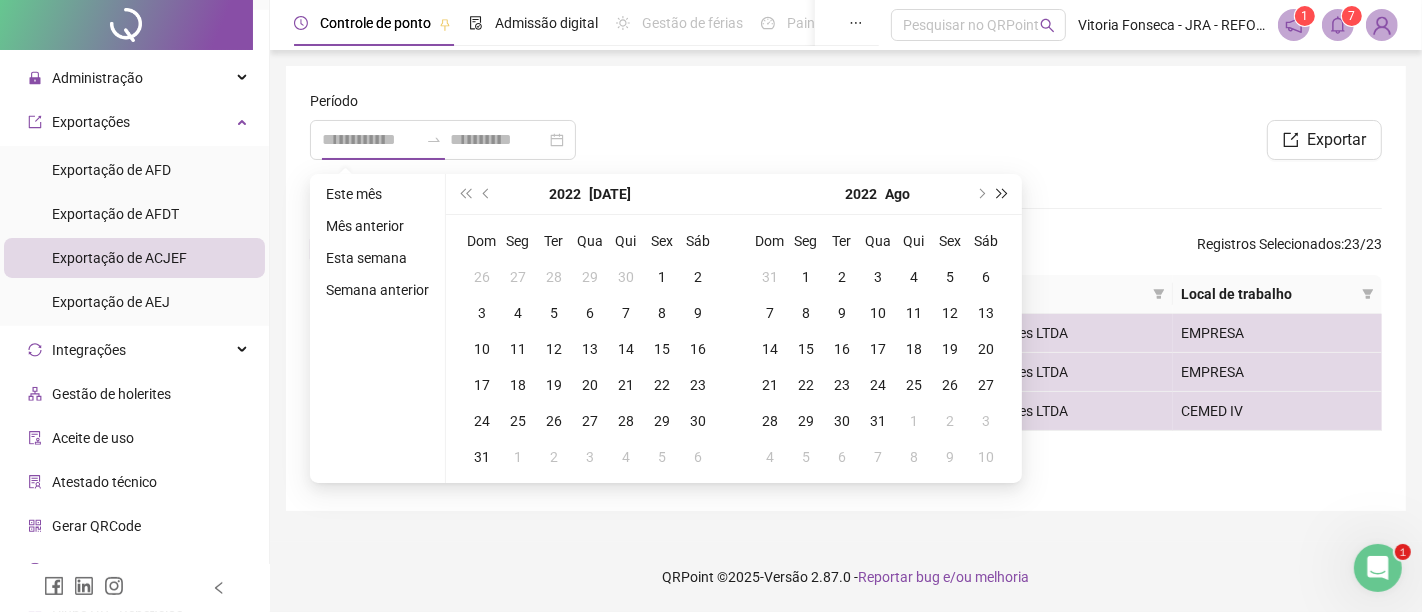 click at bounding box center [1003, 194] 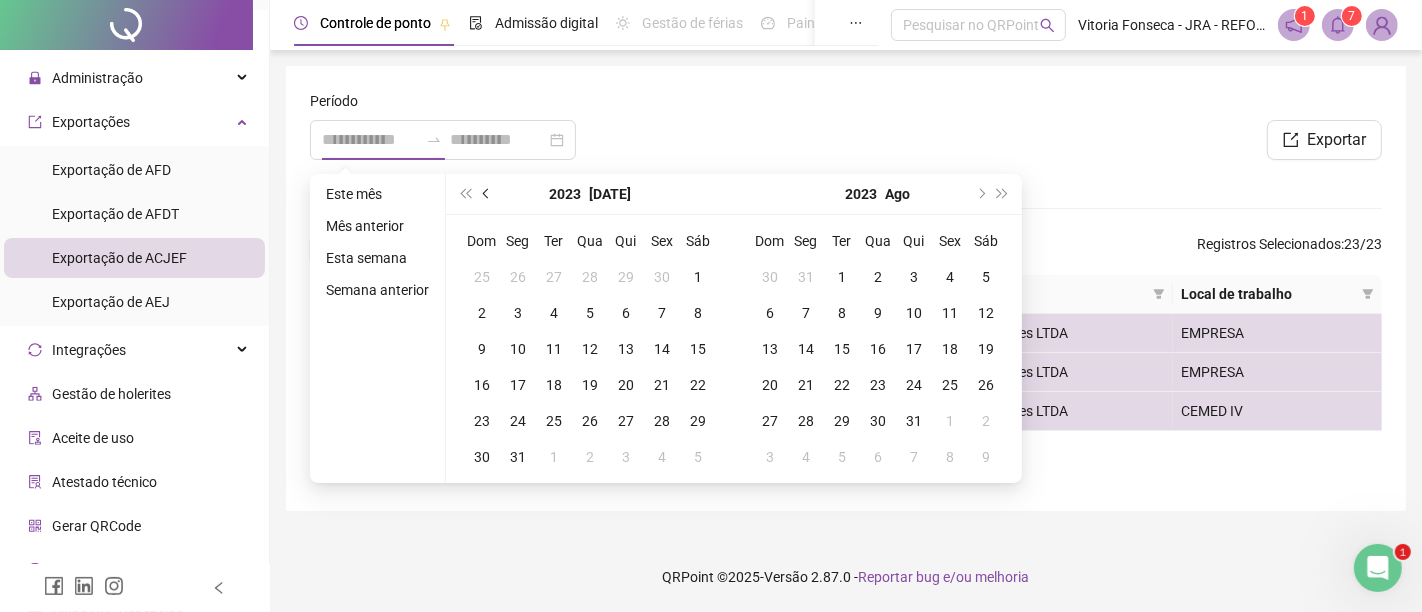 click at bounding box center [487, 194] 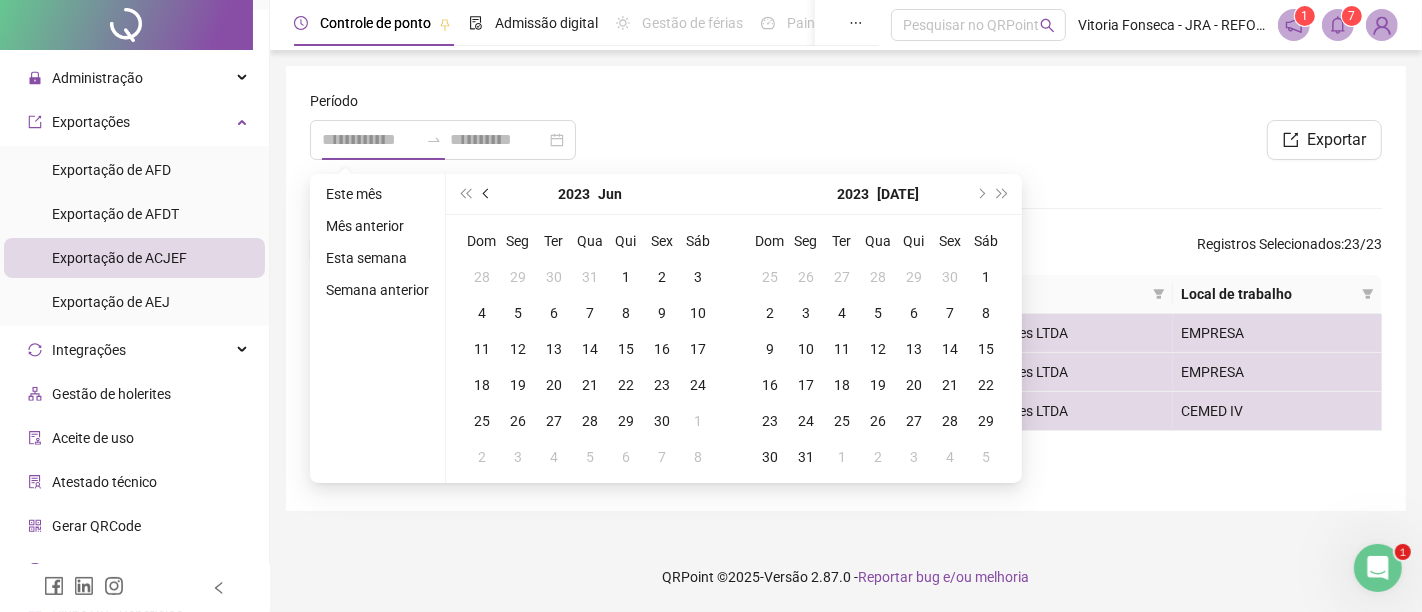 click at bounding box center [487, 194] 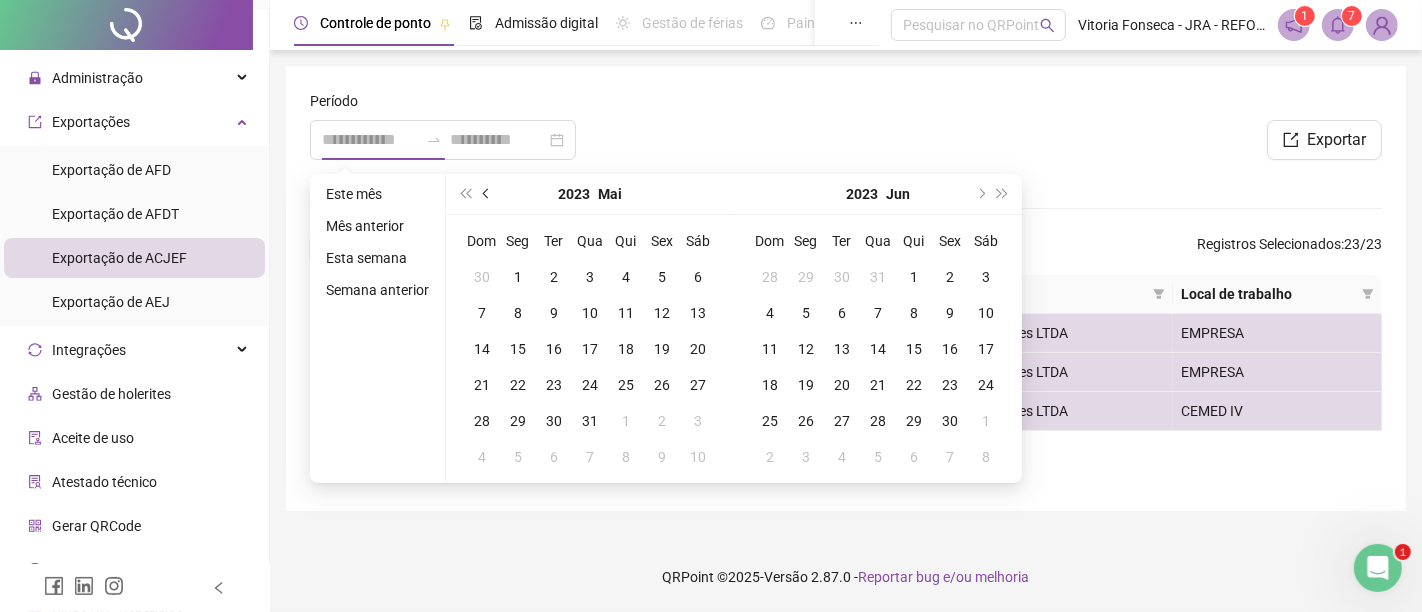 click at bounding box center (487, 194) 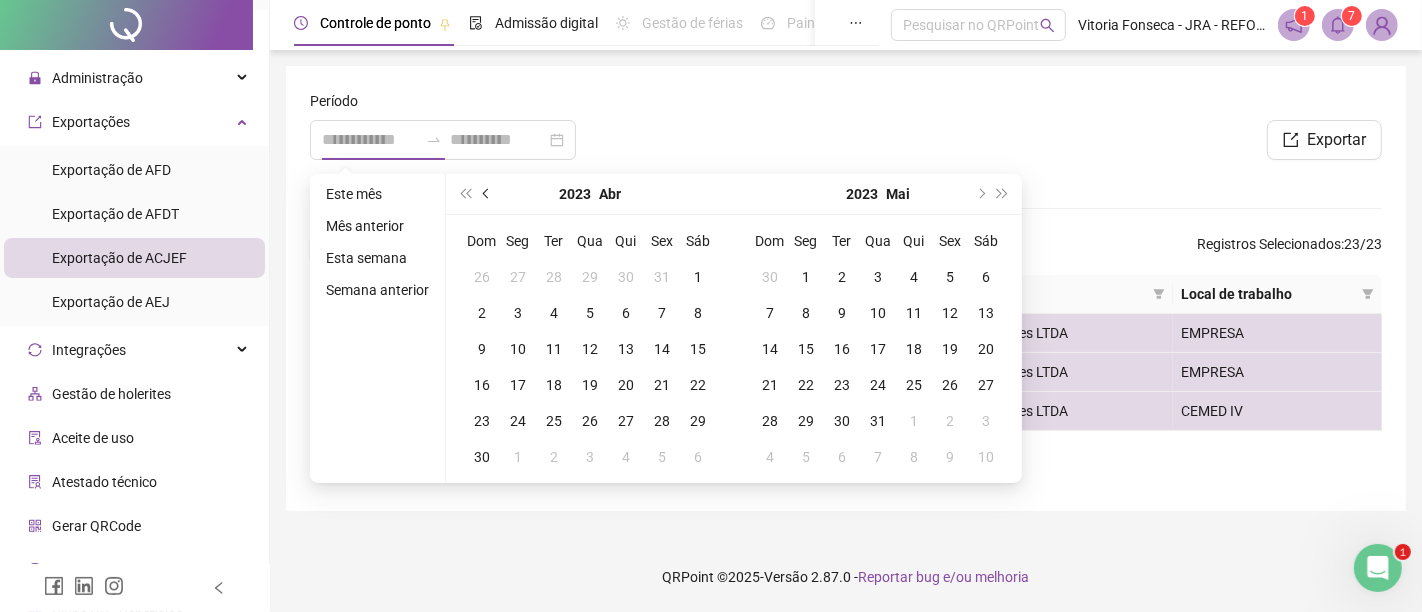 click at bounding box center (487, 194) 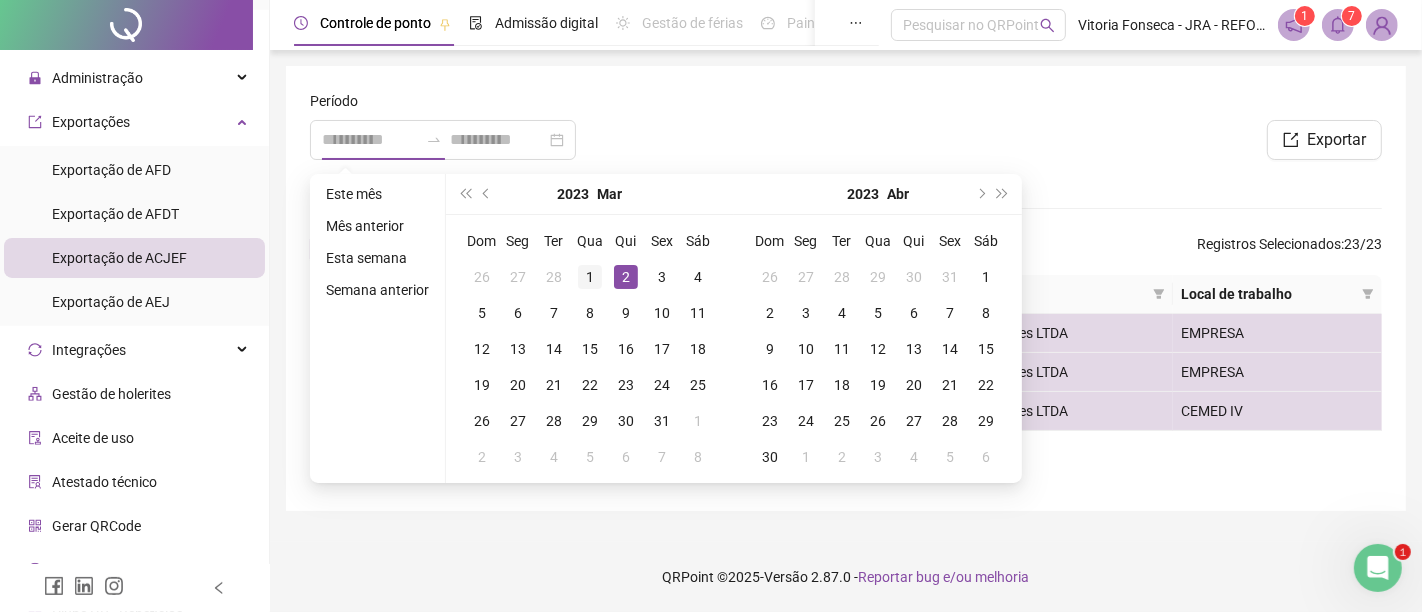 type on "**********" 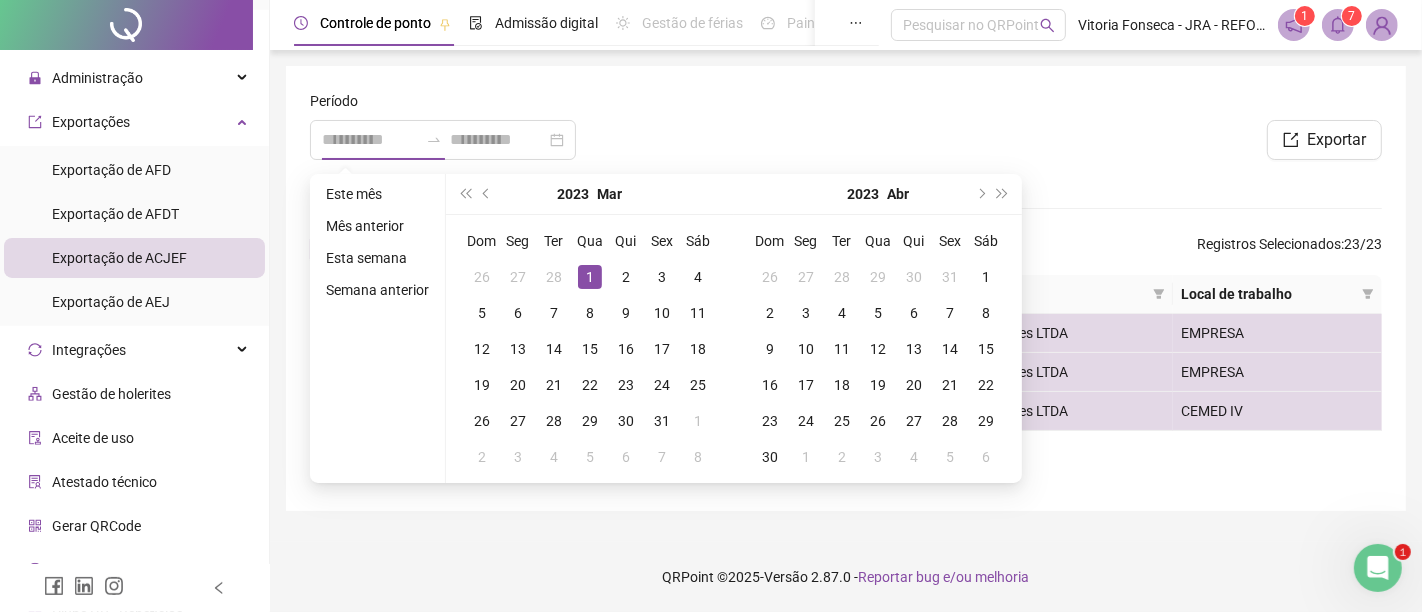 click on "1" at bounding box center (590, 277) 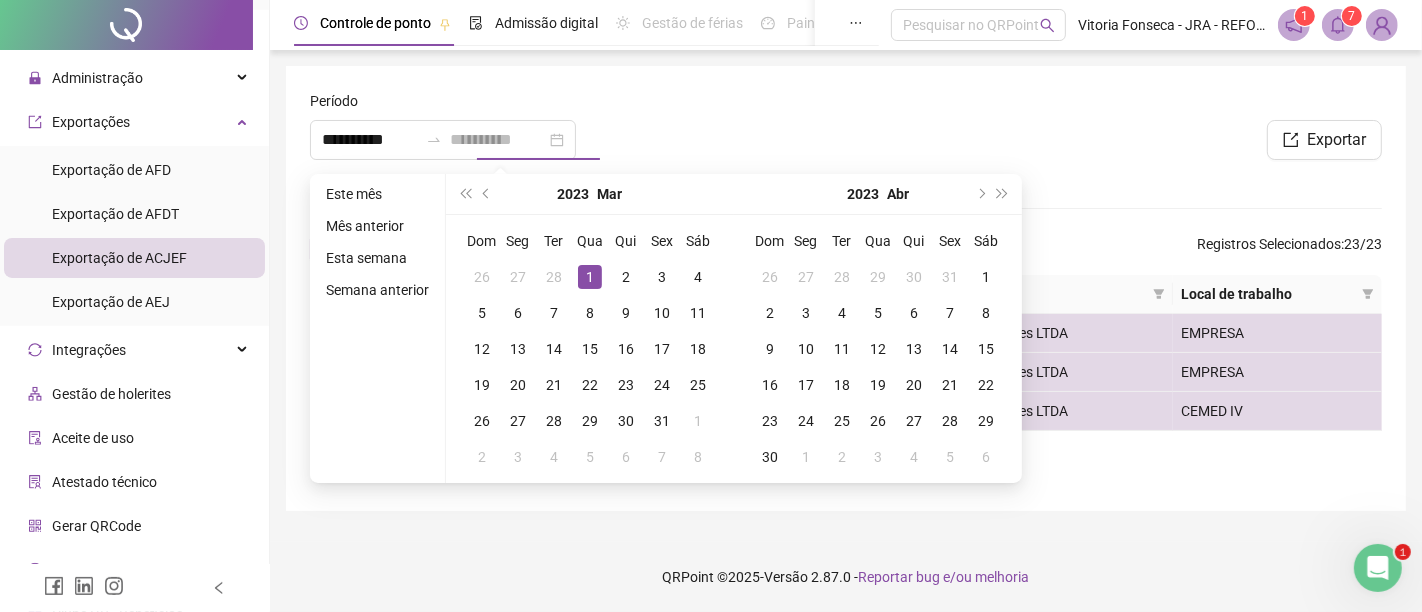 click on "1" at bounding box center (590, 277) 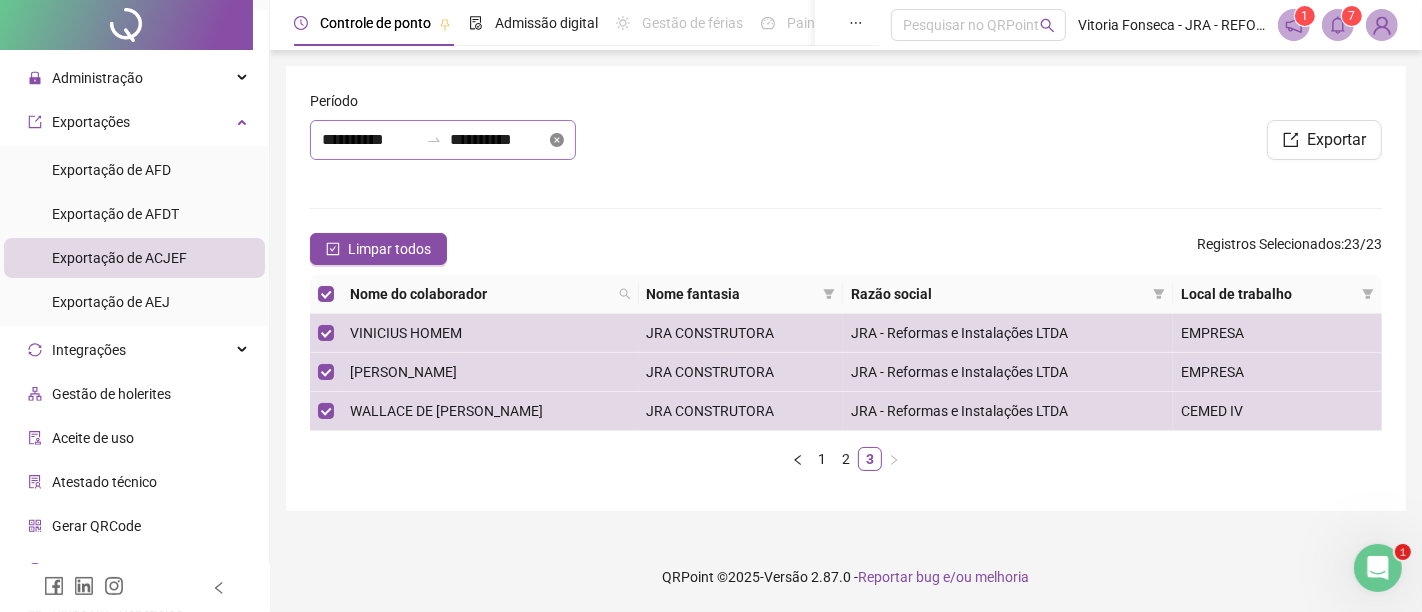 click 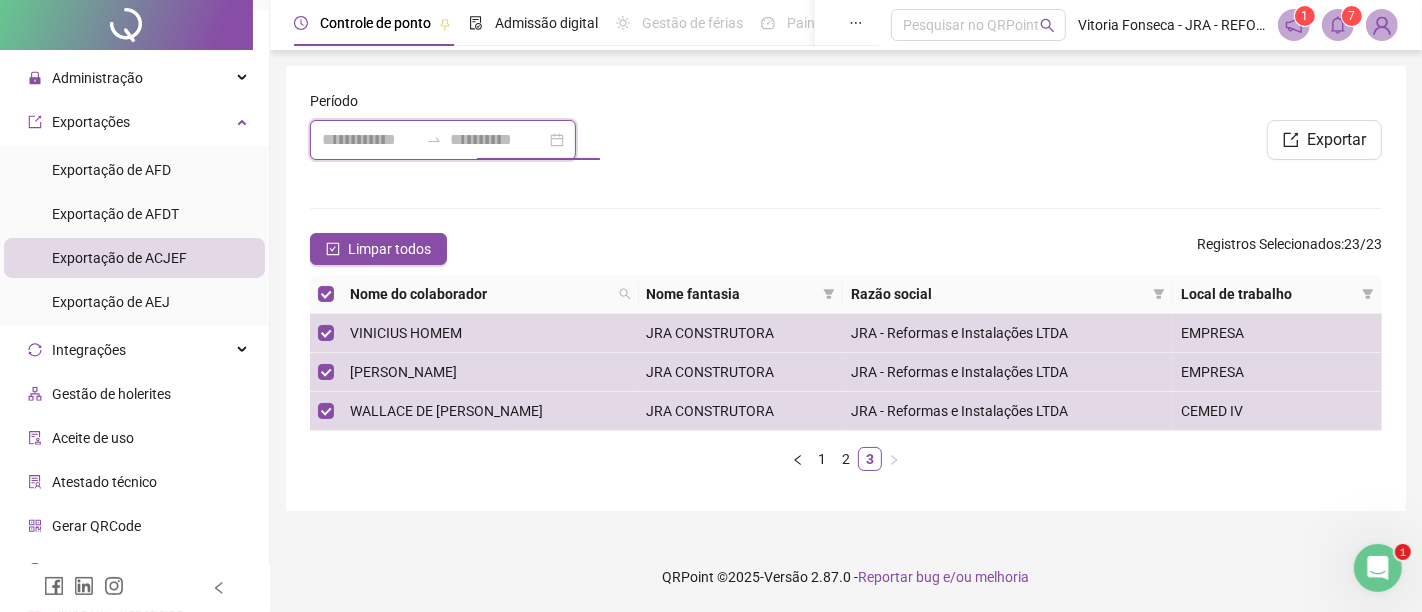 click at bounding box center [498, 140] 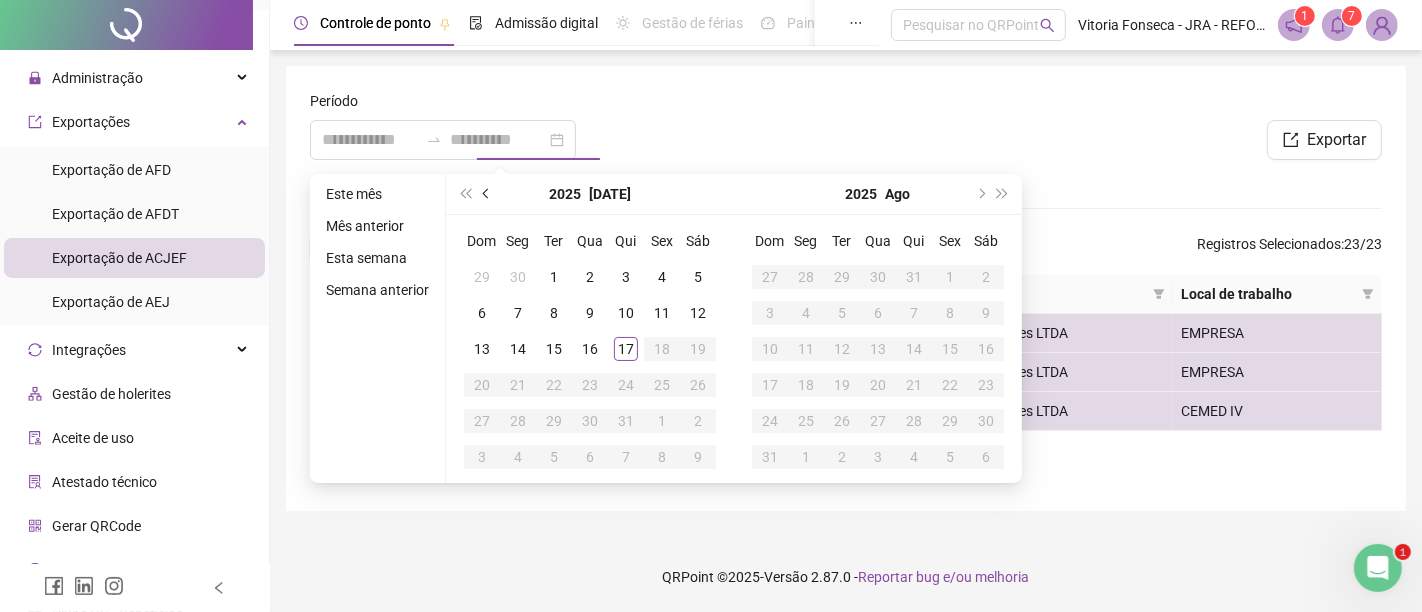 click at bounding box center (487, 194) 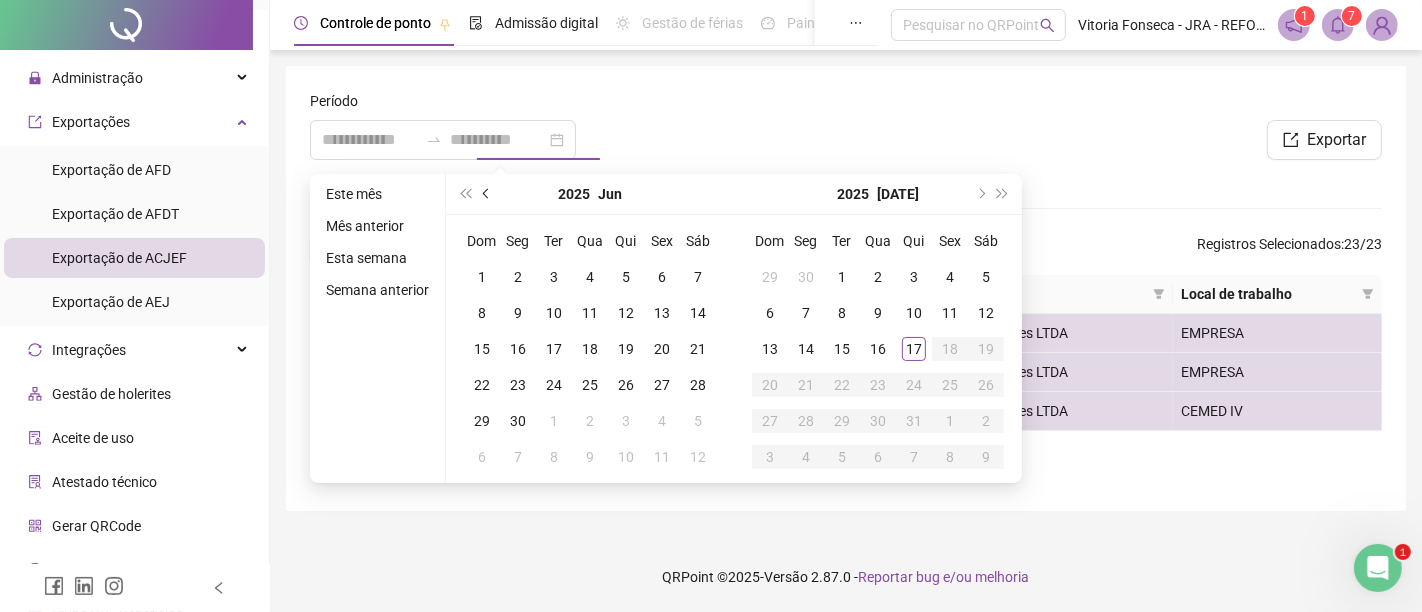 click at bounding box center [487, 194] 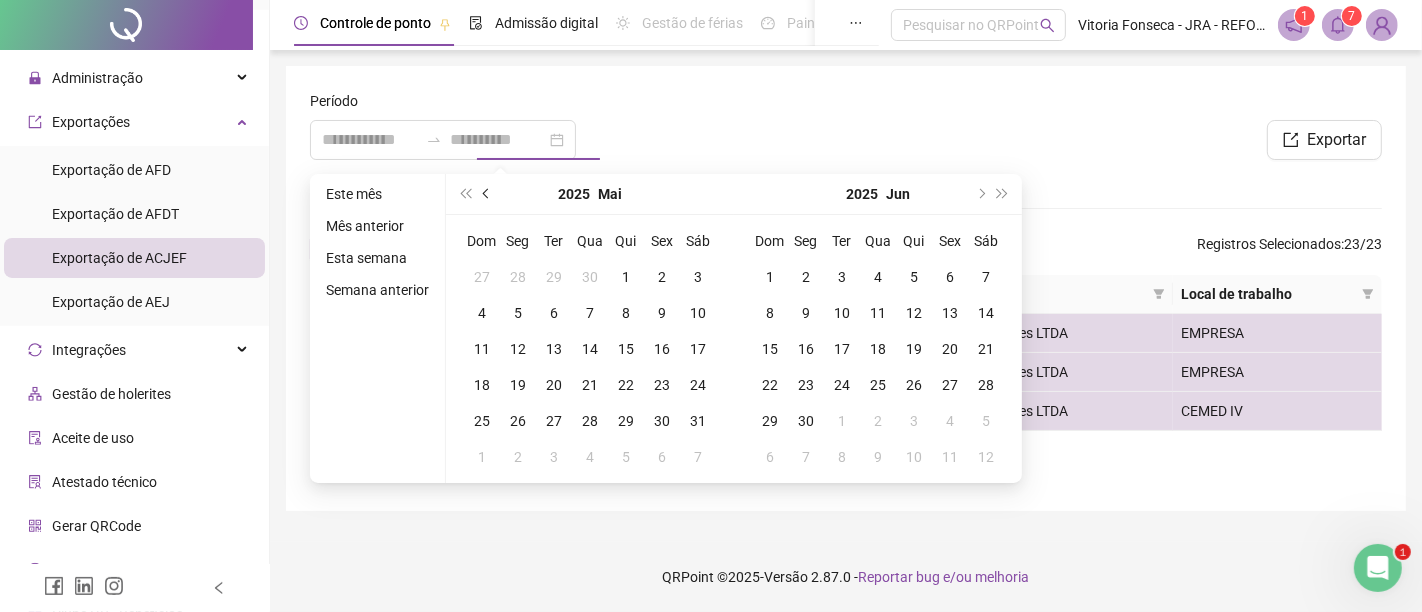 click at bounding box center [487, 194] 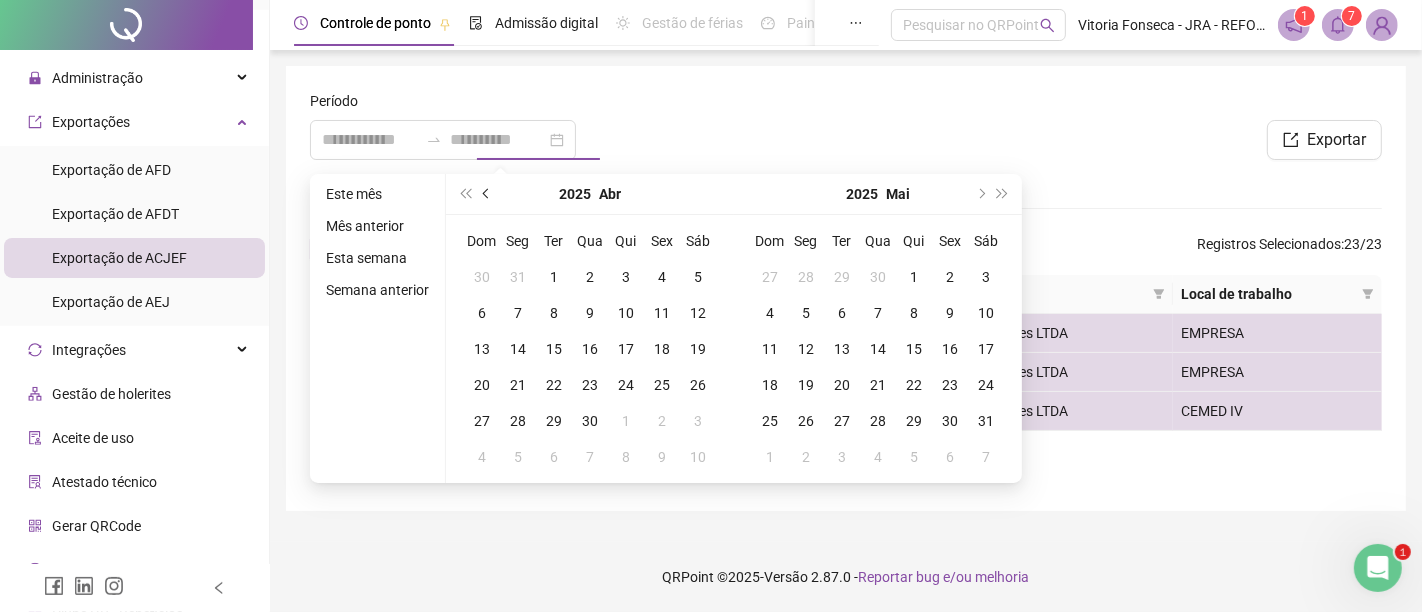 click at bounding box center [487, 194] 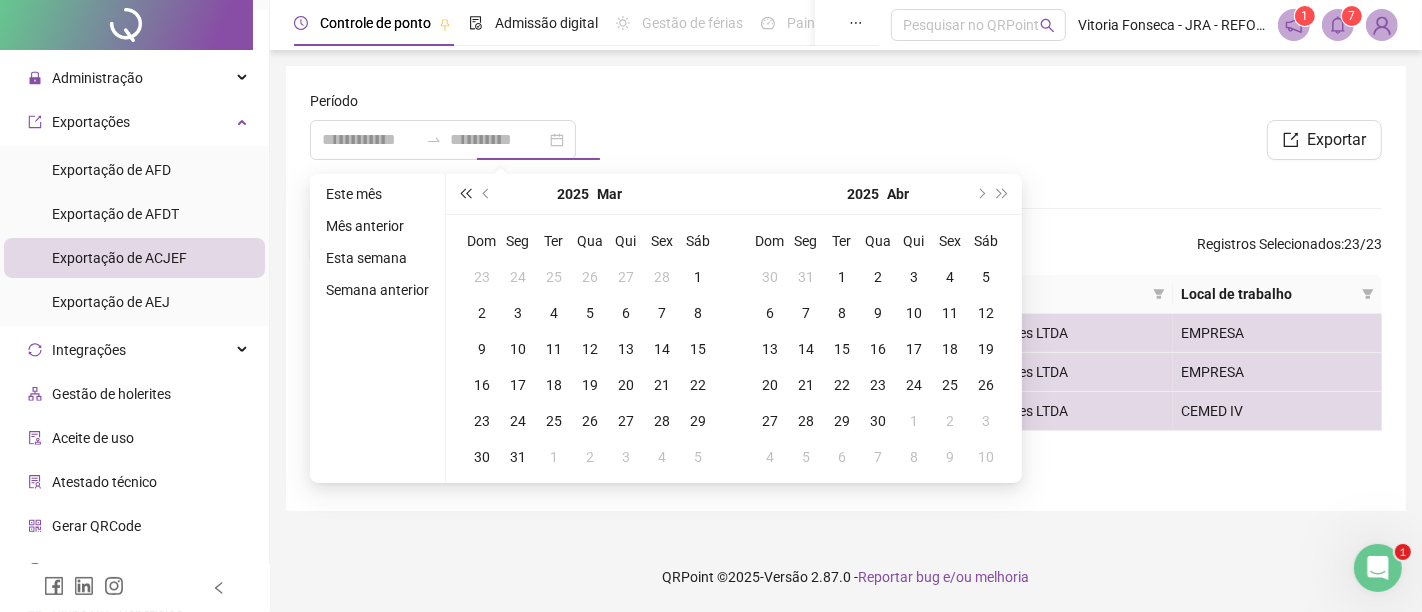 click at bounding box center [465, 194] 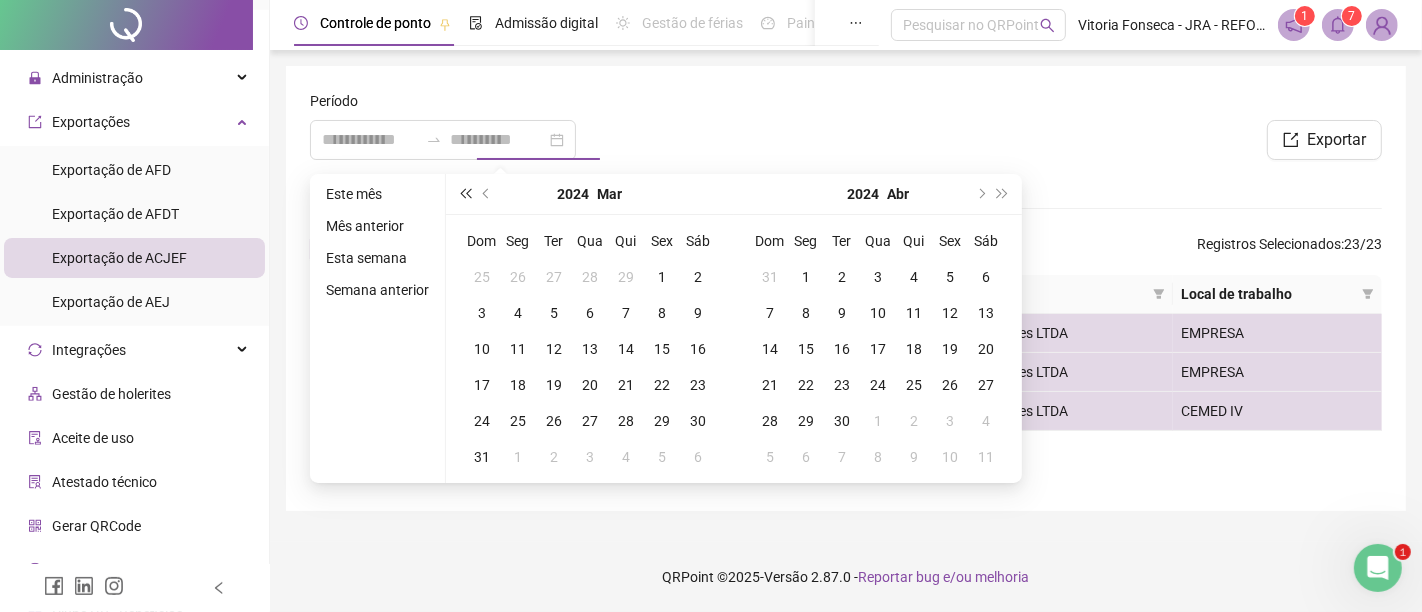 click at bounding box center (465, 194) 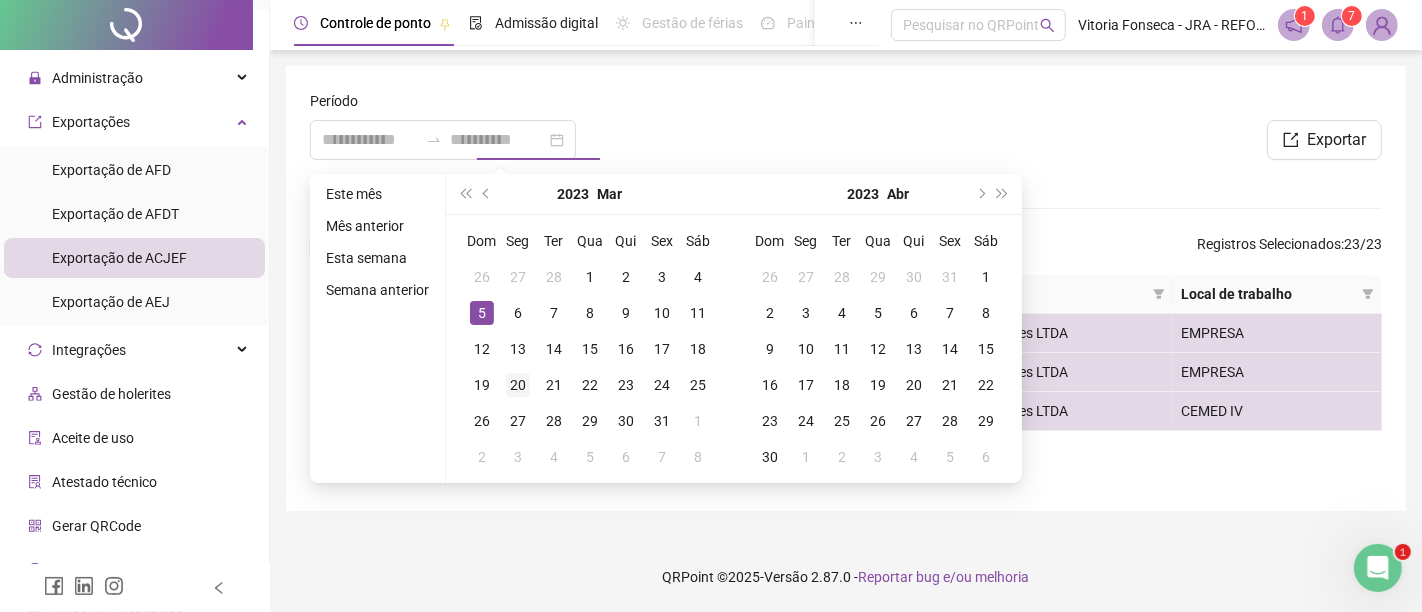 type on "**********" 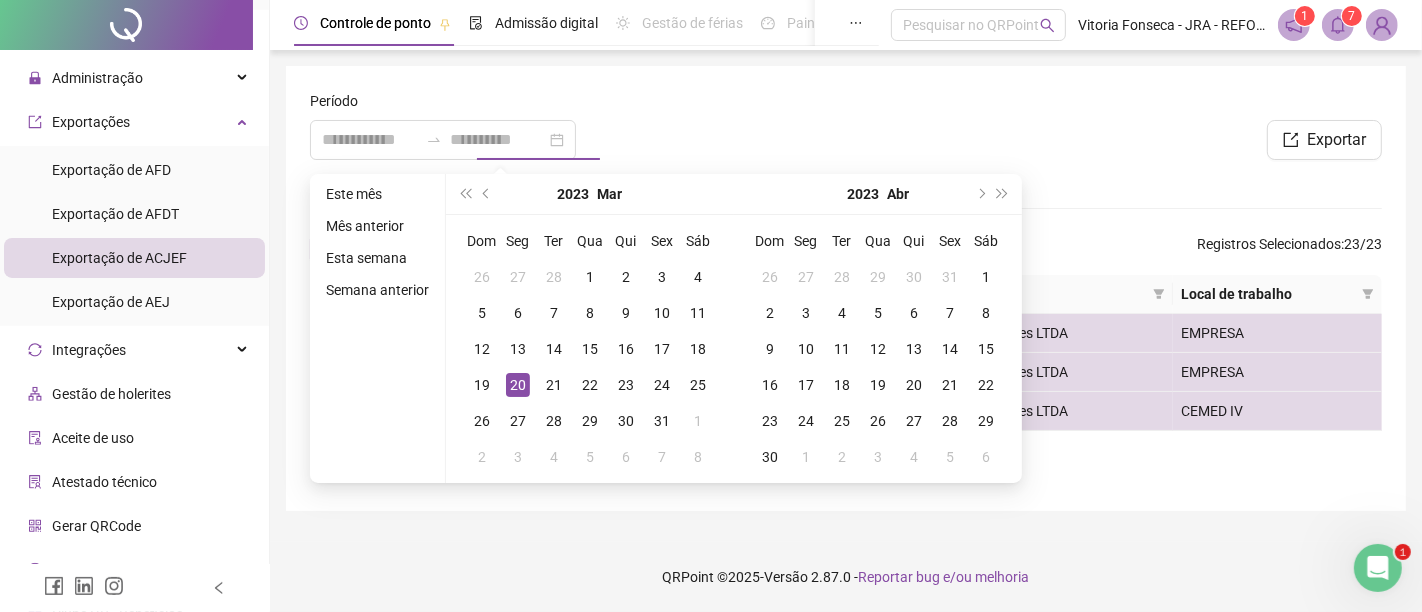 click on "20" at bounding box center (518, 385) 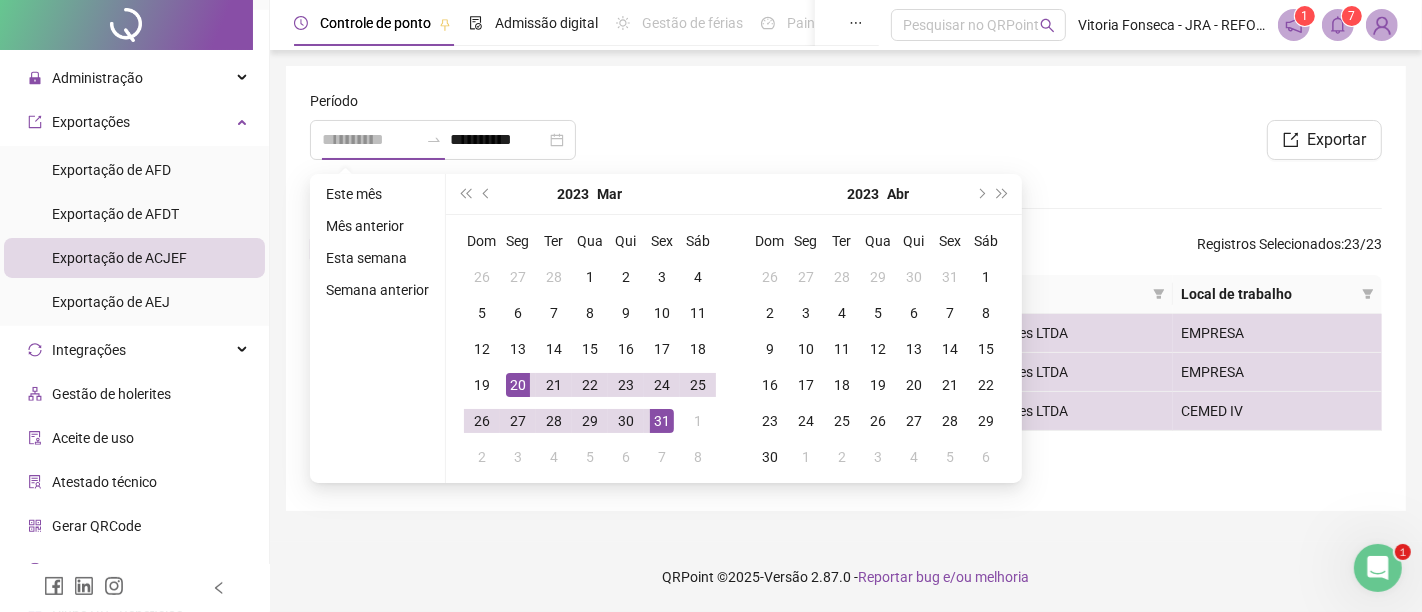click on "31" at bounding box center [662, 421] 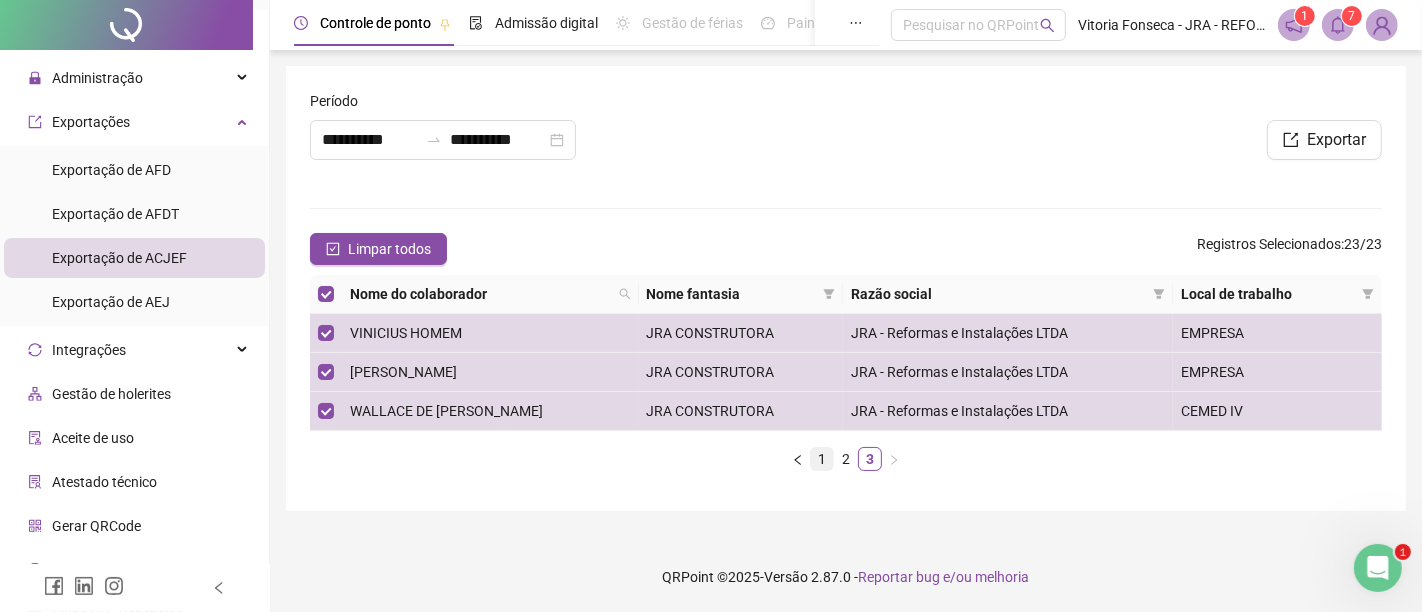 click on "1" at bounding box center (822, 459) 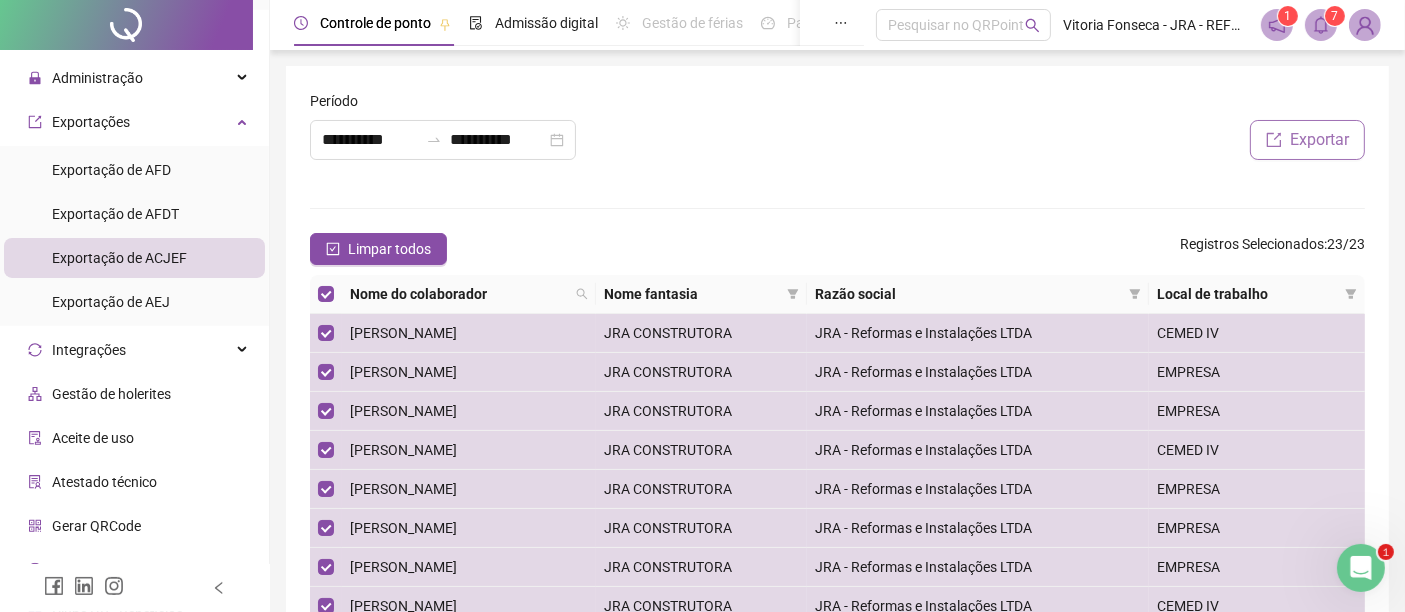 click on "Exportar" at bounding box center [1319, 140] 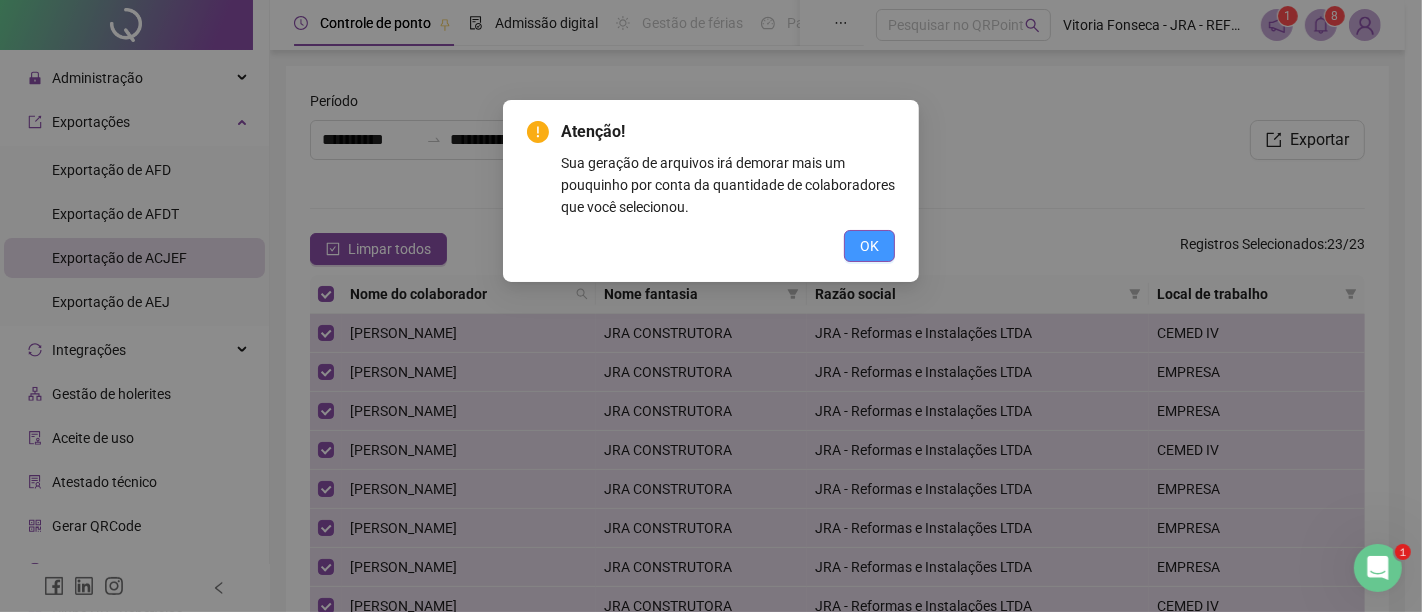 click on "OK" at bounding box center (869, 246) 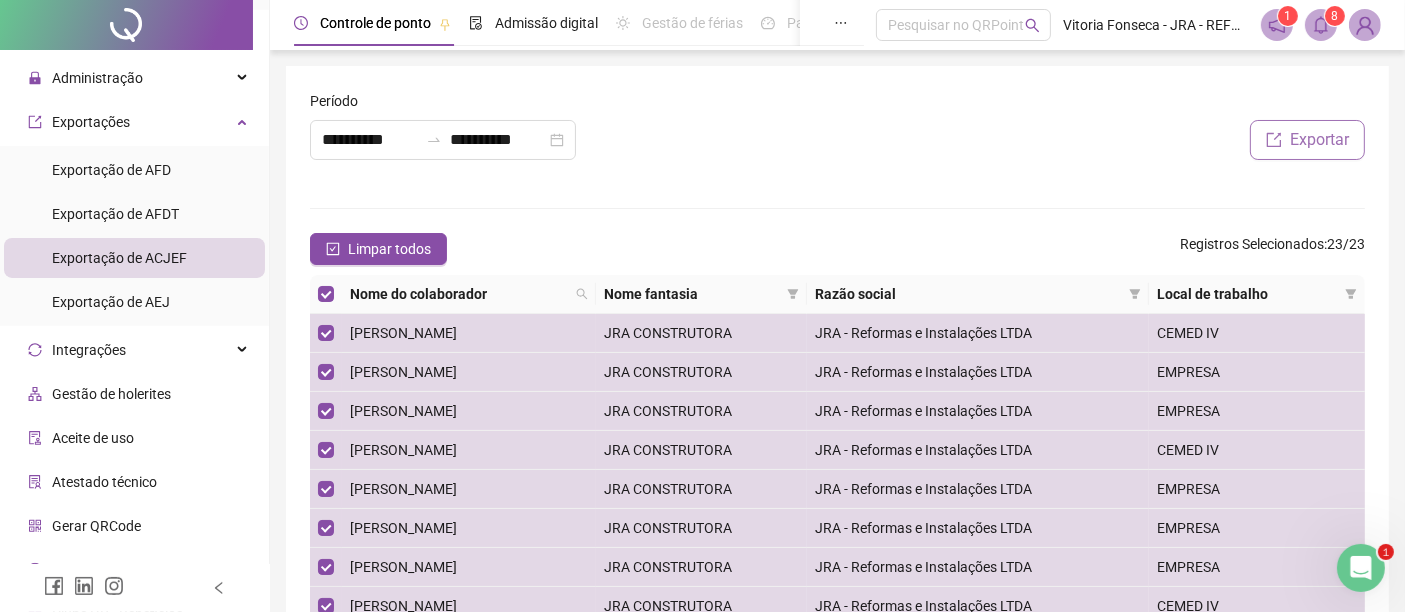 click on "Exportar" at bounding box center [1319, 140] 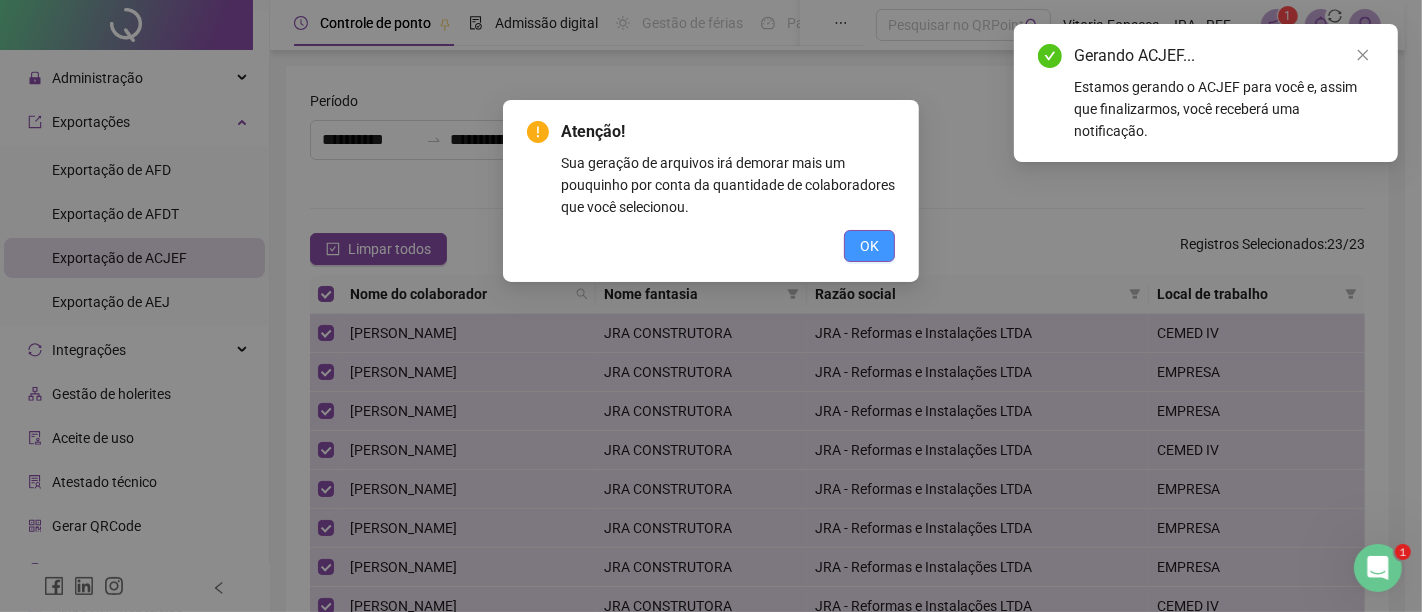 click on "OK" at bounding box center [869, 246] 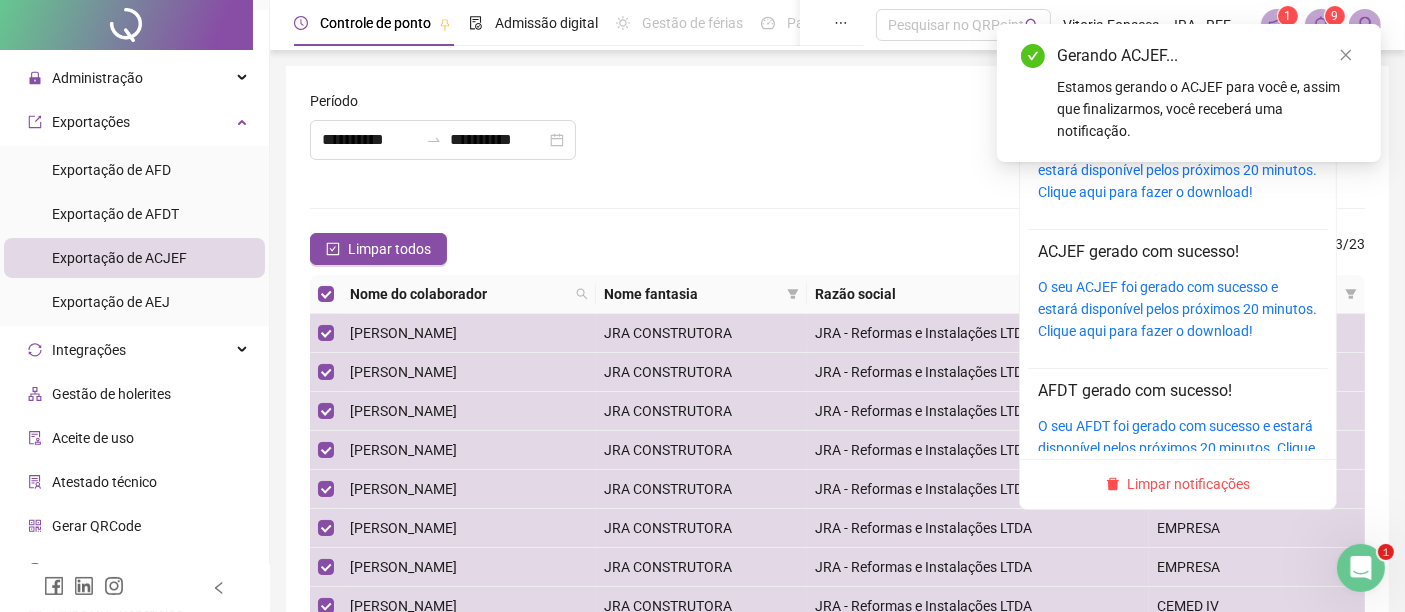 click 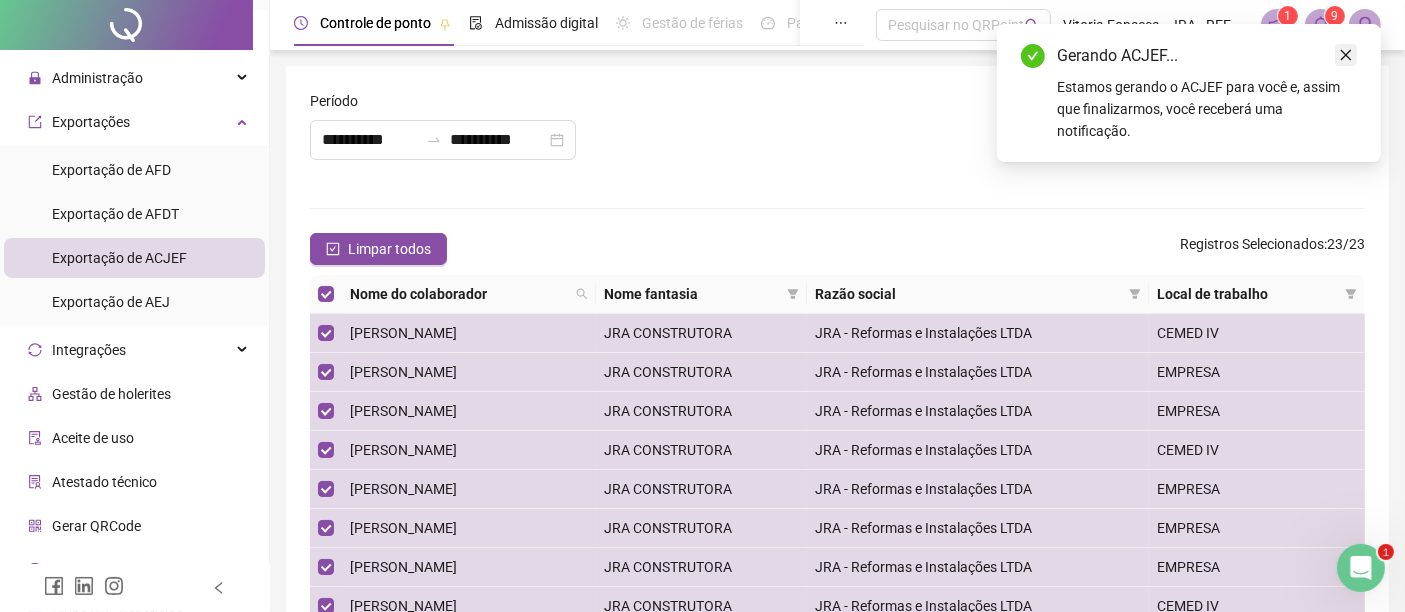 click 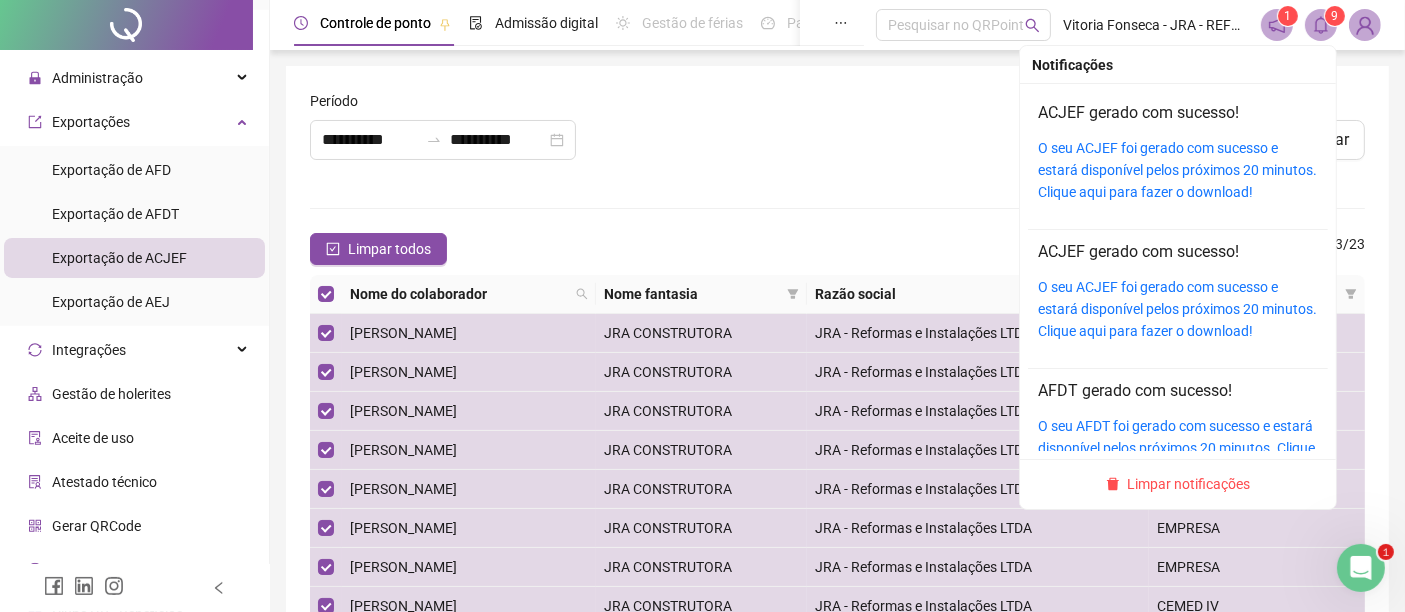 click 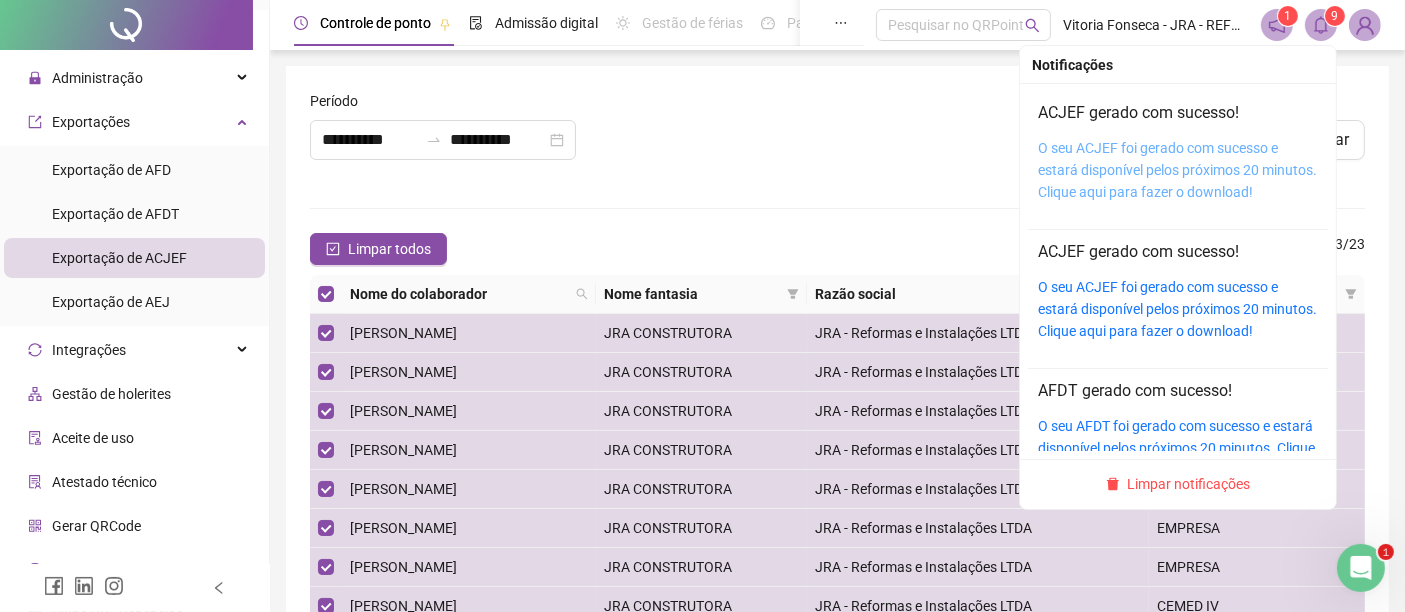 click on "O seu ACJEF foi gerado com sucesso e estará disponível pelos próximos 20 minutos.
Clique aqui para fazer o download!" at bounding box center (1177, 170) 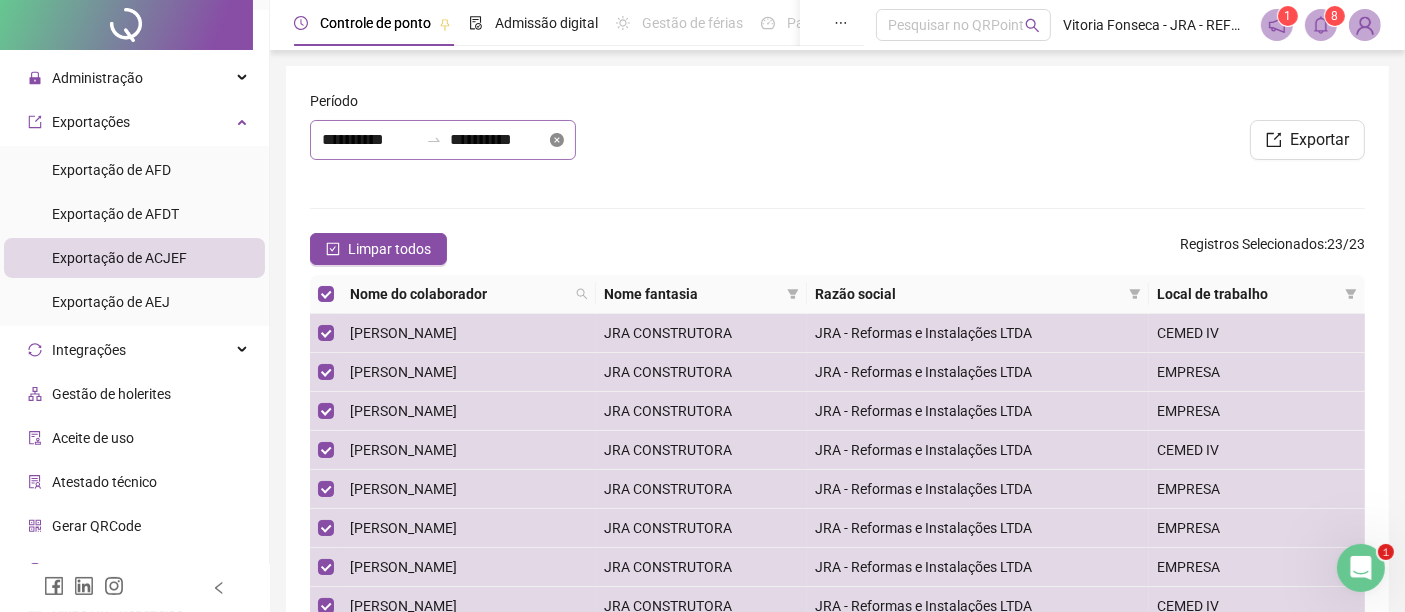 click 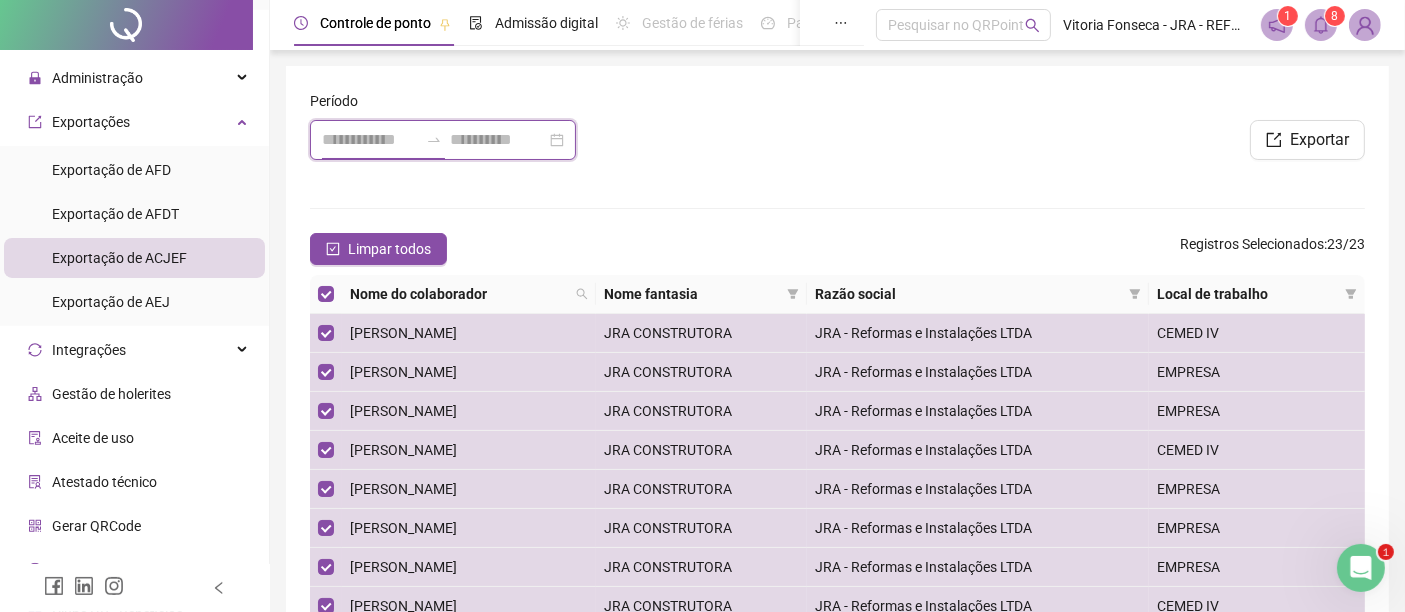 click at bounding box center [370, 140] 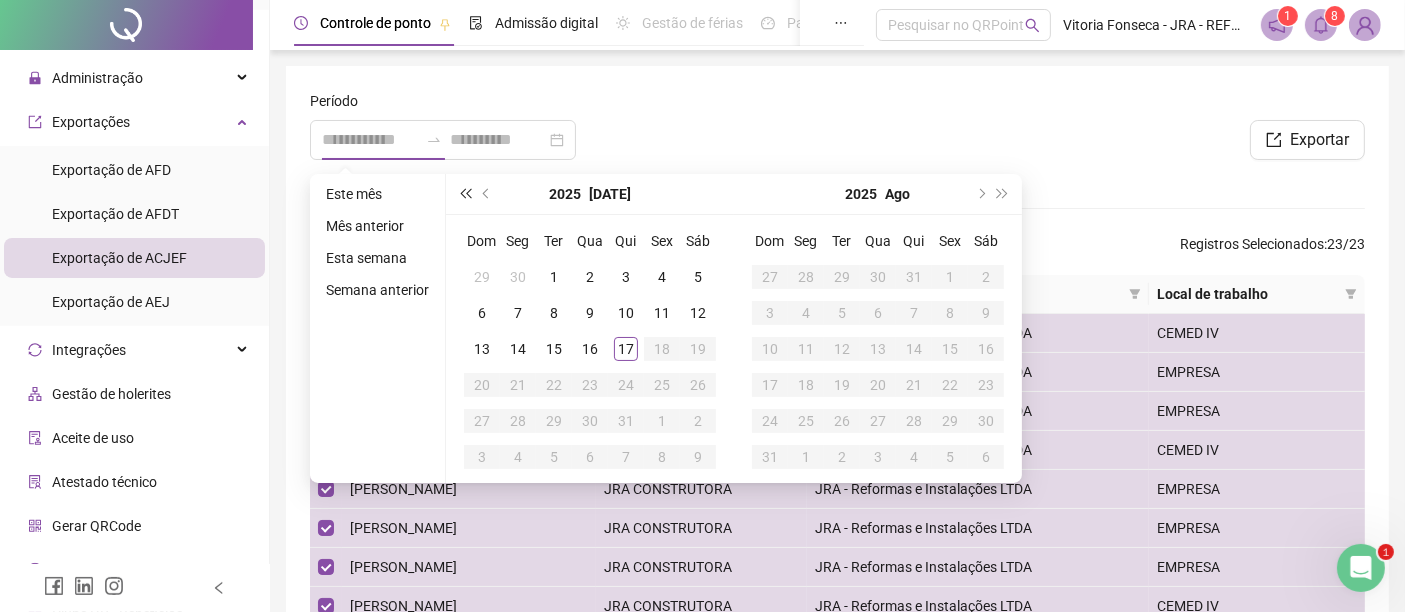 click at bounding box center (465, 194) 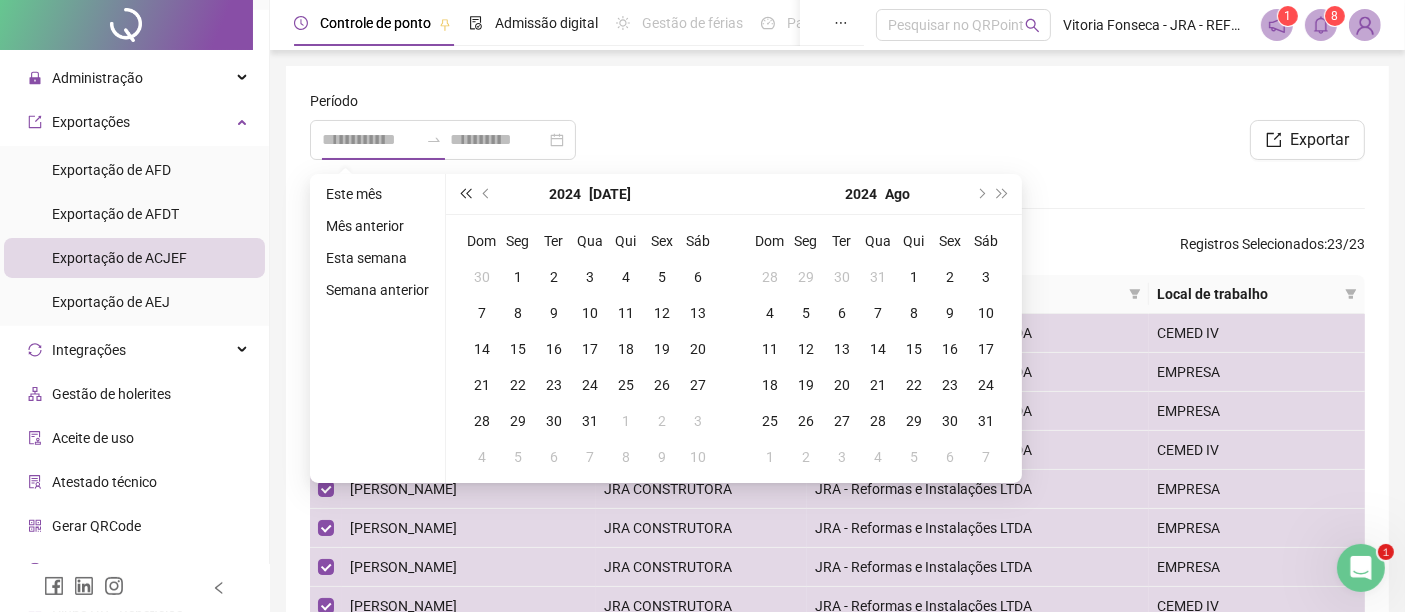 click at bounding box center [465, 194] 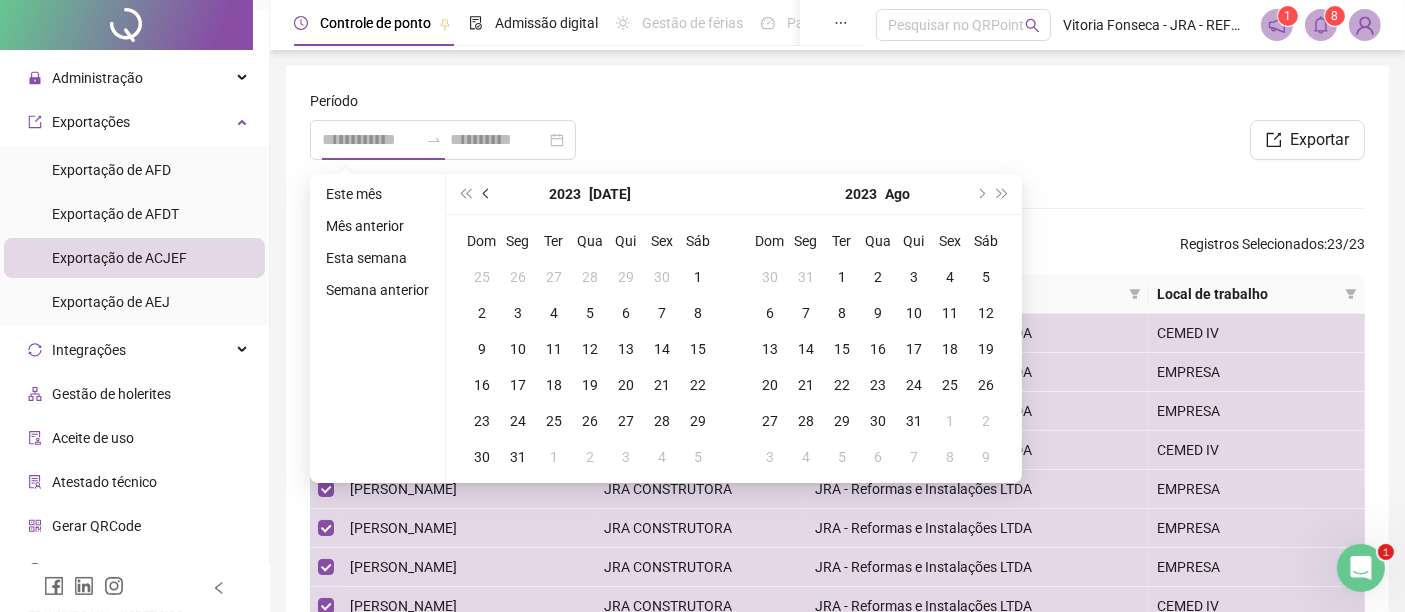 click at bounding box center [488, 194] 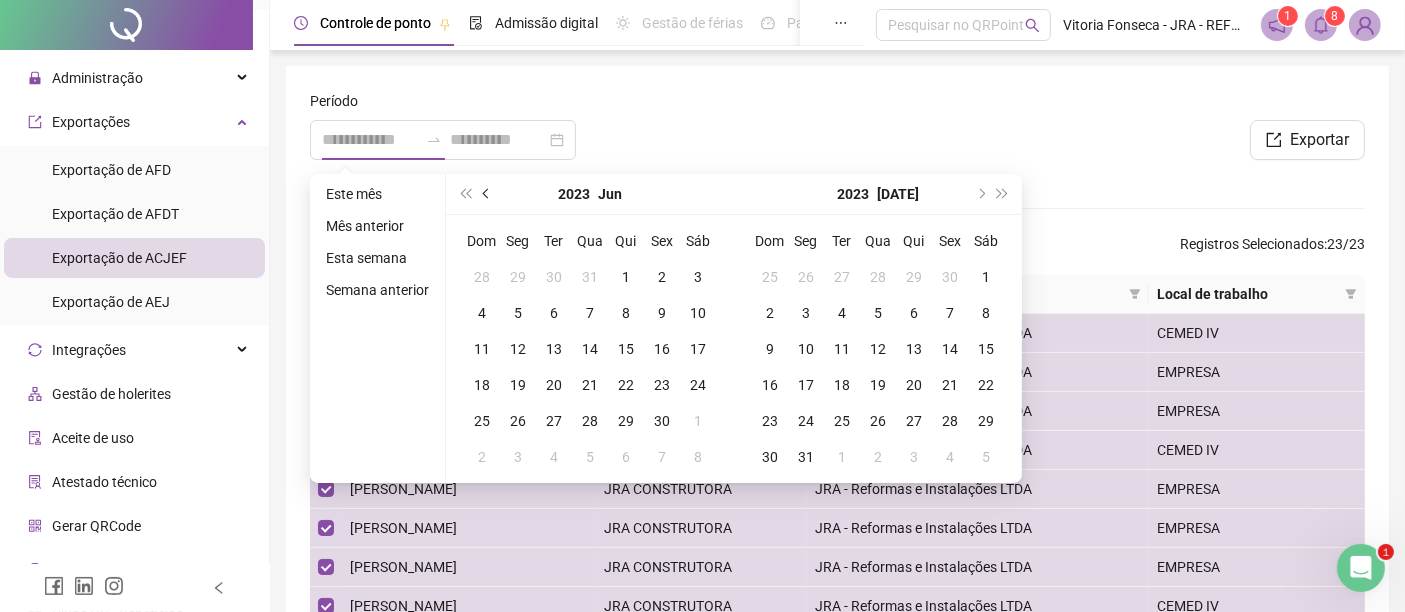 click at bounding box center (488, 194) 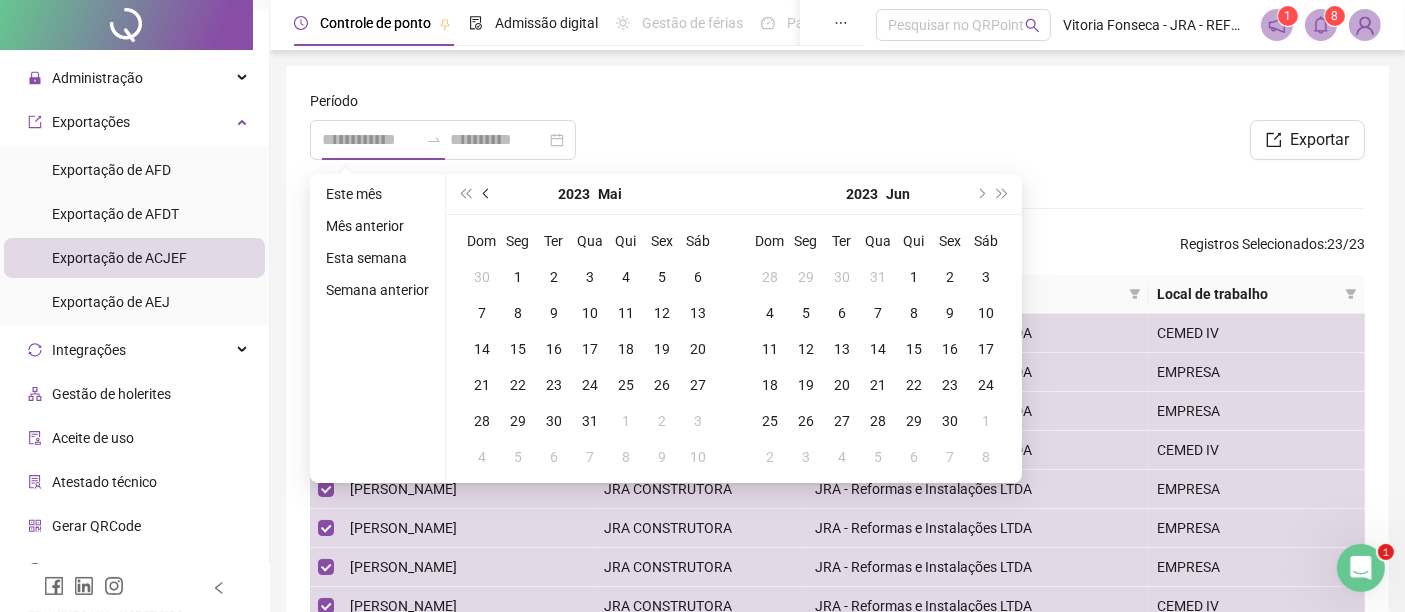click at bounding box center [488, 194] 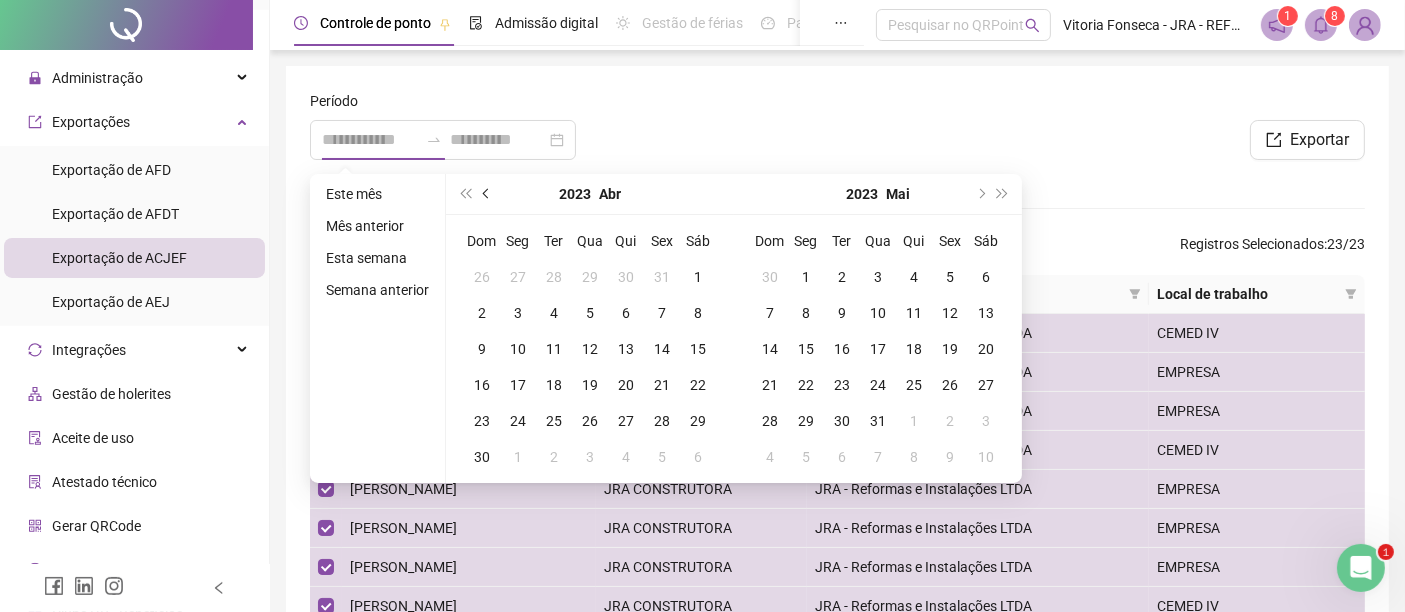 click at bounding box center (488, 194) 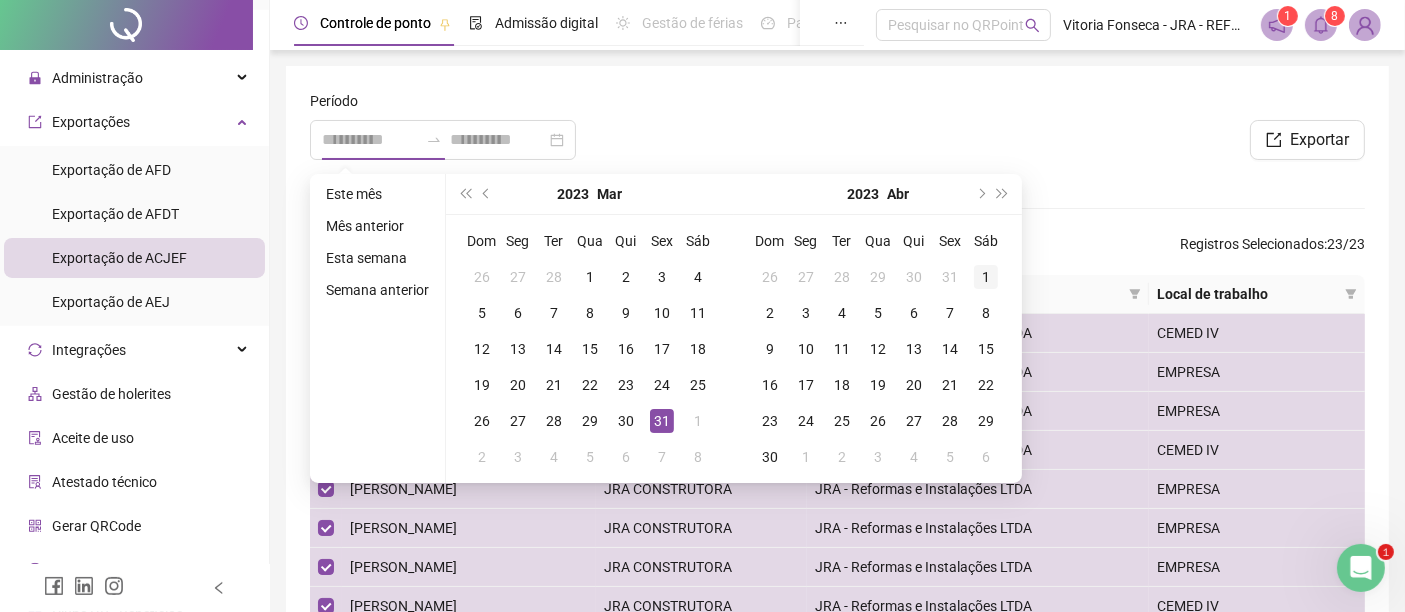 type on "**********" 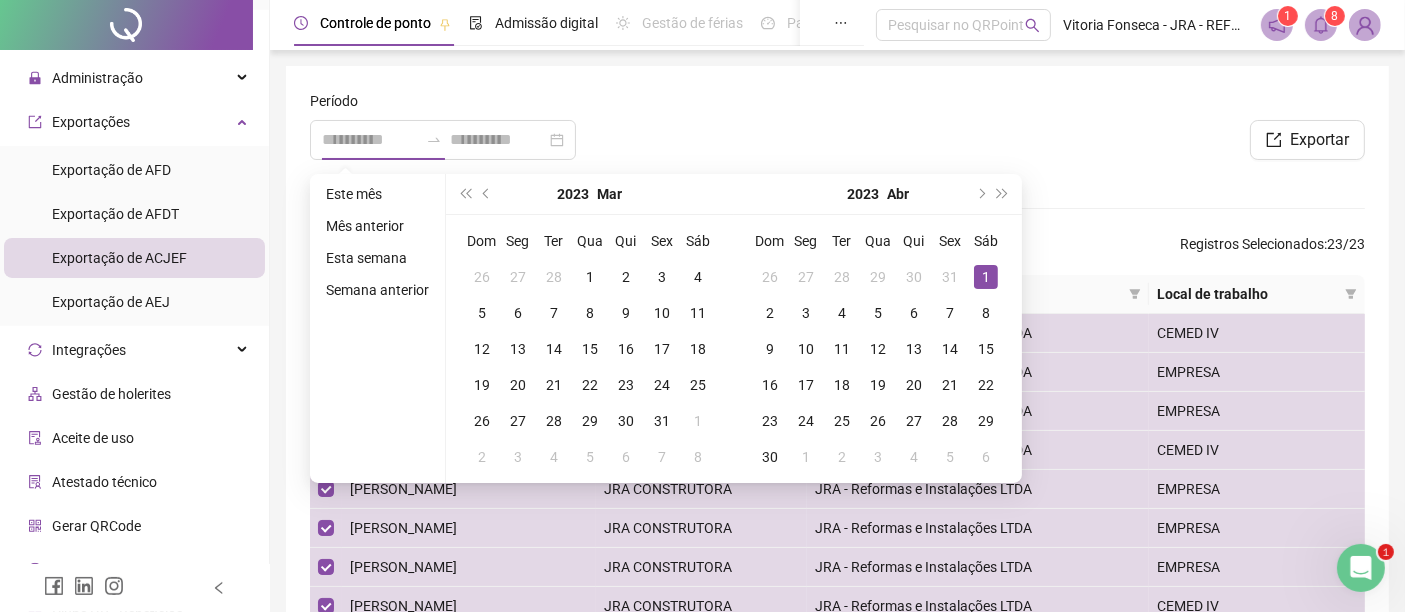 click on "1" at bounding box center [986, 277] 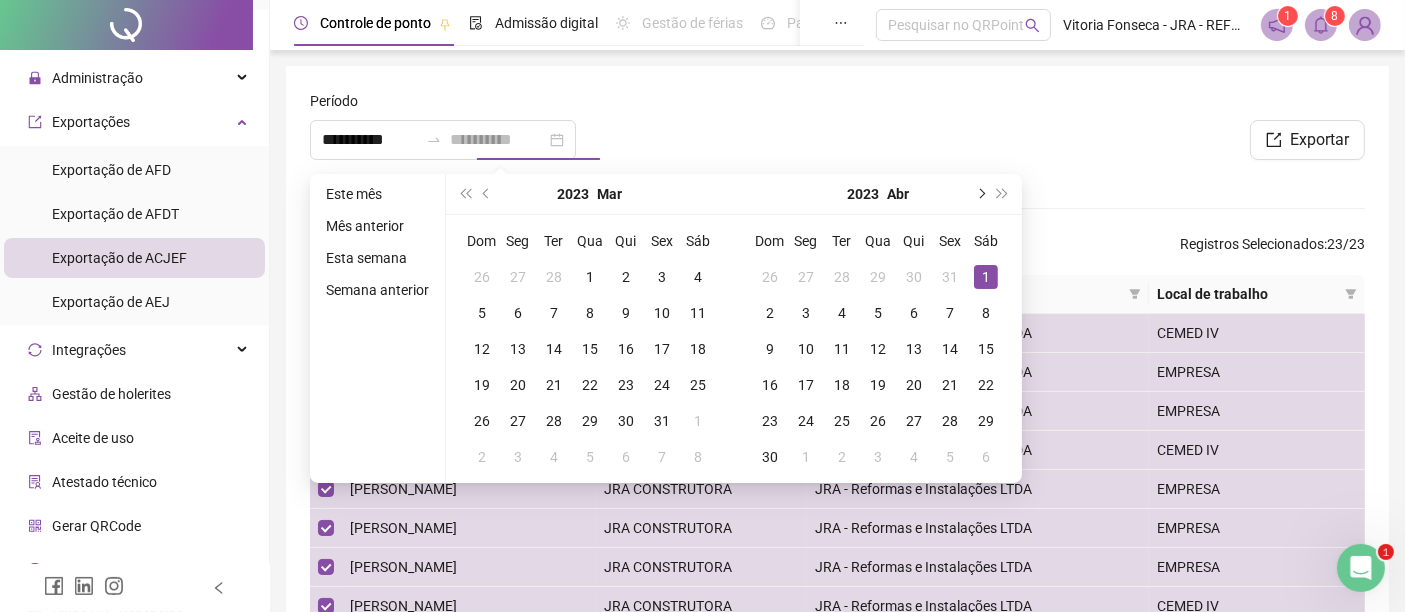 click at bounding box center (980, 194) 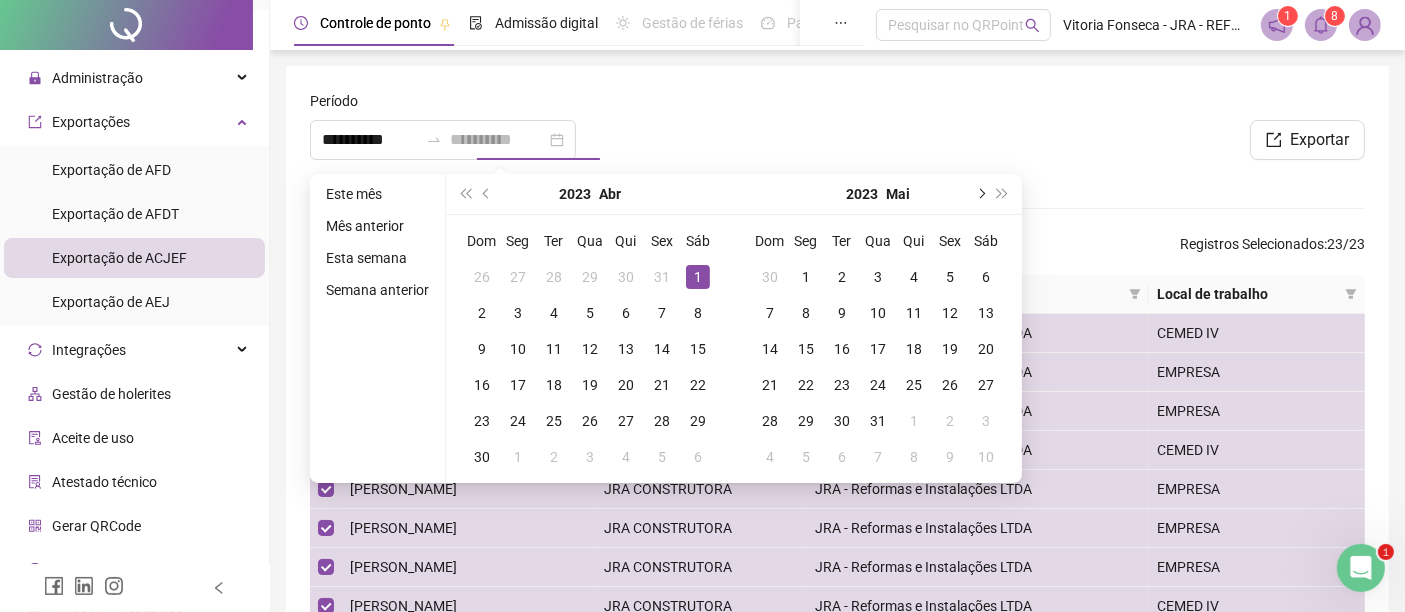click at bounding box center (980, 194) 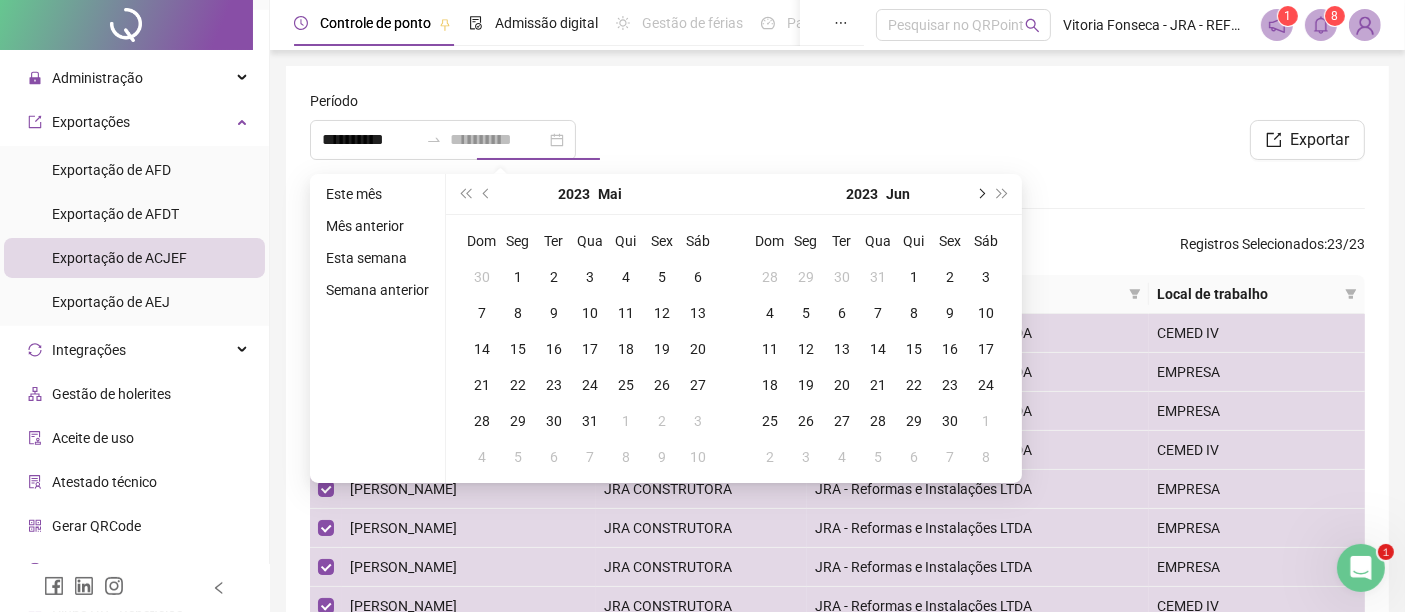 click at bounding box center [980, 194] 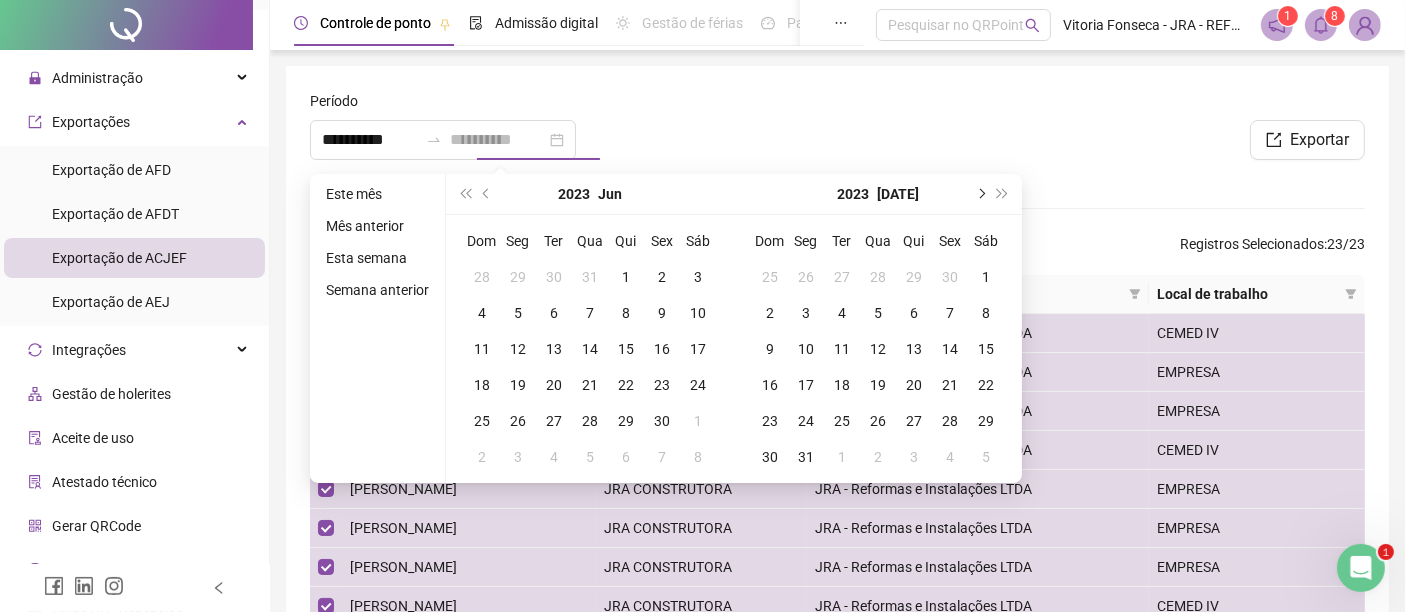 click at bounding box center [980, 194] 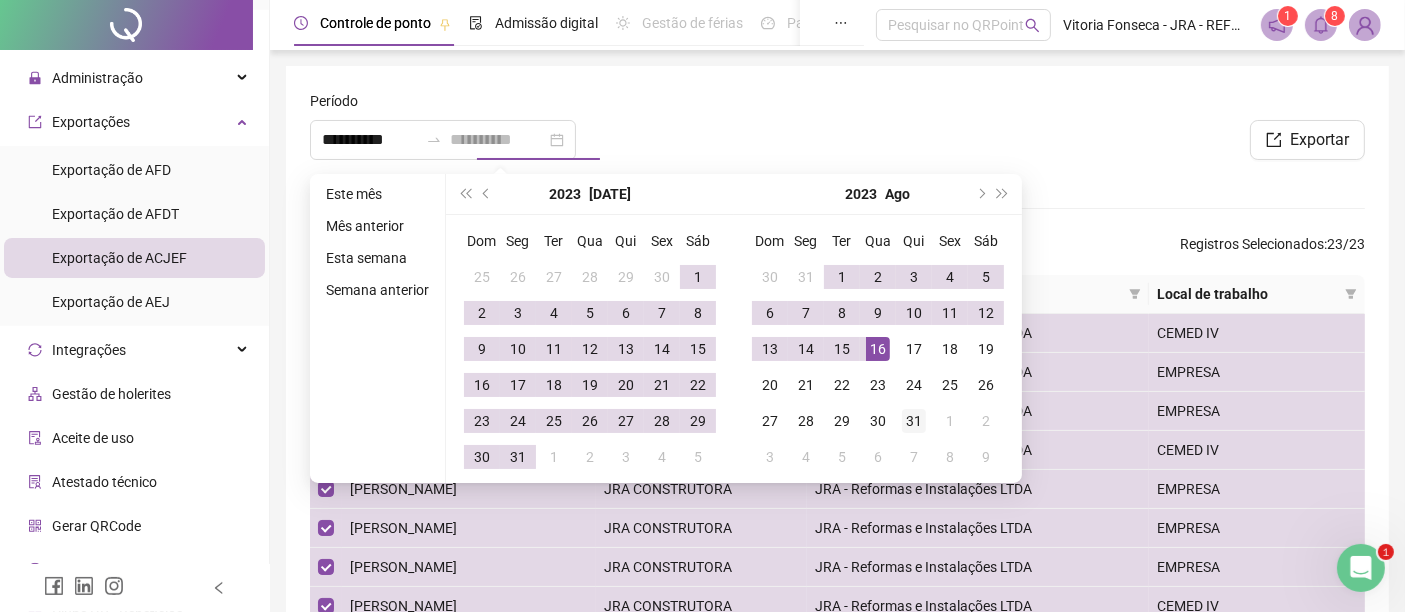 type on "**********" 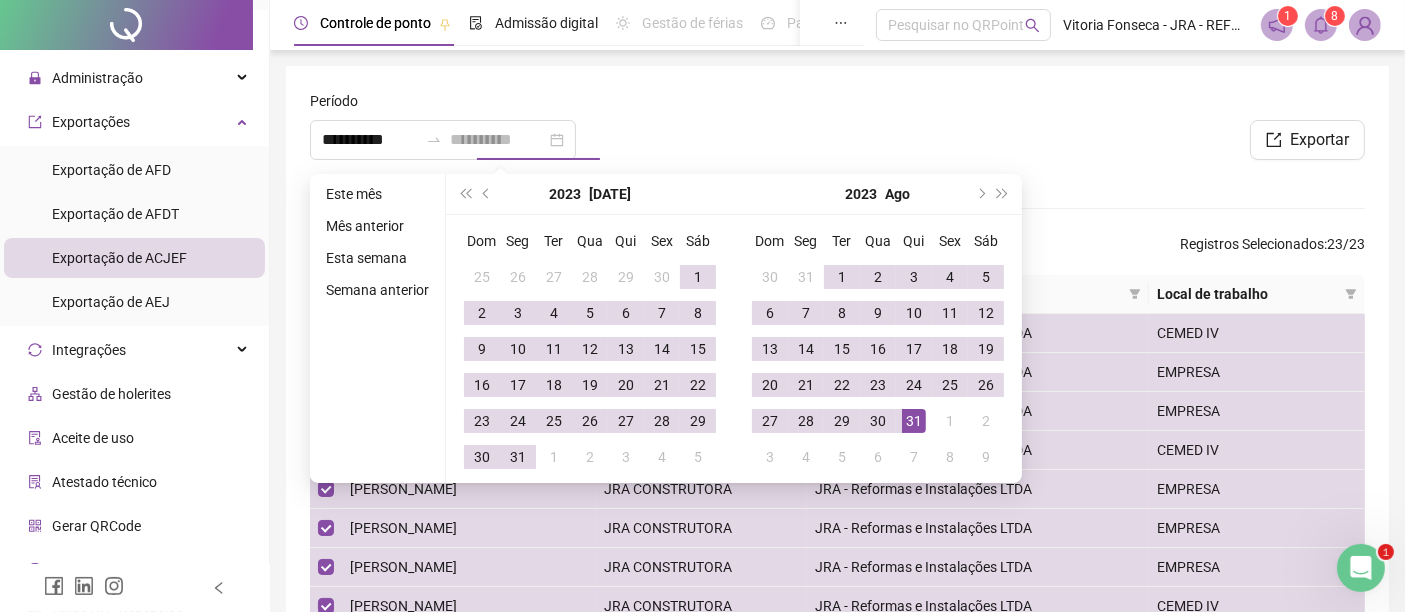 click on "31" at bounding box center (914, 421) 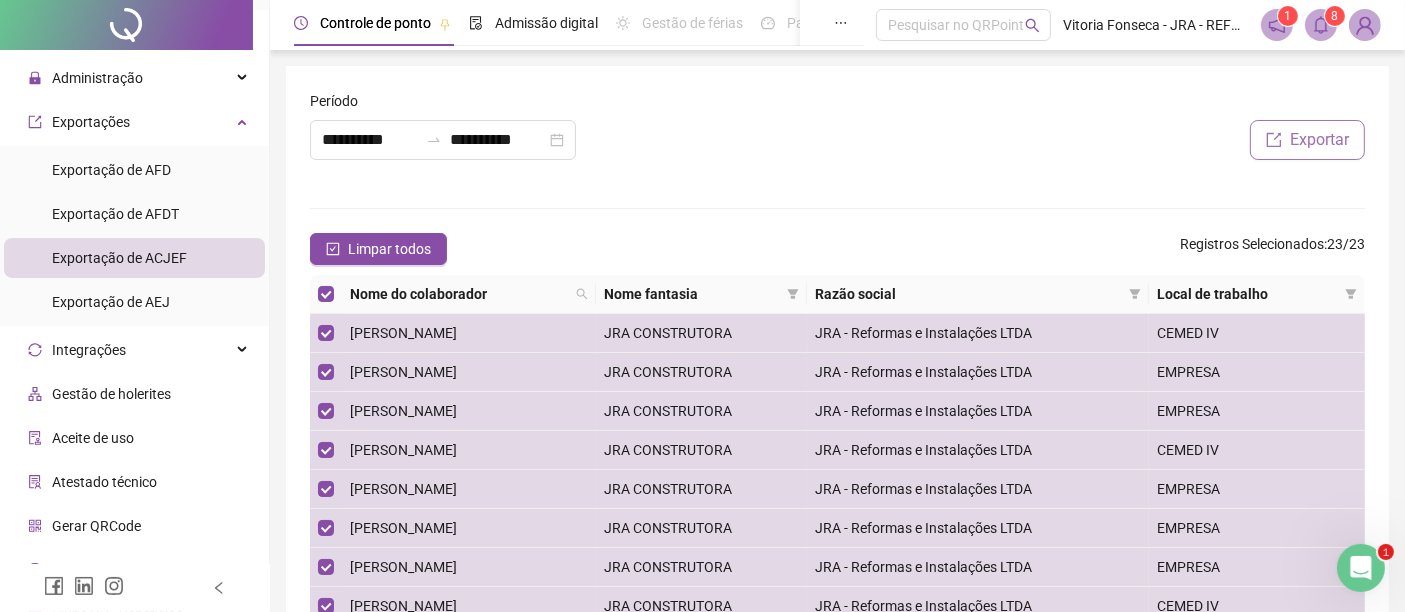 click on "Exportar" at bounding box center (1319, 140) 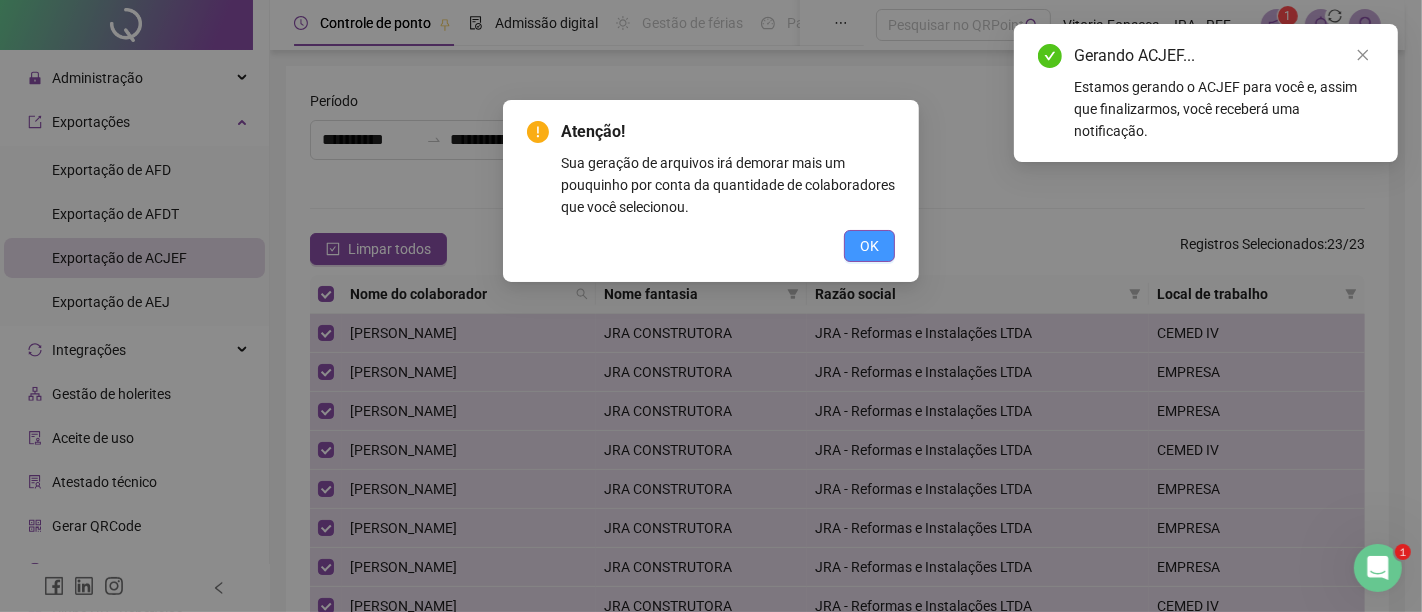 click on "OK" at bounding box center (869, 246) 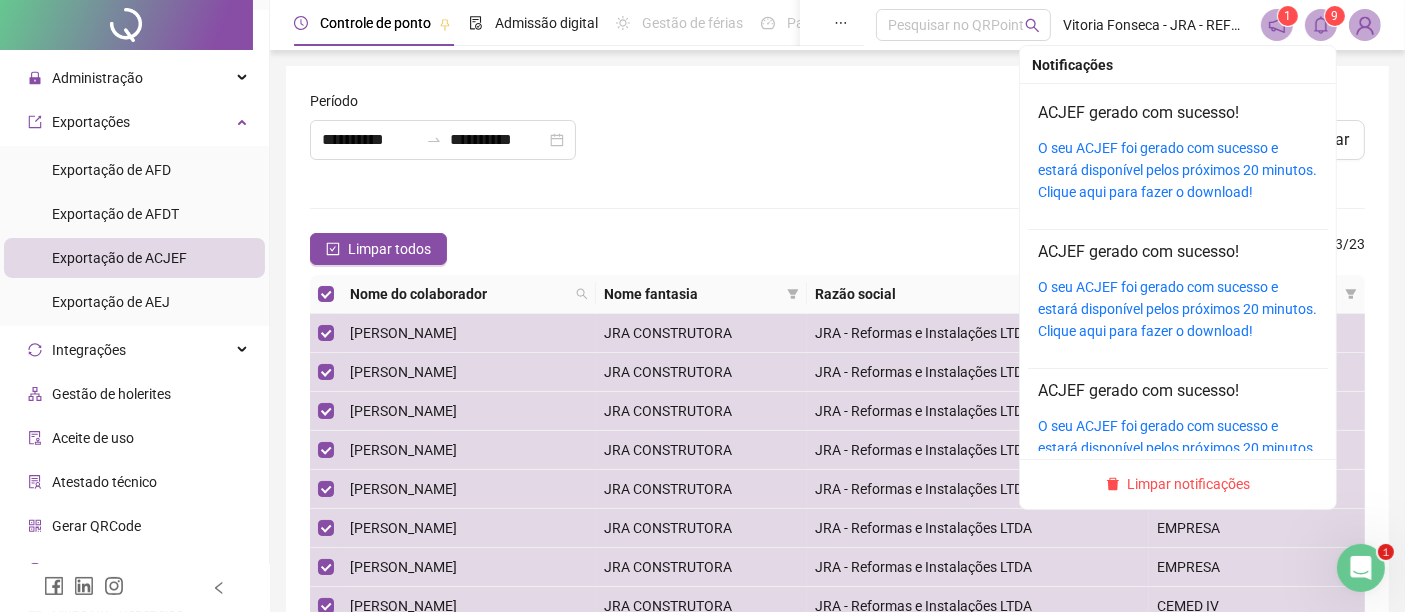 click at bounding box center (1321, 25) 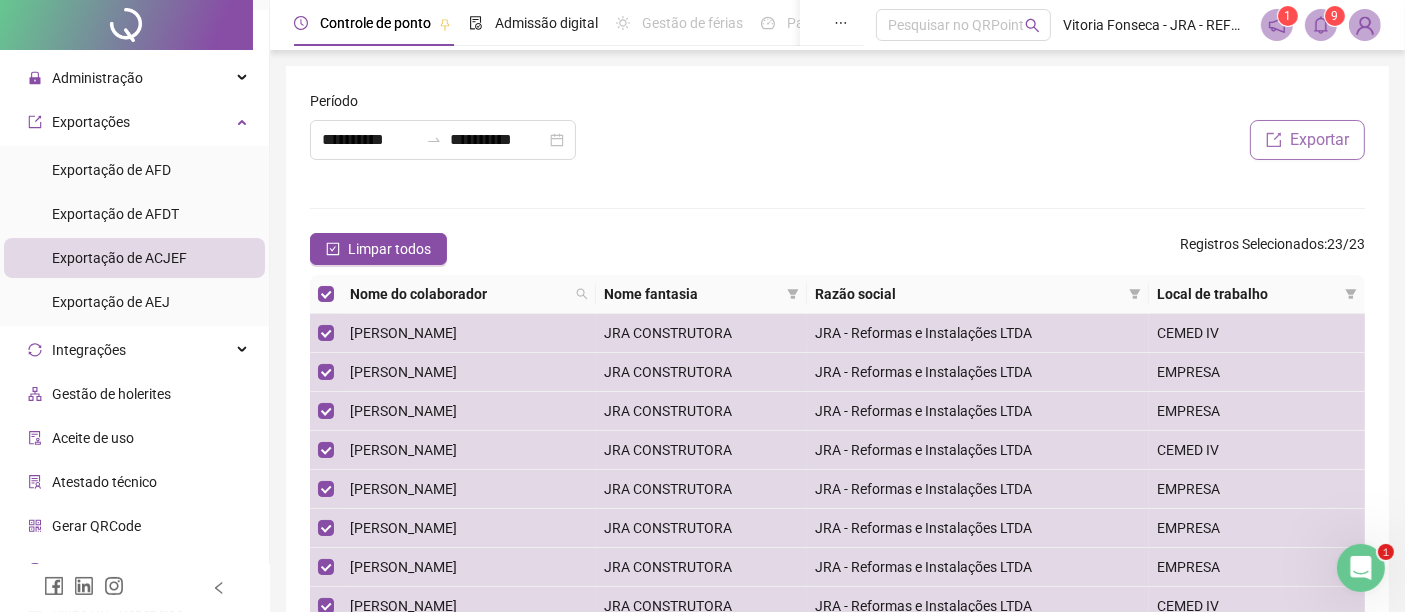 click on "Exportar" at bounding box center (1319, 140) 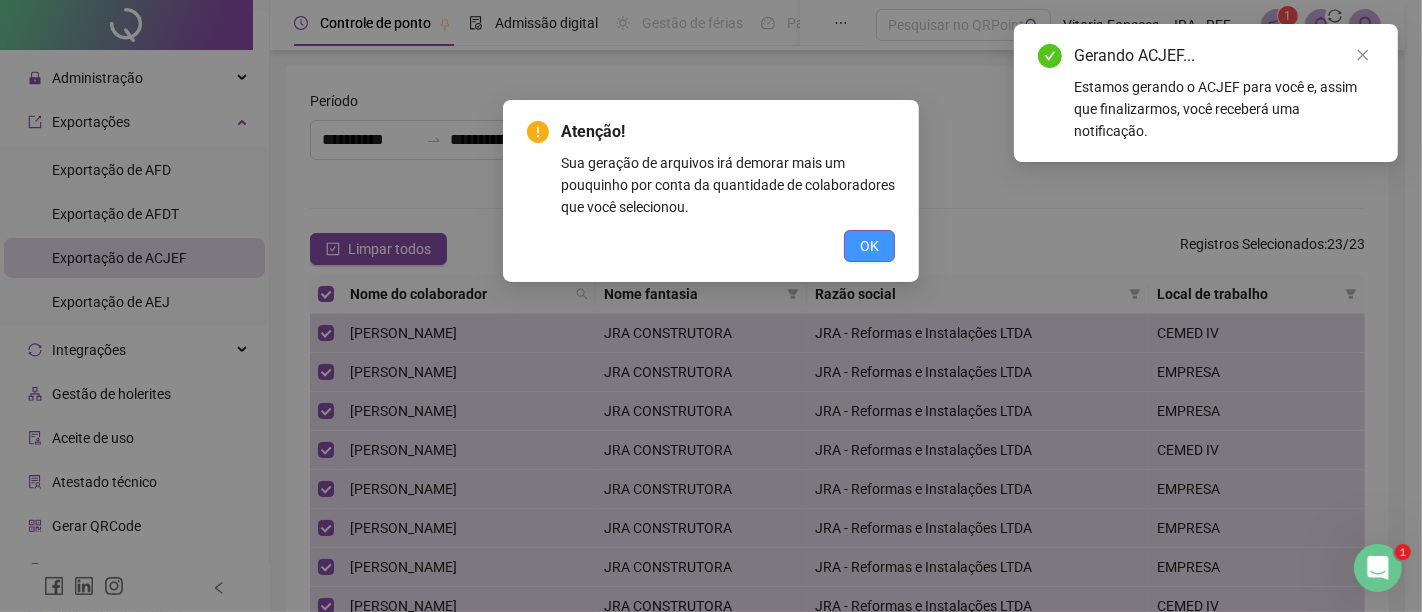 click on "OK" at bounding box center (869, 246) 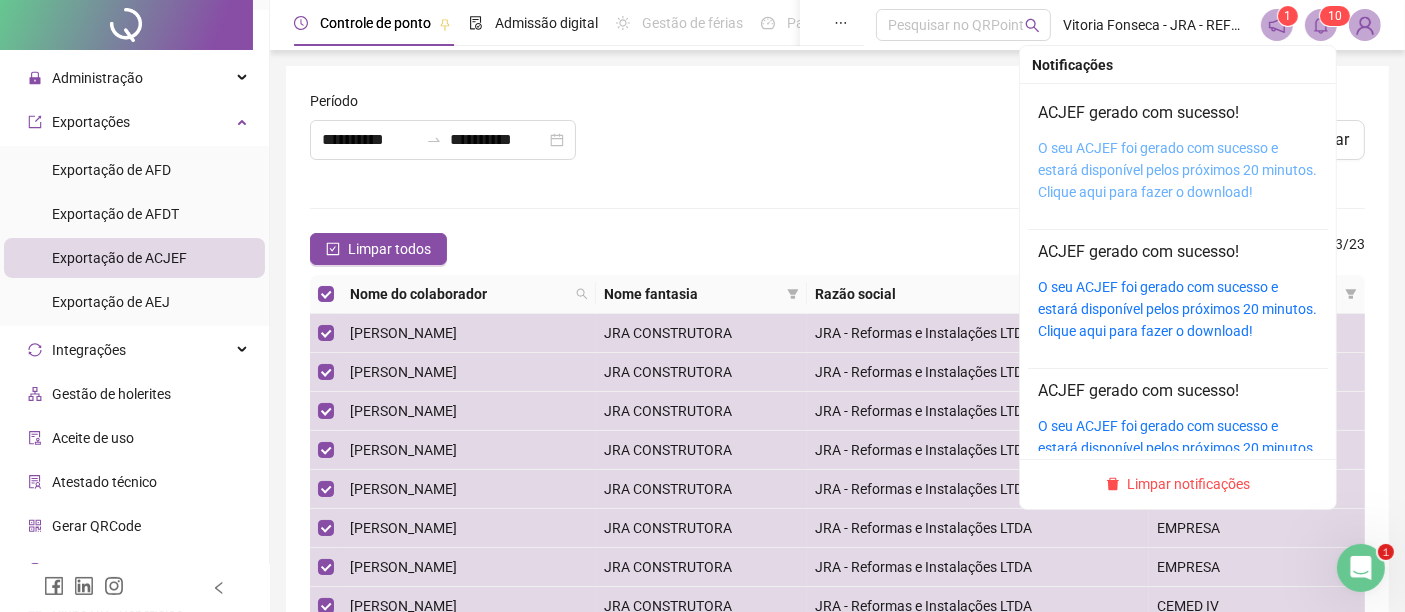 click on "O seu ACJEF foi gerado com sucesso e estará disponível pelos próximos 20 minutos.
Clique aqui para fazer o download!" at bounding box center (1177, 170) 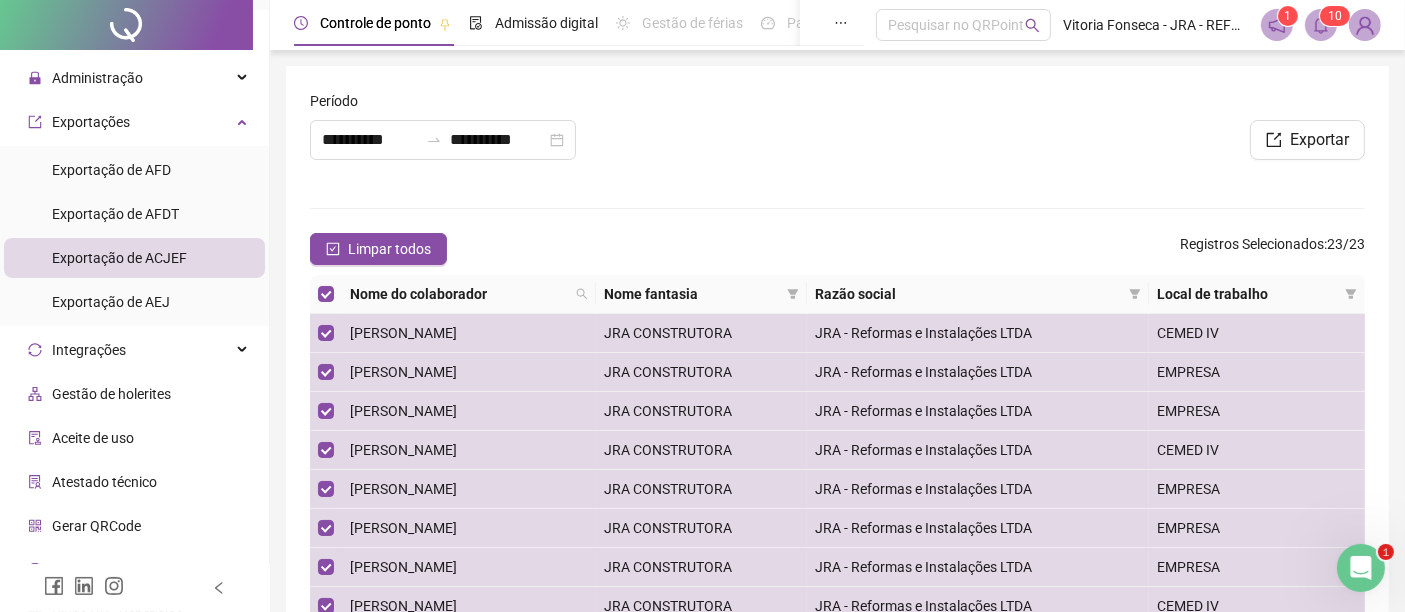 click on "Exportar" at bounding box center (1102, 137) 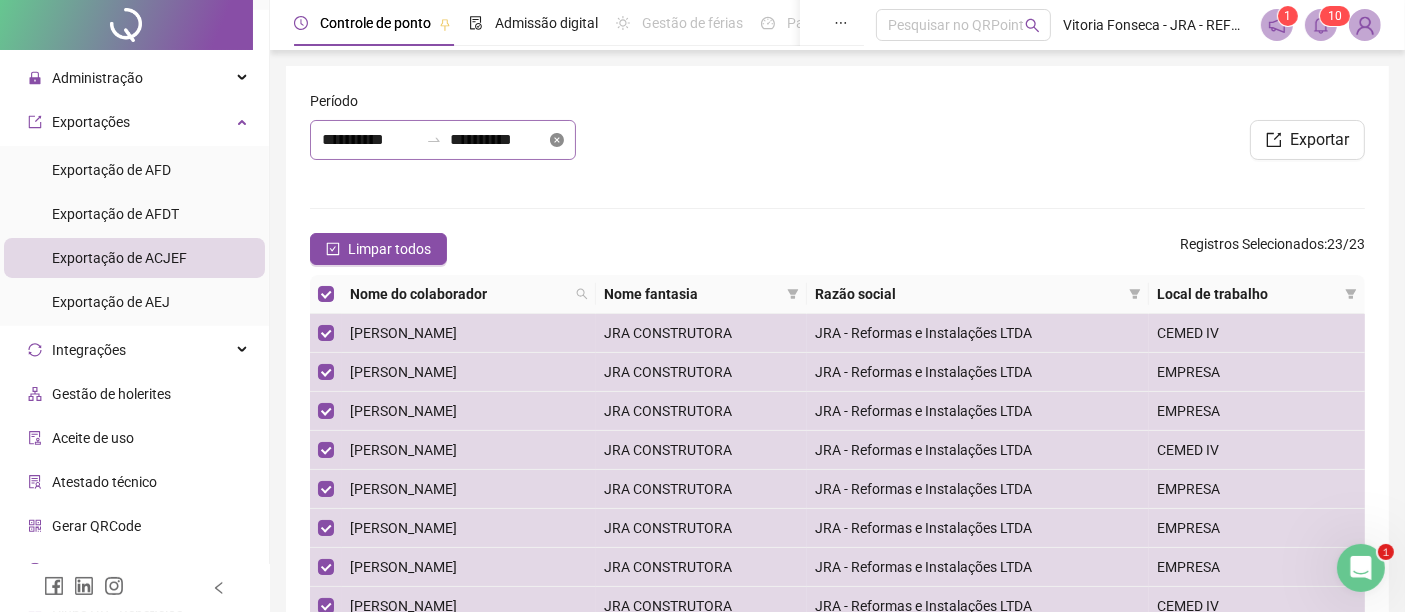 click 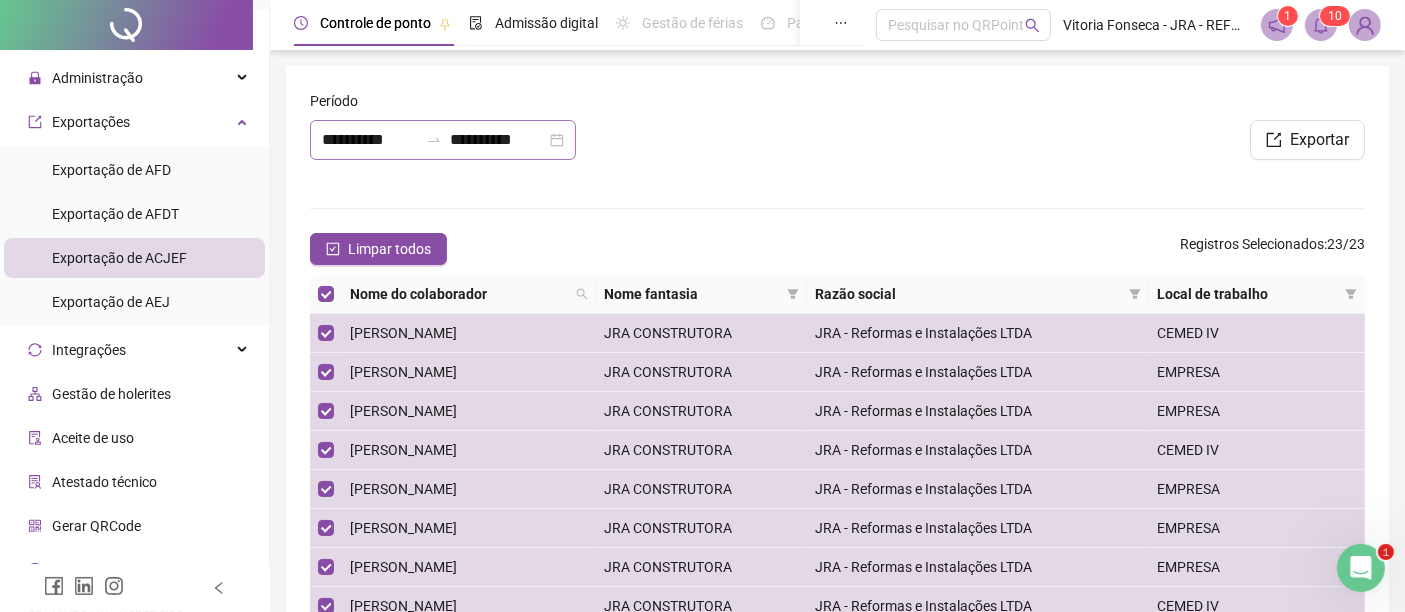 type 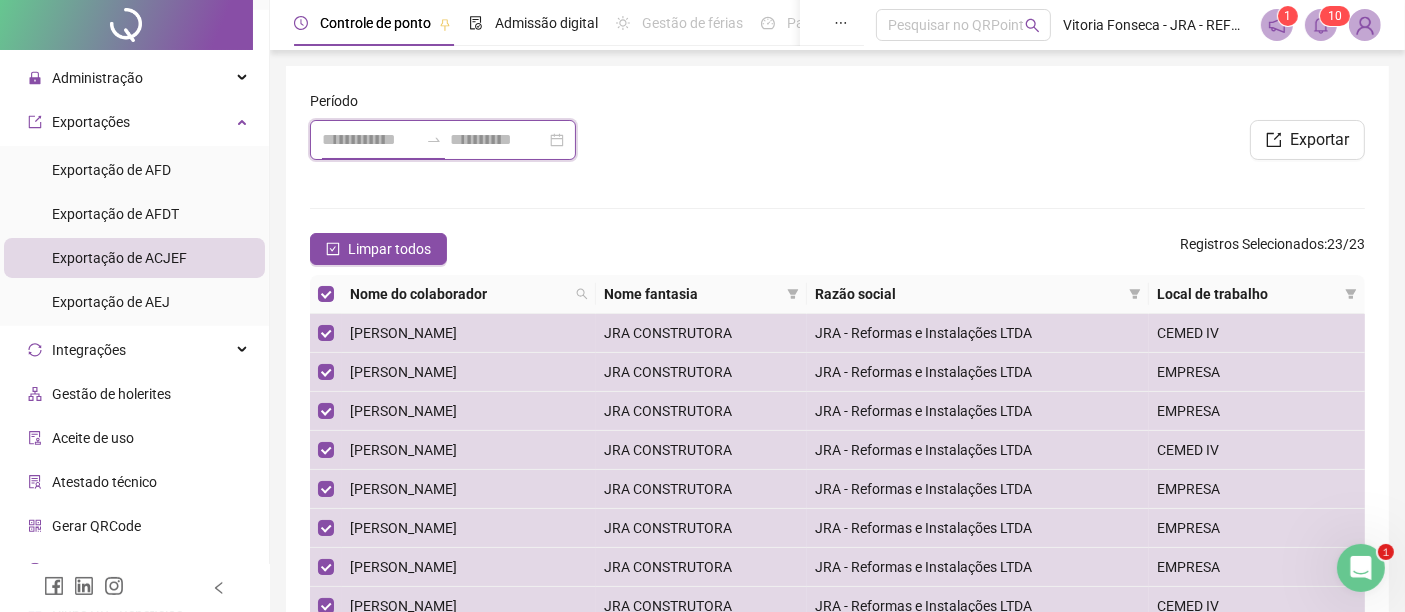 click at bounding box center [370, 140] 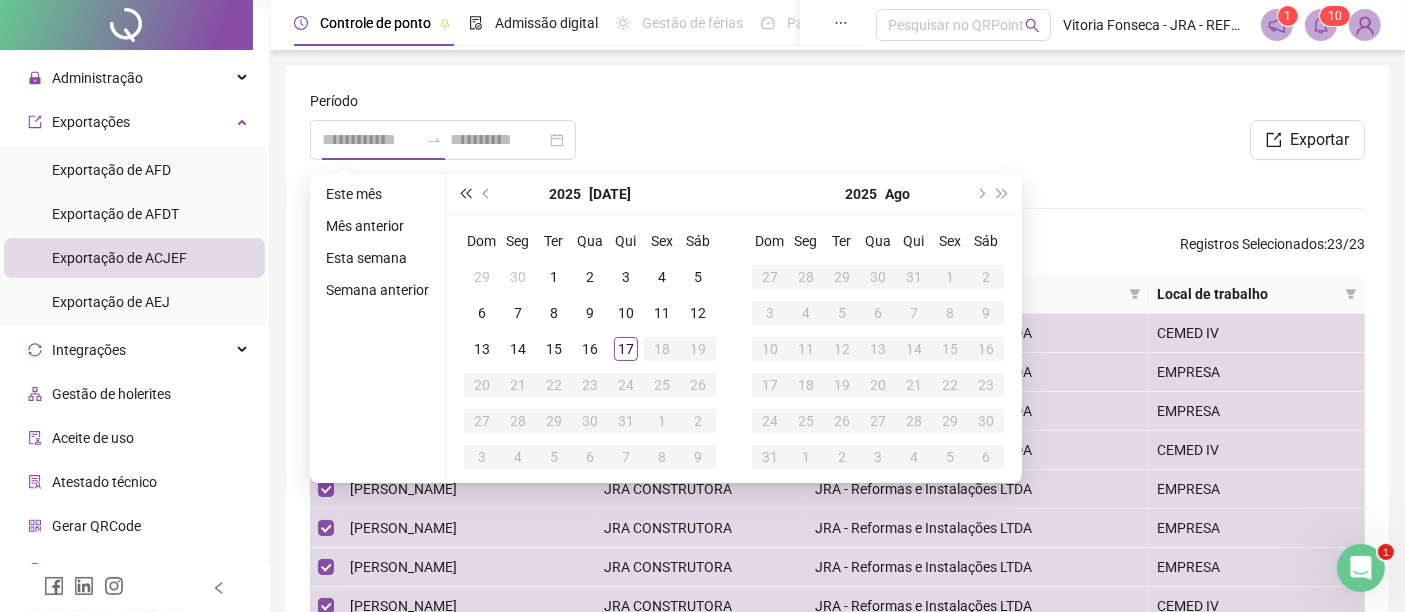 click at bounding box center [465, 194] 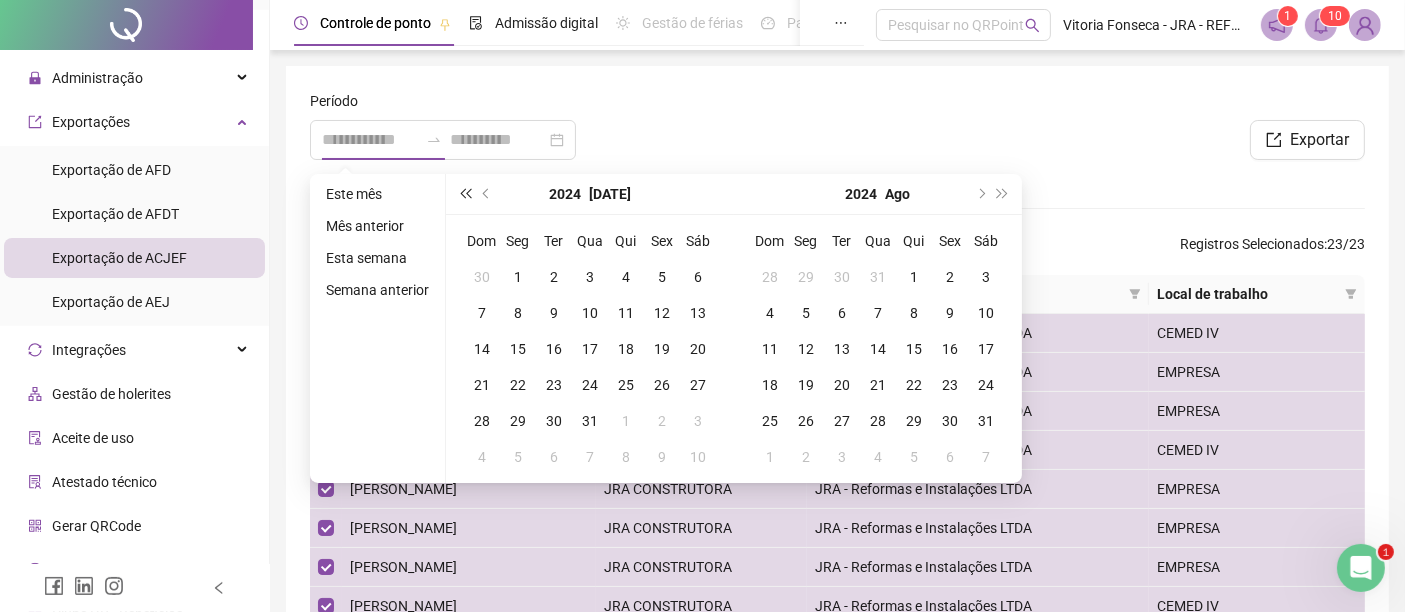 click at bounding box center (465, 194) 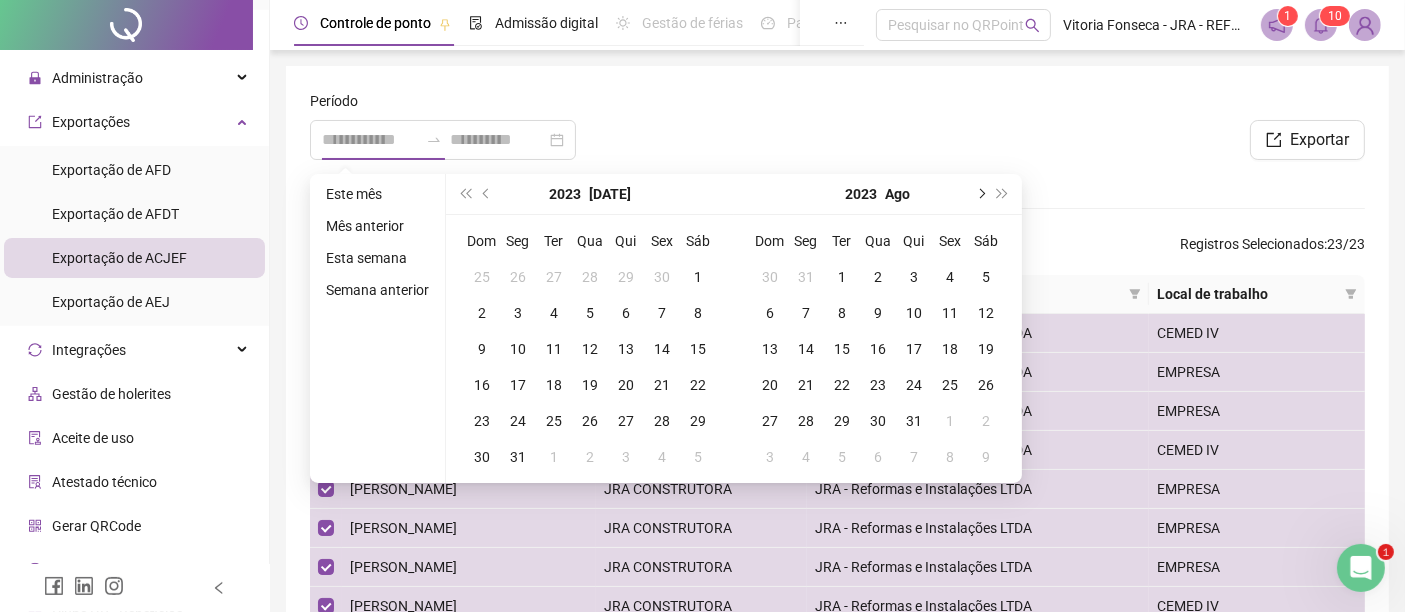 click at bounding box center [980, 194] 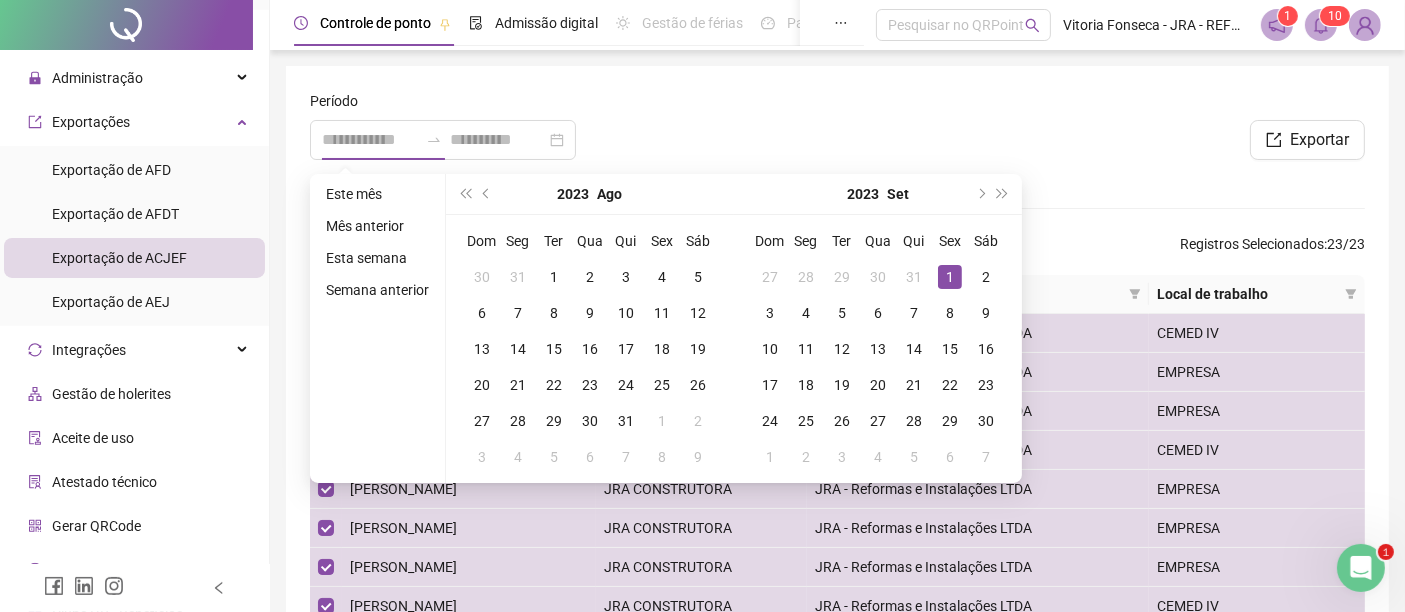 type on "**********" 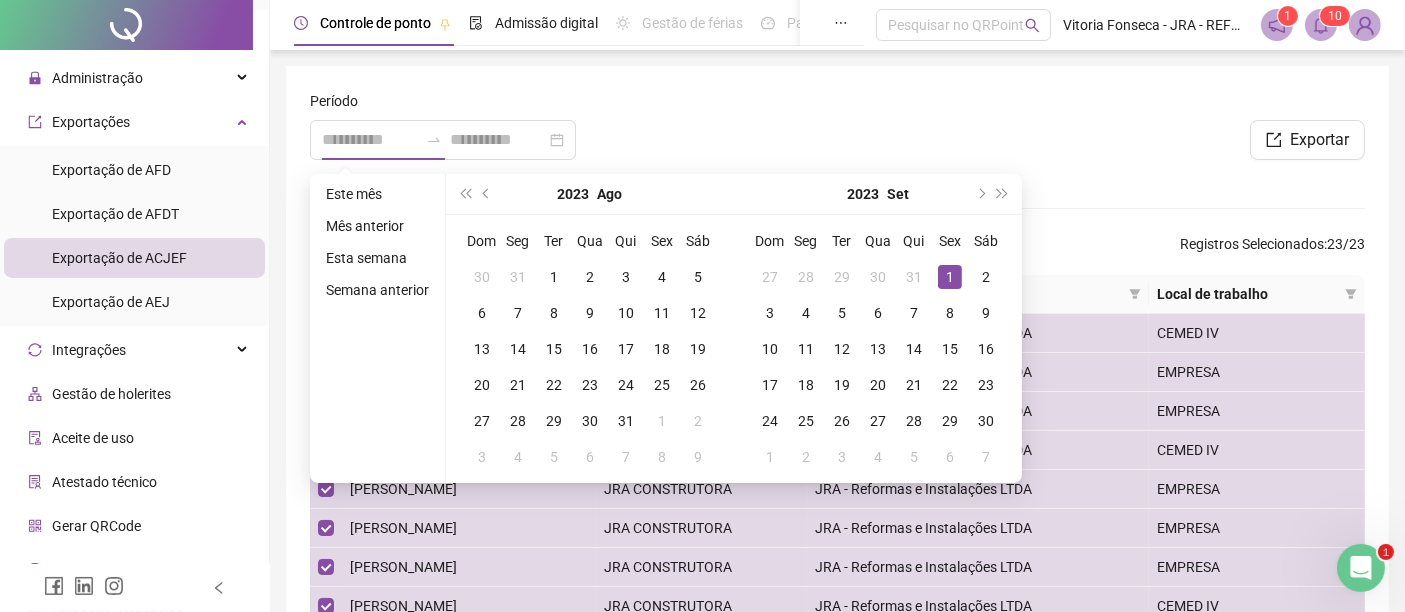 click on "1" at bounding box center (950, 277) 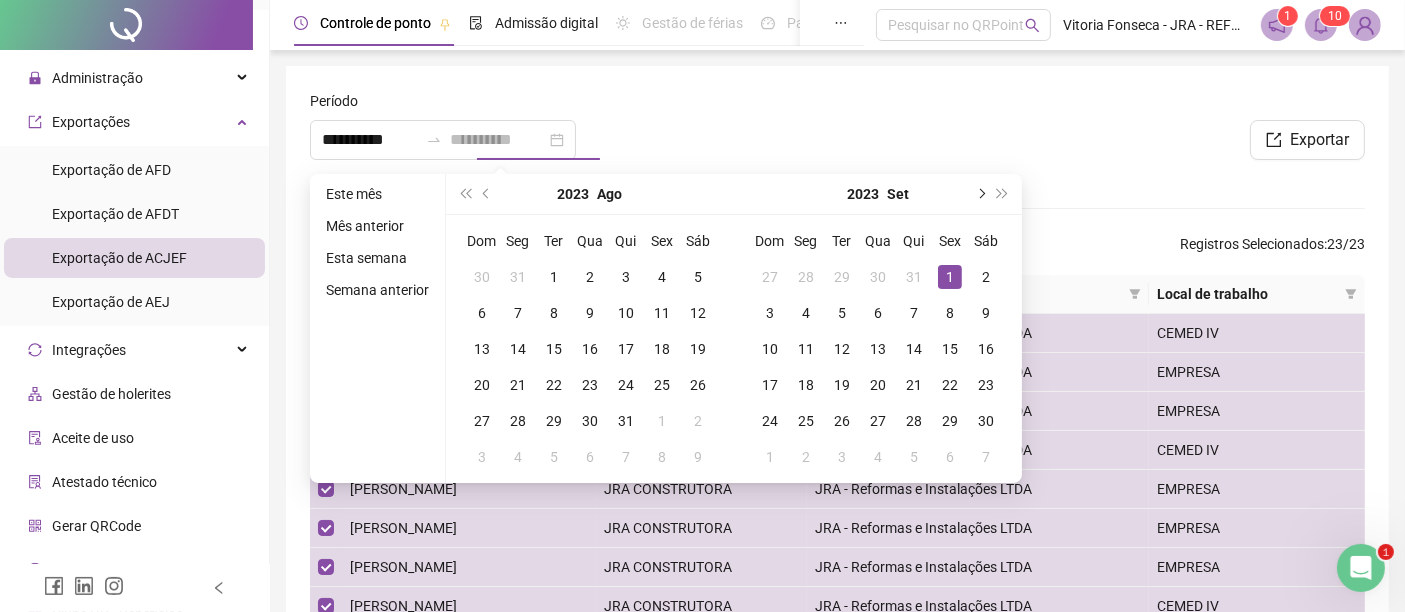 click at bounding box center (980, 194) 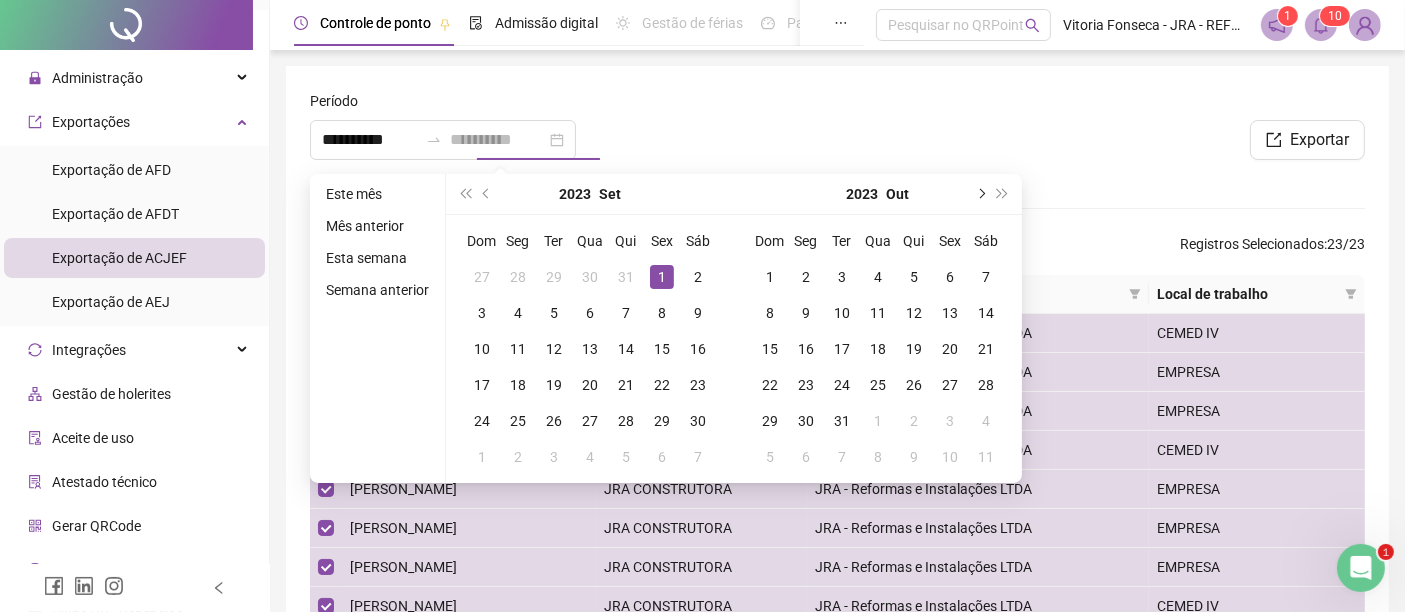 click at bounding box center [980, 194] 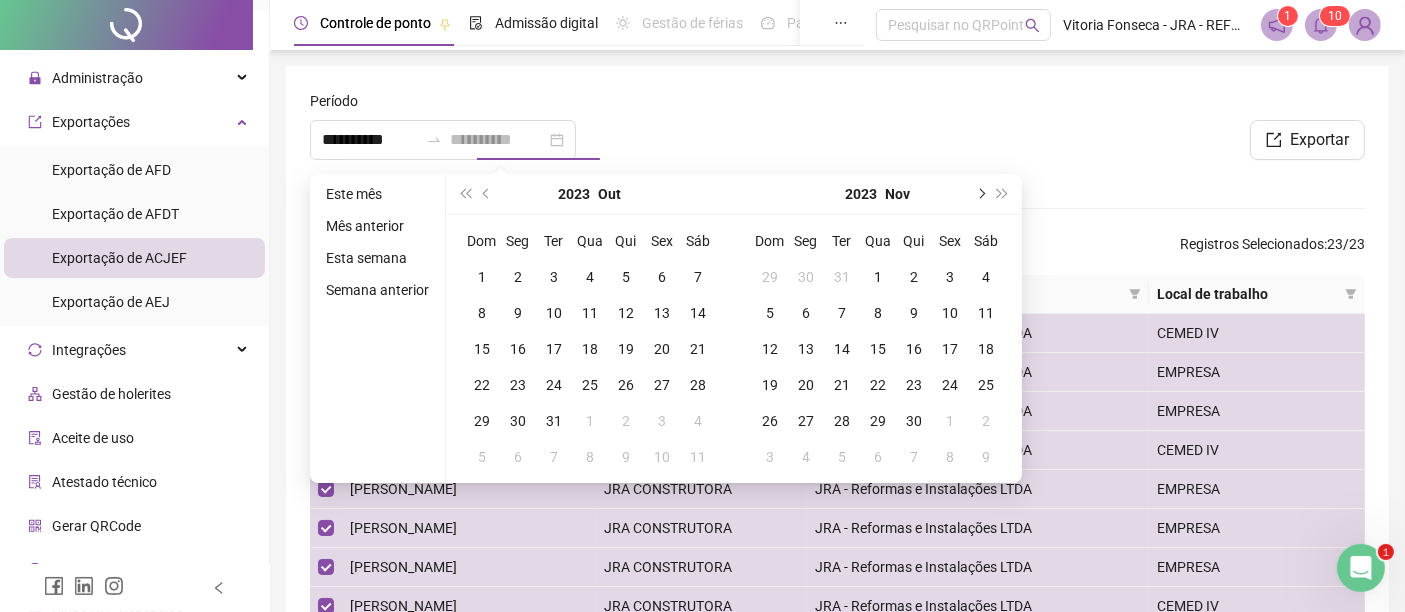 click at bounding box center (980, 194) 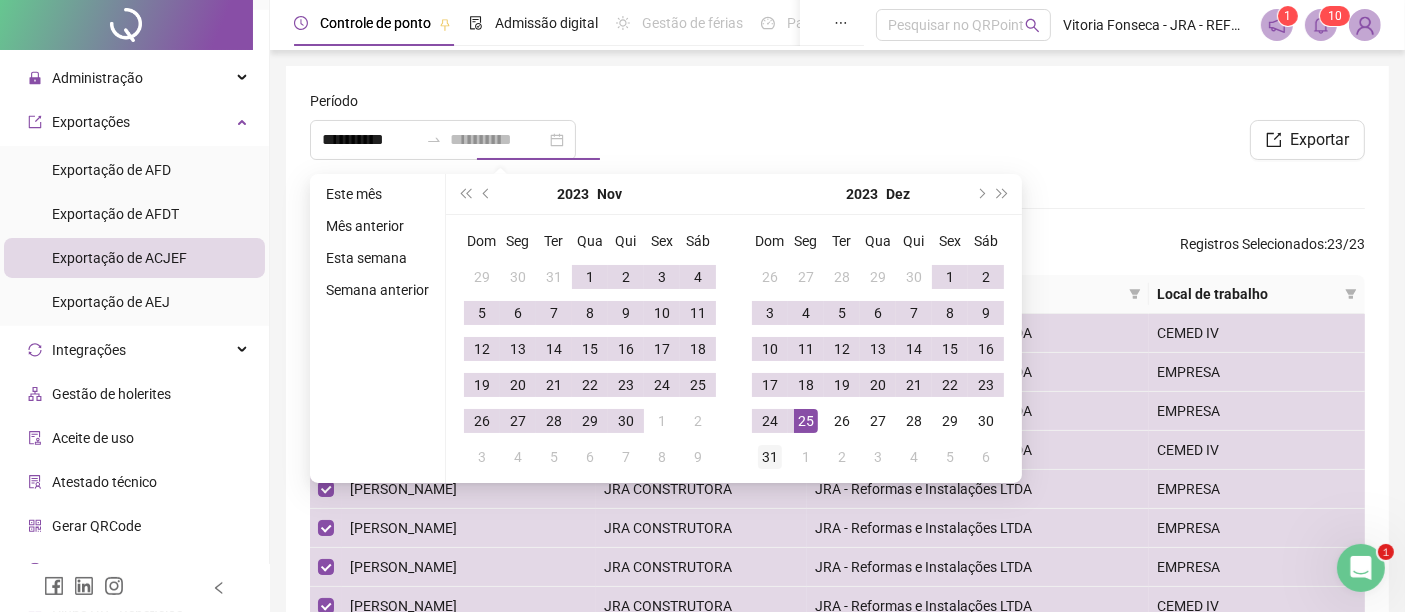 type on "**********" 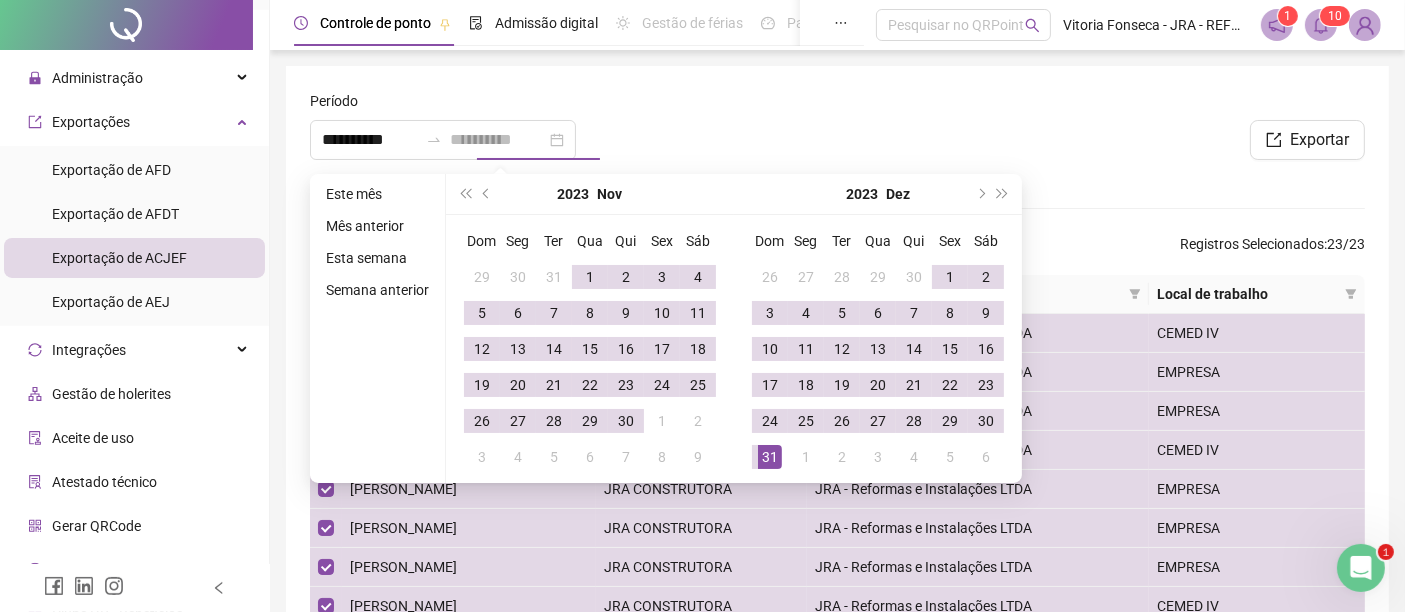 click on "31" at bounding box center (770, 457) 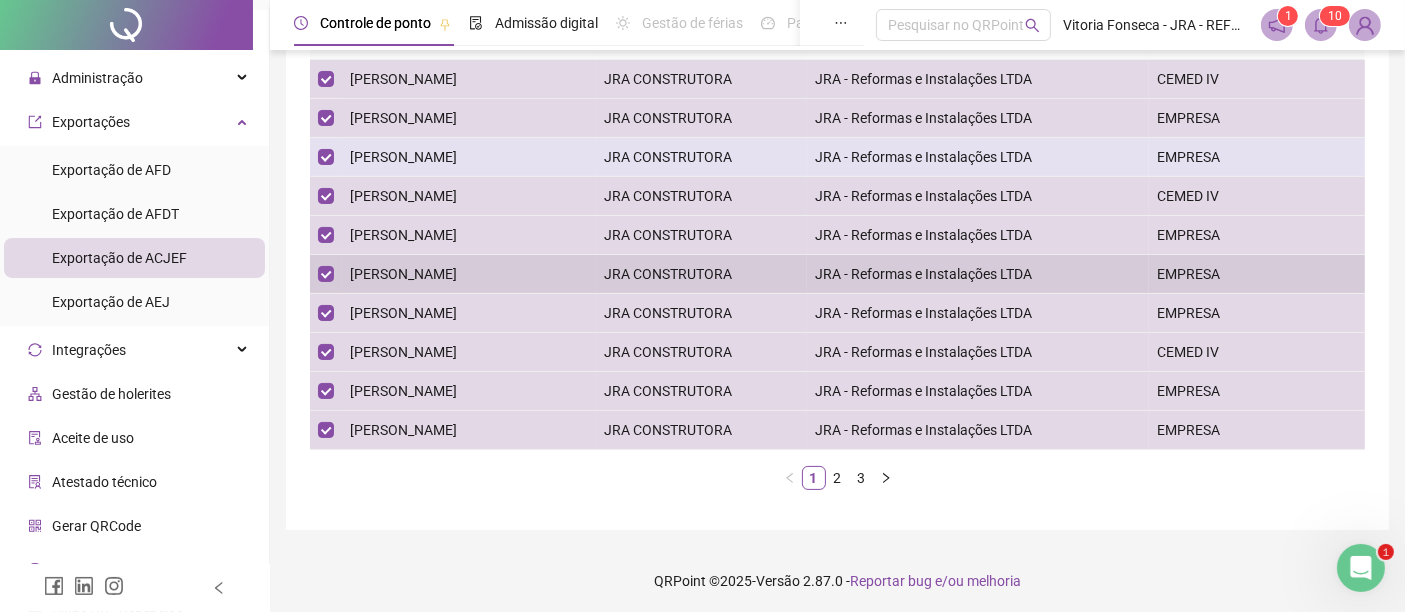 scroll, scrollTop: 0, scrollLeft: 0, axis: both 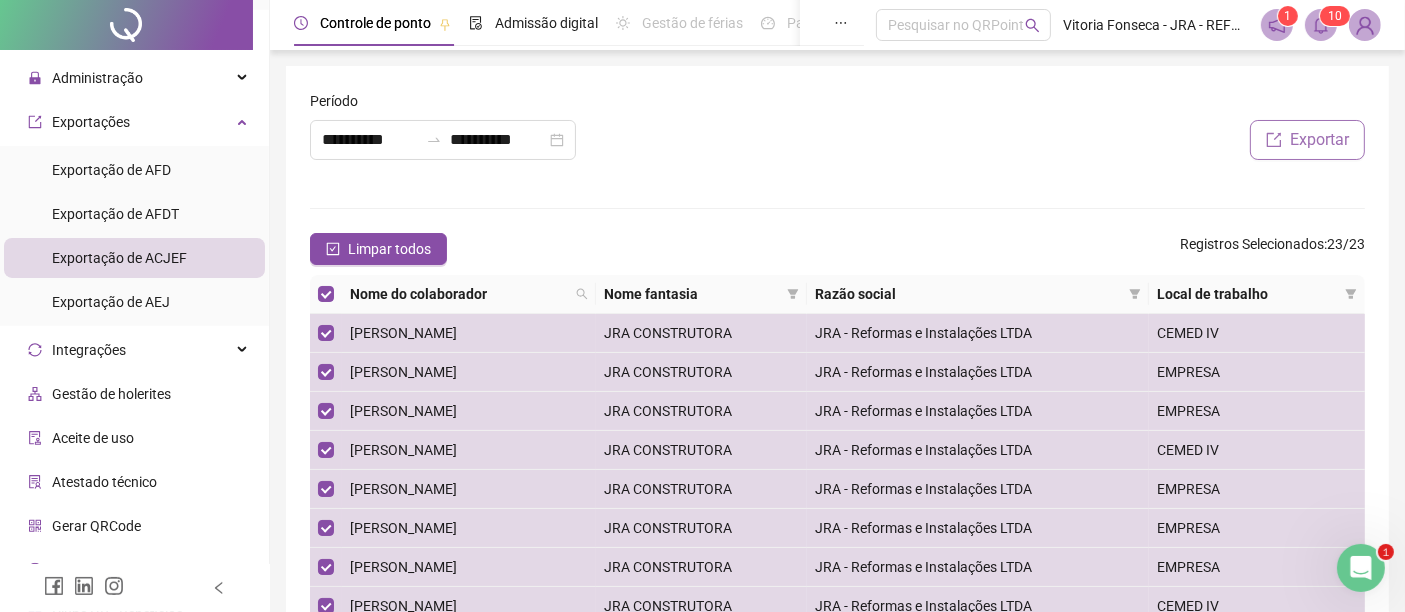 click on "Exportar" at bounding box center (1319, 140) 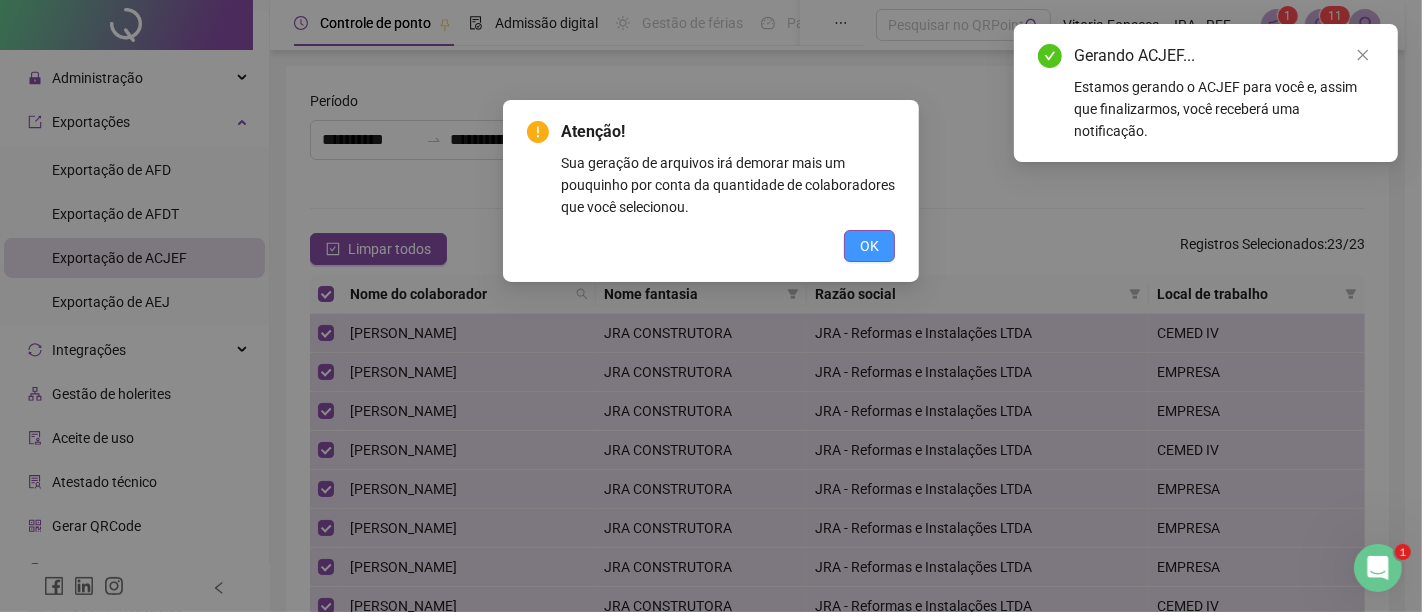 click on "OK" at bounding box center (869, 246) 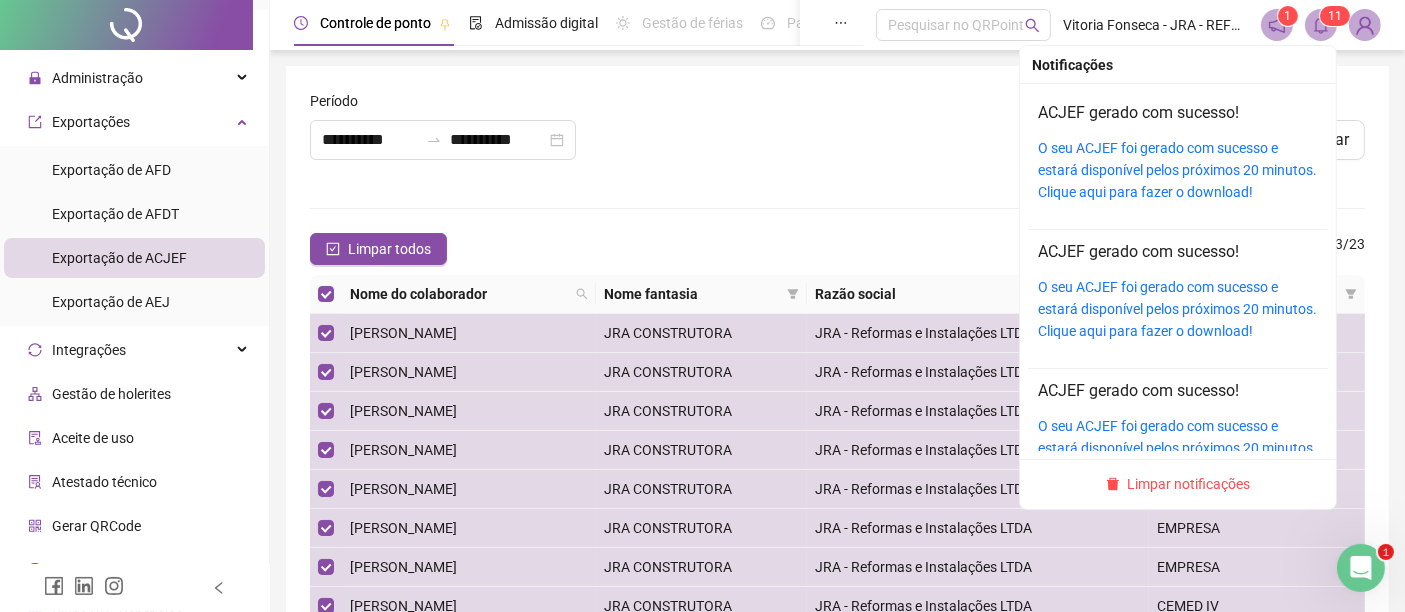 click 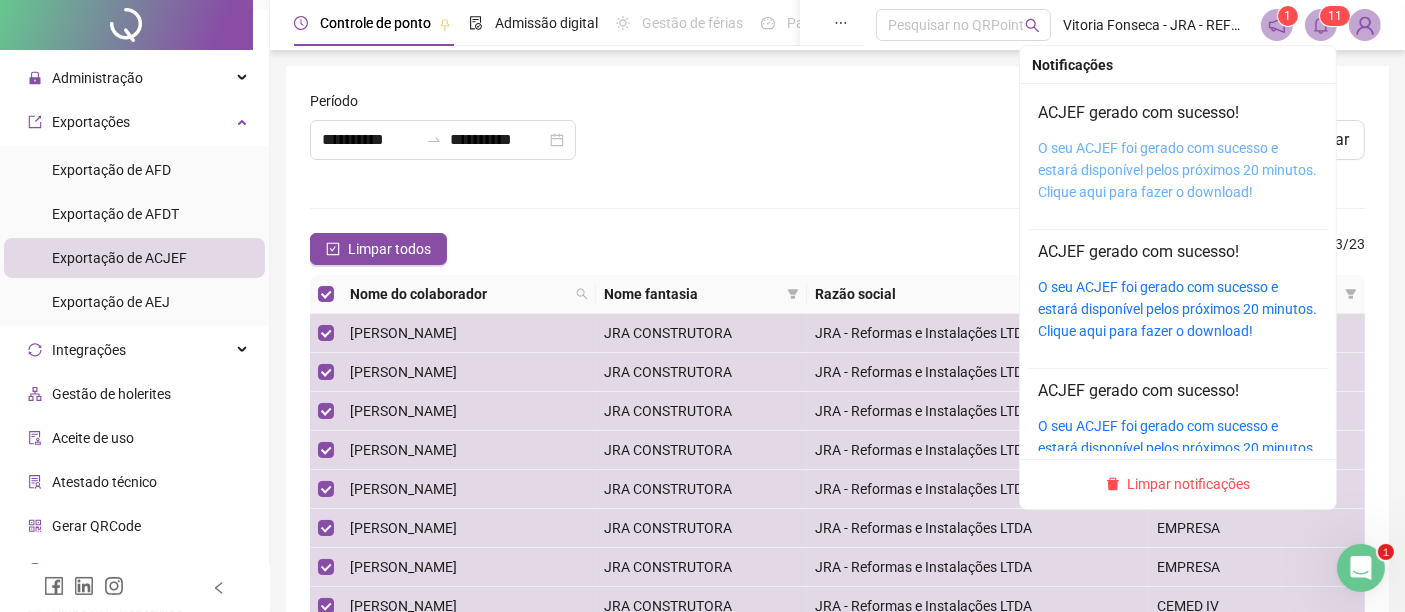 click on "O seu ACJEF foi gerado com sucesso e estará disponível pelos próximos 20 minutos.
Clique aqui para fazer o download!" at bounding box center (1177, 170) 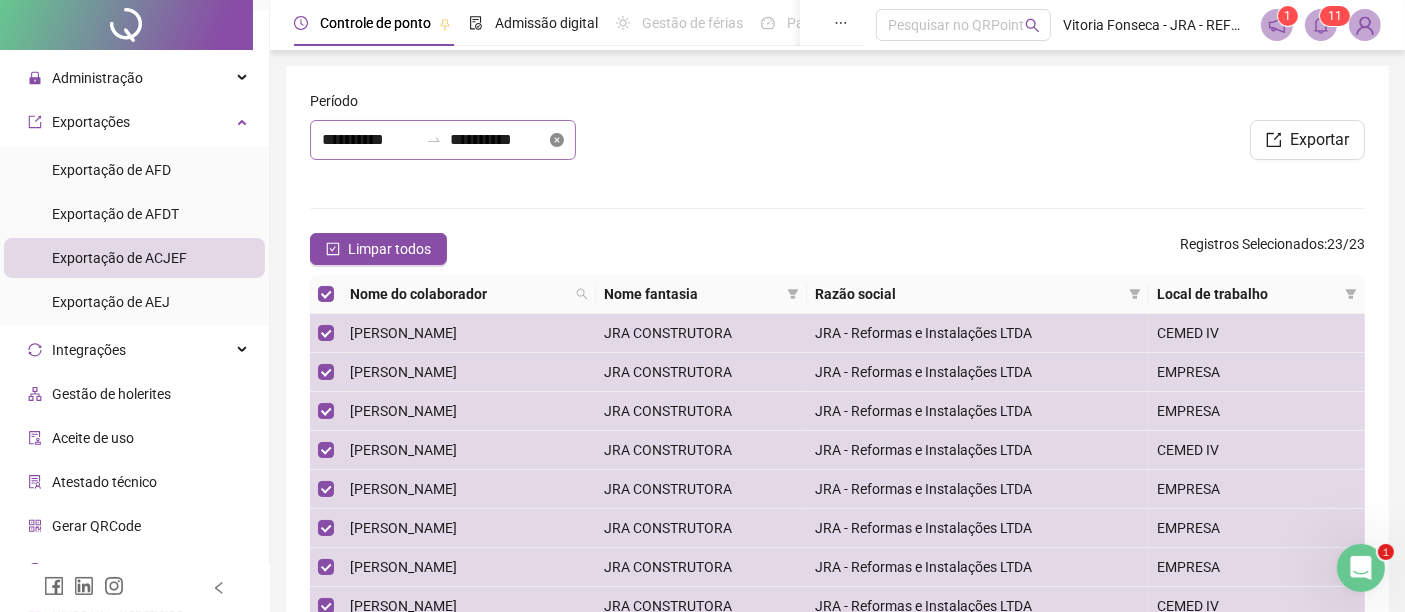 click 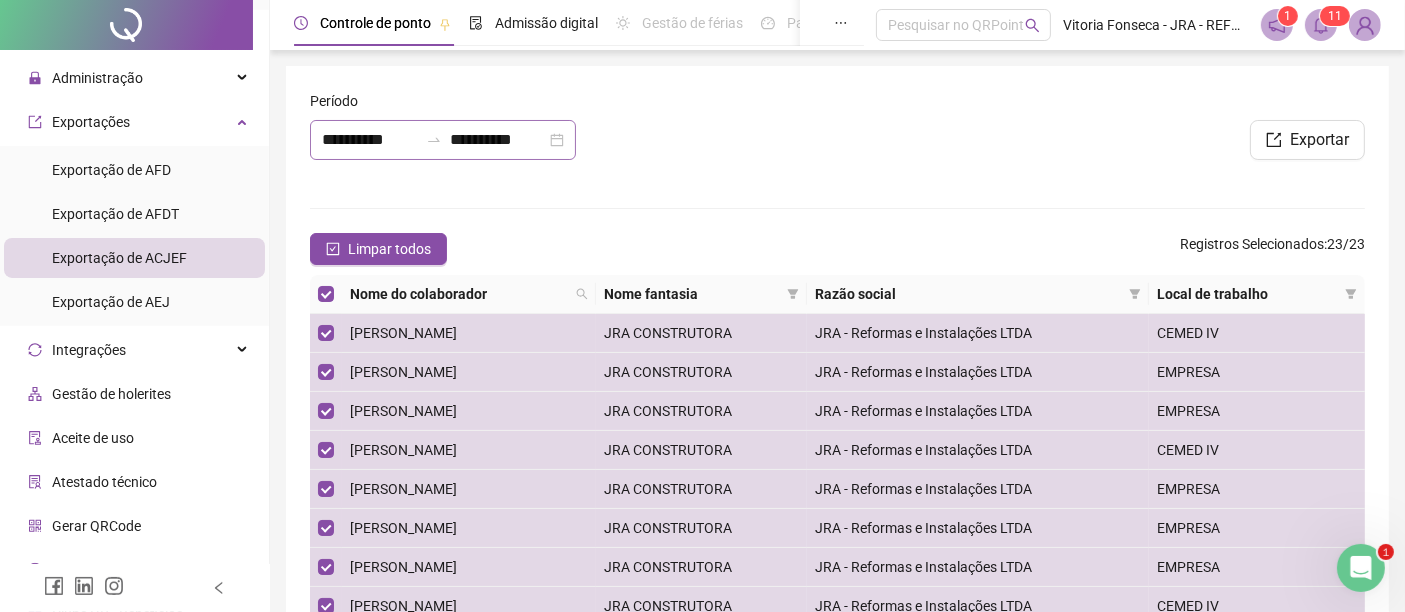 click on "**********" at bounding box center (443, 140) 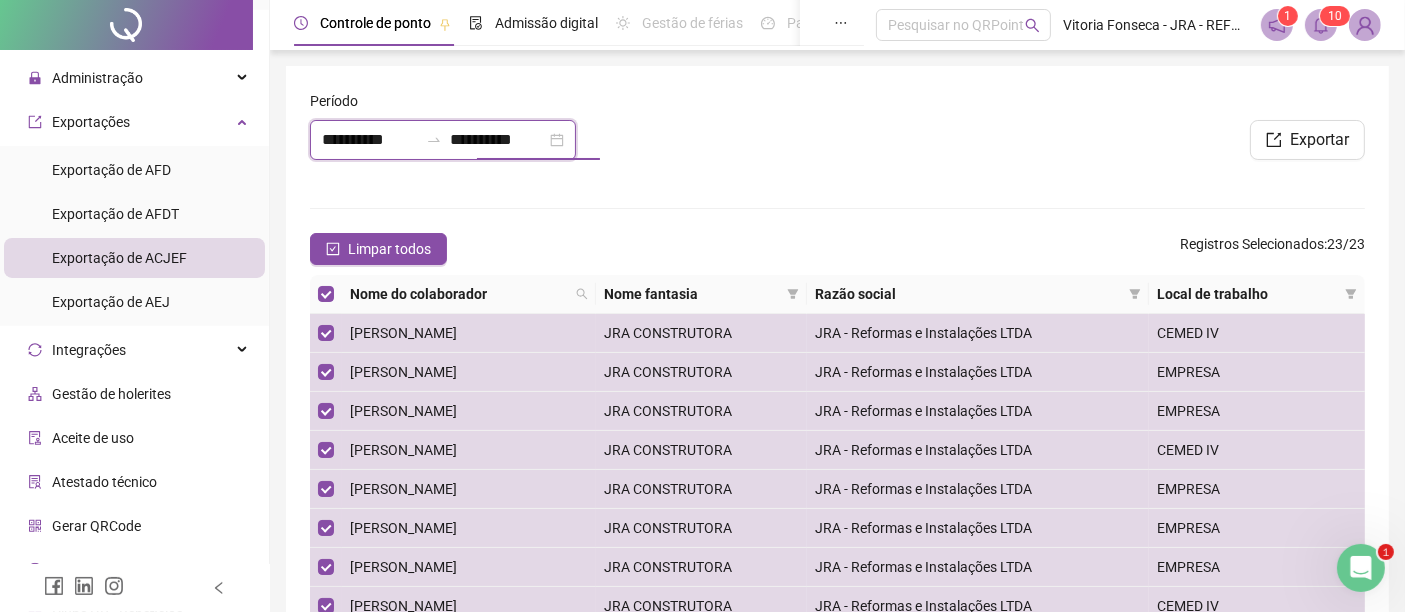 type 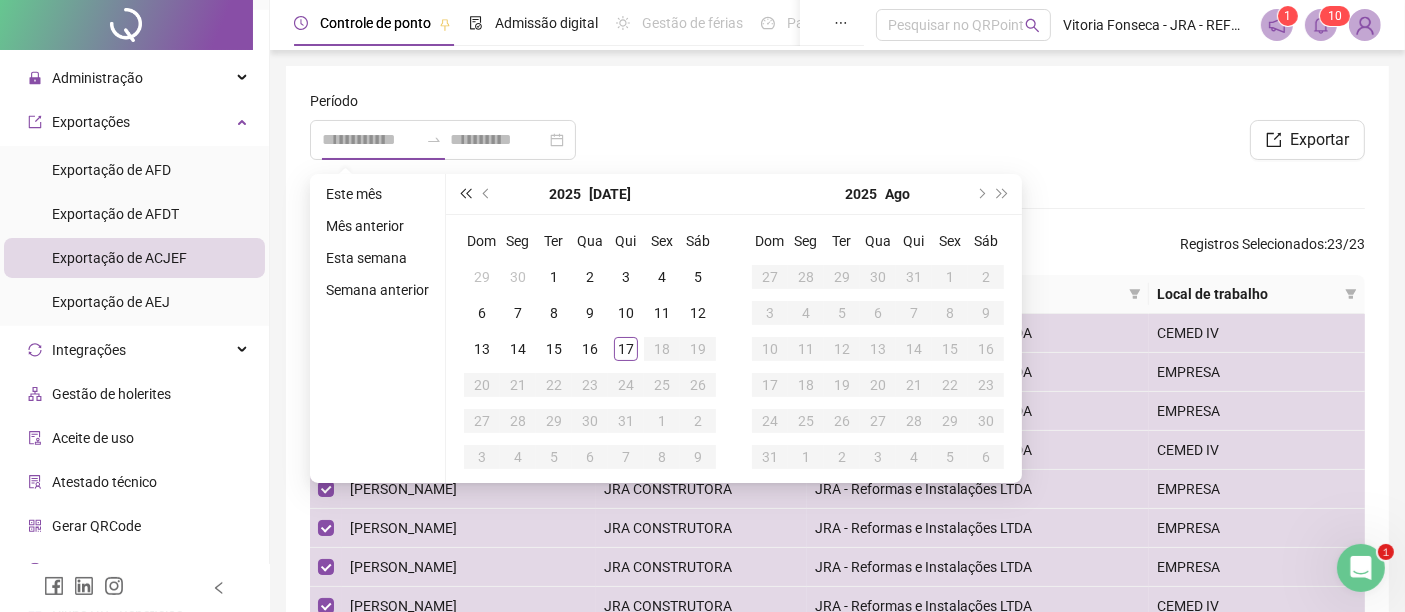 click at bounding box center [465, 194] 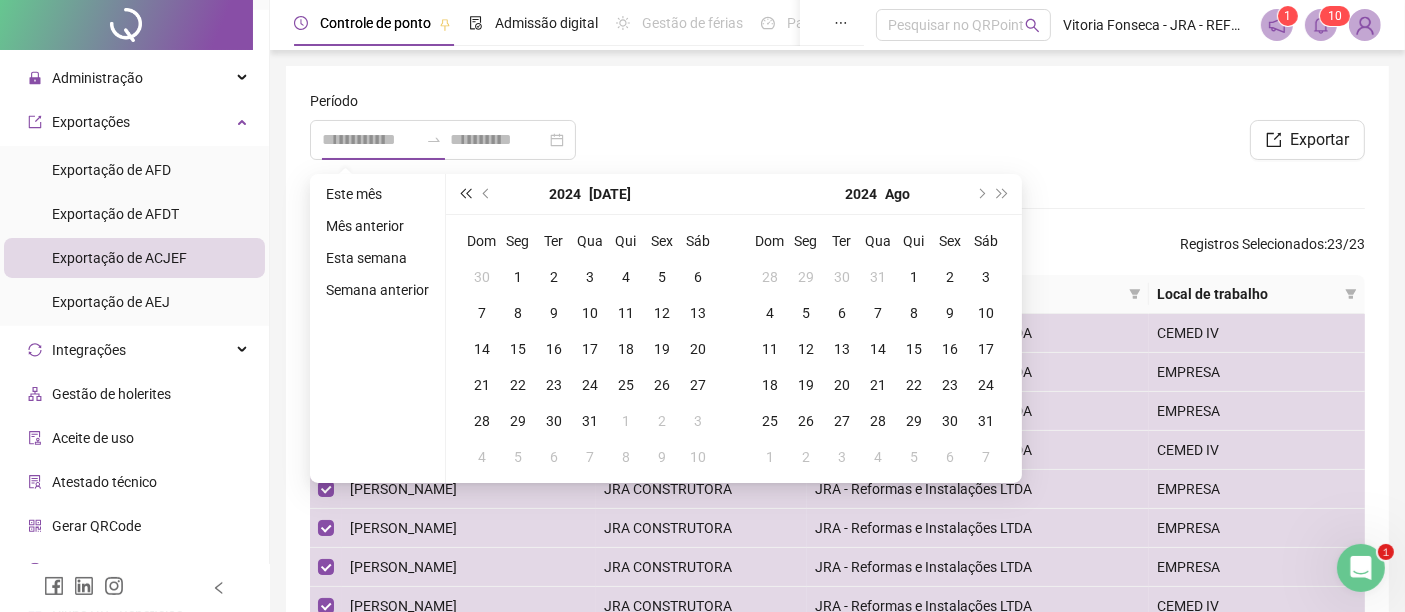 click at bounding box center (465, 194) 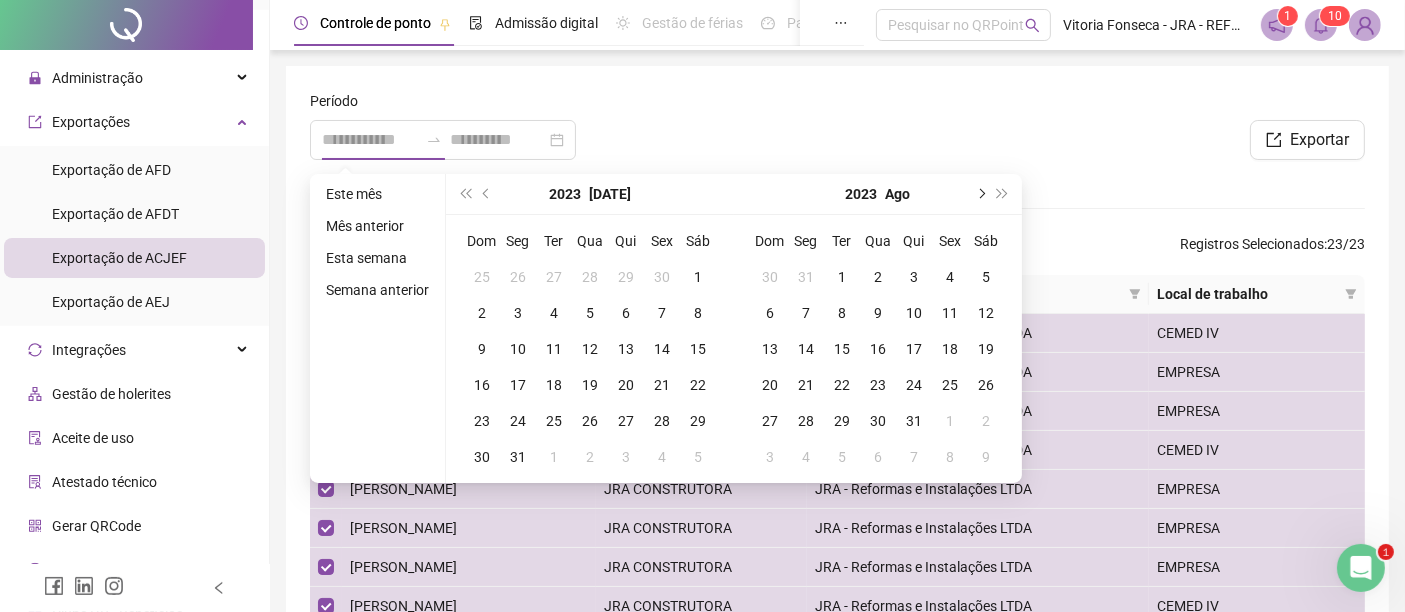 click at bounding box center (980, 194) 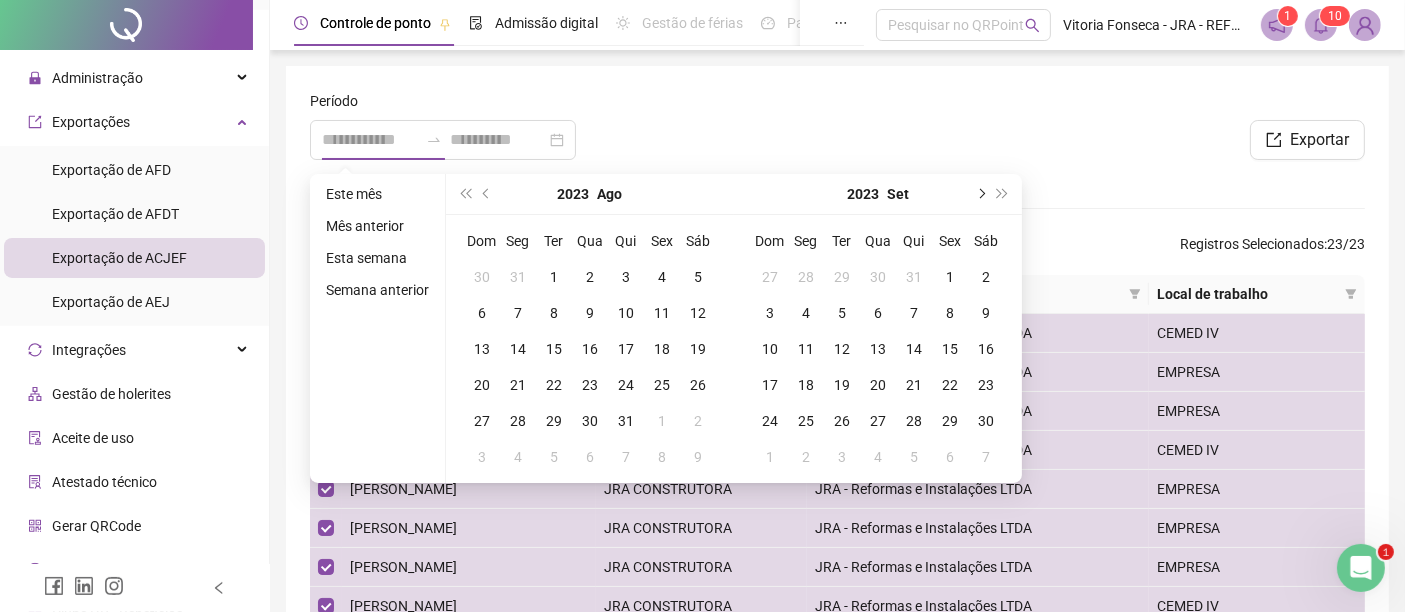 click at bounding box center (980, 194) 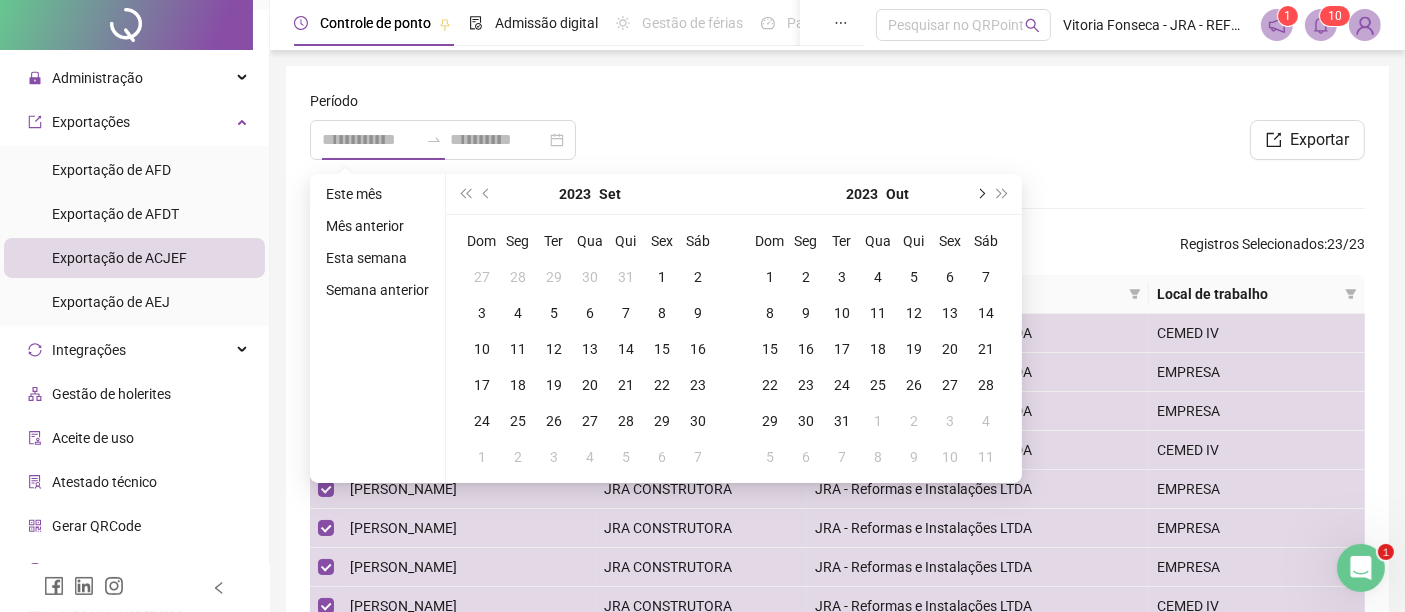 click at bounding box center [980, 194] 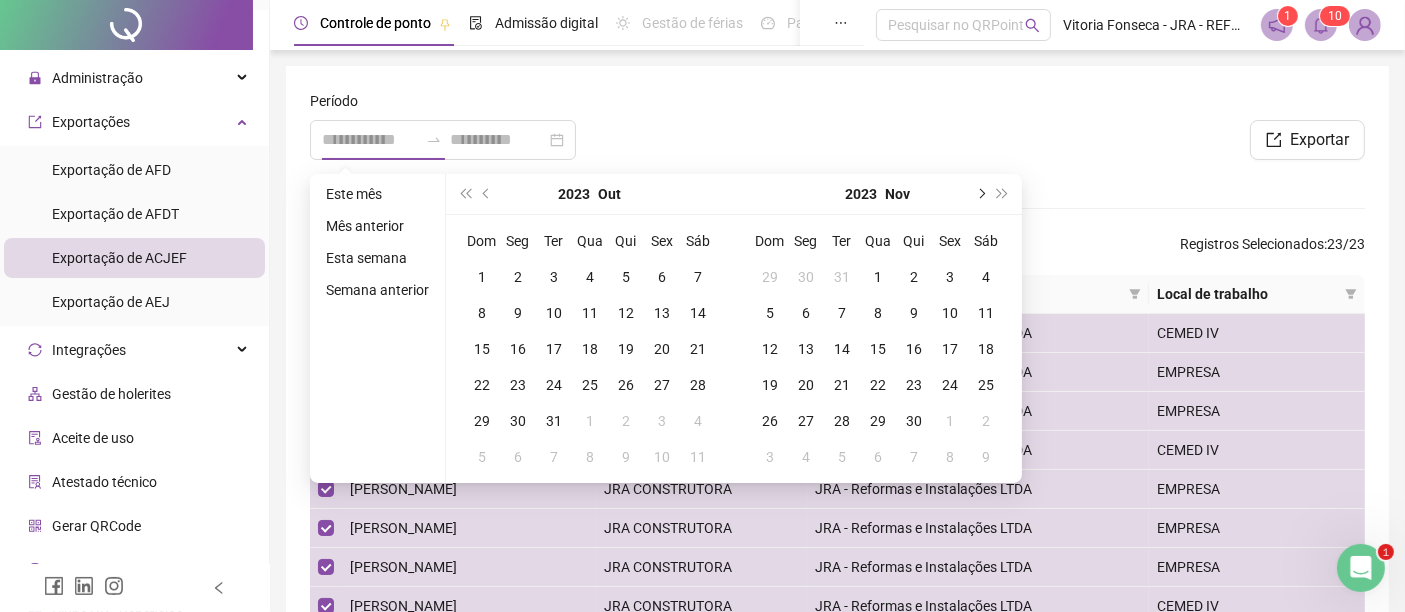 click at bounding box center (980, 194) 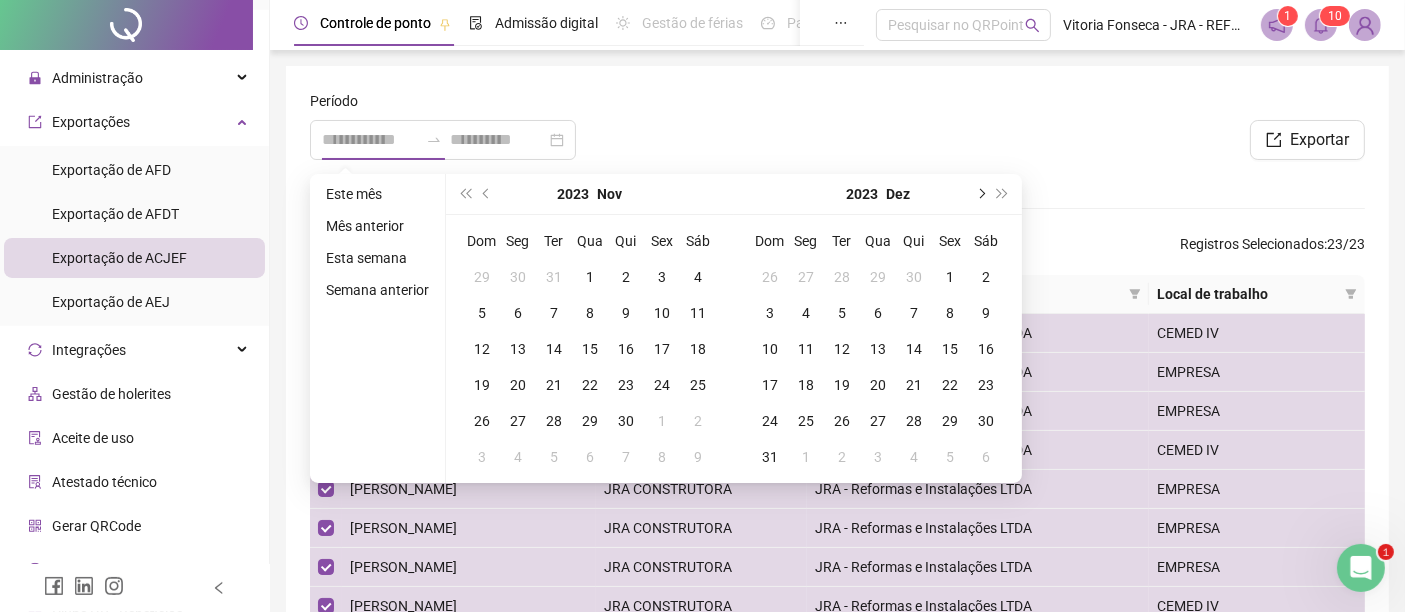 click at bounding box center [980, 194] 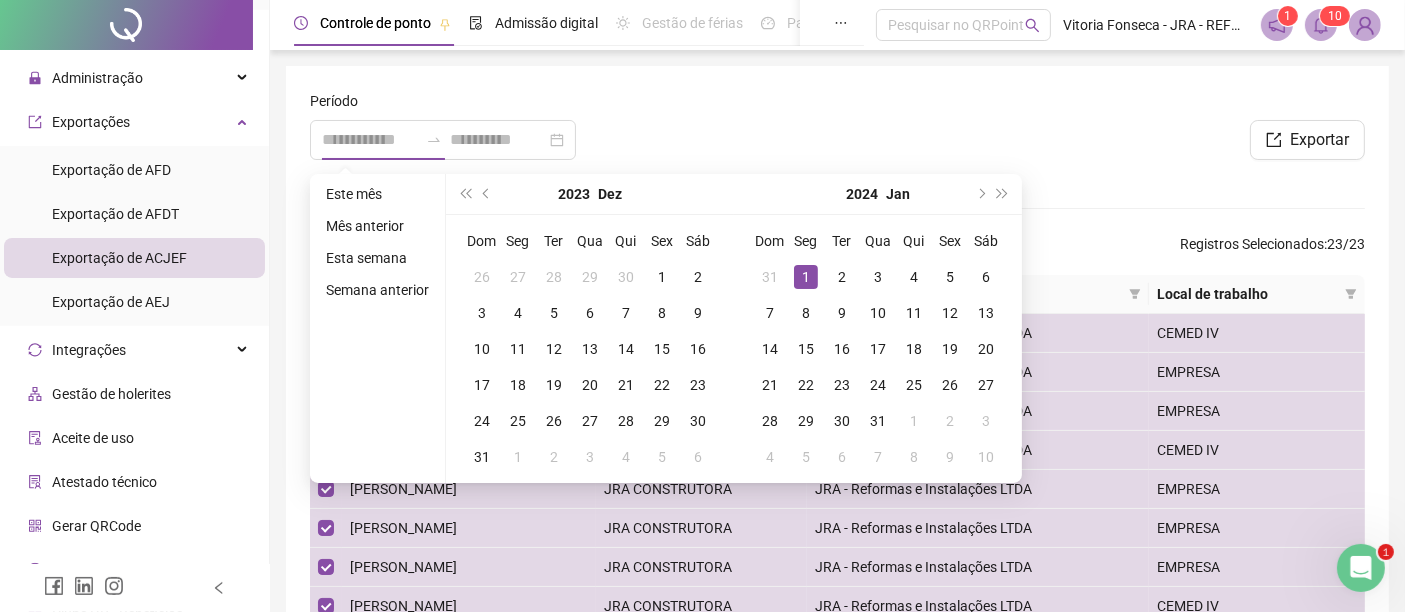 type on "**********" 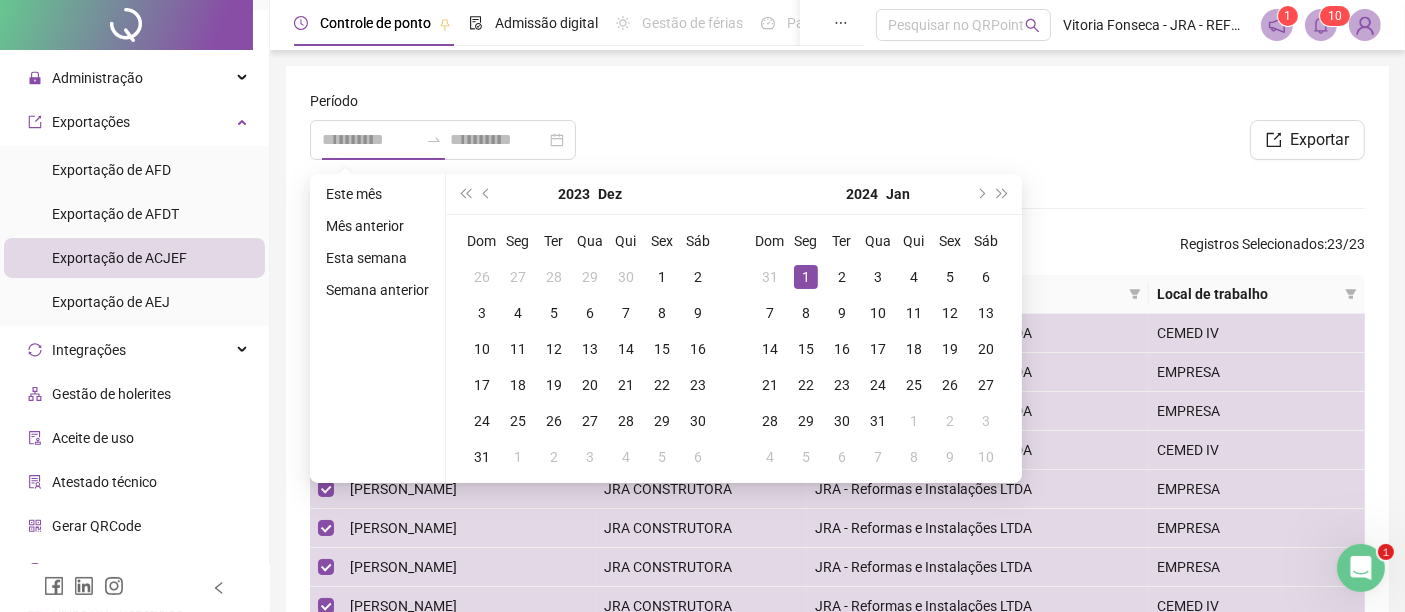 click on "1" at bounding box center [806, 277] 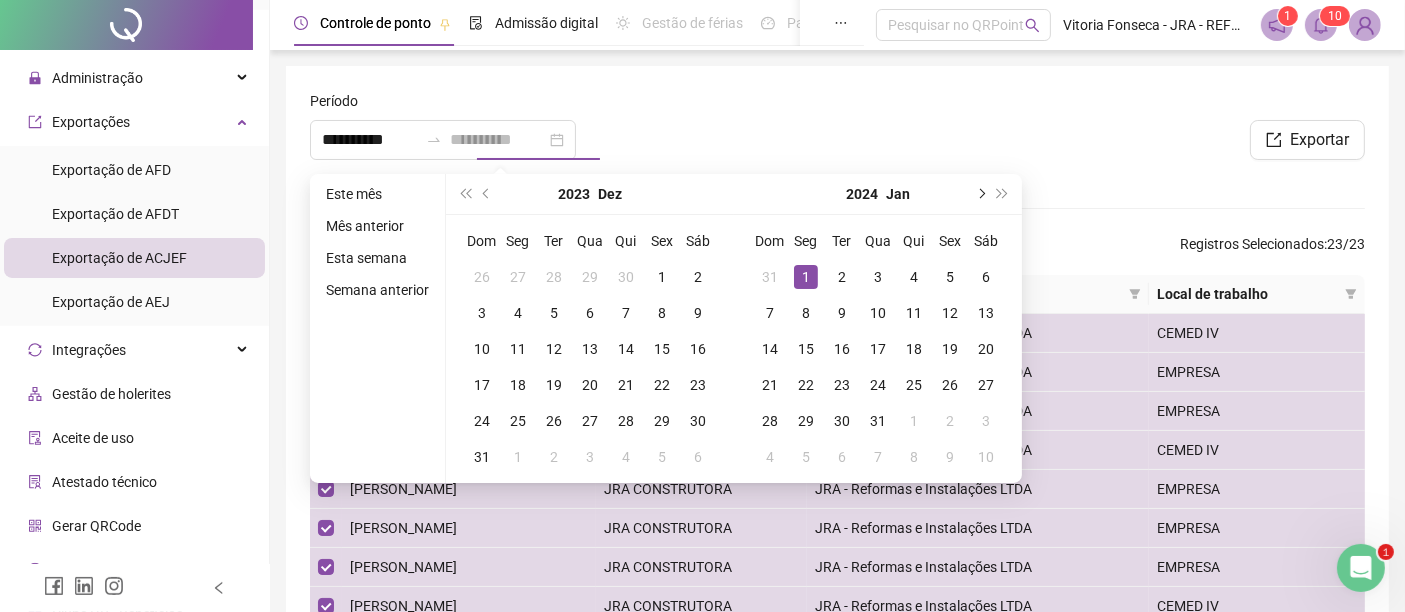 click at bounding box center [980, 194] 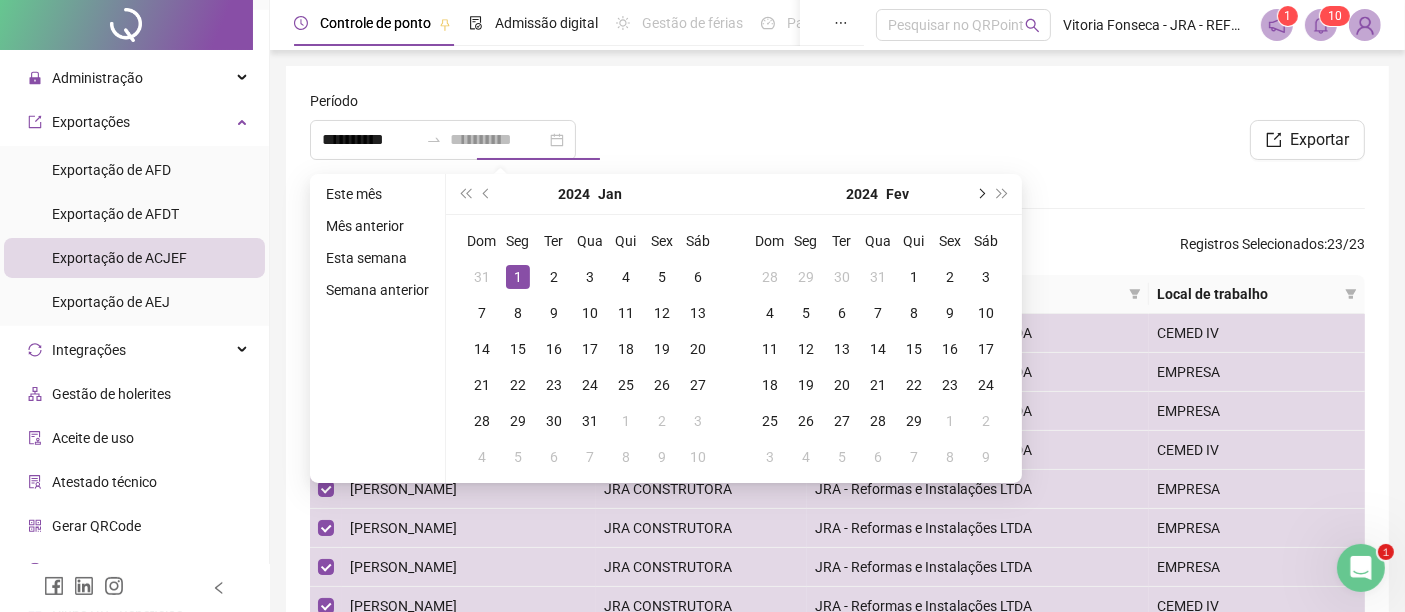 click at bounding box center (980, 194) 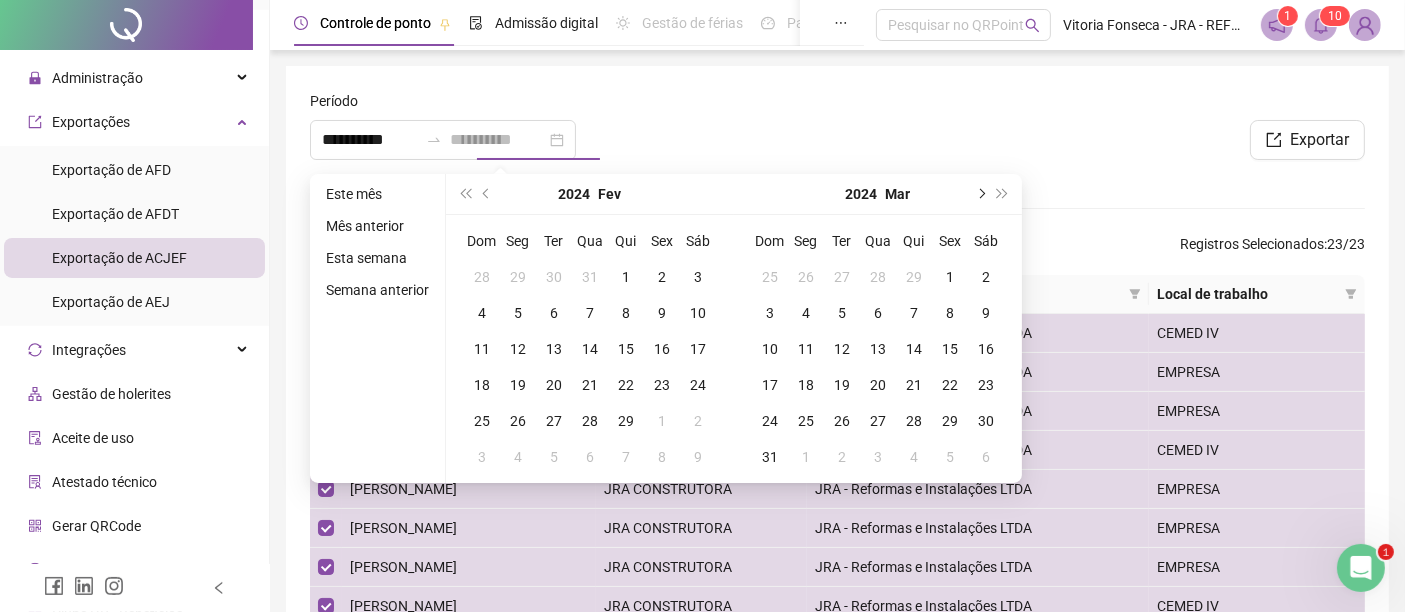 click at bounding box center (980, 194) 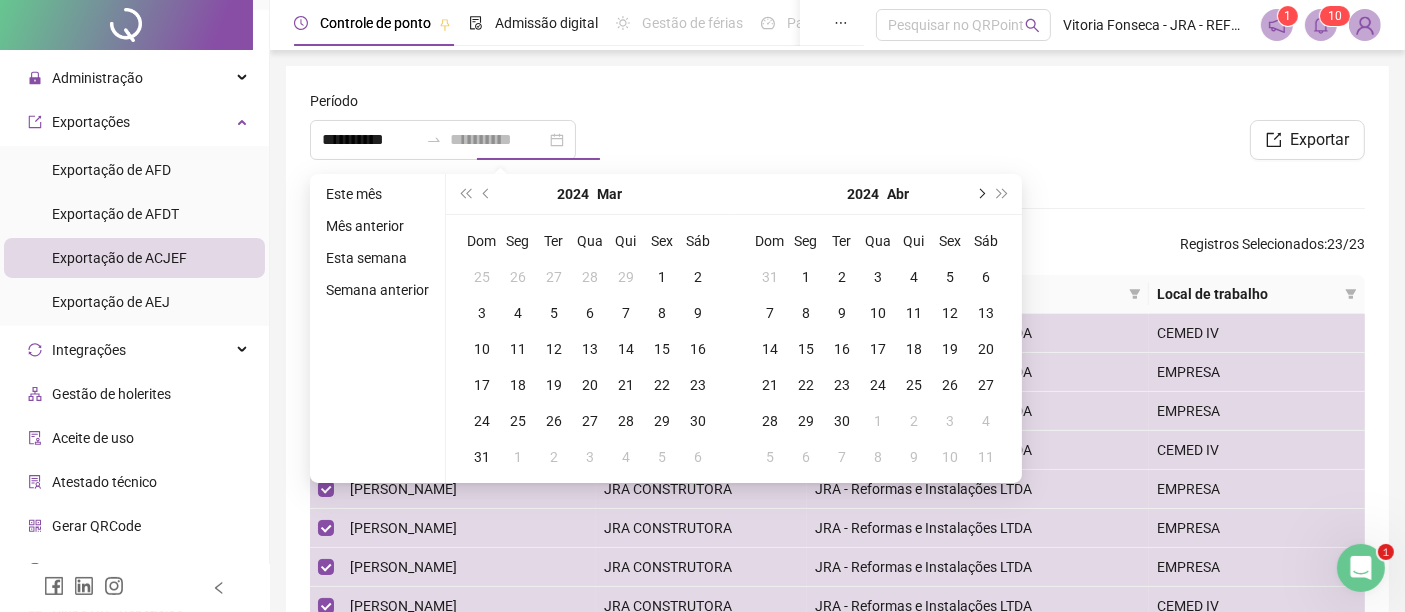 click at bounding box center [980, 194] 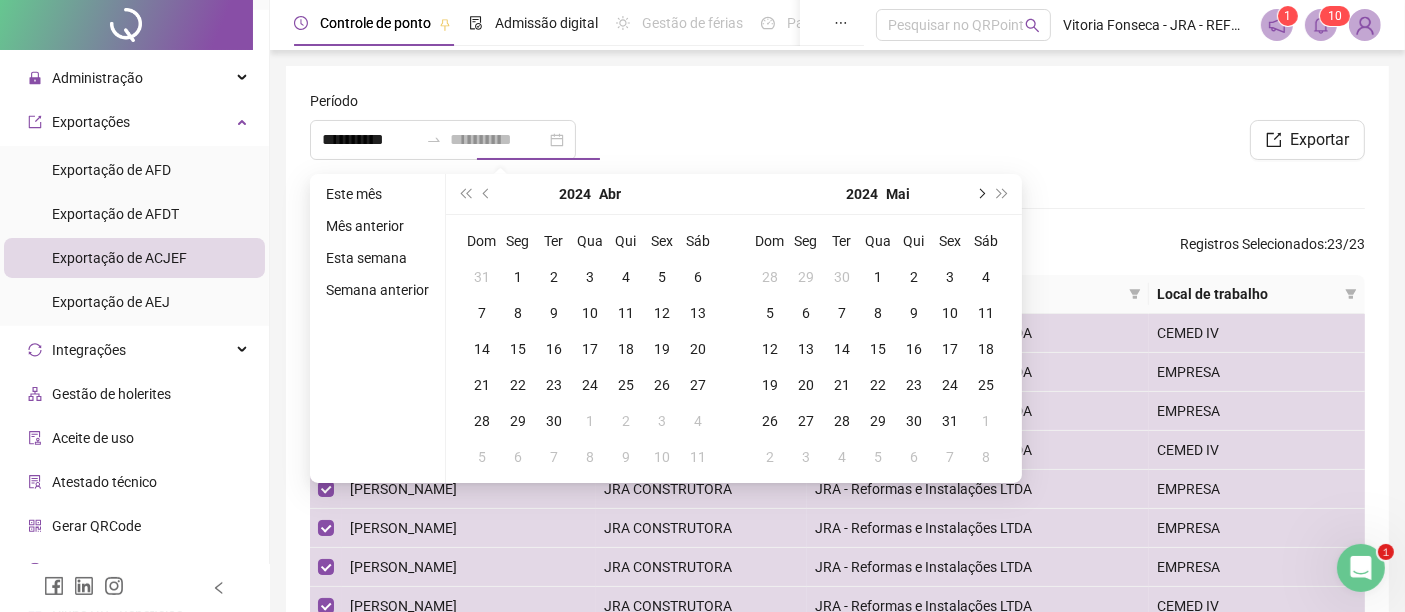 click at bounding box center (980, 194) 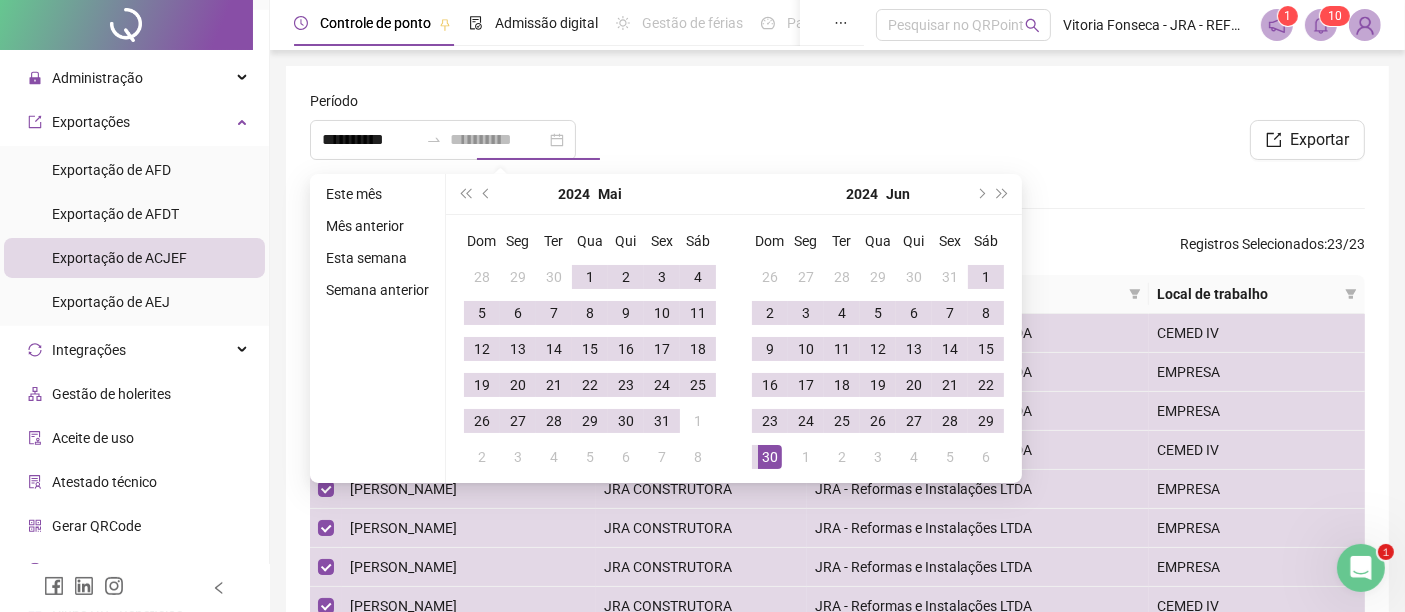 type on "**********" 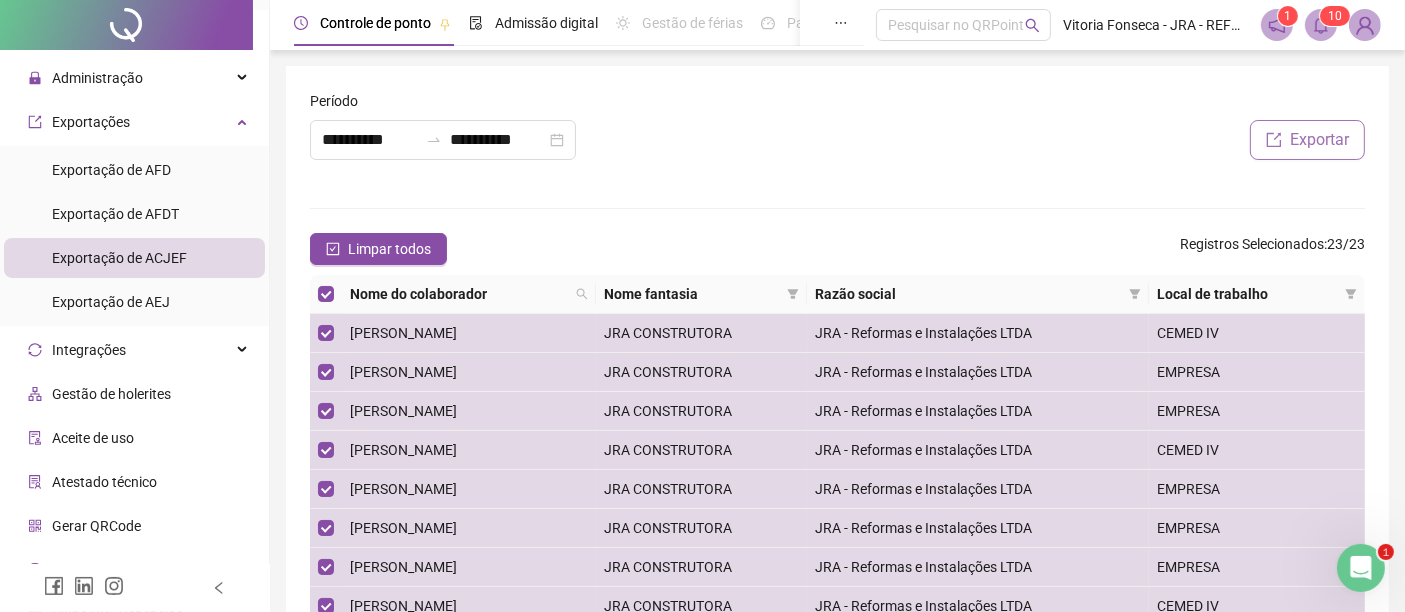 click on "Exportar" at bounding box center (1319, 140) 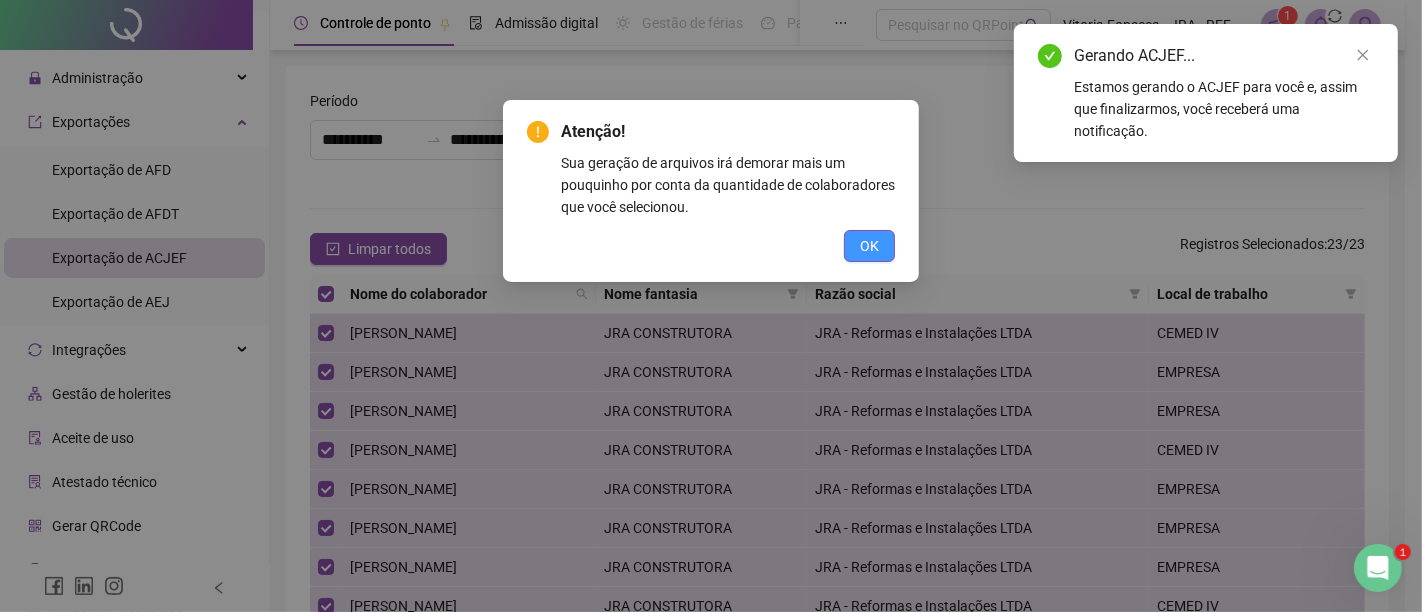 click on "OK" at bounding box center [869, 246] 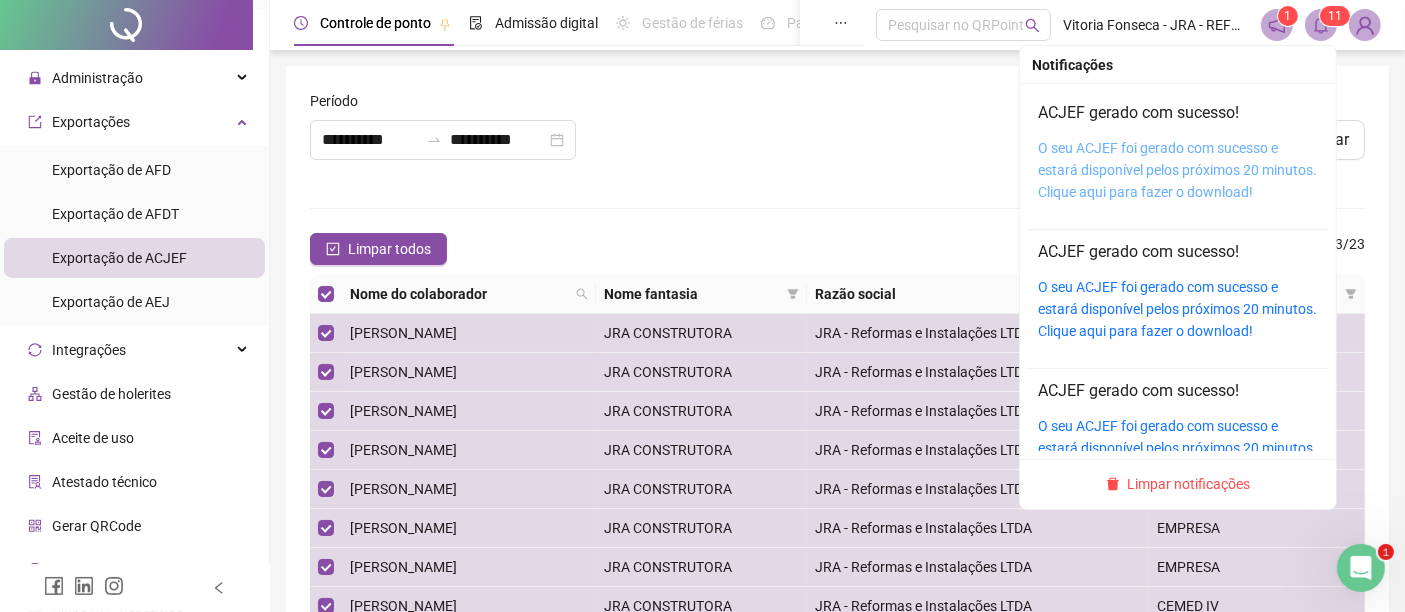 click on "O seu ACJEF foi gerado com sucesso e estará disponível pelos próximos 20 minutos.
Clique aqui para fazer o download!" at bounding box center [1177, 170] 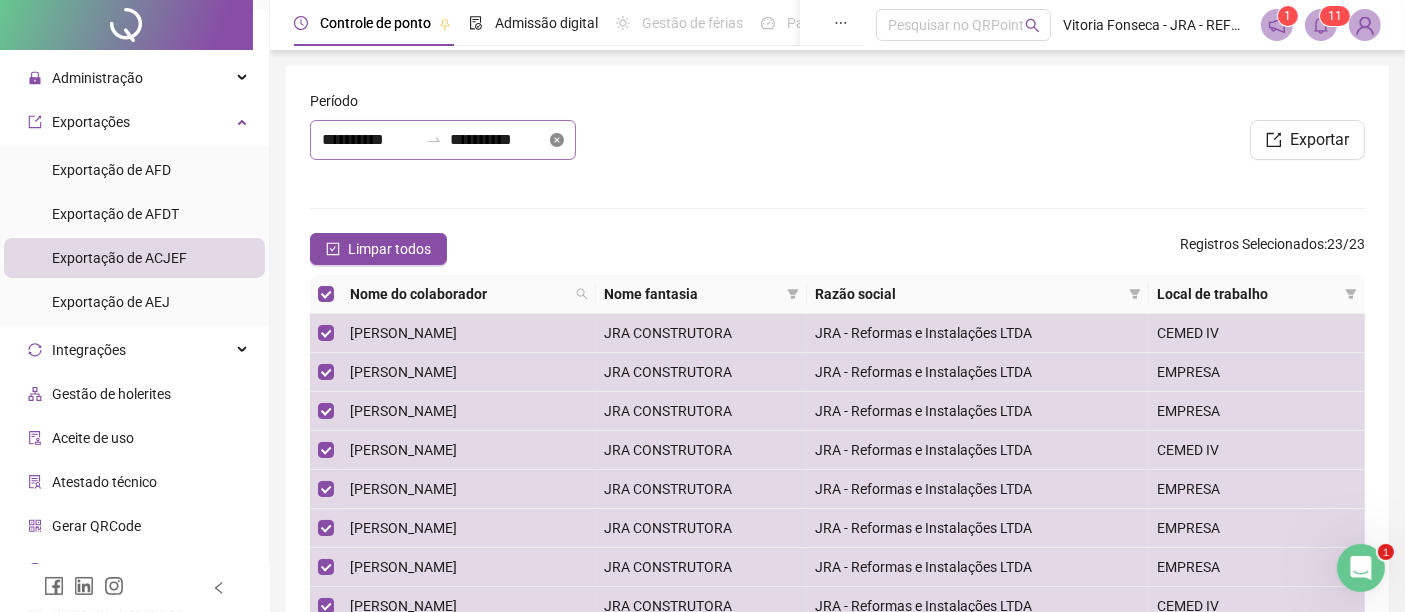 click 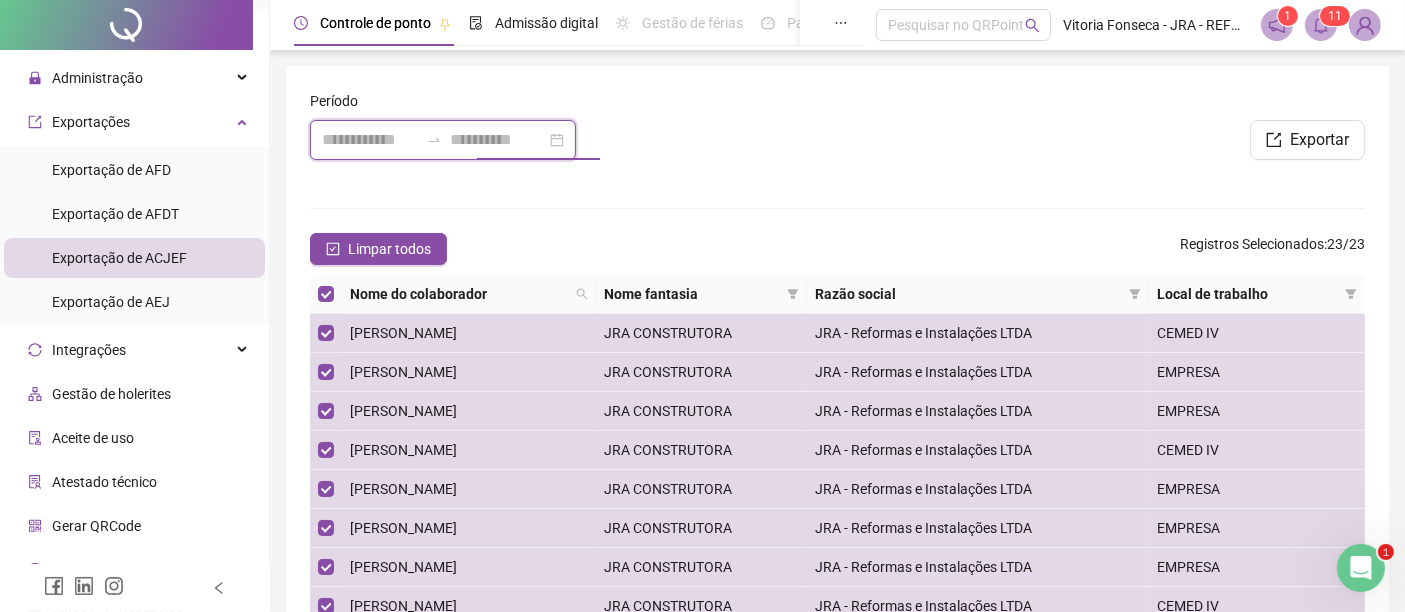 click at bounding box center [498, 140] 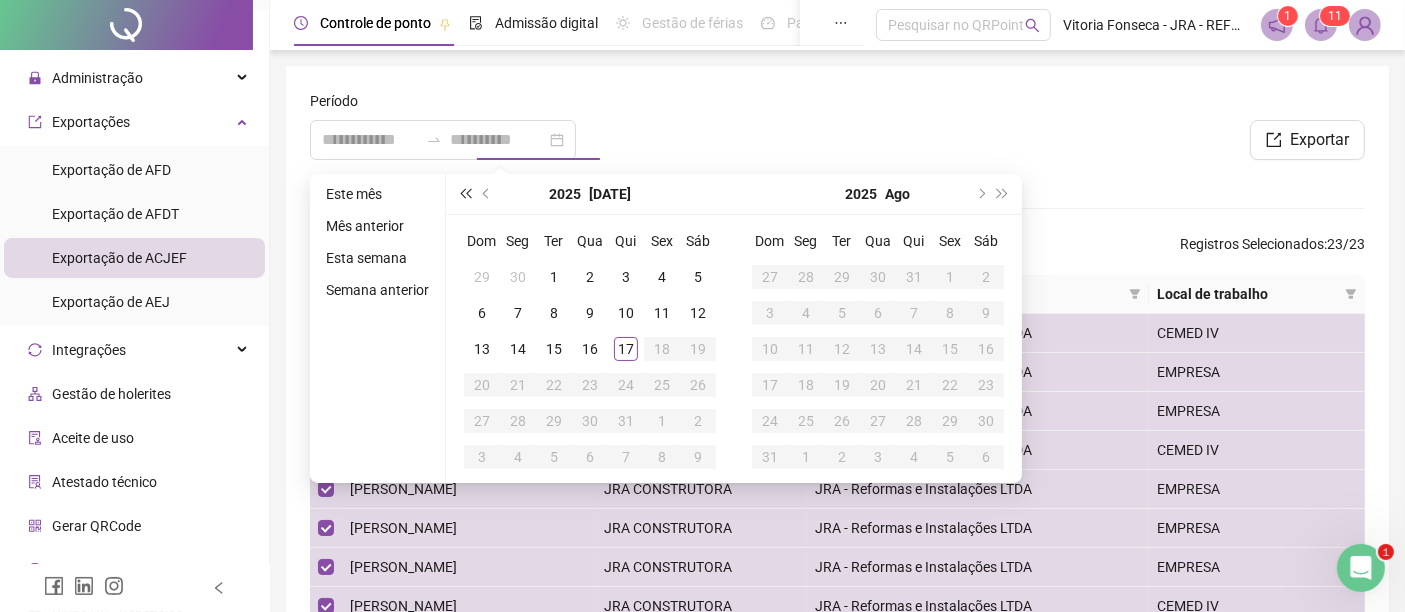 click at bounding box center [465, 194] 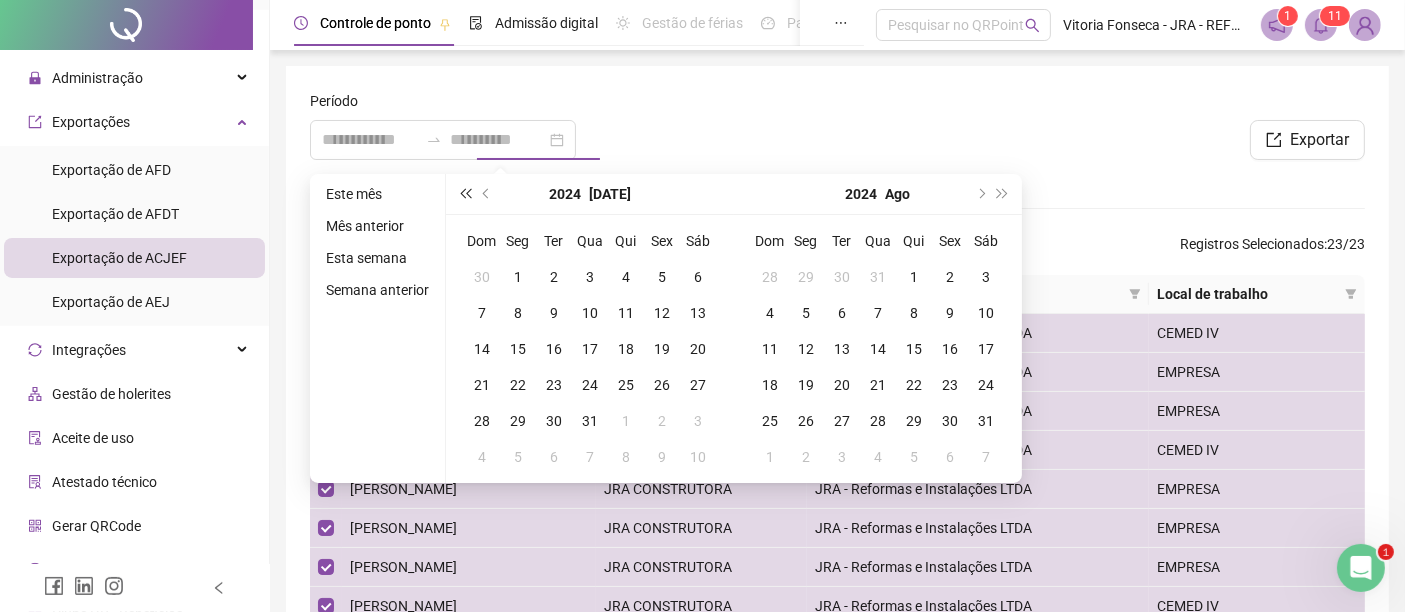 click at bounding box center [465, 194] 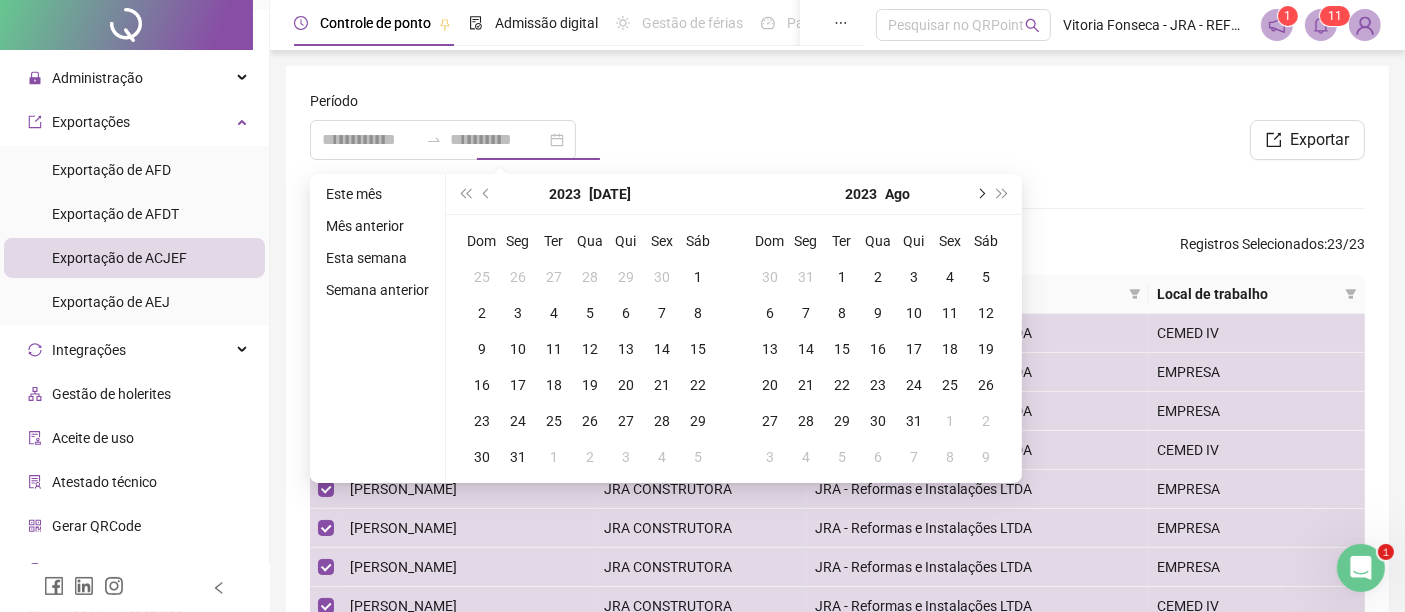 click at bounding box center (980, 194) 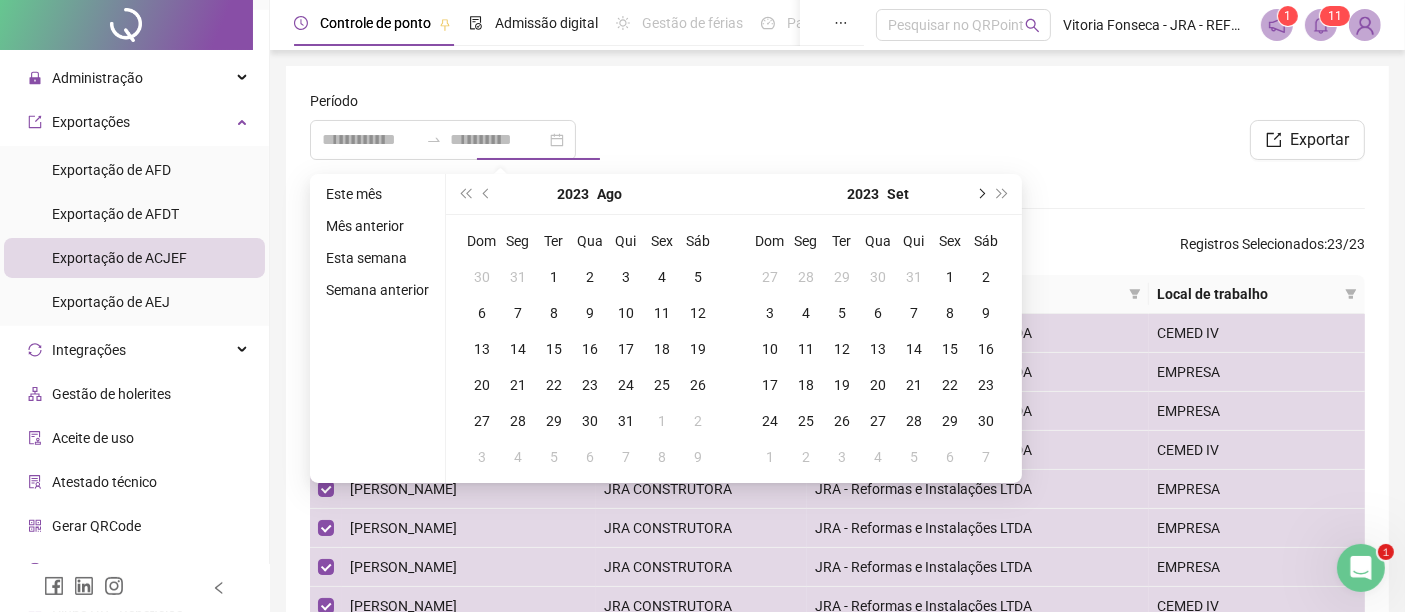 click at bounding box center (980, 194) 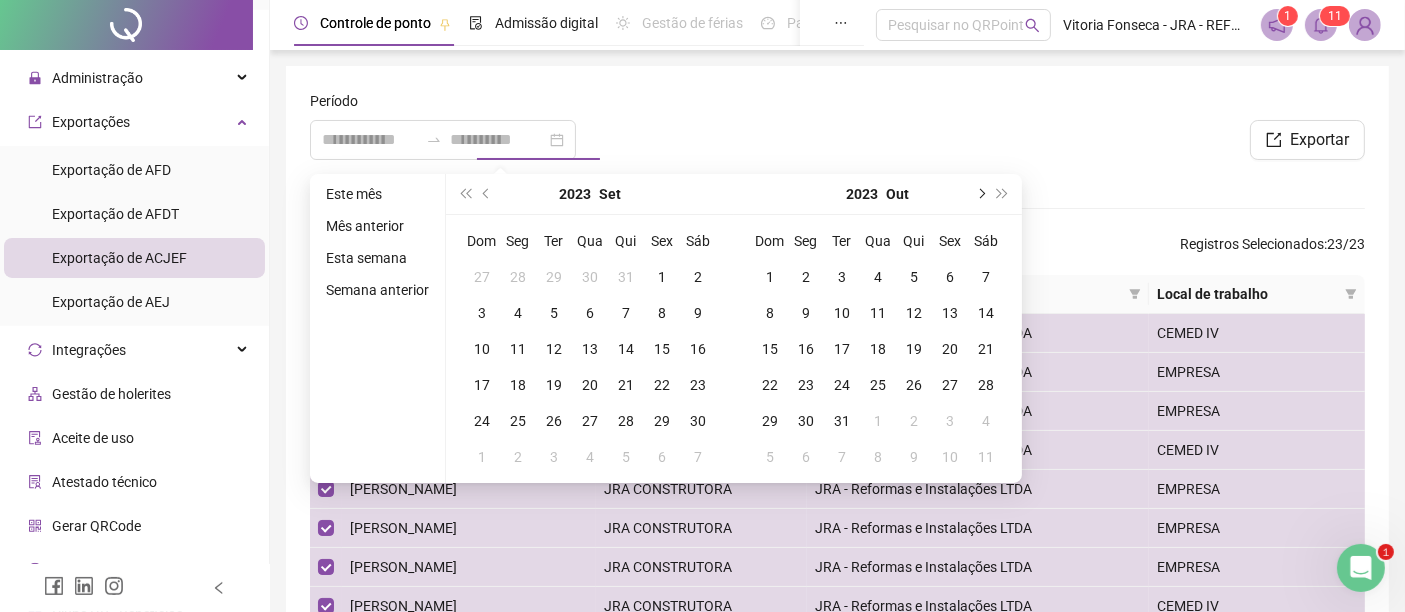 click at bounding box center (980, 194) 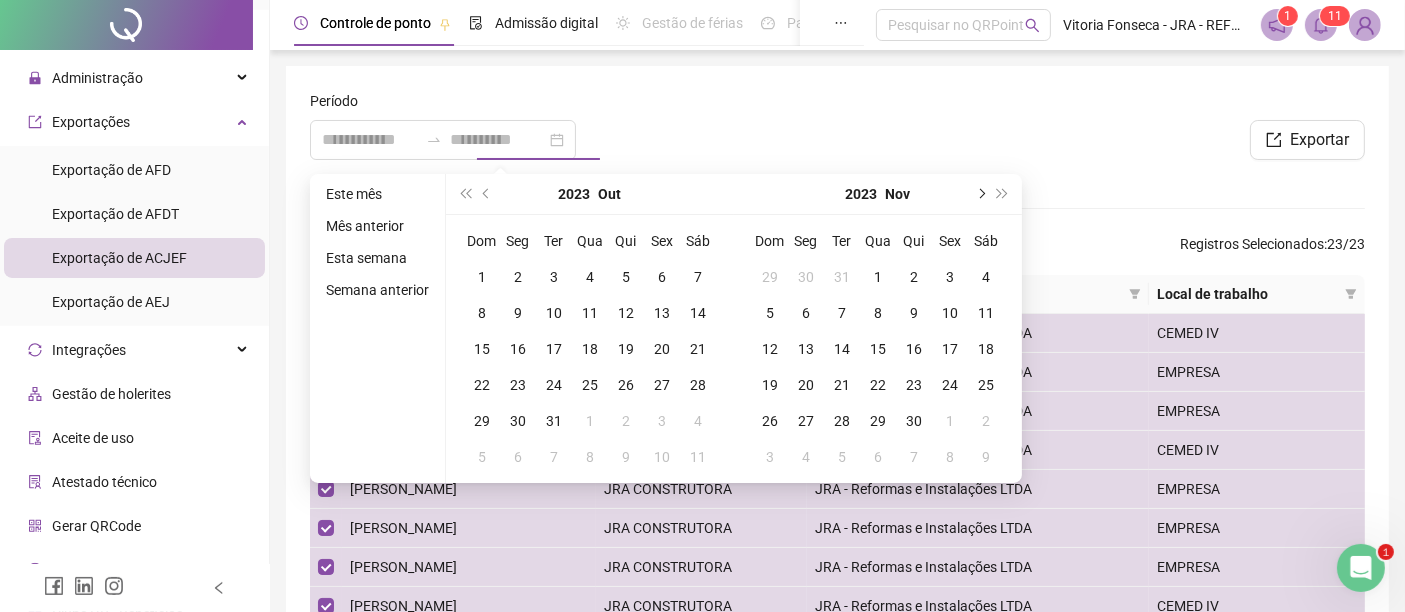 click at bounding box center [980, 194] 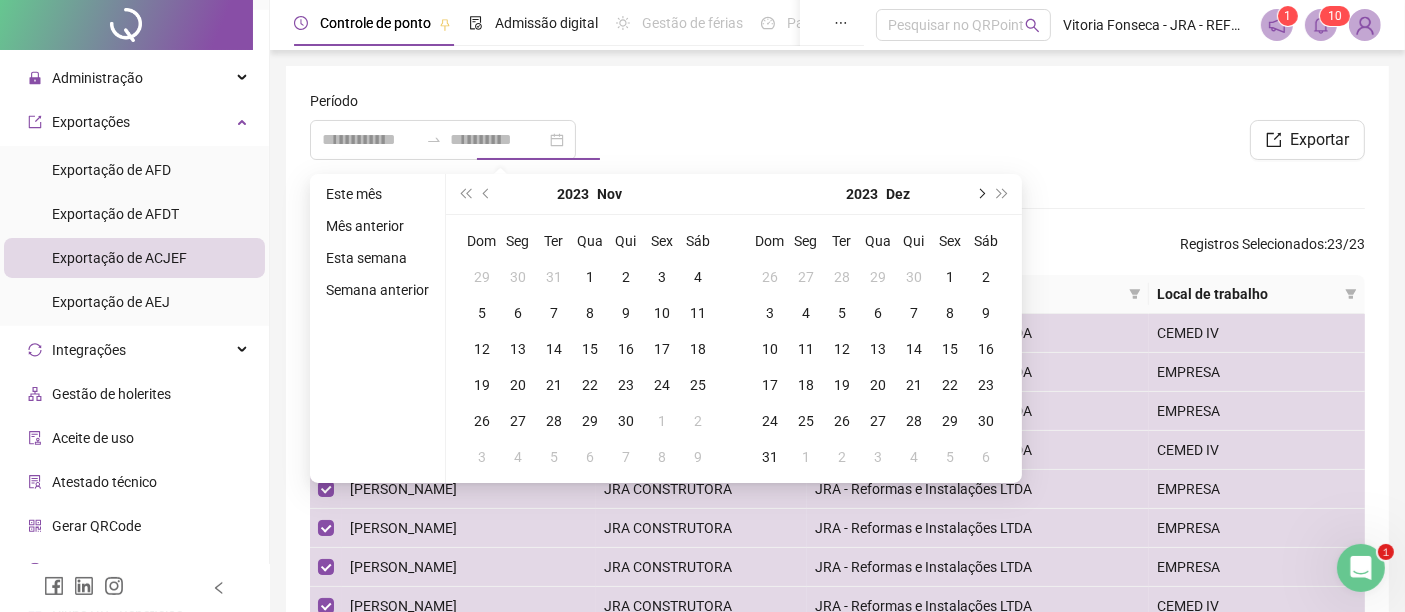 click at bounding box center (980, 194) 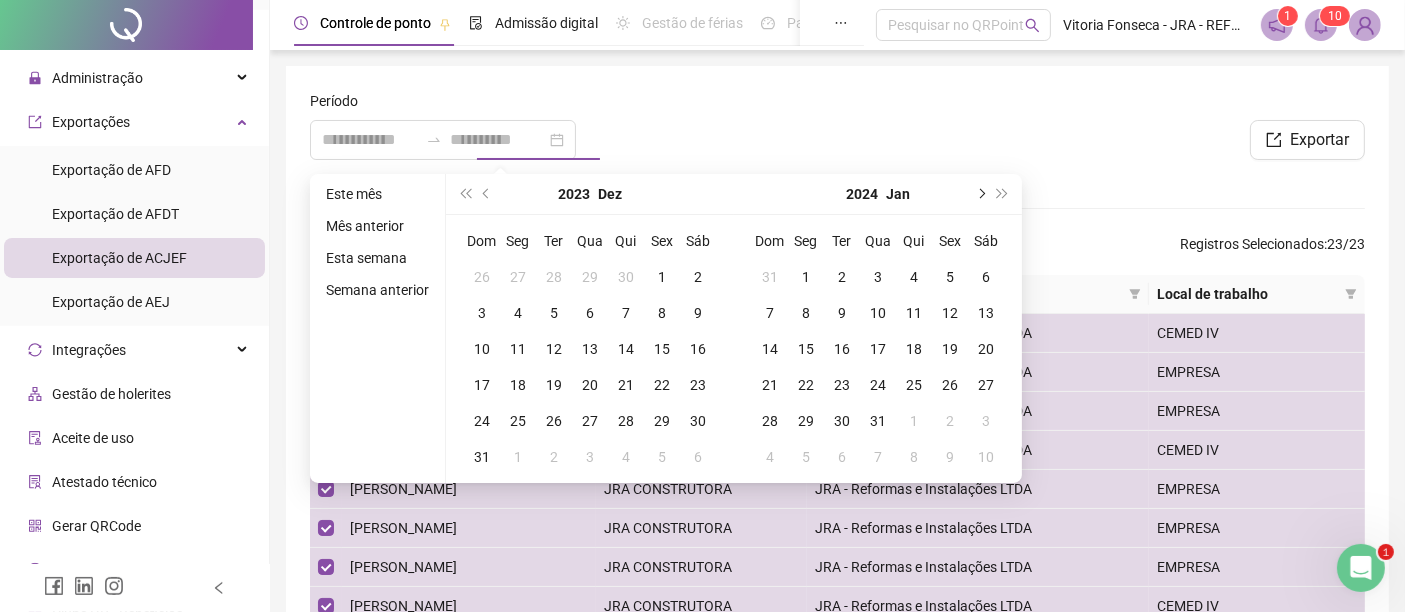 click at bounding box center (980, 194) 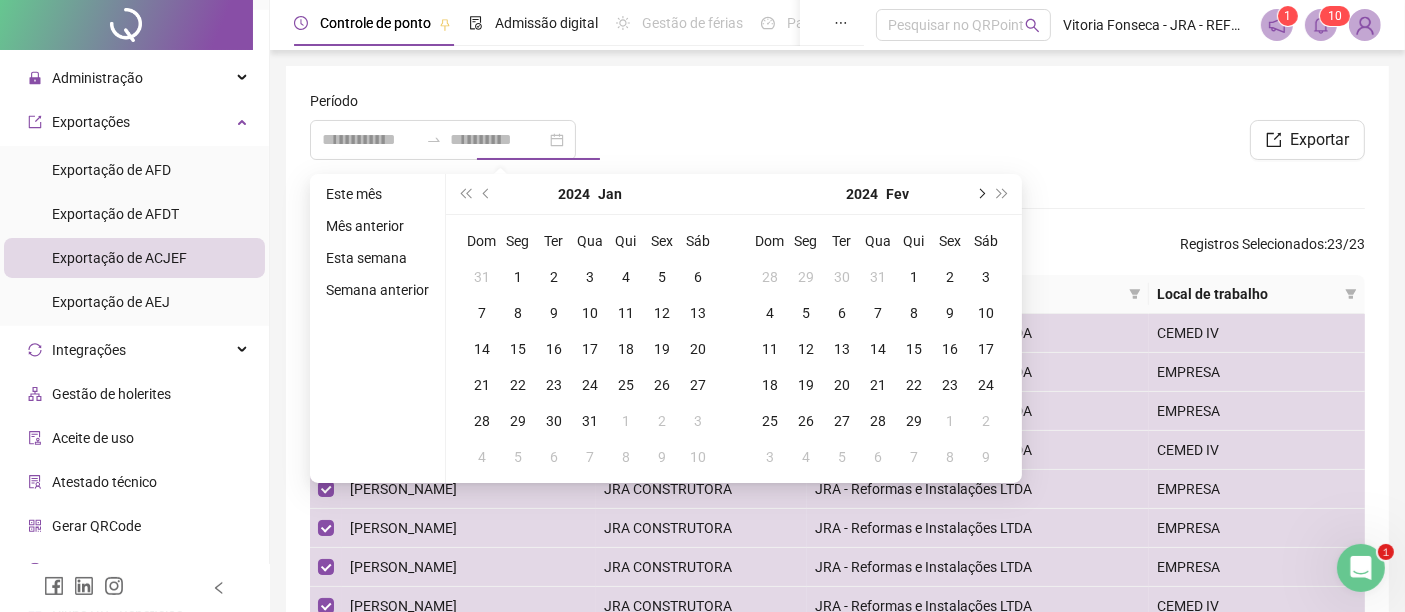 click at bounding box center [980, 194] 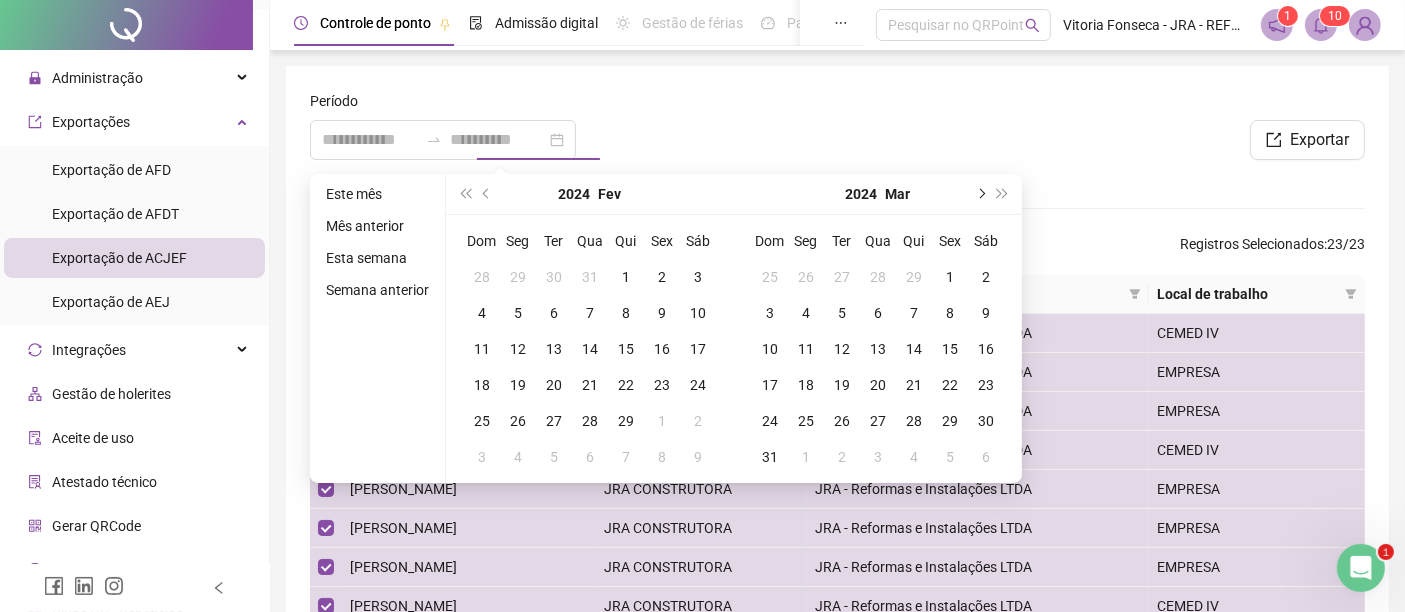 click at bounding box center (980, 194) 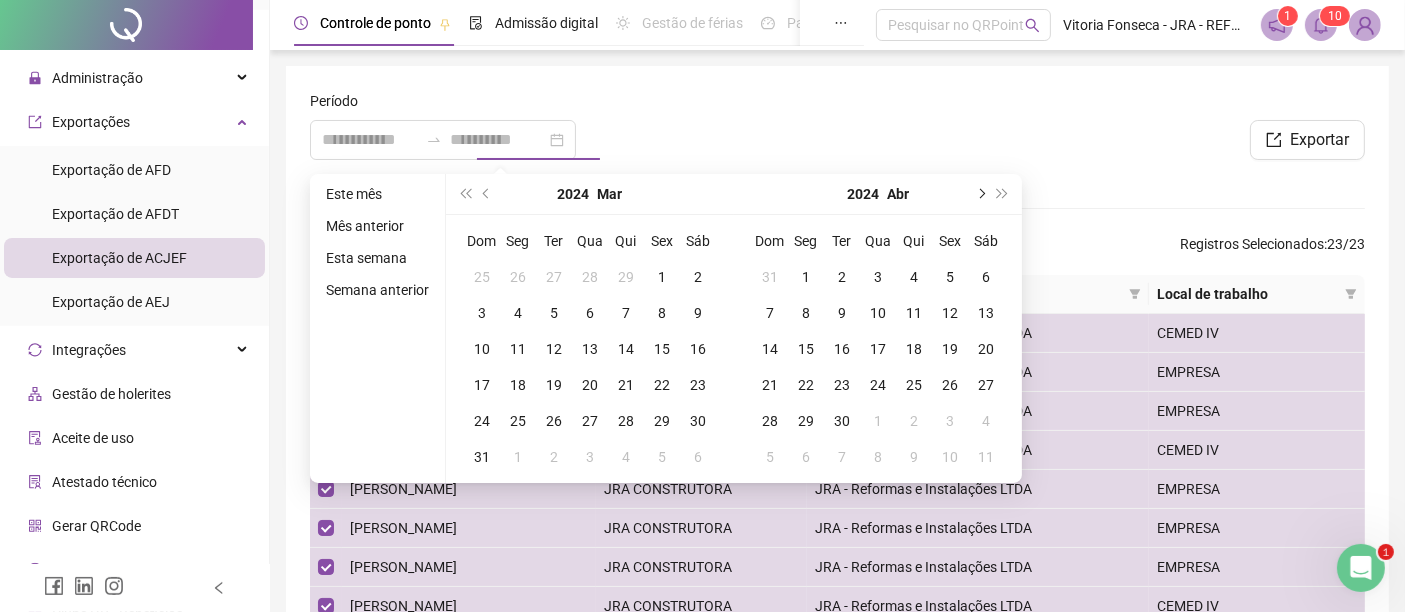 click at bounding box center [980, 194] 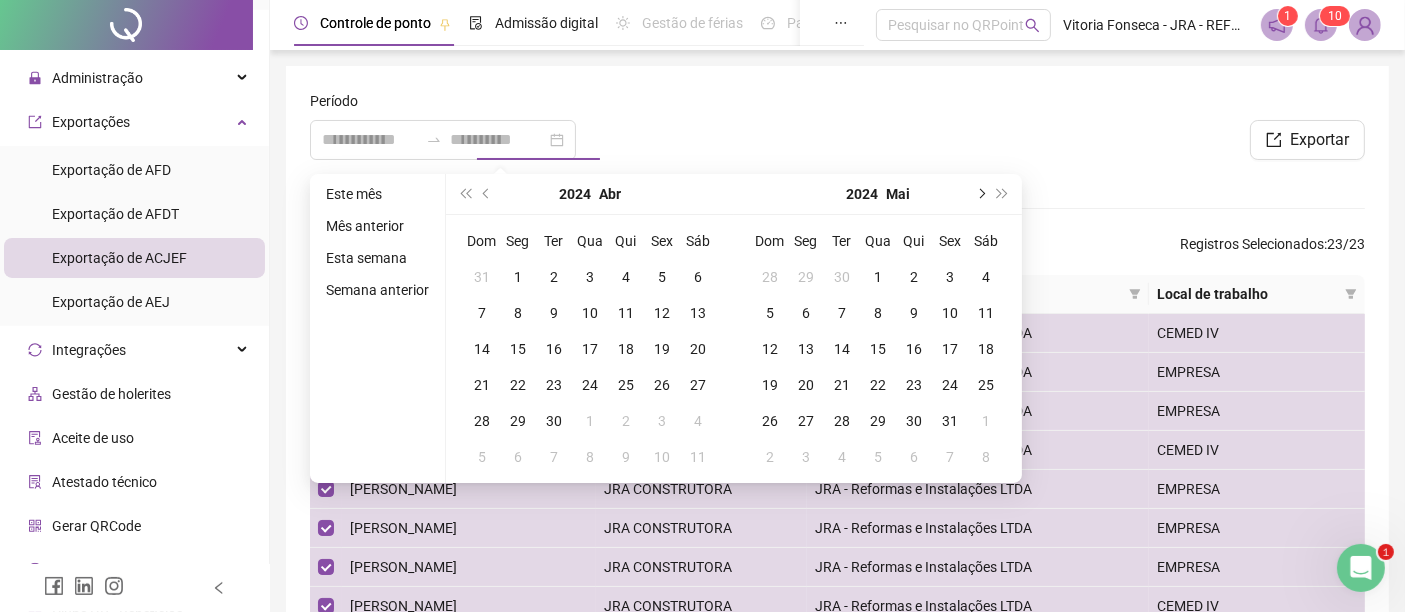 click at bounding box center [980, 194] 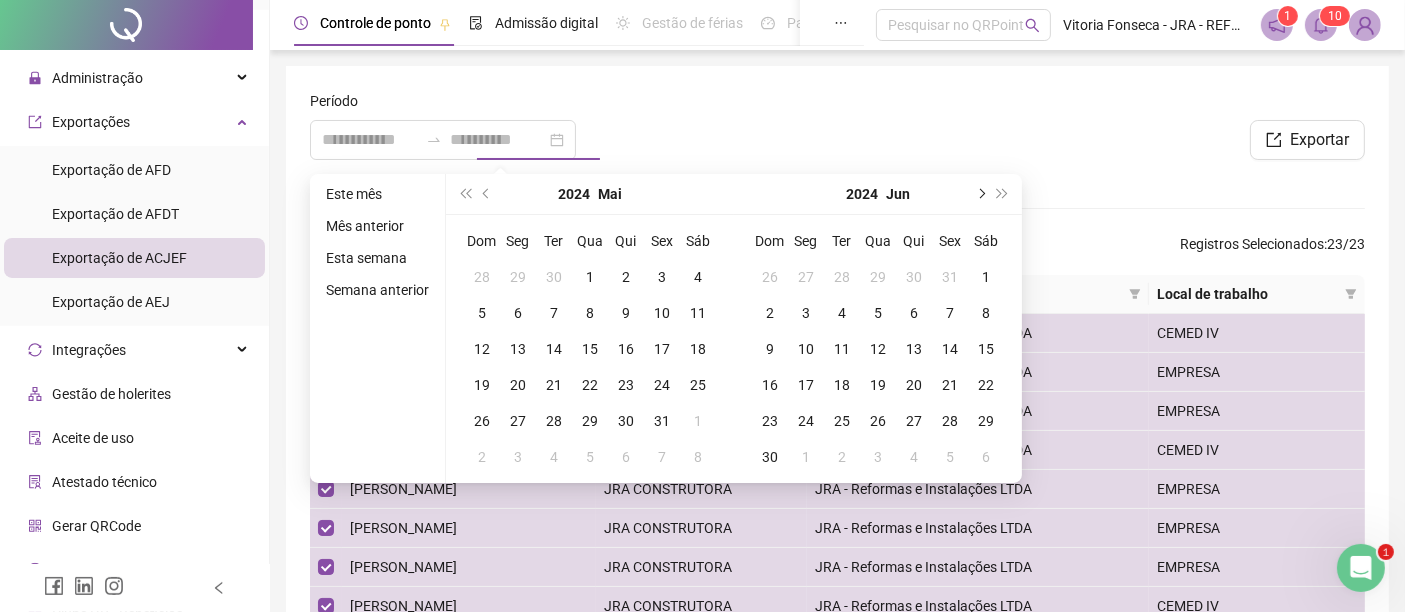 click at bounding box center [980, 194] 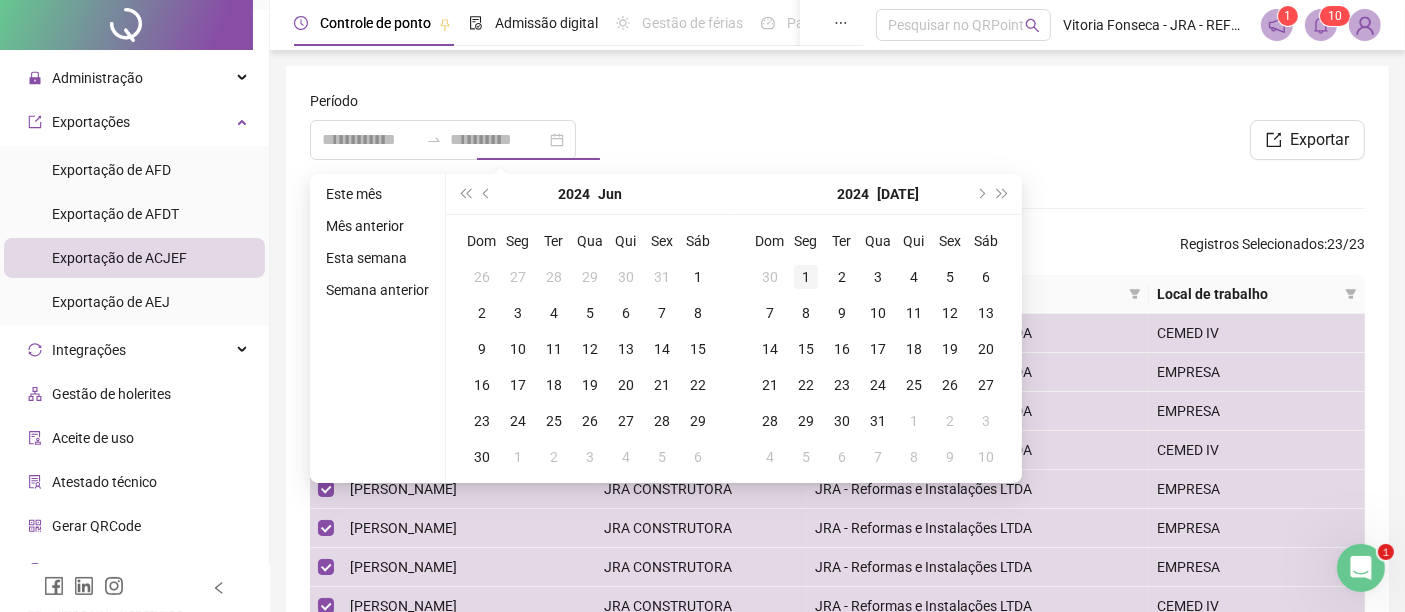 type on "**********" 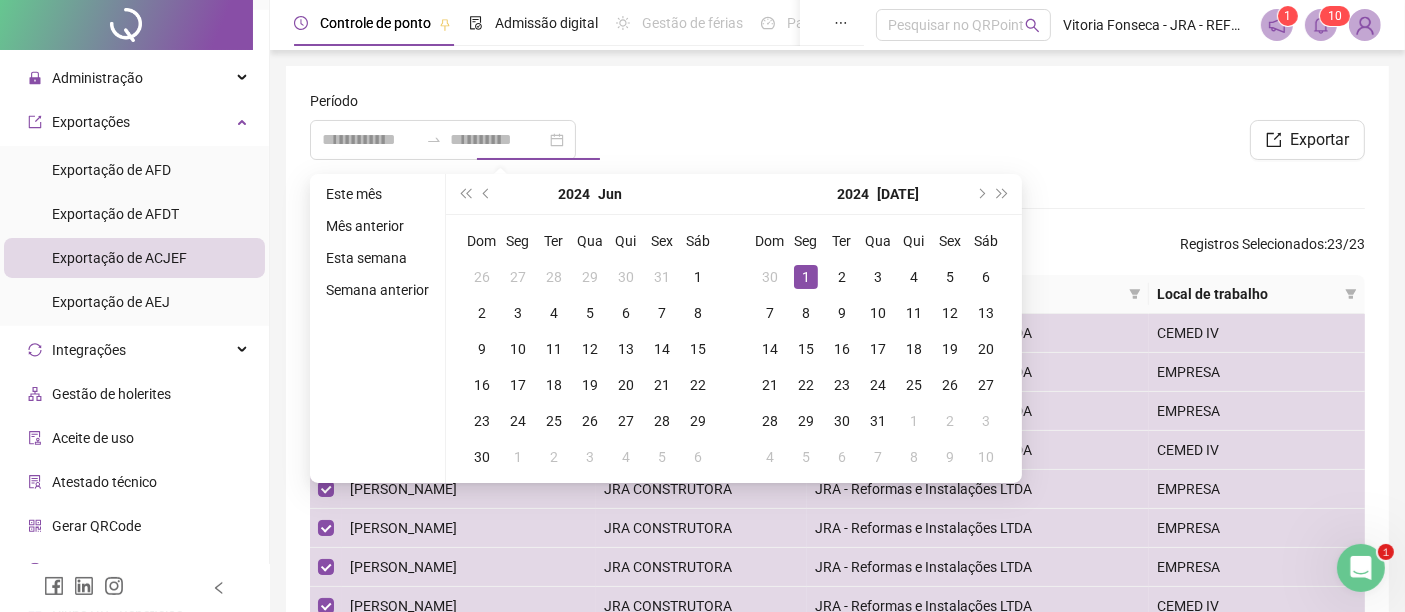 click on "1" at bounding box center (806, 277) 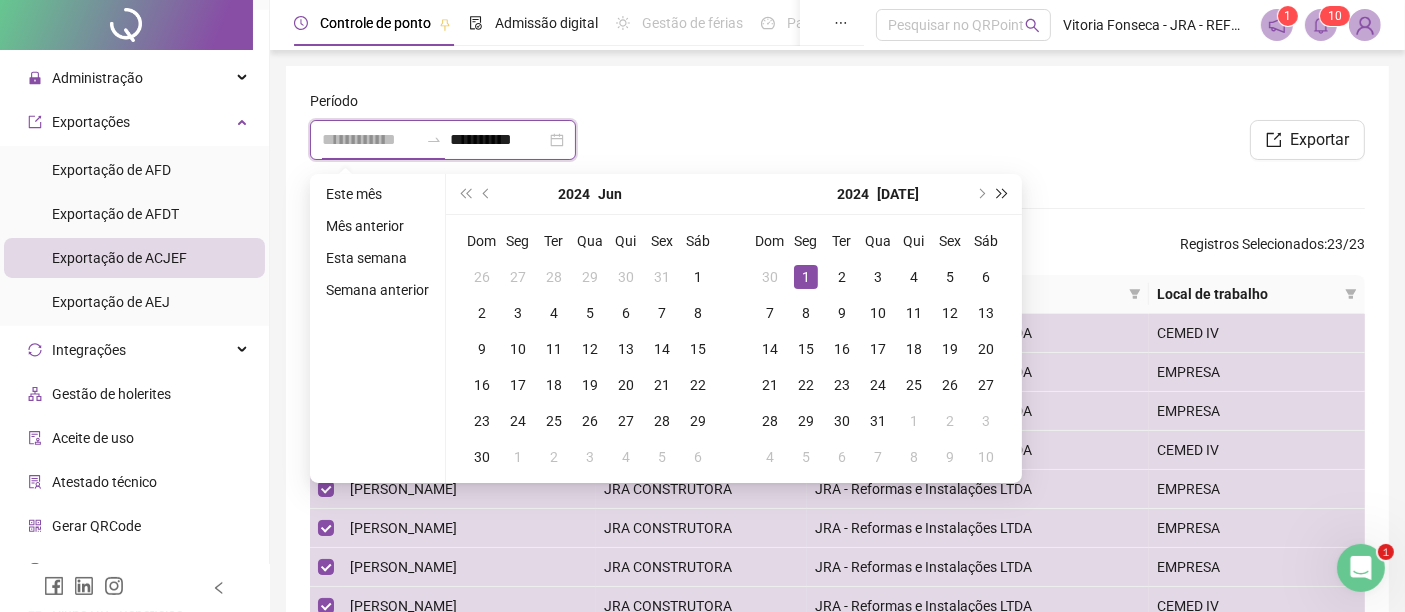 type on "**********" 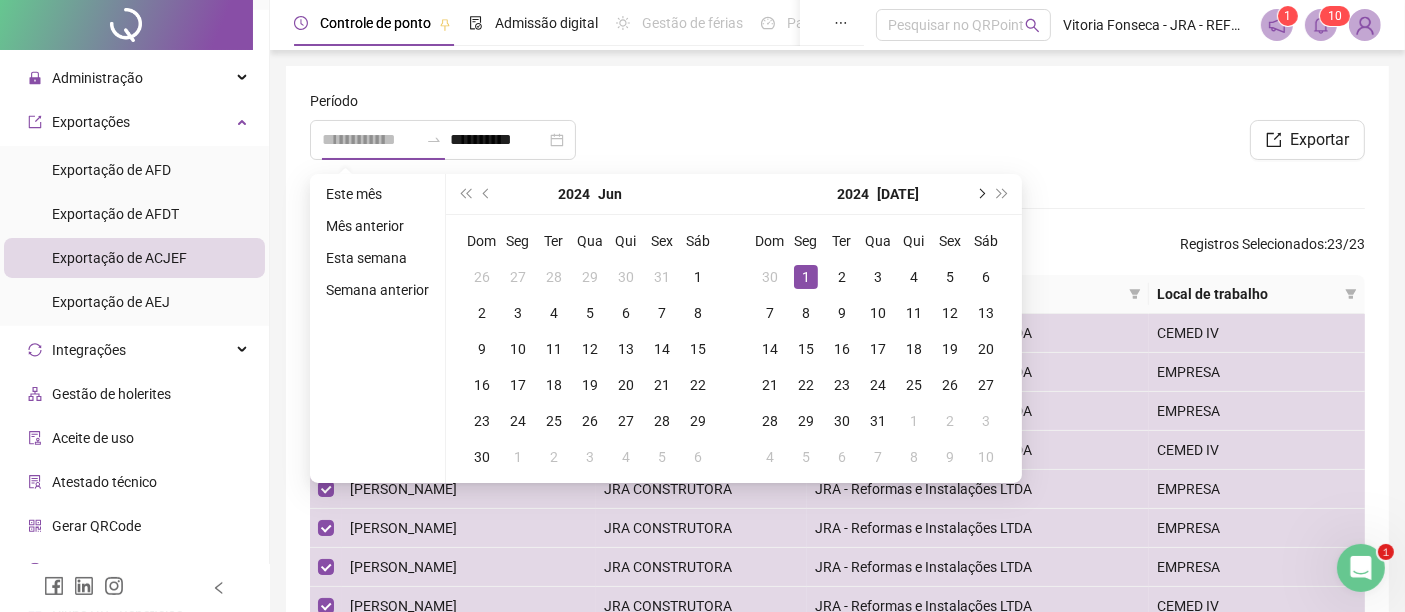 click at bounding box center (980, 194) 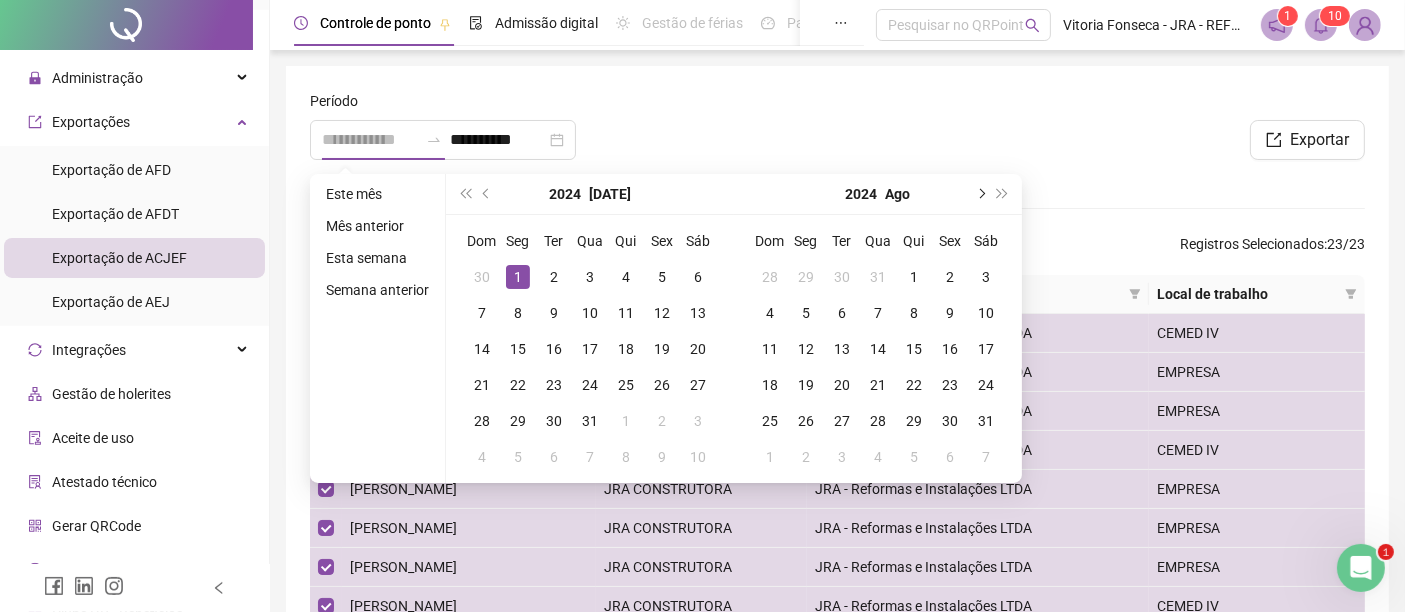 click at bounding box center (980, 194) 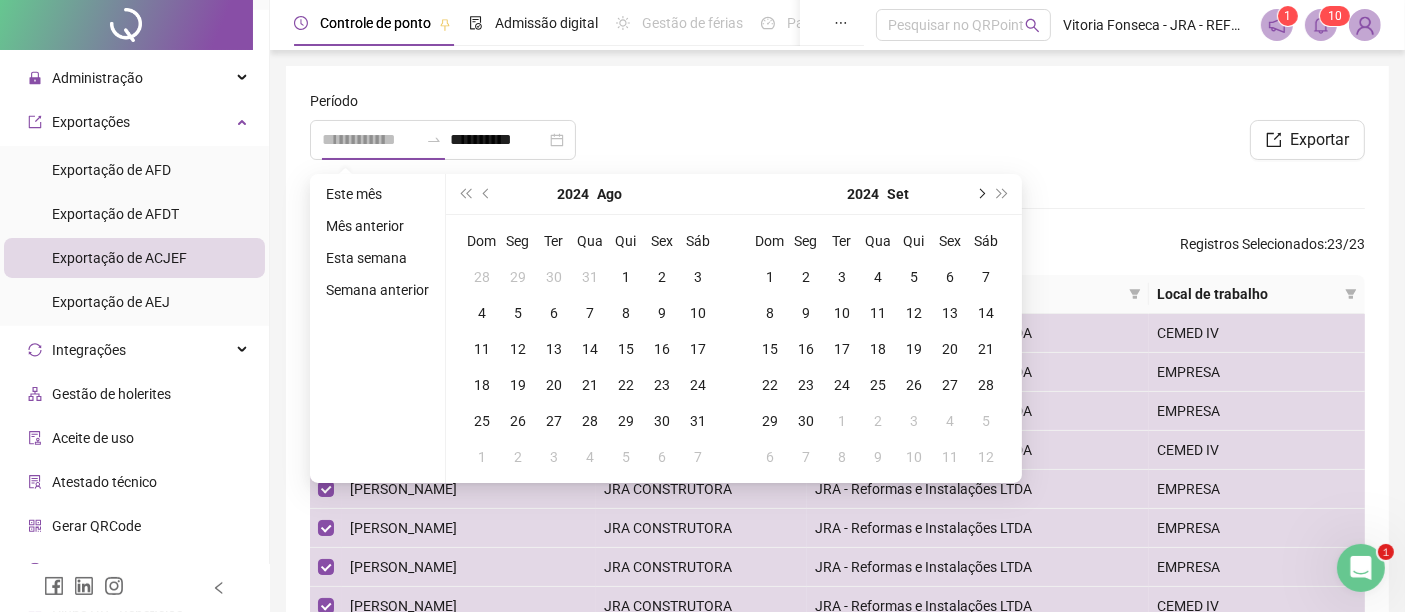 click at bounding box center (980, 194) 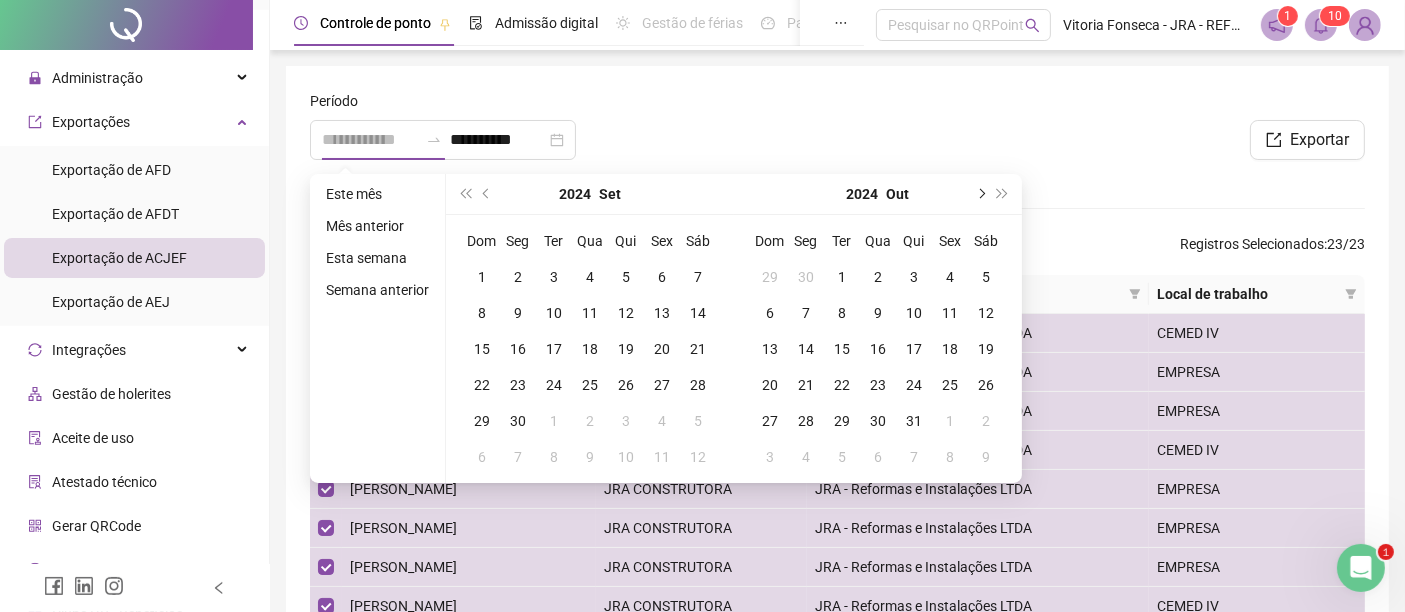 click at bounding box center (980, 194) 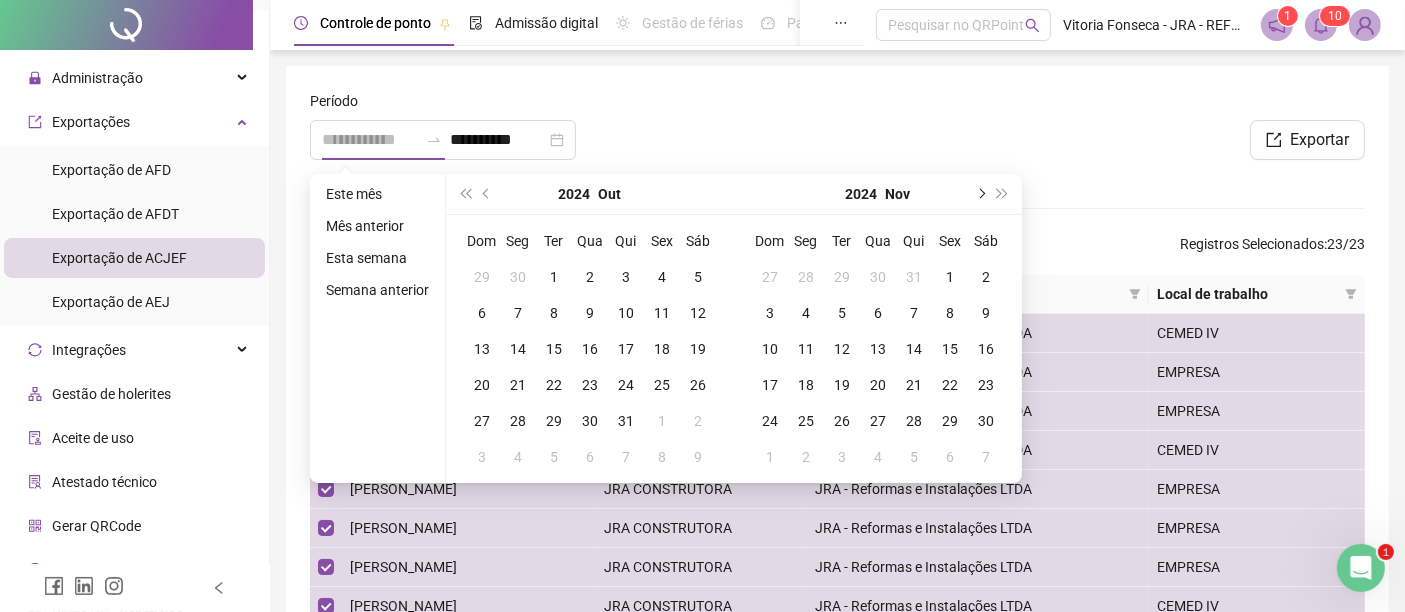 click at bounding box center [980, 194] 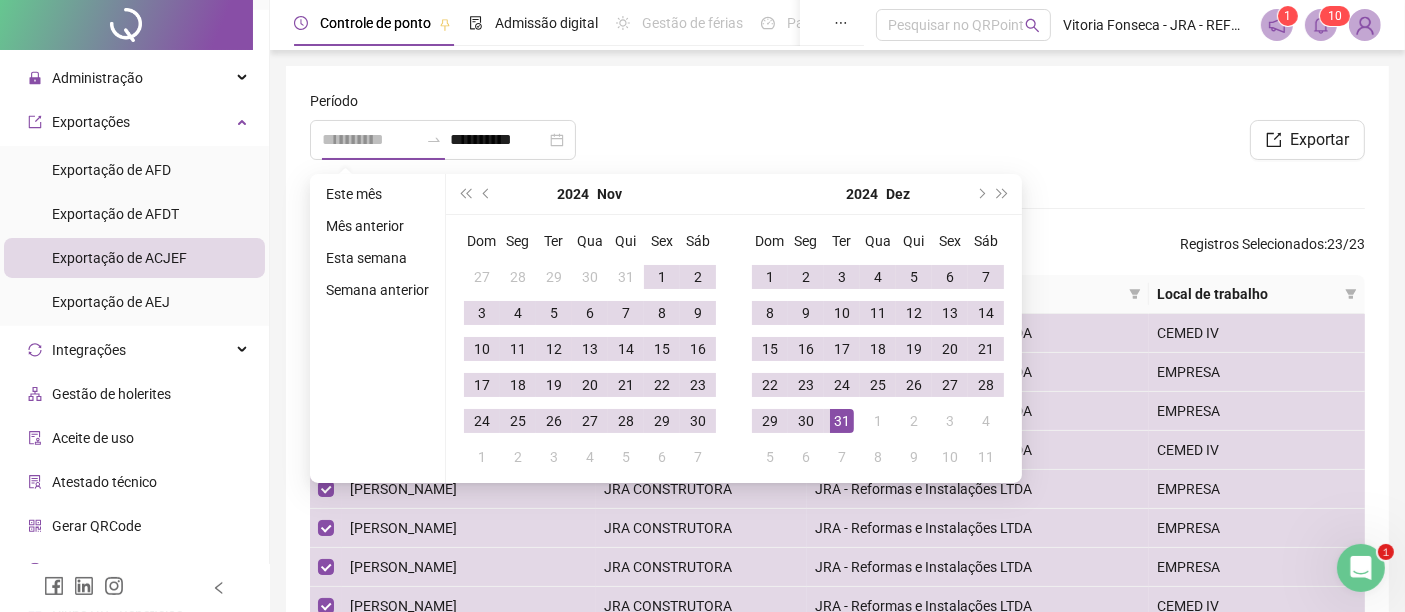 click on "31" at bounding box center (842, 421) 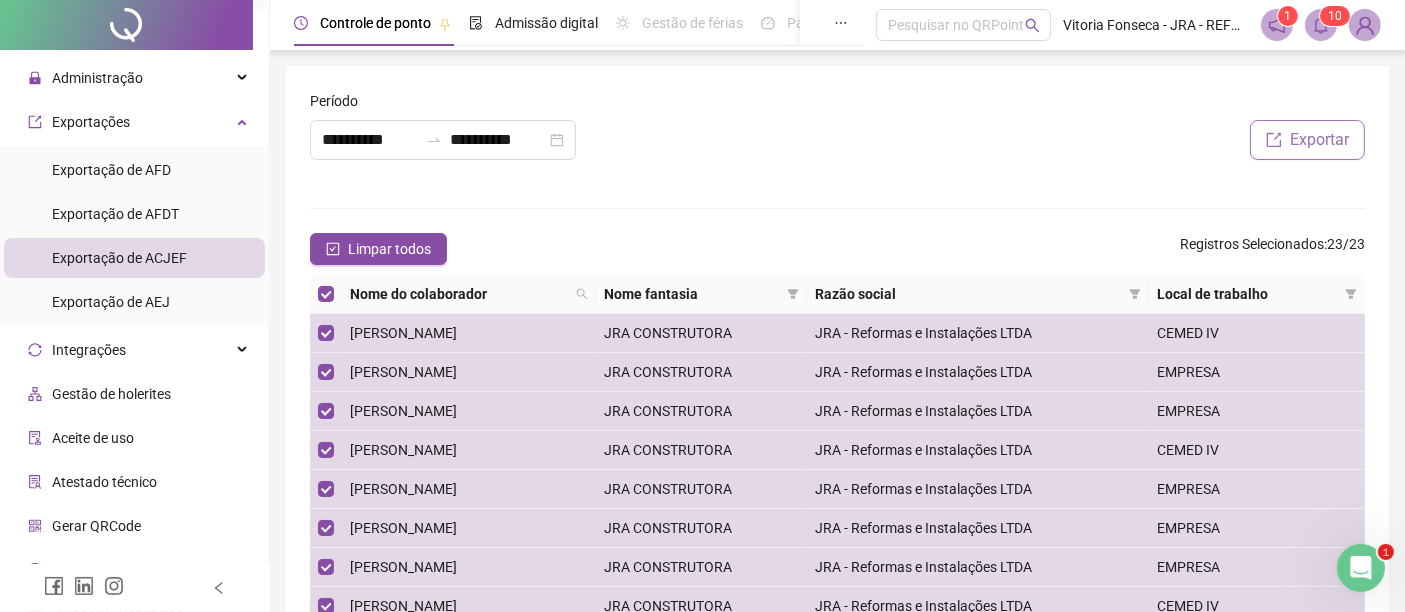 click on "Exportar" at bounding box center [1319, 140] 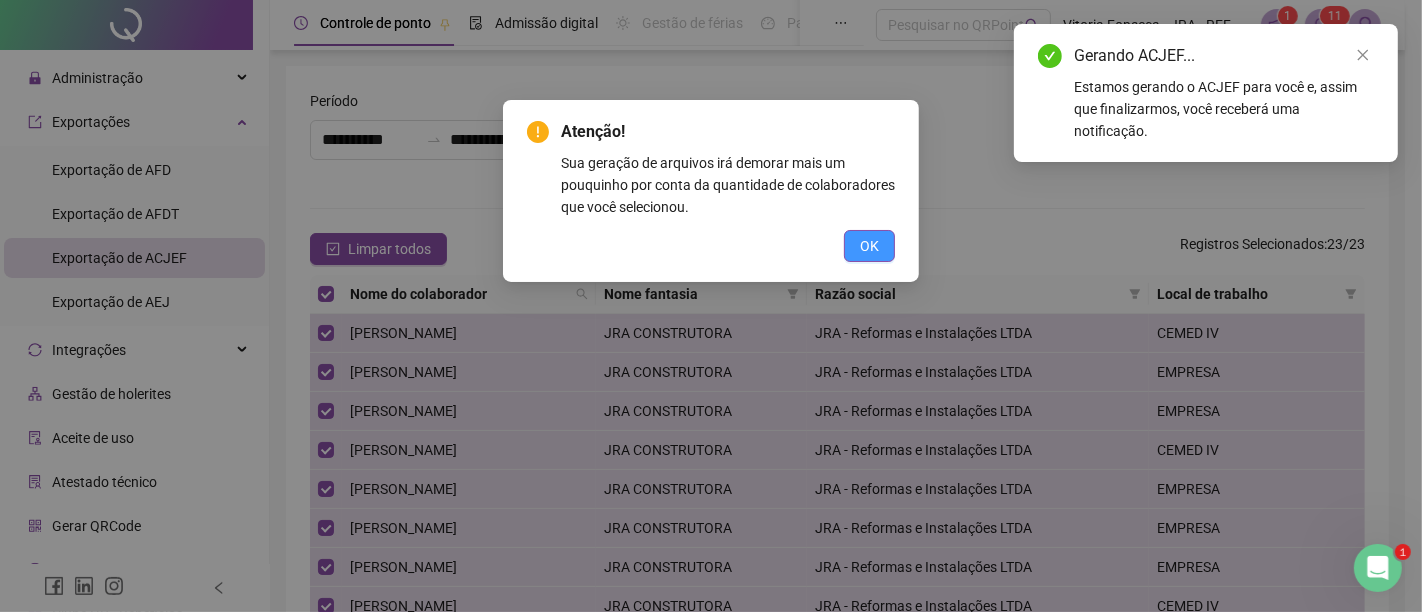 click on "OK" at bounding box center (869, 246) 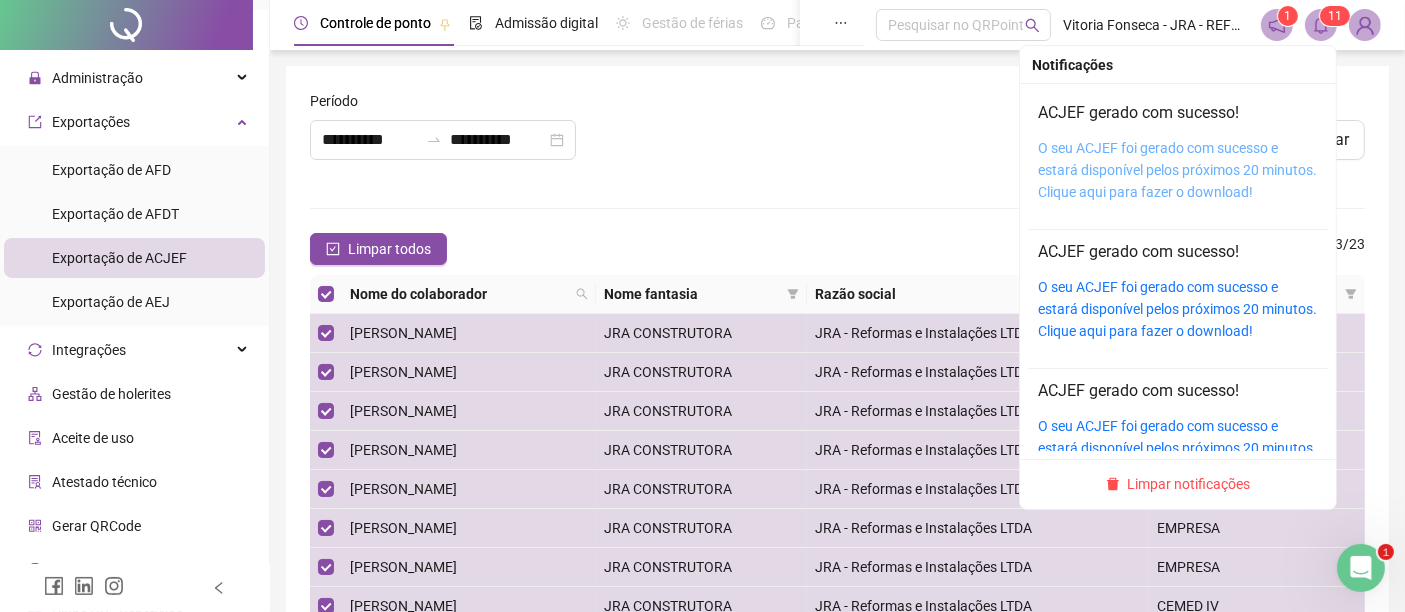 click on "O seu ACJEF foi gerado com sucesso e estará disponível pelos próximos 20 minutos.
Clique aqui para fazer o download!" at bounding box center [1177, 170] 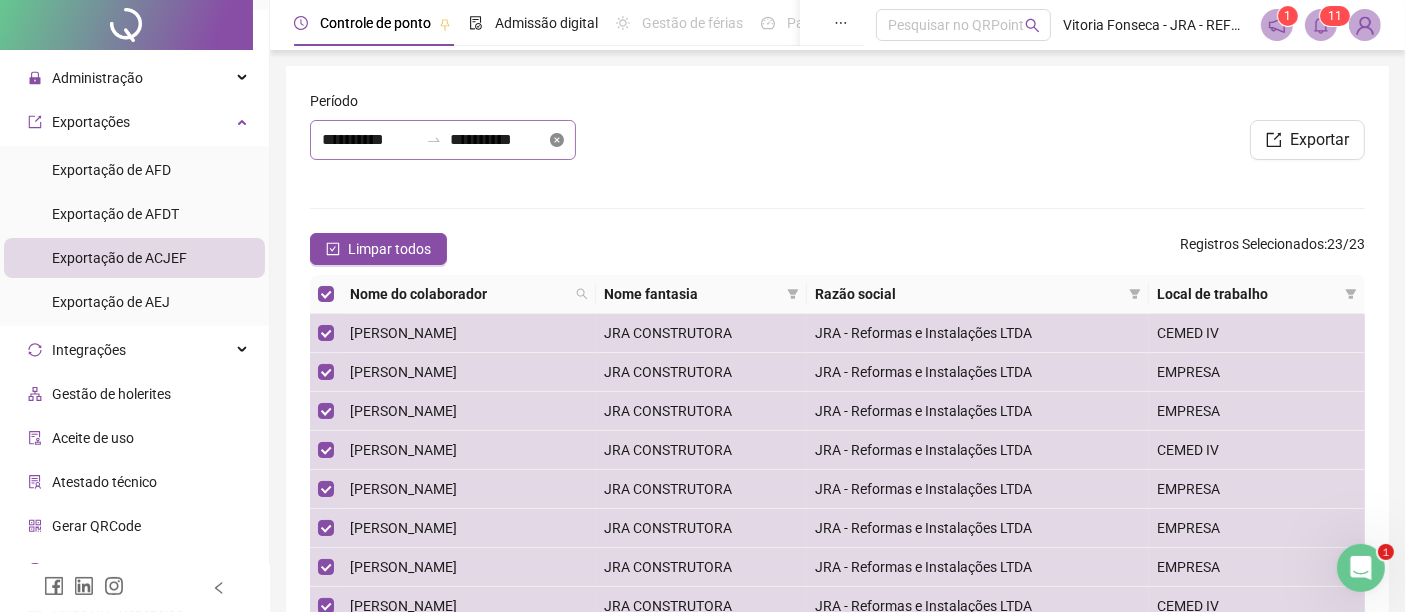 click 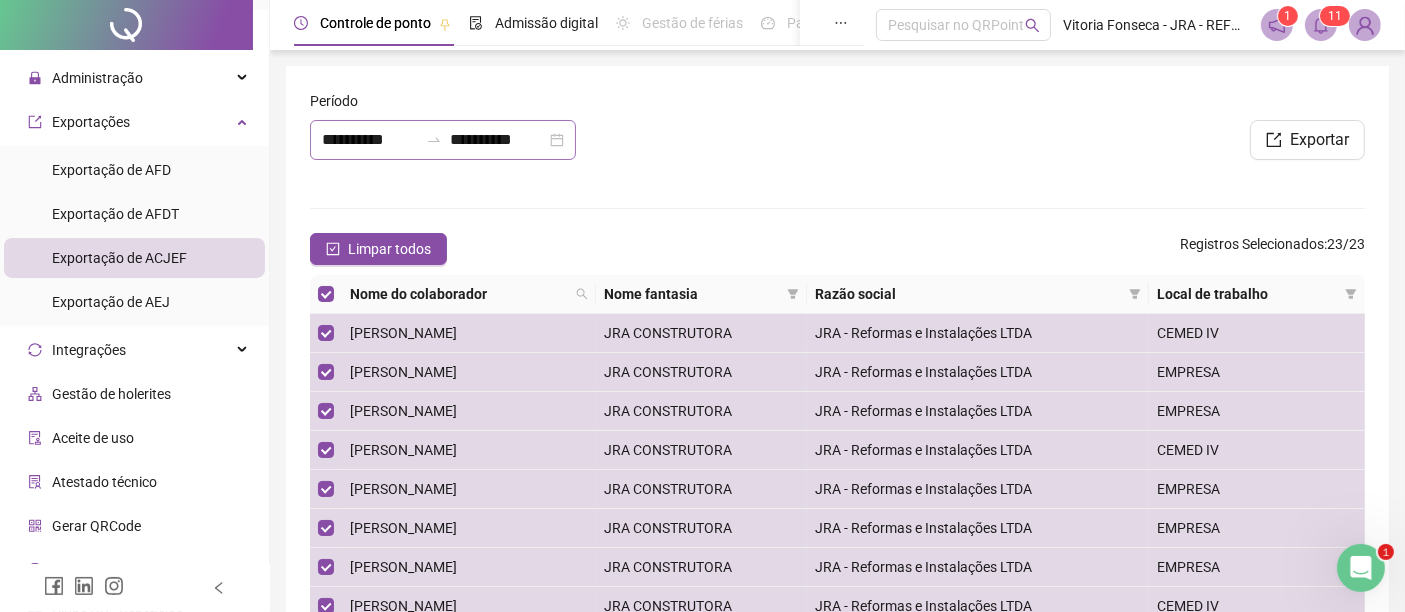 type 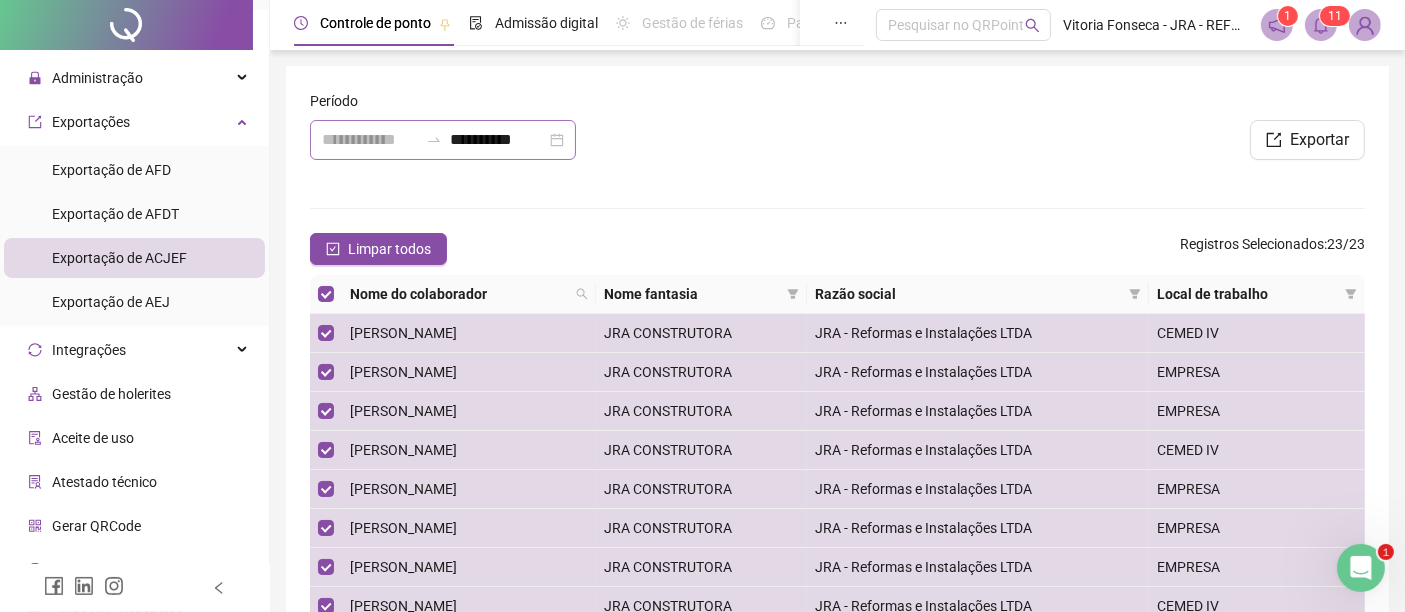 type 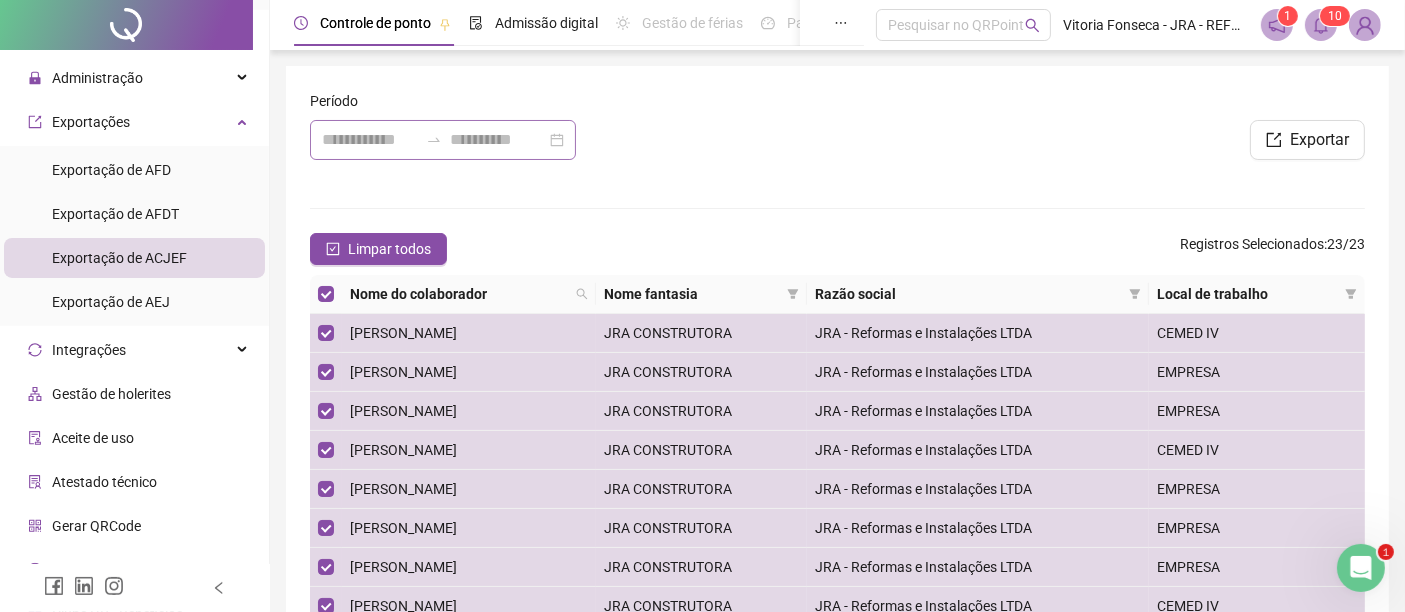 click at bounding box center (443, 140) 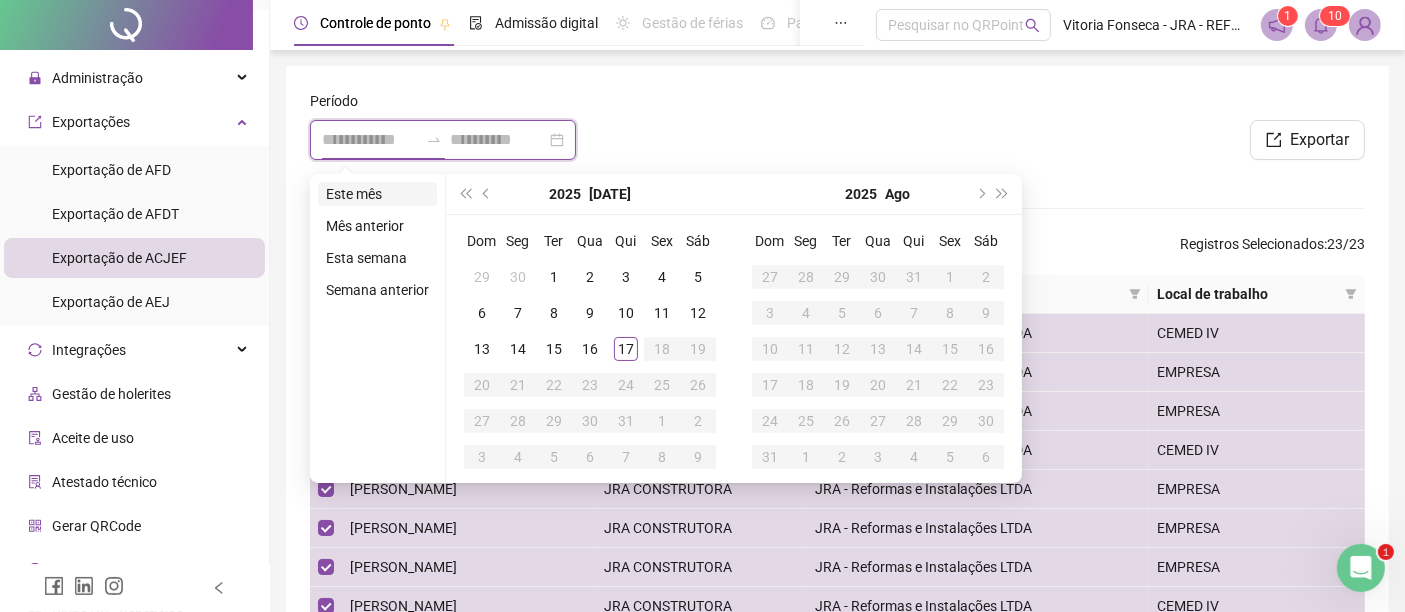 type on "**********" 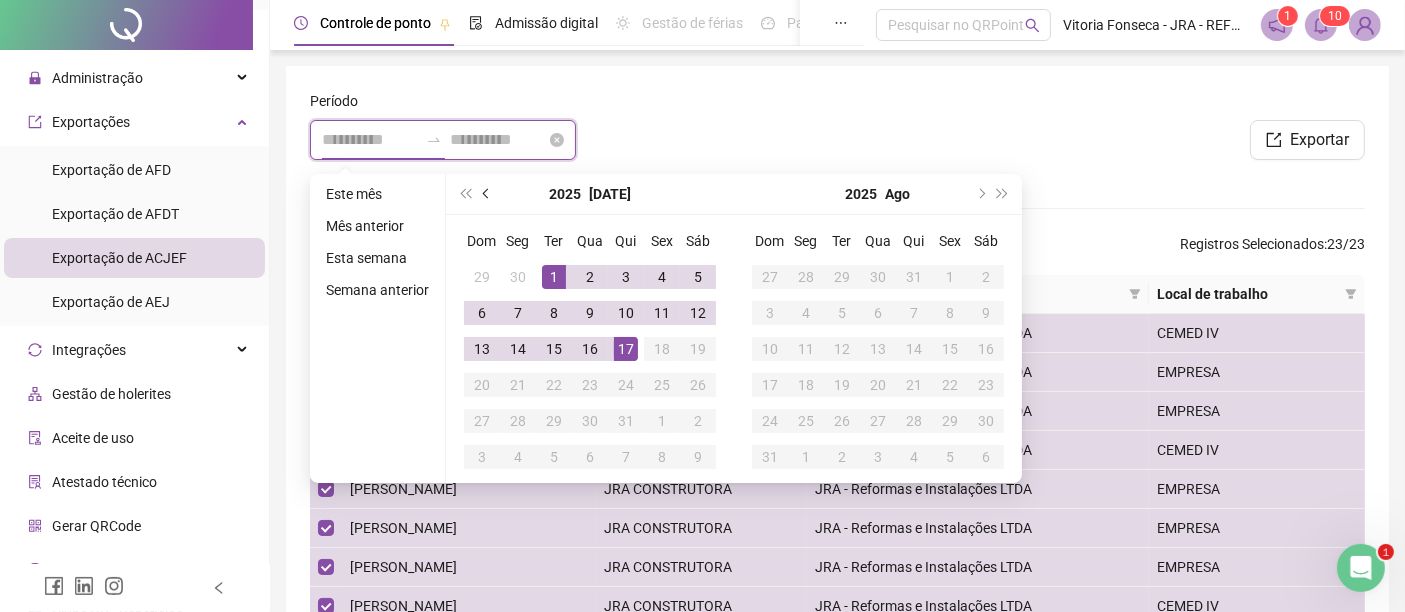 type 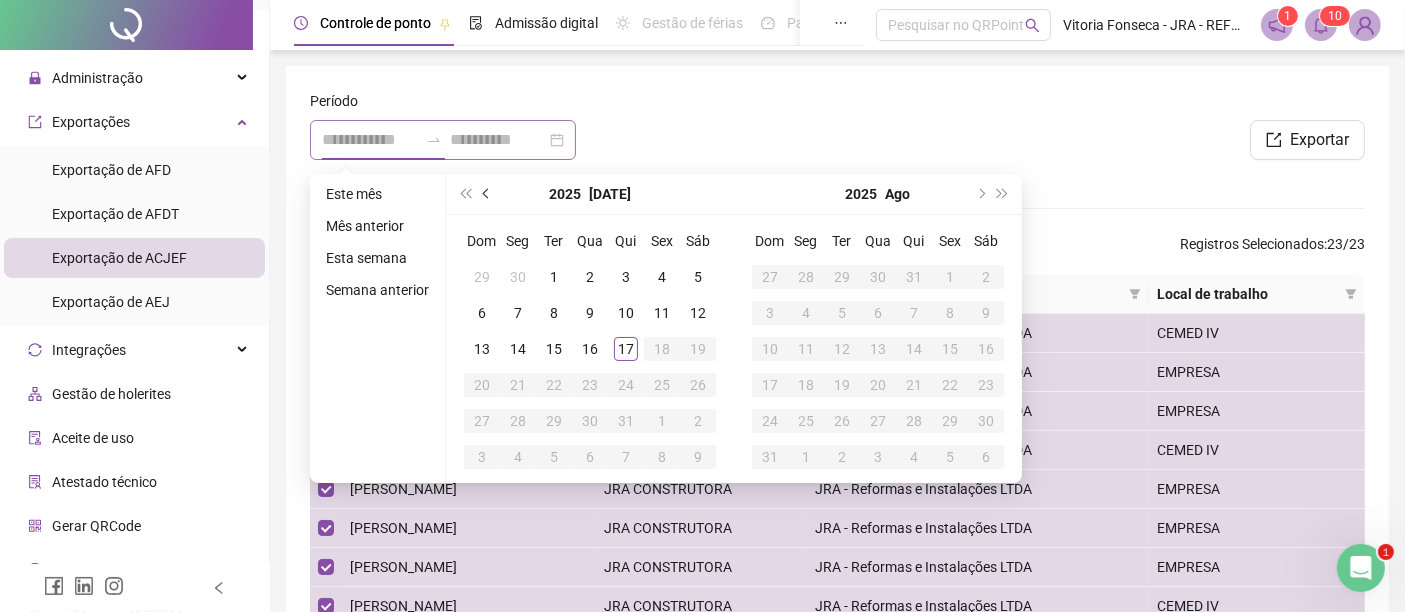 click at bounding box center (487, 194) 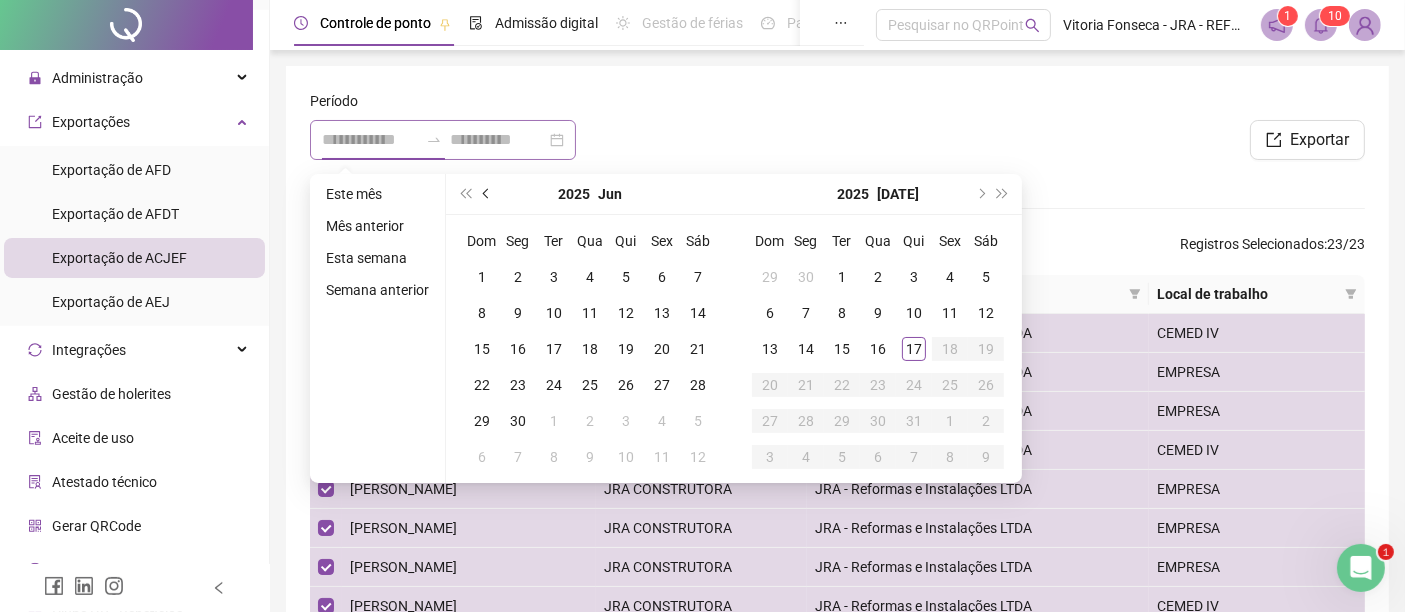 click at bounding box center (487, 194) 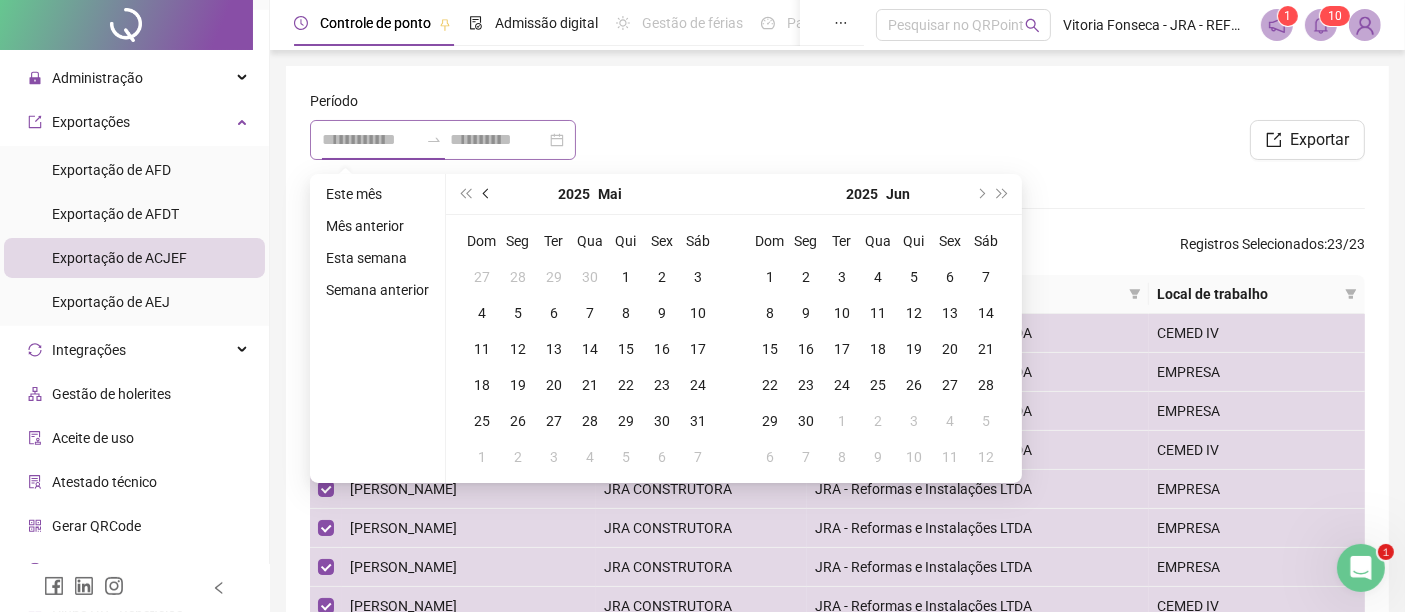 click at bounding box center [487, 194] 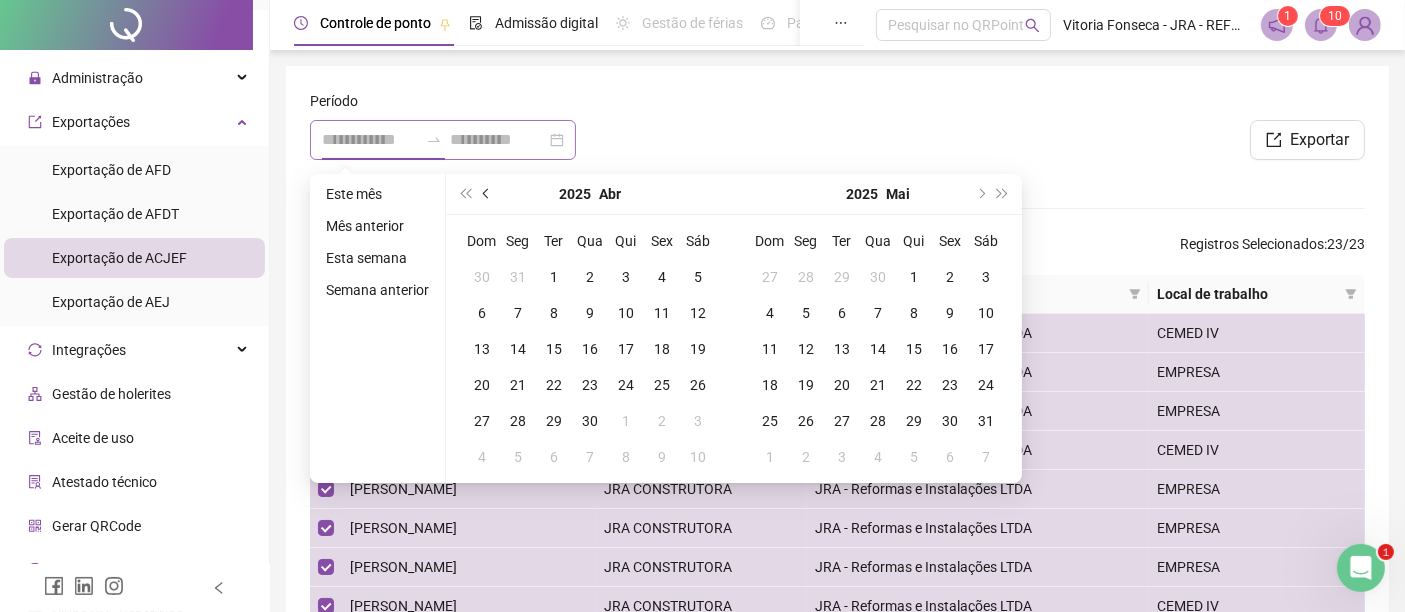 click at bounding box center [487, 194] 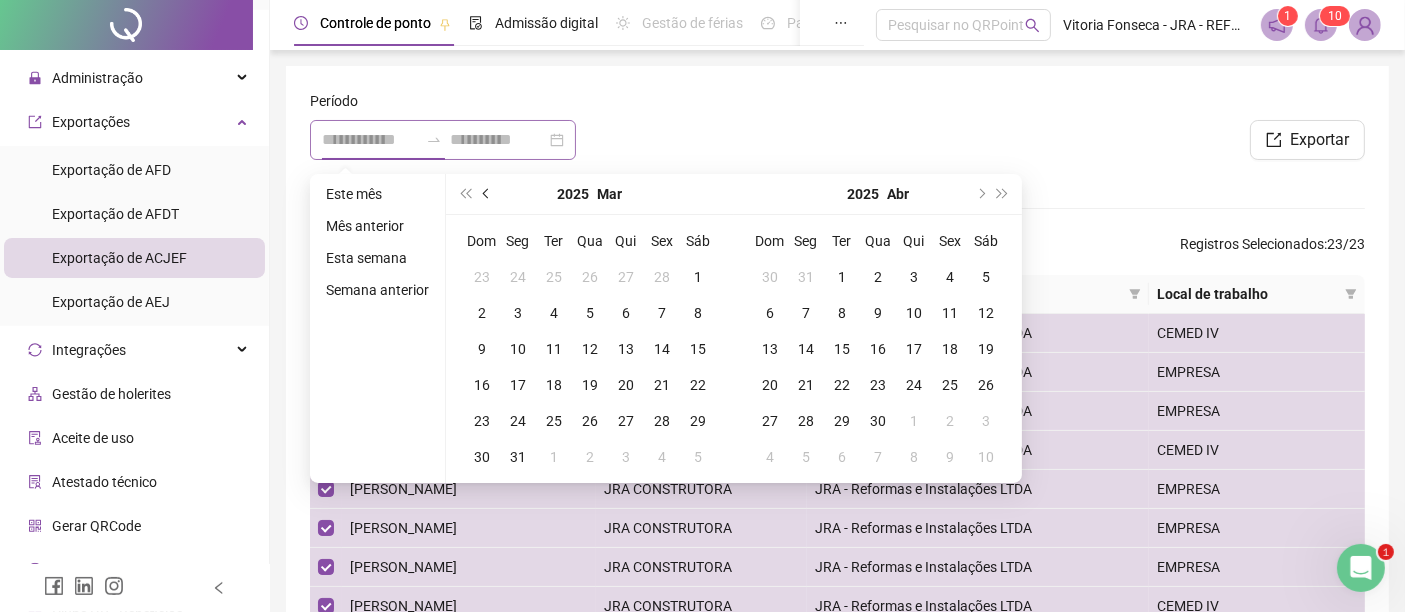 click at bounding box center [487, 194] 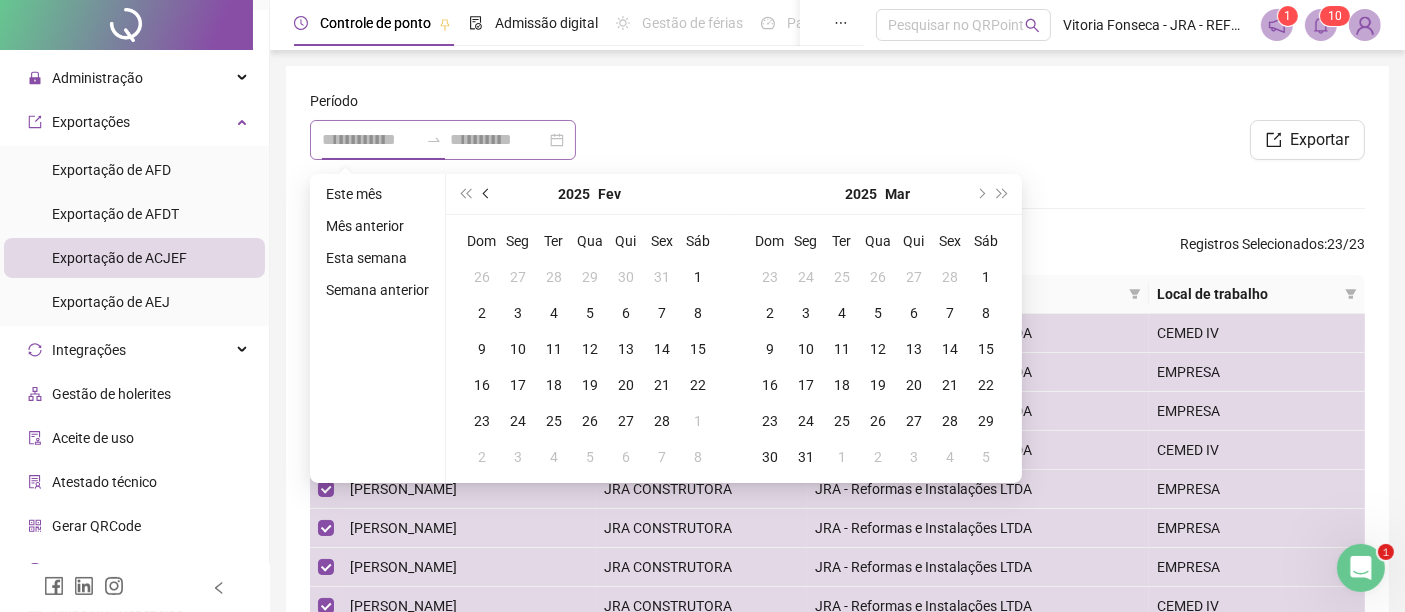 click at bounding box center [487, 194] 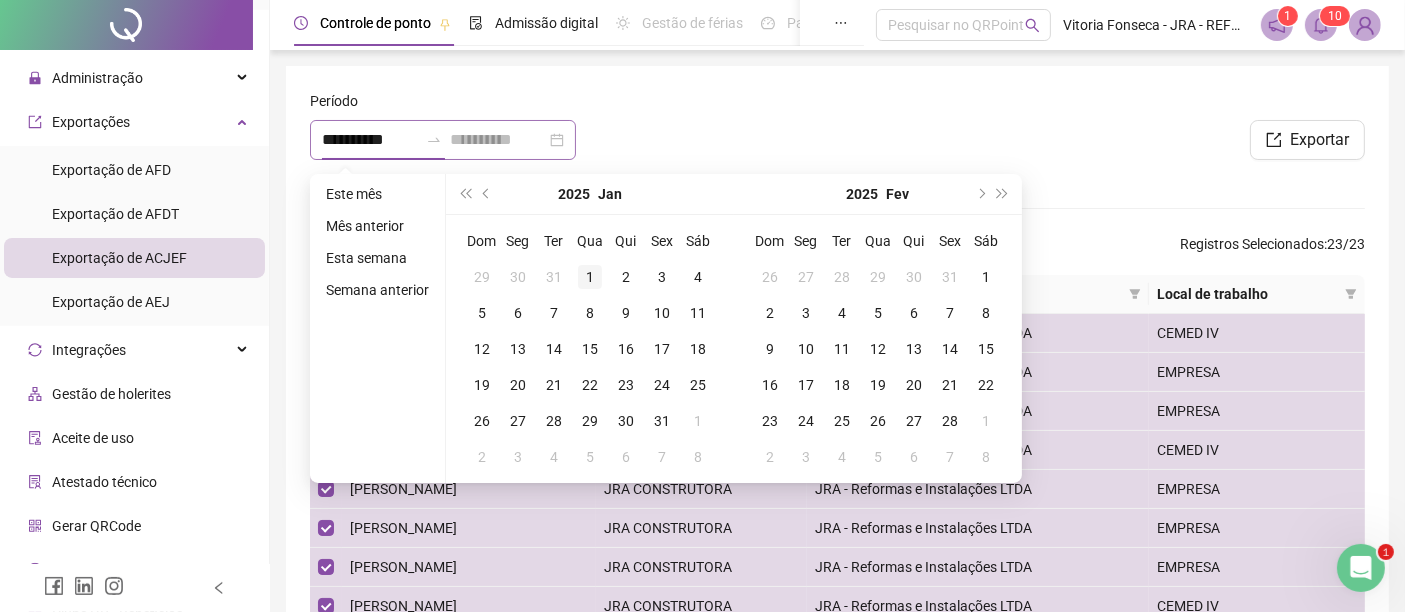 type on "**********" 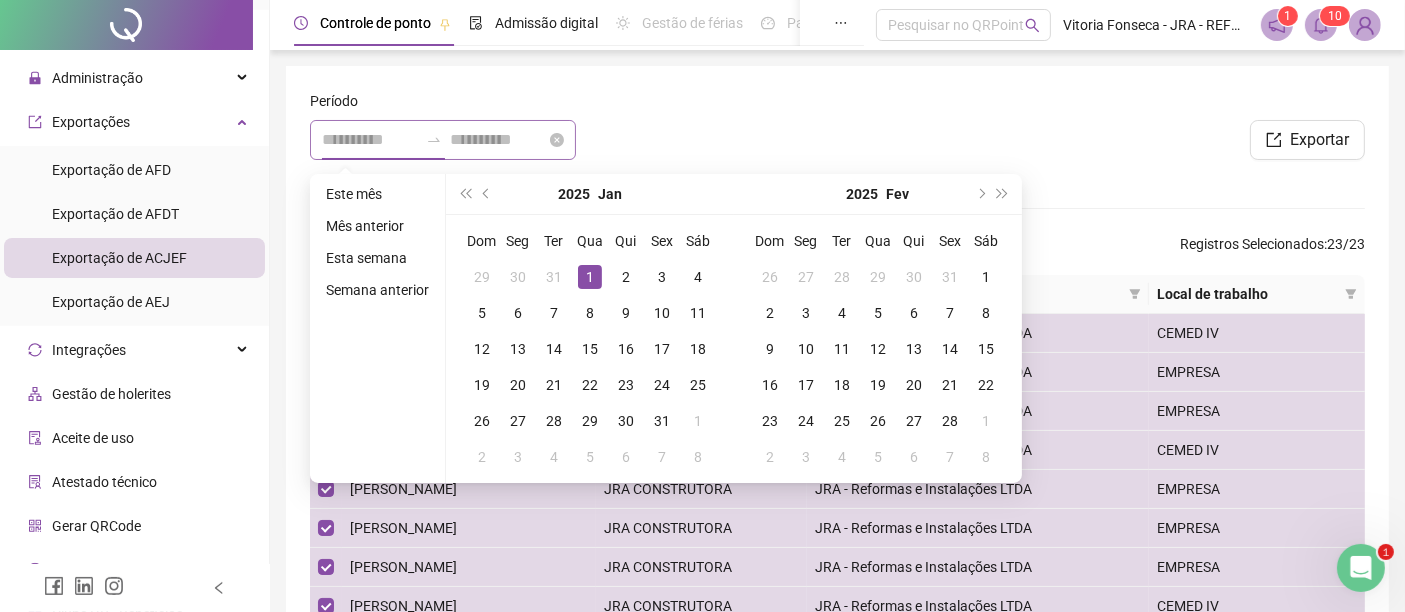 click on "1" at bounding box center (590, 277) 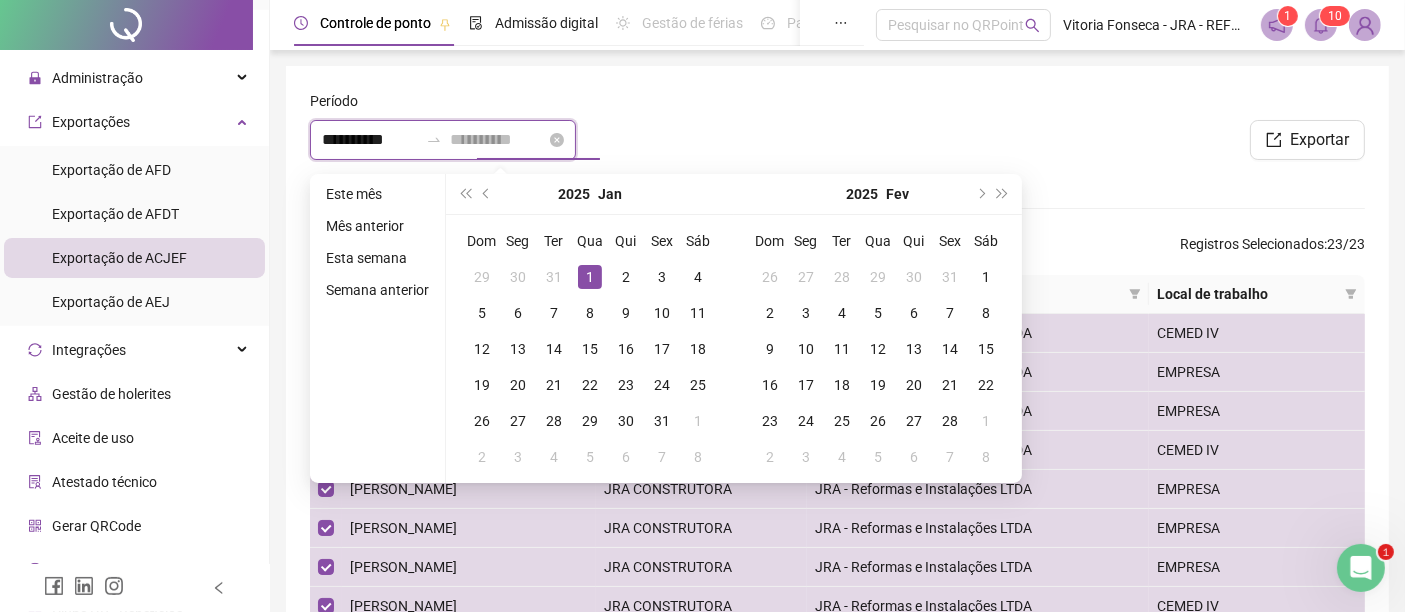 type on "**********" 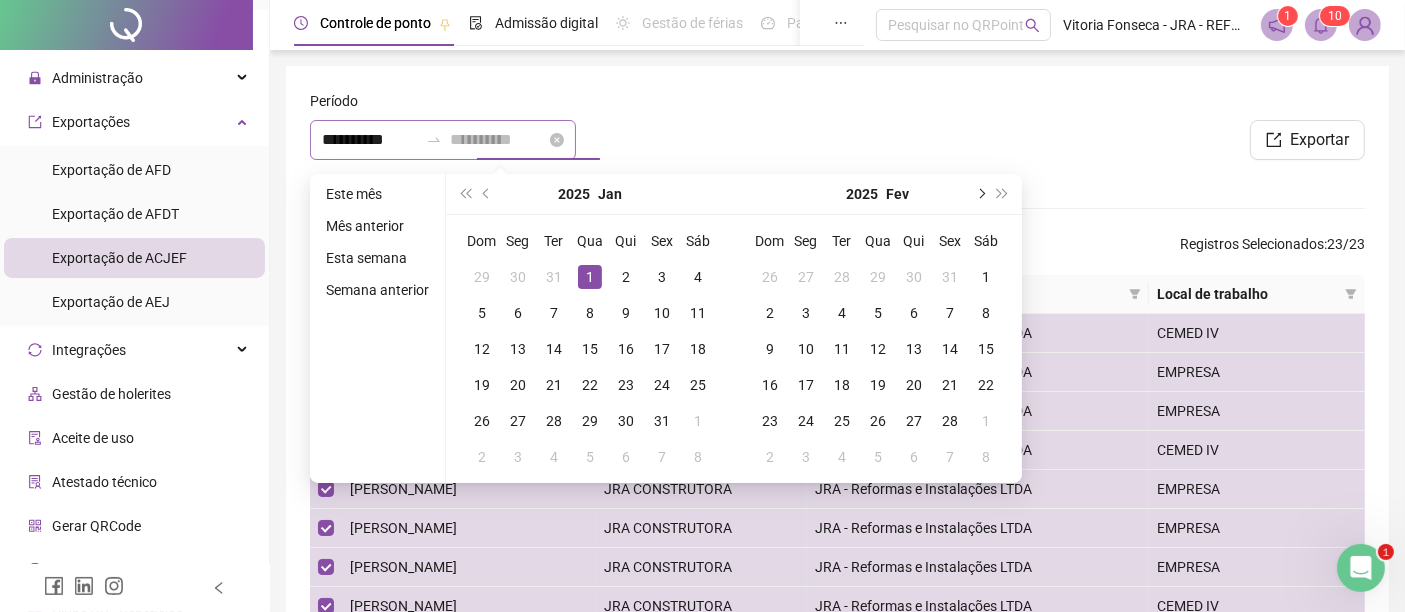 click at bounding box center (980, 194) 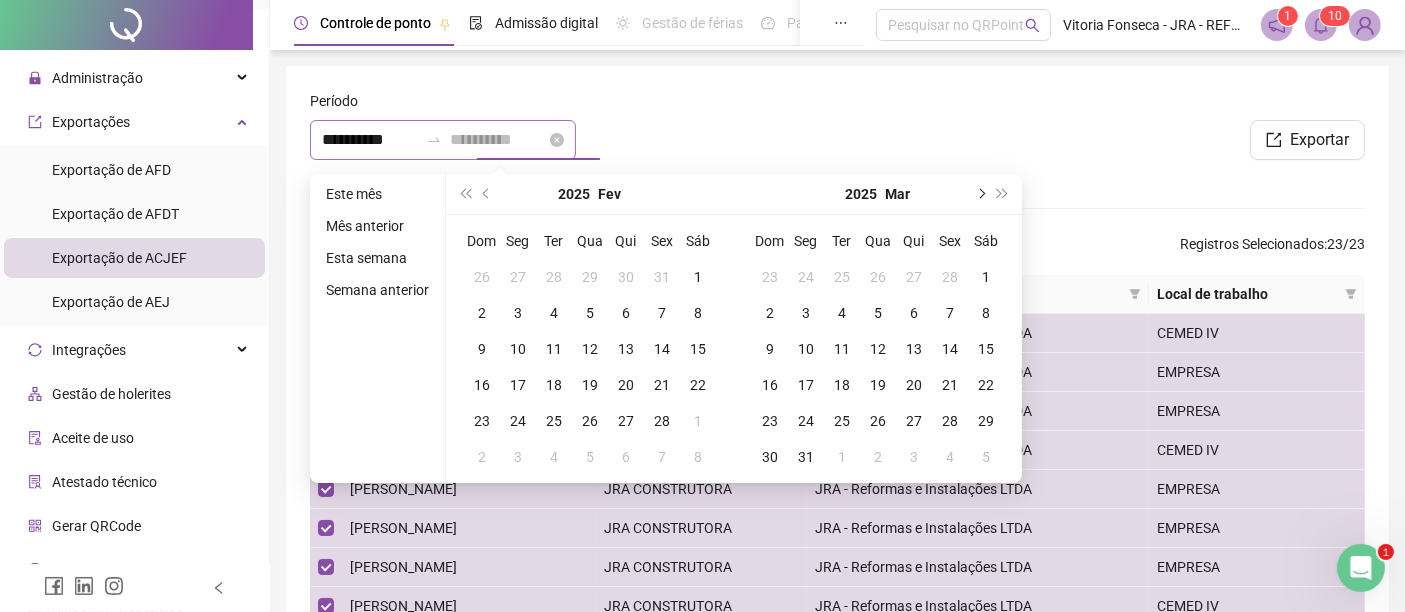 click at bounding box center [980, 194] 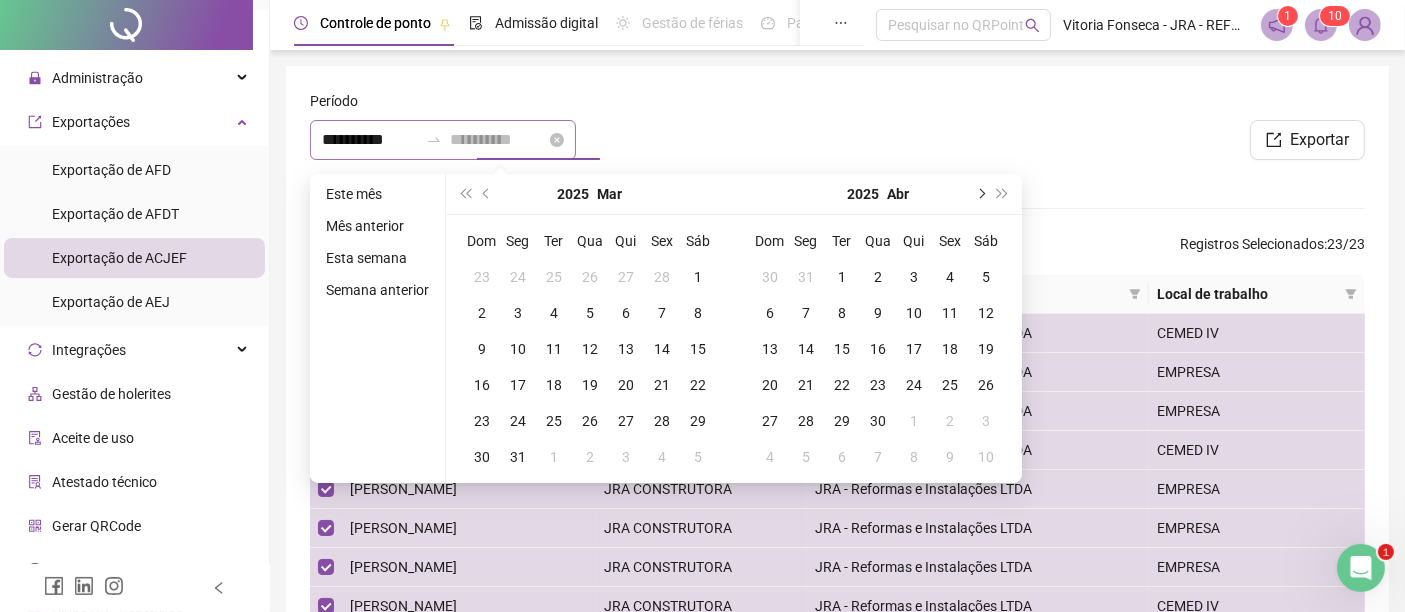 click at bounding box center [980, 194] 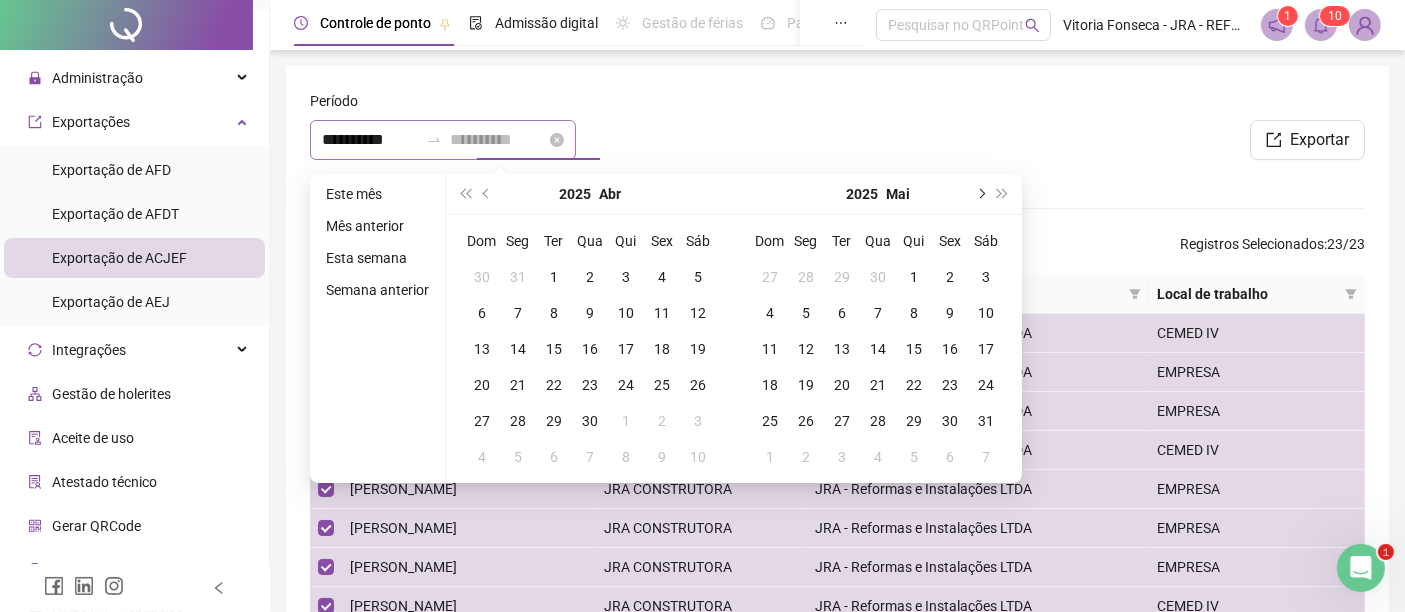 click at bounding box center [980, 194] 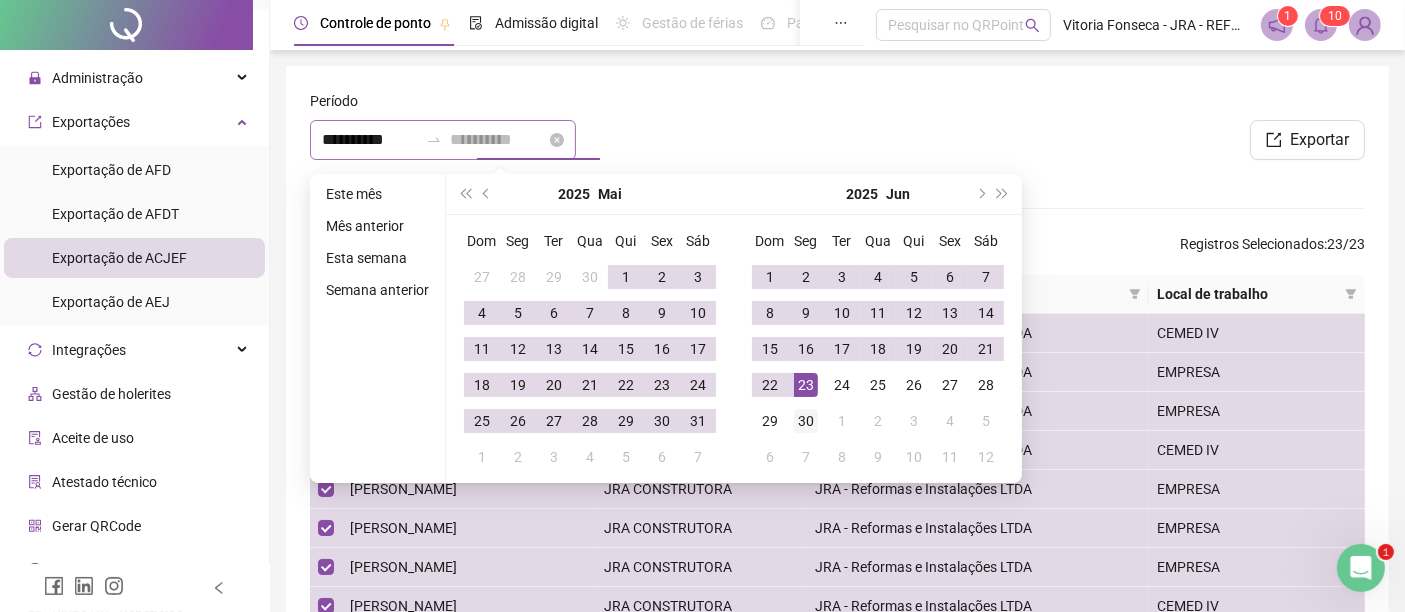 type on "**********" 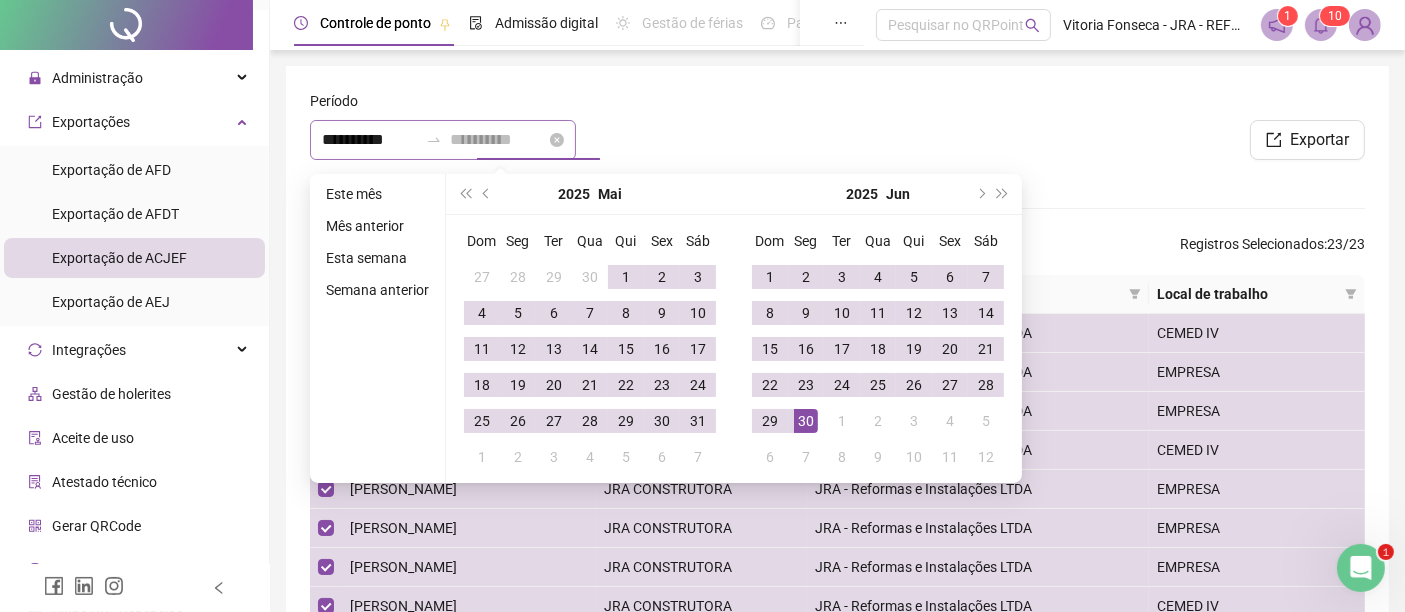 click on "30" at bounding box center [806, 421] 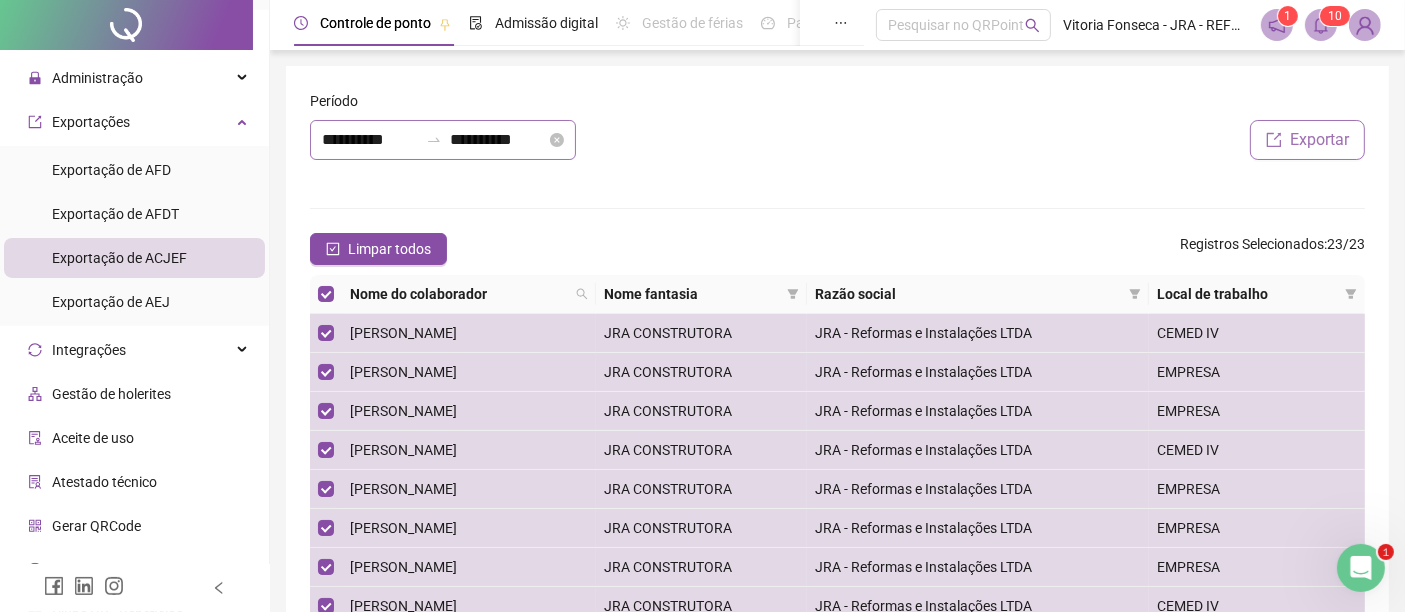 click on "Exportar" at bounding box center (1307, 140) 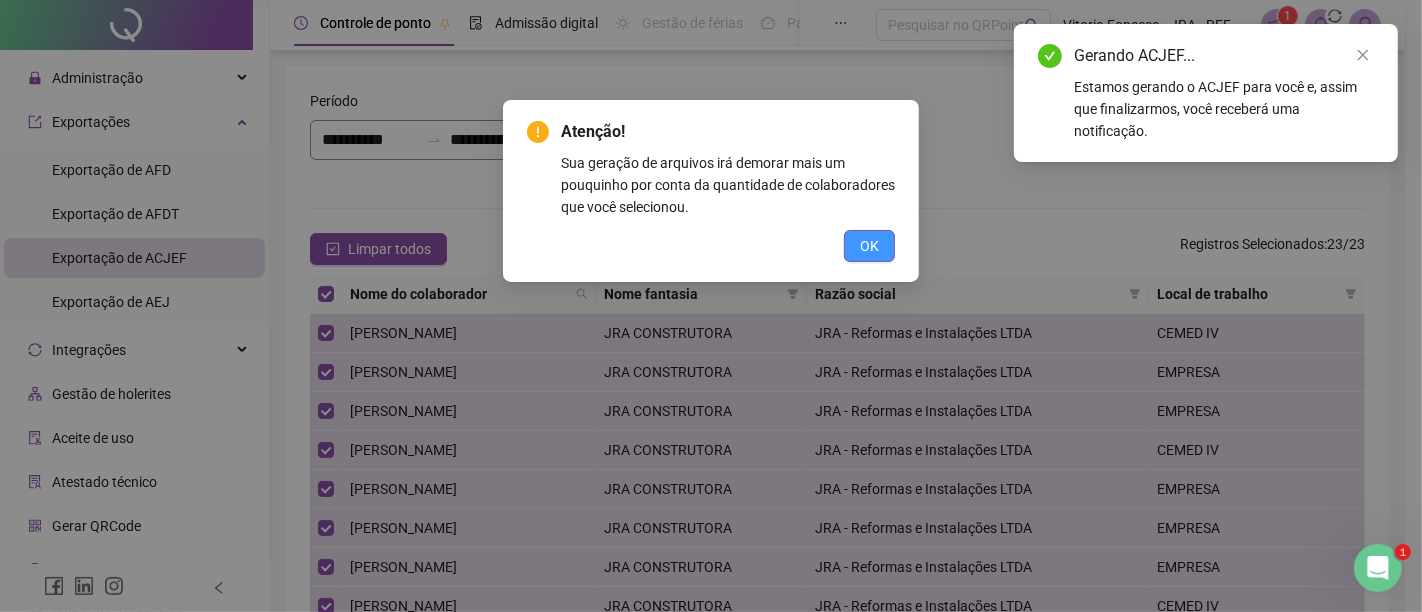 click on "OK" at bounding box center [869, 246] 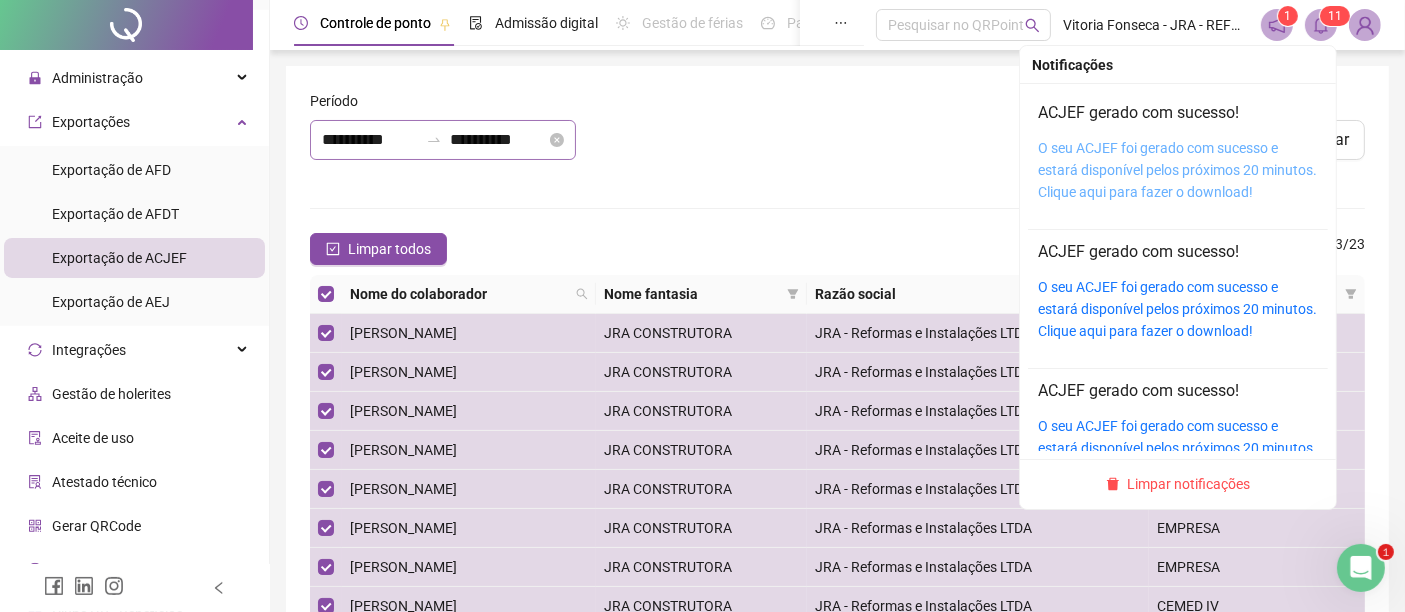 click on "O seu ACJEF foi gerado com sucesso e estará disponível pelos próximos 20 minutos.
Clique aqui para fazer o download!" at bounding box center (1177, 170) 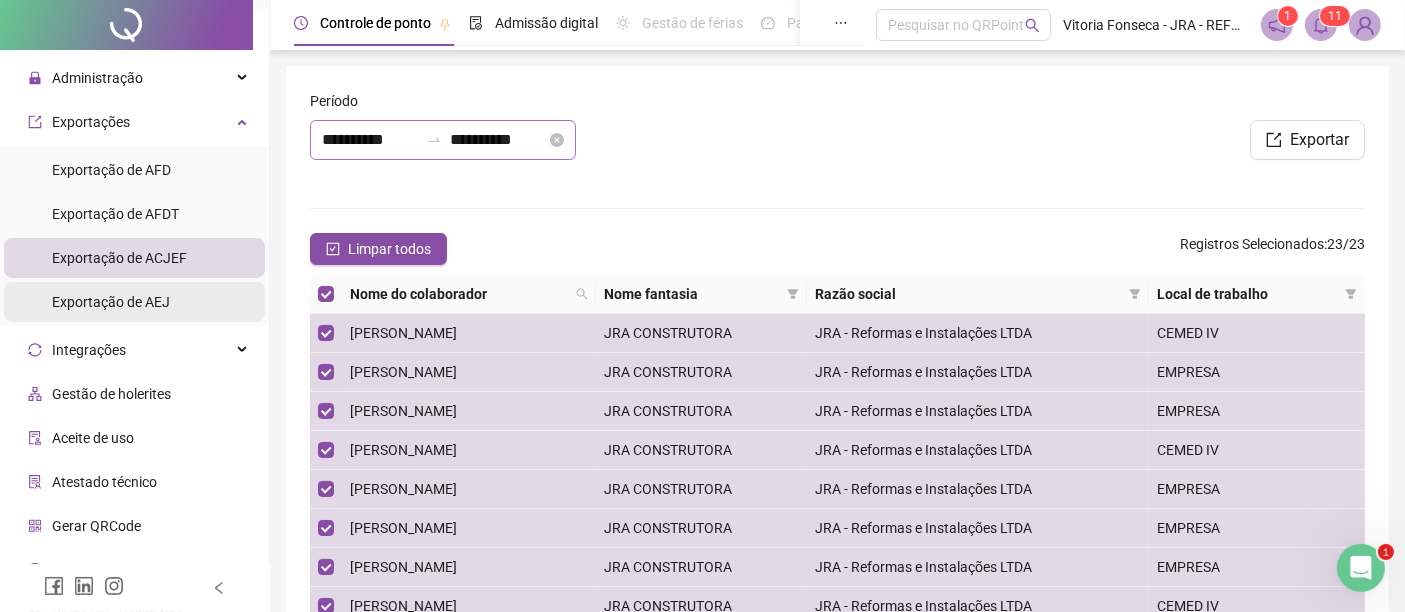 click on "Exportação de AEJ" at bounding box center [111, 302] 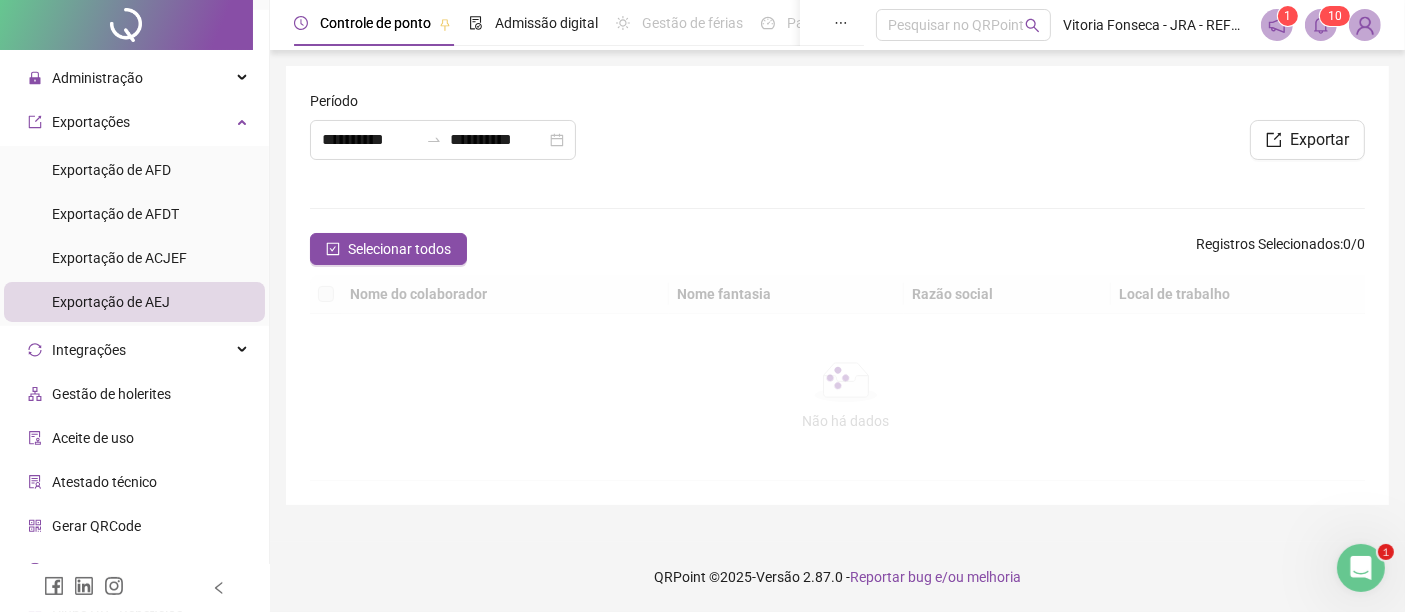 type on "**********" 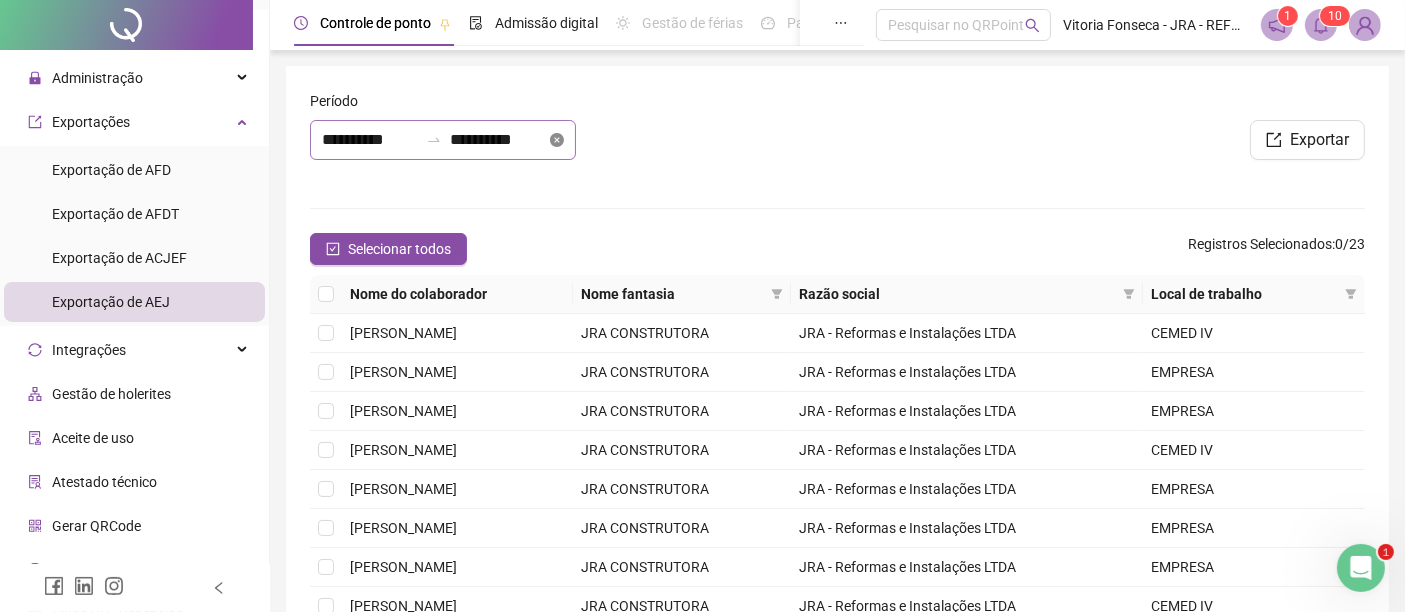 click 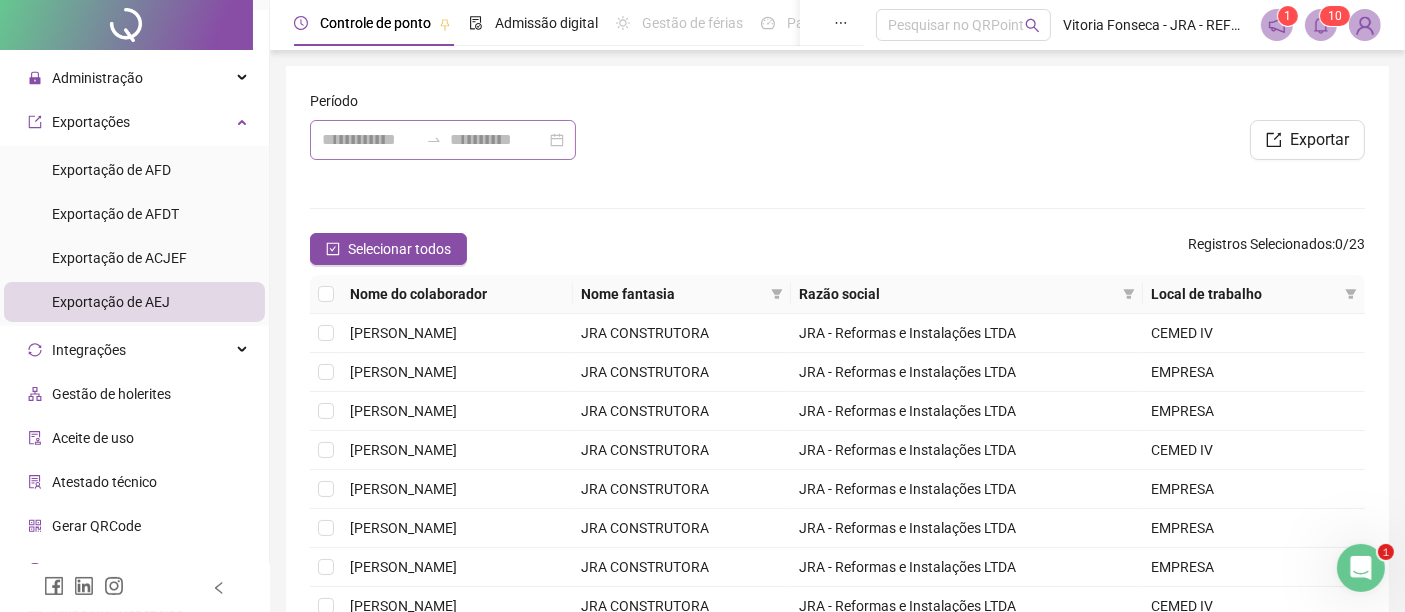 click at bounding box center (443, 140) 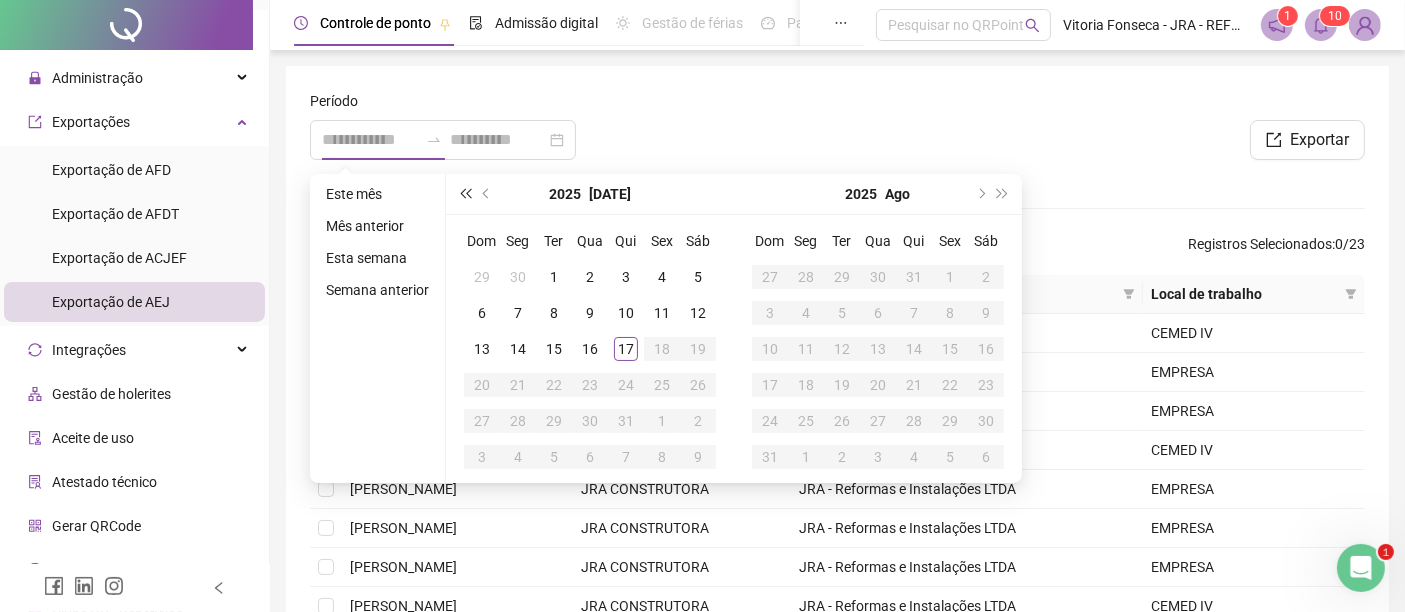 click at bounding box center (465, 194) 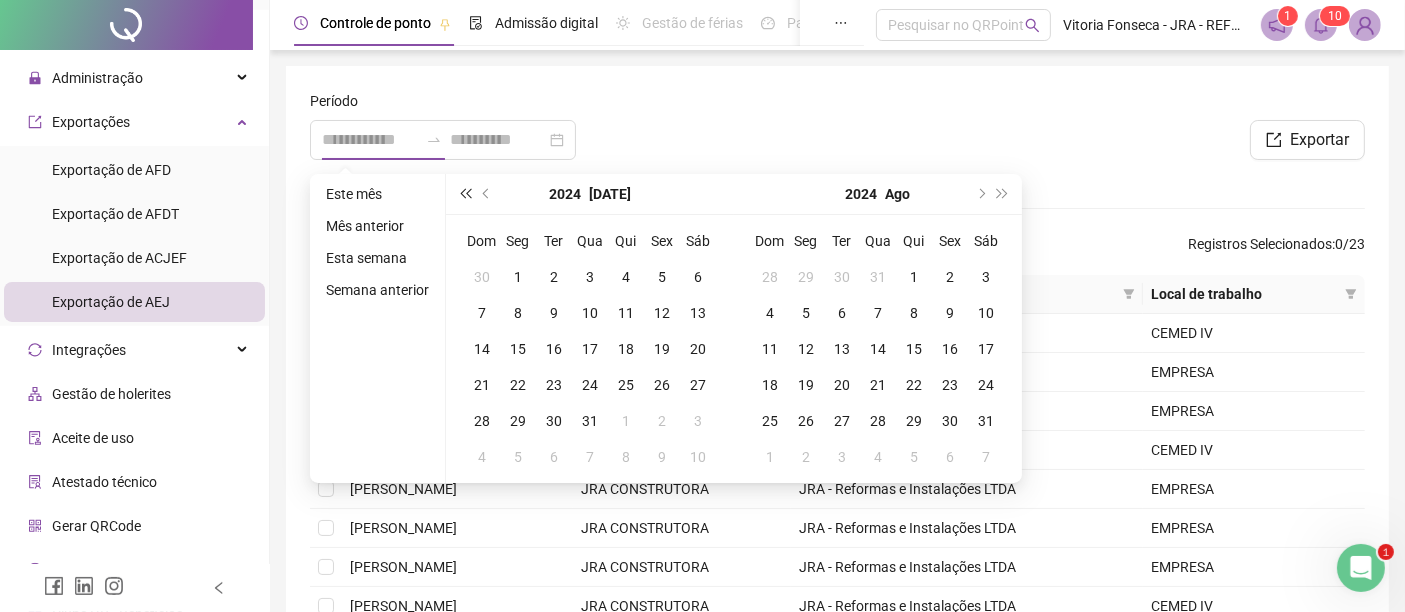 click at bounding box center [465, 194] 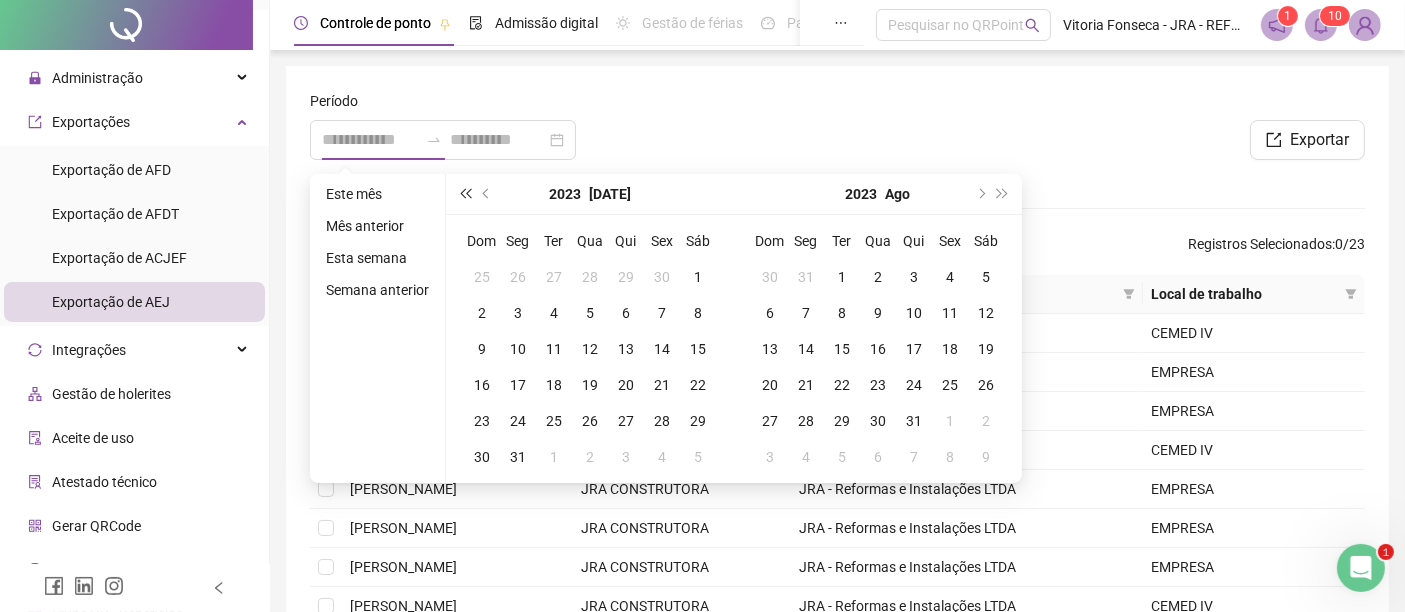 click at bounding box center (465, 194) 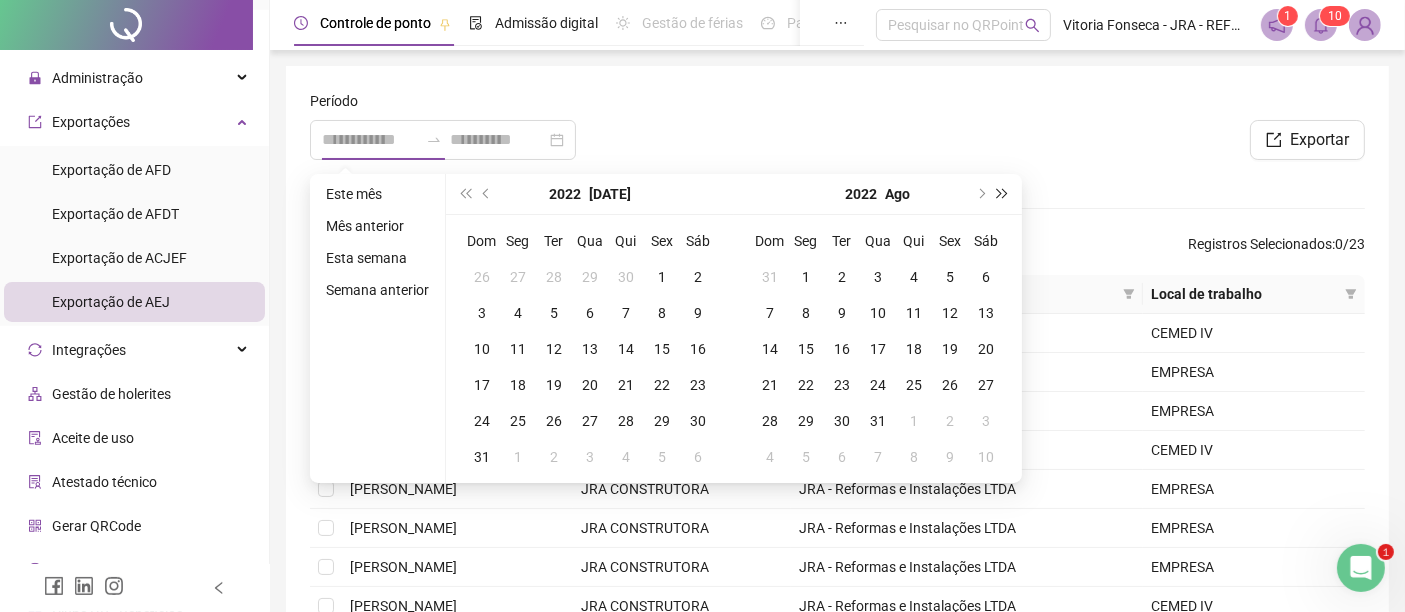 click at bounding box center [1003, 194] 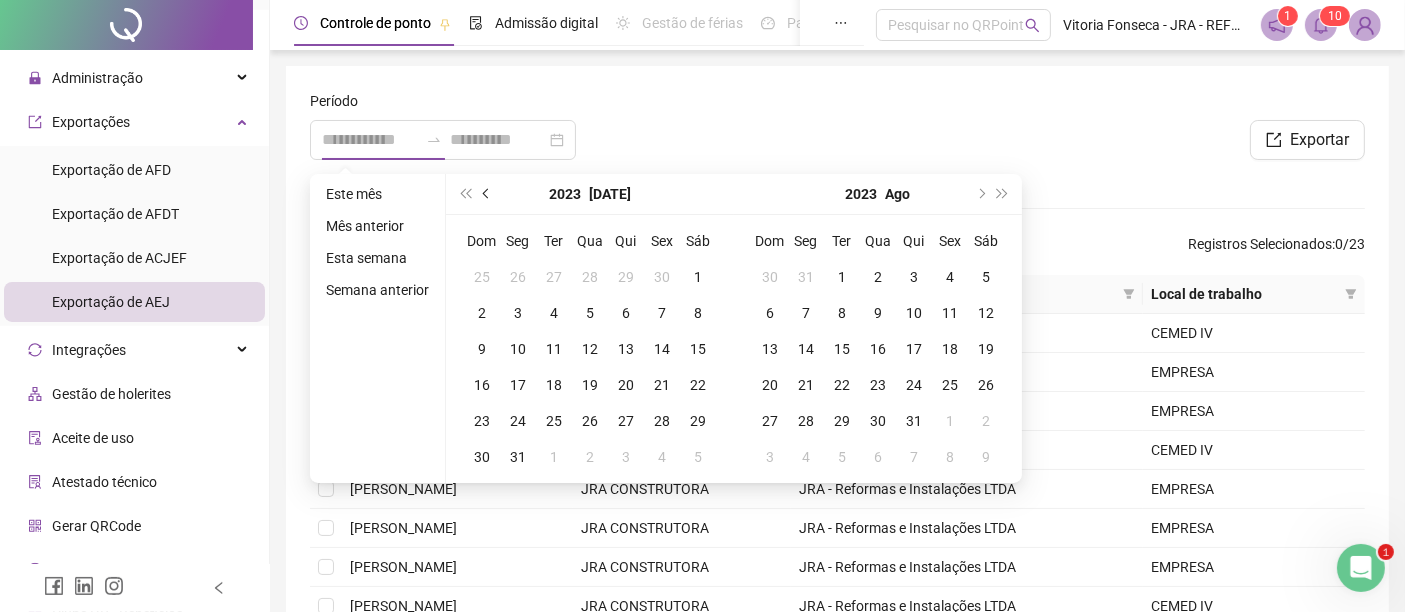 click at bounding box center [488, 194] 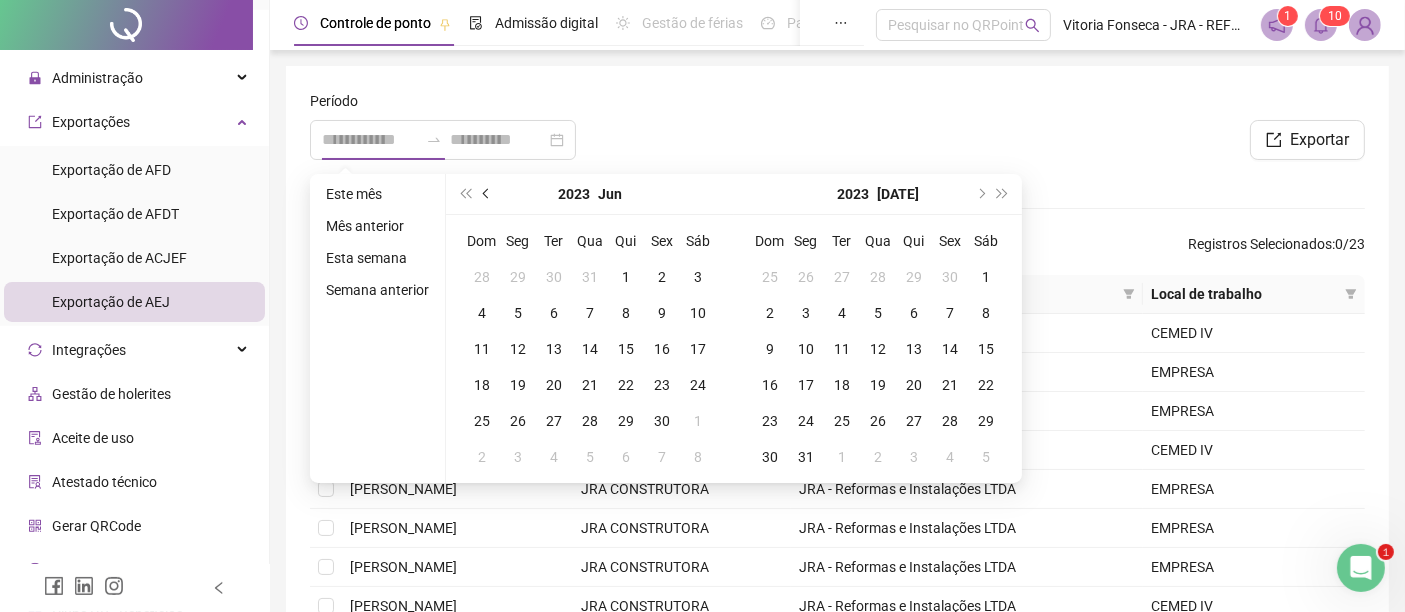 click at bounding box center [488, 194] 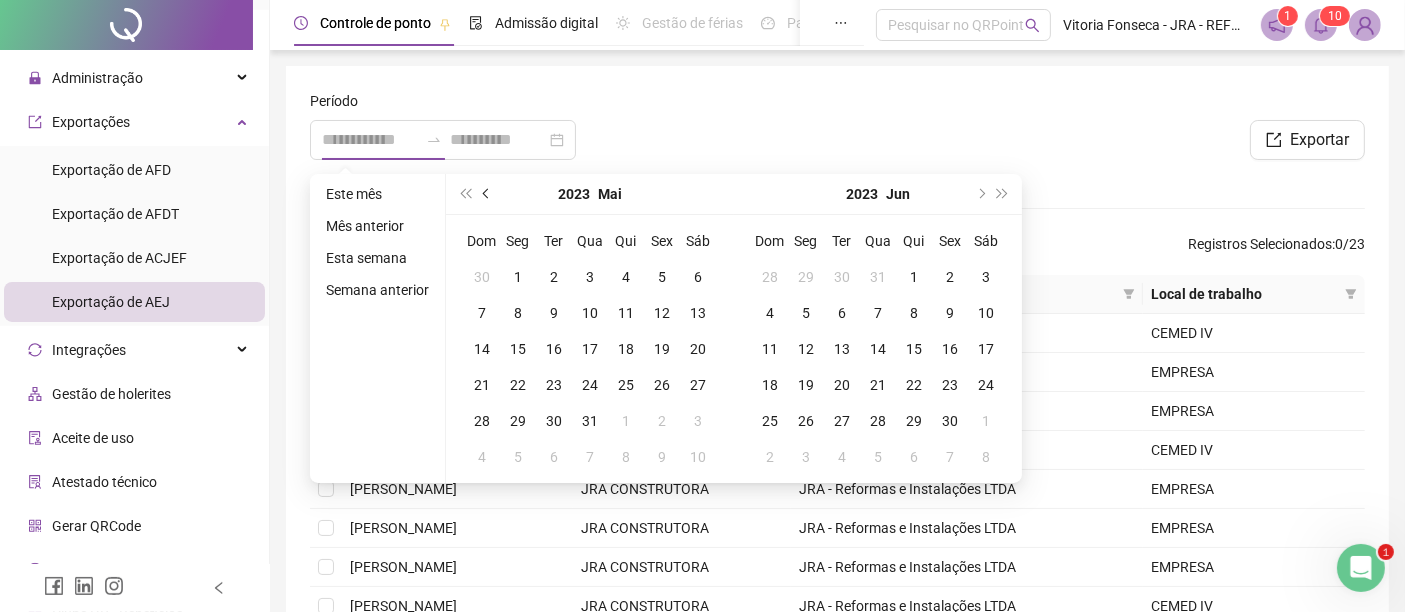 click at bounding box center [488, 194] 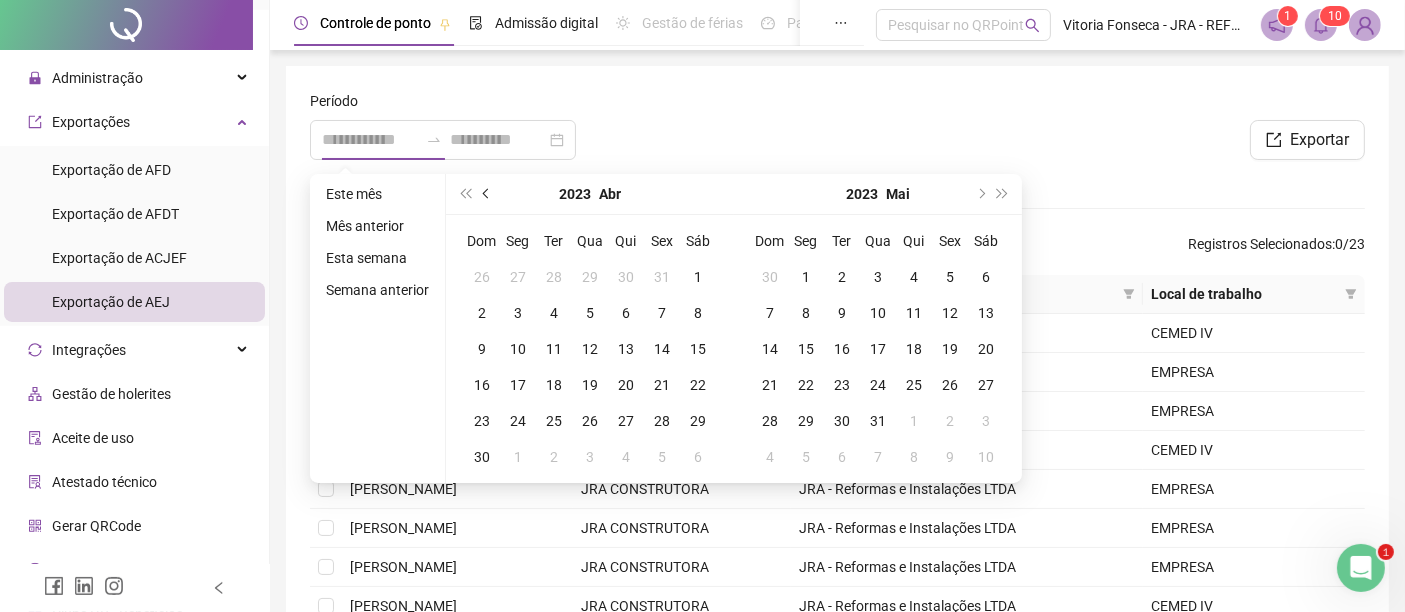 click at bounding box center (488, 194) 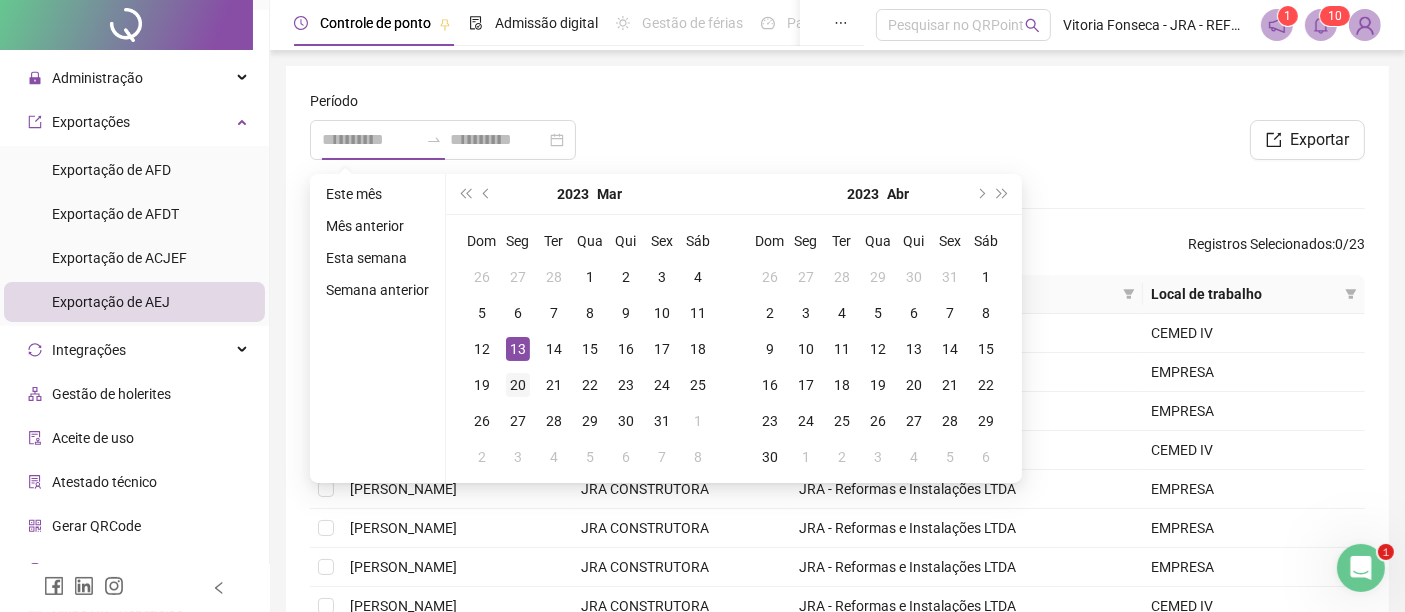 type on "**********" 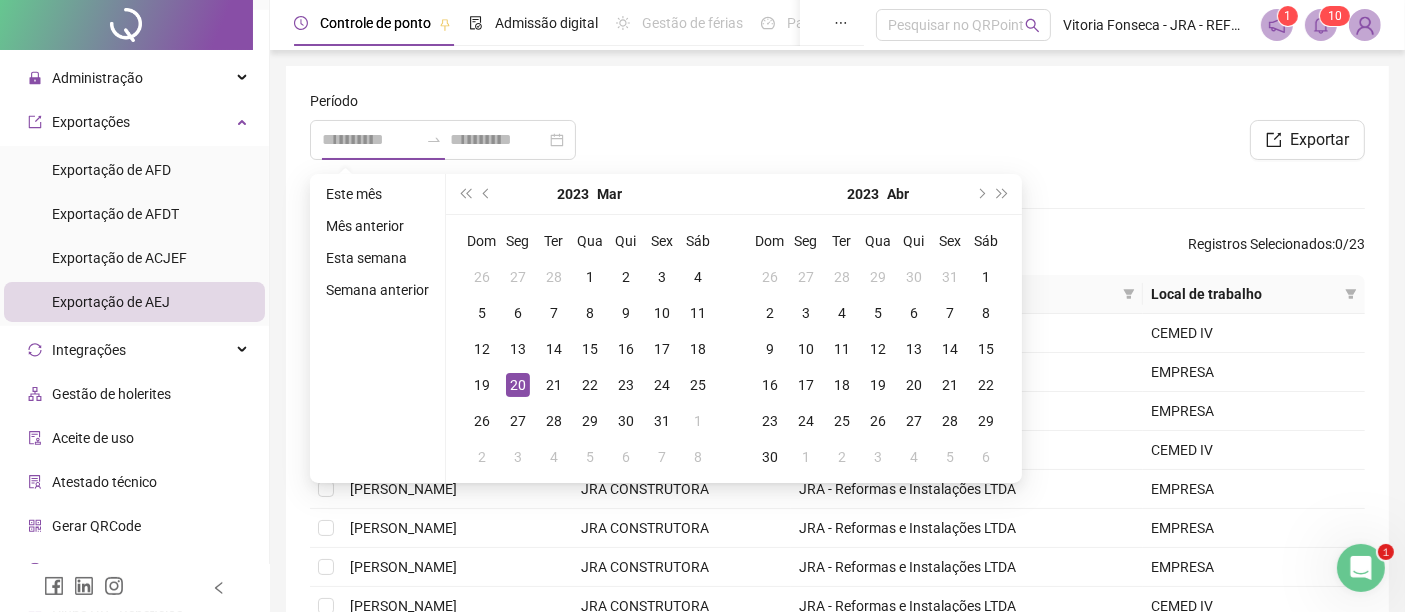 click on "20" at bounding box center (518, 385) 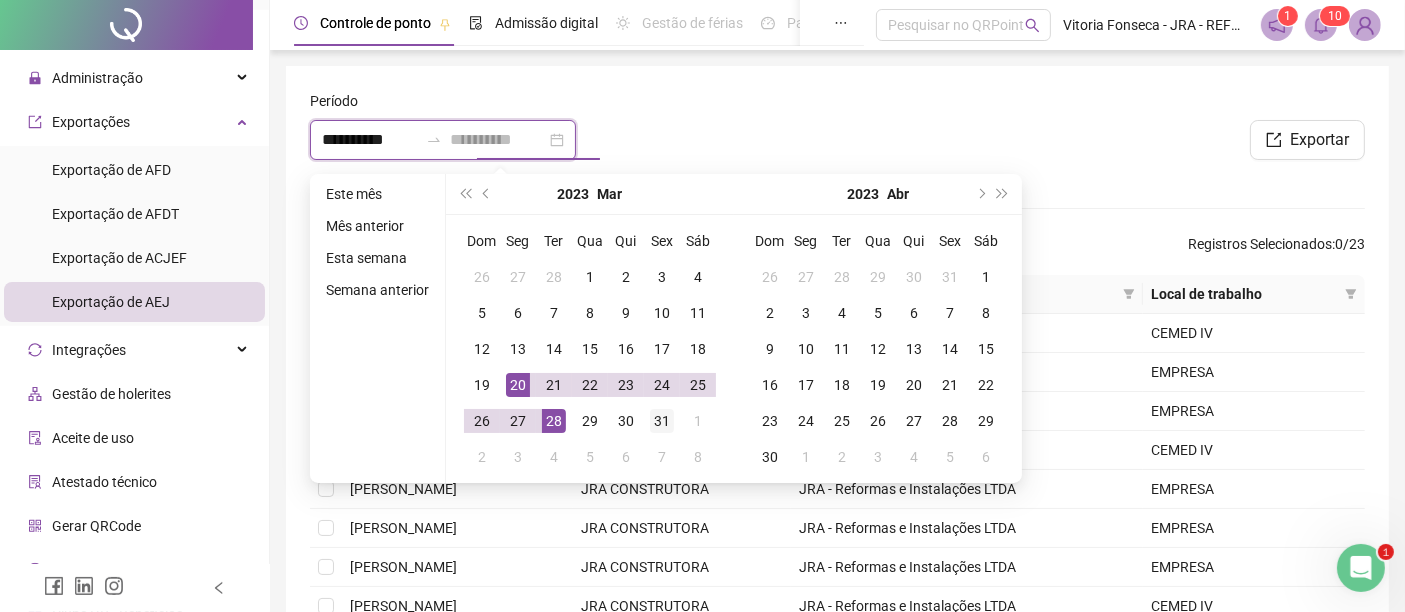 type on "**********" 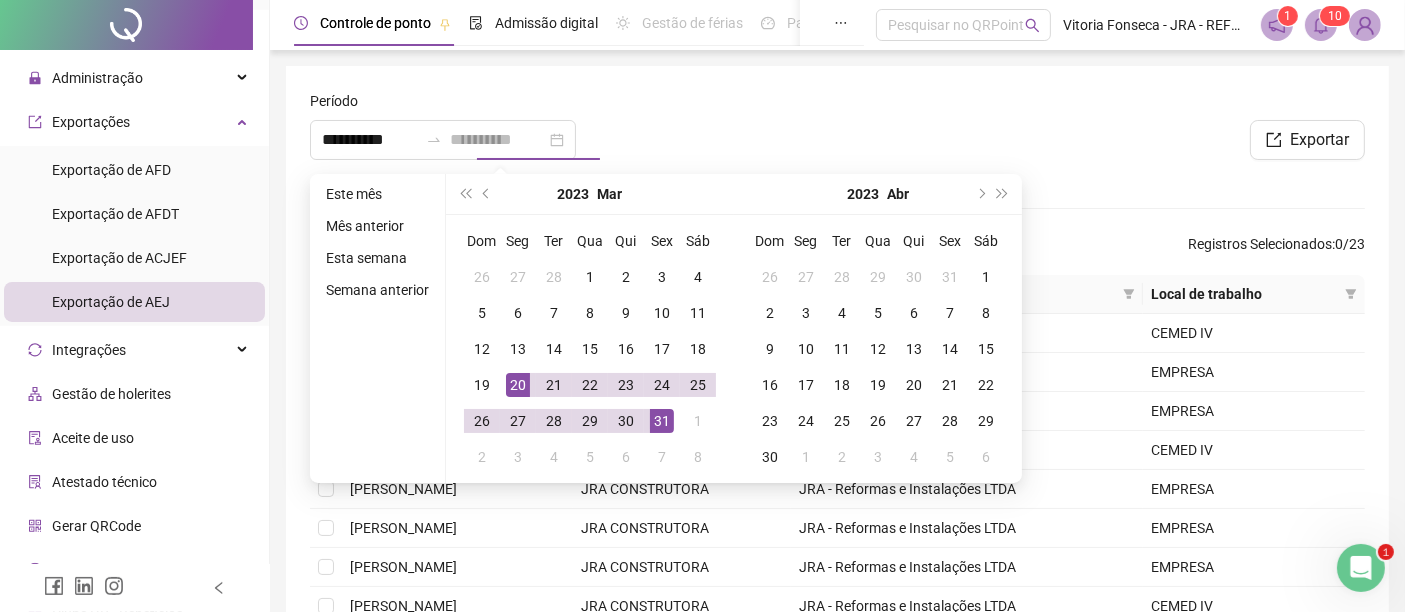 click on "31" at bounding box center [662, 421] 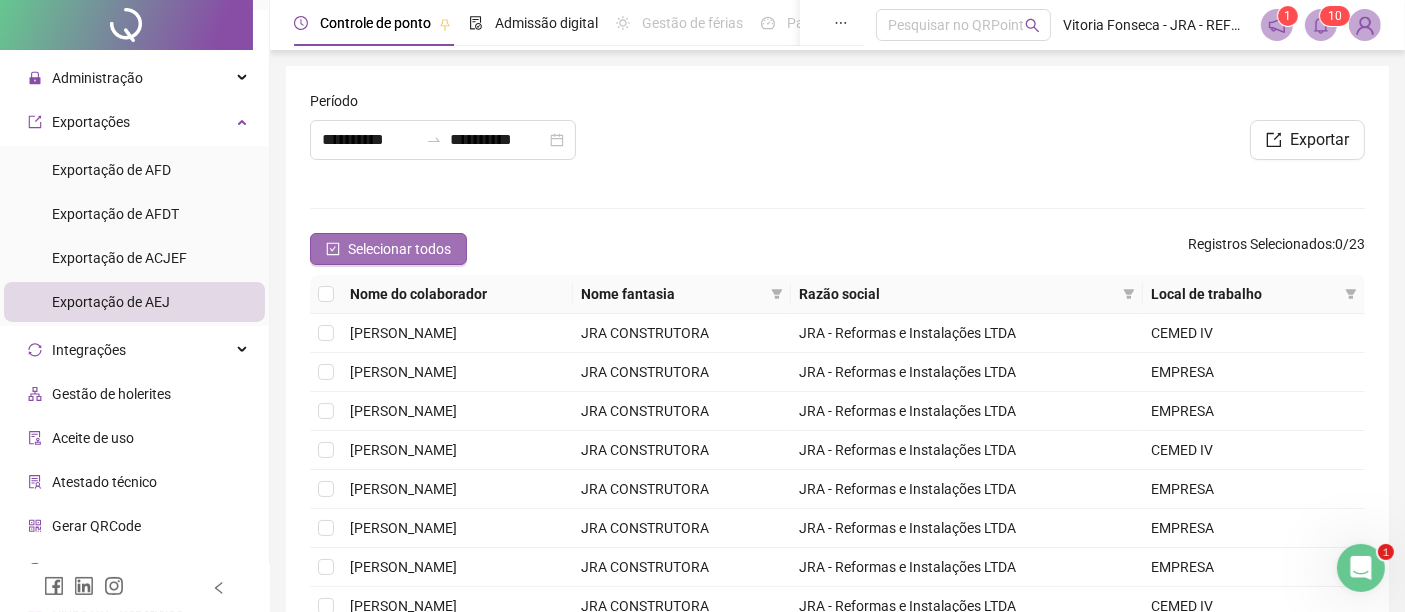 click on "Selecionar todos" at bounding box center [399, 249] 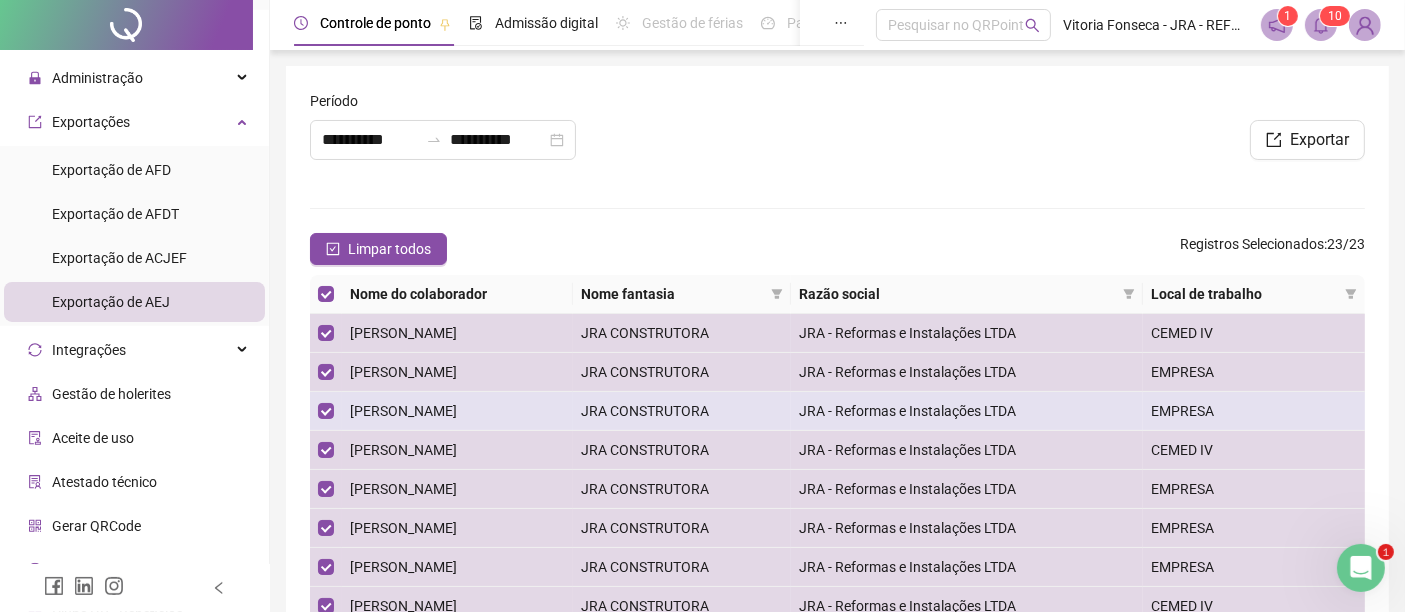 scroll, scrollTop: 254, scrollLeft: 0, axis: vertical 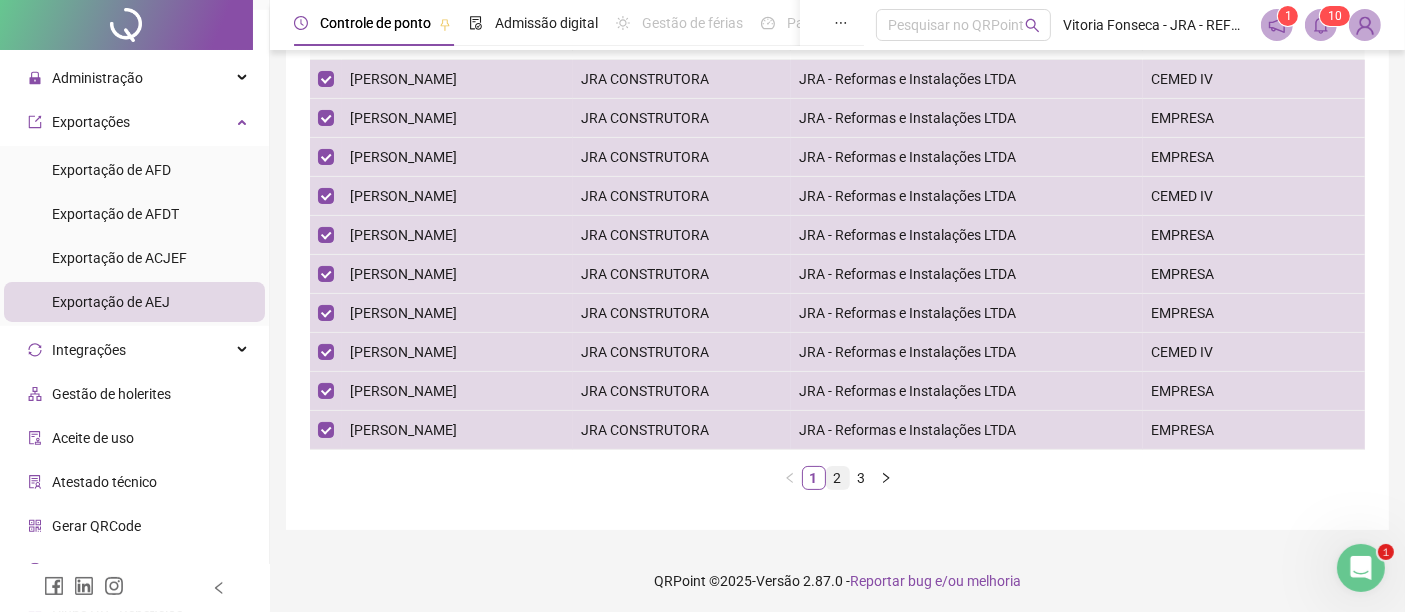 click on "2" at bounding box center [838, 478] 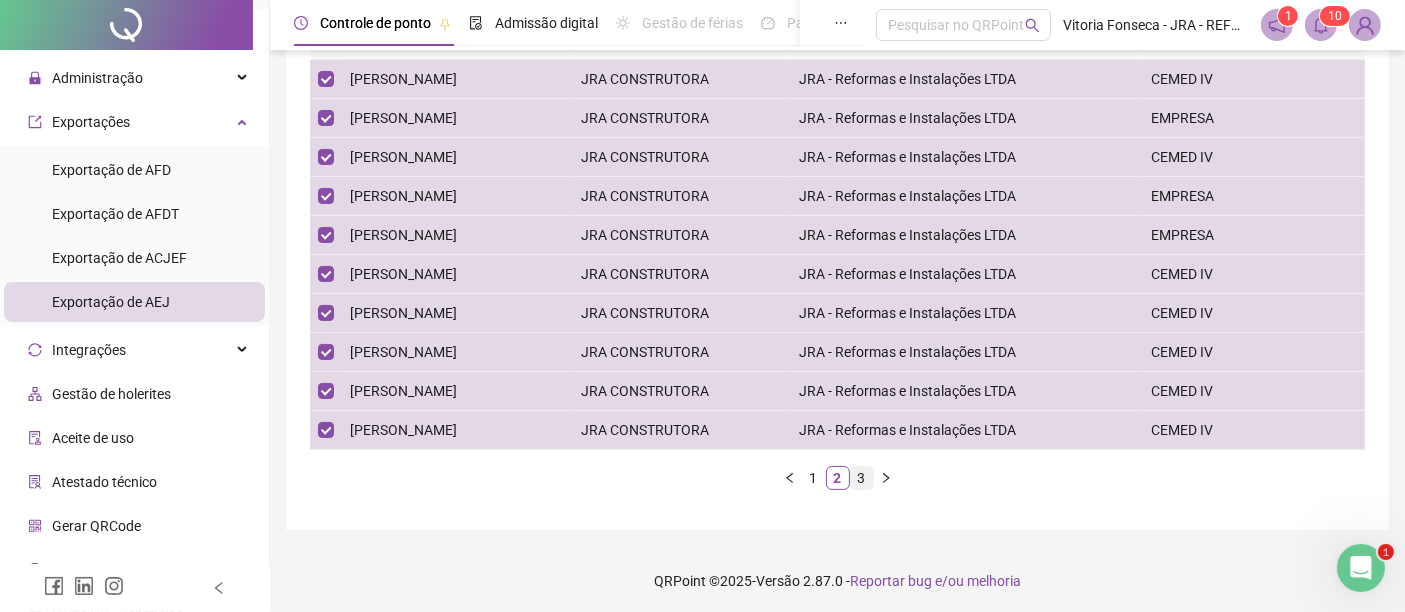 click on "3" at bounding box center (862, 478) 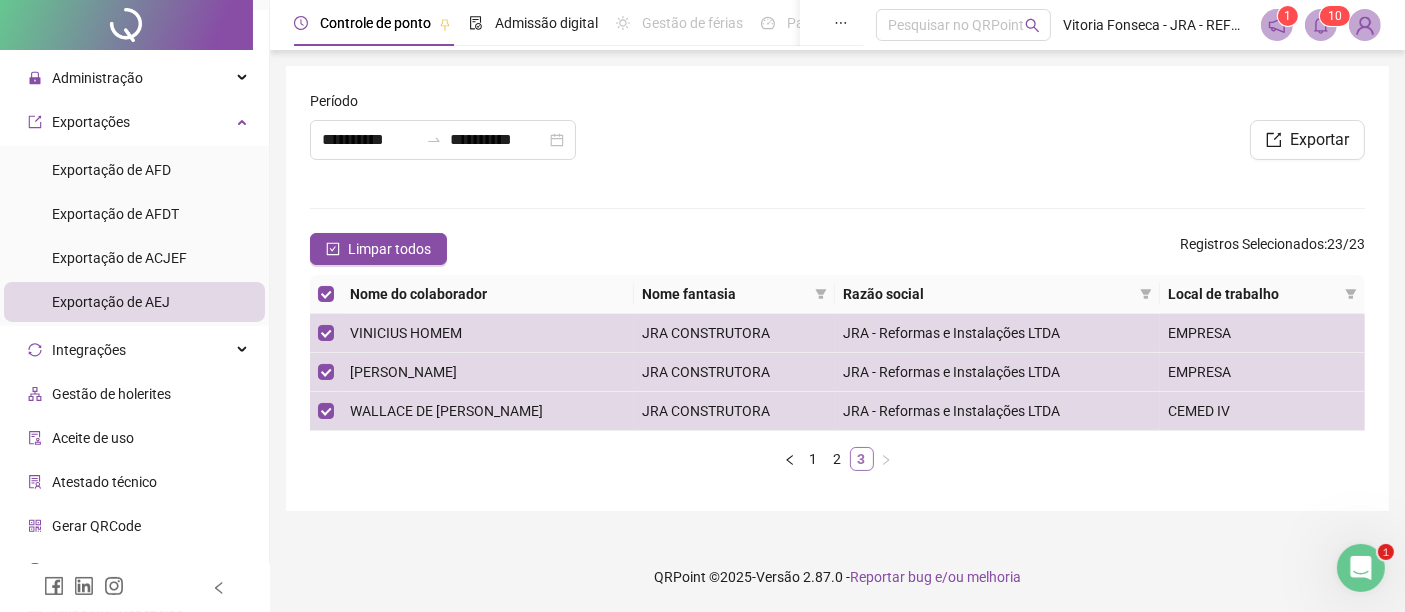 scroll, scrollTop: 0, scrollLeft: 0, axis: both 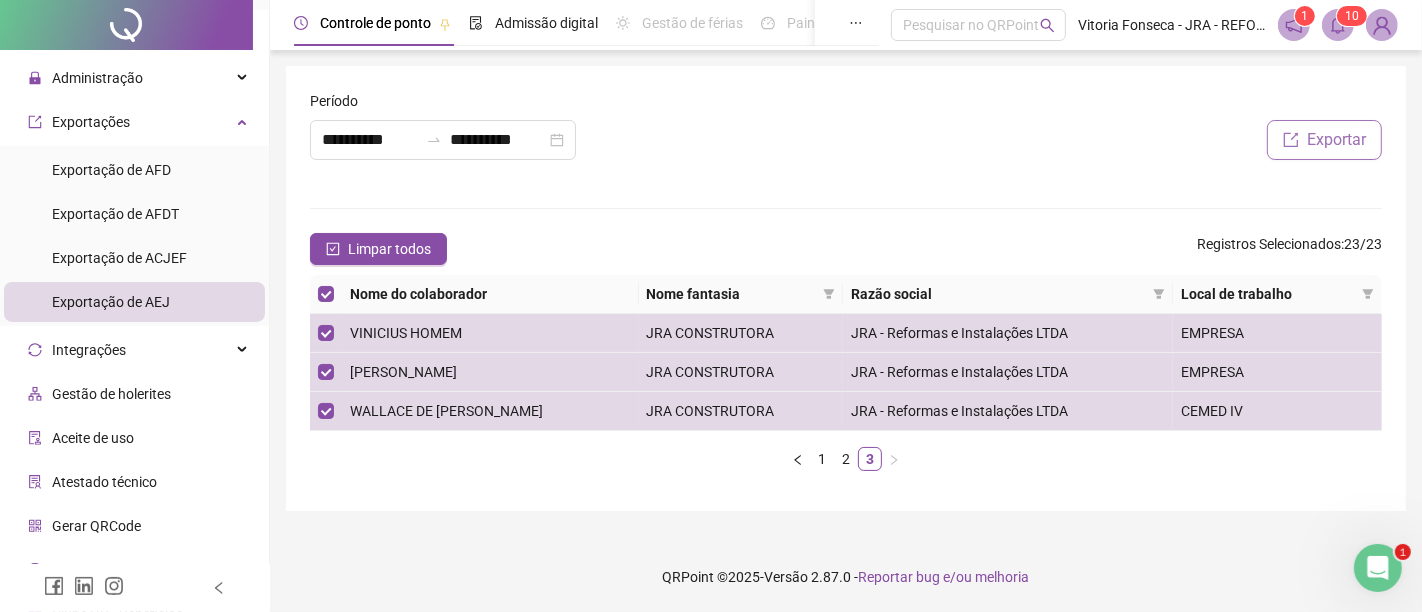 click on "Exportar" at bounding box center (1336, 140) 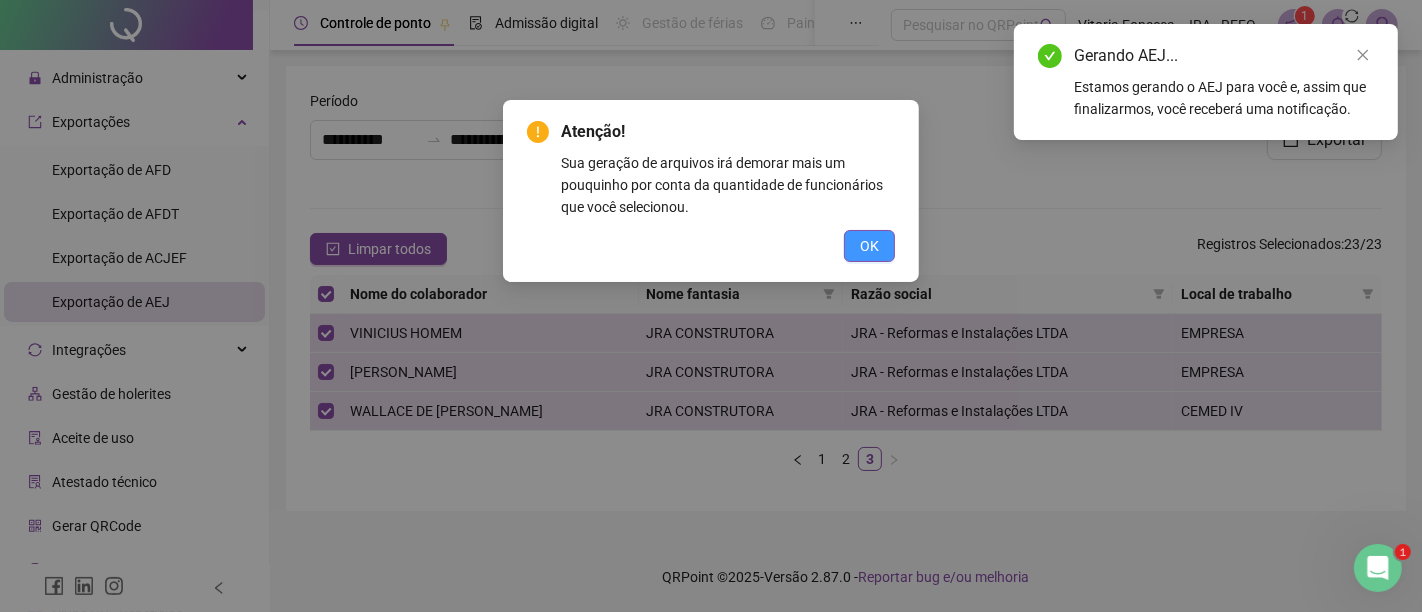 click on "OK" at bounding box center (869, 246) 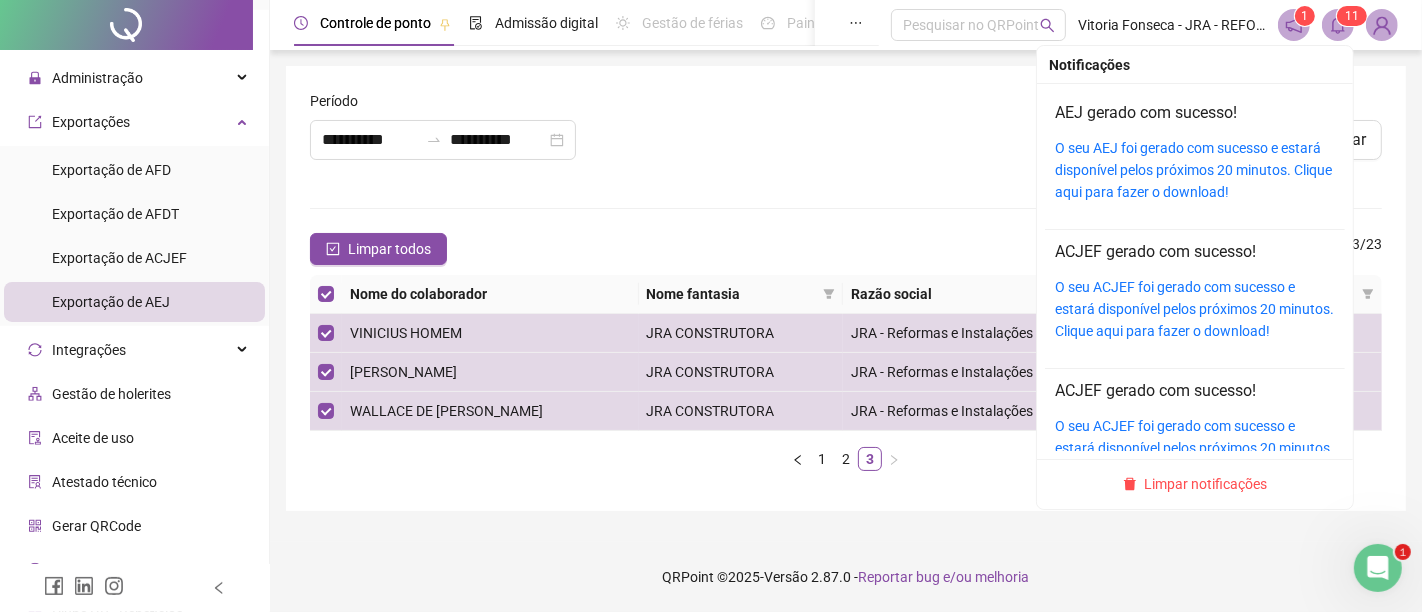 click 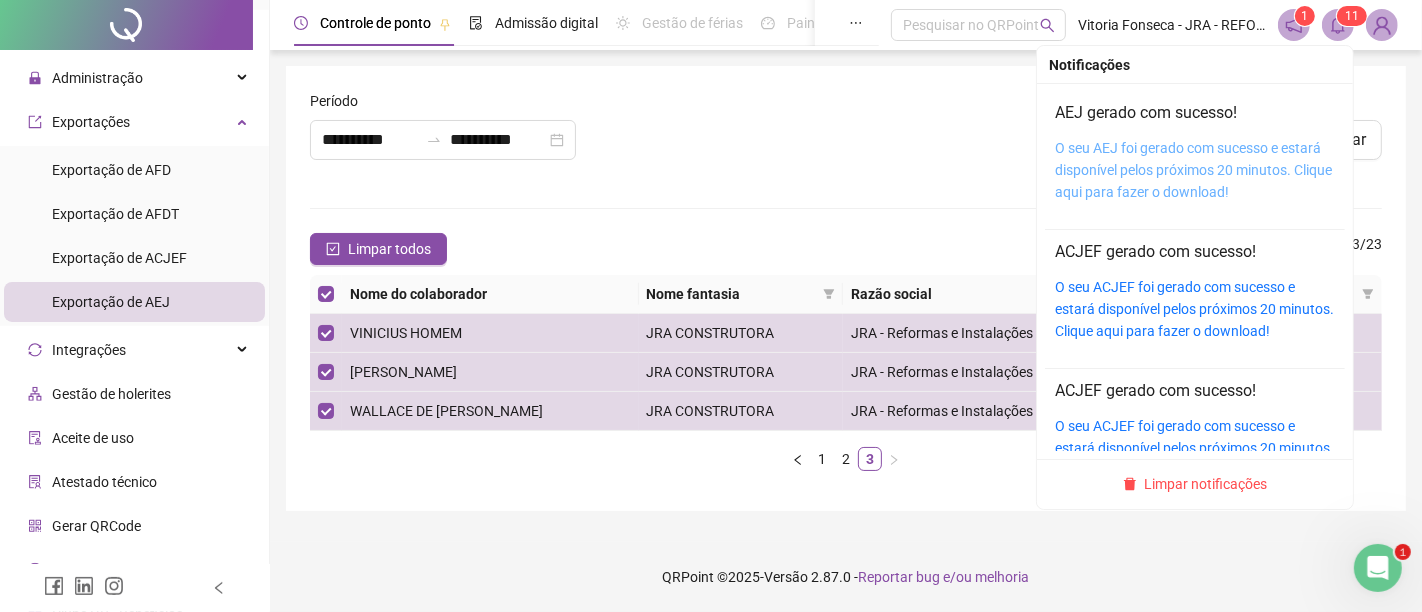click on "O seu AEJ foi gerado com sucesso e estará disponível pelos próximos 20 minutos.
Clique aqui para fazer o download!" at bounding box center (1193, 170) 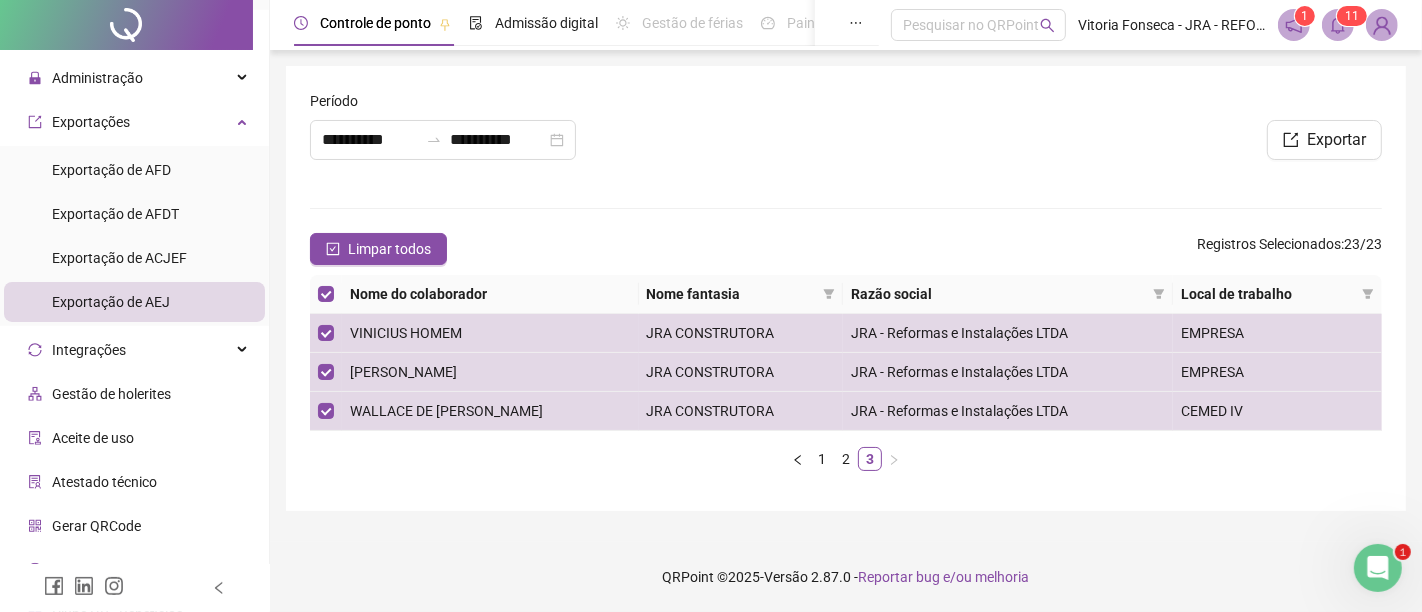 click on "**********" at bounding box center [578, 140] 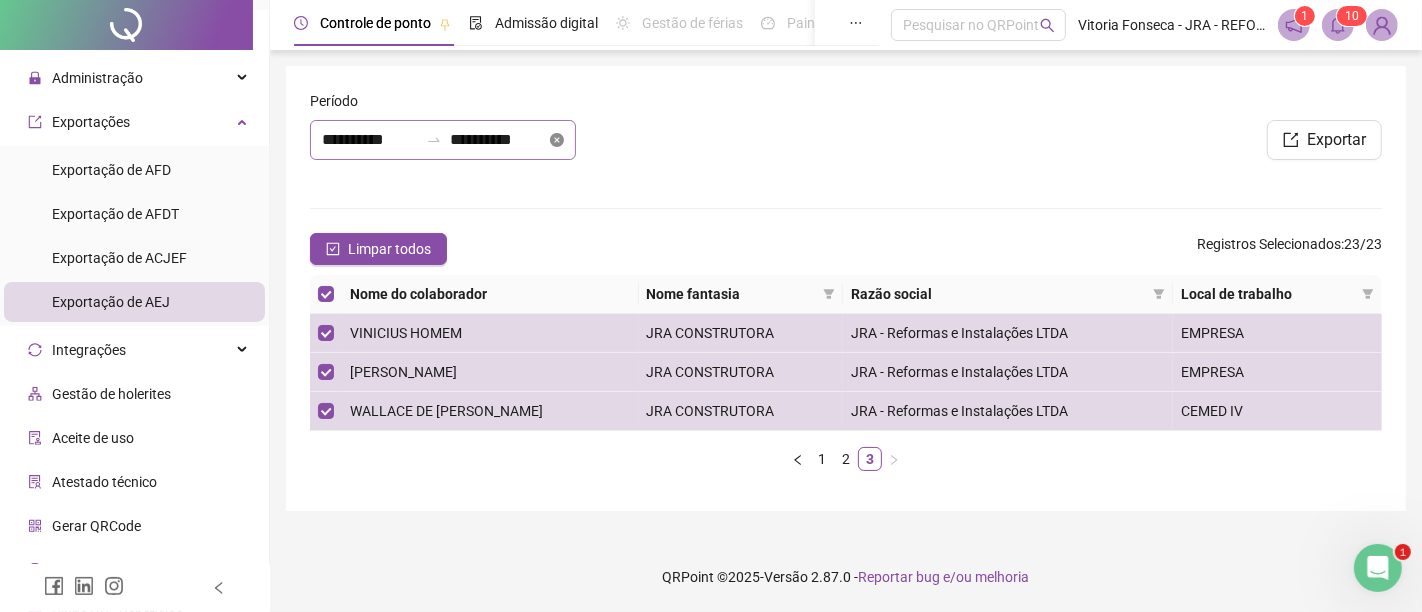 click 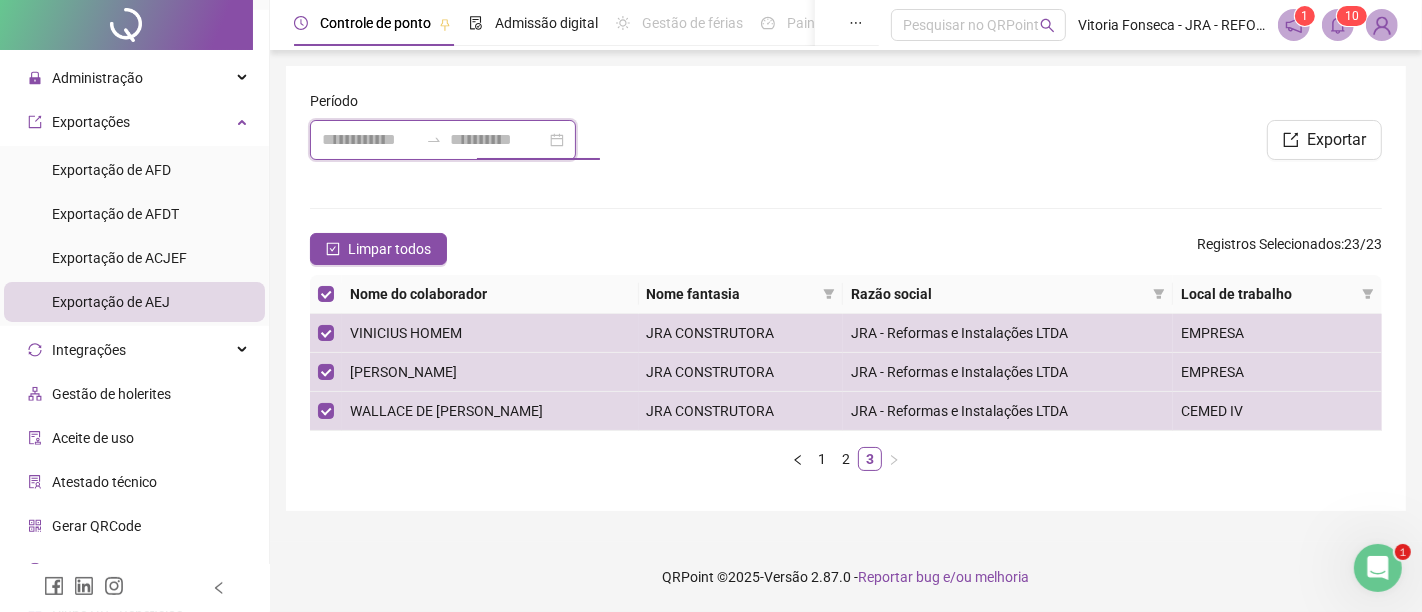 click at bounding box center (498, 140) 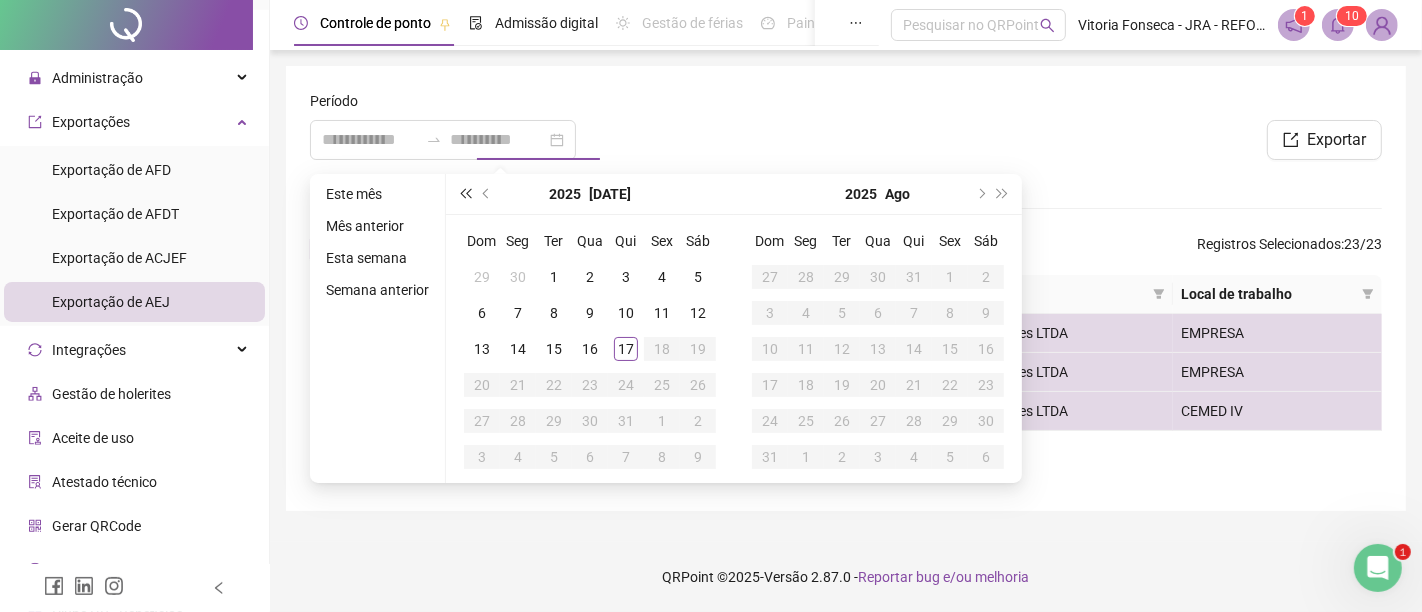 click at bounding box center (465, 194) 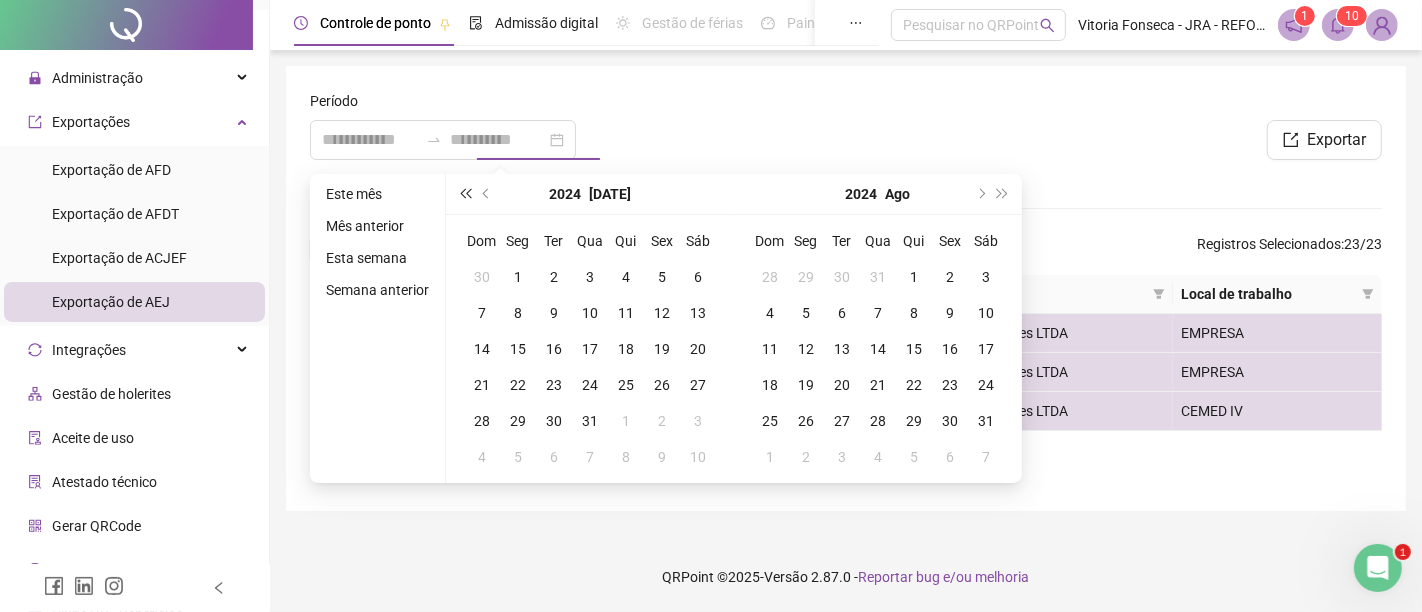 click at bounding box center [465, 194] 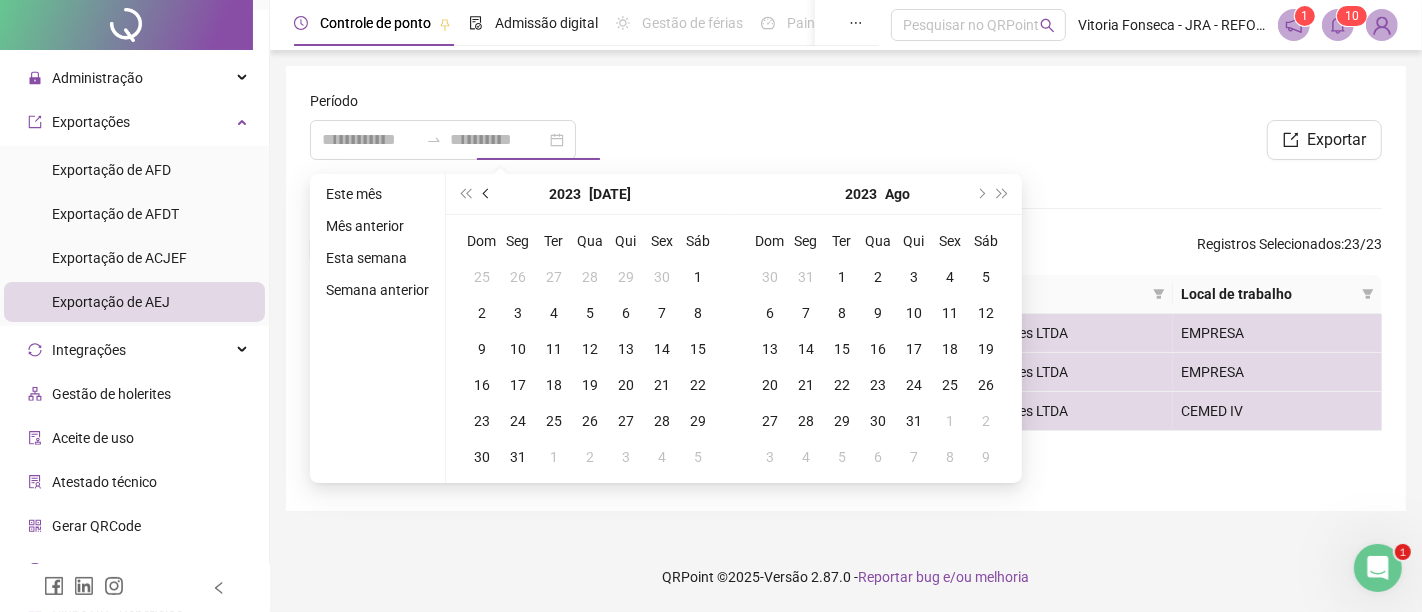 click at bounding box center (488, 194) 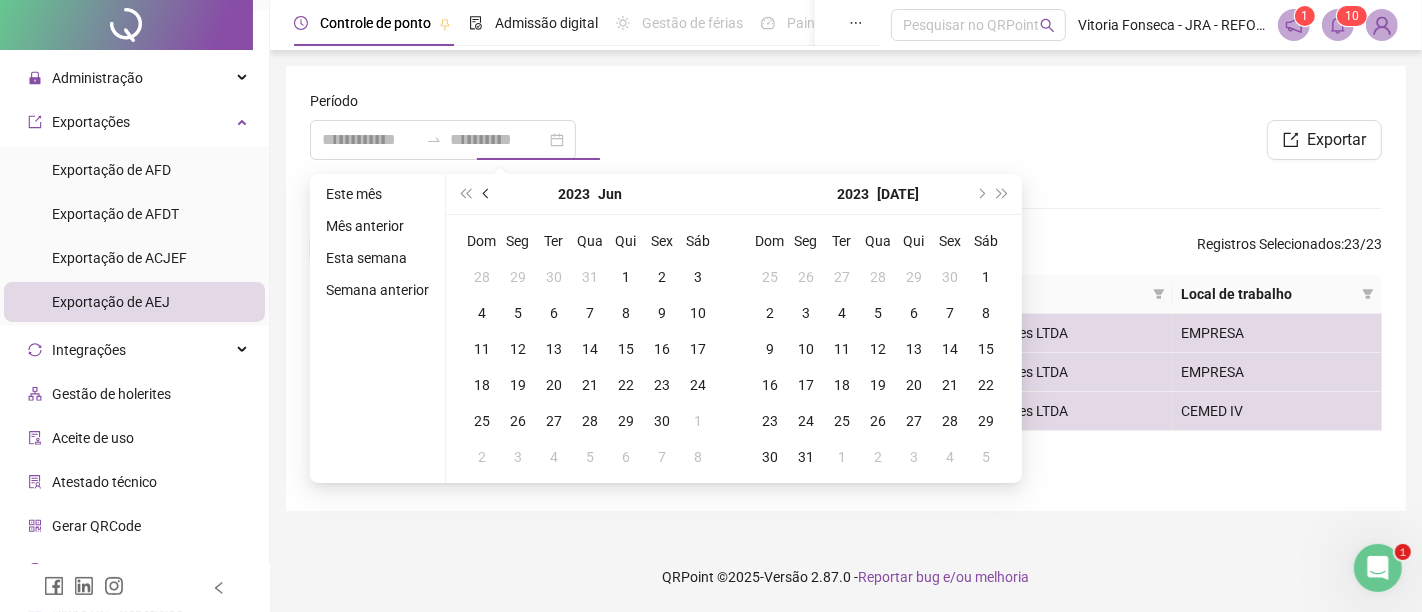 click at bounding box center [488, 194] 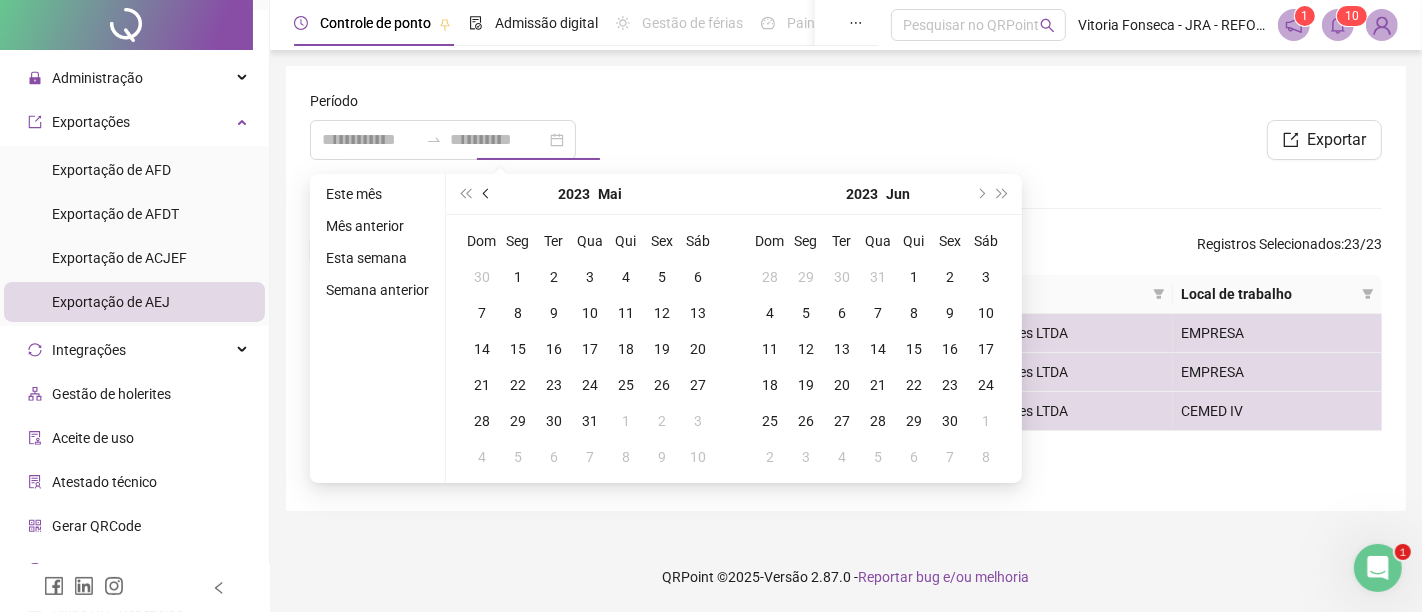 click at bounding box center [488, 194] 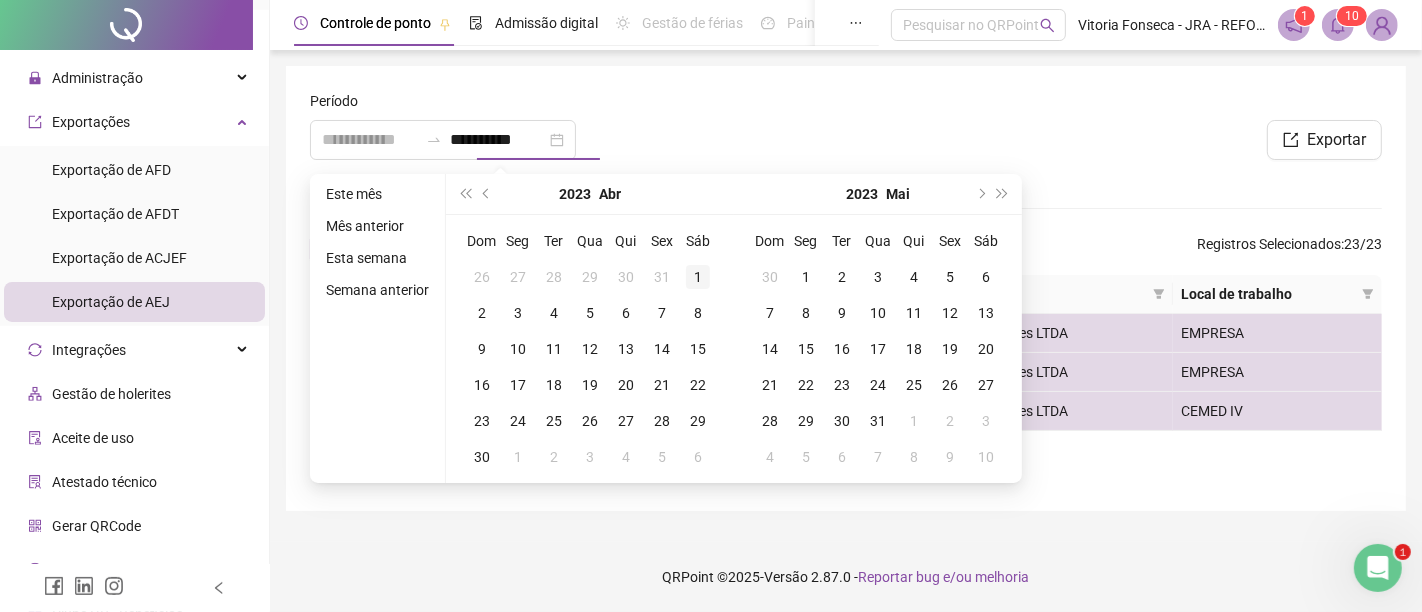 type on "**********" 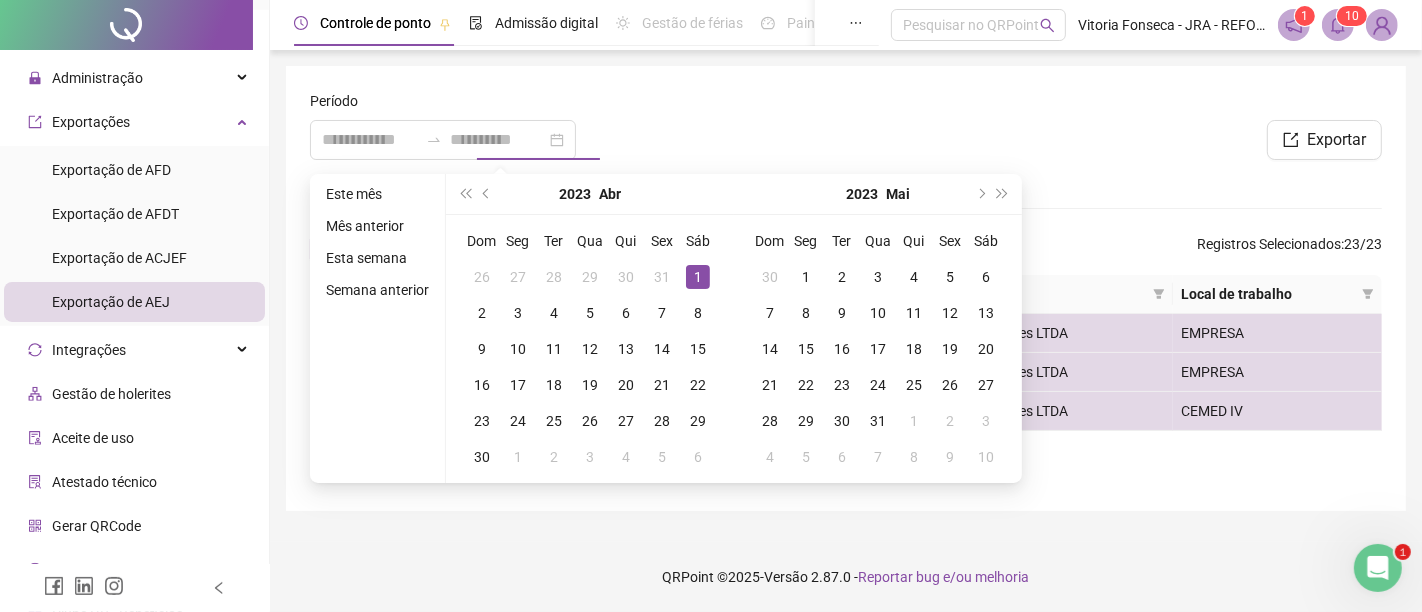 click on "1" at bounding box center (698, 277) 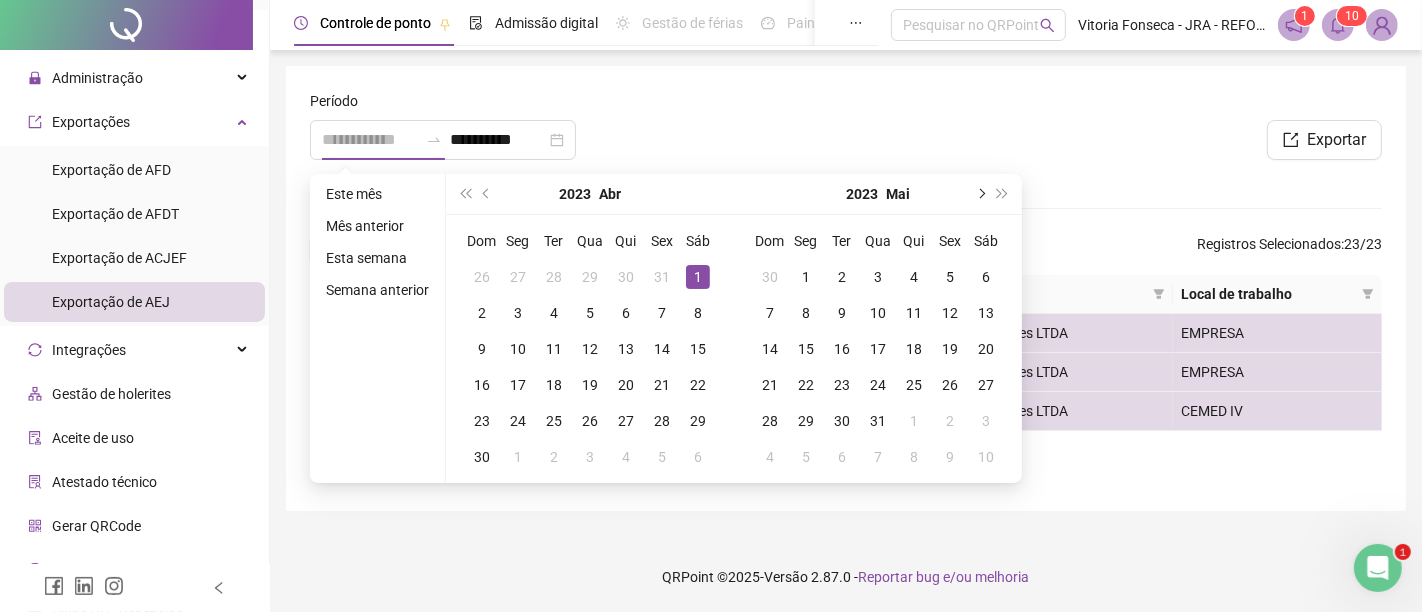 click at bounding box center [980, 194] 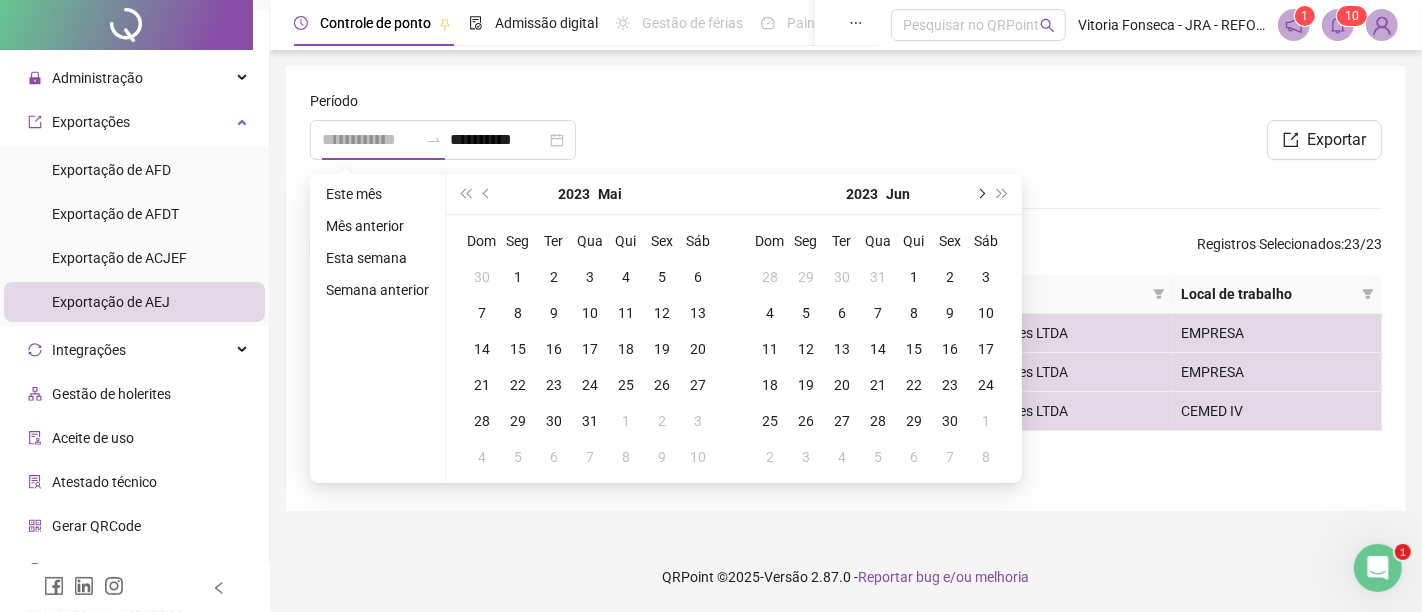 click at bounding box center [980, 194] 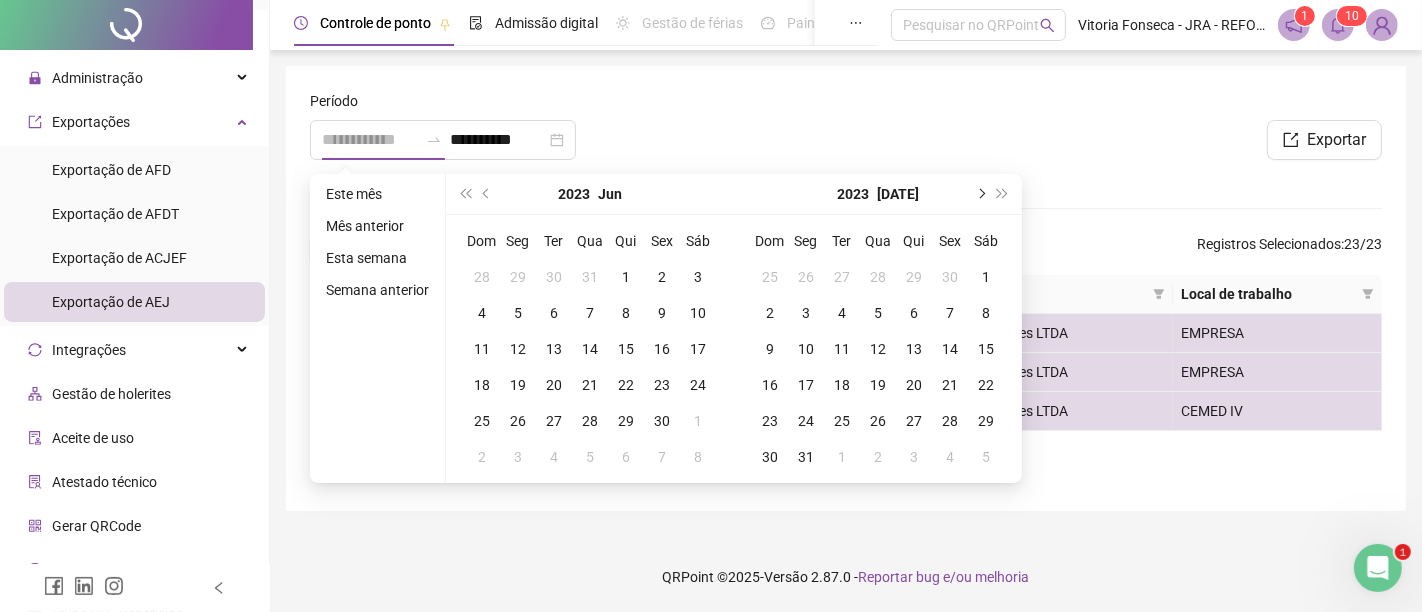click at bounding box center [980, 194] 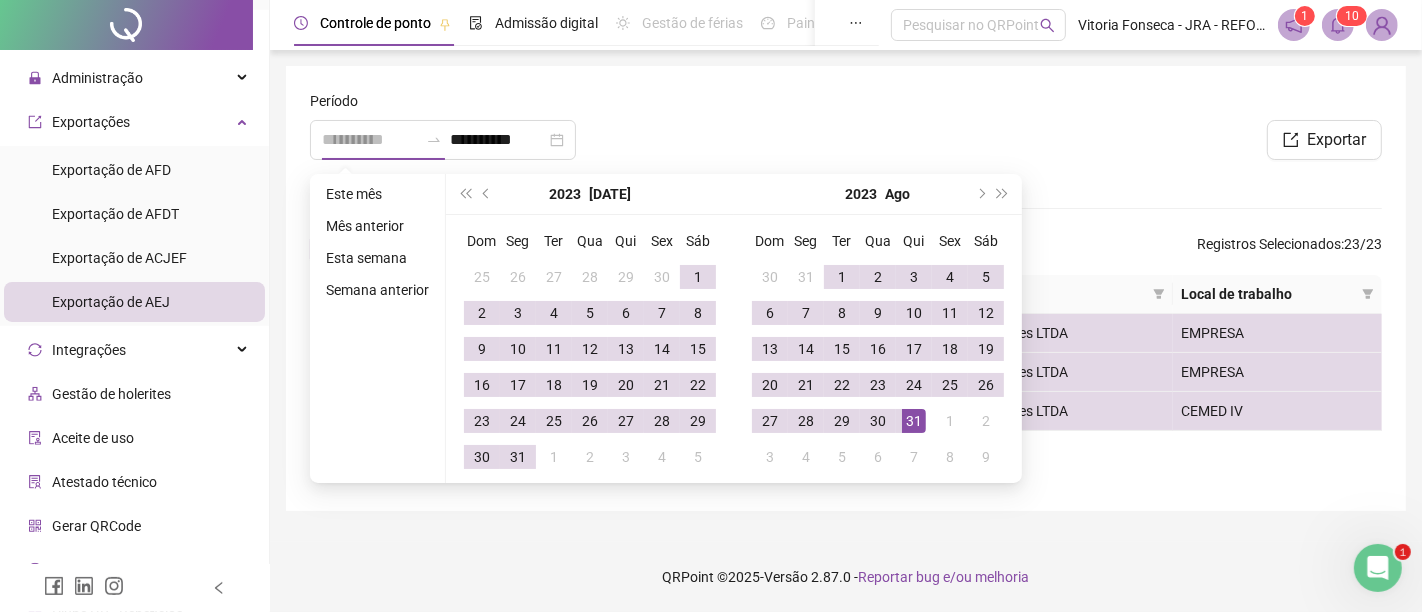 click on "31" at bounding box center [914, 421] 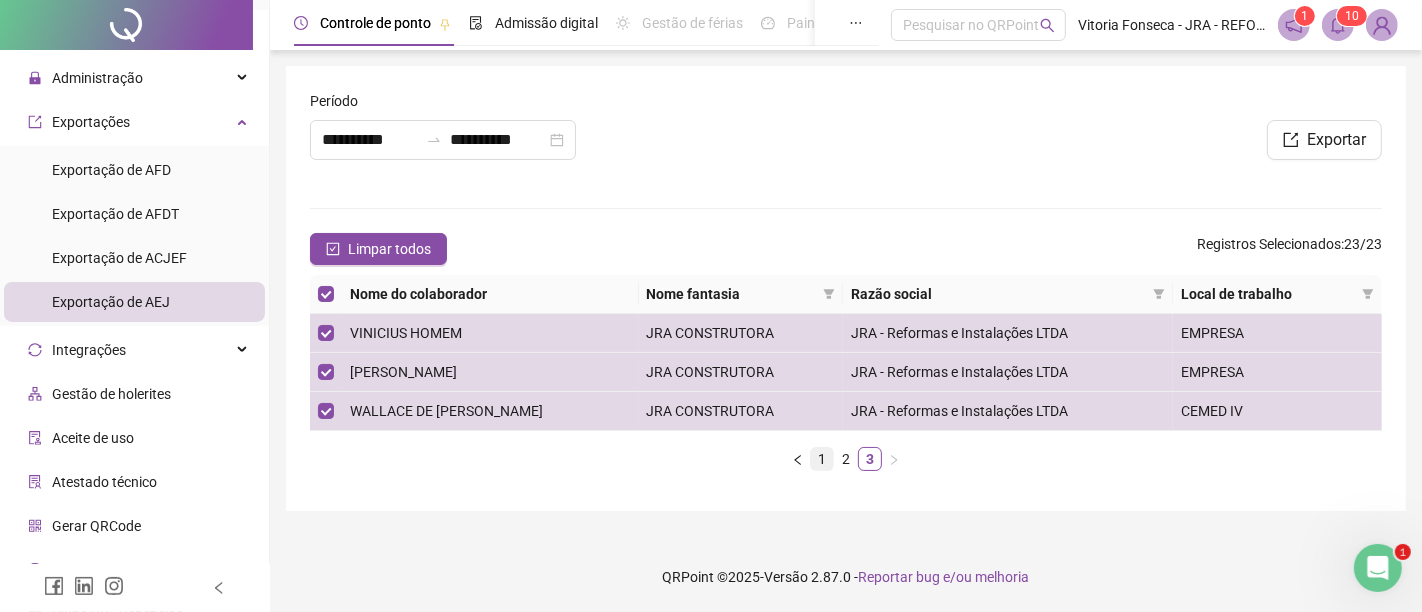 click on "1" at bounding box center (822, 459) 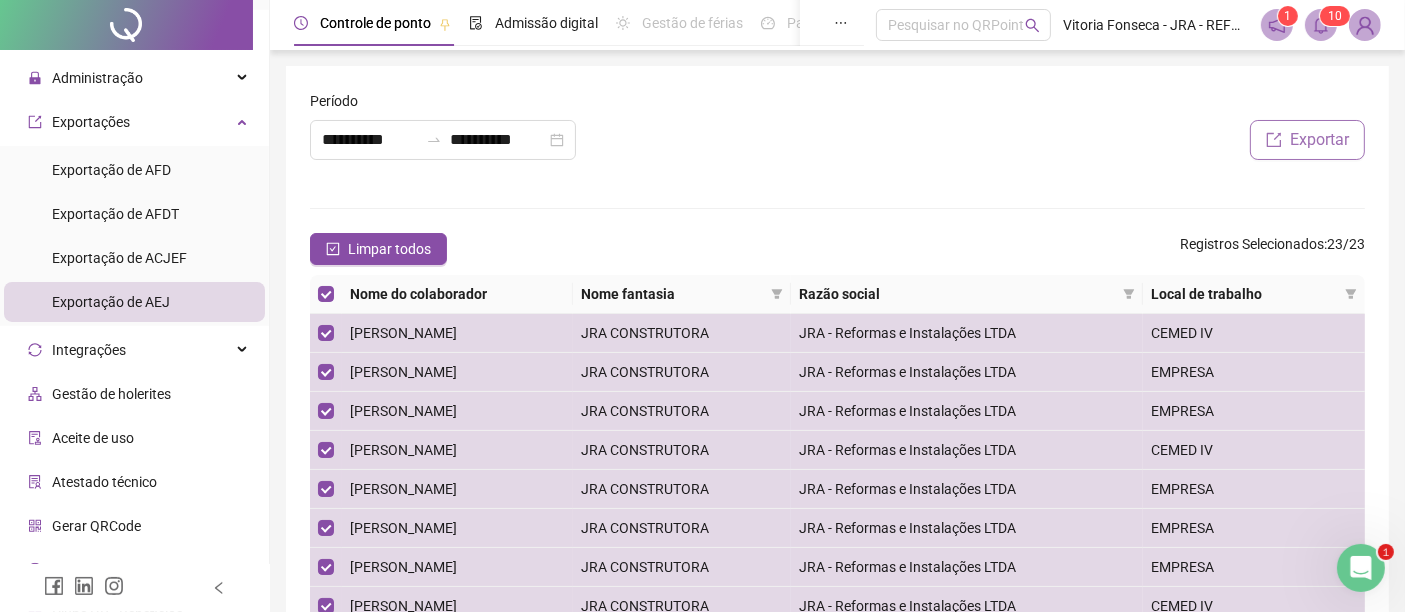 click on "Exportar" at bounding box center [1319, 140] 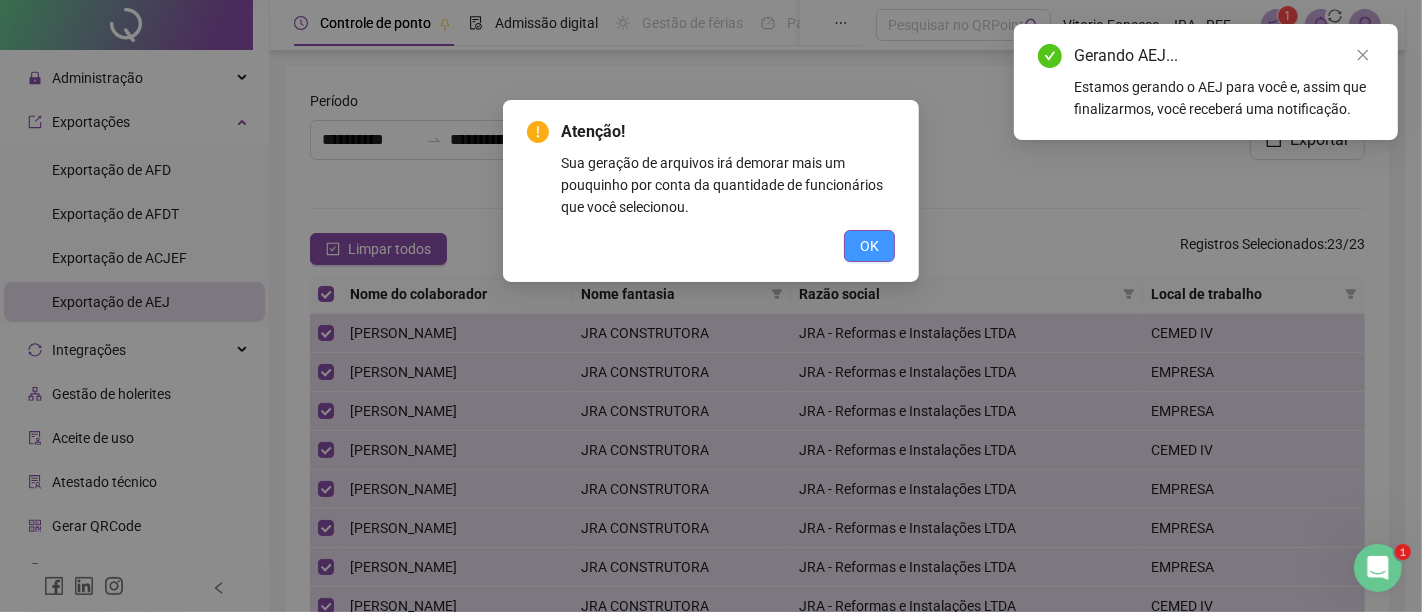 click on "OK" at bounding box center (869, 246) 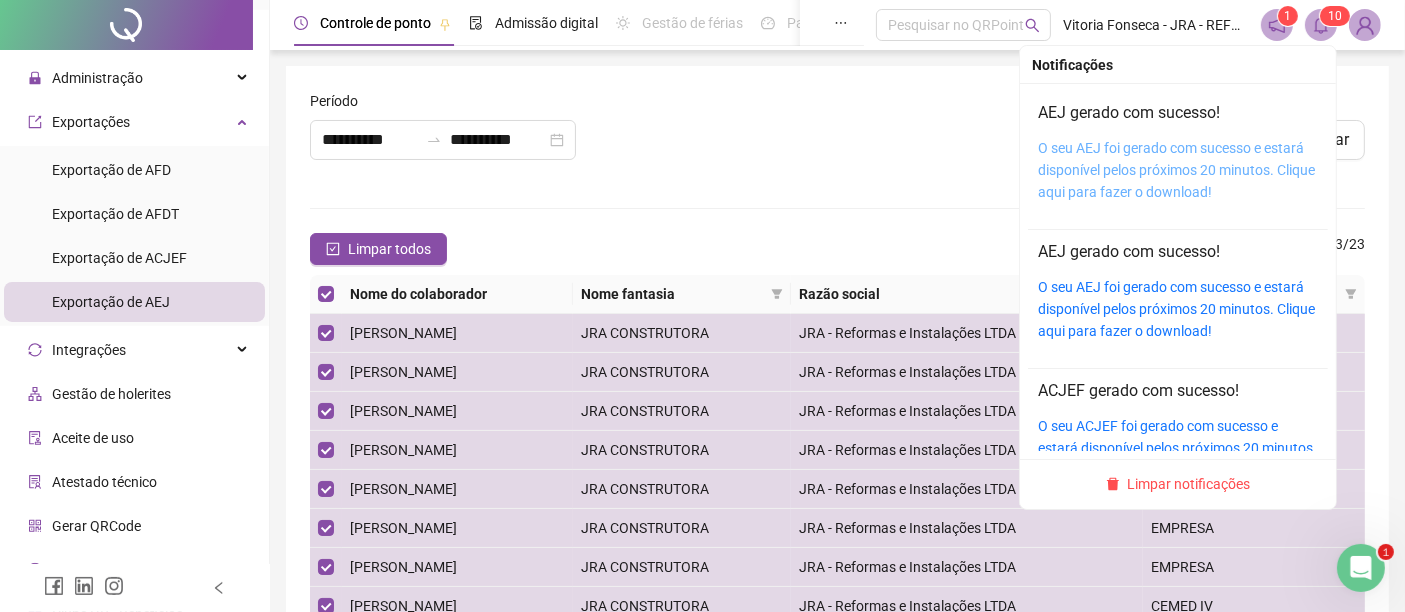 click on "O seu AEJ foi gerado com sucesso e estará disponível pelos próximos 20 minutos.
Clique aqui para fazer o download!" at bounding box center [1176, 170] 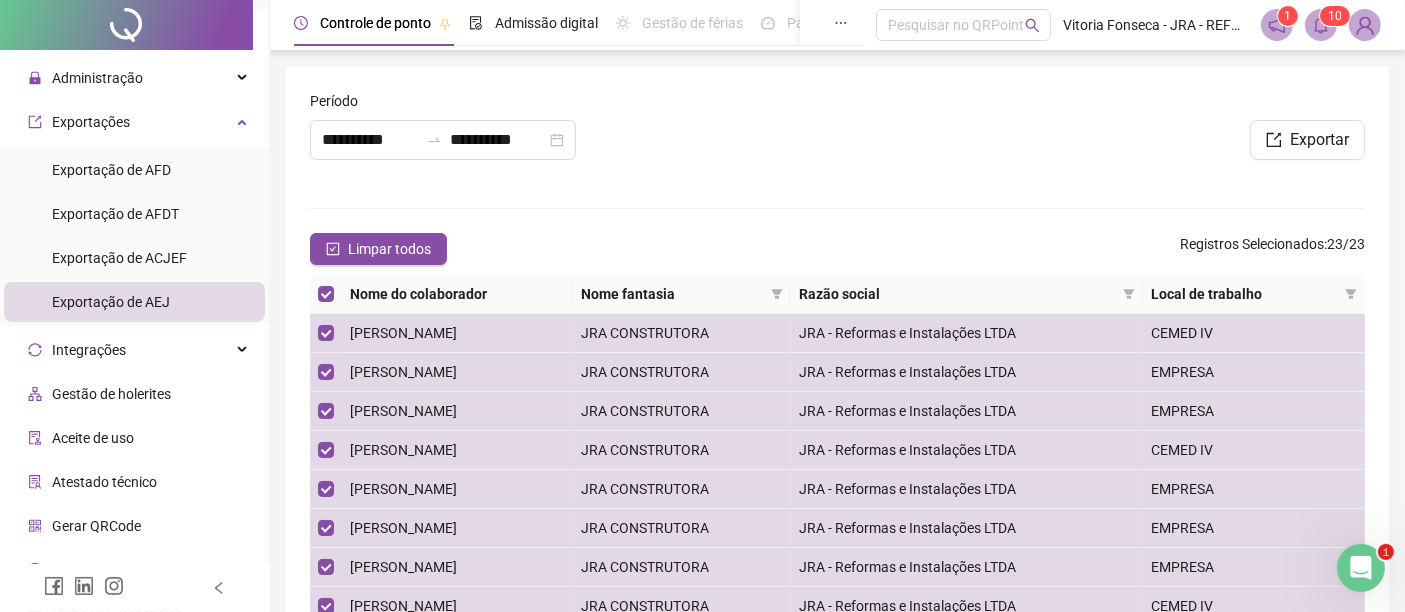click on "**********" at bounding box center (574, 137) 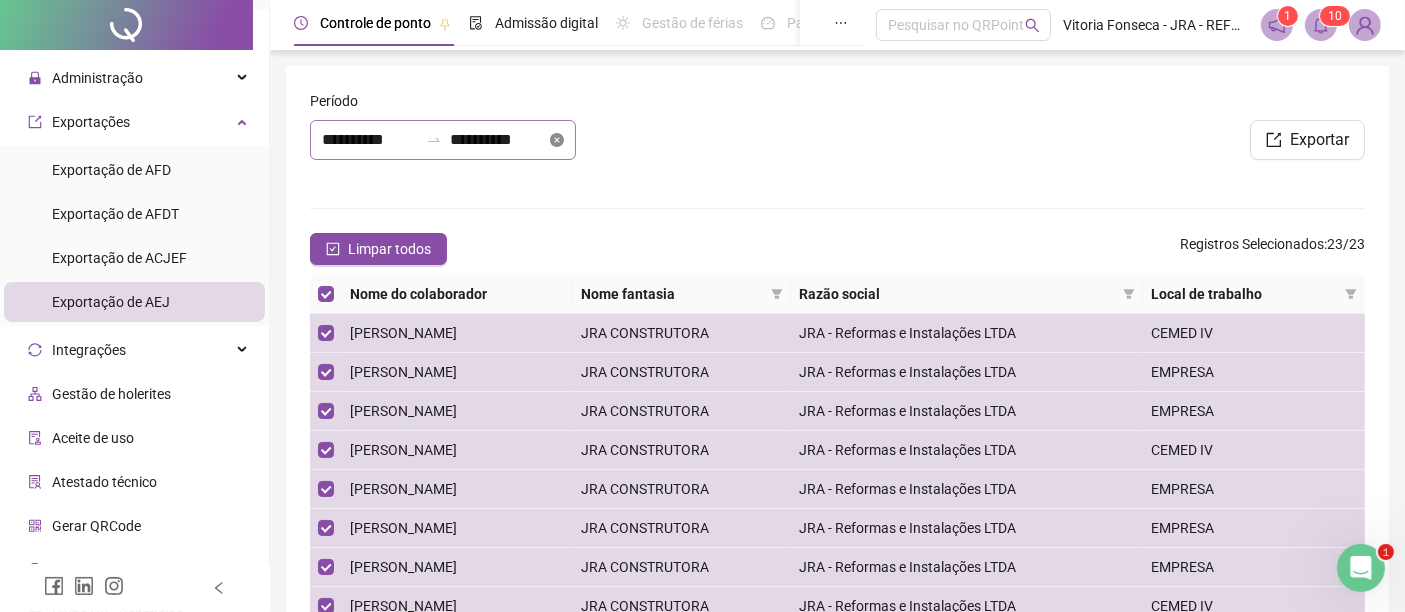 click 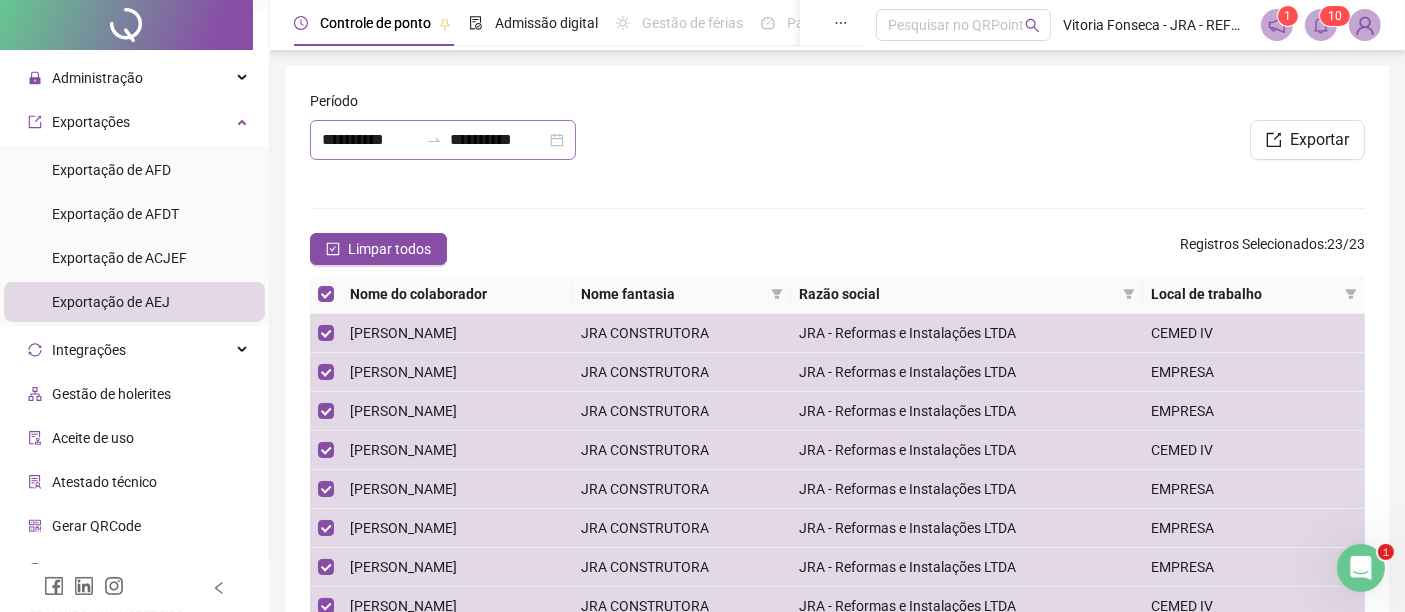 type 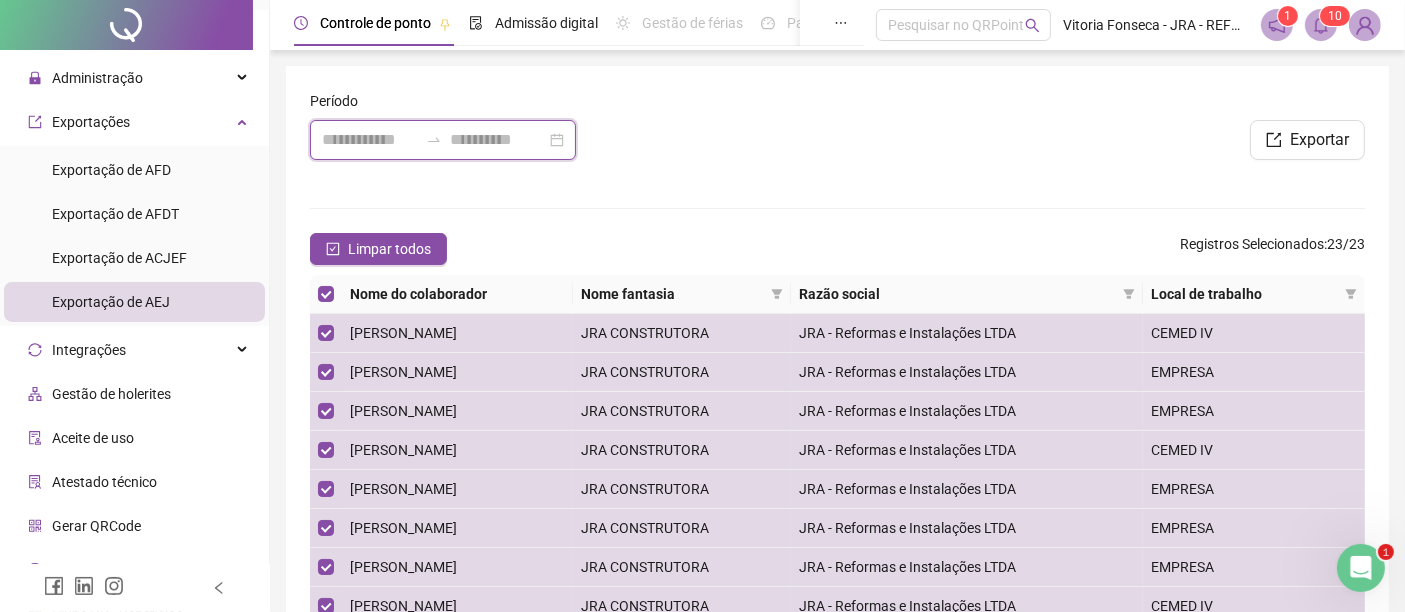 click at bounding box center [370, 140] 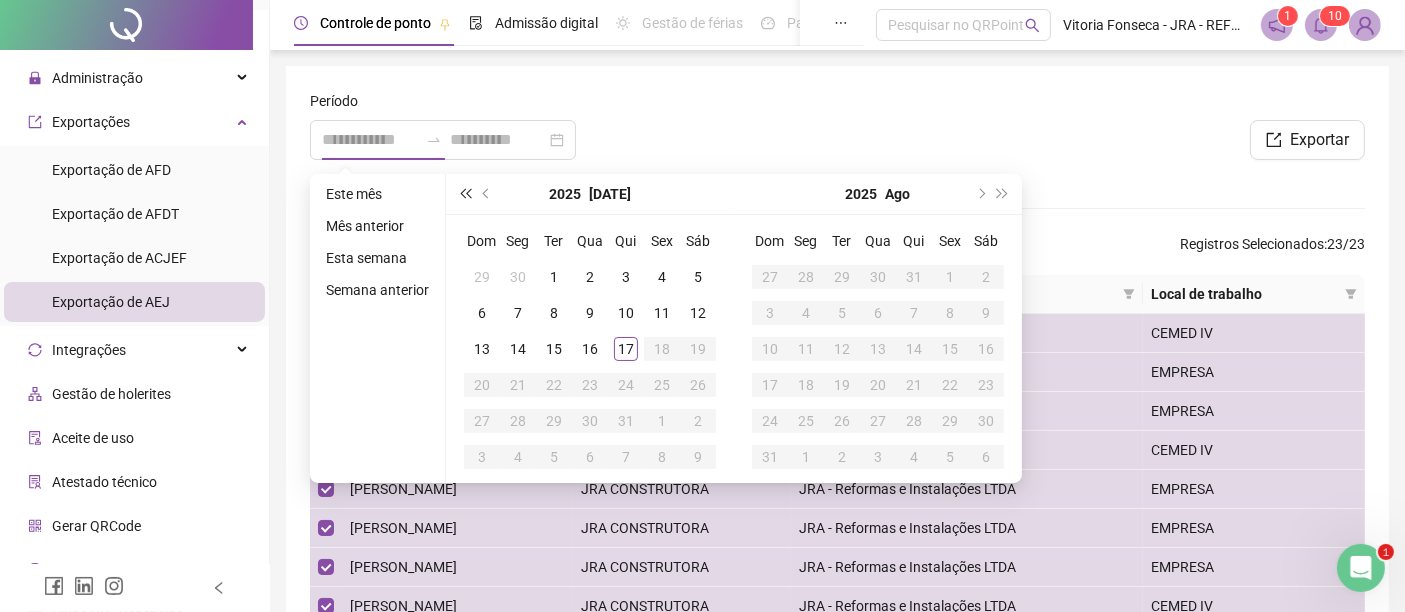 click at bounding box center [465, 194] 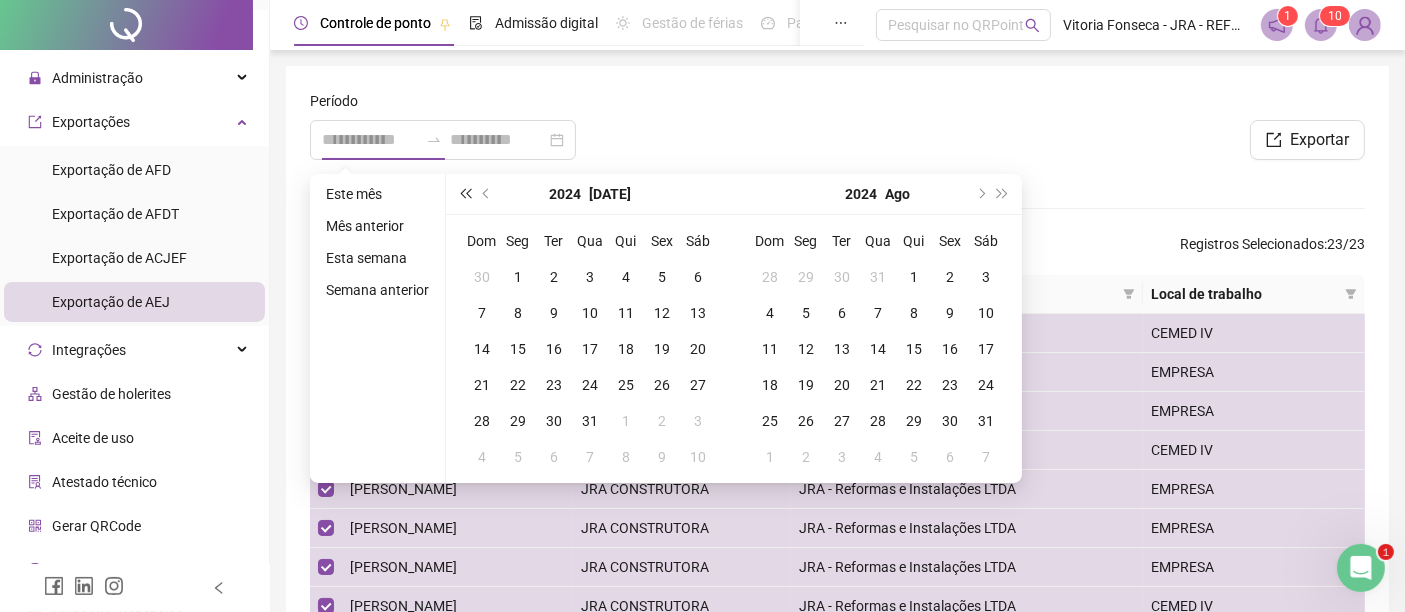 click at bounding box center (465, 194) 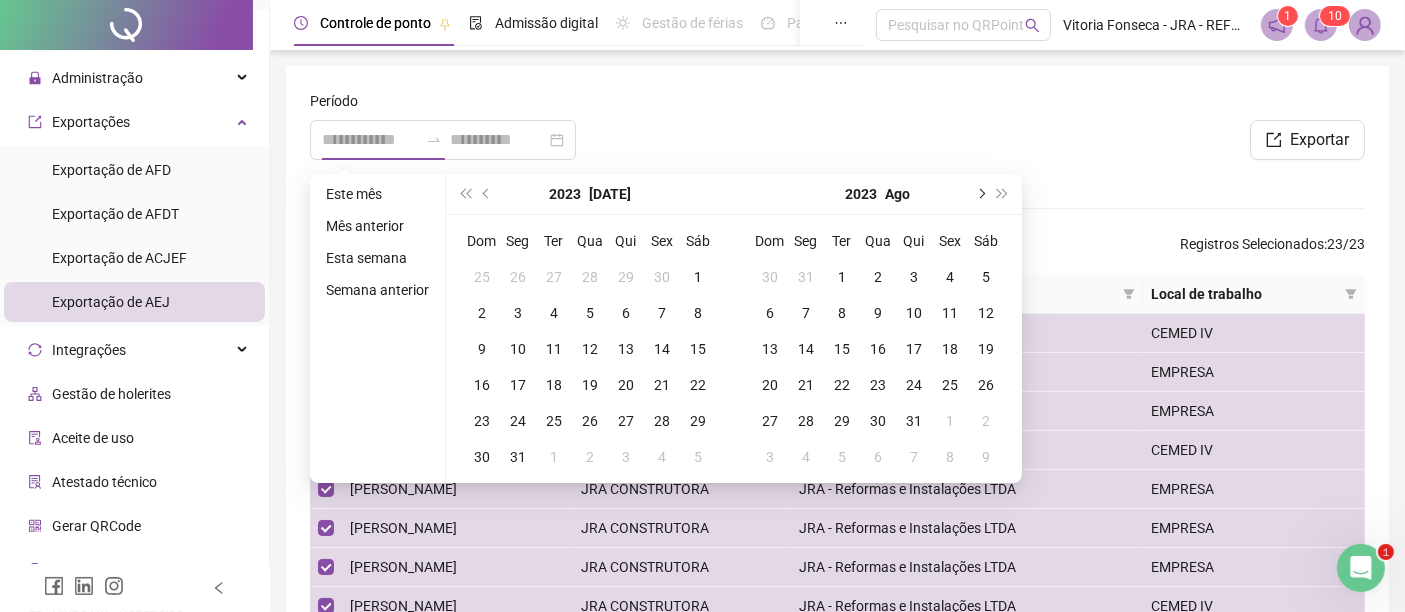 click at bounding box center (980, 194) 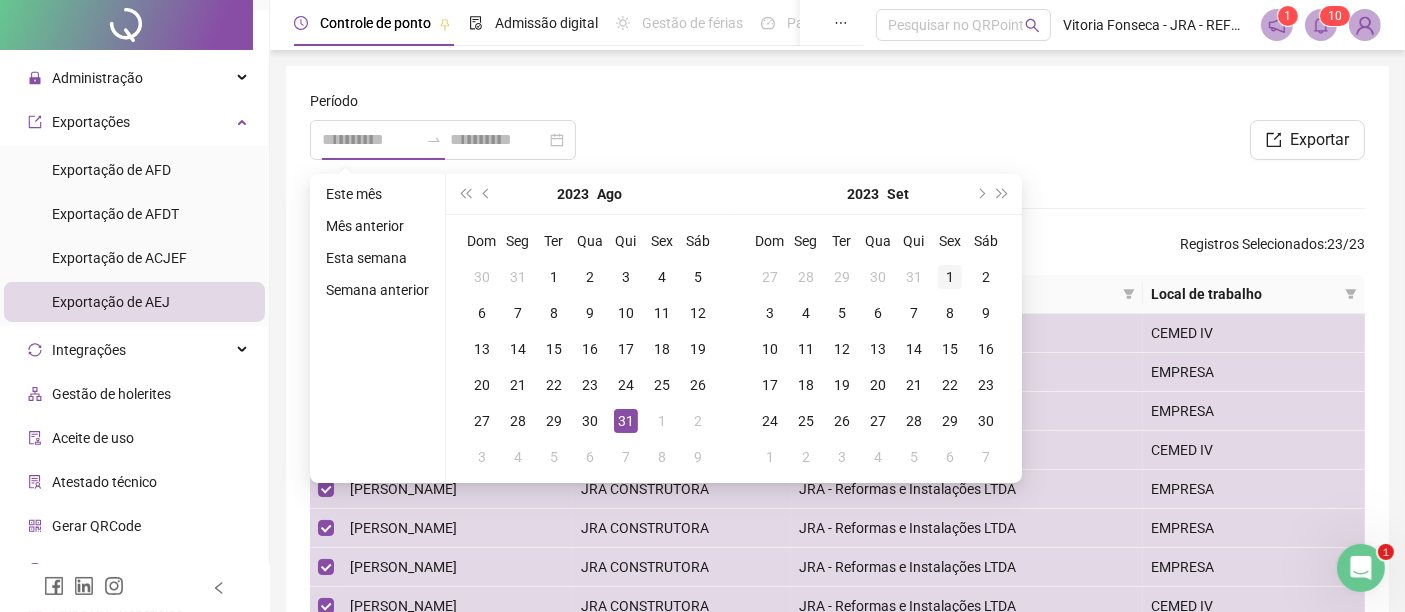 type on "**********" 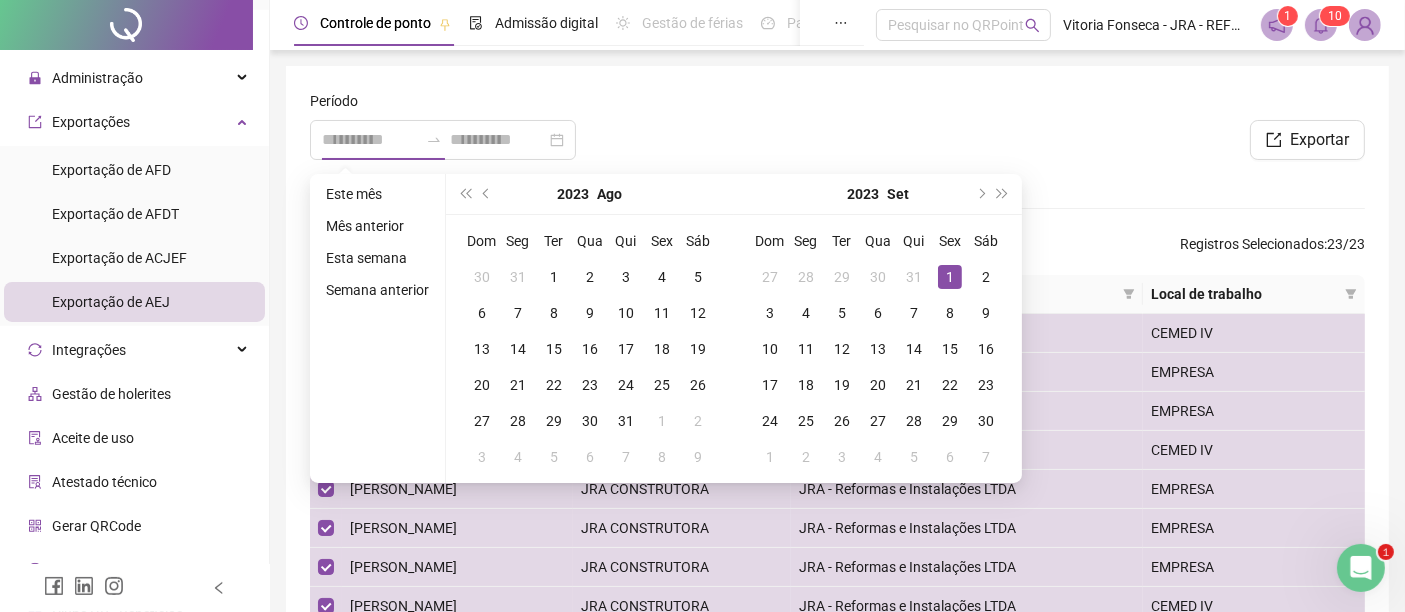 click on "1" at bounding box center (950, 277) 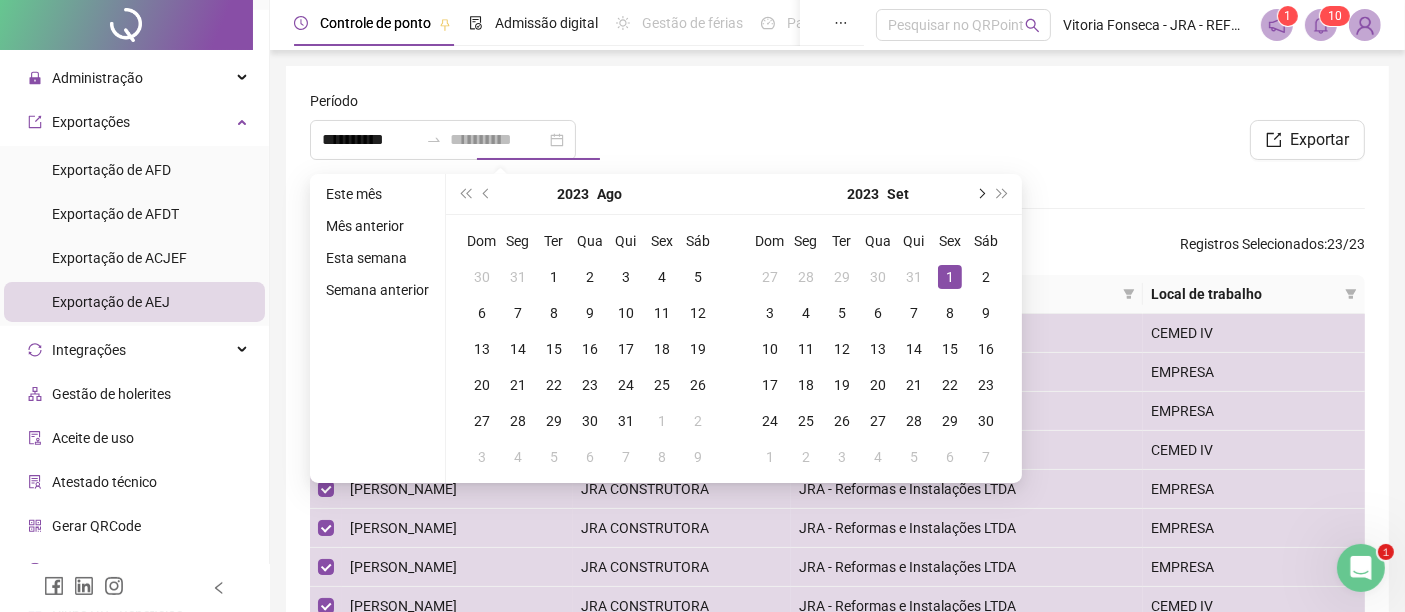 click at bounding box center [980, 194] 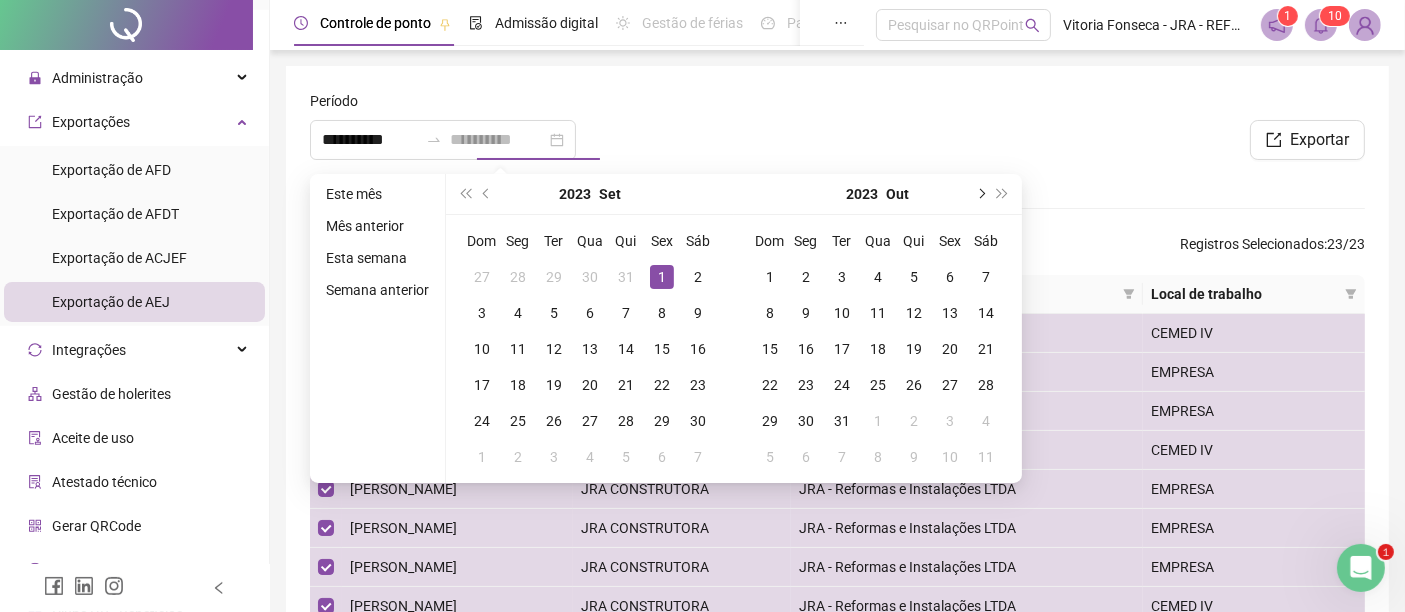 click at bounding box center [980, 194] 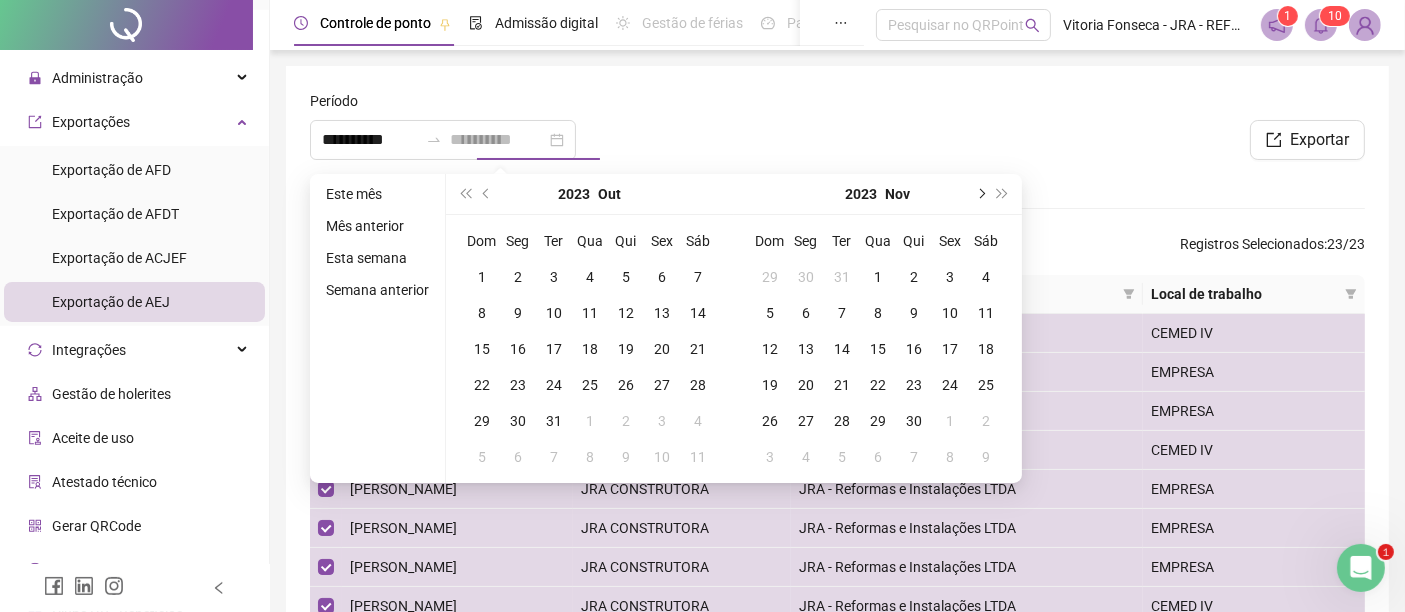 click at bounding box center [980, 194] 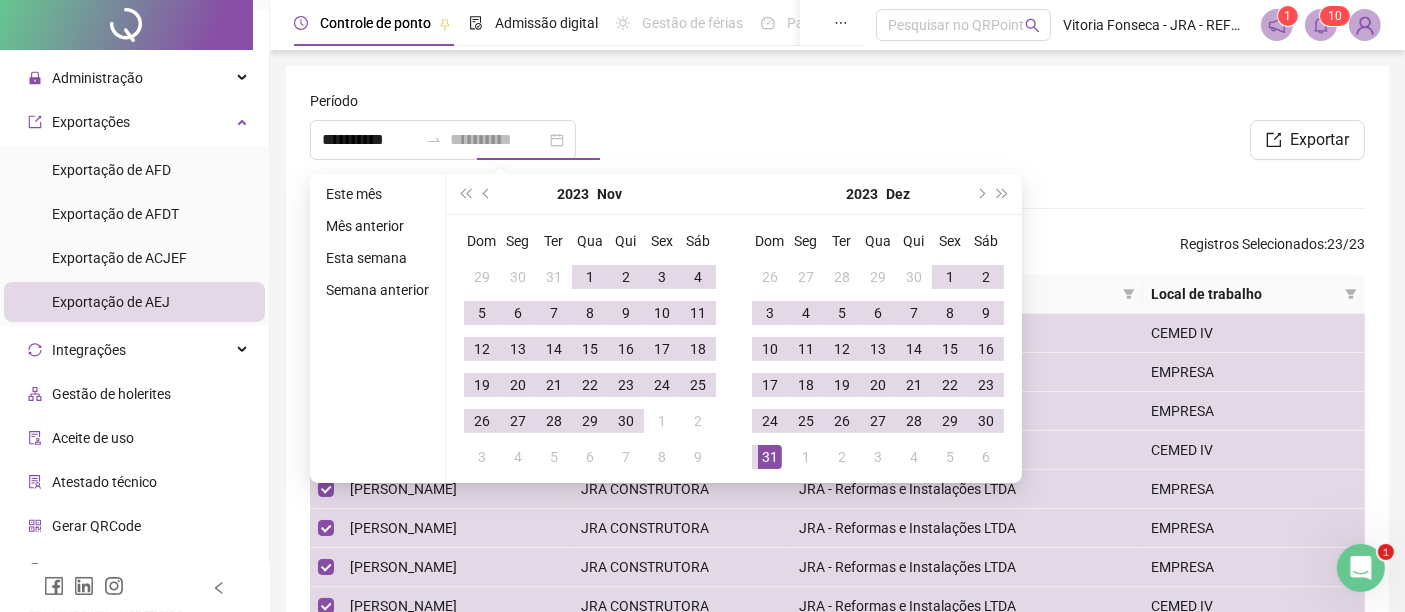 type on "**********" 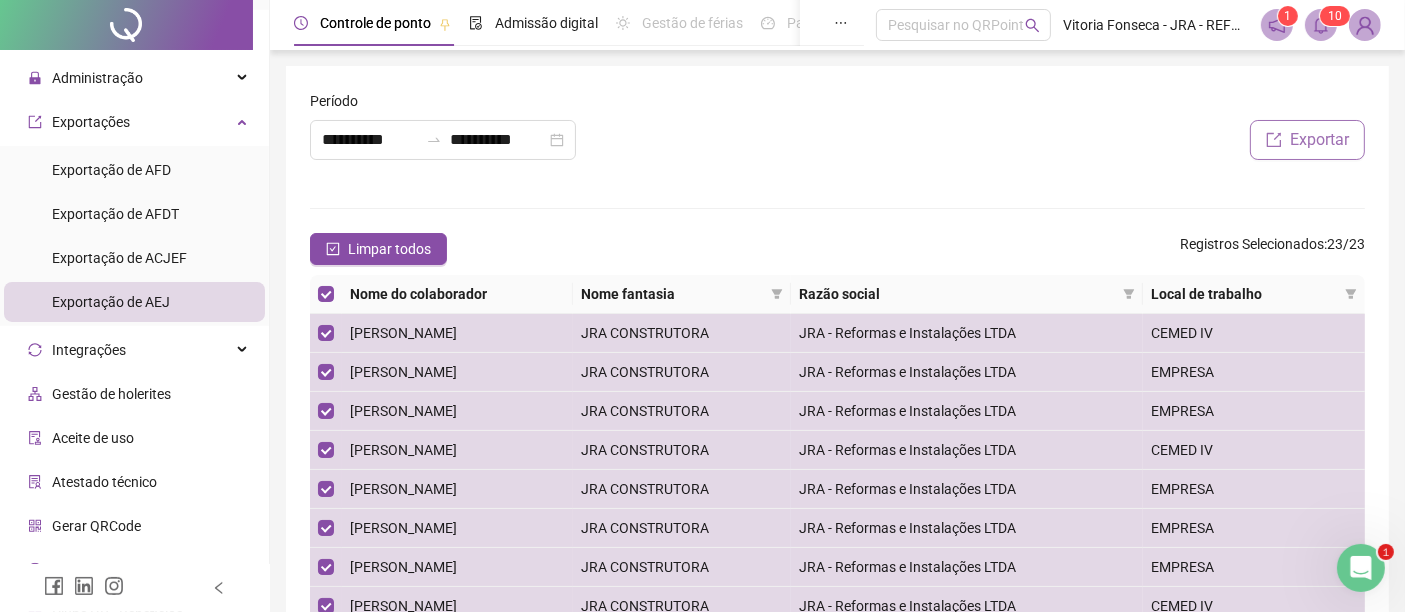 click on "Exportar" at bounding box center (1319, 140) 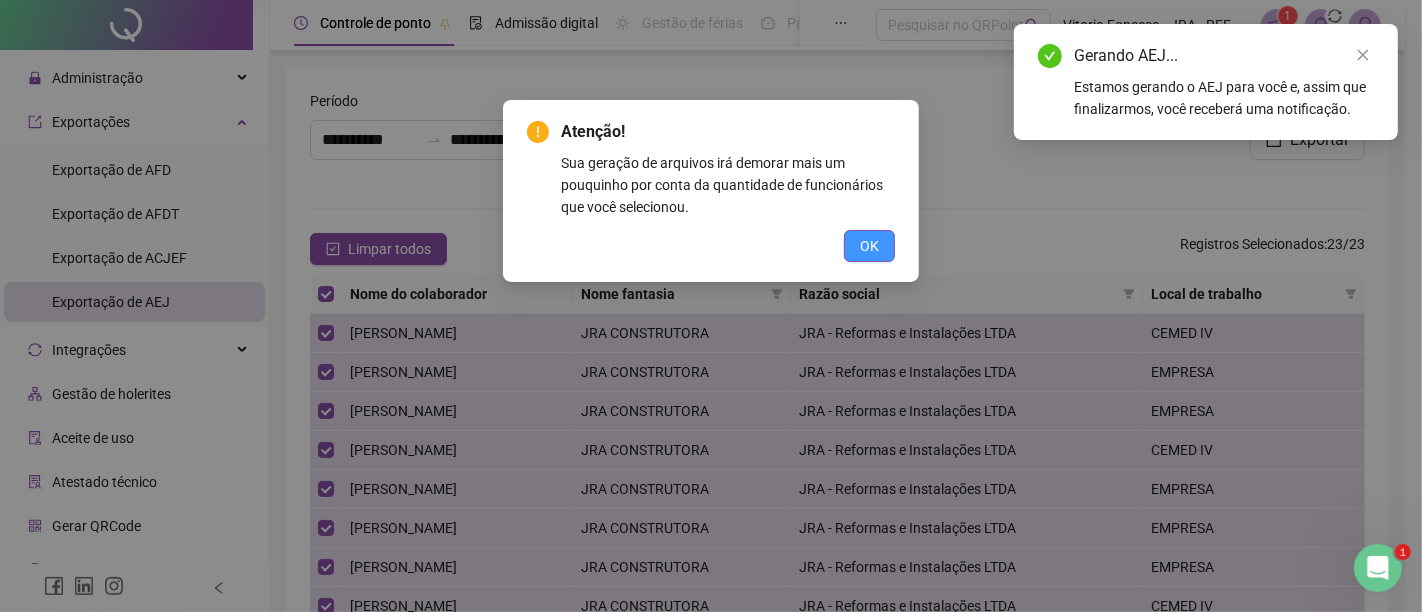 click on "OK" at bounding box center [869, 246] 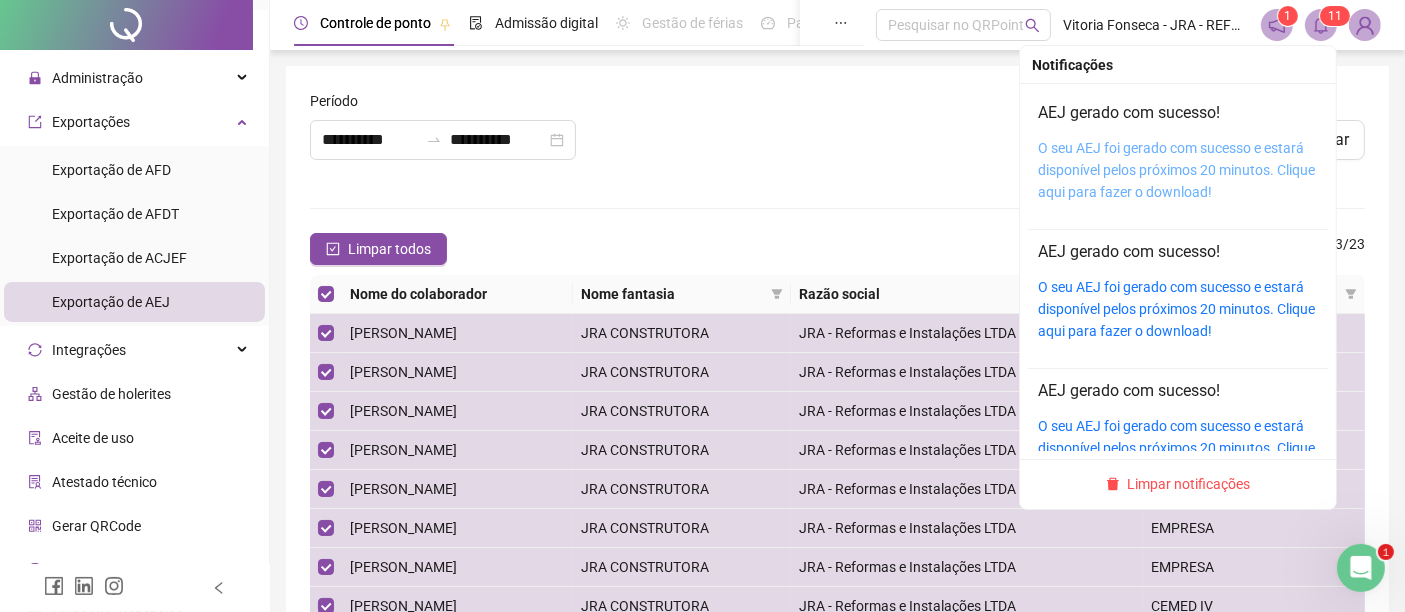 click on "O seu AEJ foi gerado com sucesso e estará disponível pelos próximos 20 minutos.
Clique aqui para fazer o download!" at bounding box center (1176, 170) 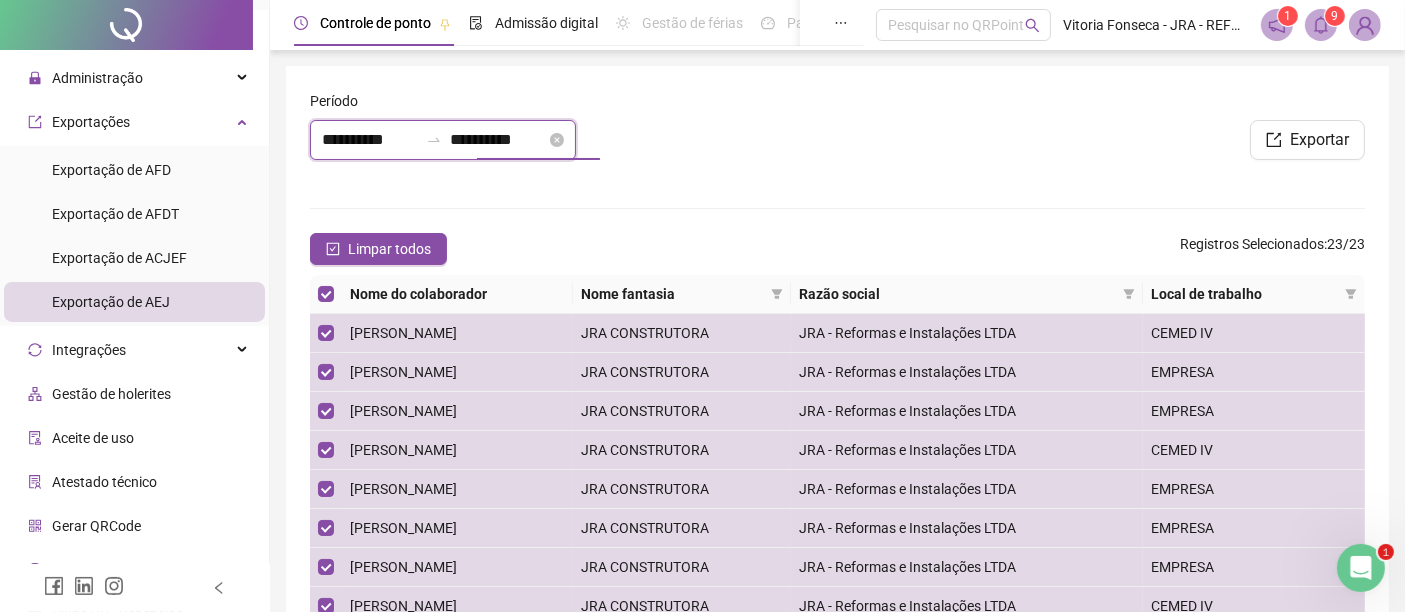 click on "**********" at bounding box center (498, 140) 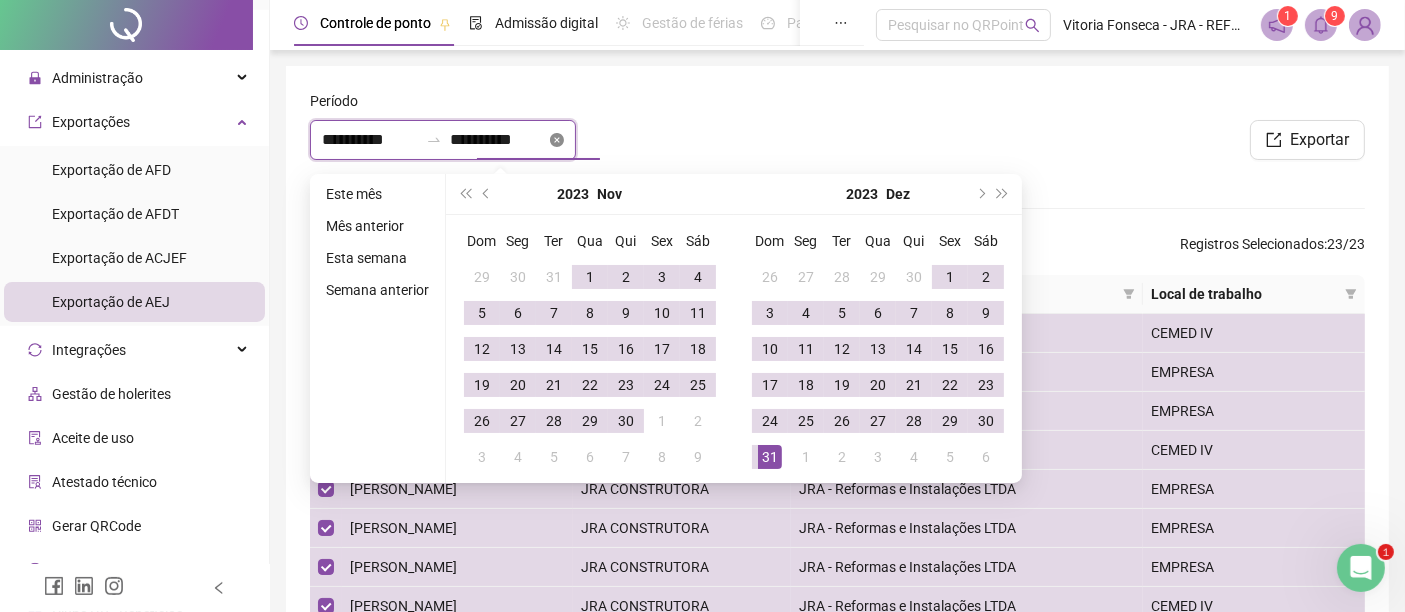 click 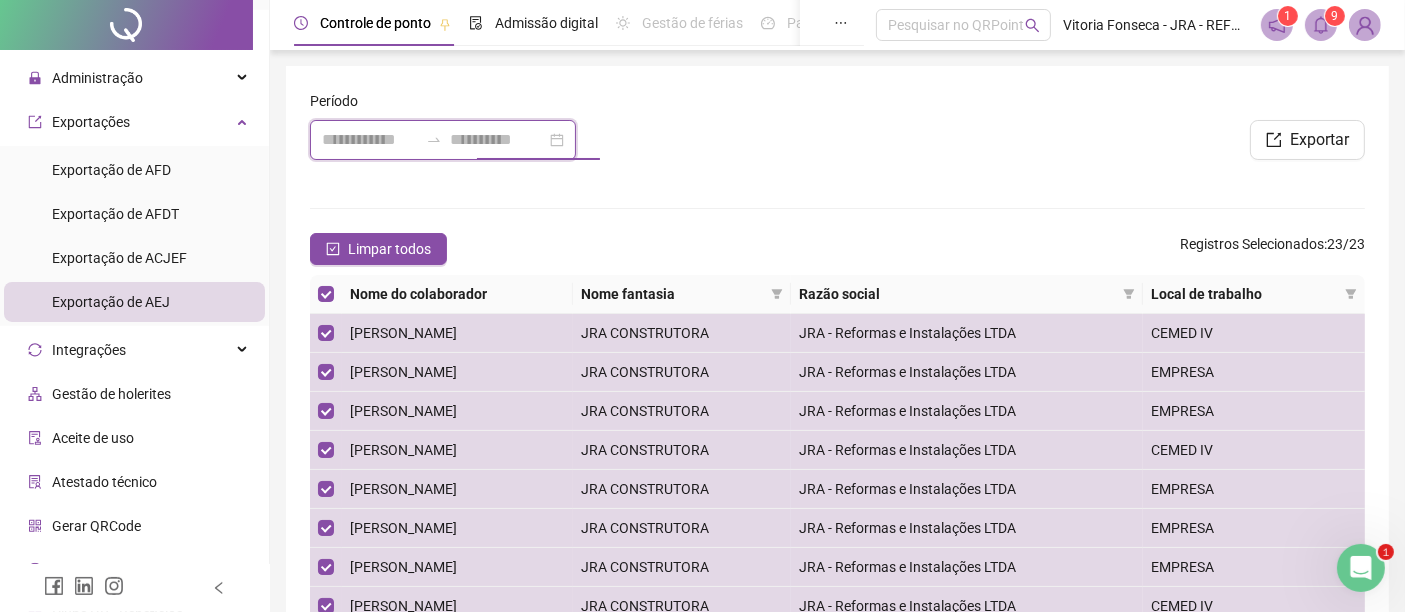 click at bounding box center [443, 140] 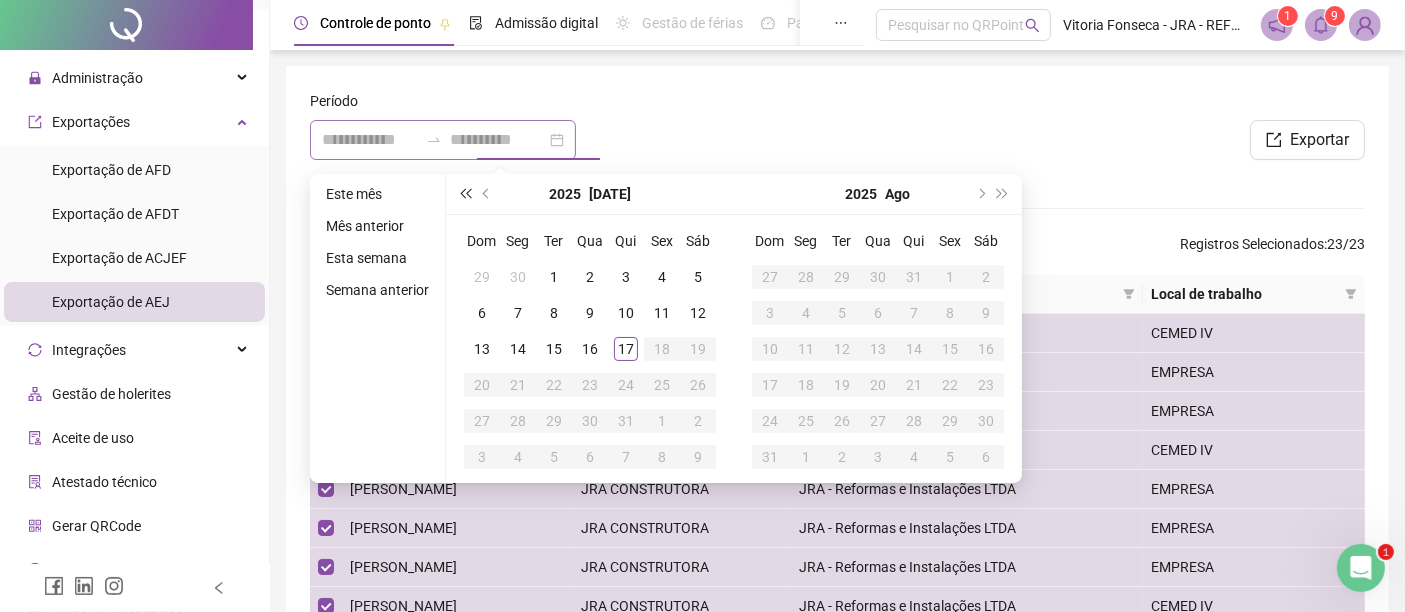 click at bounding box center [465, 194] 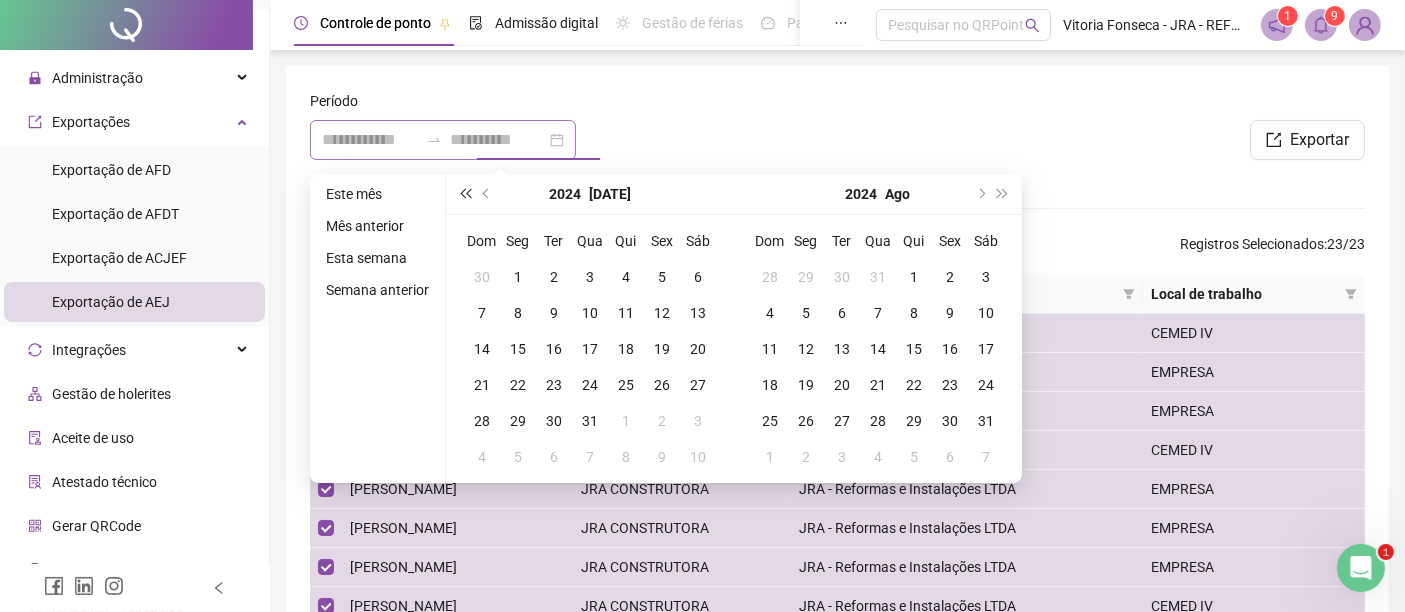 click at bounding box center [465, 194] 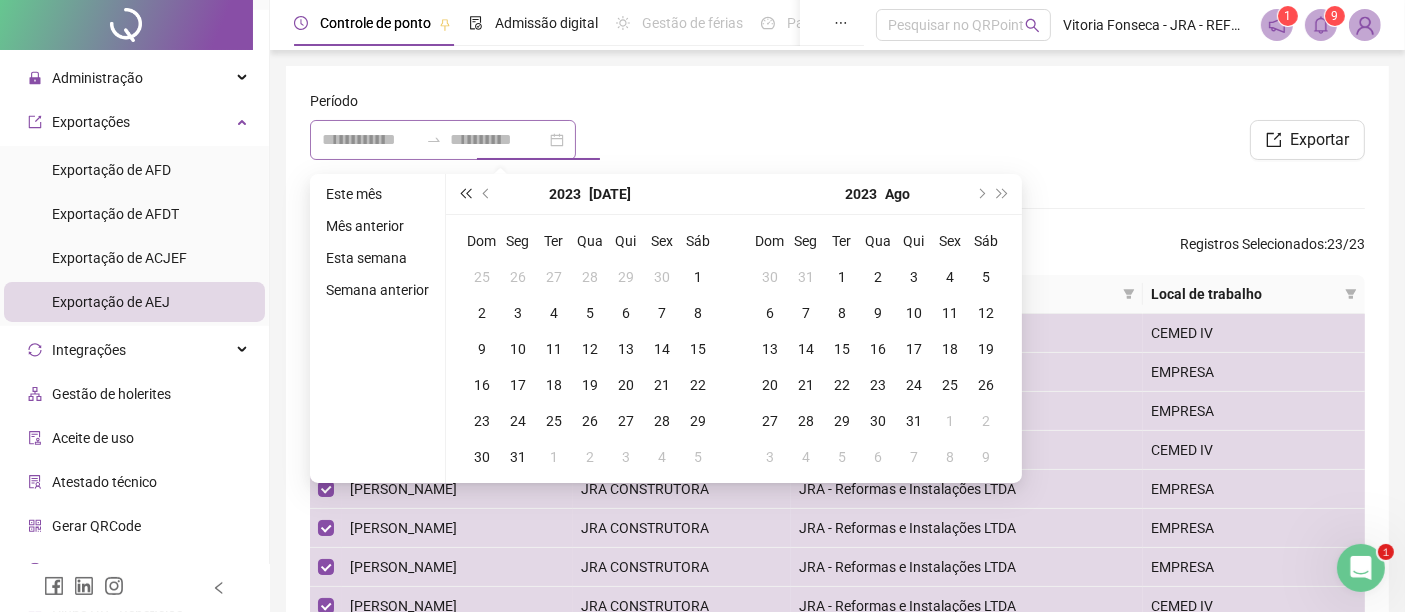 click at bounding box center [465, 194] 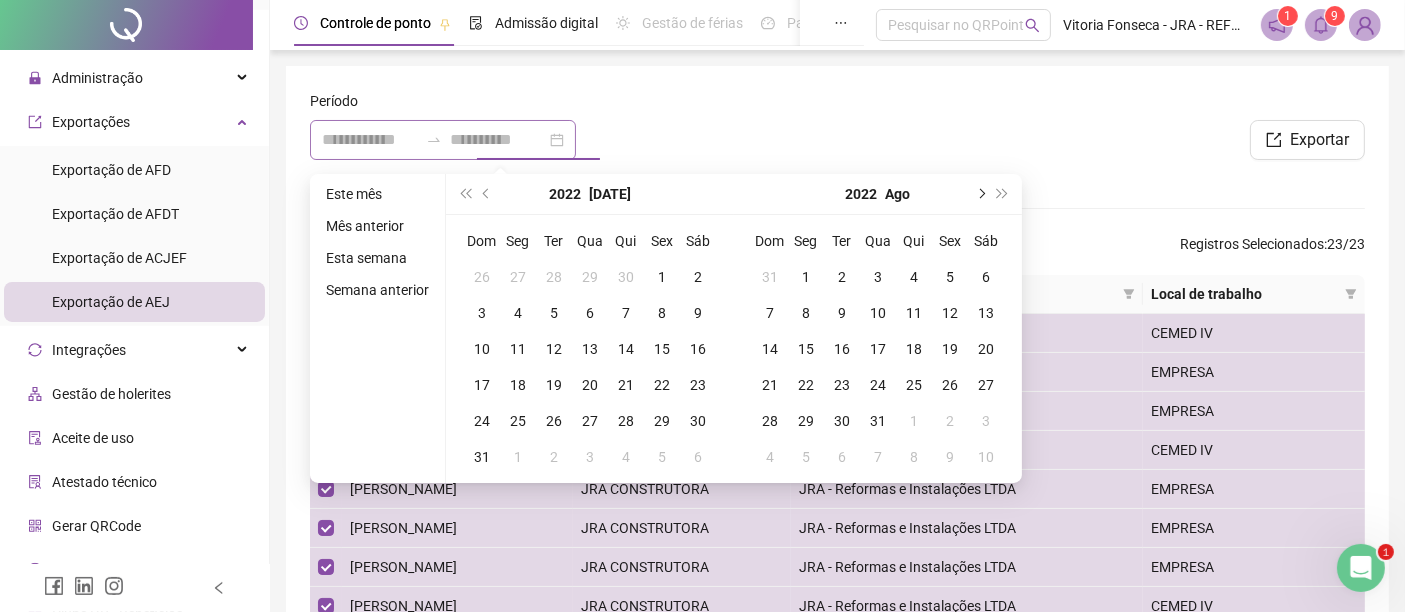 click at bounding box center [980, 194] 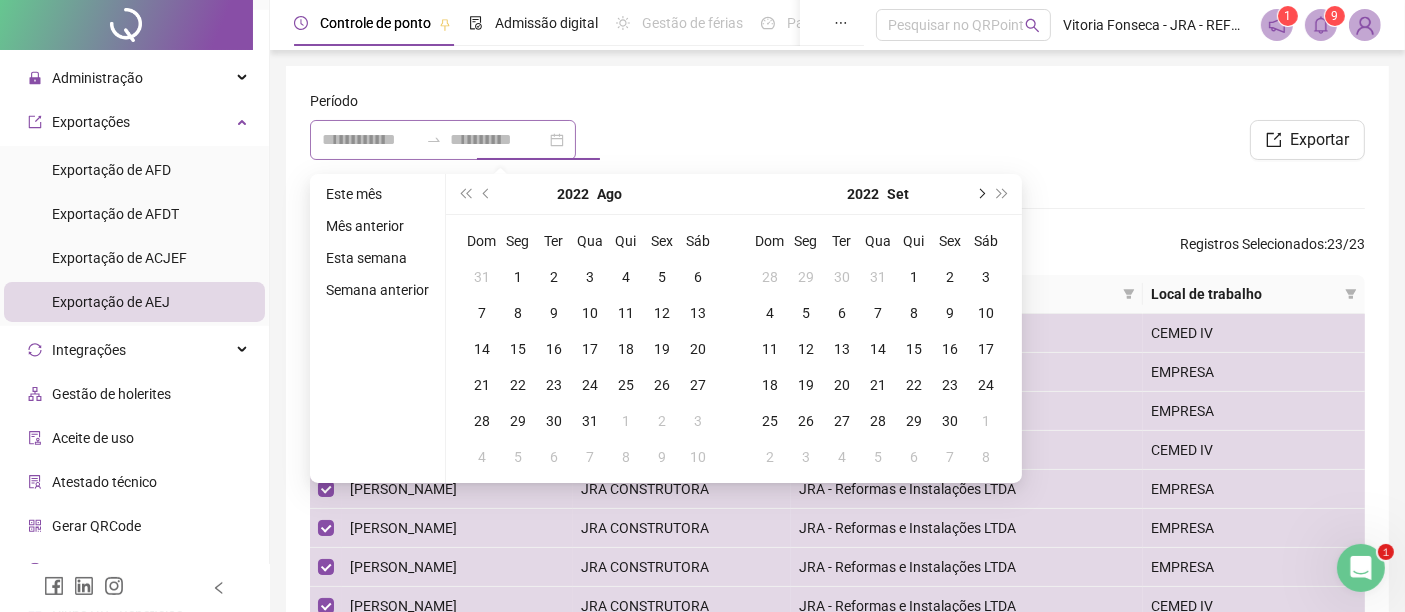 click at bounding box center [980, 194] 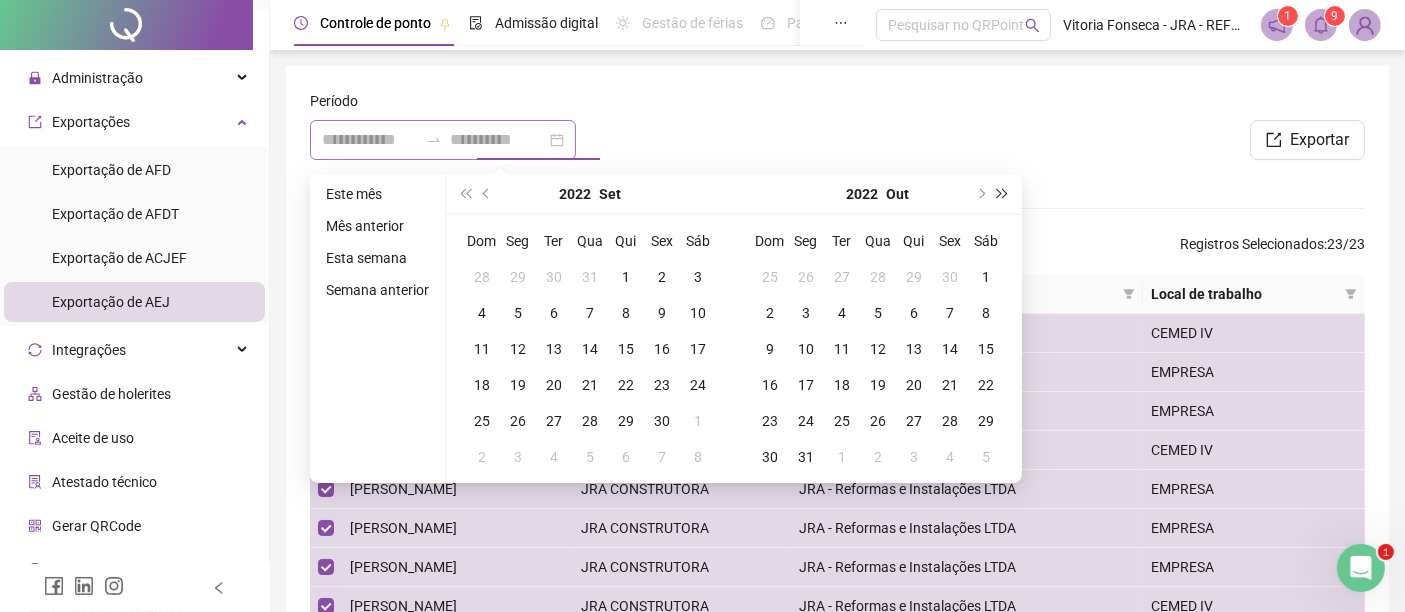 click at bounding box center [1003, 194] 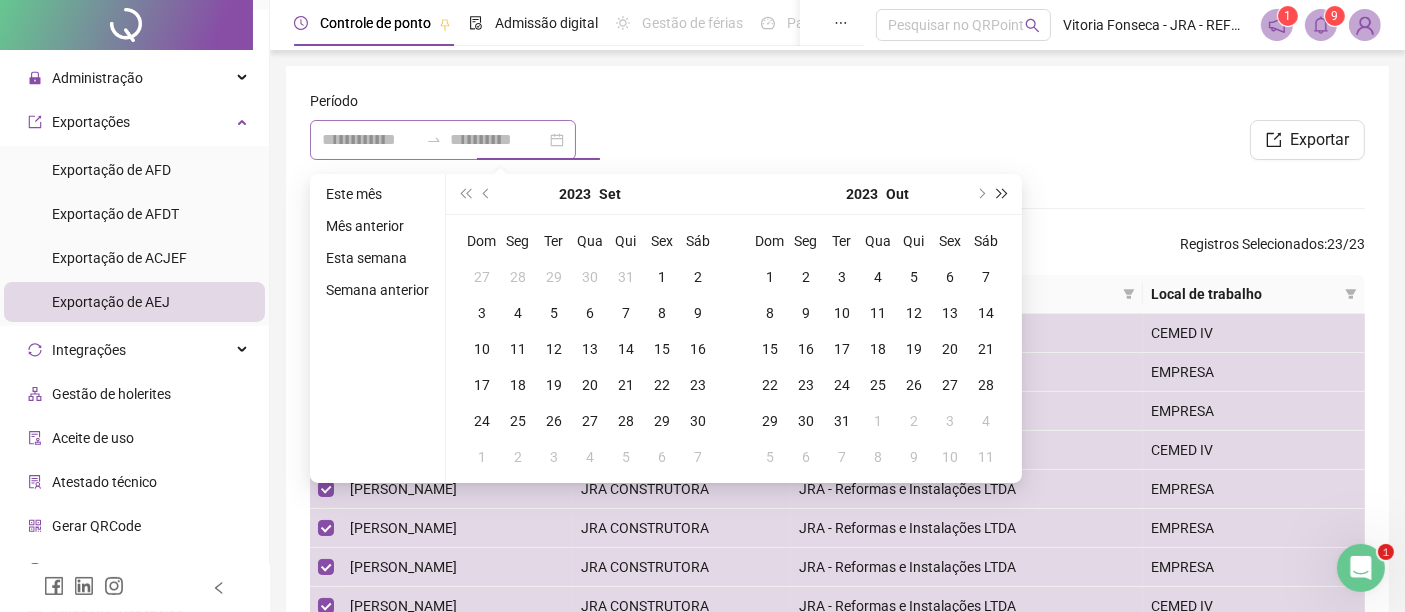 click at bounding box center (1003, 194) 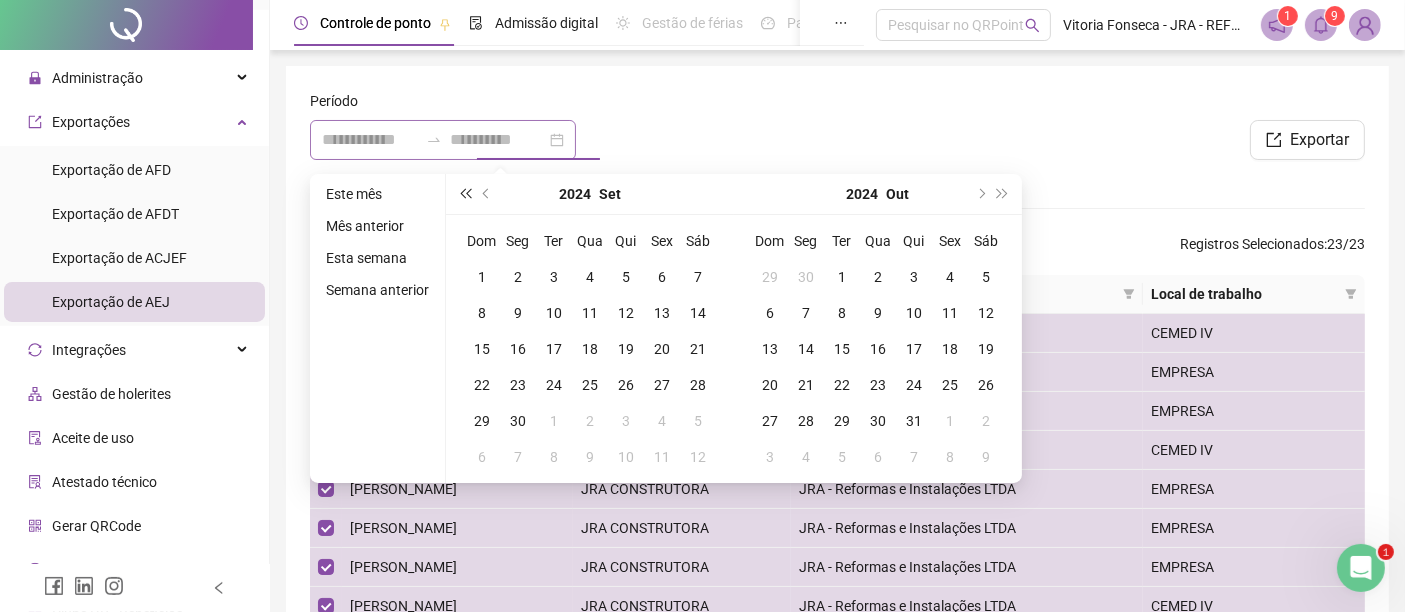 click at bounding box center [465, 194] 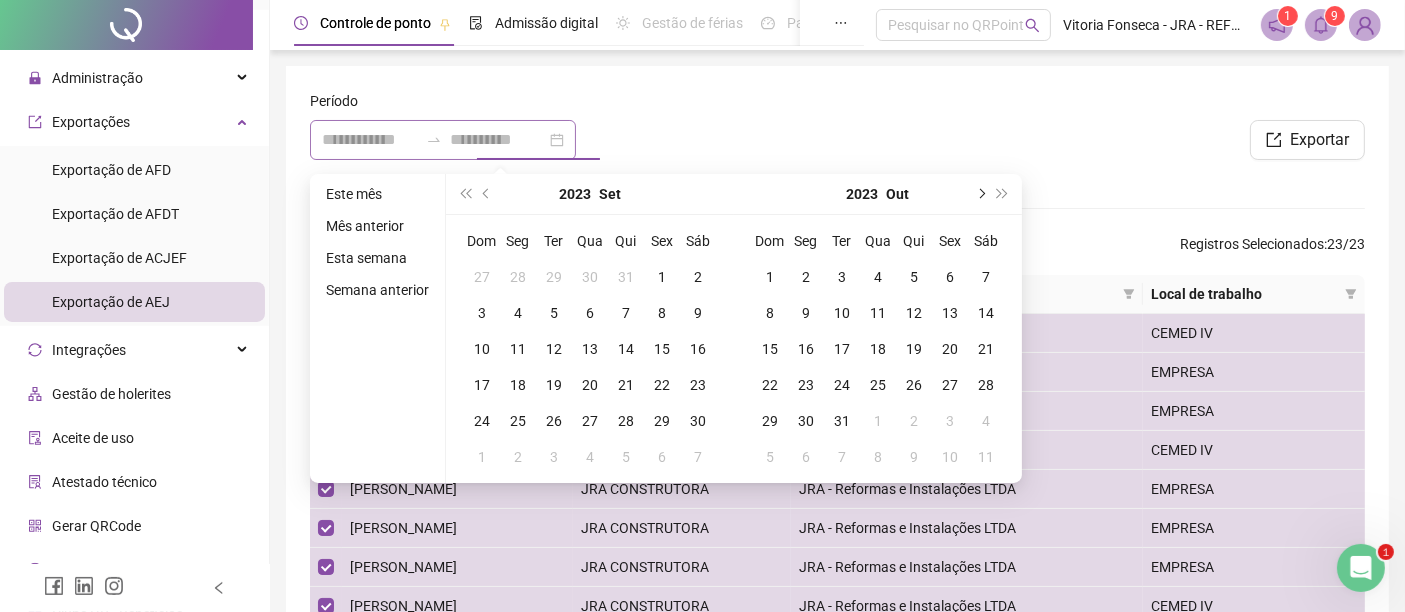 click at bounding box center [980, 194] 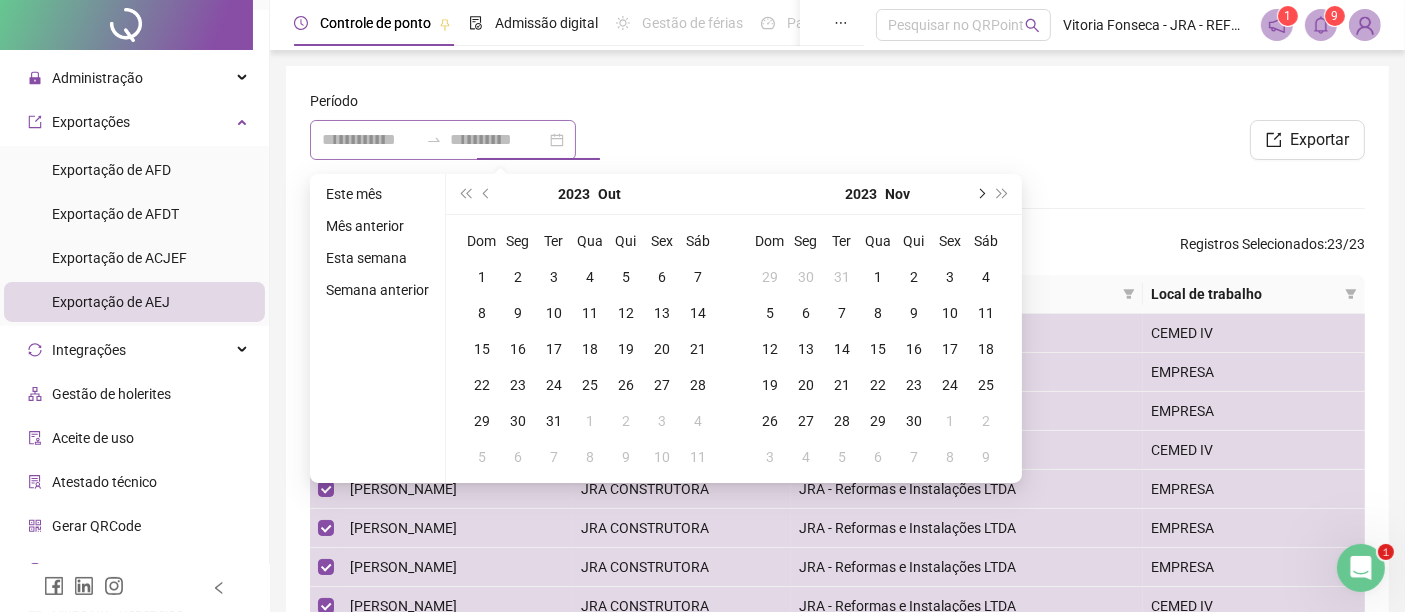 click at bounding box center (980, 194) 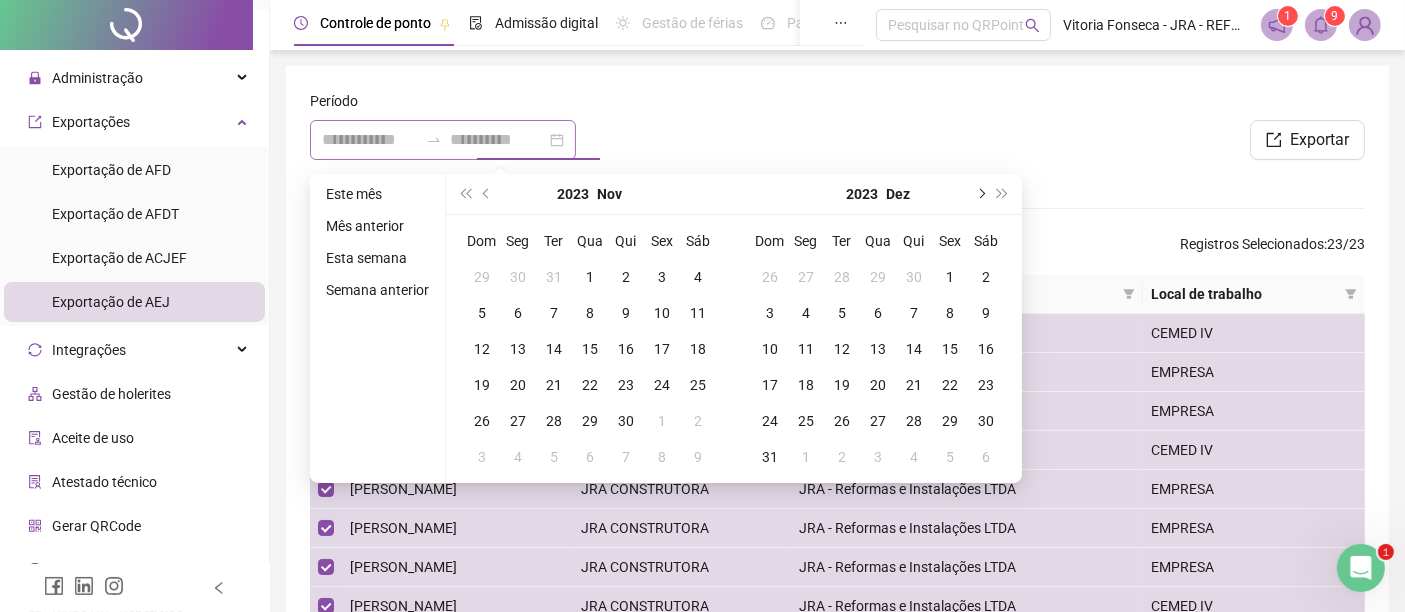 click at bounding box center [980, 194] 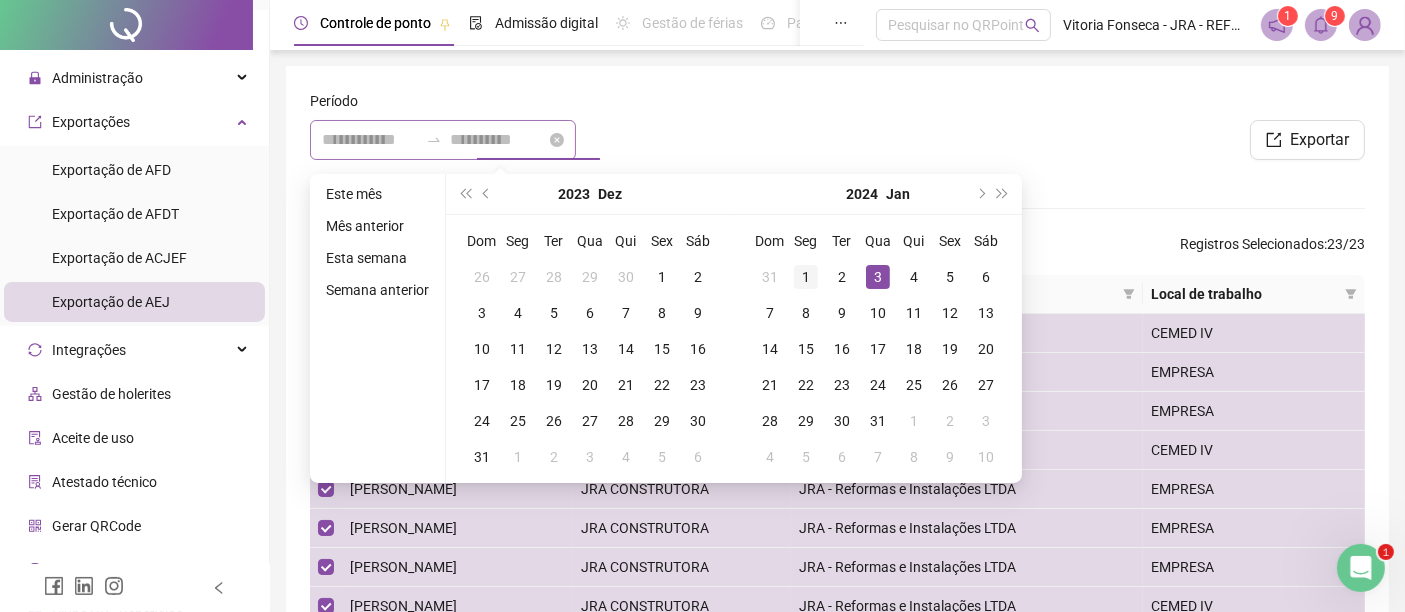 type on "**********" 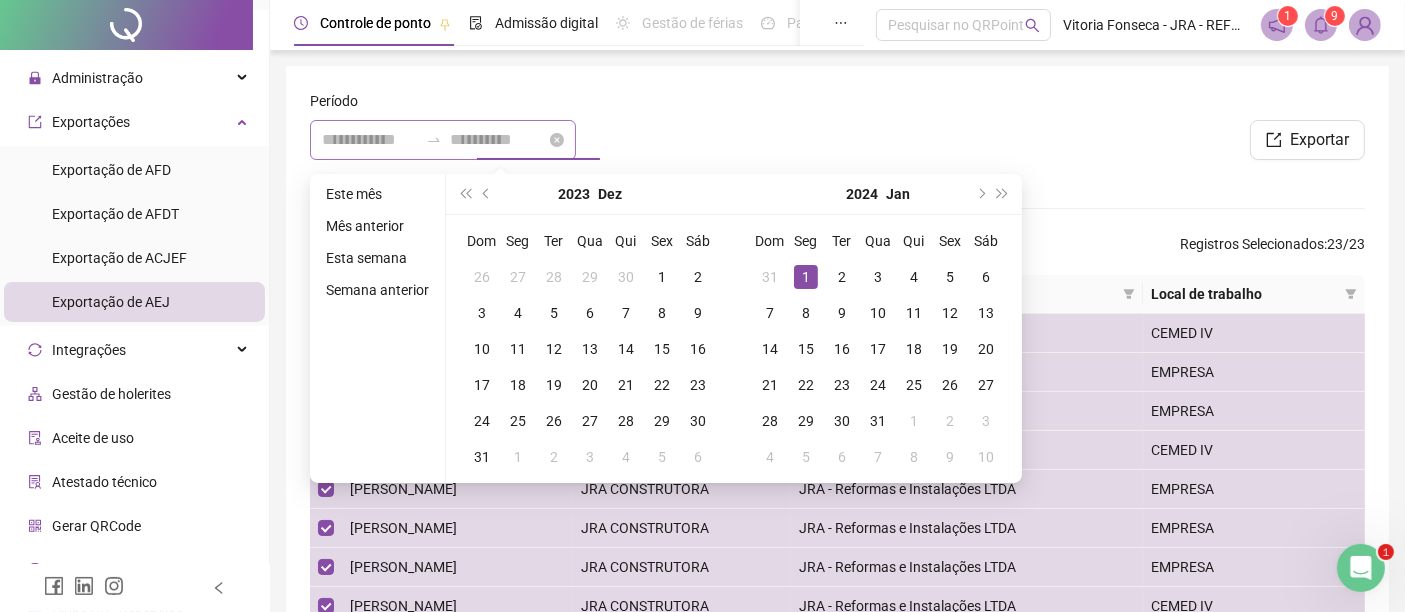 click on "1" at bounding box center (806, 277) 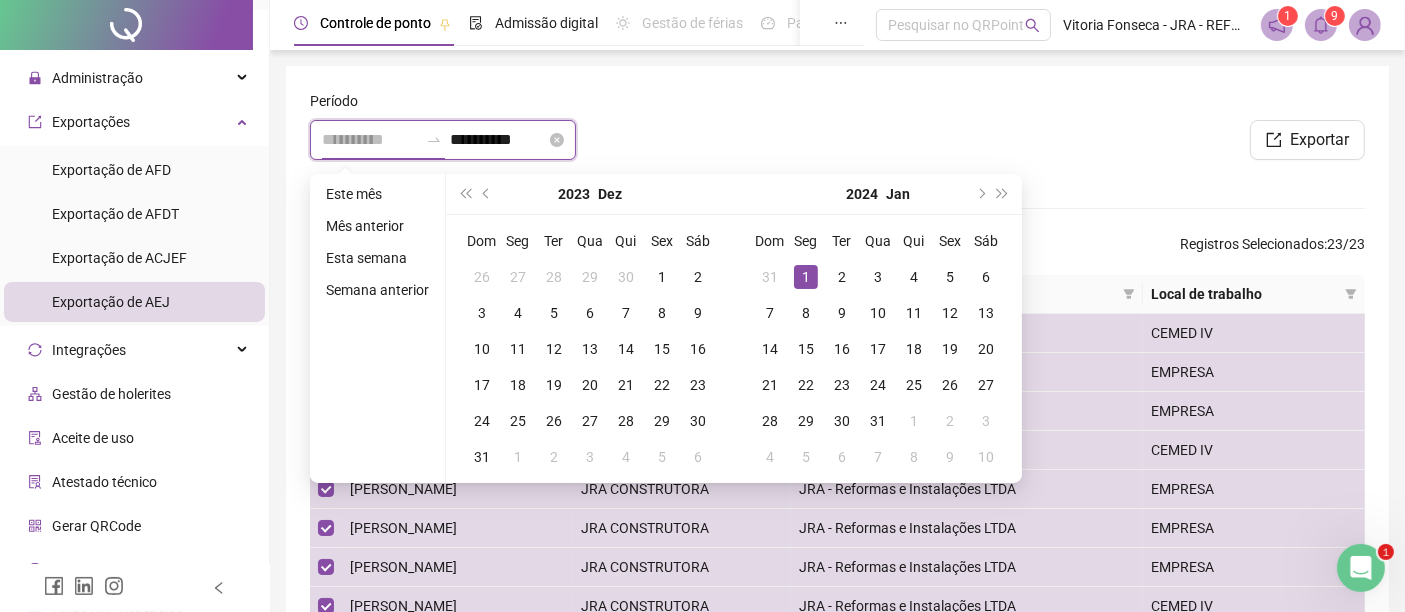type on "**********" 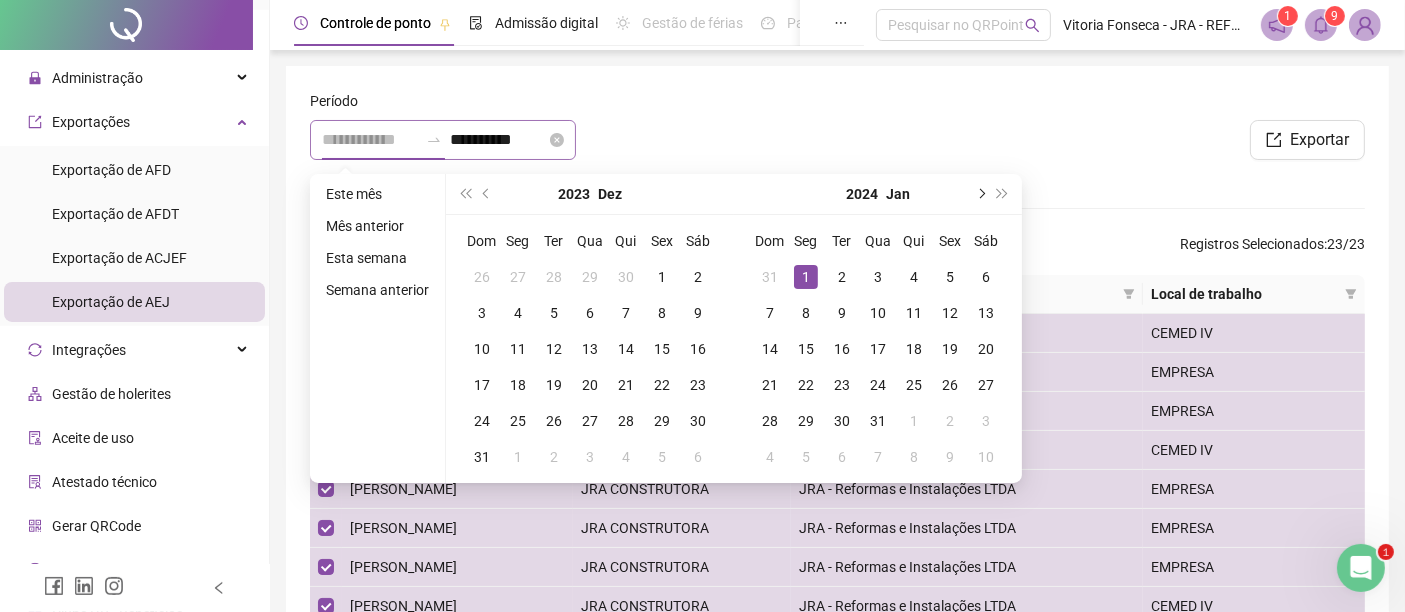 click at bounding box center [980, 194] 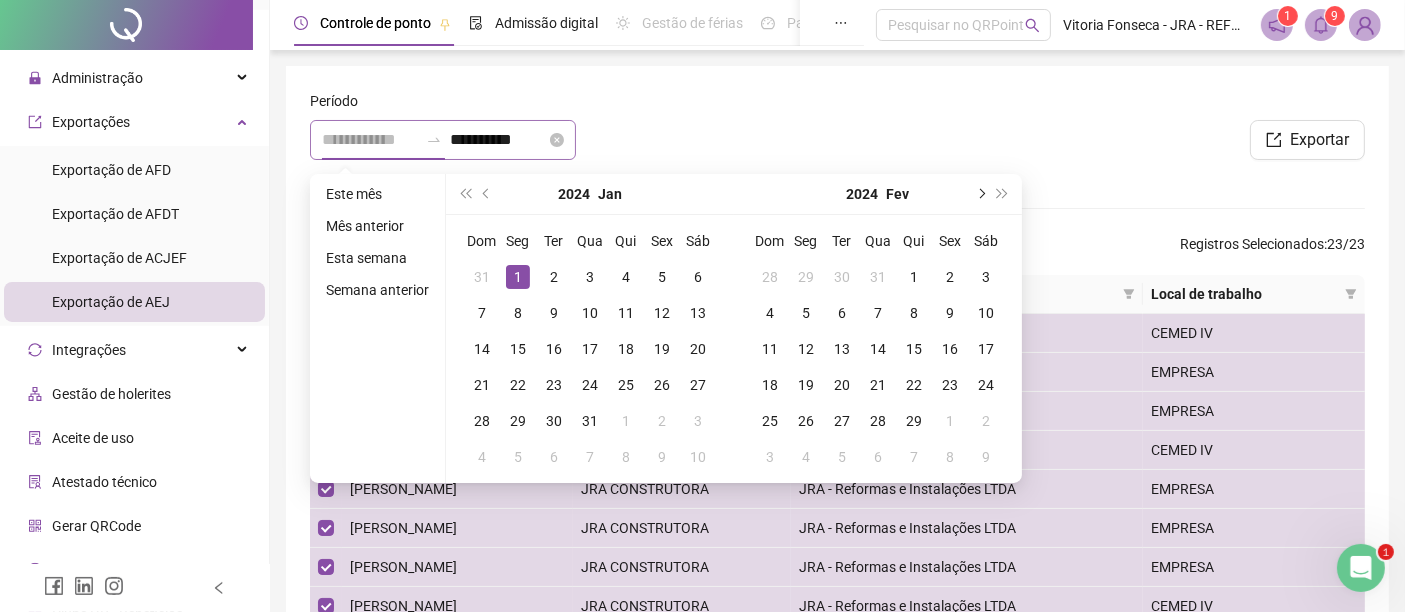 click at bounding box center [980, 194] 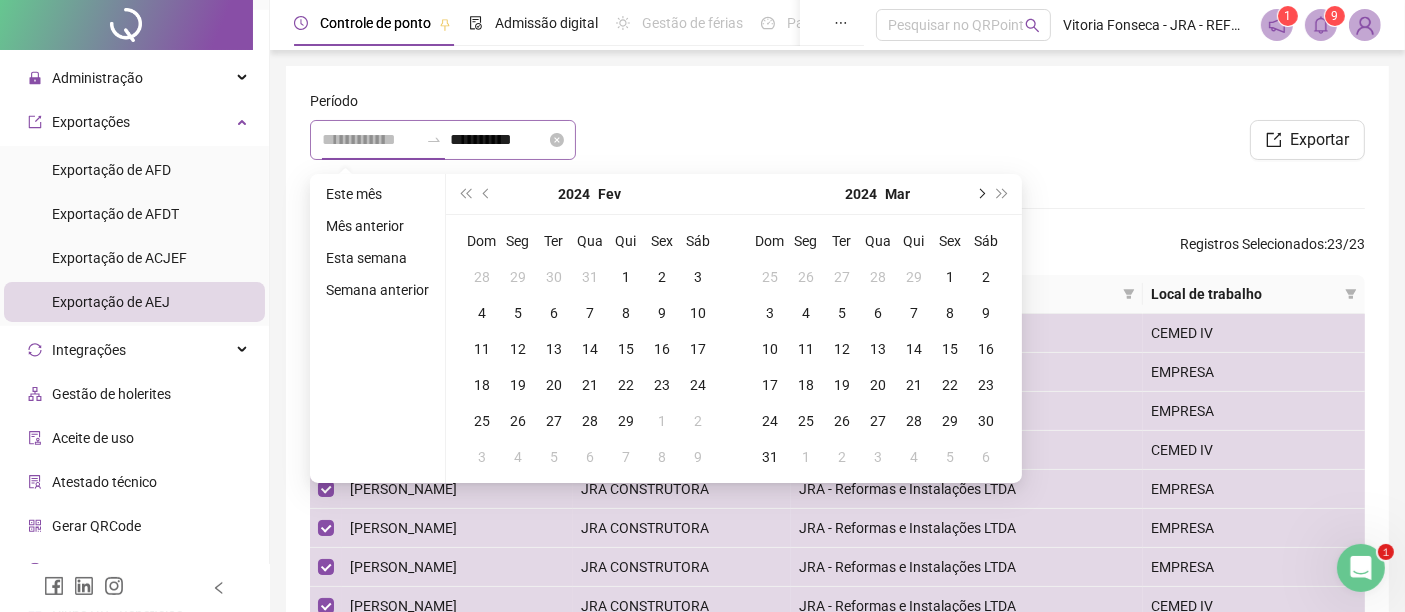 click at bounding box center (980, 194) 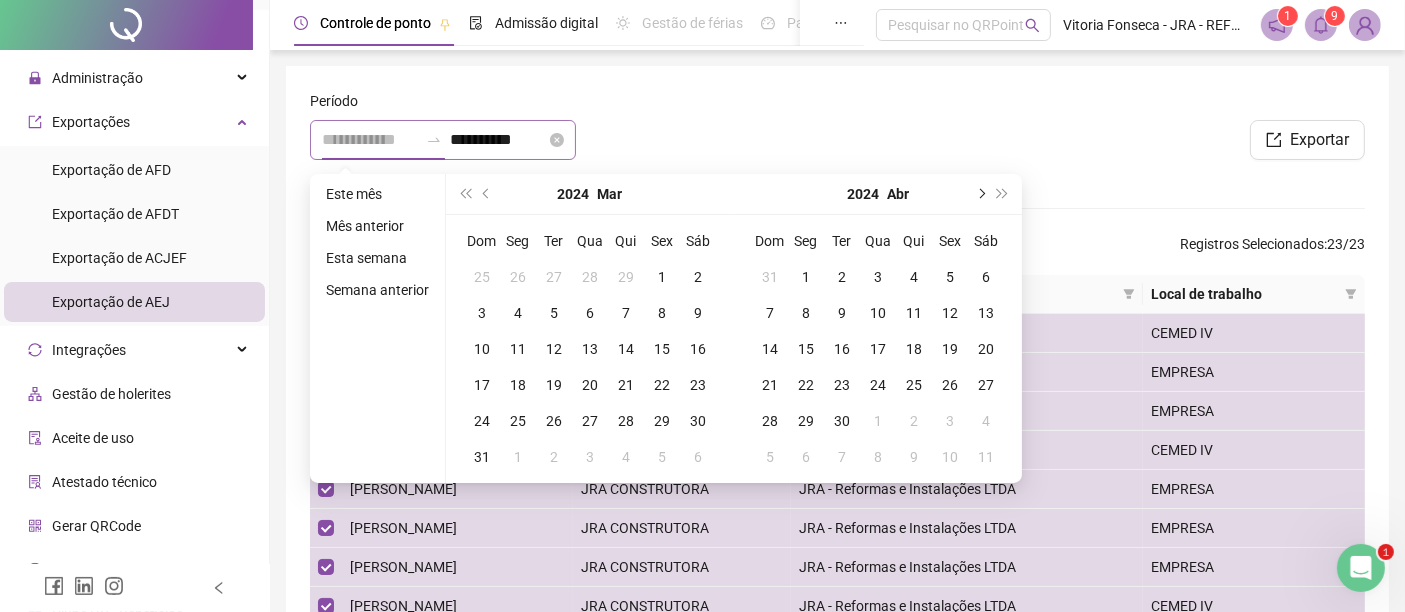 click at bounding box center [980, 194] 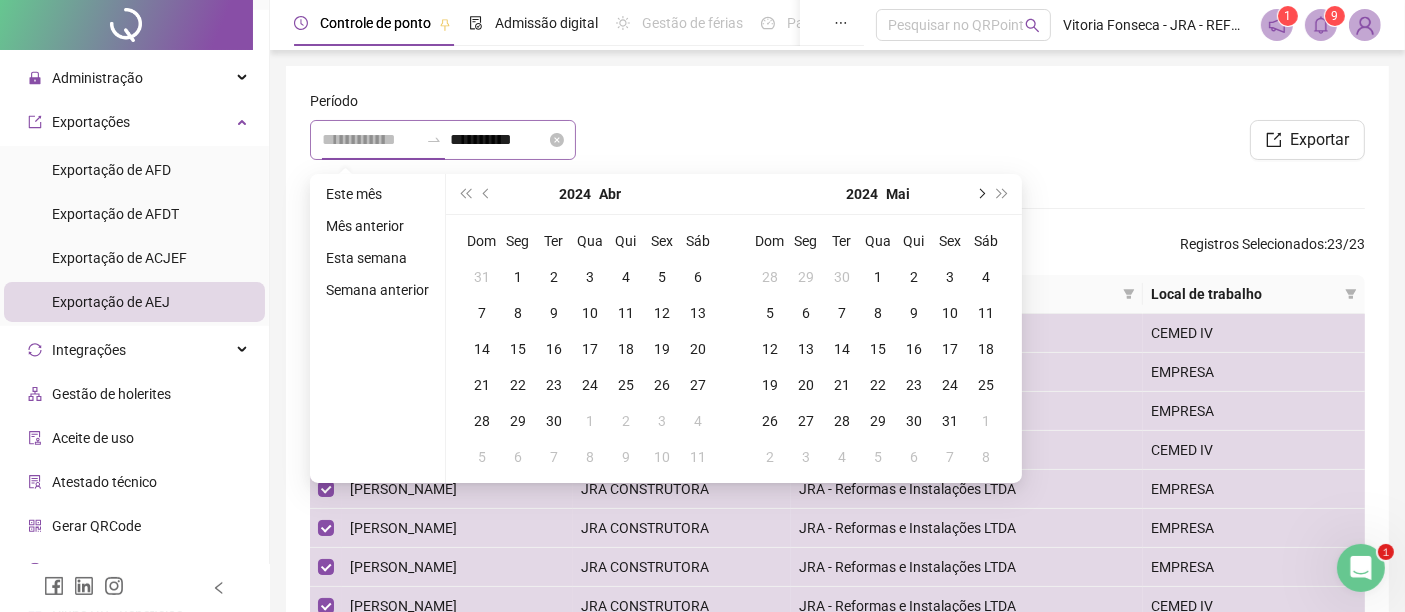 click at bounding box center (980, 194) 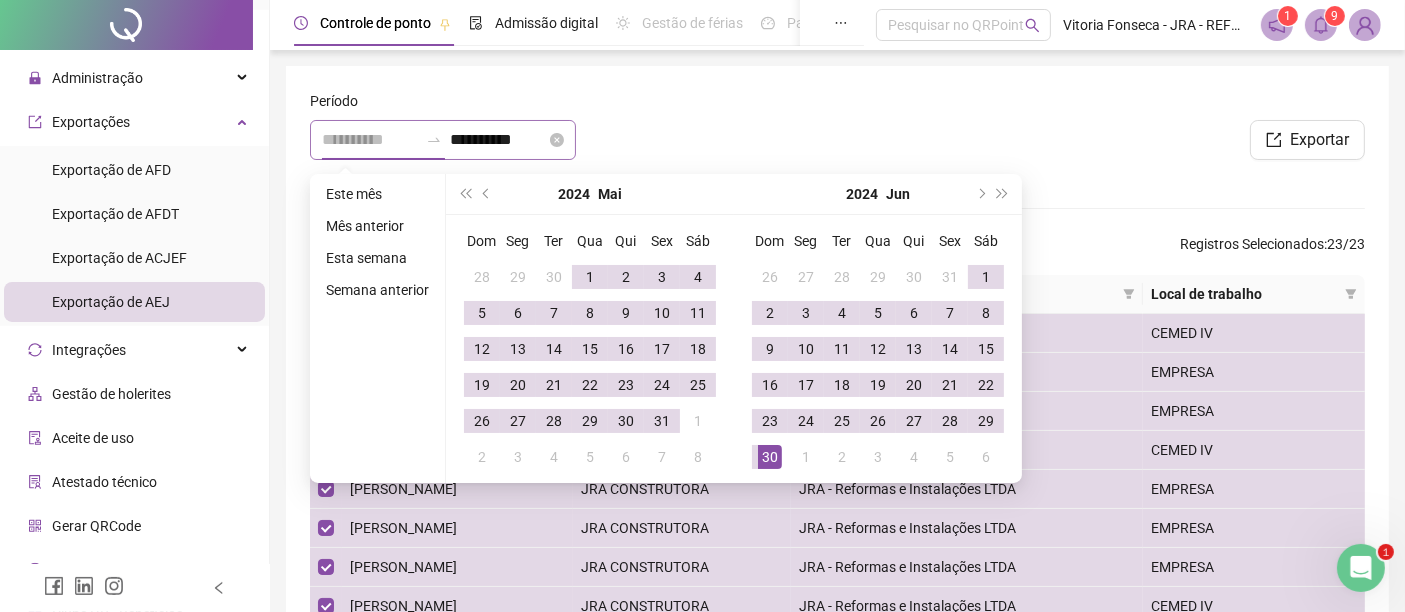 click on "30" at bounding box center [770, 457] 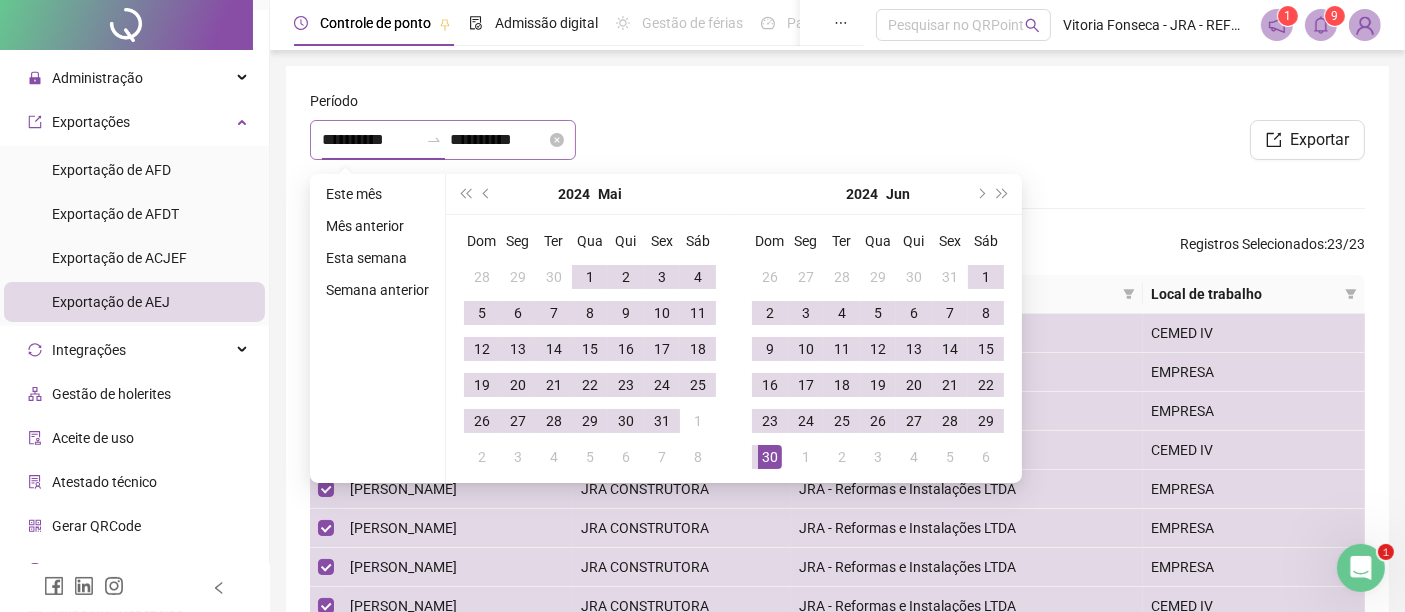 type on "**********" 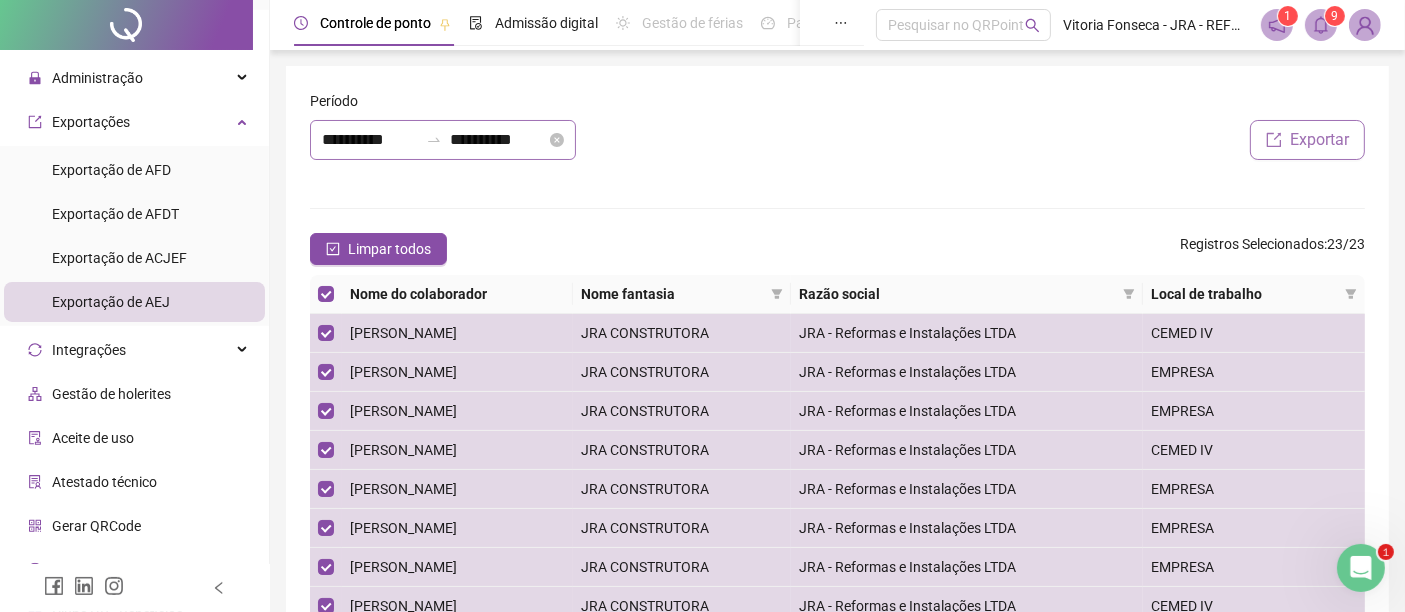 click on "Exportar" at bounding box center (1319, 140) 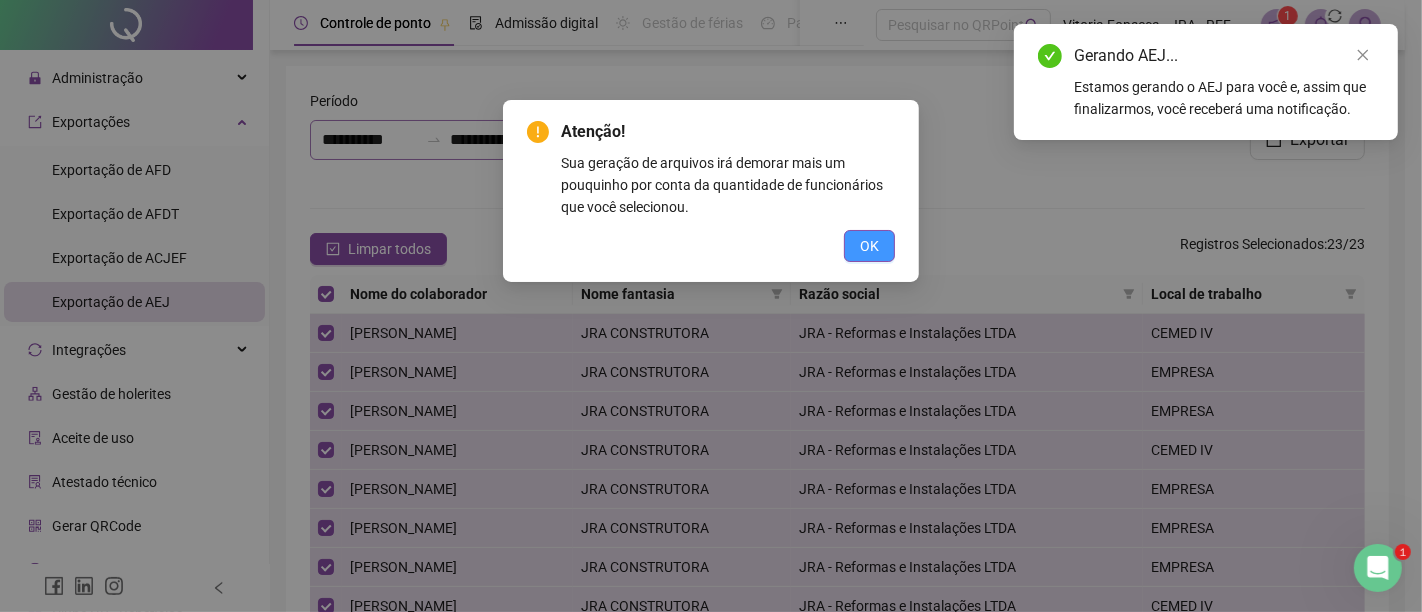 click on "OK" at bounding box center [869, 246] 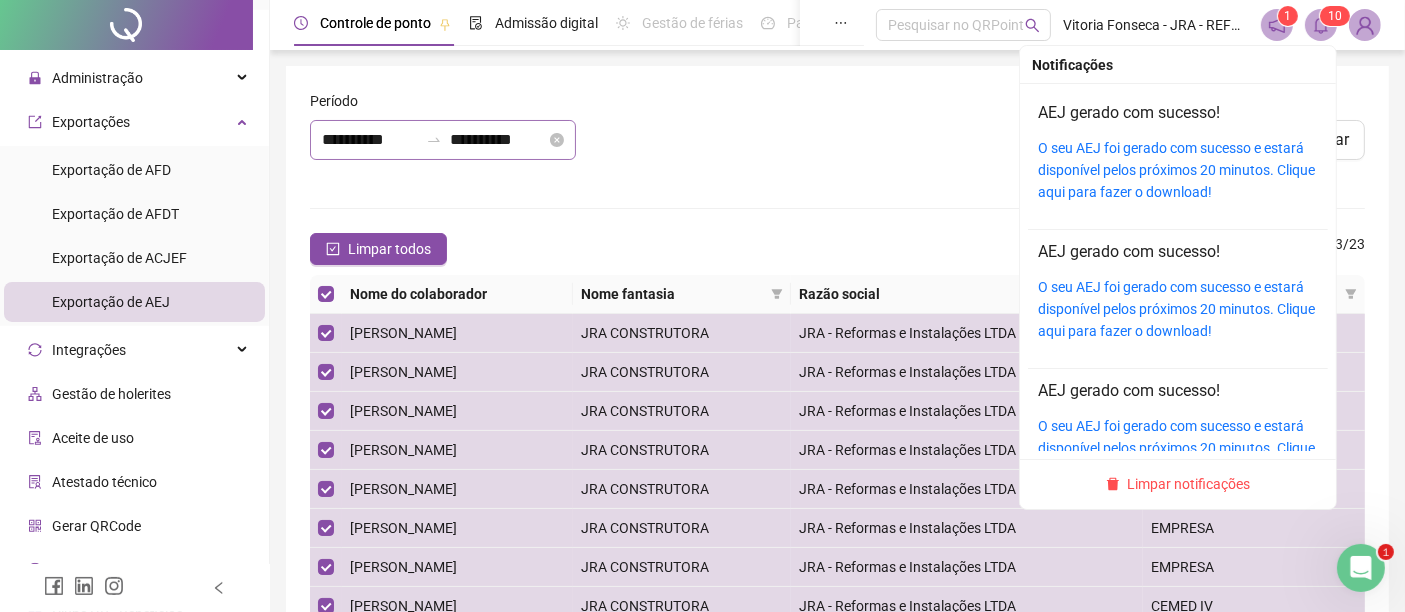click 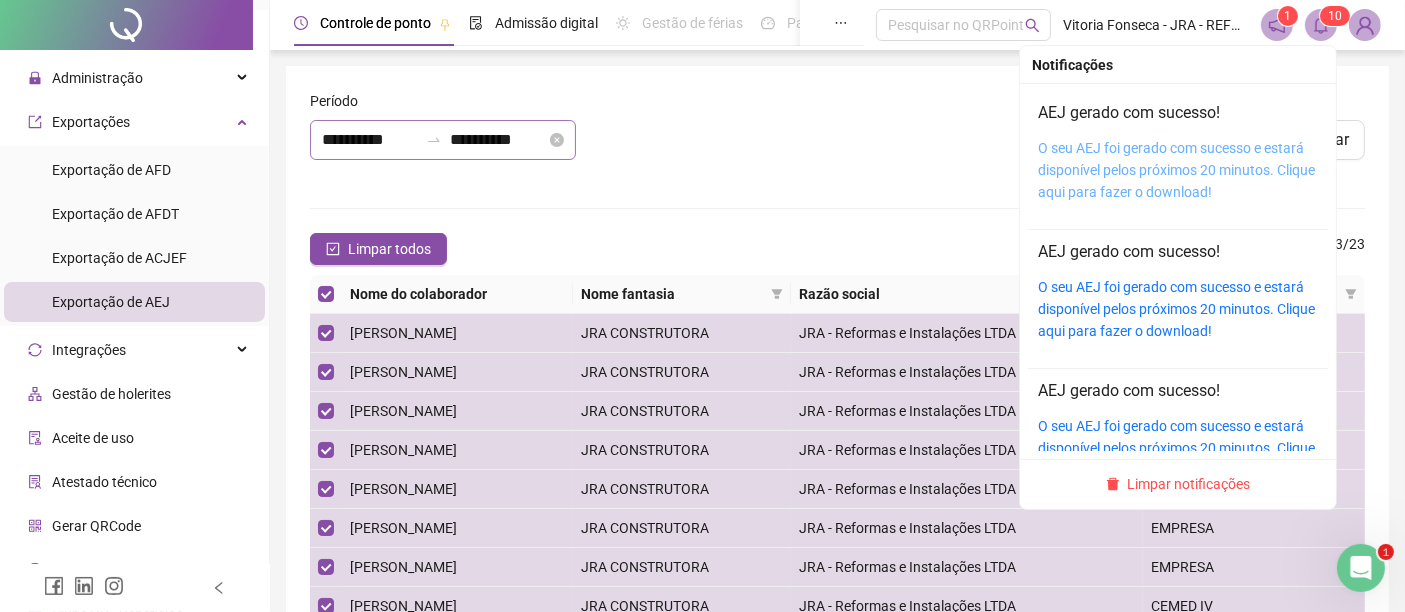 click on "O seu AEJ foi gerado com sucesso e estará disponível pelos próximos 20 minutos.
Clique aqui para fazer o download!" at bounding box center [1176, 170] 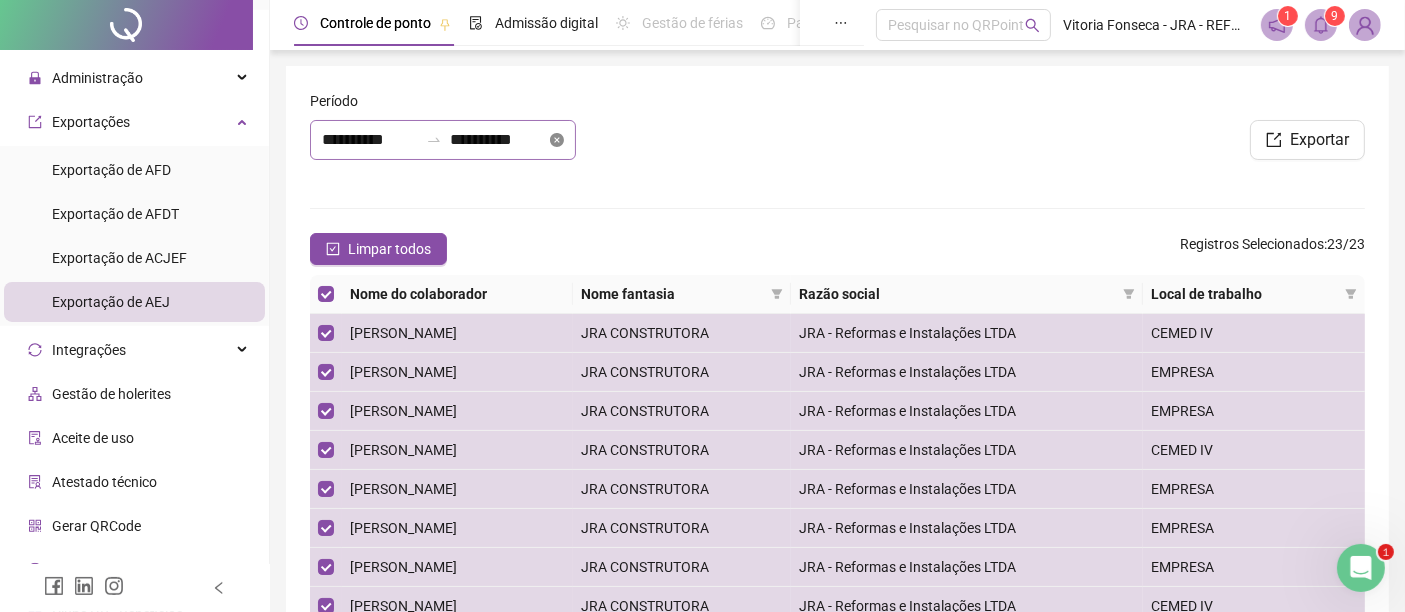 click 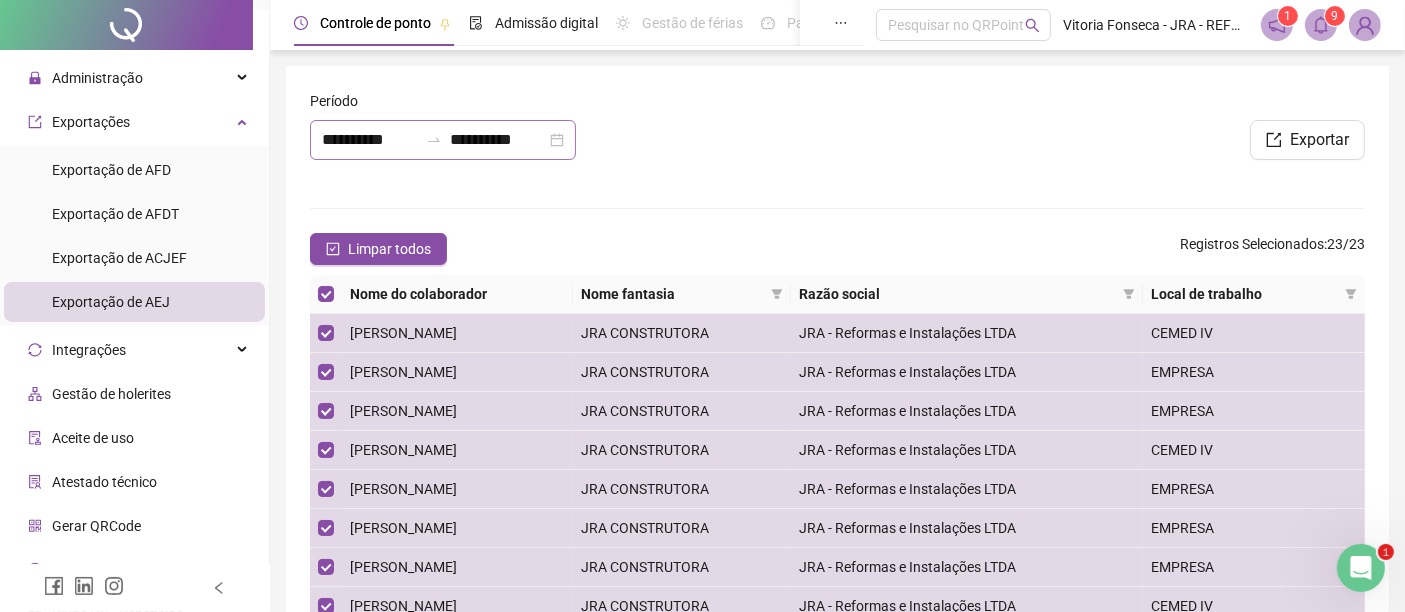 type 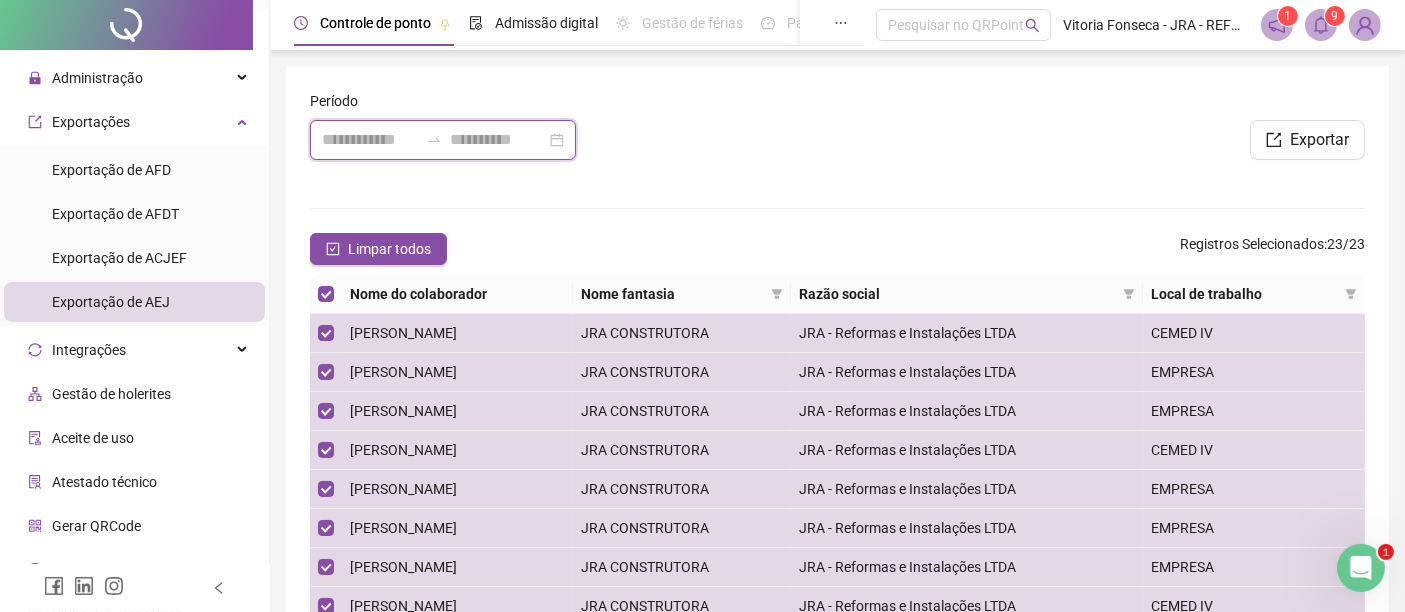 click at bounding box center (498, 140) 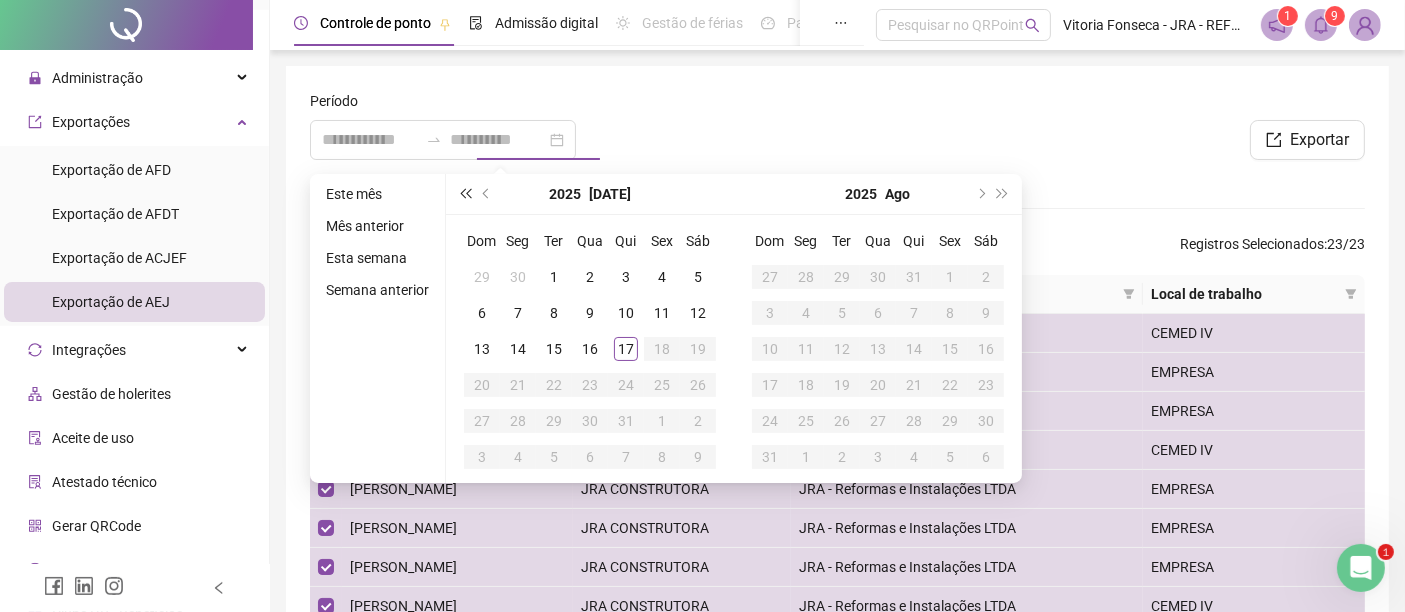 click at bounding box center (465, 194) 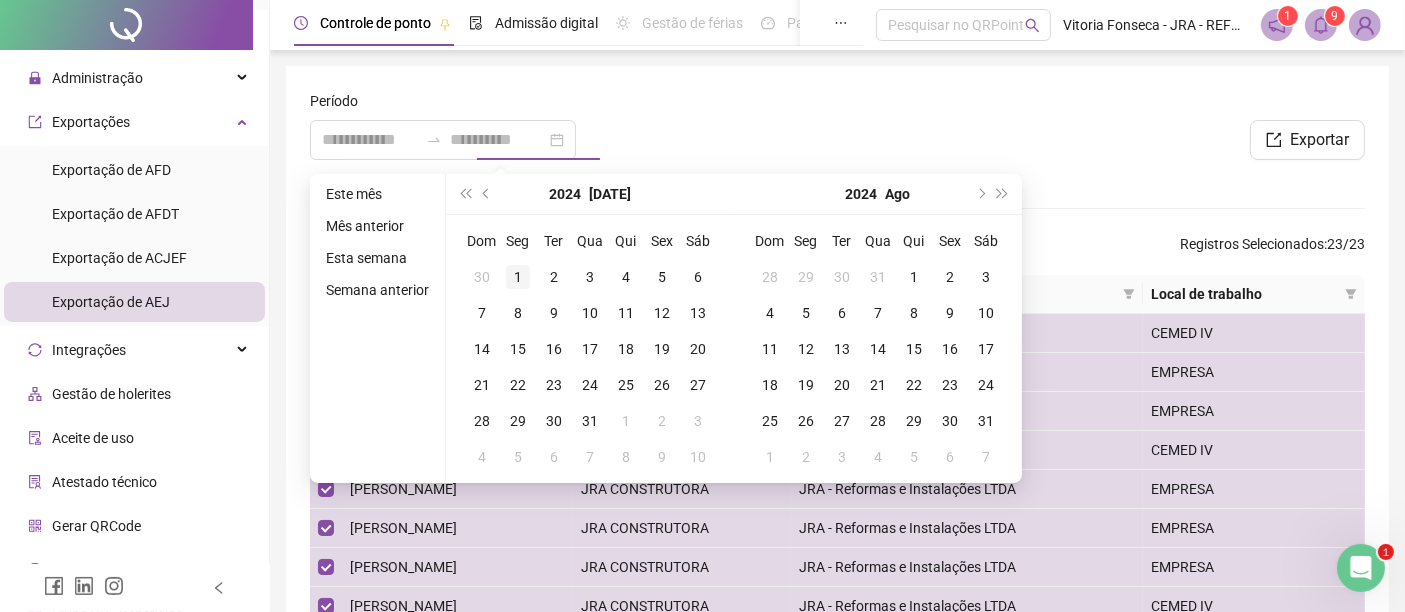 type on "**********" 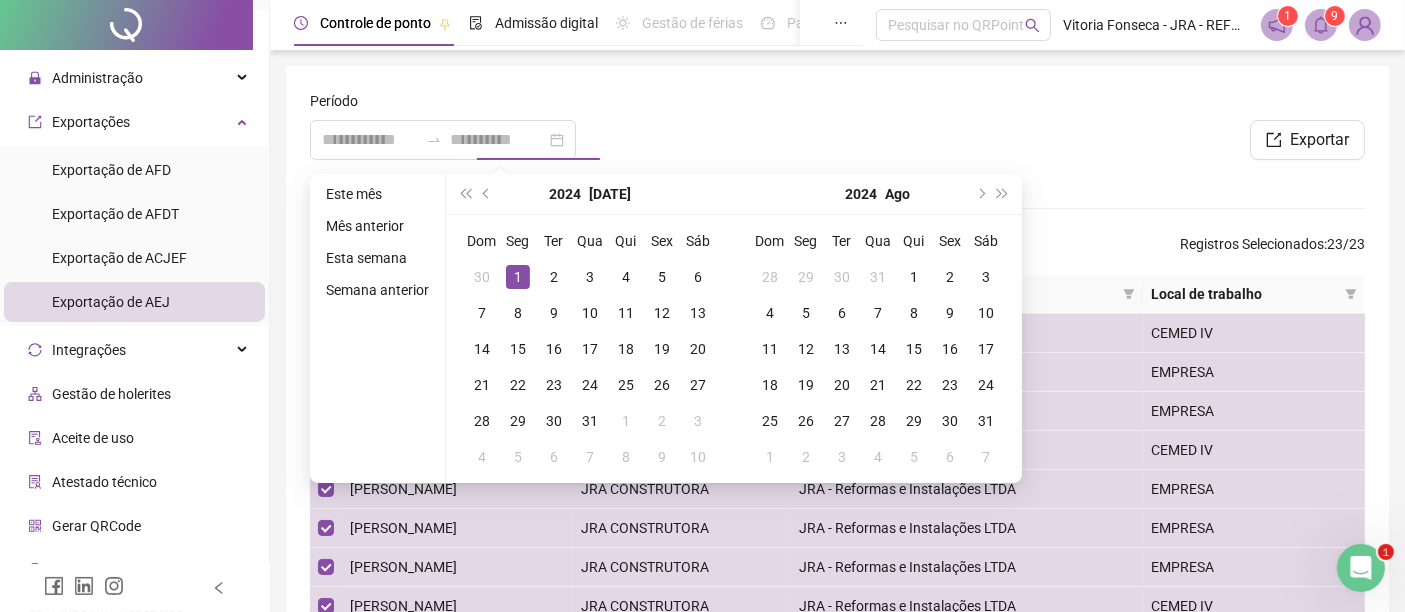 click on "1" at bounding box center (518, 277) 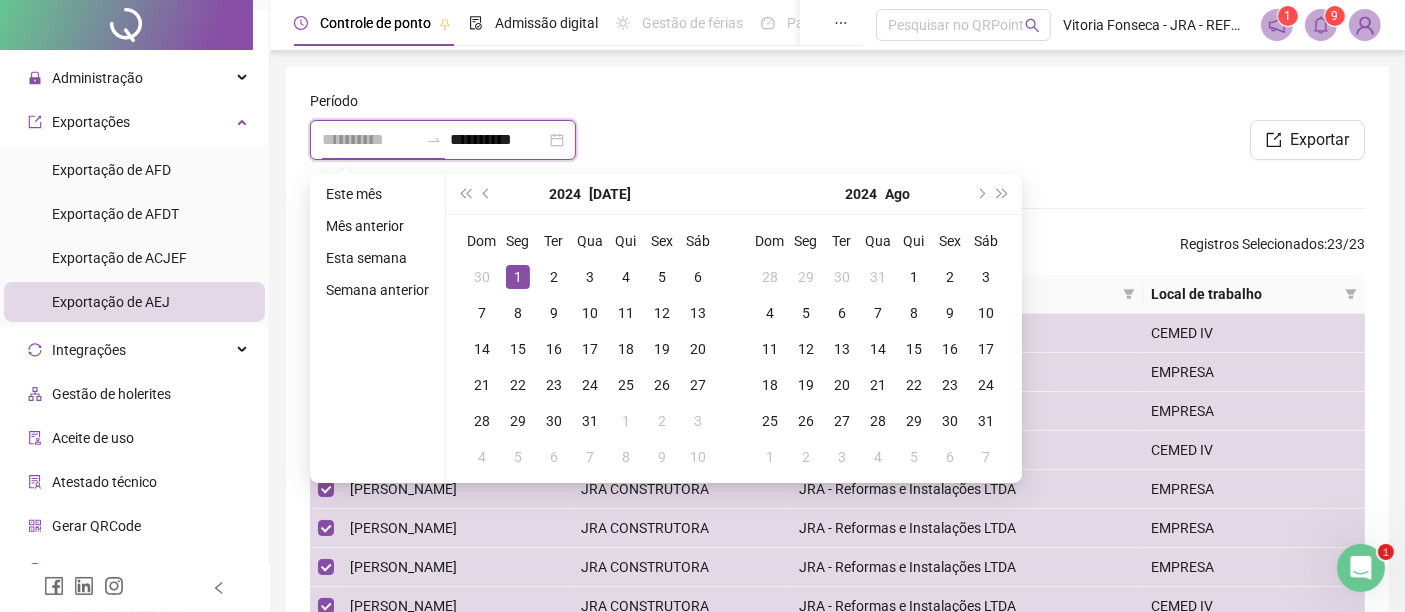 type on "**********" 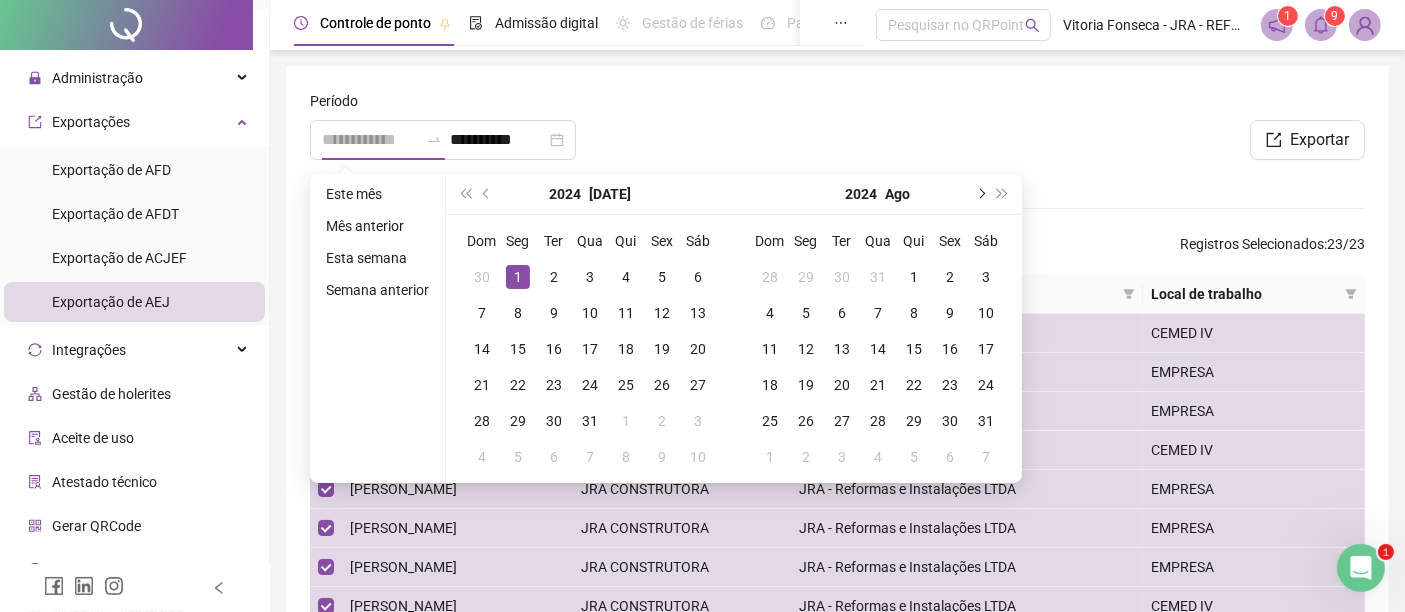 click at bounding box center [980, 194] 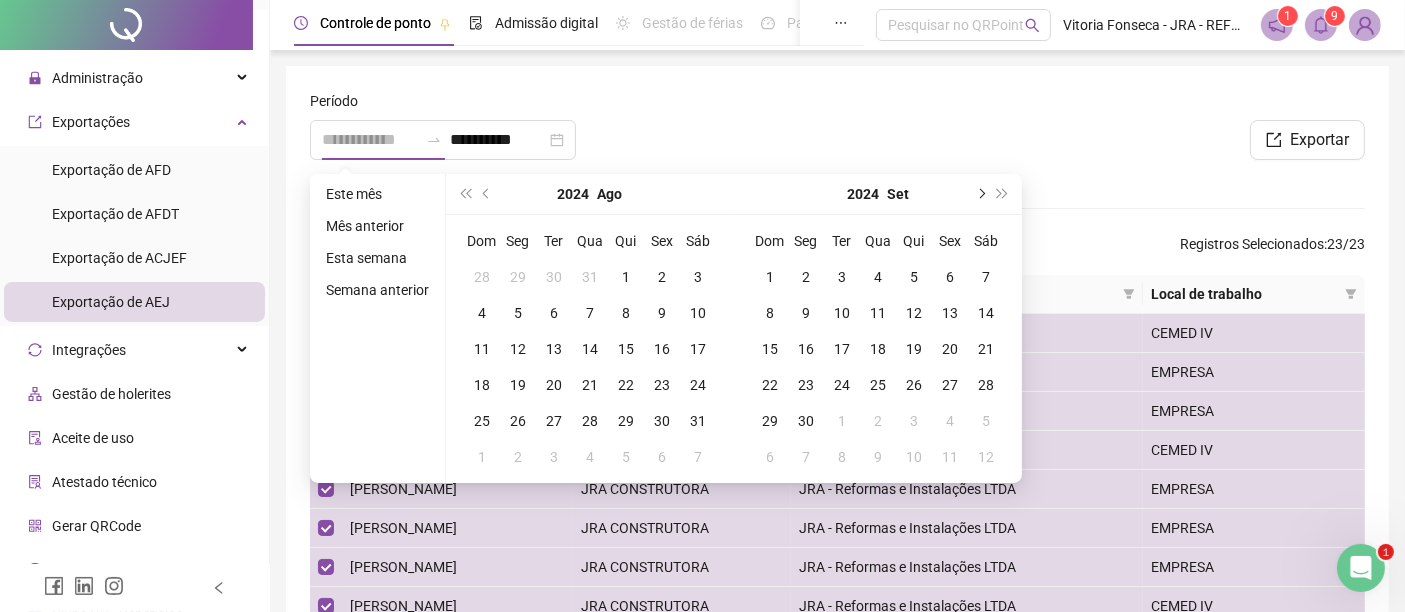 click at bounding box center [980, 194] 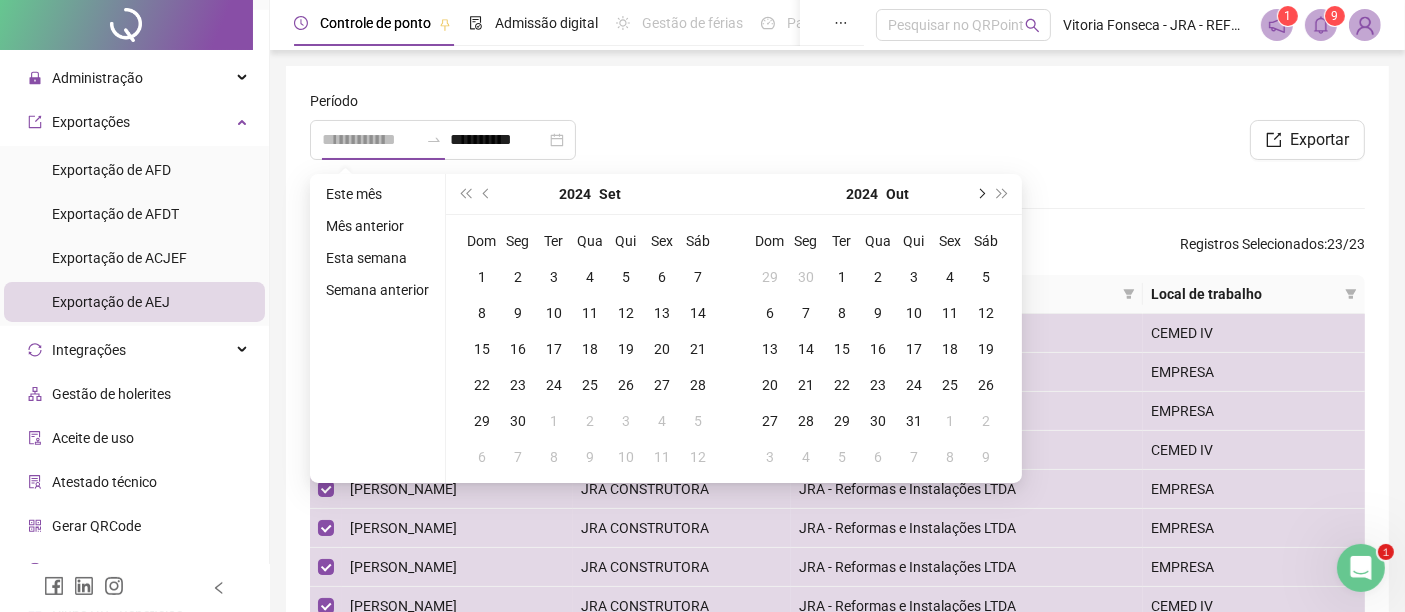 click at bounding box center [980, 194] 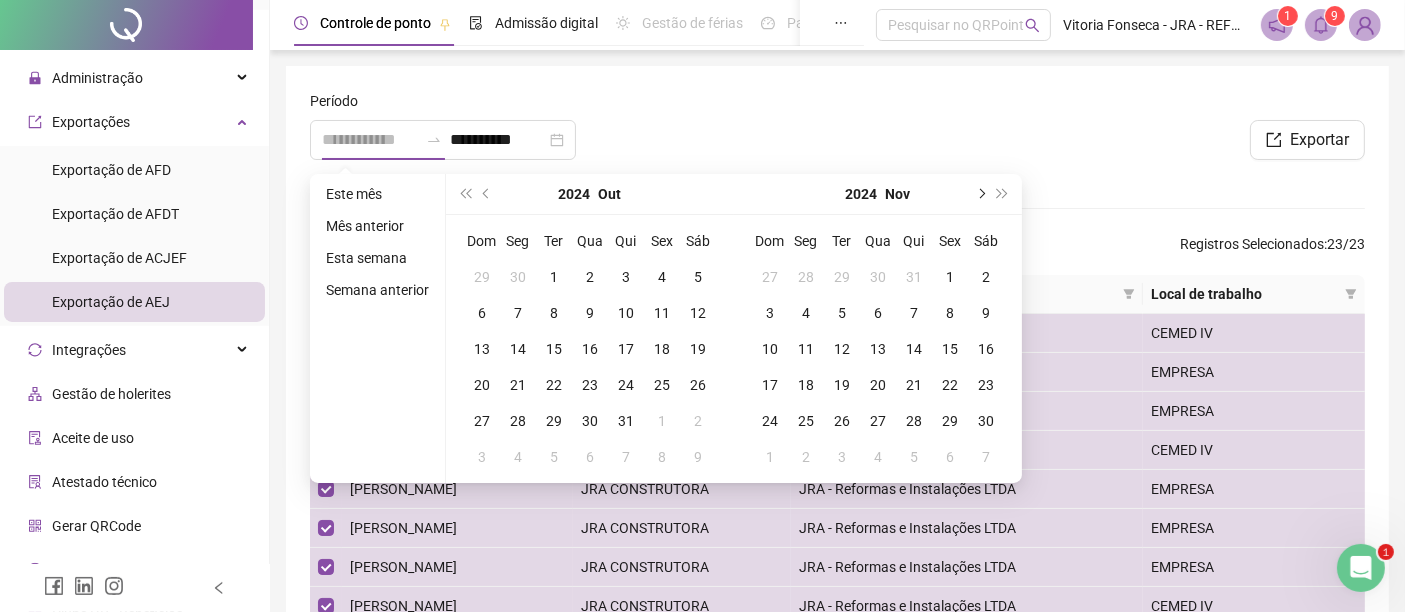 click at bounding box center (980, 194) 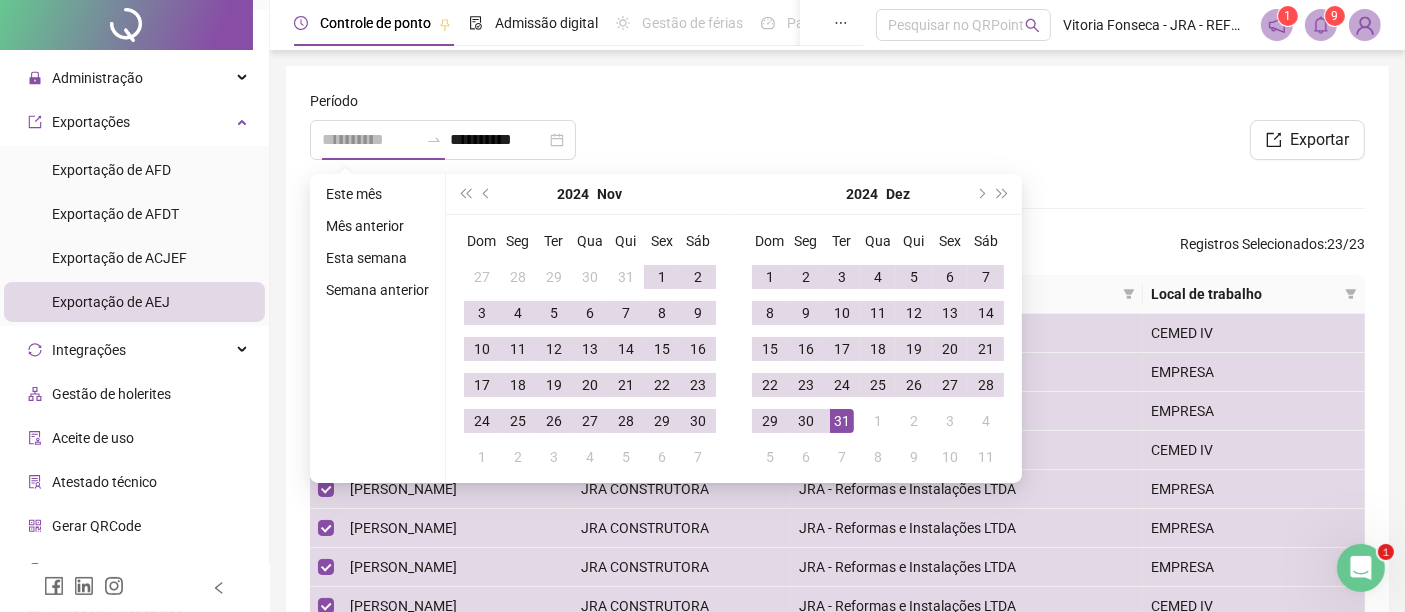 click on "31" at bounding box center (842, 421) 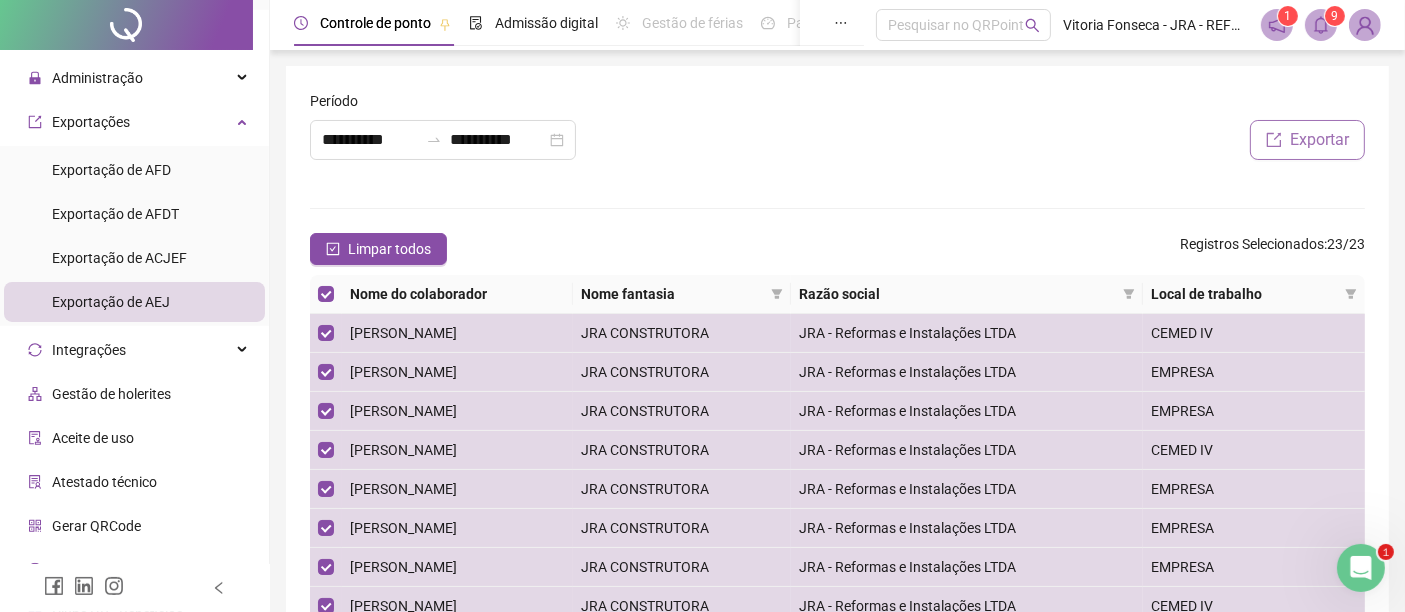 click on "Exportar" at bounding box center (1319, 140) 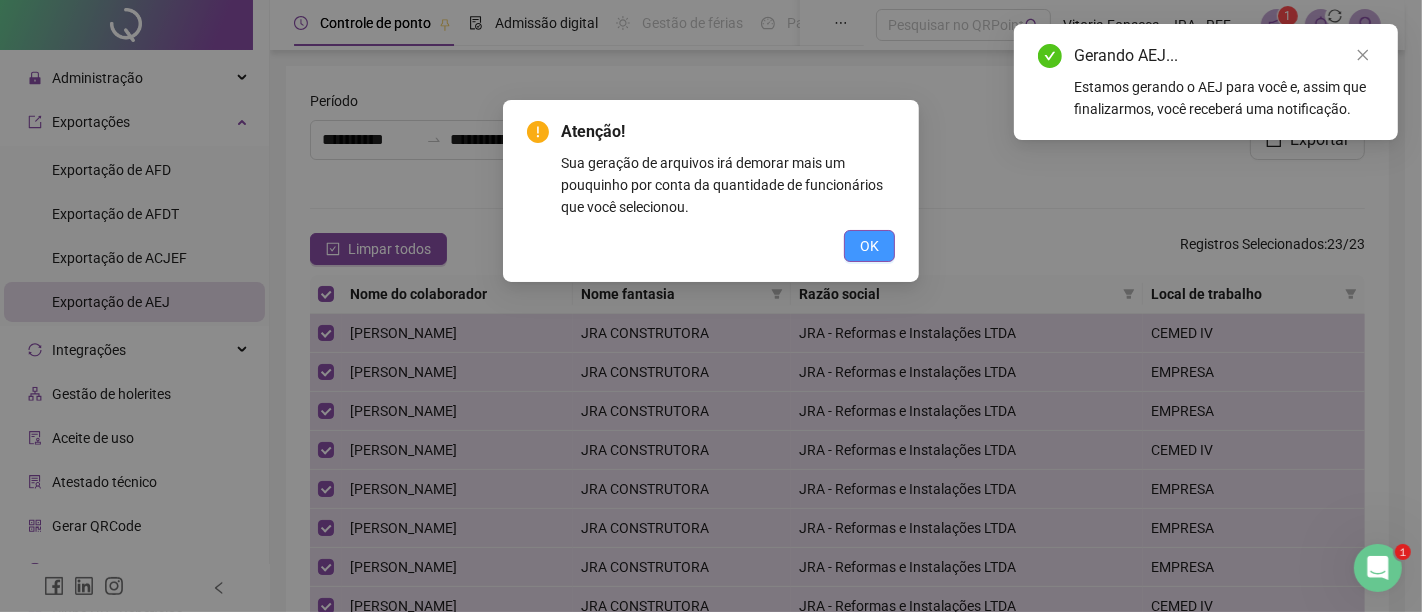 click on "OK" at bounding box center [869, 246] 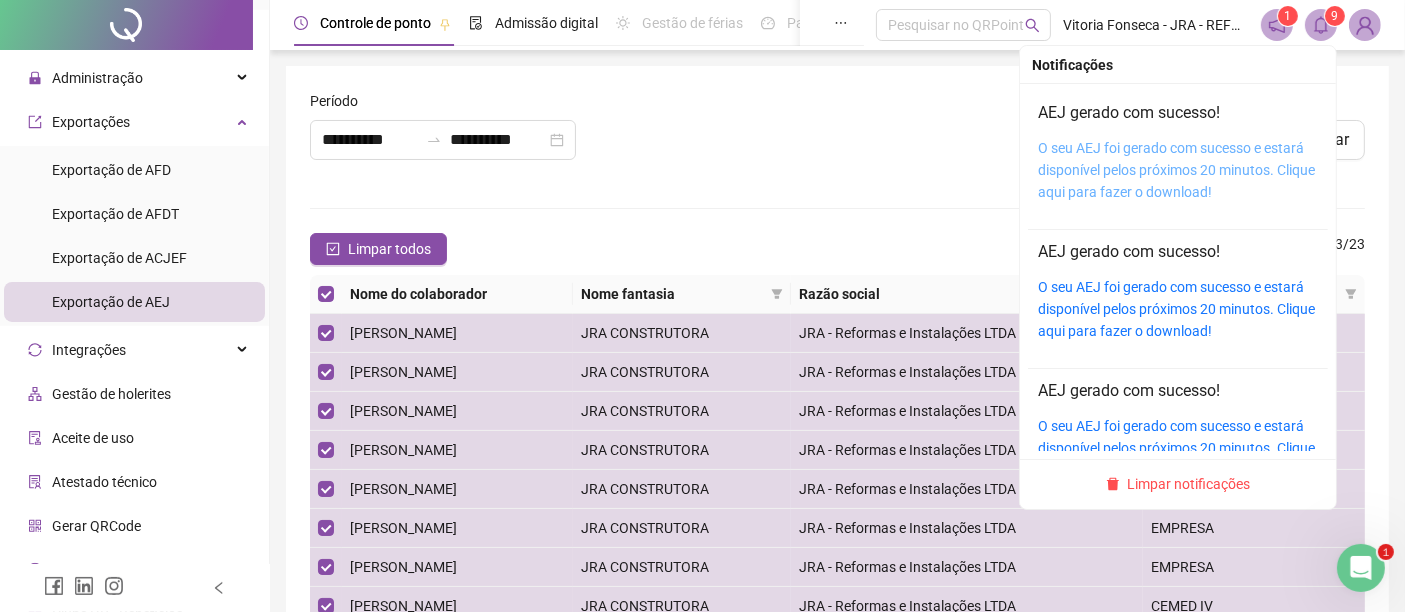 click on "O seu AEJ foi gerado com sucesso e estará disponível pelos próximos 20 minutos.
Clique aqui para fazer o download!" at bounding box center (1176, 170) 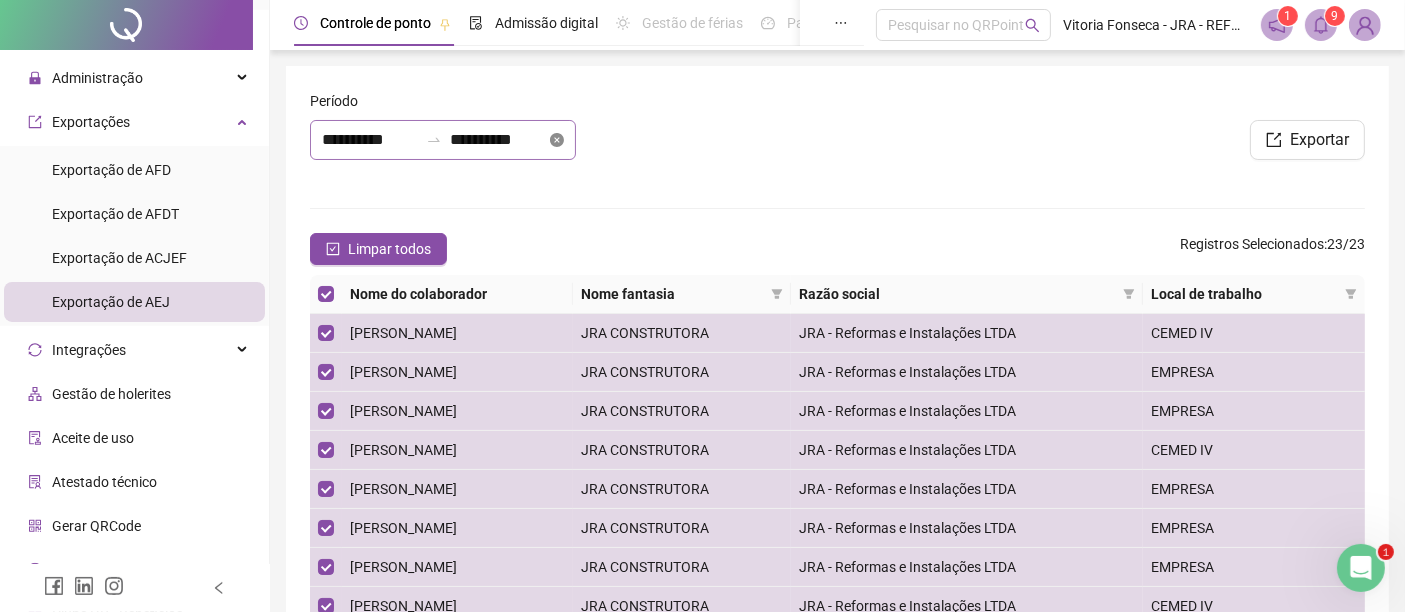 click 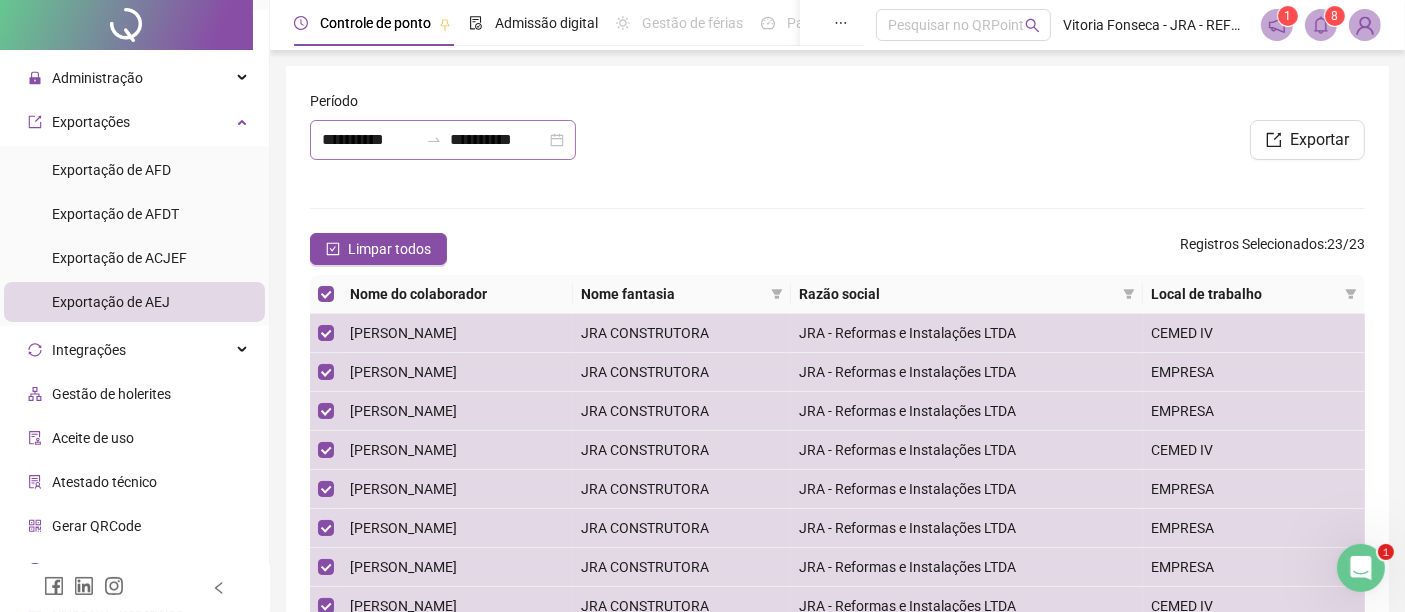 type 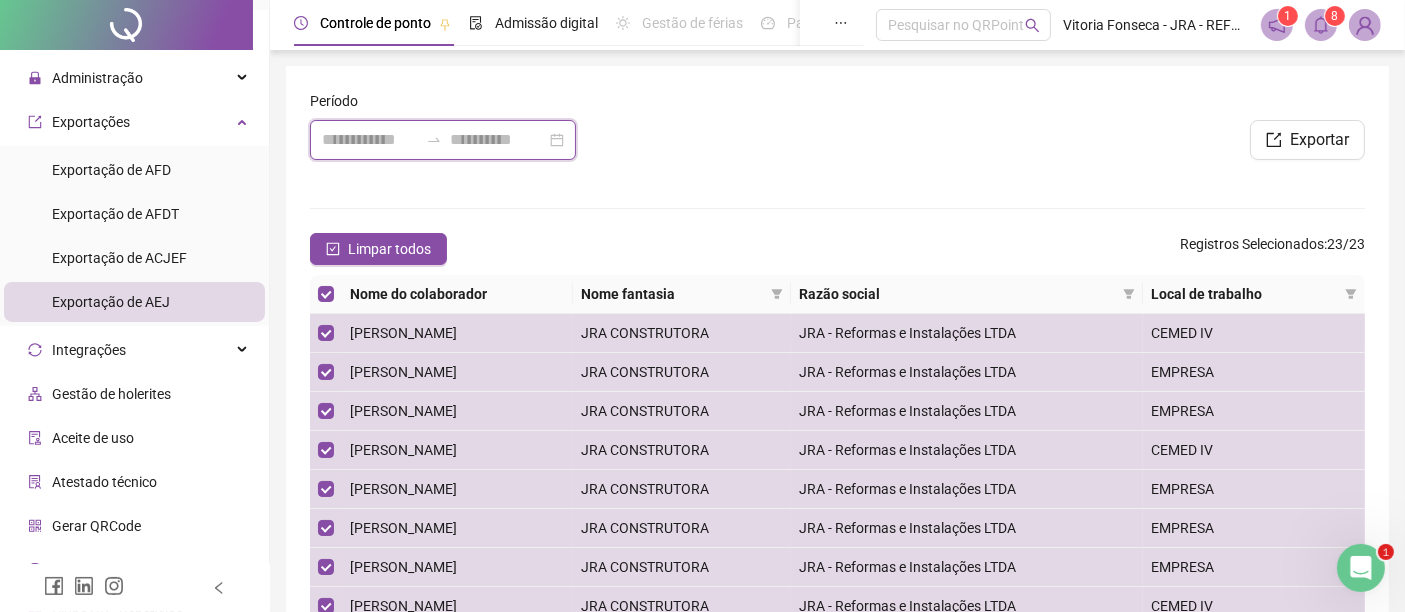 click at bounding box center [498, 140] 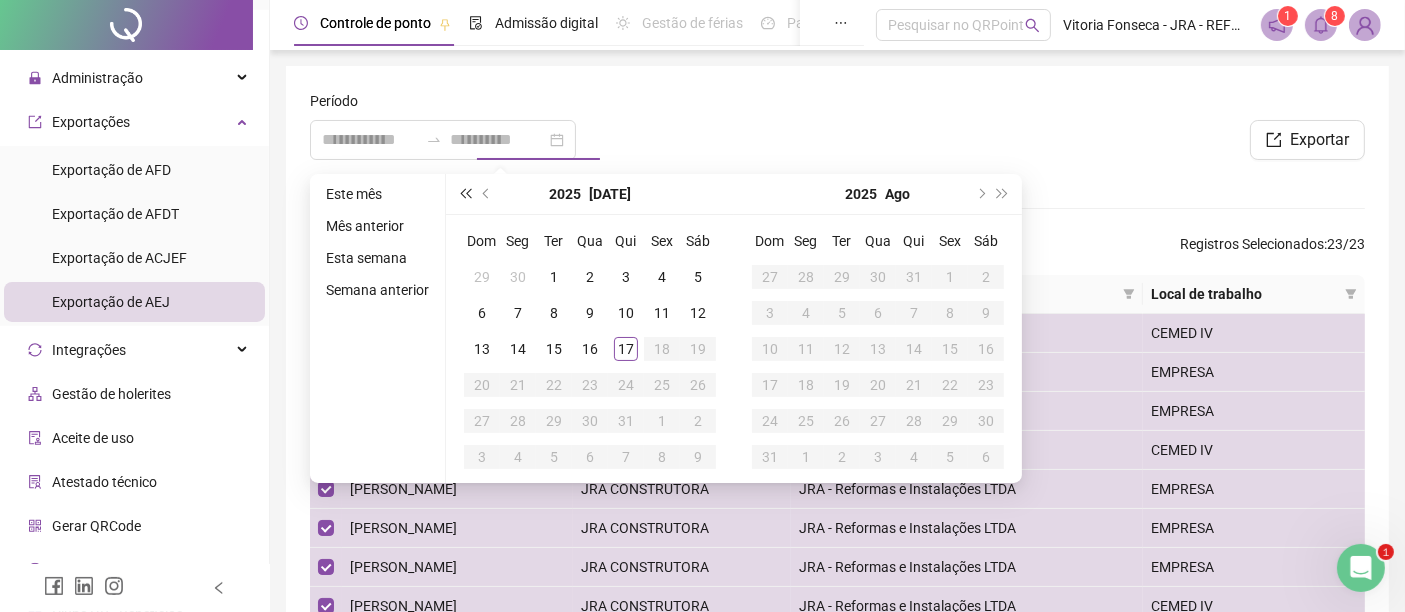 click at bounding box center [465, 194] 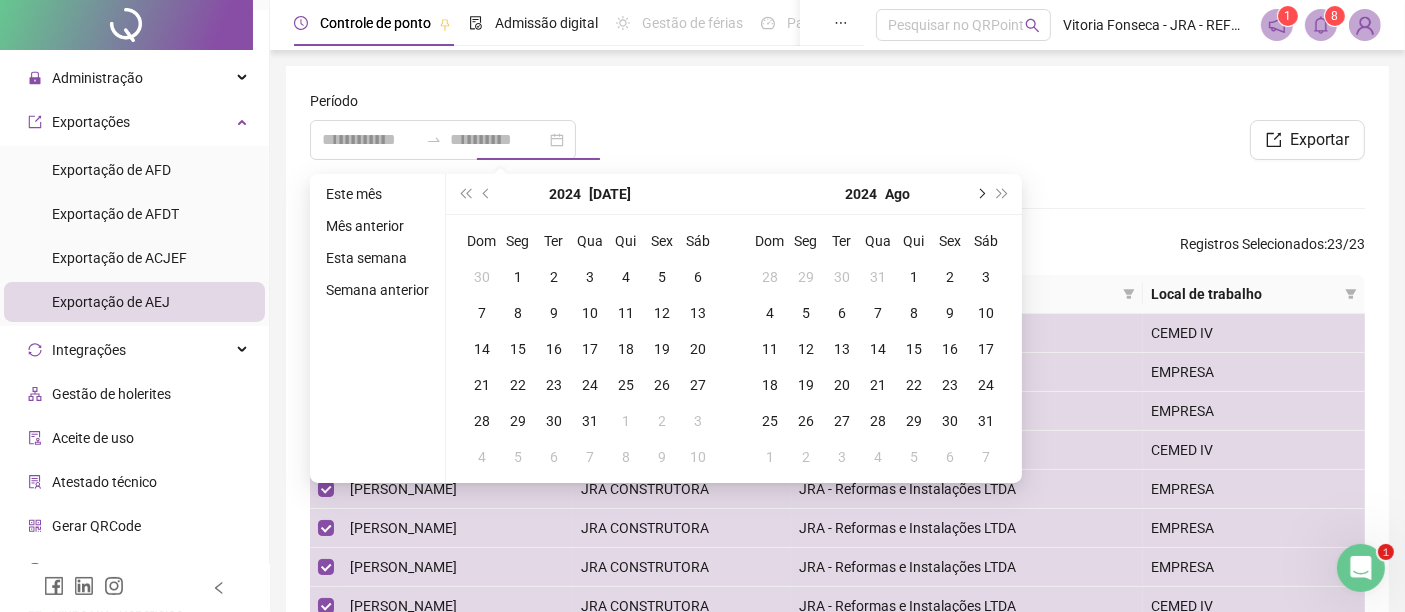 click at bounding box center [980, 194] 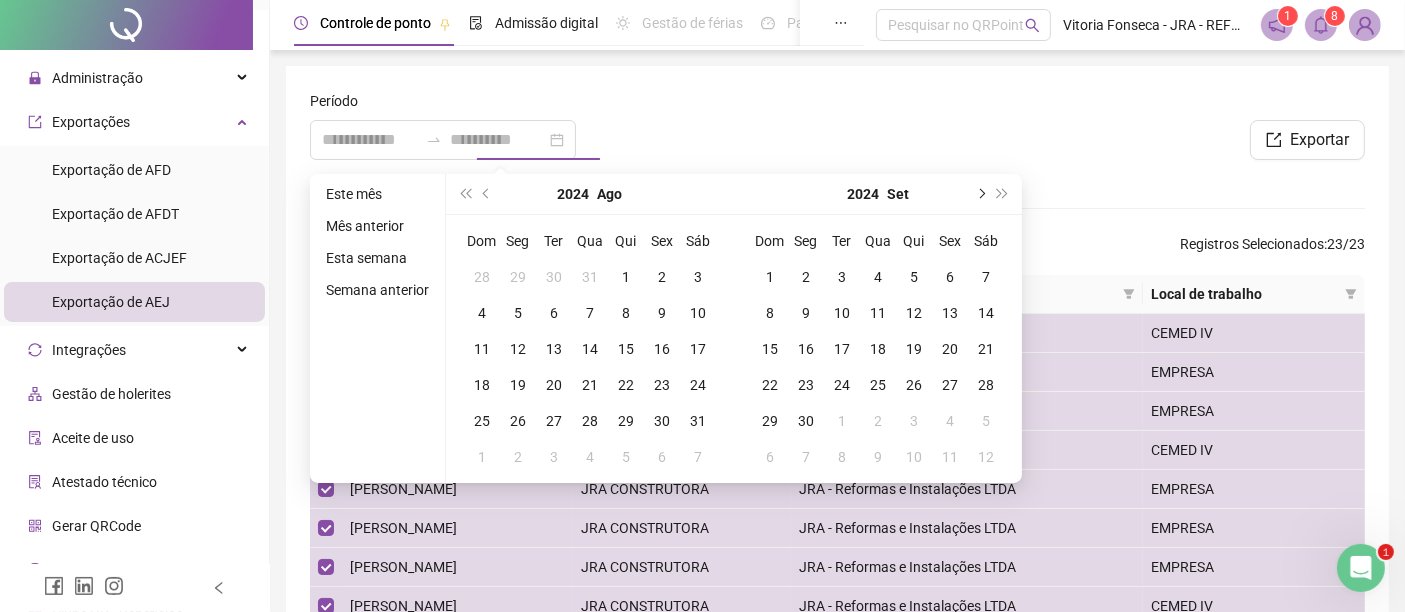 click at bounding box center [980, 194] 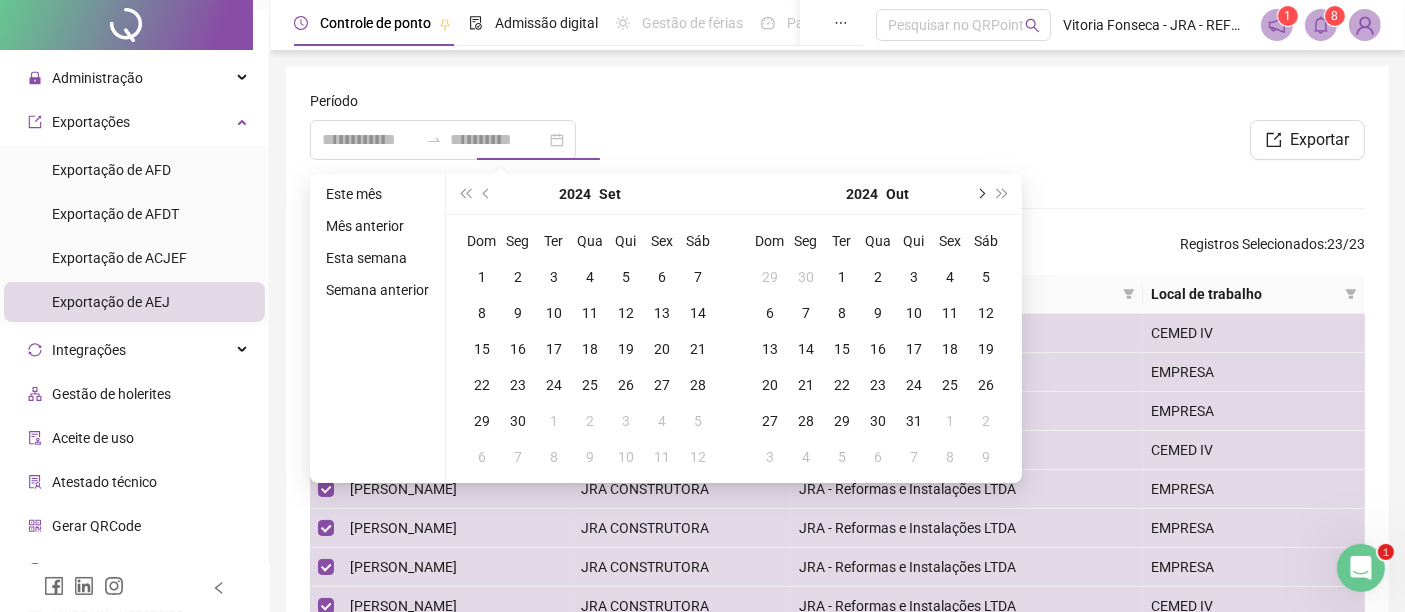 click at bounding box center [980, 194] 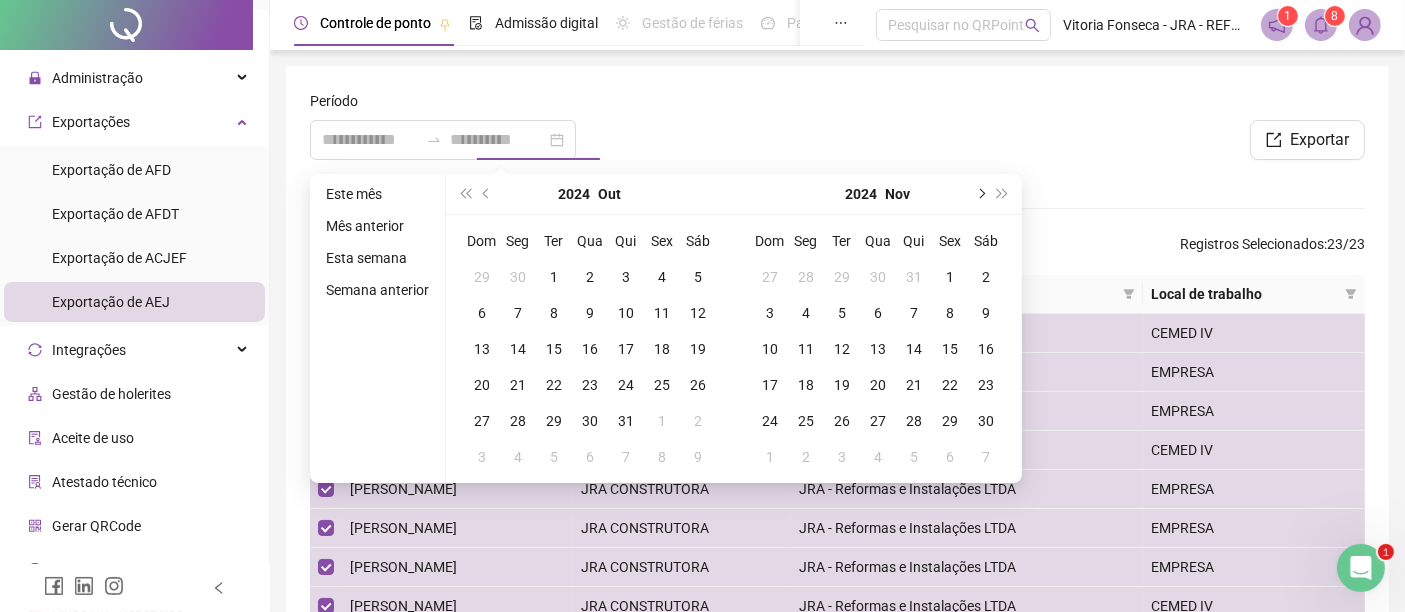 click at bounding box center [980, 194] 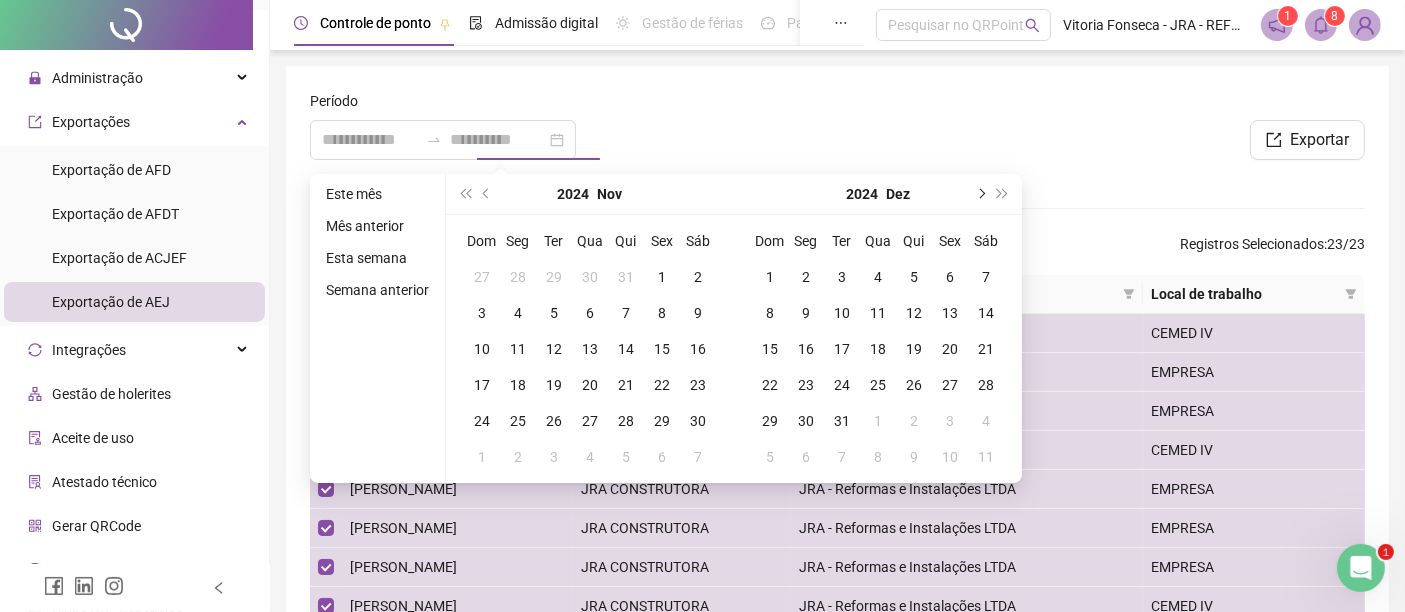 click at bounding box center [980, 194] 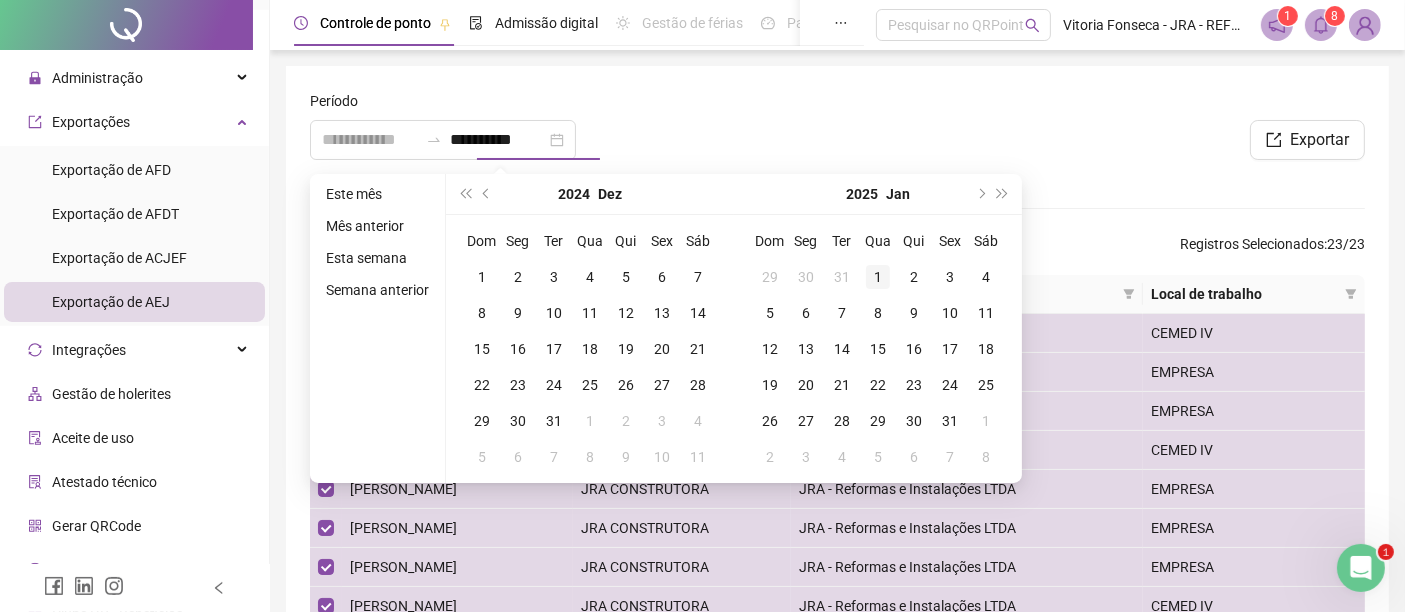 type on "**********" 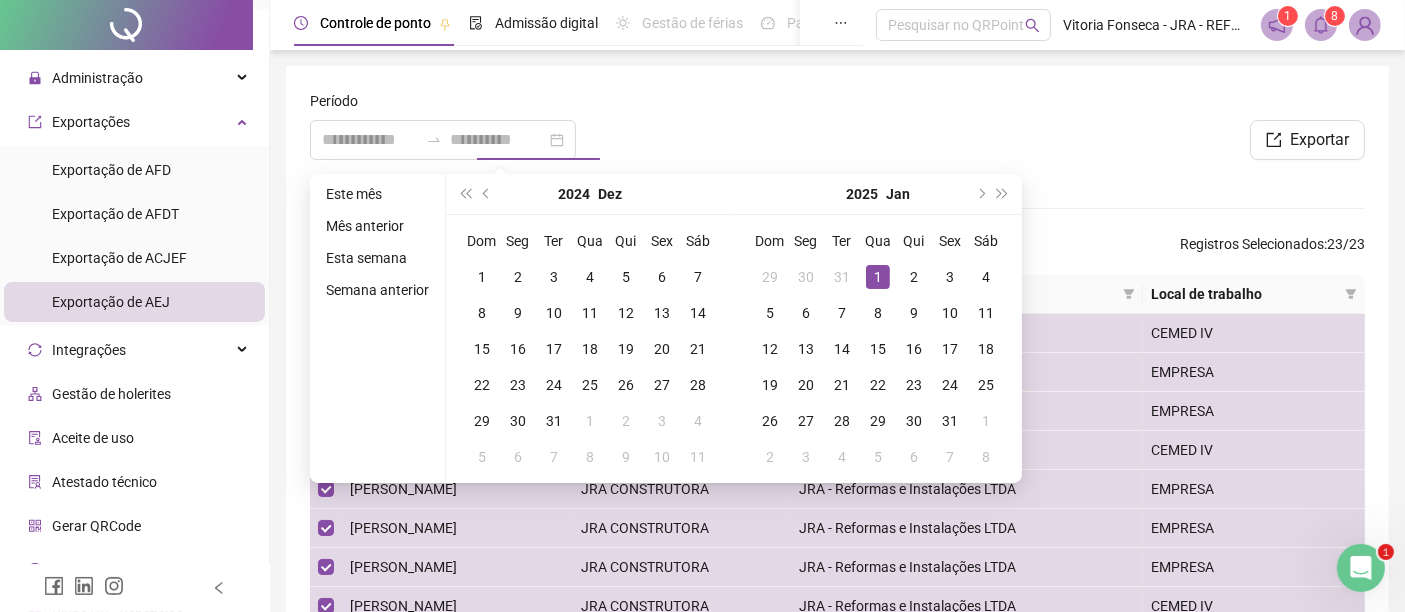 click on "1" at bounding box center [878, 277] 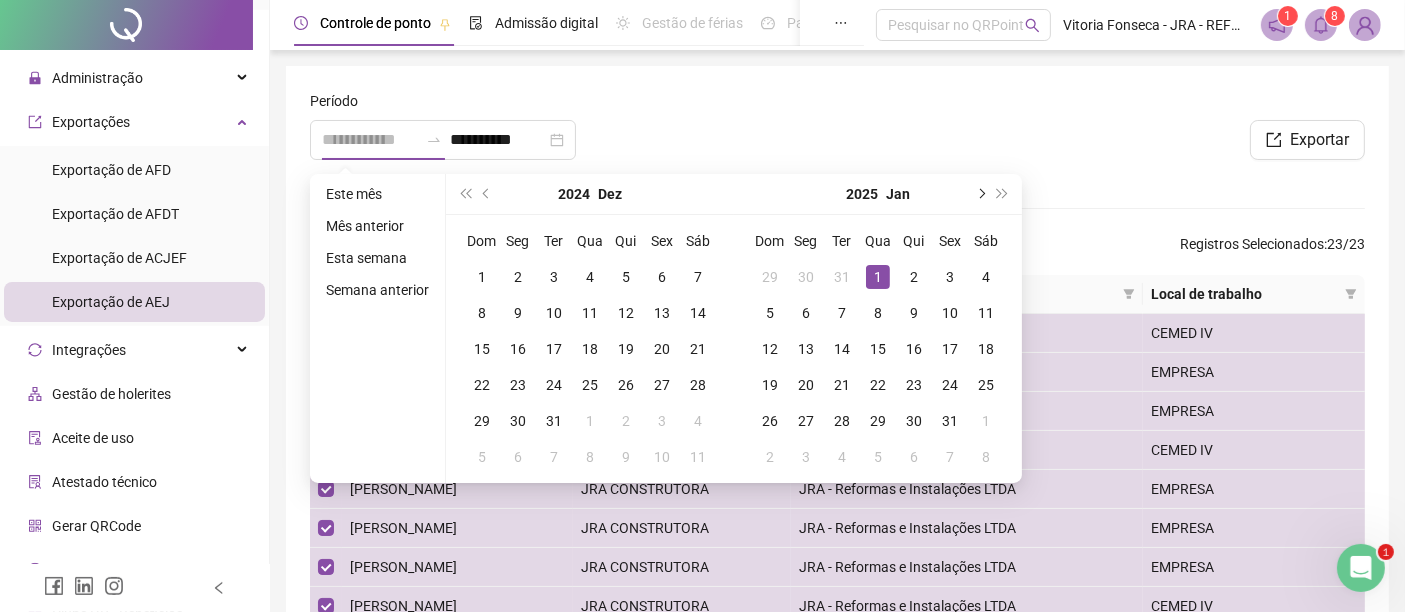 click at bounding box center (980, 194) 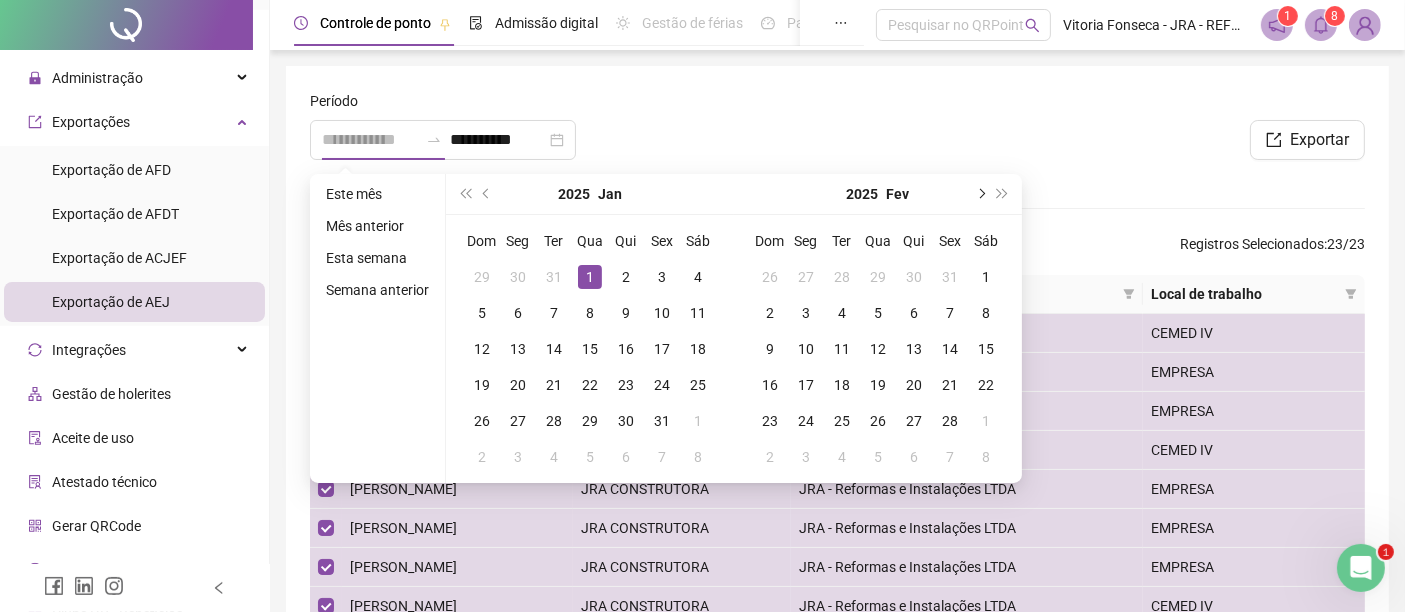 click at bounding box center (980, 194) 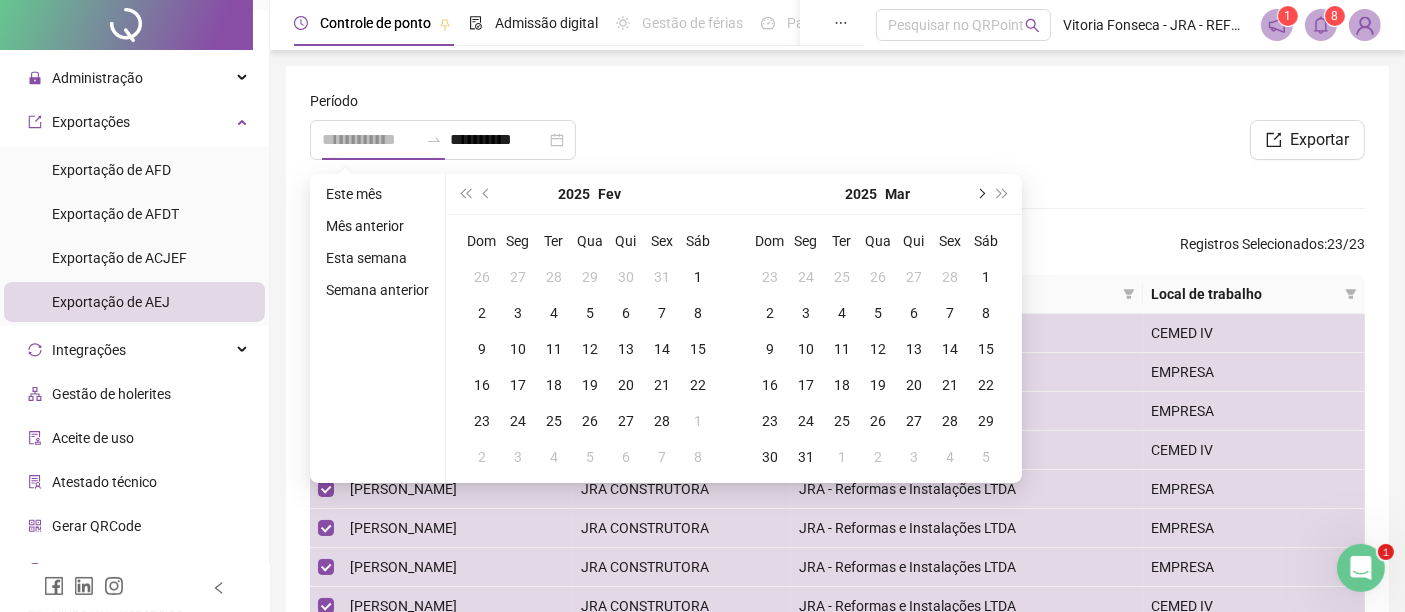 click at bounding box center (980, 194) 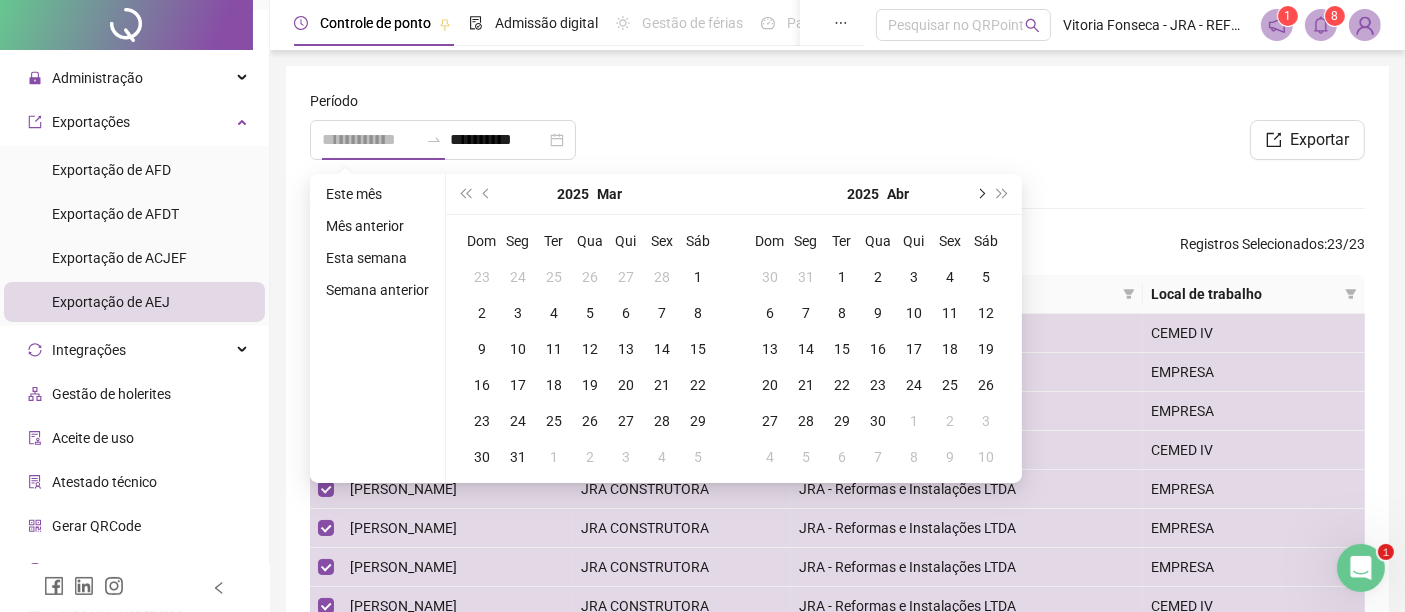 click at bounding box center (980, 194) 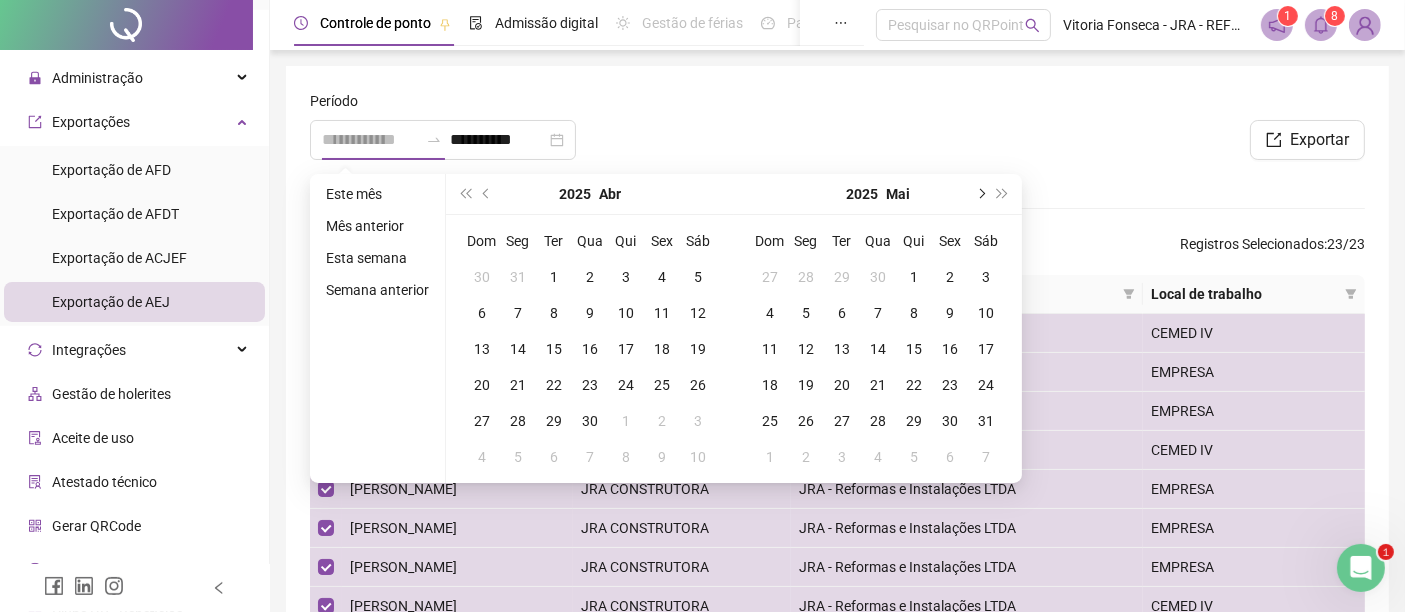 click at bounding box center [980, 194] 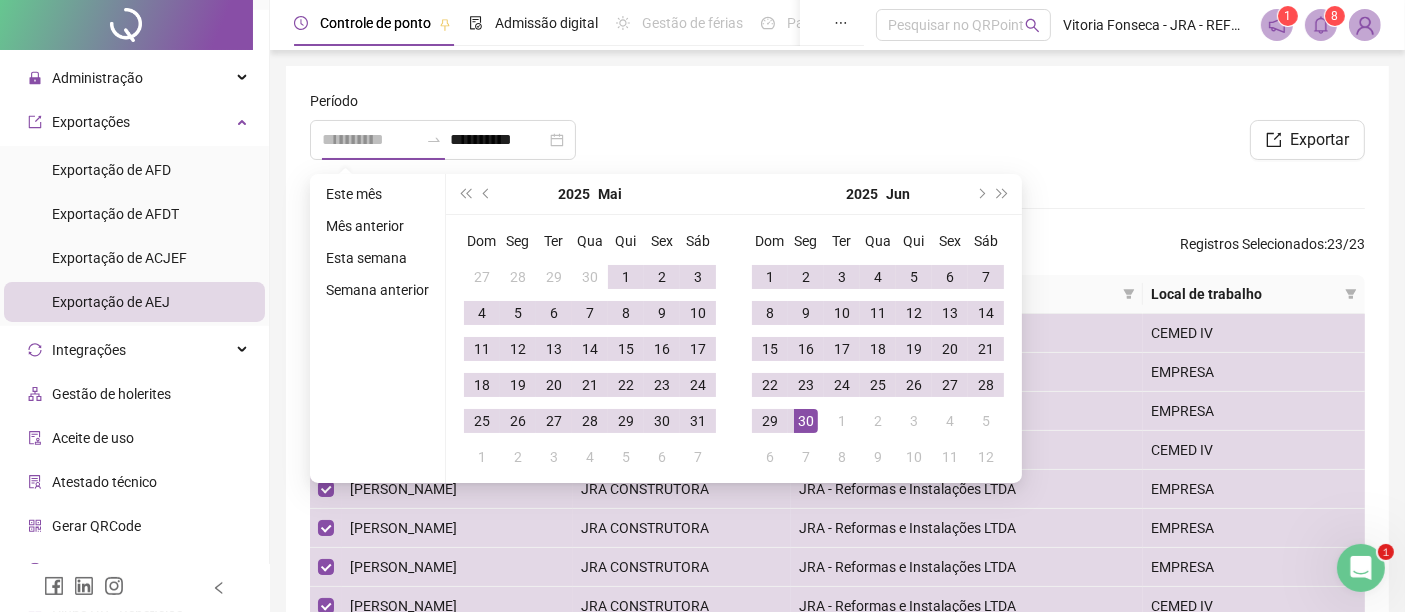 click on "30" at bounding box center (806, 421) 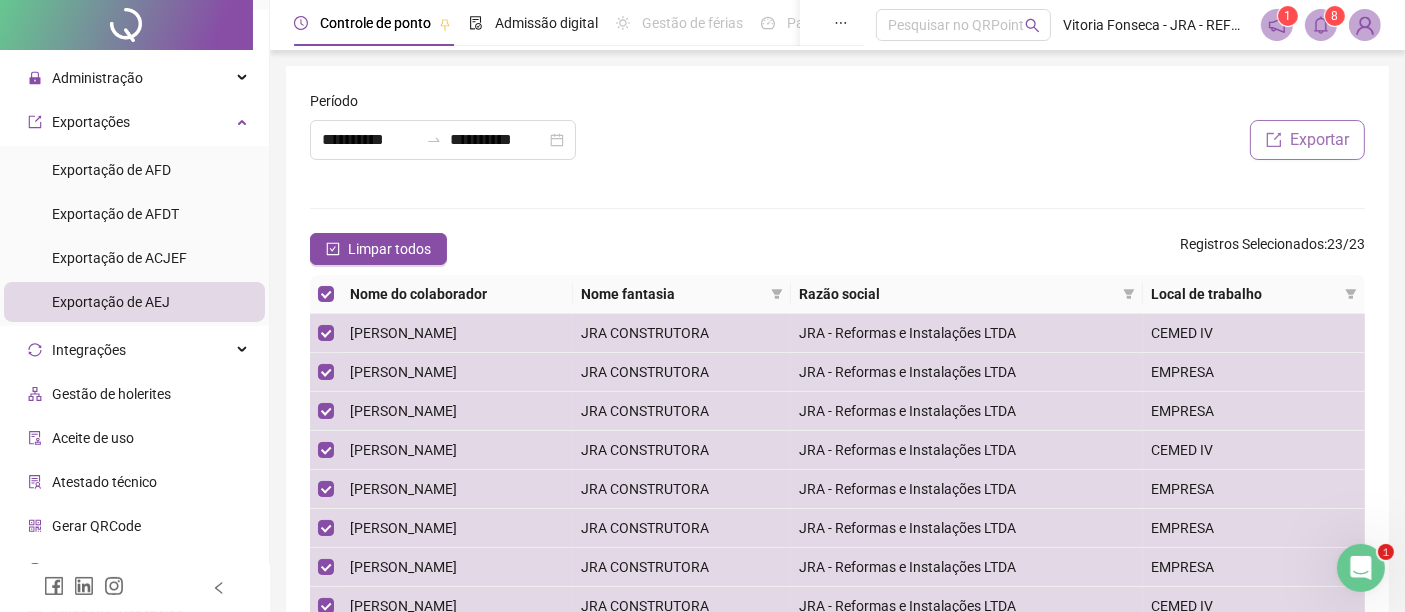 click on "Exportar" at bounding box center [1319, 140] 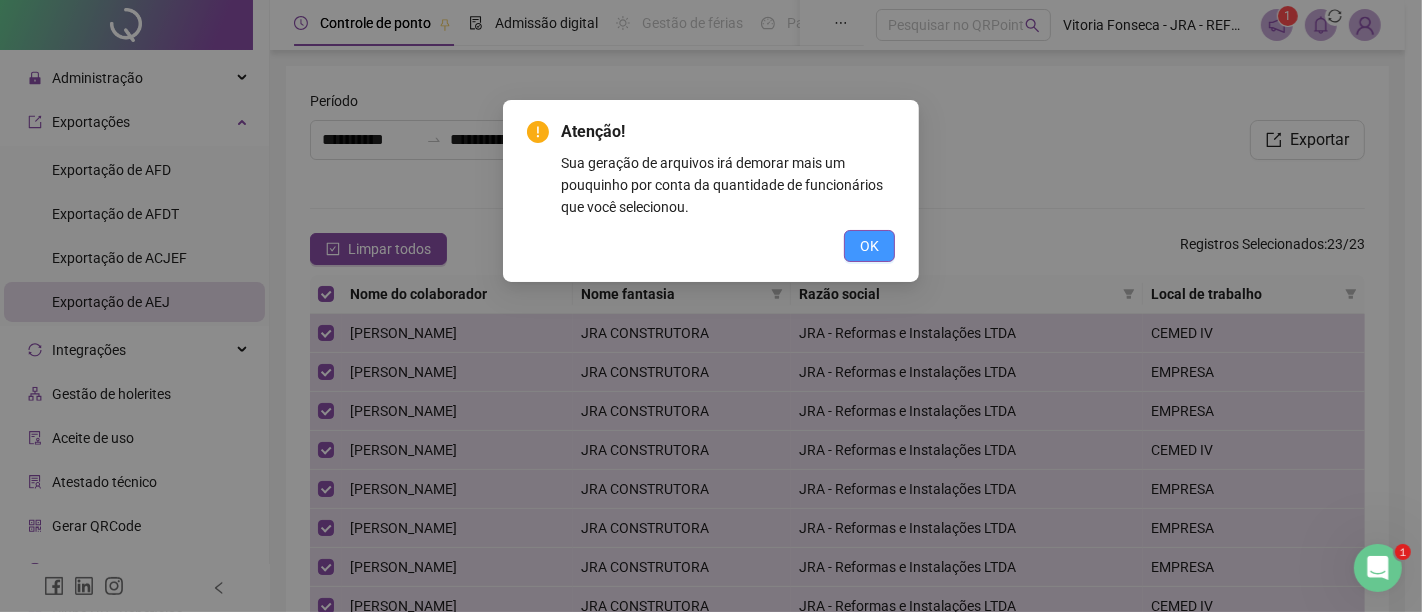 click on "OK" at bounding box center [869, 246] 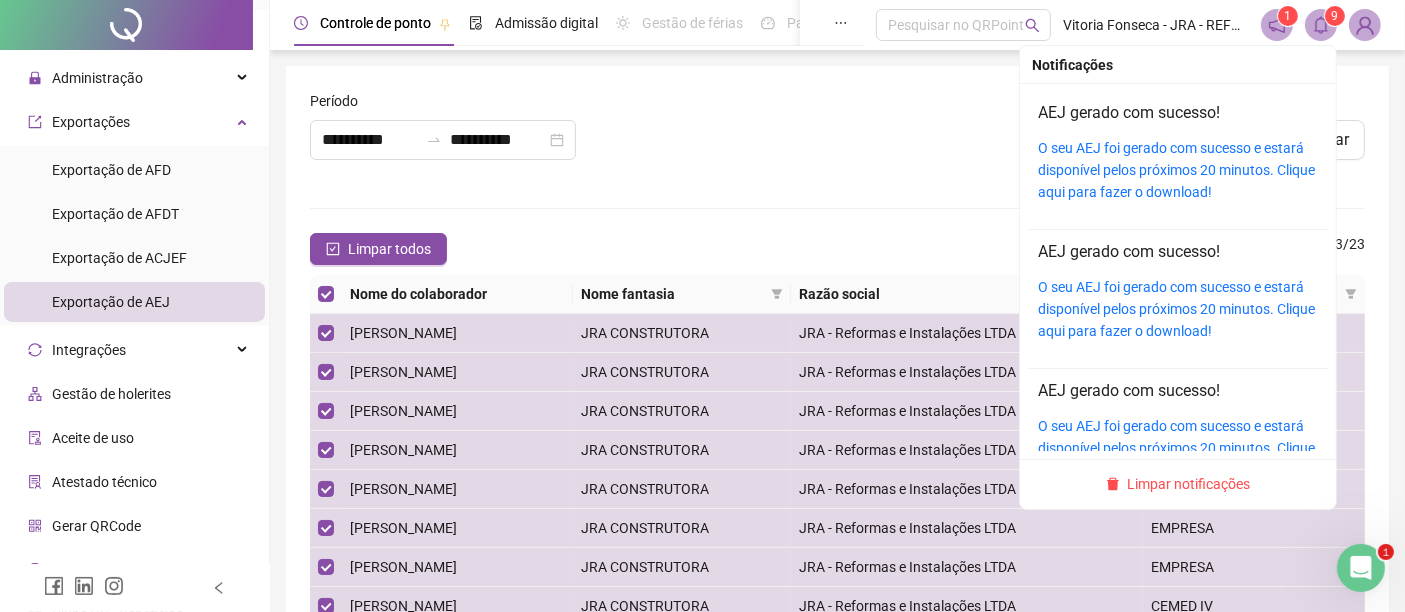 click 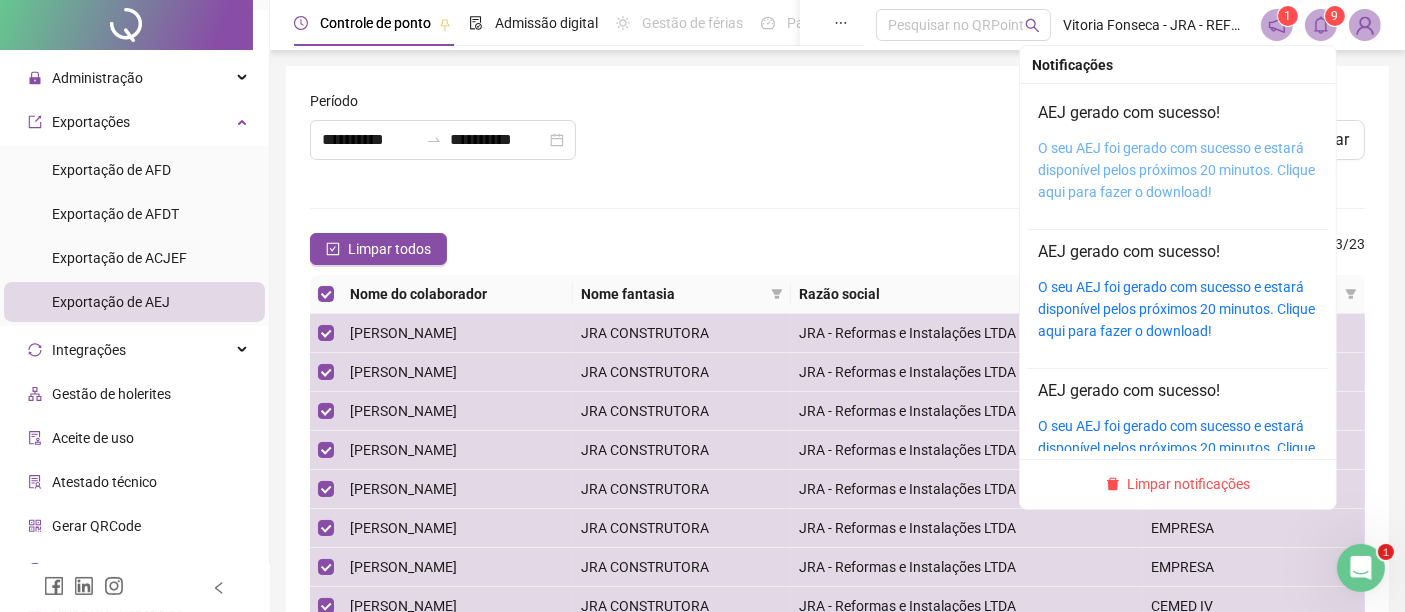 click on "O seu AEJ foi gerado com sucesso e estará disponível pelos próximos 20 minutos.
Clique aqui para fazer o download!" at bounding box center (1176, 170) 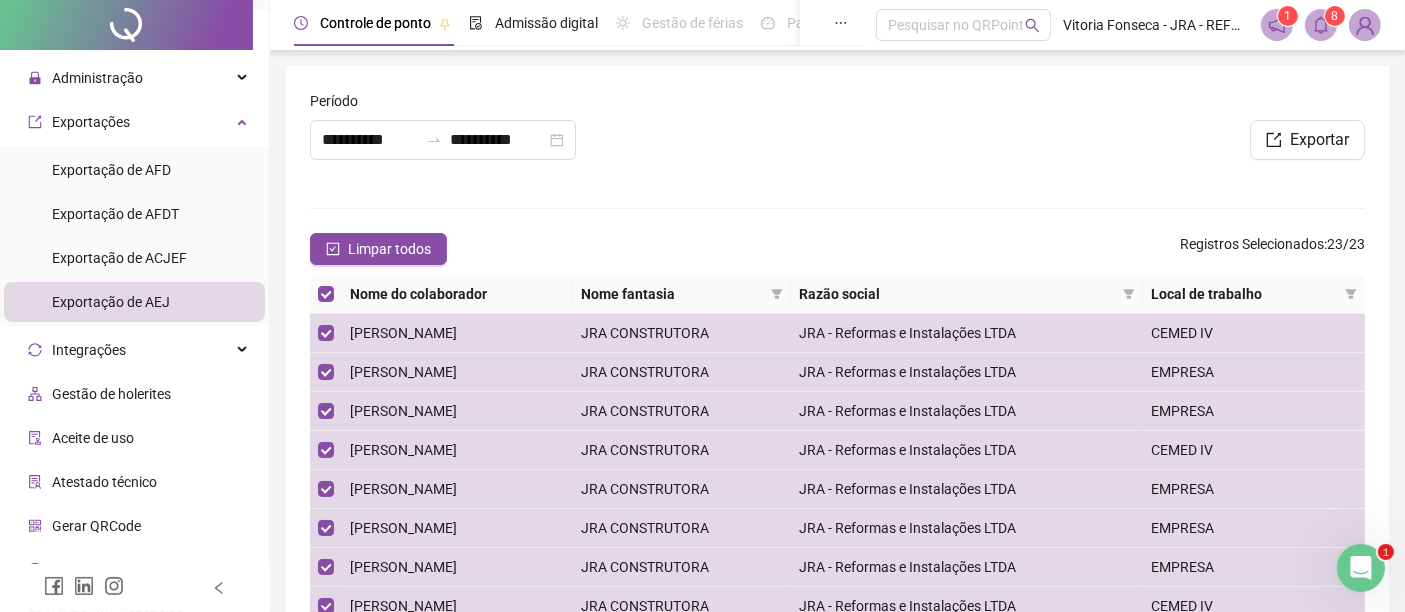 click on "Limpar todos Registros Selecionados :  23 / 23" at bounding box center (837, 249) 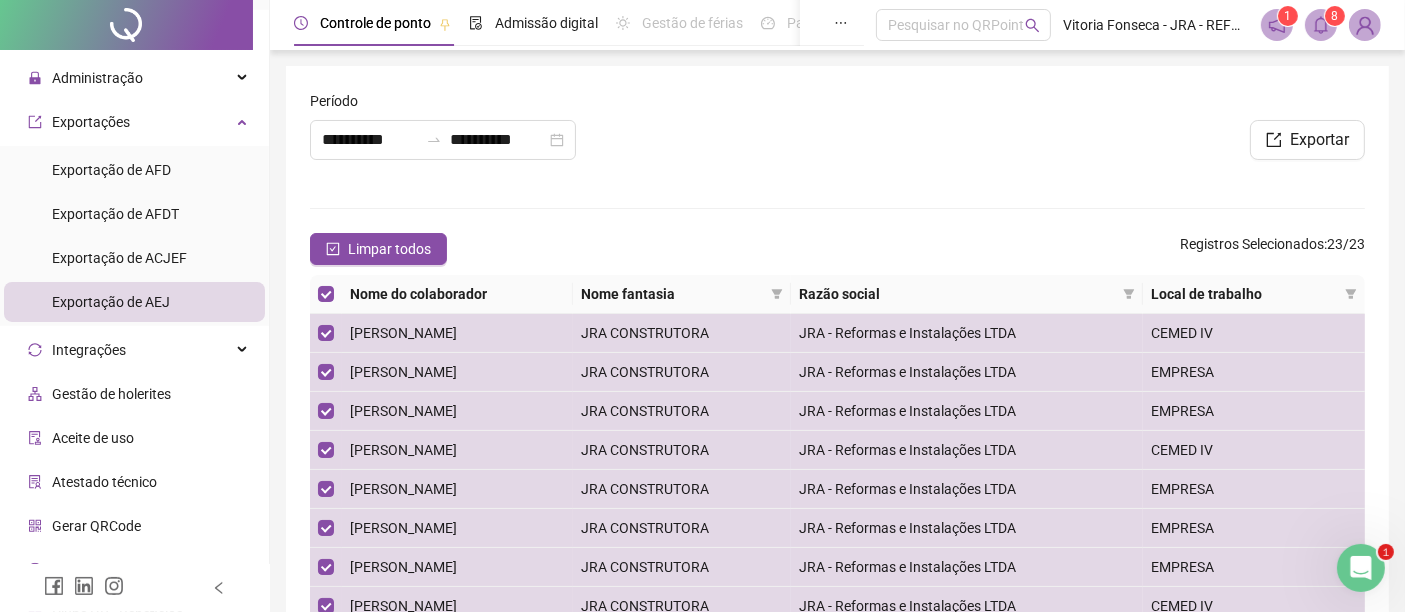 scroll, scrollTop: 468, scrollLeft: 0, axis: vertical 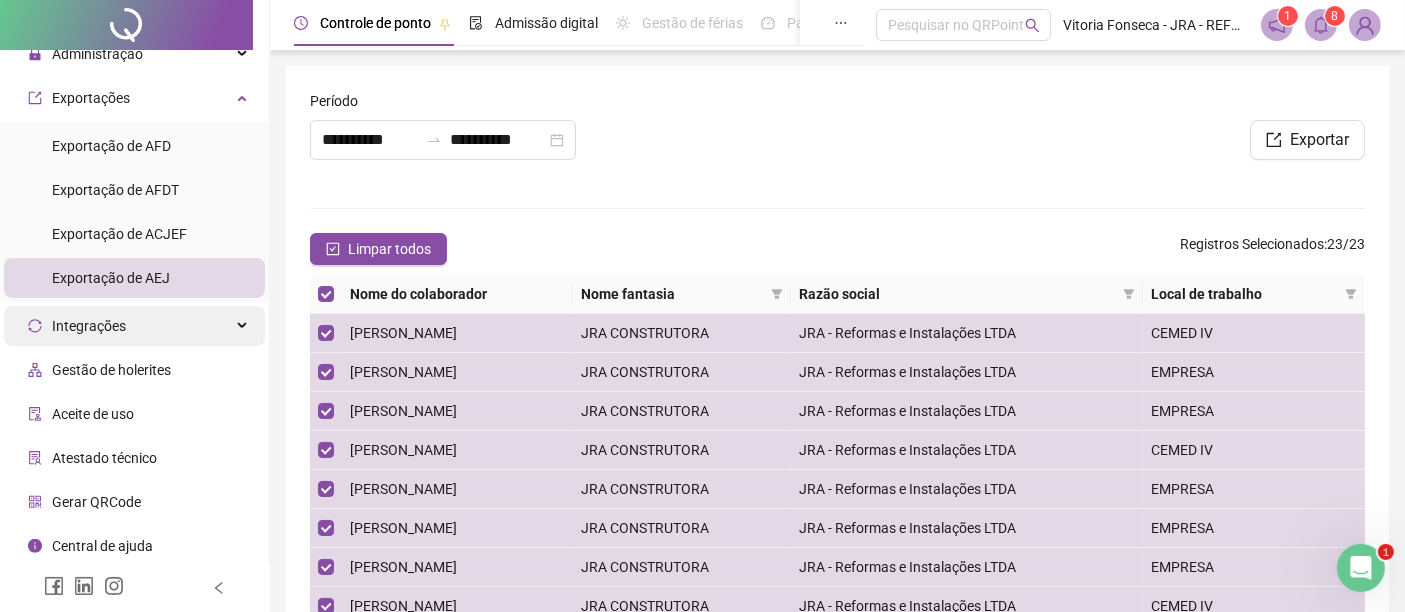 click on "Integrações" at bounding box center [134, 326] 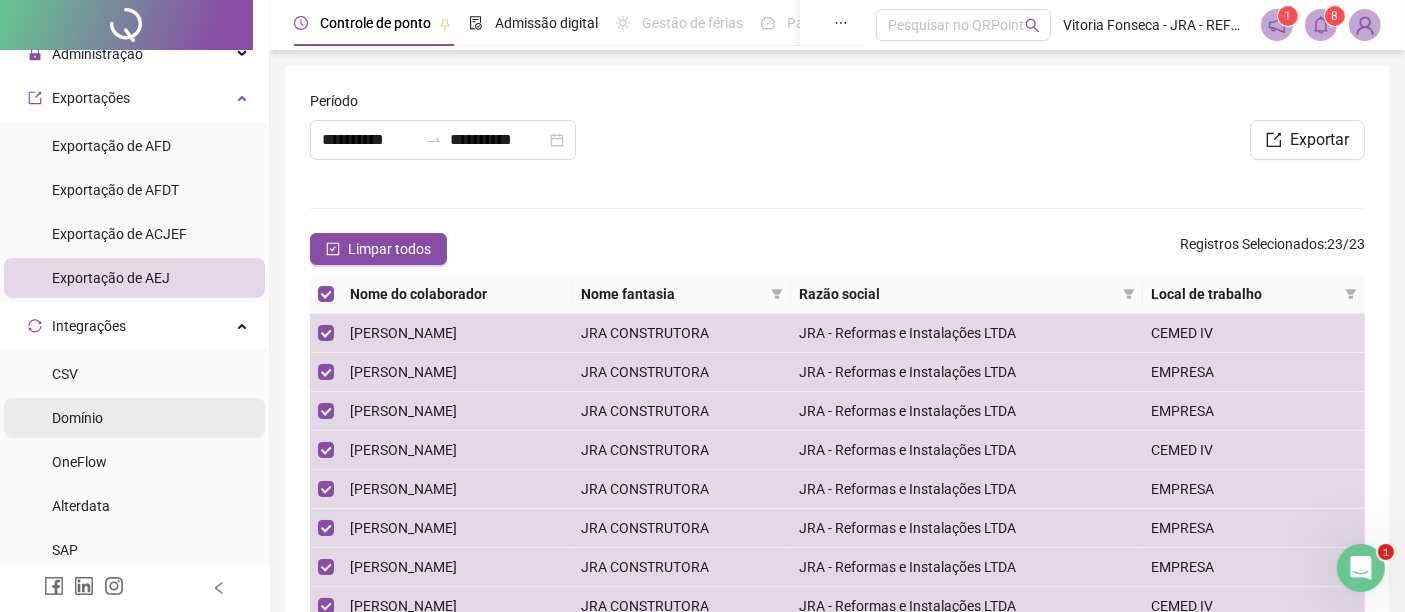 scroll, scrollTop: 580, scrollLeft: 0, axis: vertical 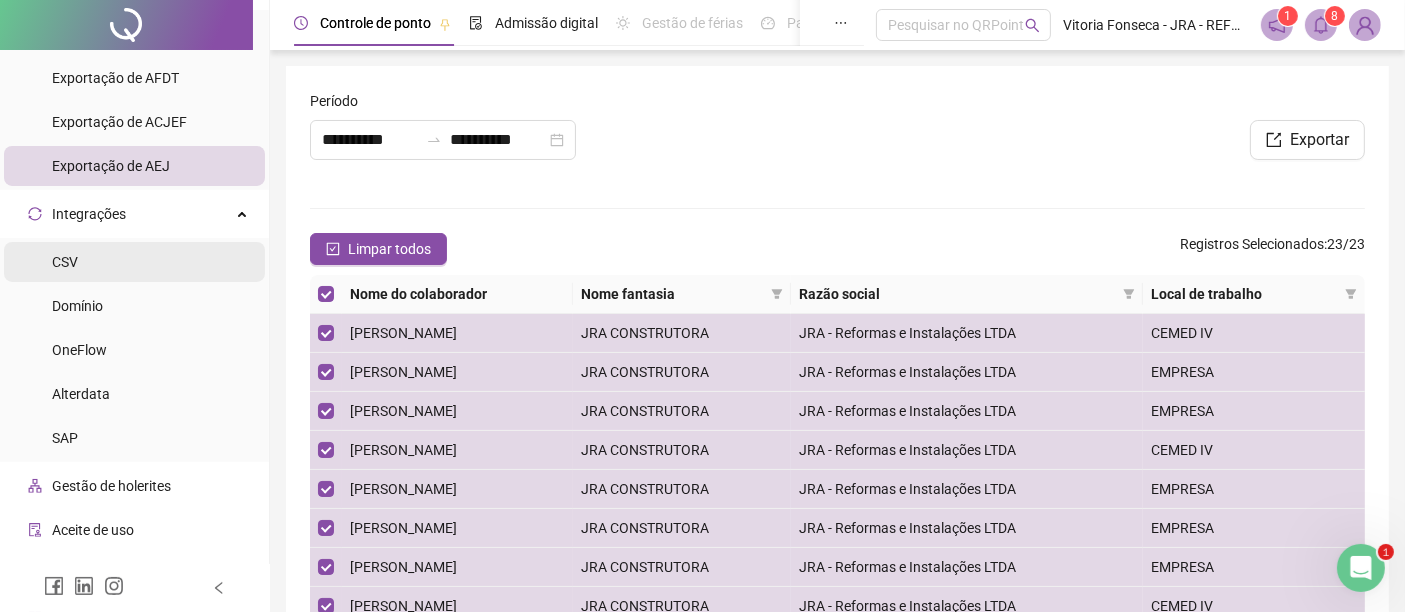 click on "CSV" at bounding box center [134, 262] 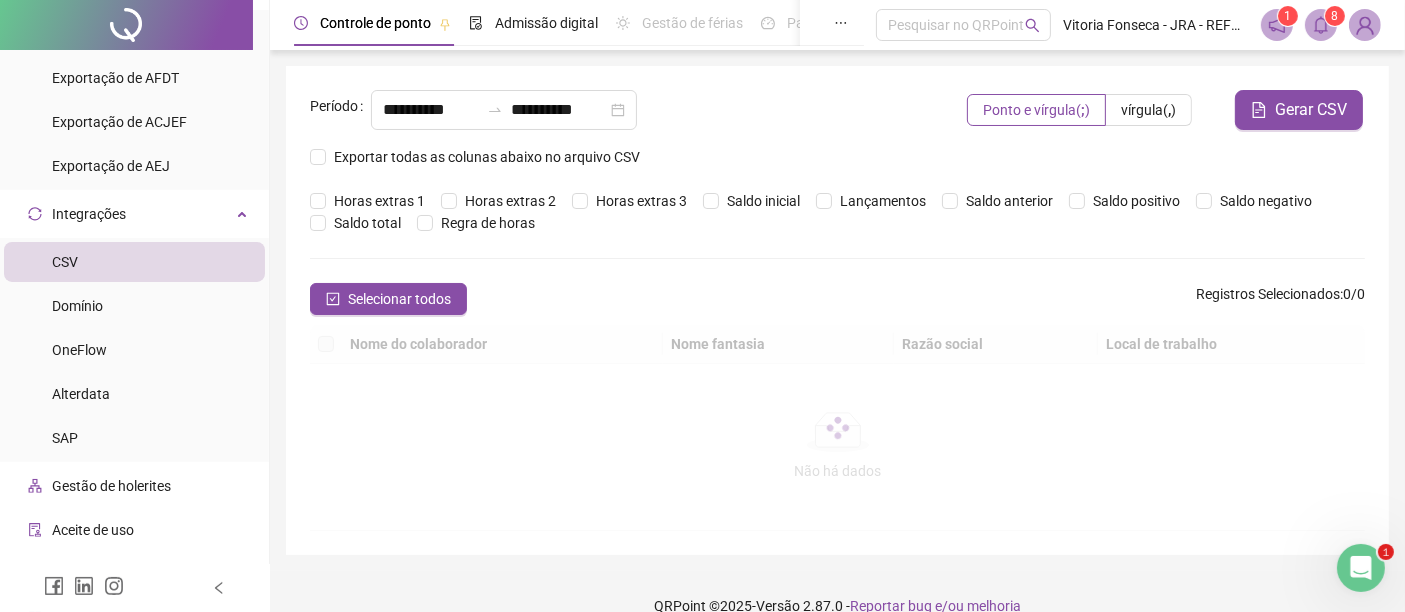 type on "**********" 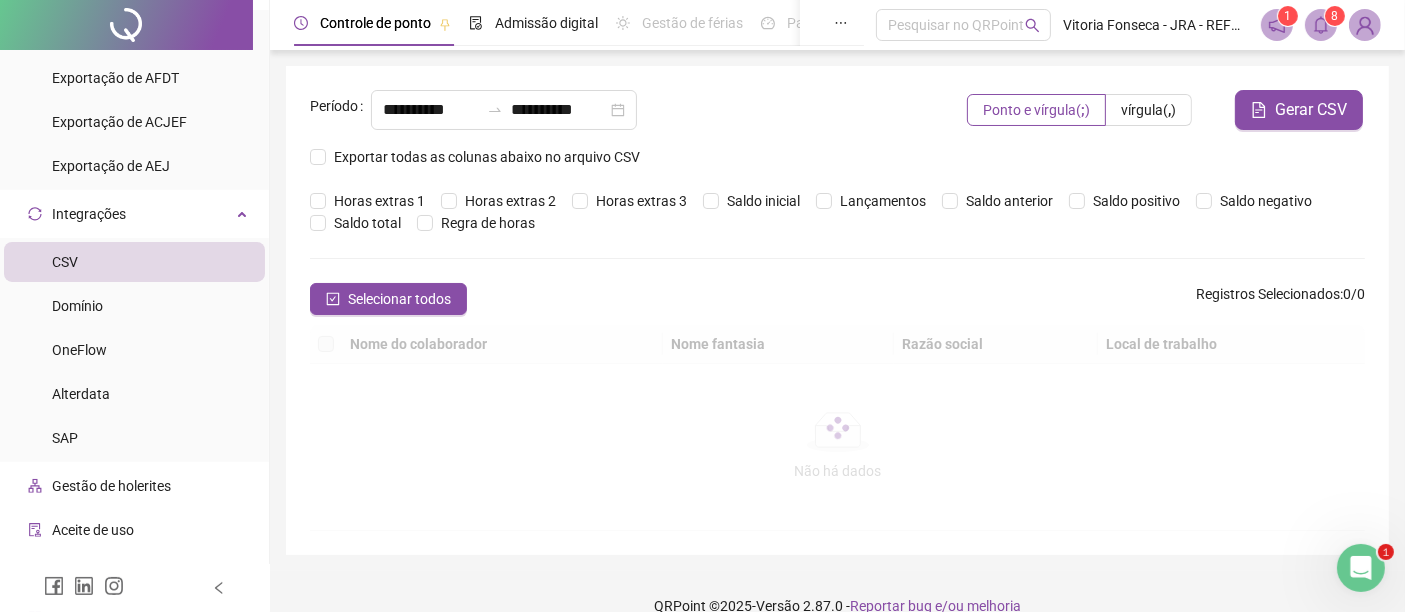 type on "**********" 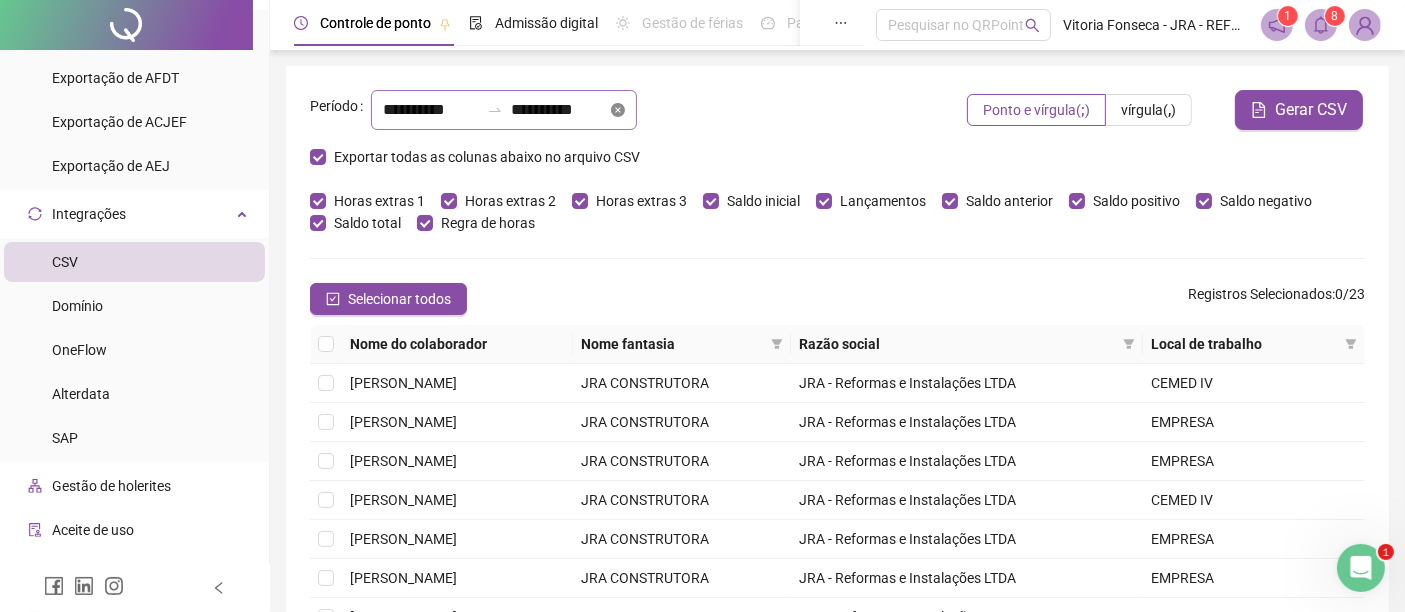 click 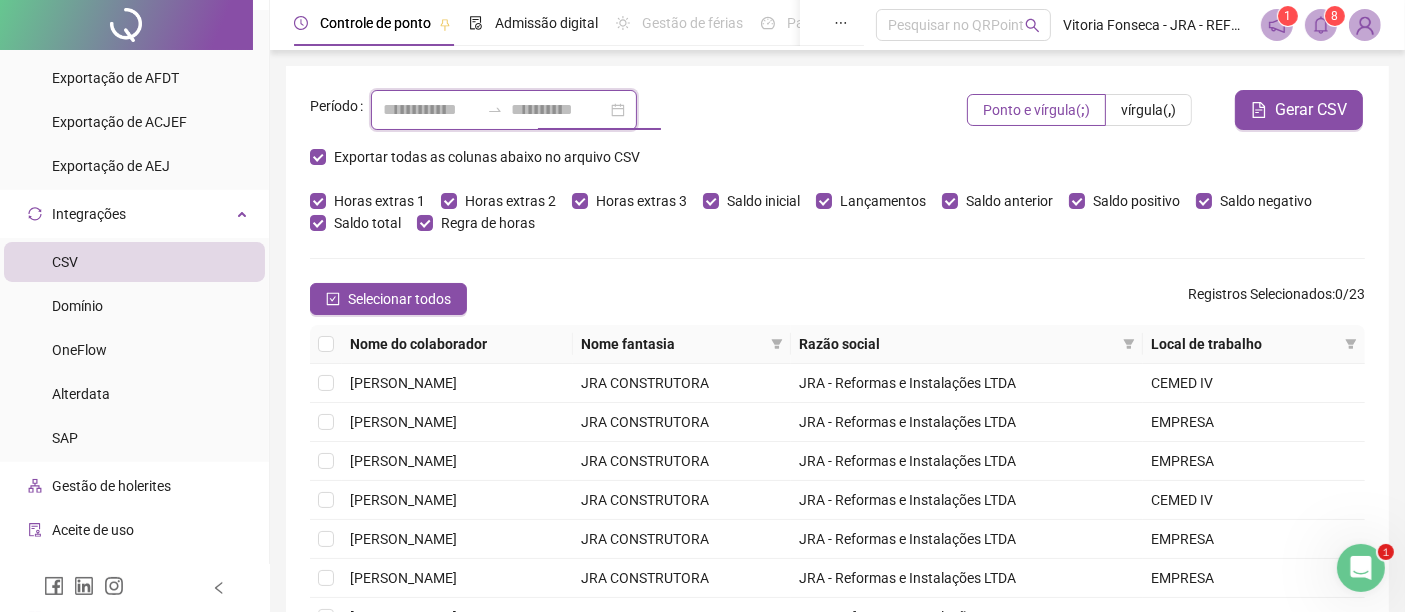 click at bounding box center [559, 110] 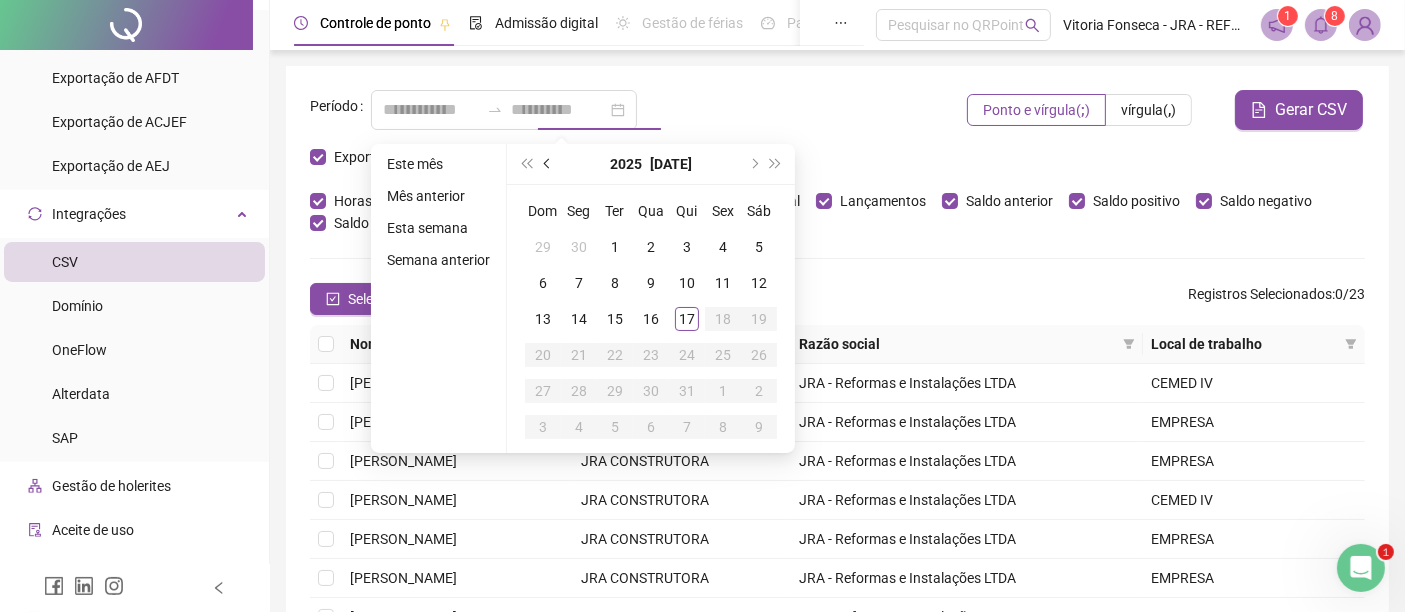 click at bounding box center [548, 164] 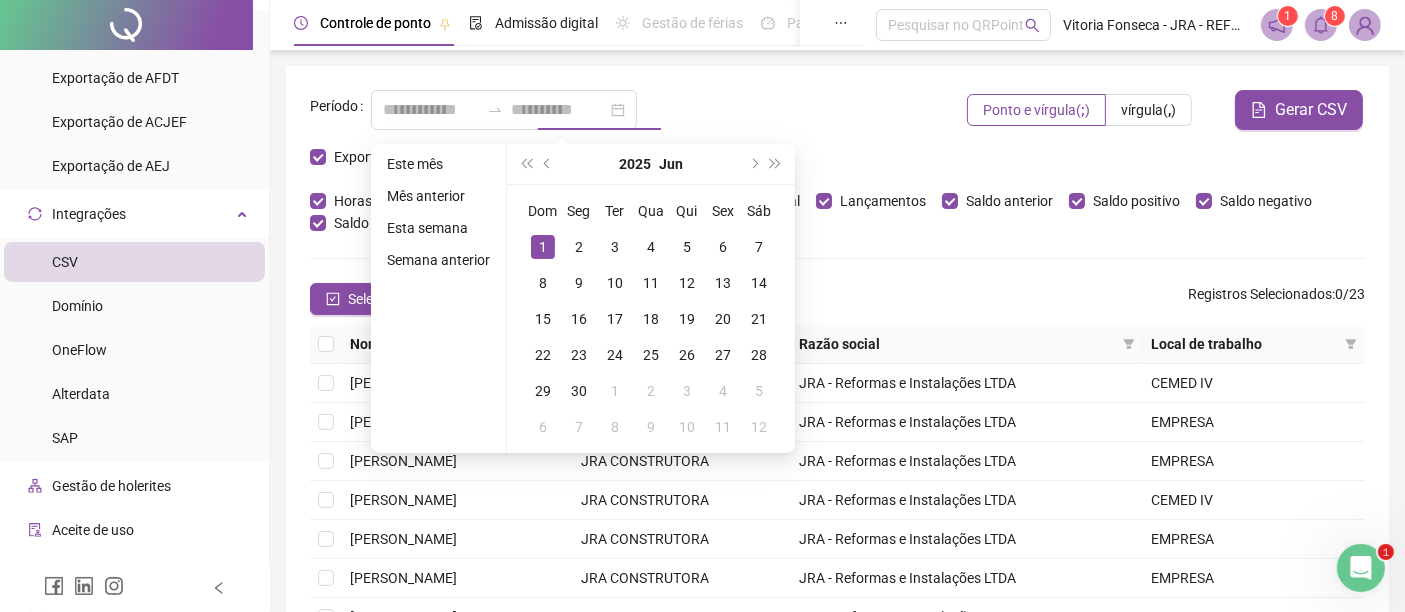 click on "1" at bounding box center (543, 247) 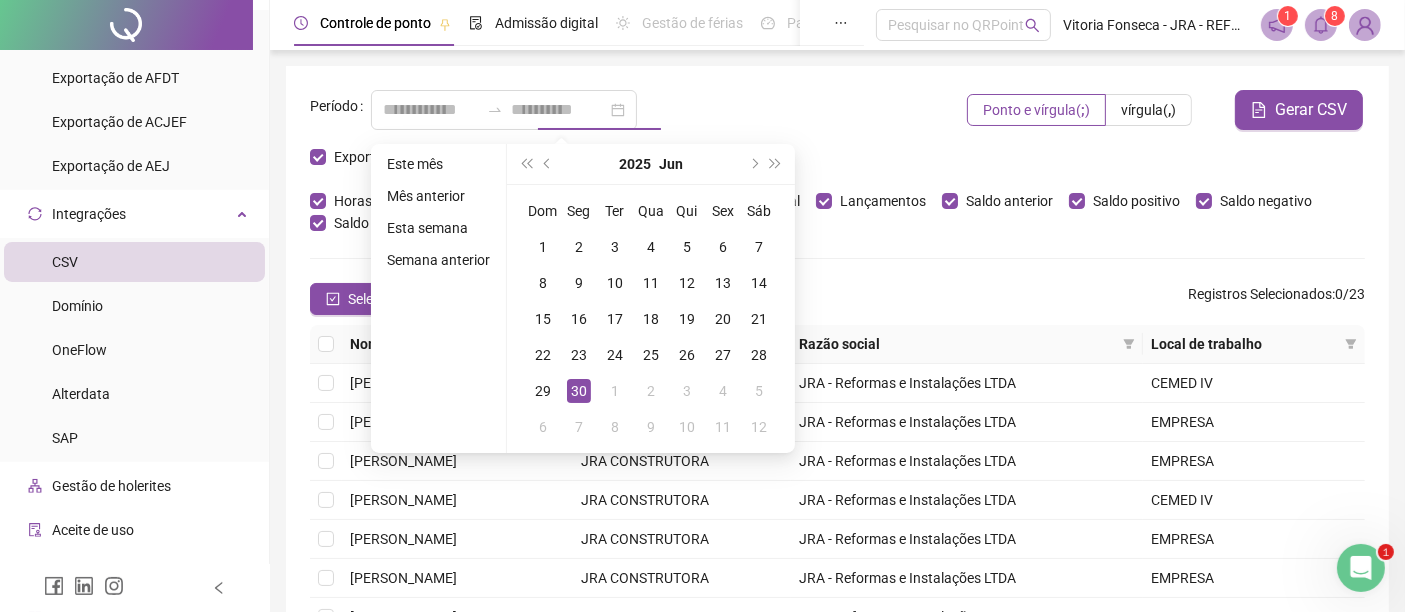 click on "30" at bounding box center (579, 391) 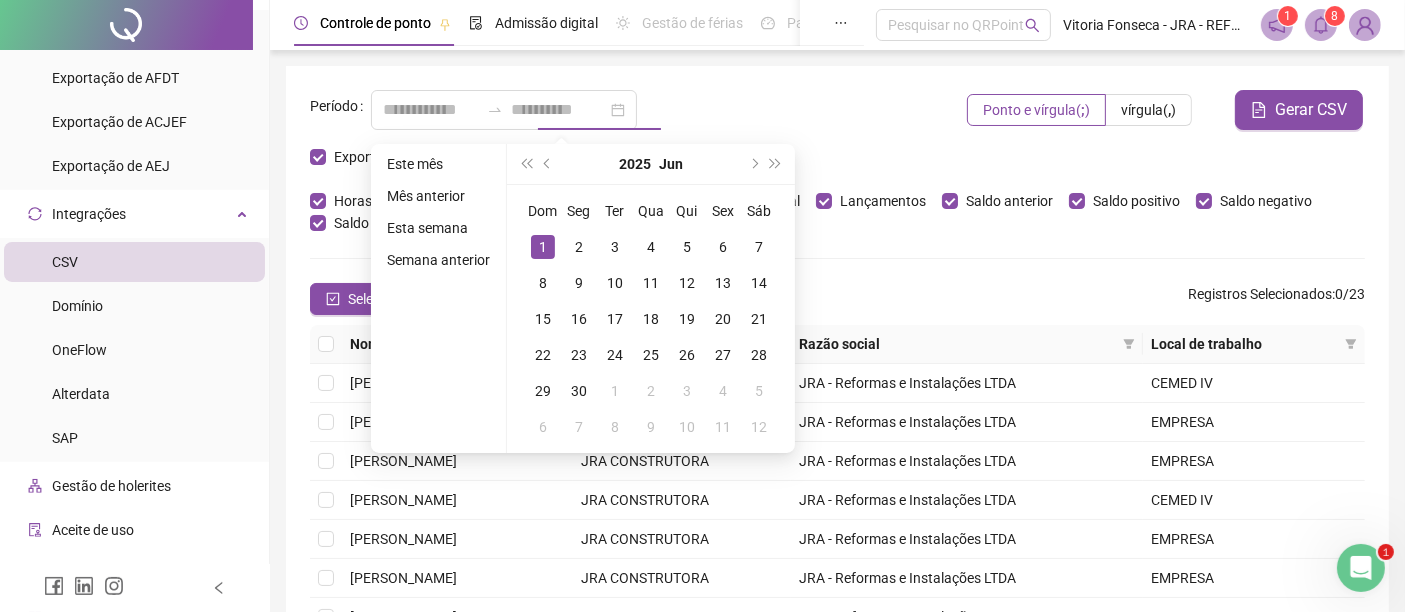 type on "**********" 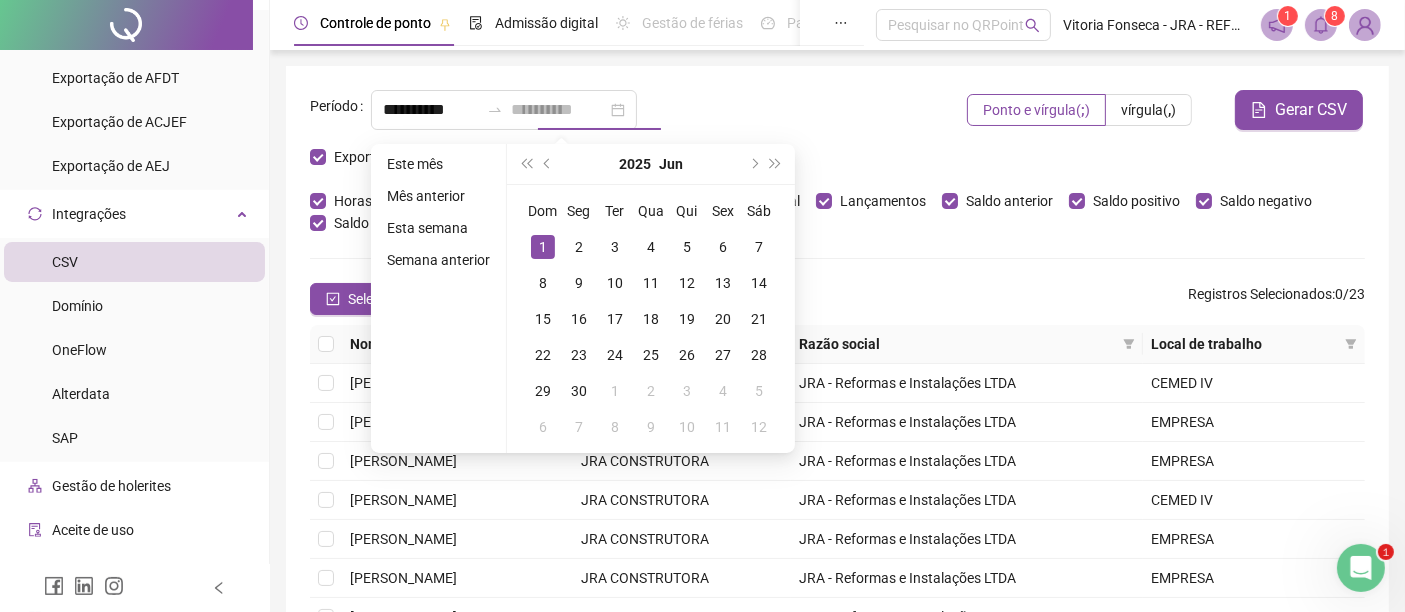 type on "**********" 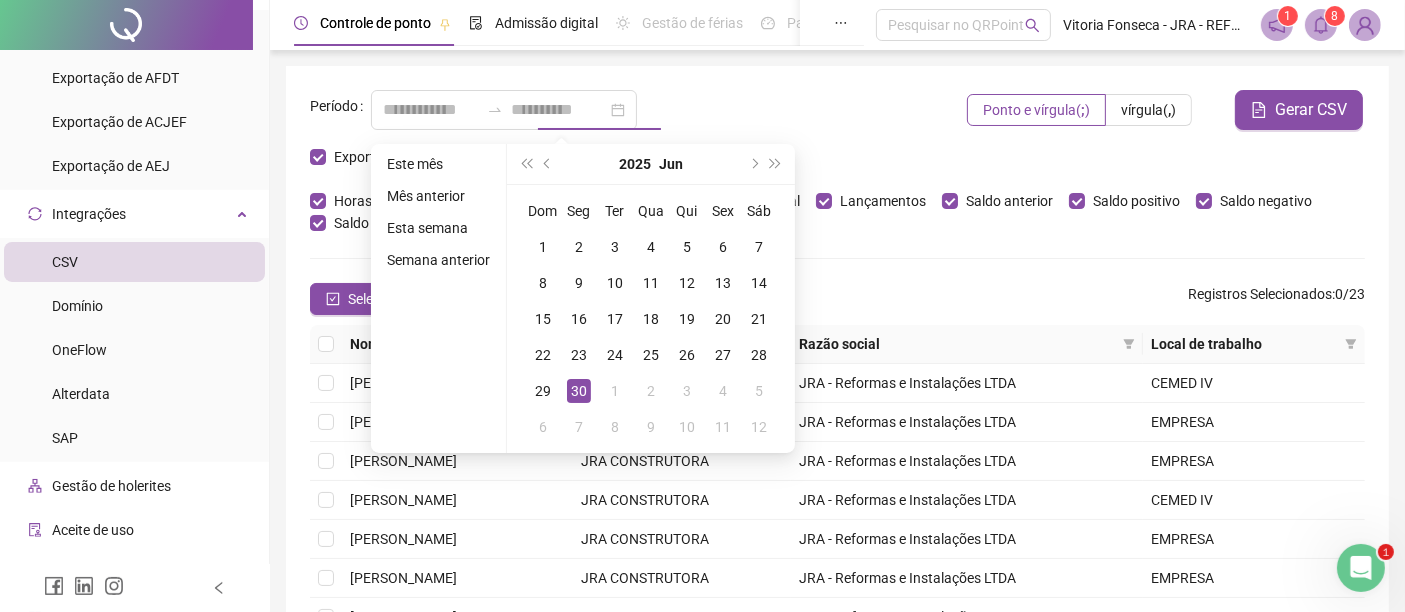 click on "30" at bounding box center [579, 391] 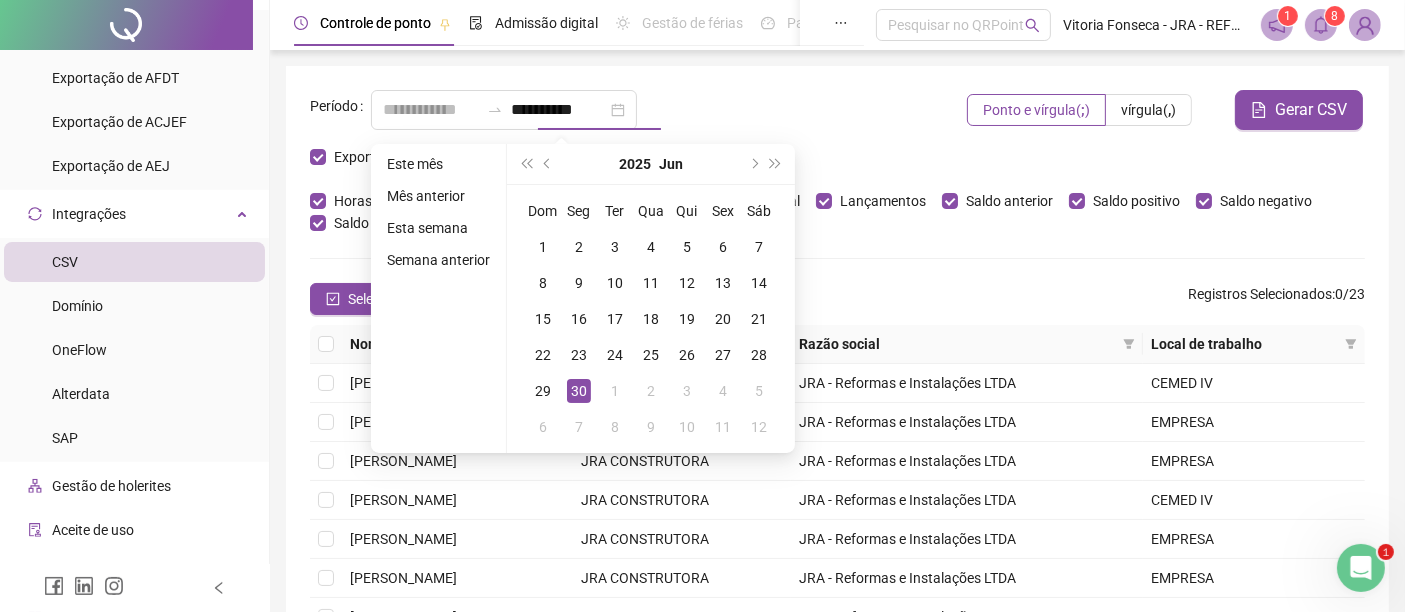 type on "**********" 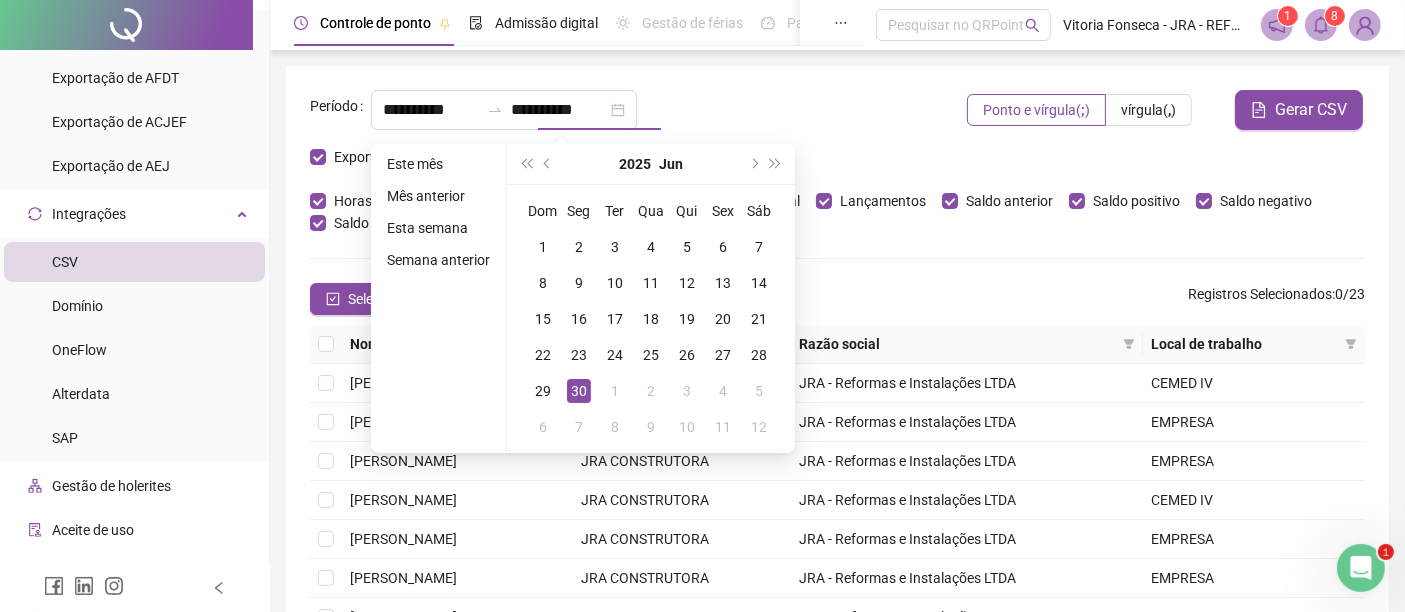 click on "Ponto e vírgula  (  ;  ) vírgula  (  ,  )" at bounding box center [1079, 120] 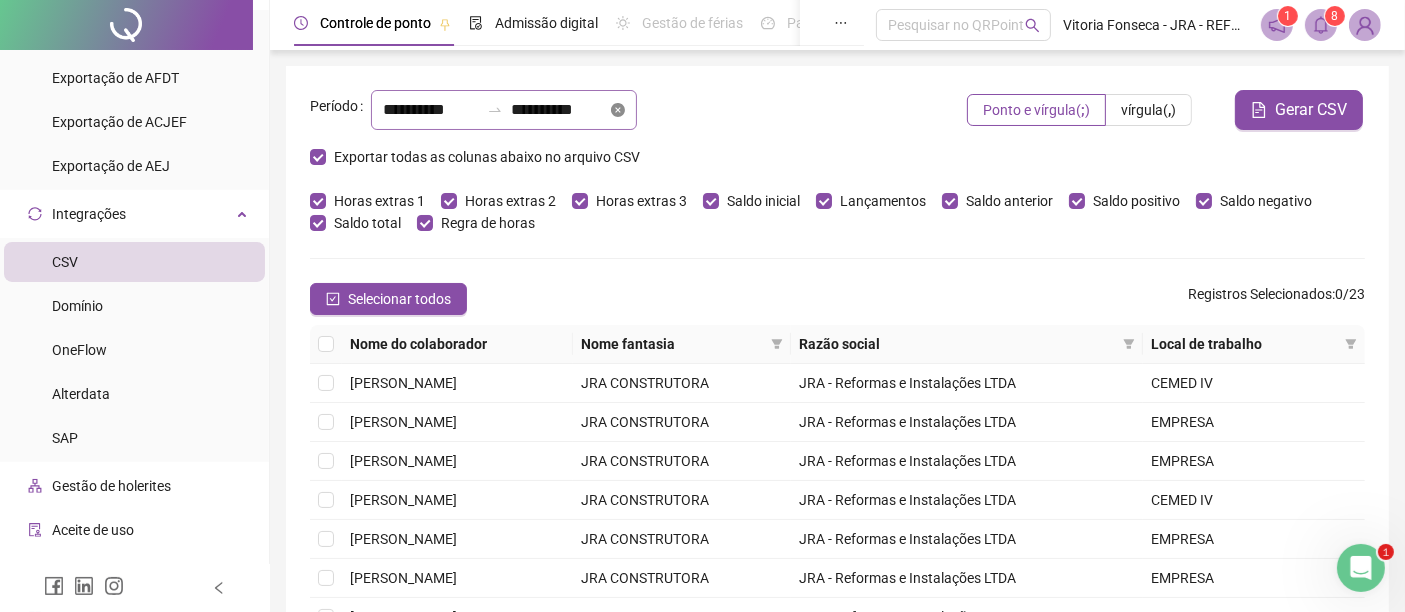 click 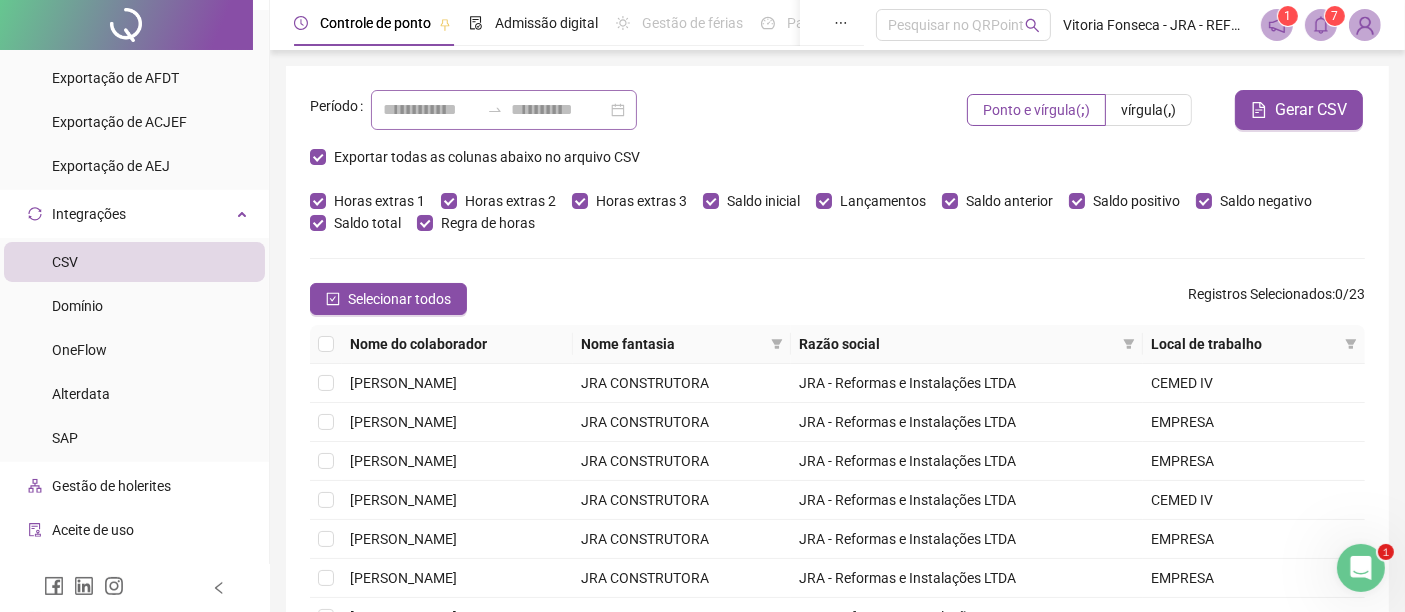click at bounding box center [504, 110] 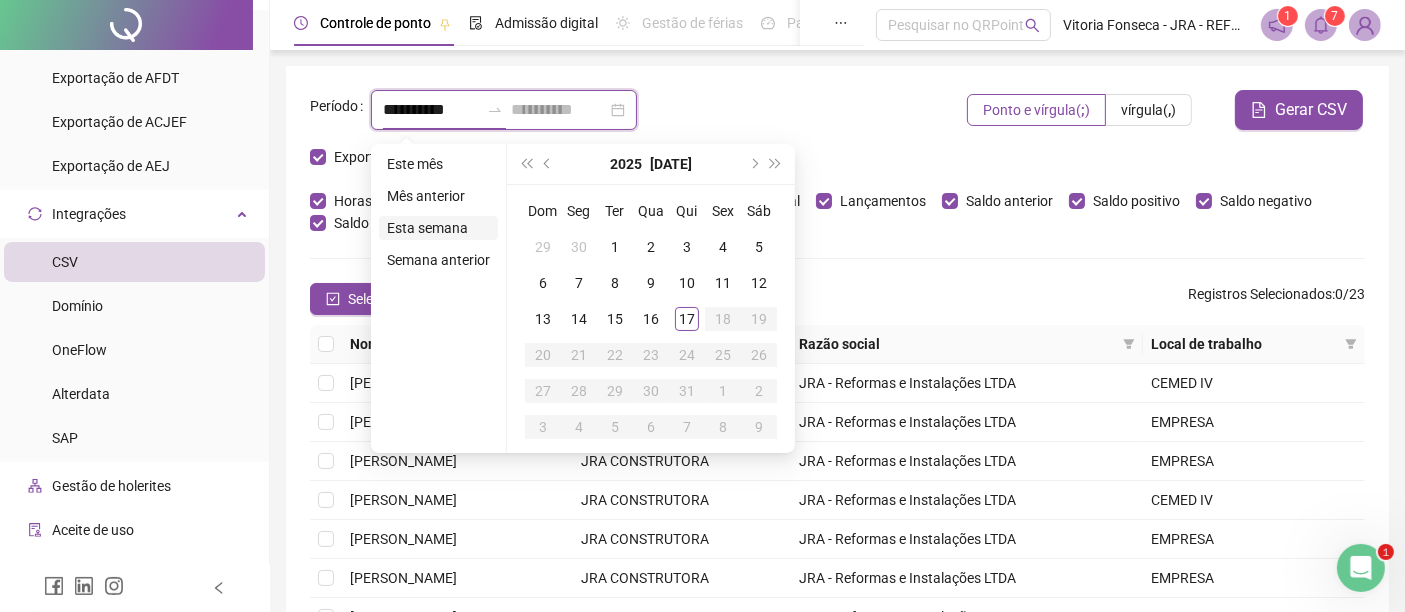 type on "**********" 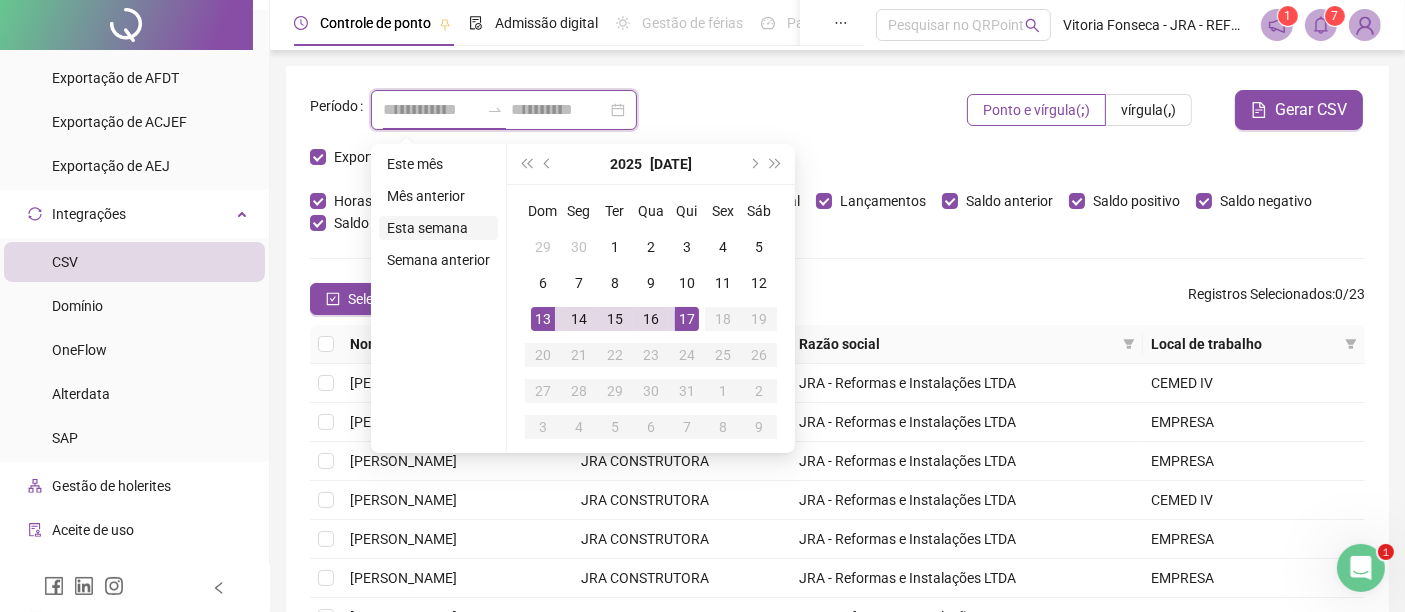 type on "**********" 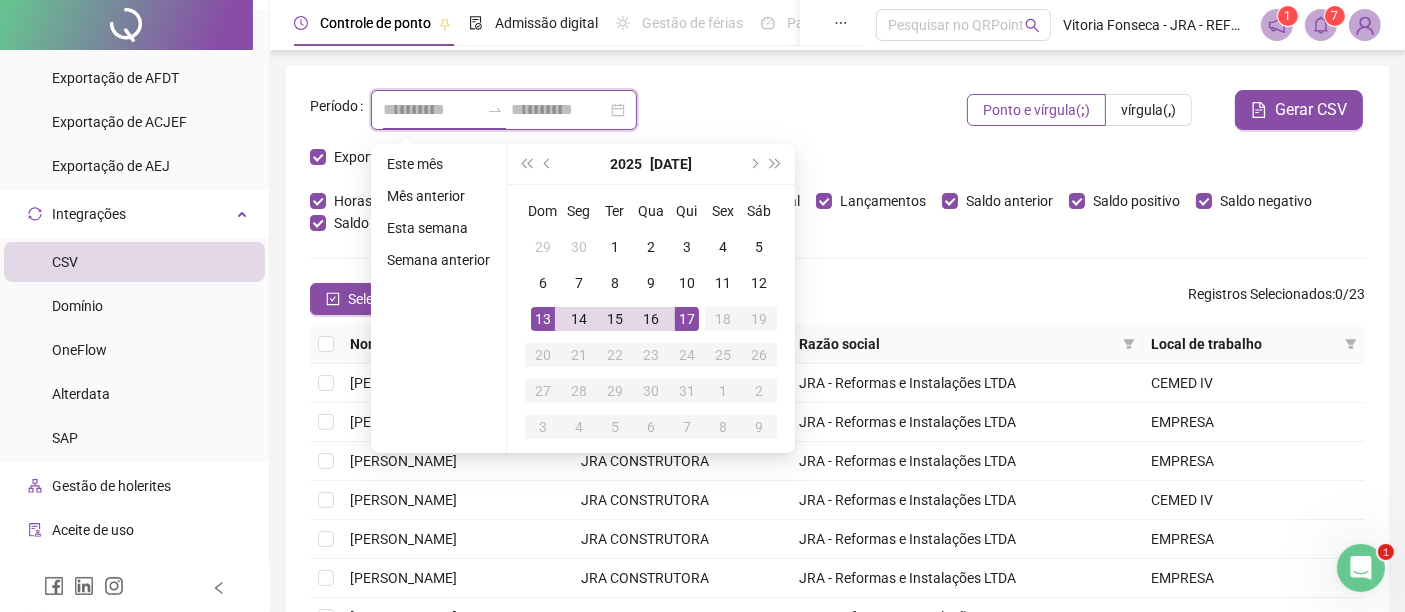 type 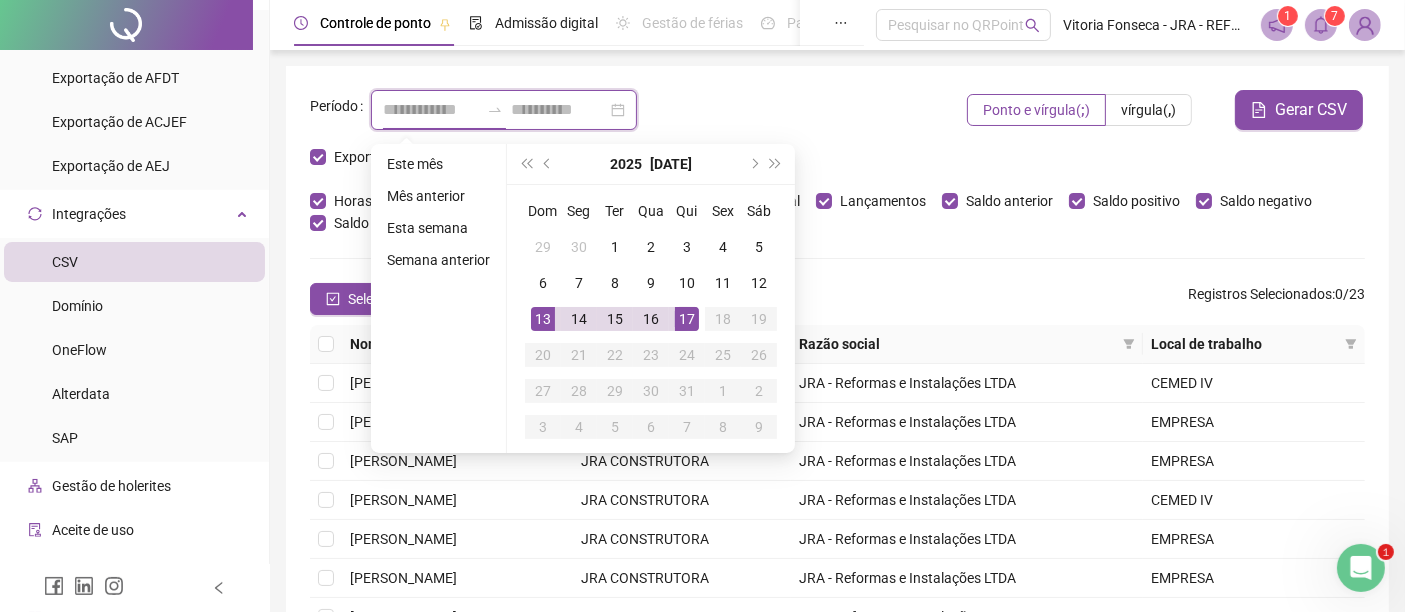type 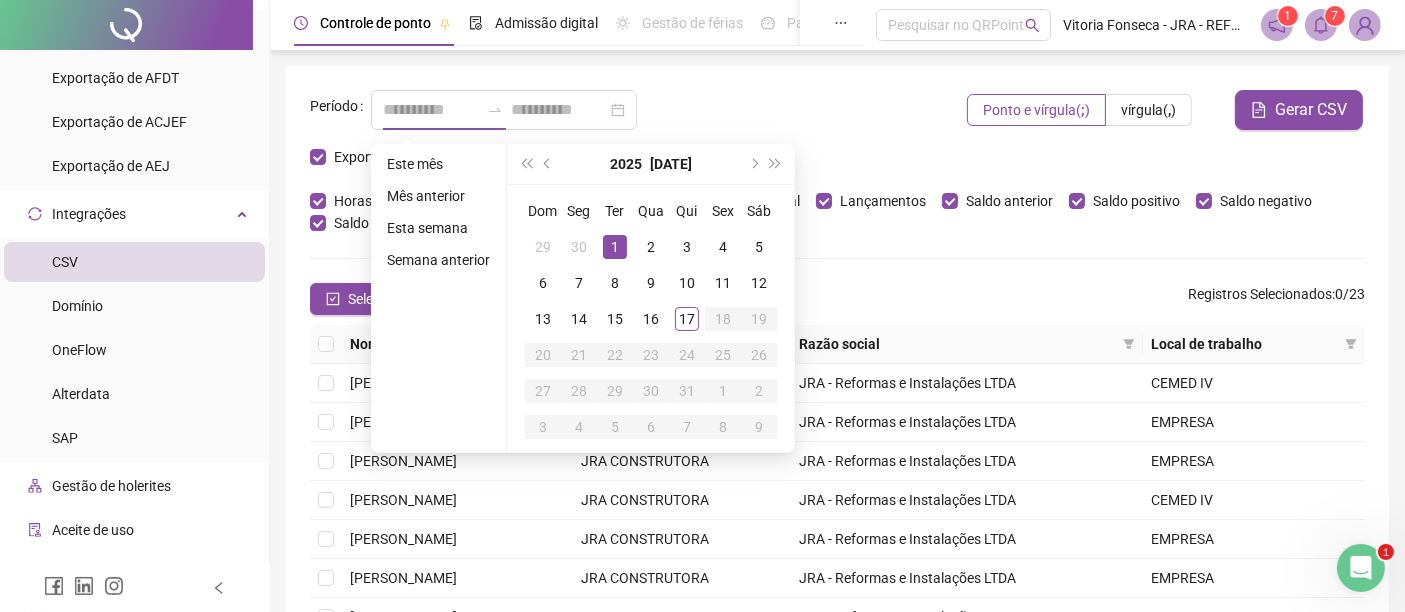 click on "1" at bounding box center [615, 247] 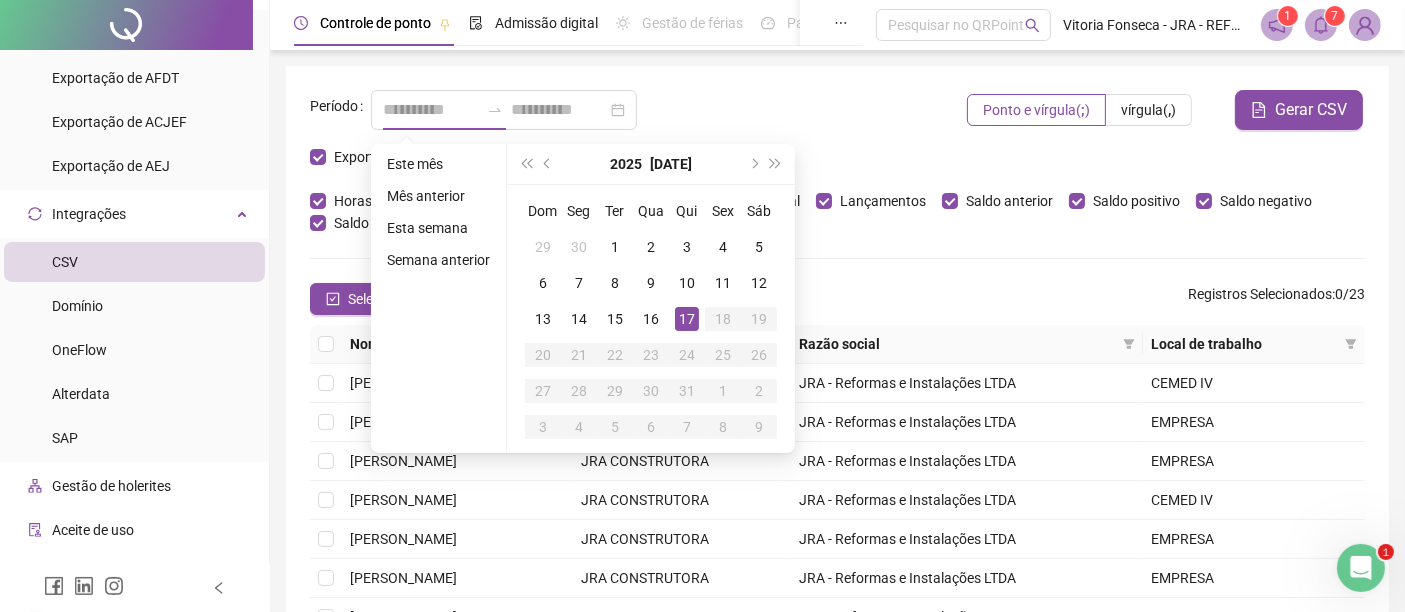 click on "17" at bounding box center (687, 319) 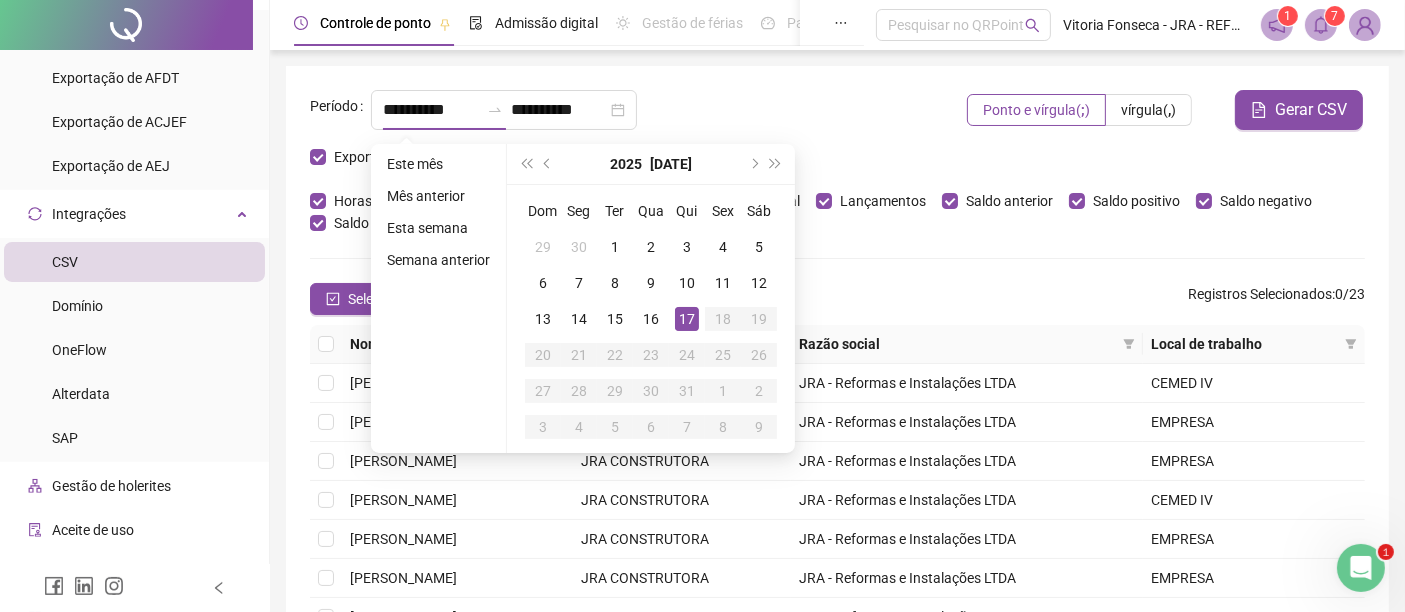 click on "**********" at bounding box center (617, 118) 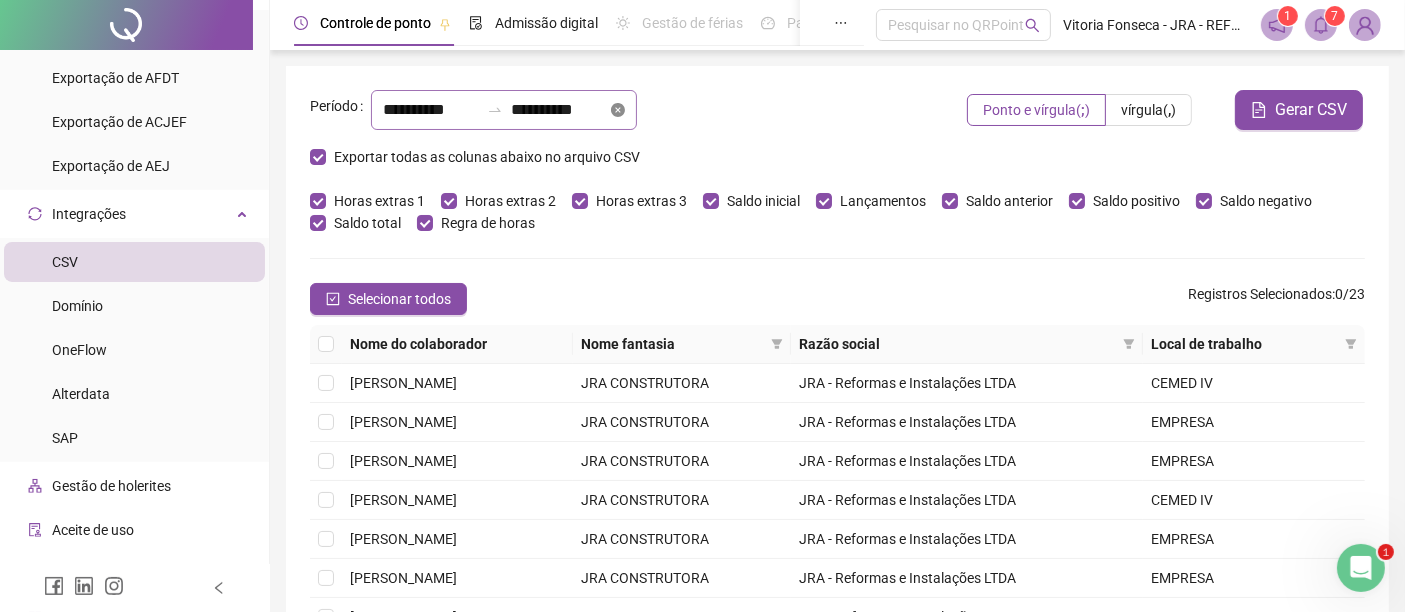 click 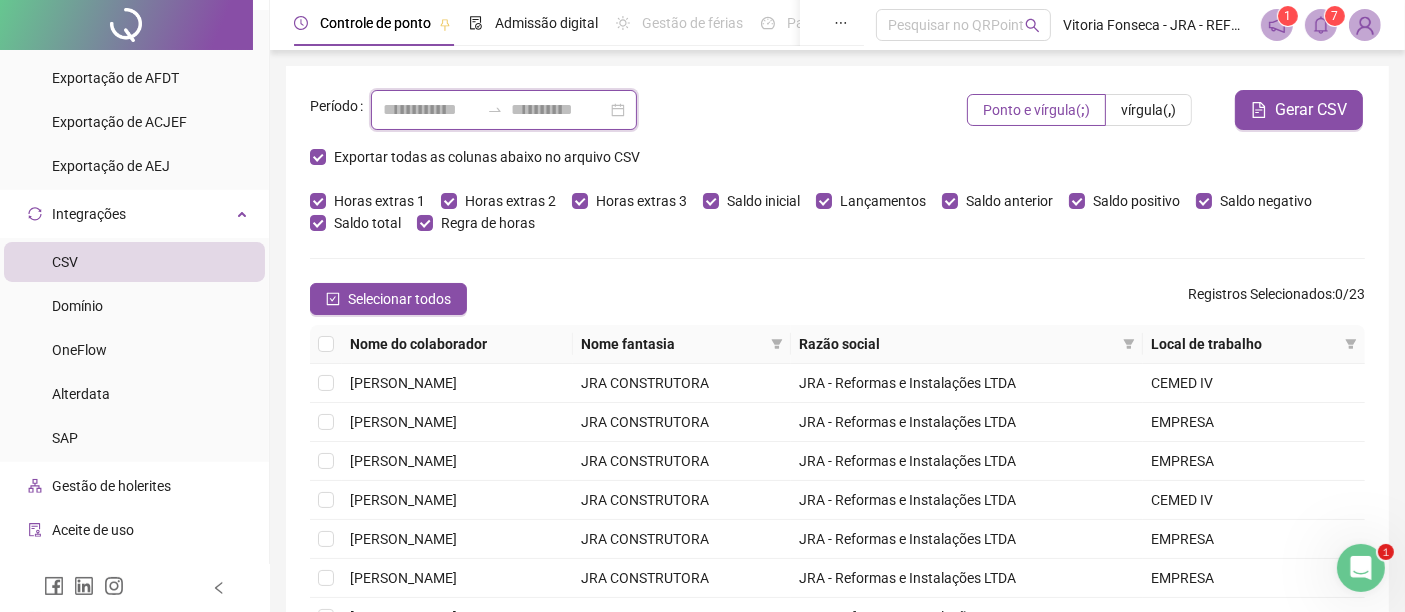 click at bounding box center (559, 110) 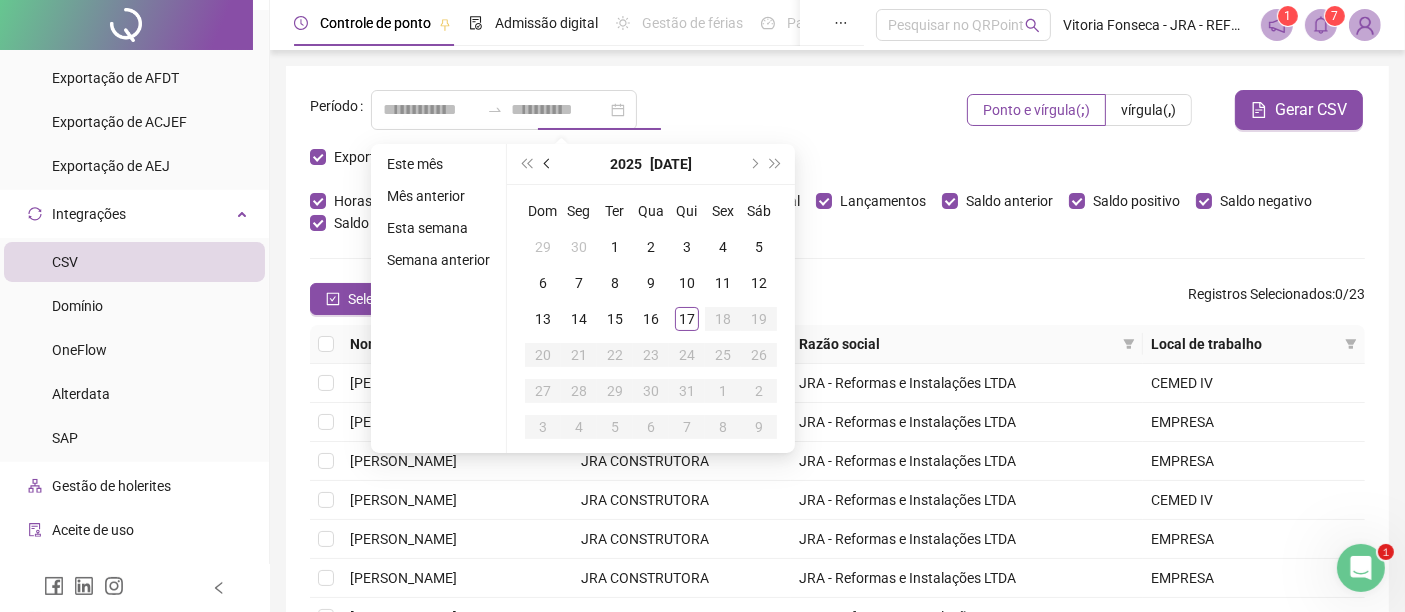 click at bounding box center (548, 164) 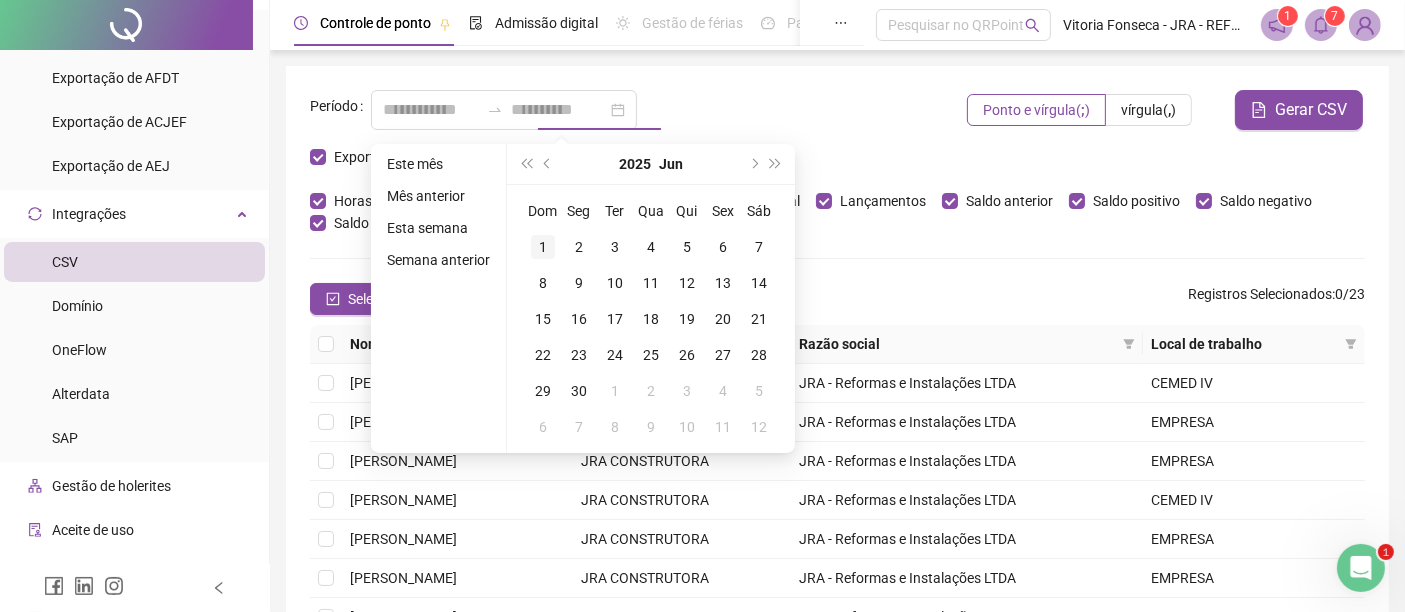 click on "1" at bounding box center (543, 247) 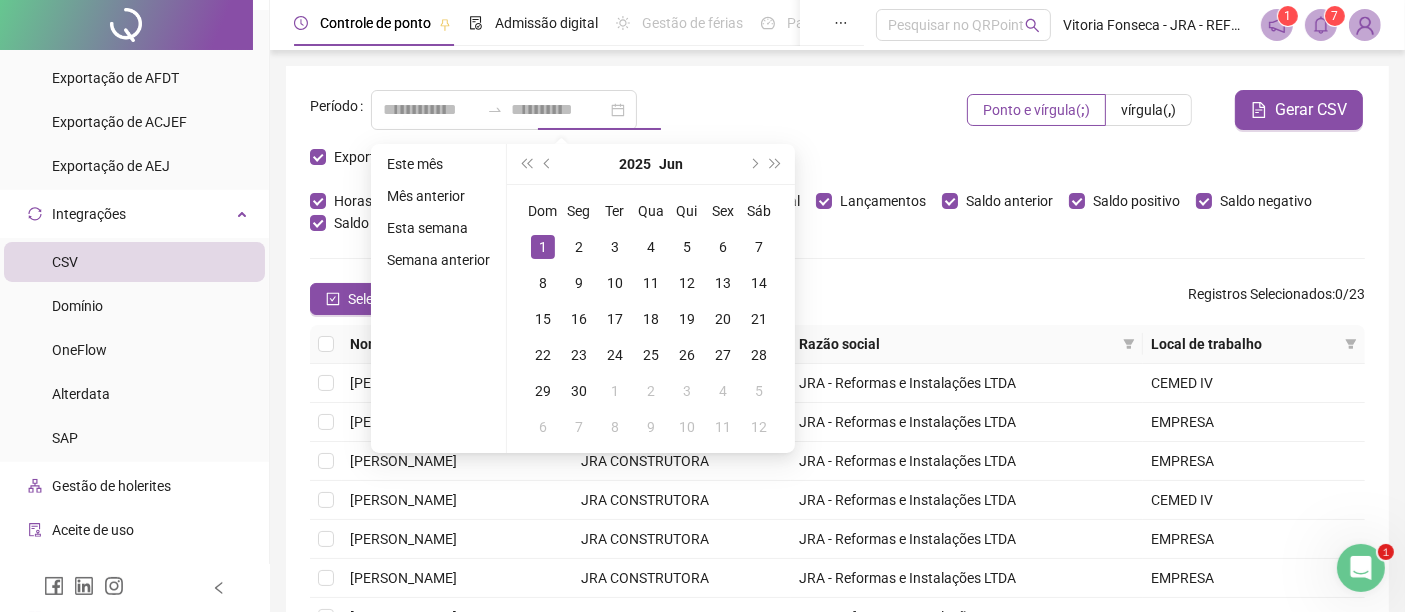 click on "1" at bounding box center (543, 247) 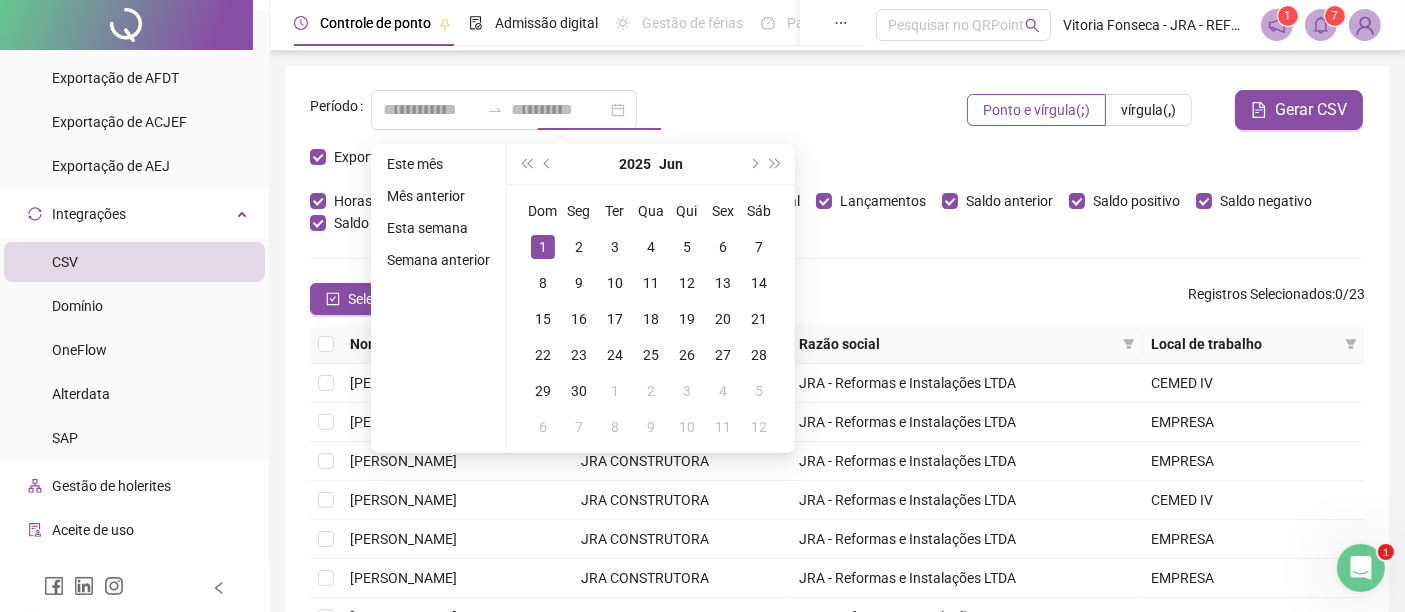 click on "1" at bounding box center (543, 247) 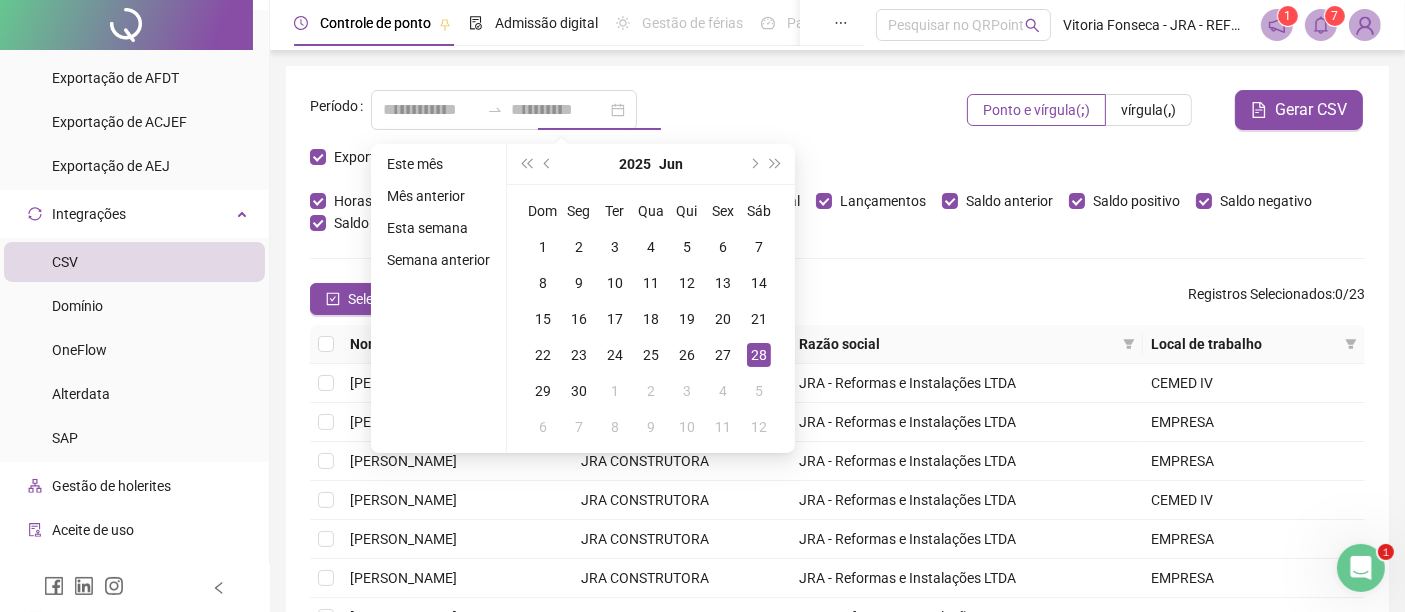 click on "28" at bounding box center (759, 355) 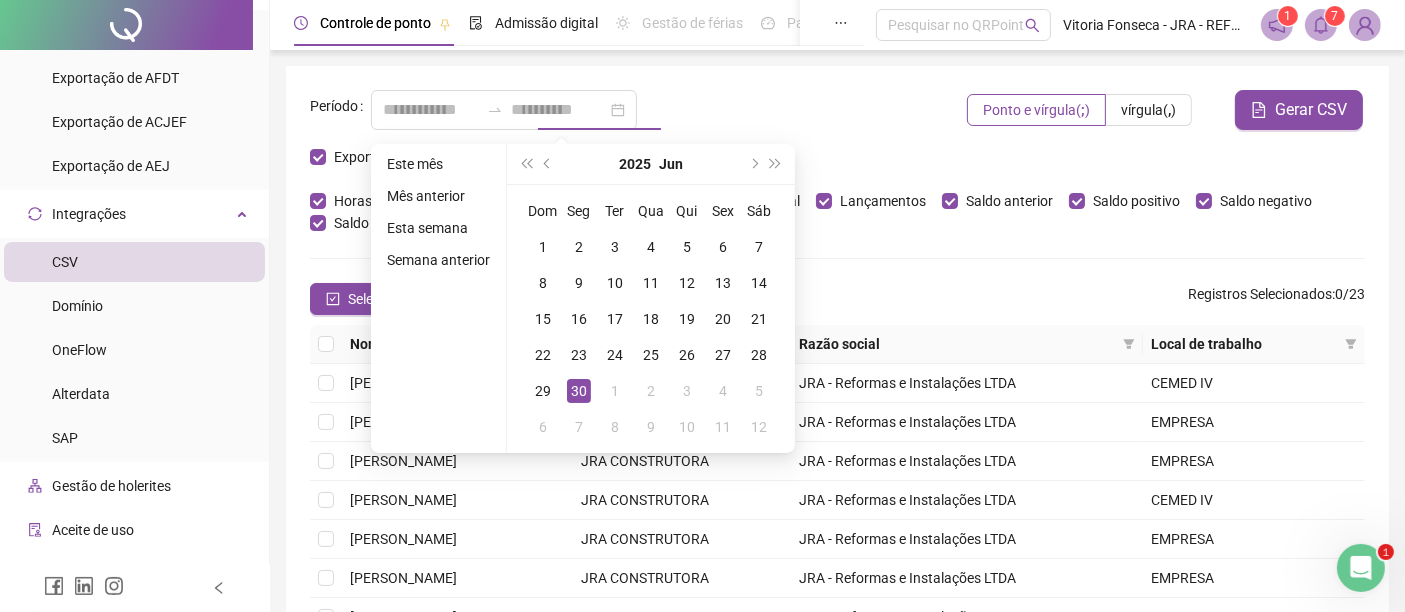 click on "30" at bounding box center [579, 391] 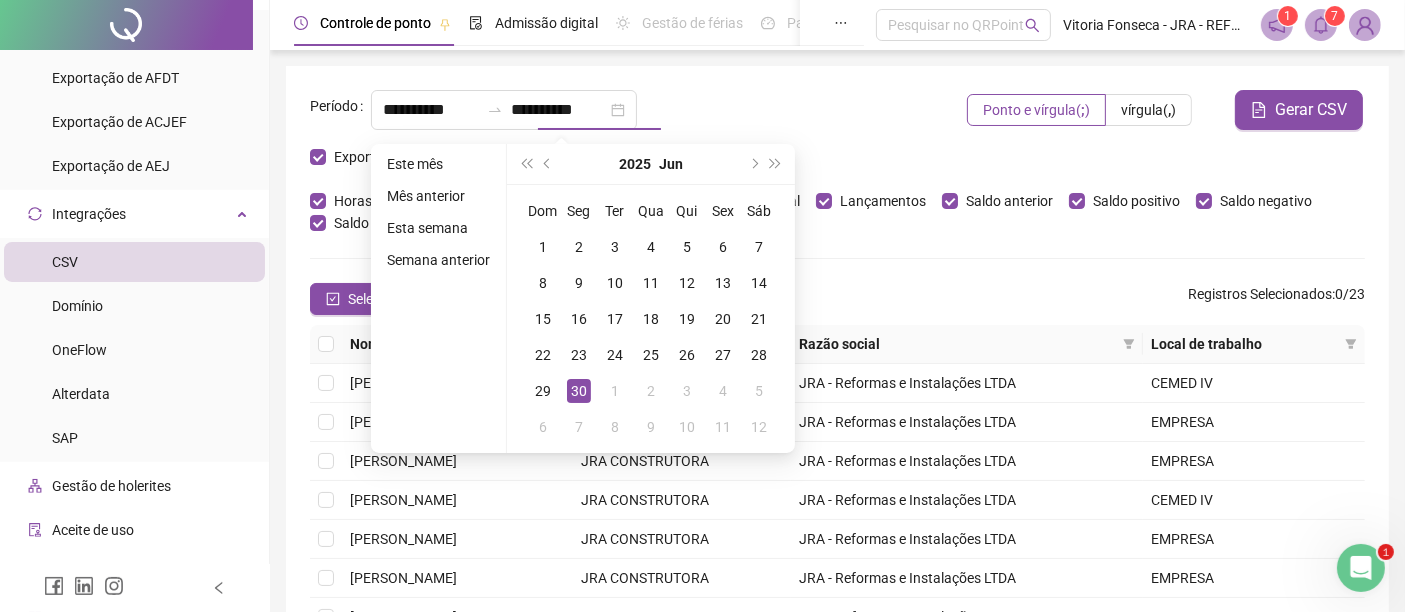 click on "**********" at bounding box center (837, 450) 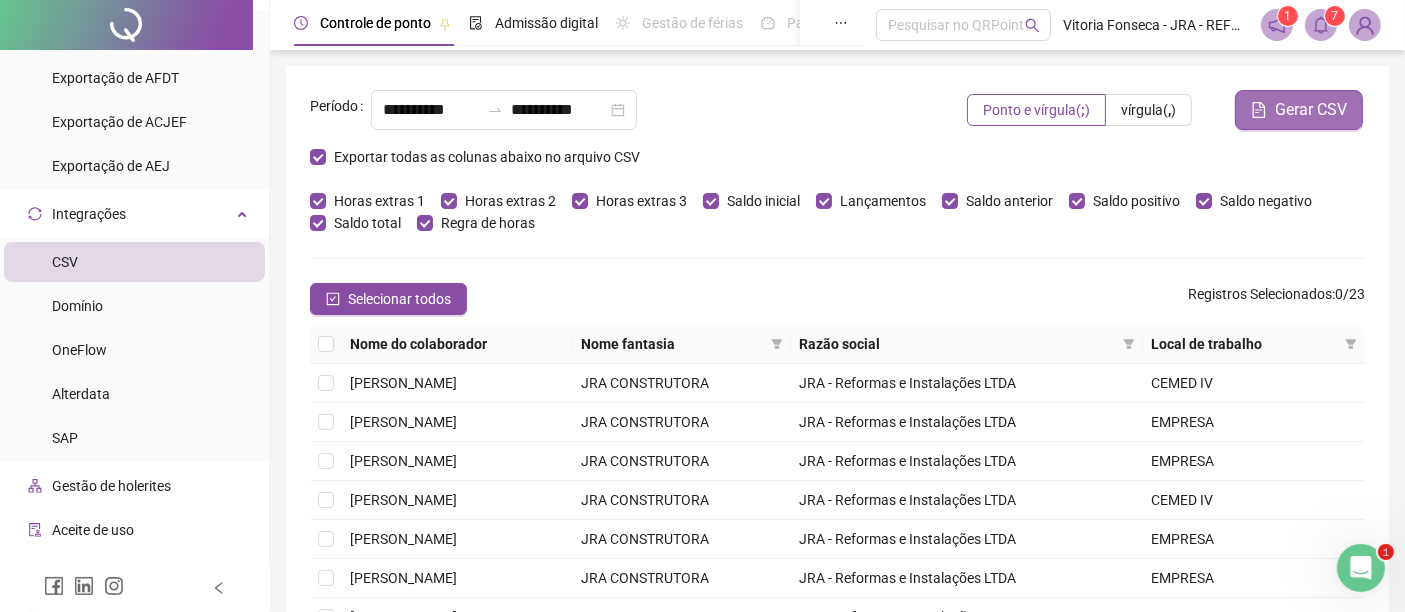 click on "Gerar CSV" at bounding box center [1311, 110] 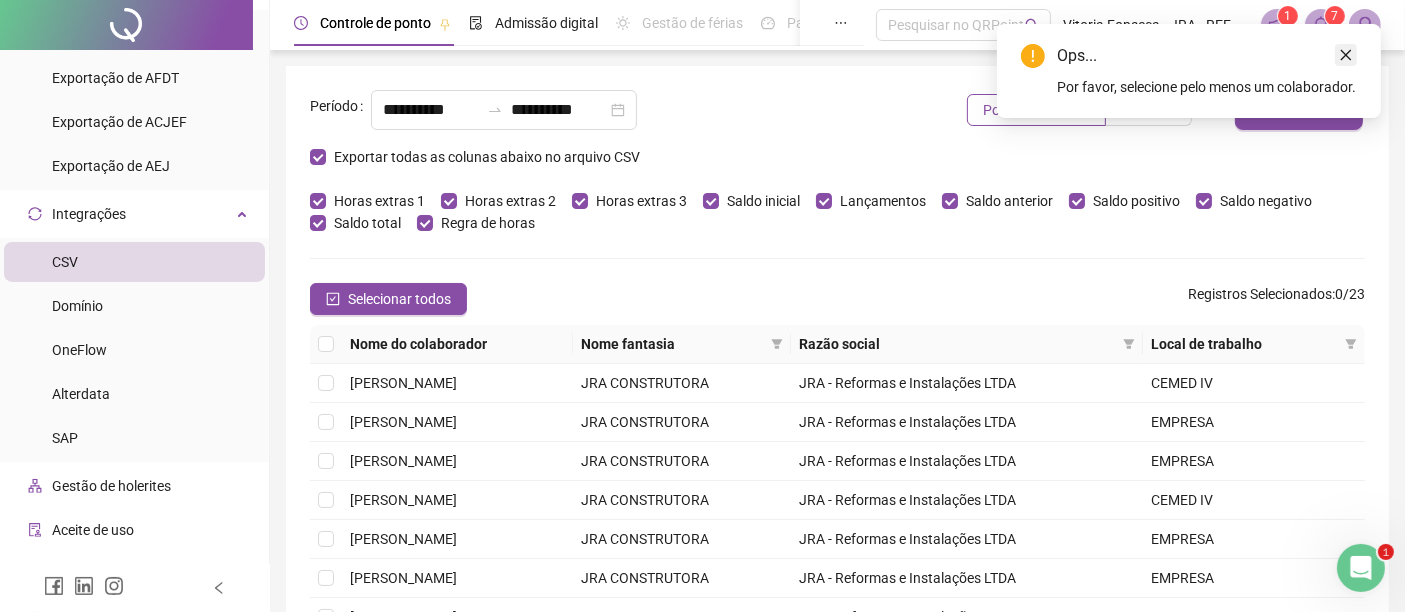 click at bounding box center [1346, 55] 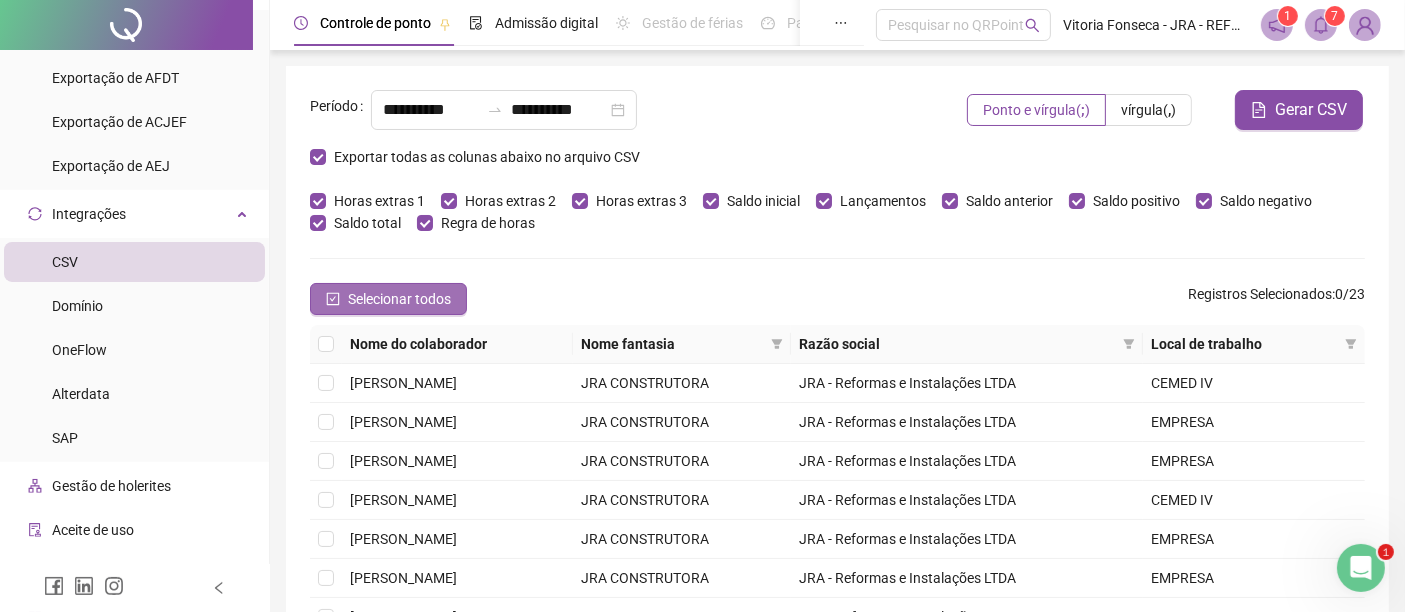 click on "Selecionar todos" at bounding box center [399, 299] 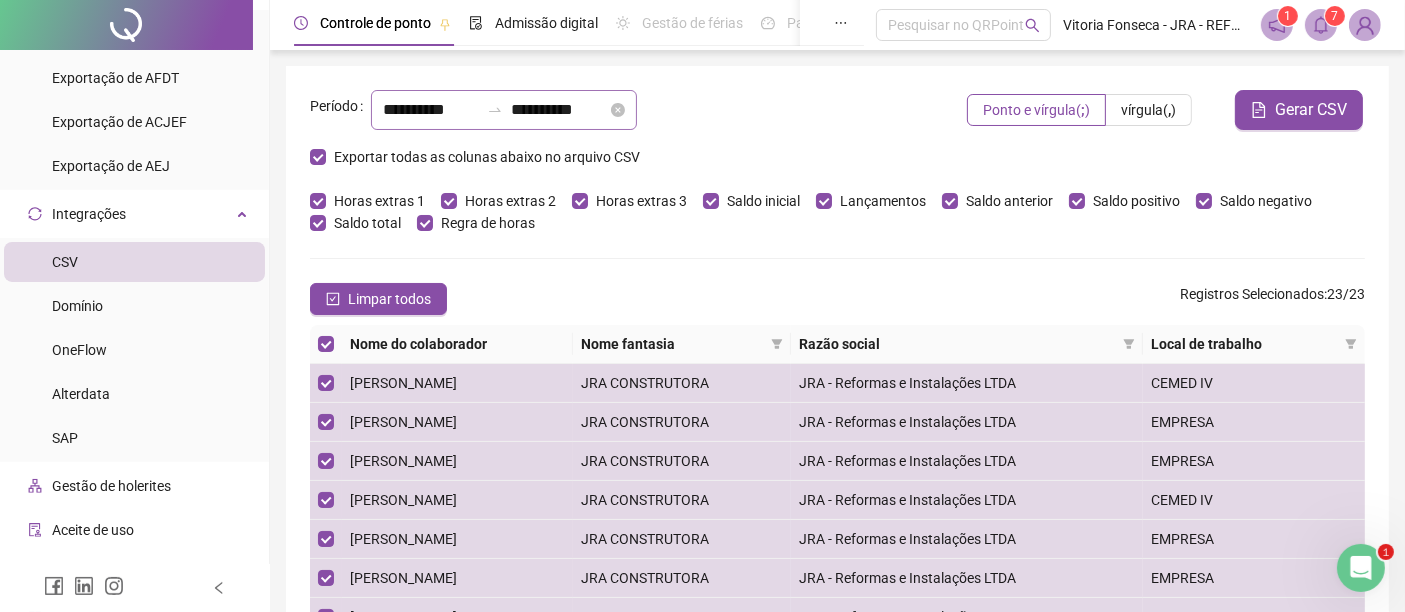 click on "**********" at bounding box center [504, 110] 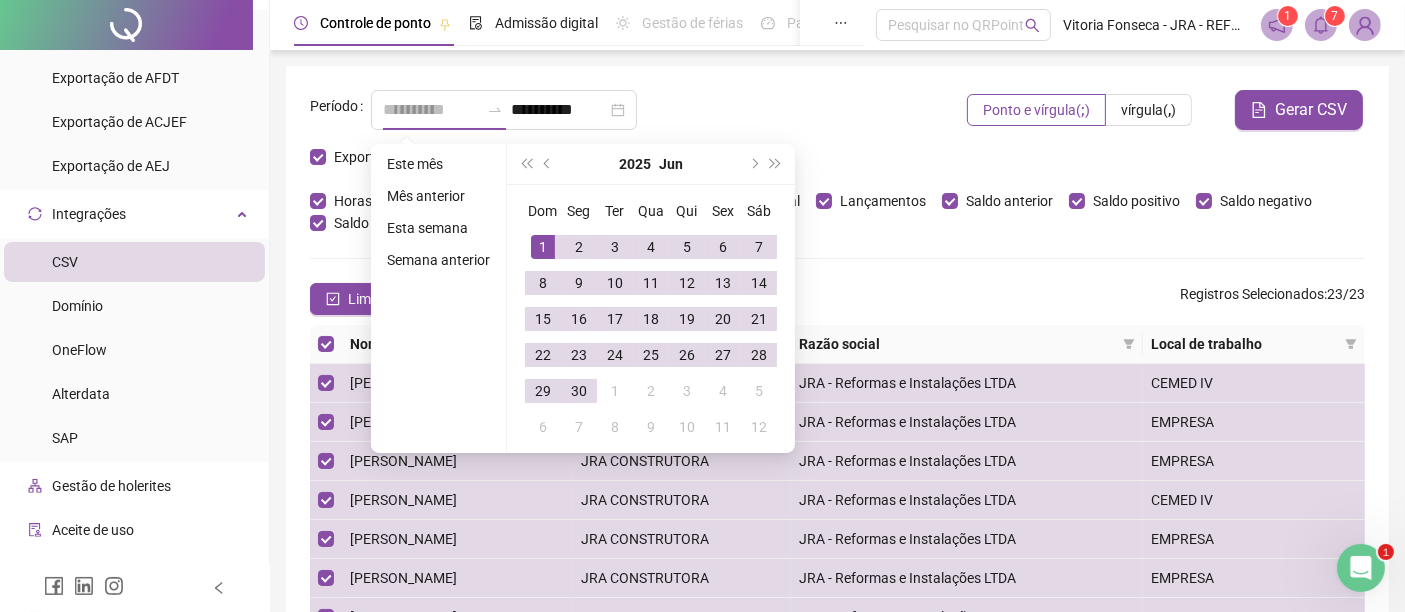 click on "1" at bounding box center (543, 247) 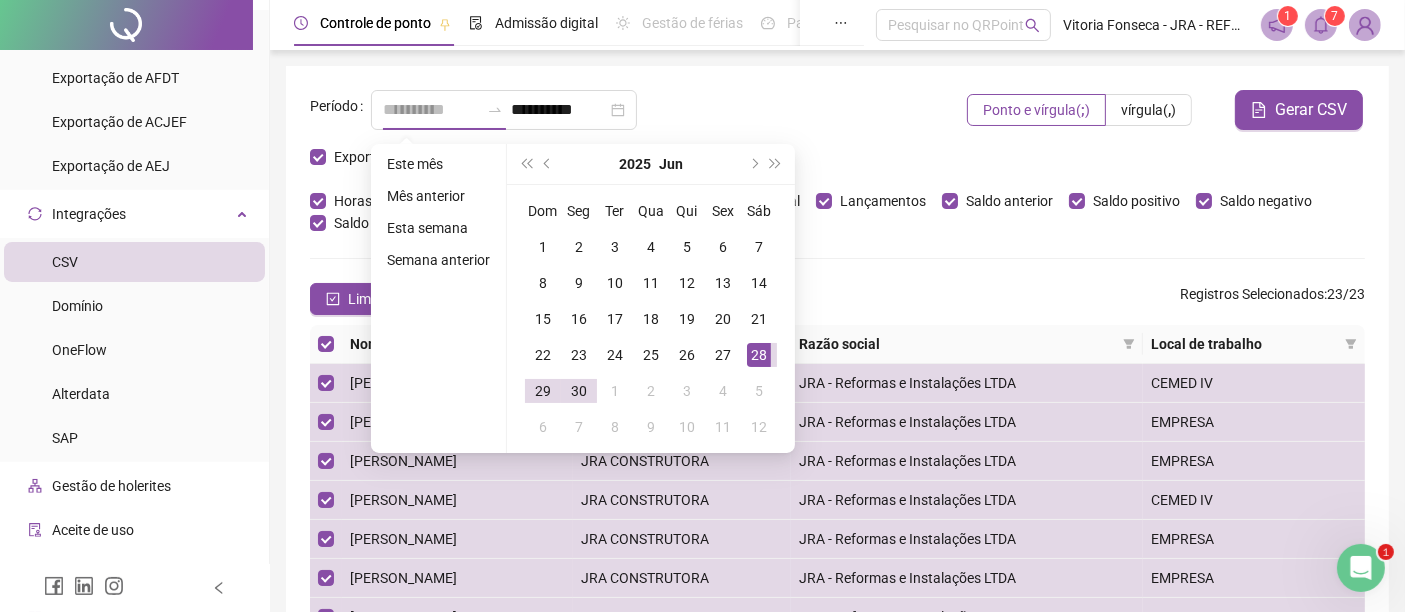 click on "28" at bounding box center (759, 355) 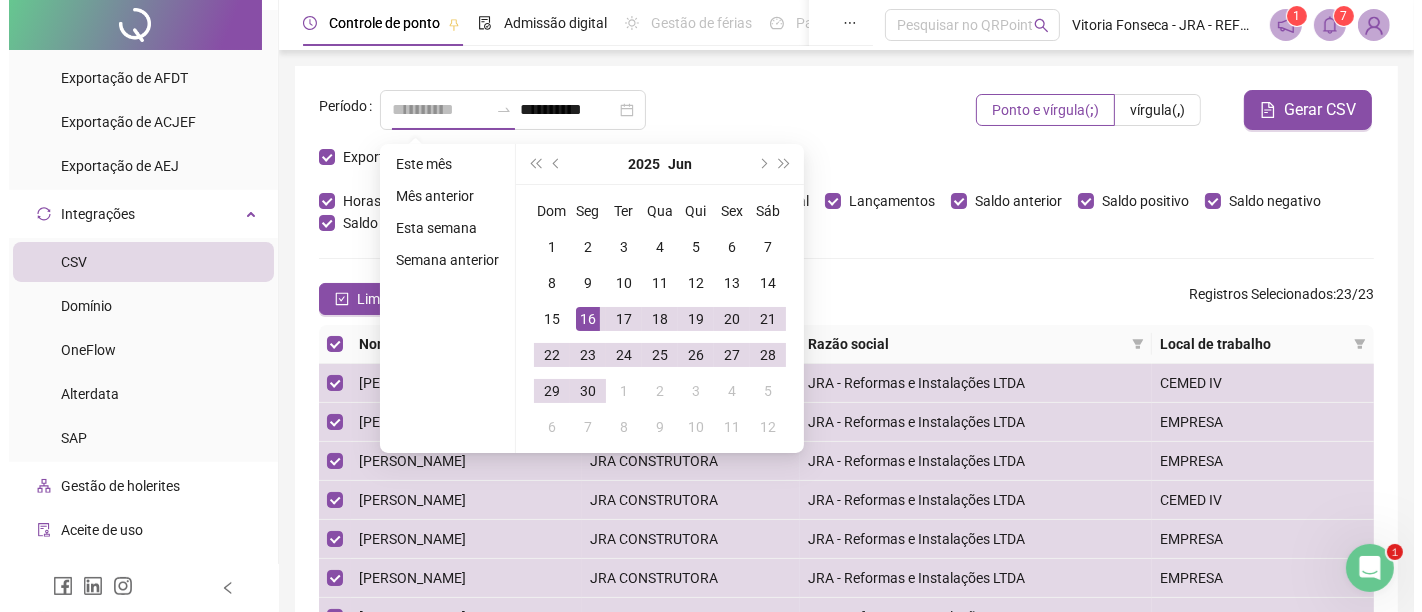 scroll, scrollTop: 1629, scrollLeft: 0, axis: vertical 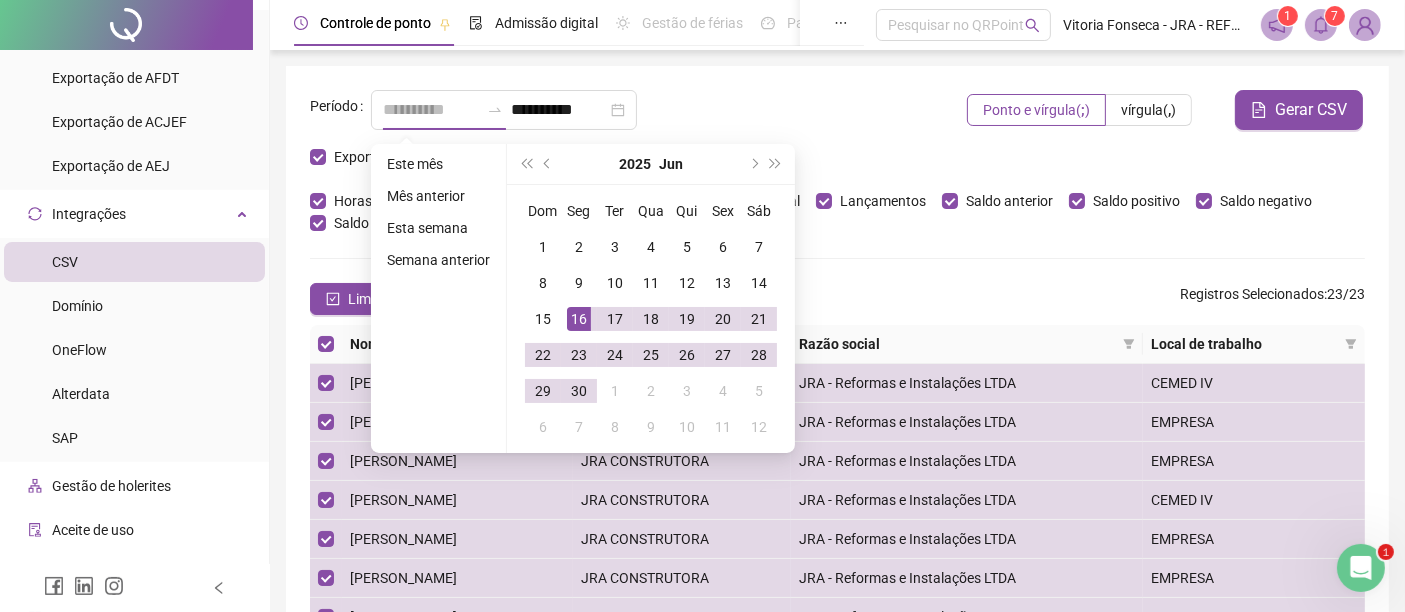 click on "16" at bounding box center [579, 319] 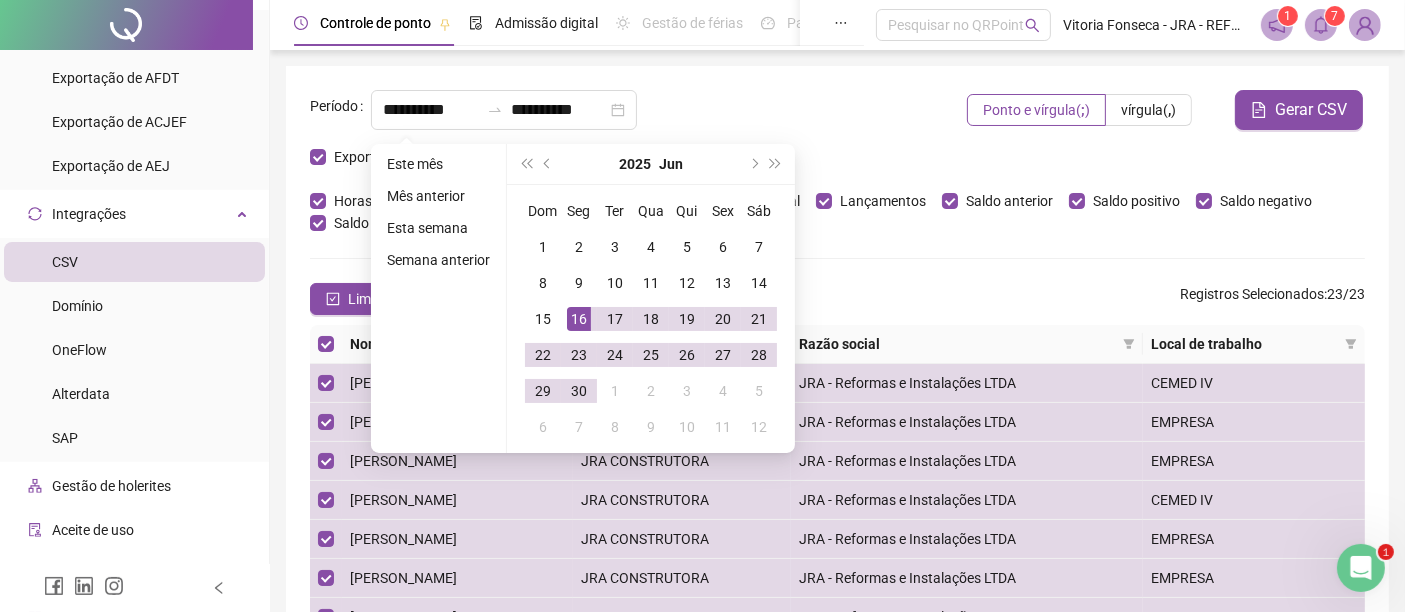 click on "**********" at bounding box center [837, 450] 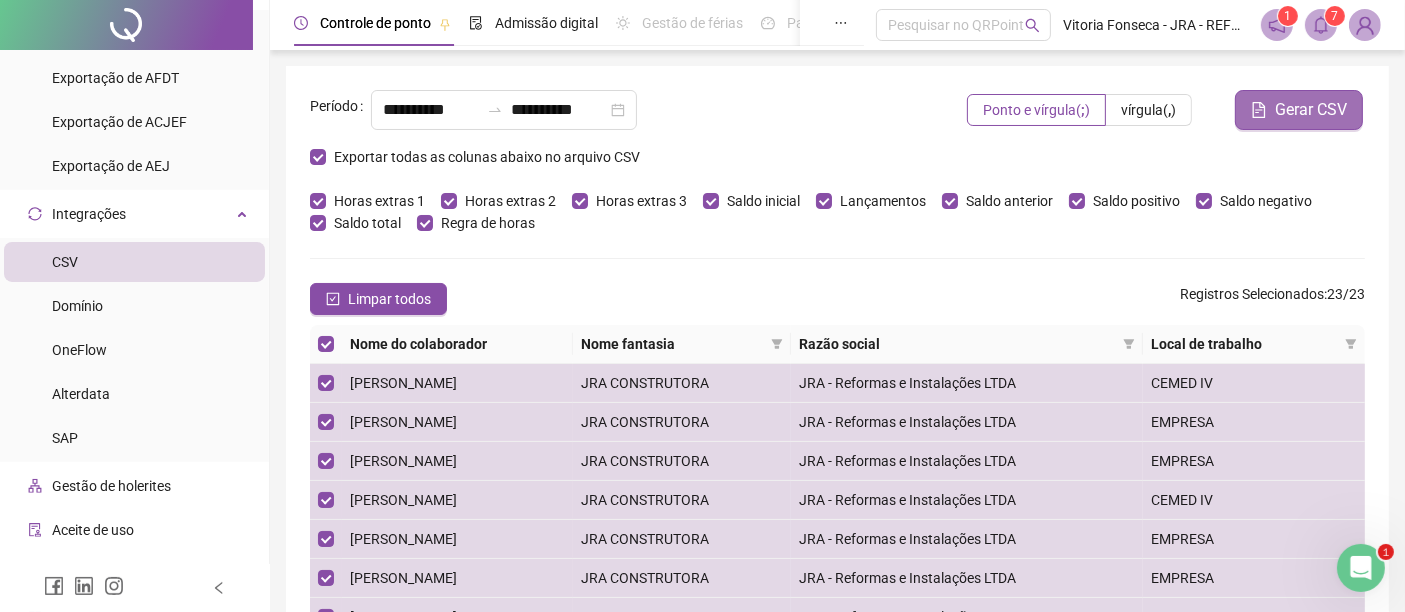 click on "Gerar CSV" at bounding box center (1311, 110) 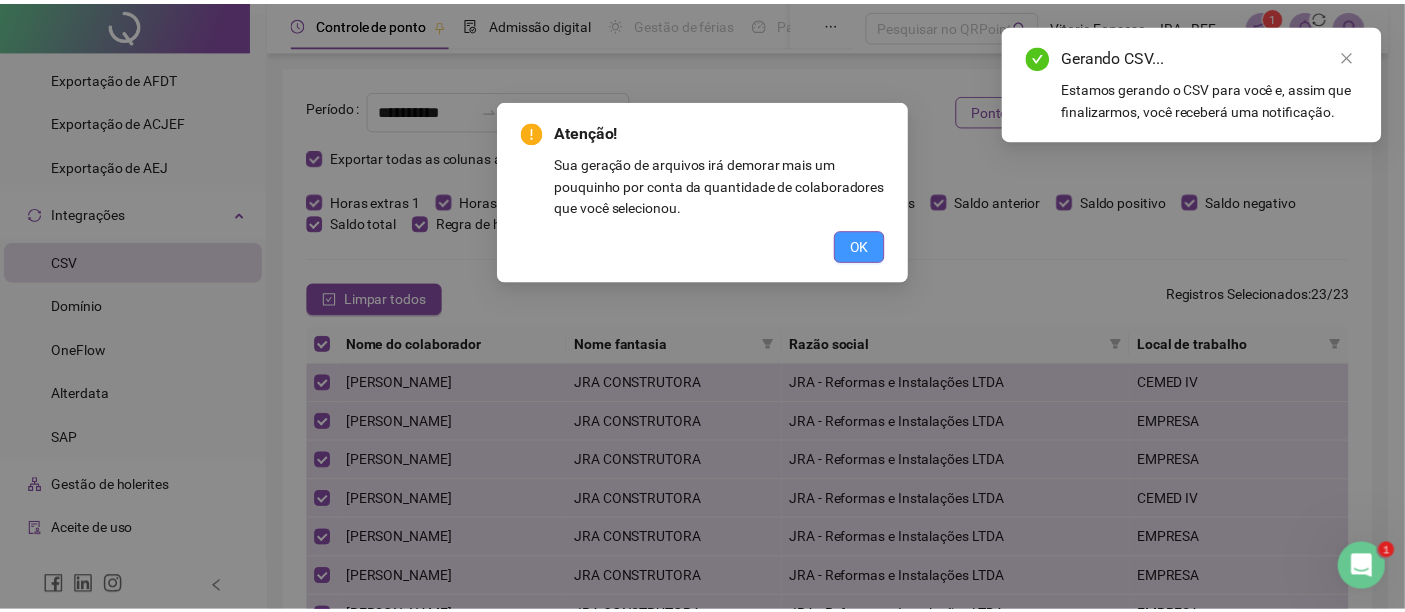 scroll, scrollTop: 1552, scrollLeft: 0, axis: vertical 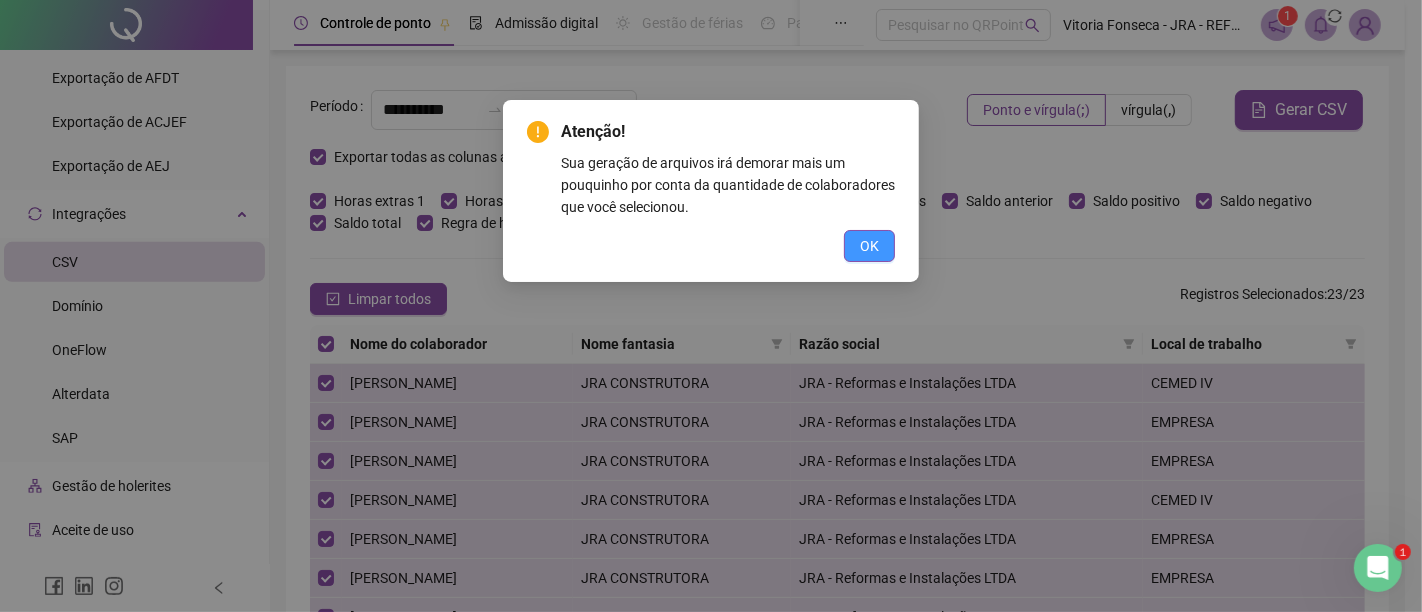 click on "OK" at bounding box center (869, 246) 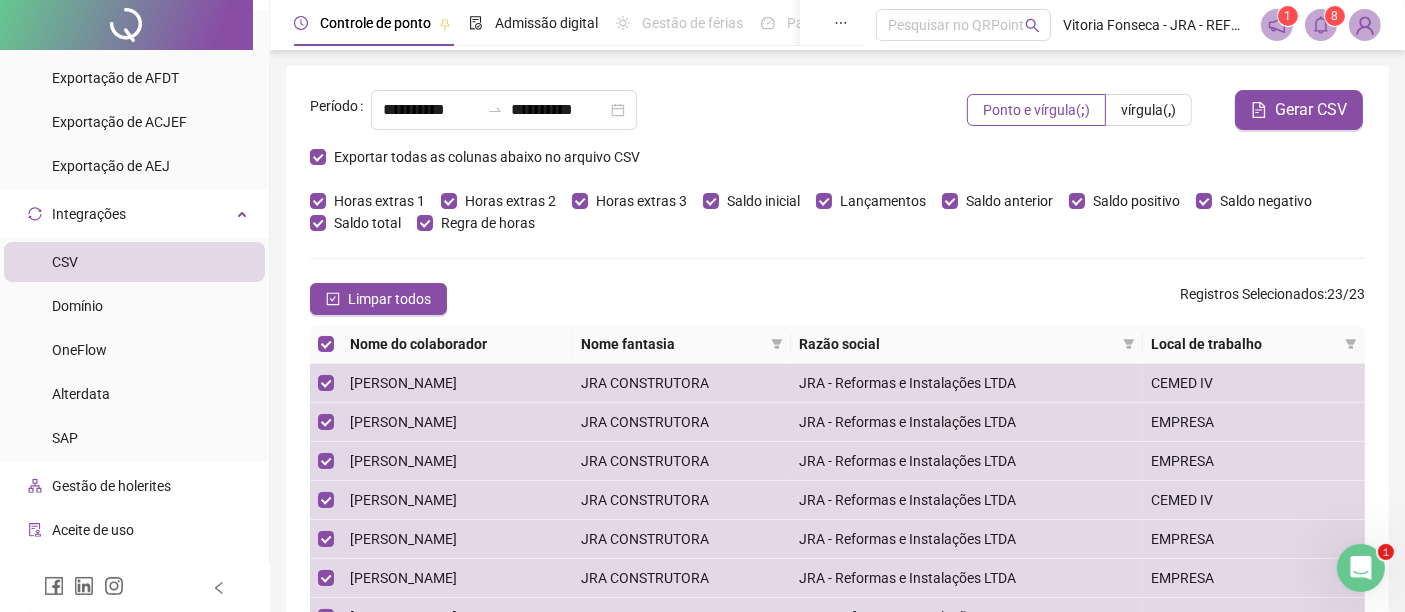 click on "8" at bounding box center [1335, 16] 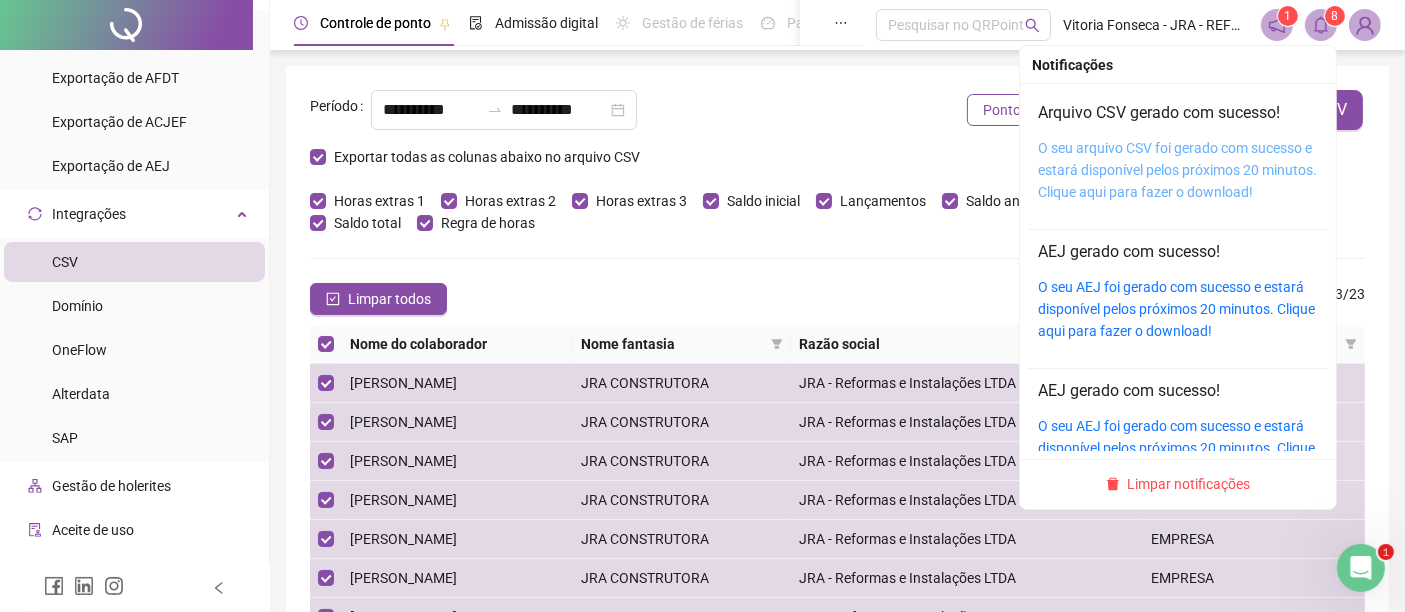 click on "O seu arquivo CSV foi gerado com sucesso e estará disponível pelos próximos 20 minutos.
Clique aqui para fazer o download!" at bounding box center (1177, 170) 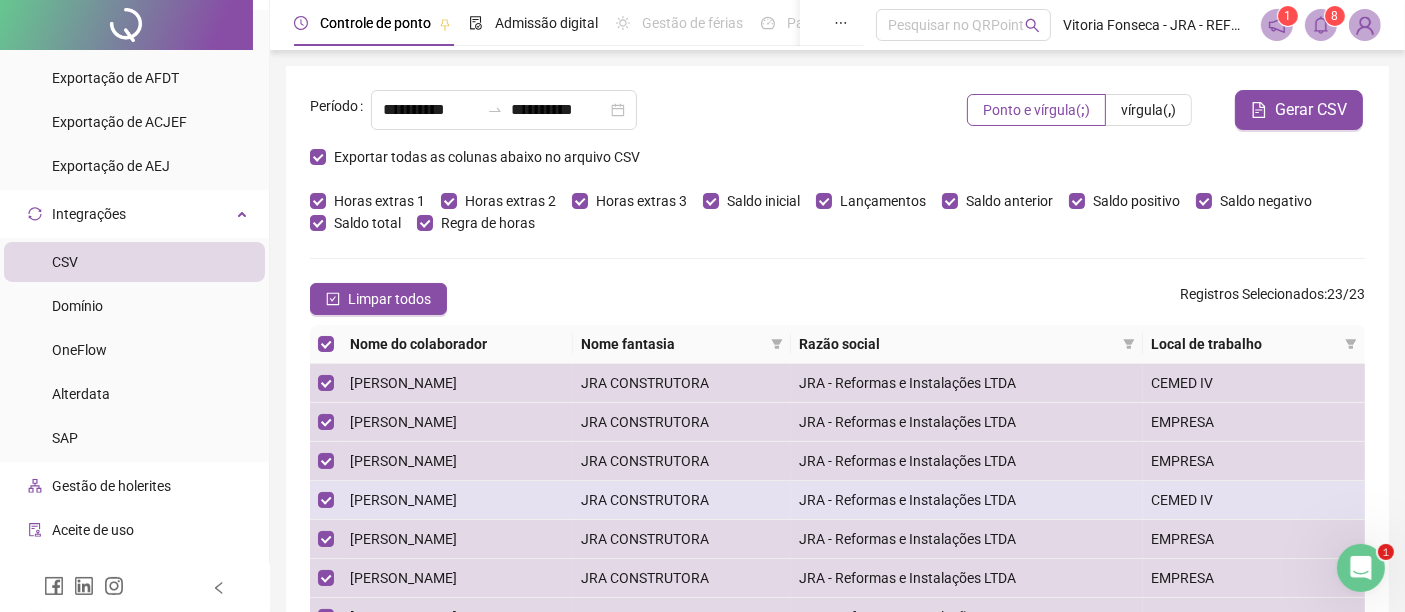 scroll, scrollTop: 303, scrollLeft: 0, axis: vertical 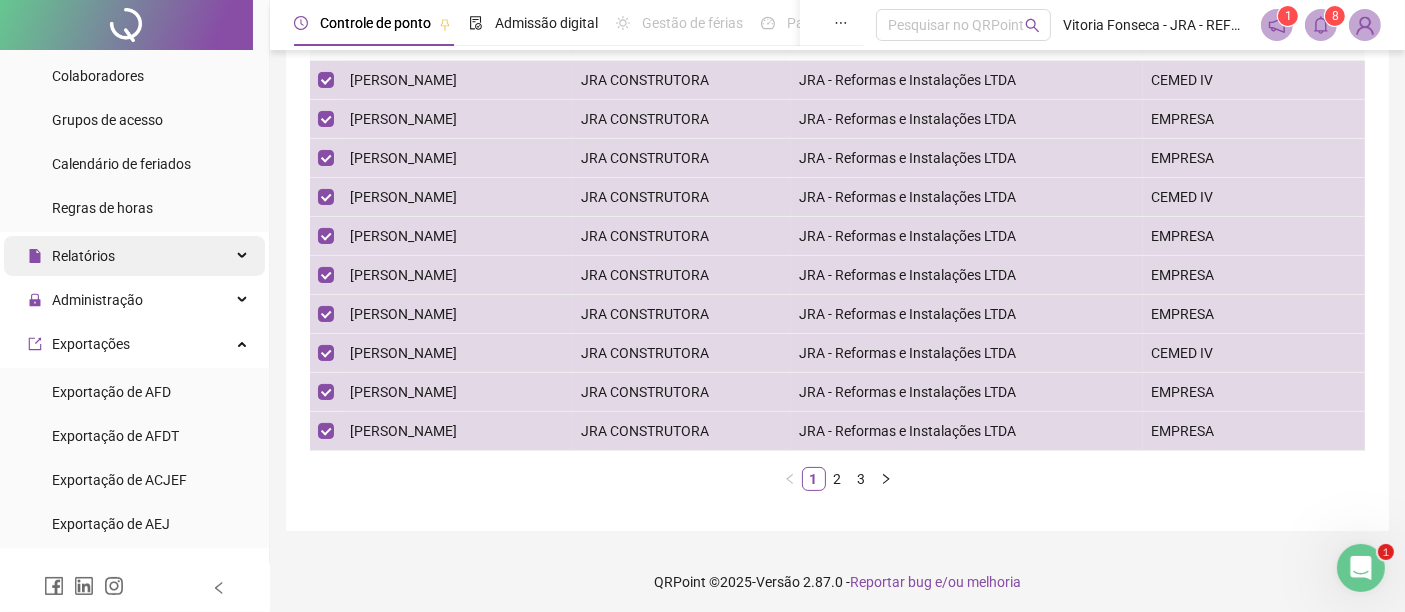 click on "Relatórios" at bounding box center [134, 256] 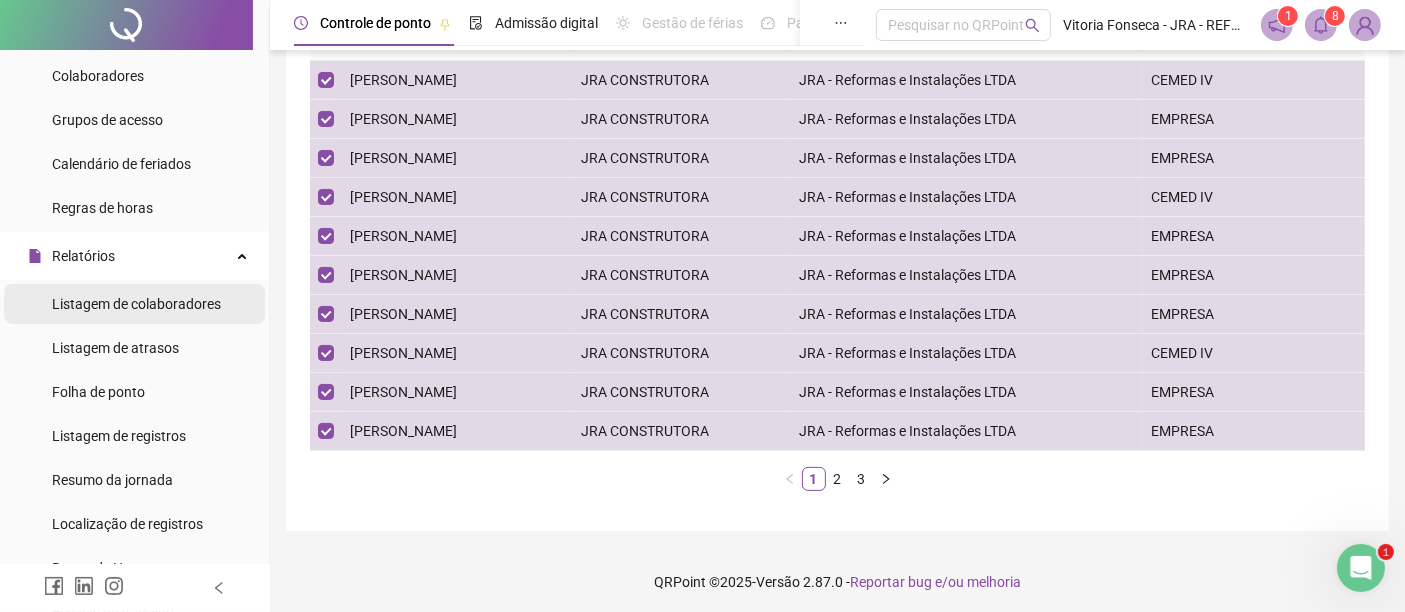 click on "Listagem de colaboradores" at bounding box center [136, 304] 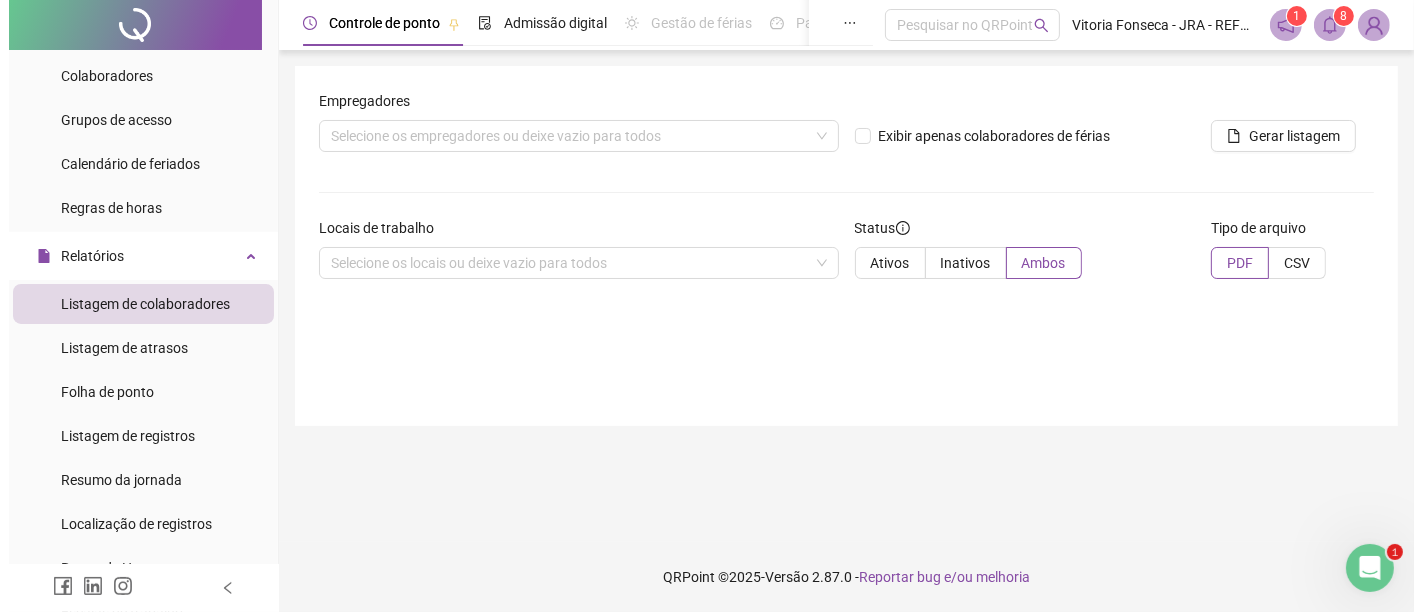 scroll, scrollTop: 0, scrollLeft: 0, axis: both 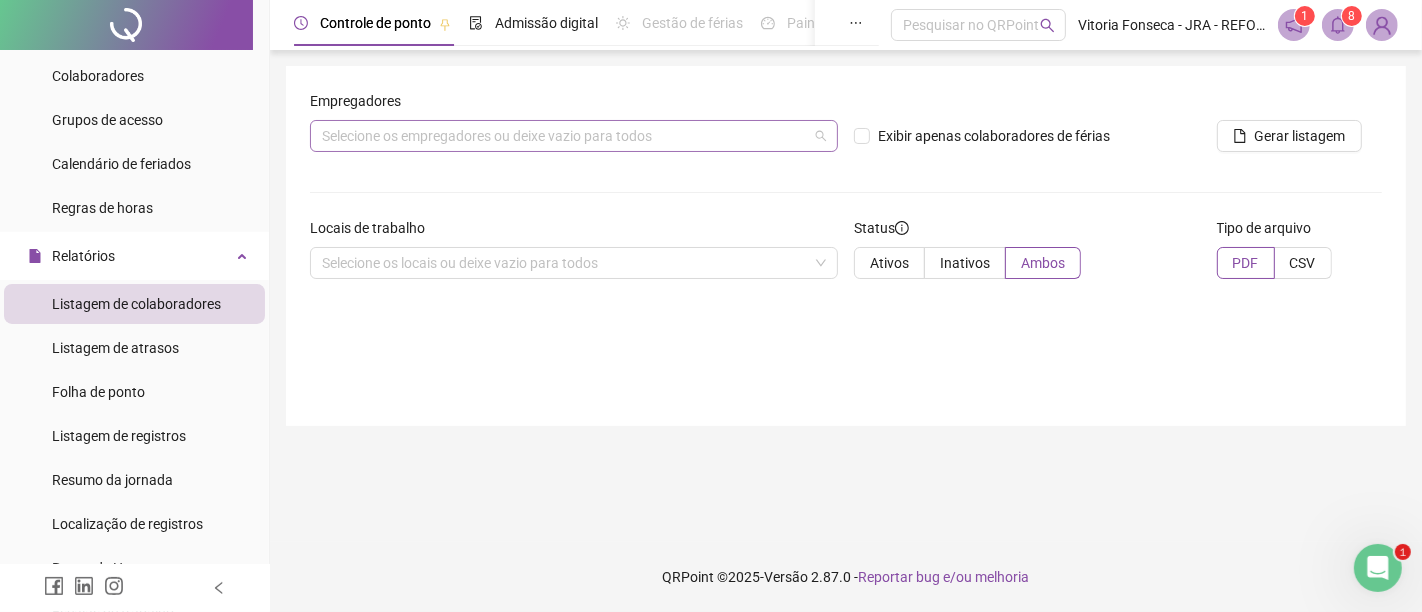 click at bounding box center (563, 136) 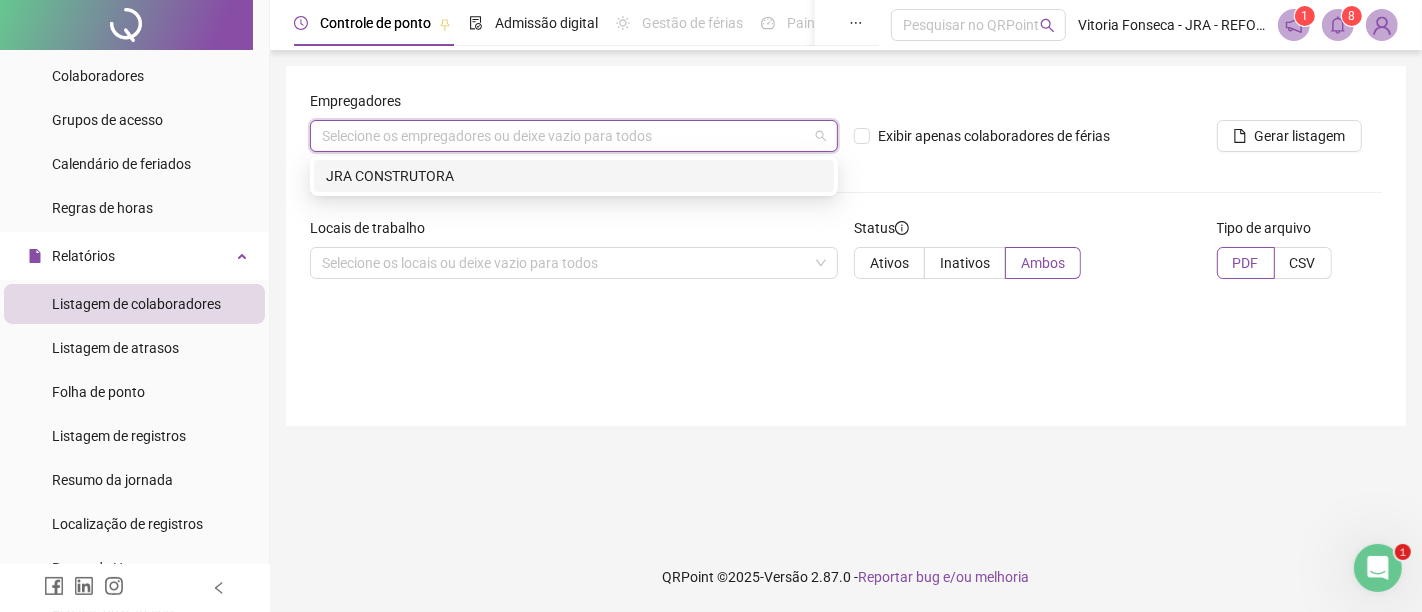 click on "JRA CONSTRUTORA" at bounding box center [574, 176] 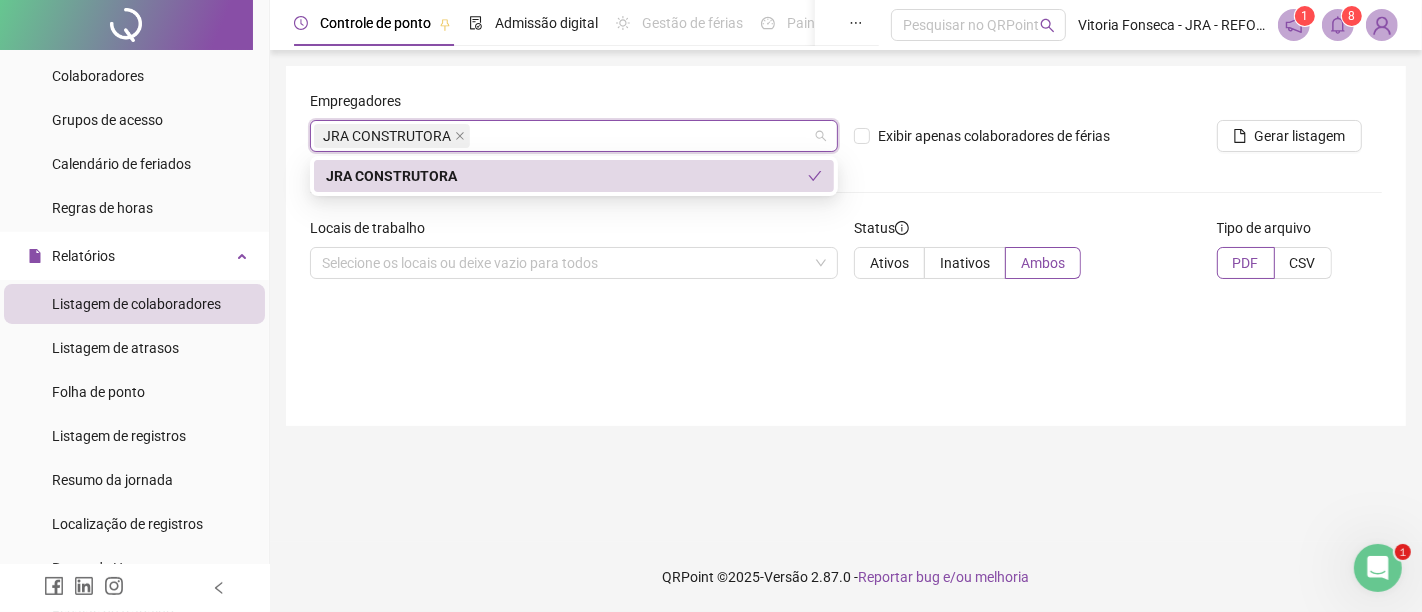 click on "JRA CONSTRUTORA" at bounding box center (567, 176) 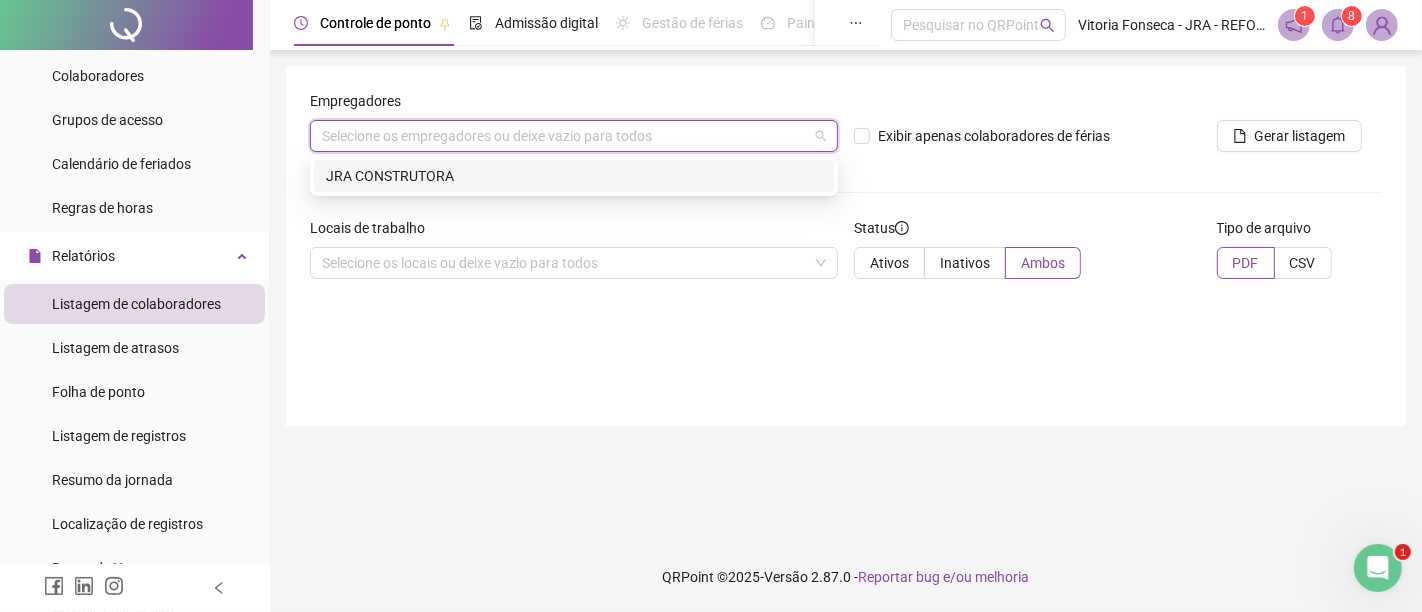 click on "JRA CONSTRUTORA" at bounding box center [574, 176] 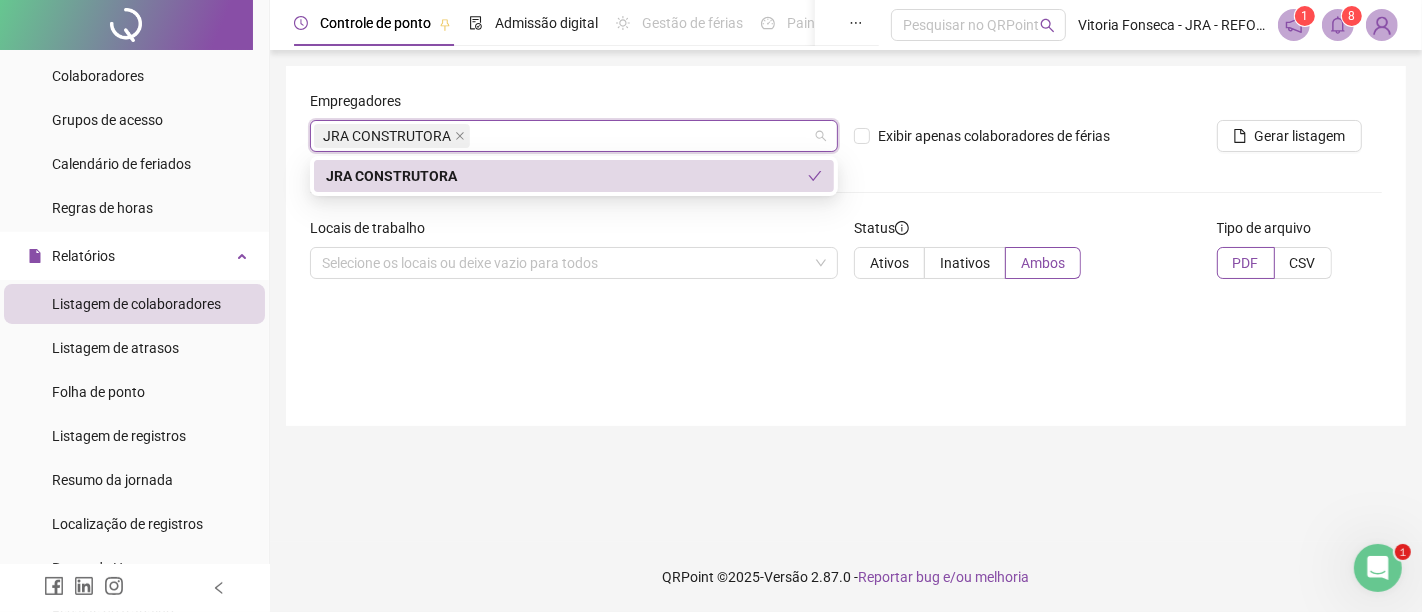 click on "Empregadores JRA CONSTRUTORA     Exibir apenas colaboradores de férias   Gerar listagem Locais de trabalho   Selecione os locais ou deixe vazio para todos Status   Ativos Inativos Ambos Tipo de arquivo PDF CSV" at bounding box center [846, 246] 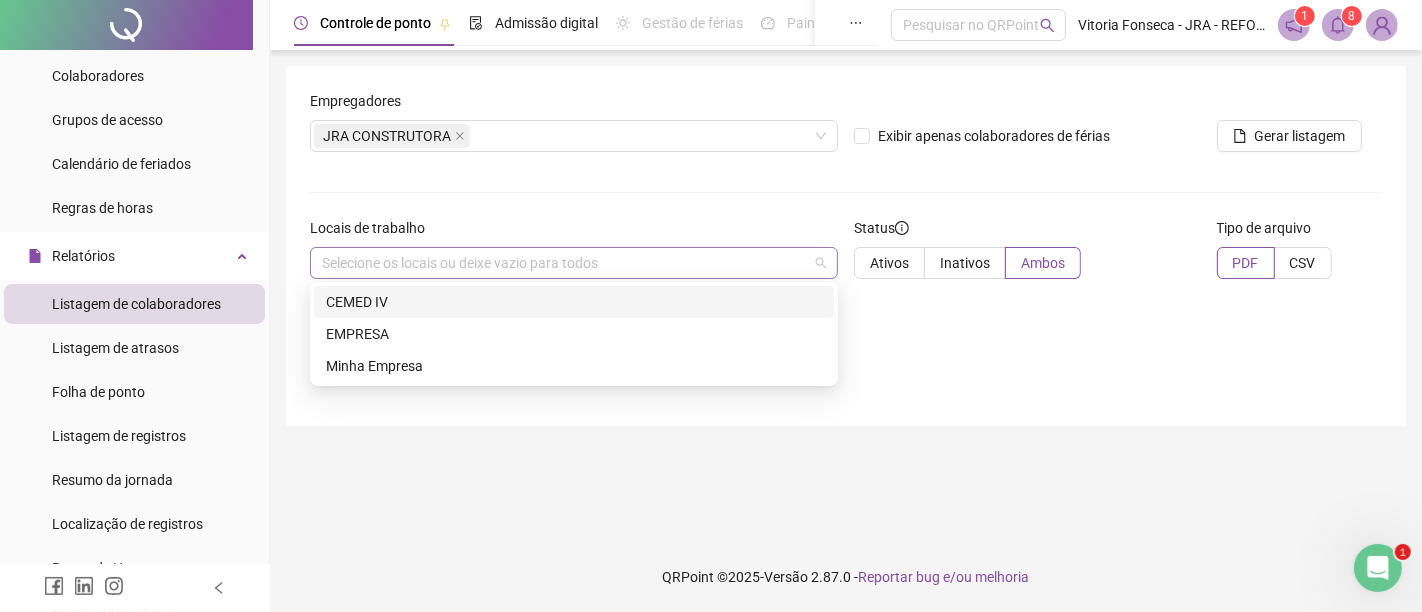 click at bounding box center (563, 263) 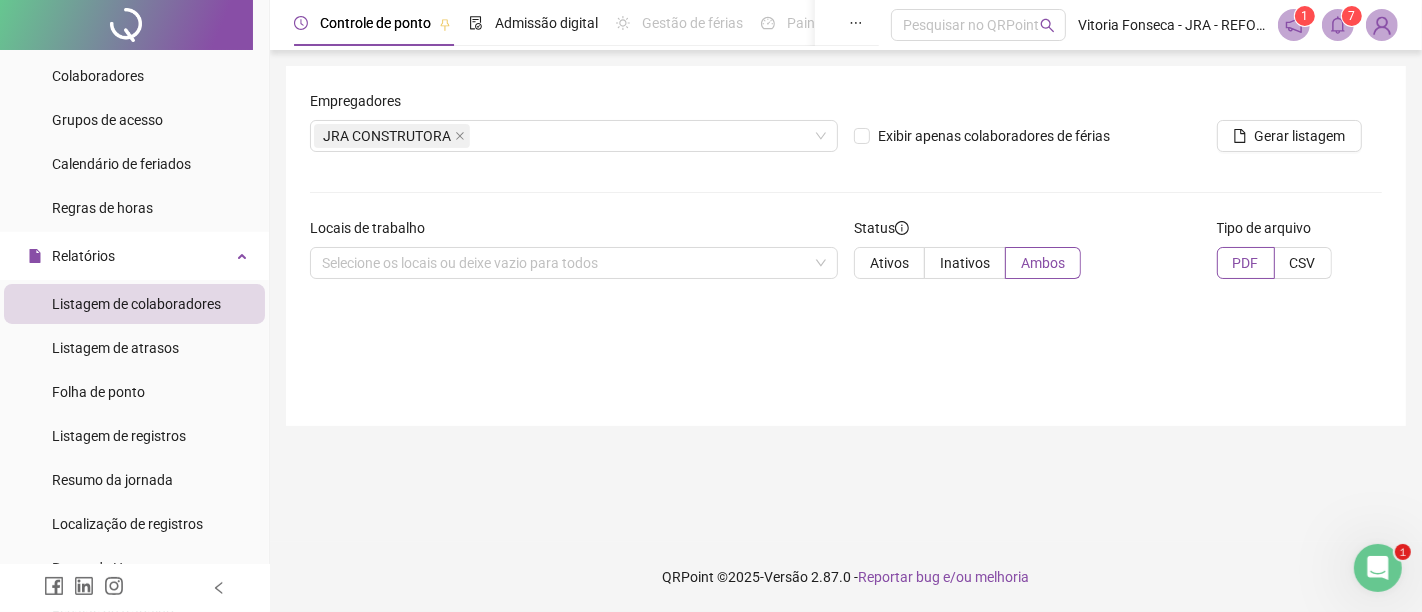 click on "Empregadores JRA CONSTRUTORA     Exibir apenas colaboradores de férias   Gerar listagem Locais de trabalho   Selecione os locais ou deixe vazio para todos Status   Ativos Inativos Ambos Tipo de arquivo PDF CSV" at bounding box center (846, 246) 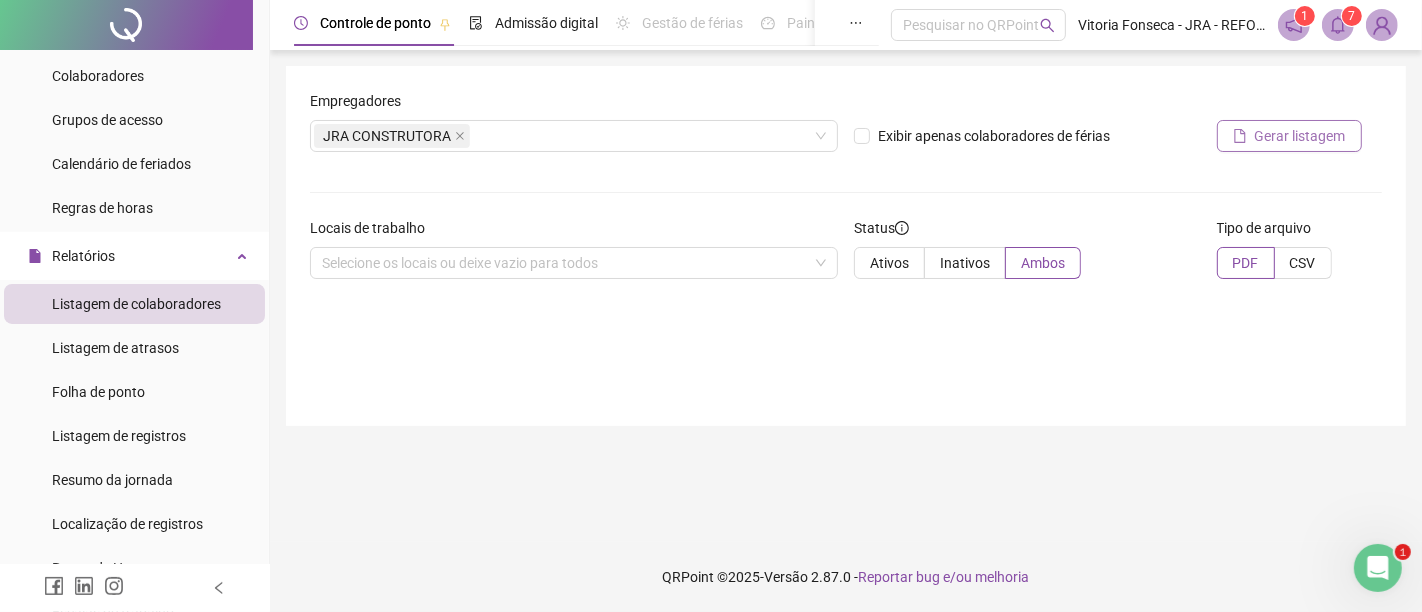 click on "Gerar listagem" at bounding box center (1300, 136) 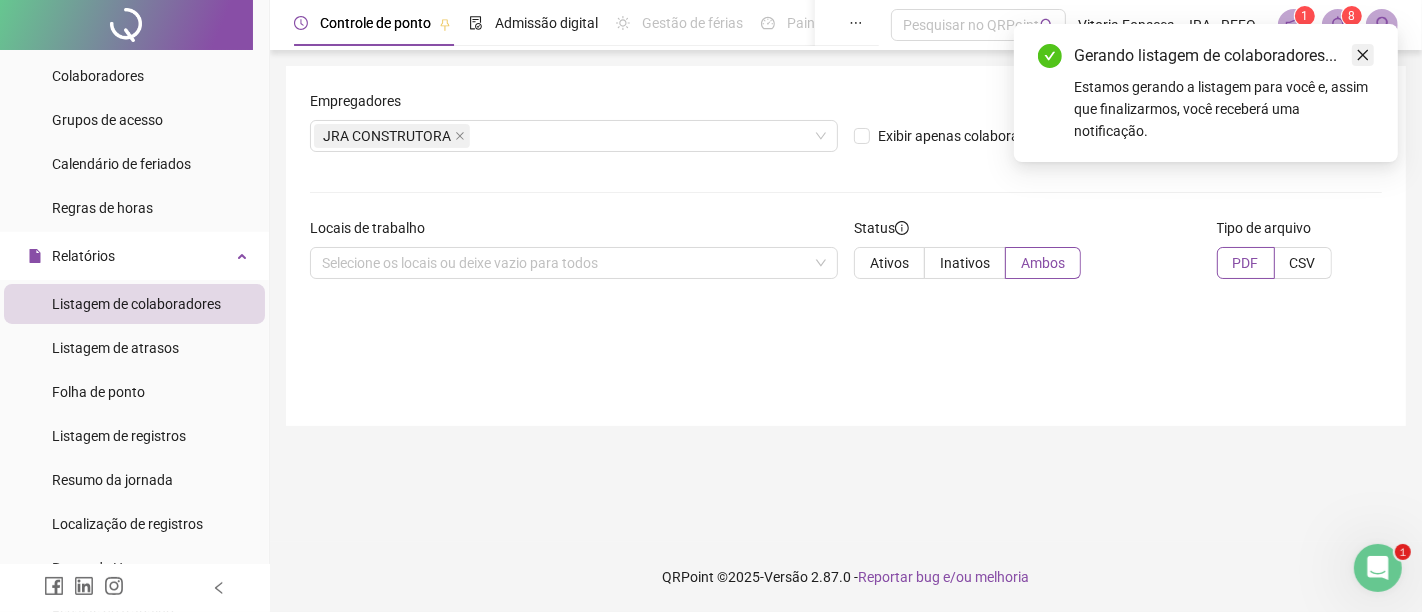 click 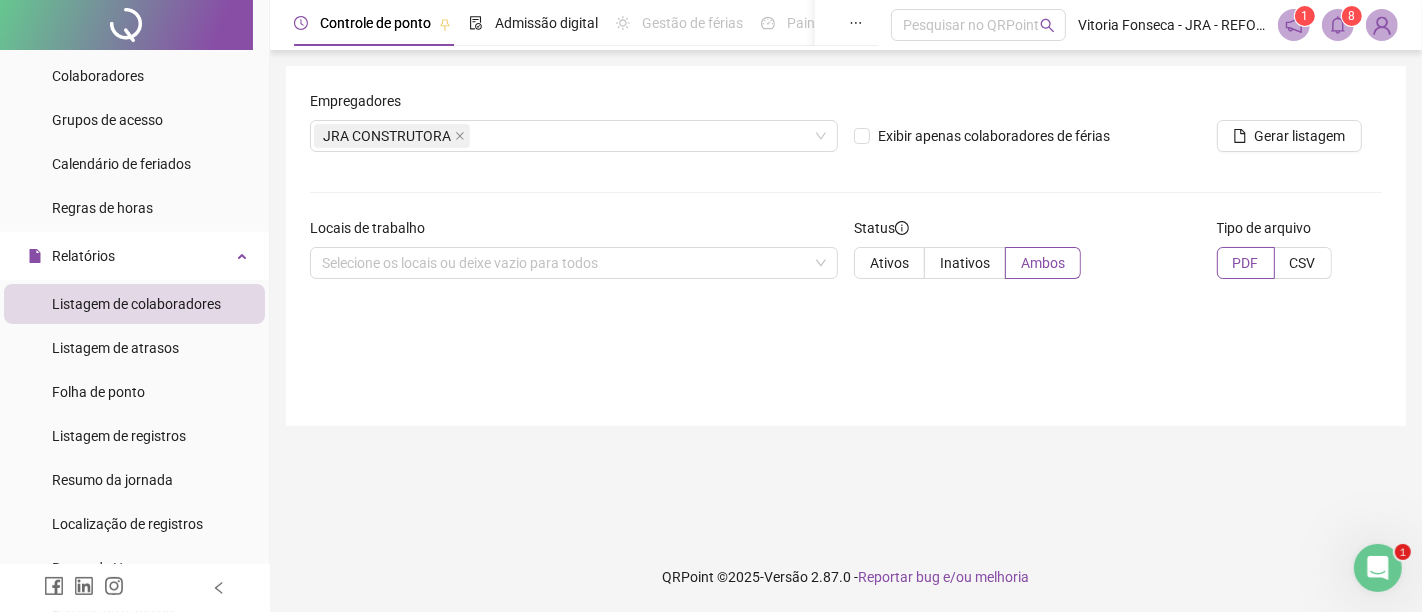 click 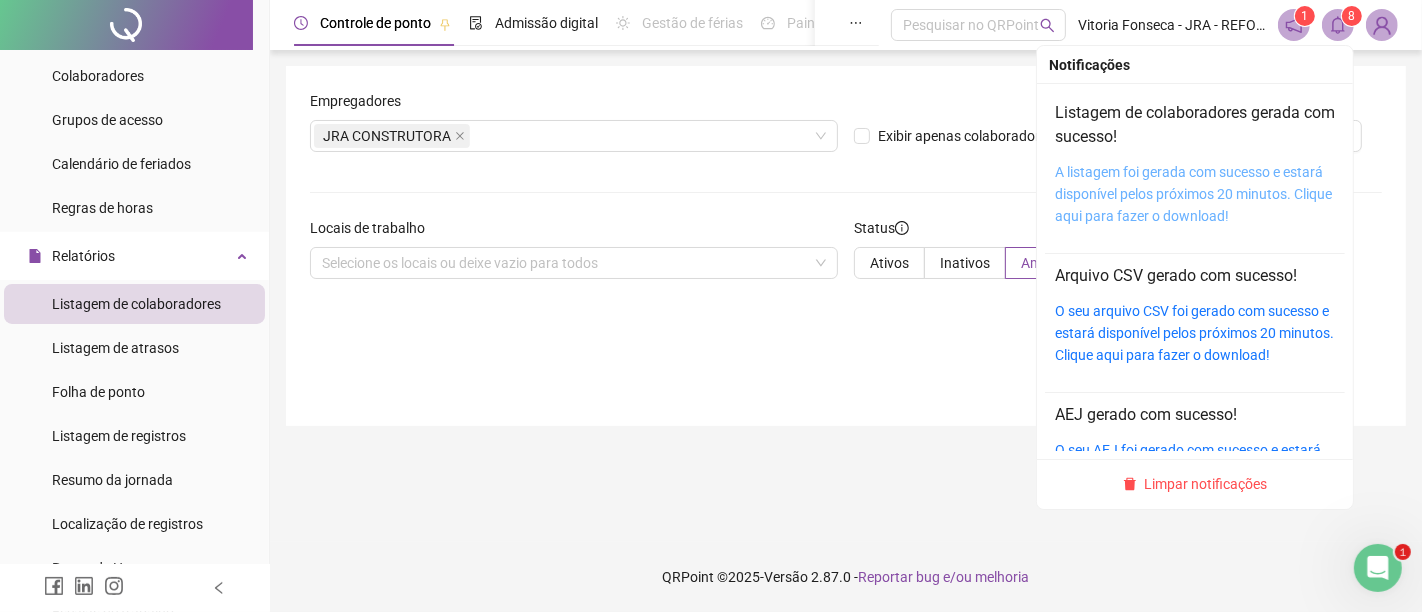 click on "A listagem foi gerada com sucesso e estará disponível pelos próximos 20 minutos.
Clique aqui para fazer o download!" at bounding box center (1193, 194) 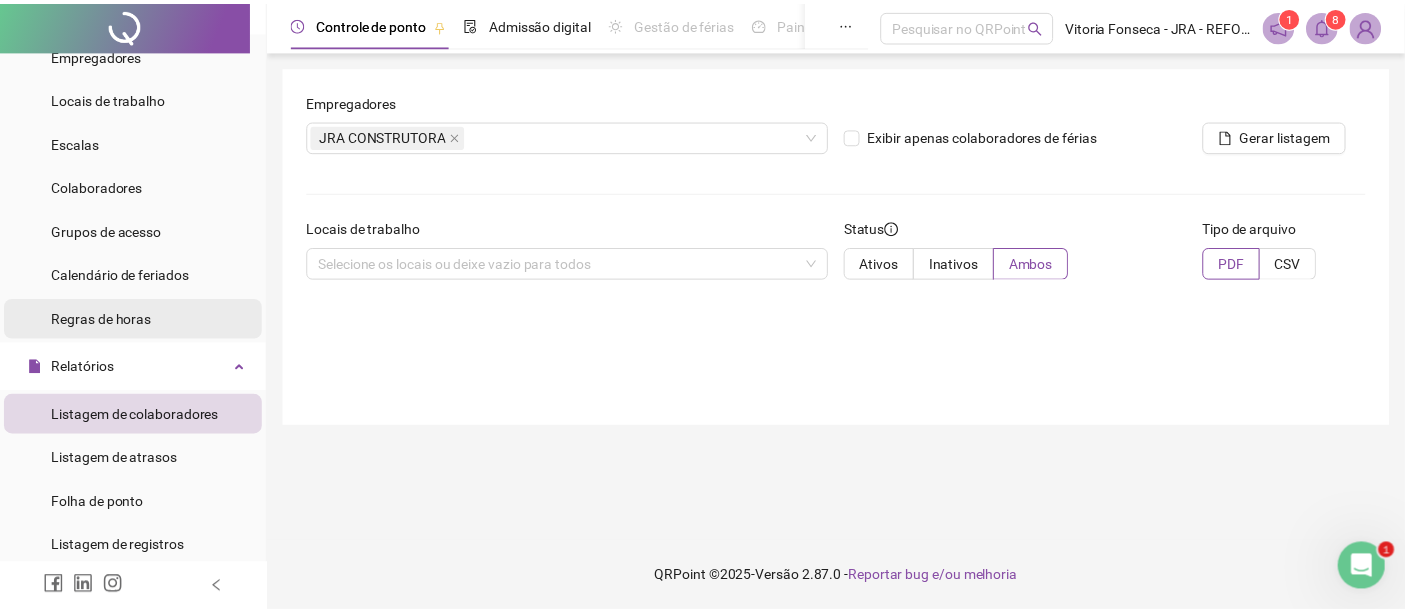 scroll, scrollTop: 222, scrollLeft: 0, axis: vertical 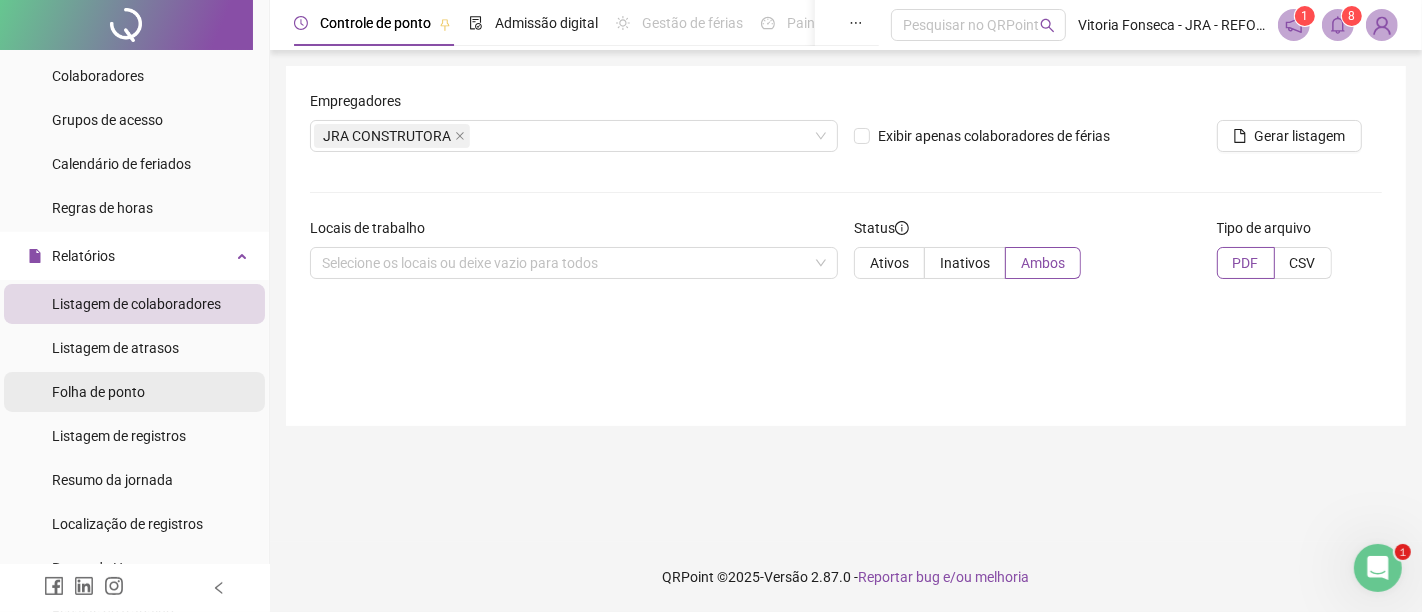 click on "Folha de ponto" at bounding box center (134, 392) 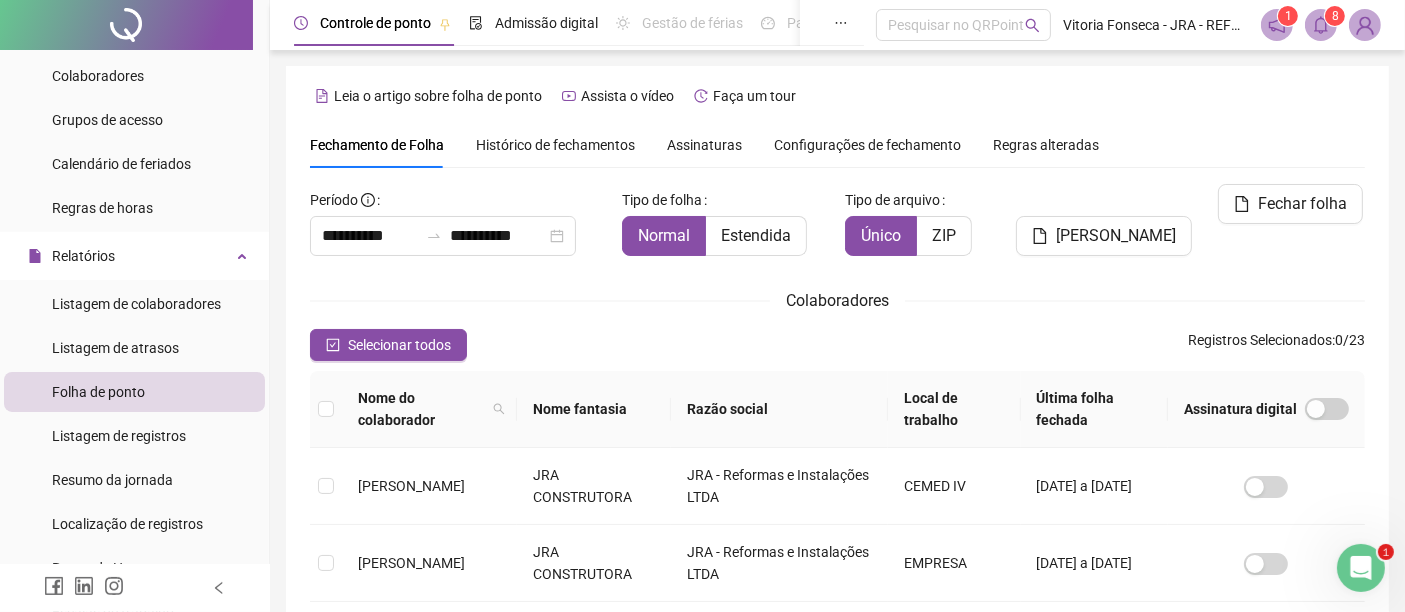 scroll, scrollTop: 102, scrollLeft: 0, axis: vertical 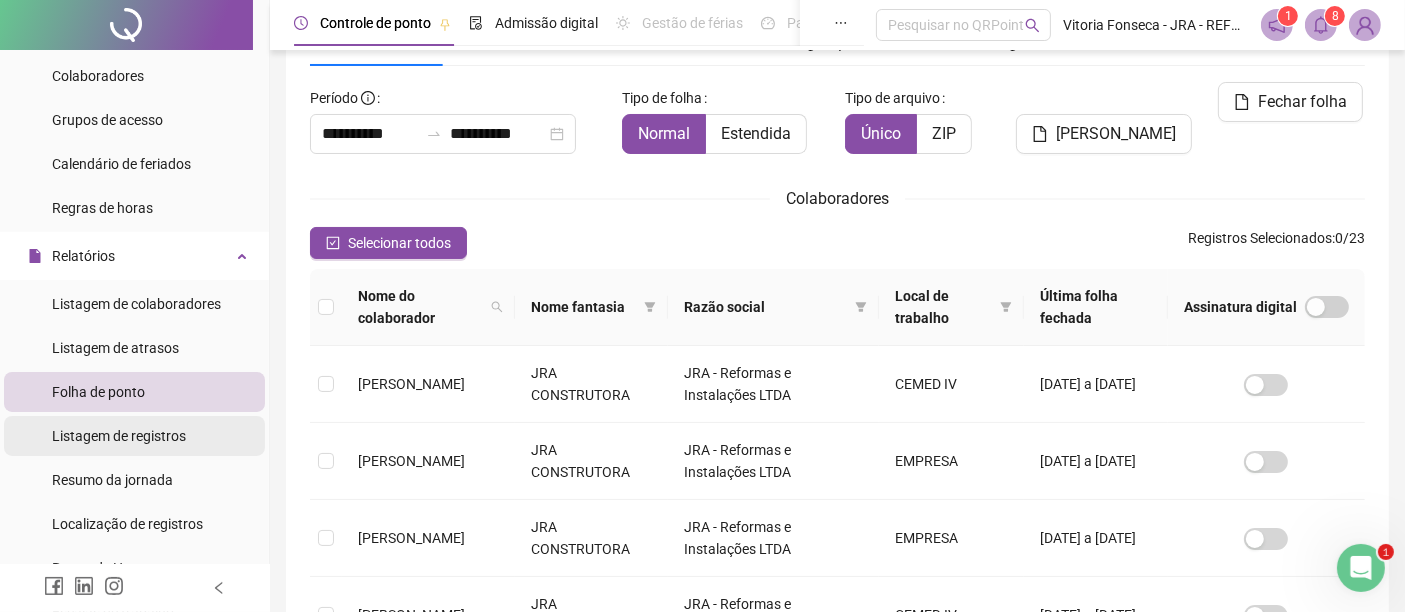 click on "Listagem de registros" at bounding box center (119, 436) 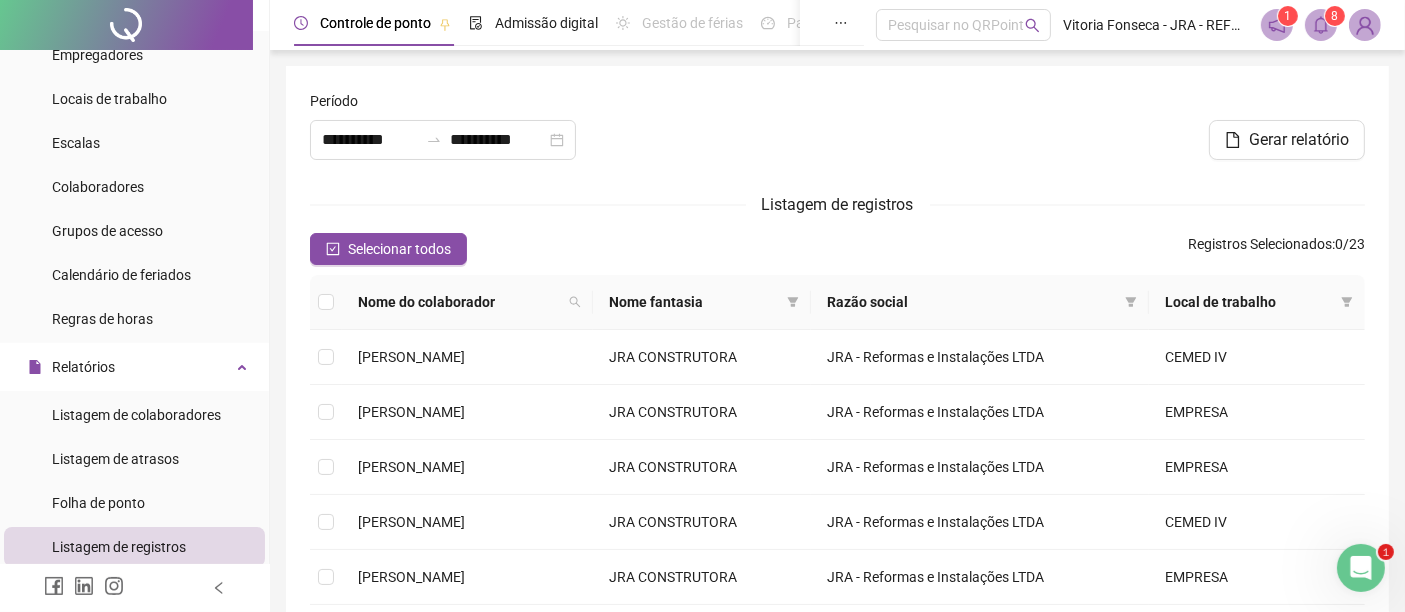 scroll, scrollTop: 222, scrollLeft: 0, axis: vertical 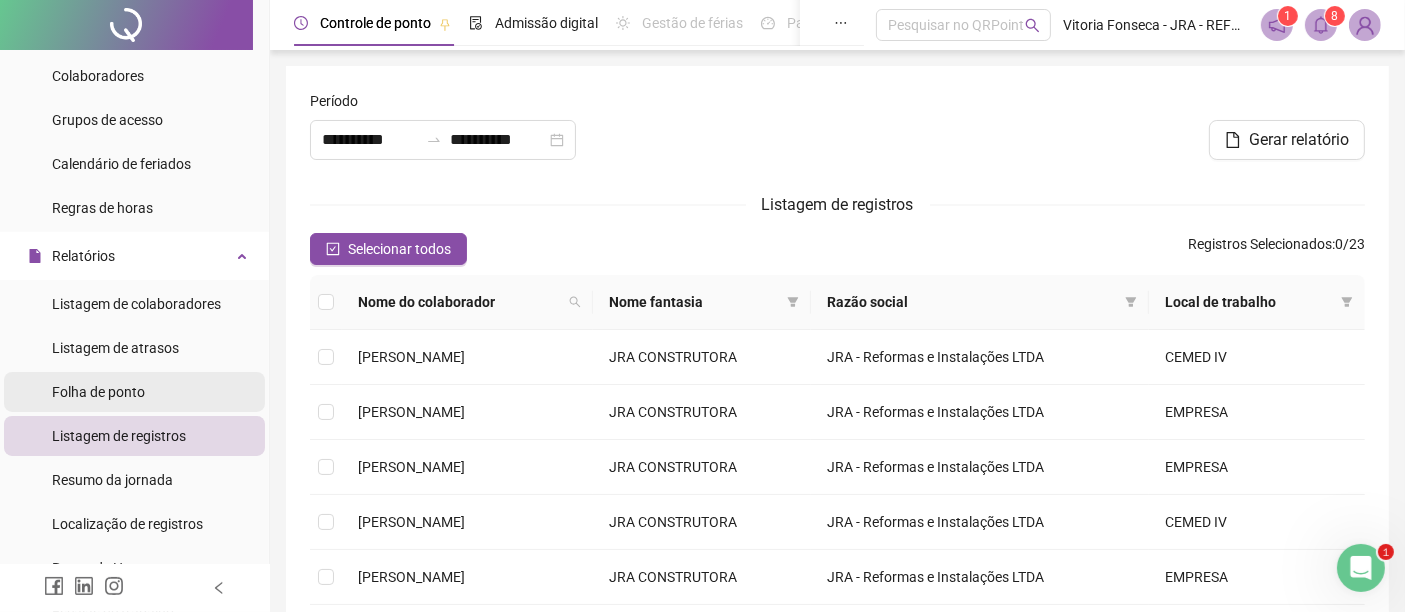 click on "Folha de ponto" at bounding box center [134, 392] 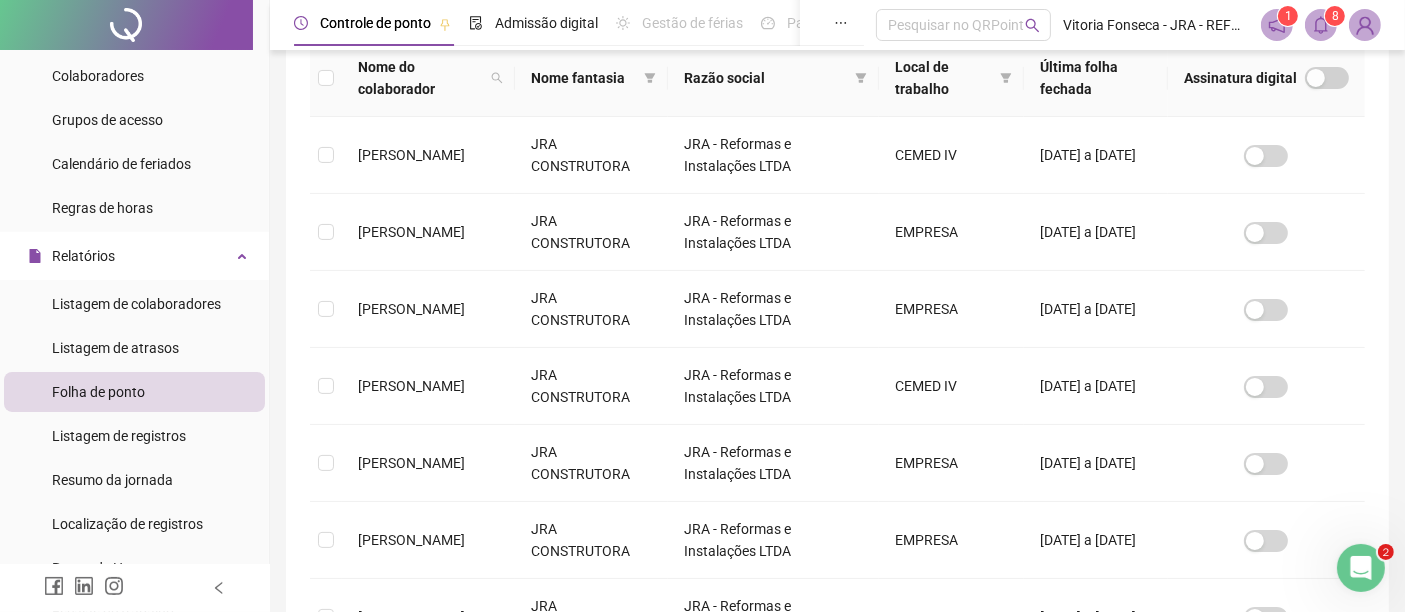 scroll, scrollTop: 0, scrollLeft: 0, axis: both 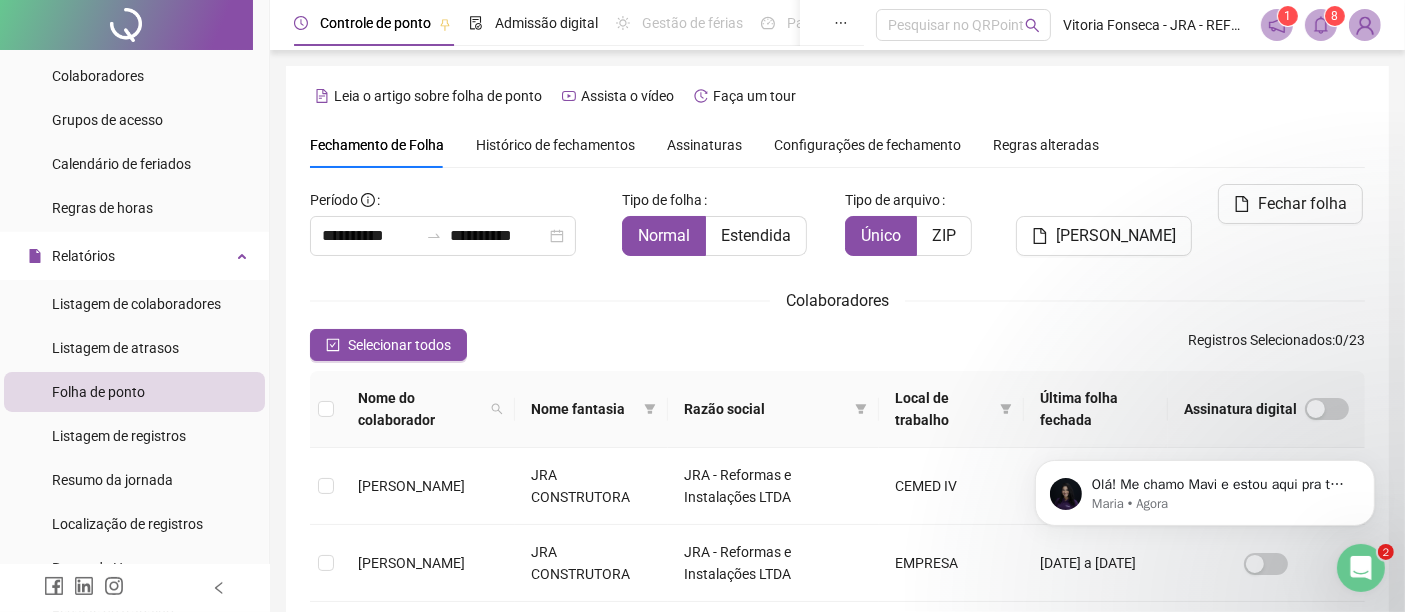 click on "Histórico de fechamentos" at bounding box center [555, 145] 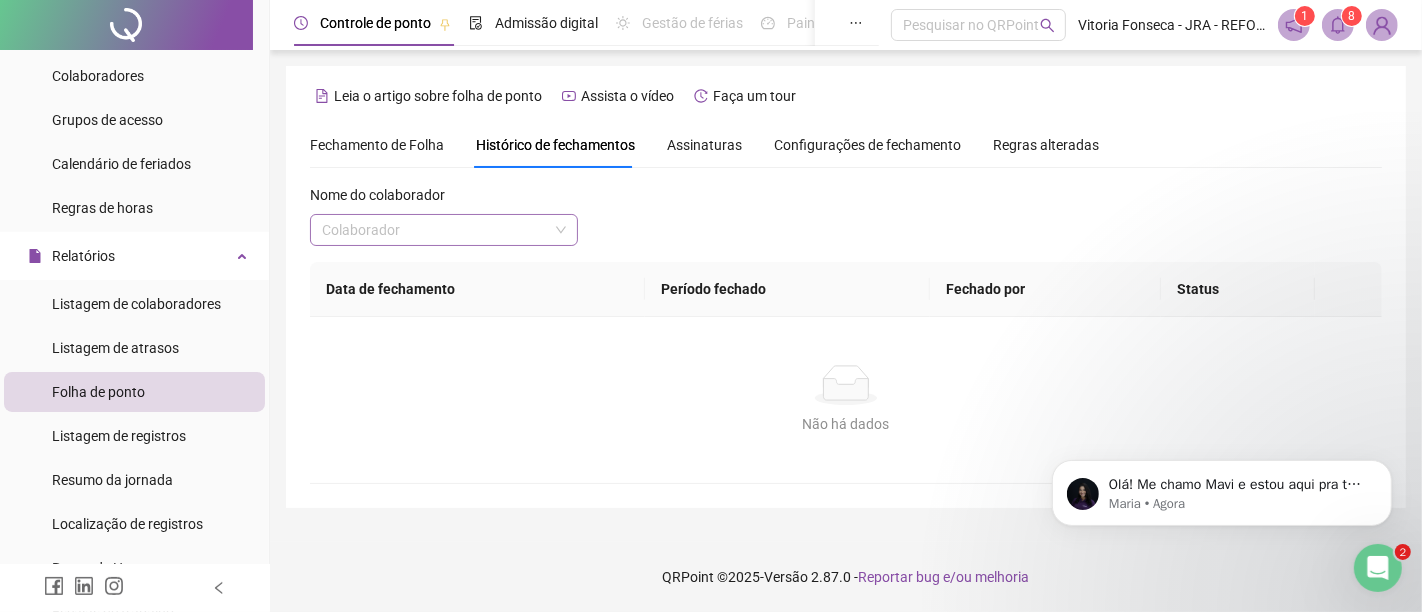 click at bounding box center [438, 230] 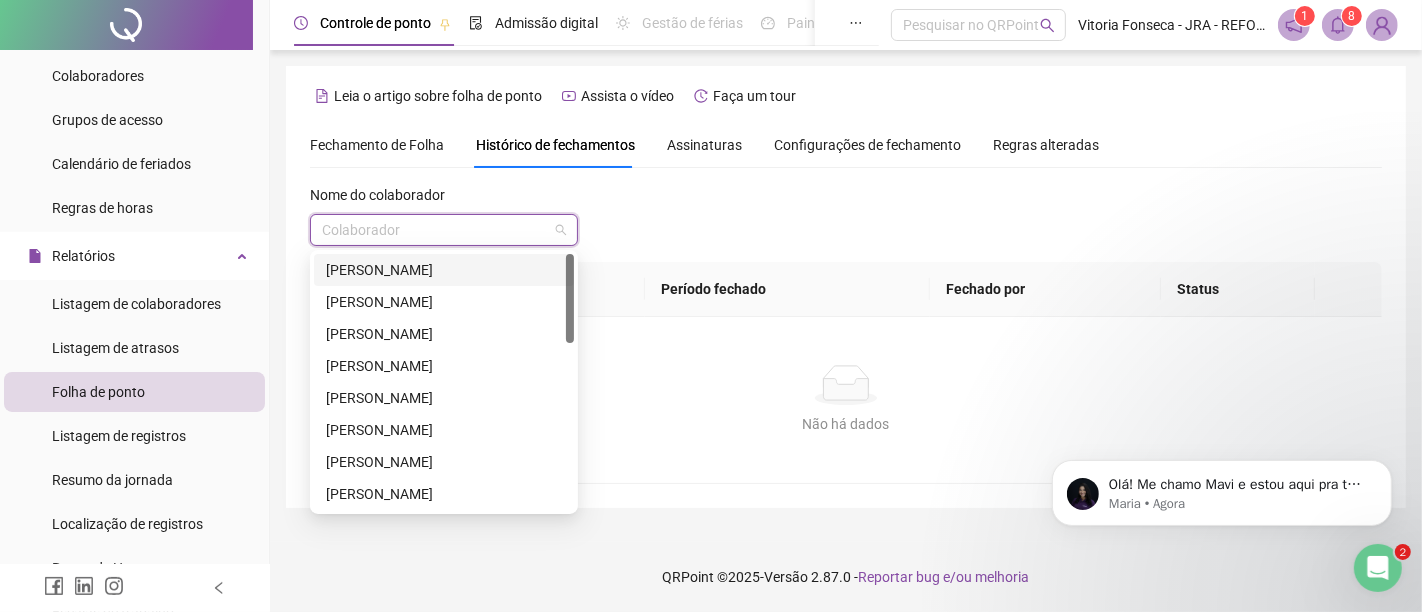click on "[PERSON_NAME]" at bounding box center [444, 270] 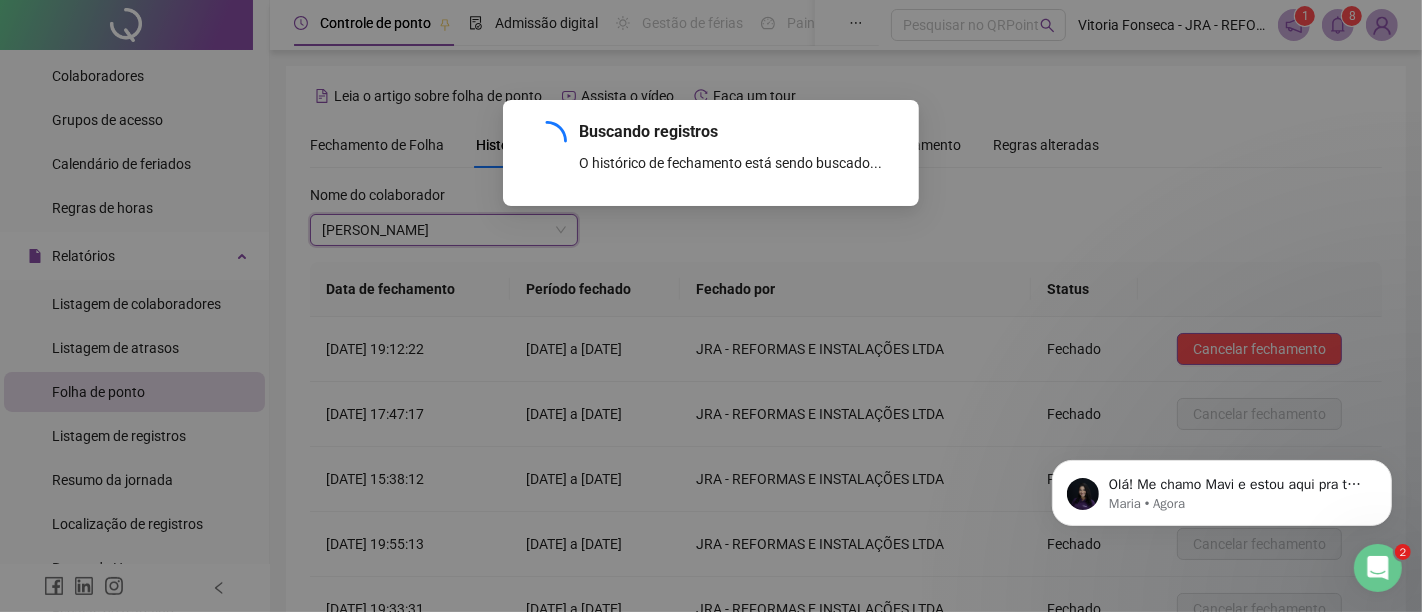 scroll, scrollTop: 266, scrollLeft: 0, axis: vertical 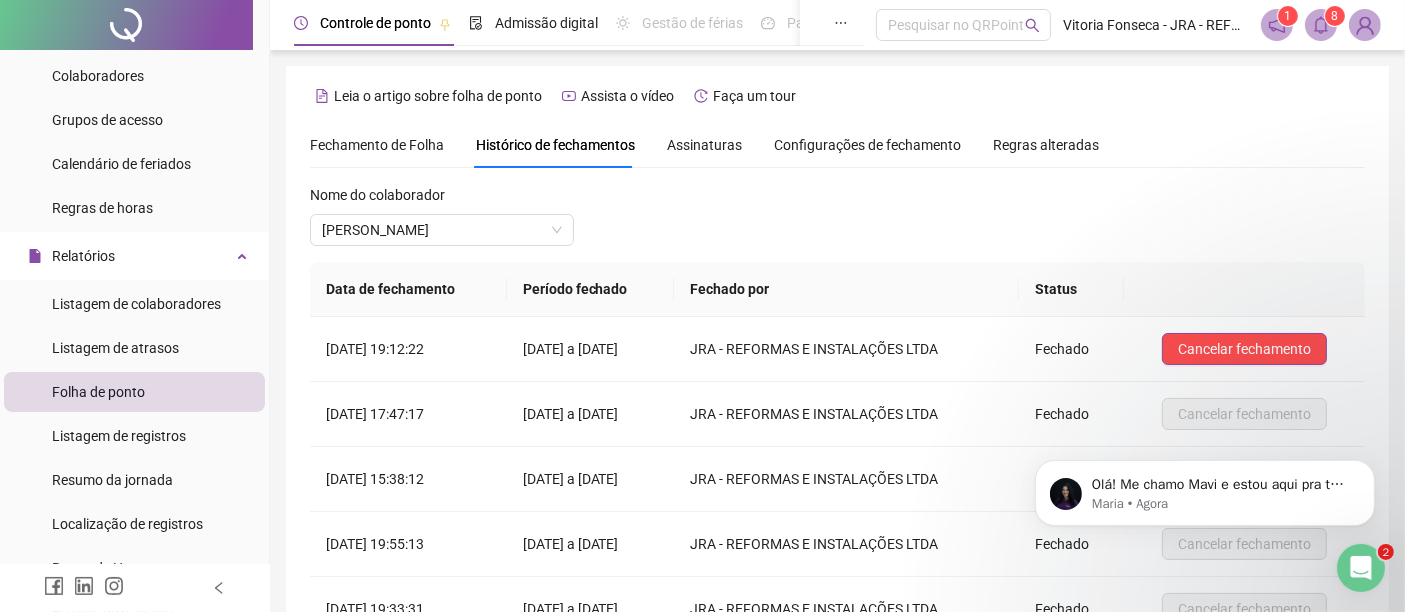 click on "Fechamento de Folha" at bounding box center [377, 145] 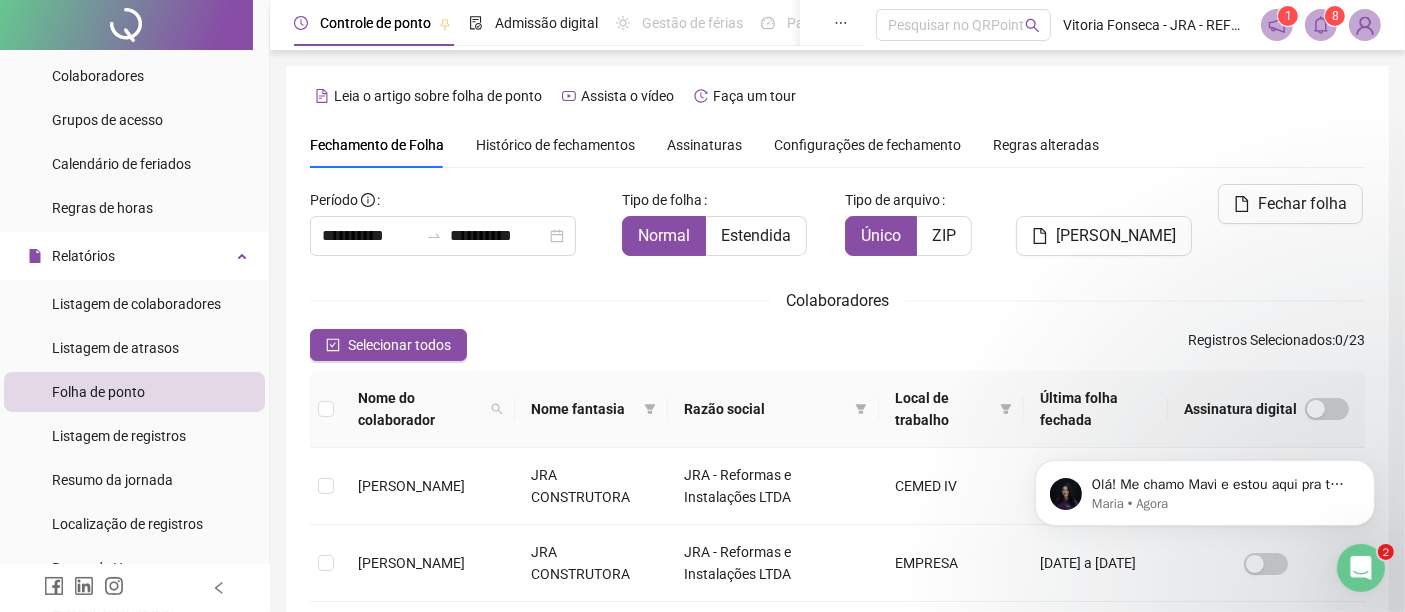 scroll, scrollTop: 102, scrollLeft: 0, axis: vertical 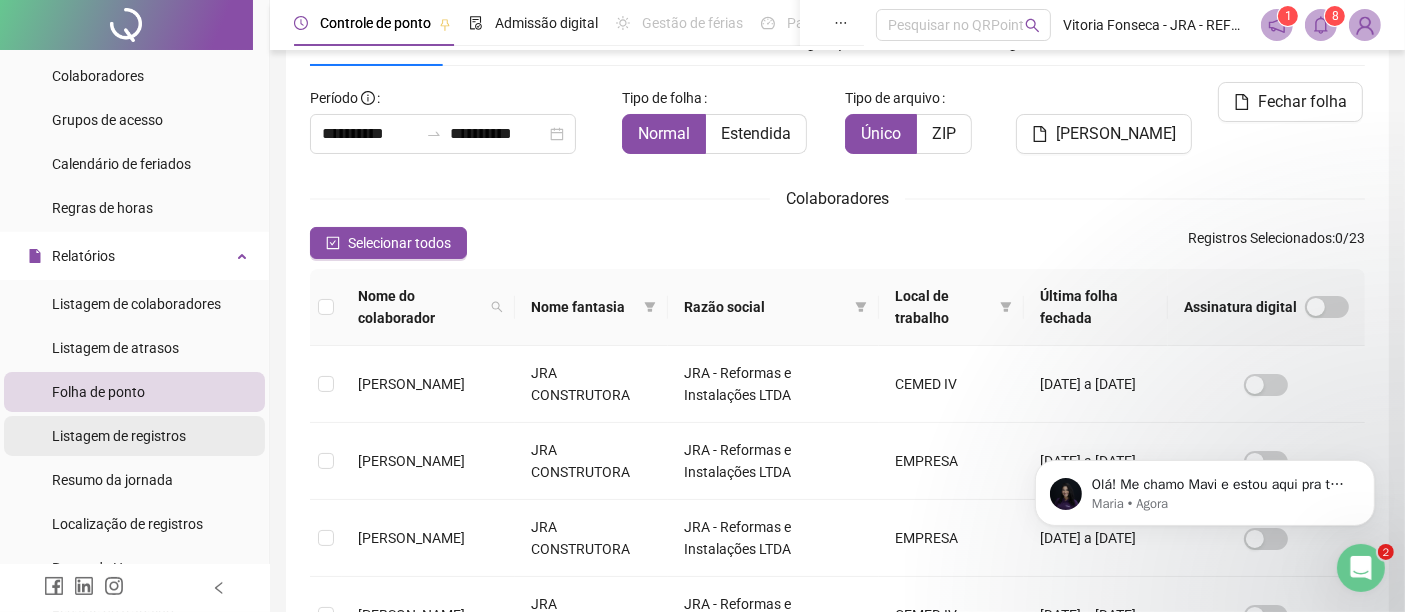 click on "Listagem de registros" at bounding box center [119, 436] 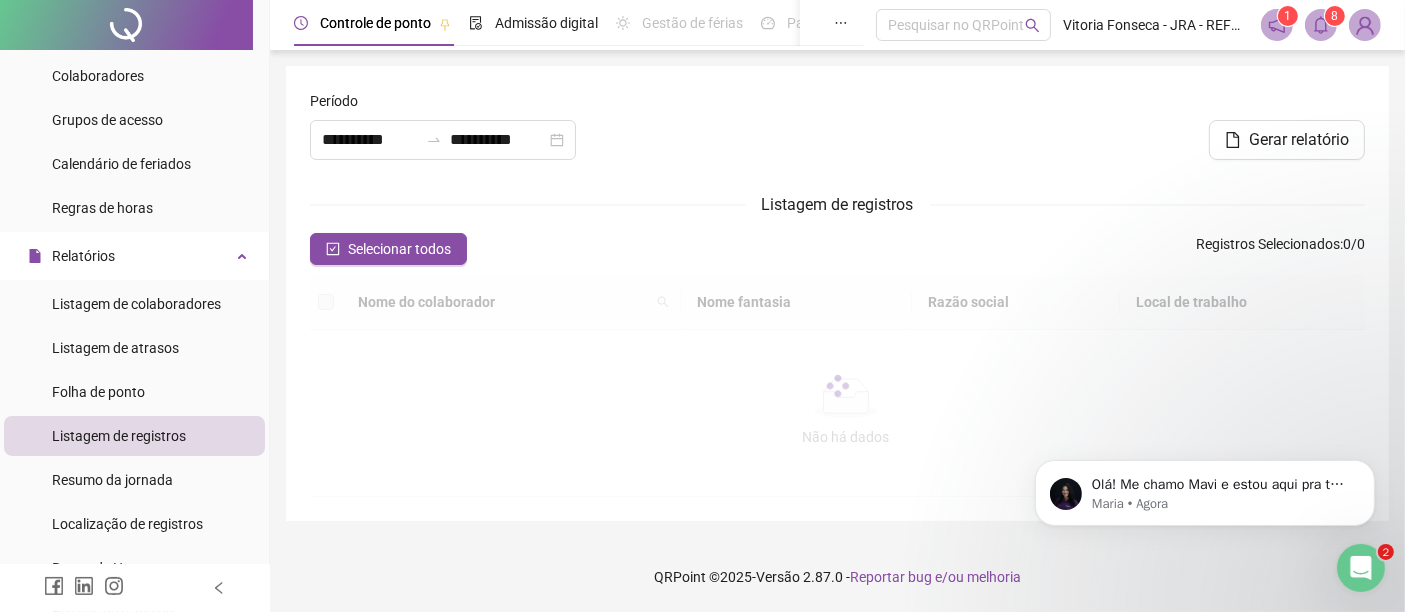 scroll, scrollTop: 0, scrollLeft: 0, axis: both 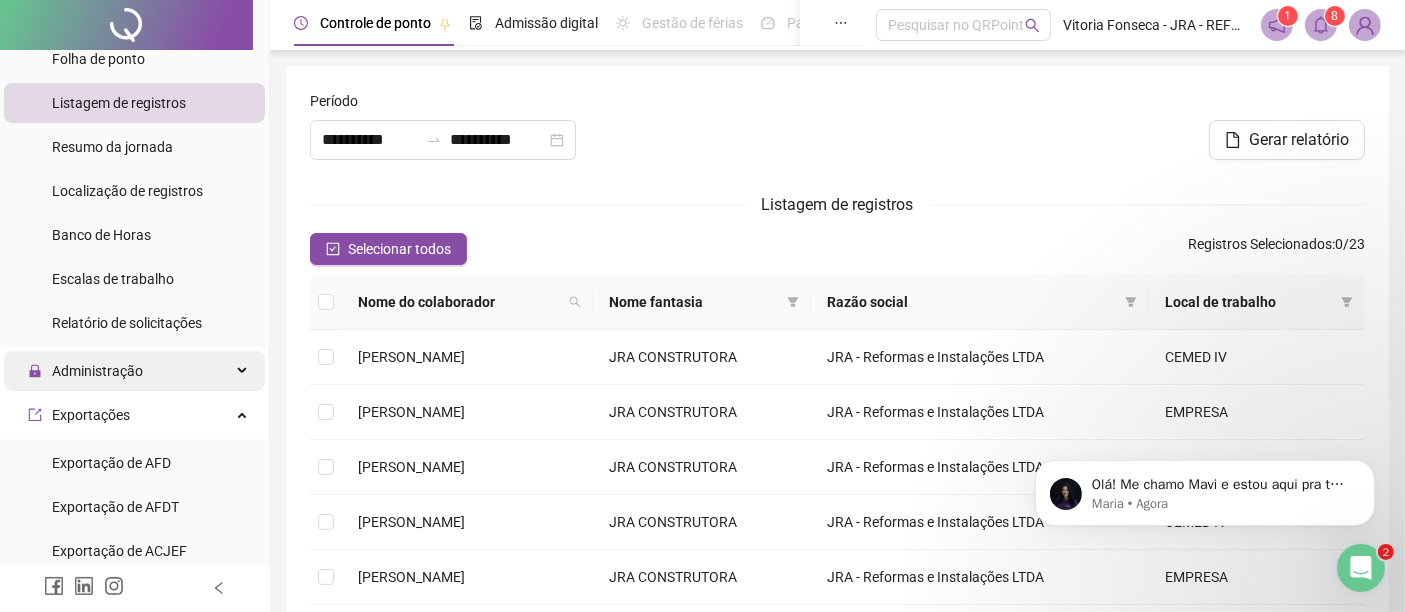click on "Administração" at bounding box center [134, 371] 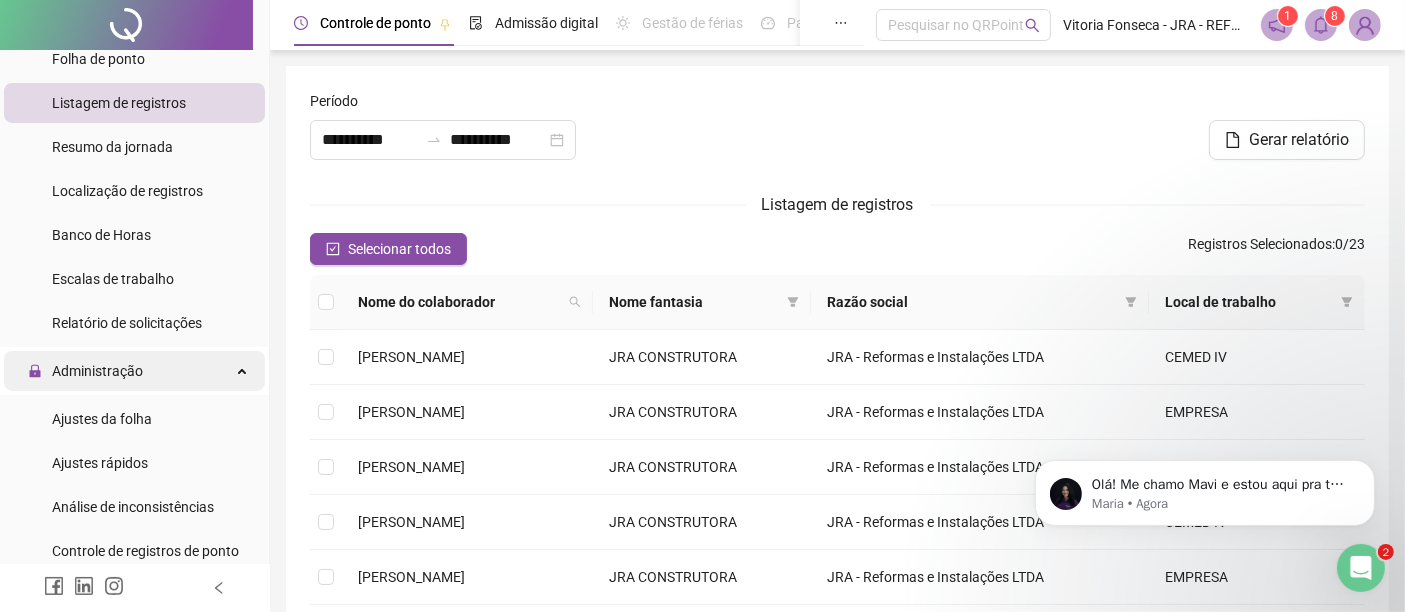 scroll, scrollTop: 666, scrollLeft: 0, axis: vertical 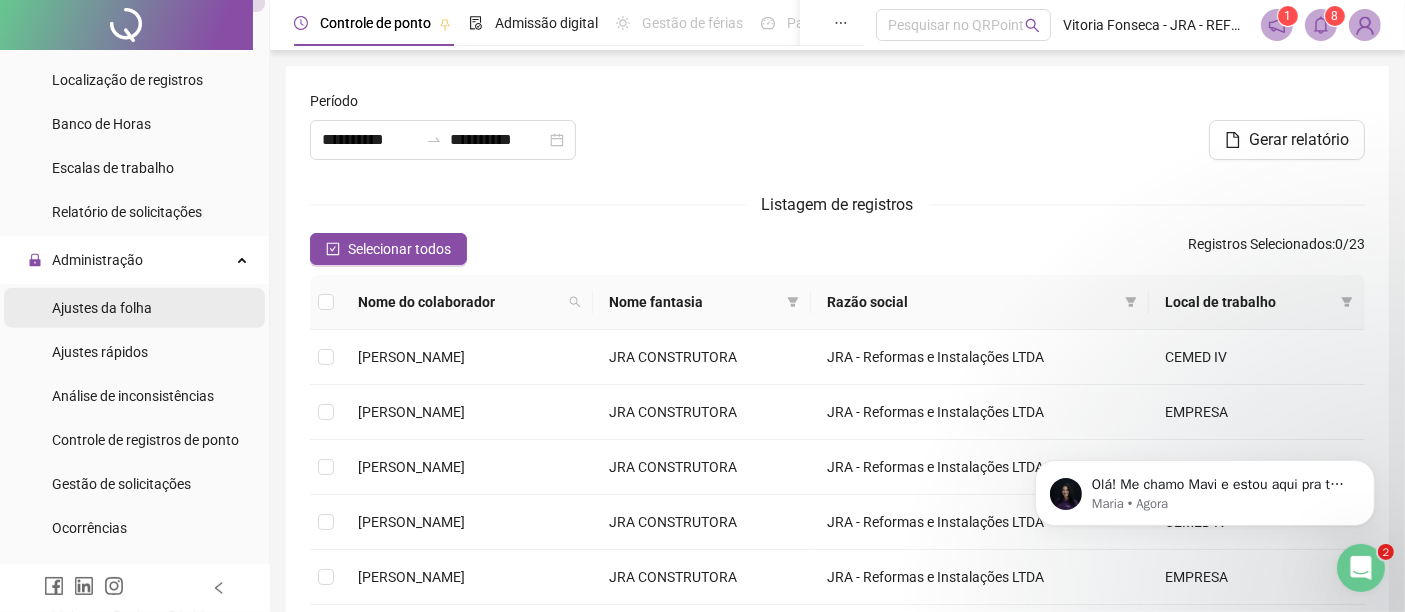 click on "Ajustes da folha" at bounding box center (134, 308) 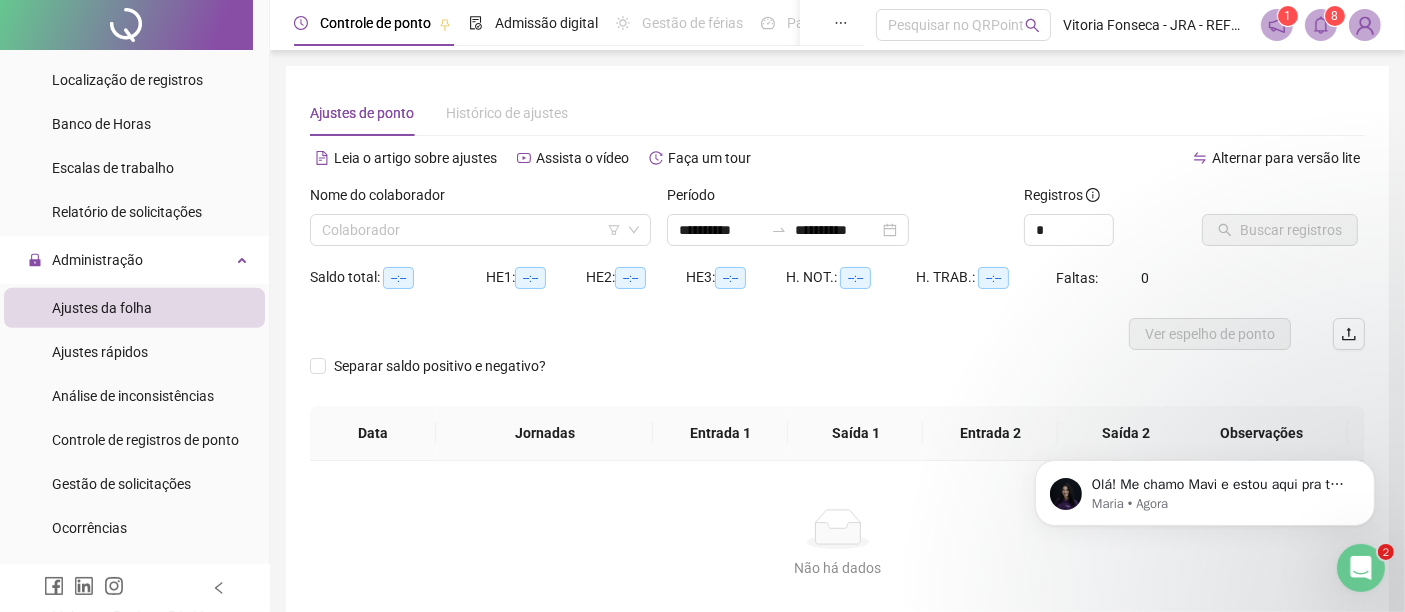 click on "Não há dados Não há dados" at bounding box center [837, 544] 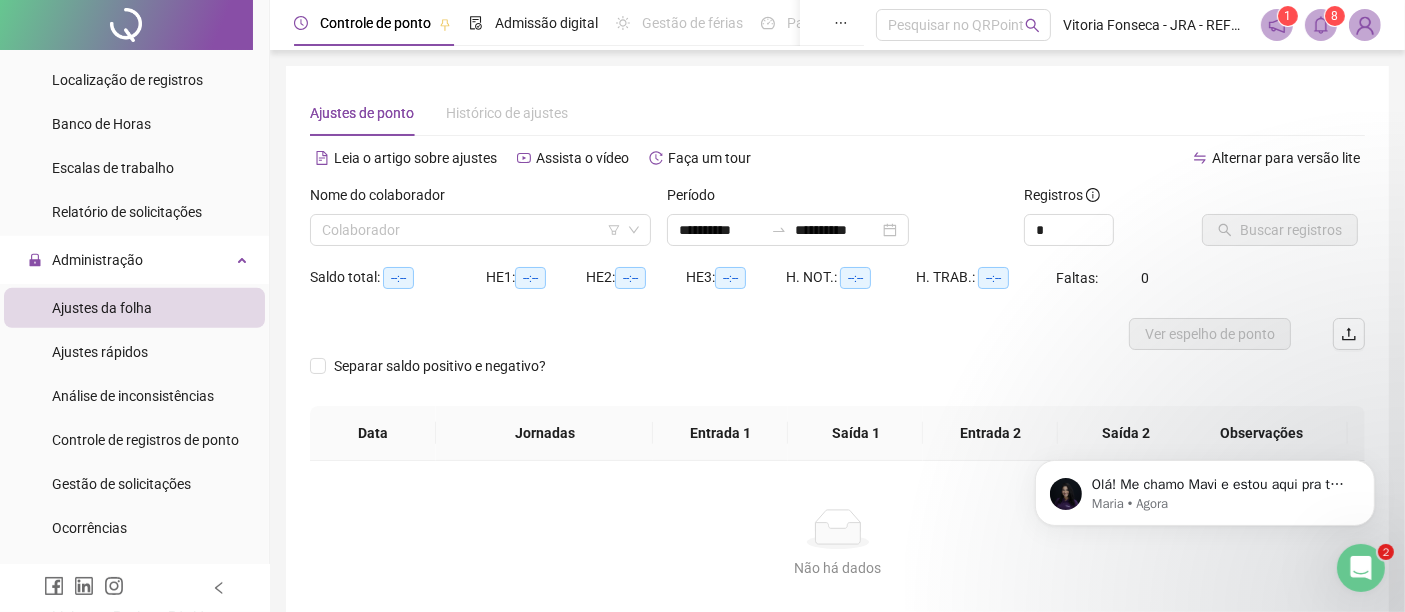click 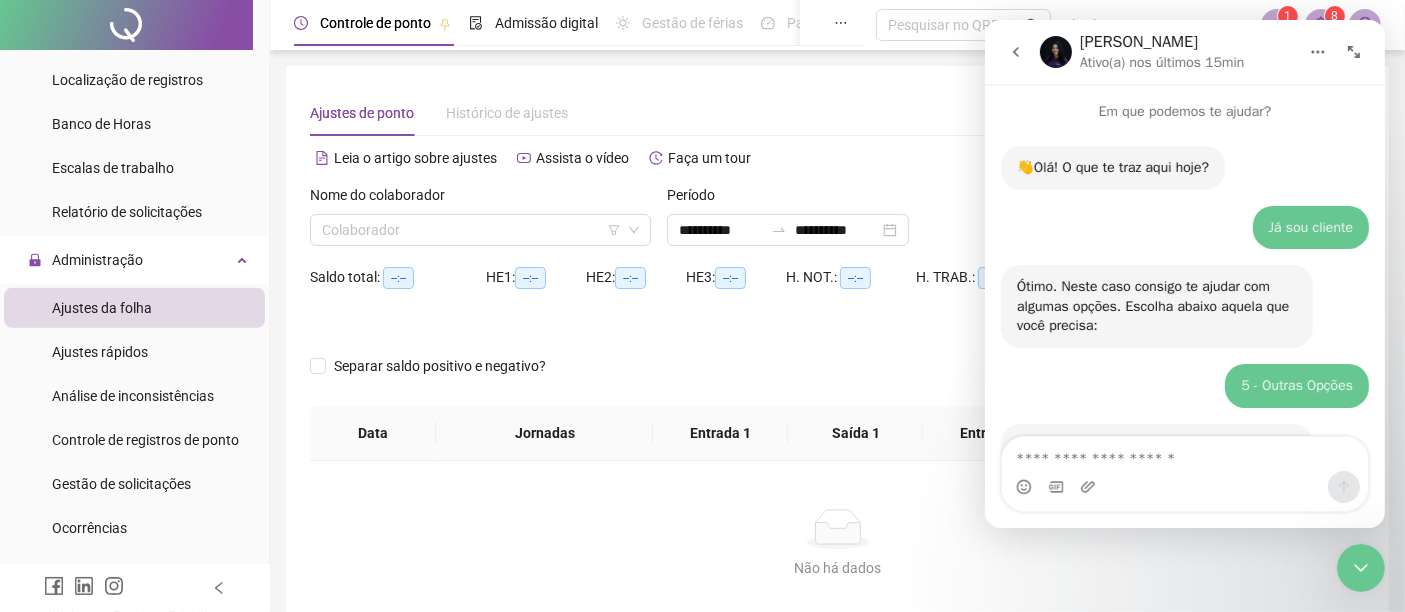 scroll, scrollTop: 1685, scrollLeft: 0, axis: vertical 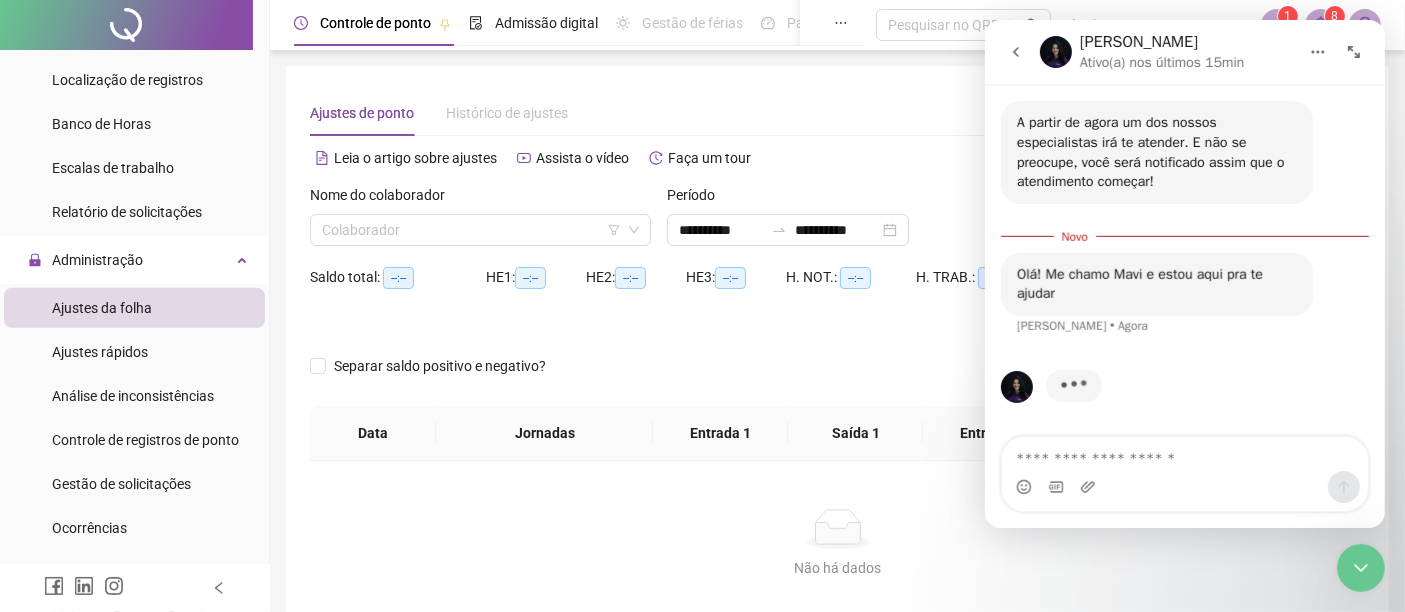 click 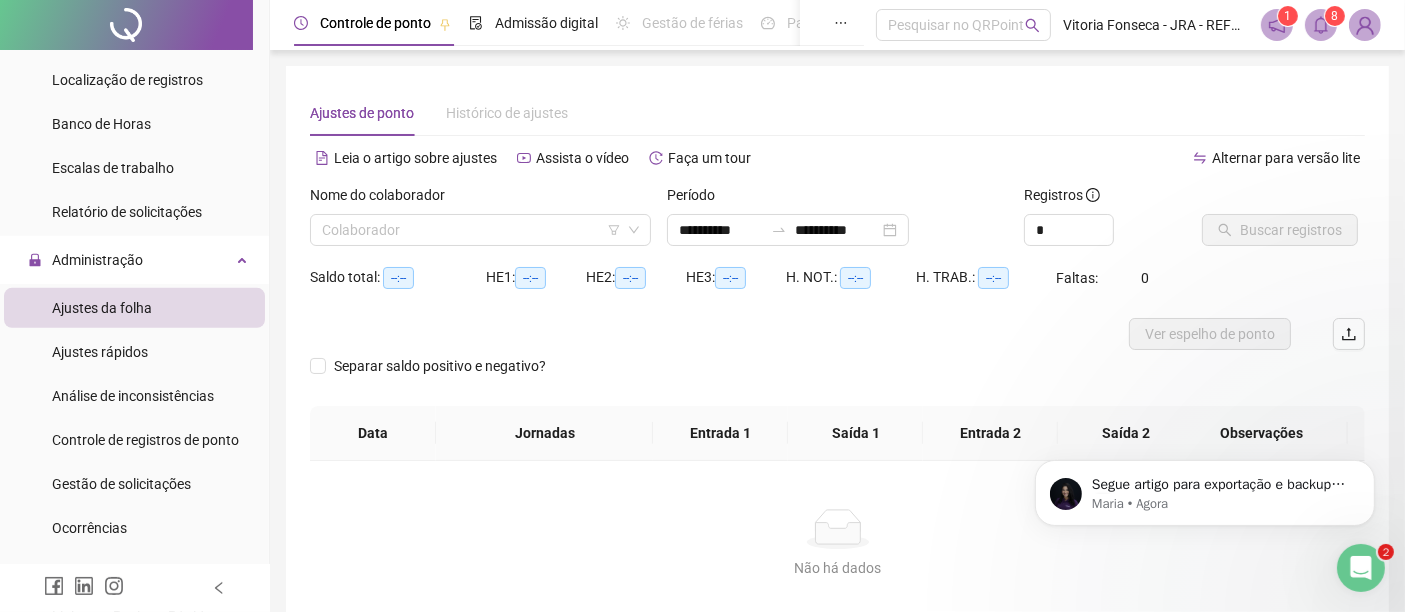 scroll, scrollTop: 0, scrollLeft: 0, axis: both 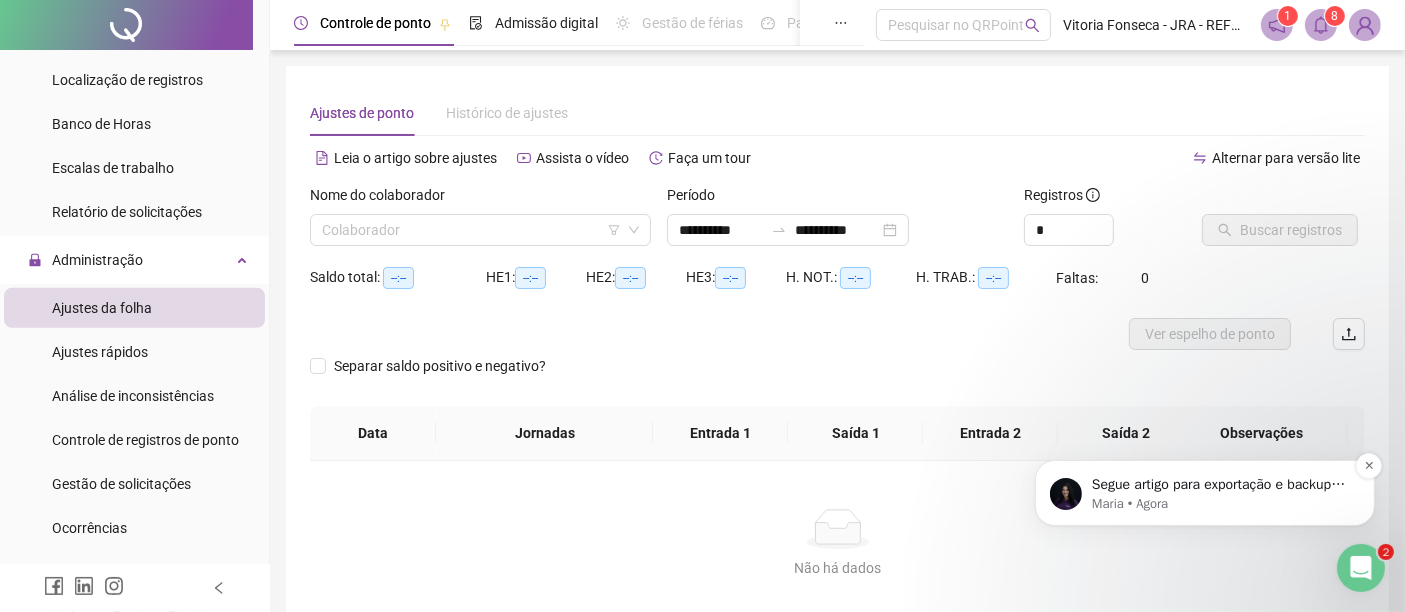 click on "Segue artigo para exportação e backup" at bounding box center (1220, 484) 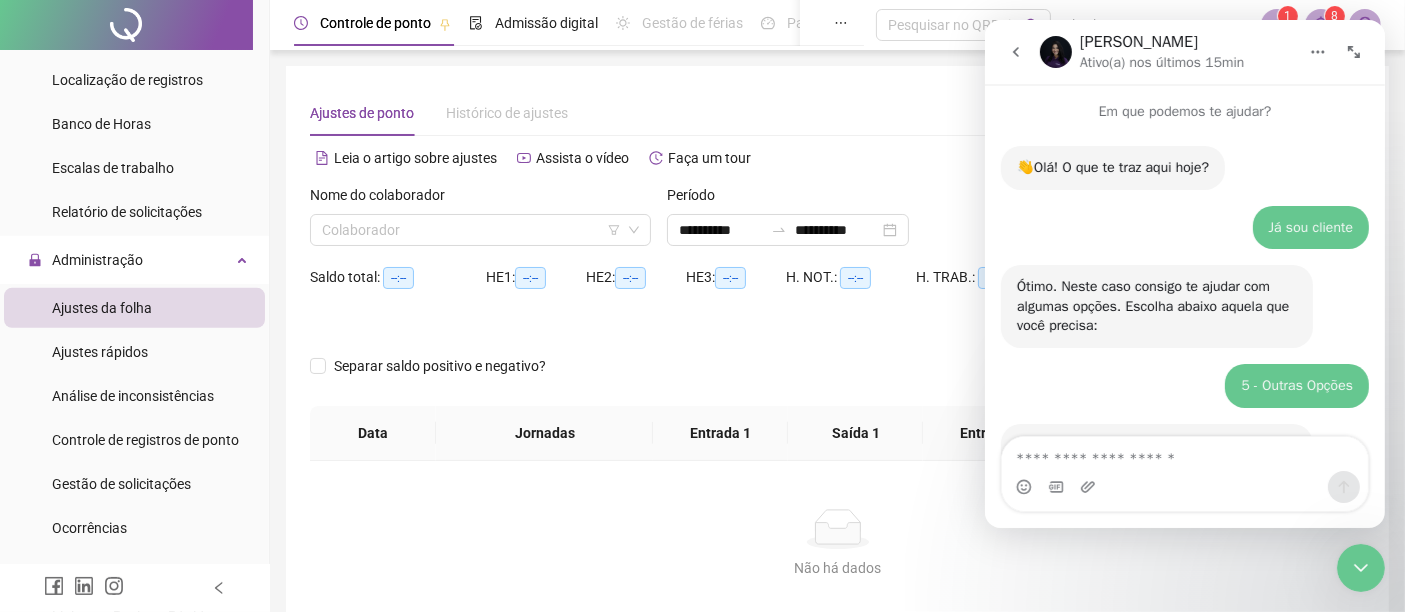 scroll, scrollTop: 2, scrollLeft: 0, axis: vertical 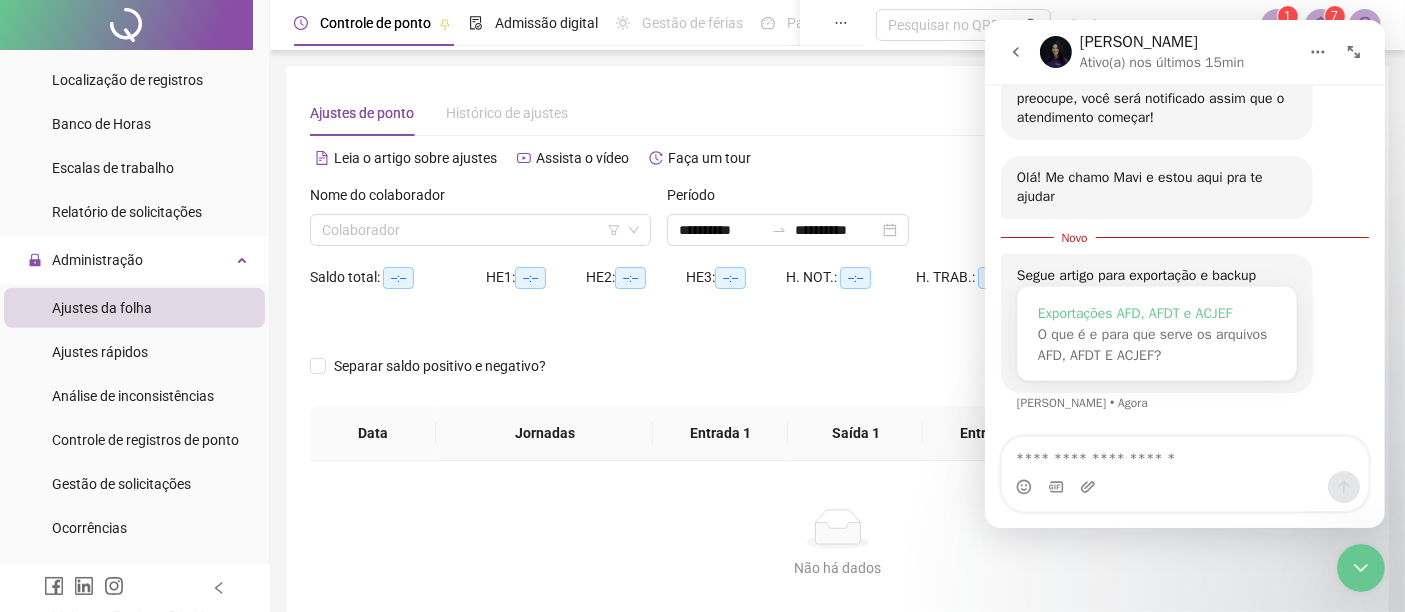 click on "O que é e para que serve os arquivos AFD, AFDT E ACJEF?" at bounding box center [1152, 345] 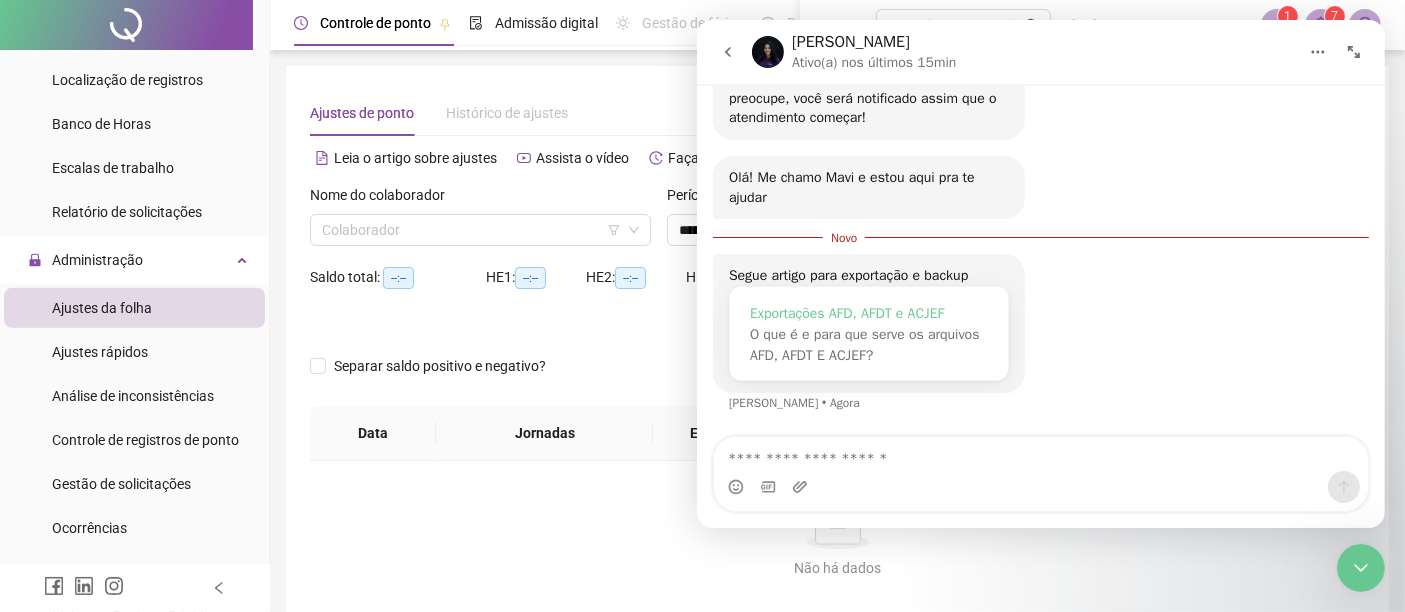 scroll, scrollTop: 0, scrollLeft: 0, axis: both 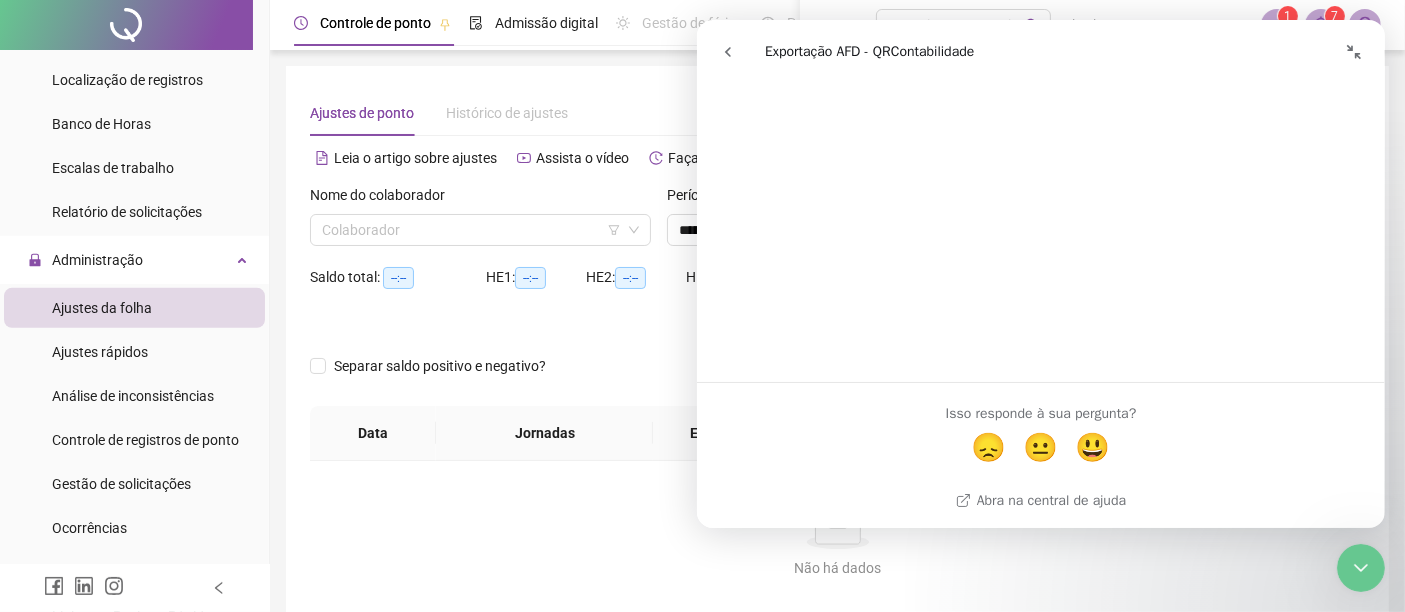 click 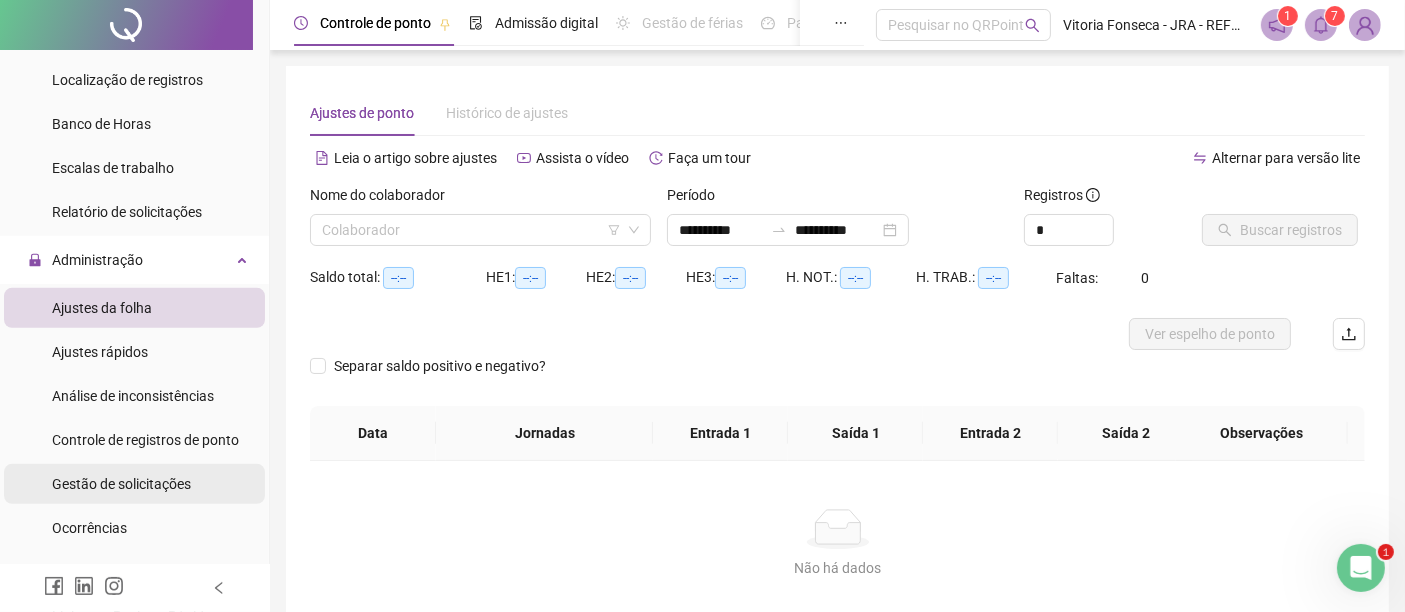 click on "Gestão de solicitações" at bounding box center (121, 484) 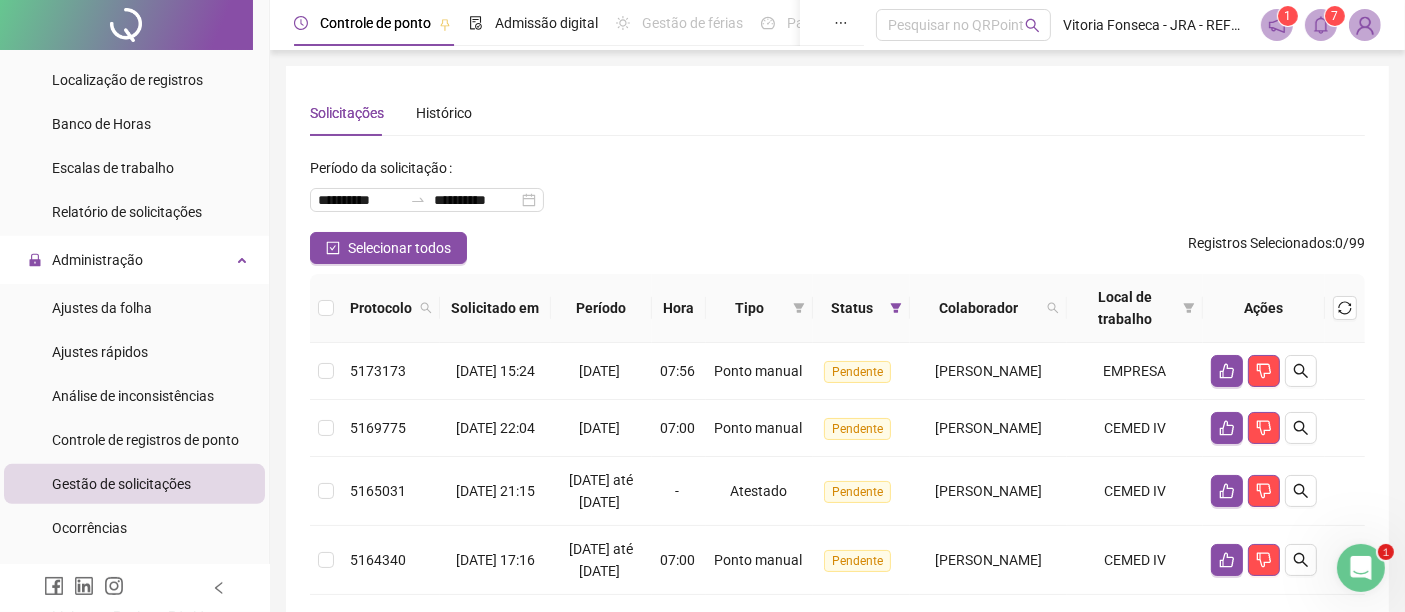 scroll, scrollTop: 111, scrollLeft: 0, axis: vertical 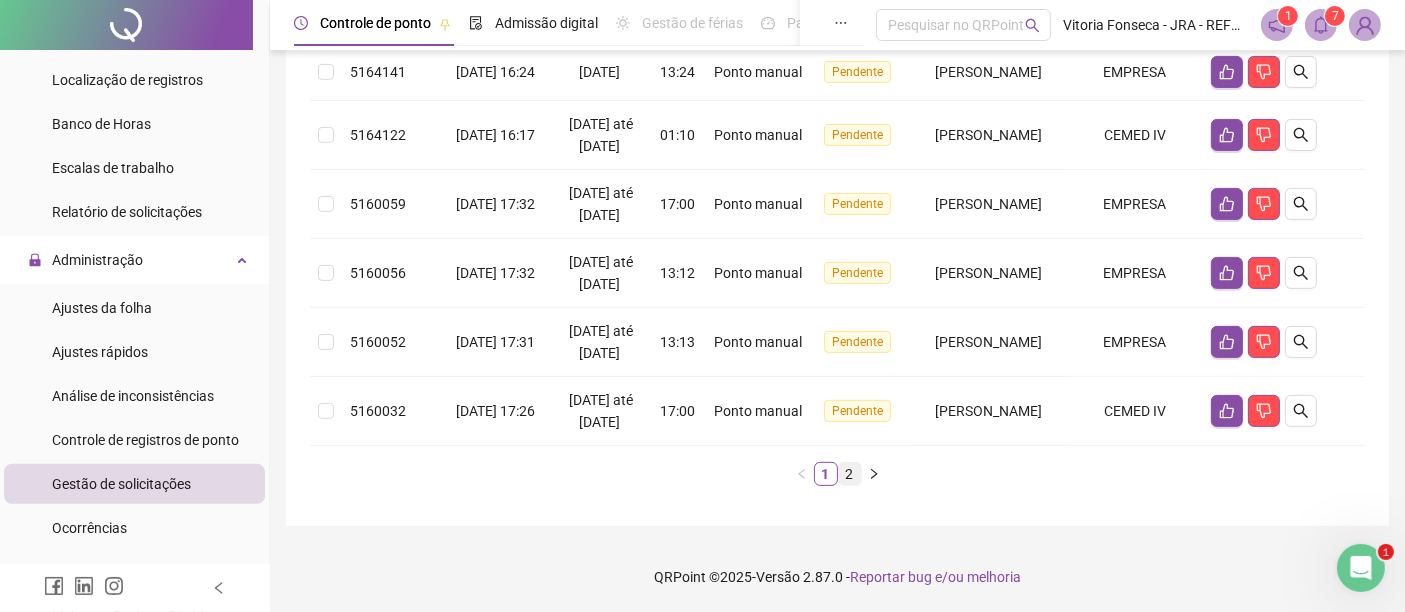 click on "2" at bounding box center (850, 474) 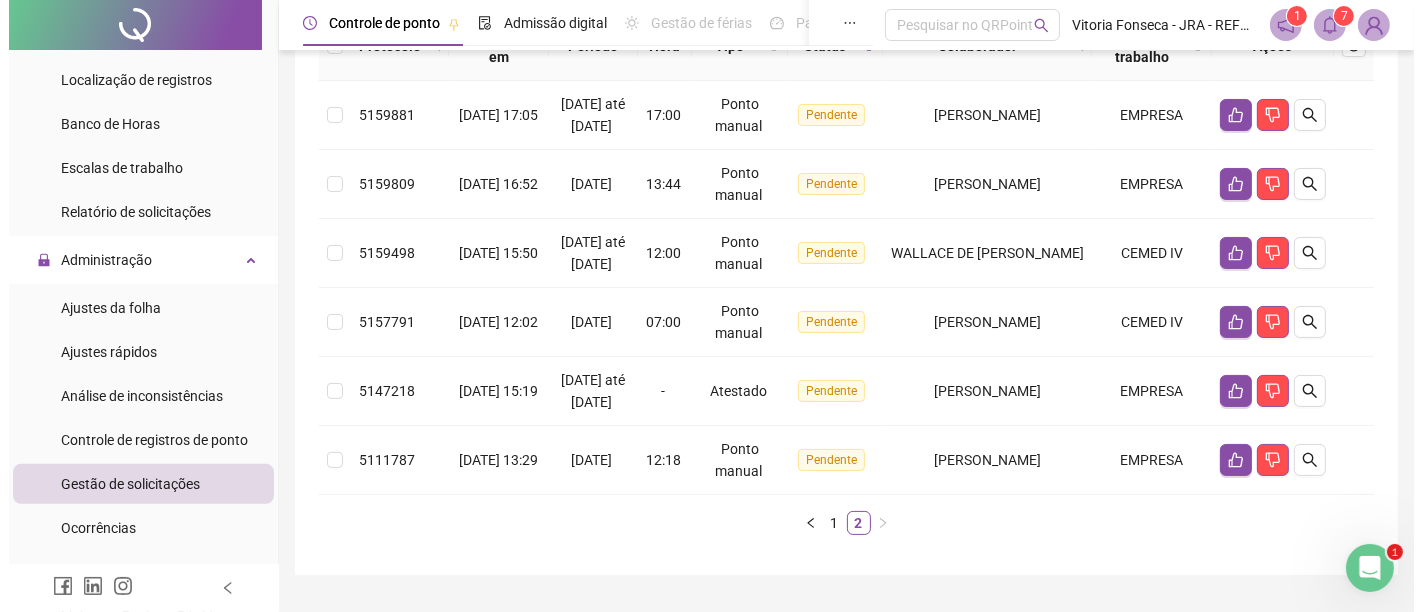 scroll, scrollTop: 151, scrollLeft: 0, axis: vertical 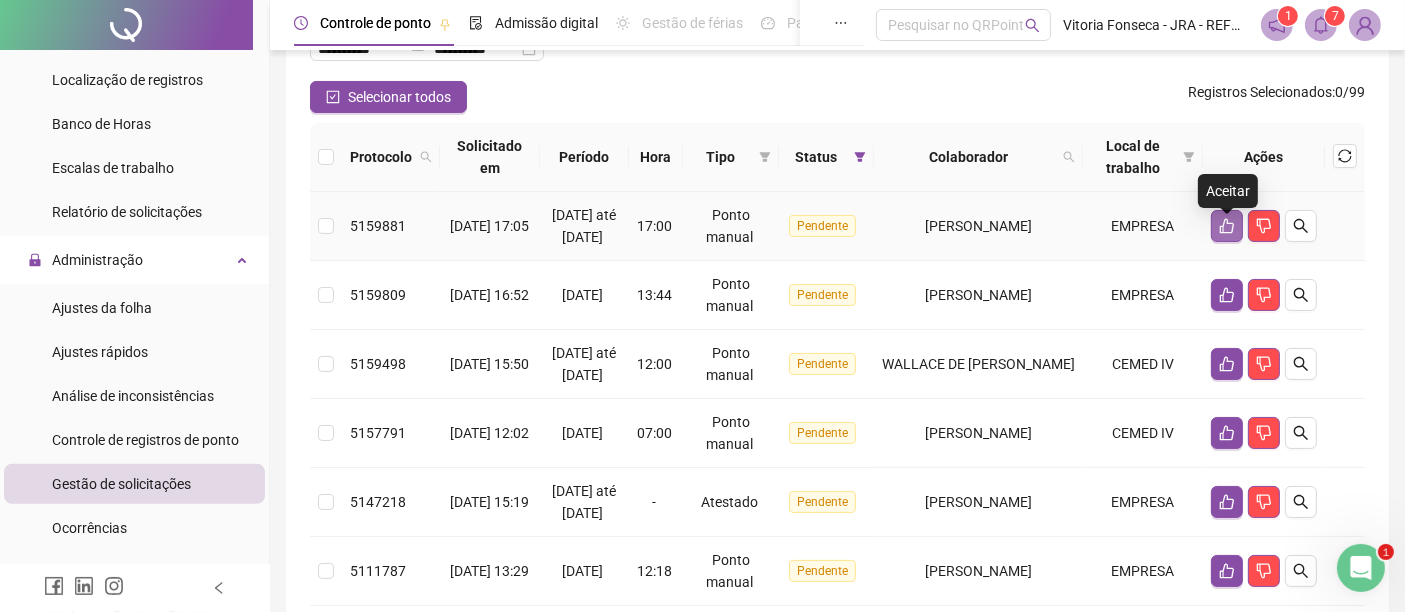 click 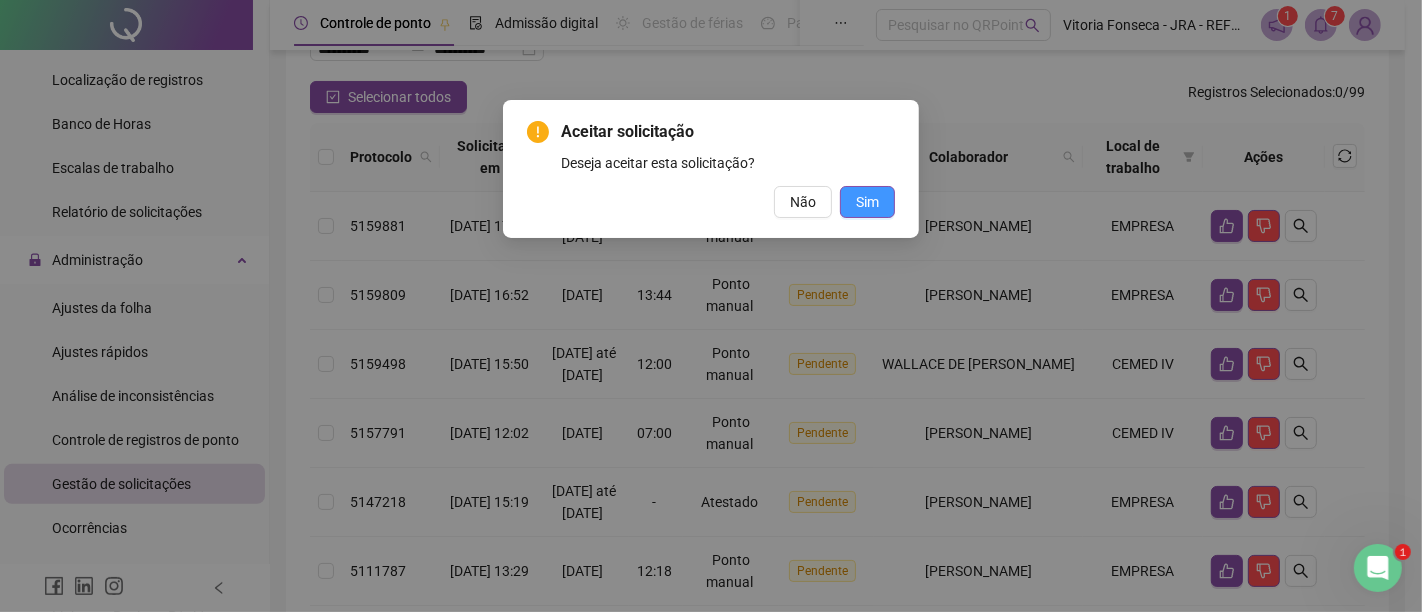 click on "Sim" at bounding box center [867, 202] 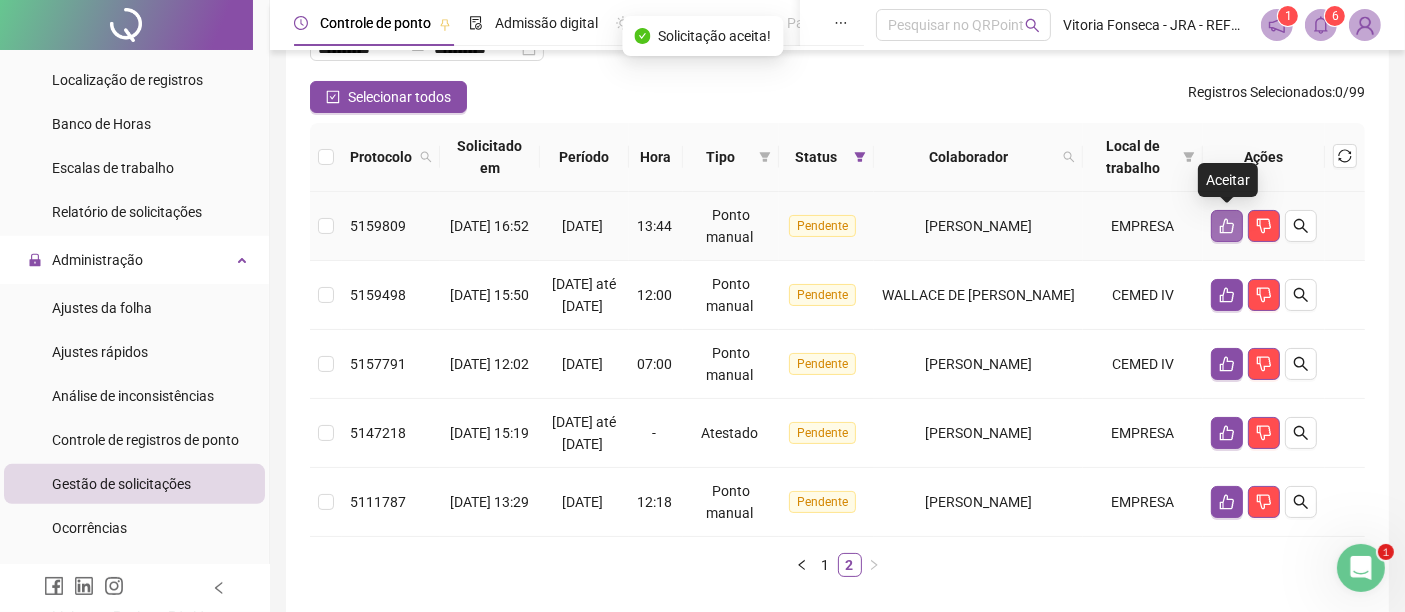 click 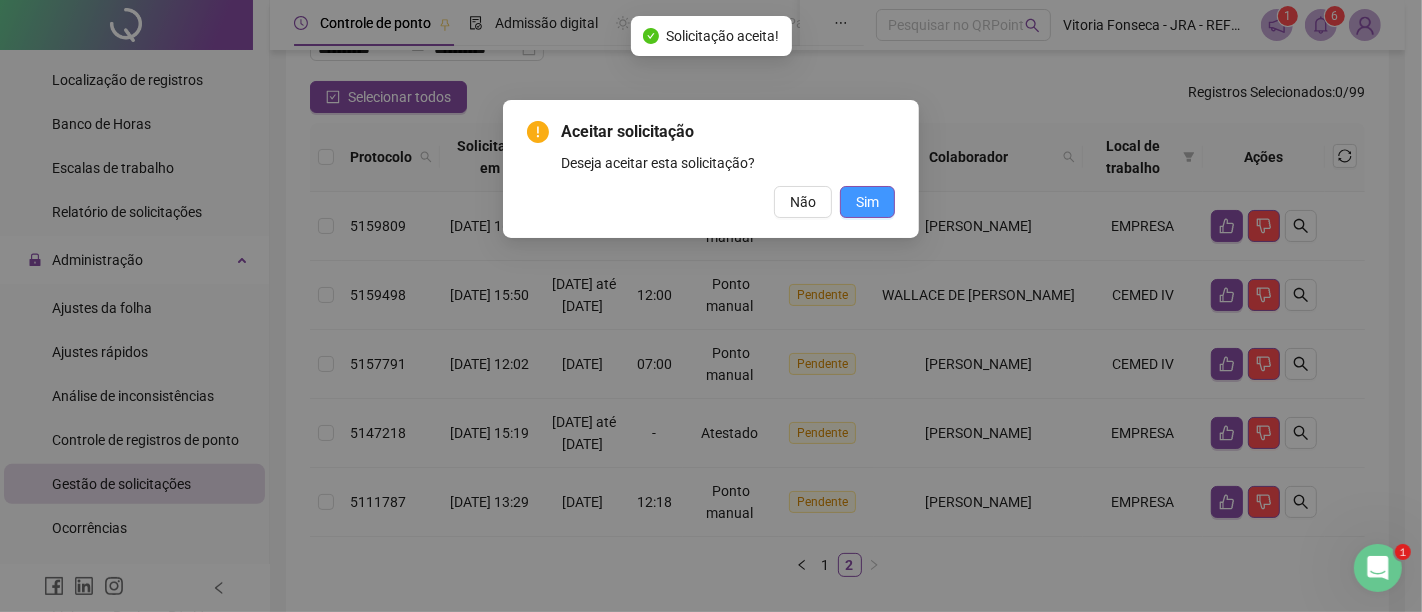 click on "Sim" at bounding box center (867, 202) 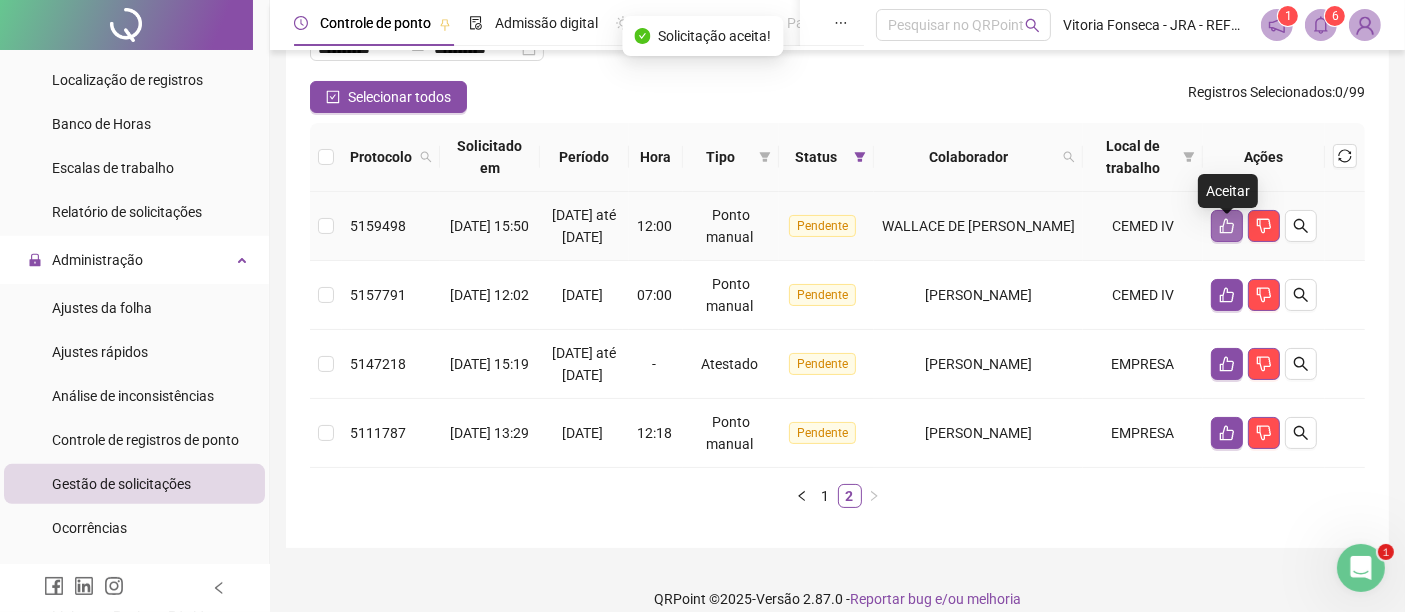 click 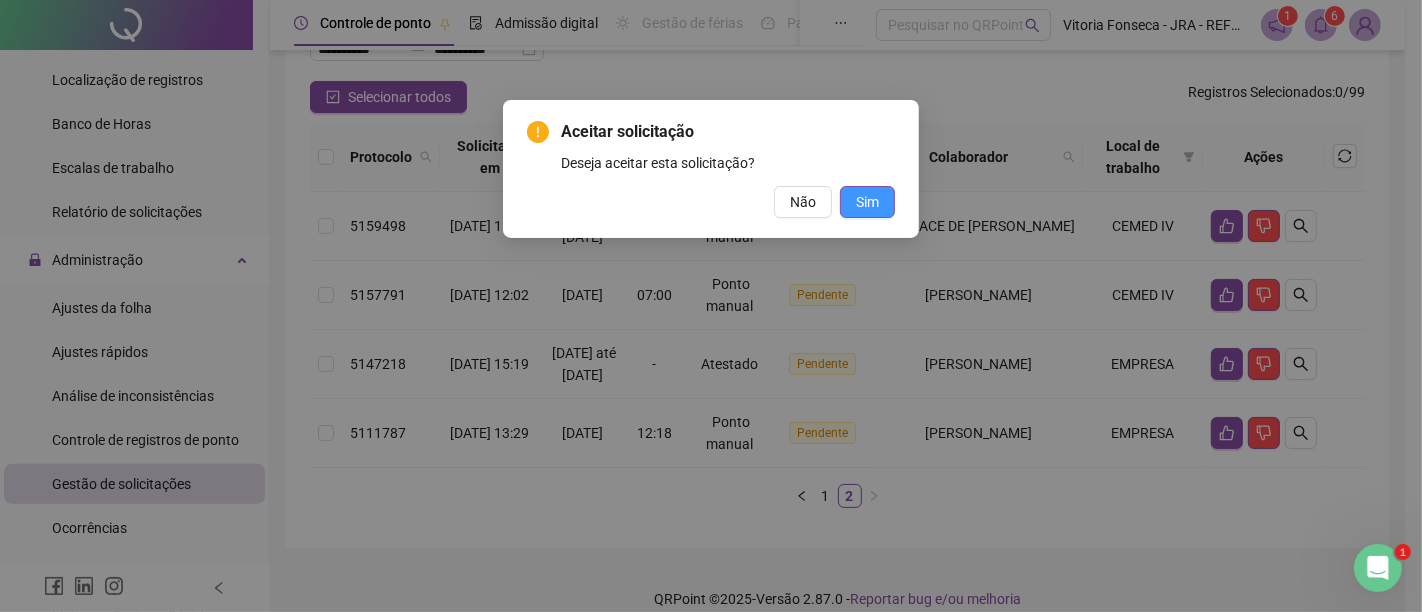 click on "Sim" at bounding box center [867, 202] 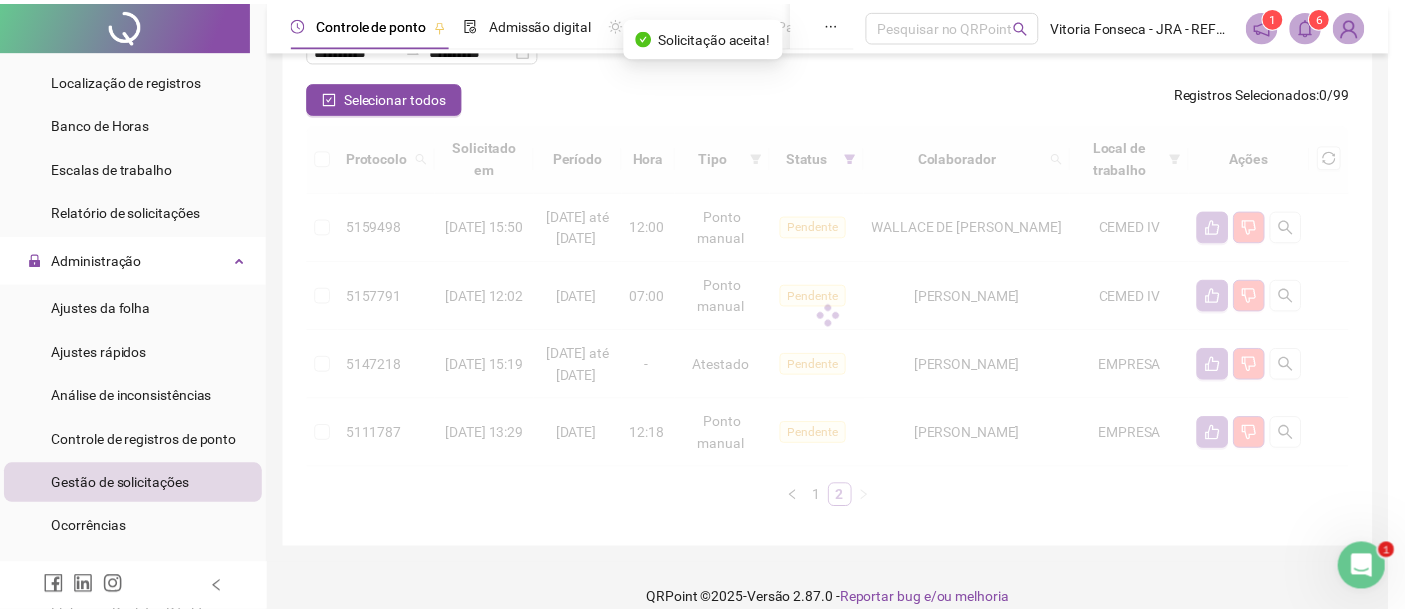 scroll, scrollTop: 124, scrollLeft: 0, axis: vertical 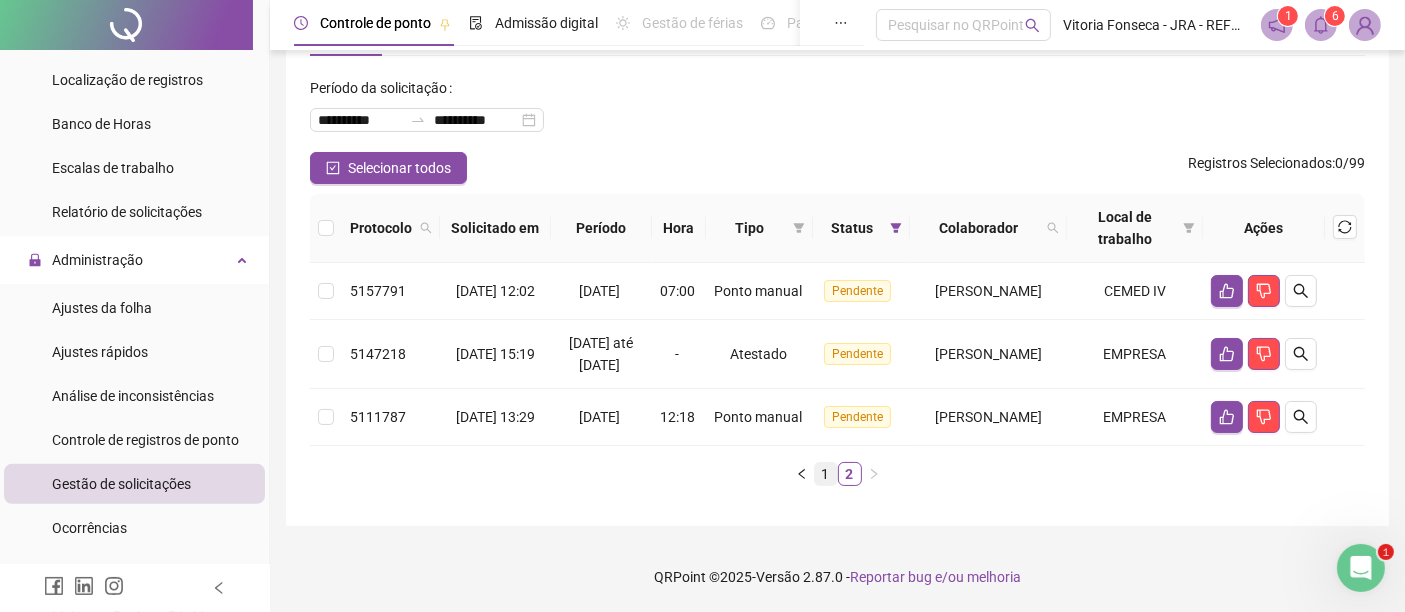 click on "1" at bounding box center [826, 474] 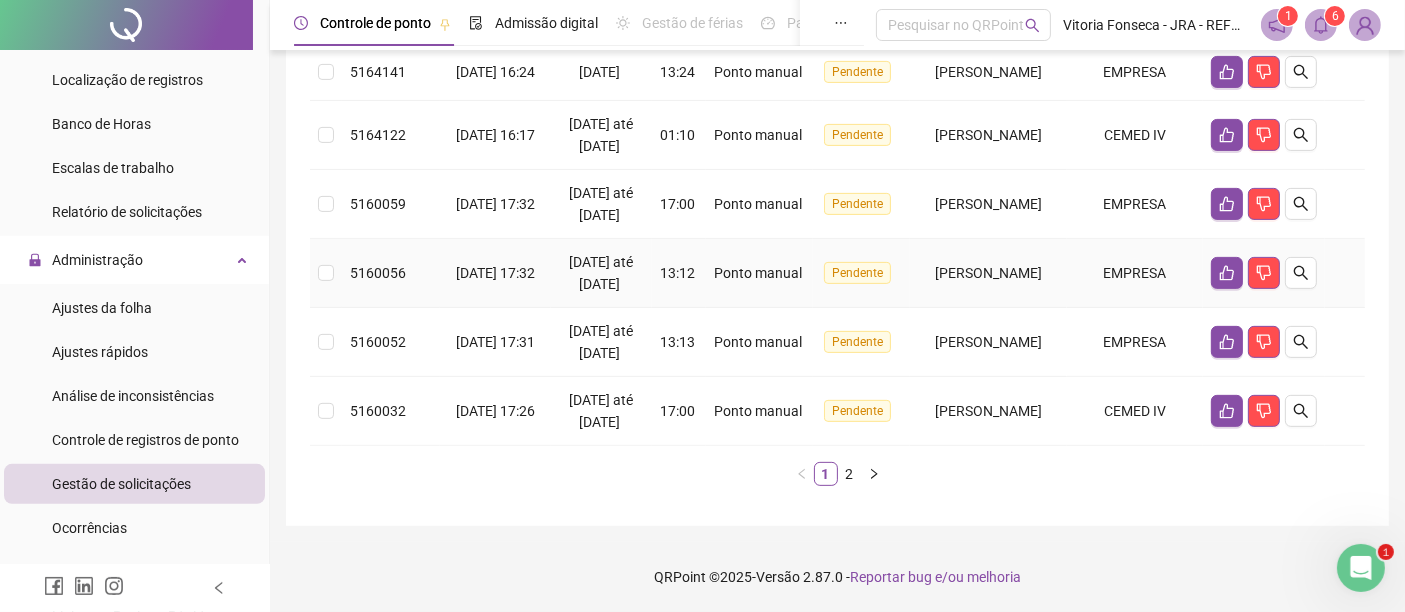 scroll, scrollTop: 680, scrollLeft: 0, axis: vertical 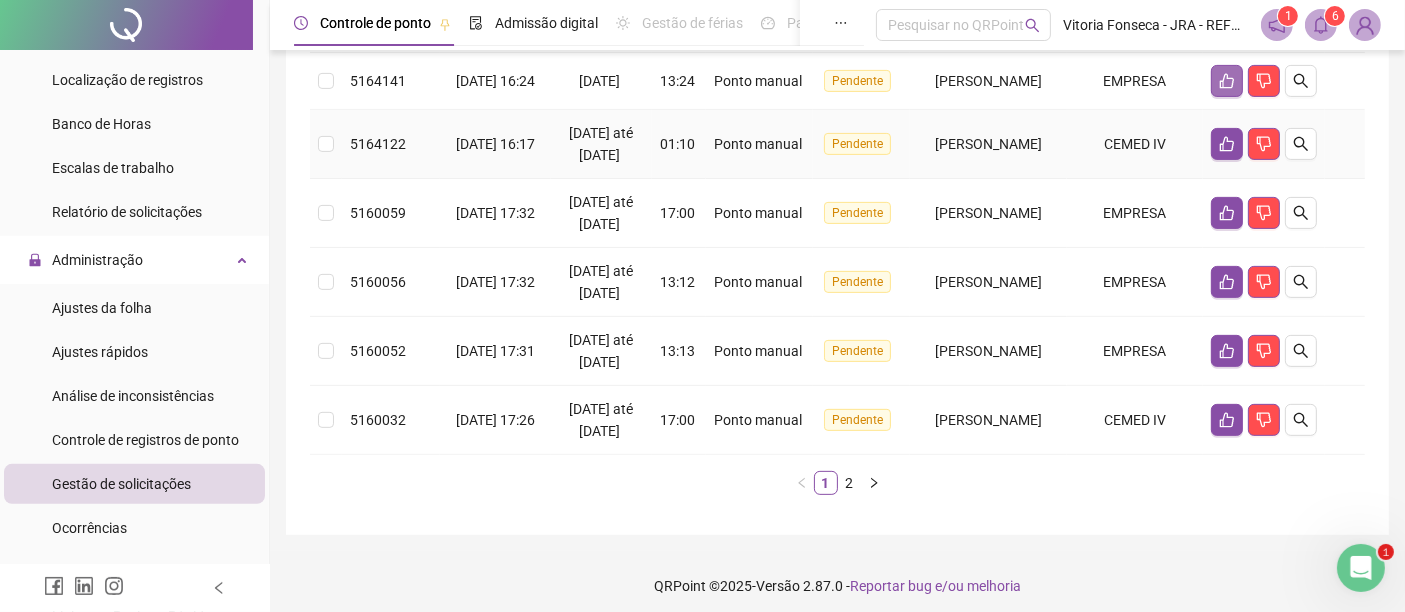 click 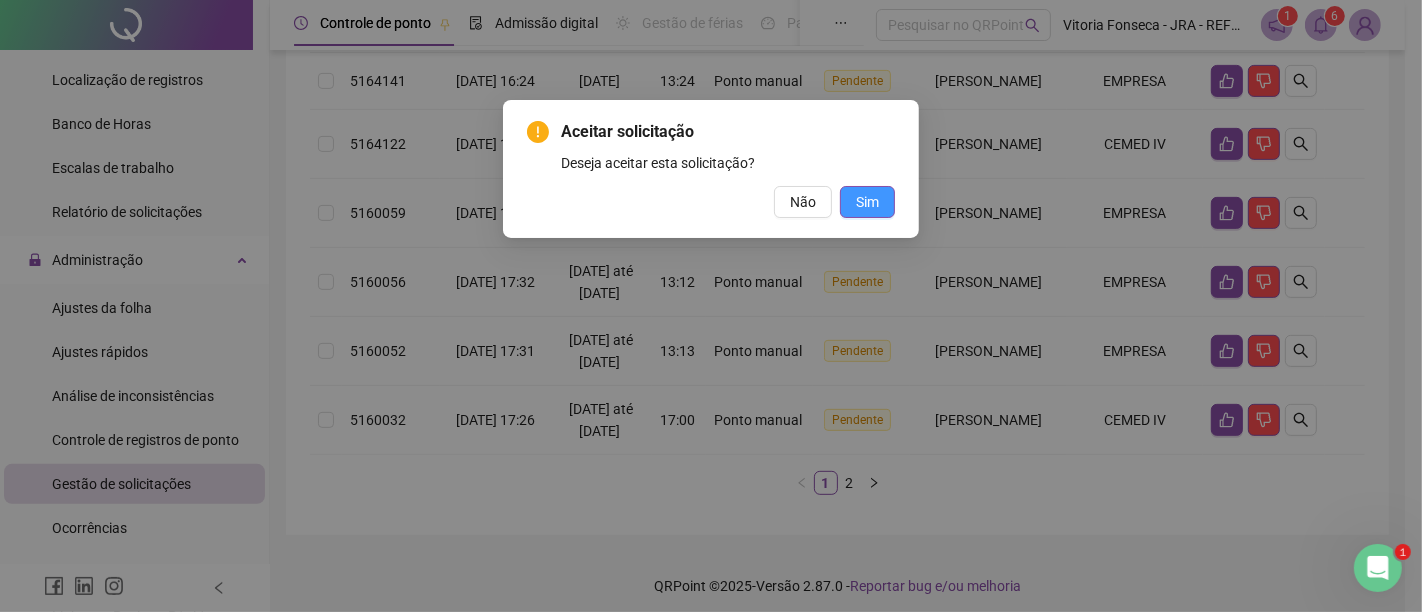 click on "Sim" at bounding box center (867, 202) 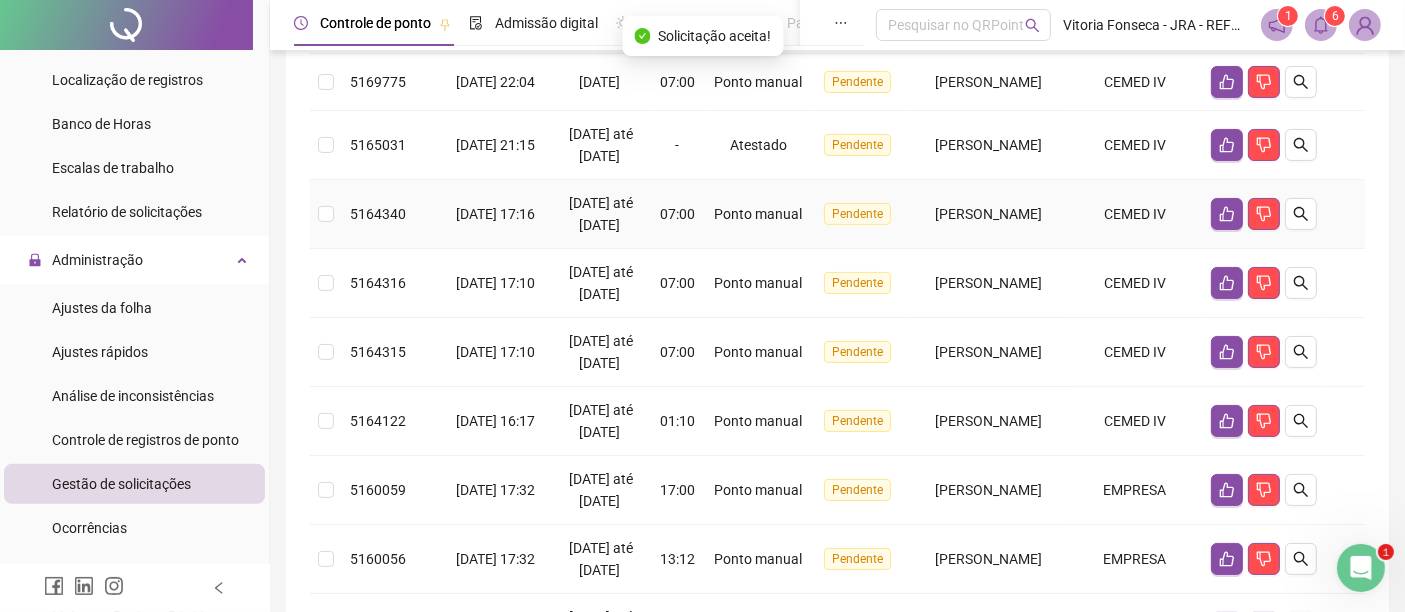 scroll, scrollTop: 235, scrollLeft: 0, axis: vertical 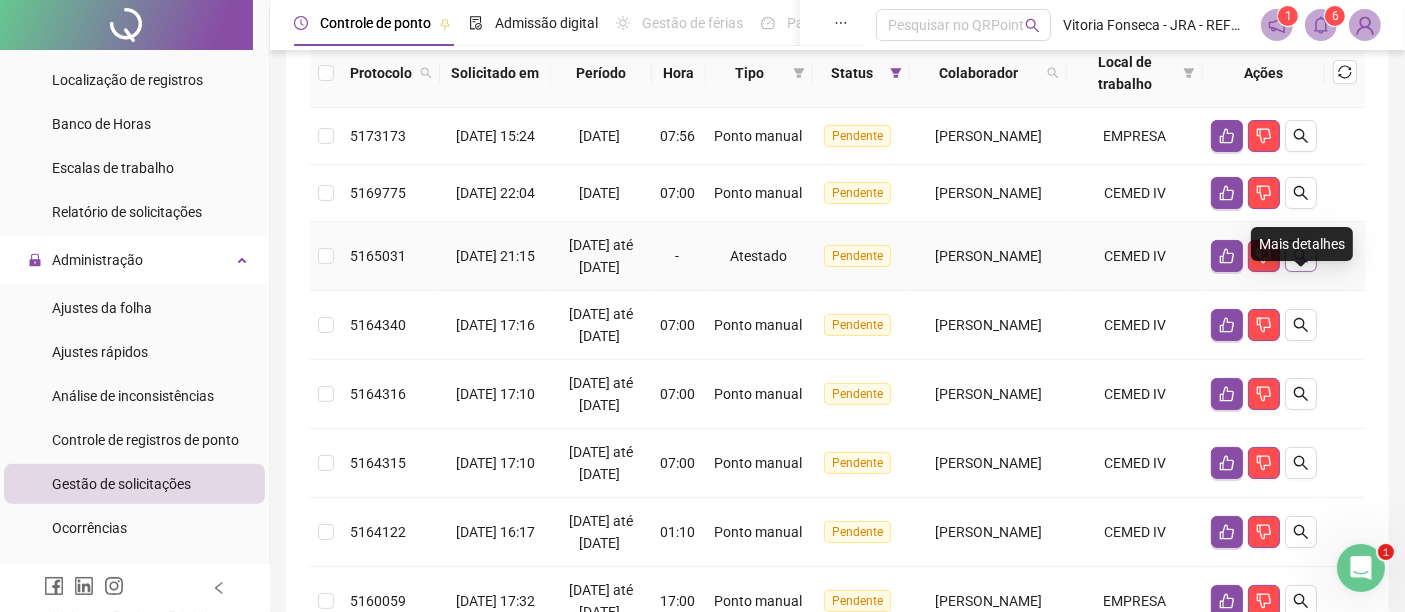 click at bounding box center (1301, 256) 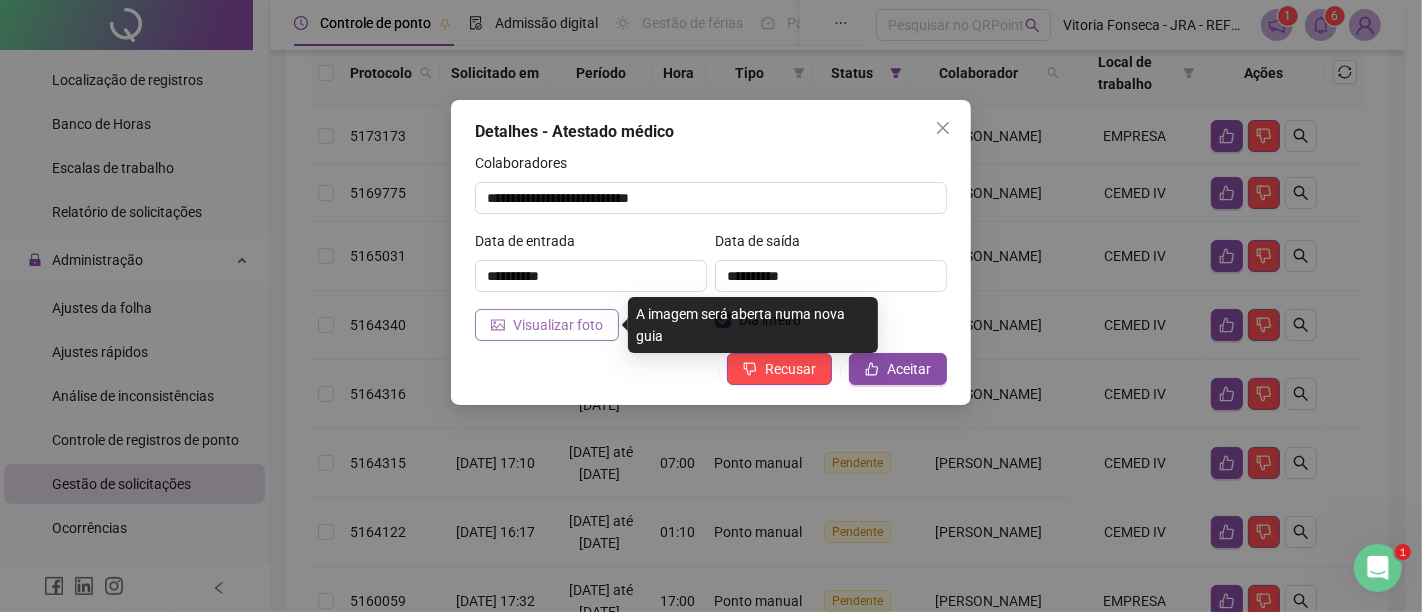 click on "Visualizar foto" at bounding box center [558, 325] 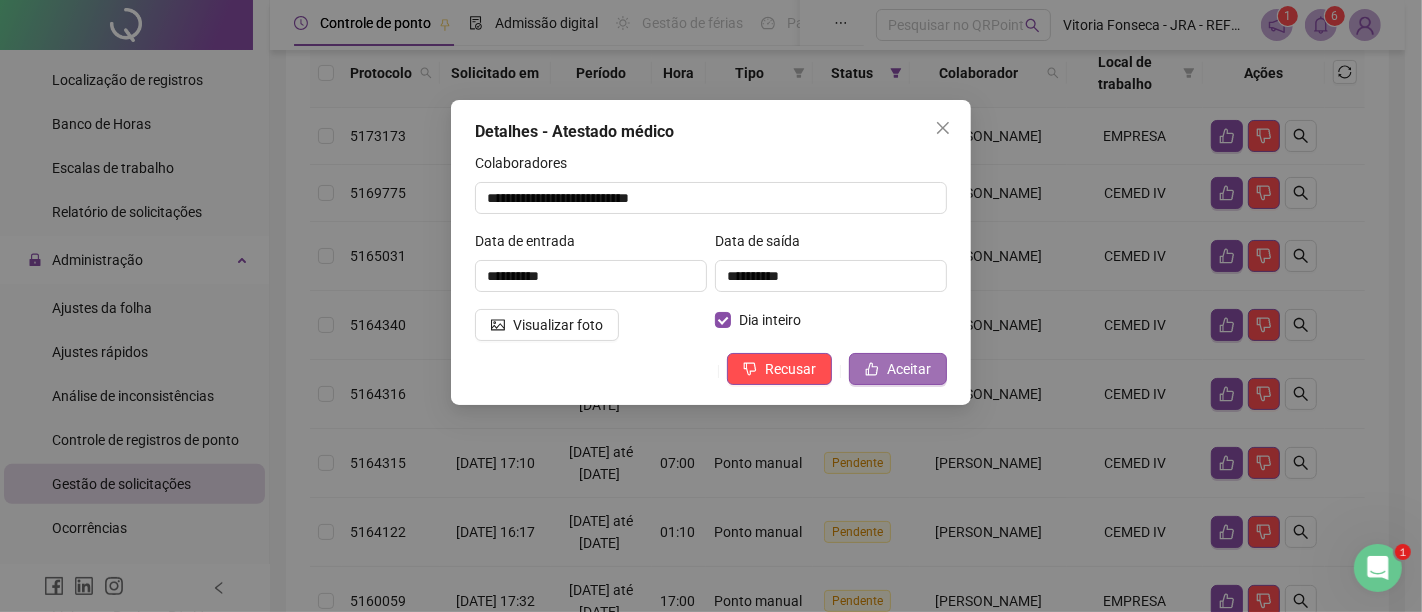 click on "Aceitar" at bounding box center [909, 369] 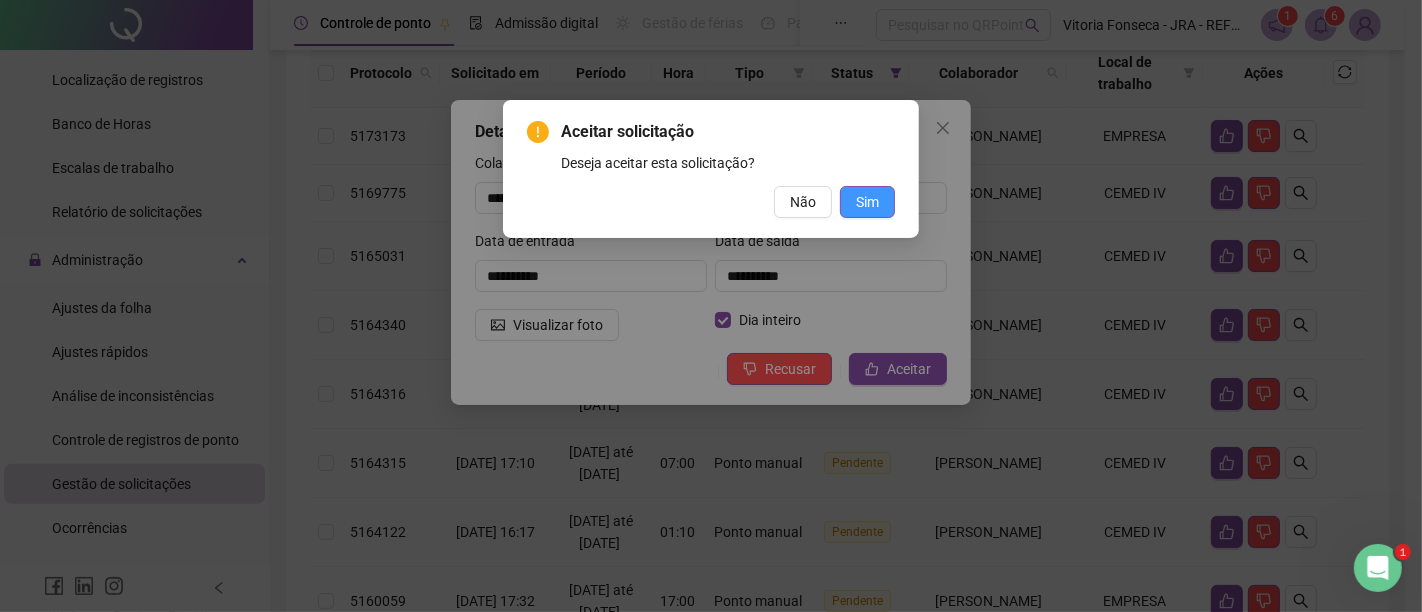 click on "Sim" at bounding box center (867, 202) 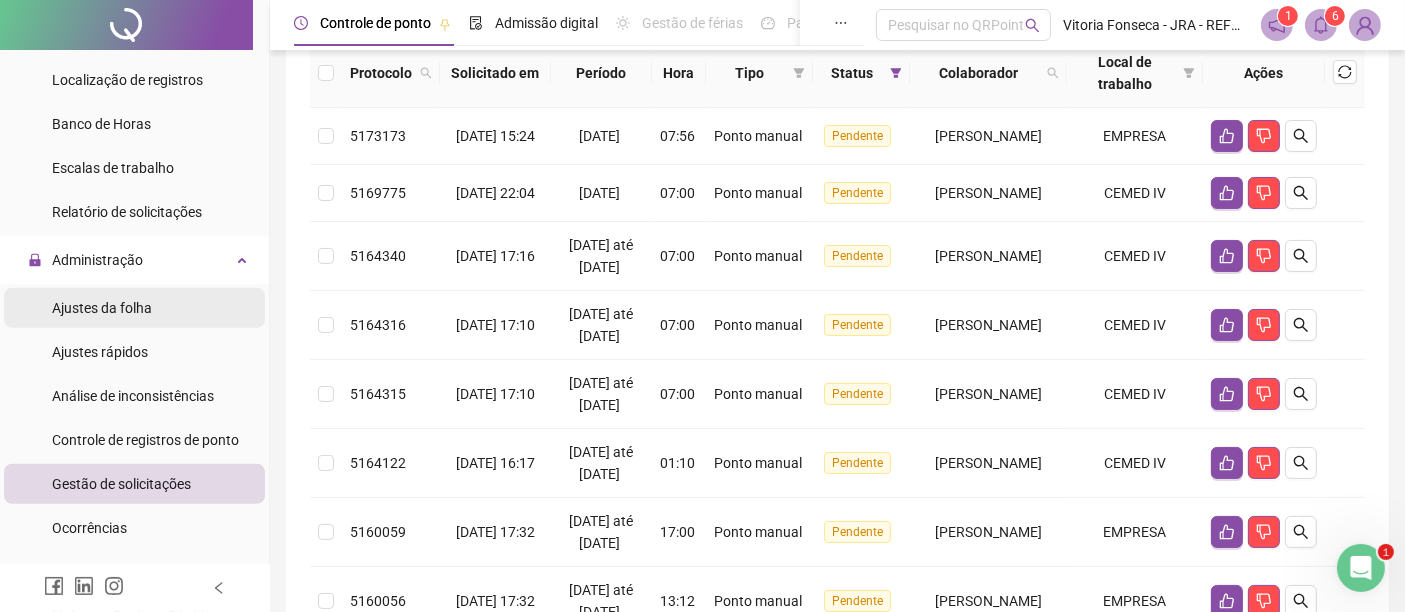 click on "Ajustes da folha" at bounding box center (134, 308) 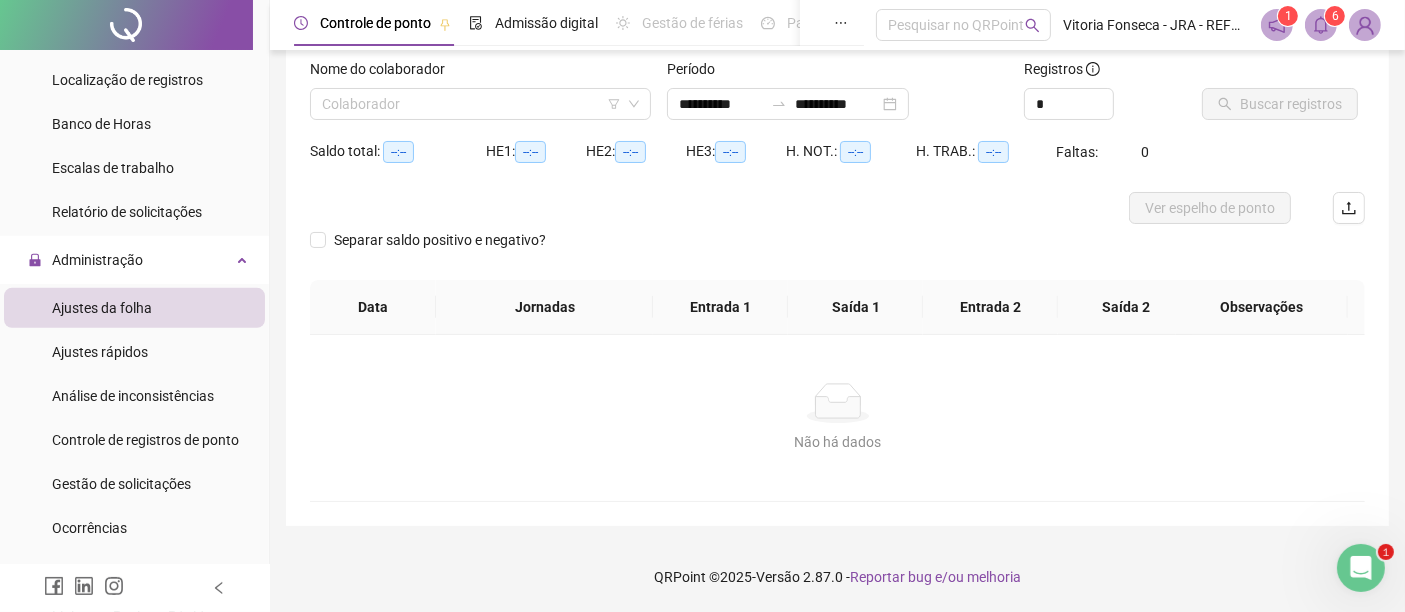 scroll, scrollTop: 124, scrollLeft: 0, axis: vertical 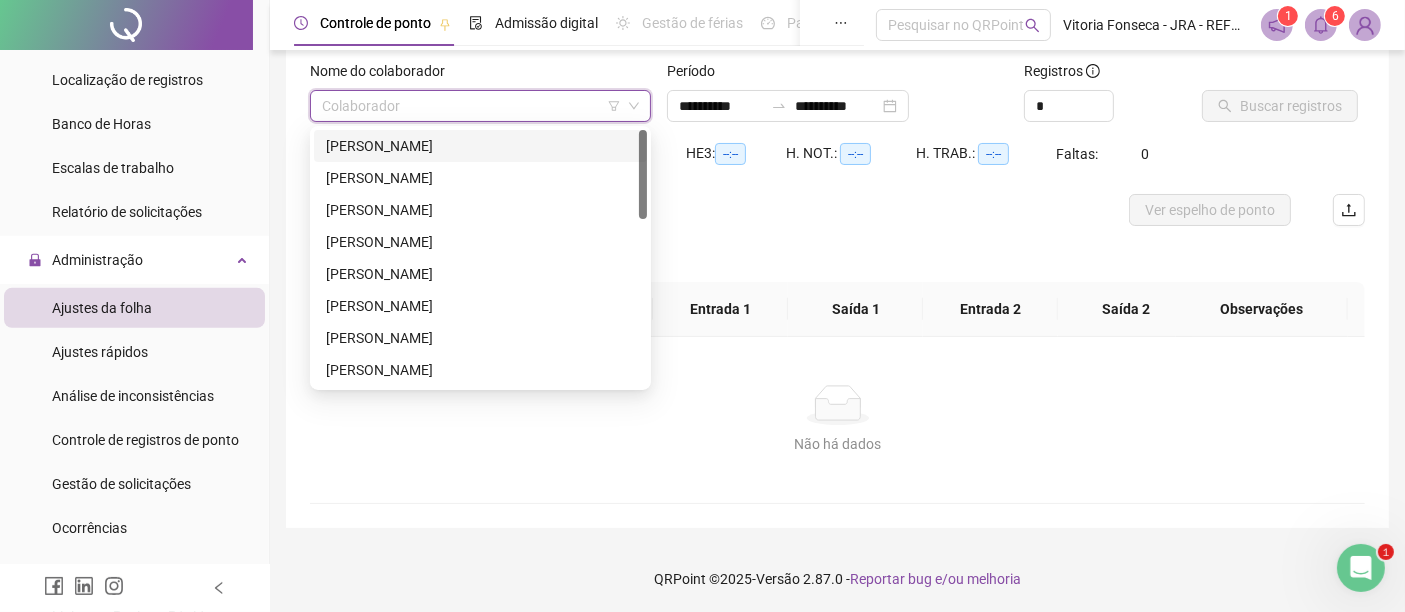 click at bounding box center (474, 106) 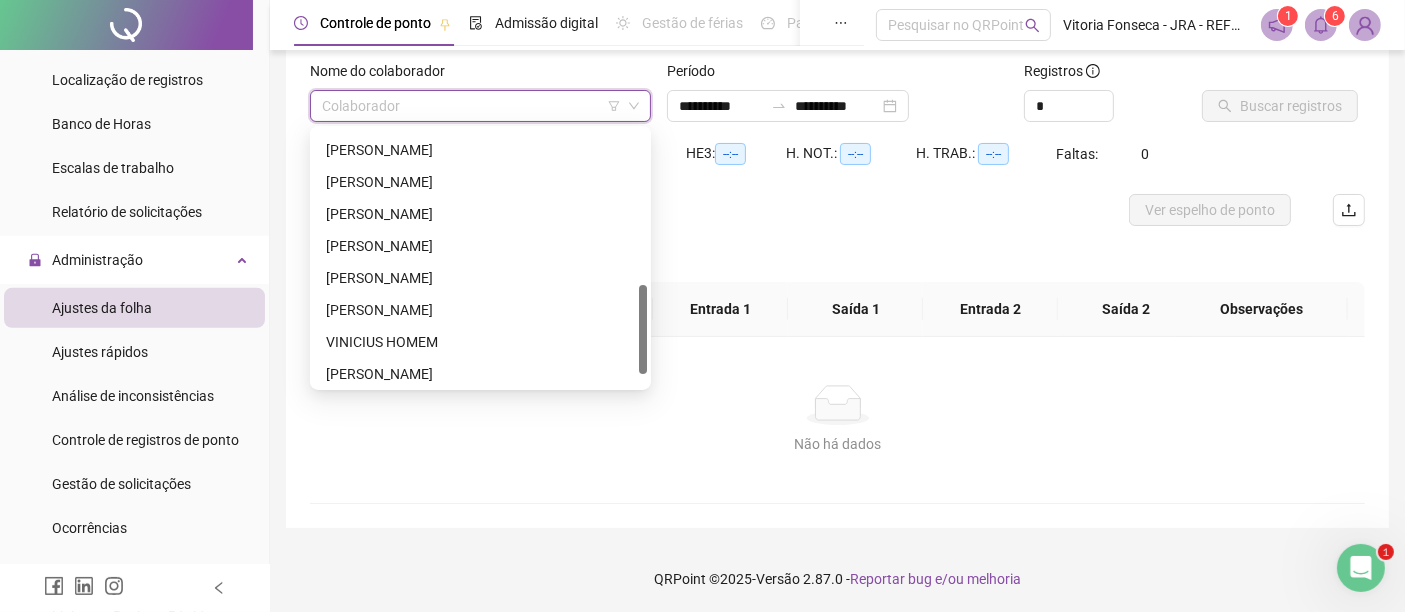 scroll, scrollTop: 480, scrollLeft: 0, axis: vertical 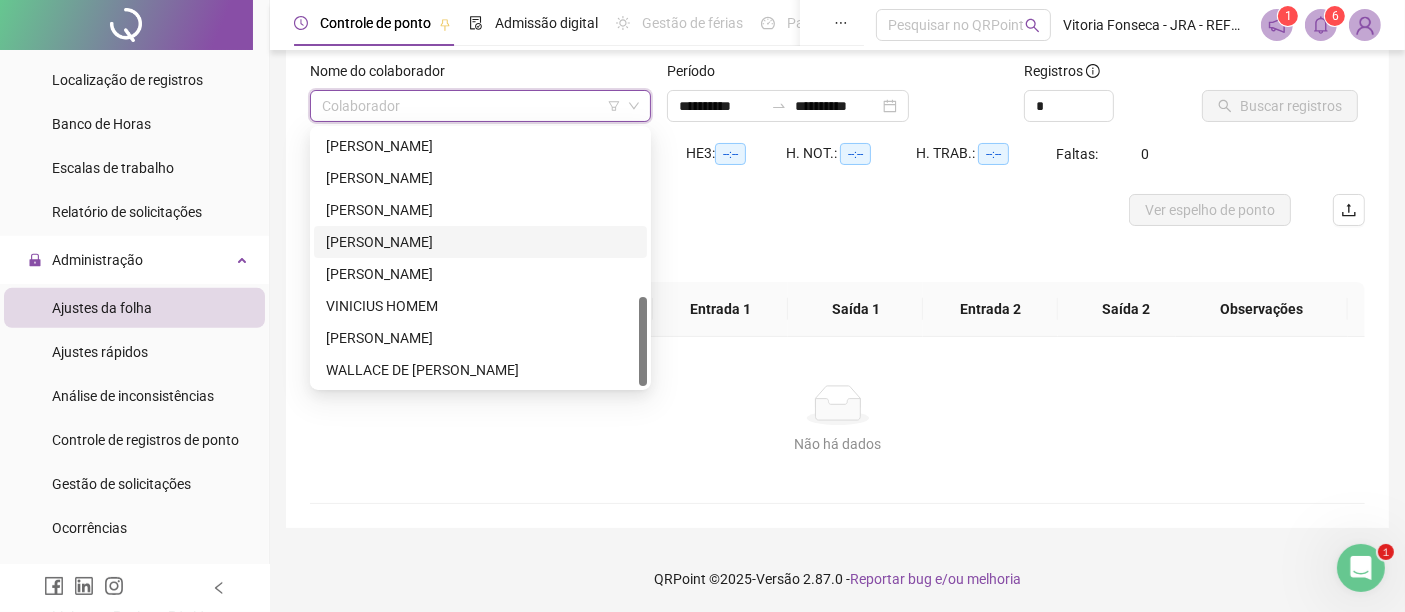 click on "[PERSON_NAME]" at bounding box center [480, 242] 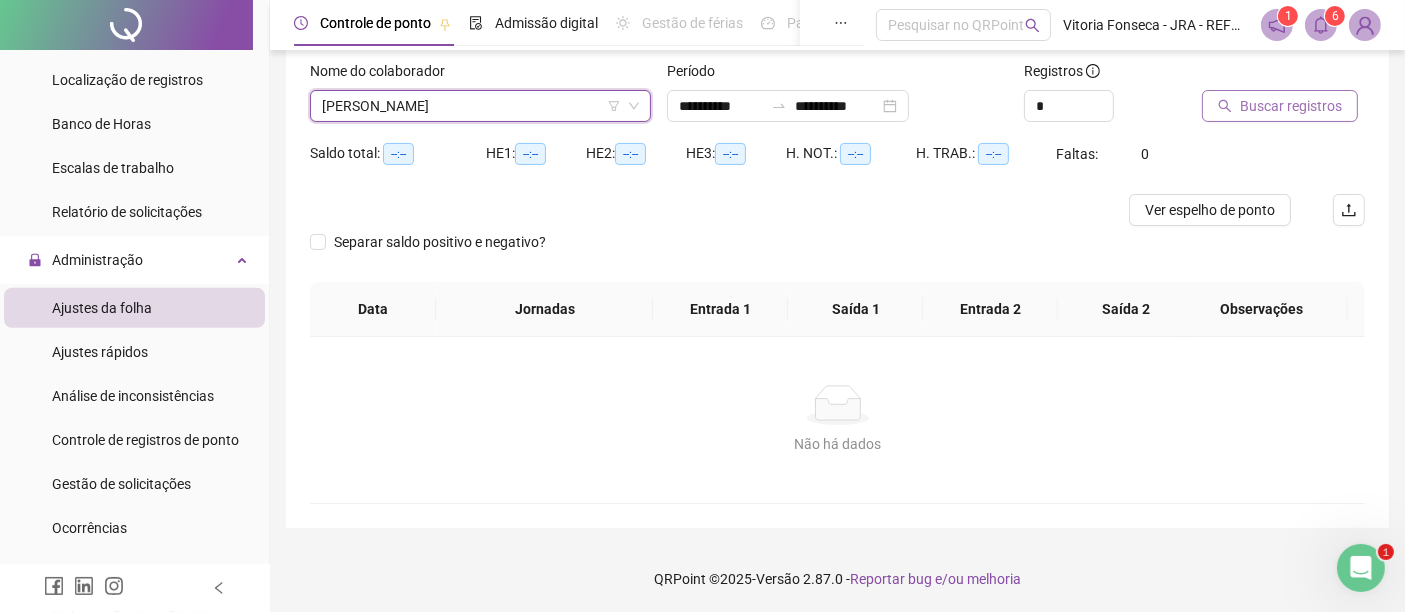 click on "Buscar registros" at bounding box center (1291, 106) 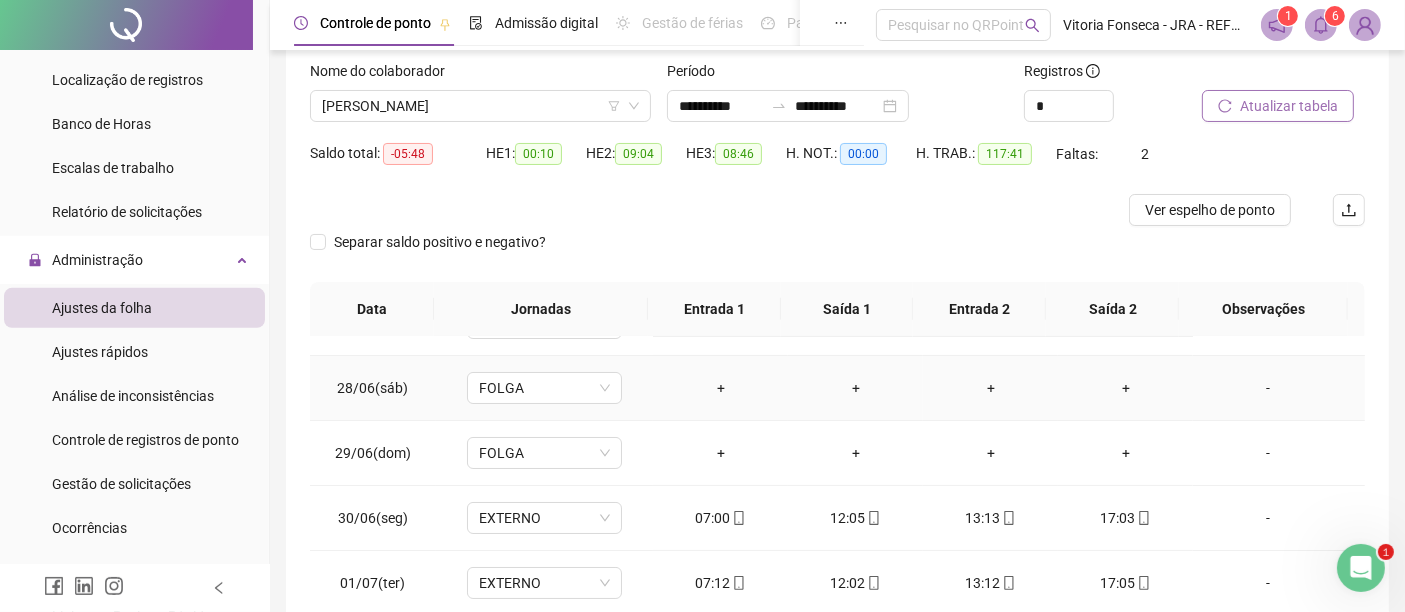 scroll, scrollTop: 0, scrollLeft: 0, axis: both 